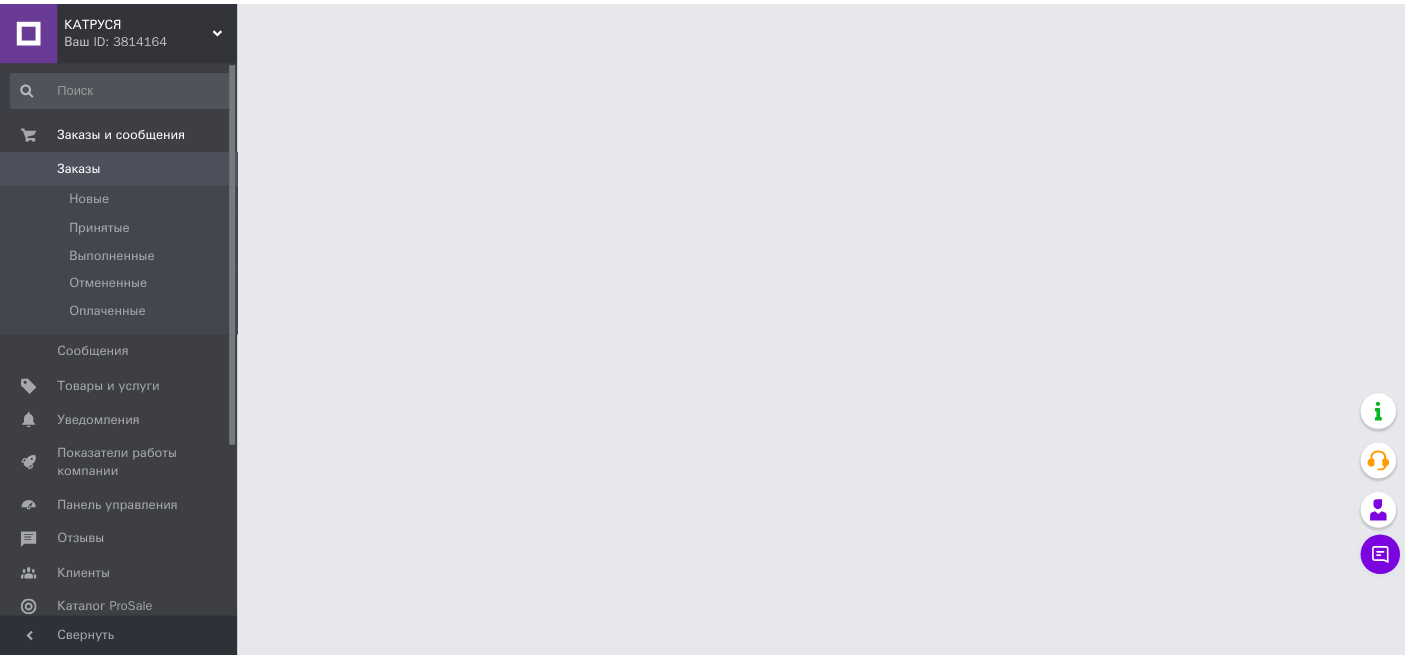 scroll, scrollTop: 0, scrollLeft: 0, axis: both 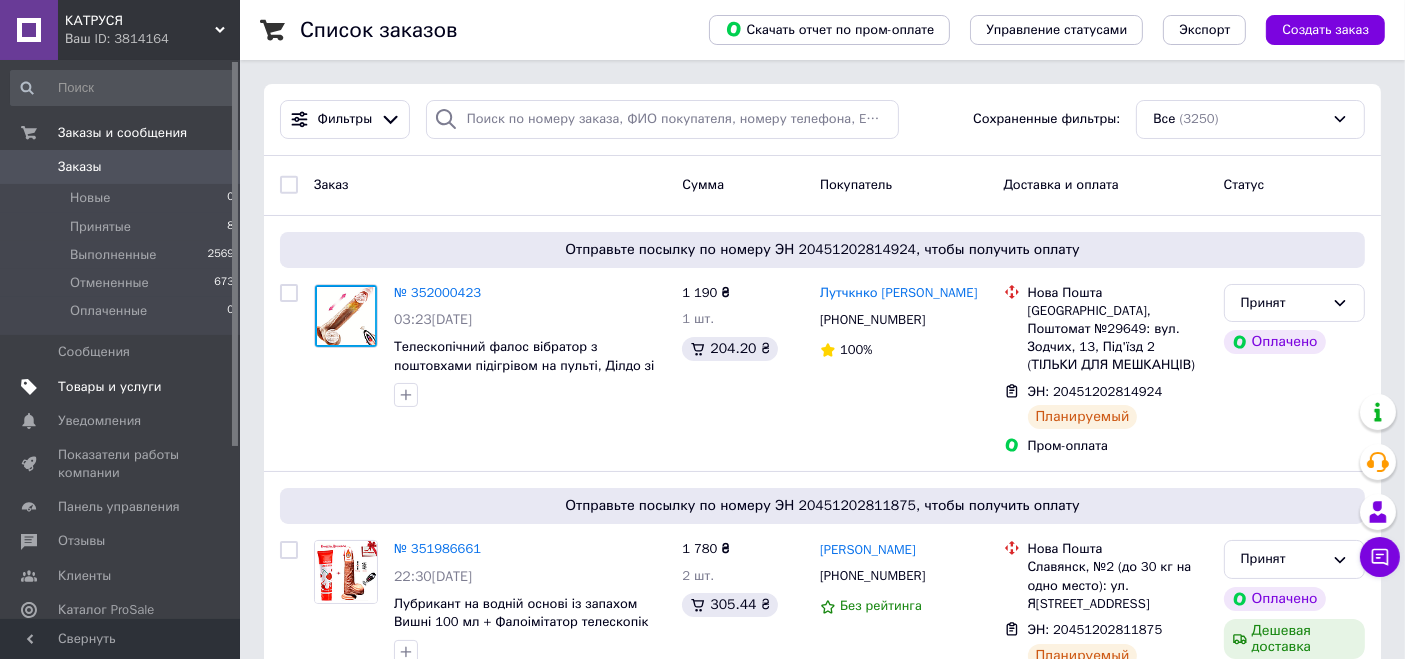 click on "Товары и услуги" at bounding box center [110, 387] 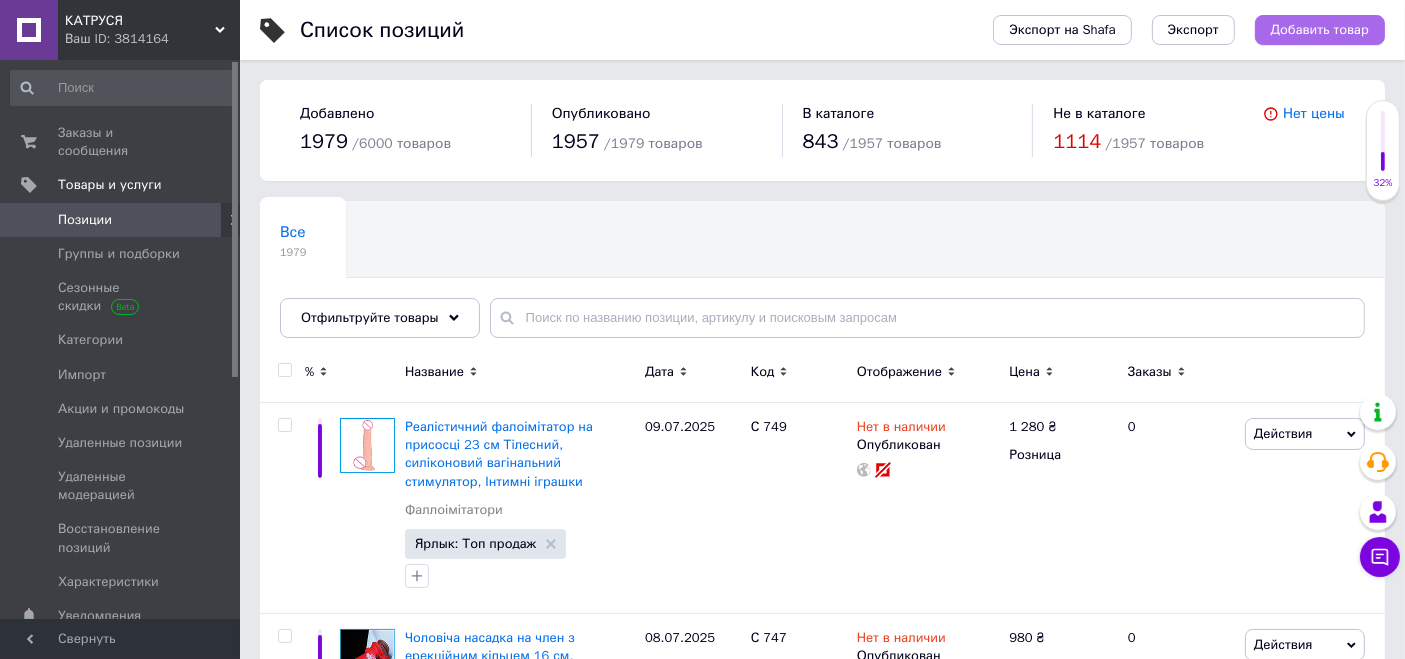 click on "Добавить товар" at bounding box center (1320, 30) 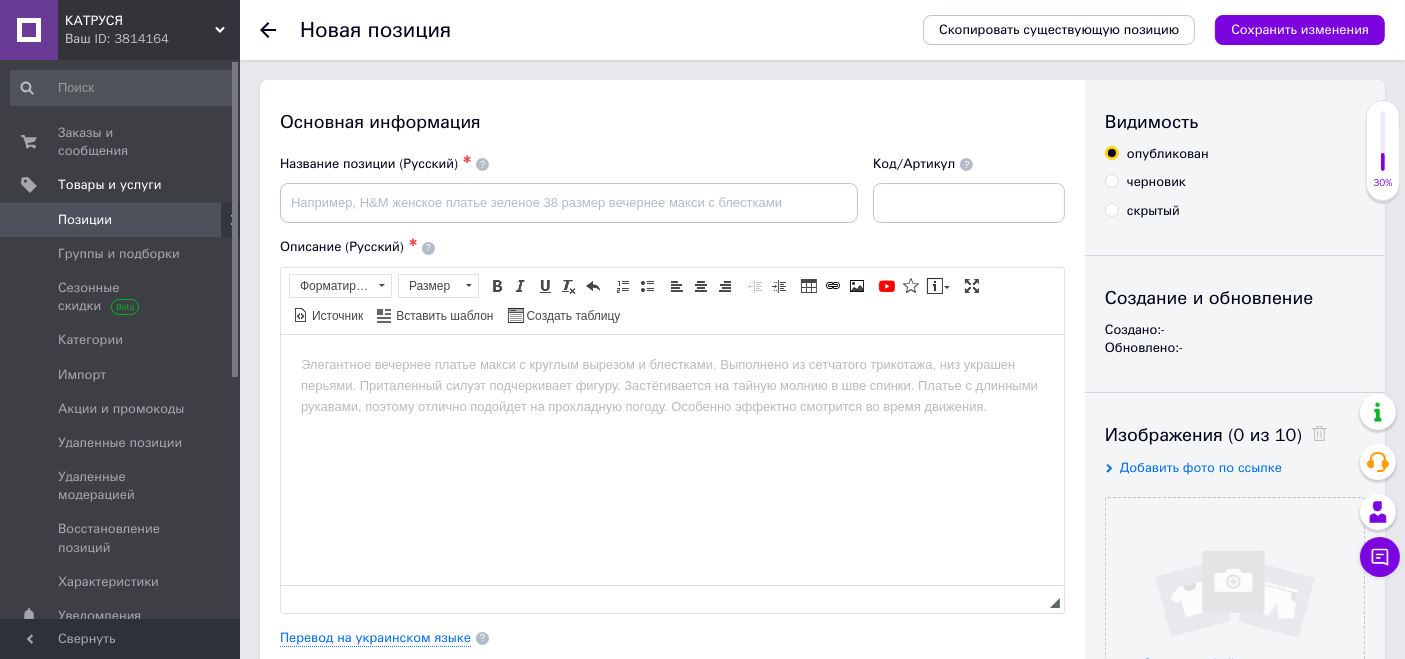 scroll, scrollTop: 0, scrollLeft: 0, axis: both 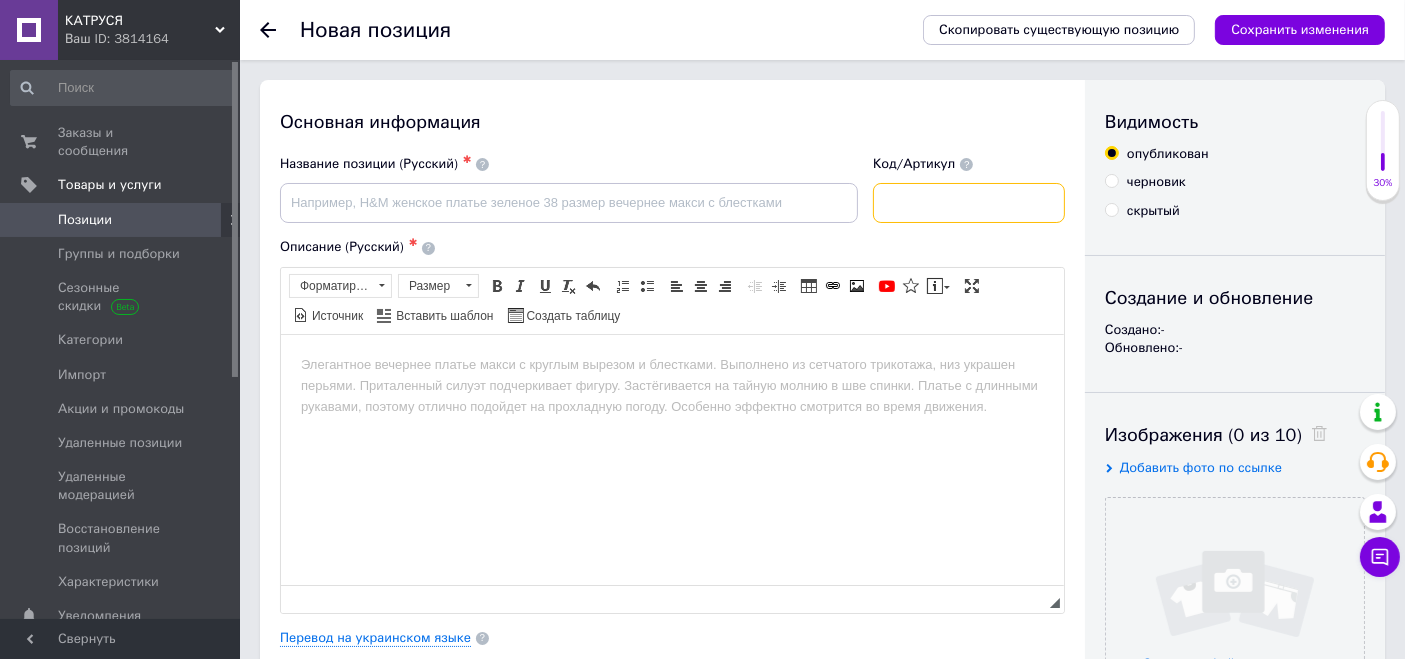 click at bounding box center (969, 203) 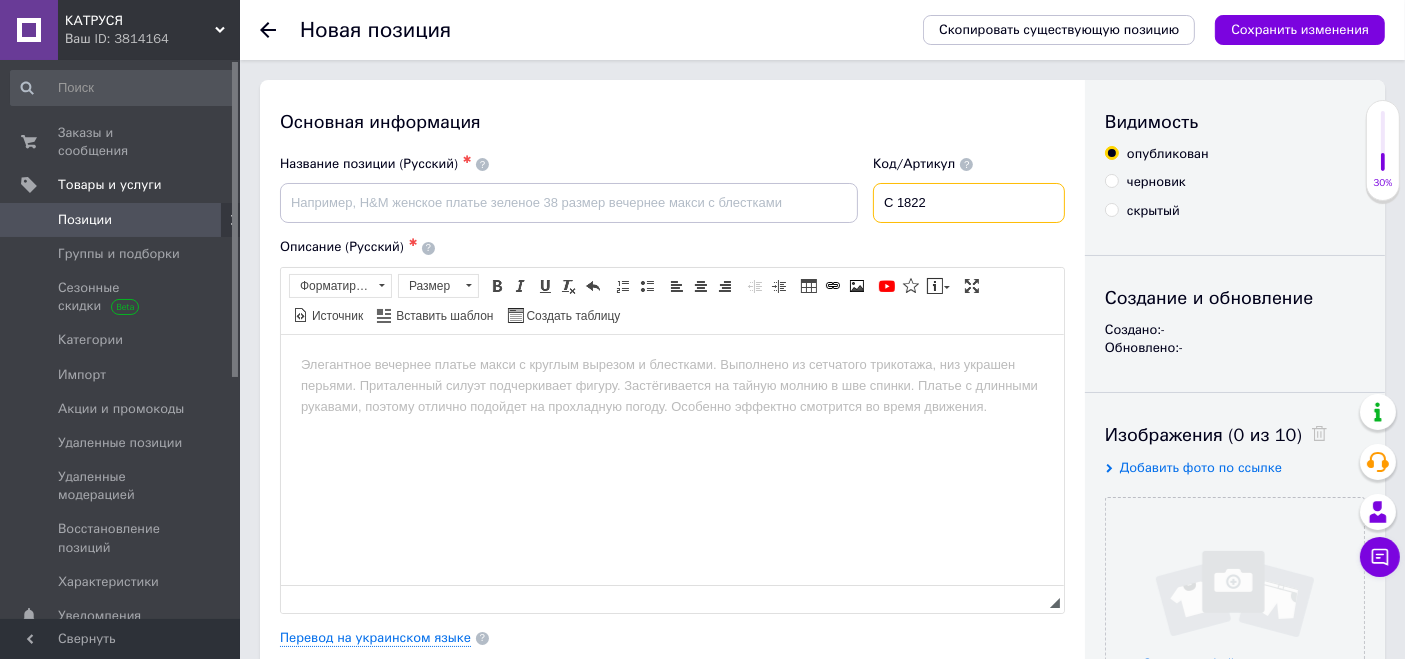 type on "С 1822" 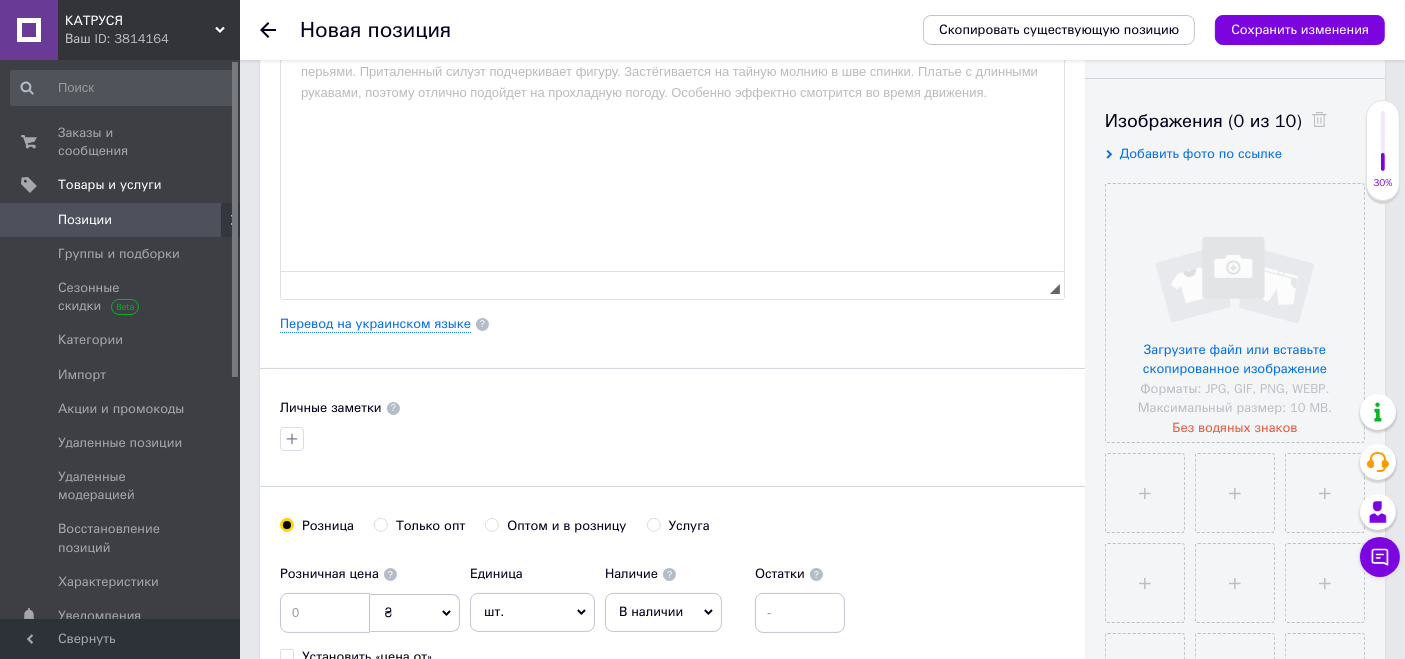 scroll, scrollTop: 444, scrollLeft: 0, axis: vertical 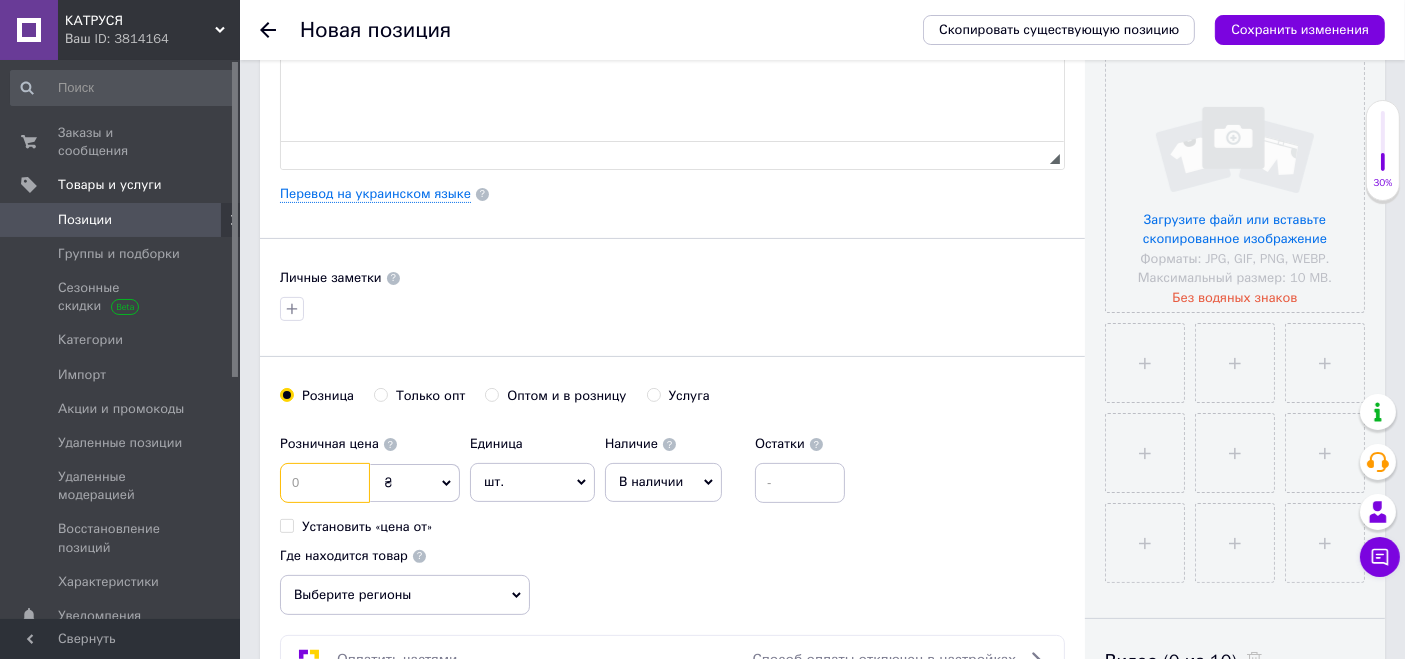 click at bounding box center (325, 483) 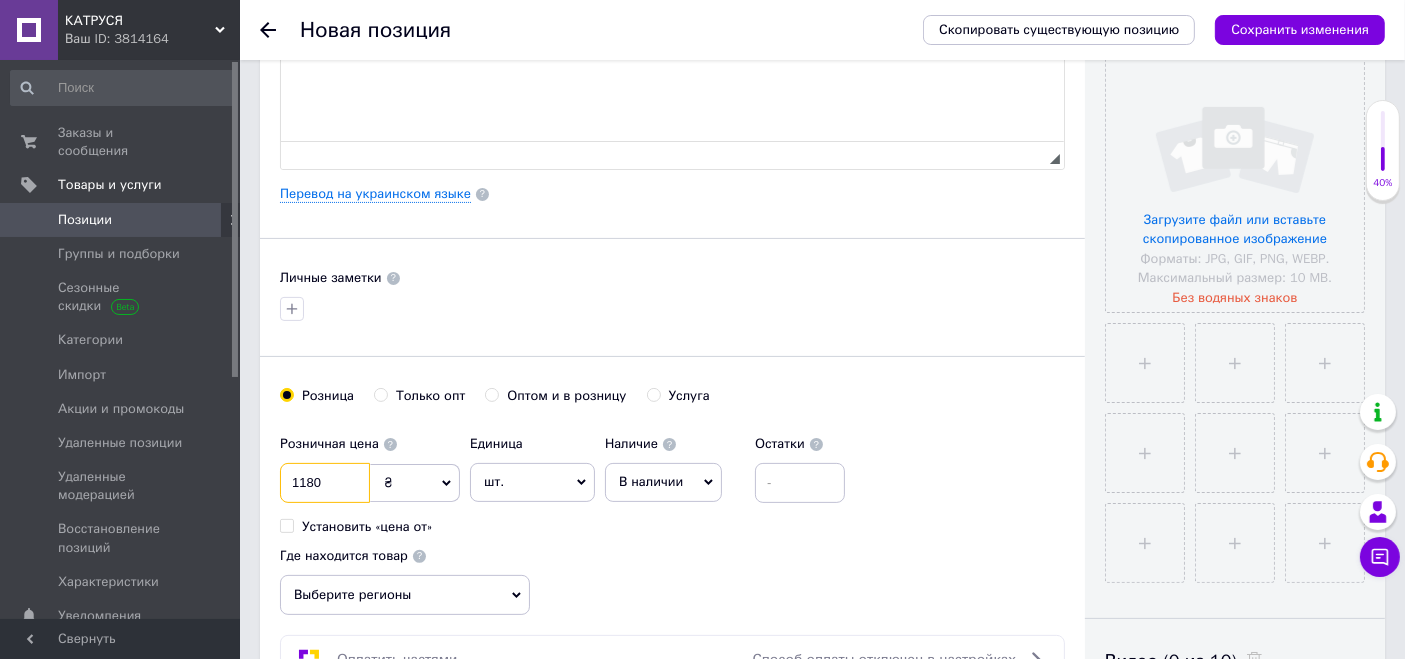 type on "1180" 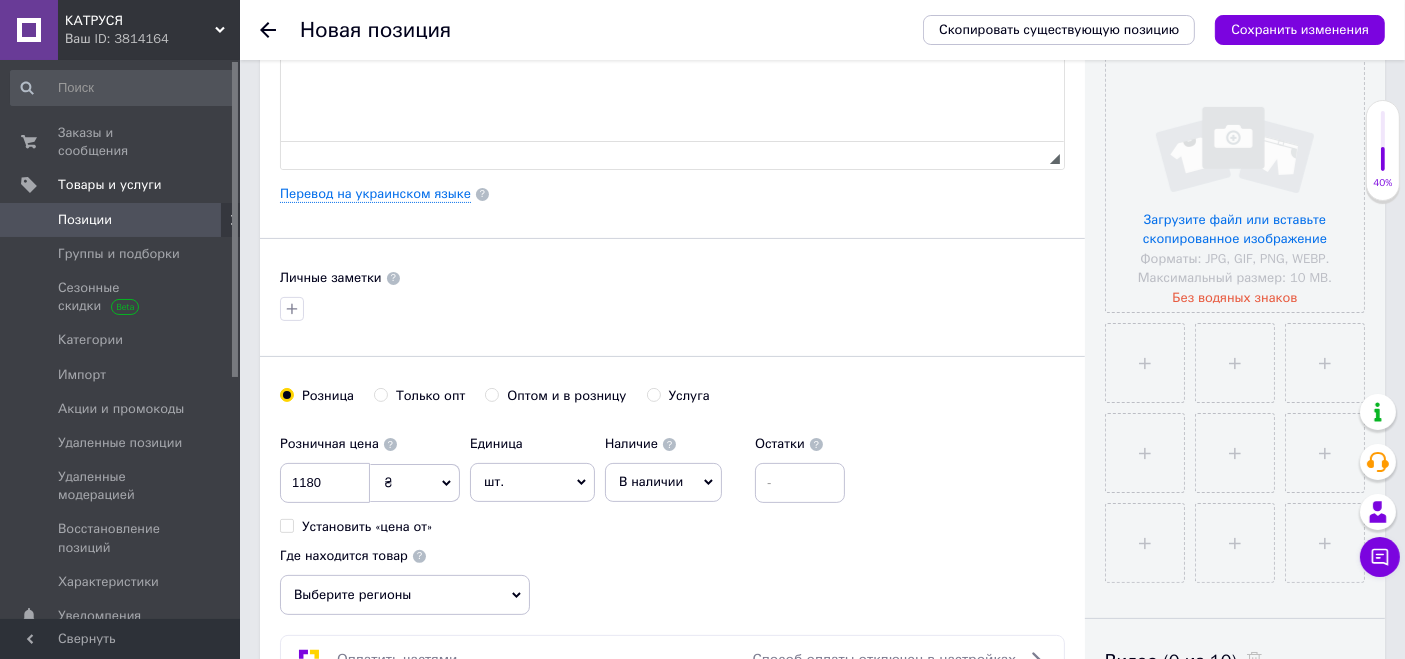 click on "В наличии" at bounding box center (651, 481) 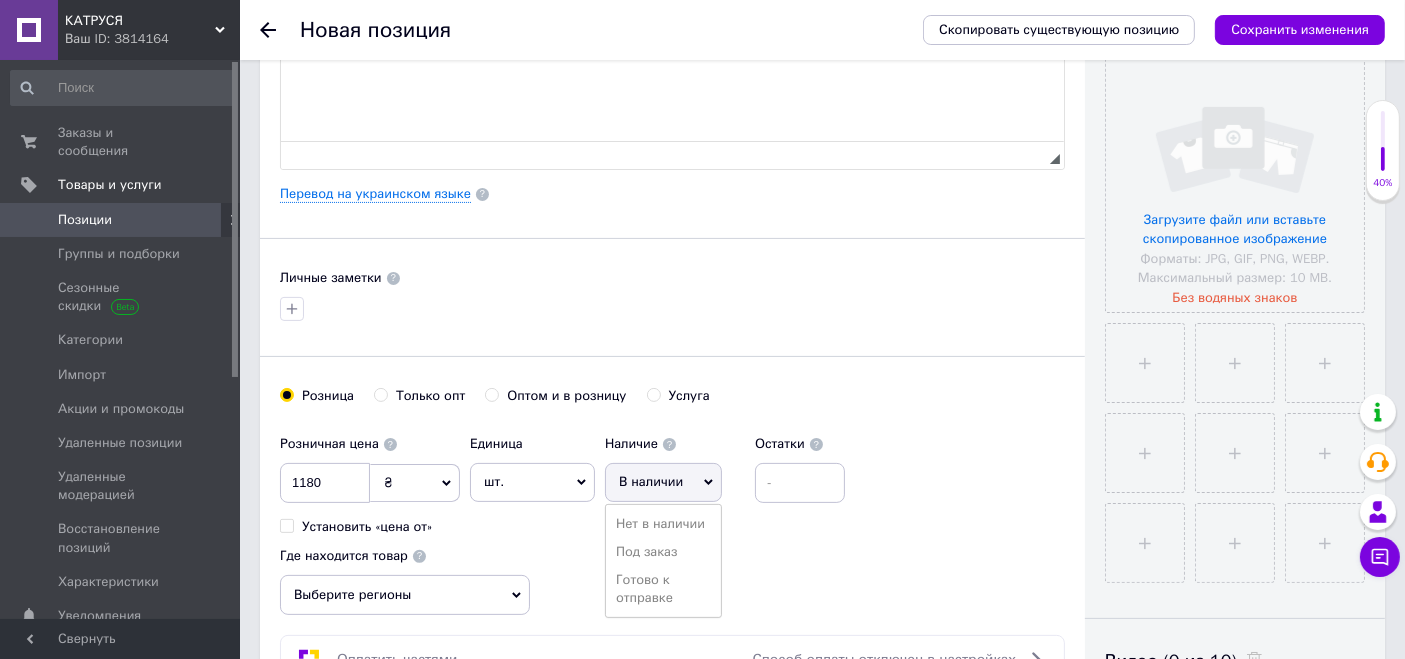 drag, startPoint x: 636, startPoint y: 592, endPoint x: 648, endPoint y: 555, distance: 38.8973 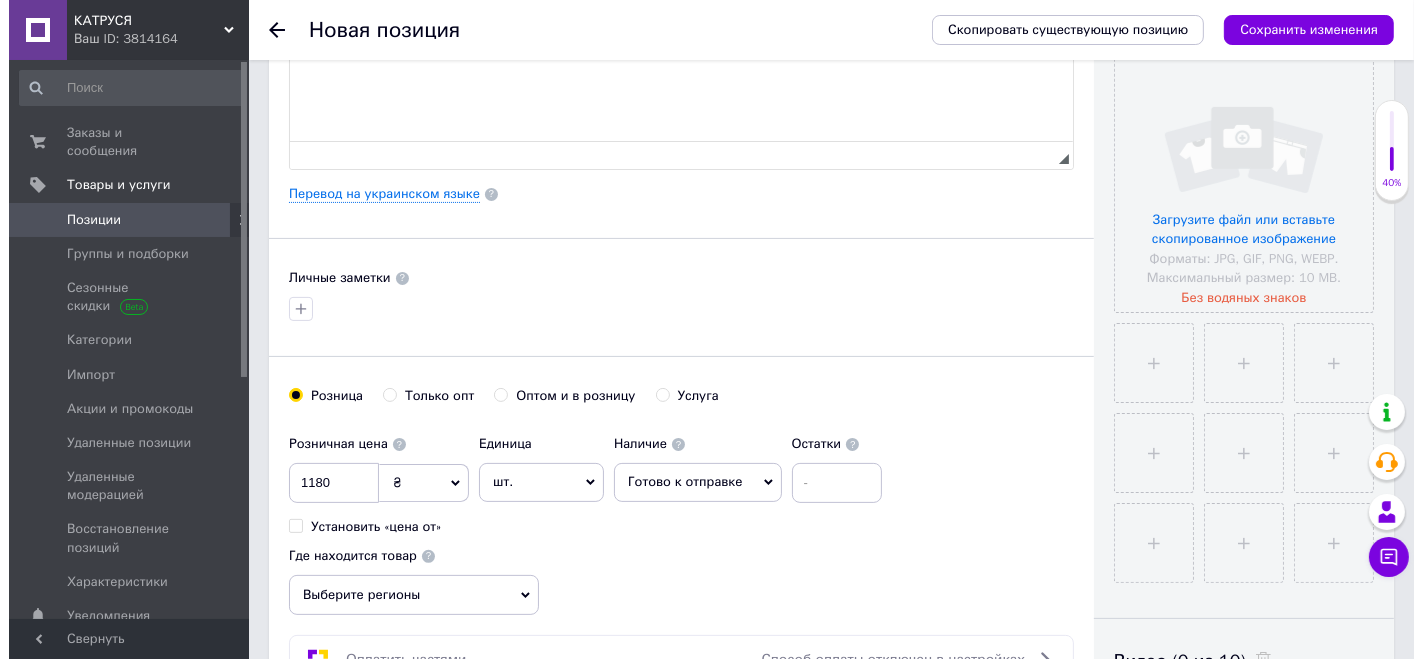 scroll, scrollTop: 0, scrollLeft: 0, axis: both 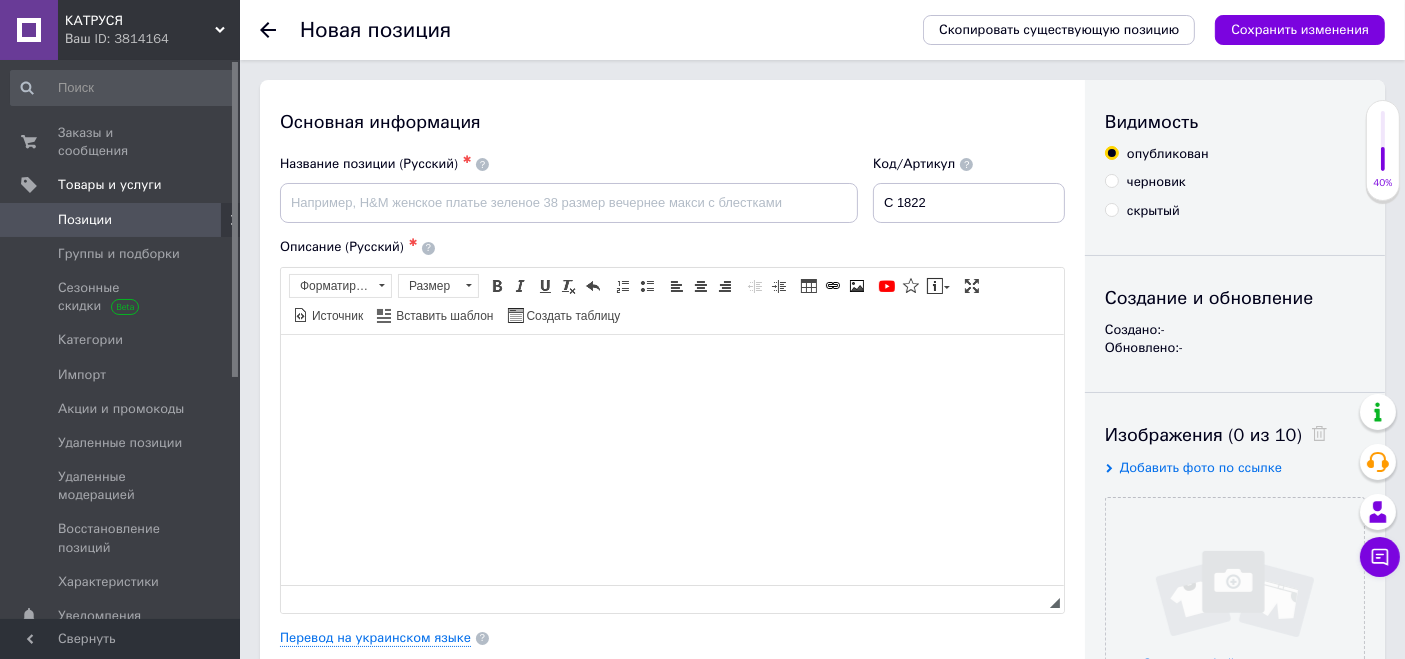 click at bounding box center (671, 364) 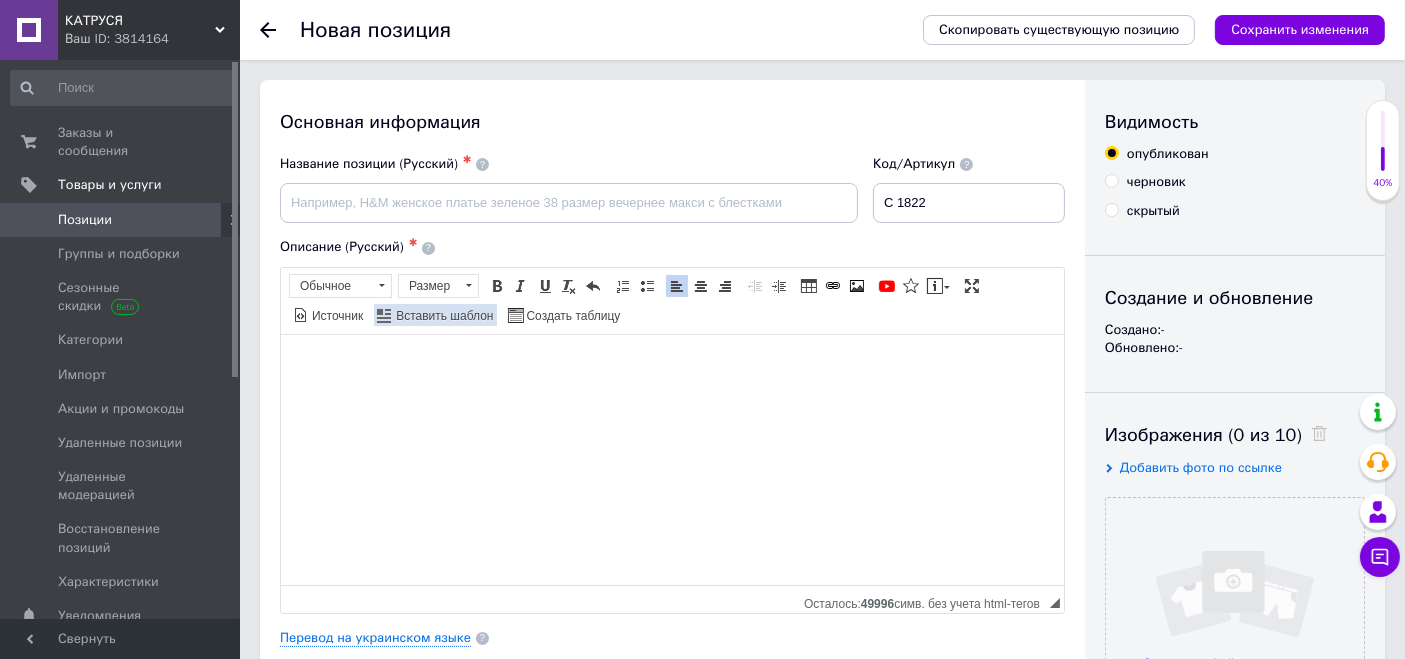 click on "Вставить шаблон" at bounding box center (443, 316) 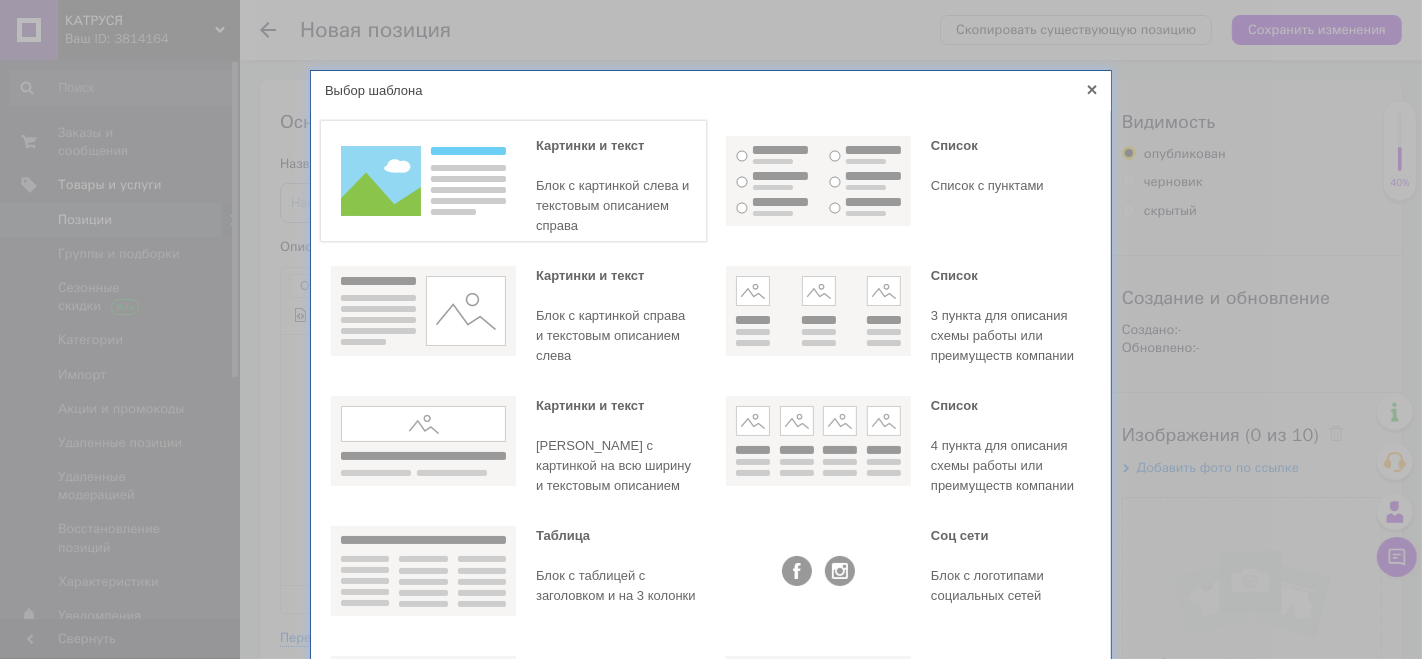 click at bounding box center [423, 181] 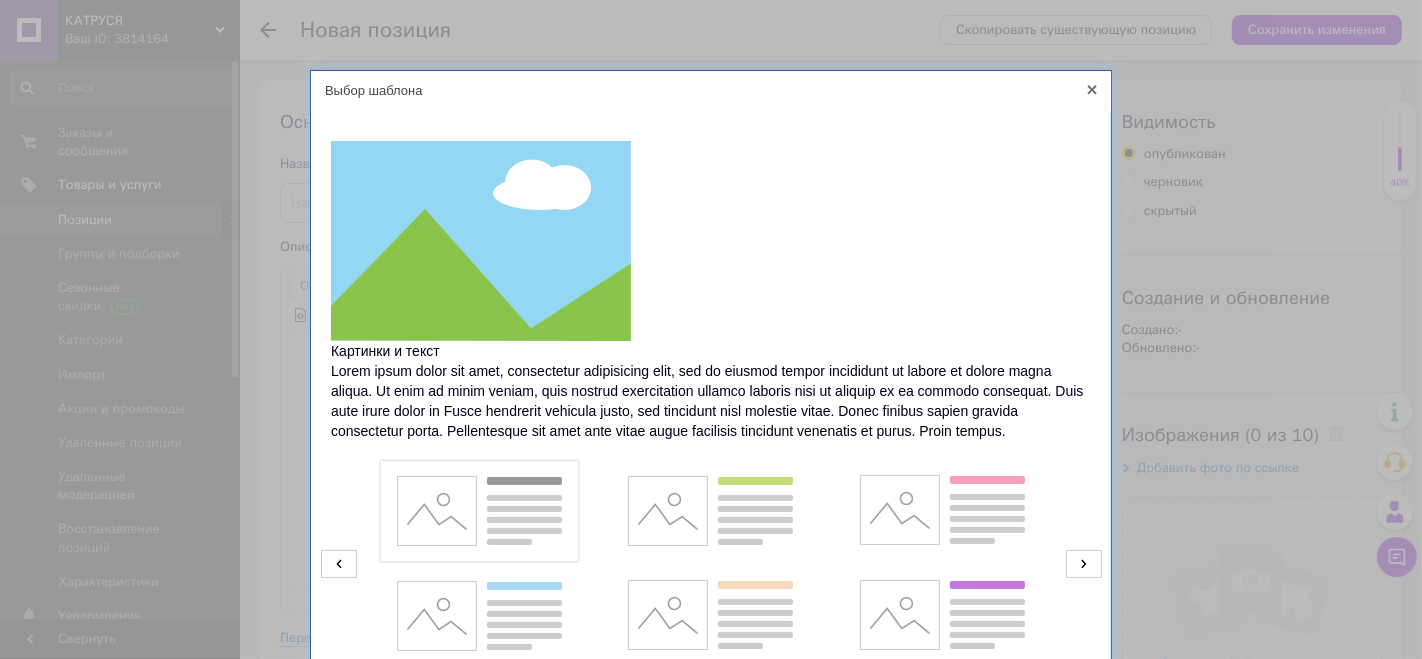 click at bounding box center (479, 511) 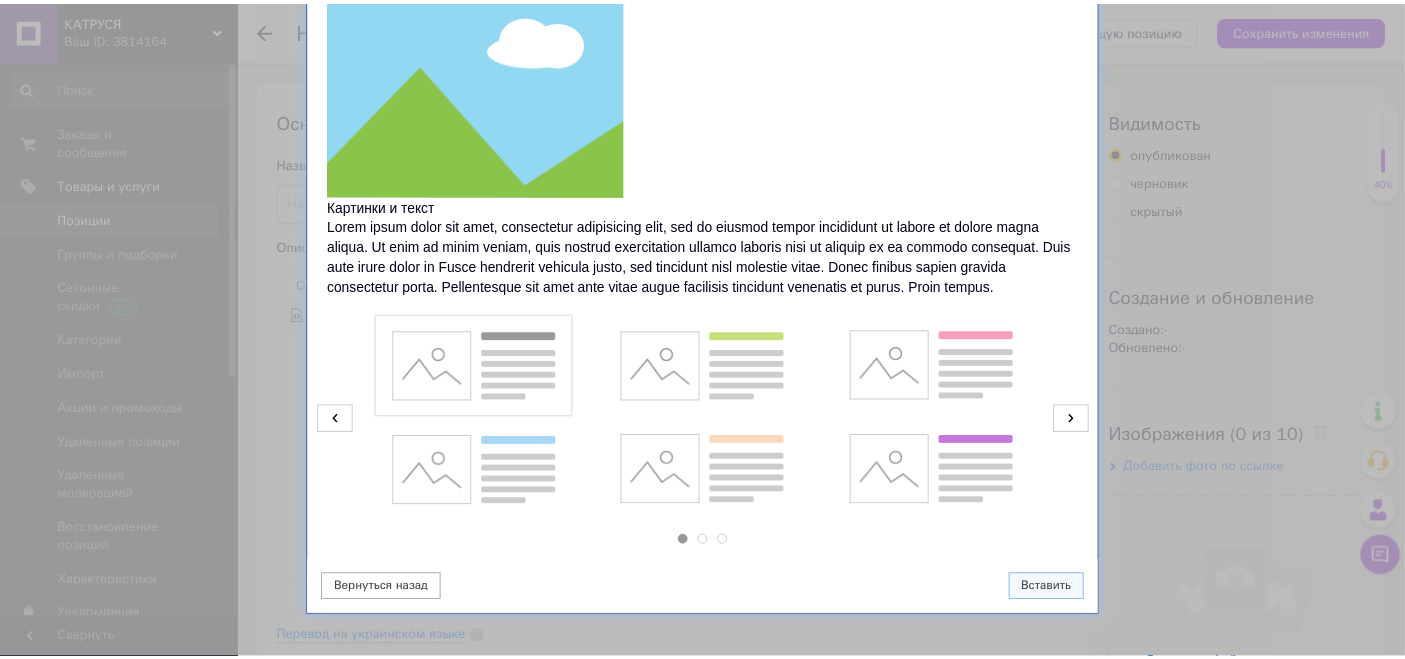 scroll, scrollTop: 170, scrollLeft: 0, axis: vertical 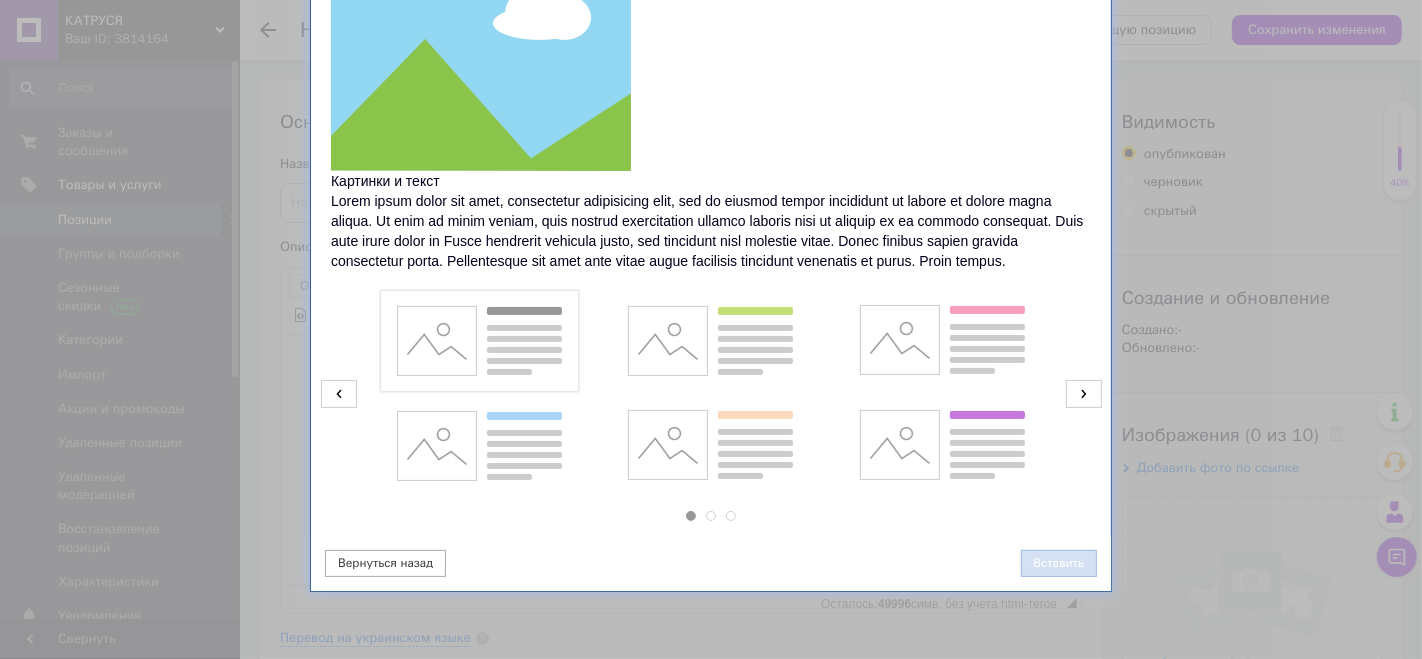click on "Вставить" at bounding box center [1059, 563] 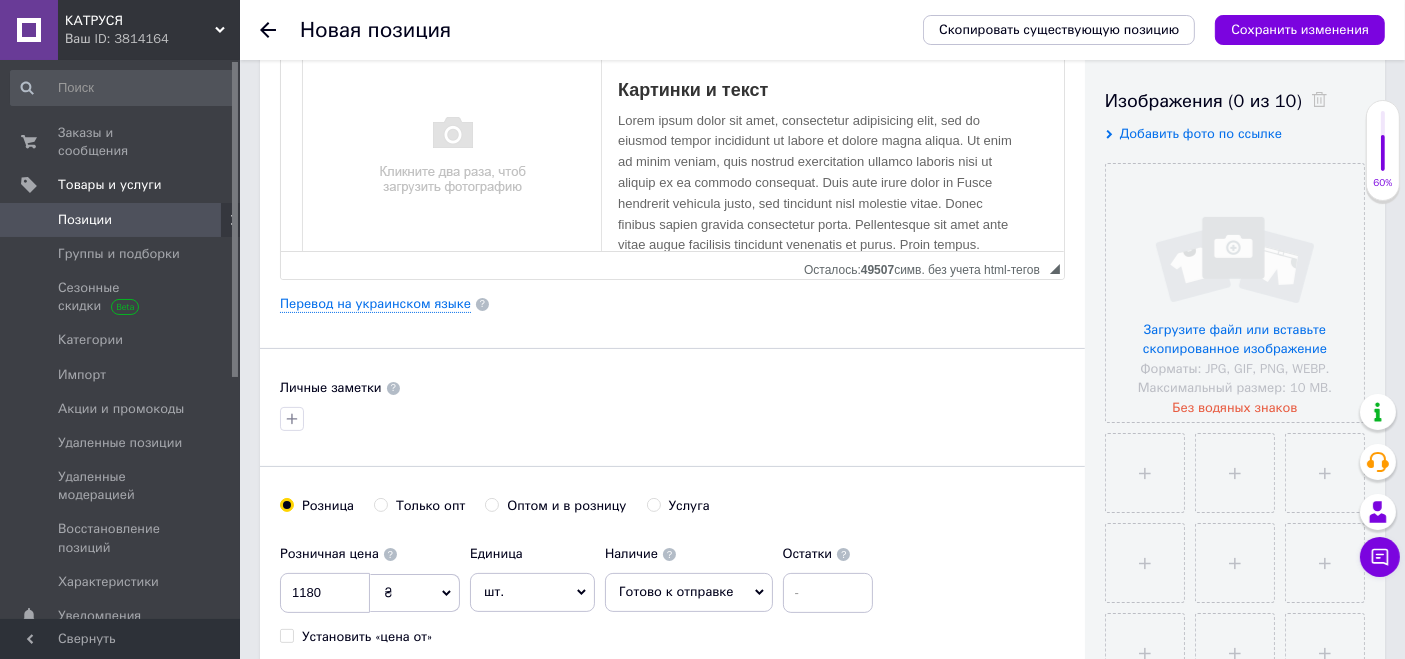 scroll, scrollTop: 444, scrollLeft: 0, axis: vertical 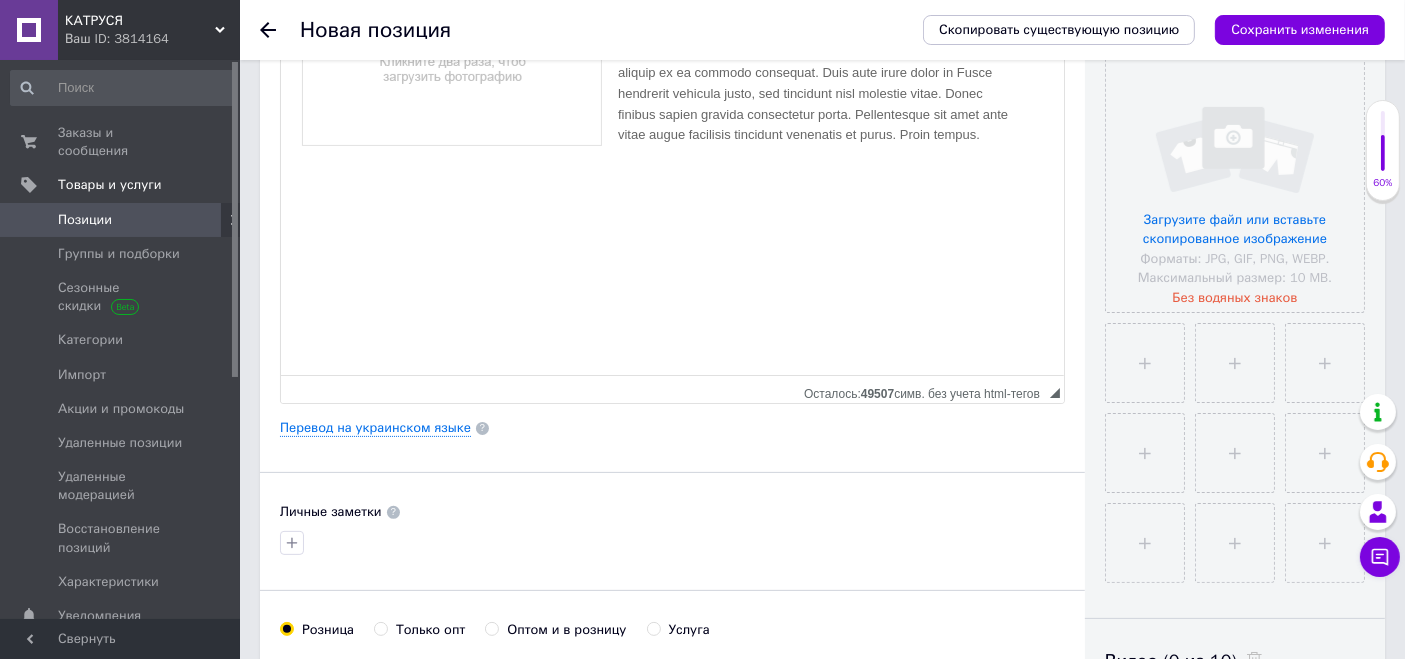 drag, startPoint x: 1056, startPoint y: 154, endPoint x: 993, endPoint y: 498, distance: 349.7213 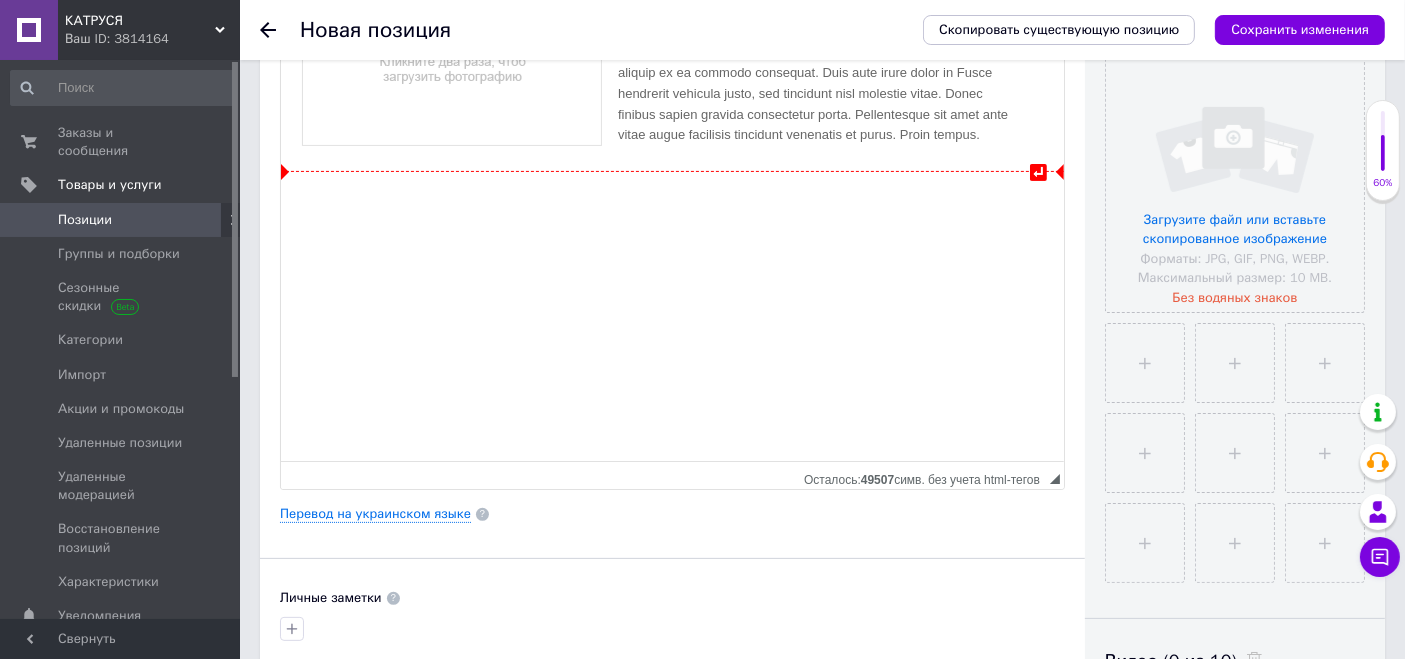 click on "Картинки и текст Lorem ipsum dolor sit amet, consectetur adipisicing elit, sed do eiusmod tempor incididunt ut labore et dolore magna aliqua. Ut enim ad minim veniam, quis nostrud exercitation ullamco laboris nisi ut aliquip ex ea commodo consequat. Duis aute irure dolor in Fusce hendrerit vehicula justo, sed tincidunt nisl molestie vitae. Donec finibus sapien gravida consectetur porta. Pellentesque sit amet ante vitae augue facilisis tincidunt venenatis et purus. Proin tempus." at bounding box center (671, 58) 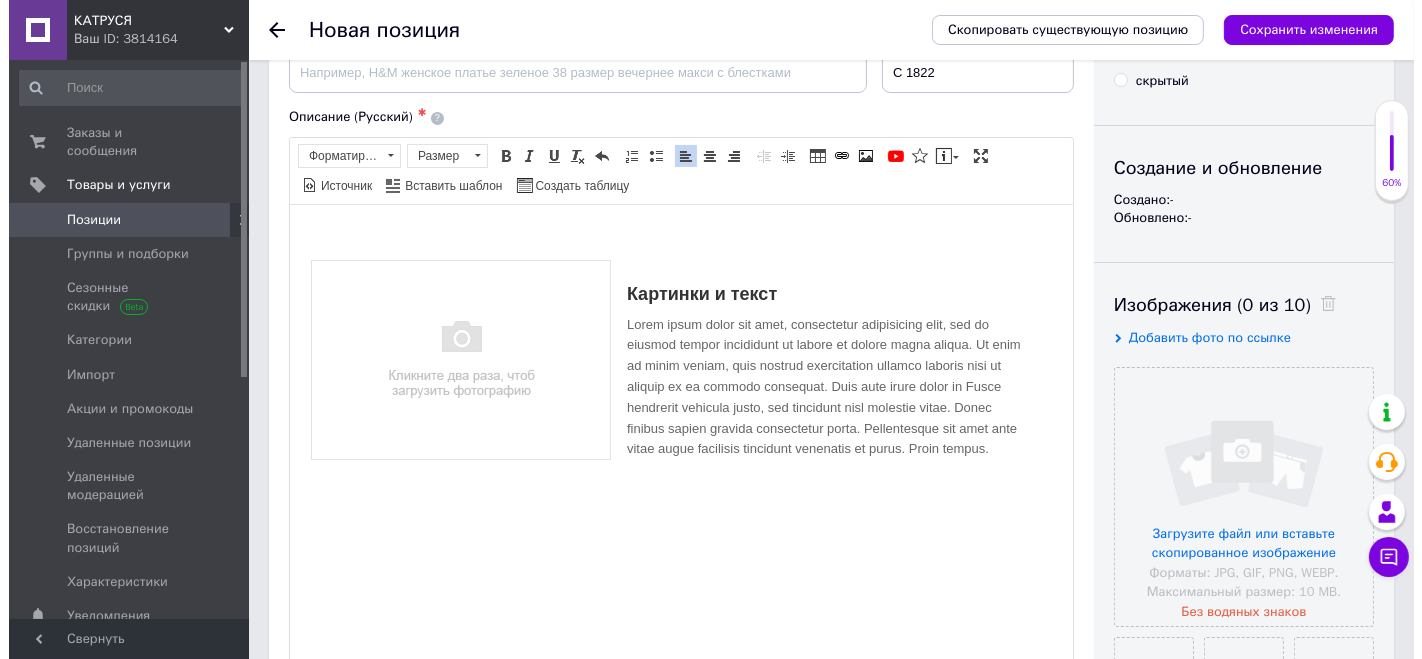 scroll, scrollTop: 0, scrollLeft: 0, axis: both 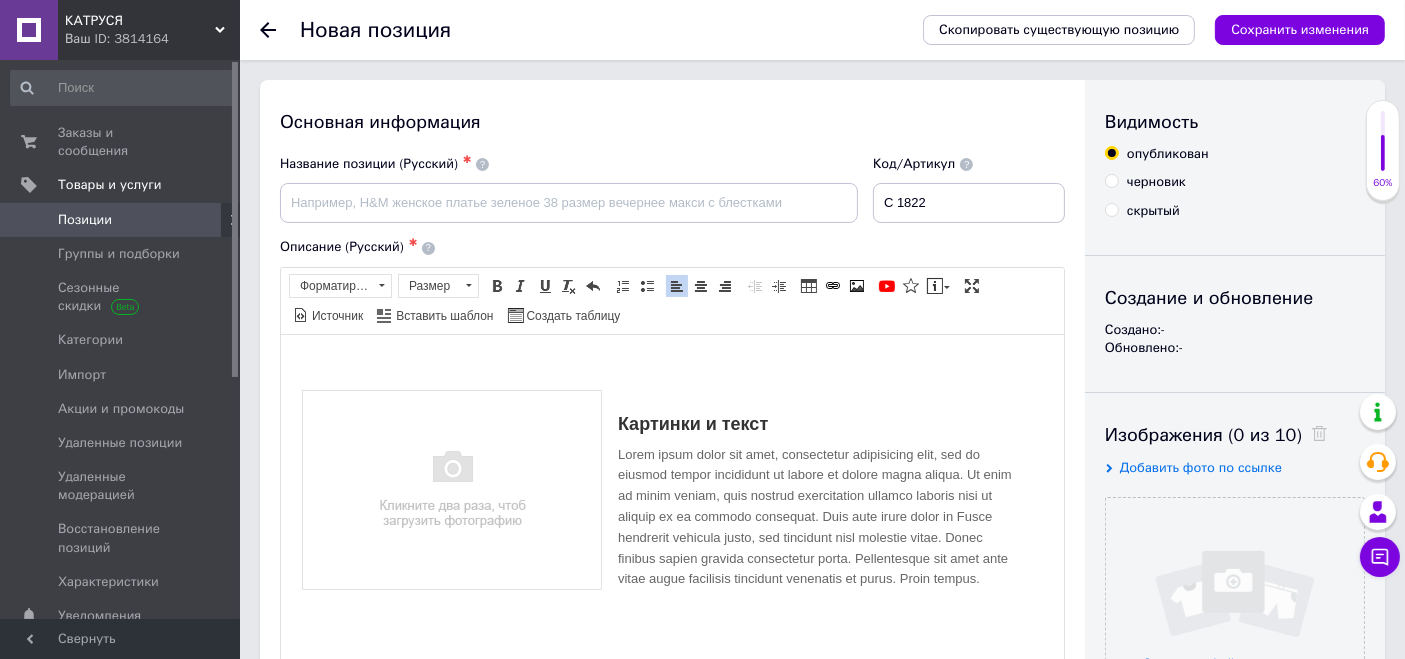 click on "По левому краю   По центру   По правому краю" at bounding box center (704, 288) 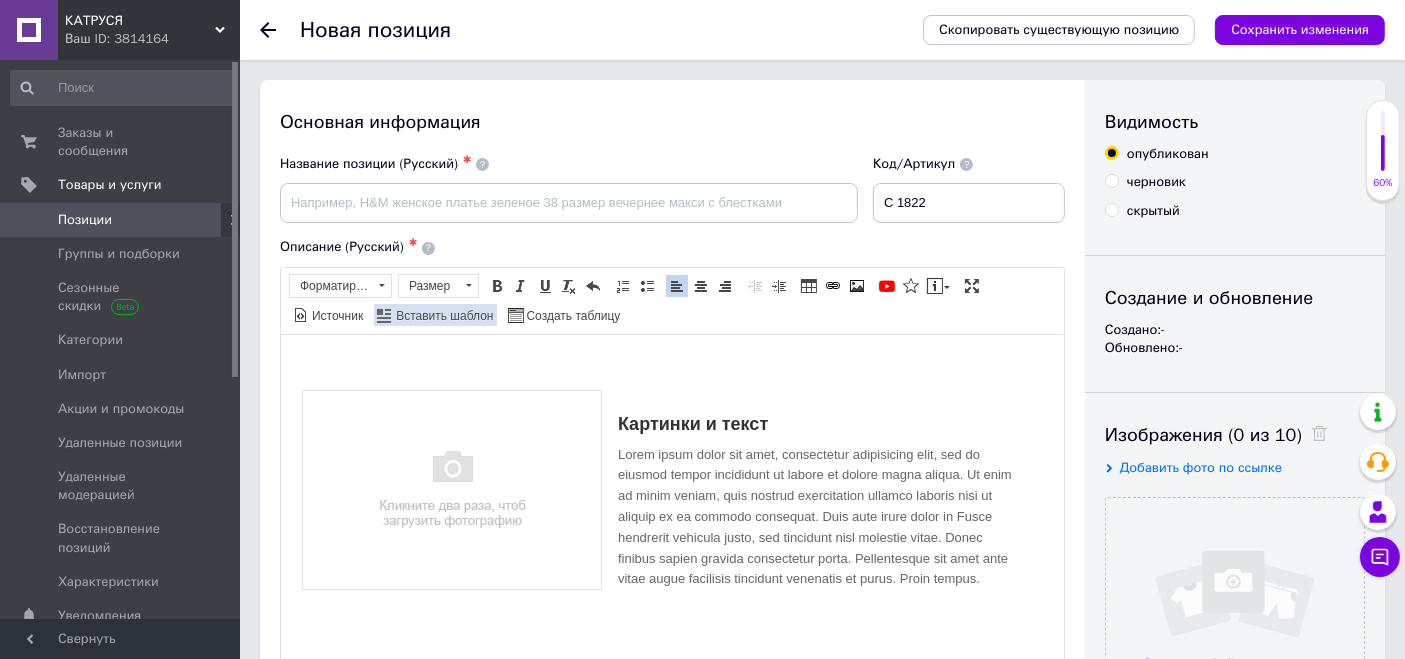 click on "Вставить шаблон" at bounding box center (443, 316) 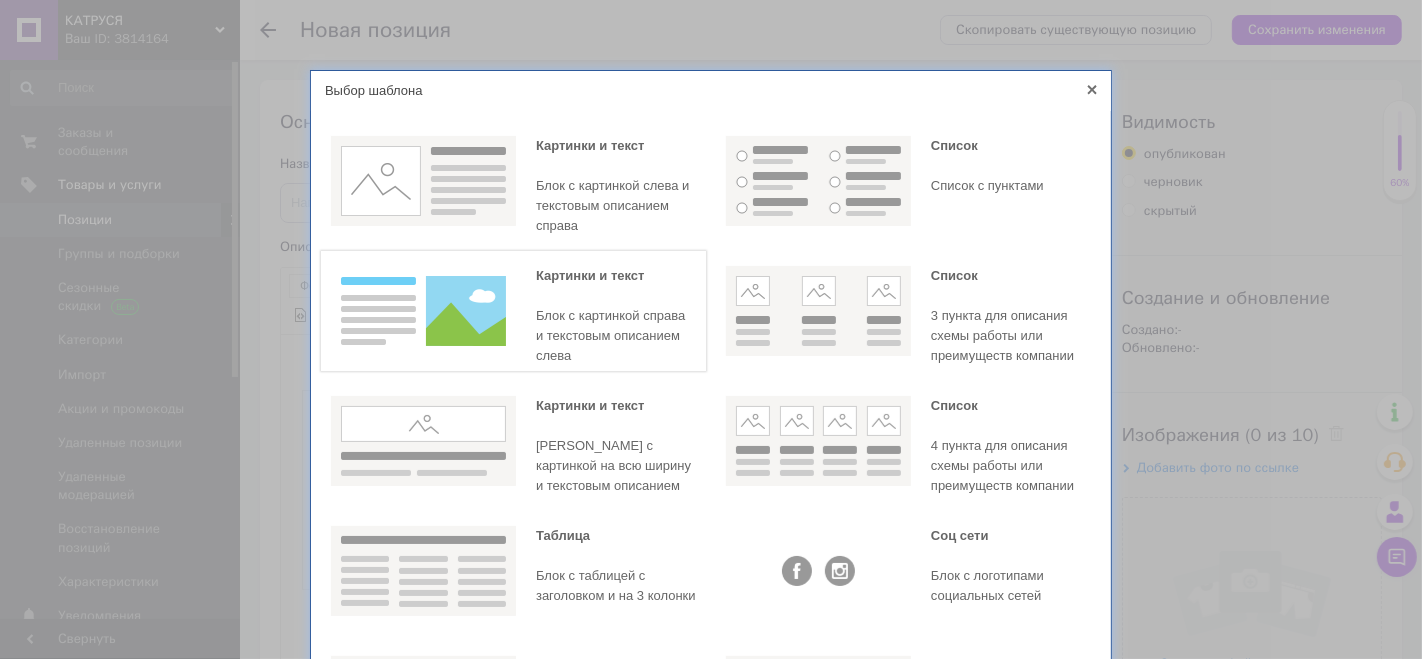 click at bounding box center [423, 311] 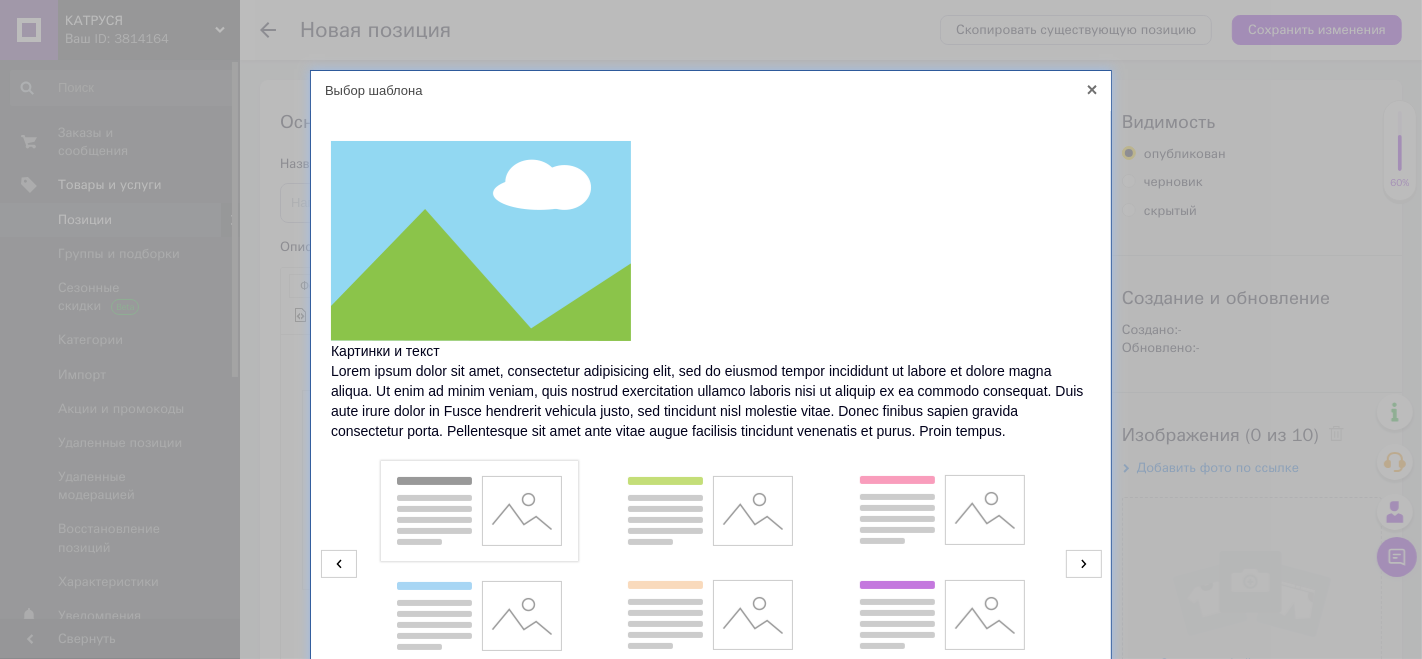click at bounding box center (479, 511) 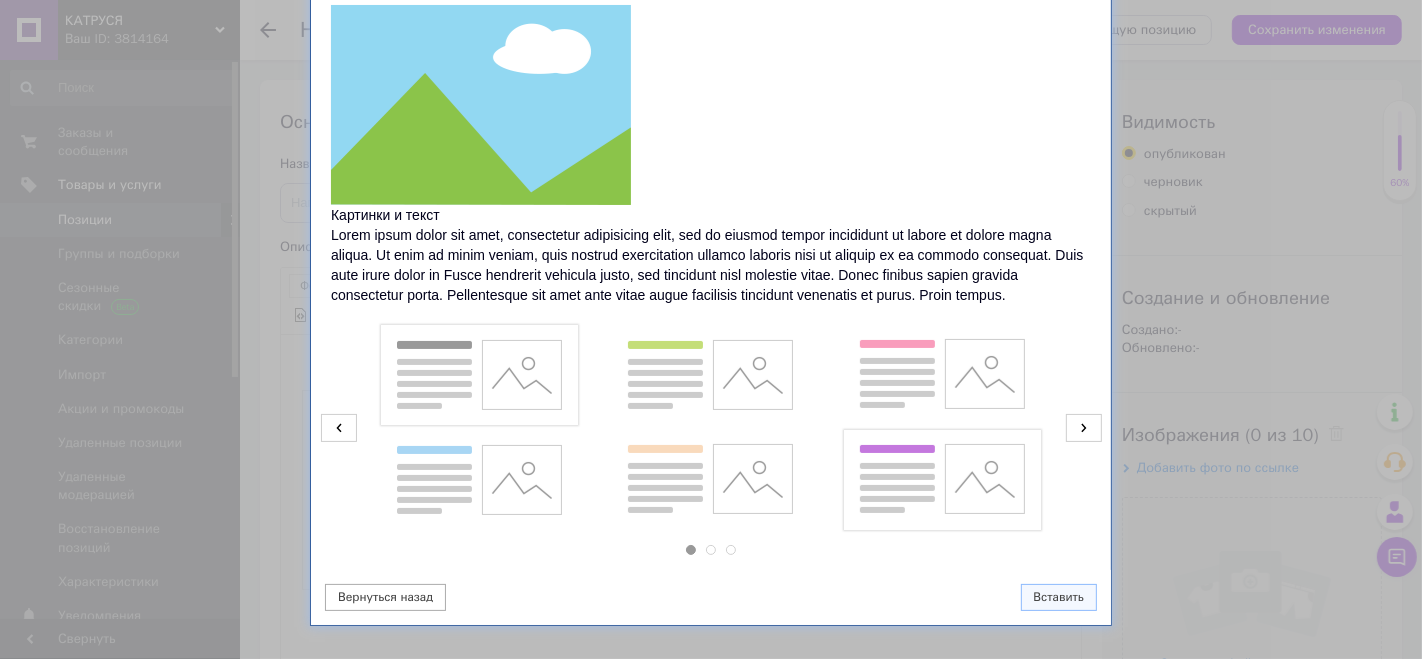 scroll, scrollTop: 170, scrollLeft: 0, axis: vertical 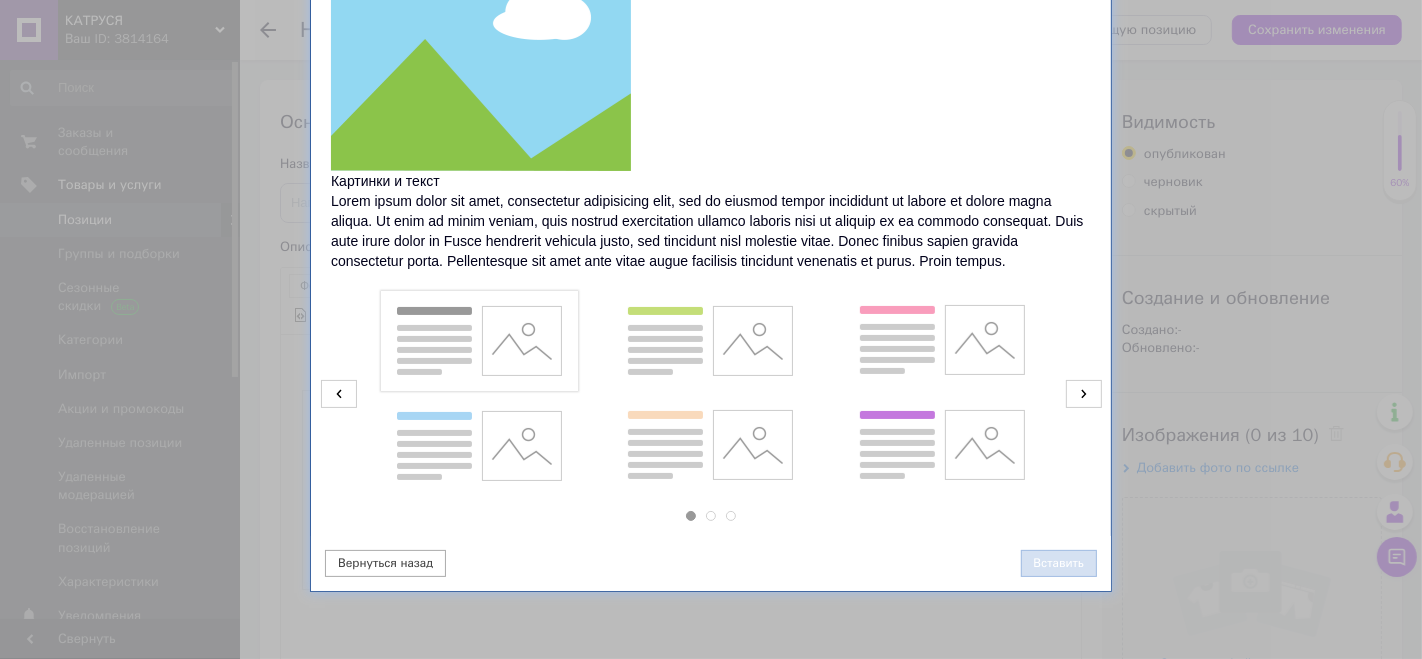 click on "Вставить" at bounding box center [1059, 563] 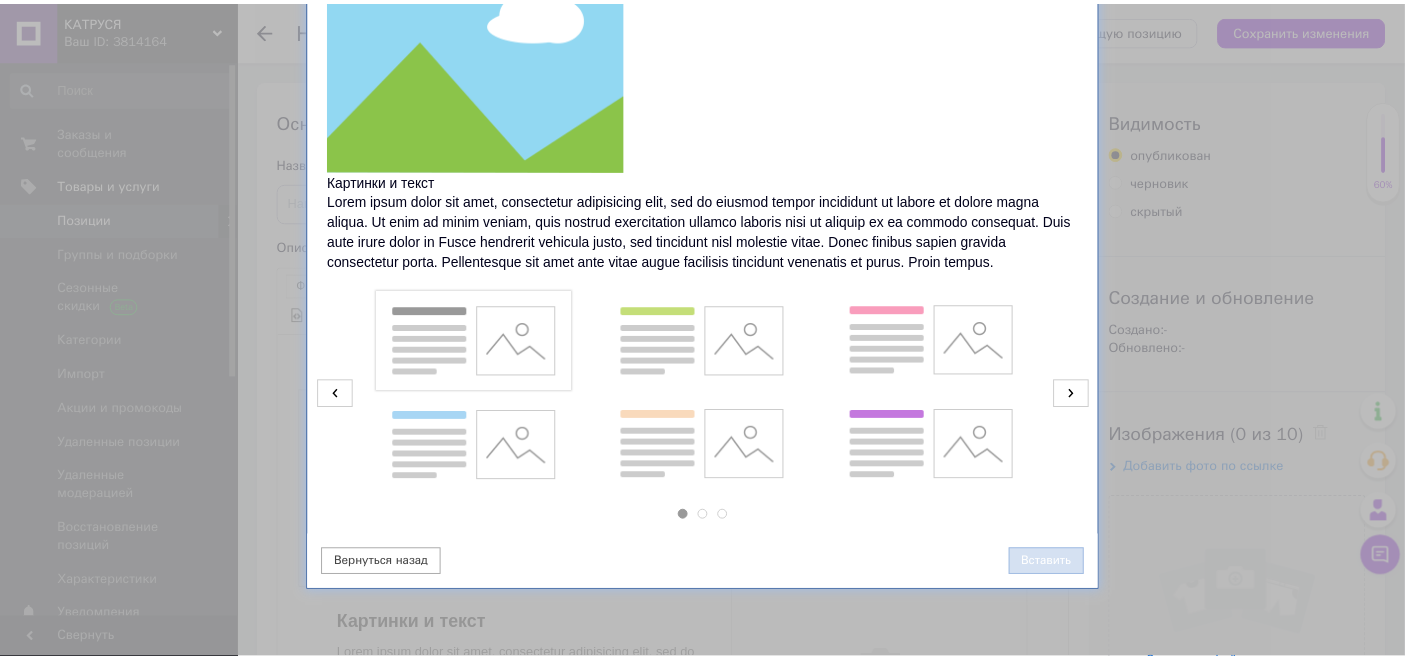 scroll, scrollTop: 193, scrollLeft: 0, axis: vertical 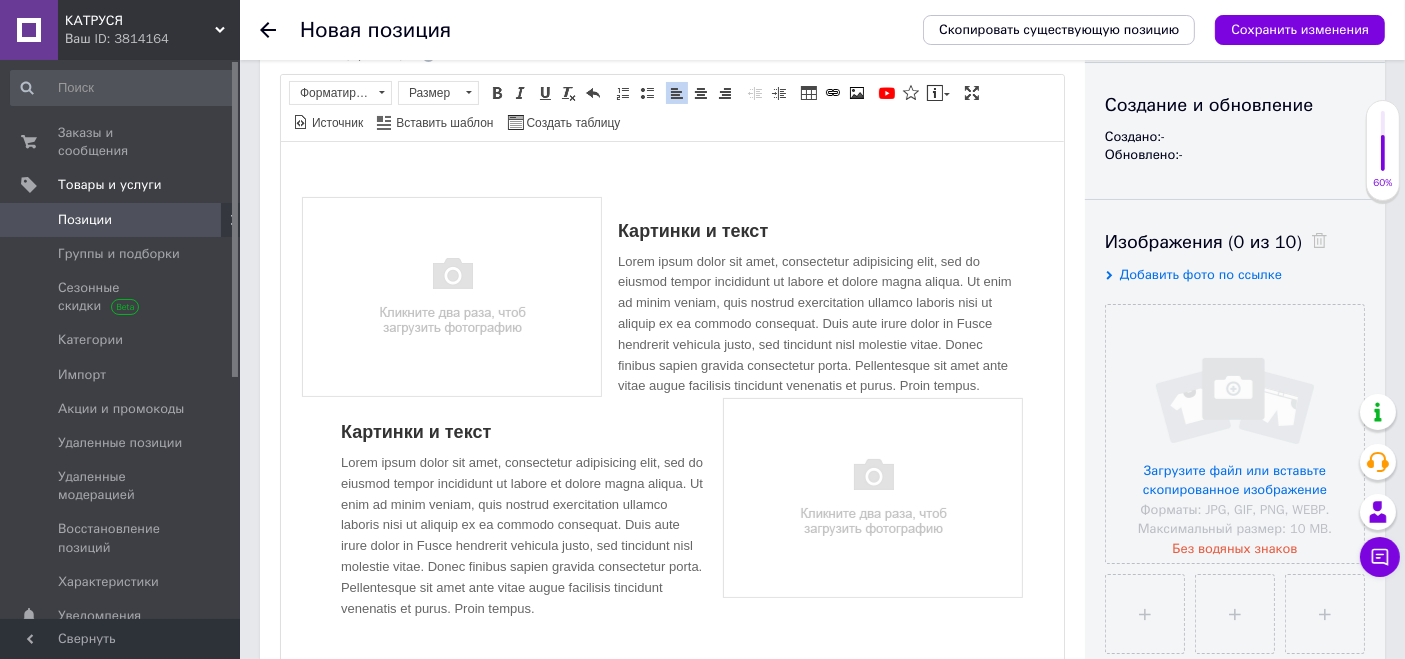 drag, startPoint x: 990, startPoint y: 285, endPoint x: 939, endPoint y: 309, distance: 56.364883 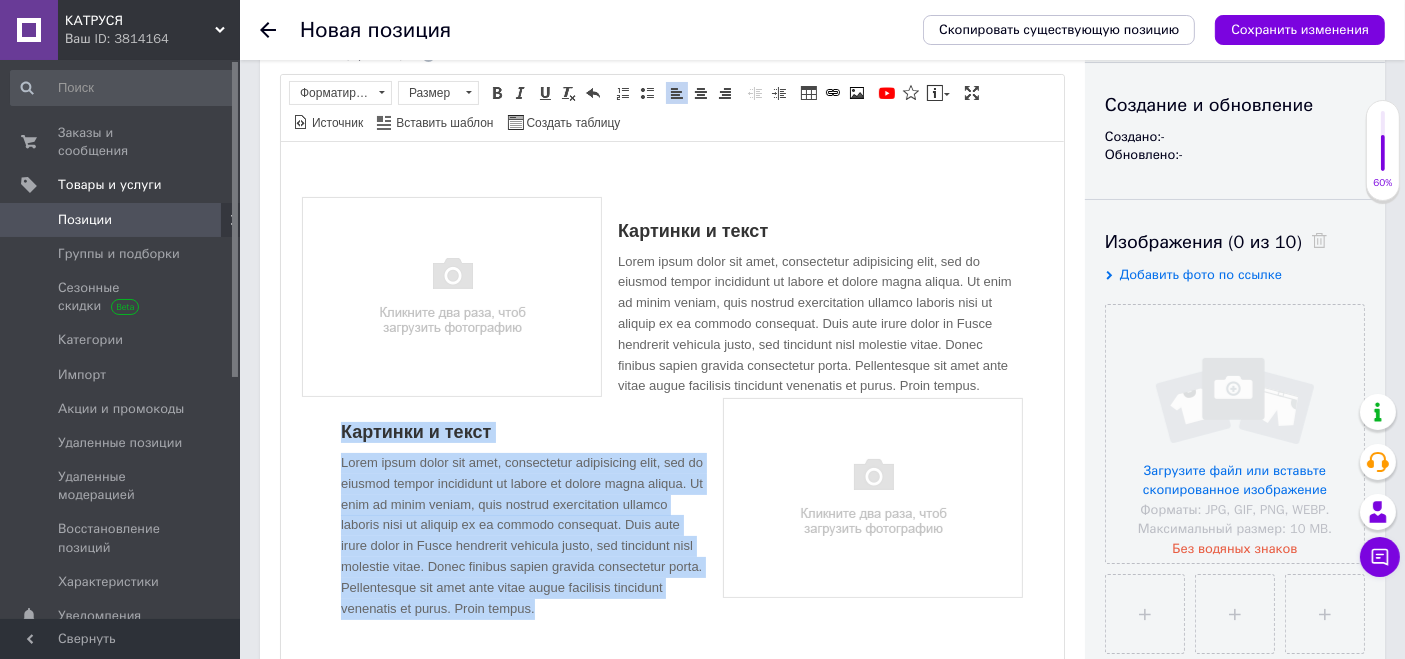 drag, startPoint x: 624, startPoint y: 614, endPoint x: 320, endPoint y: 430, distance: 355.34772 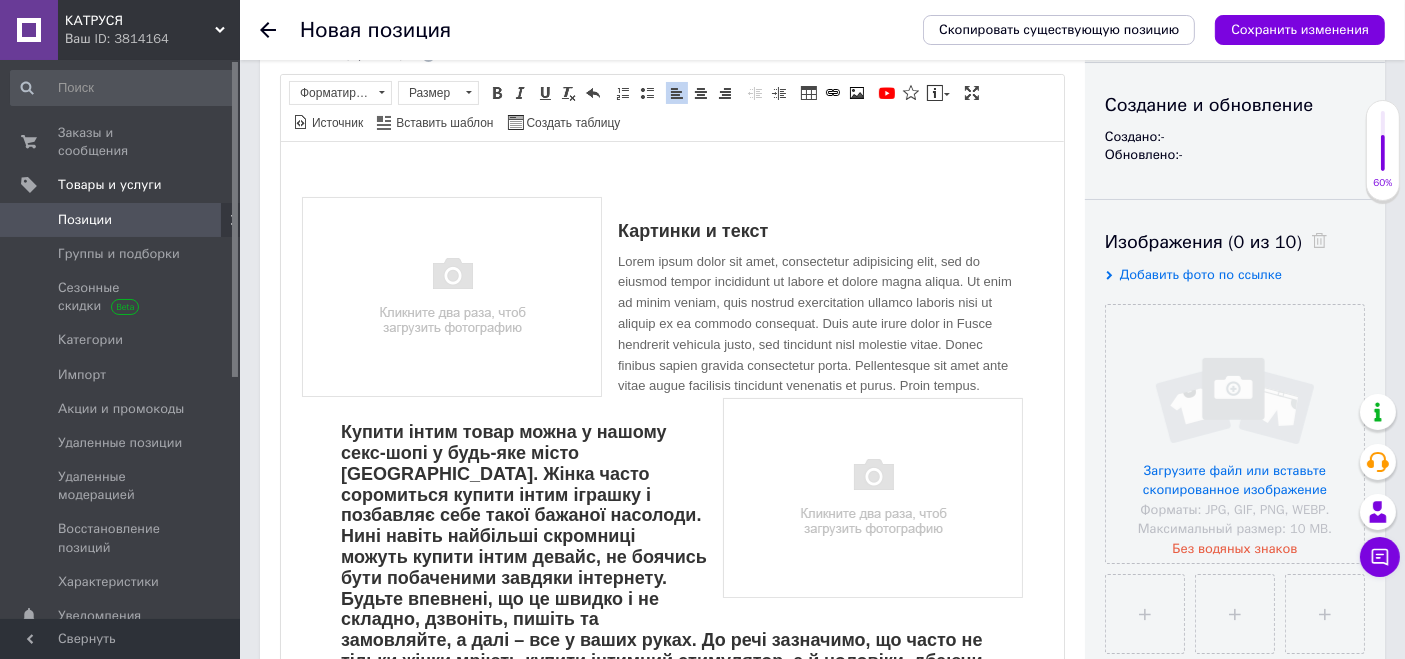 scroll, scrollTop: 242, scrollLeft: 0, axis: vertical 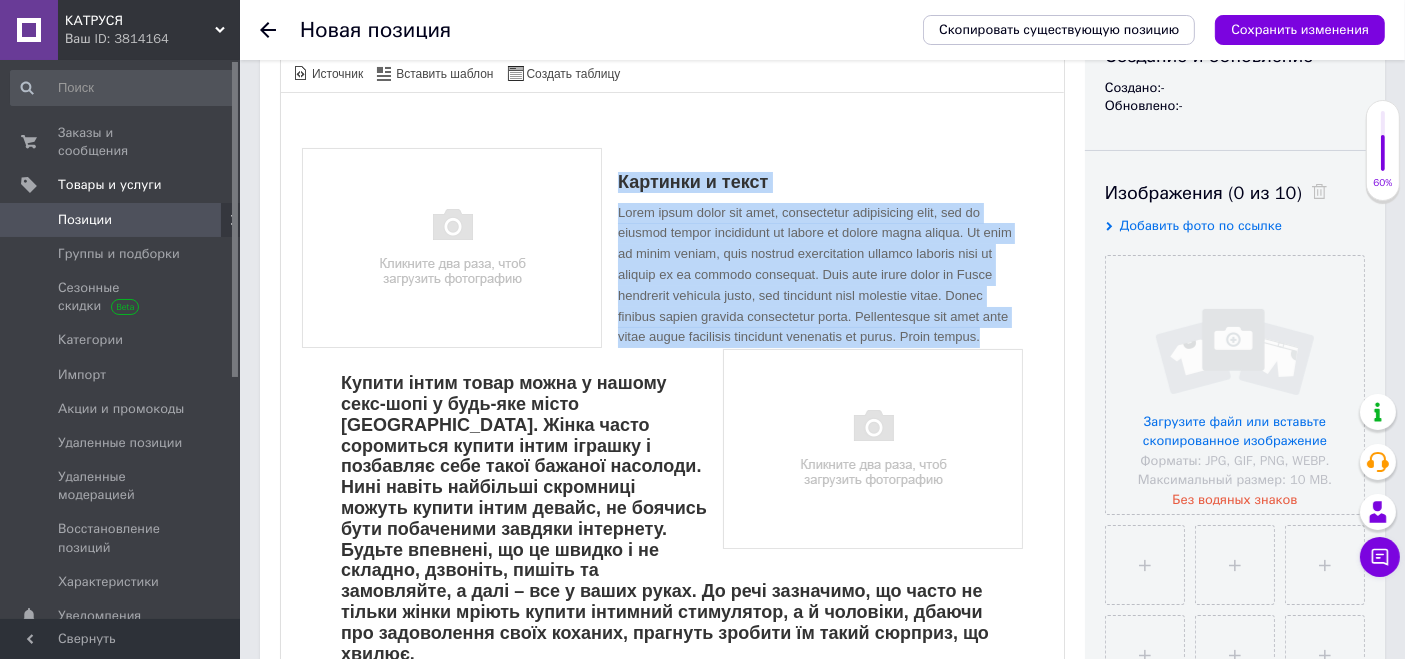 drag, startPoint x: 673, startPoint y: 352, endPoint x: 607, endPoint y: 182, distance: 182.36227 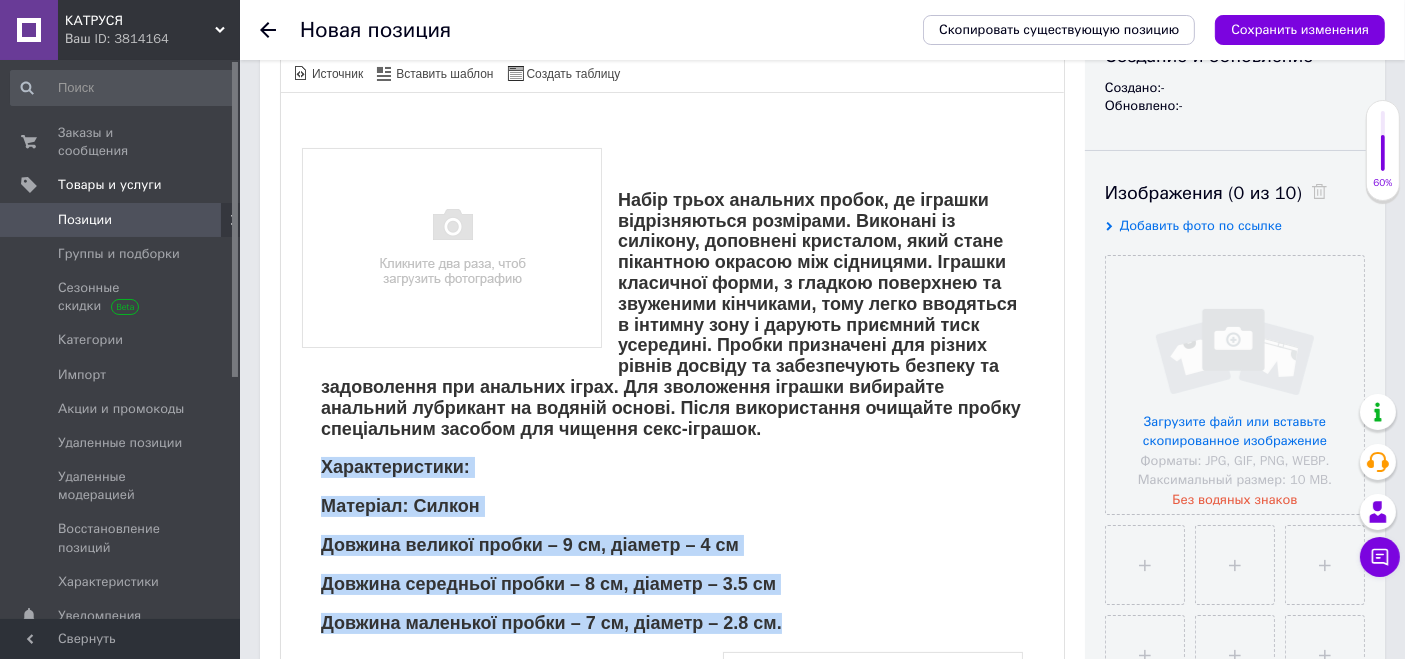 drag, startPoint x: 781, startPoint y: 637, endPoint x: 322, endPoint y: 483, distance: 484.14563 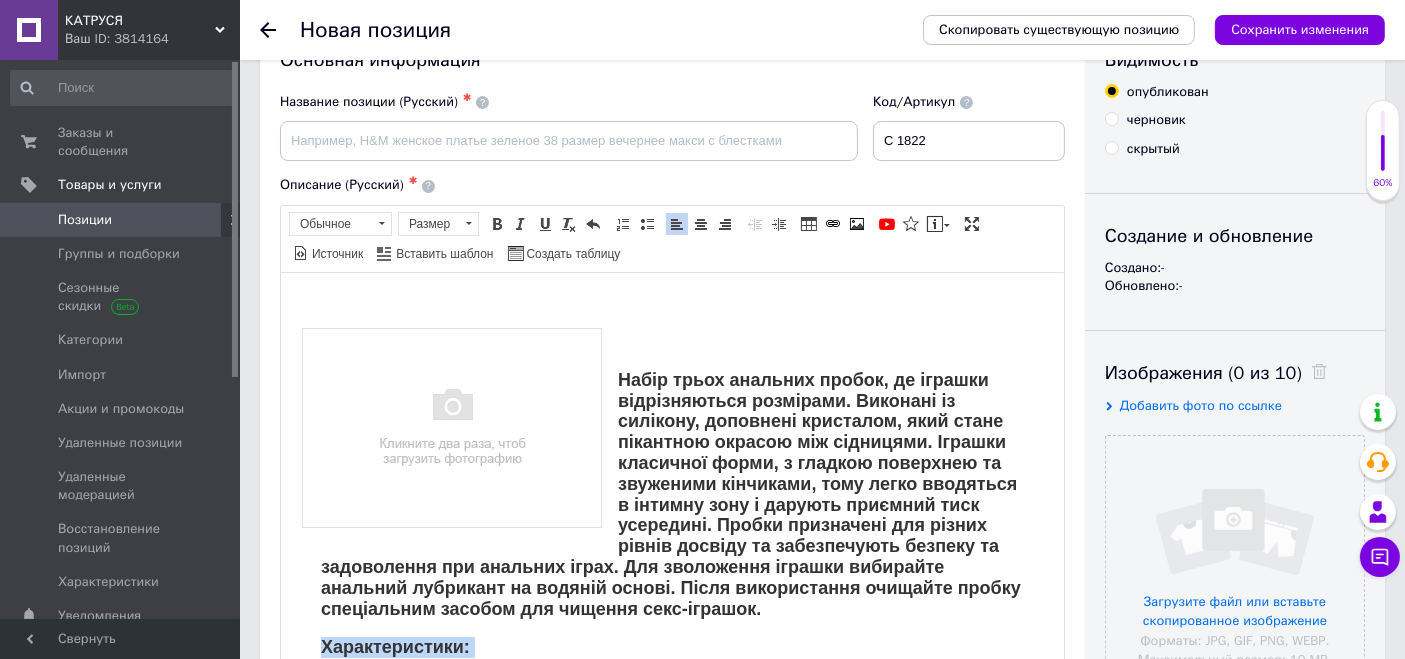 scroll, scrollTop: 0, scrollLeft: 0, axis: both 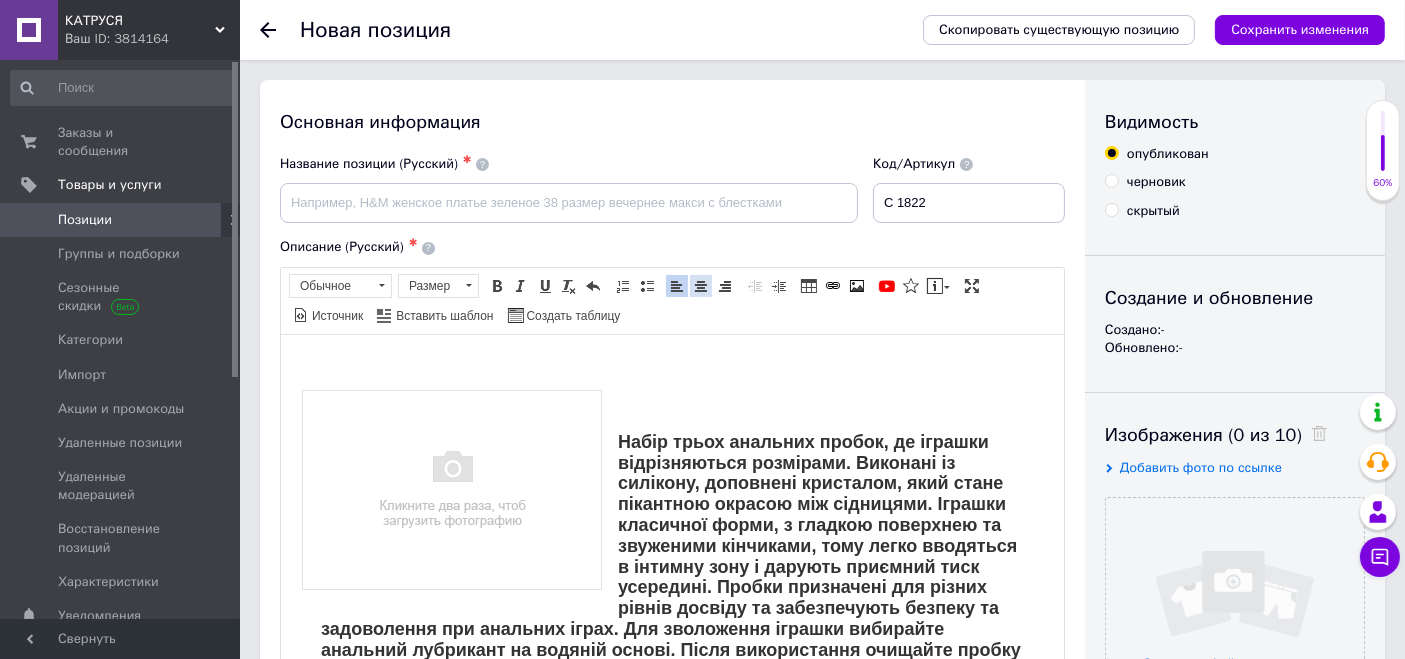 click at bounding box center (701, 286) 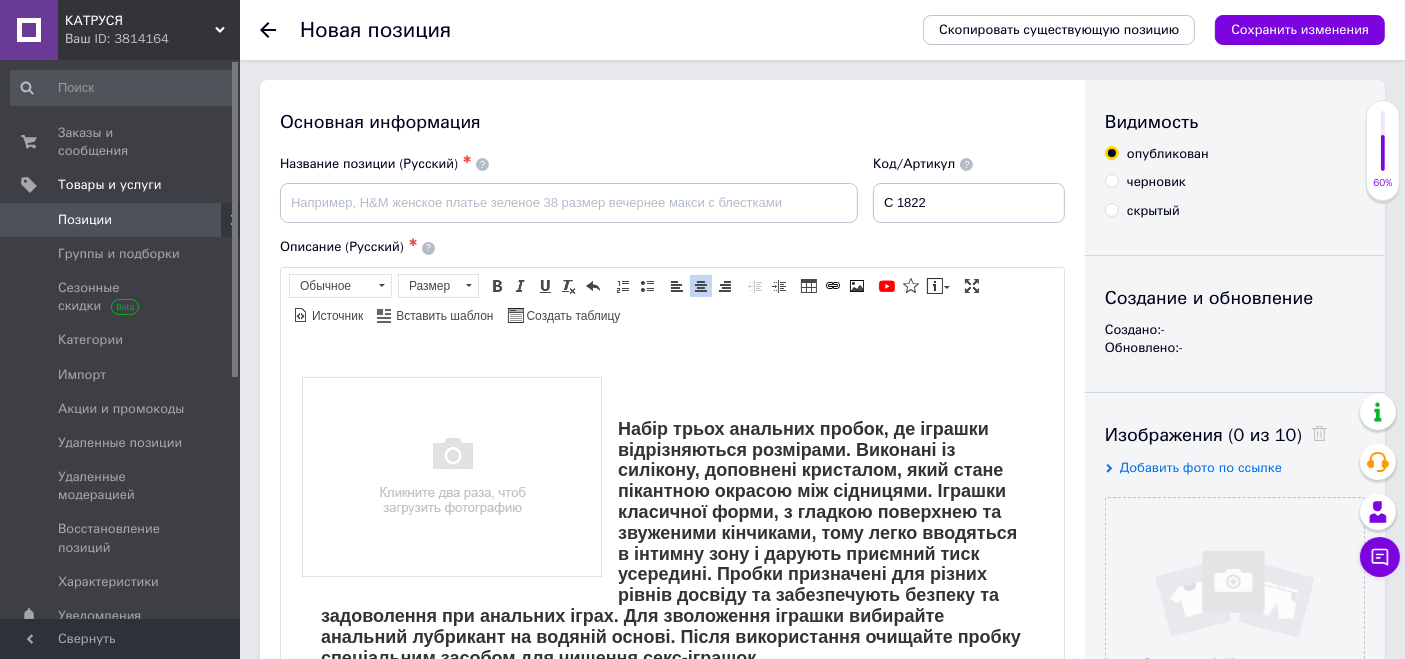 scroll, scrollTop: 0, scrollLeft: 0, axis: both 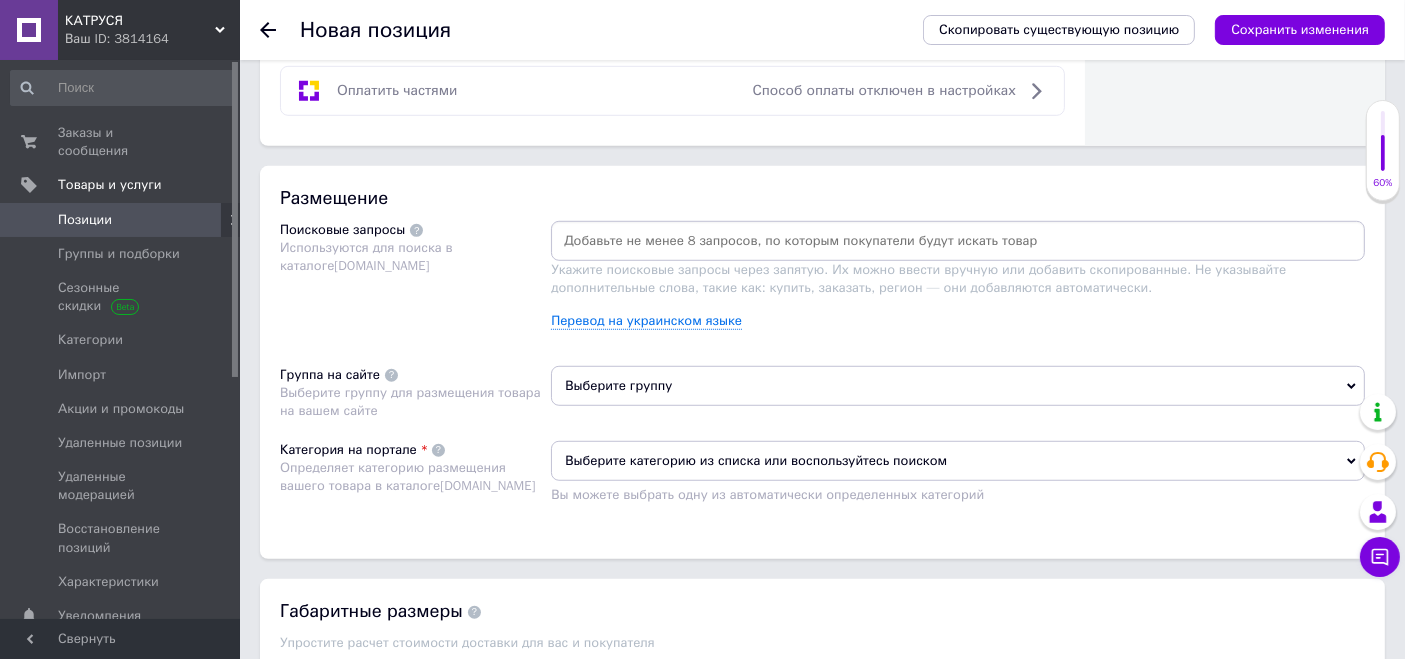 click at bounding box center (958, 241) 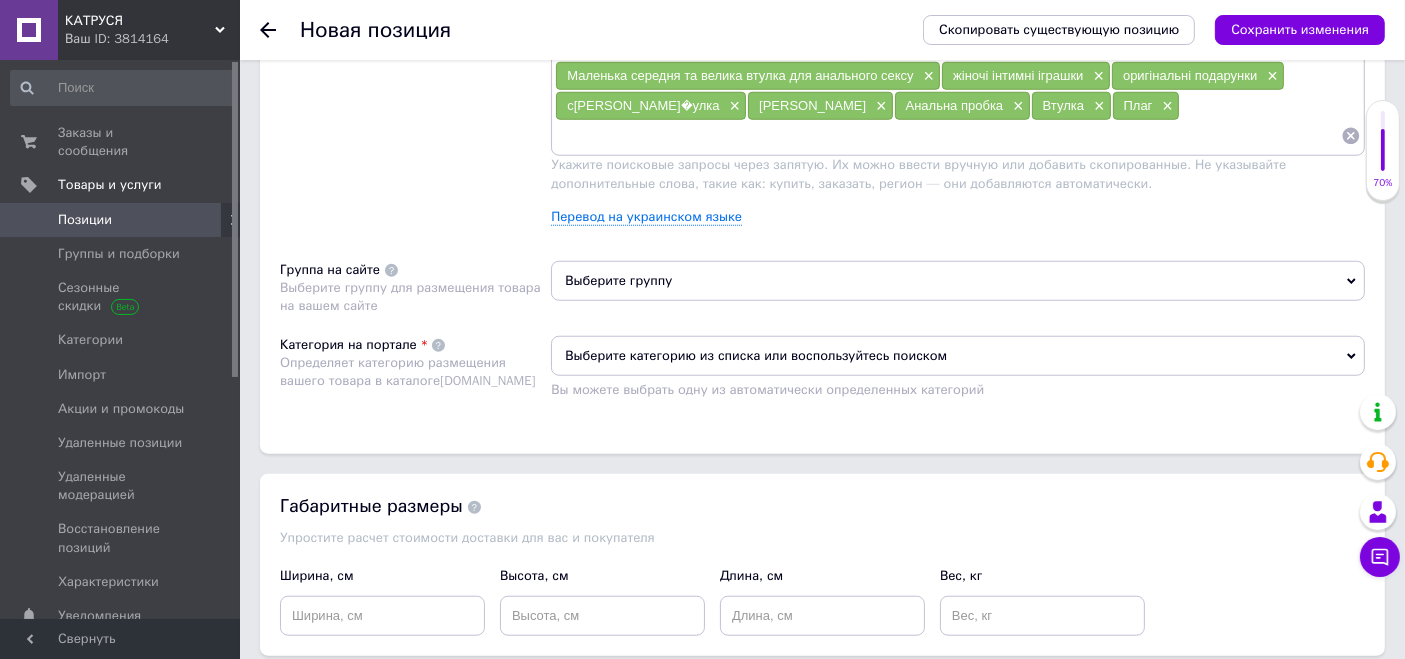 scroll, scrollTop: 1777, scrollLeft: 0, axis: vertical 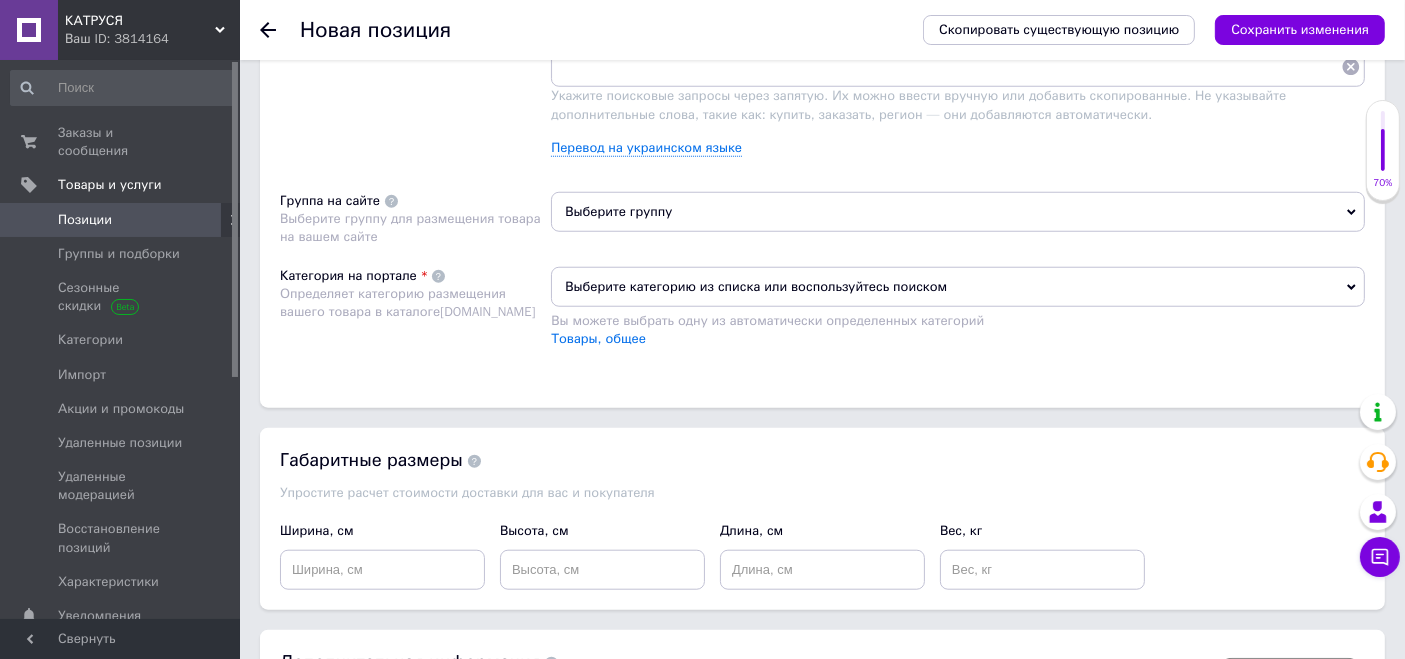 click on "Выберите группу" at bounding box center (958, 212) 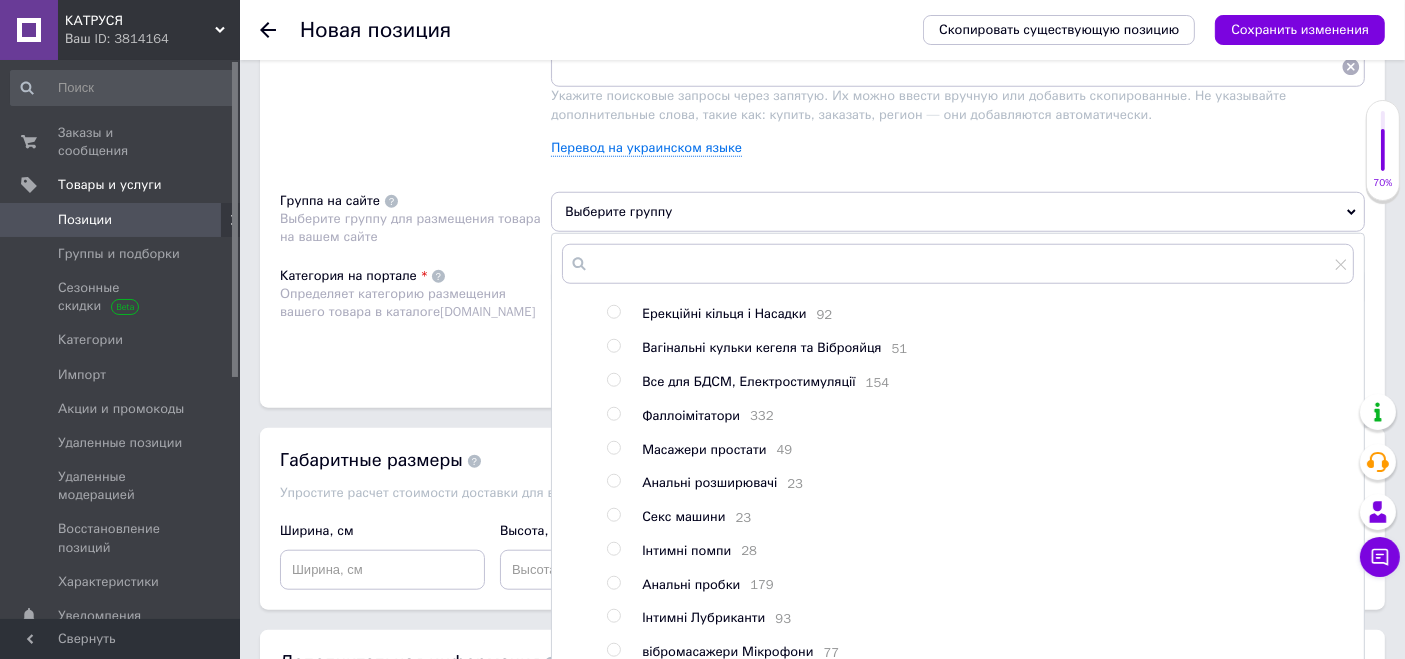 scroll, scrollTop: 222, scrollLeft: 0, axis: vertical 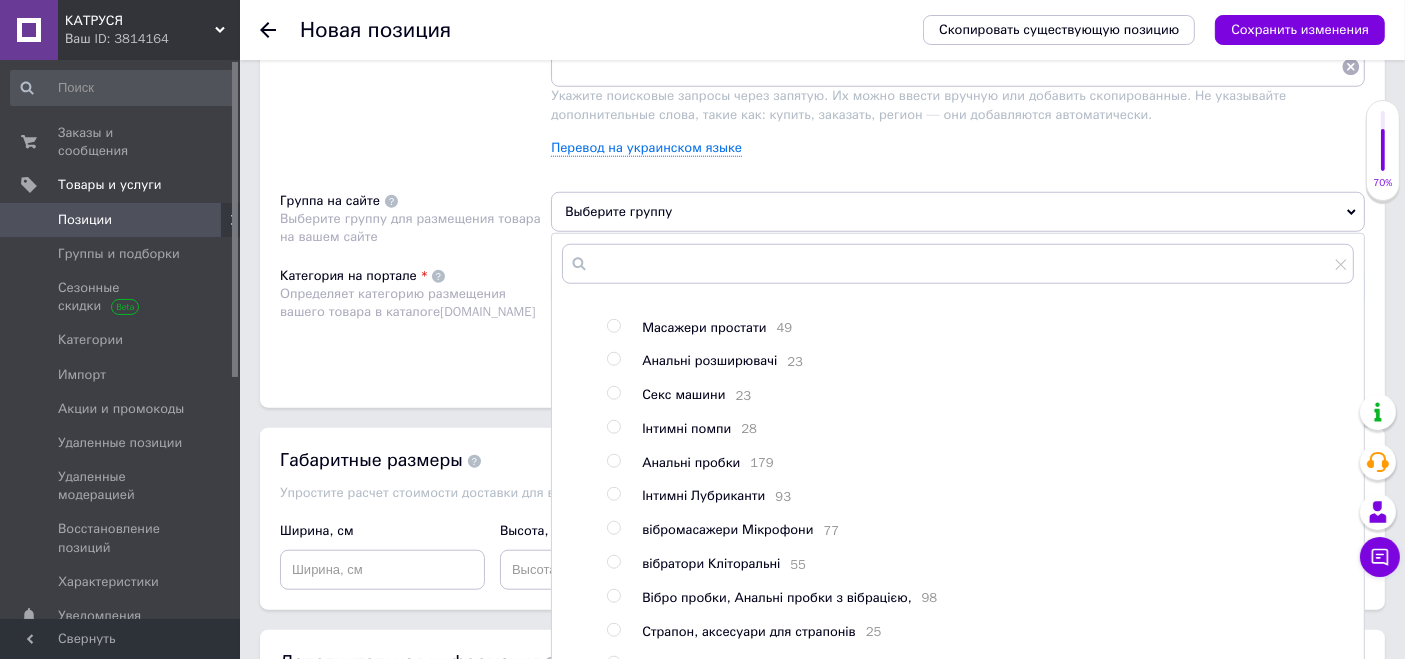 click on "Анальні пробки" at bounding box center (691, 462) 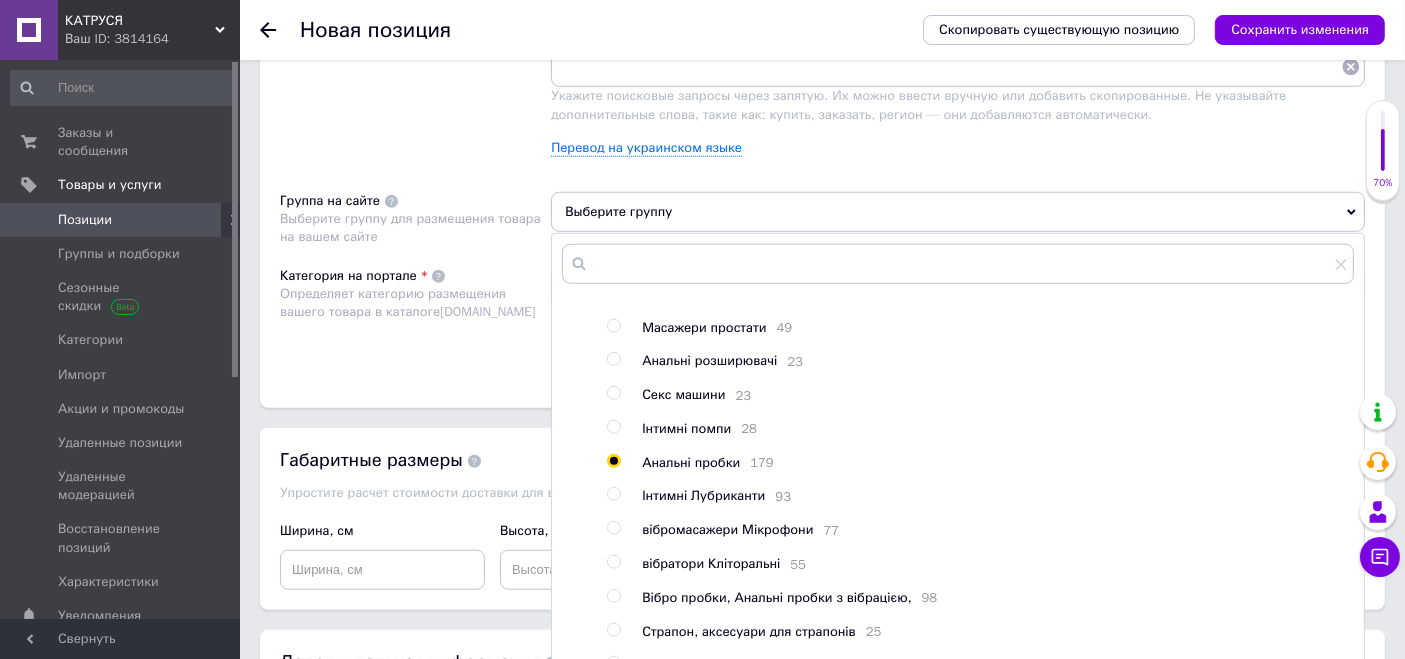 radio on "true" 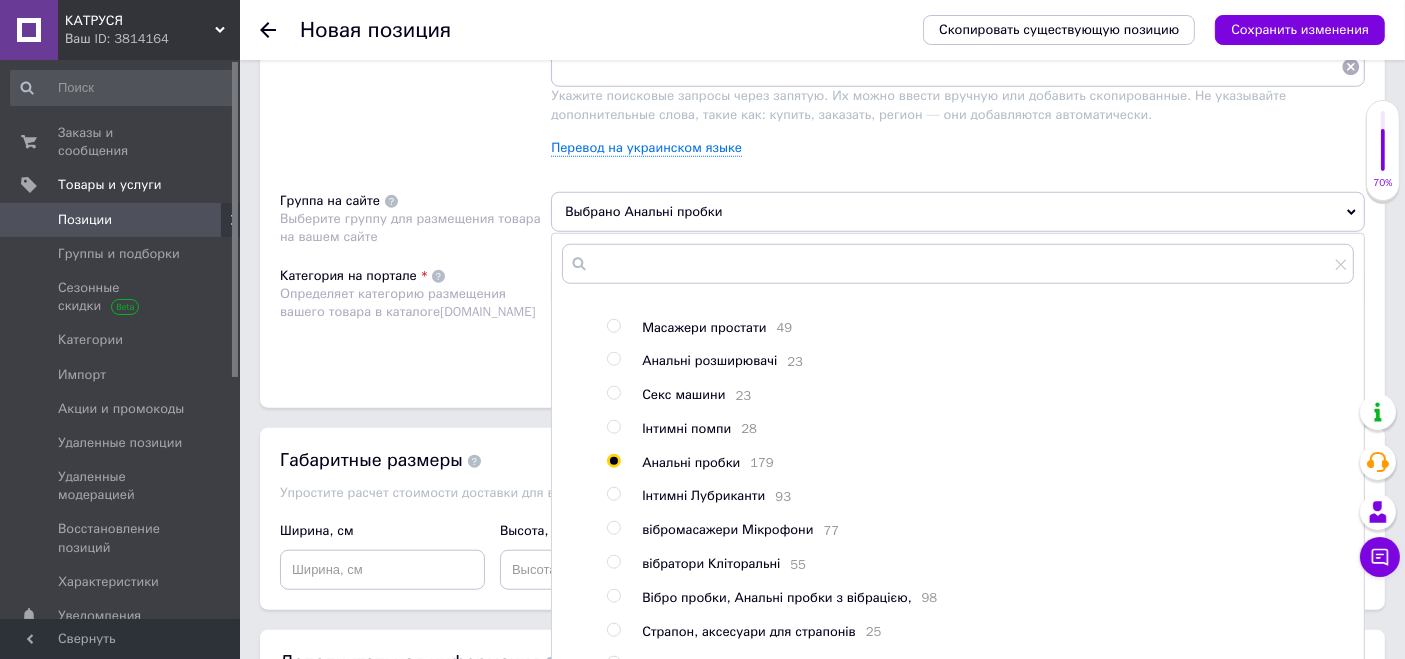 scroll, scrollTop: 348, scrollLeft: 0, axis: vertical 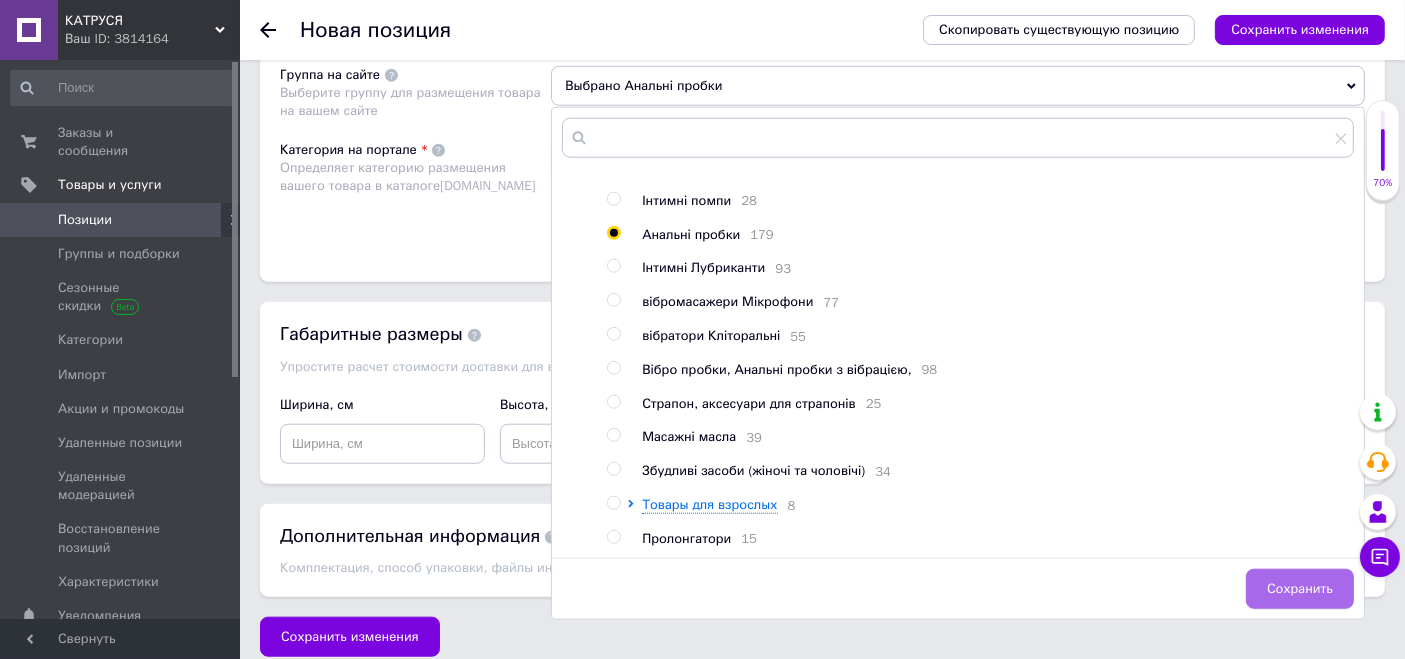 click on "Сохранить" at bounding box center [1300, 589] 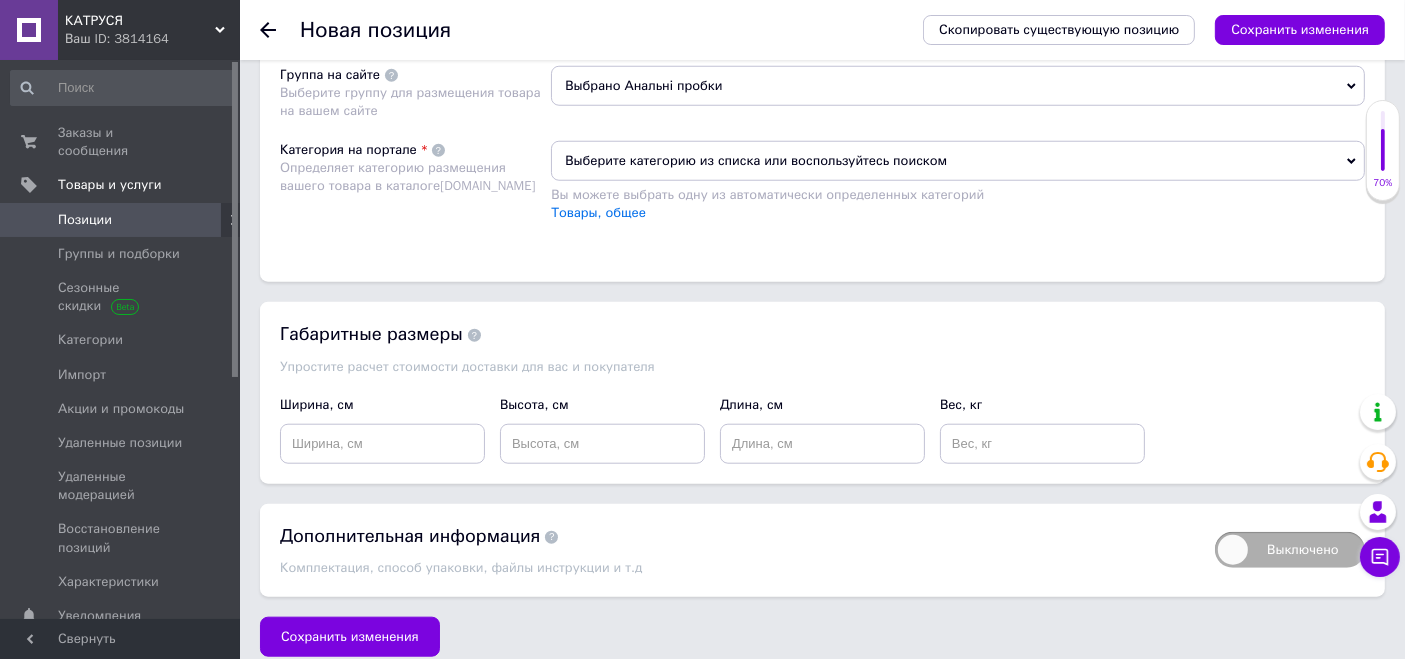 click on "Выберите категорию из списка или воспользуйтесь поиском" at bounding box center [958, 161] 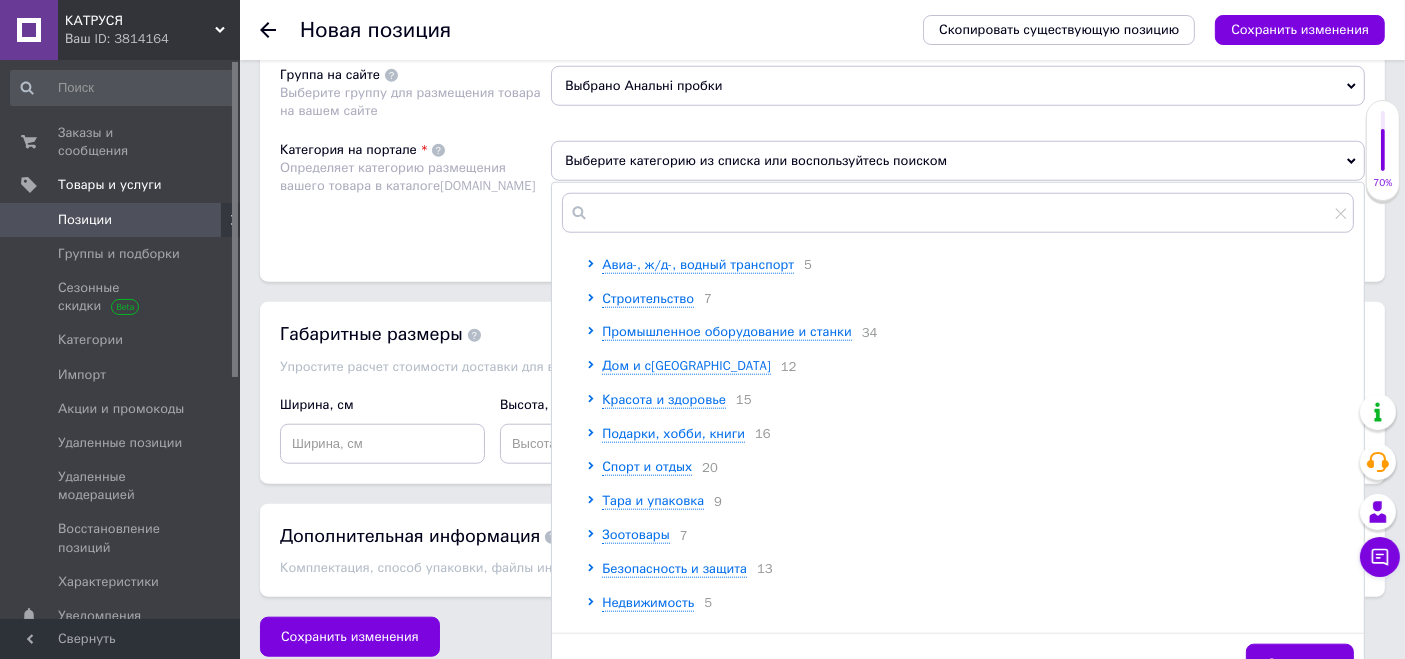 scroll, scrollTop: 222, scrollLeft: 0, axis: vertical 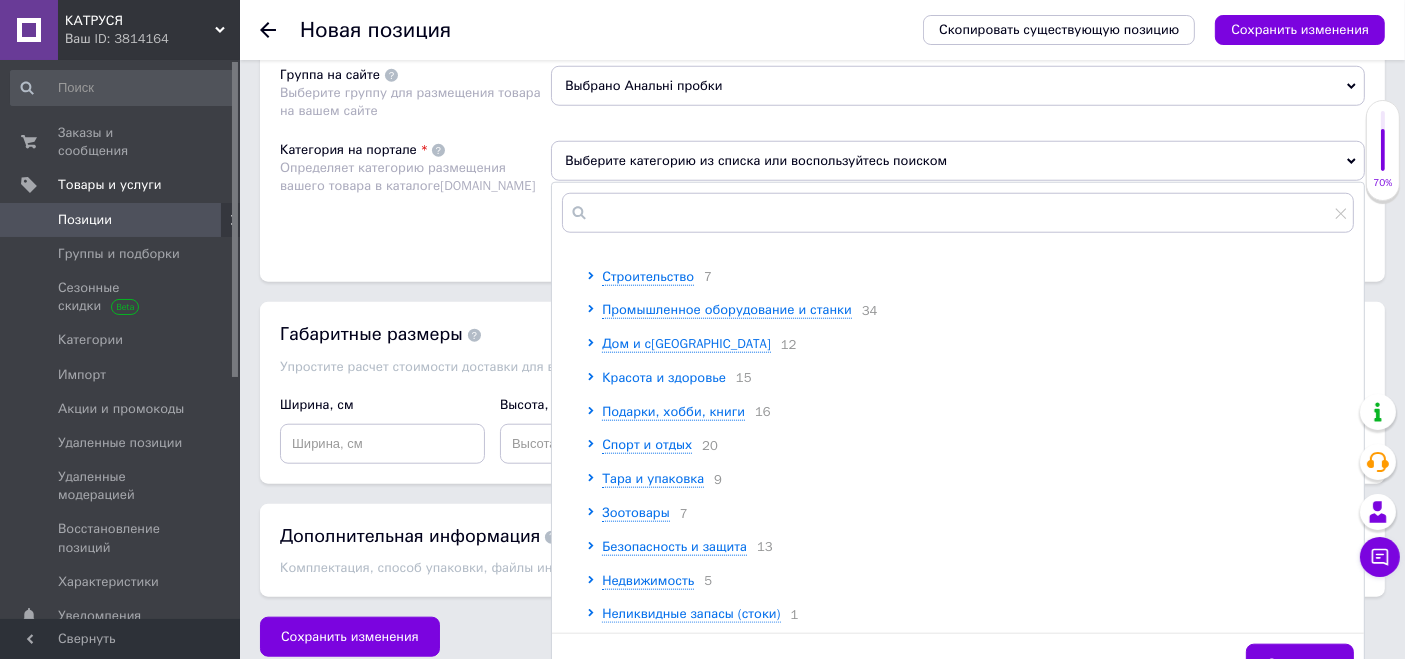 click 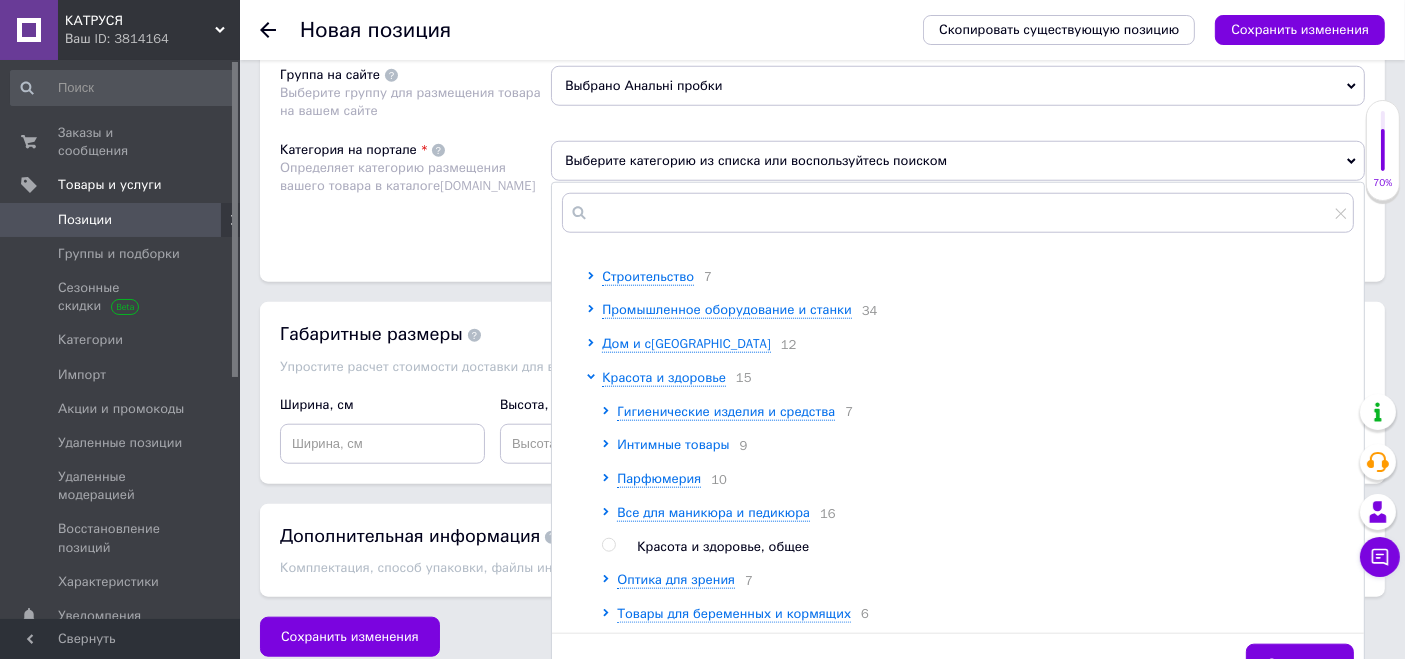 click 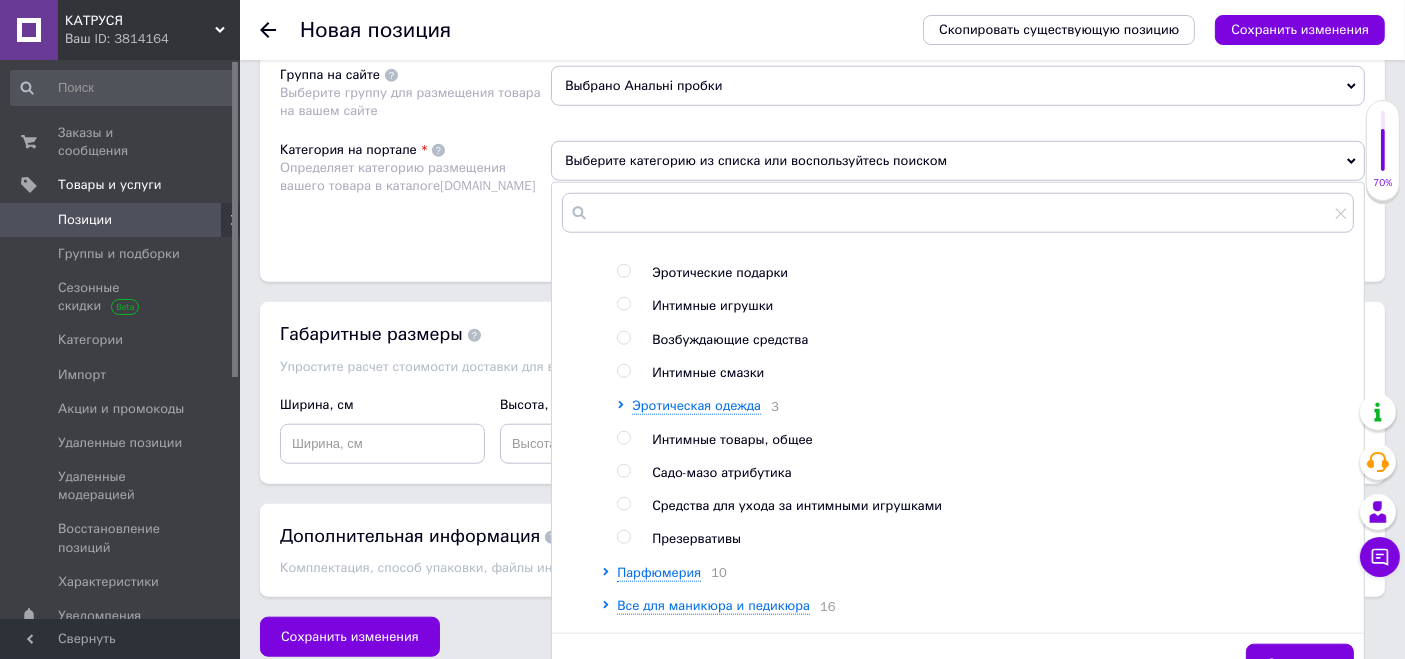 scroll, scrollTop: 444, scrollLeft: 0, axis: vertical 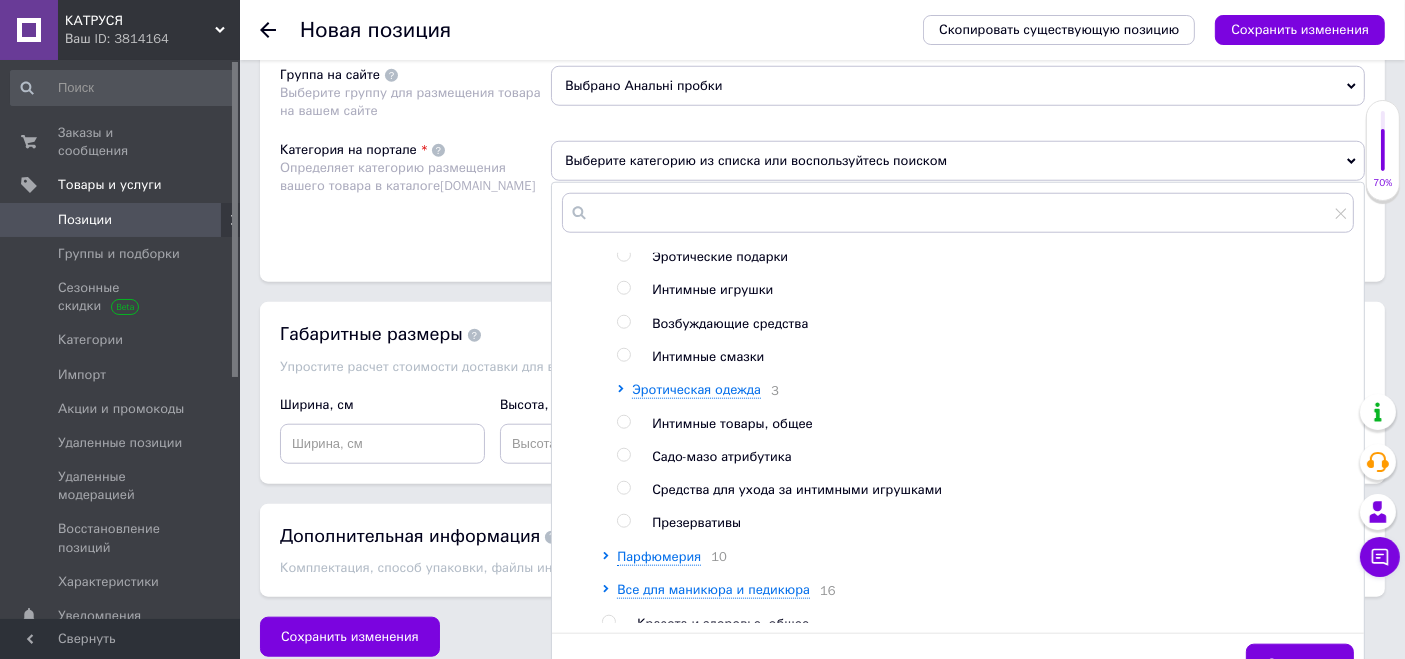 click on "Интимные игрушки" at bounding box center [712, 289] 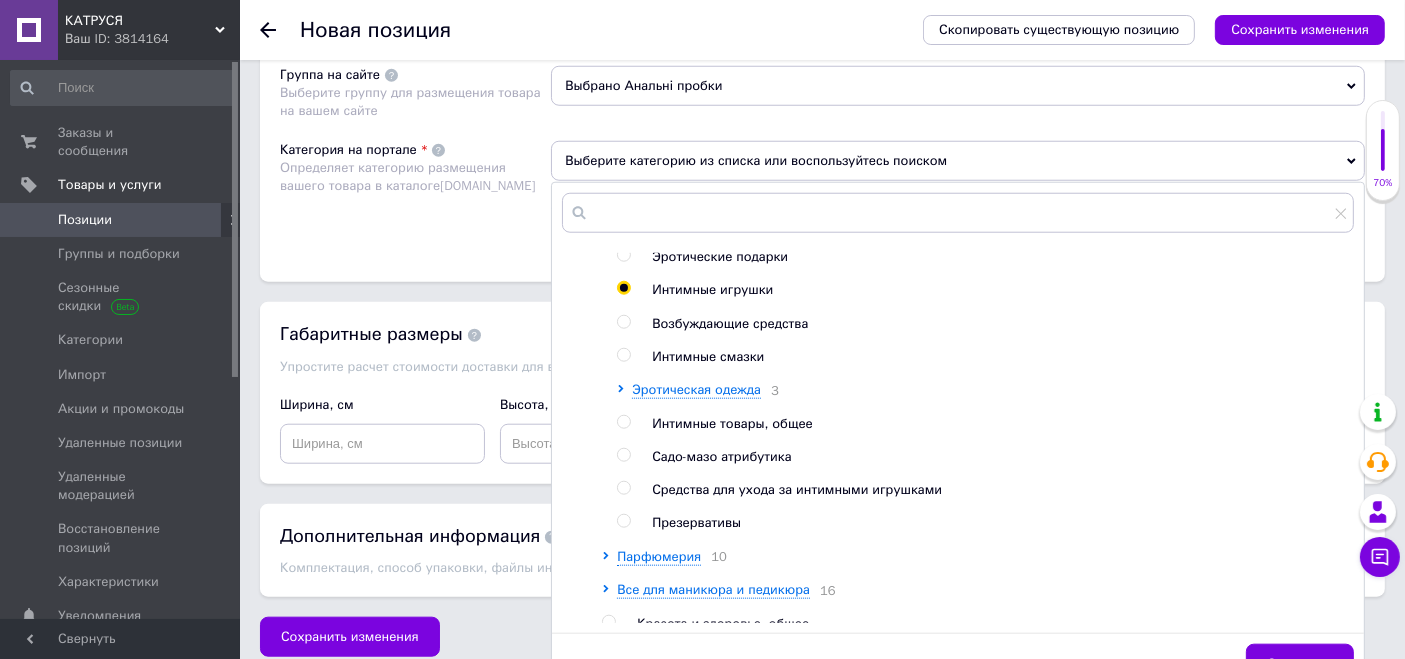 radio on "true" 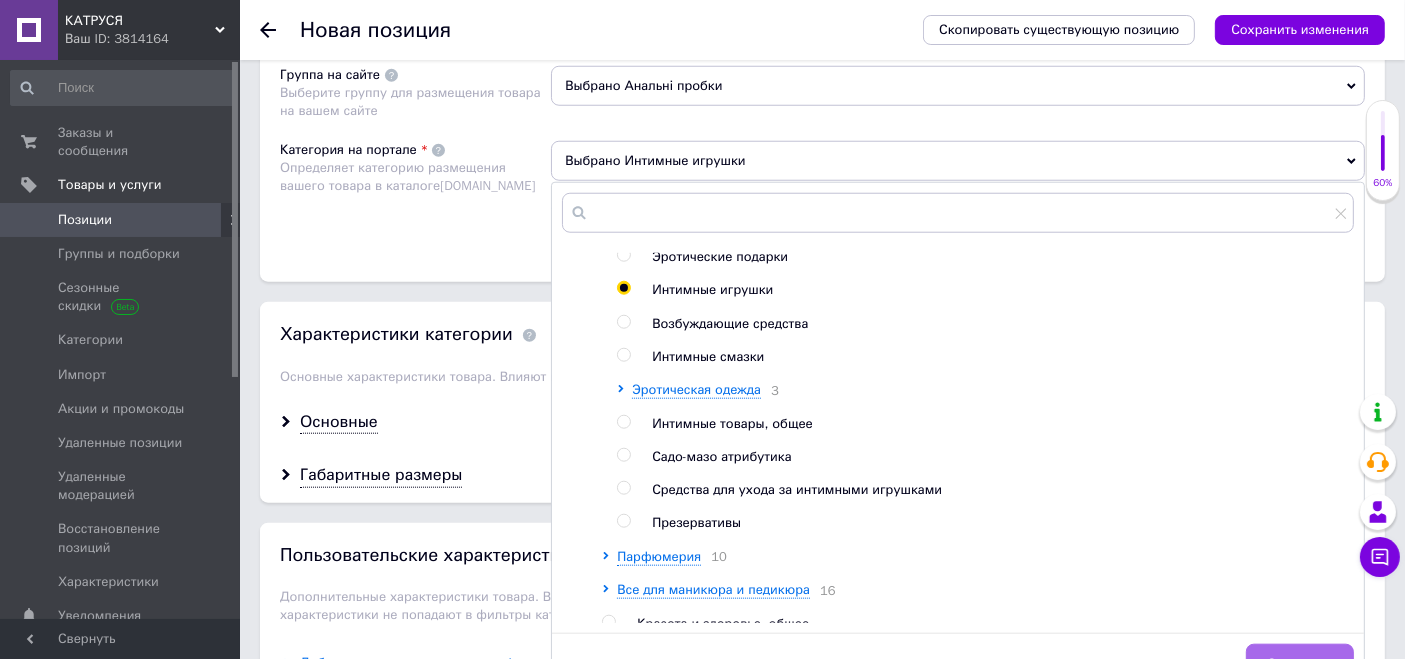 click on "Сохранить" at bounding box center [1300, 664] 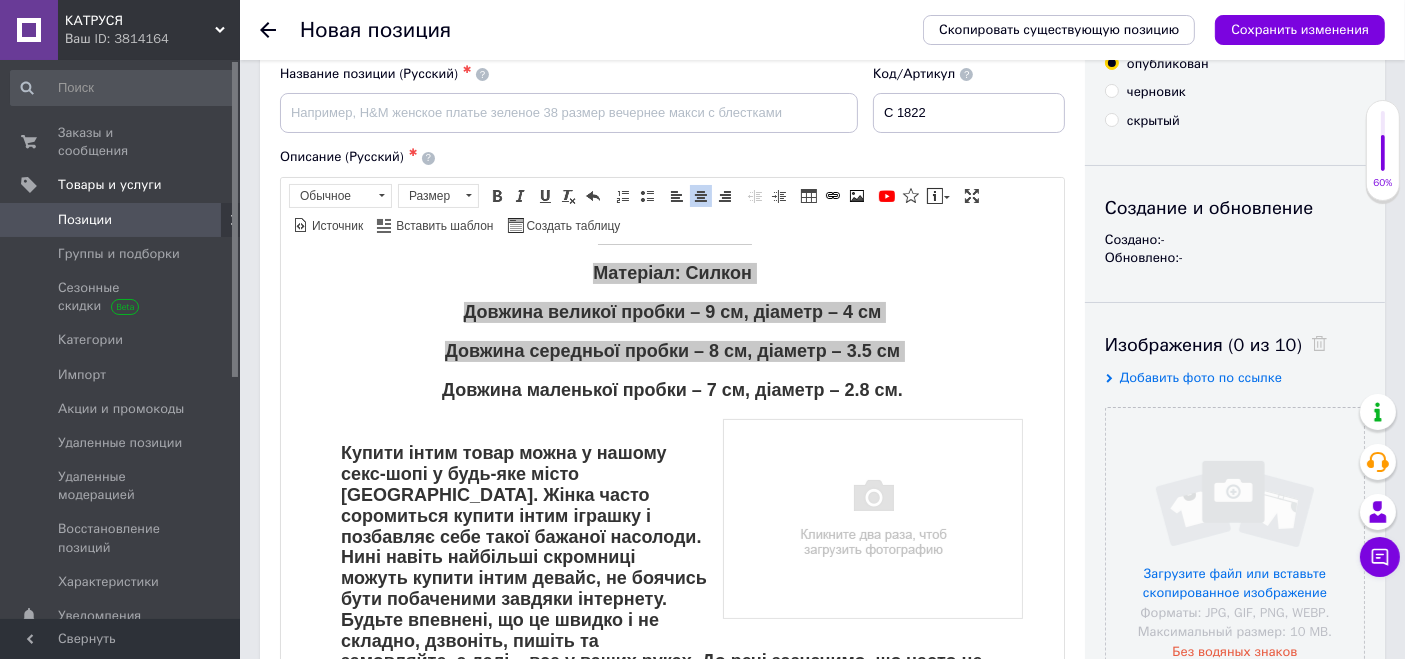 scroll, scrollTop: 0, scrollLeft: 0, axis: both 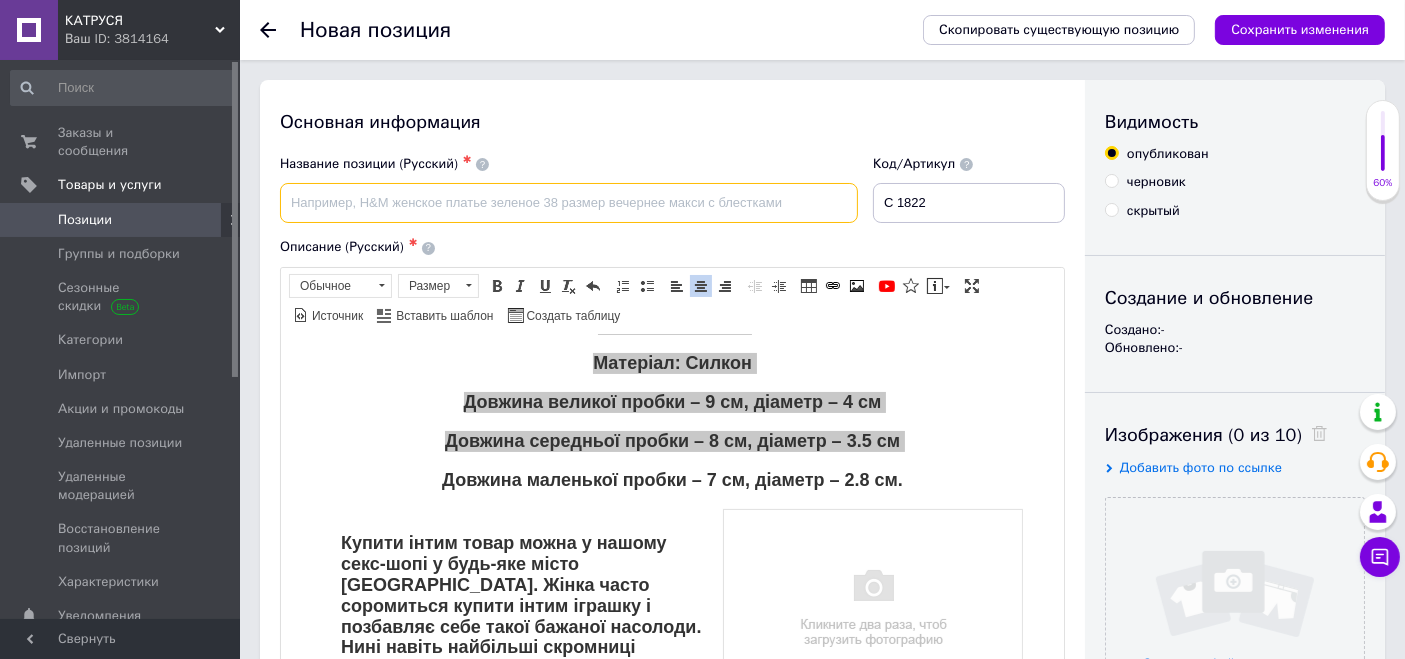 click at bounding box center (569, 203) 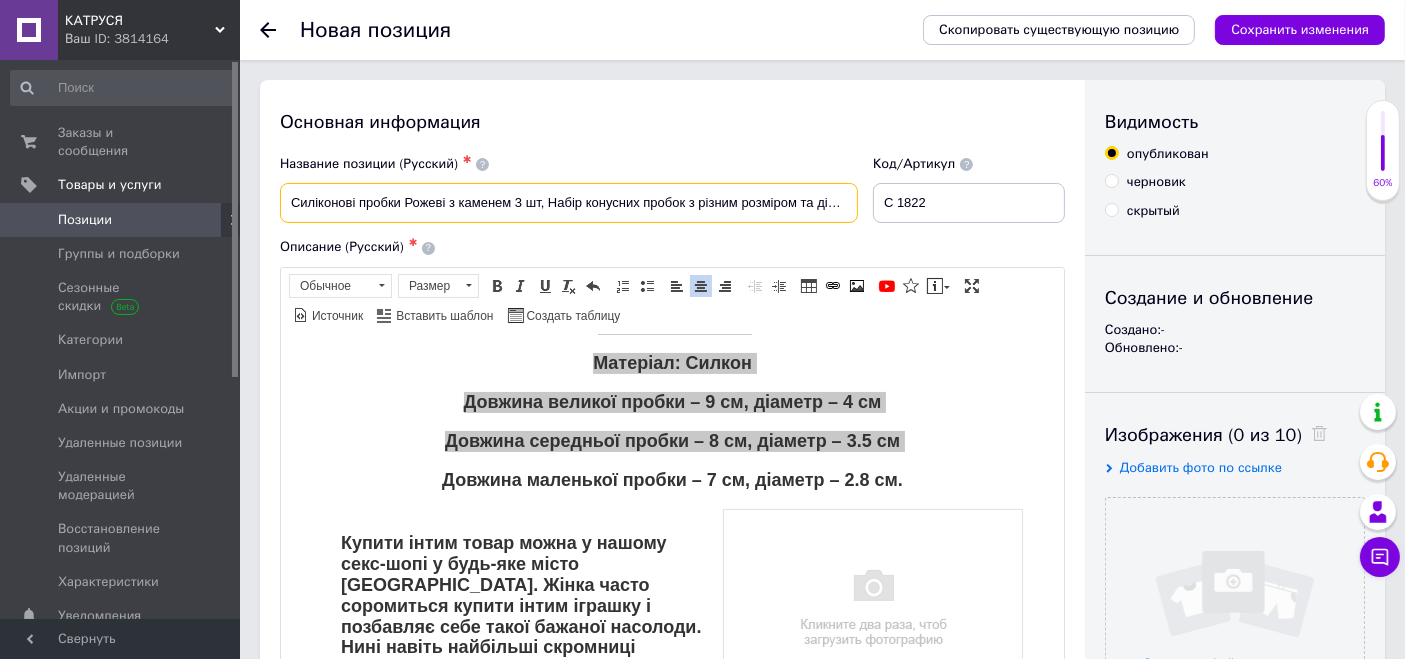 scroll, scrollTop: 0, scrollLeft: 125, axis: horizontal 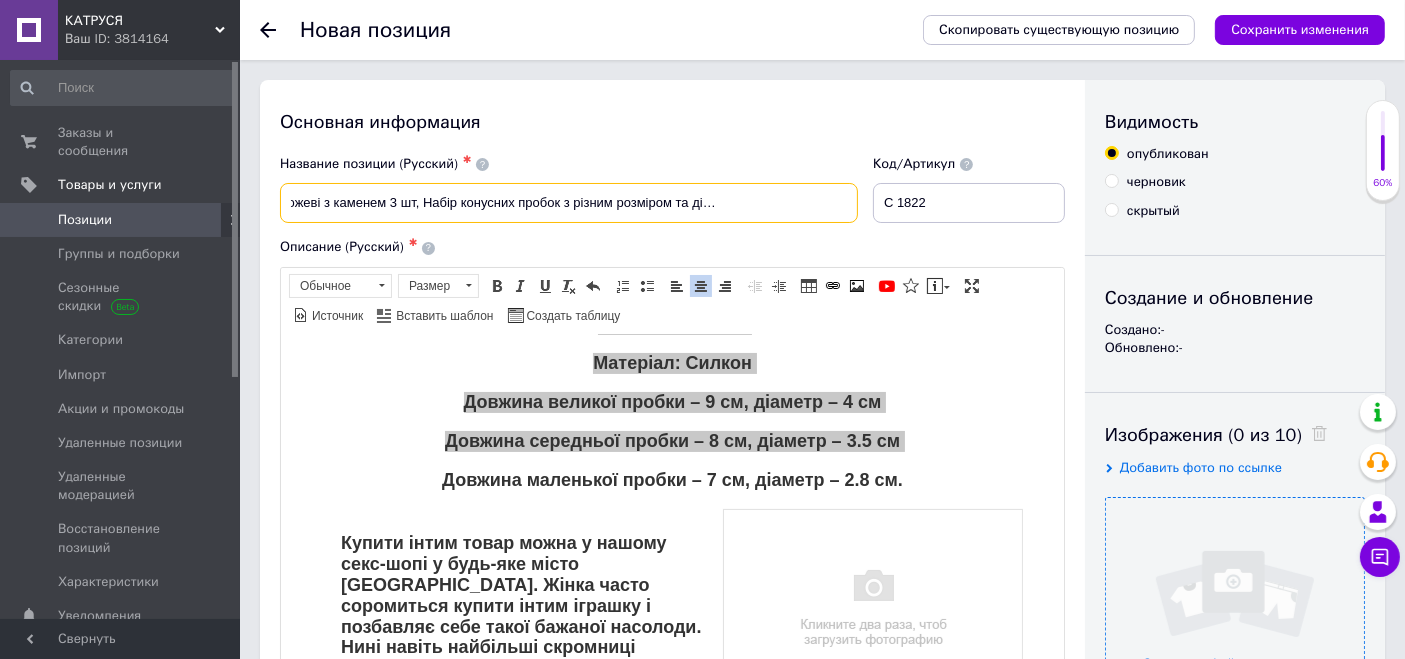type on "Силіконові пробки Рожеві з каменем 3 шт, Набір конусних пробок з різним розміром та діаметром, Інтимні іграшки" 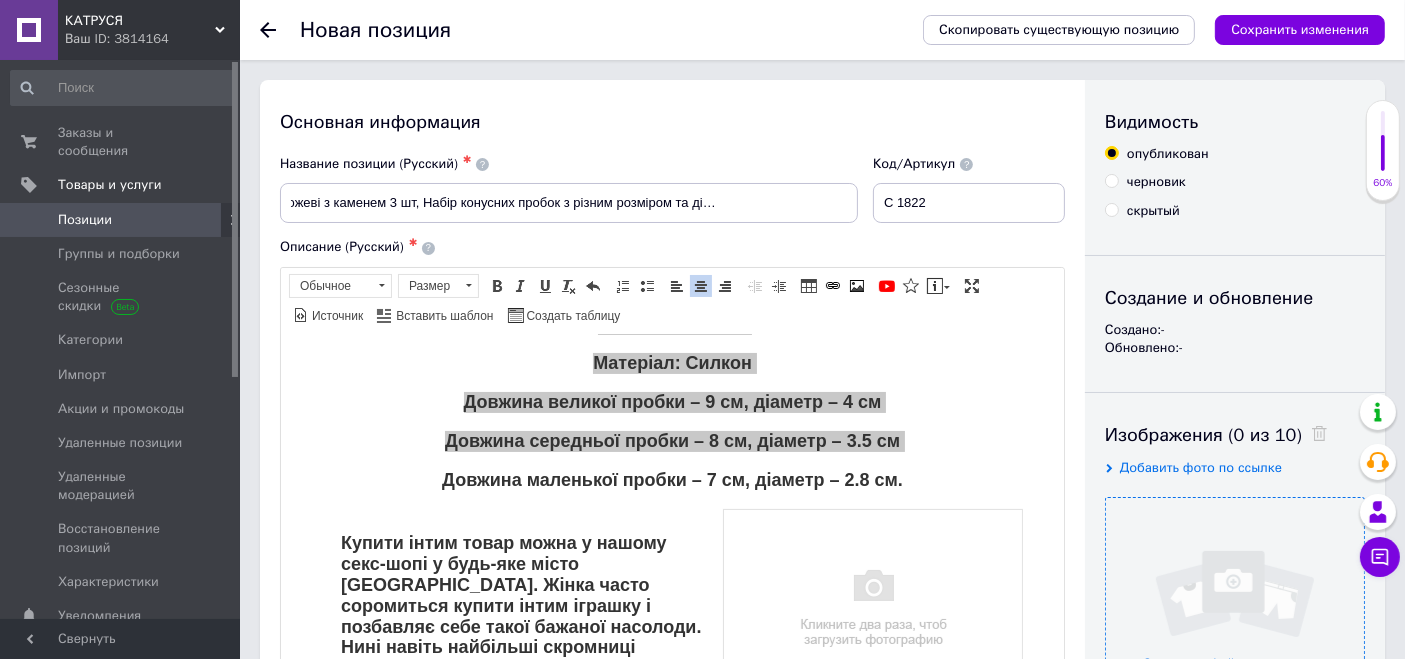 click at bounding box center [1235, 627] 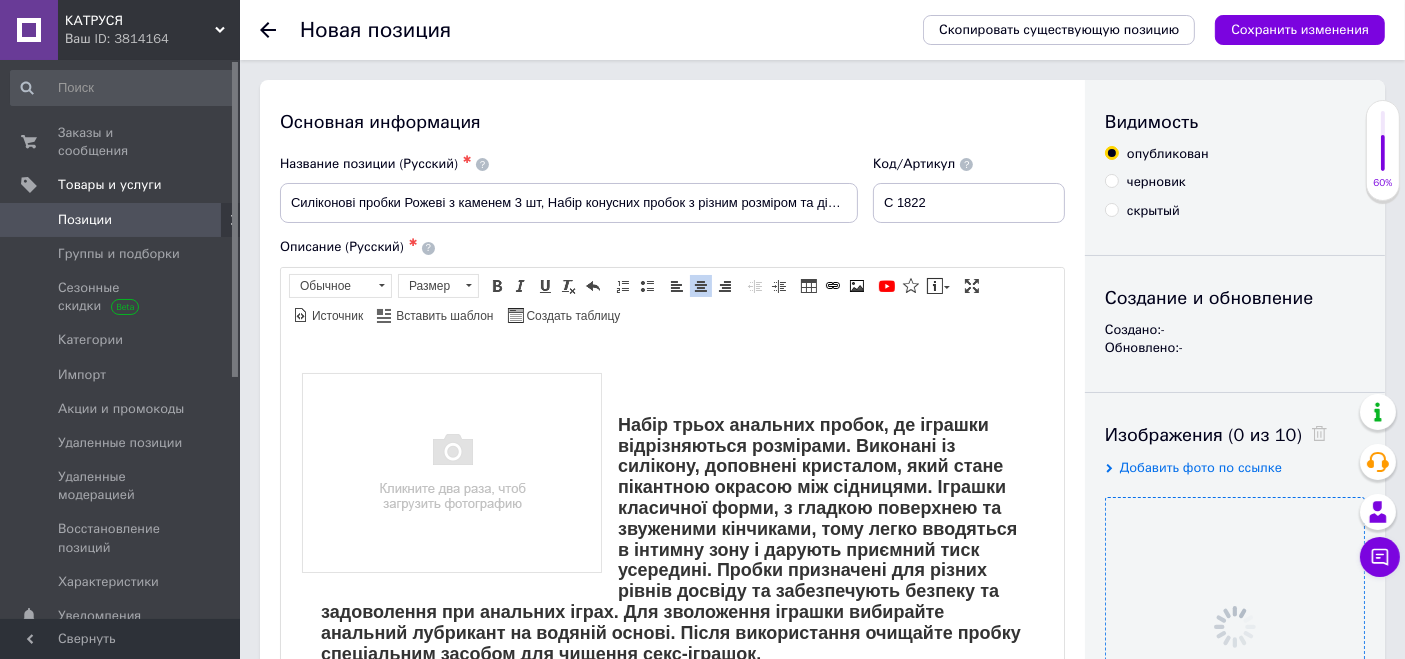 scroll, scrollTop: 0, scrollLeft: 0, axis: both 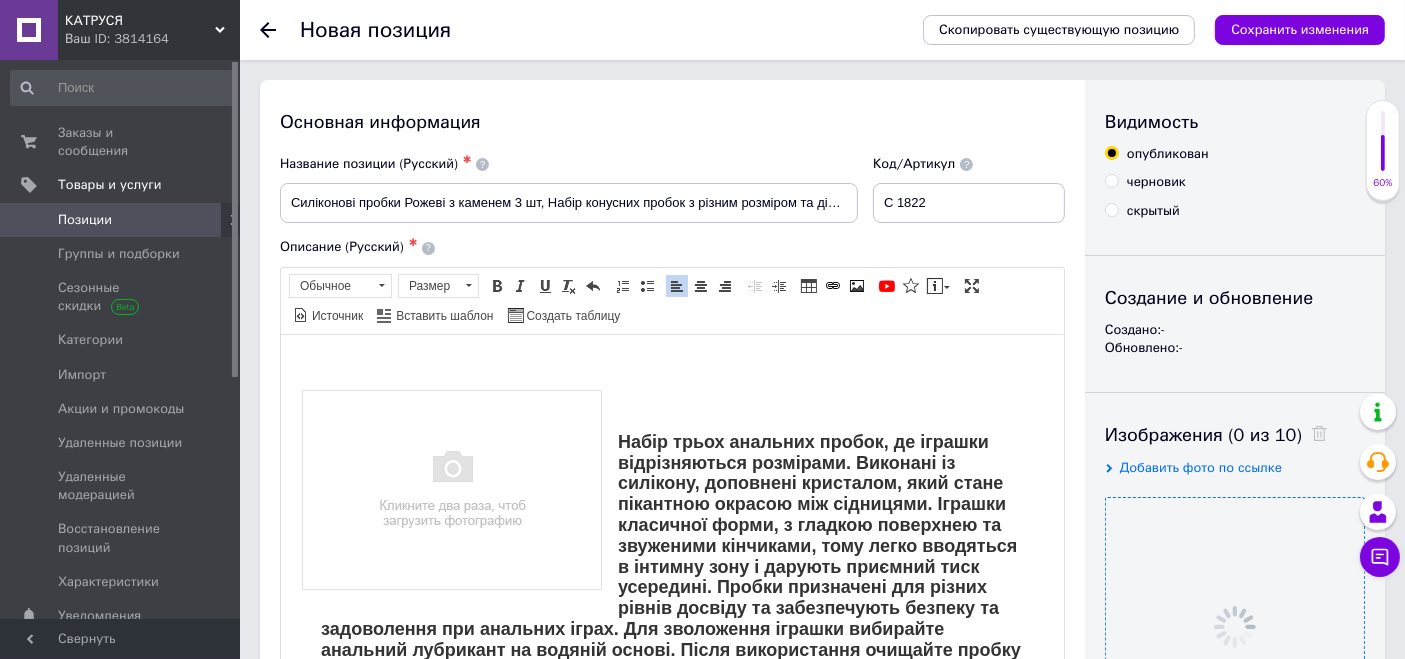 click on "Набір трьох анальних пробок, де іграшки відрізняються розмірами. Виконані із силікону, доповнені кристалом, який стане пікантною окрасою між сідницями. Іграшки класичної форми, з гладкою поверхнею та звуженими кінчиками, тому легко вводяться в інтимну зону і дарують приємний тиск усередині. Пробки призначені для різних рівнів досвіду та забезпечують безпеку та задоволення при анальних іграх. Для зволоження іграшки вибирайте анальний лубрикант на водяній основі. Після використання очищайте пробку спеціальним засобом для чищення секс-іграшок." at bounding box center (671, 811) 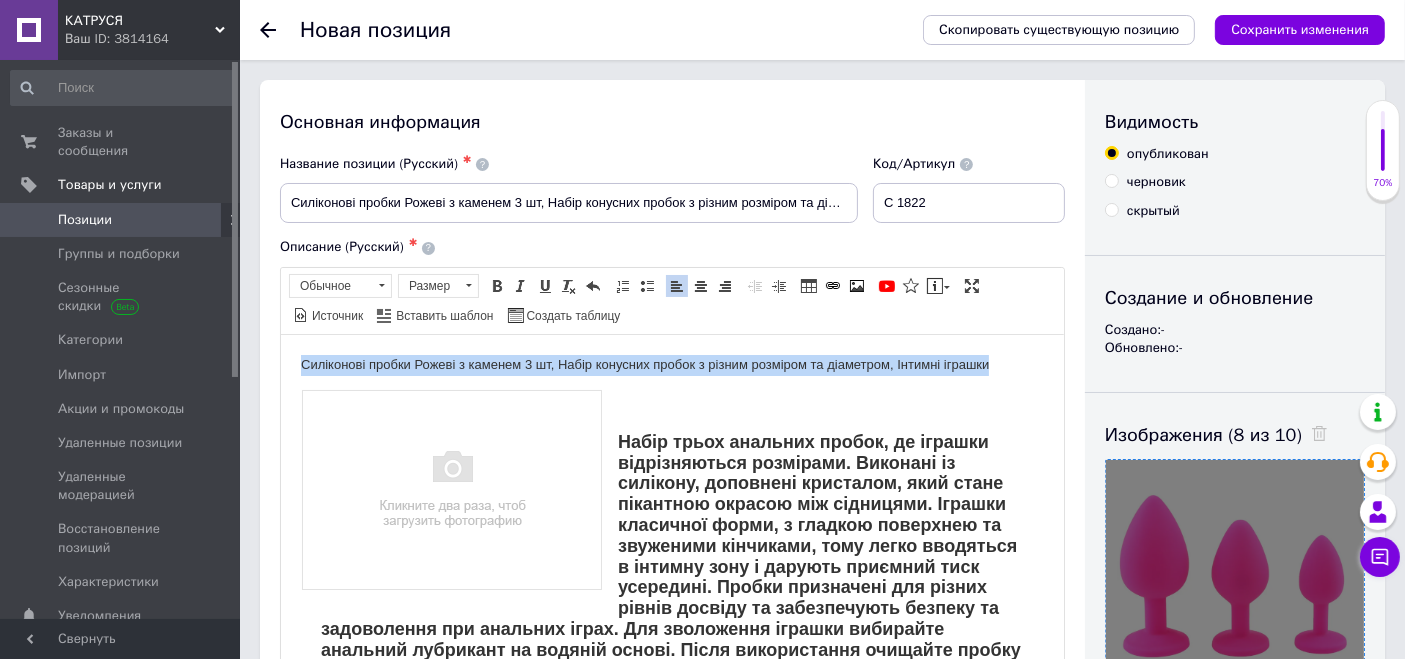 drag, startPoint x: 996, startPoint y: 363, endPoint x: 292, endPoint y: 342, distance: 704.3131 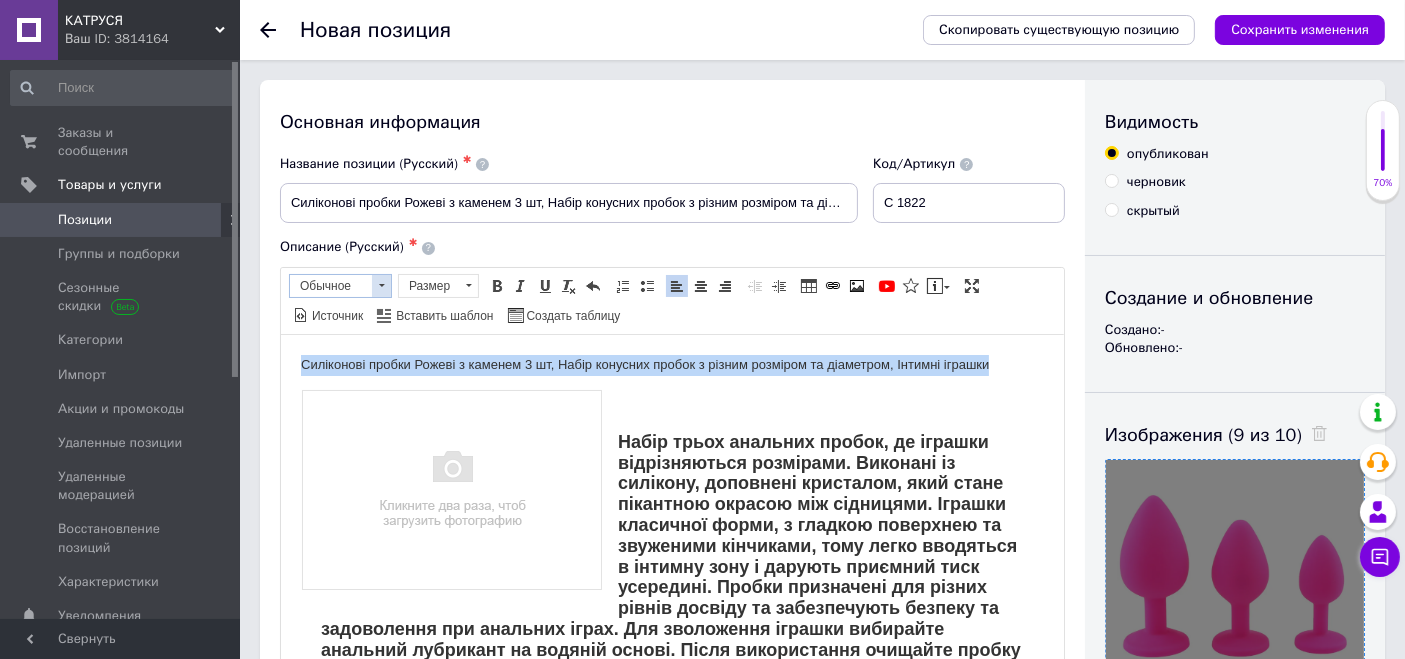 click on "Обычное" at bounding box center (331, 286) 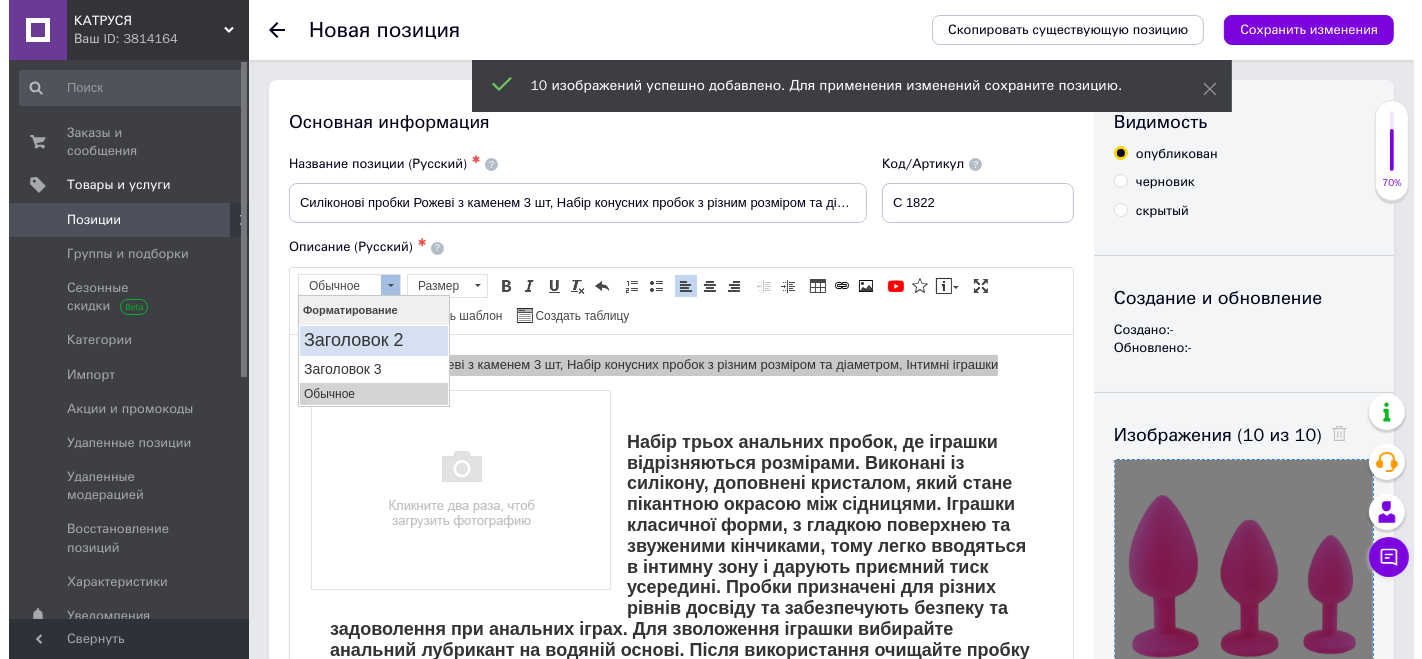 scroll, scrollTop: 0, scrollLeft: 0, axis: both 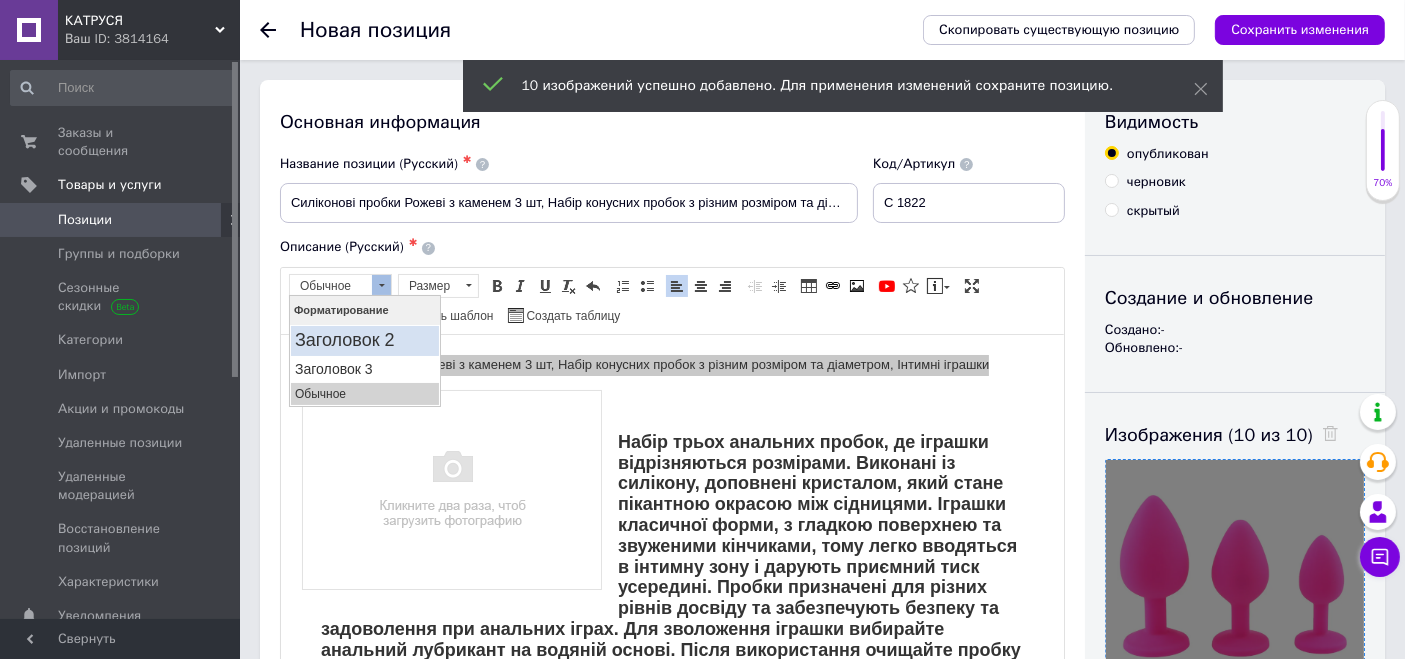 drag, startPoint x: 363, startPoint y: 338, endPoint x: 392, endPoint y: 295, distance: 51.86521 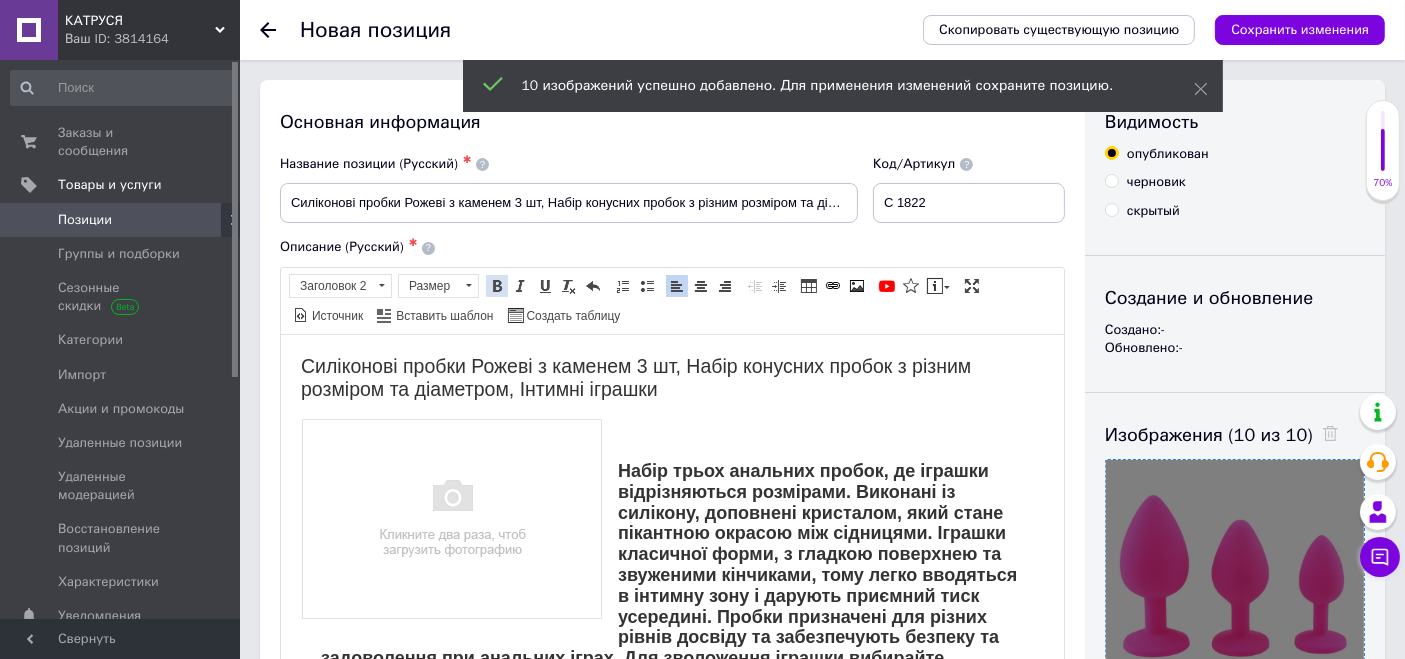 click at bounding box center (497, 286) 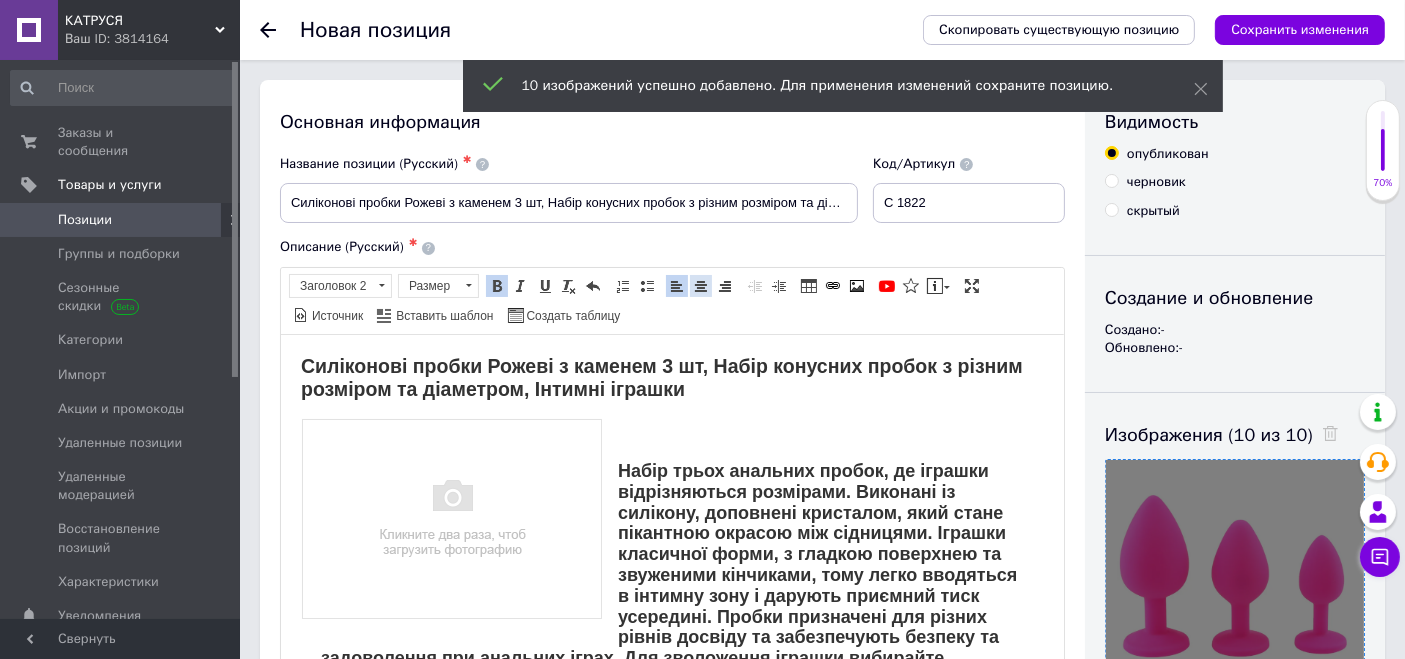 click at bounding box center [701, 286] 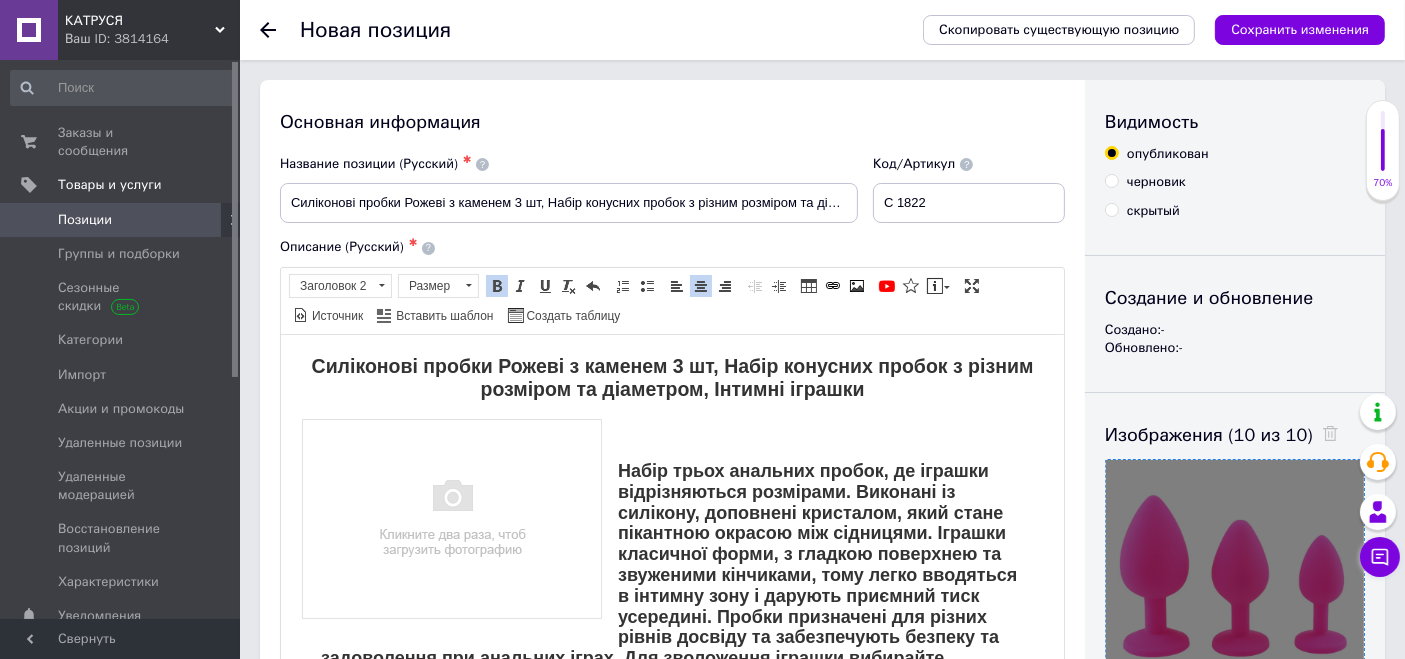click on "Силіконові пробки Рожеві з каменем 3 шт, Набір конусних пробок з різним розміром та діаметром, Інтимні іграшки" at bounding box center (671, 377) 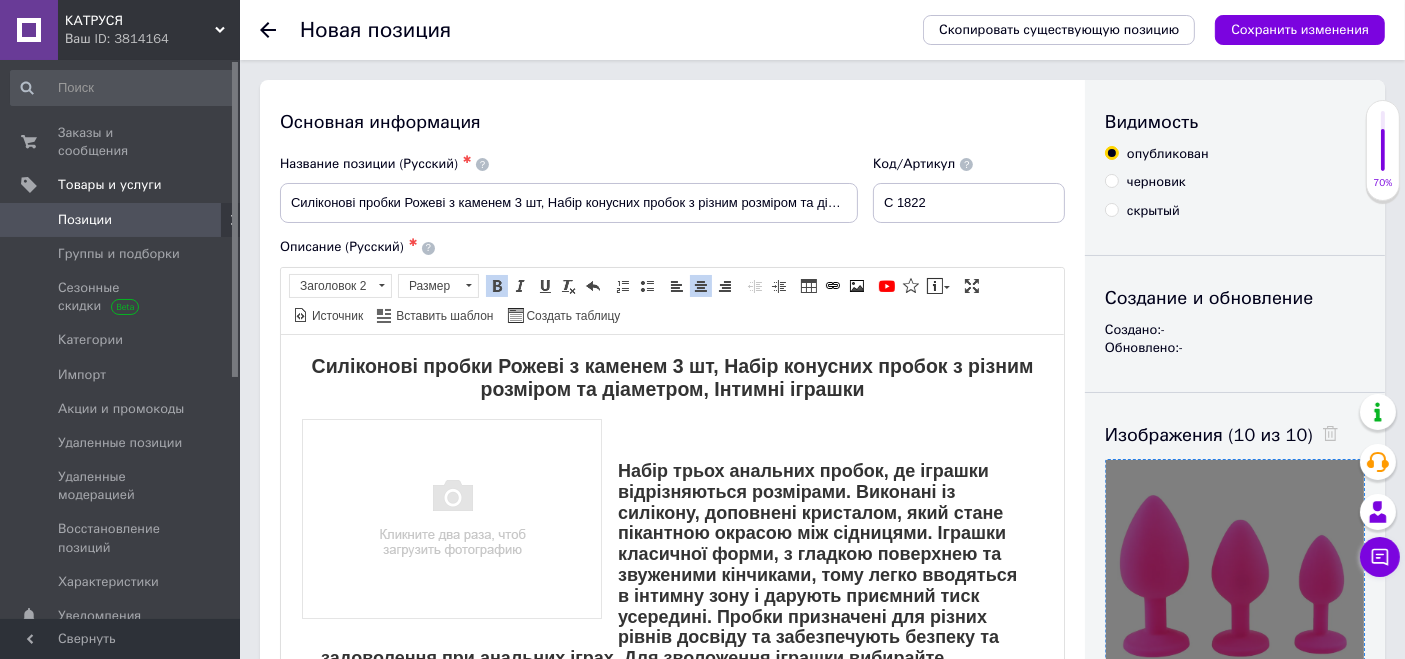 click at bounding box center (451, 518) 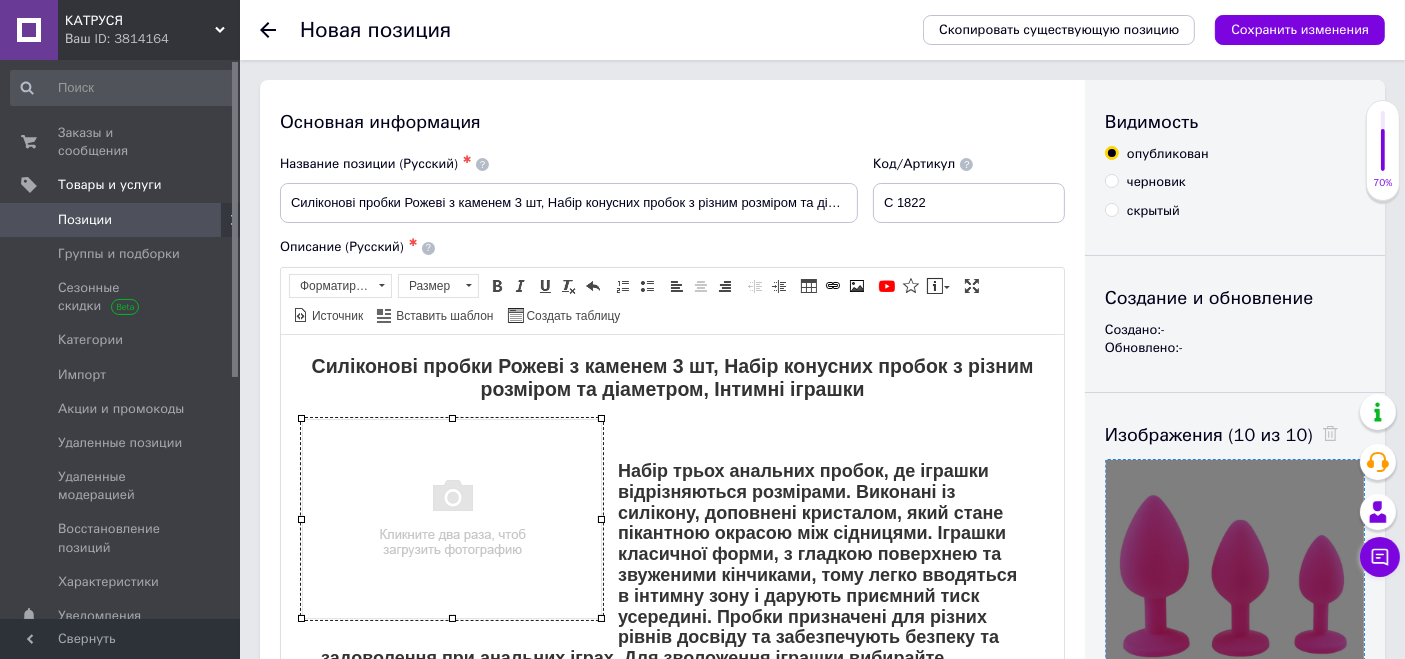 click at bounding box center (451, 518) 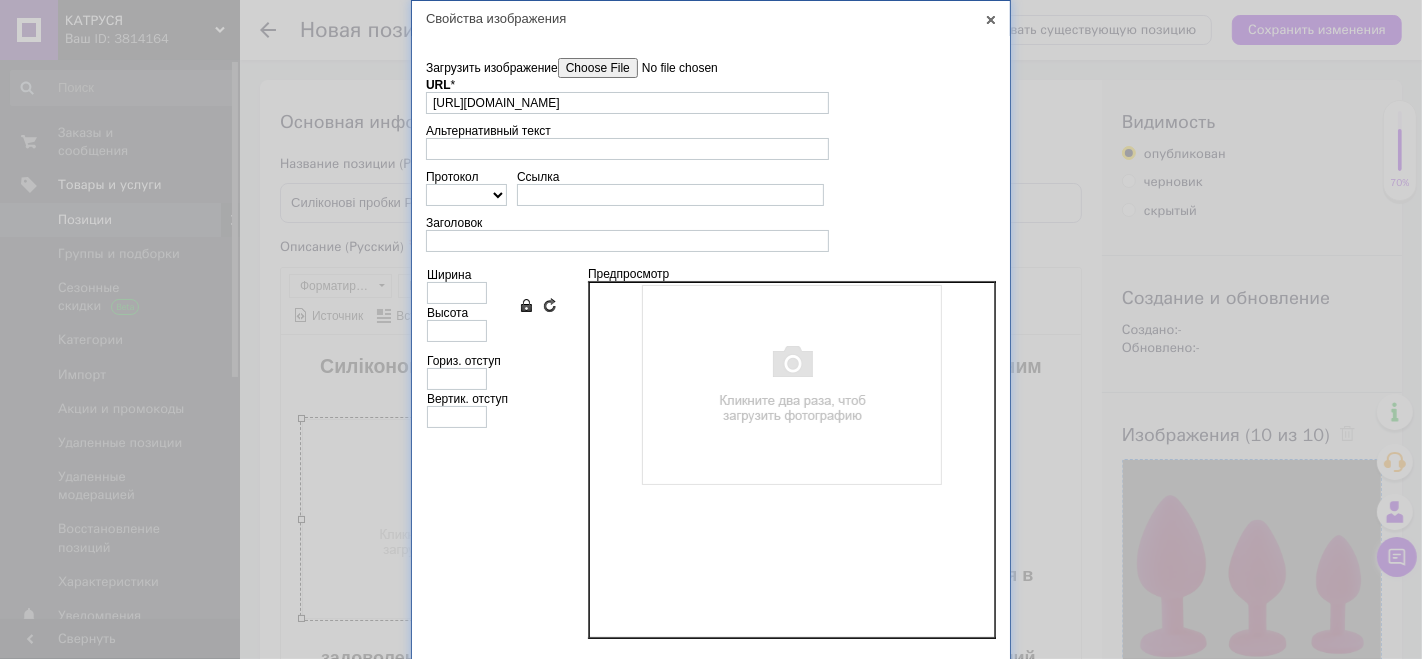 scroll, scrollTop: 0, scrollLeft: 64, axis: horizontal 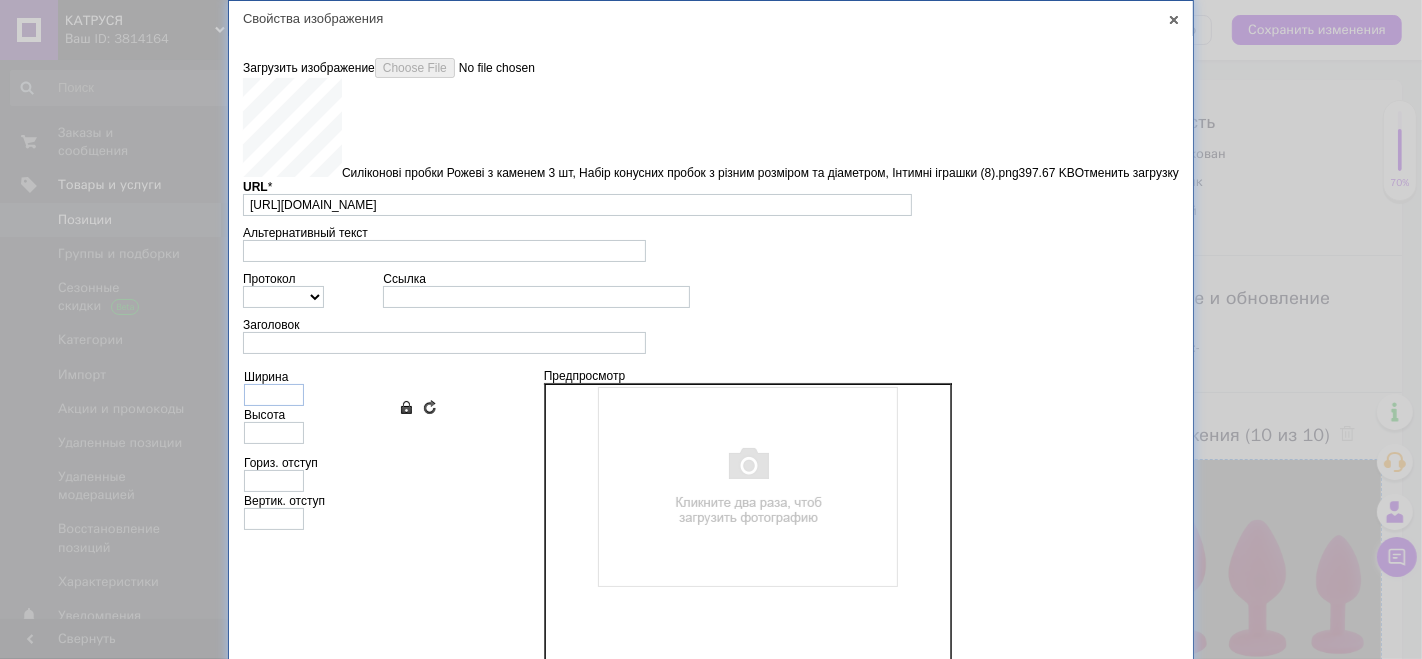 type on "https://images.prom.ua/6743710206_w640_h2048_silikonovi_probki_rozhevi__rom_ntimni_igrashki_8.png?fresh=1&PIMAGE_ID=6743710206" 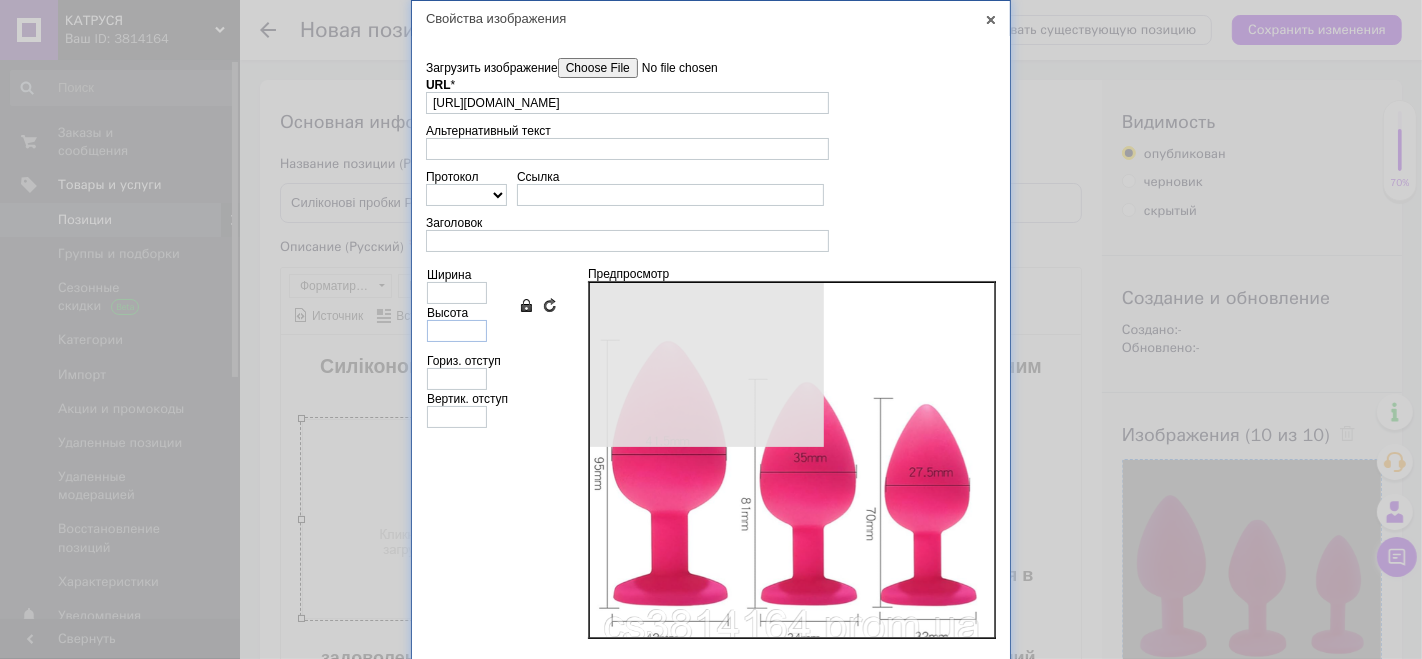 type on "640" 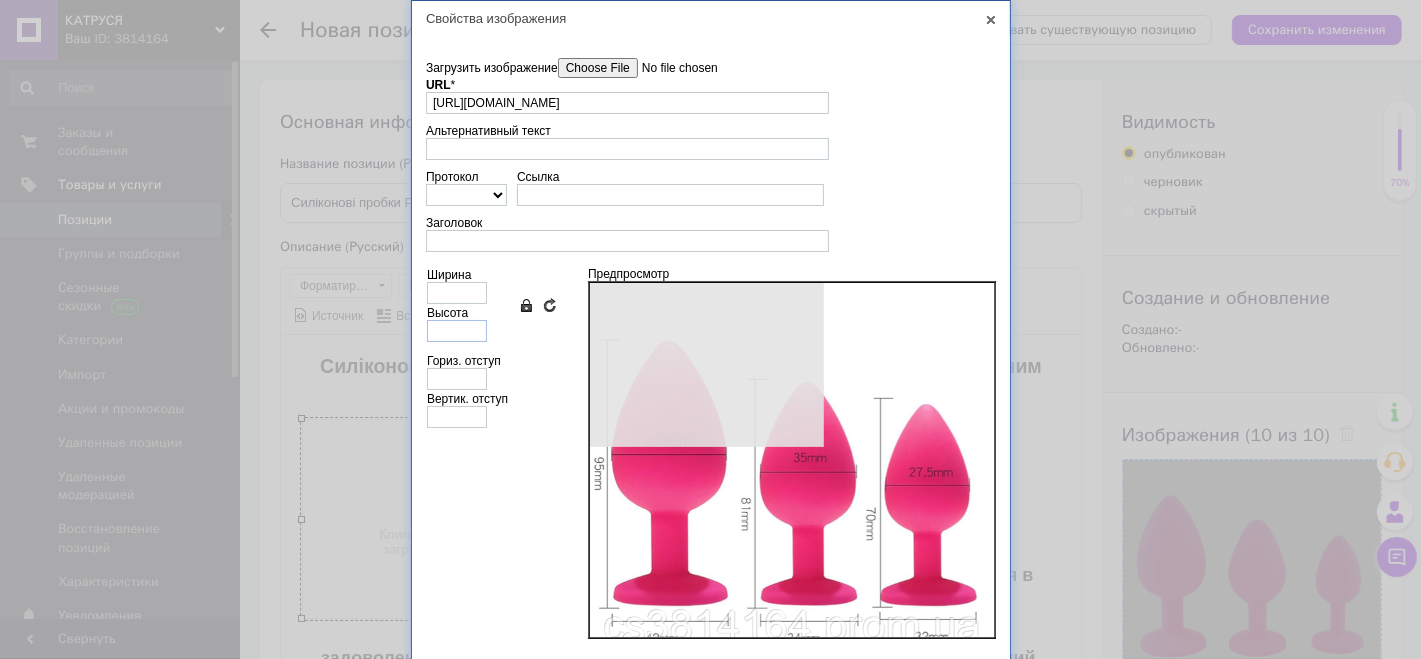 type on "639" 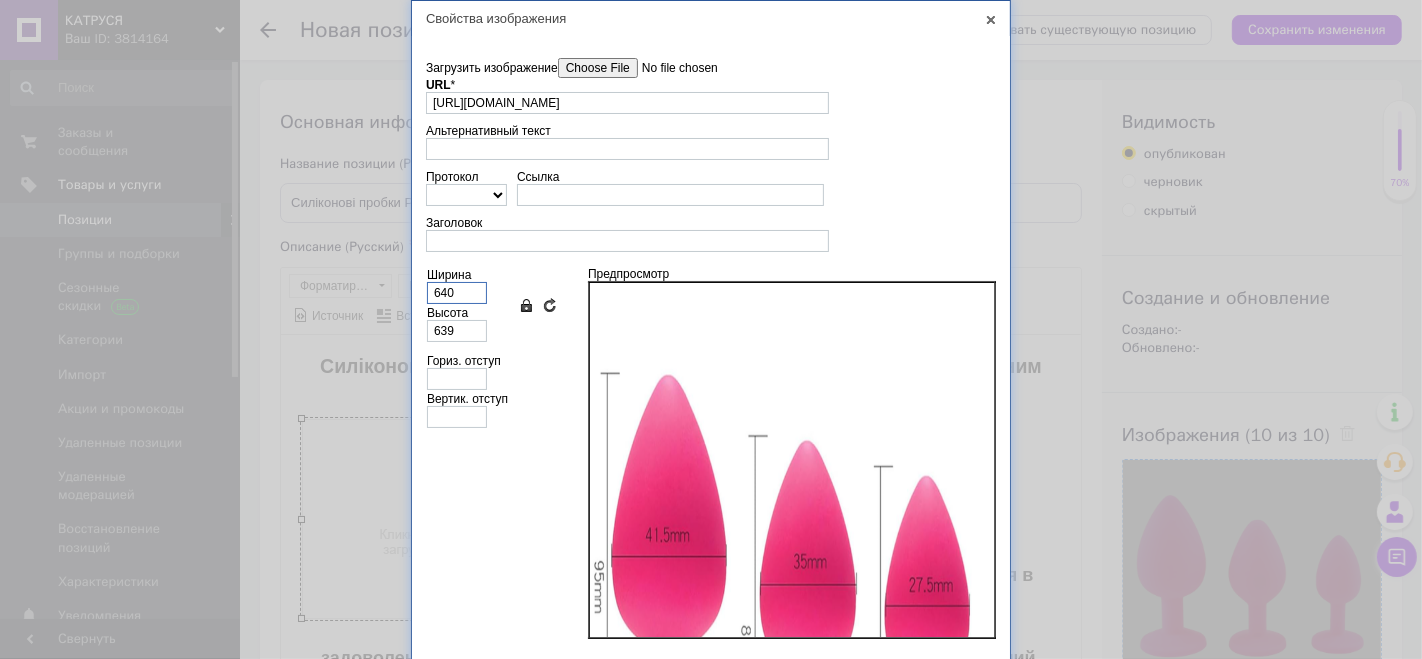 drag, startPoint x: 454, startPoint y: 294, endPoint x: 420, endPoint y: 287, distance: 34.713108 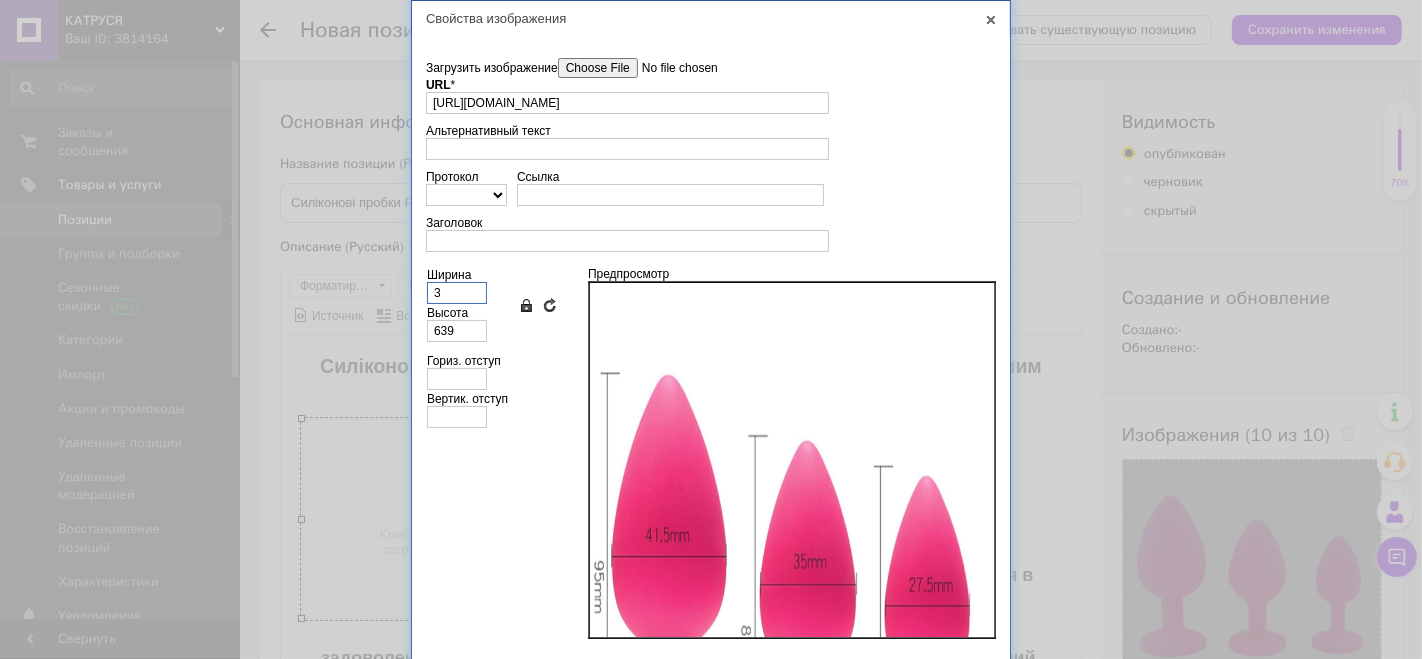 type on "3" 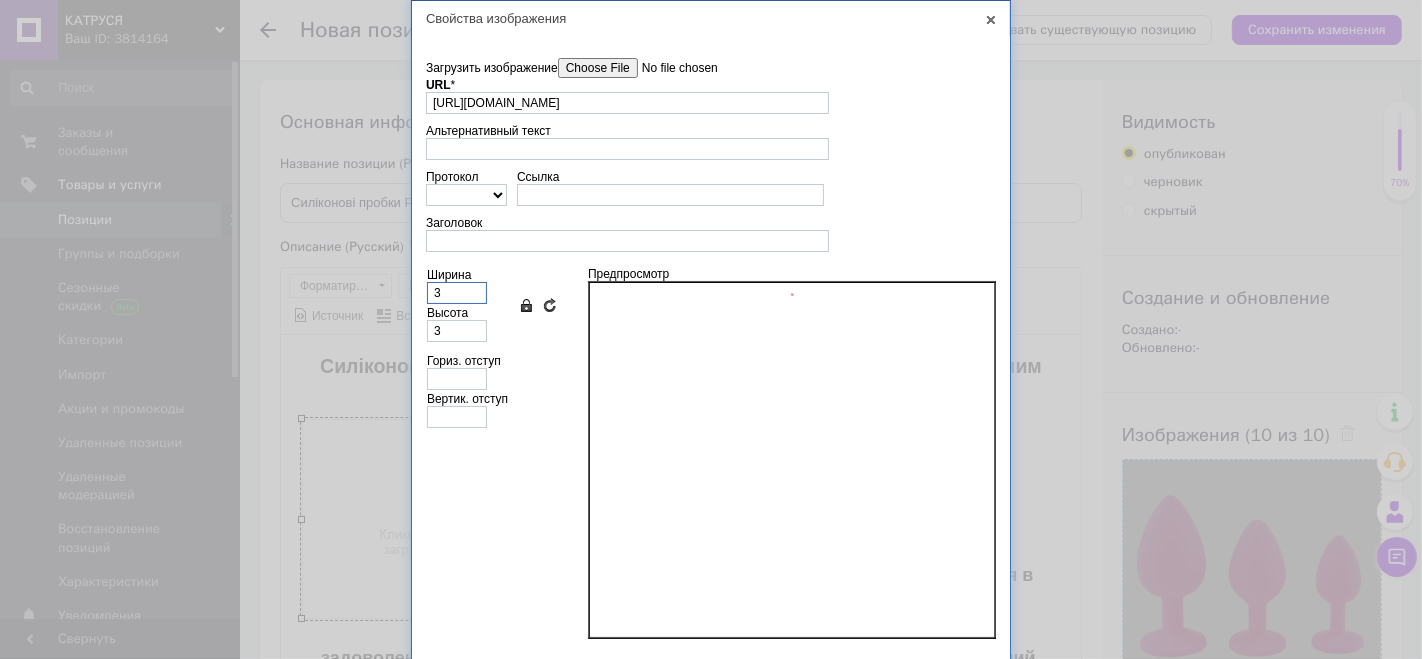 type on "32" 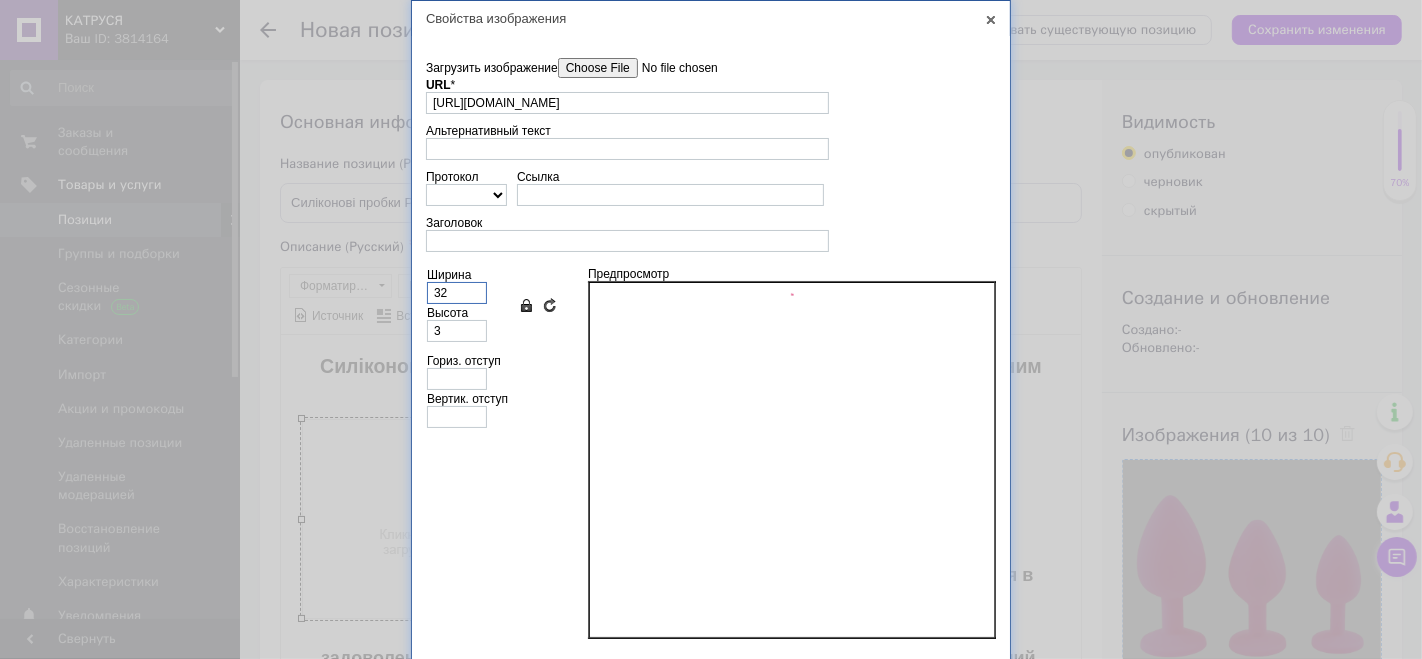 type on "32" 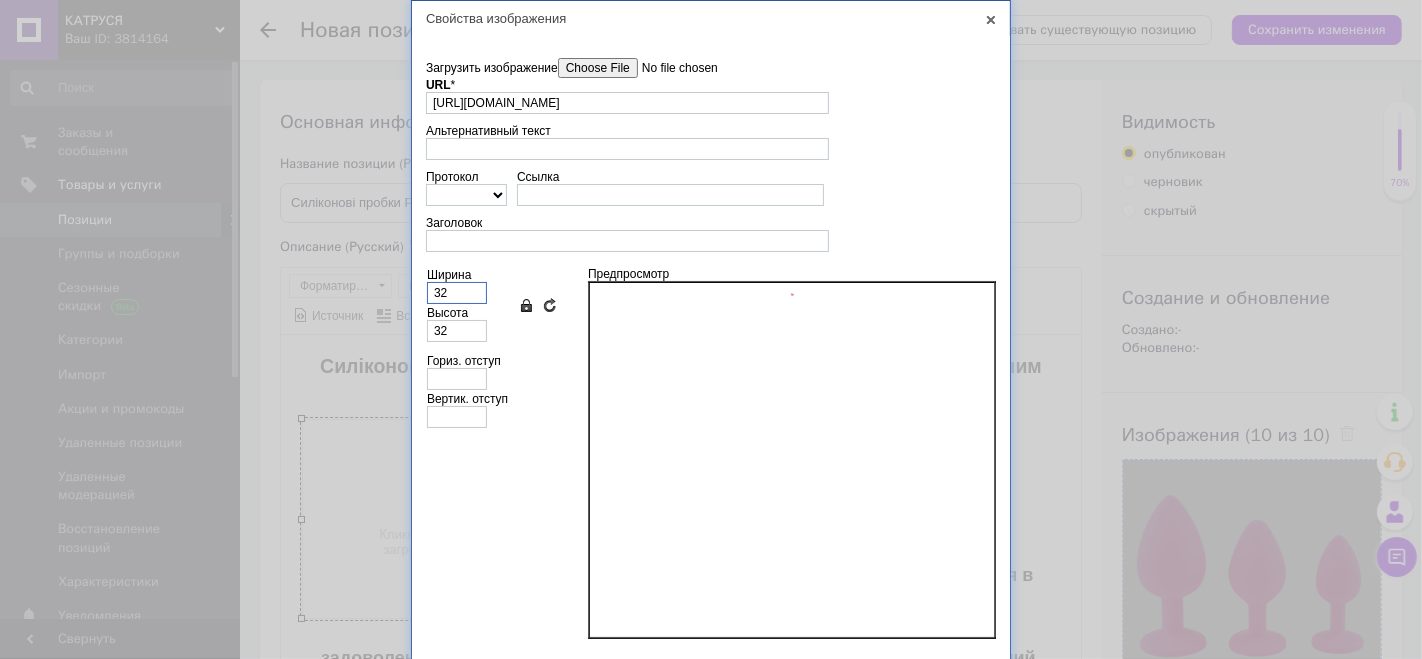 type on "320" 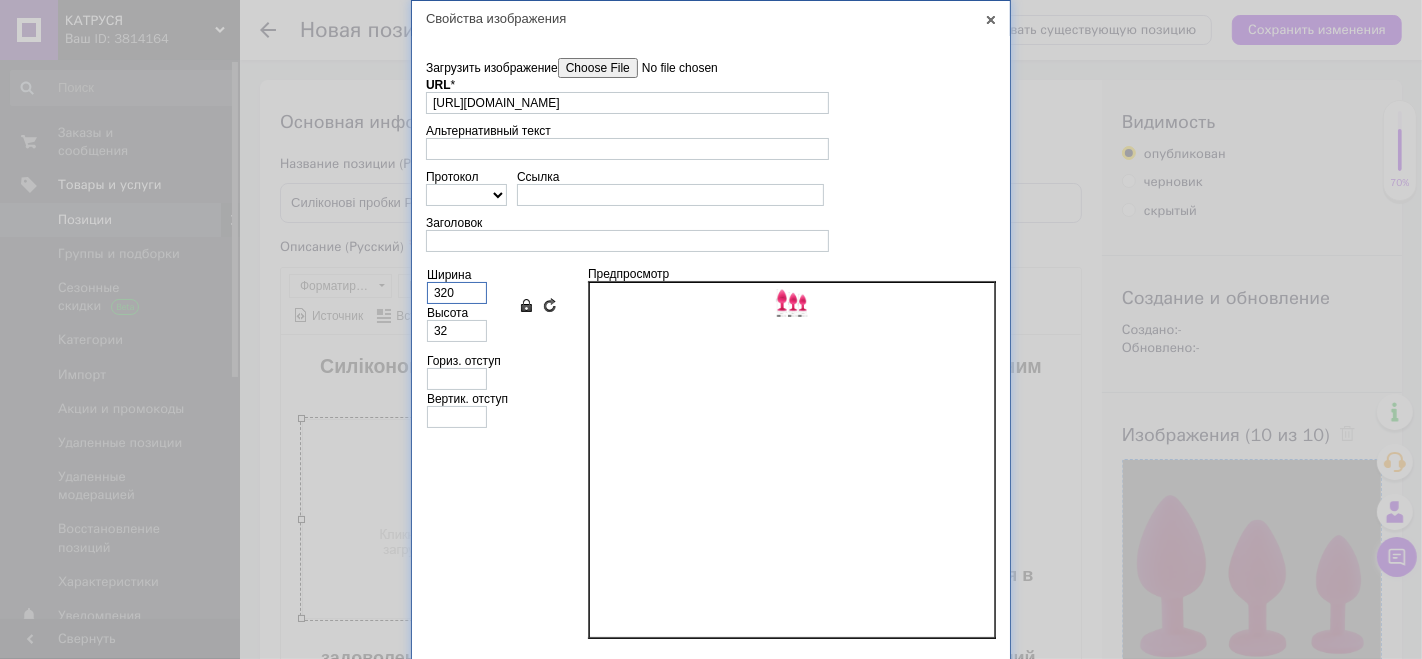 type on "320" 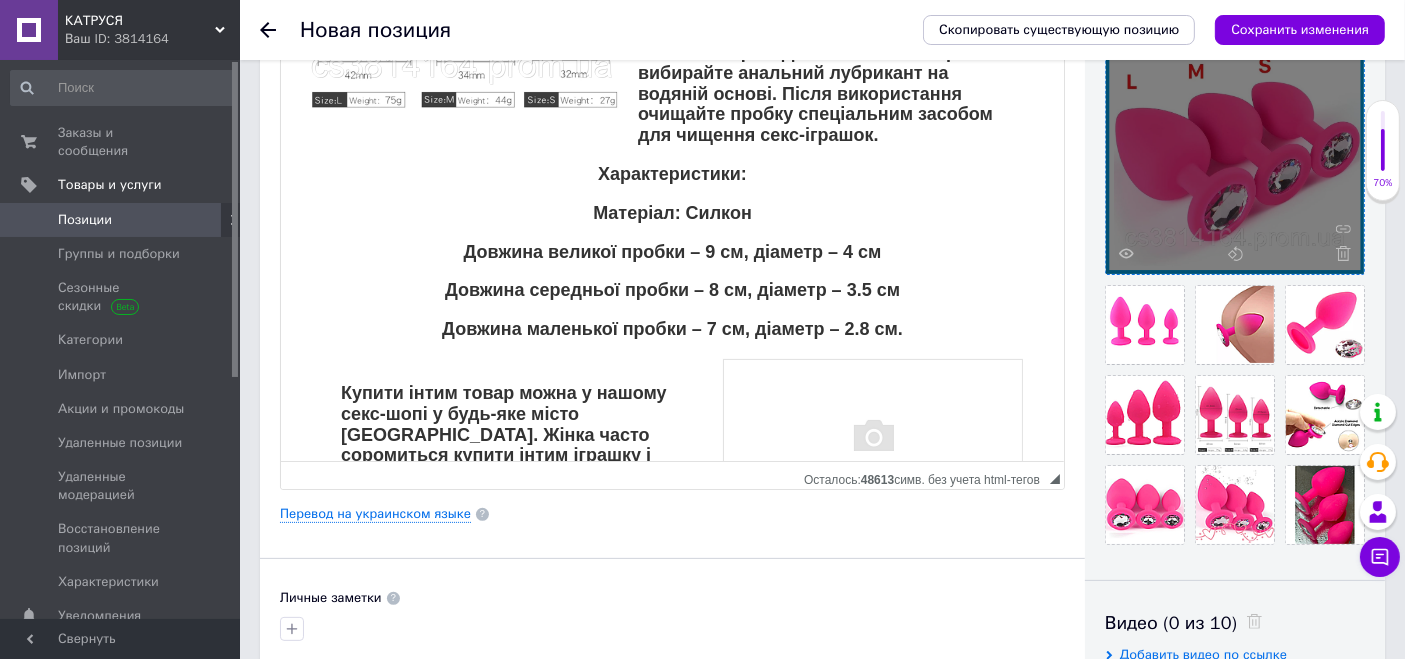 scroll, scrollTop: 444, scrollLeft: 0, axis: vertical 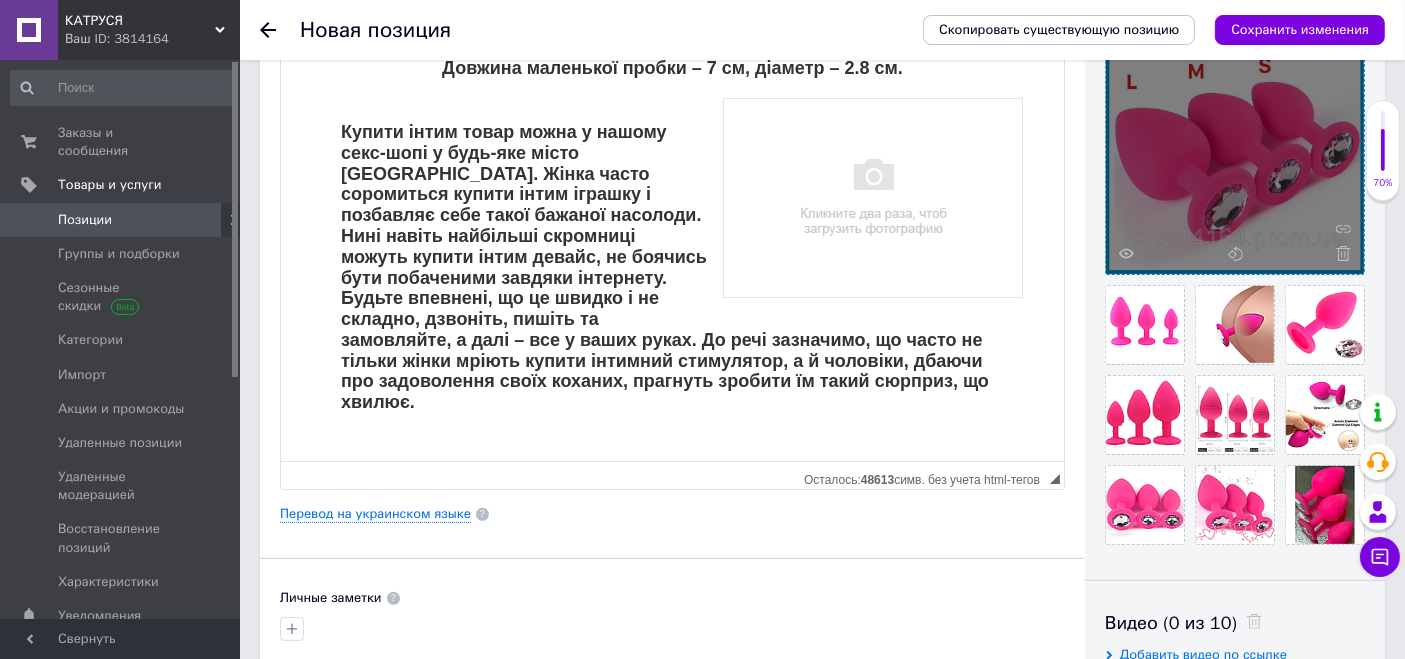 click at bounding box center [872, 198] 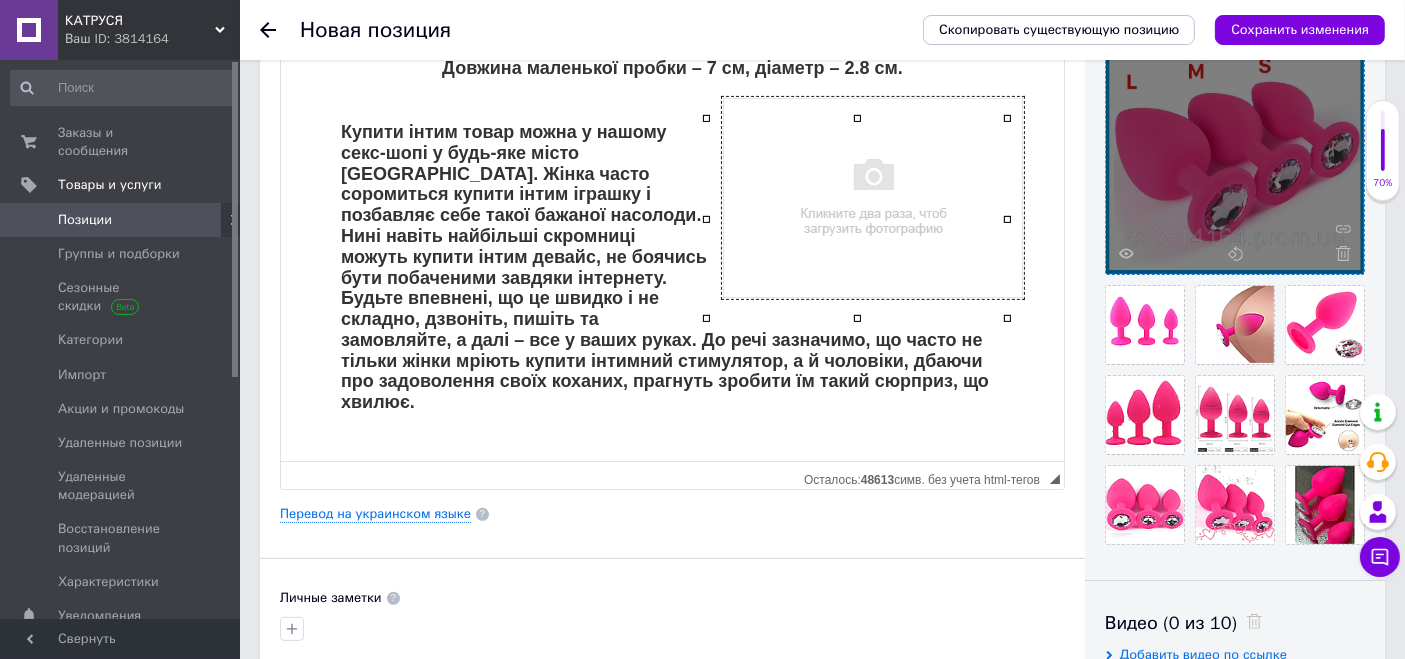 click at bounding box center (872, 198) 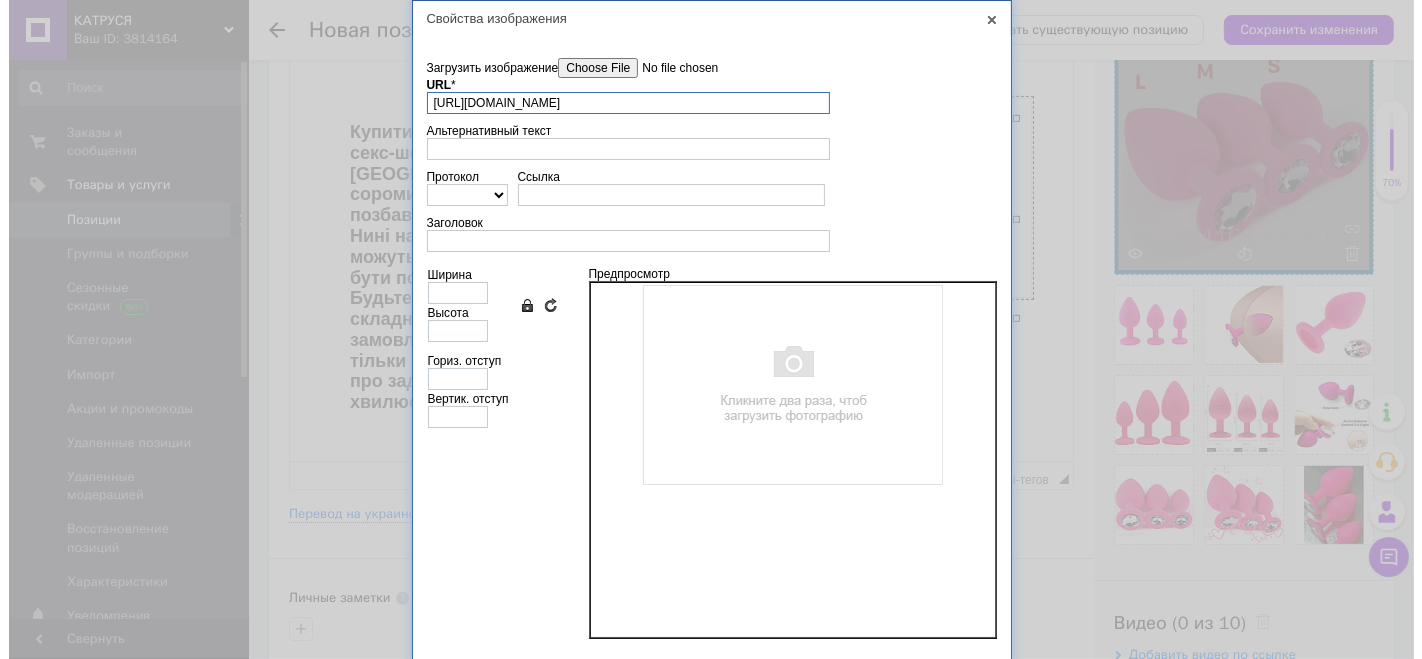 scroll, scrollTop: 0, scrollLeft: 64, axis: horizontal 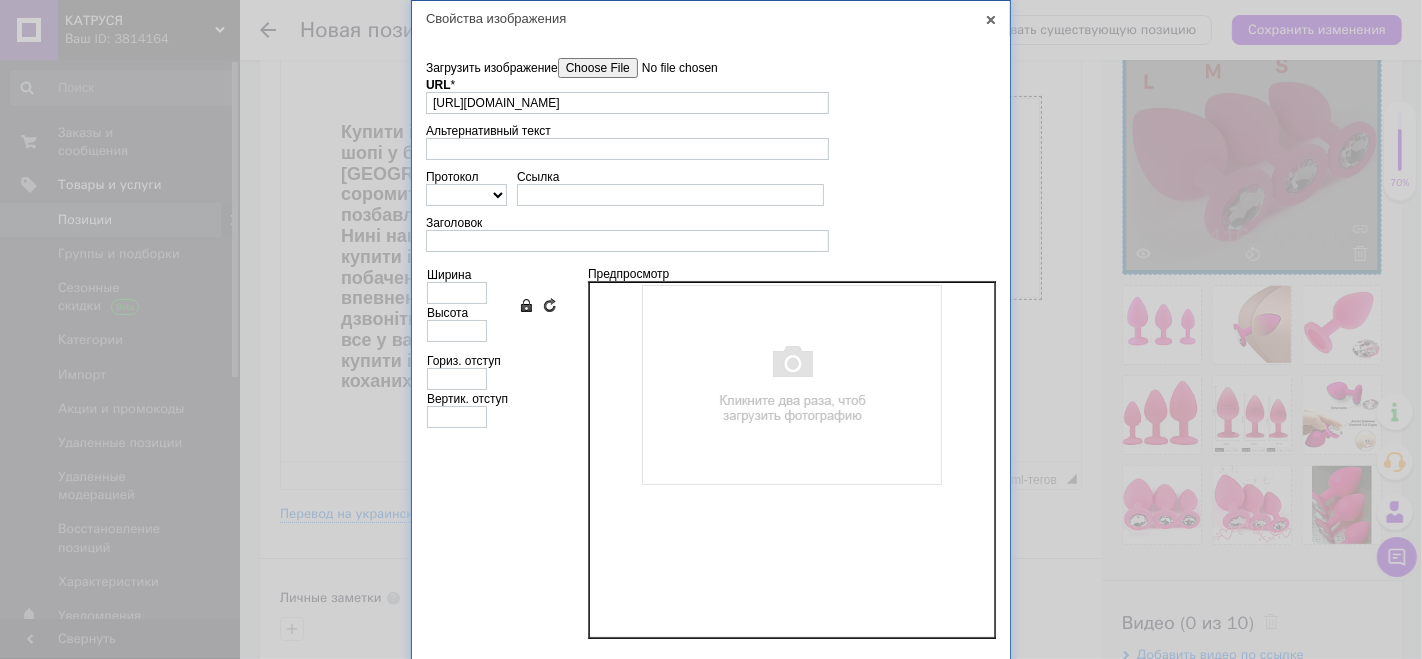 click on "Загрузить изображение" at bounding box center [671, 68] 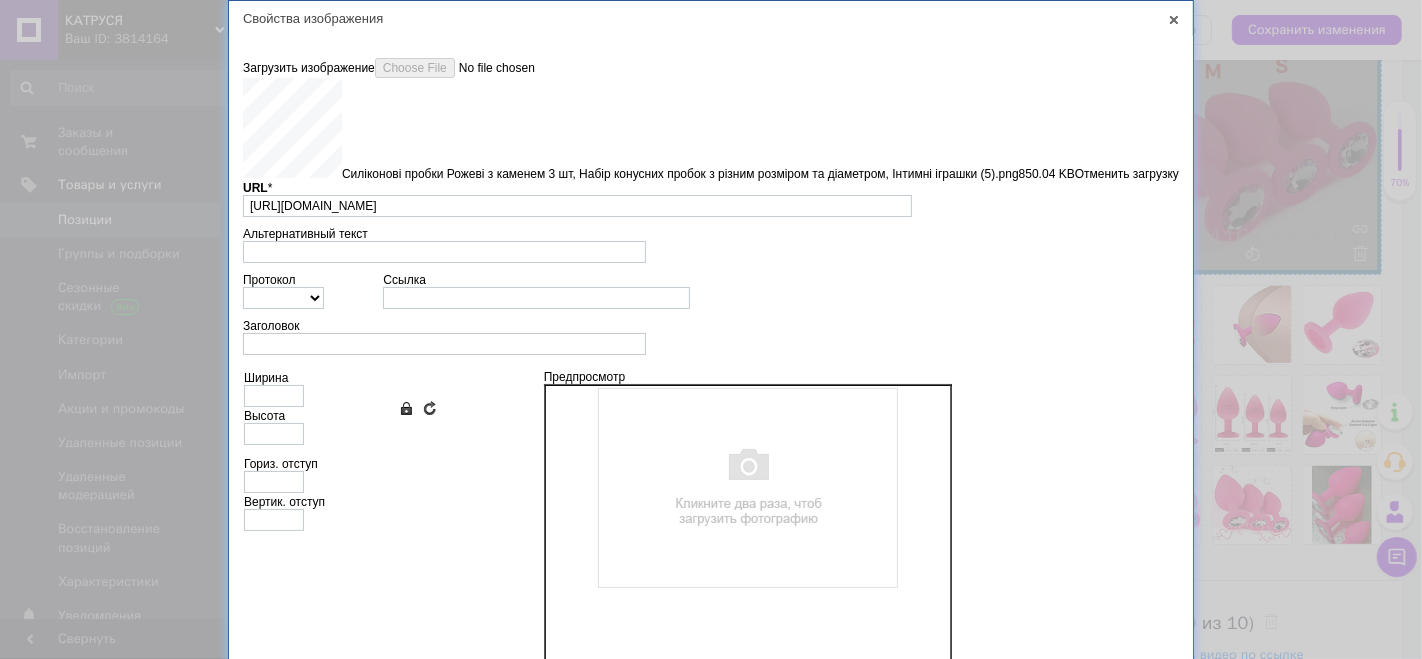 type on "https://images.prom.ua/6743710779_w640_h2048_silikonovi_probki_rozhevi__rom_ntimni_igrashki_5.png?fresh=1&PIMAGE_ID=6743710779" 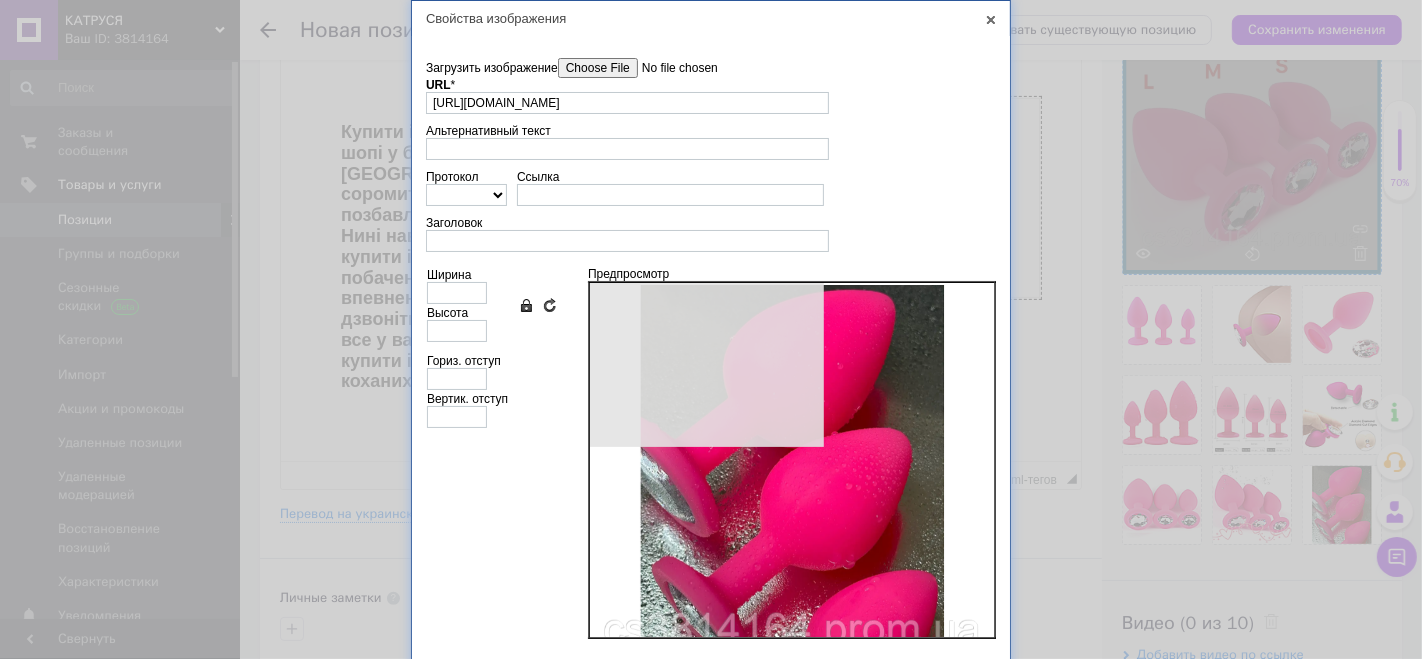 type on "640" 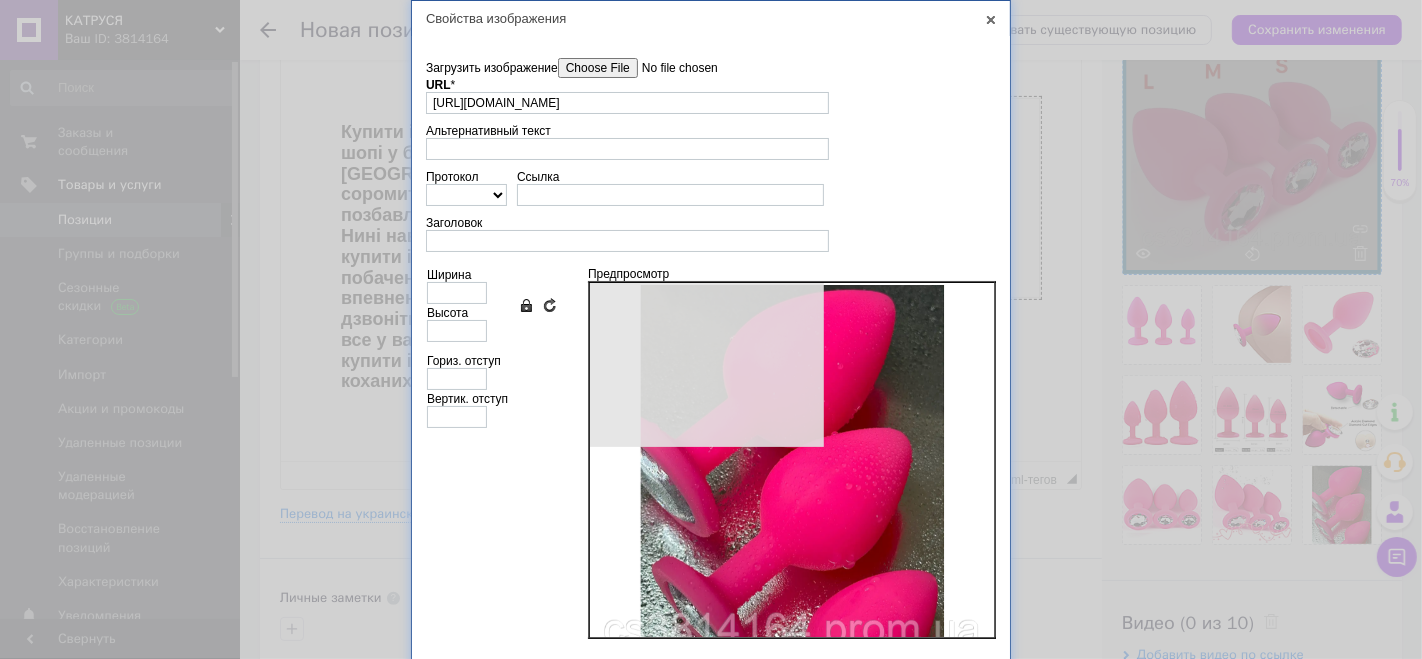 type on "644" 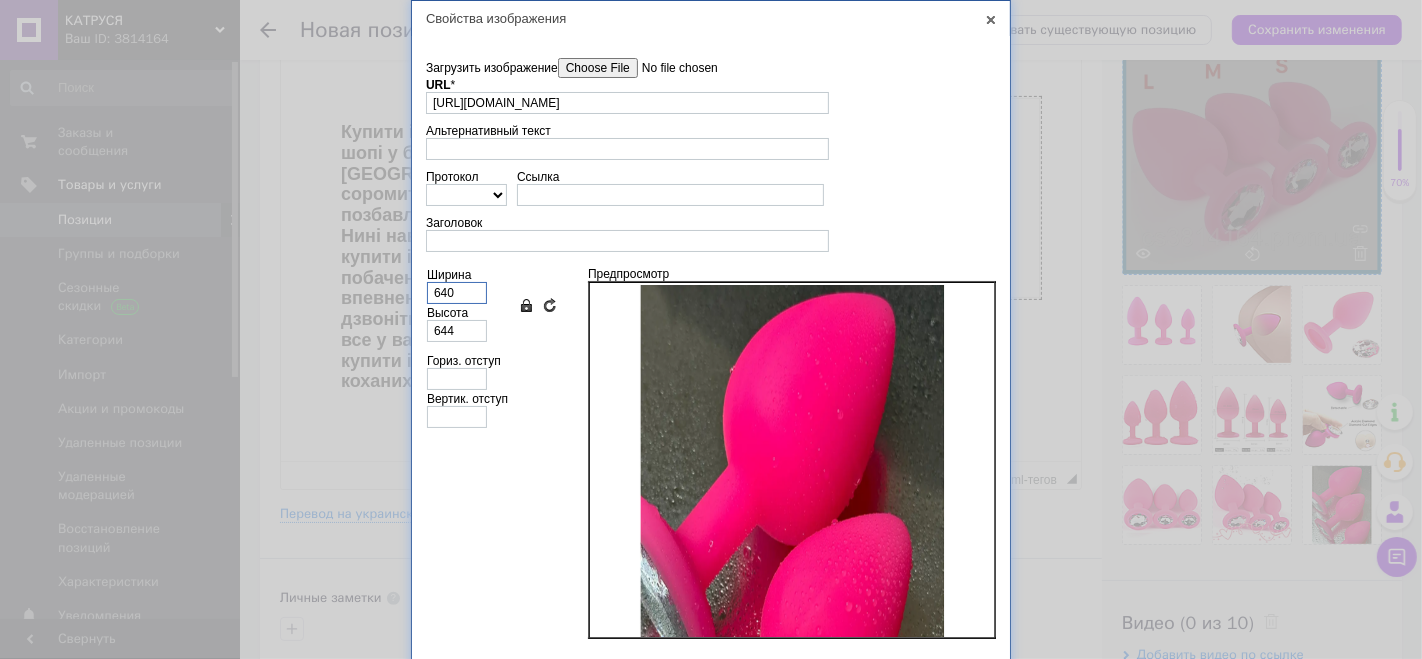drag, startPoint x: 462, startPoint y: 293, endPoint x: 374, endPoint y: 271, distance: 90.70832 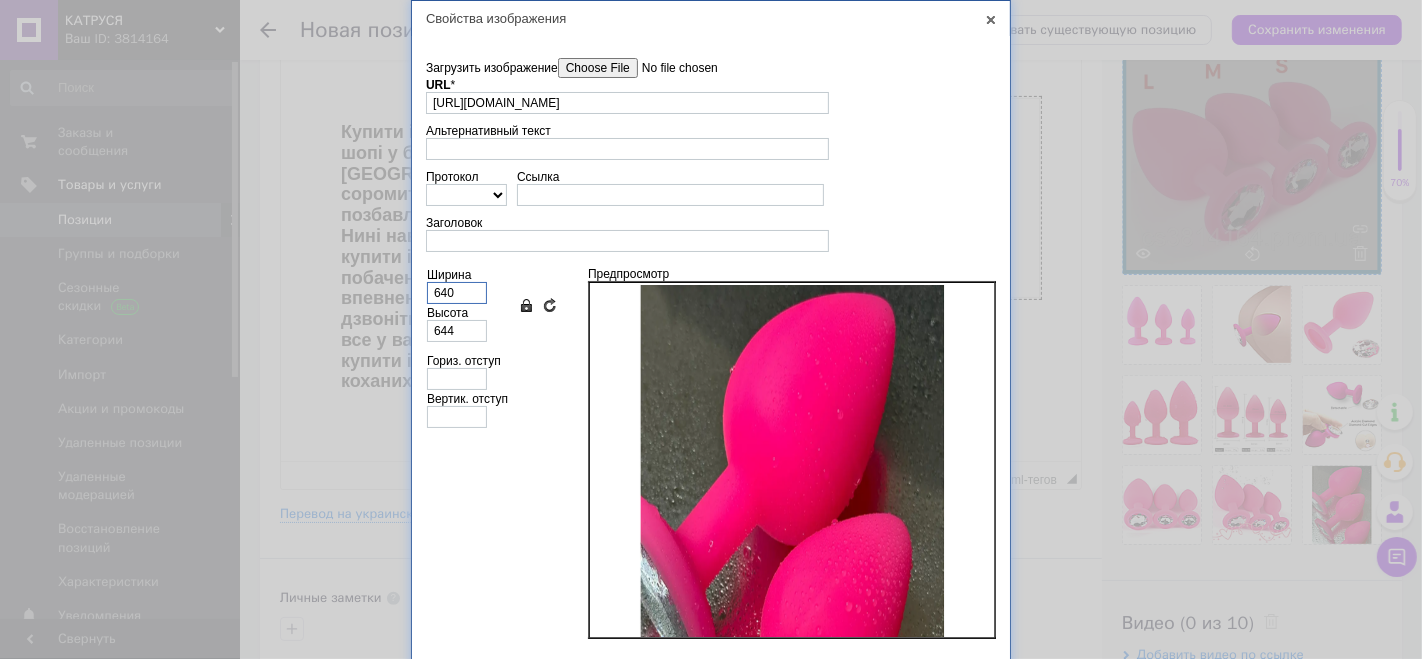 type on "3" 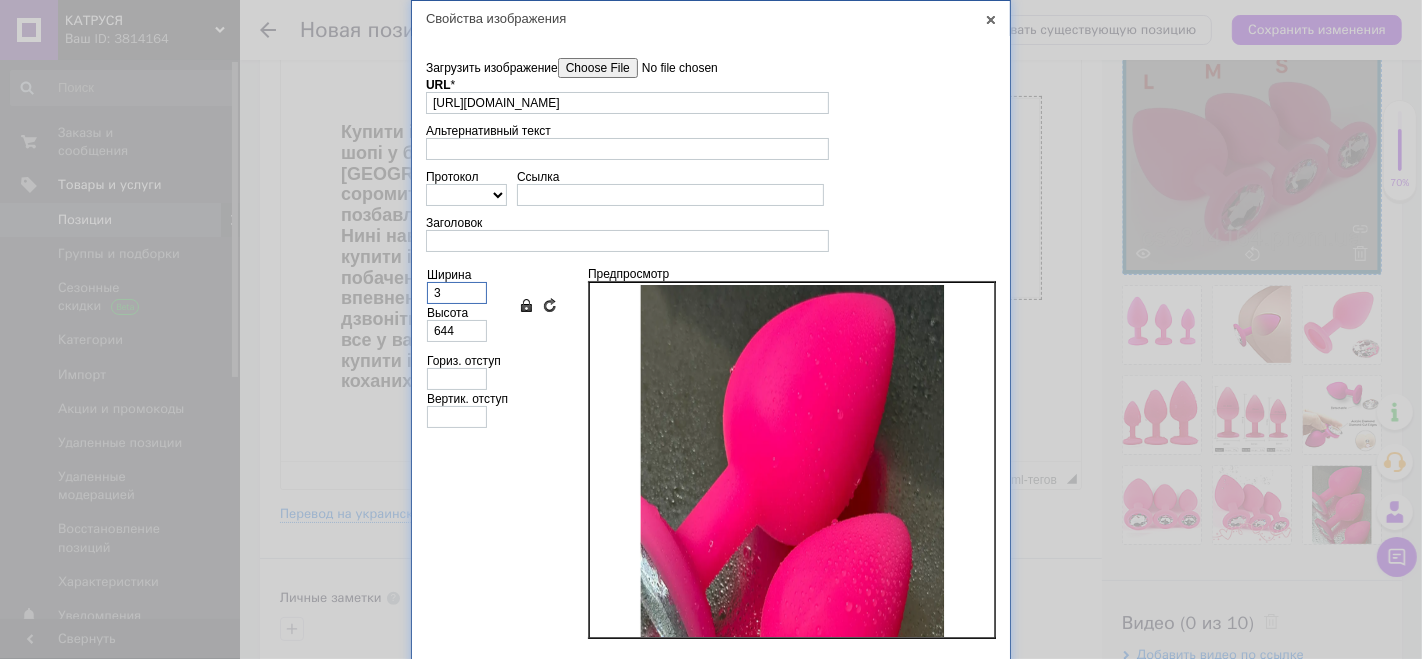 type on "3" 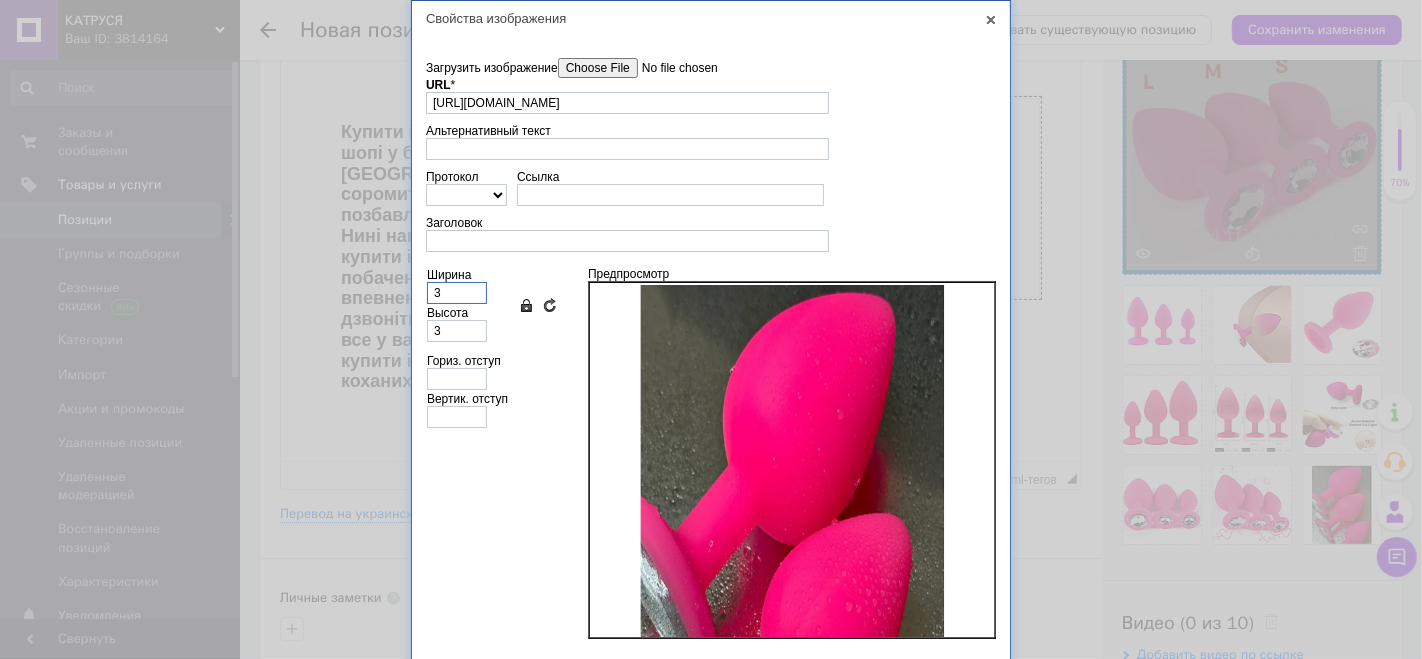 type on "32" 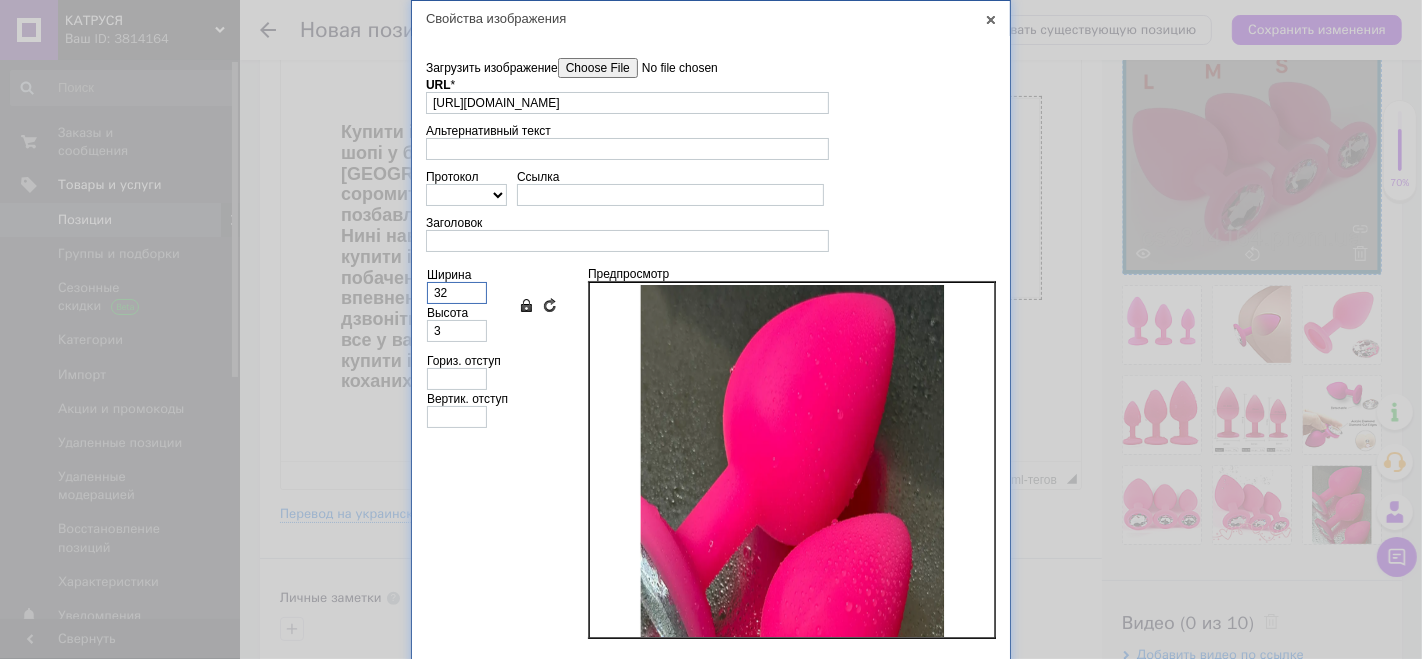 type on "32" 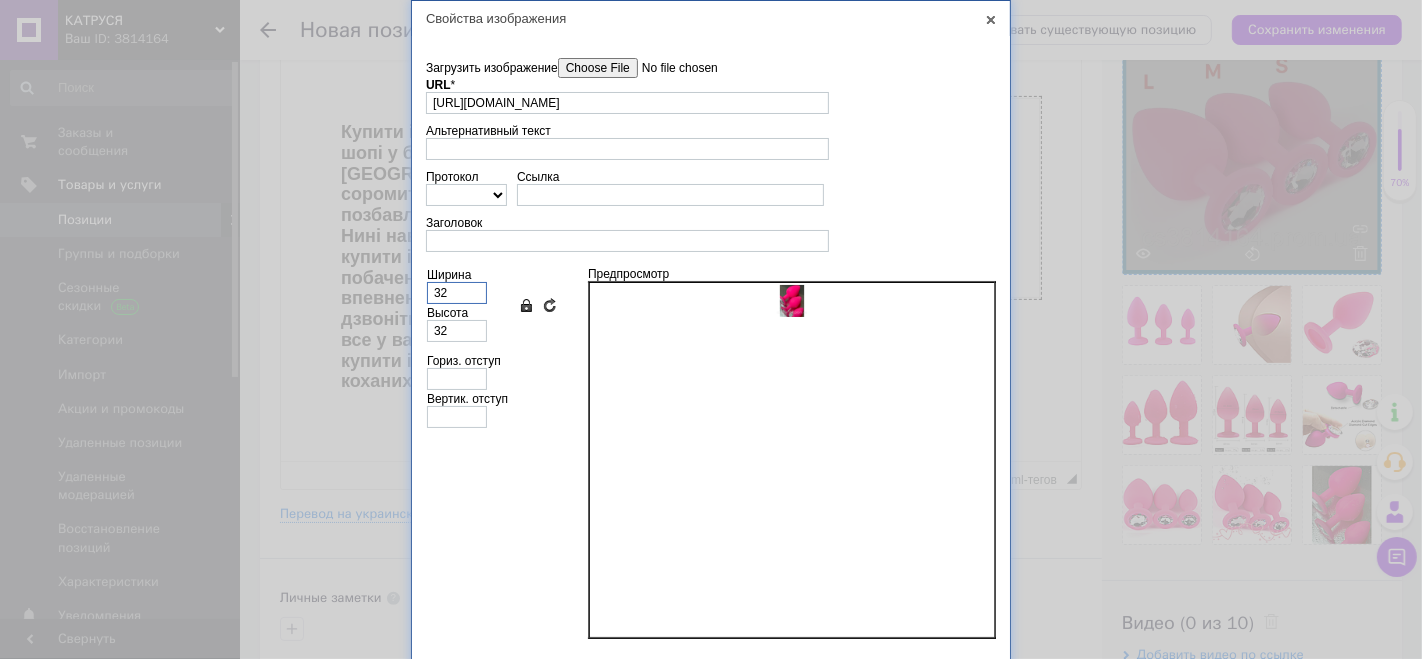 type on "320" 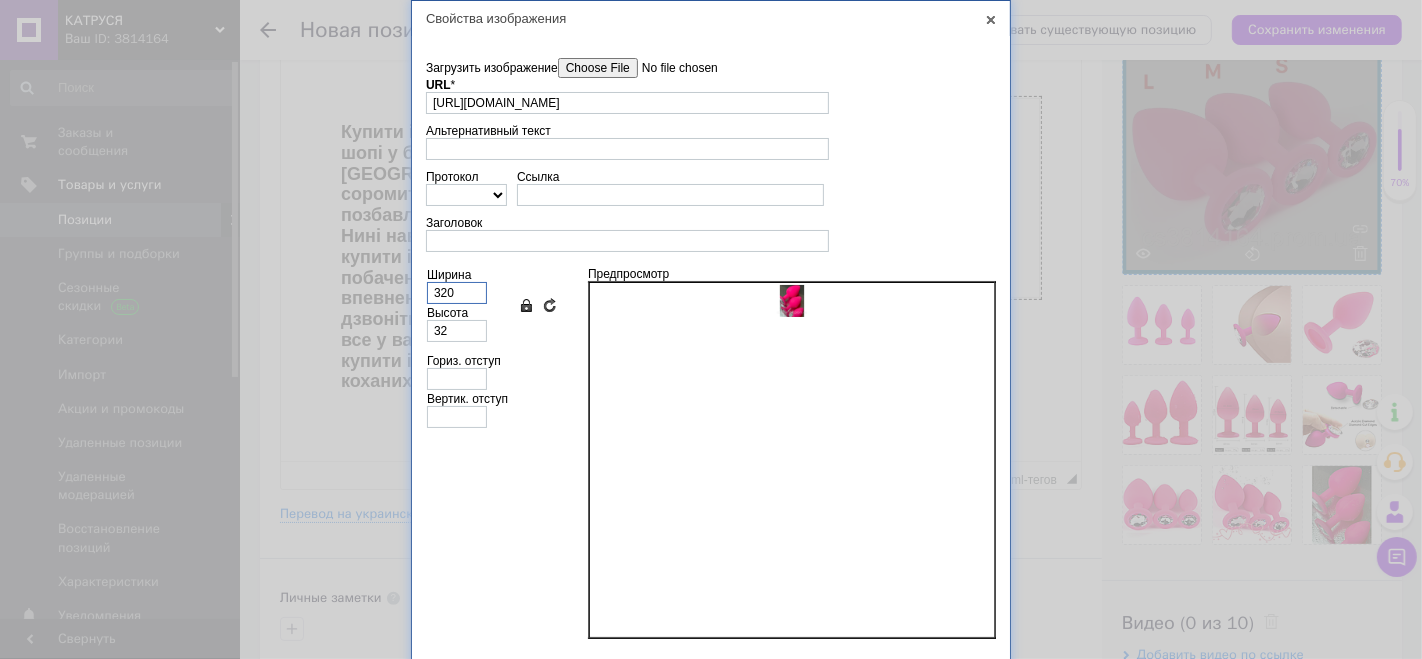 type on "322" 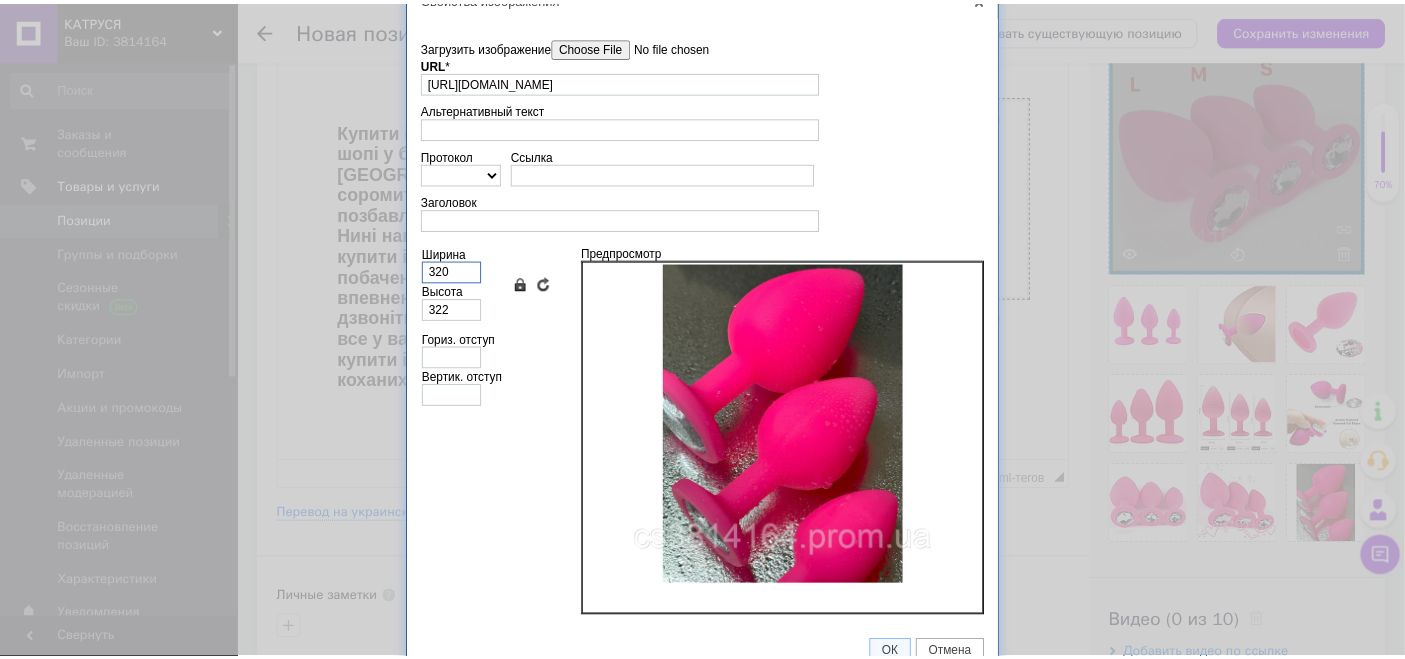 scroll, scrollTop: 40, scrollLeft: 0, axis: vertical 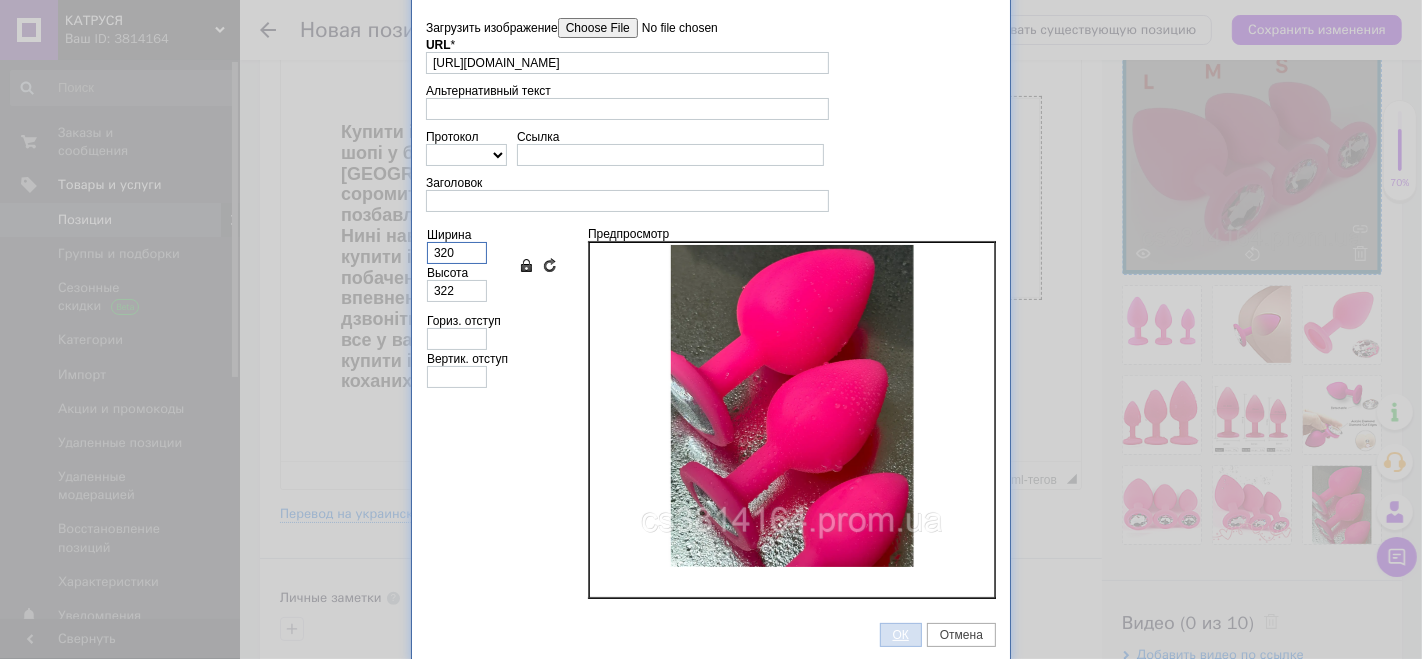 type on "320" 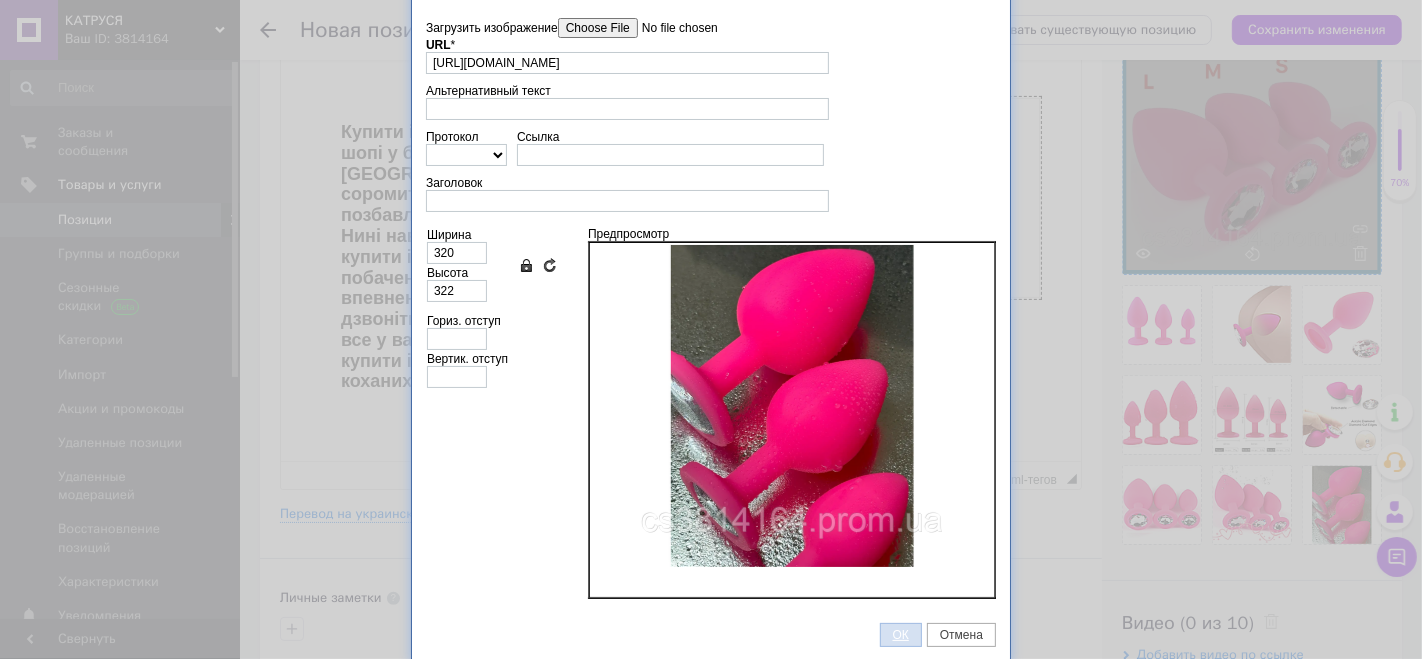click on "ОК" at bounding box center (901, 635) 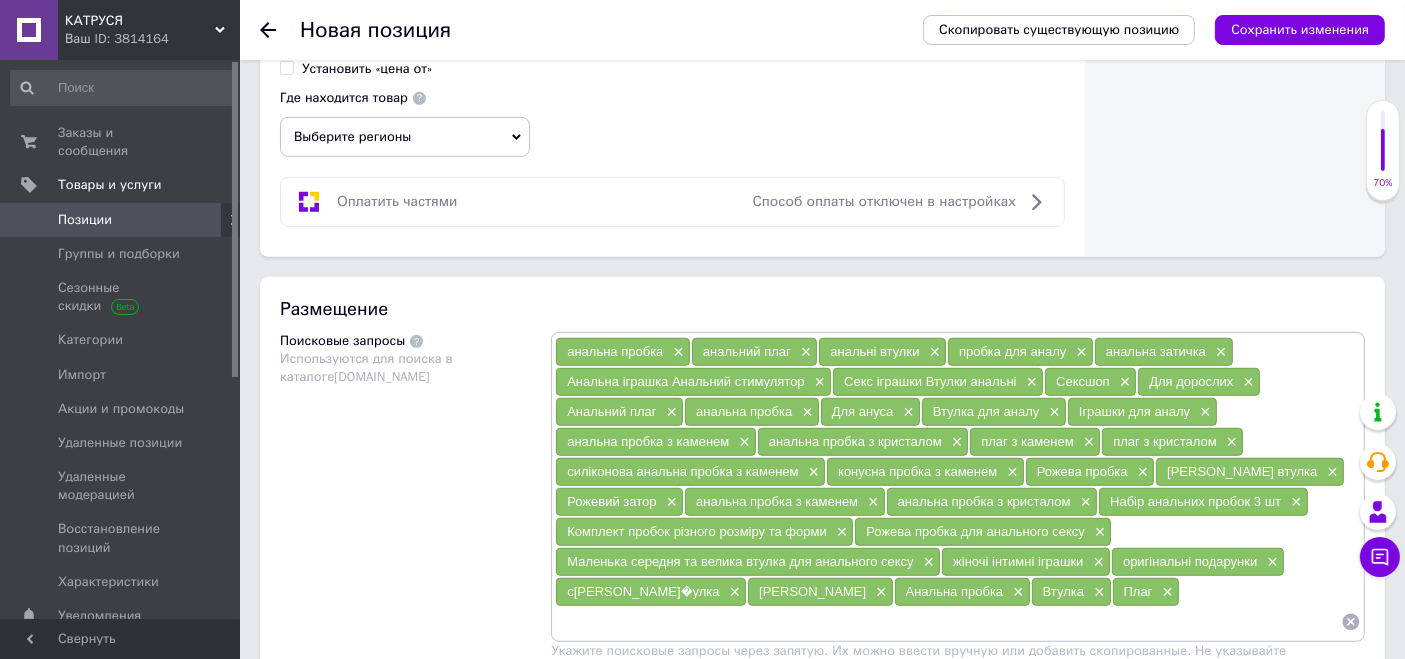 scroll, scrollTop: 1333, scrollLeft: 0, axis: vertical 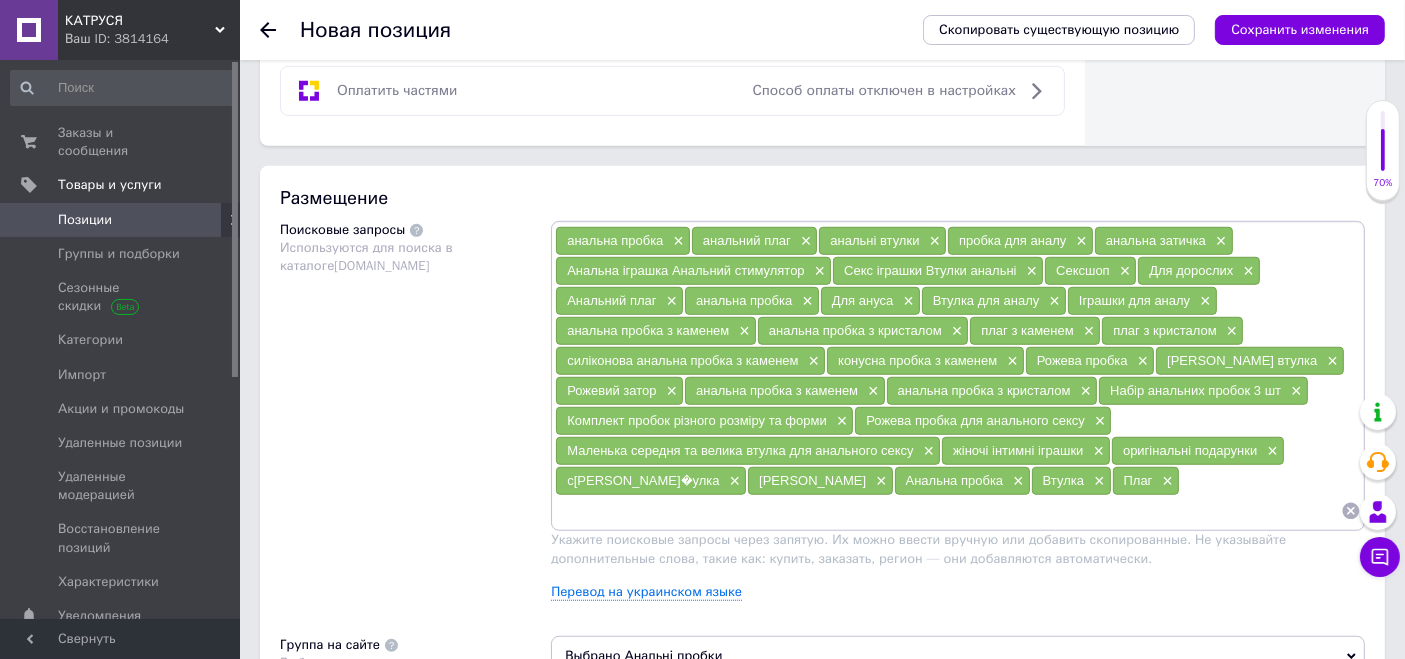 click at bounding box center (948, 511) 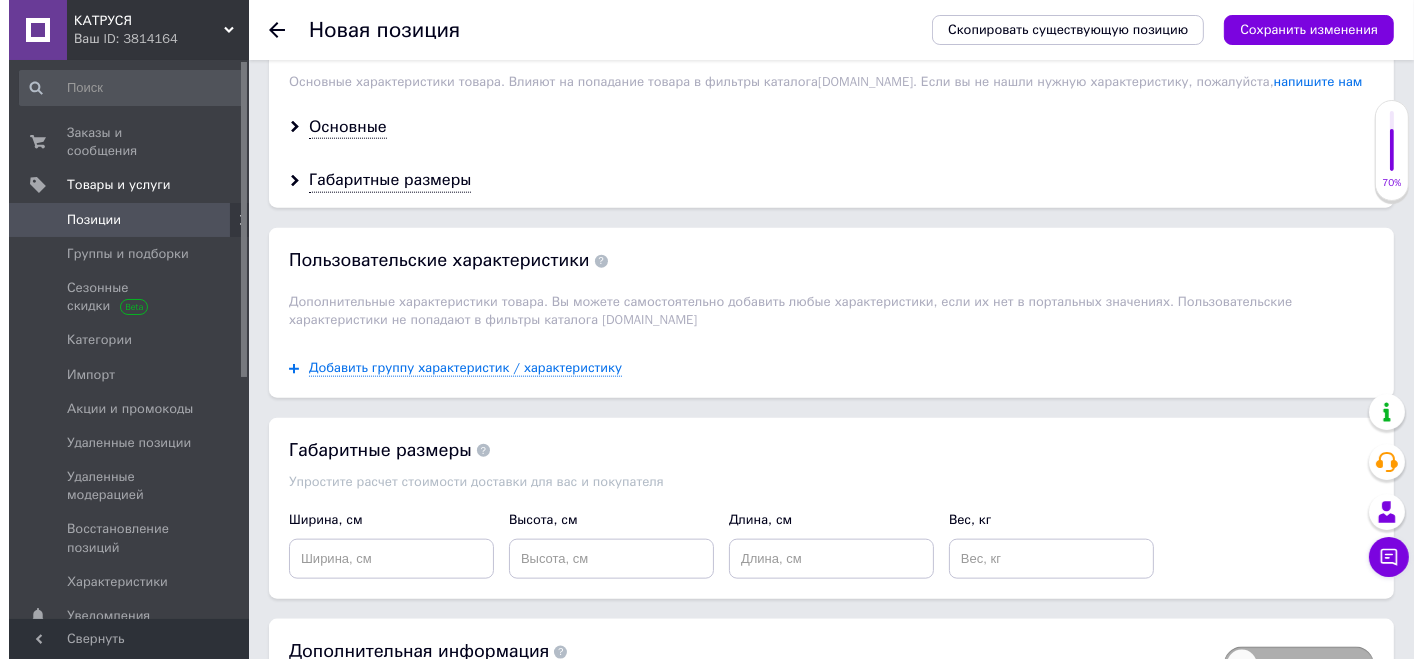 scroll, scrollTop: 2342, scrollLeft: 0, axis: vertical 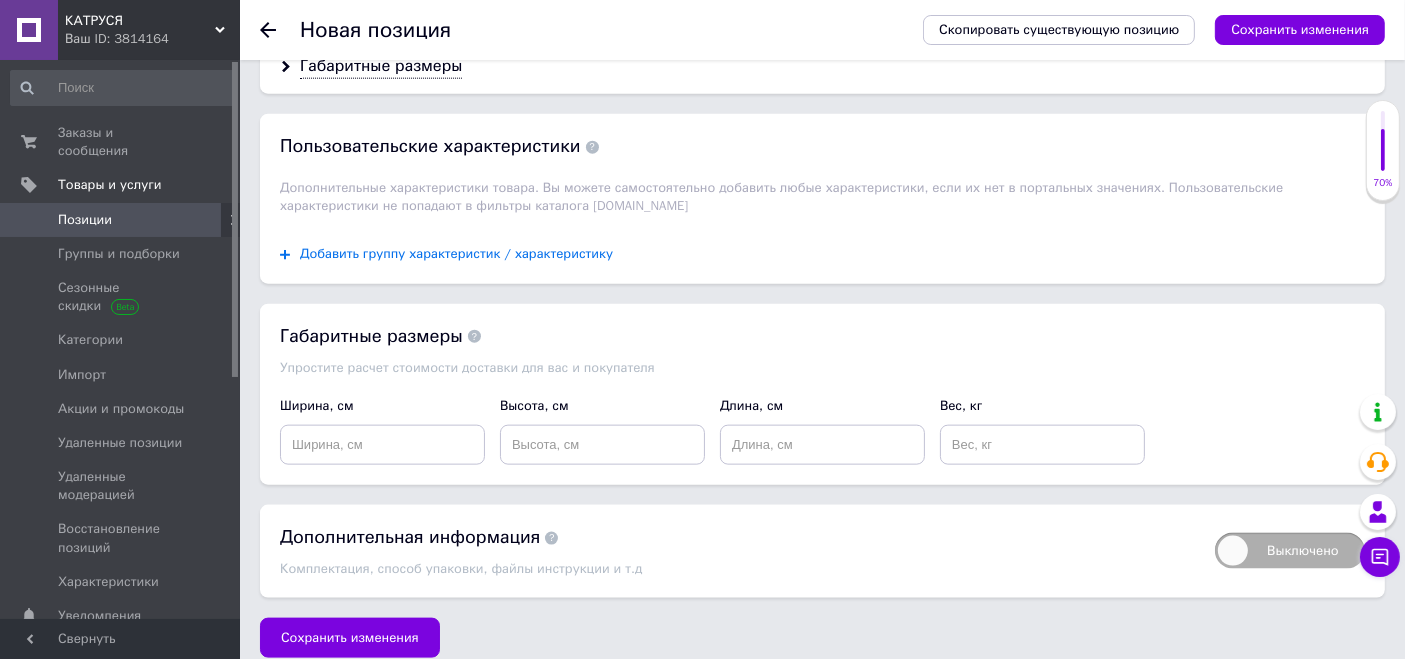 click on "Добавить группу характеристик / характеристику" at bounding box center [456, 254] 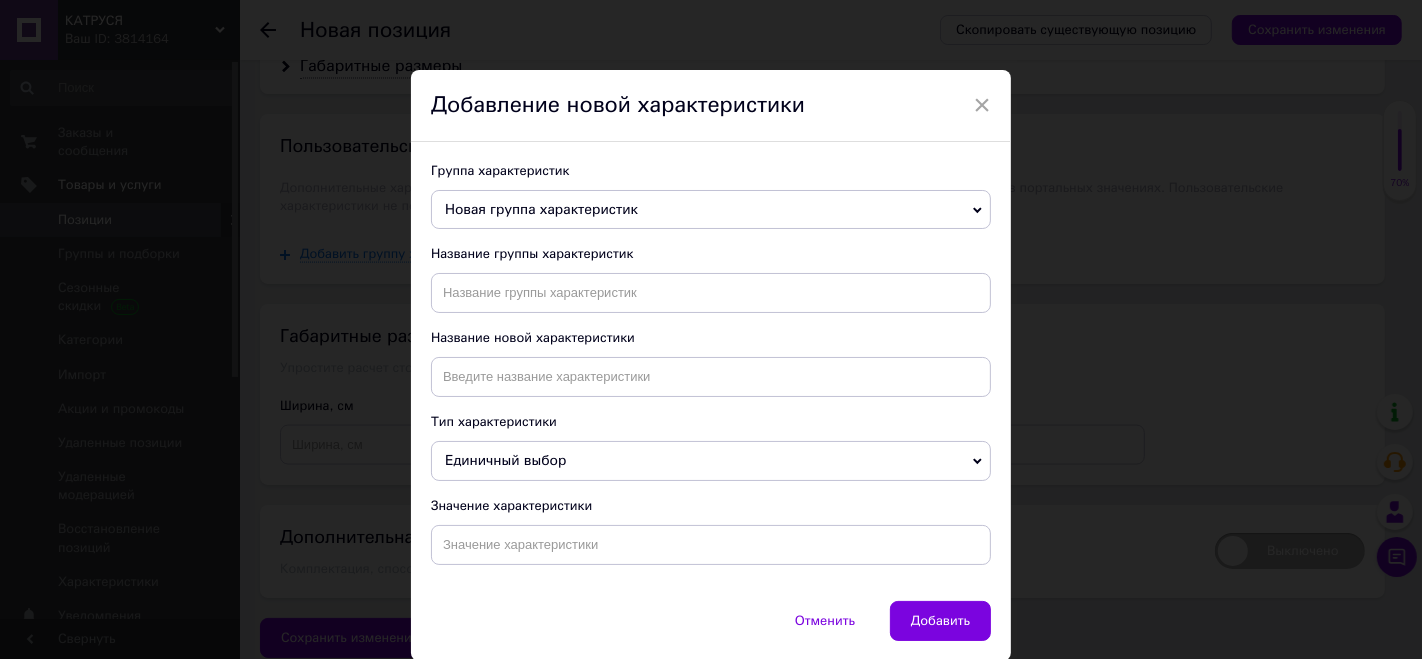 click on "Новая группа характеристик" at bounding box center [541, 209] 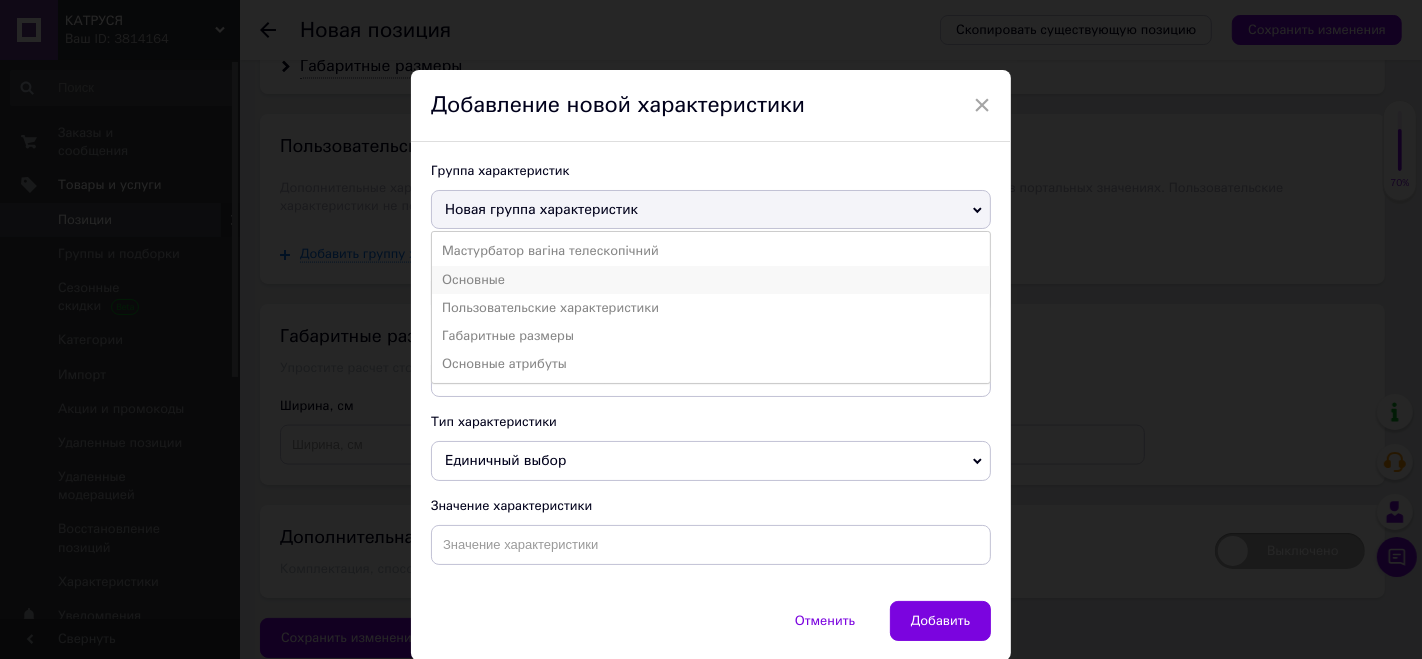 click on "Основные" at bounding box center [711, 280] 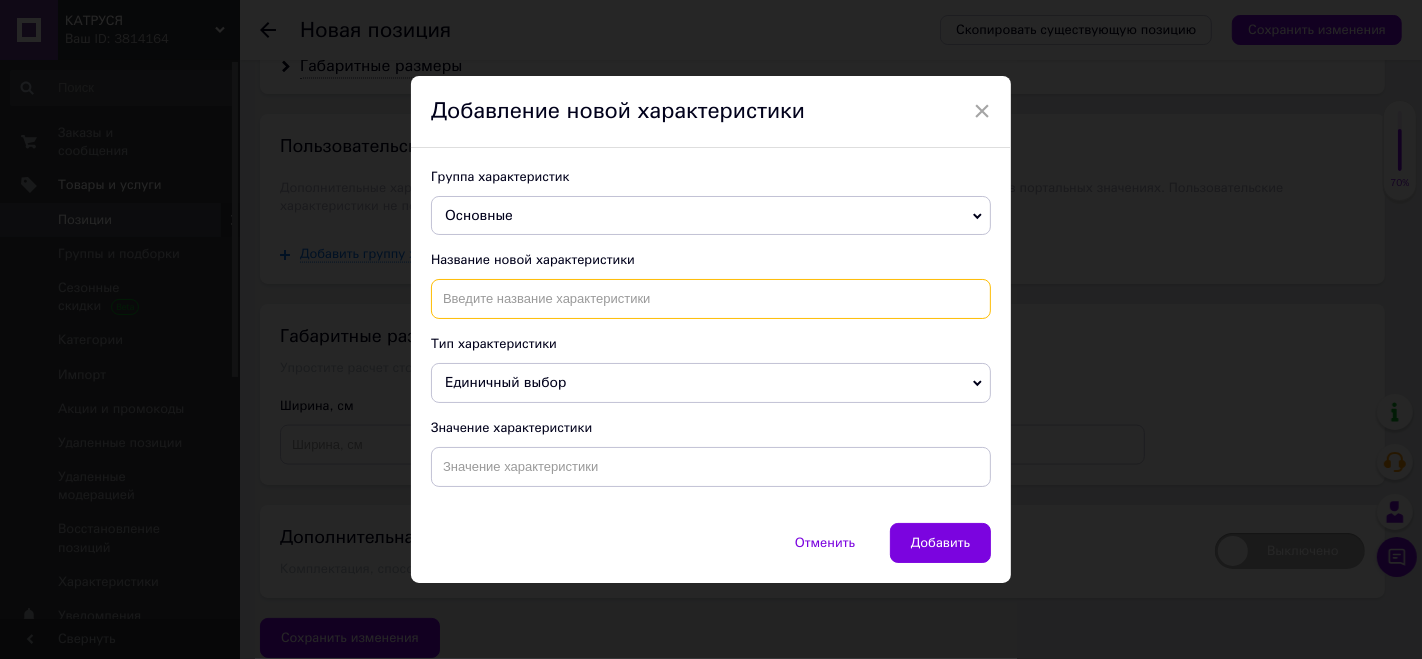 click at bounding box center (711, 299) 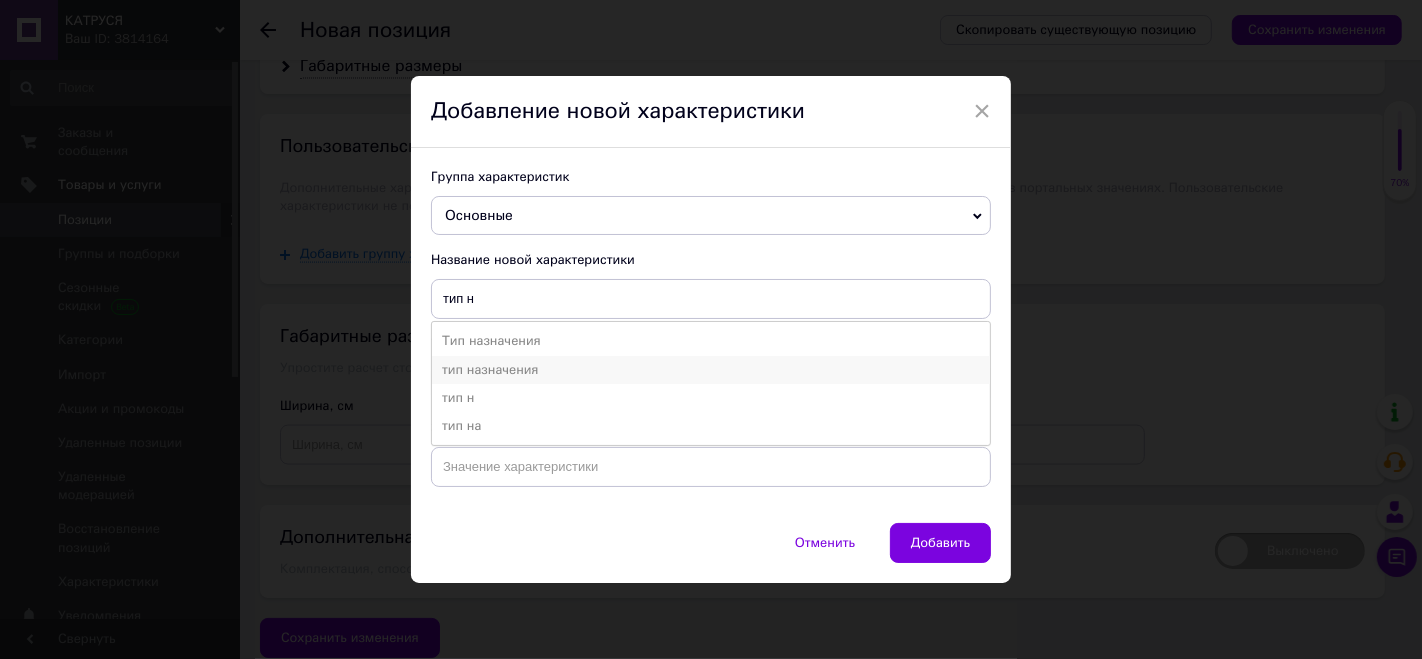 click on "тип назначения" at bounding box center [711, 370] 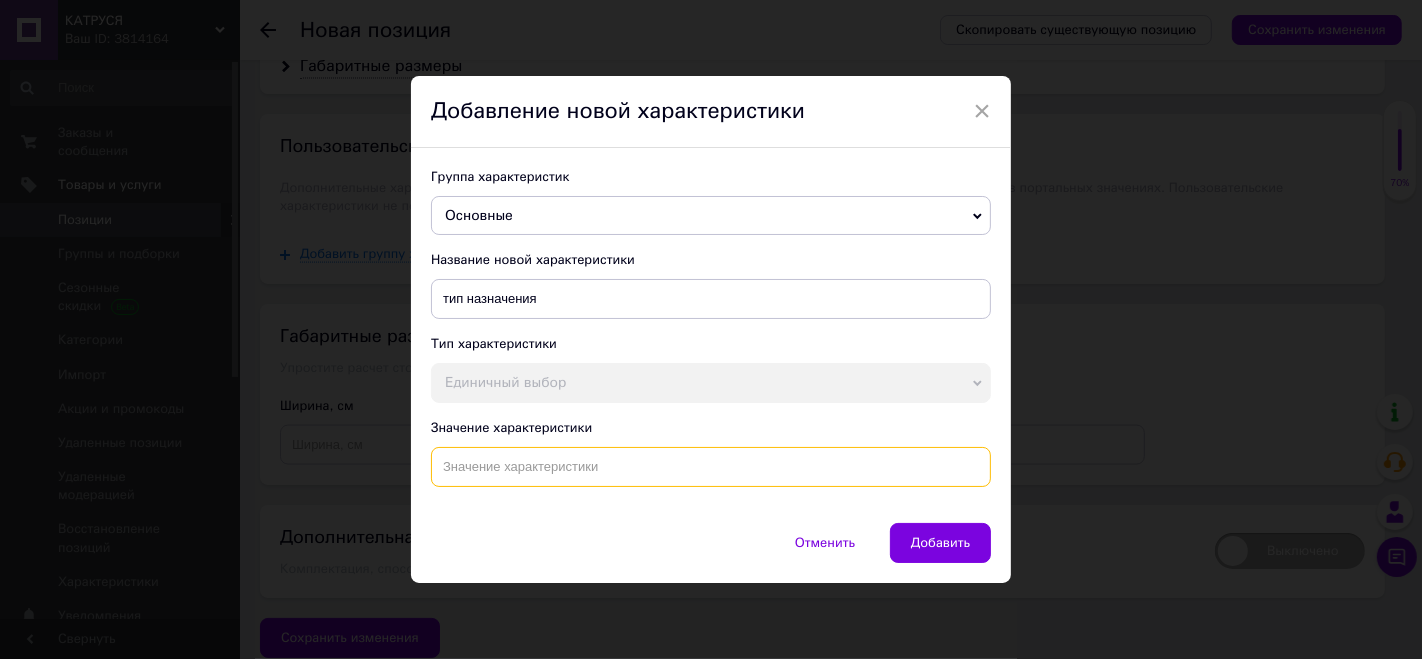 click at bounding box center [711, 467] 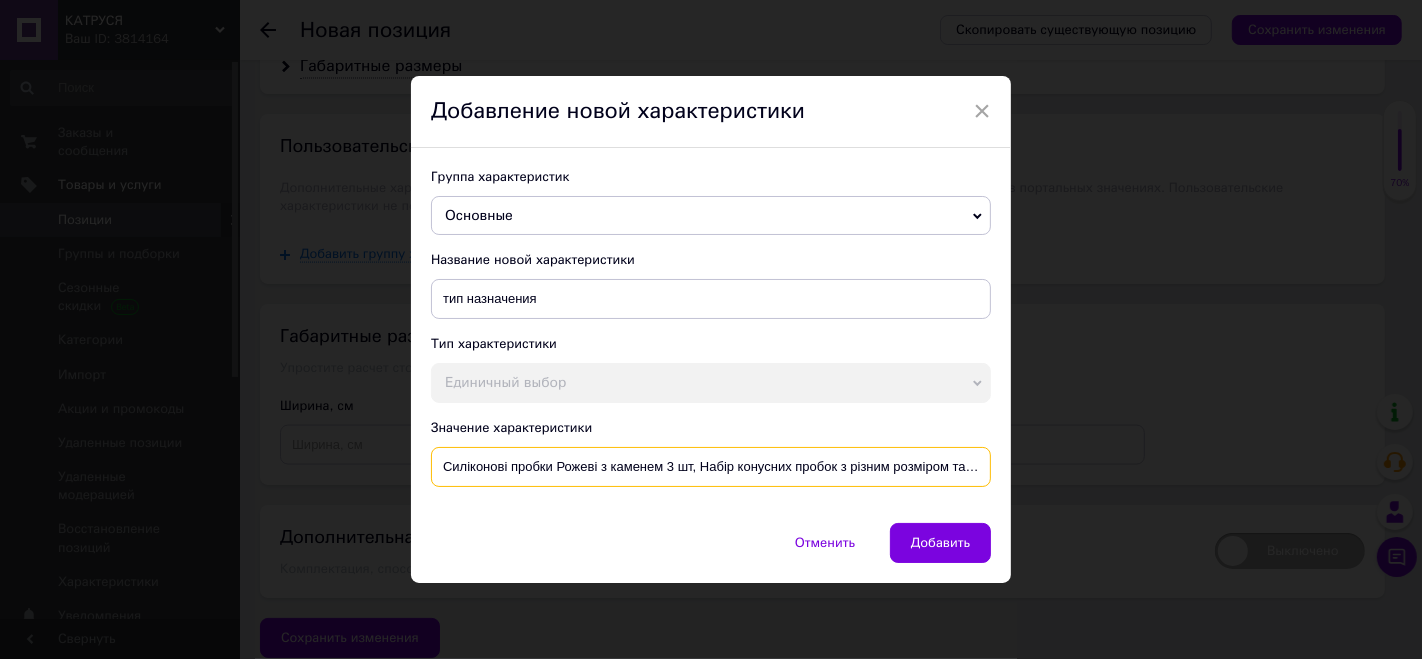 scroll, scrollTop: 0, scrollLeft: 151, axis: horizontal 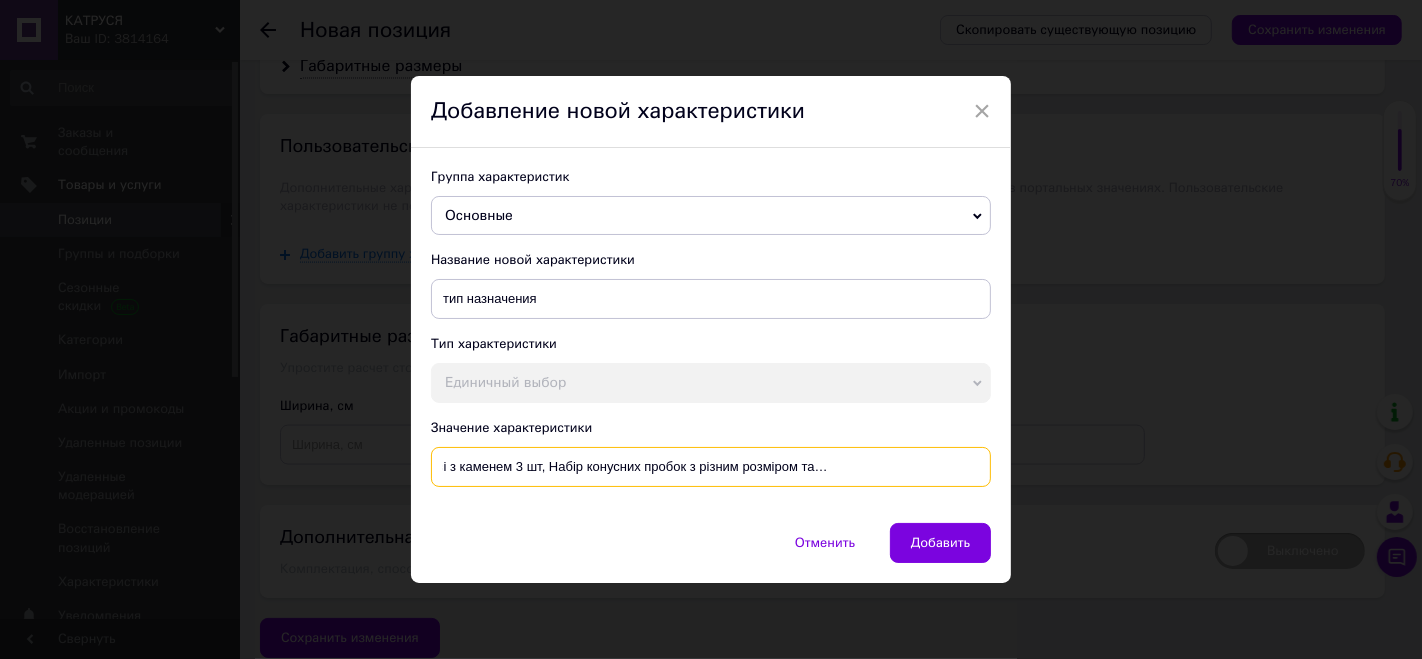 type on "Силіконові пробки Рожеві з каменем 3 шт, Набір конусних пробок з різним розміром та діаметром, Інтимні іграшки" 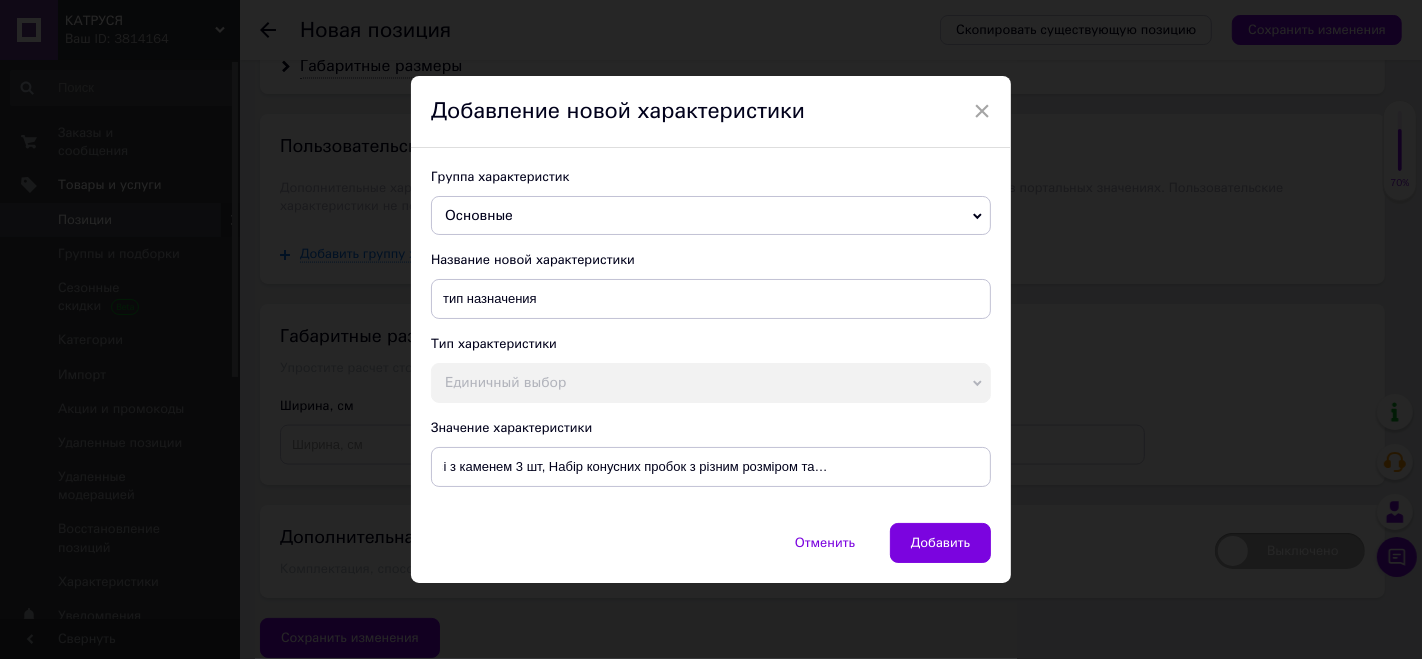 click on "Добавить" at bounding box center [940, 543] 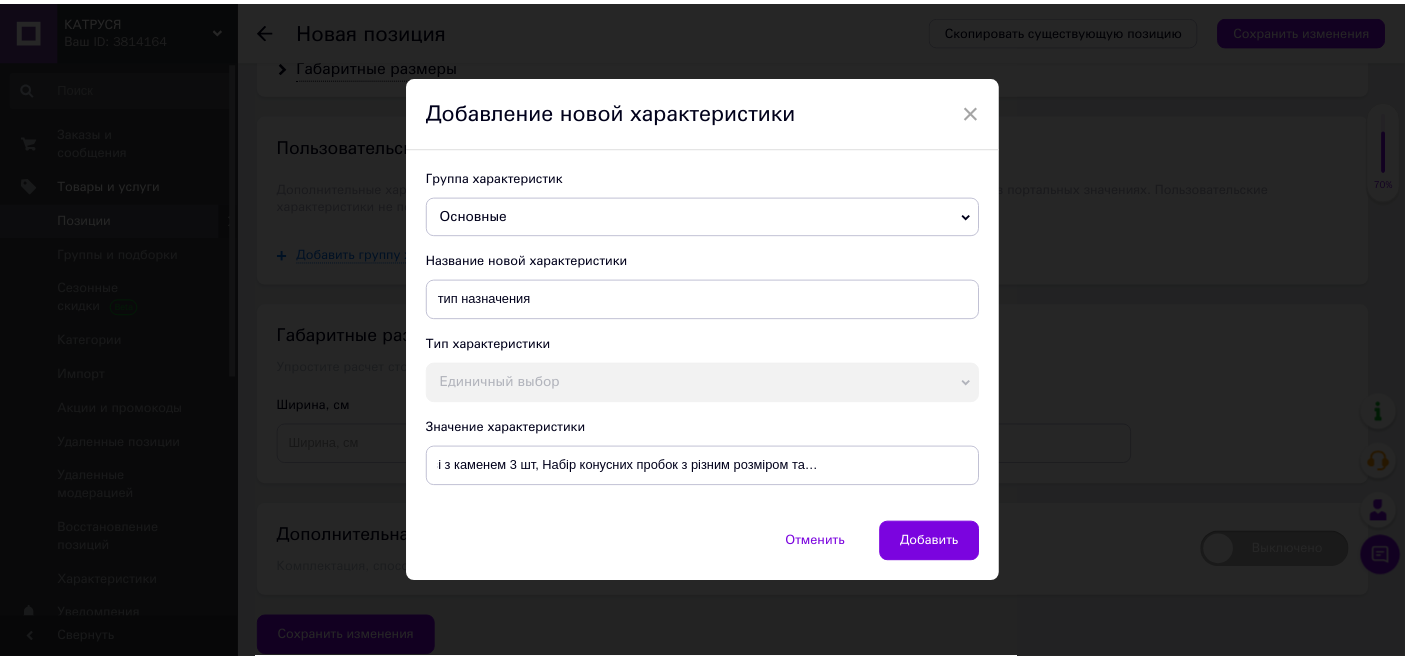 scroll, scrollTop: 0, scrollLeft: 0, axis: both 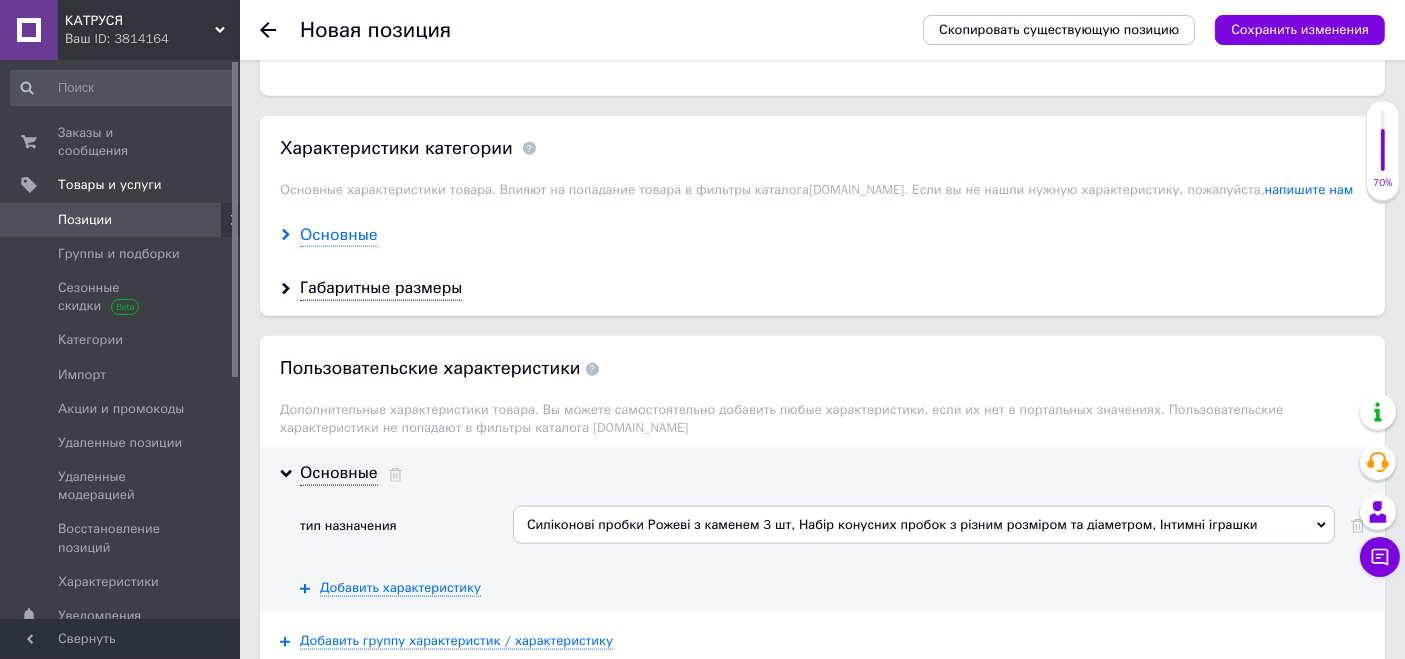 click on "Основные" at bounding box center (339, 235) 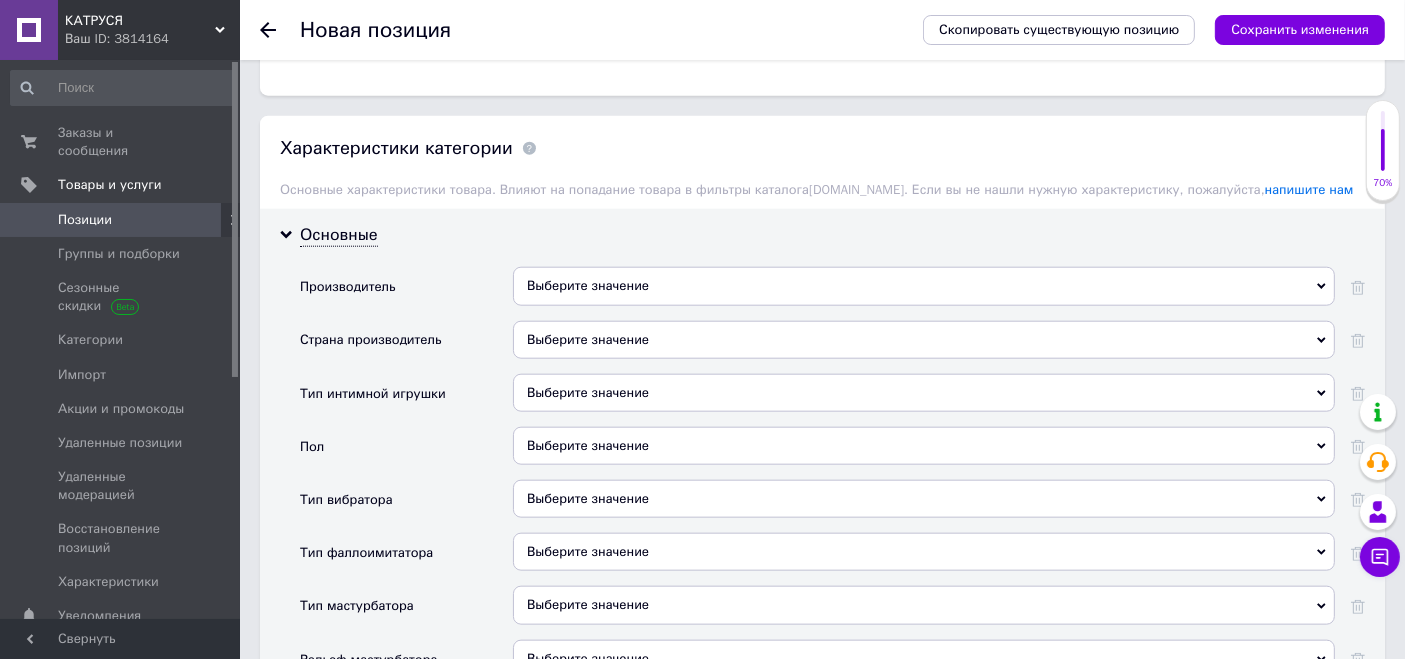 click on "Выберите значение" at bounding box center (924, 393) 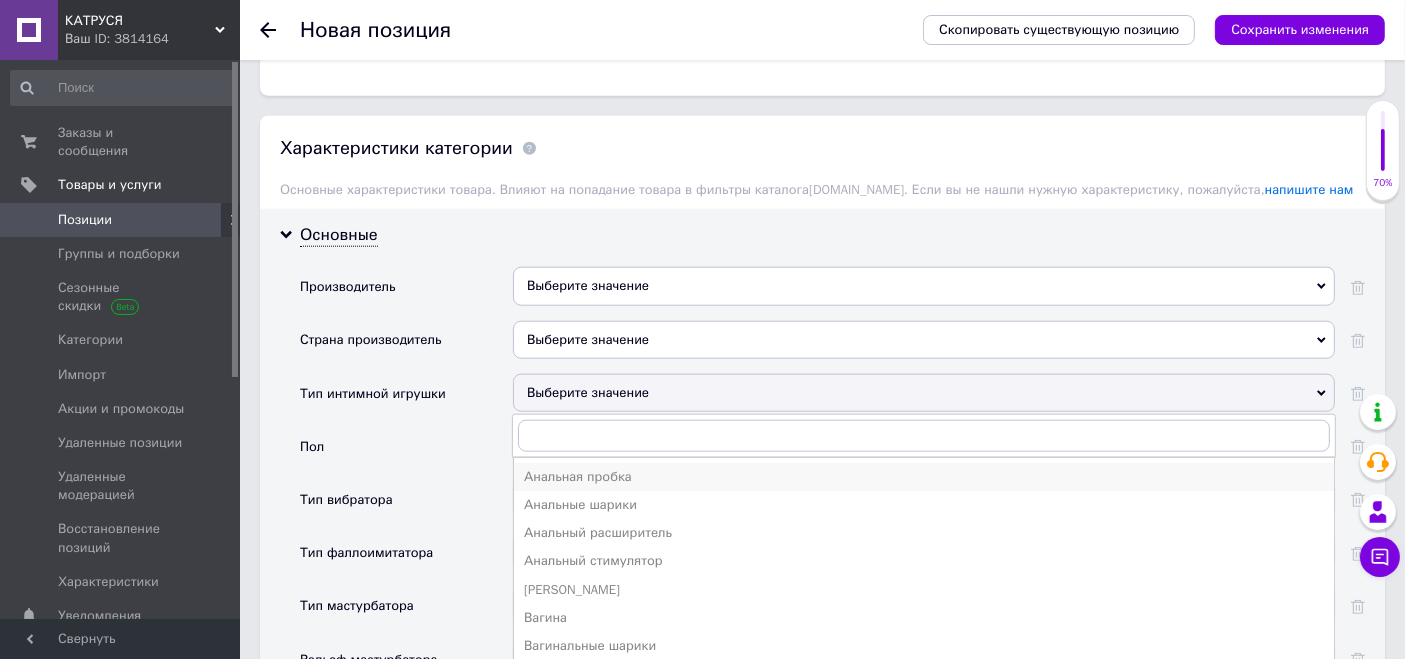 click on "Анальная пробка" at bounding box center (924, 477) 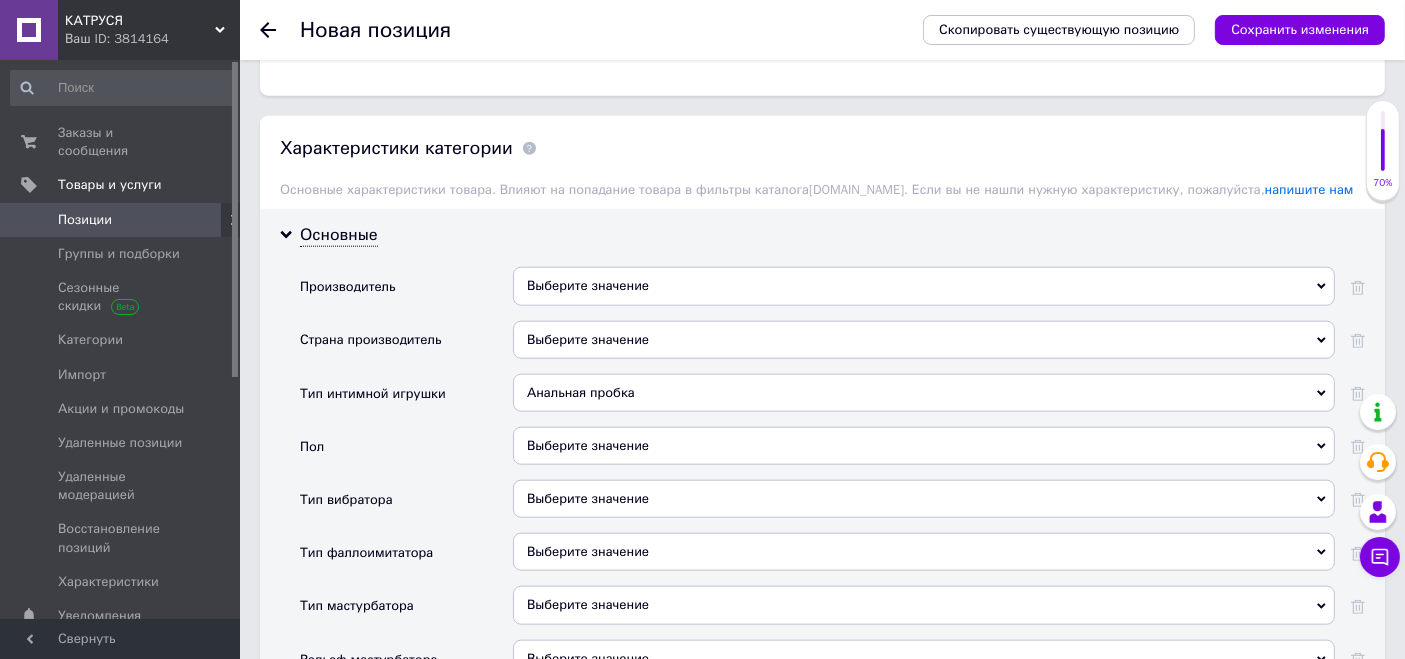 click on "Выберите значение" at bounding box center [924, 446] 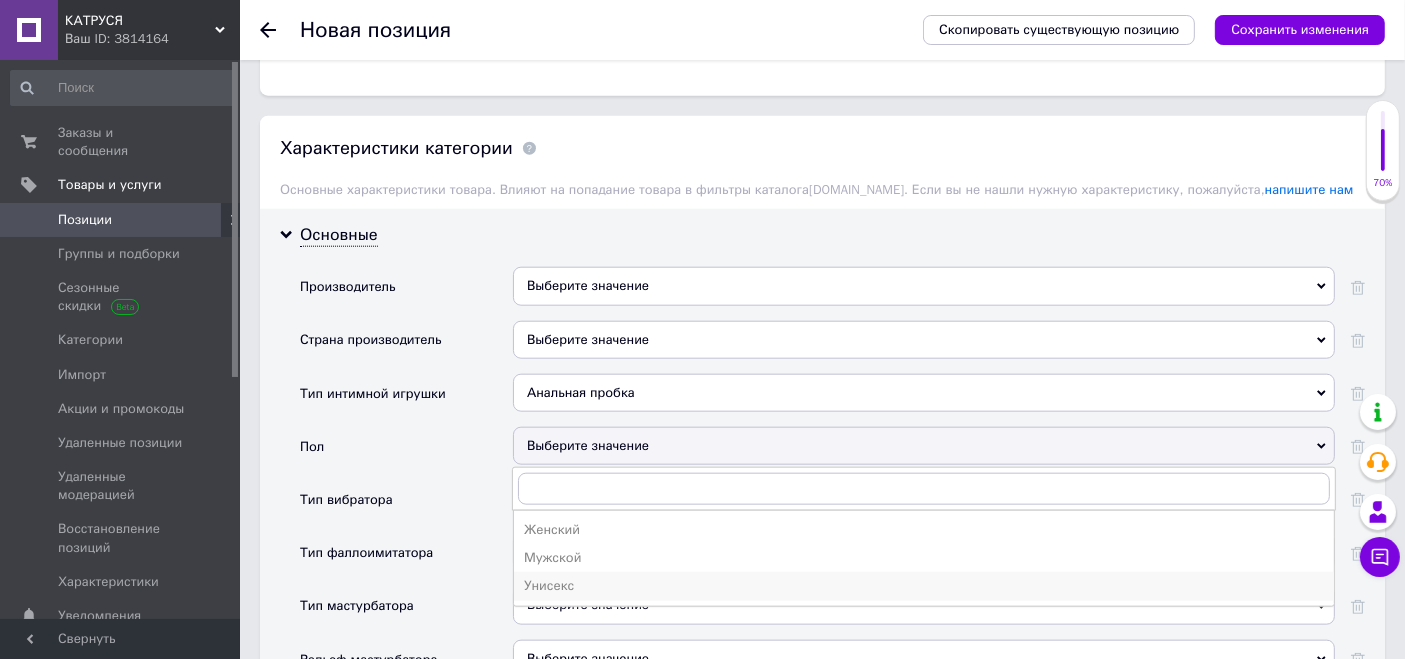 click on "Унисекс" at bounding box center (924, 586) 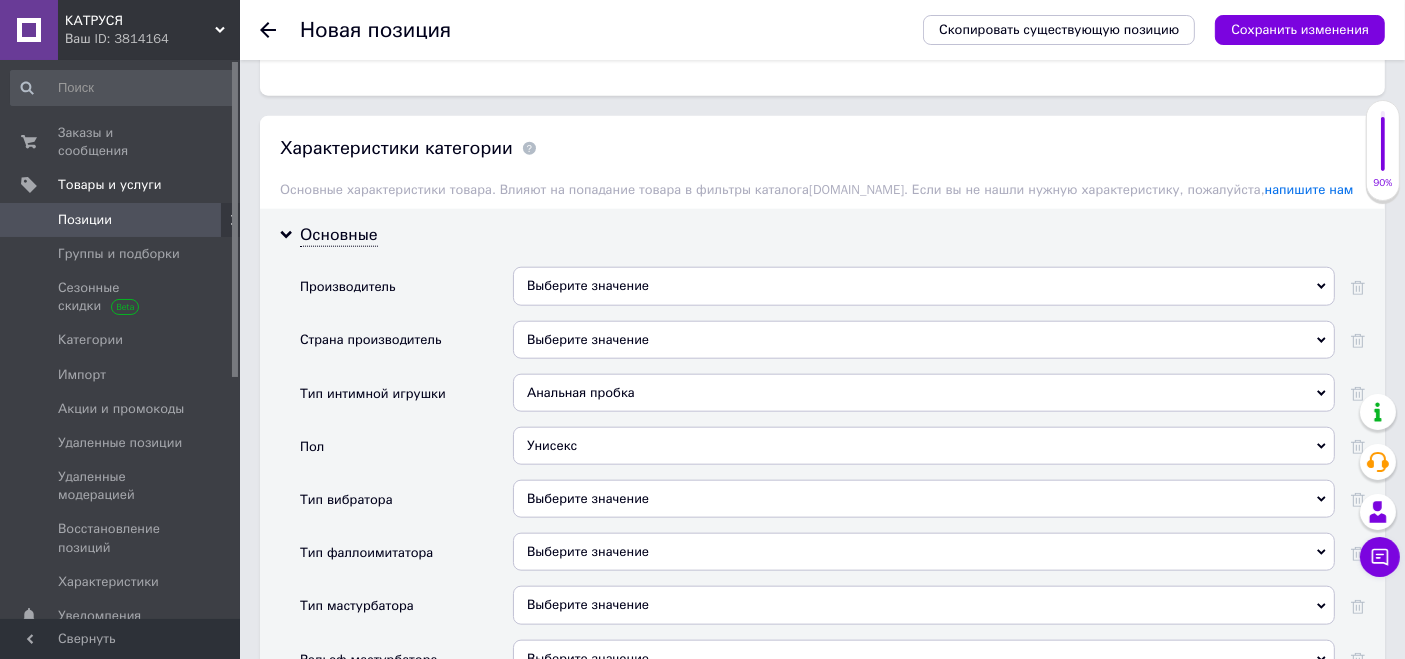click on "Выберите значение" at bounding box center [924, 499] 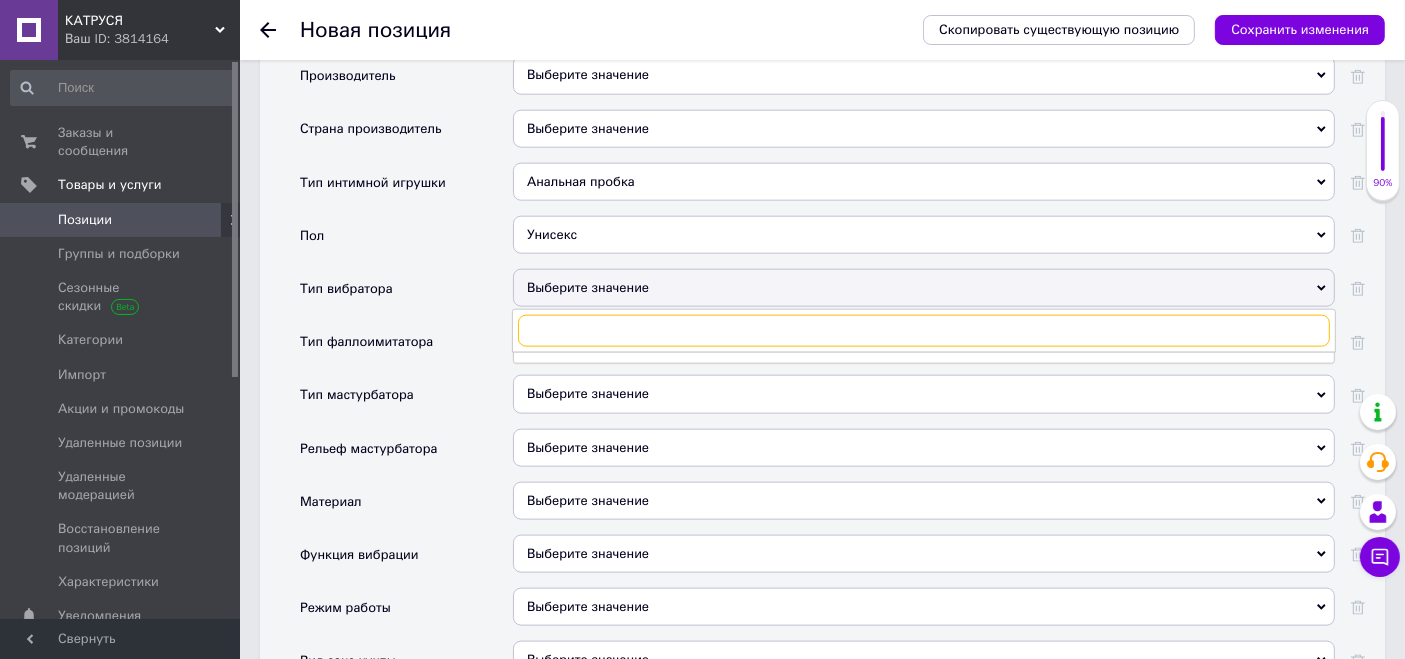 scroll, scrollTop: 2342, scrollLeft: 0, axis: vertical 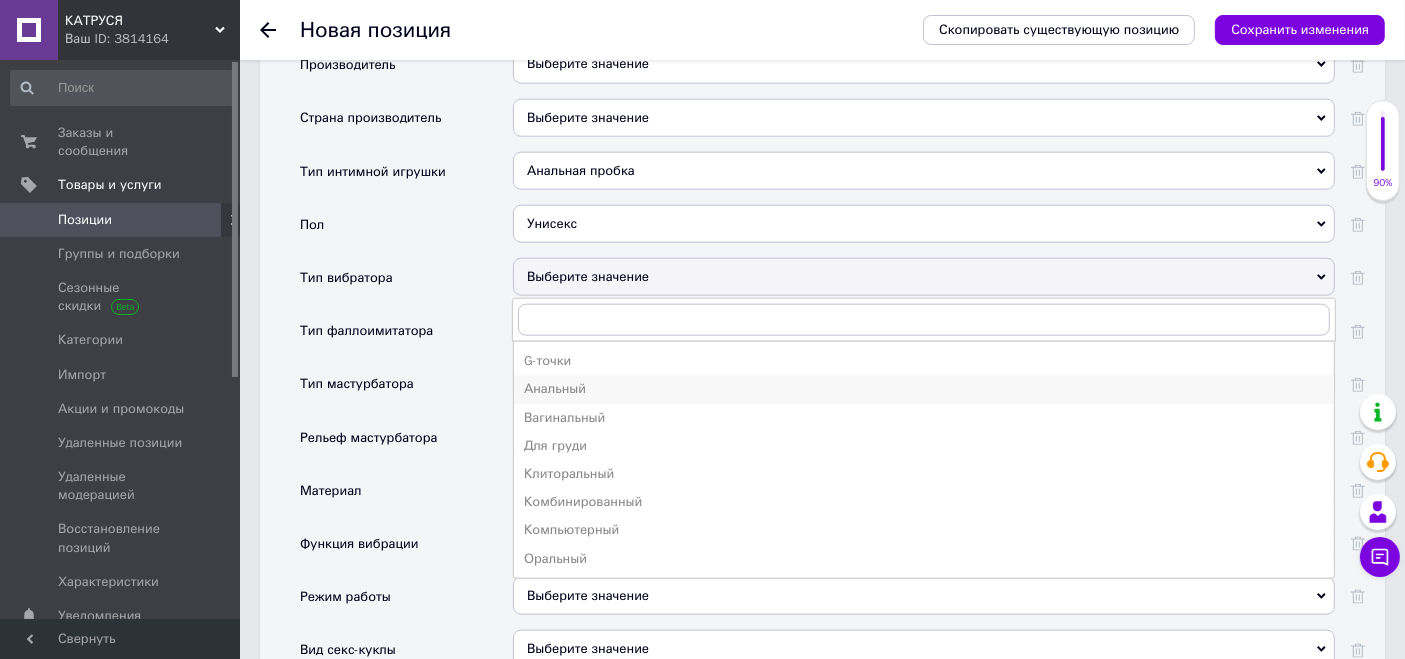 click on "Анальный" at bounding box center [924, 389] 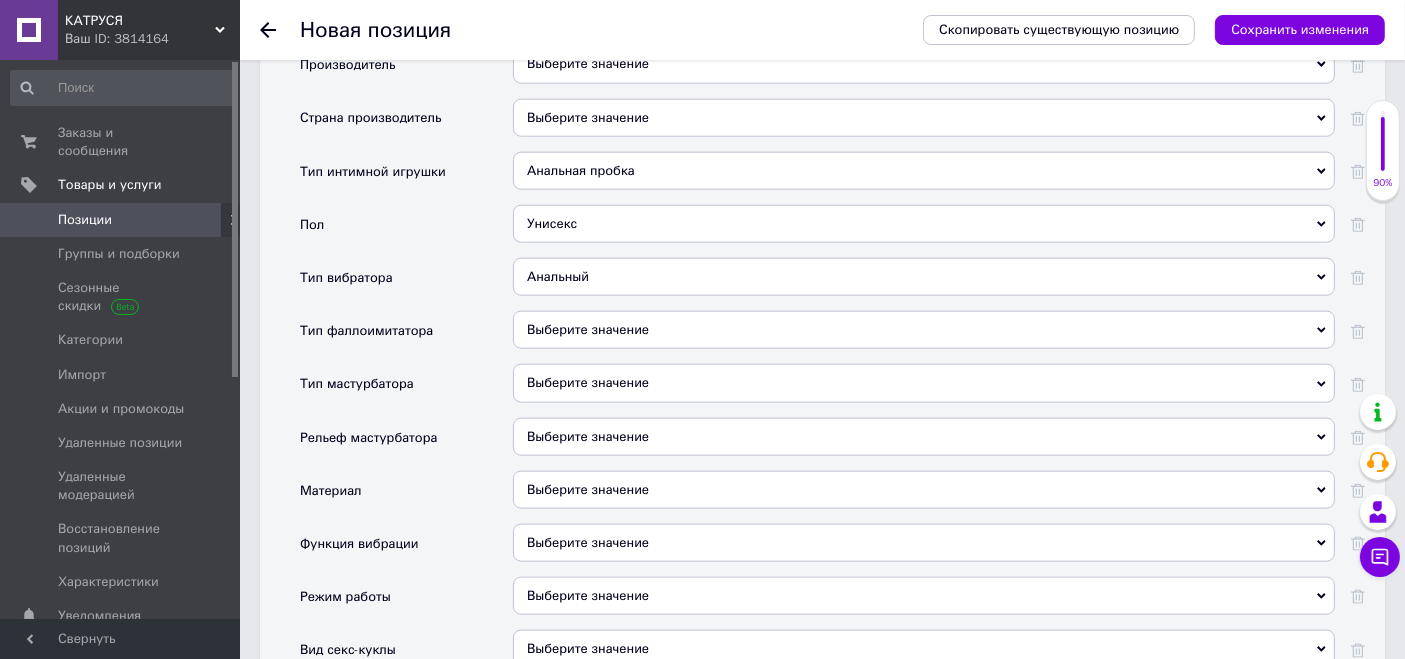 click on "Выберите значение" at bounding box center (924, 330) 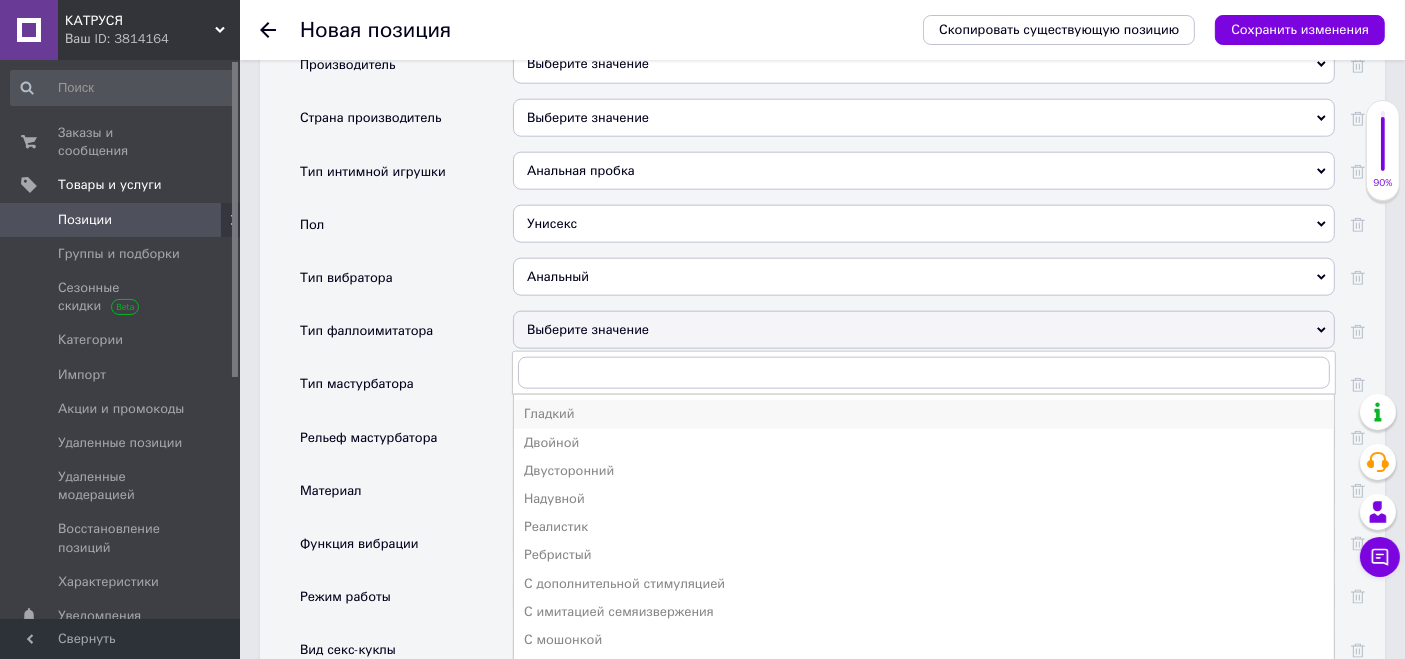 click on "Гладкий" at bounding box center [924, 414] 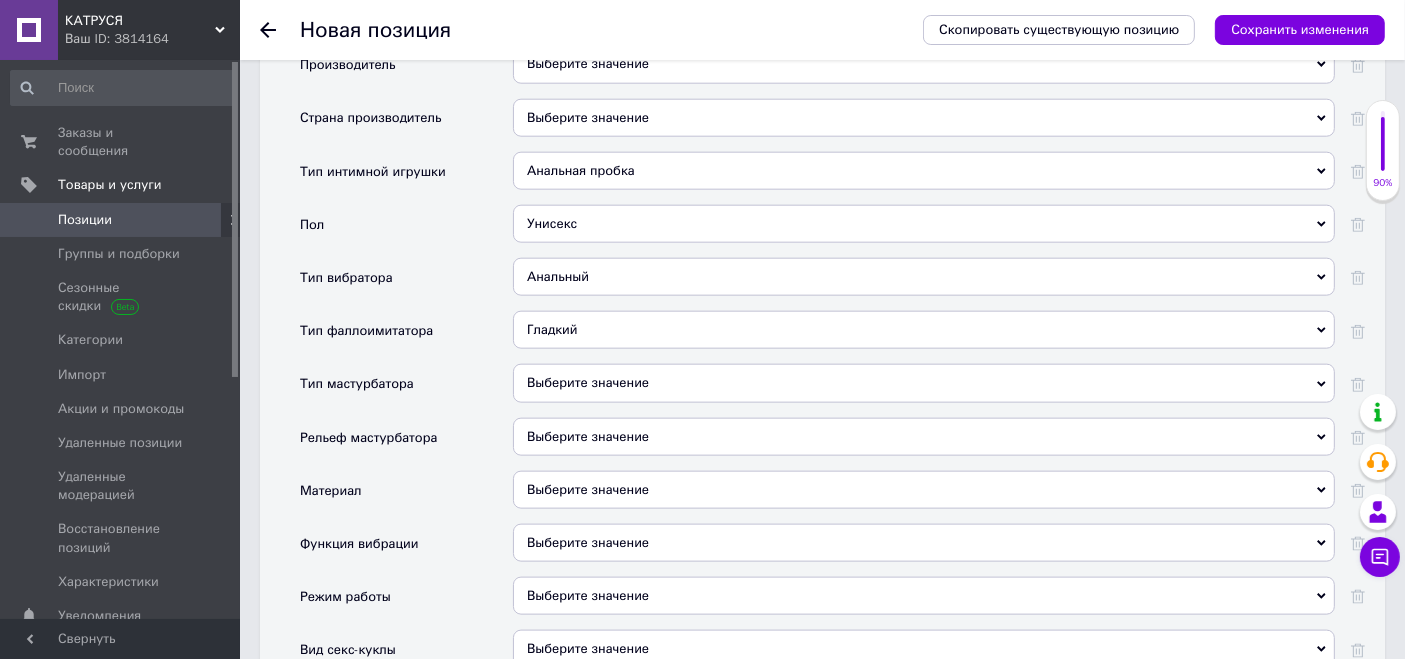 click on "Выберите значение" at bounding box center (924, 490) 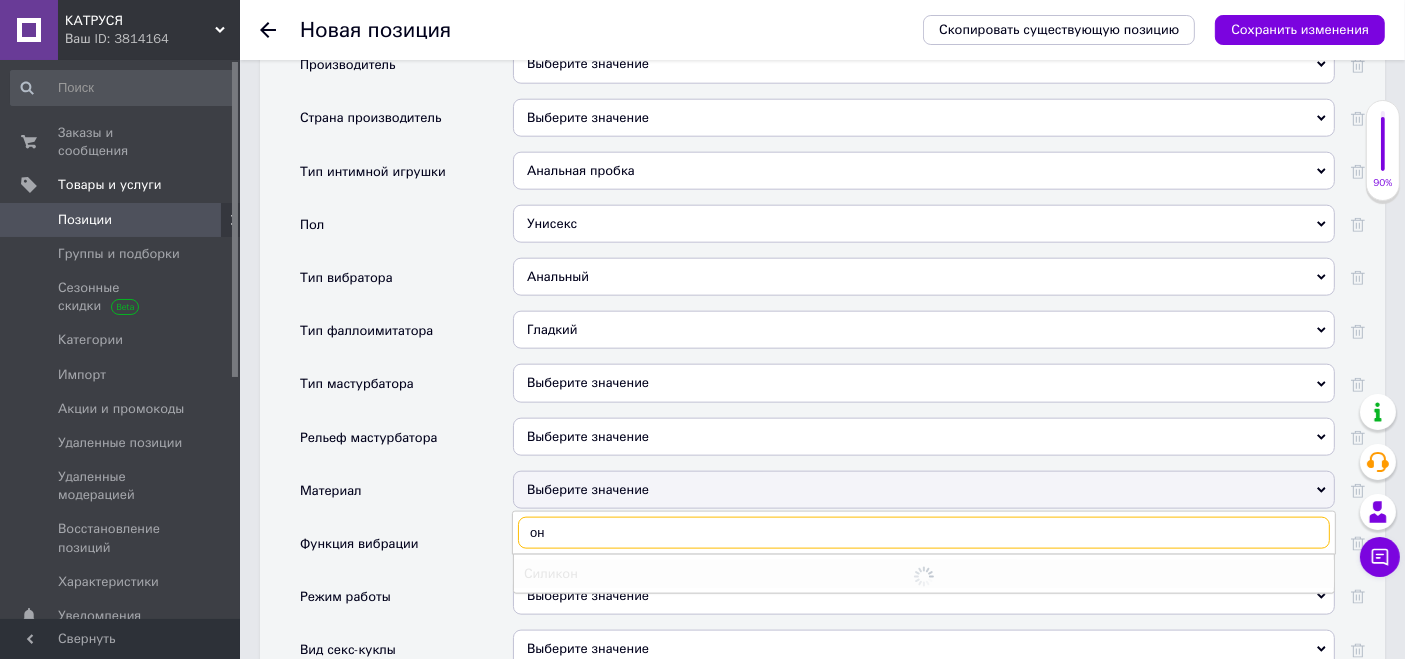 type on "он" 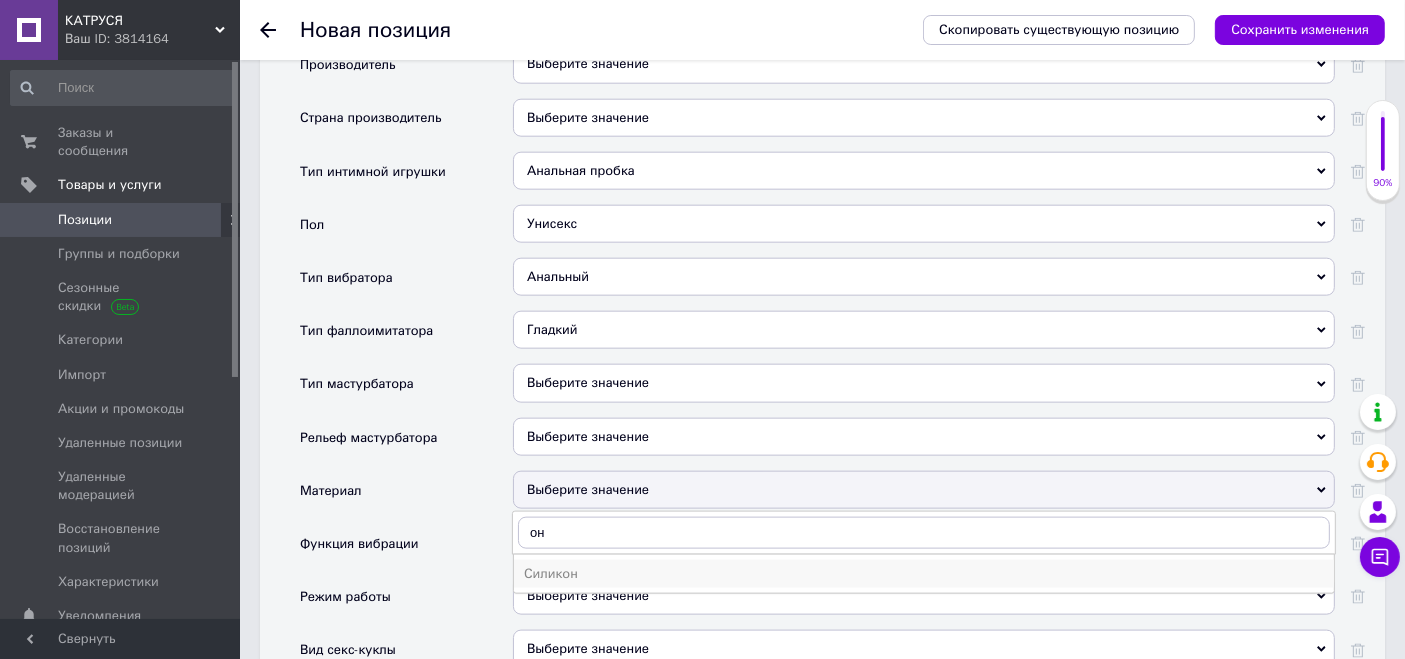 click on "Силикон" at bounding box center (924, 574) 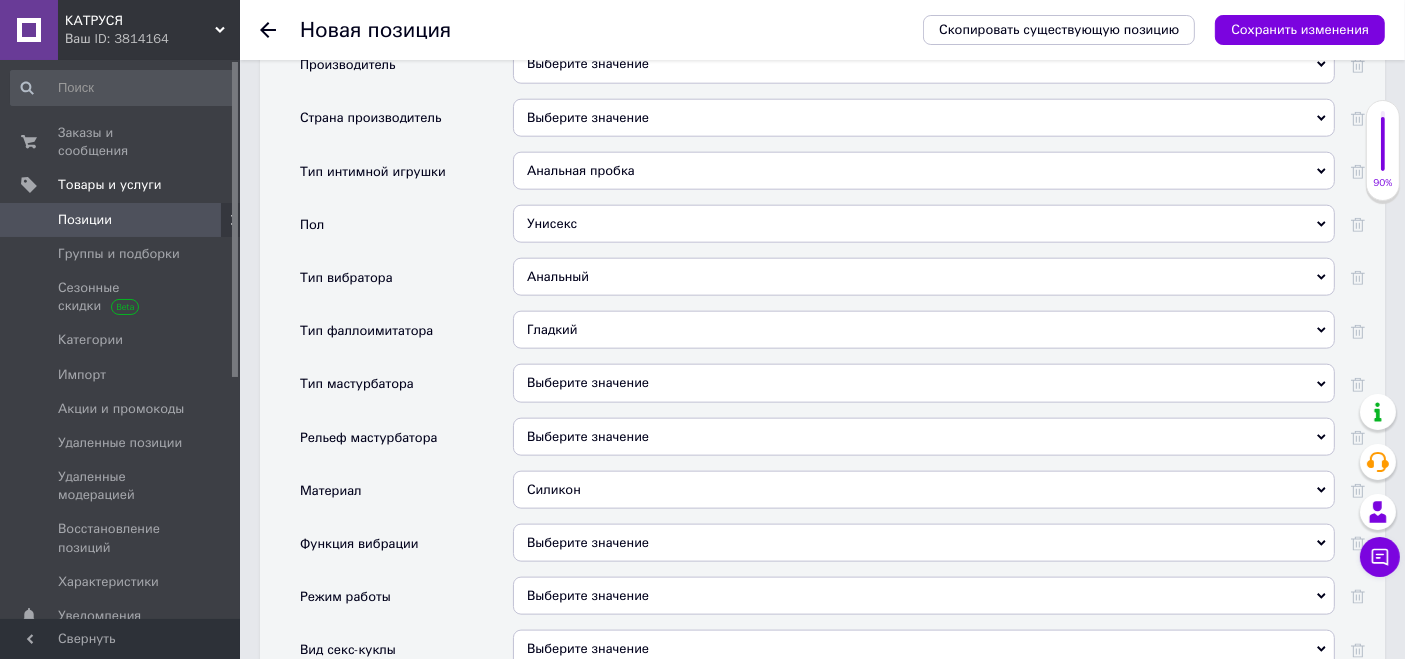 click on "Выберите значение" at bounding box center [588, 542] 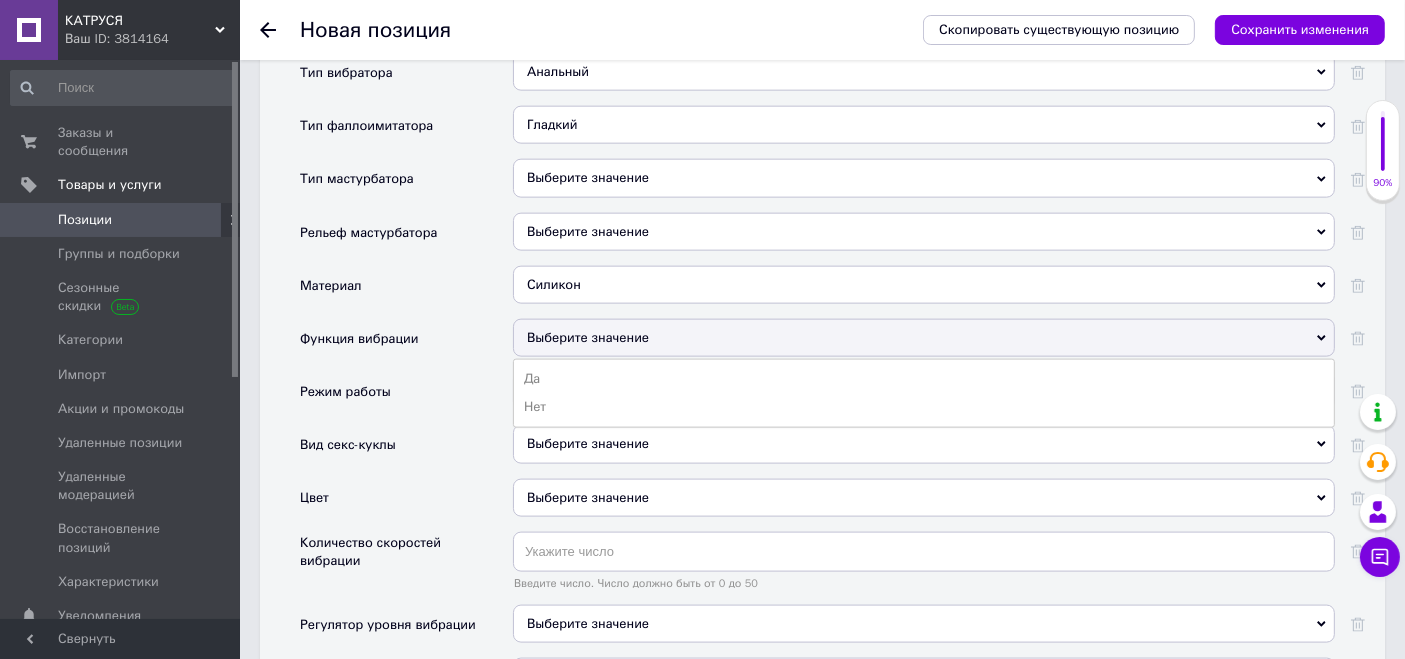 scroll, scrollTop: 2564, scrollLeft: 0, axis: vertical 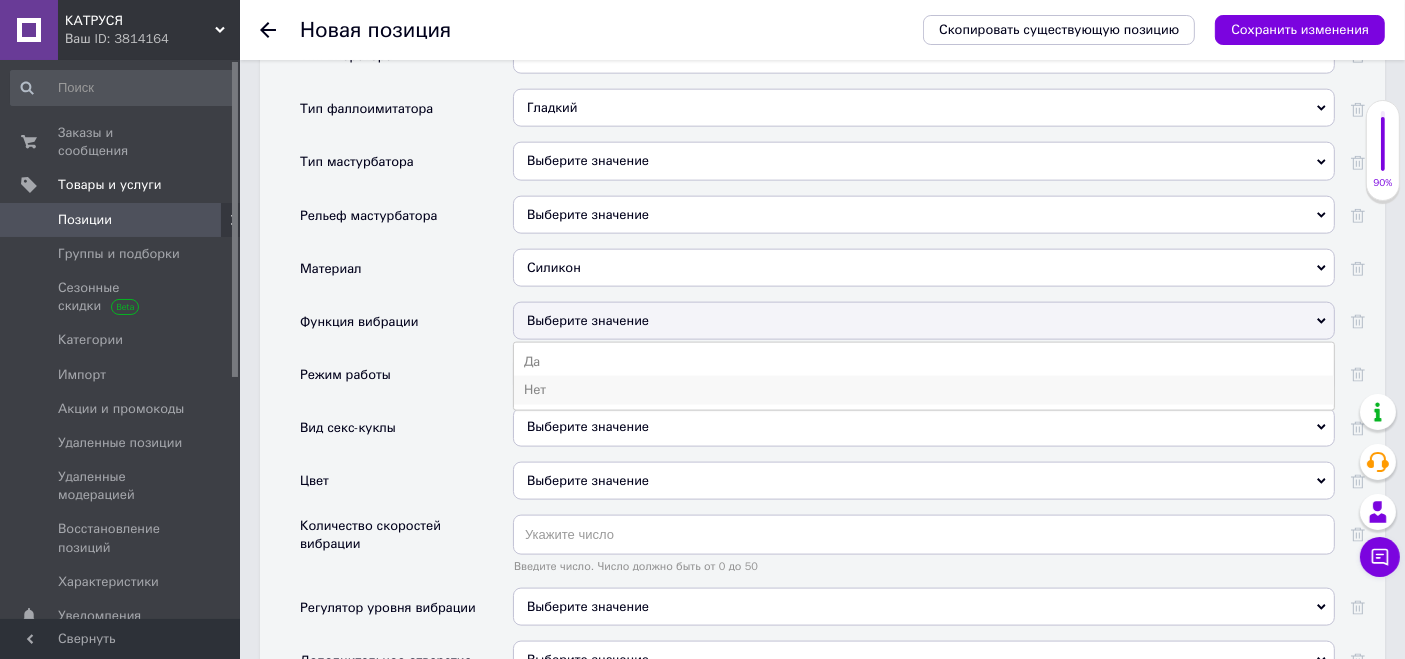 click on "Нет" at bounding box center (924, 390) 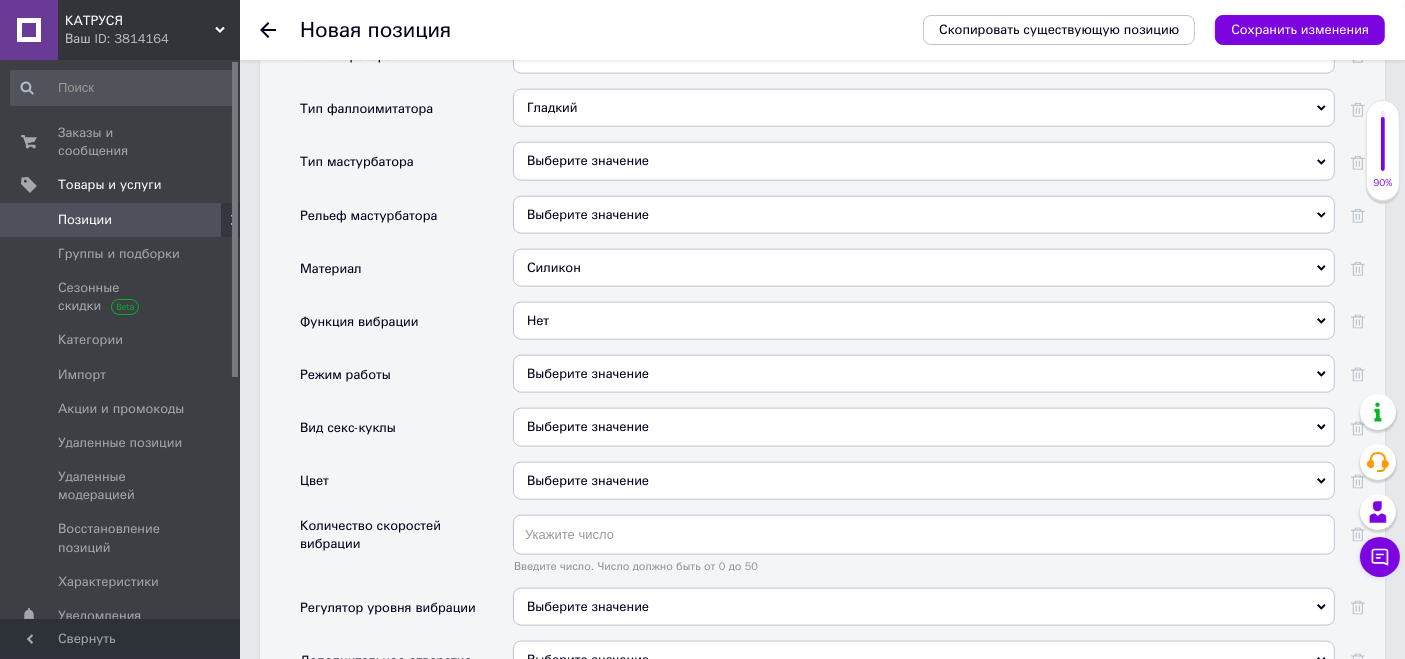 click on "Выберите значение" at bounding box center (924, 481) 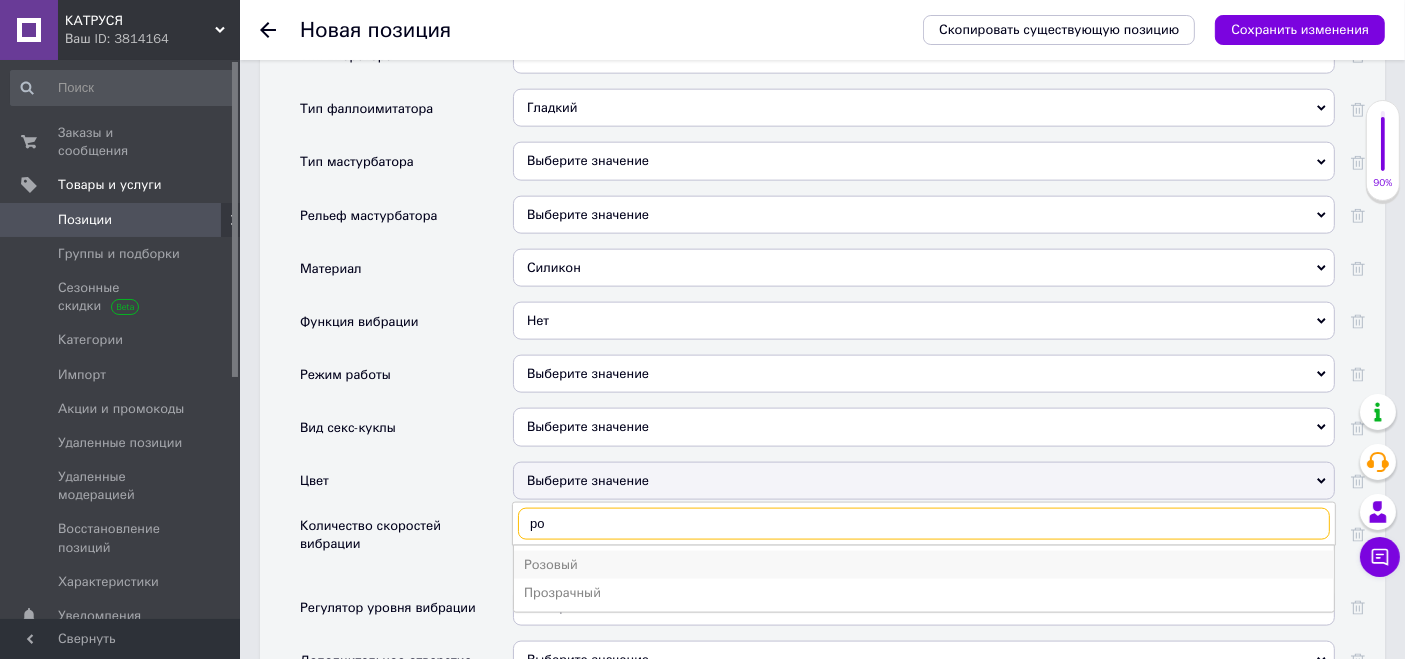 type on "ро" 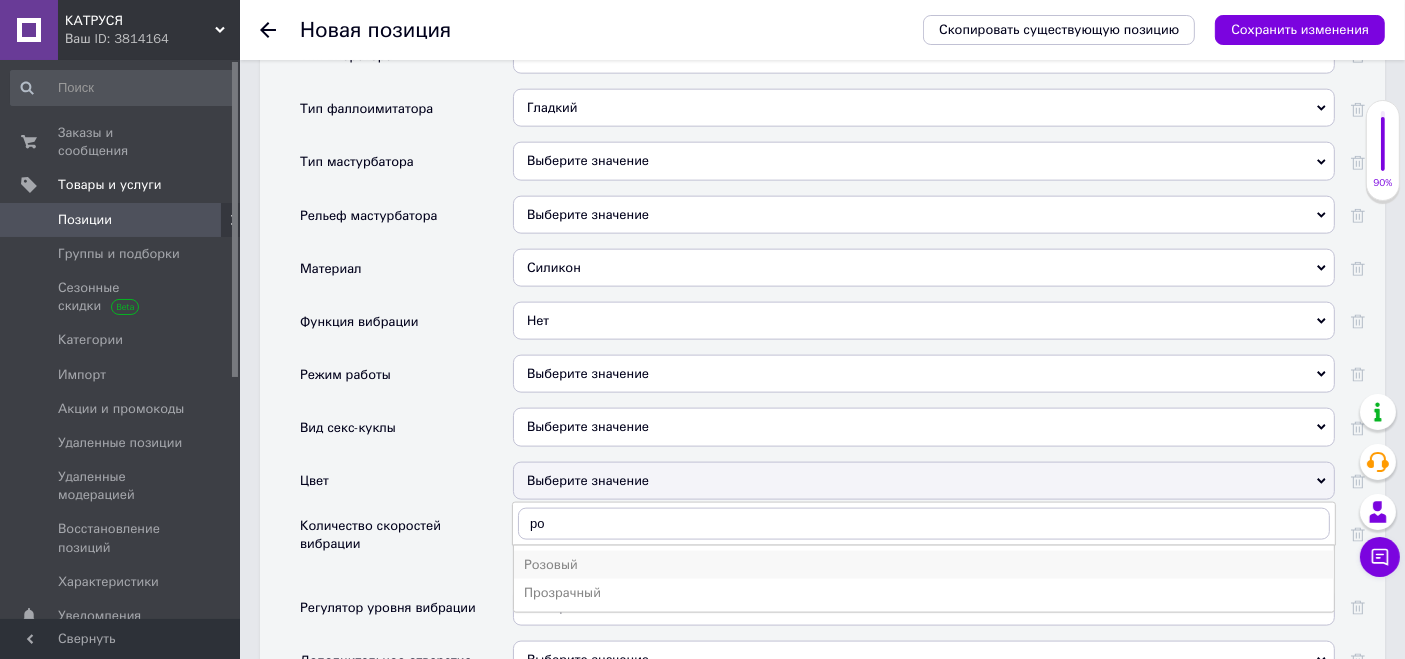 click on "Розовый" at bounding box center [924, 565] 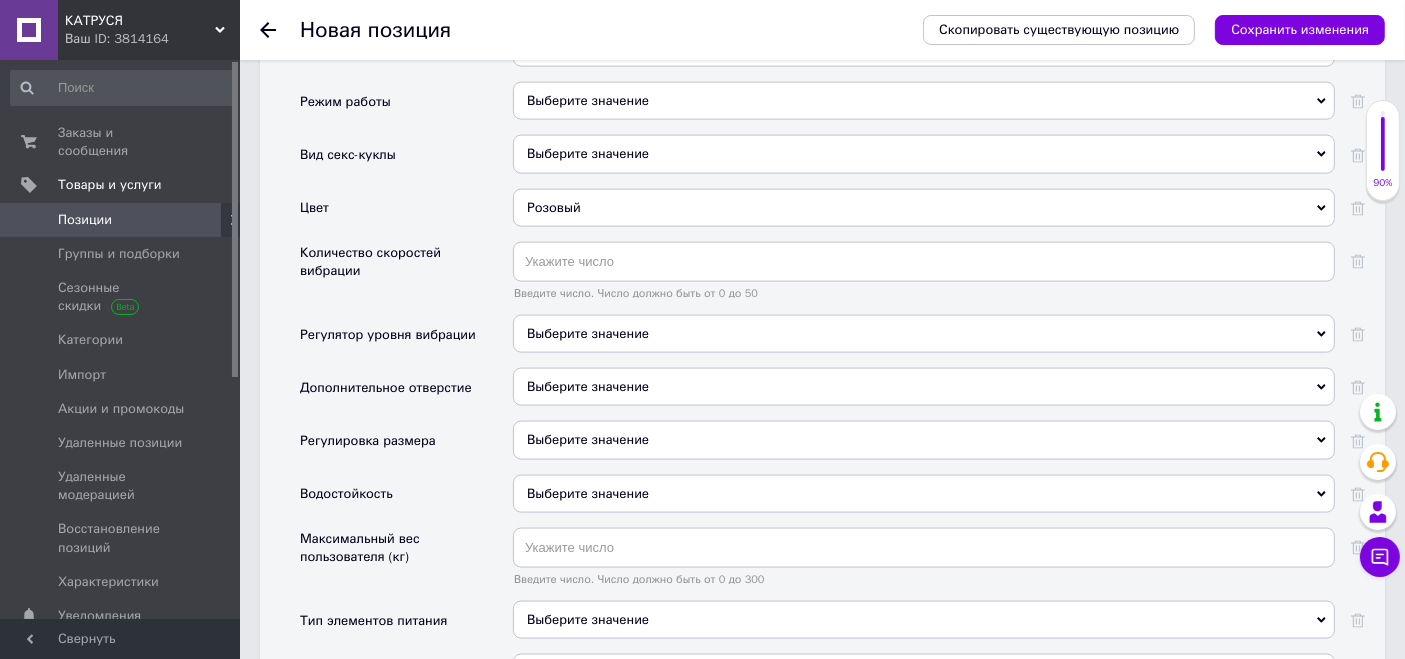 scroll, scrollTop: 3008, scrollLeft: 0, axis: vertical 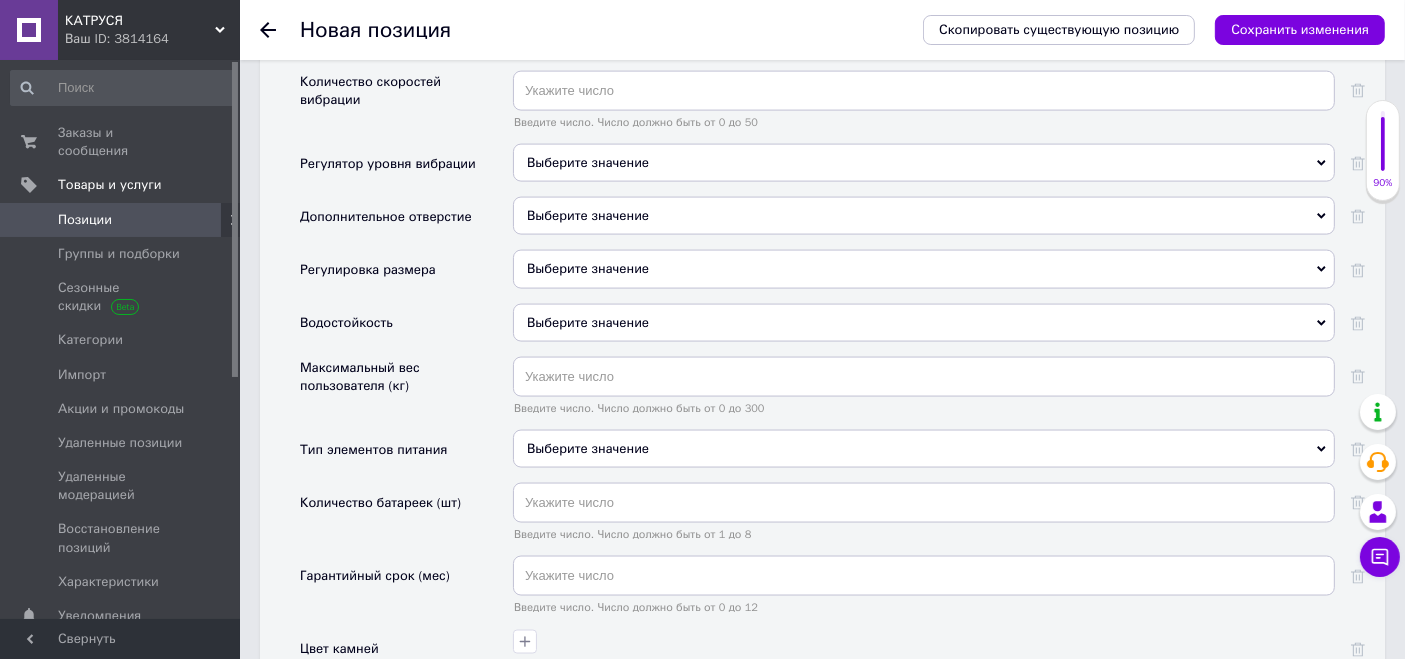 click on "Выберите значение" at bounding box center [588, 322] 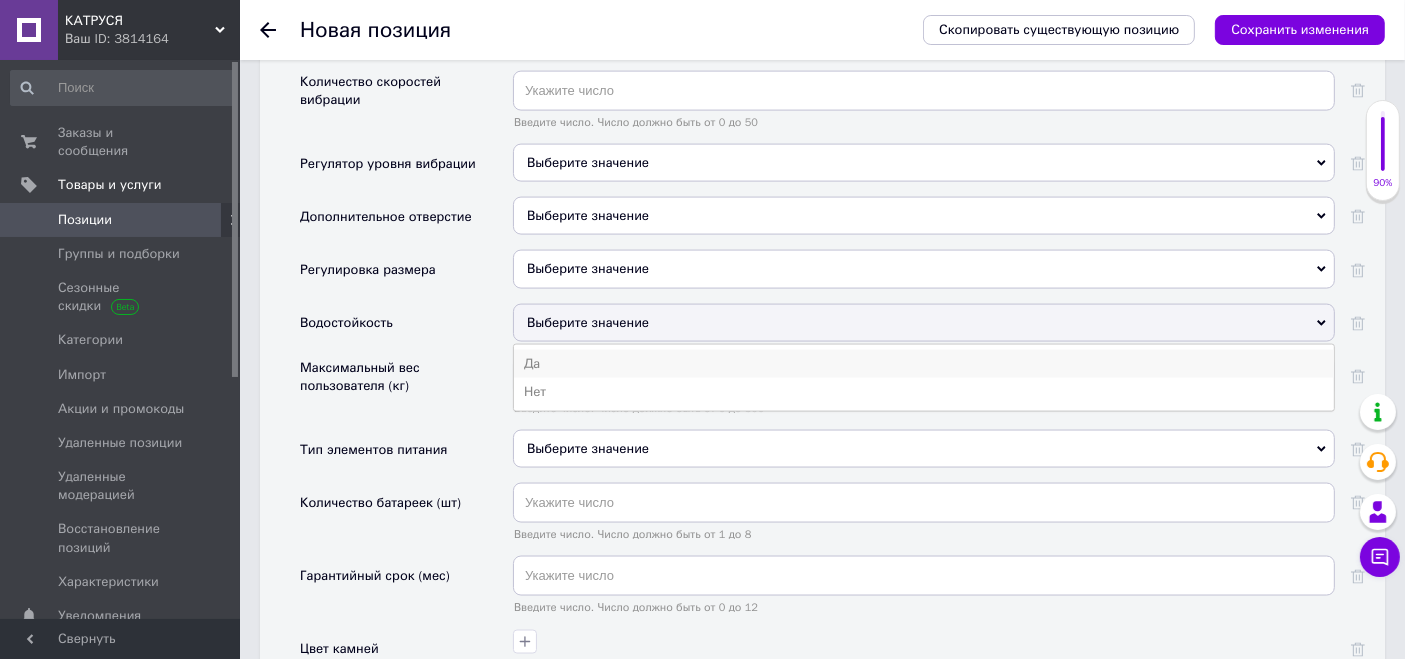 click on "Да" at bounding box center (924, 364) 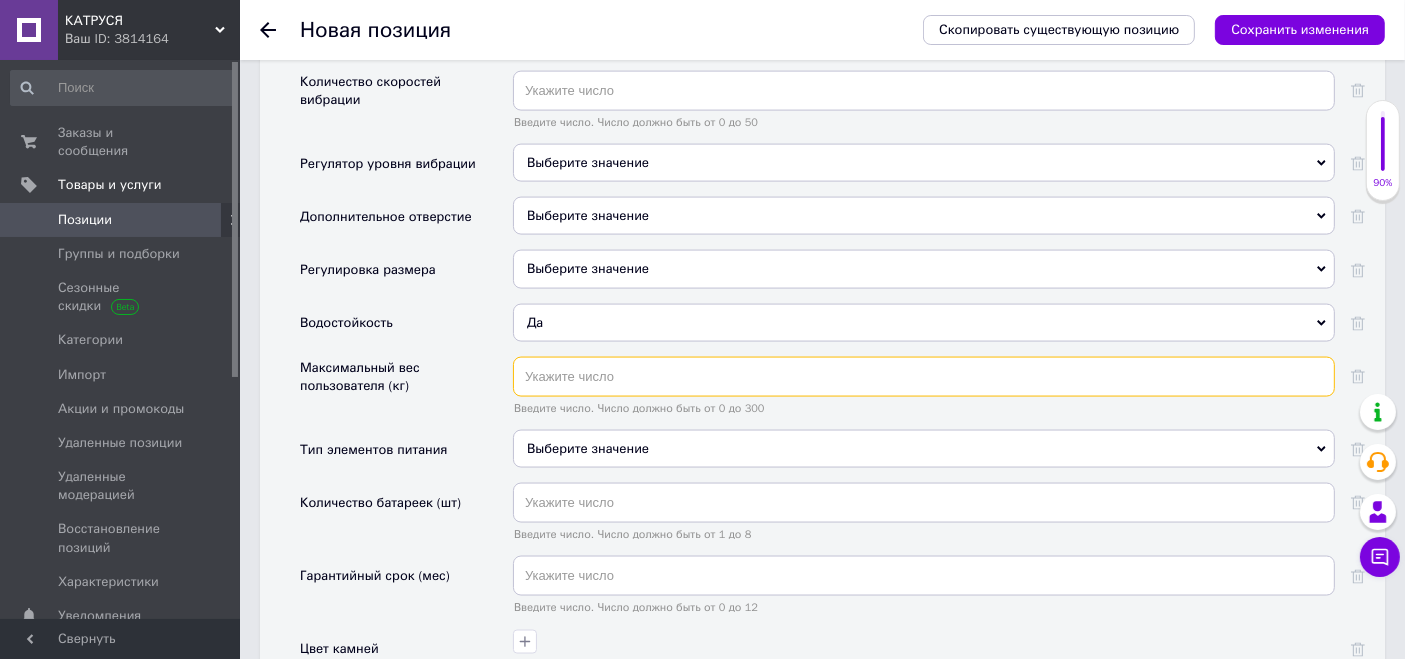 click at bounding box center [924, 377] 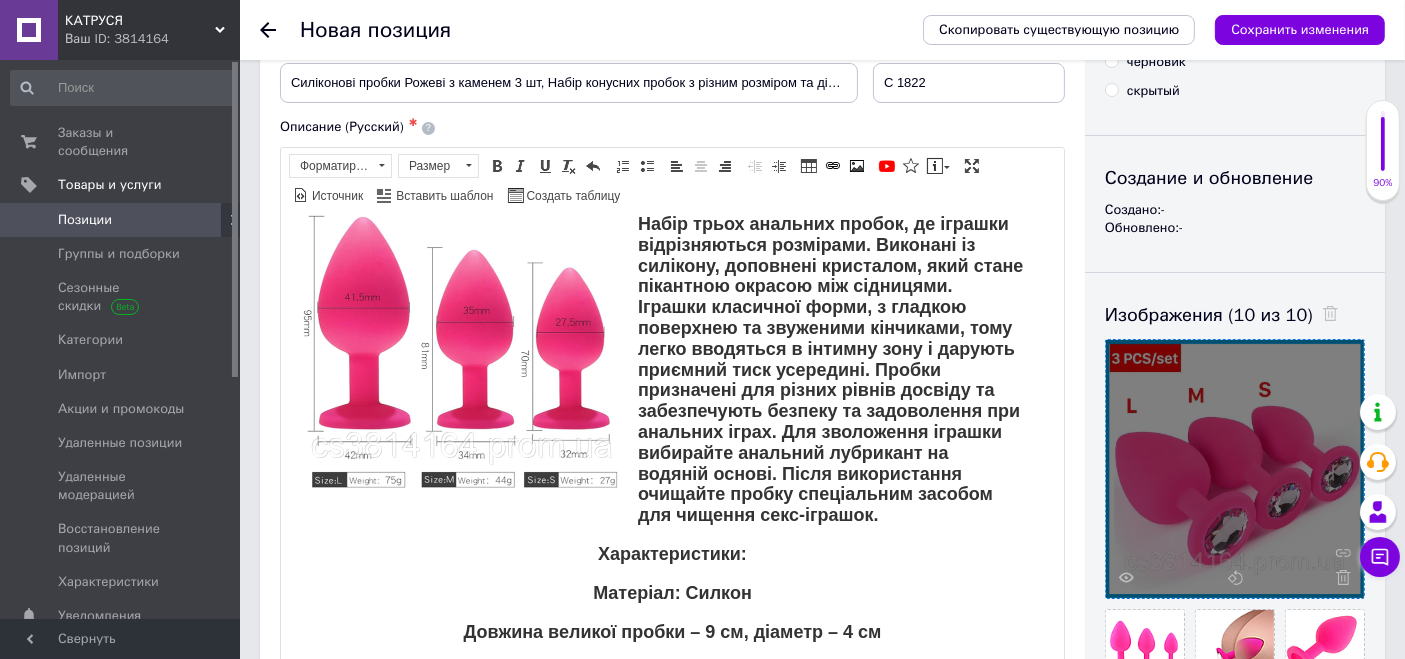 scroll, scrollTop: 114, scrollLeft: 0, axis: vertical 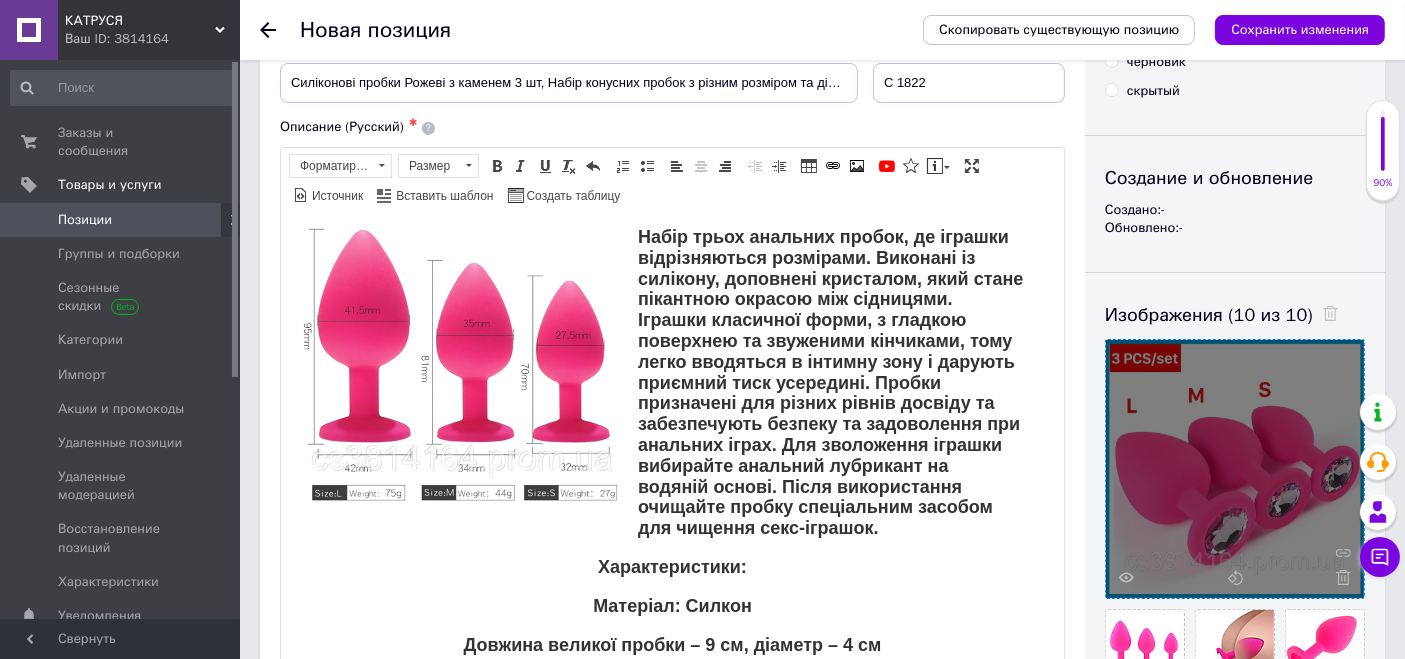 type on "200" 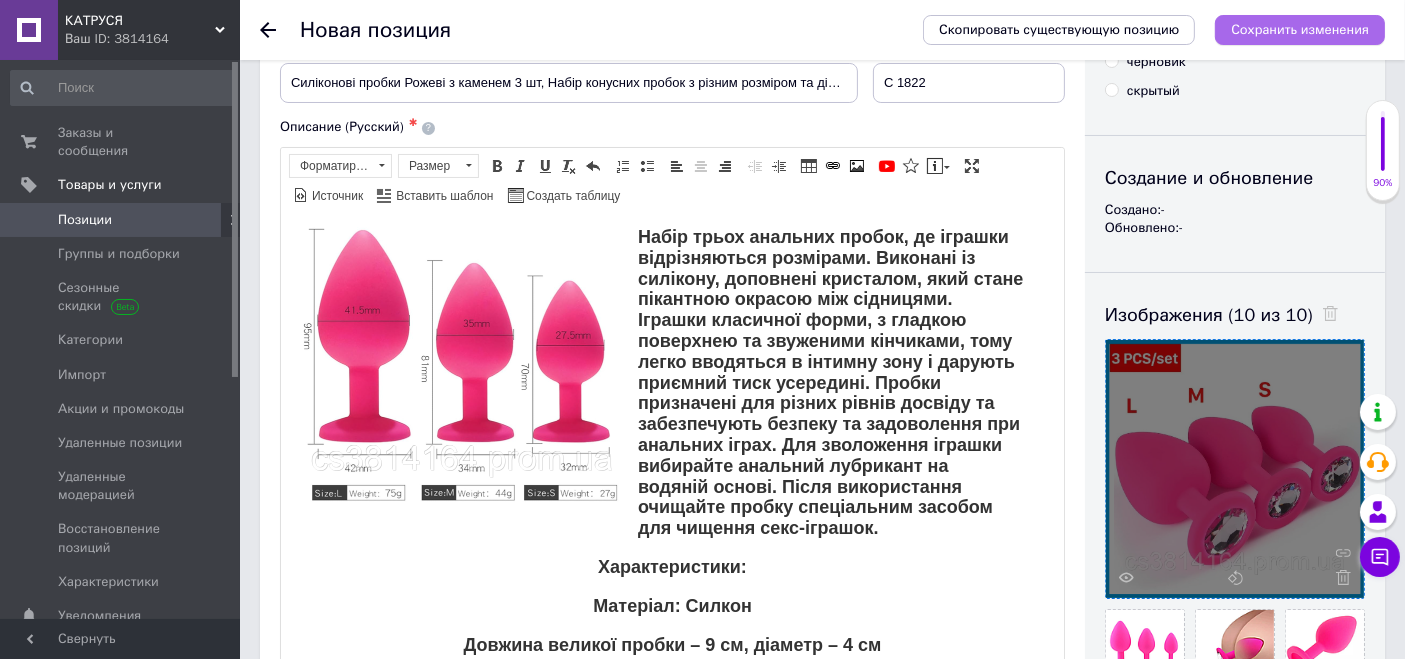 click on "Сохранить изменения" at bounding box center [1300, 29] 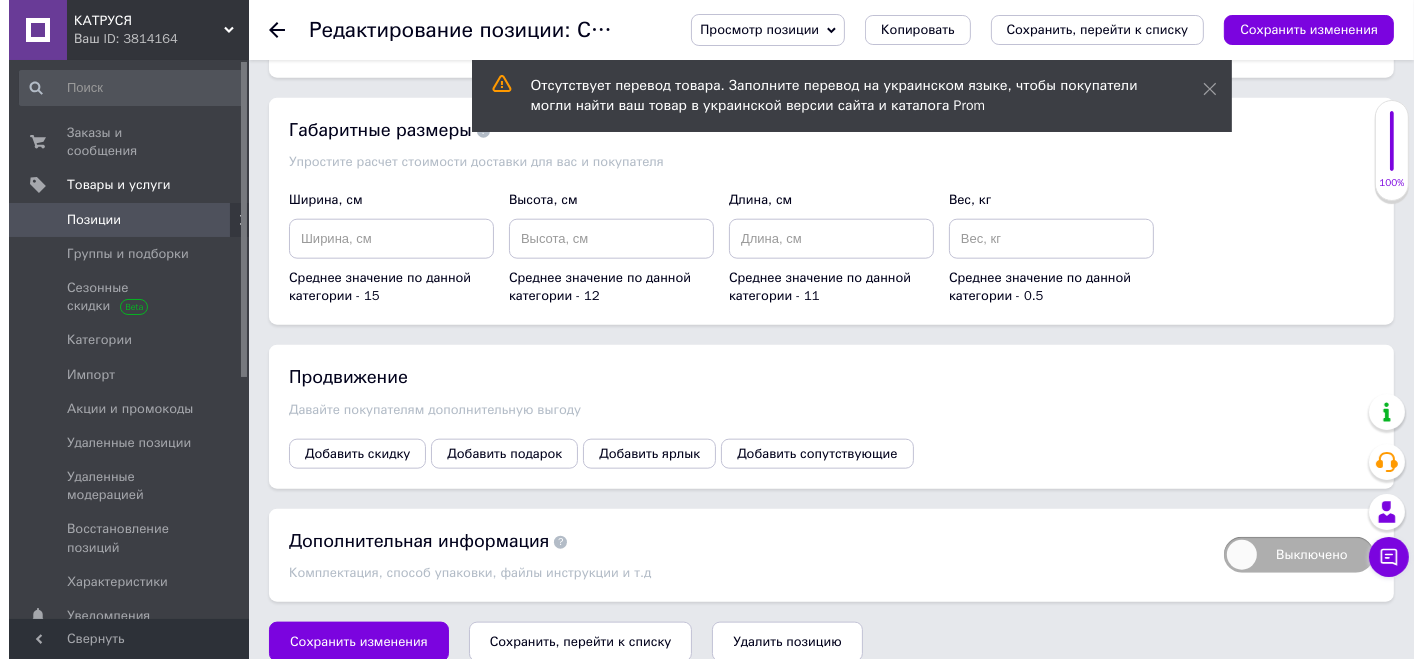 scroll, scrollTop: 2237, scrollLeft: 0, axis: vertical 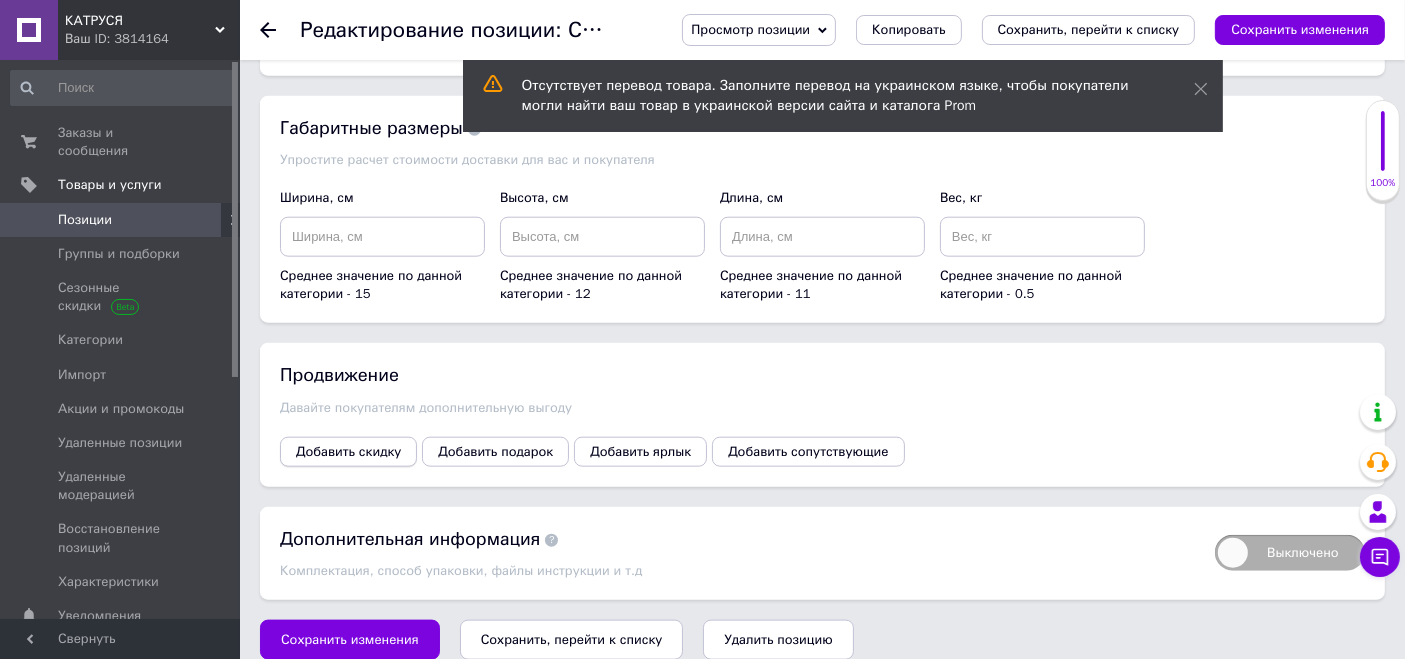 click on "Добавить скидку" at bounding box center [348, 452] 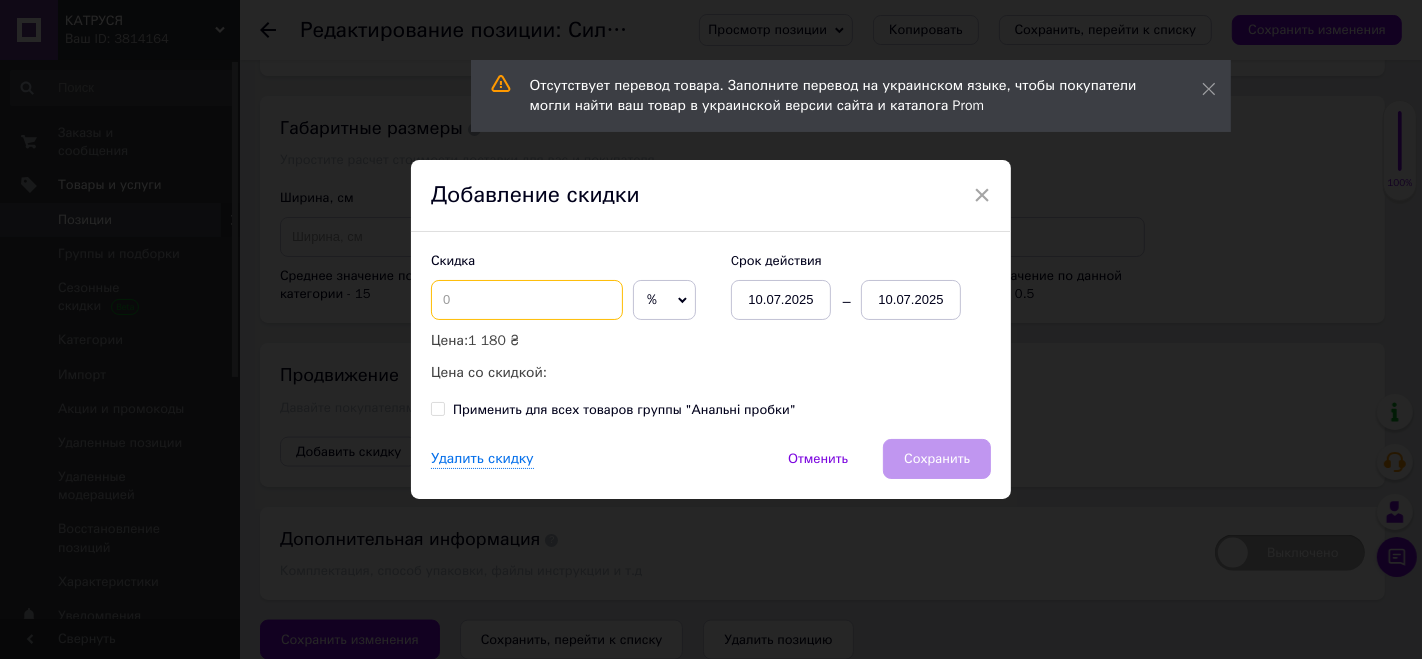 click at bounding box center [527, 300] 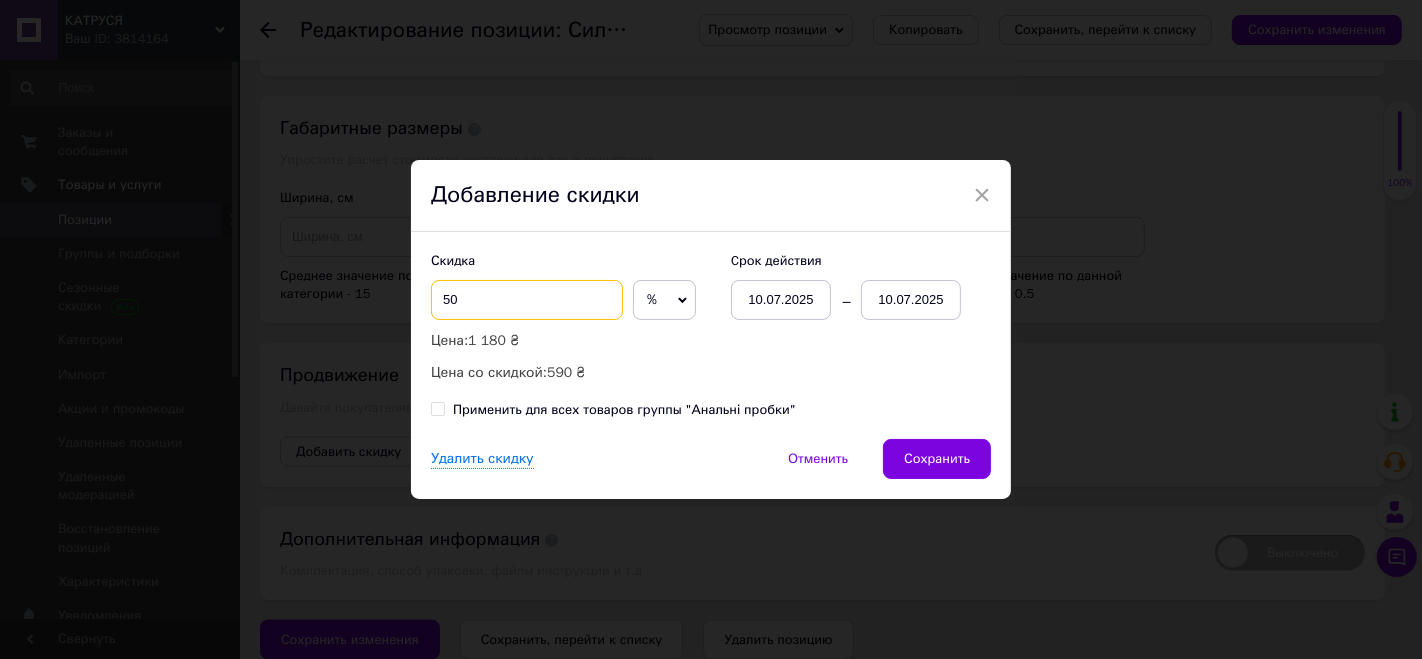 type on "50" 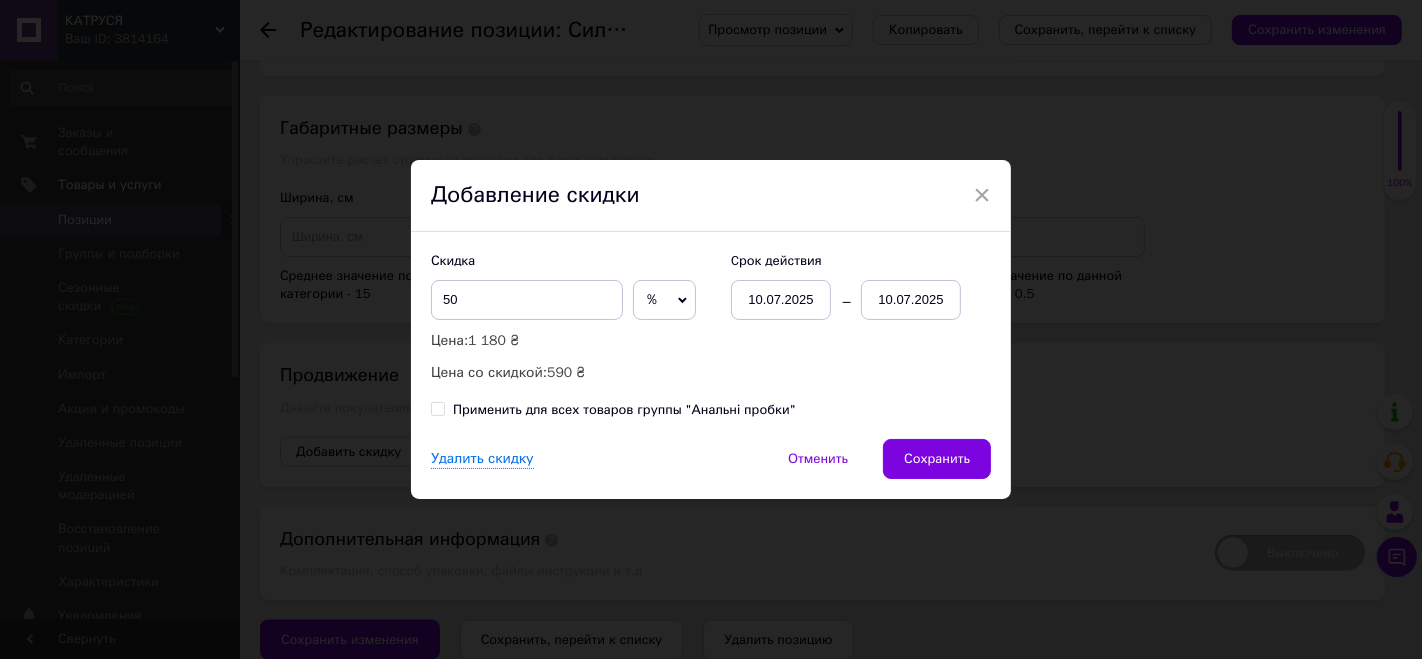 click on "10.07.2025" at bounding box center (911, 300) 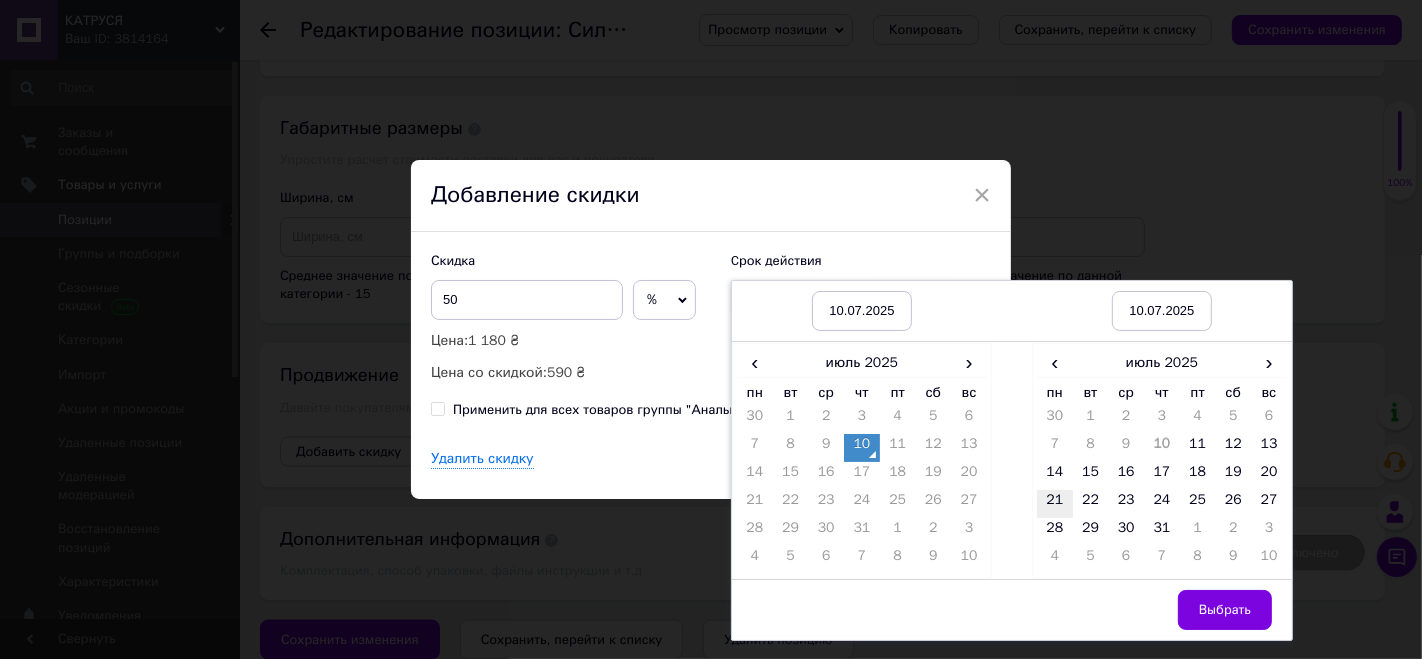 click on "21" at bounding box center (1055, 504) 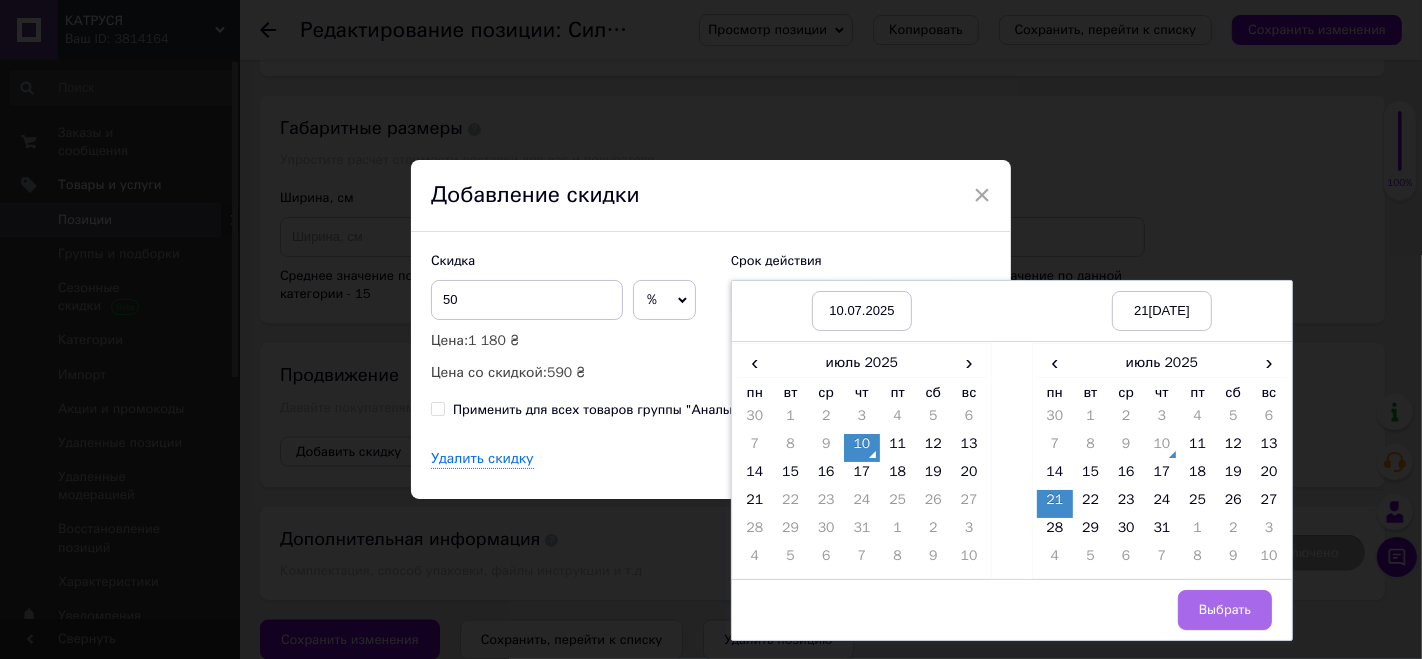 click on "Выбрать" at bounding box center [1225, 610] 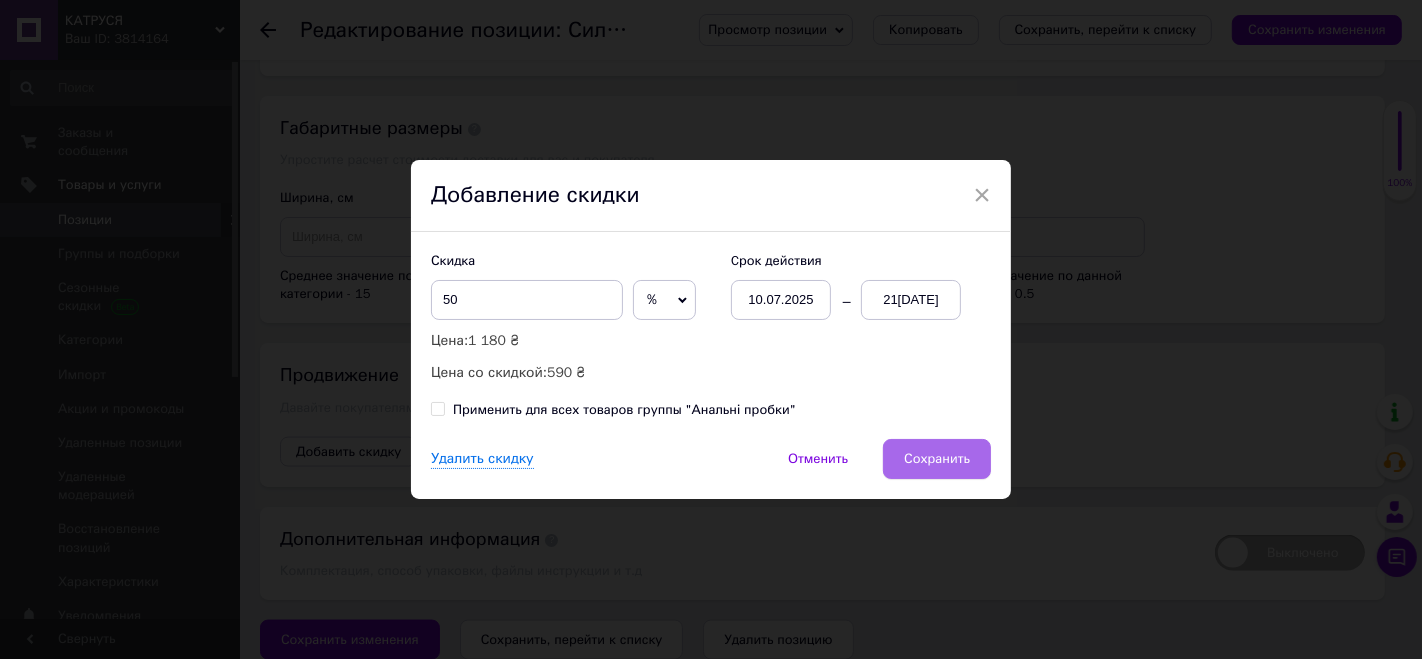 click on "Сохранить" at bounding box center [937, 459] 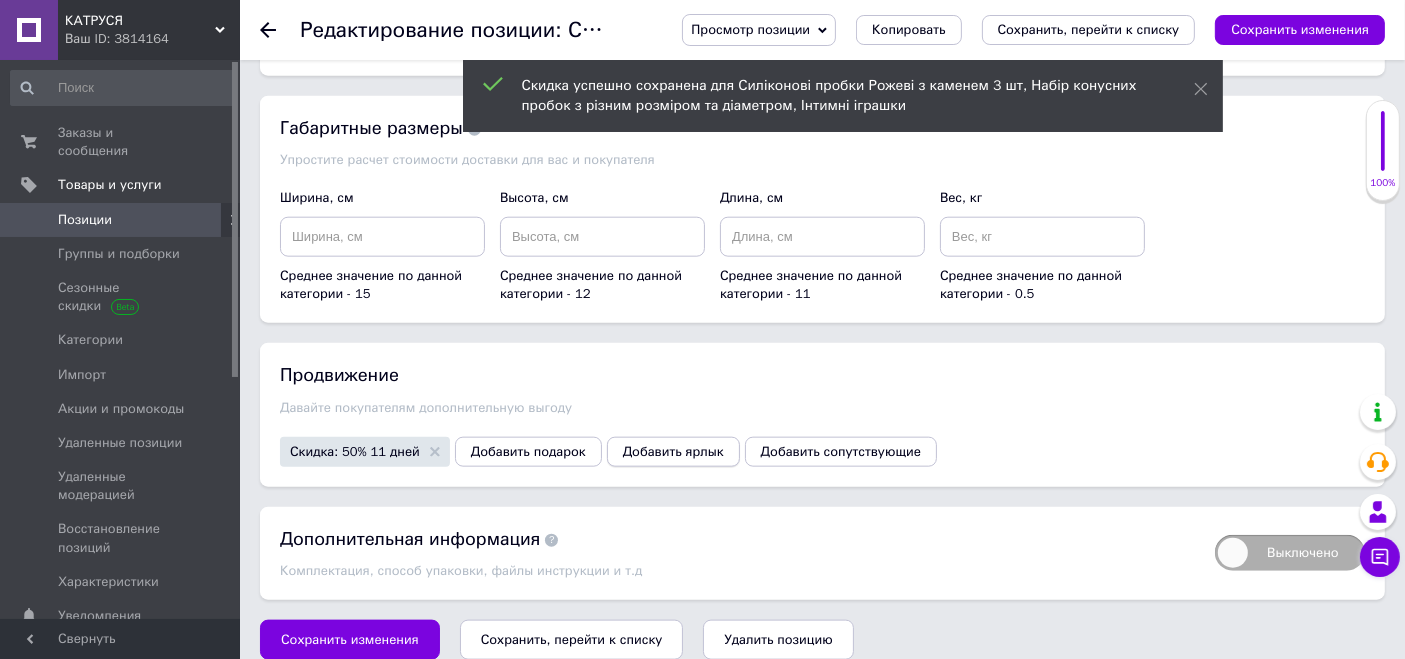 click on "Добавить ярлык" at bounding box center (673, 452) 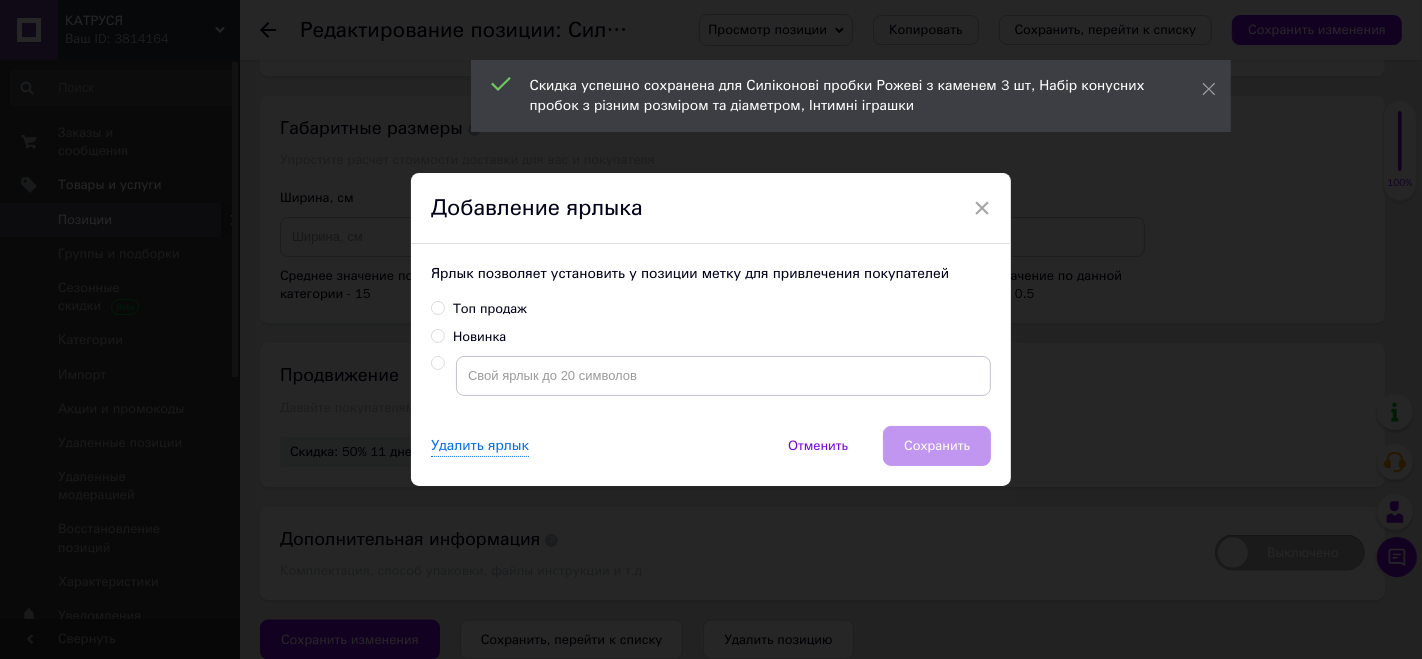 click on "Топ продаж" at bounding box center [490, 309] 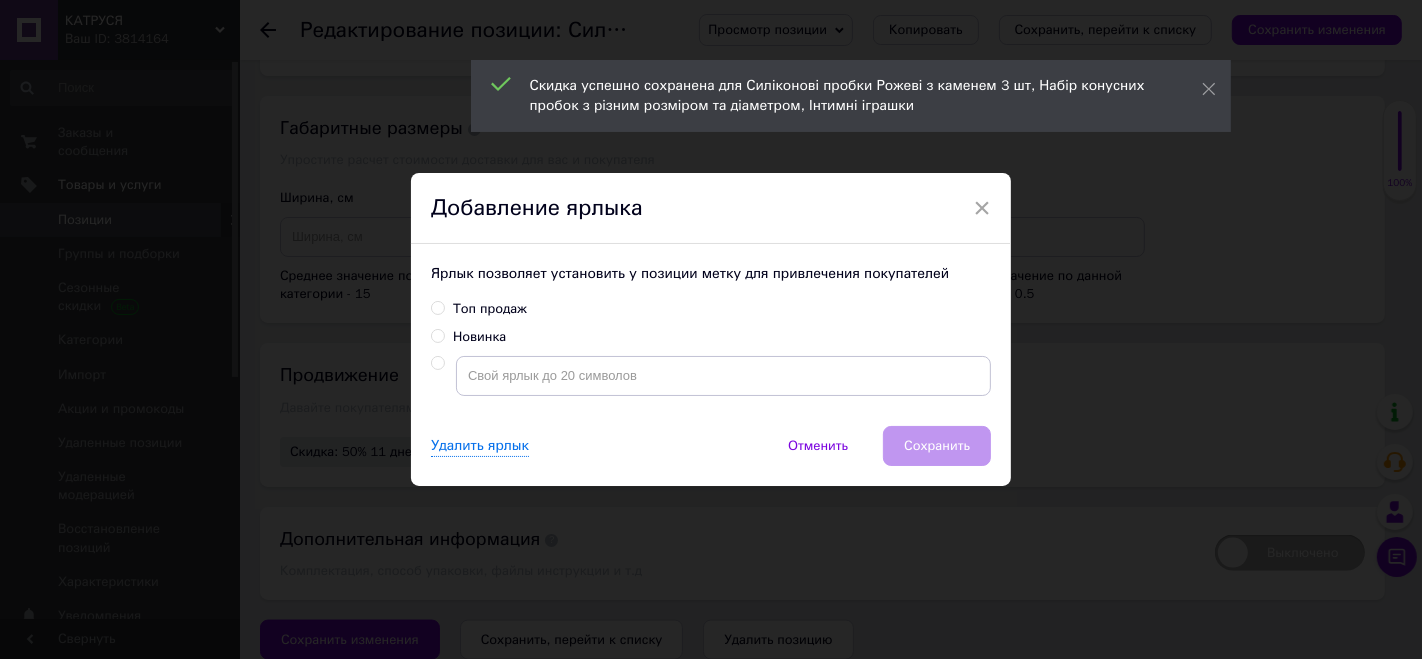 radio on "true" 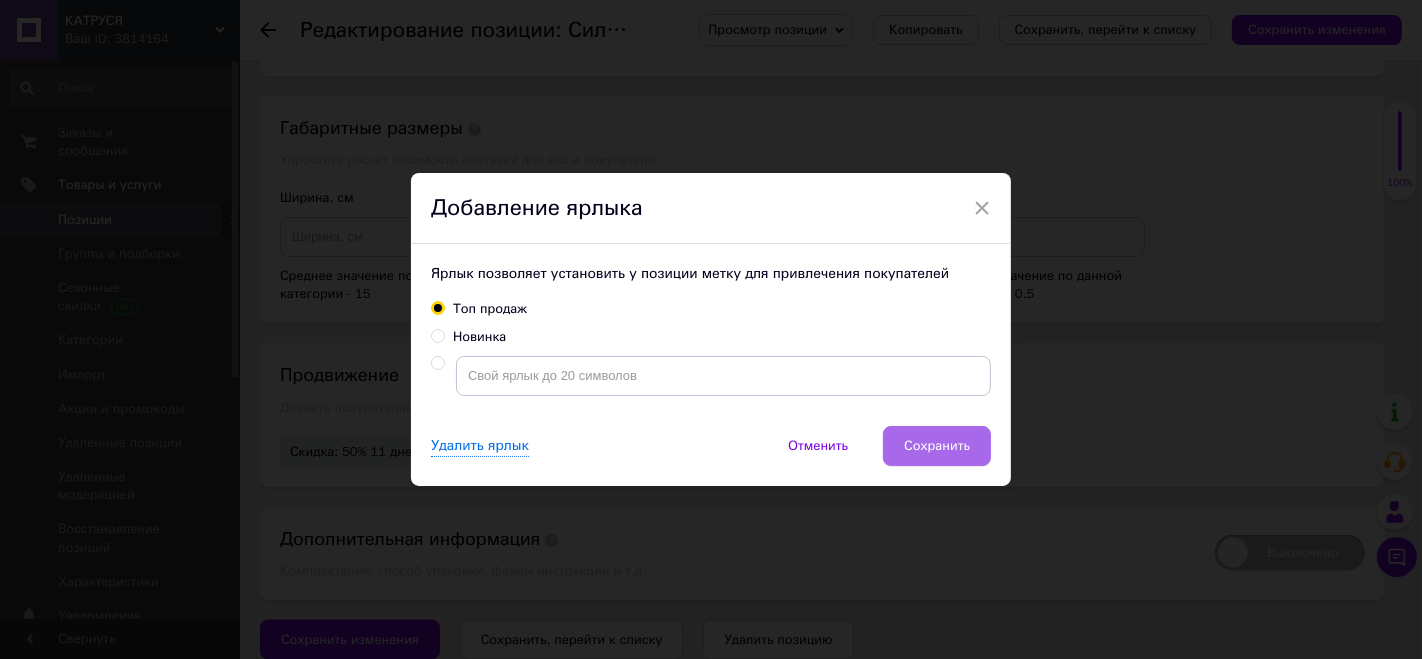 click on "Сохранить" at bounding box center (937, 446) 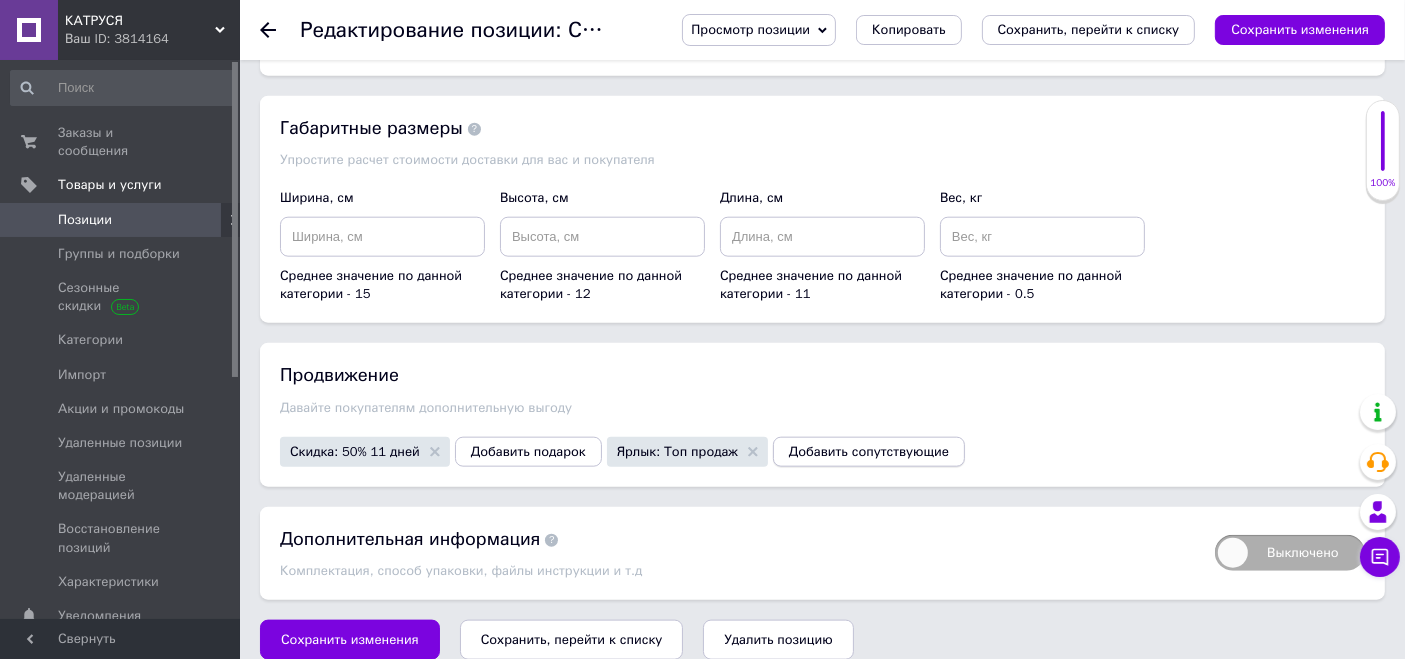 click on "Добавить сопутствующие" at bounding box center (869, 452) 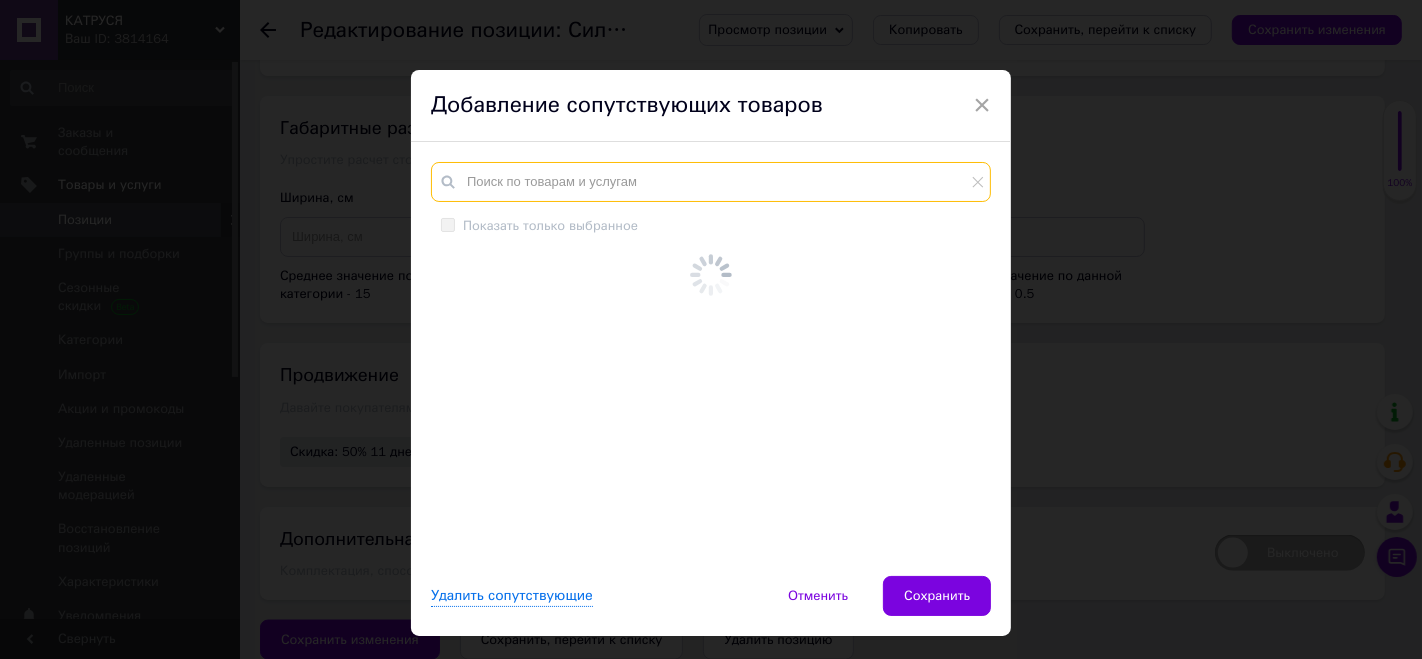click at bounding box center [711, 182] 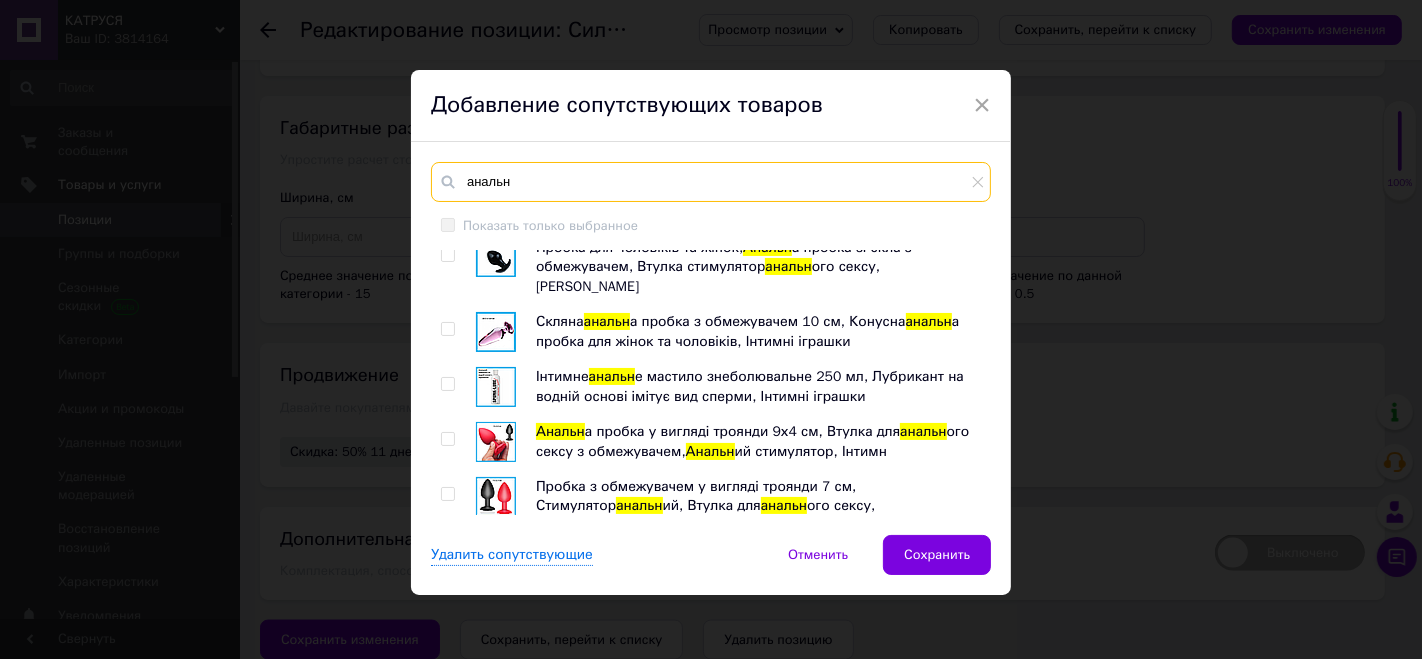 scroll, scrollTop: 5217, scrollLeft: 0, axis: vertical 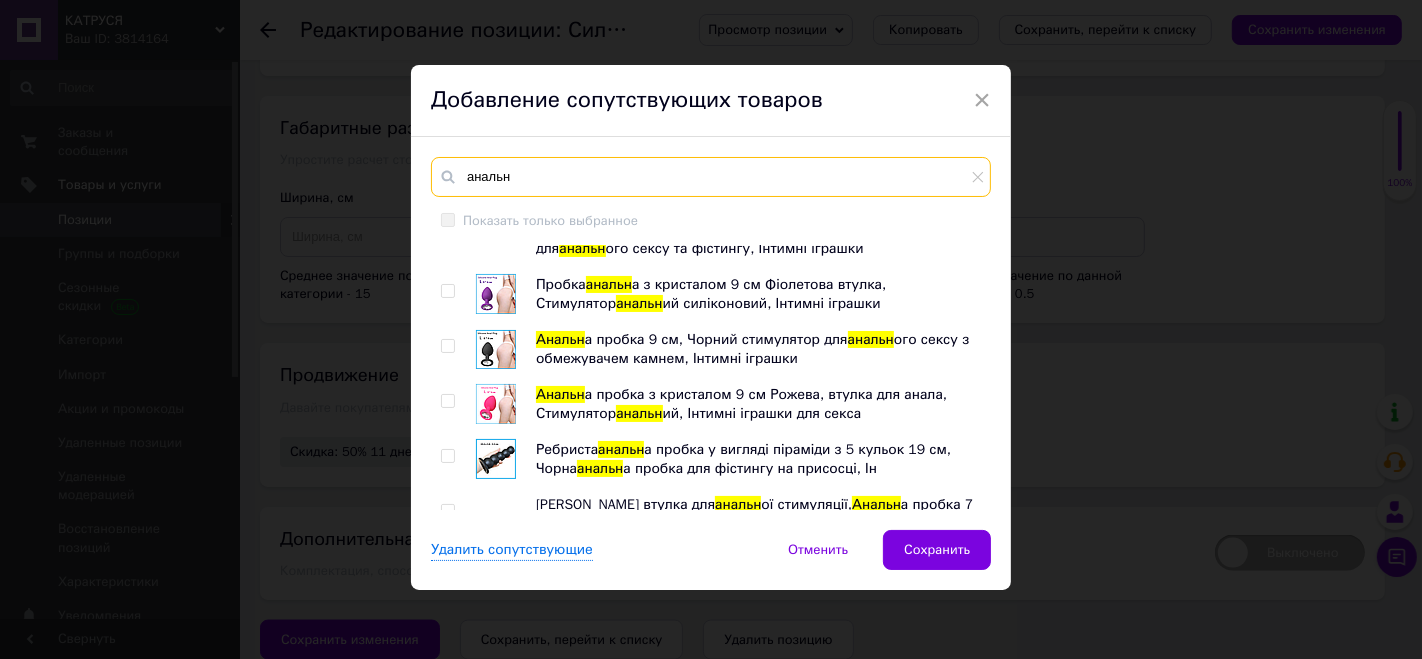 type on "анальн" 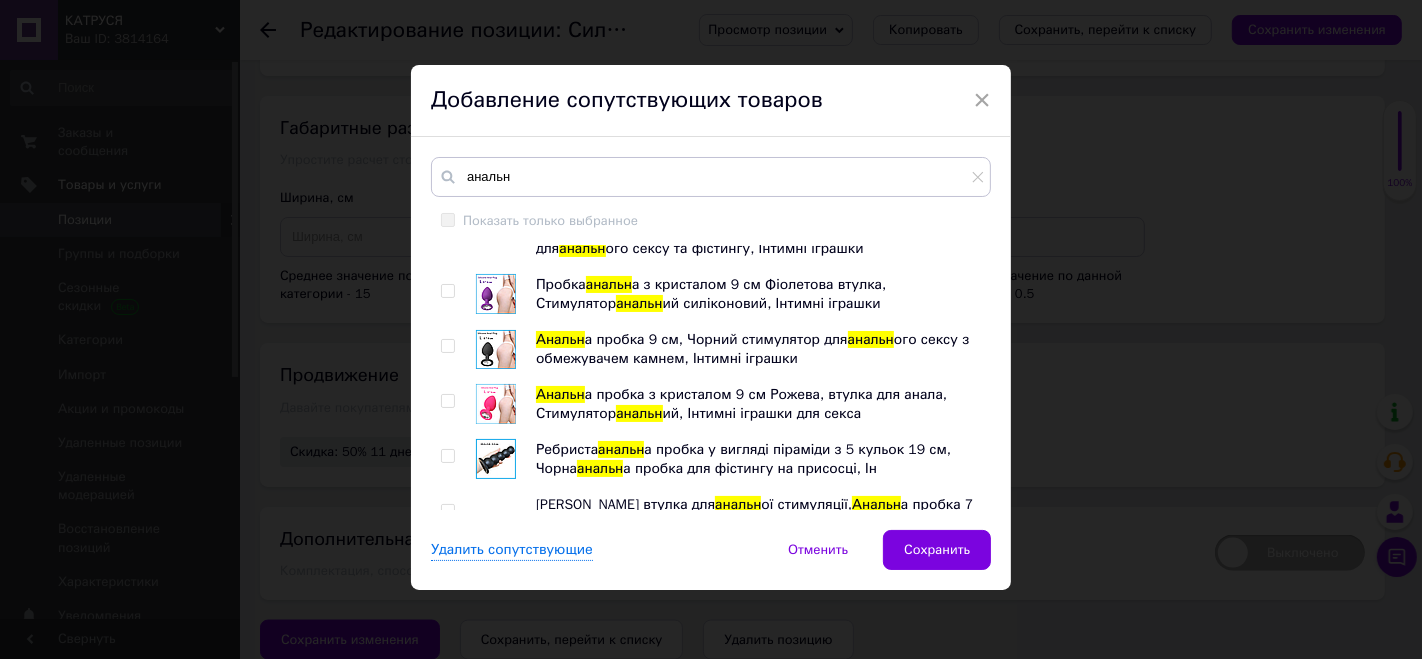 click at bounding box center (496, 624) 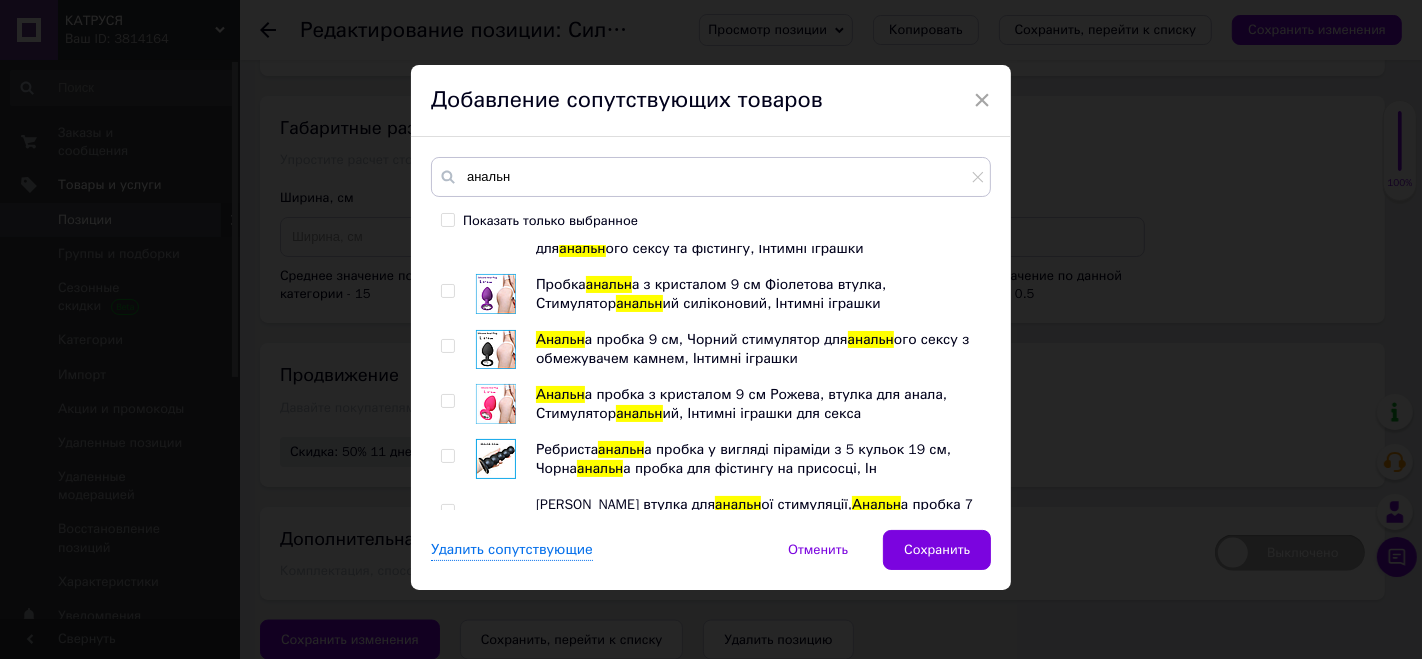 checkbox on "true" 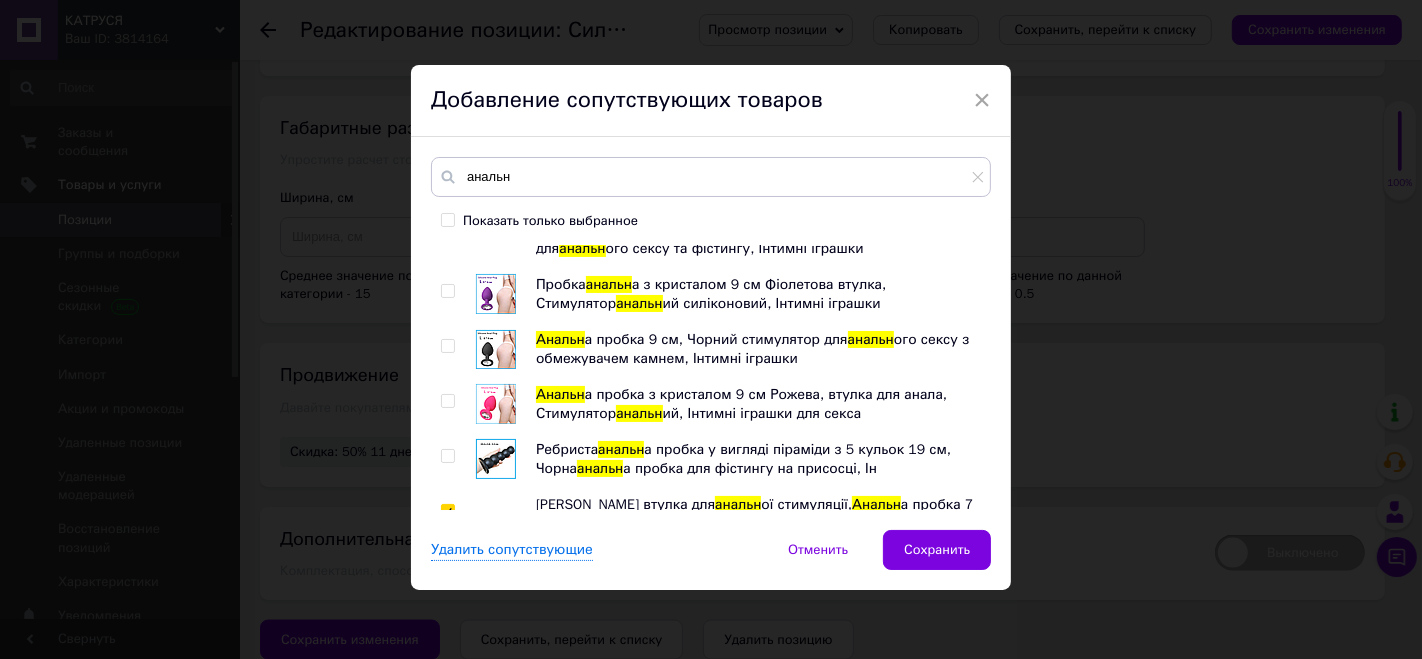 checkbox on "true" 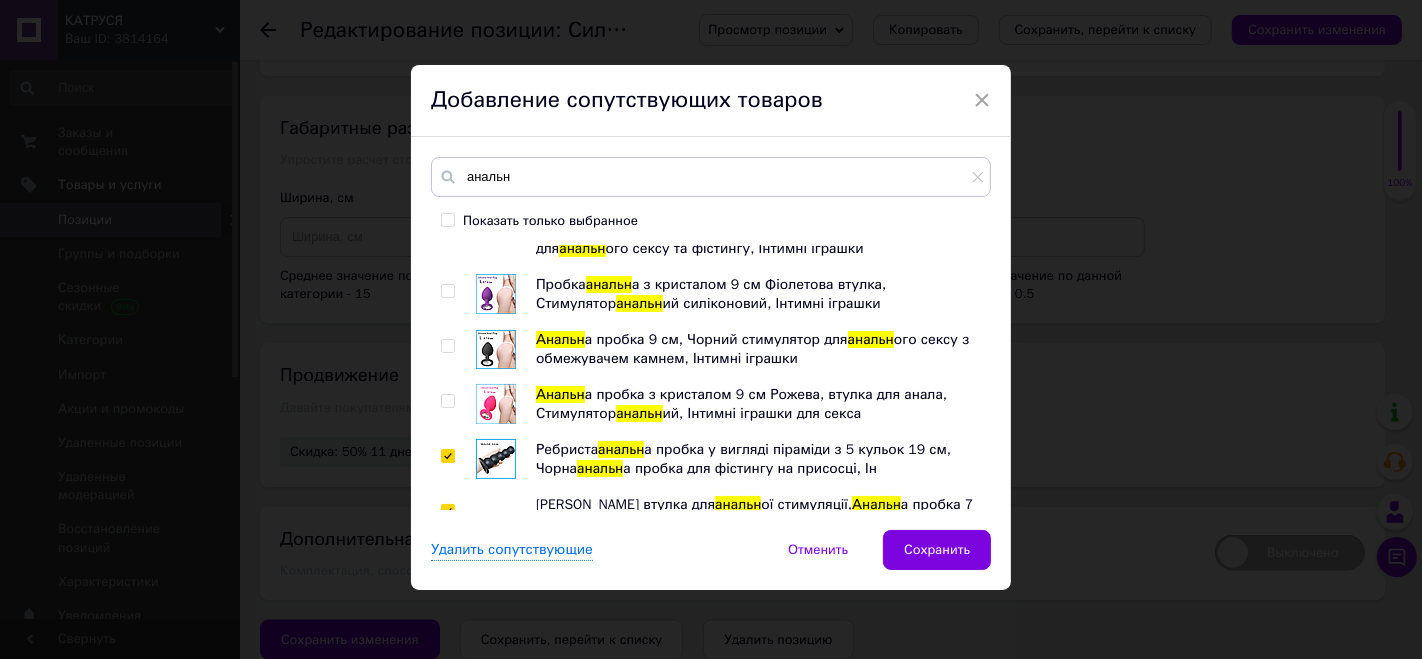 checkbox on "true" 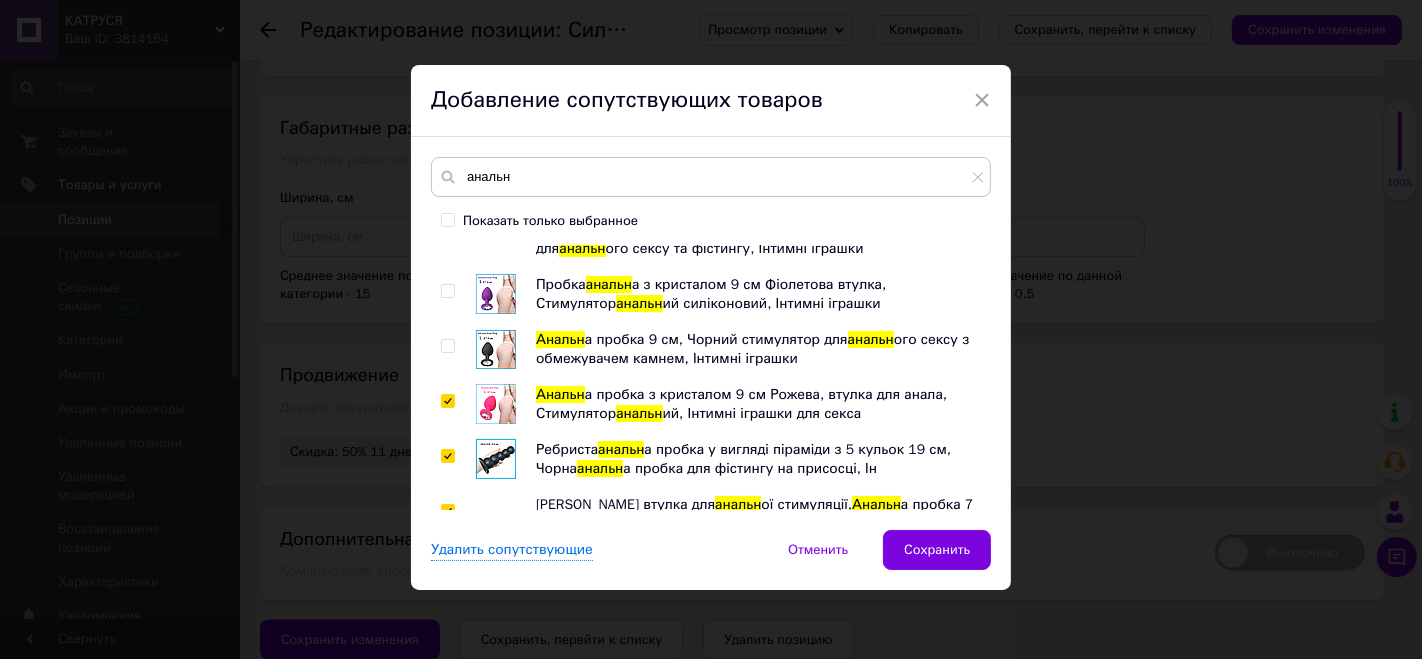 checkbox on "true" 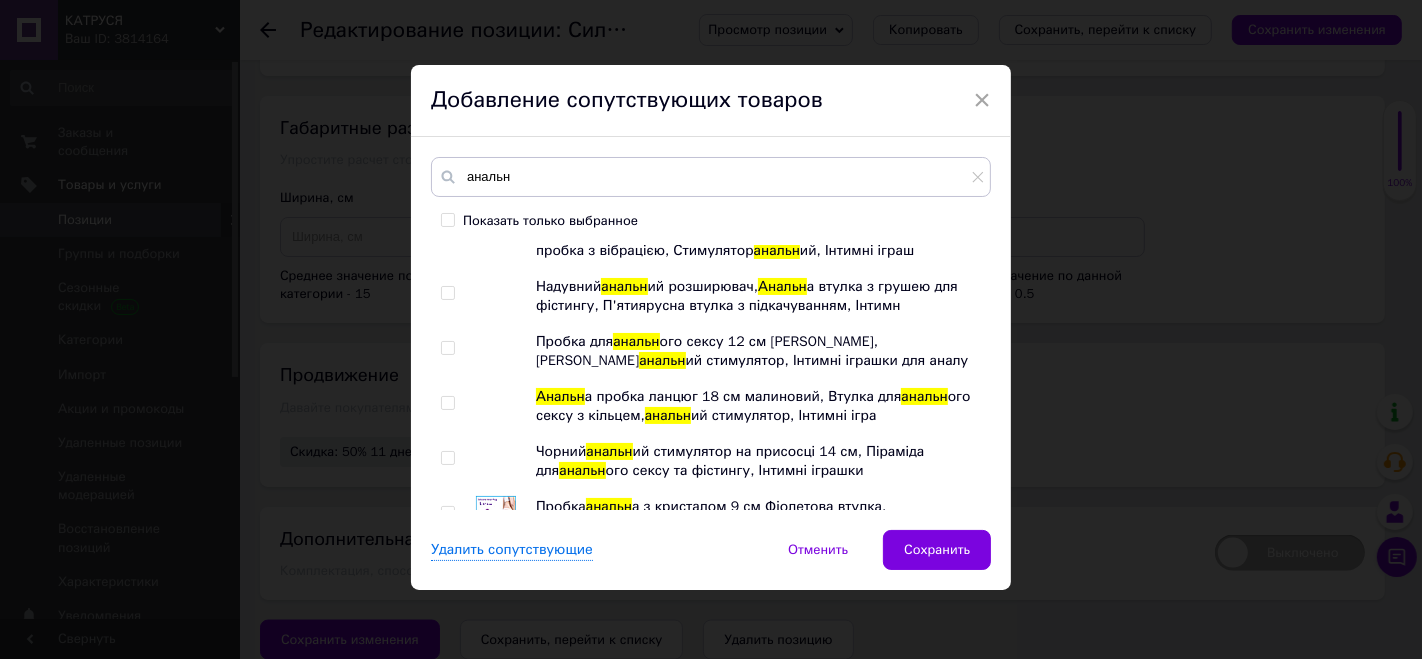 click at bounding box center [496, 571] 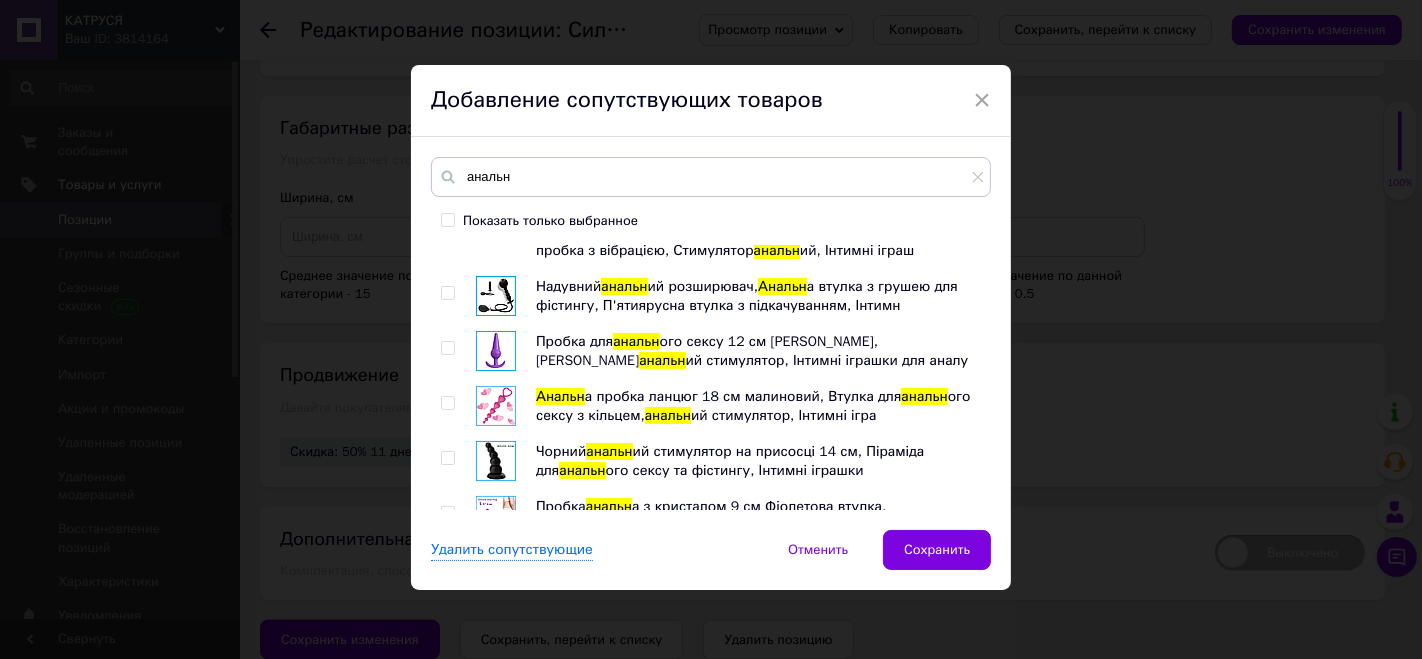 checkbox on "true" 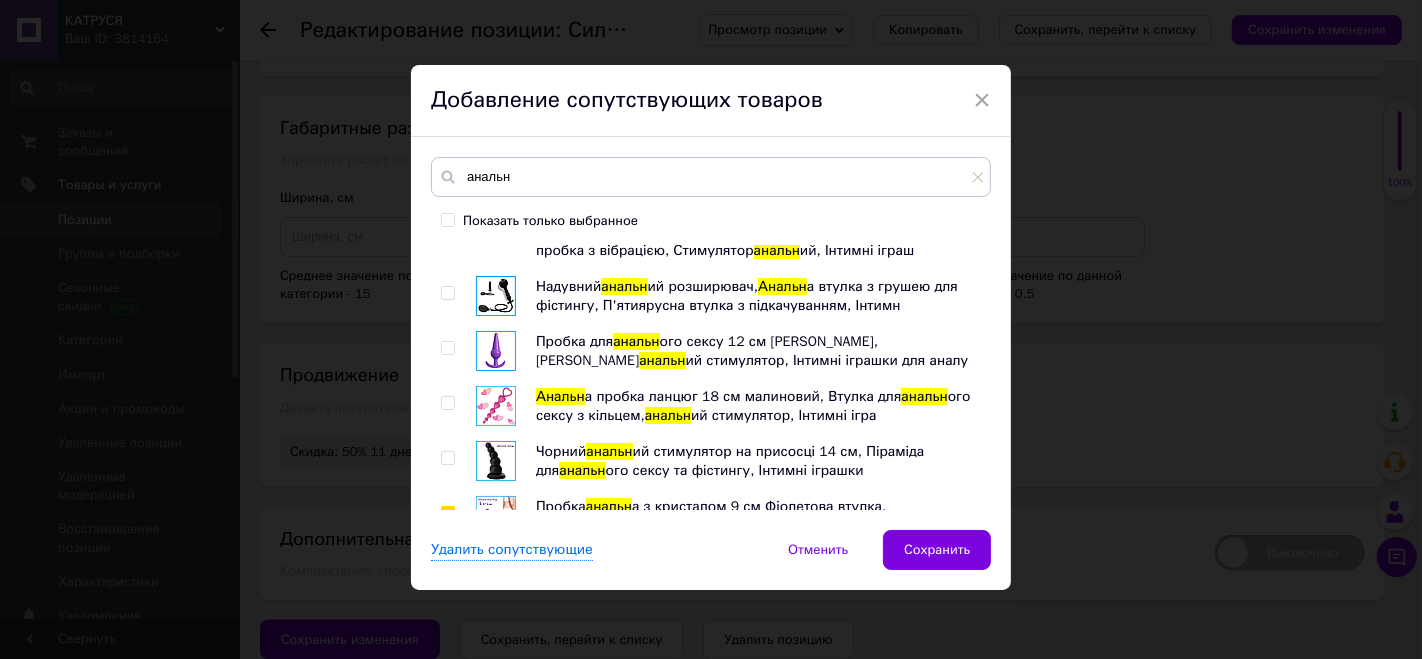 checkbox on "true" 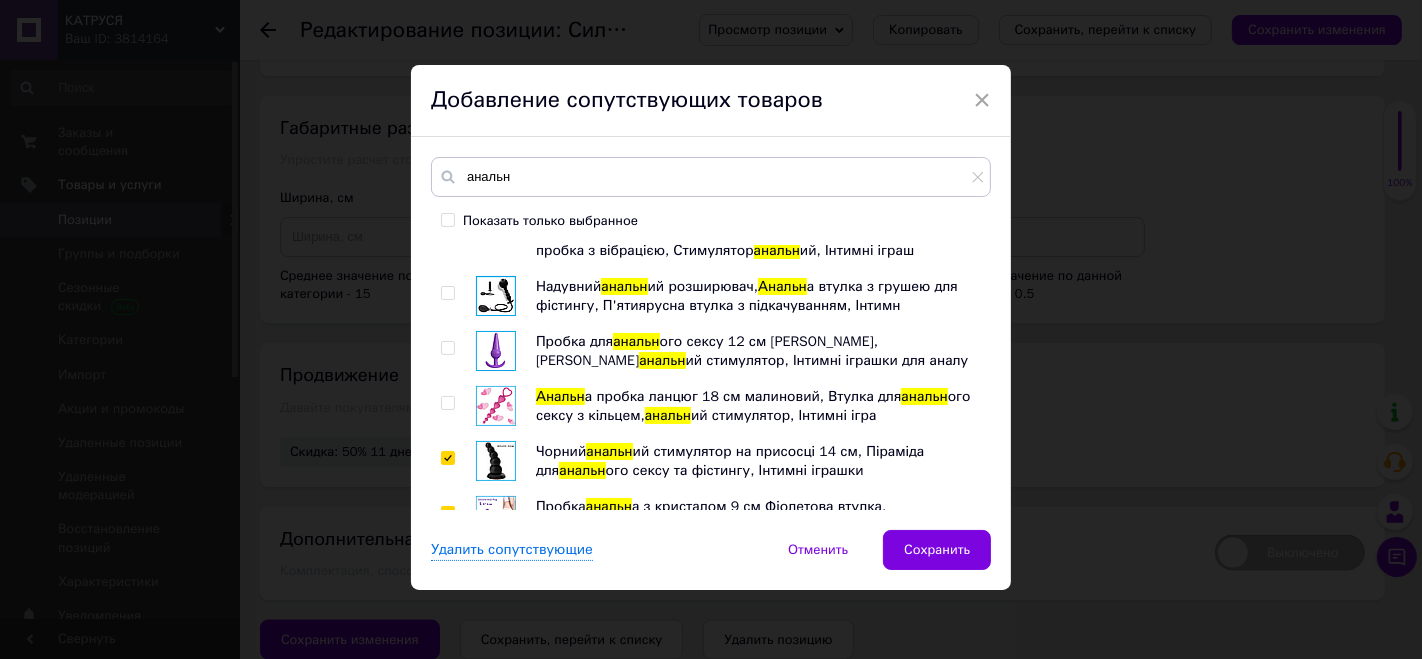 checkbox on "true" 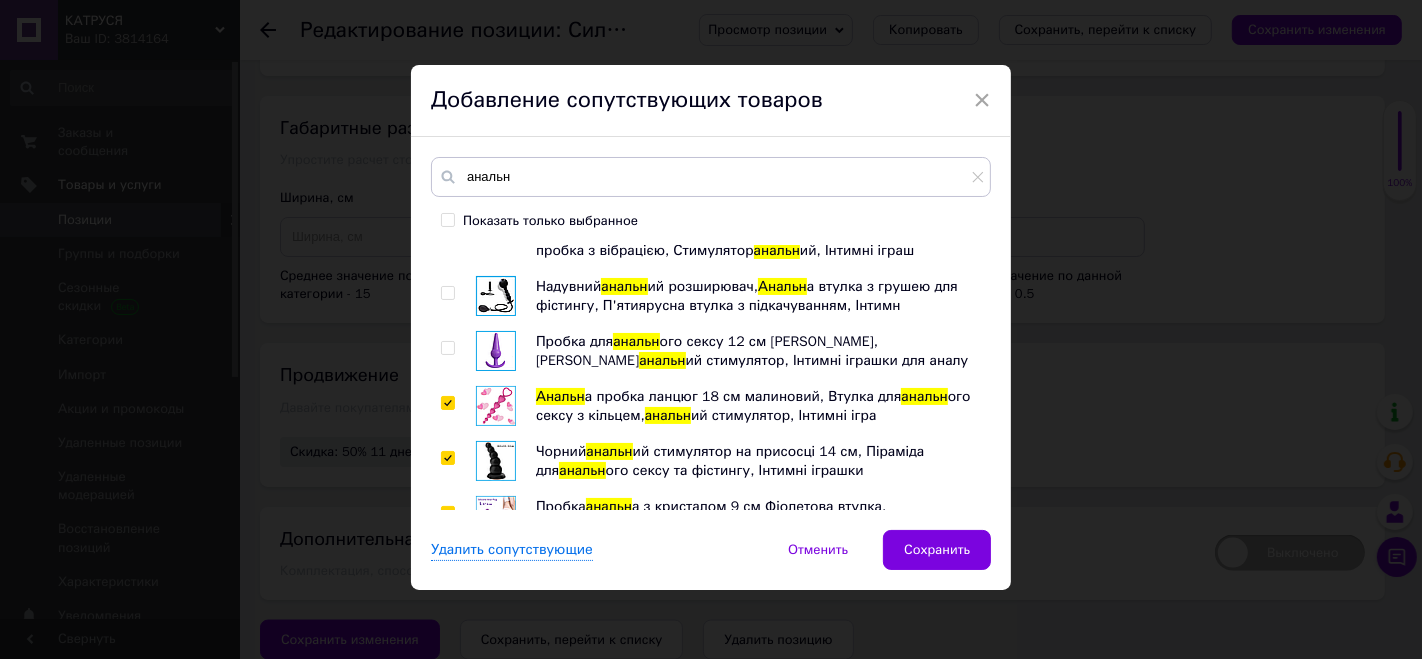 checkbox on "true" 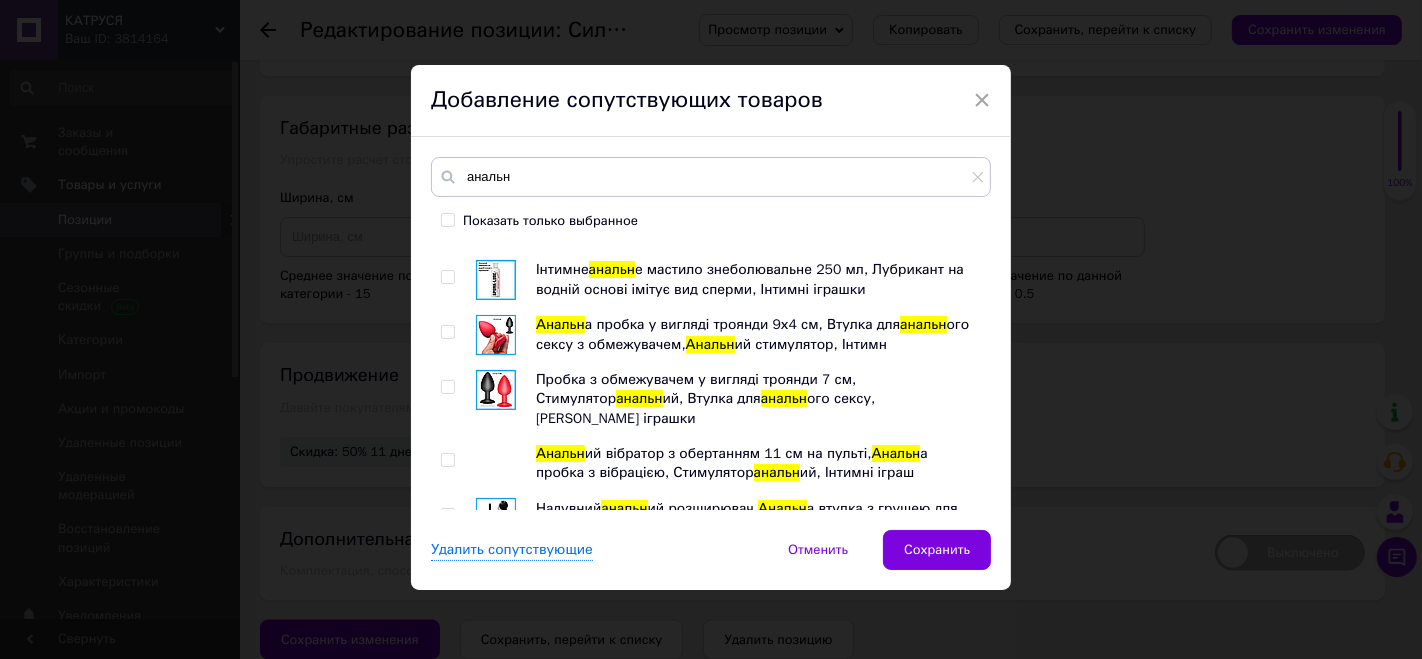 click at bounding box center (496, 573) 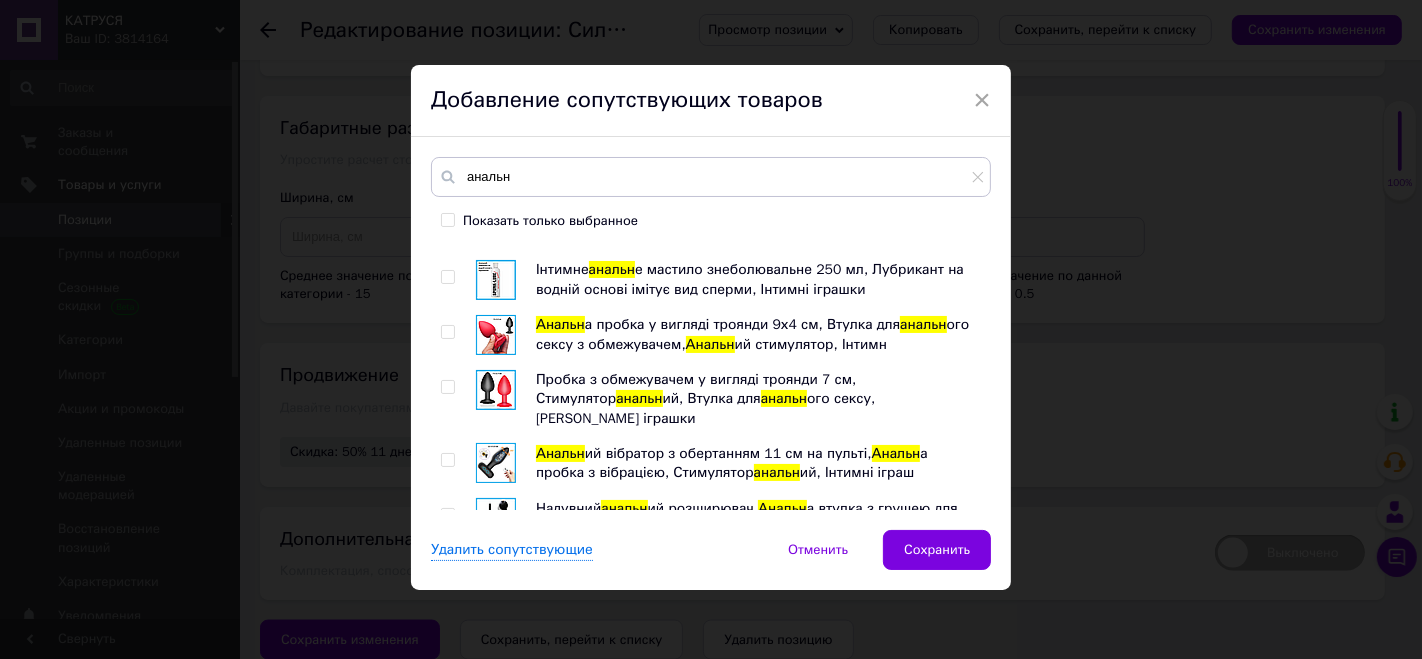 checkbox on "true" 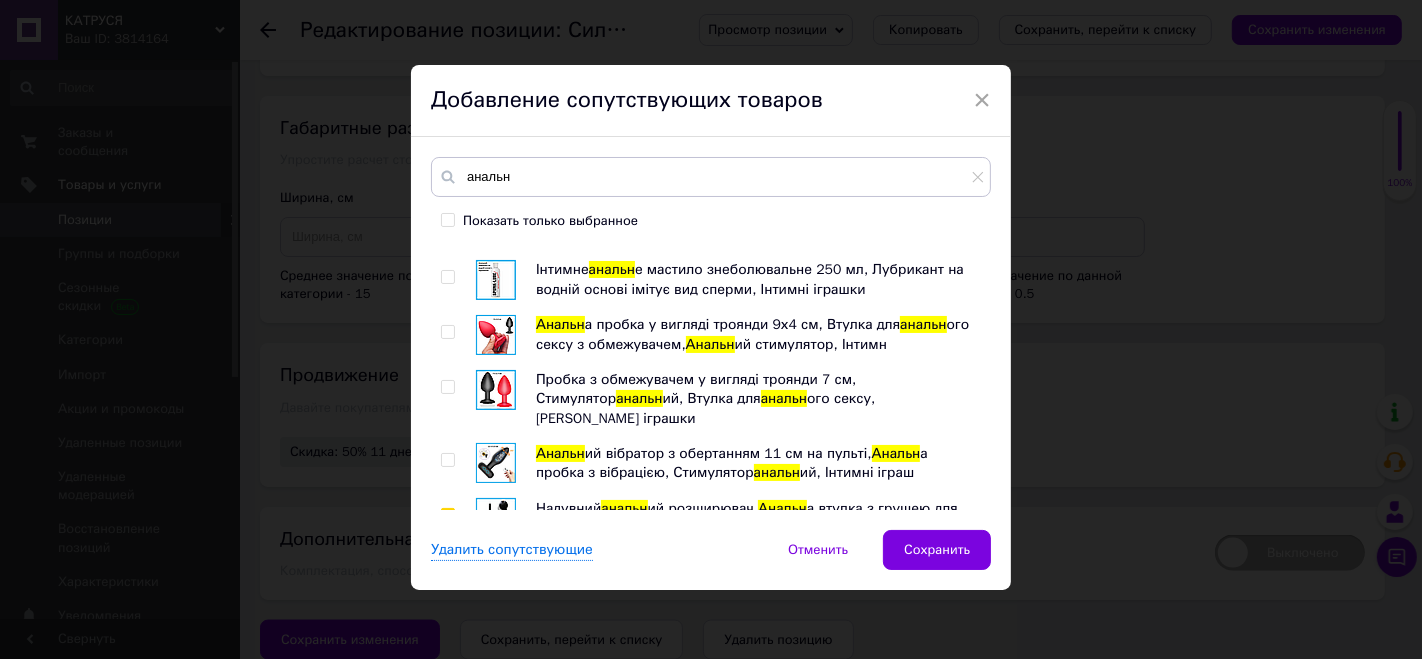 checkbox on "true" 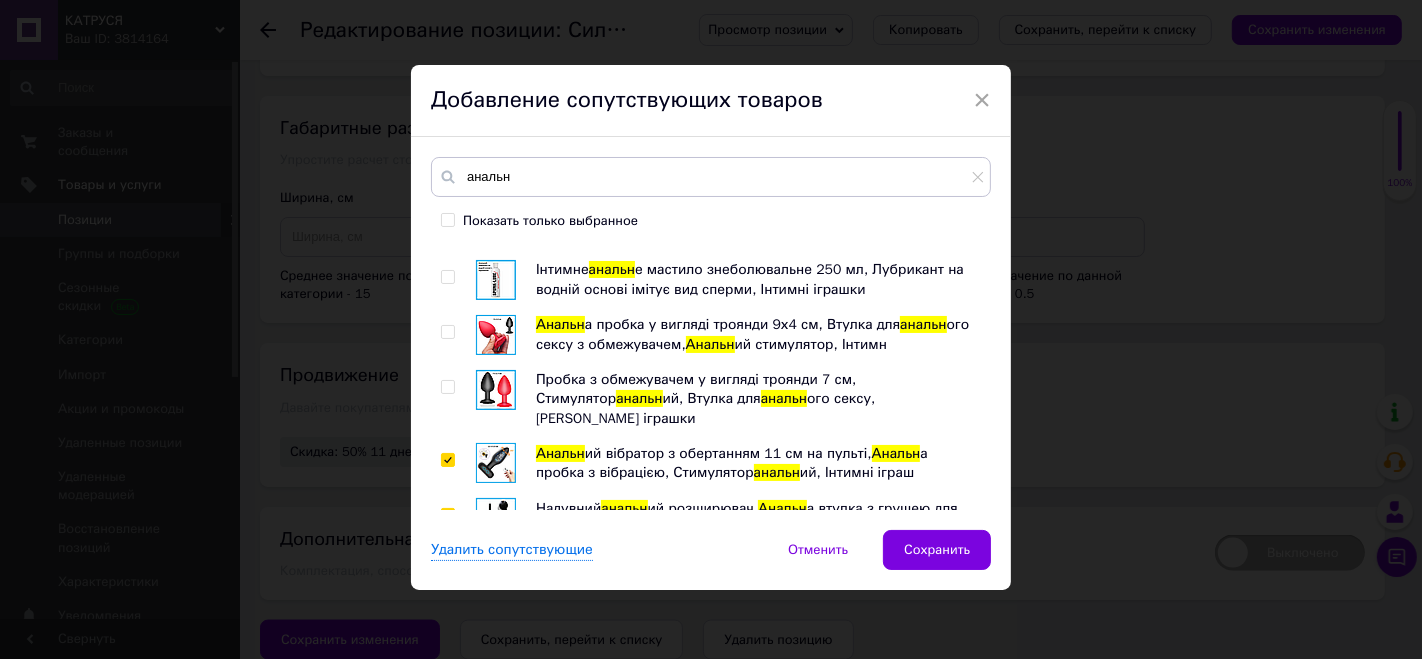 checkbox on "true" 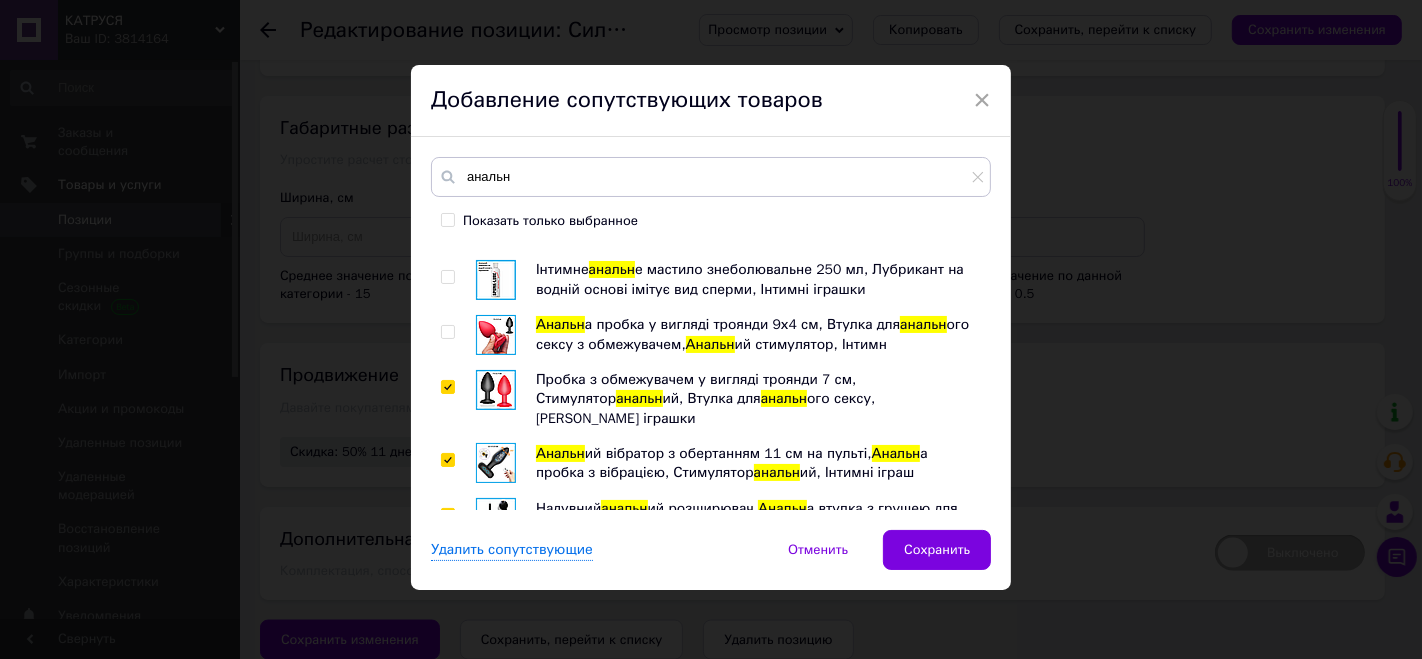 checkbox on "true" 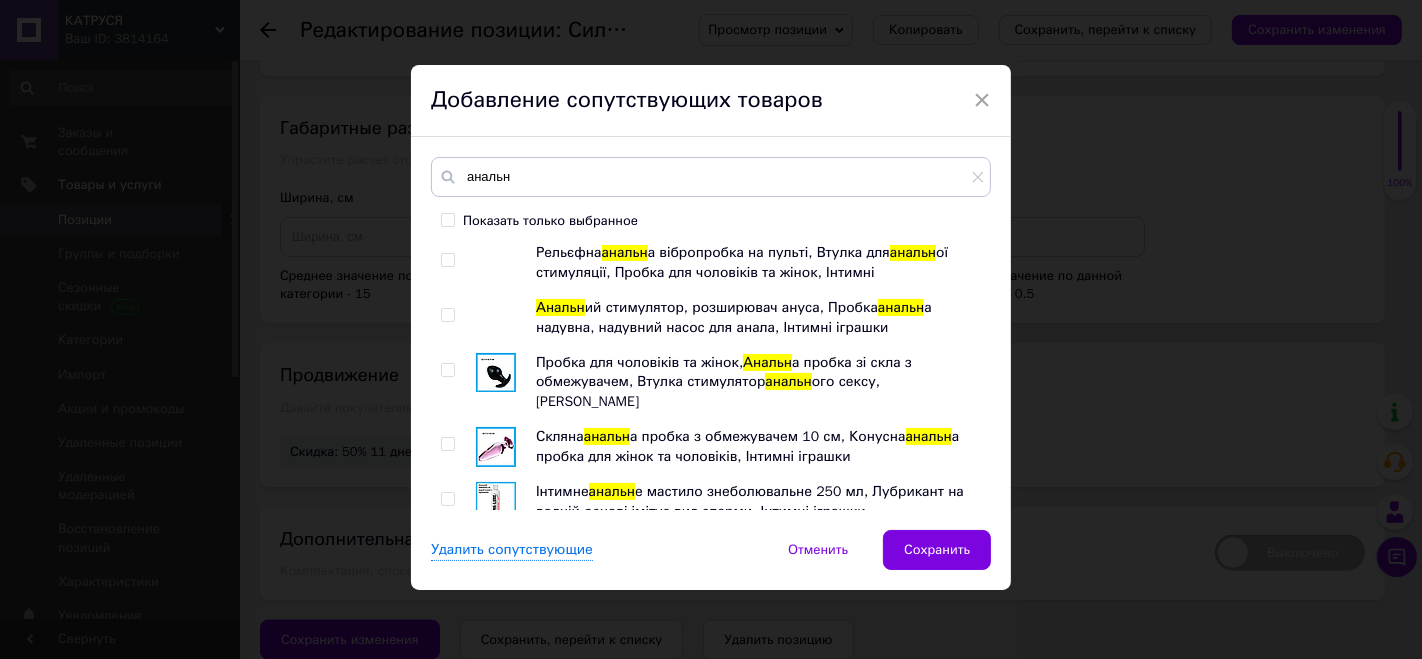 click at bounding box center [496, 557] 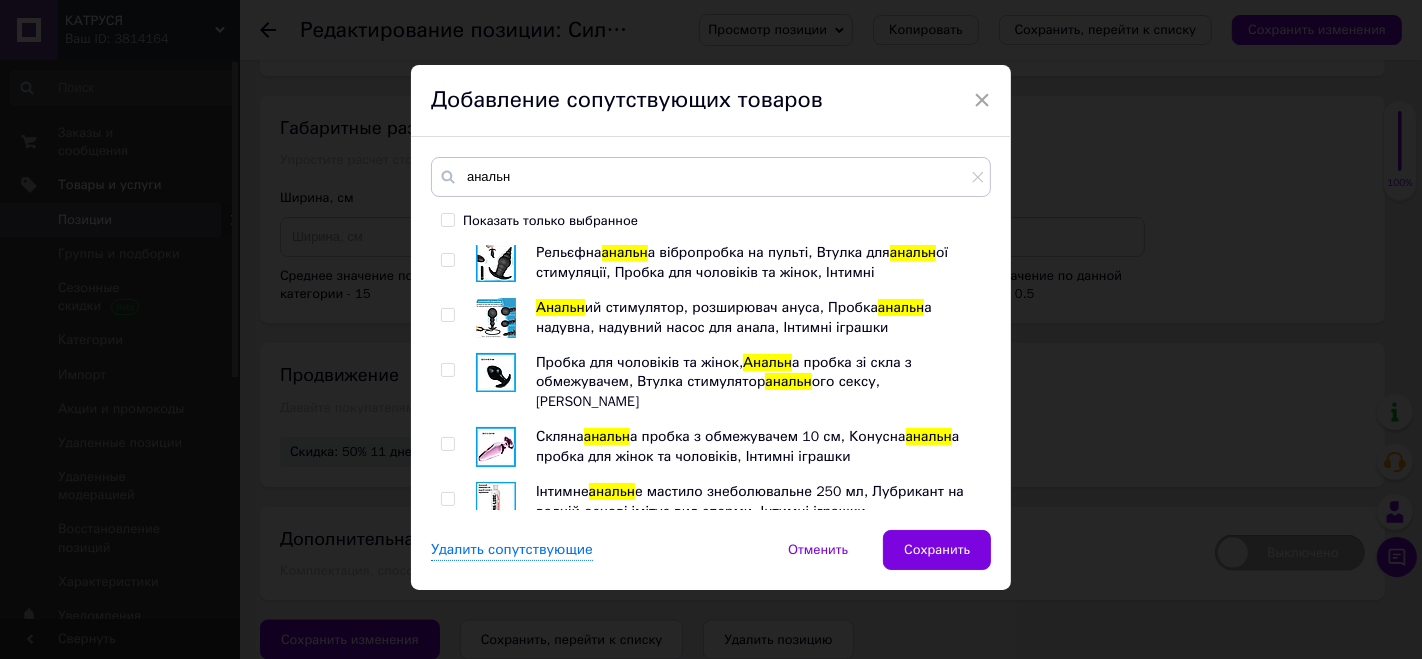 checkbox on "true" 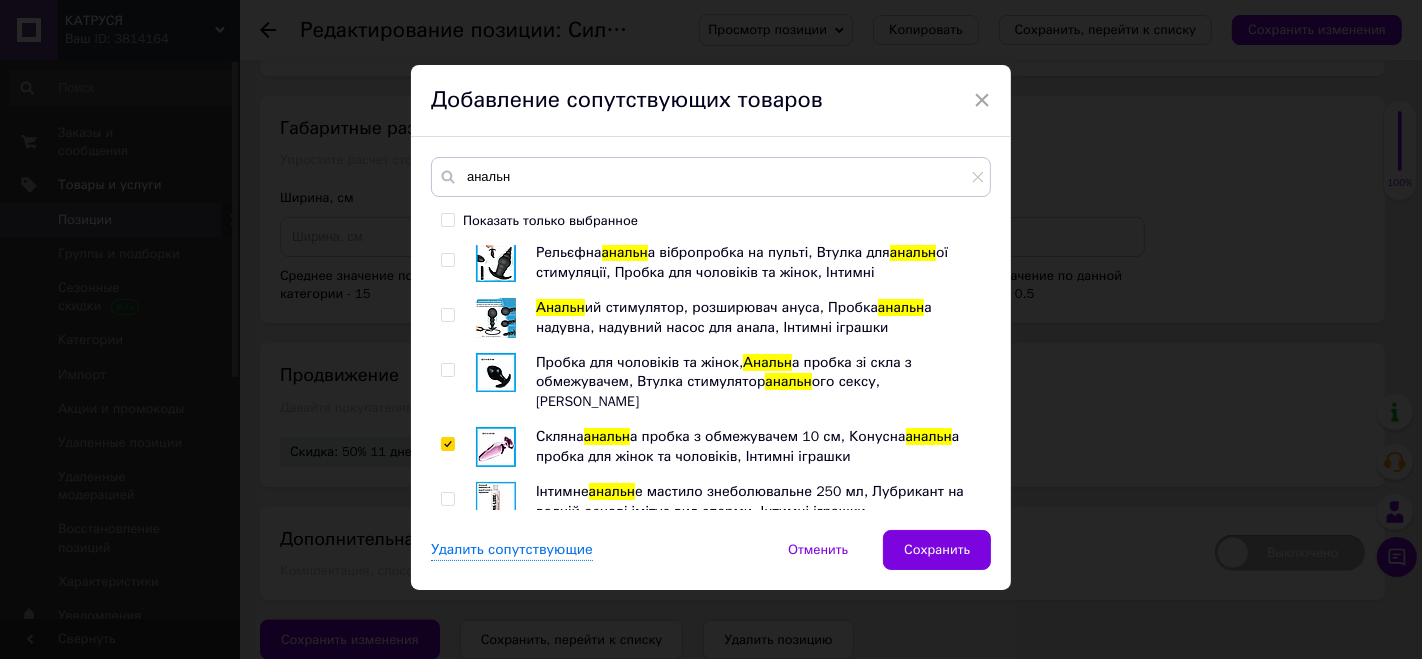 checkbox on "true" 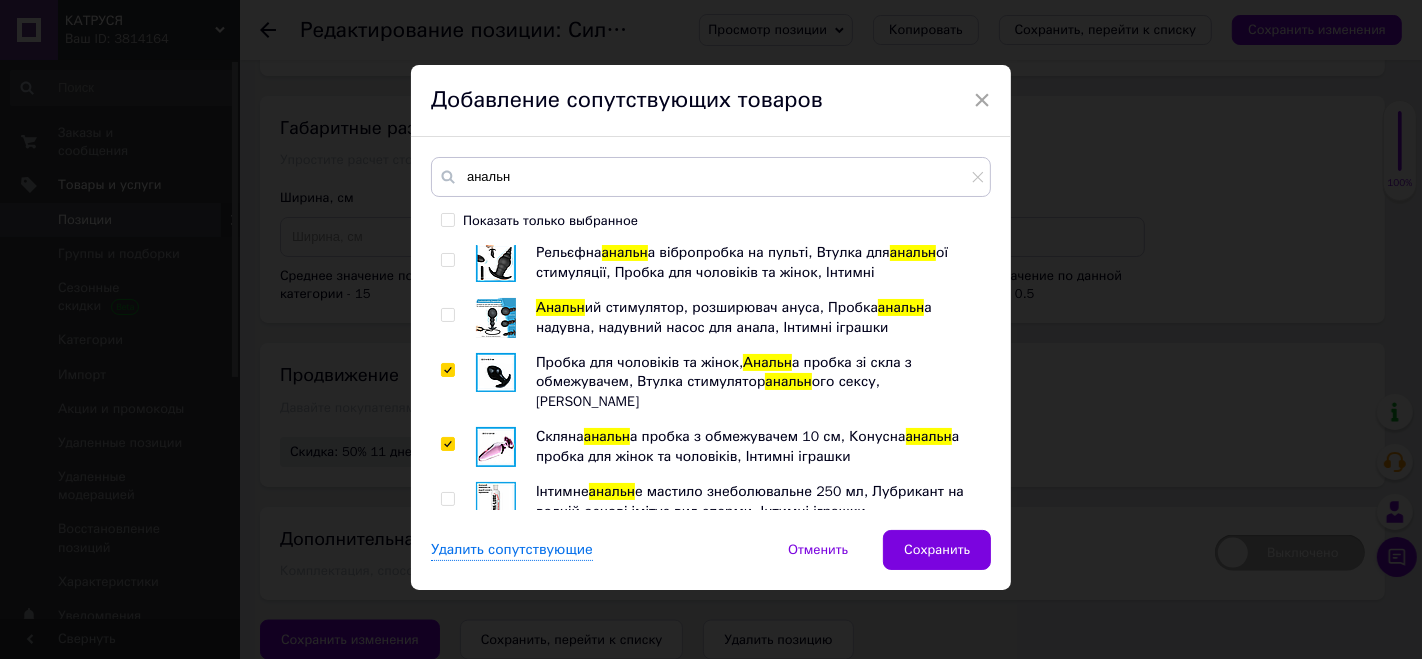 checkbox on "true" 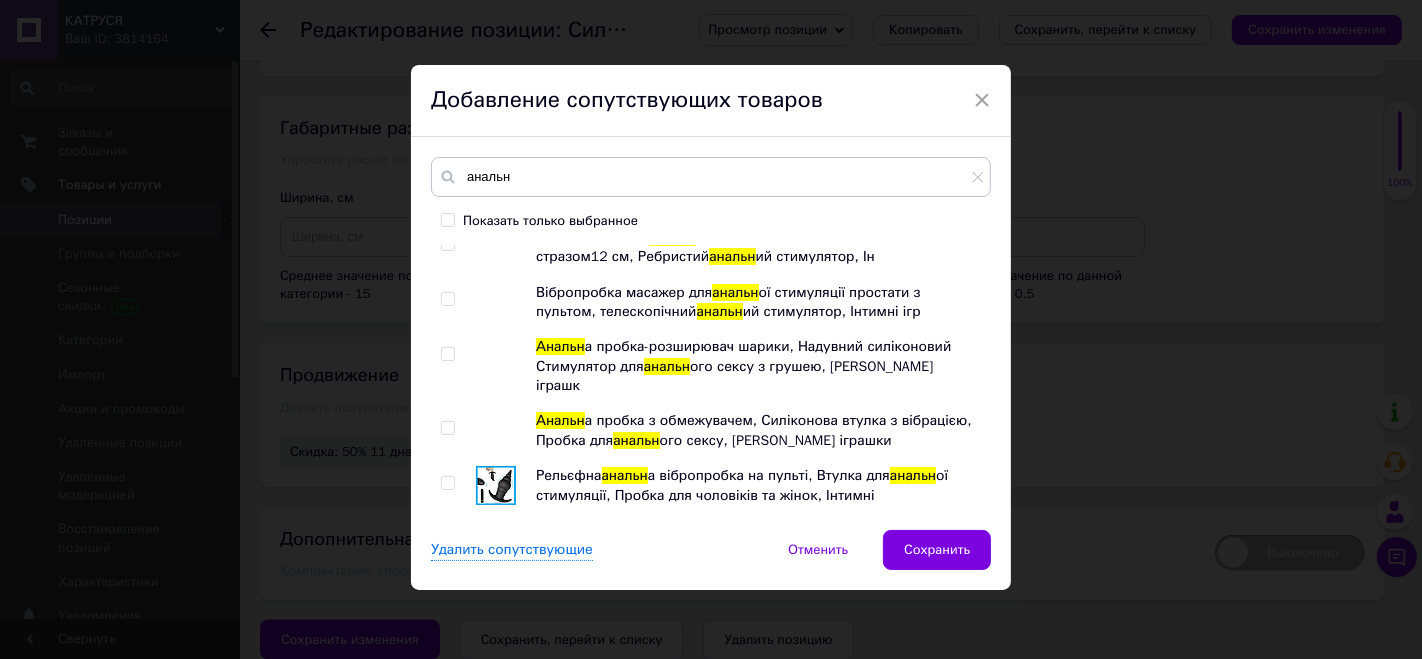 click at bounding box center (496, 541) 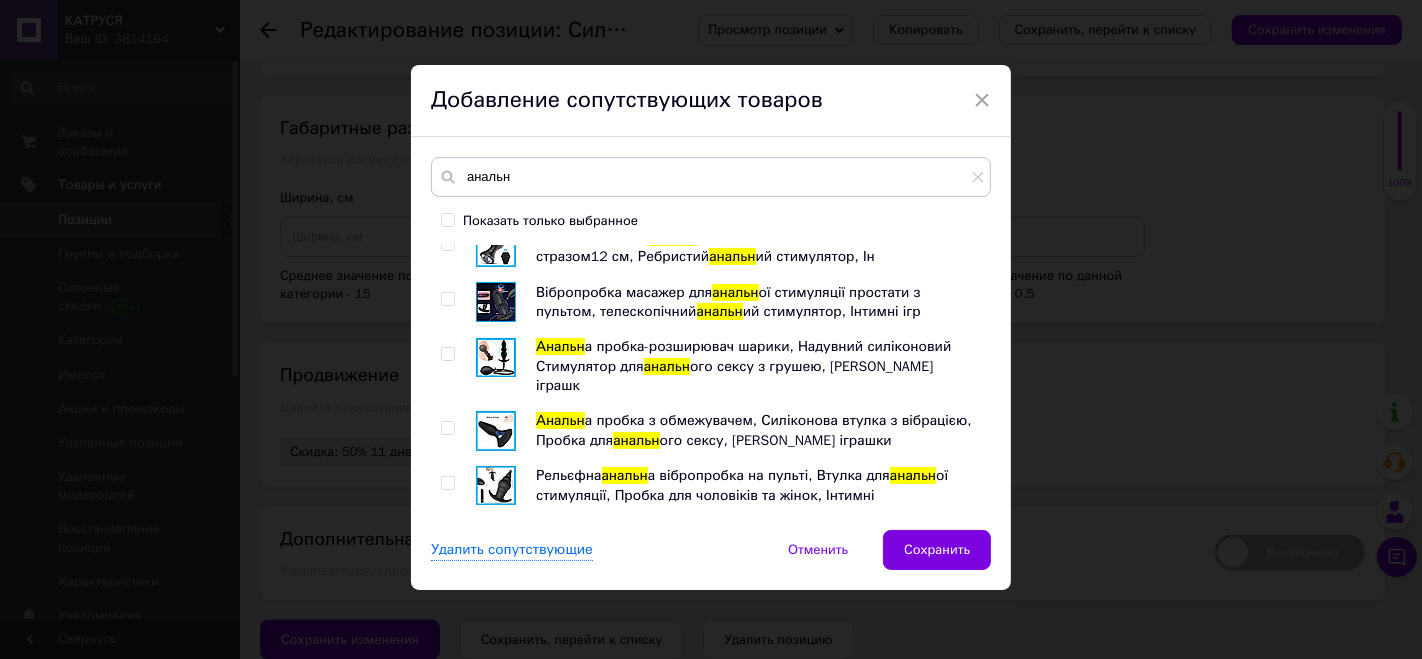 checkbox on "true" 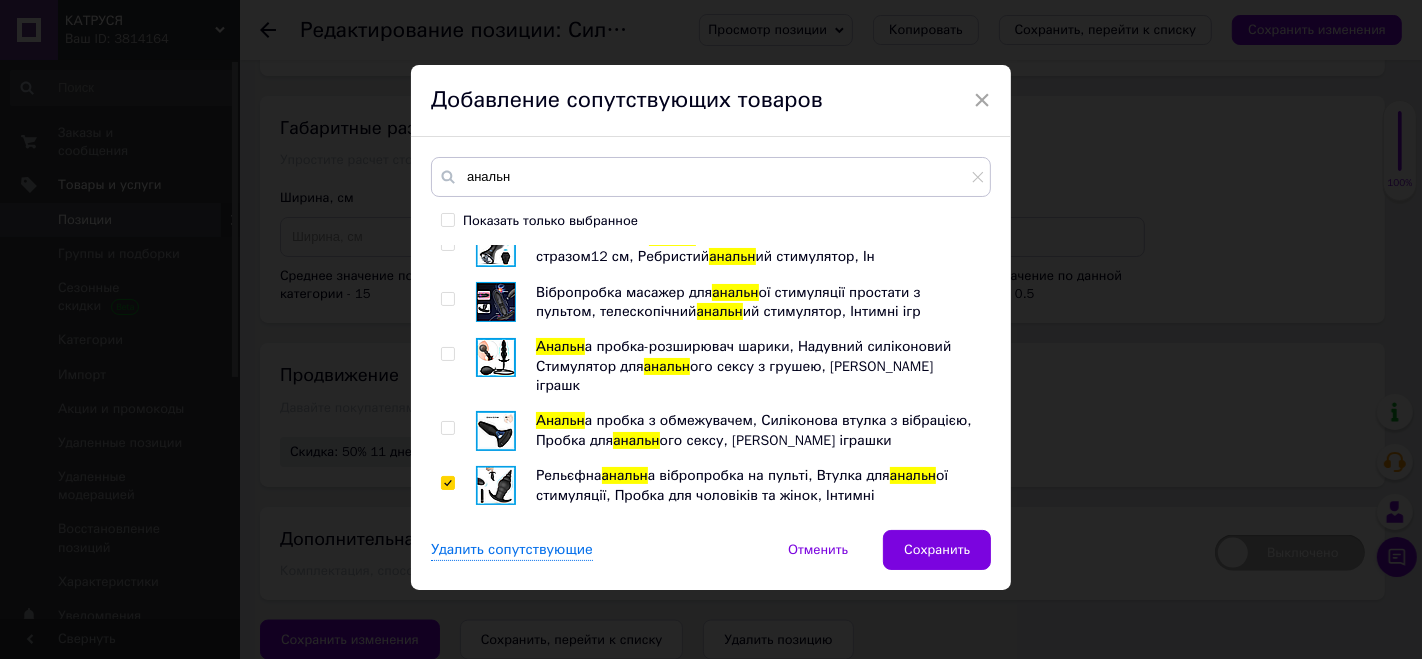 checkbox on "true" 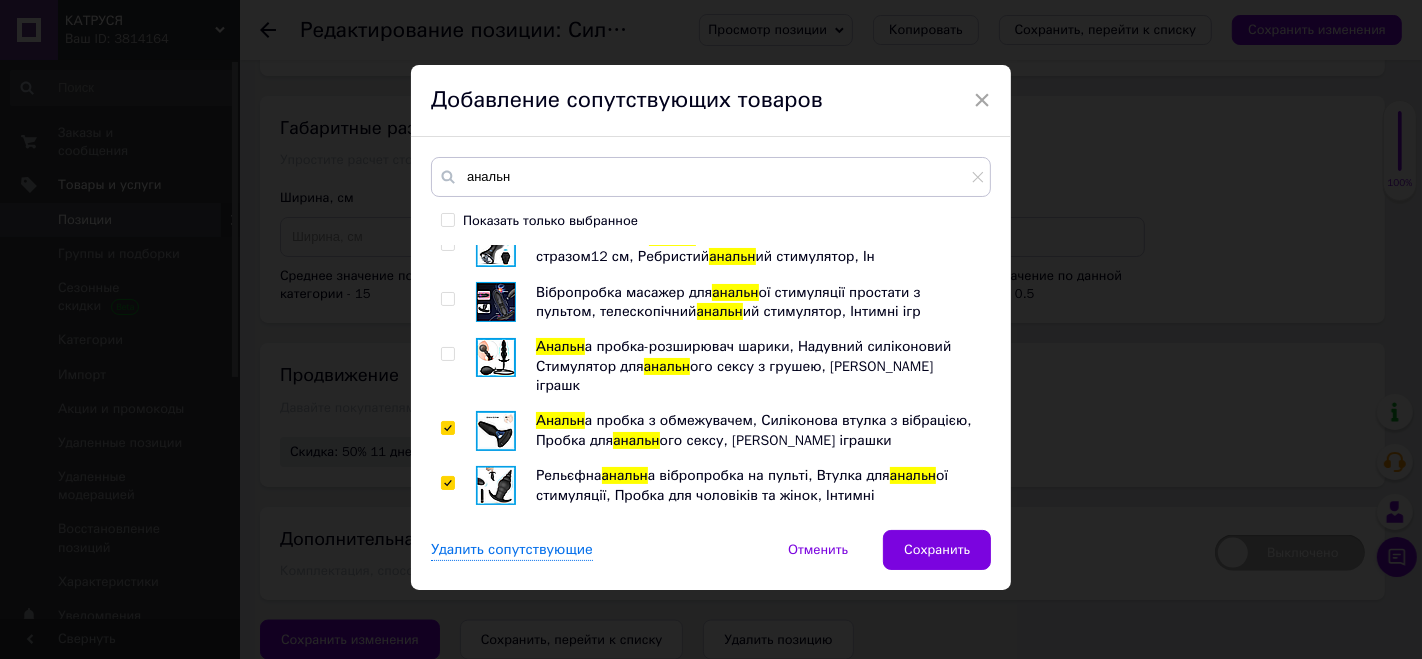 checkbox on "true" 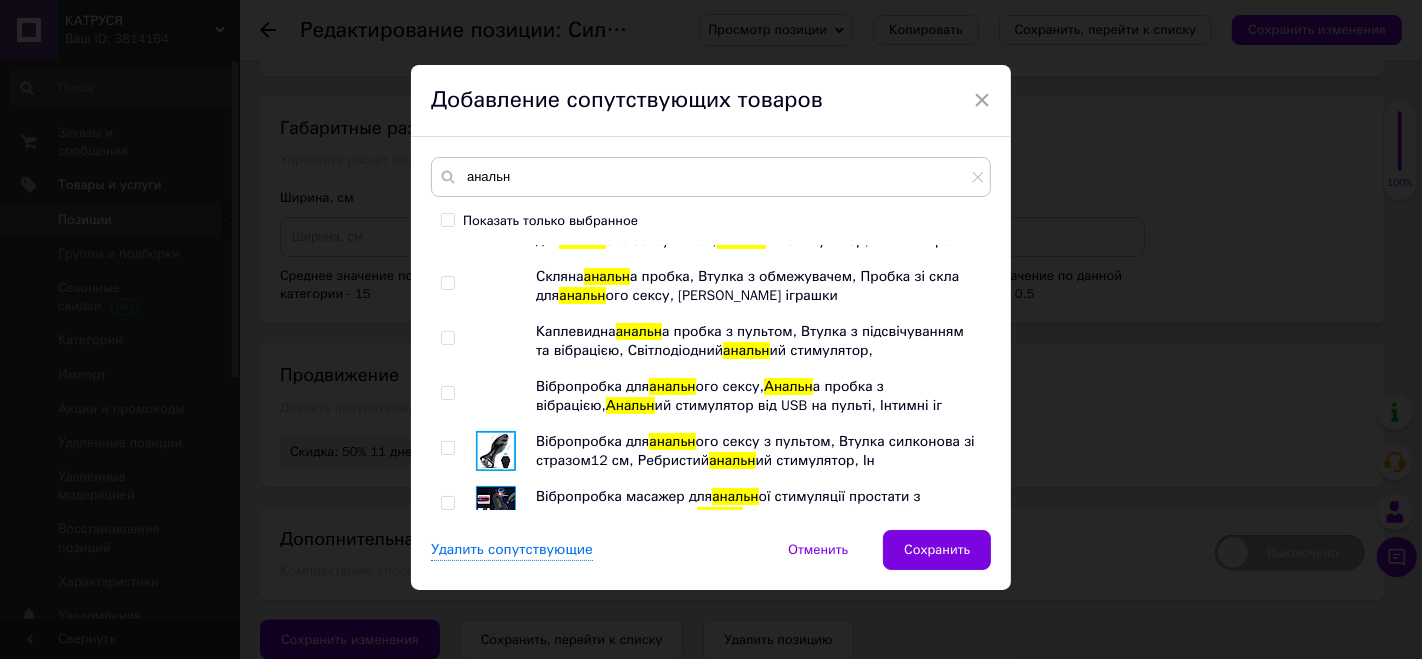scroll, scrollTop: 4106, scrollLeft: 0, axis: vertical 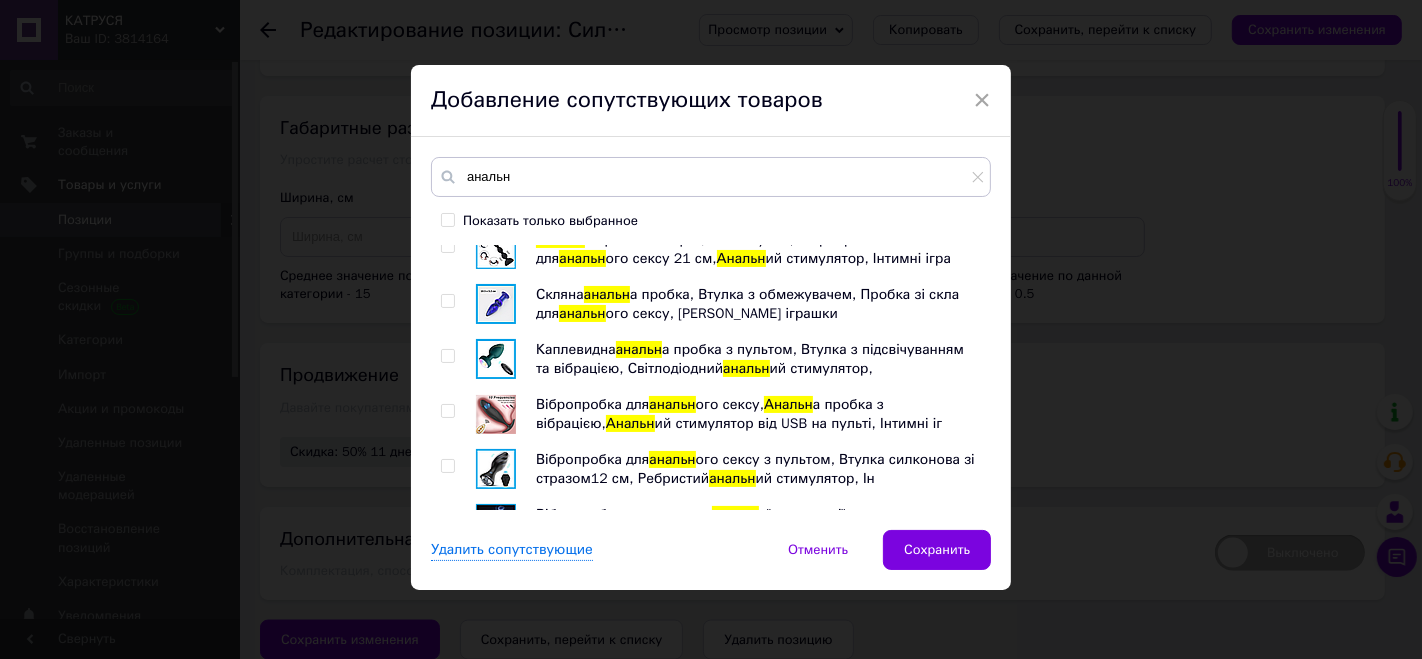 click at bounding box center [496, 469] 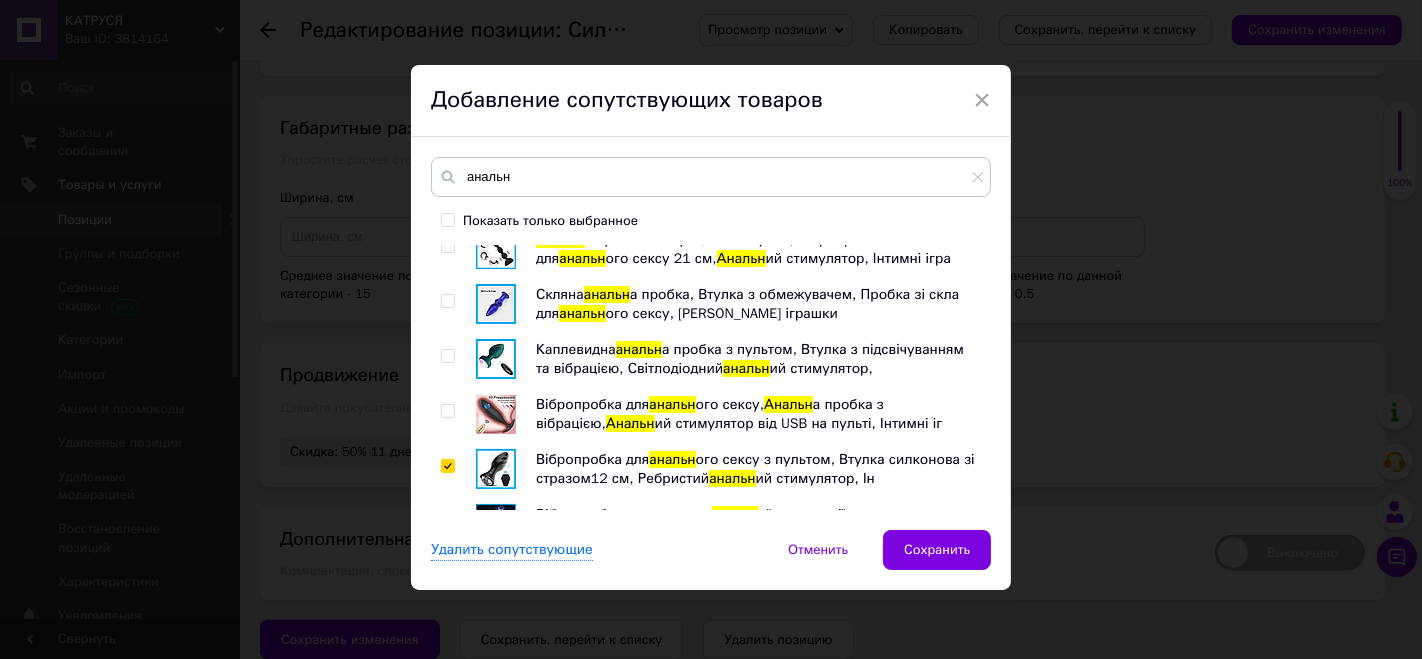 checkbox on "true" 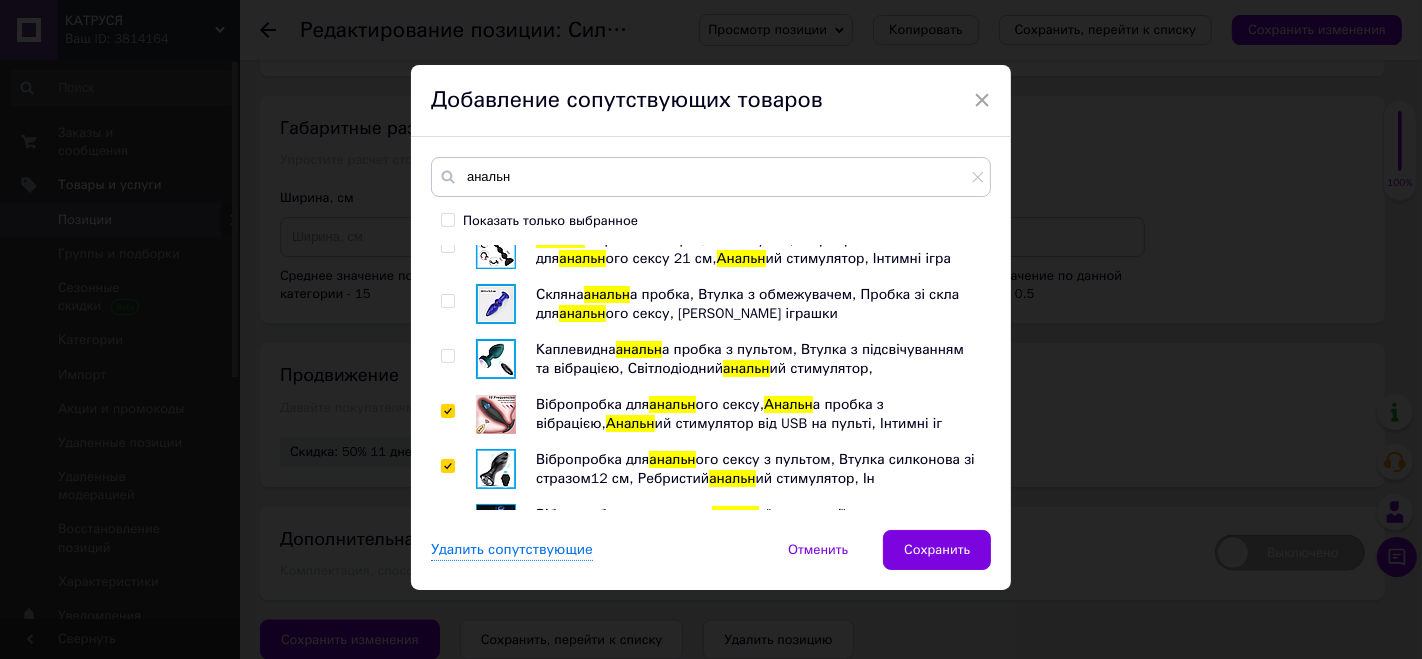 checkbox on "true" 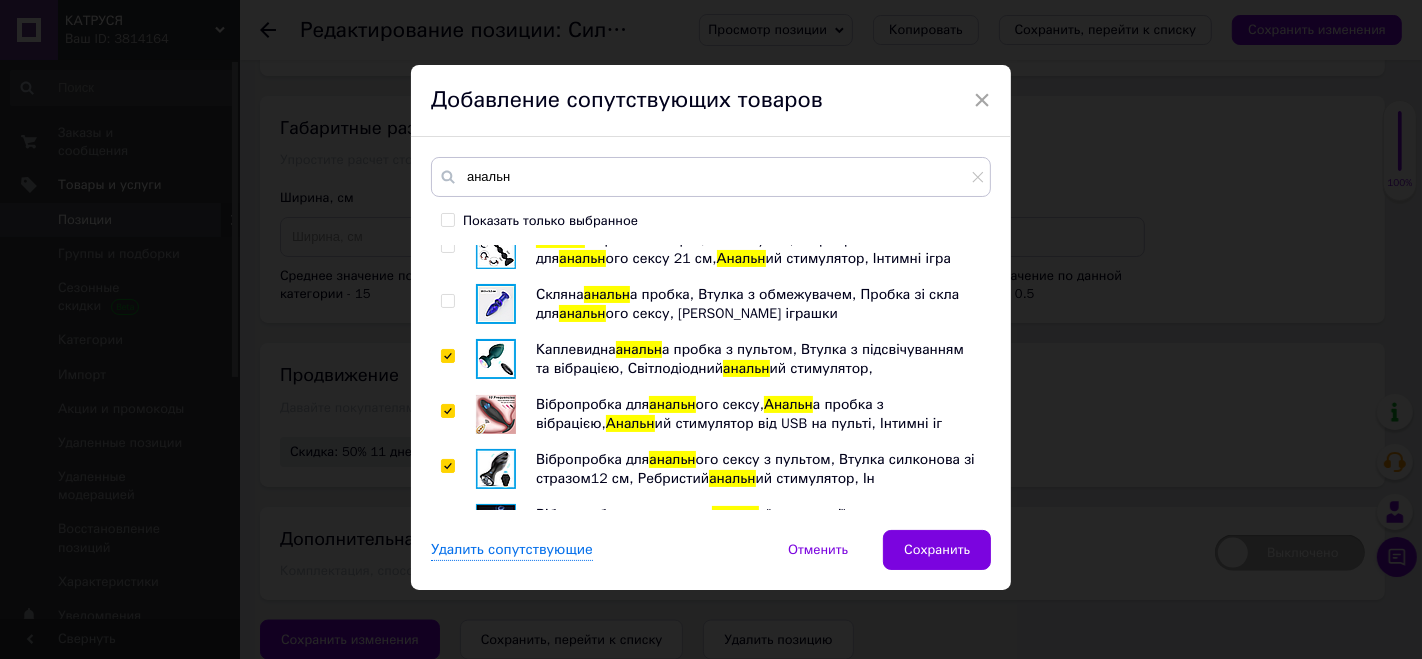 checkbox on "true" 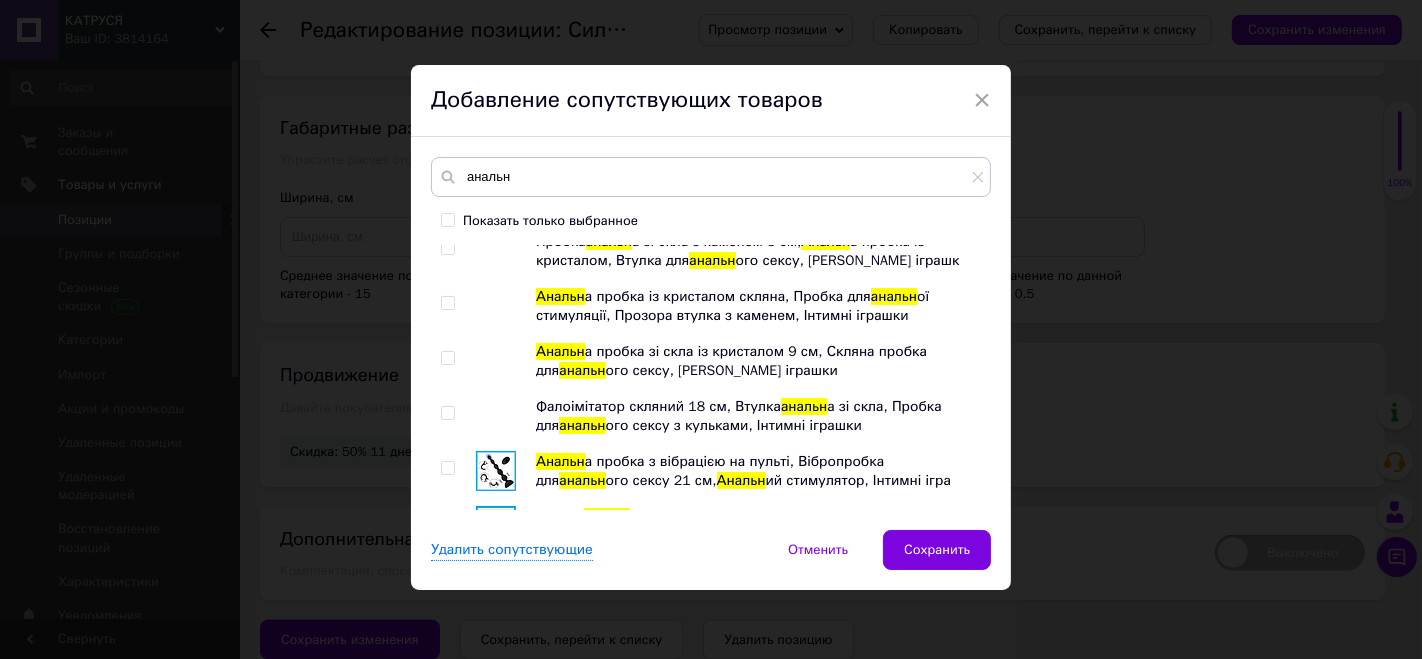click at bounding box center (496, 526) 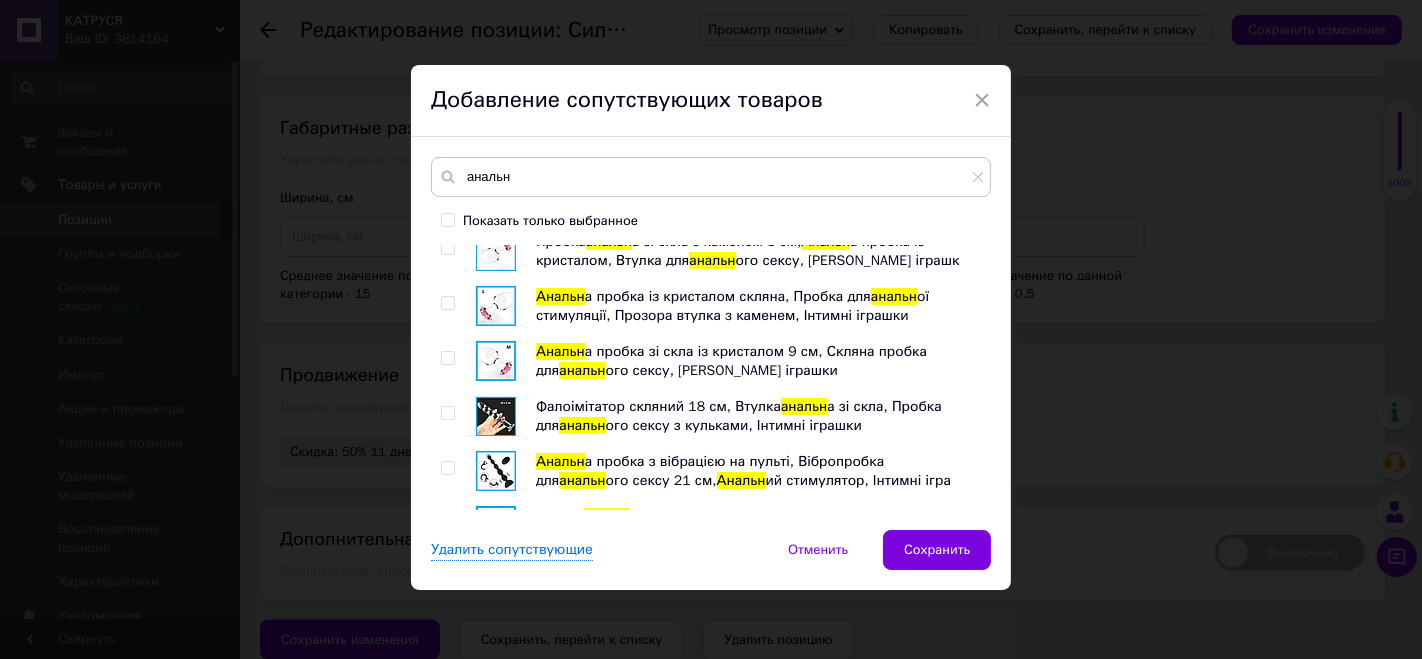 checkbox on "true" 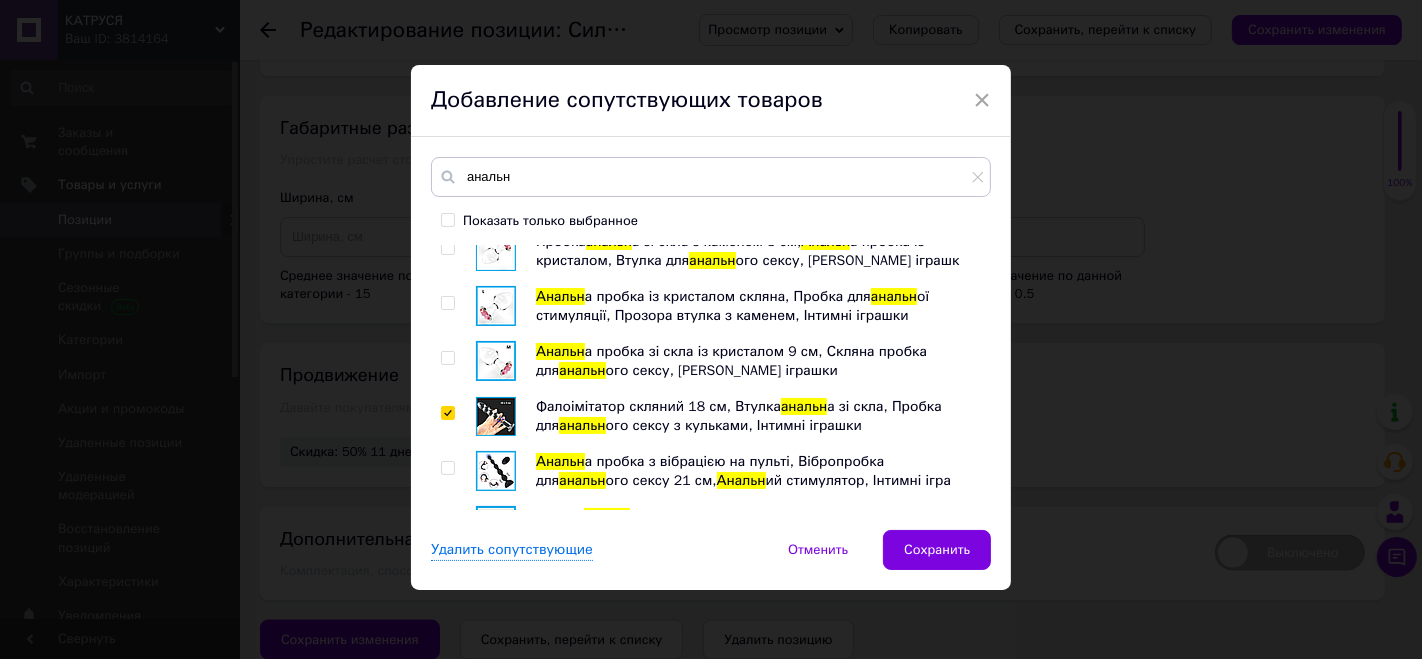 checkbox on "true" 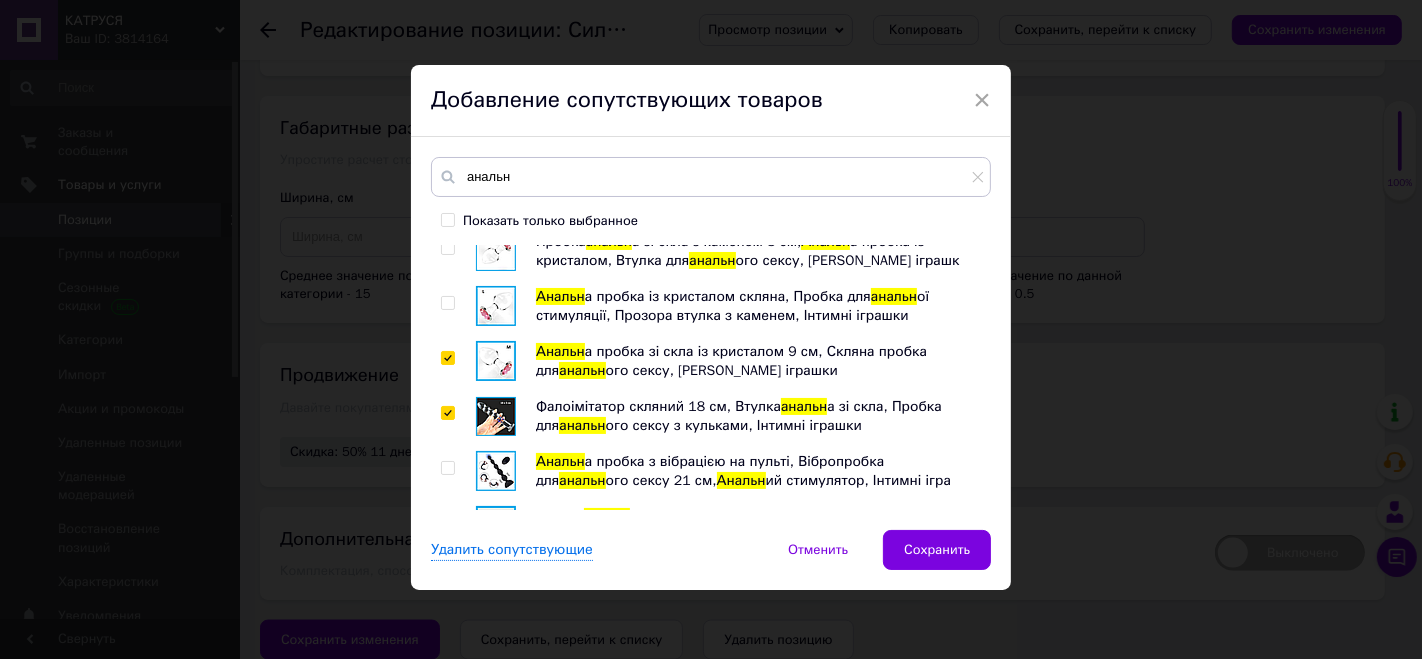 checkbox on "true" 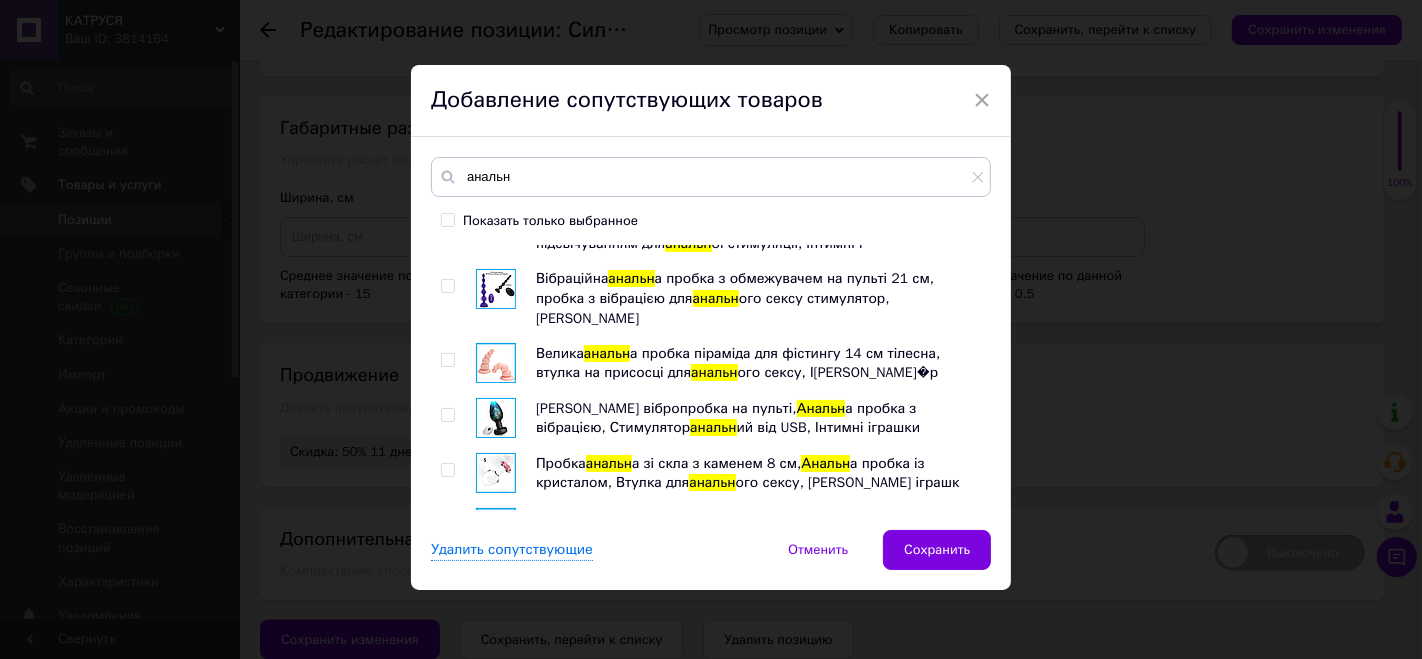 click at bounding box center [496, 528] 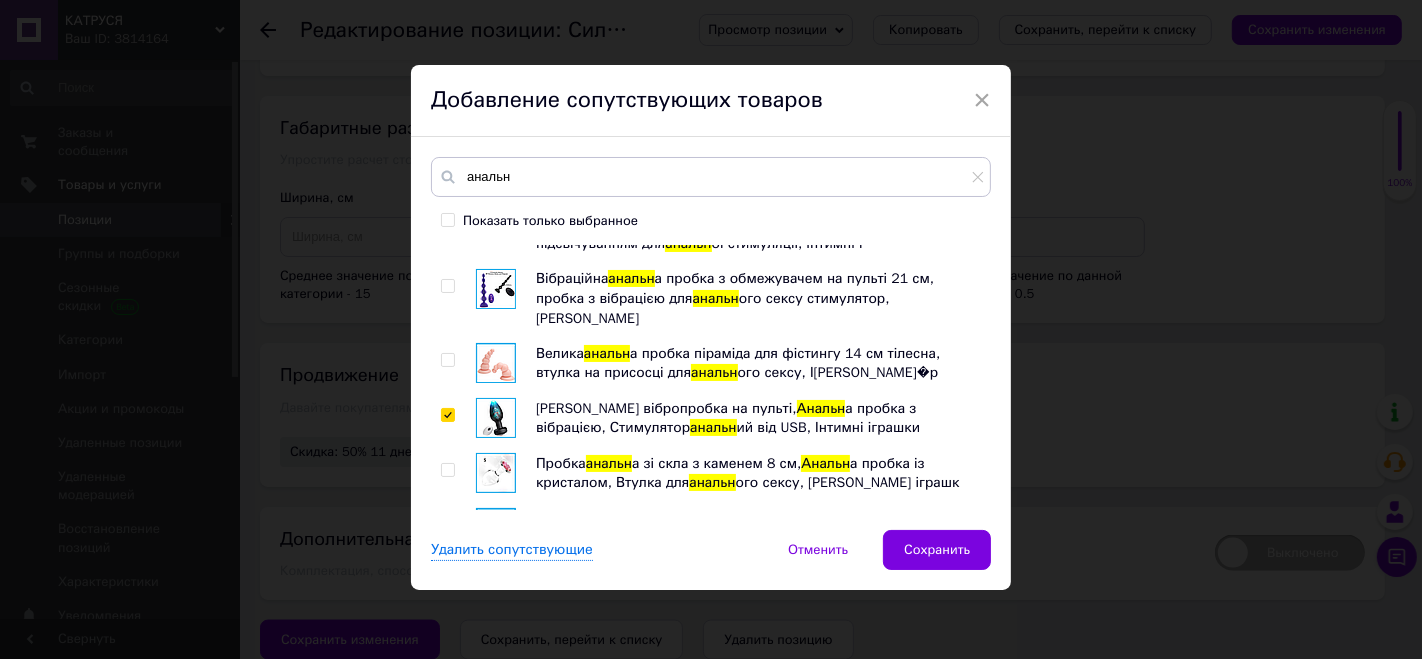 checkbox on "true" 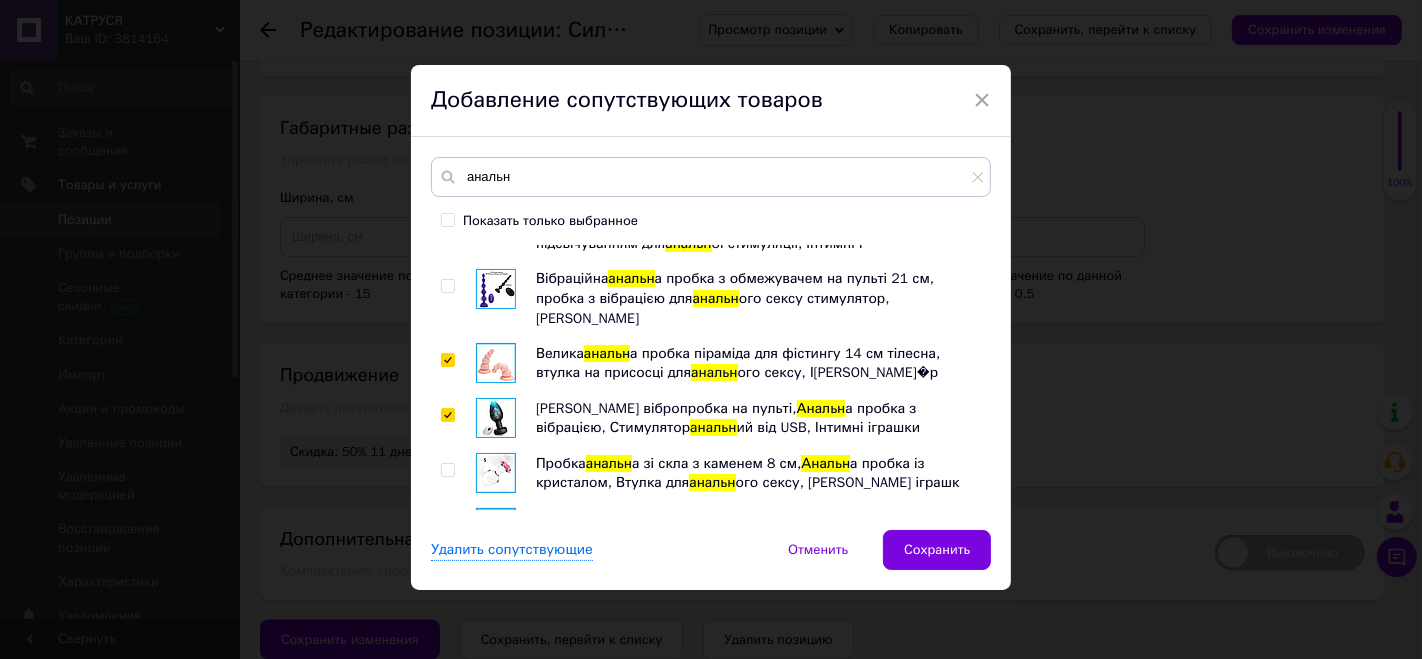 checkbox on "true" 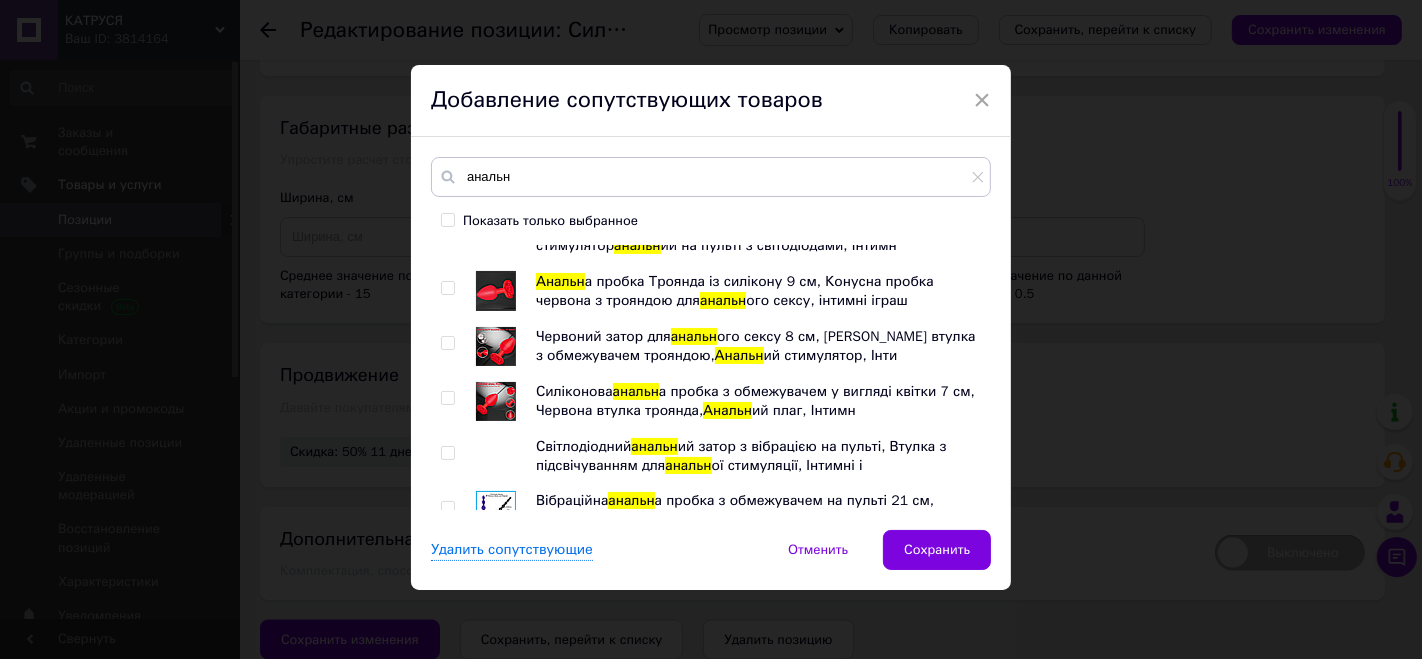 click at bounding box center [496, 456] 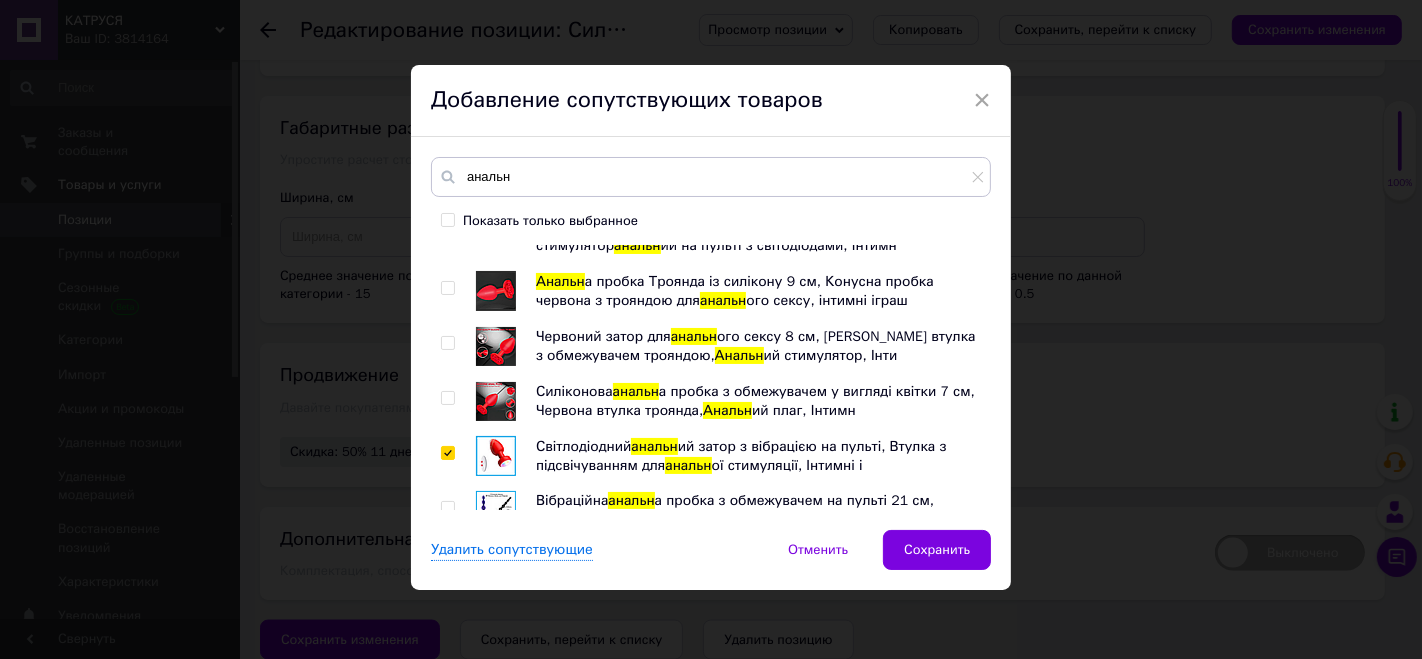 checkbox on "true" 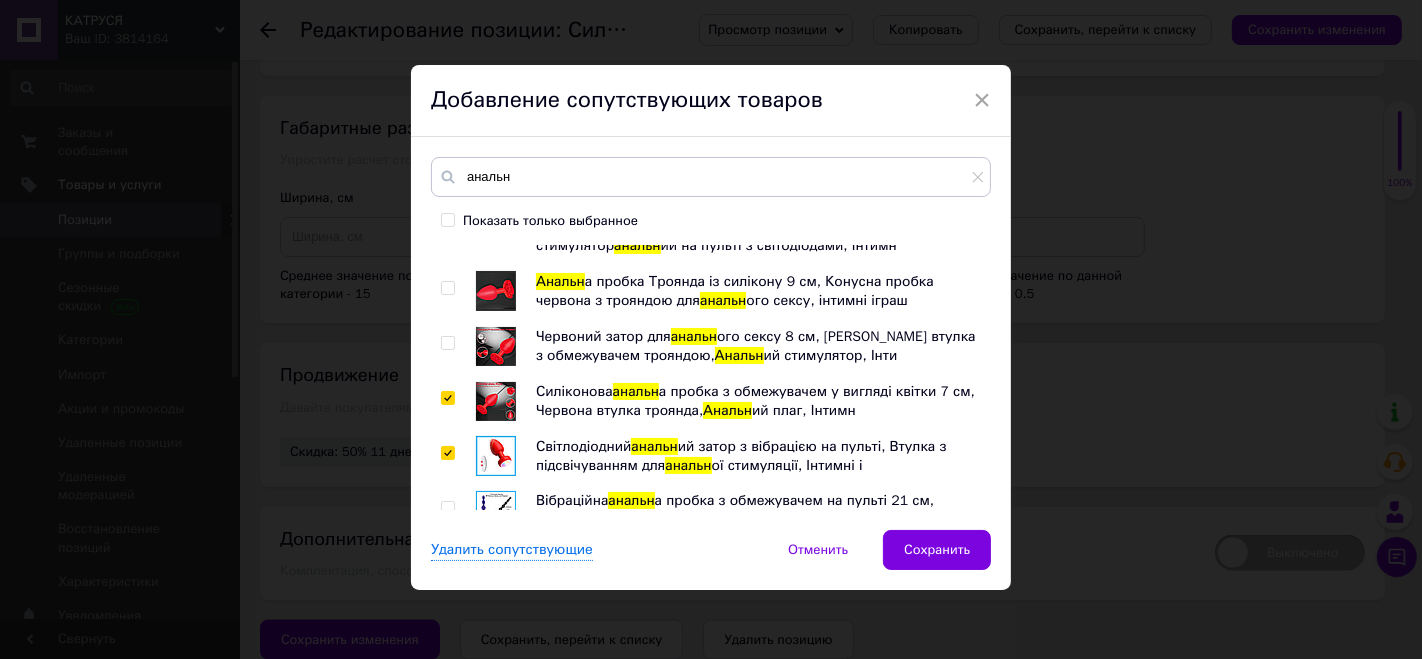 checkbox on "true" 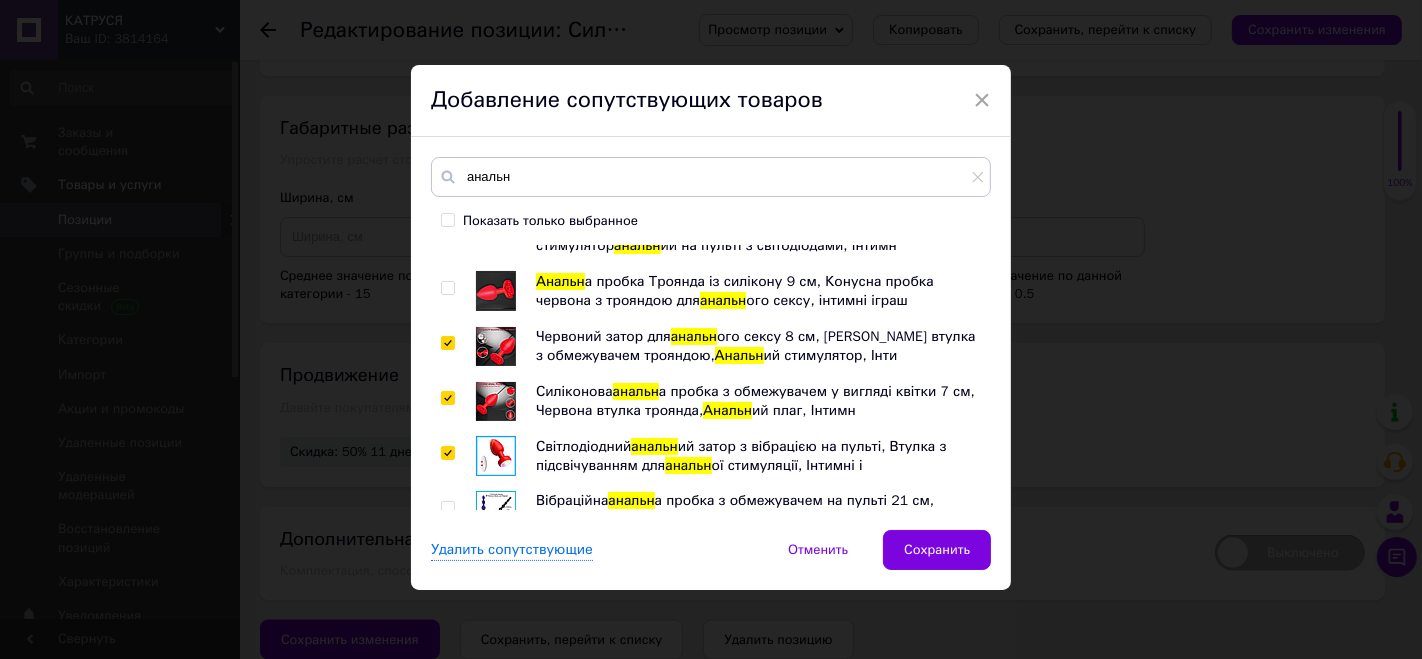 checkbox on "true" 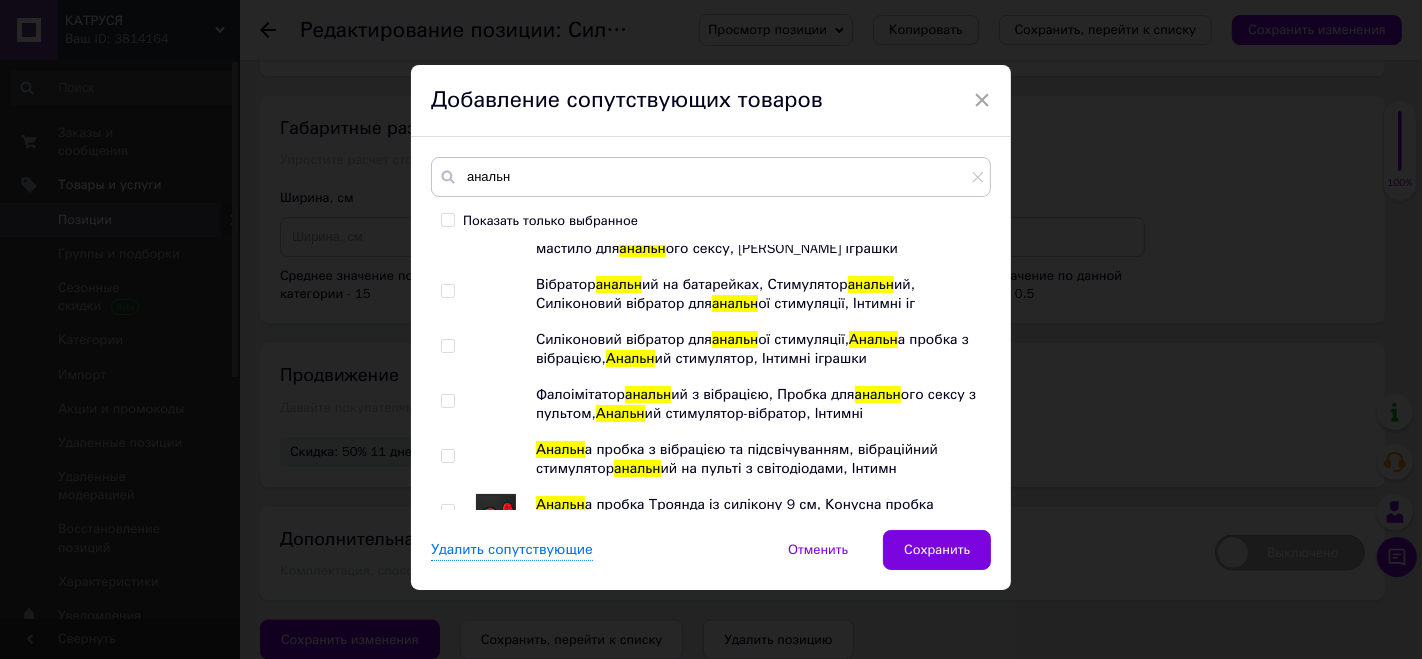 click at bounding box center [496, 514] 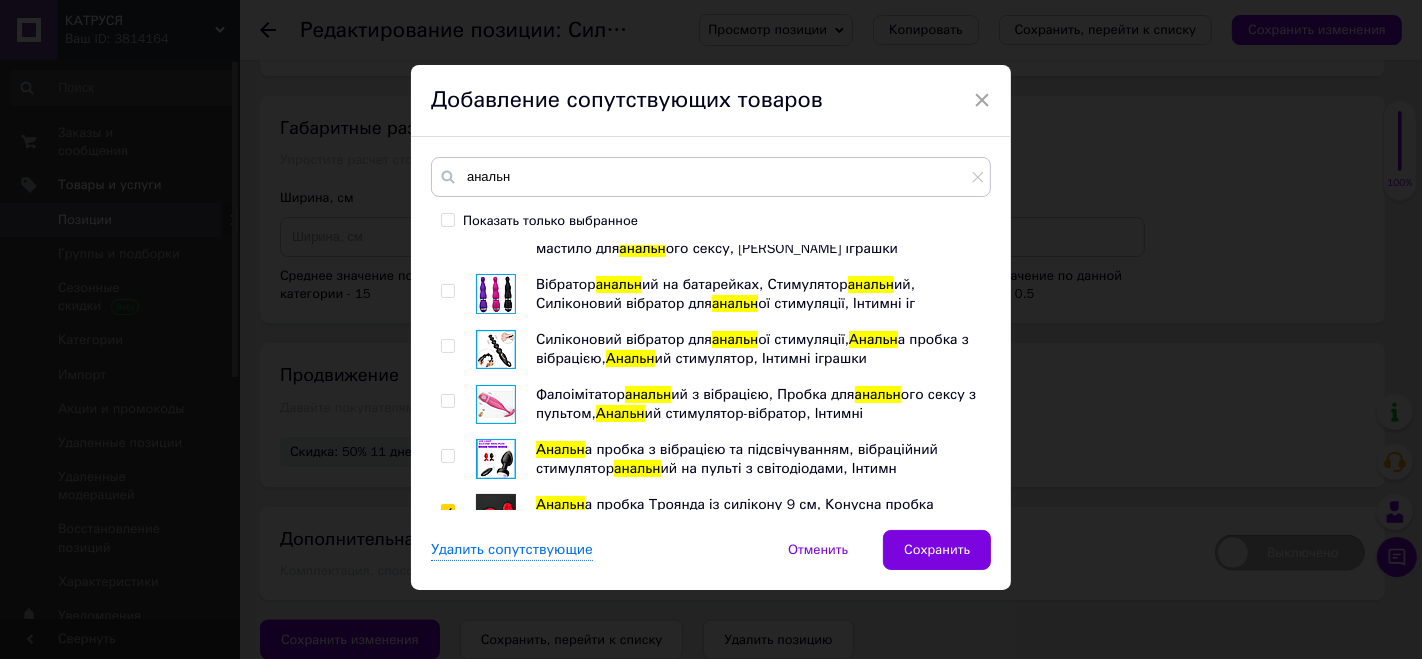 checkbox on "true" 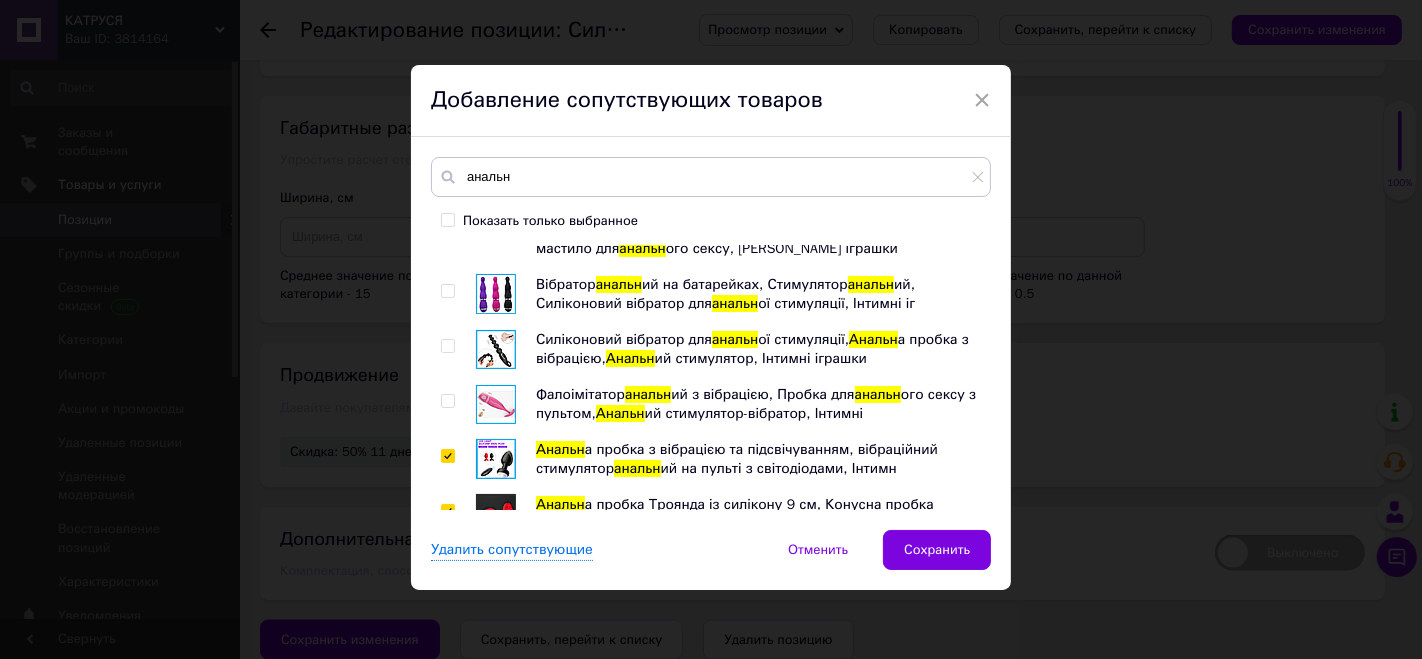 checkbox on "true" 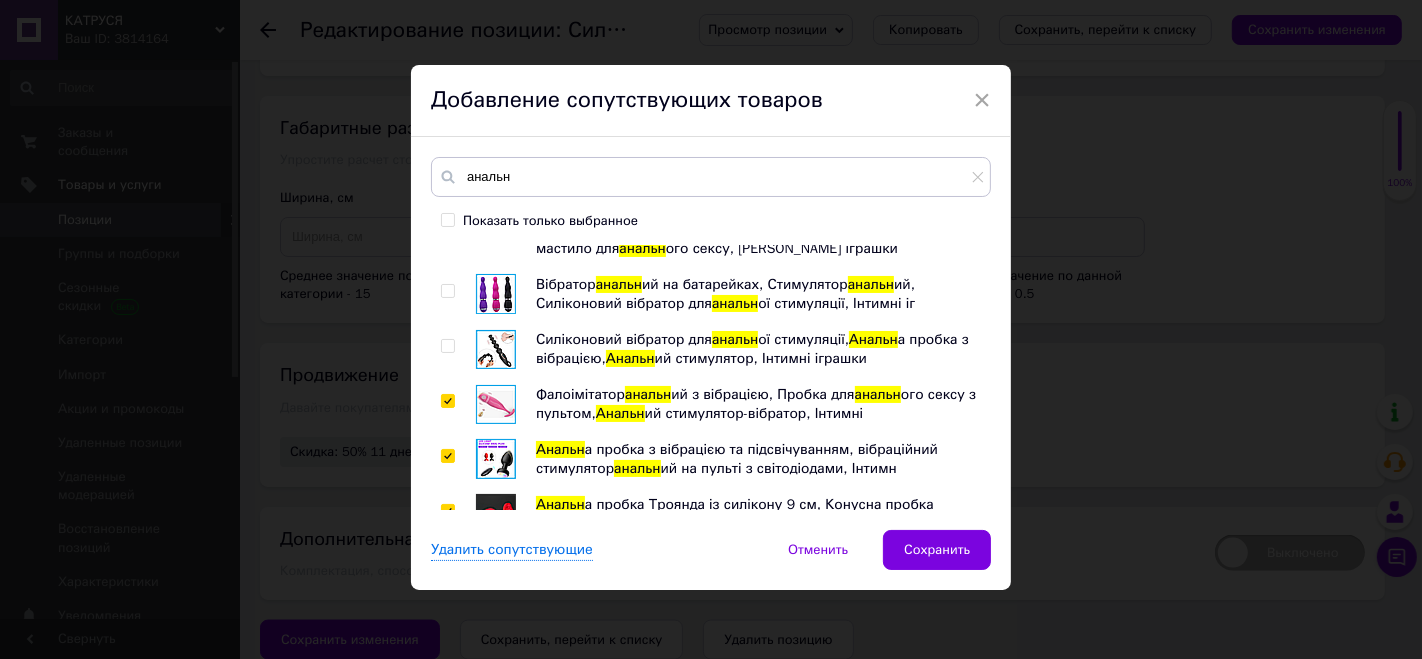 checkbox on "true" 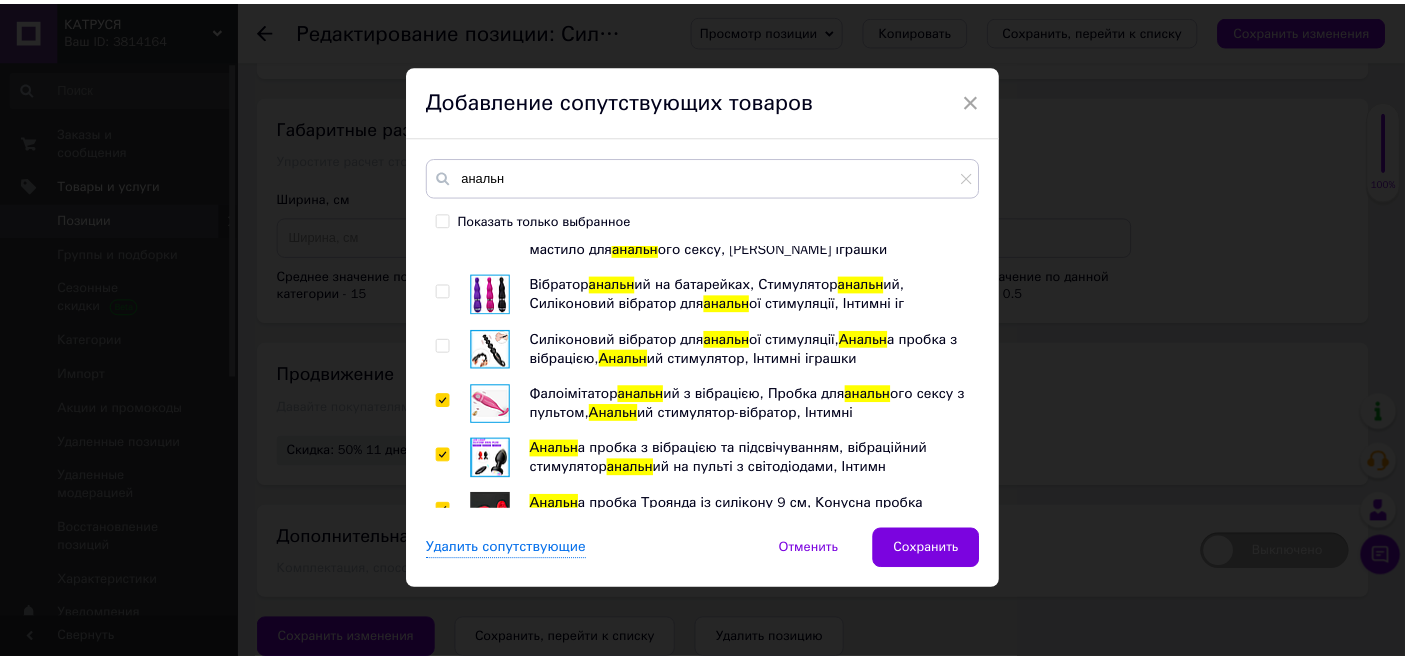 scroll, scrollTop: 2995, scrollLeft: 0, axis: vertical 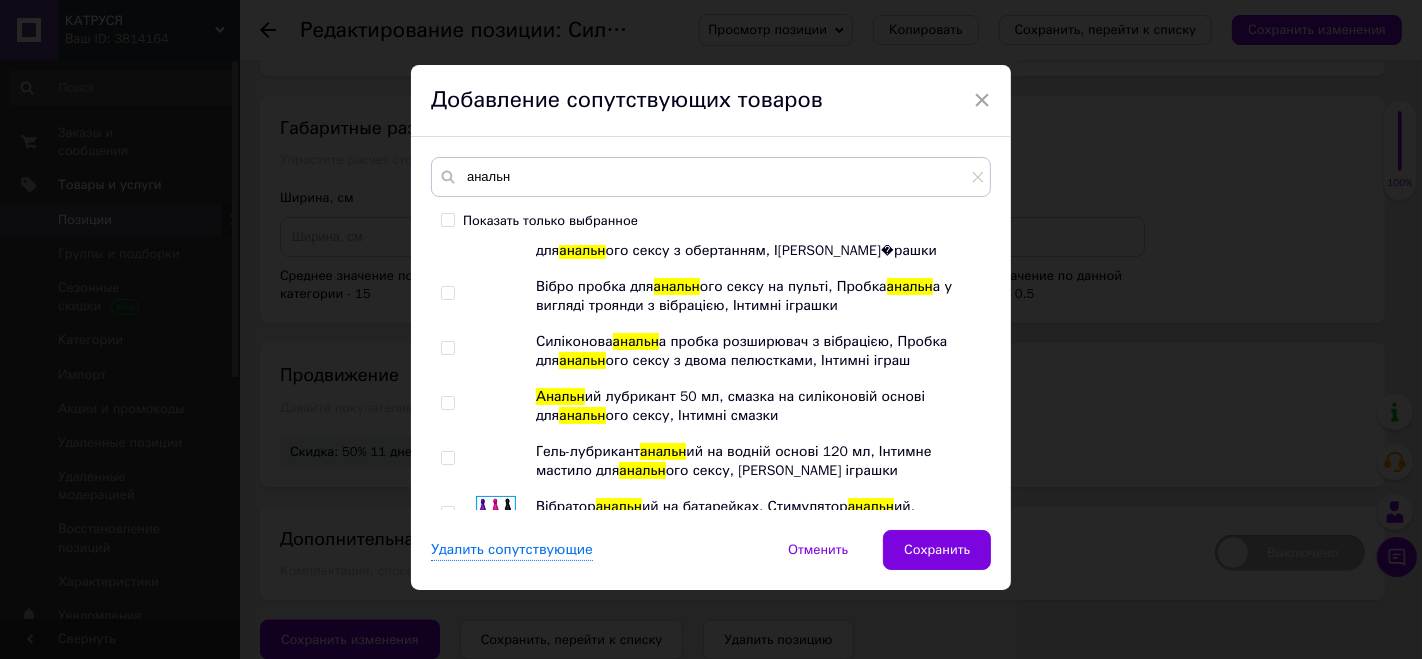 click at bounding box center (496, 516) 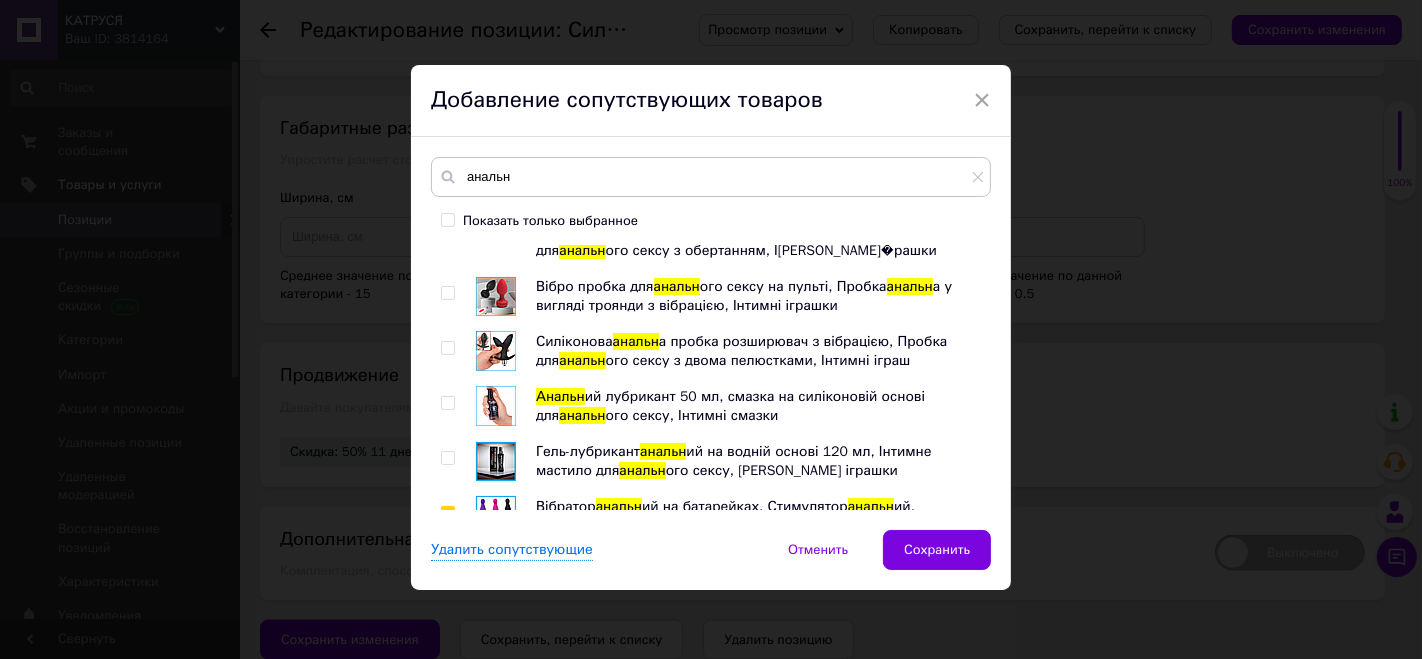 checkbox on "true" 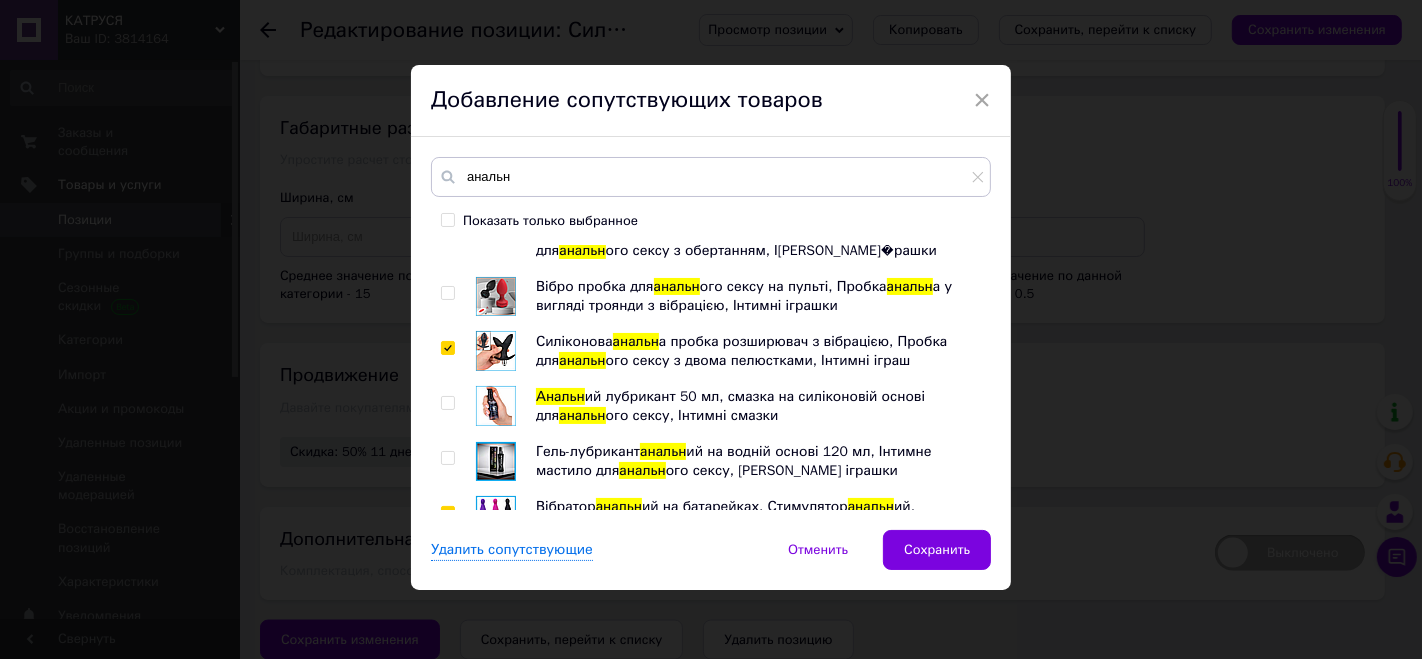 checkbox on "true" 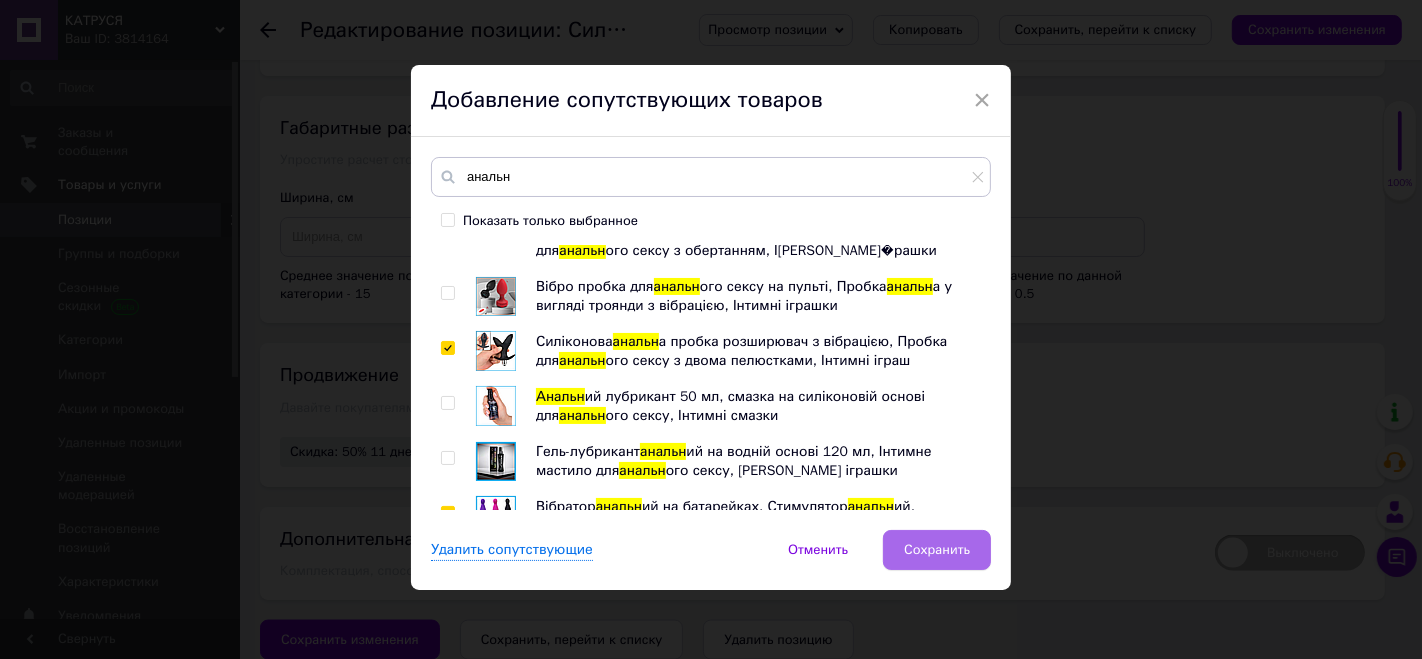 click on "Сохранить" at bounding box center (937, 550) 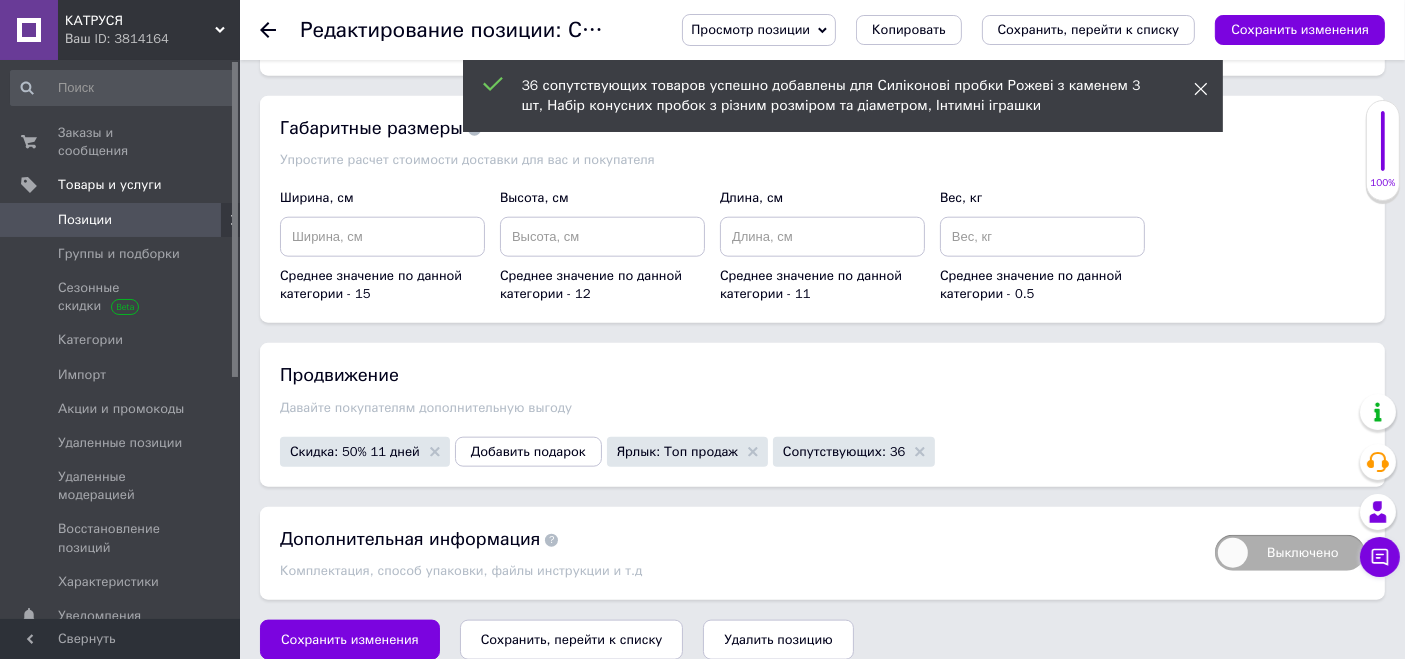 click 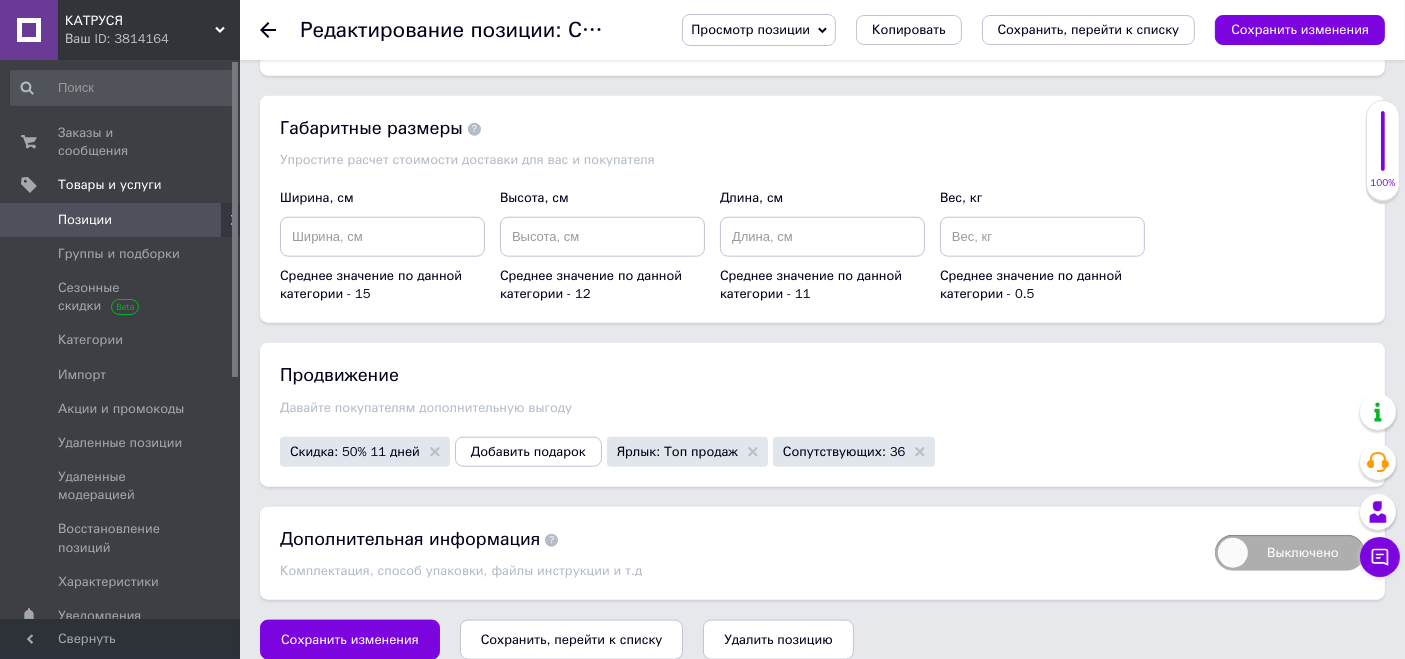 click on "Просмотр позиции Сохранить и посмотреть на сайте Сохранить и посмотреть на портале Копировать Сохранить, перейти к списку Сохранить изменения" at bounding box center [1013, 30] 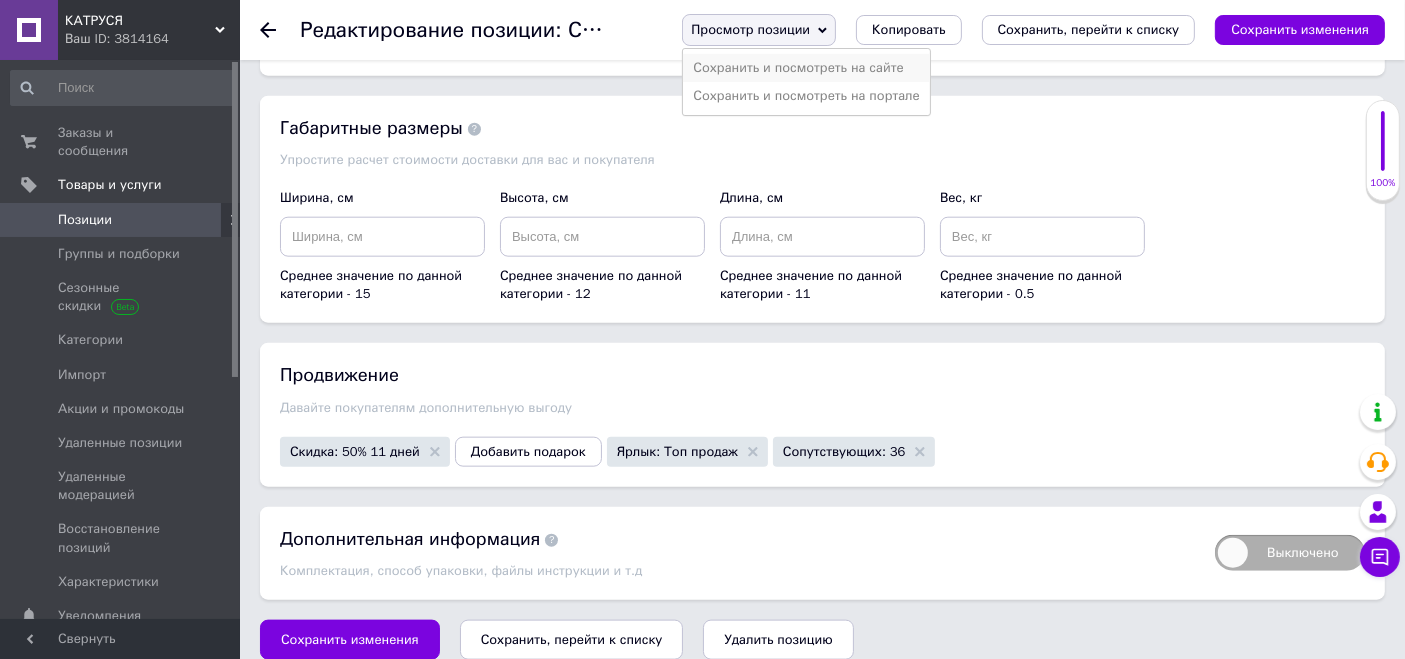 click on "Сохранить и посмотреть на сайте" at bounding box center (806, 68) 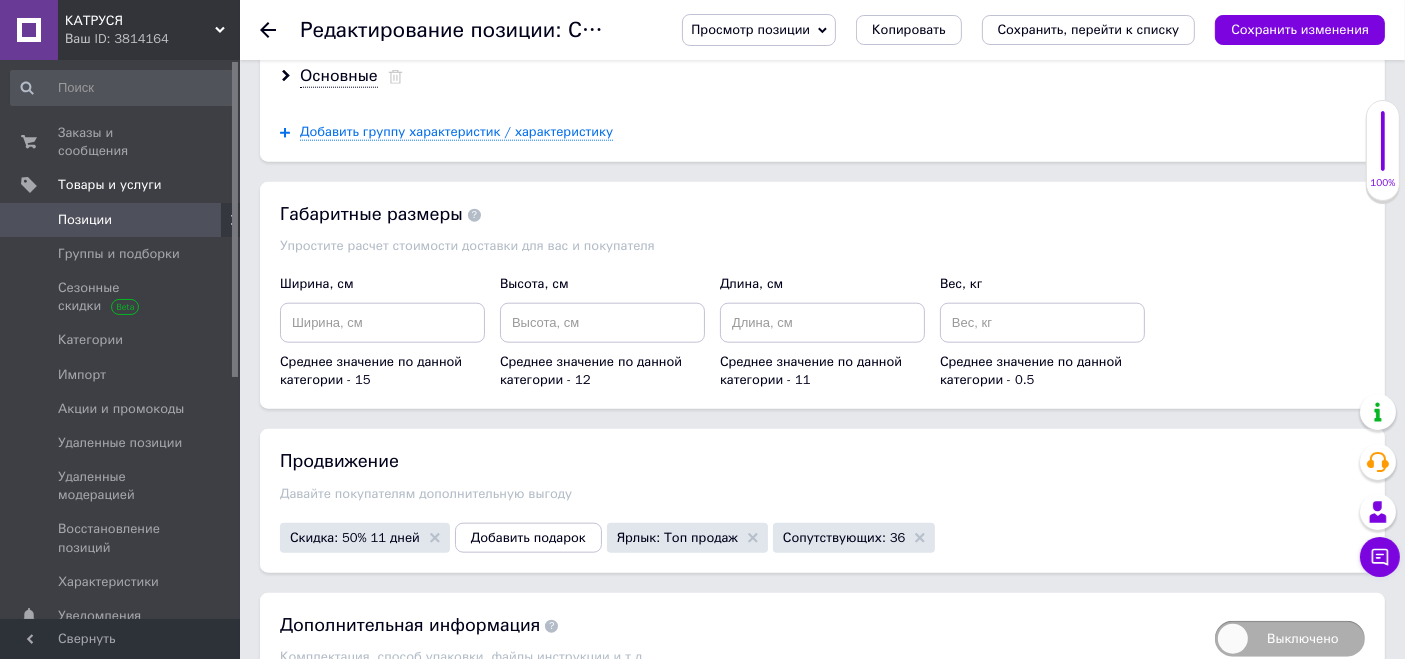 scroll, scrollTop: 2237, scrollLeft: 0, axis: vertical 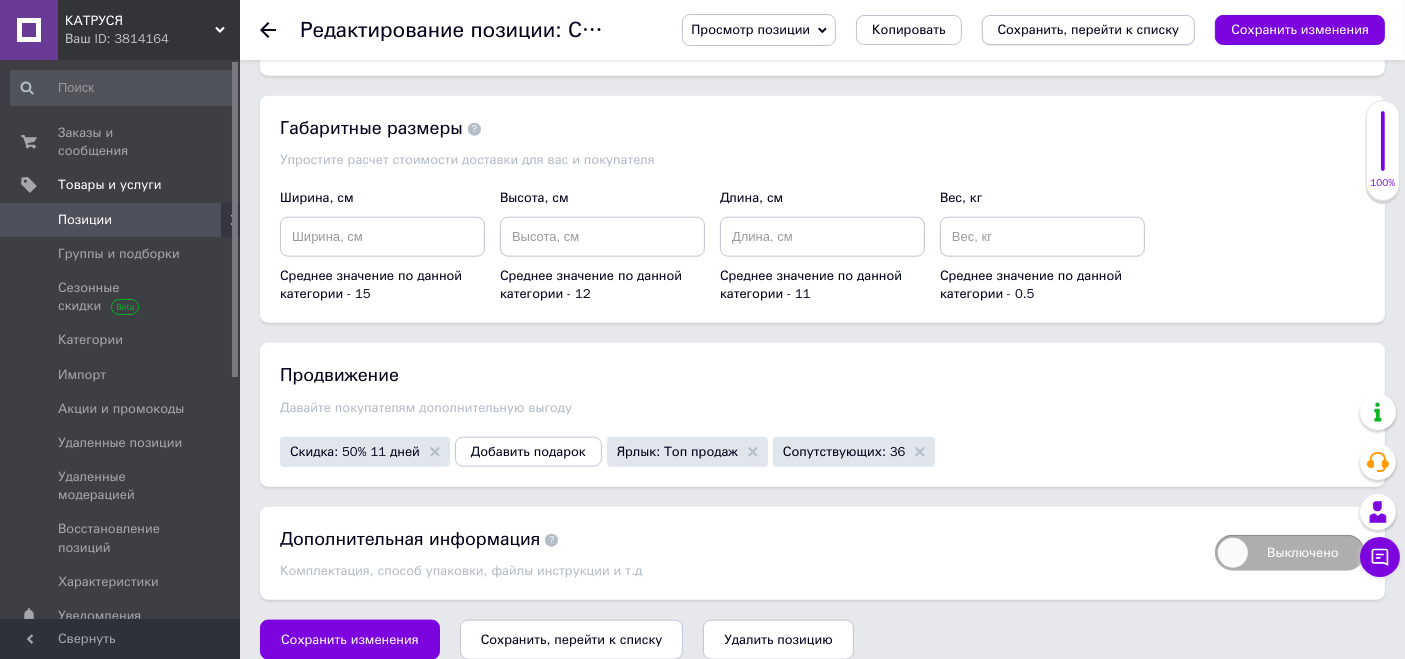 click on "Сохранить, перейти к списку" at bounding box center [1089, 29] 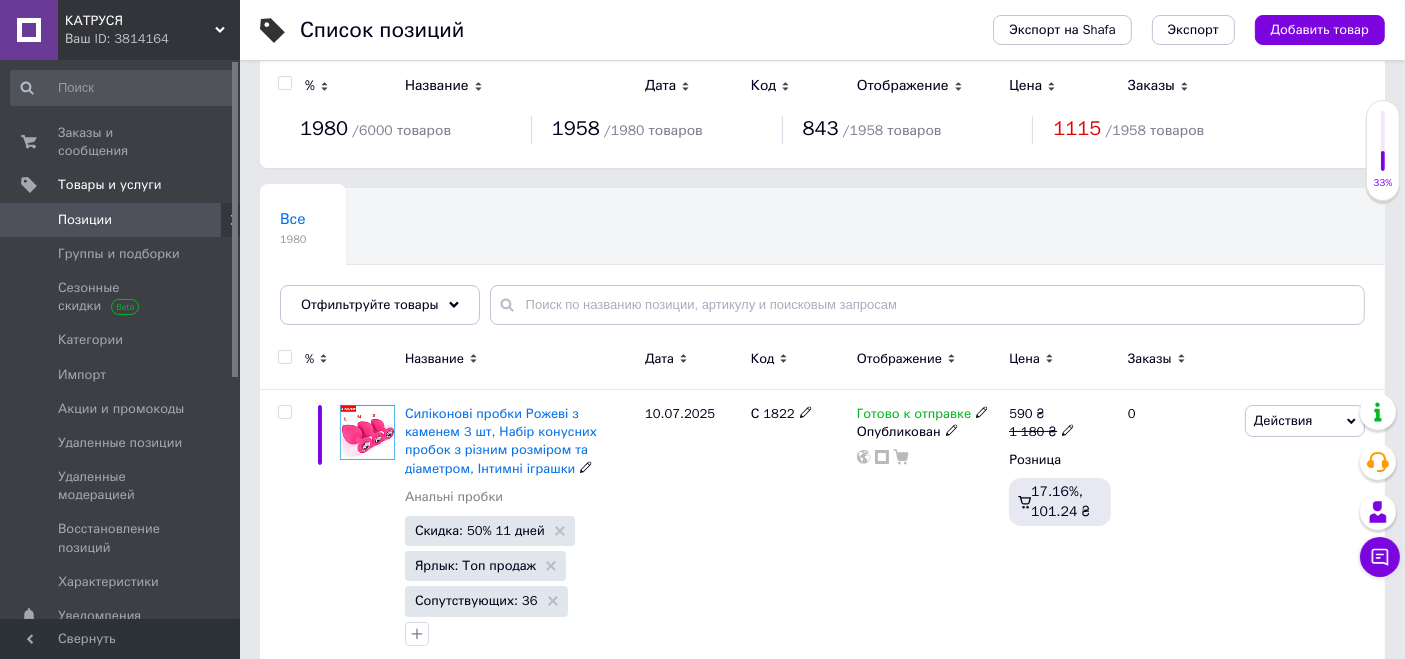 scroll, scrollTop: 0, scrollLeft: 0, axis: both 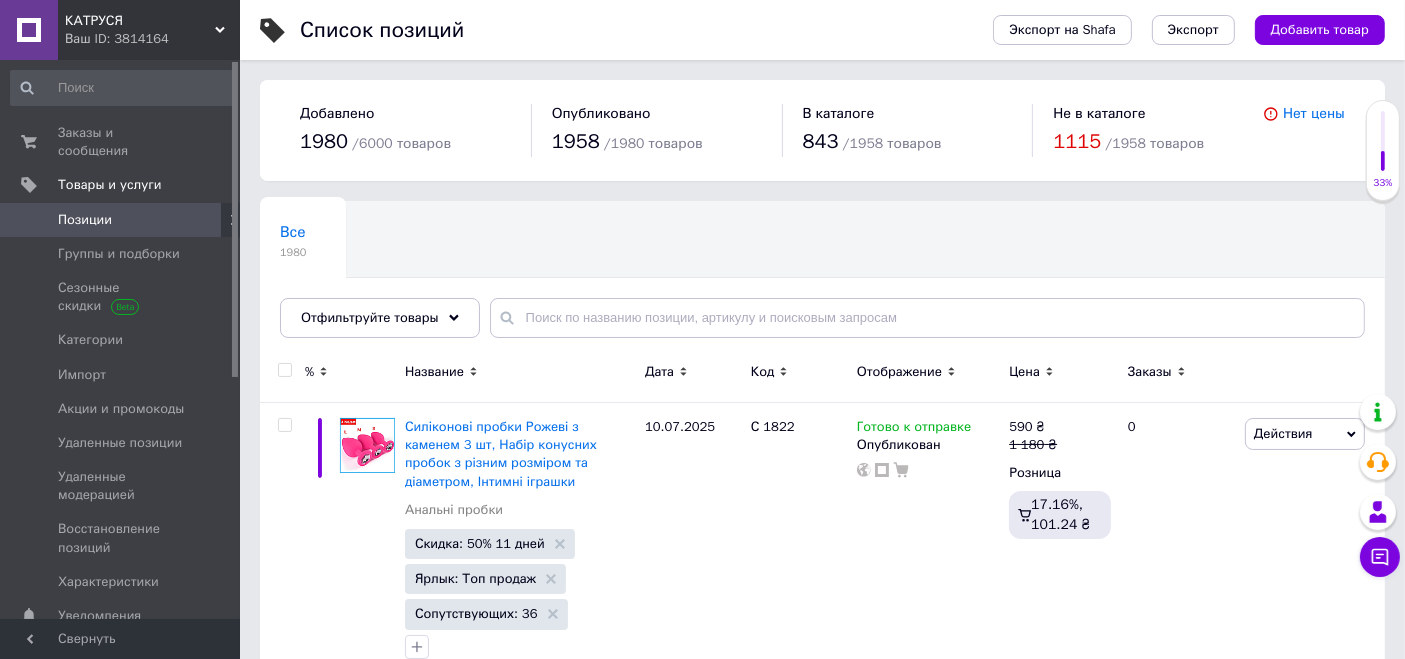 click on "Ваш ID: 3814164" at bounding box center (152, 39) 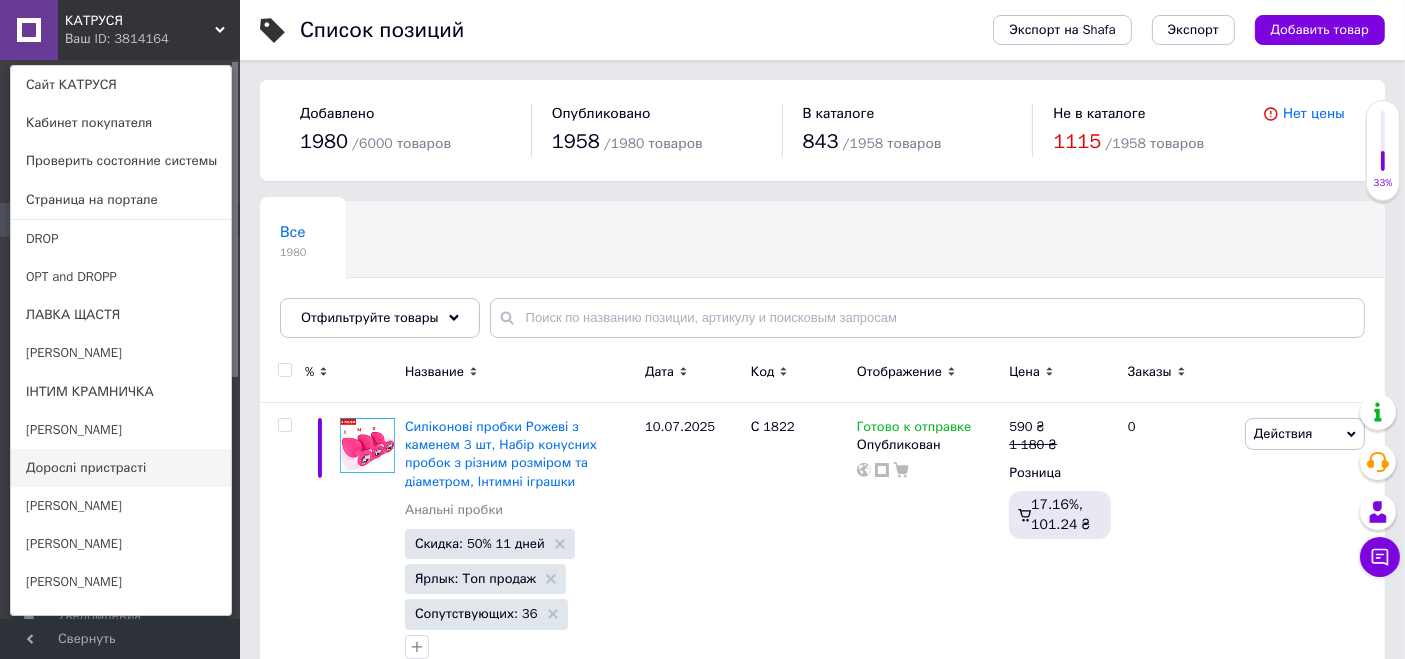 click on "Дорослі пристрасті" at bounding box center [121, 468] 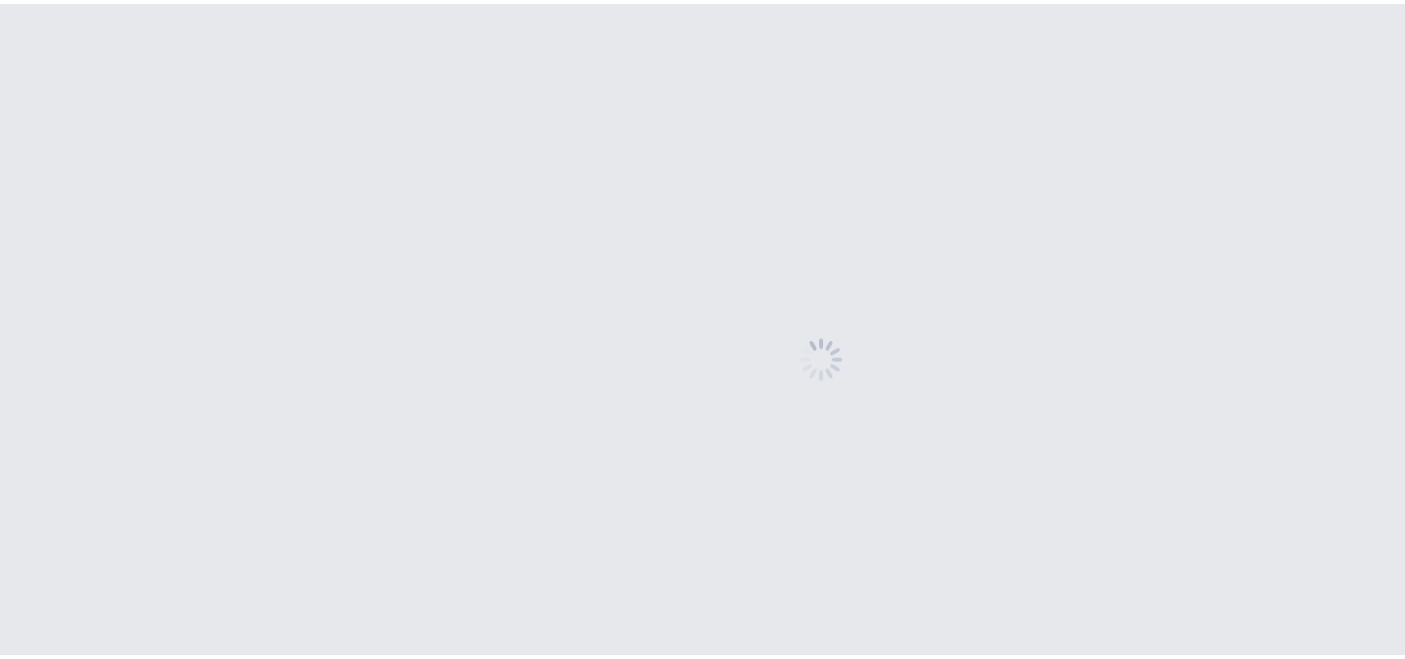 scroll, scrollTop: 0, scrollLeft: 0, axis: both 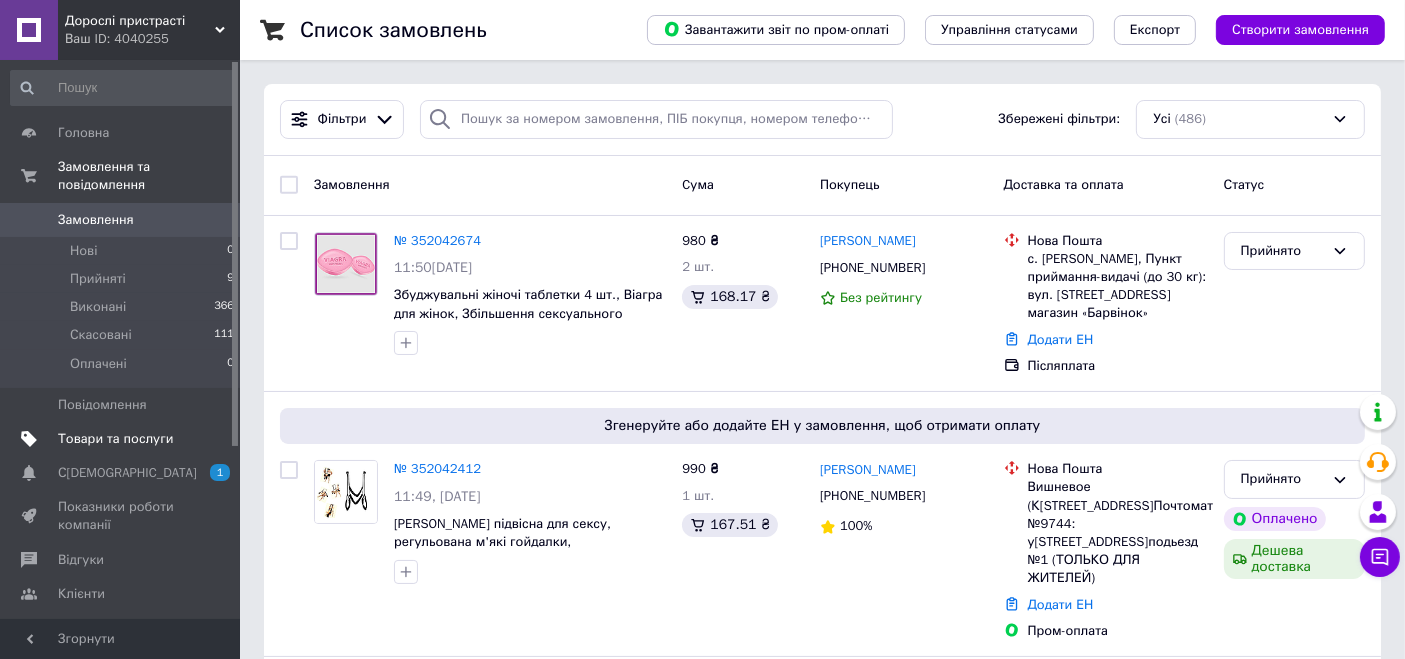 click on "Товари та послуги" at bounding box center (115, 439) 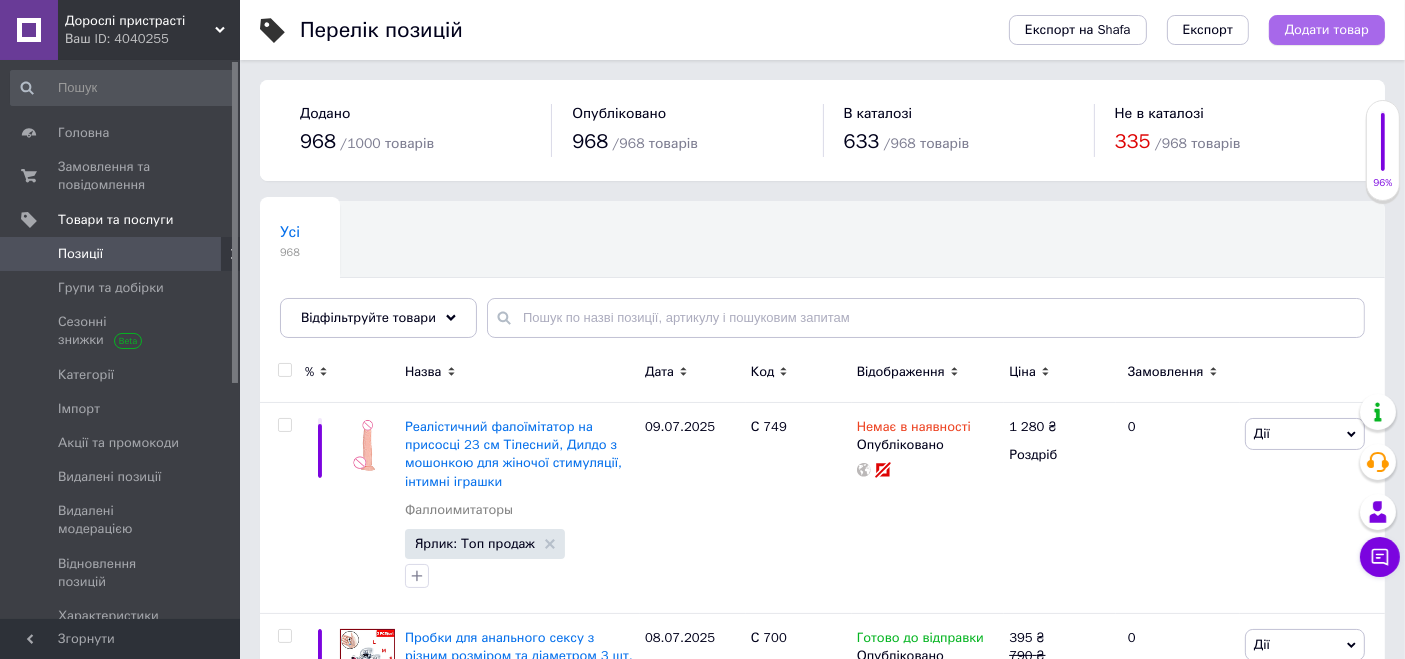 click on "Додати товар" at bounding box center (1327, 30) 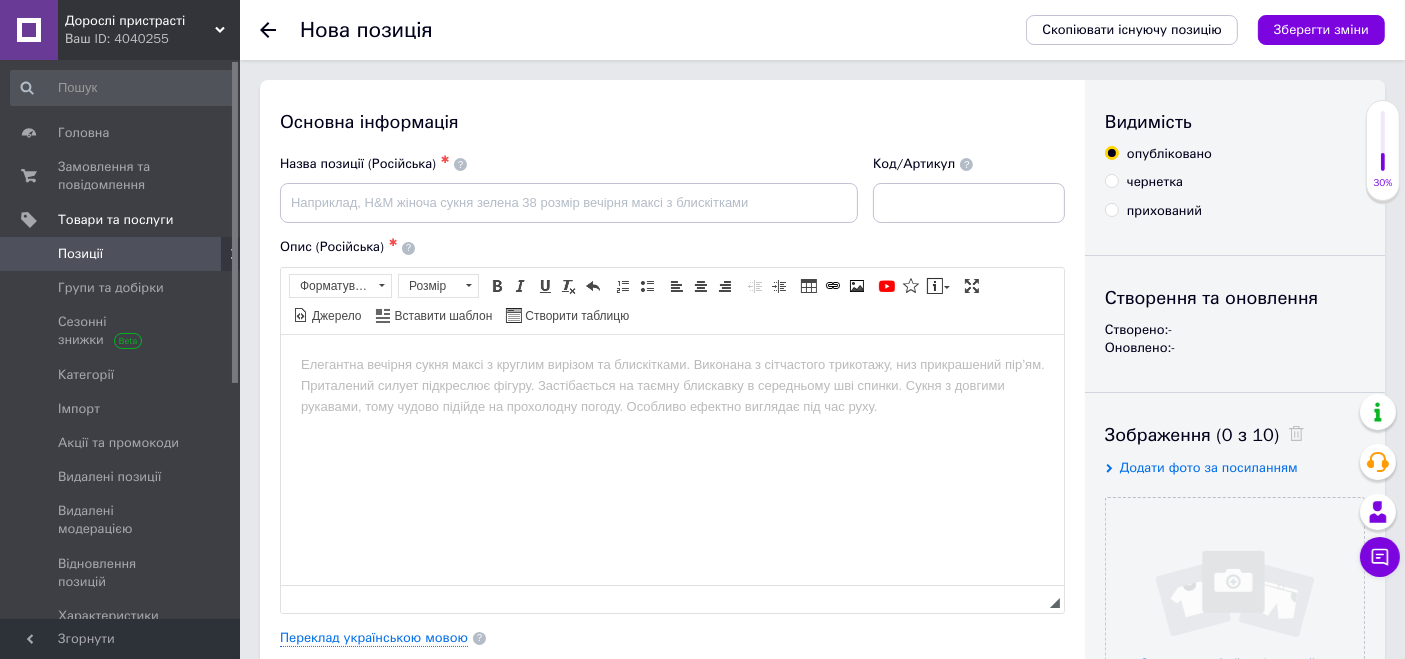 scroll, scrollTop: 0, scrollLeft: 0, axis: both 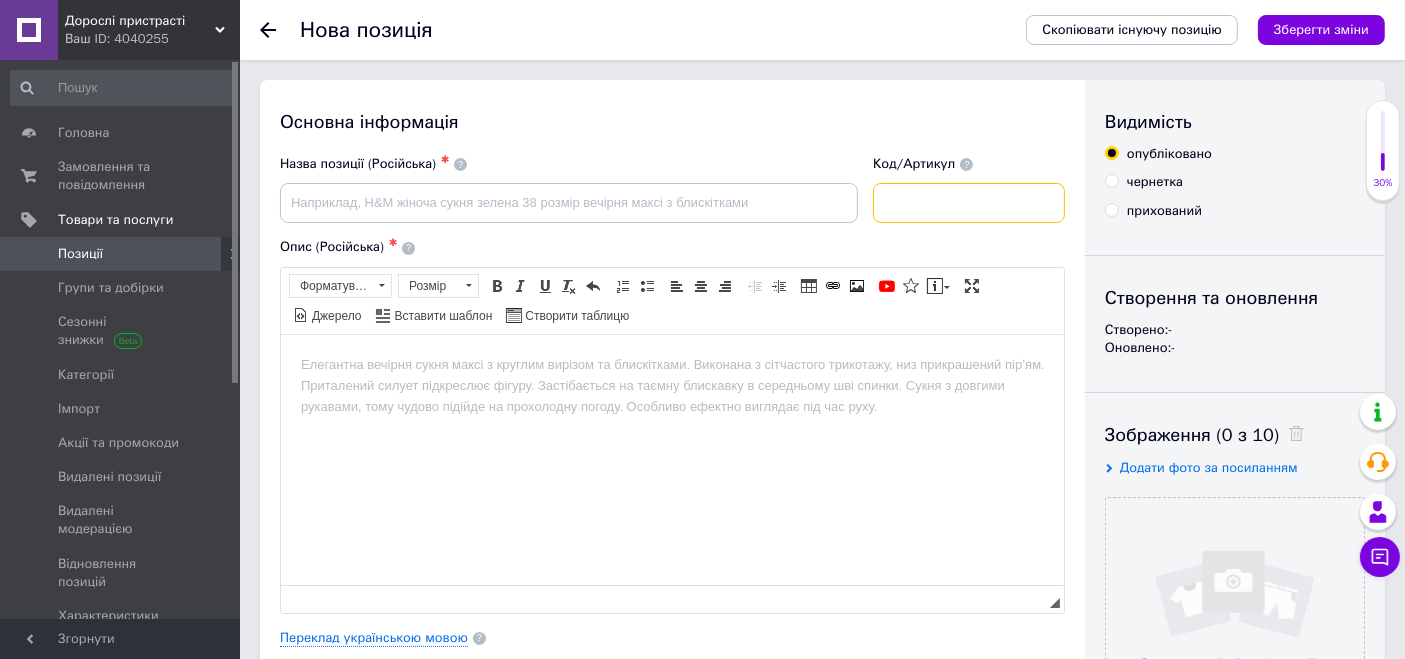 click at bounding box center (969, 203) 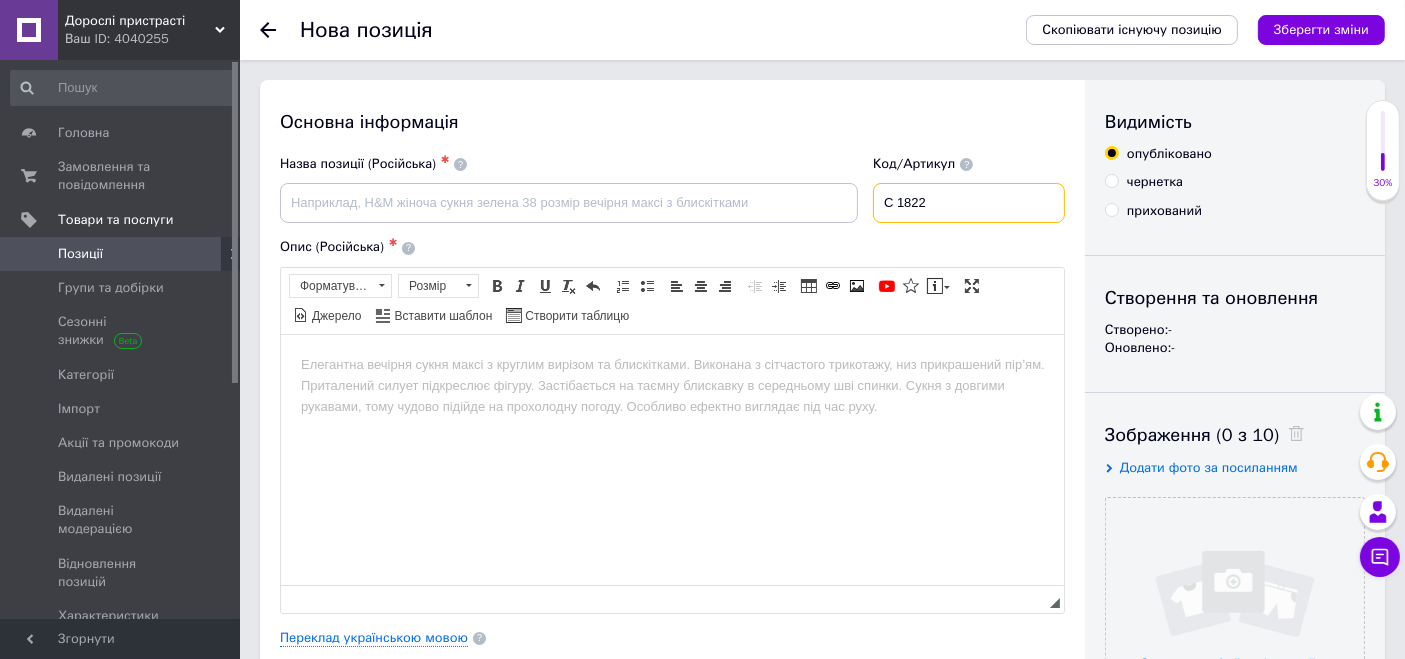 type on "С 1822" 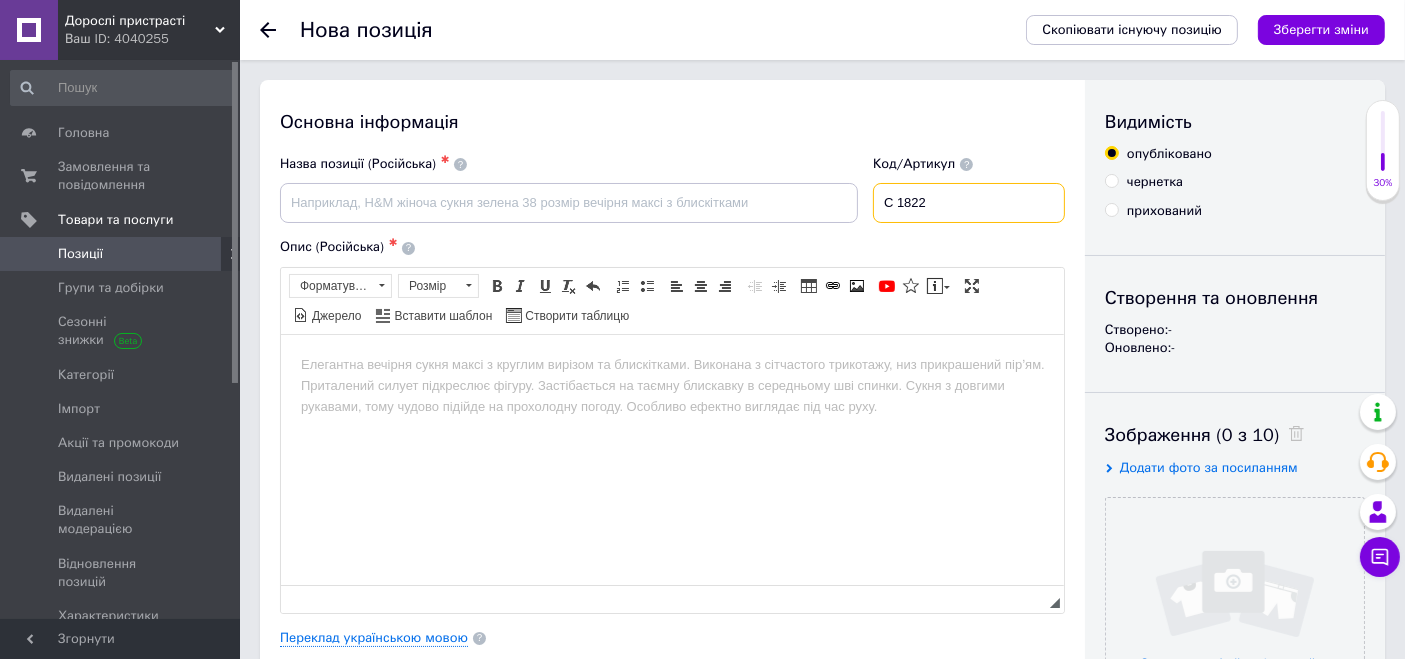 scroll, scrollTop: 444, scrollLeft: 0, axis: vertical 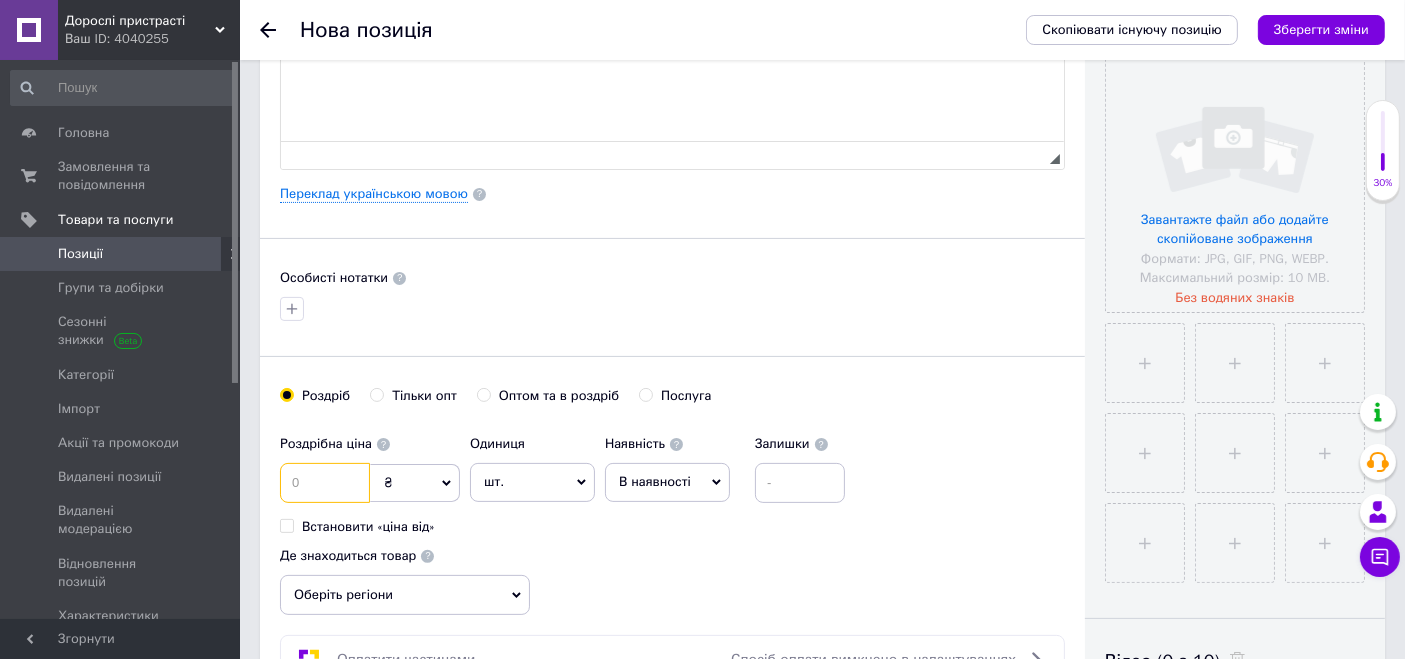 click at bounding box center (325, 483) 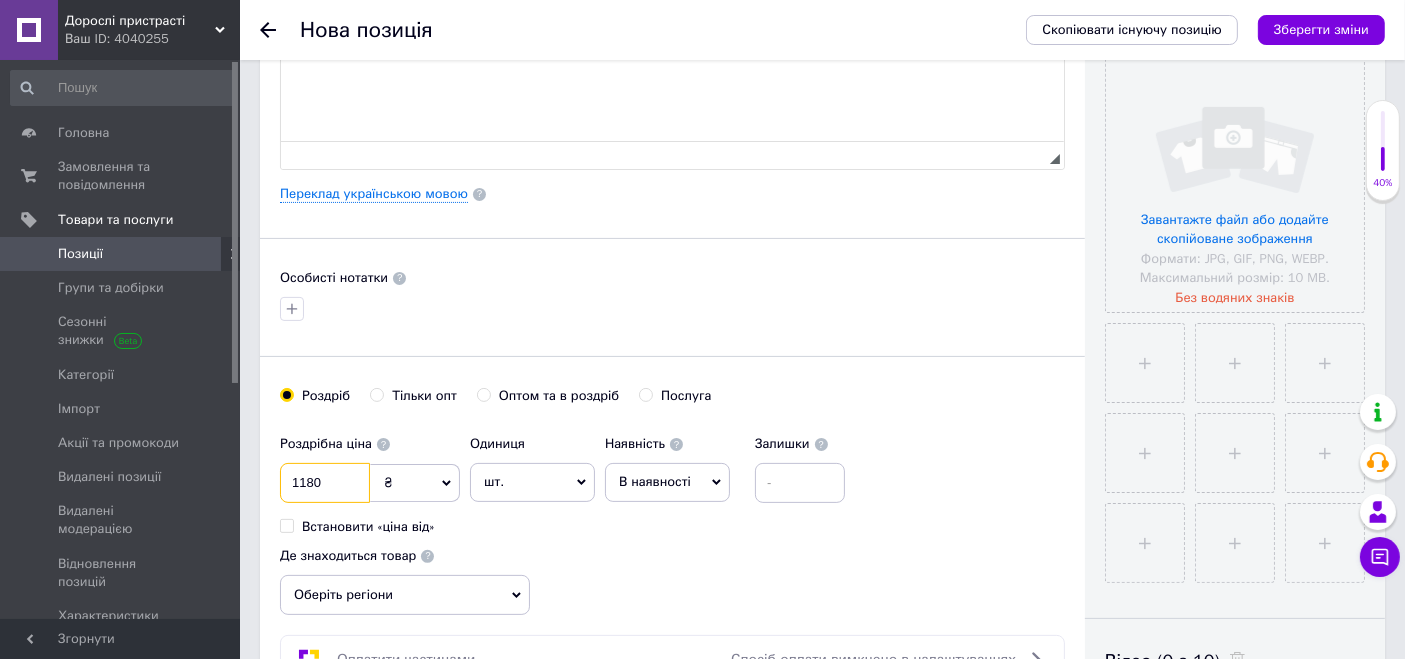 type on "1180" 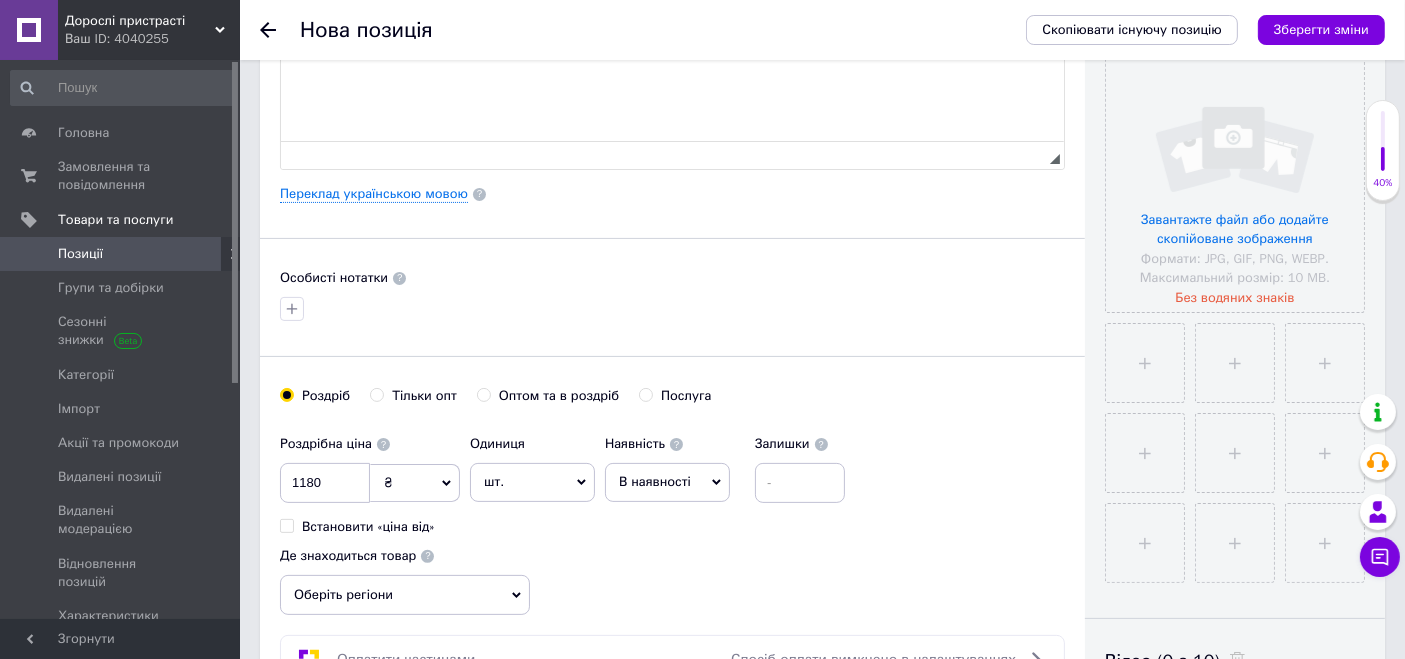 click on "В наявності" at bounding box center [655, 481] 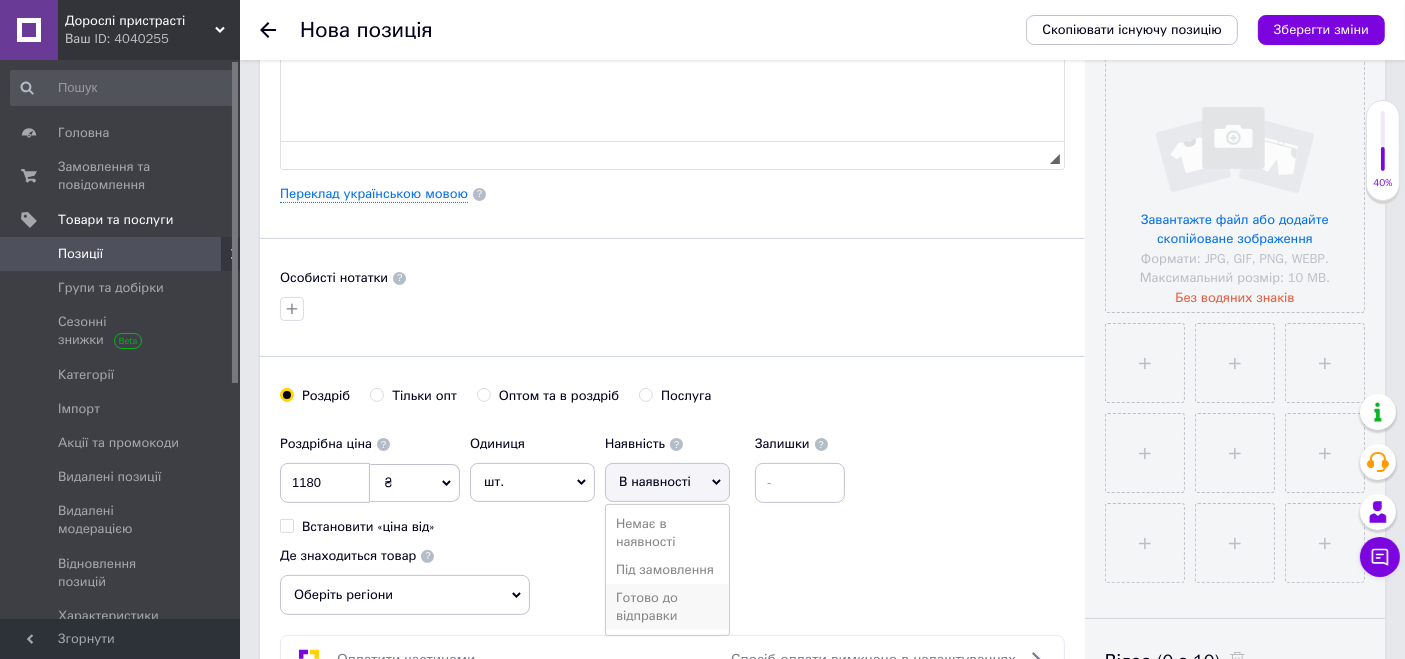 click on "Готово до відправки" at bounding box center (667, 607) 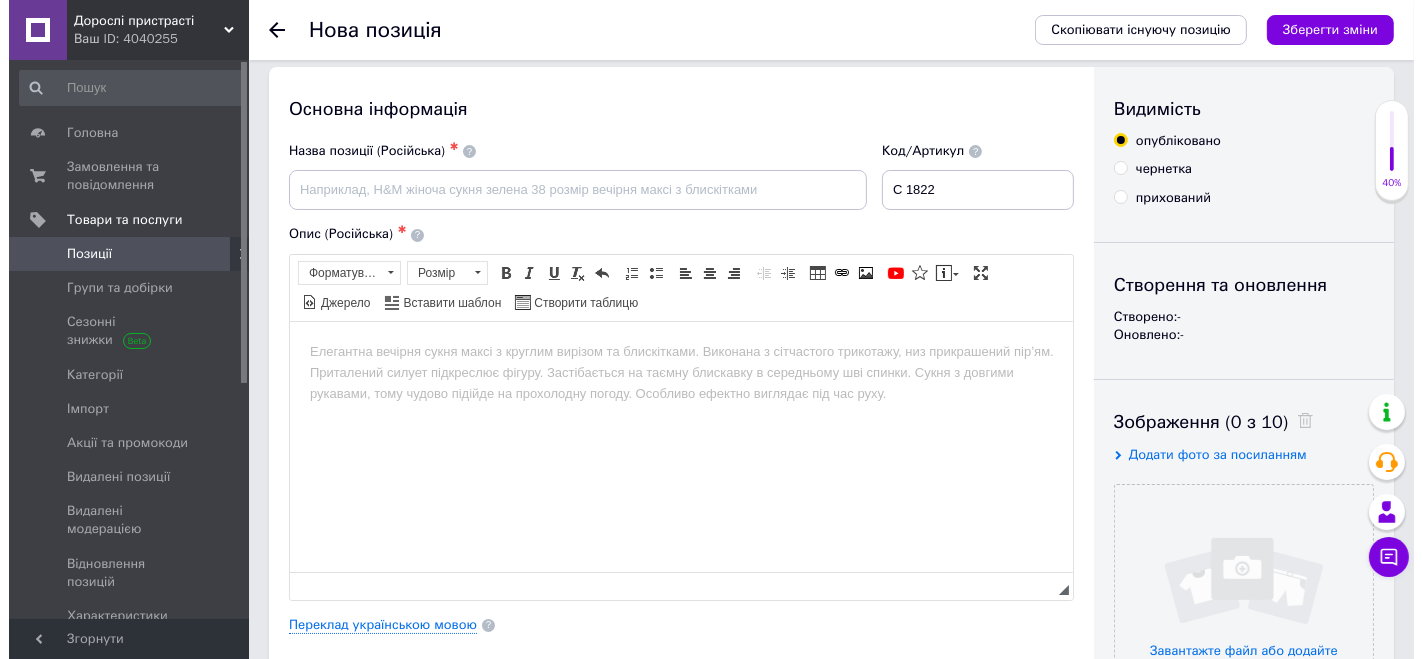 scroll, scrollTop: 0, scrollLeft: 0, axis: both 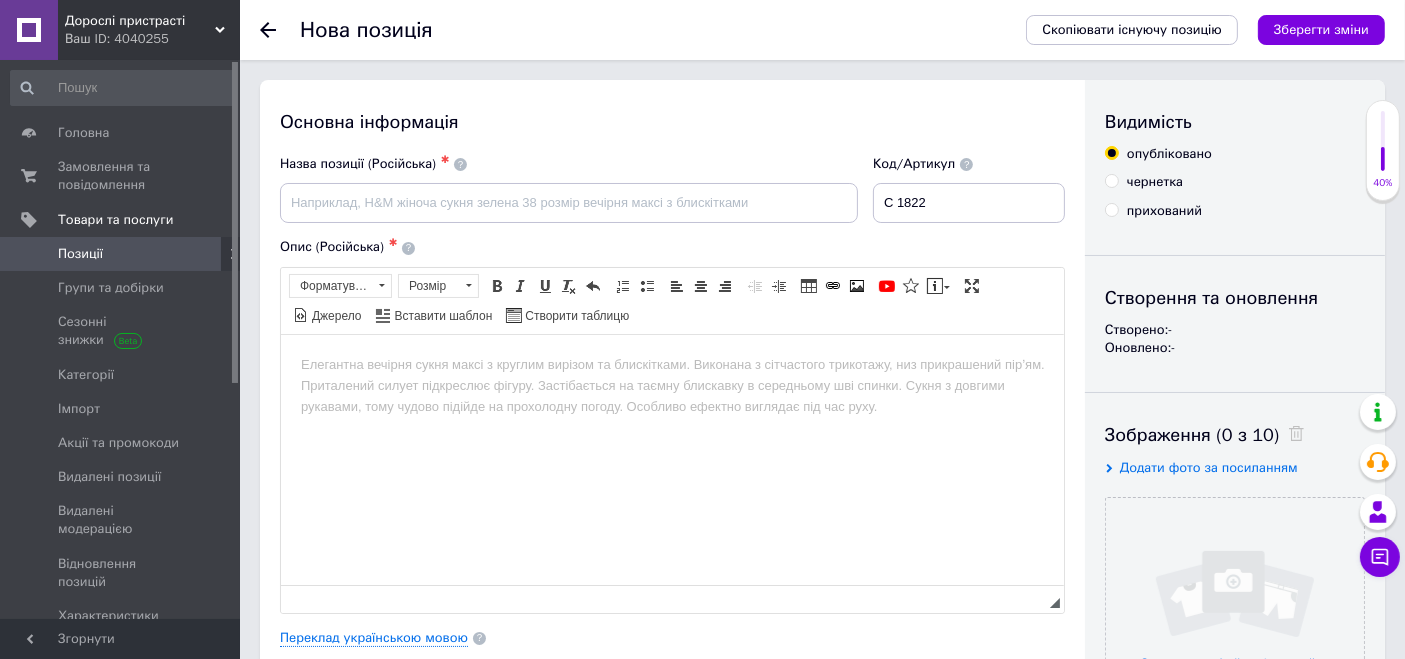 click at bounding box center (671, 364) 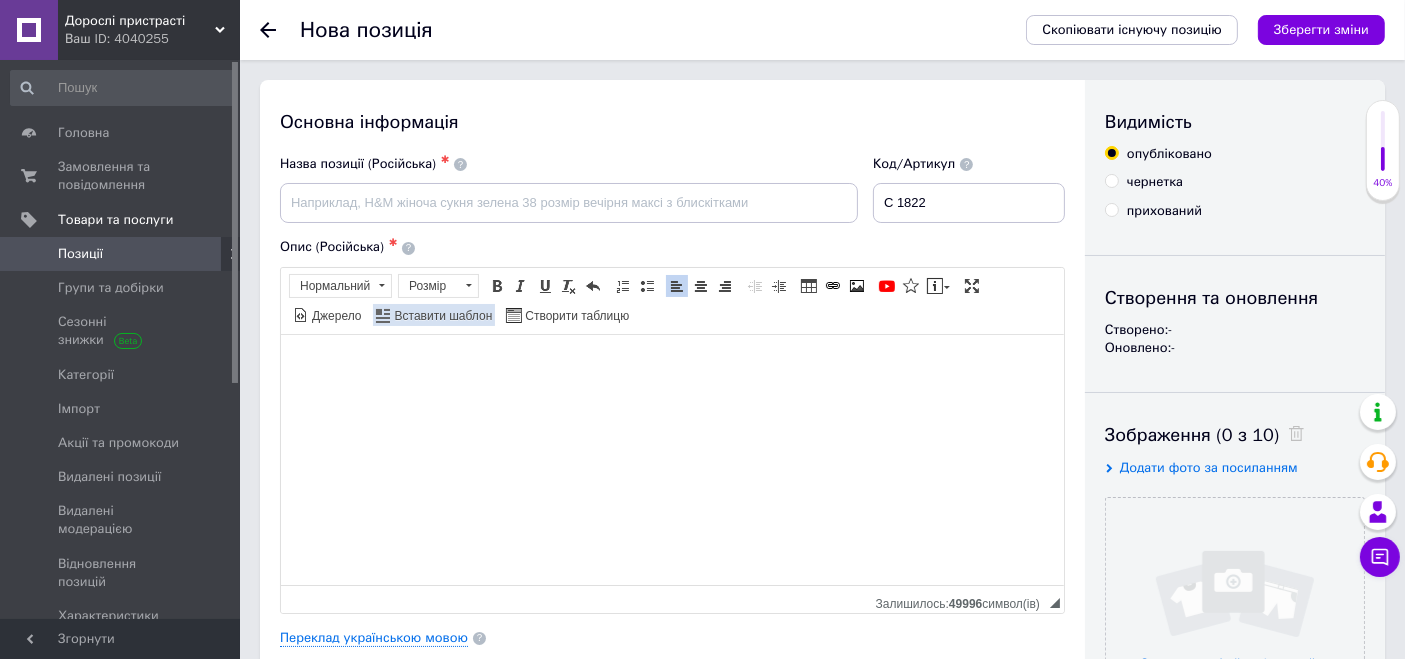 click on "Вставити шаблон" at bounding box center (442, 316) 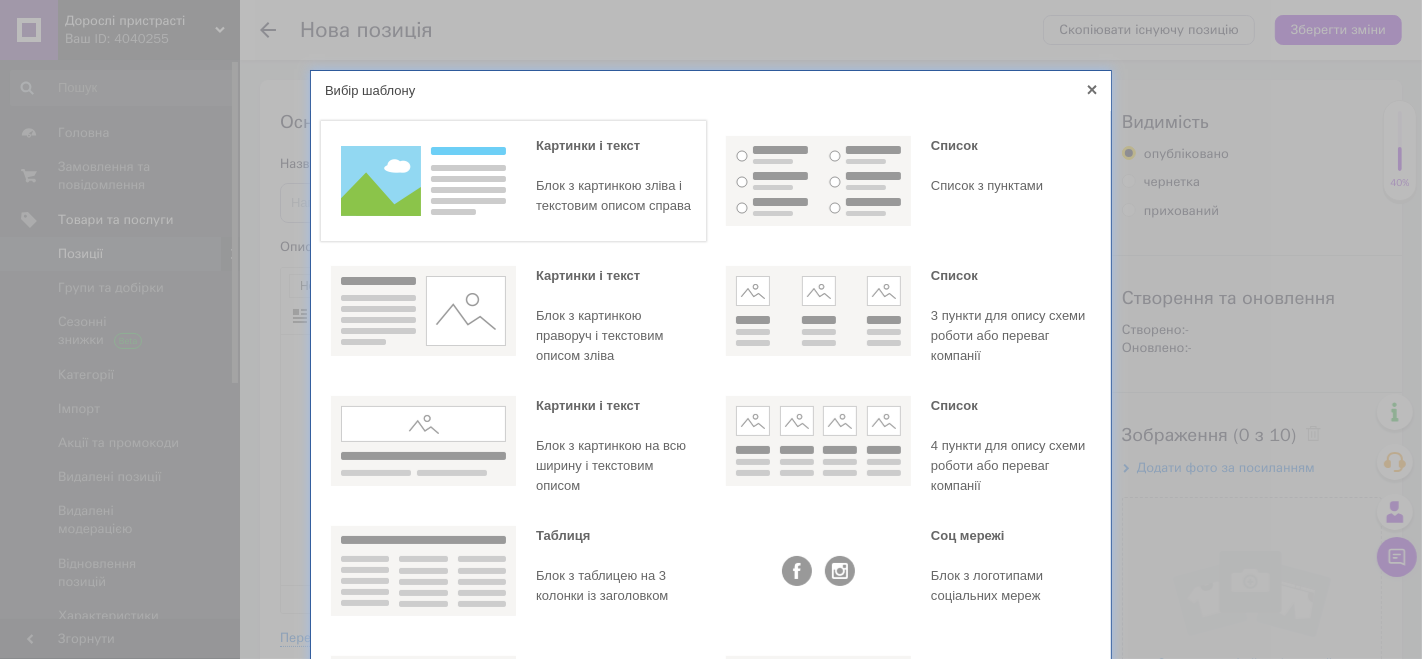 click at bounding box center (423, 181) 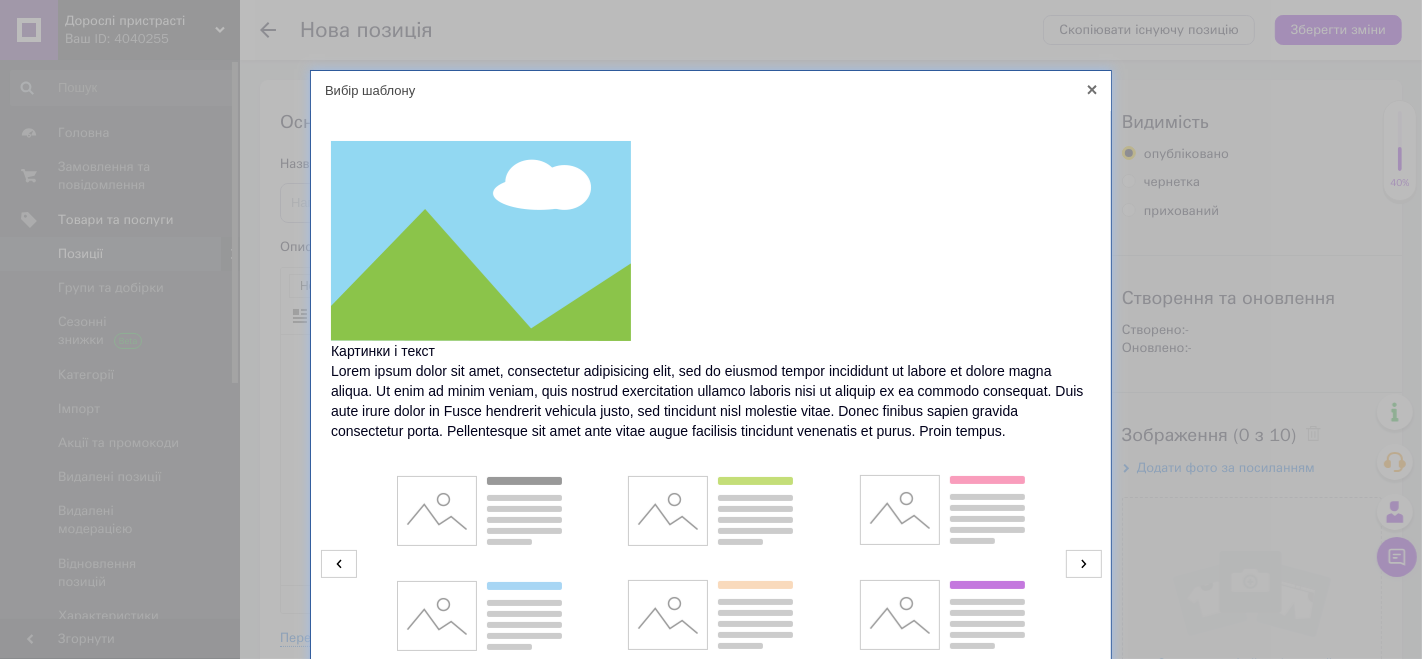 click 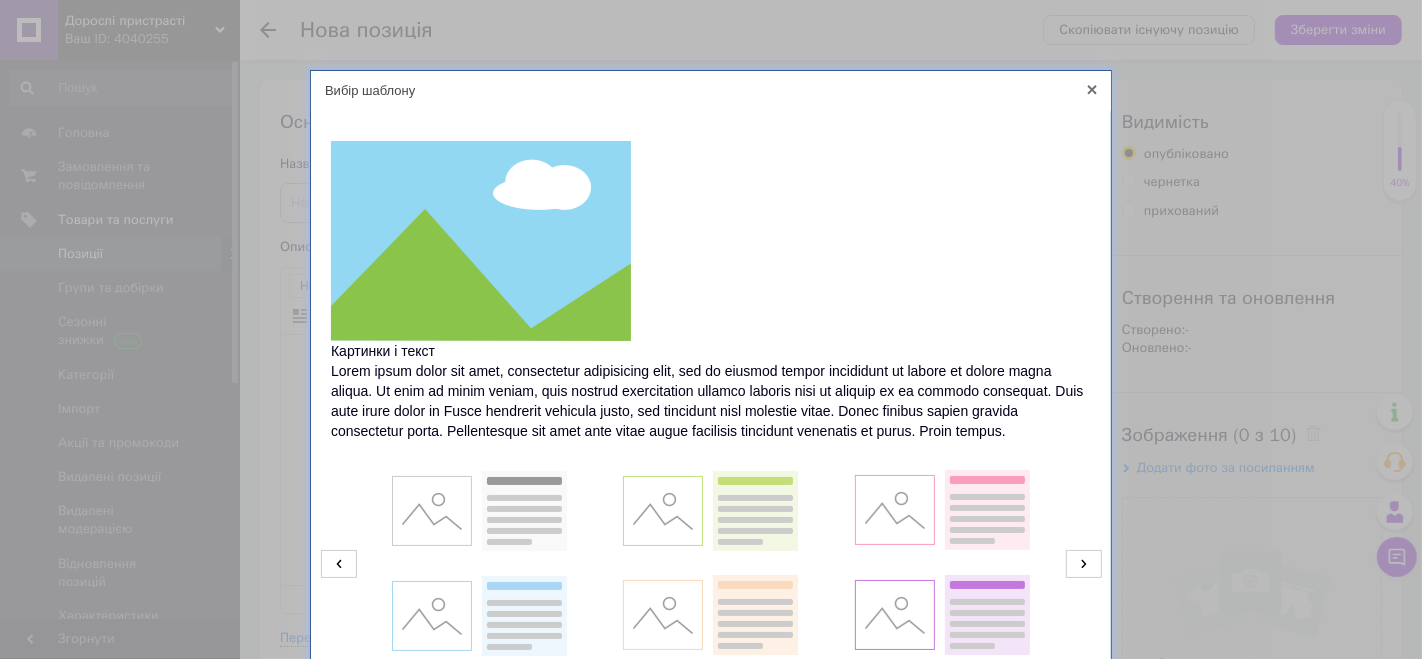 click on "Картинки і текст
Lorem ipsum dolor sit amet, consectetur adipisicing elit, sed do
eiusmod tempor incididunt ut labore et dolore magna aliqua. Ut
enim ad minim veniam, quis nostrud exercitation ullamco laboris
nisi ut aliquip ex ea commodo consequat. Duis aute irure dolor in
Fusce hendrerit vehicula justo, sed tincidunt nisl molestie vitae.
Donec finibus sapien gravida consectetur porta. Pellentesque sit
amet ante vitae augue facilisis tincidunt venenatis et purus. Proin
tempus." at bounding box center (711, 408) 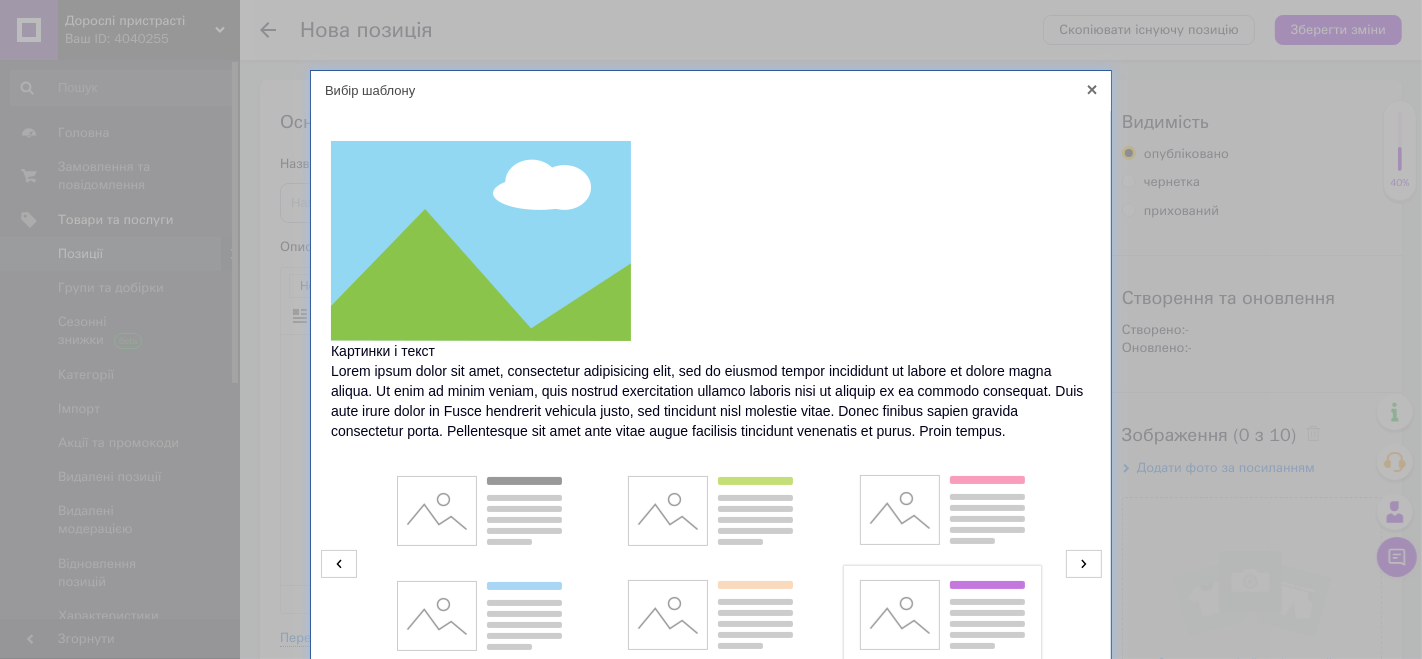 click at bounding box center (942, 616) 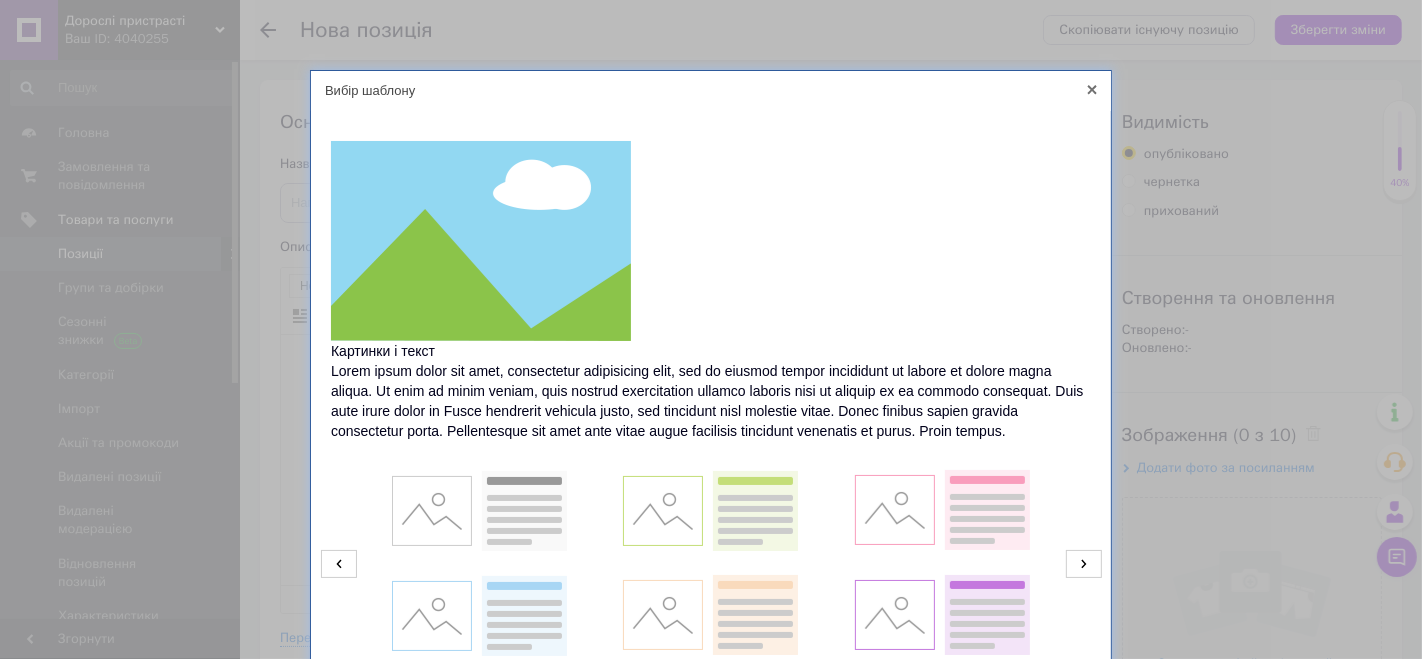 click 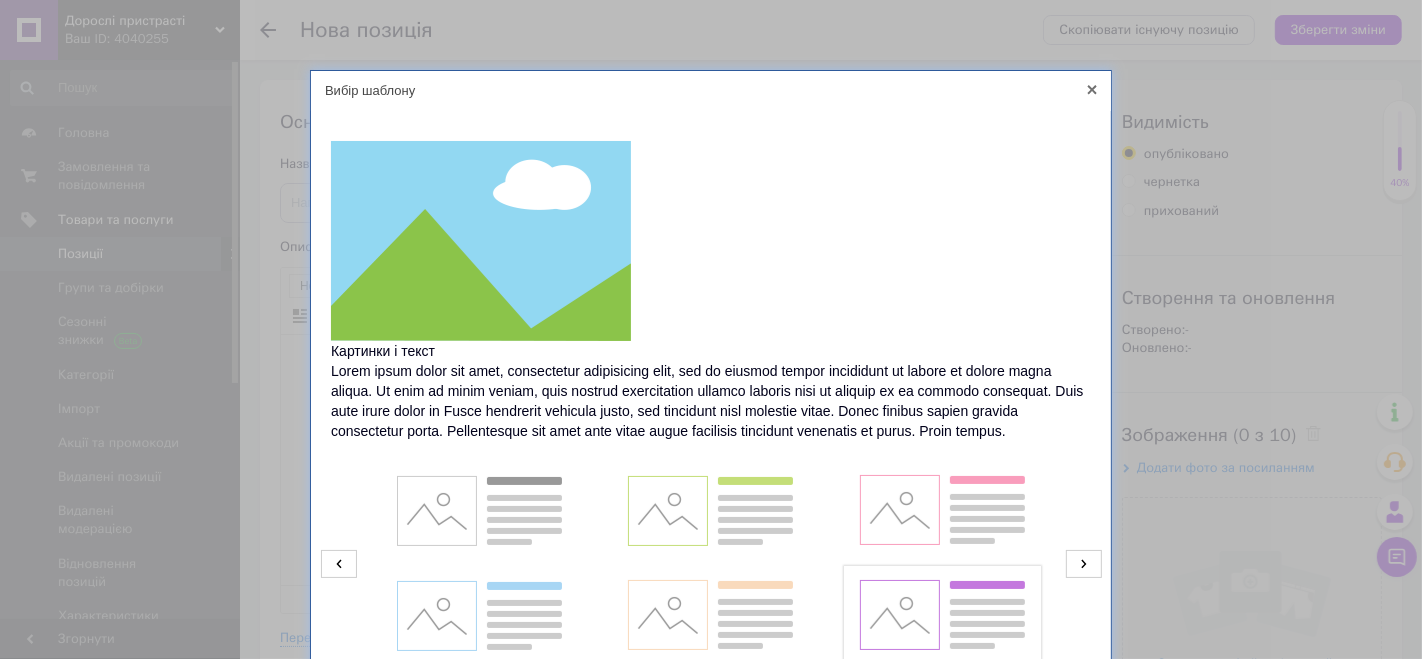 click at bounding box center [942, 616] 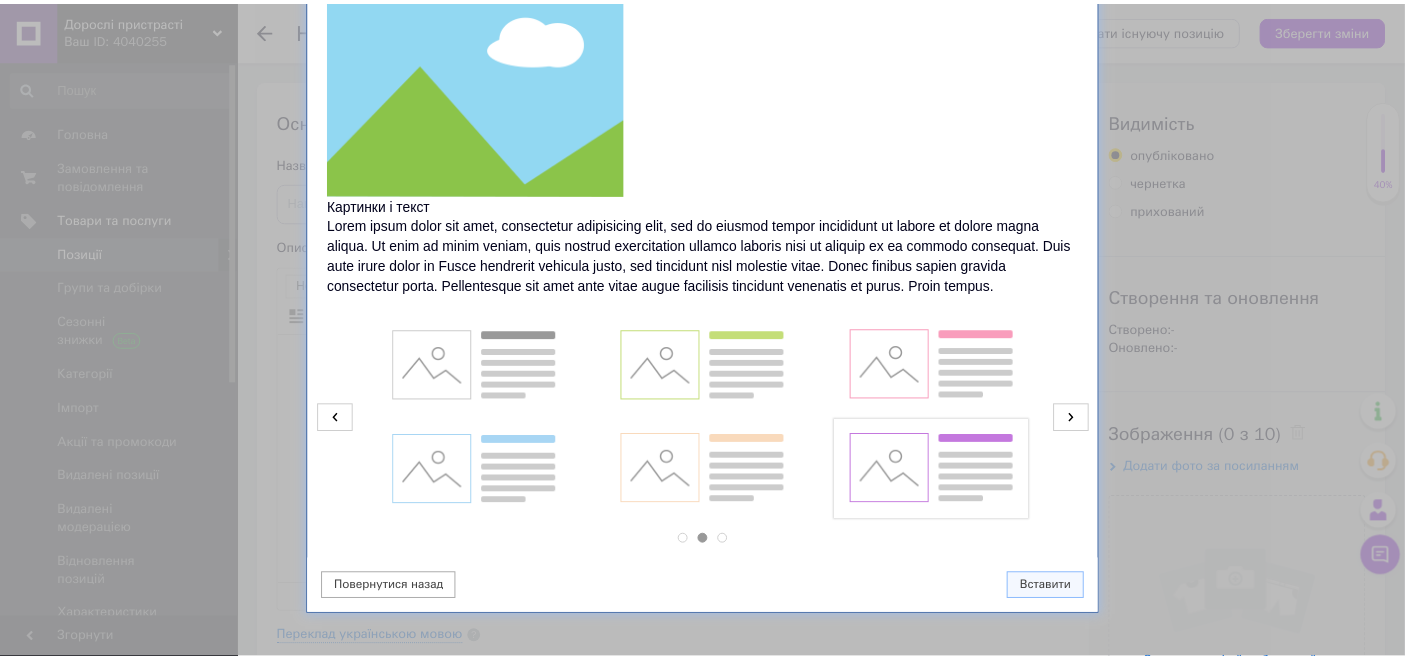 scroll, scrollTop: 170, scrollLeft: 0, axis: vertical 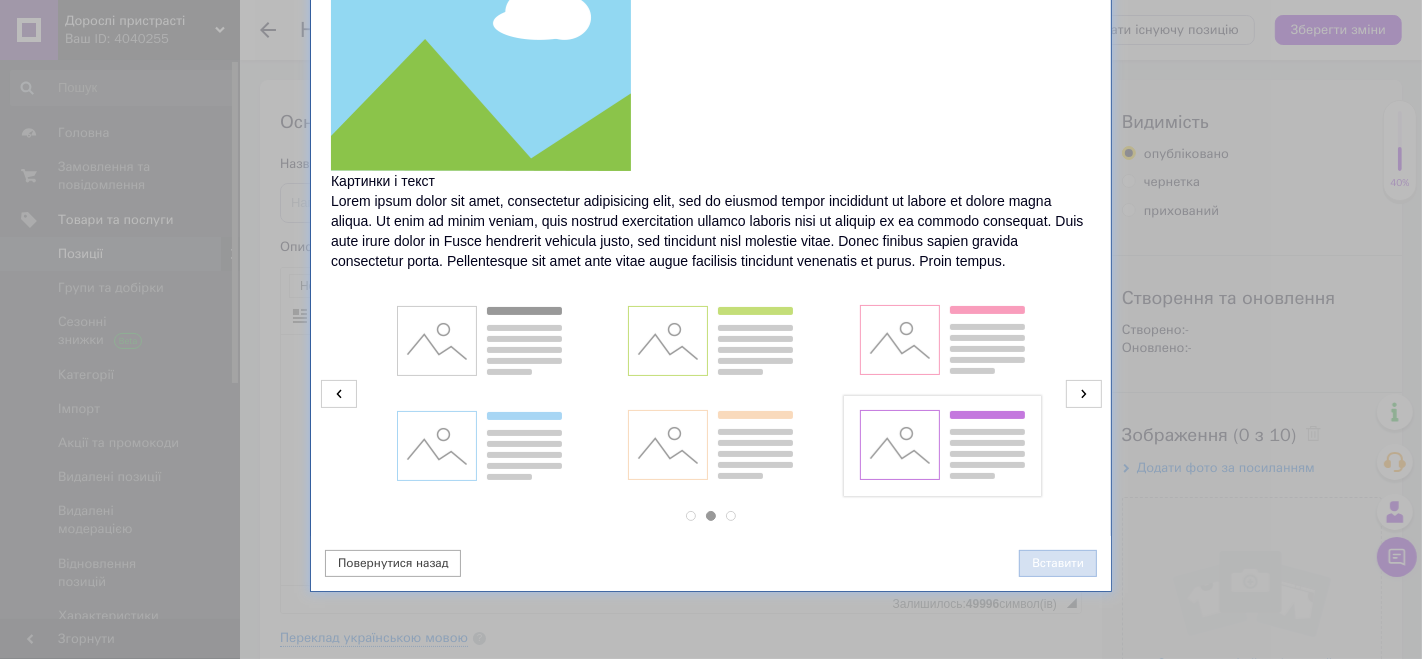 click on "Вставити" at bounding box center (1058, 563) 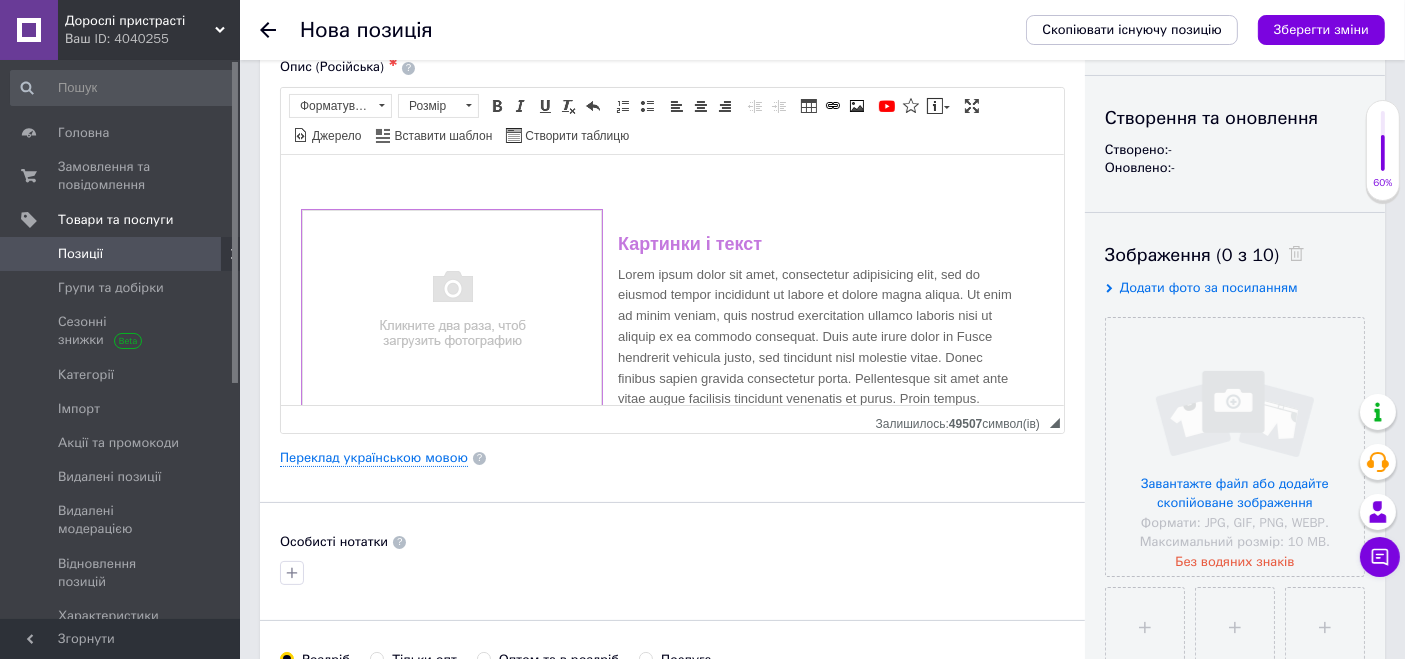 scroll, scrollTop: 222, scrollLeft: 0, axis: vertical 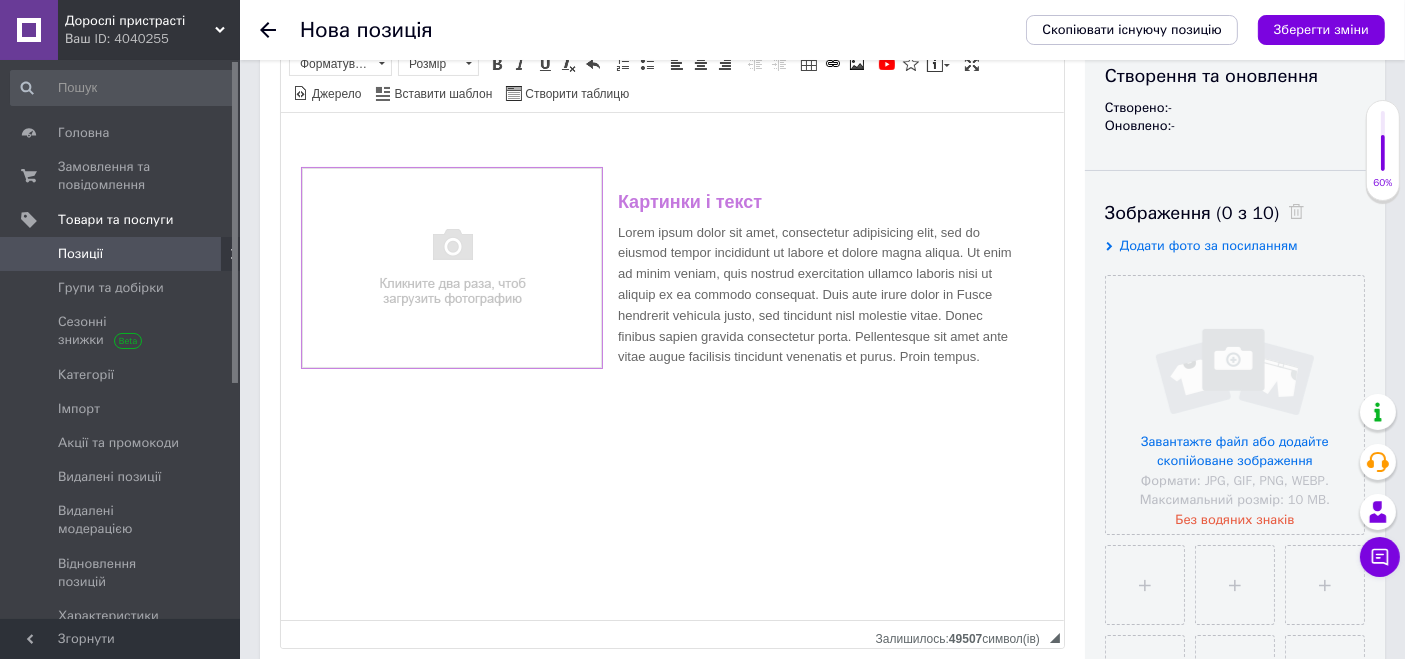 drag, startPoint x: 1056, startPoint y: 380, endPoint x: 993, endPoint y: 628, distance: 255.87692 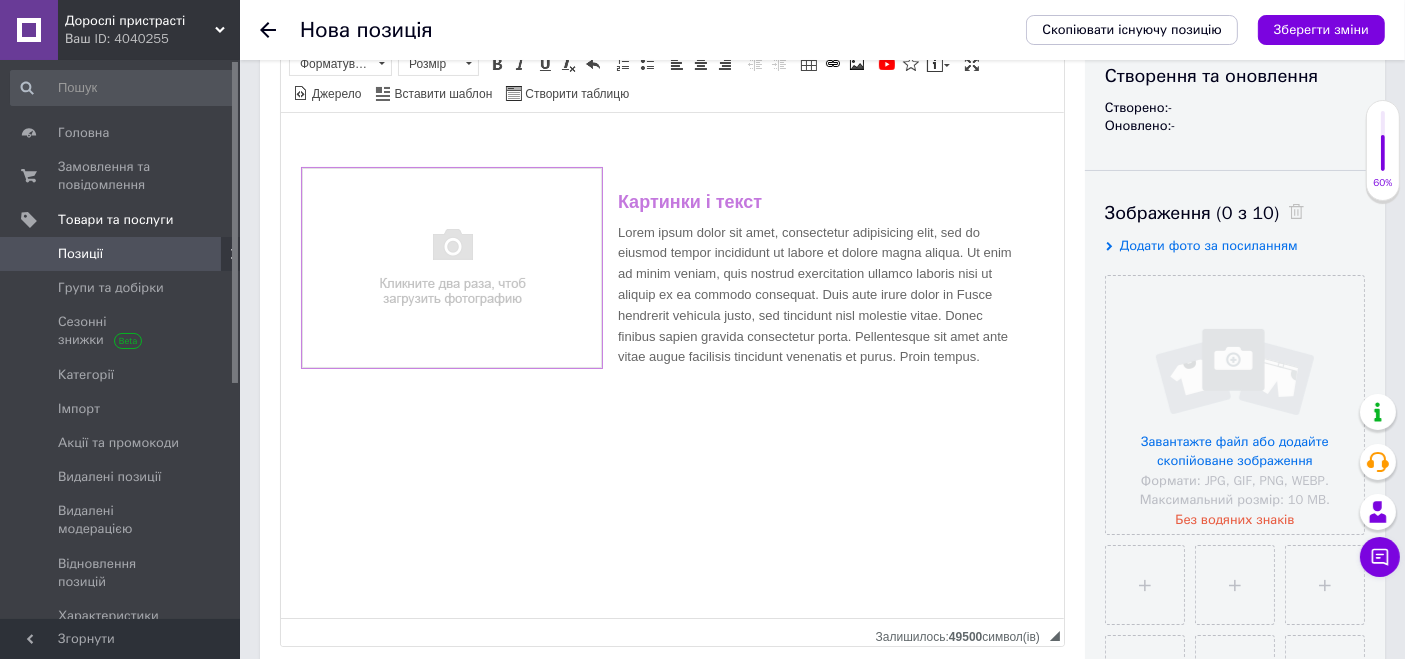 click on "Картинки і текст Lorem ipsum dolor sit amet, consectetur adipisicing elit, sed do eiusmod tempor incididunt ut labore et dolore magna aliqua. Ut enim ad minim veniam, quis nostrud exercitation ullamco laboris nisi ut aliquip ex ea commodo consequat. Duis aute irure dolor in Fusce hendrerit vehicula justo, sed tincidunt nisl molestie vitae. Donec finibus sapien gravida consectetur porta. Pellentesque sit amet ante vitae augue facilisis tincidunt venenatis et purus. Proin tempus." at bounding box center [671, 279] 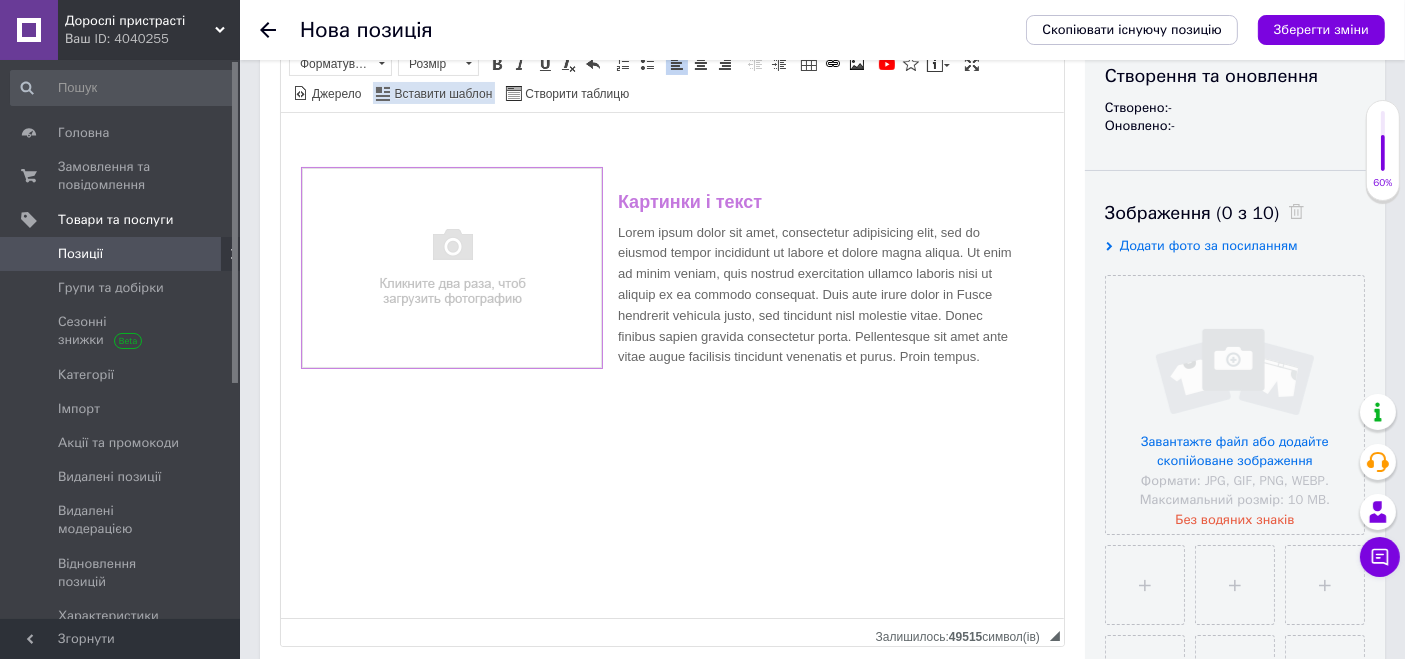 click on "Вставити шаблон" at bounding box center (442, 94) 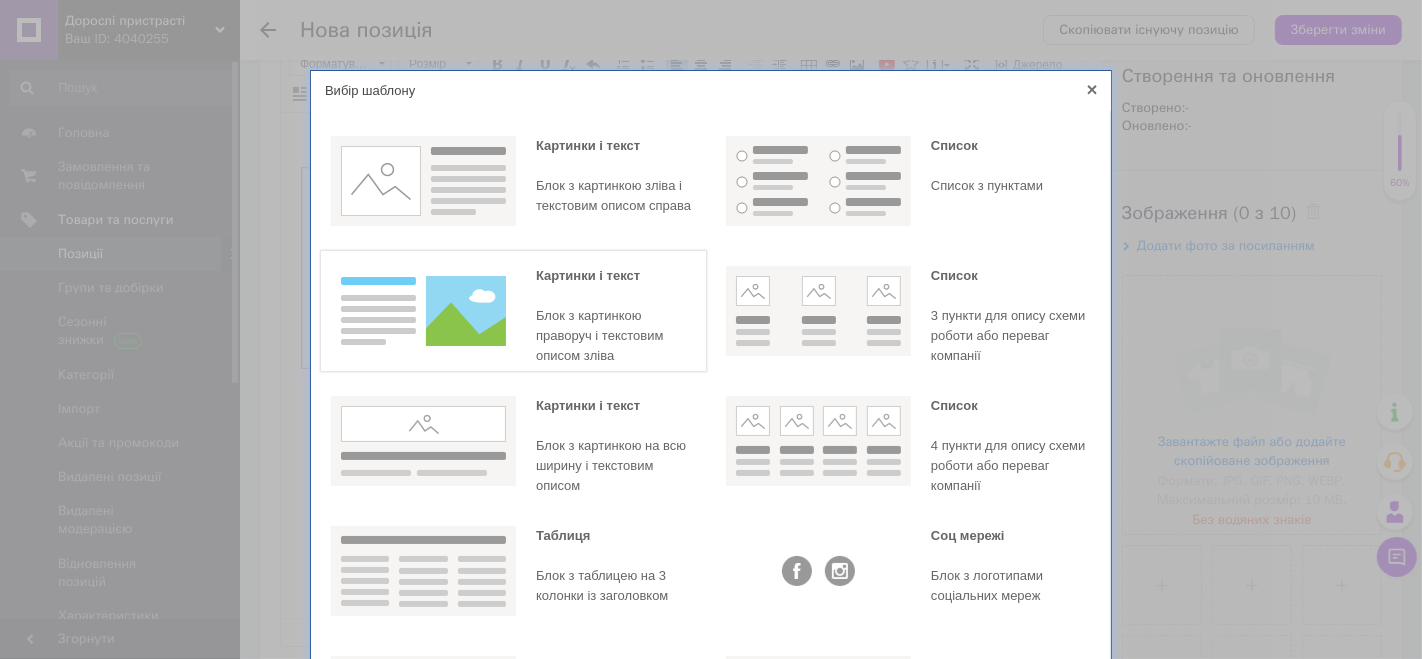 click at bounding box center [423, 311] 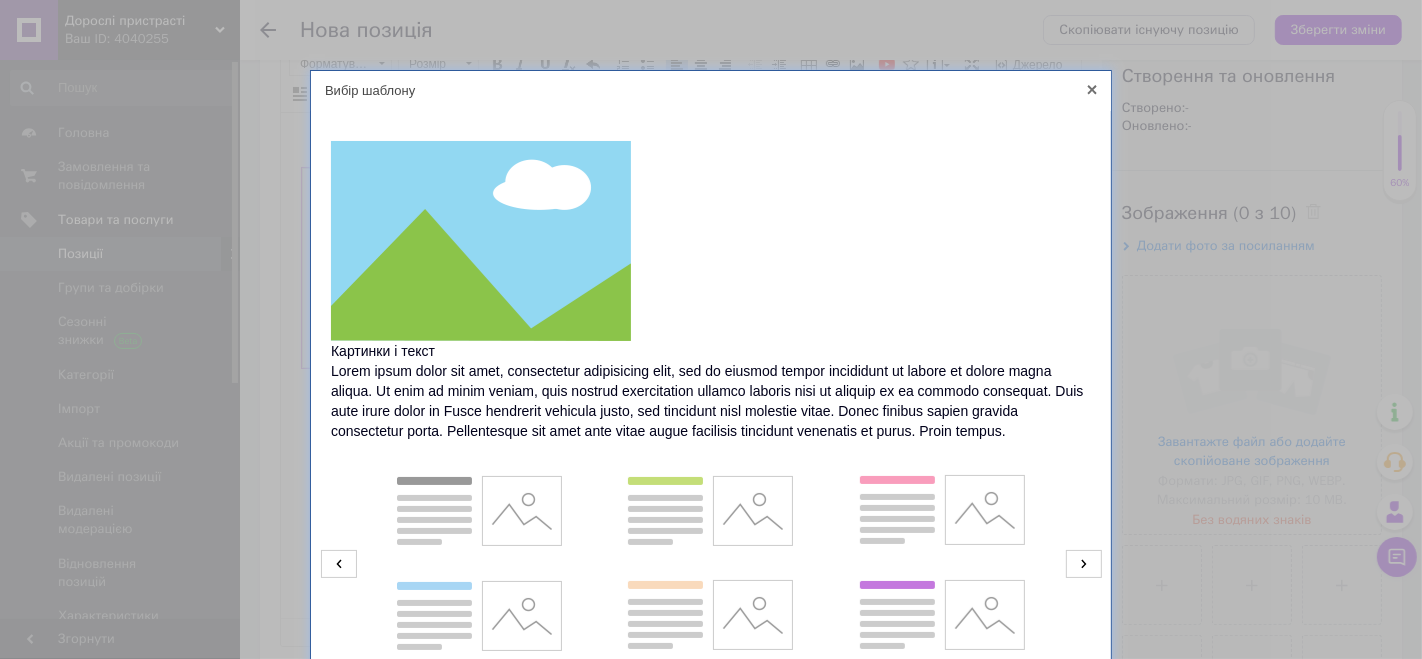 click 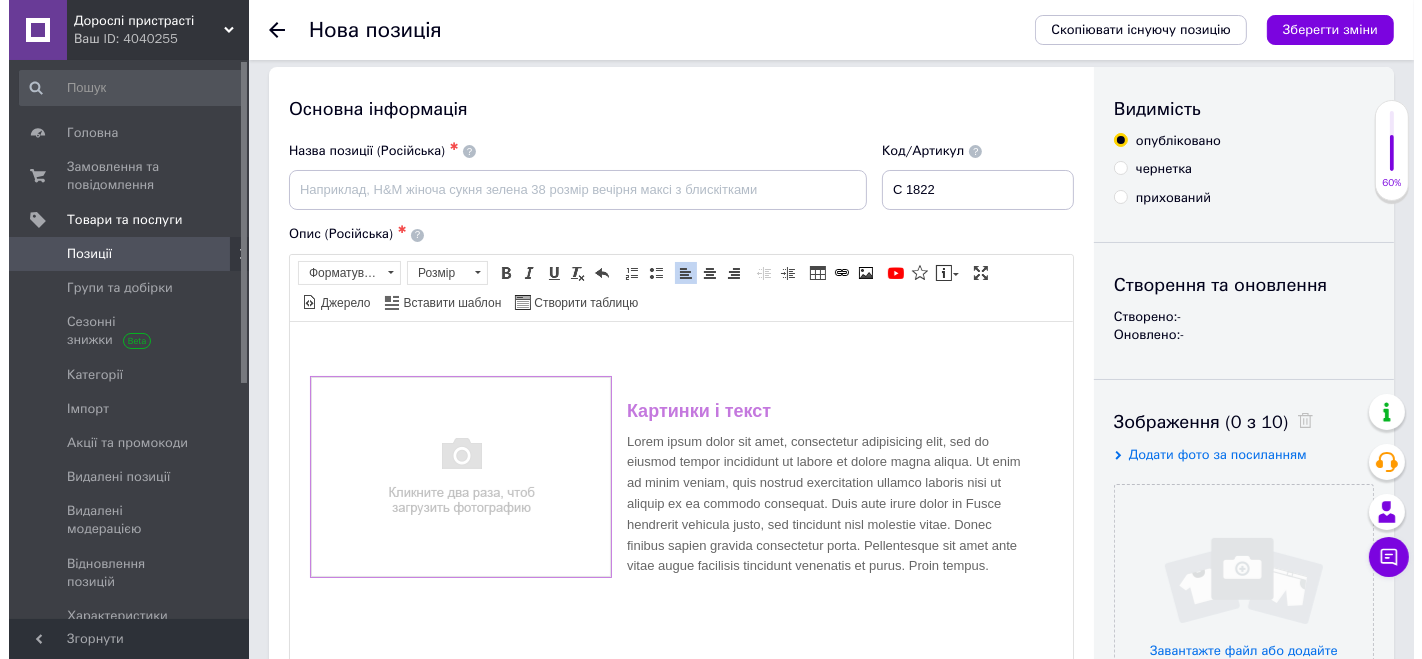scroll, scrollTop: 0, scrollLeft: 0, axis: both 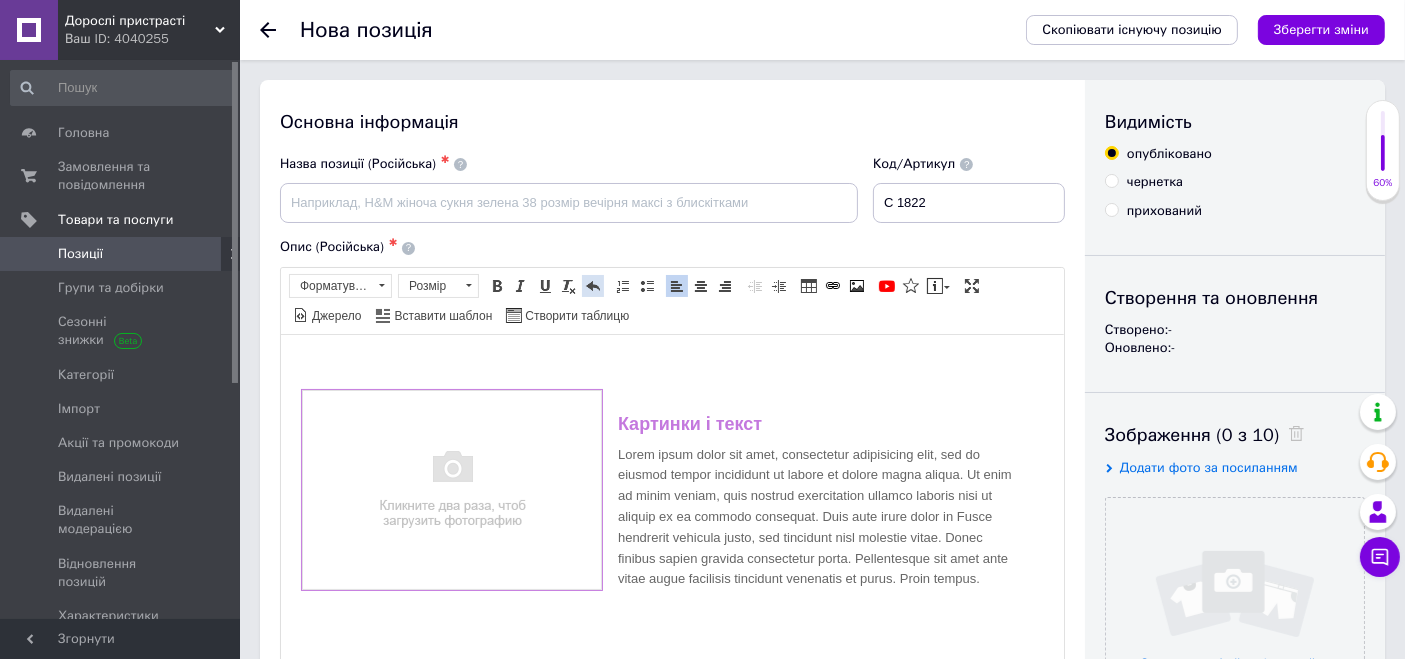 click at bounding box center [593, 286] 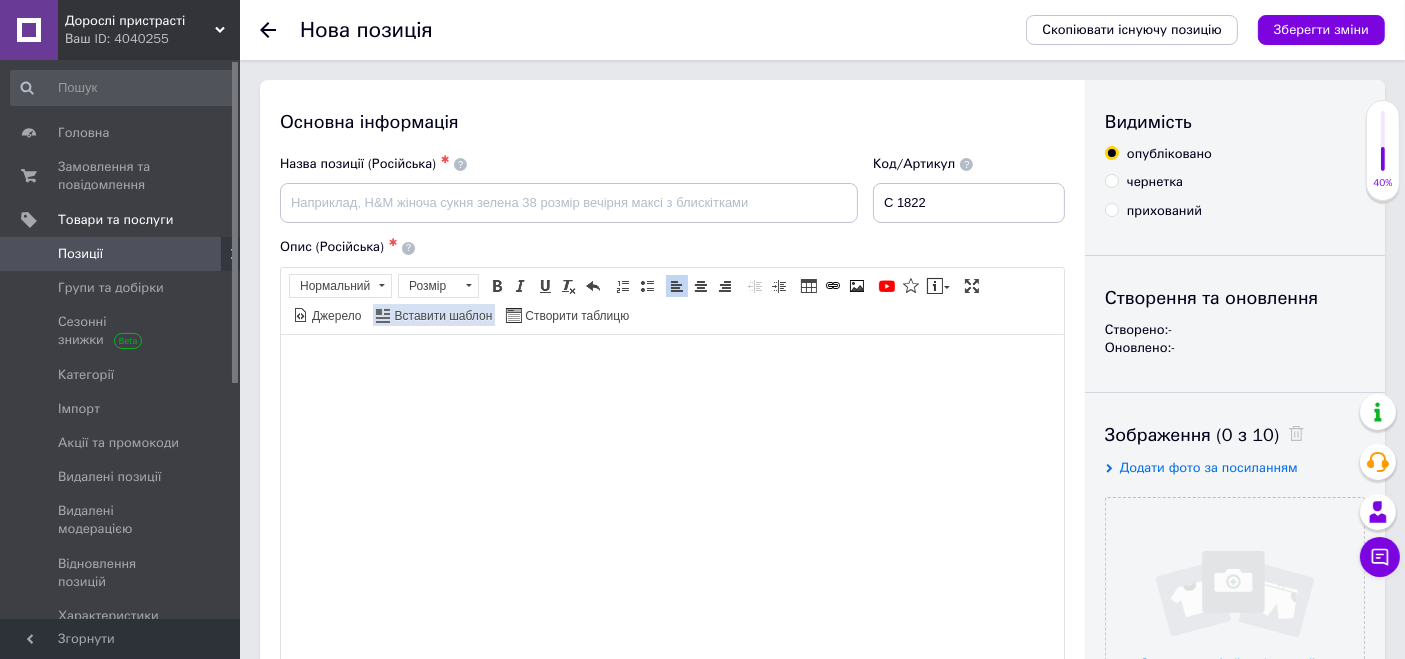 click on "Вставити шаблон" at bounding box center (442, 316) 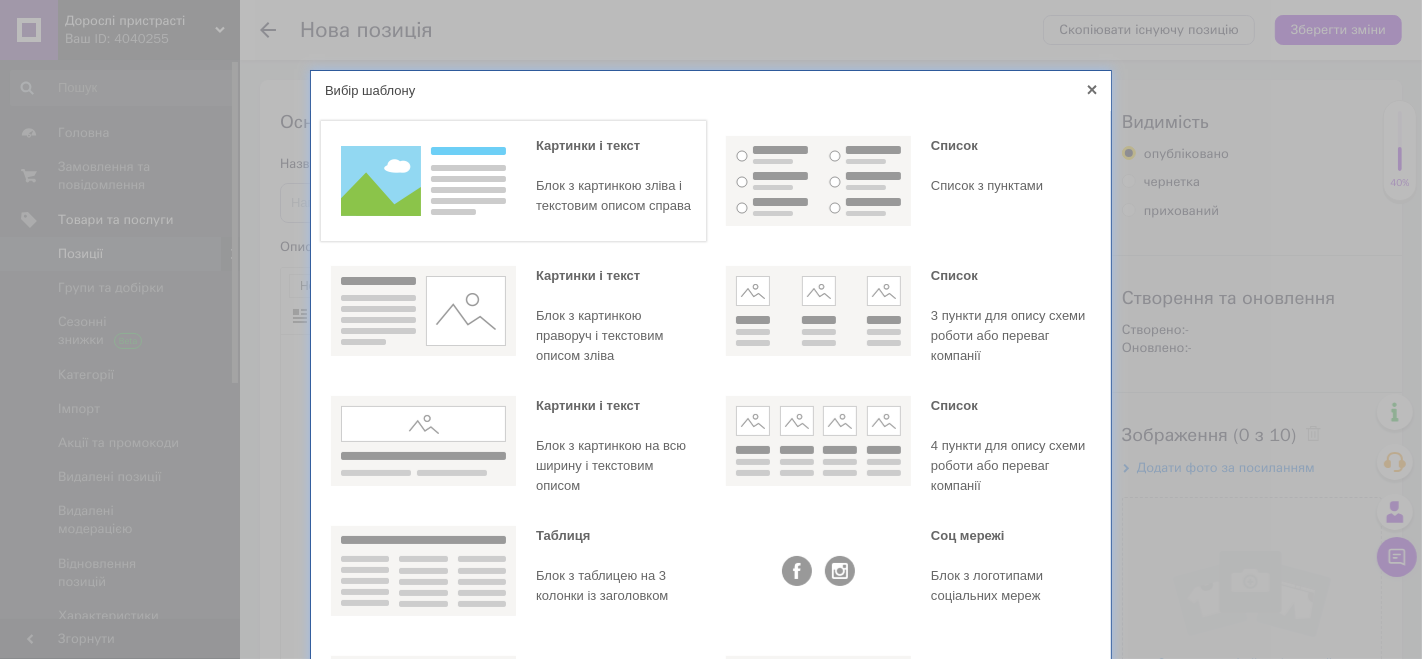 click at bounding box center [423, 181] 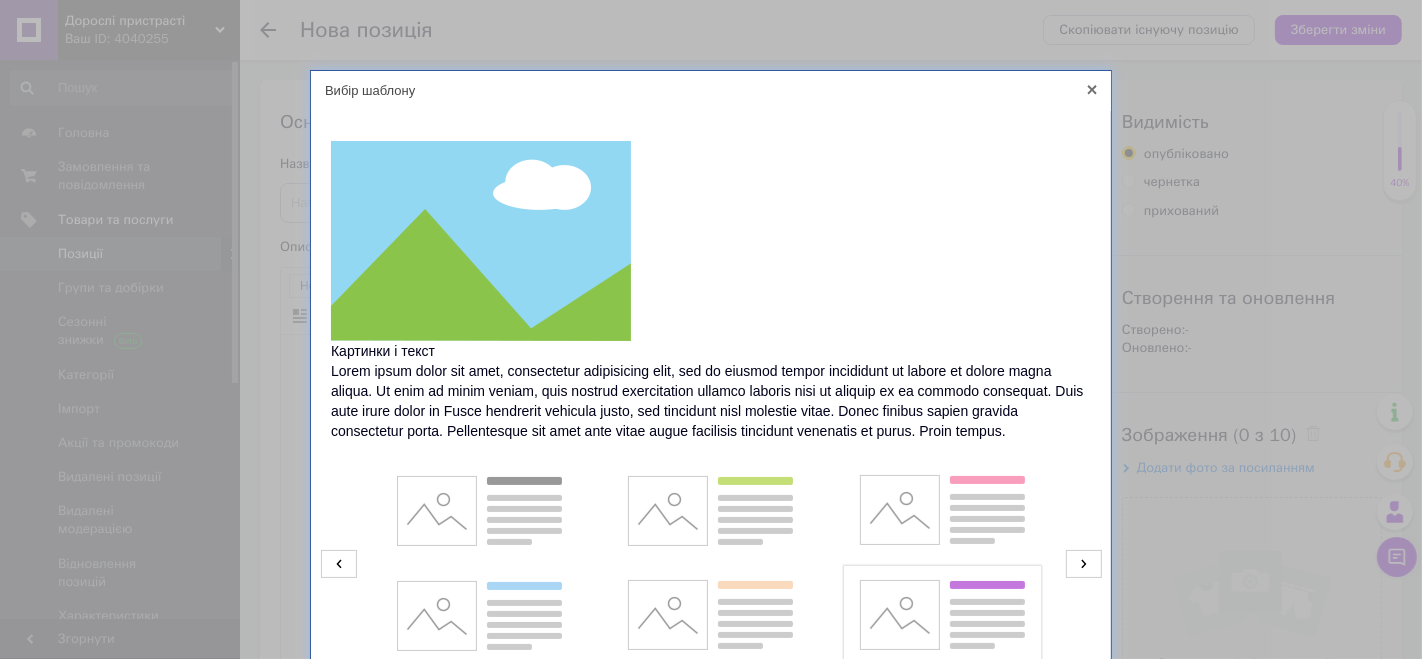 click at bounding box center (942, 616) 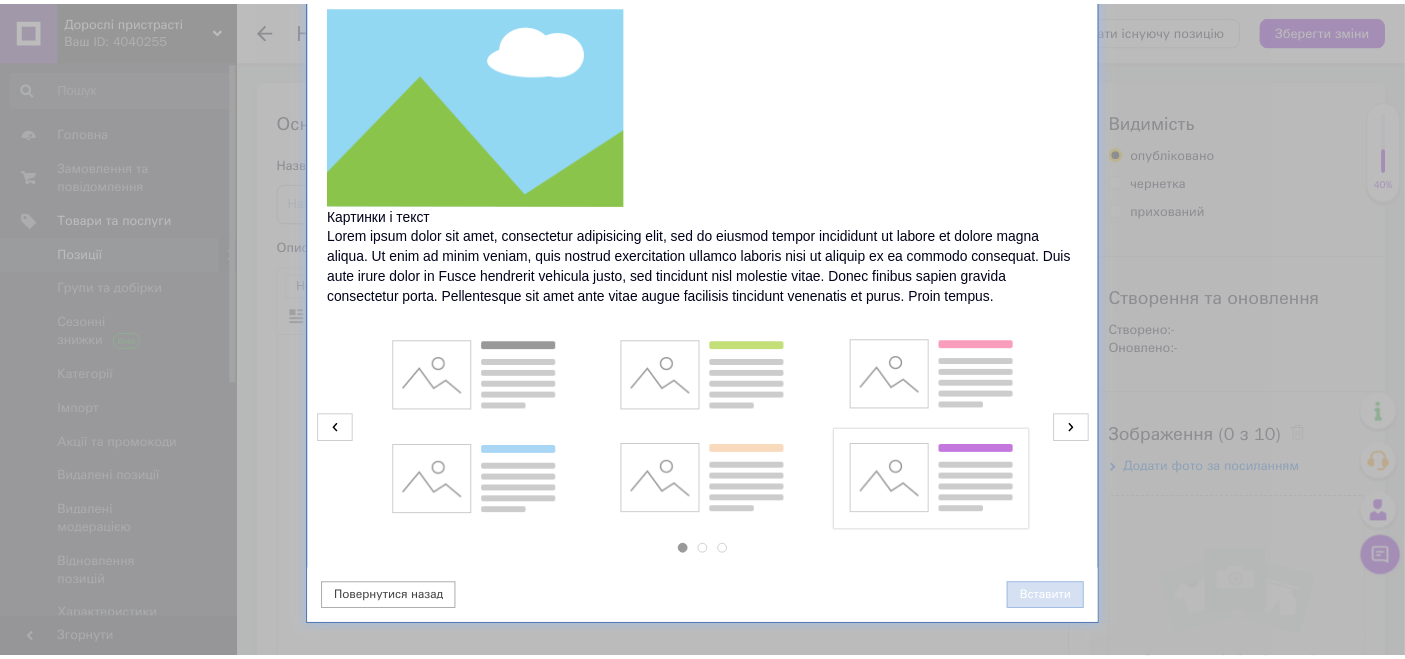 scroll, scrollTop: 170, scrollLeft: 0, axis: vertical 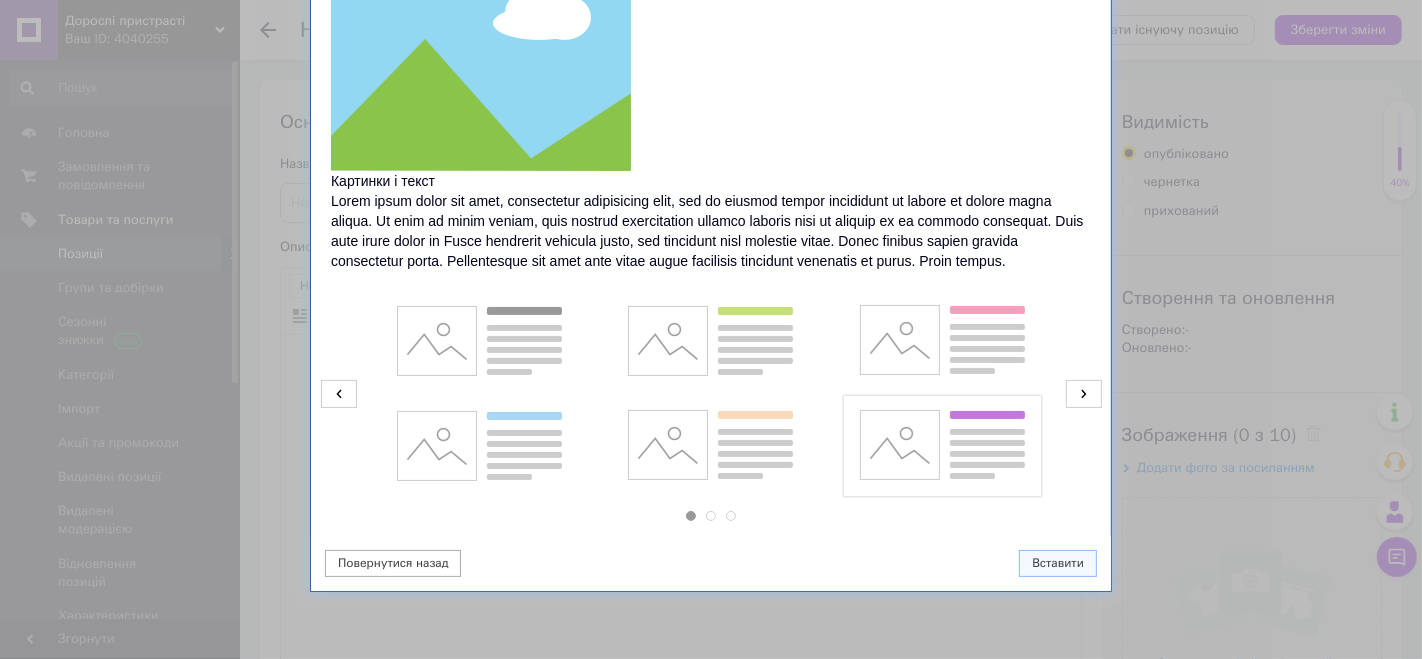 click on "Повернутися назад Вставити" at bounding box center (711, 563) 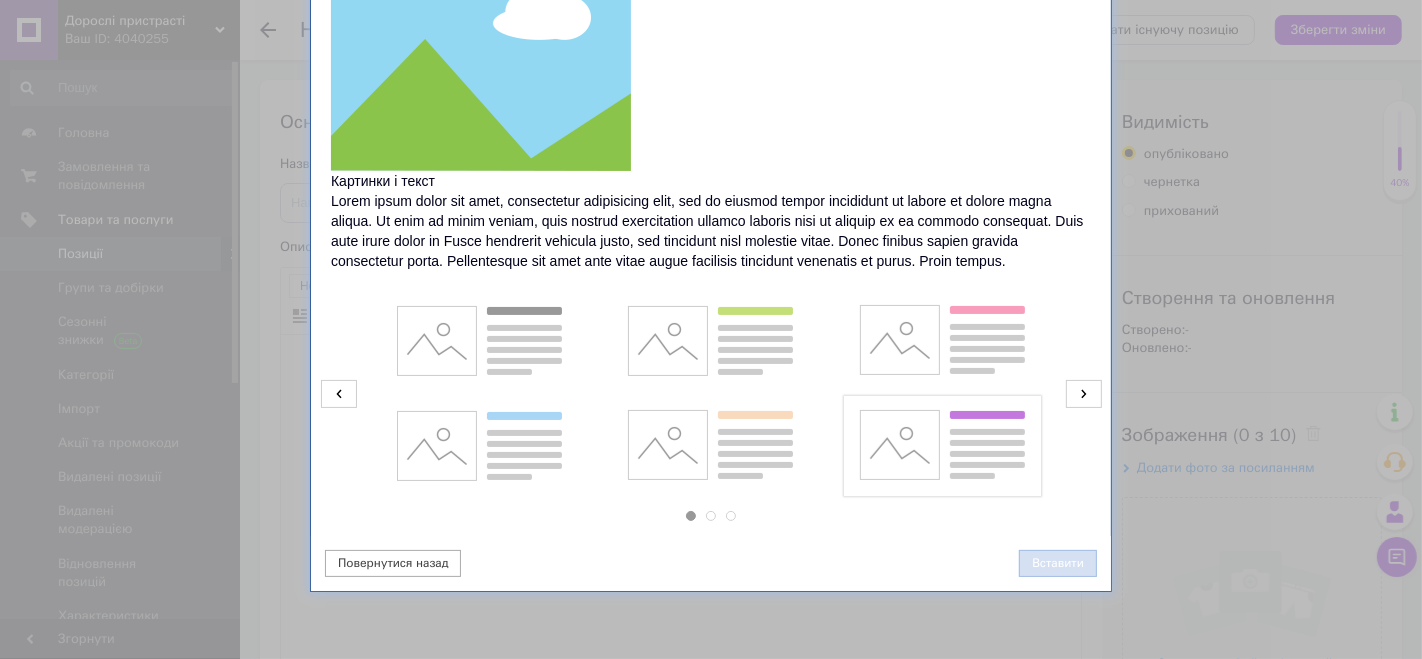 click on "Вставити" at bounding box center (1058, 563) 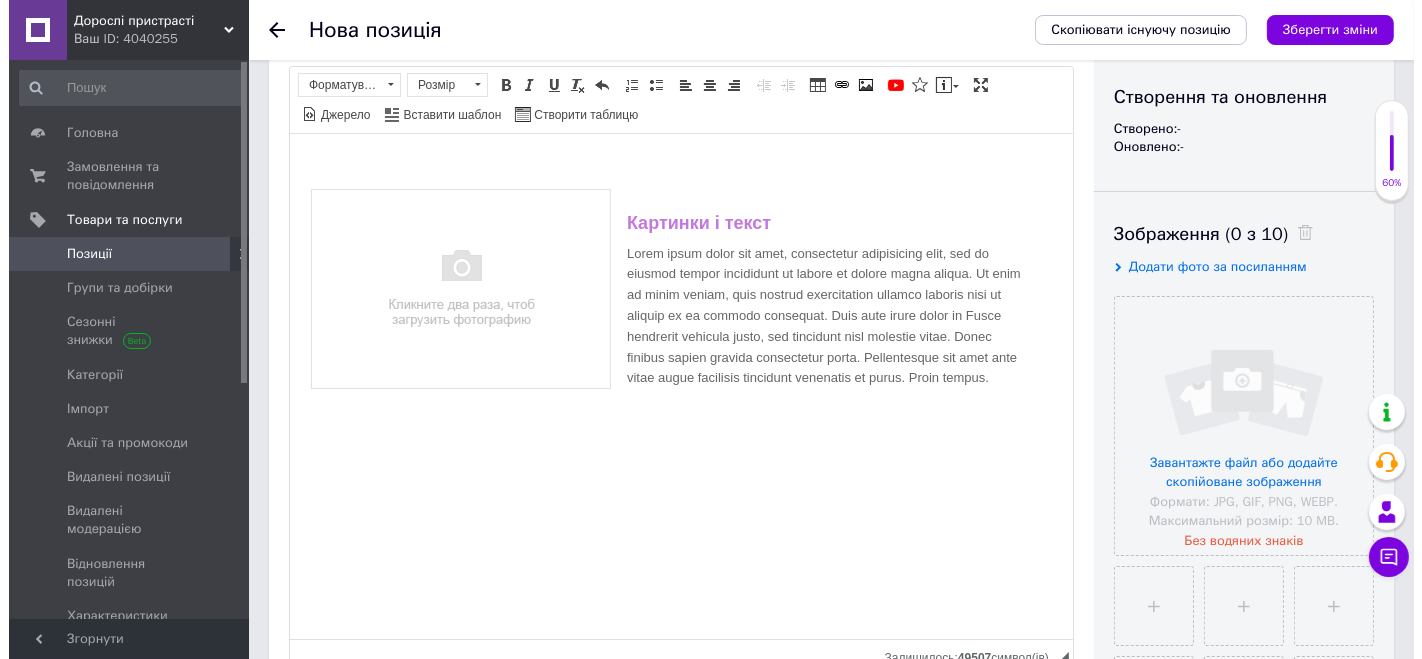 scroll, scrollTop: 222, scrollLeft: 0, axis: vertical 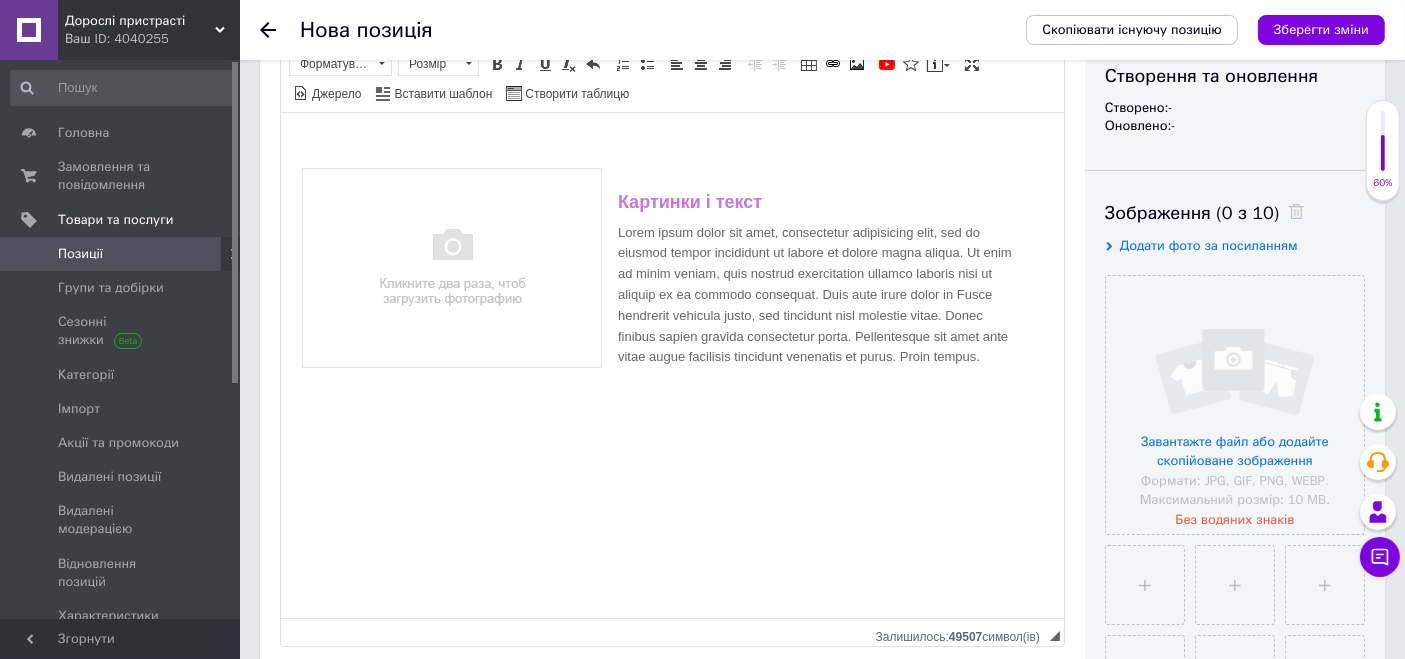 click on "Картинки і текст Lorem ipsum dolor sit amet, consectetur adipisicing elit, sed do eiusmod tempor incididunt ut labore et dolore magna aliqua. Ut enim ad minim veniam, quis nostrud exercitation ullamco laboris nisi ut aliquip ex ea commodo consequat. Duis aute irure dolor in Fusce hendrerit vehicula justo, sed tincidunt nisl molestie vitae. Donec finibus sapien gravida consectetur porta. Pellentesque sit amet ante vitae augue facilisis tincidunt venenatis et purus. Proin tempus." at bounding box center (671, 279) 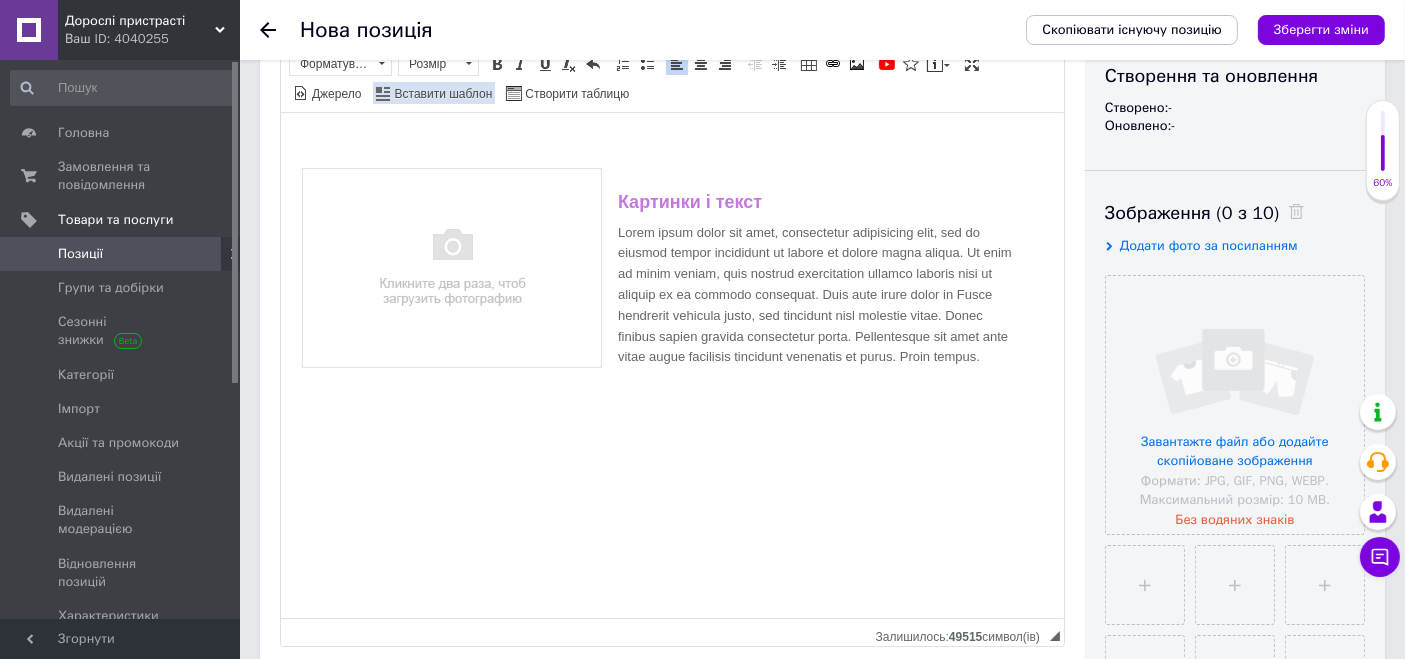 click on "Вставити шаблон" at bounding box center (434, 93) 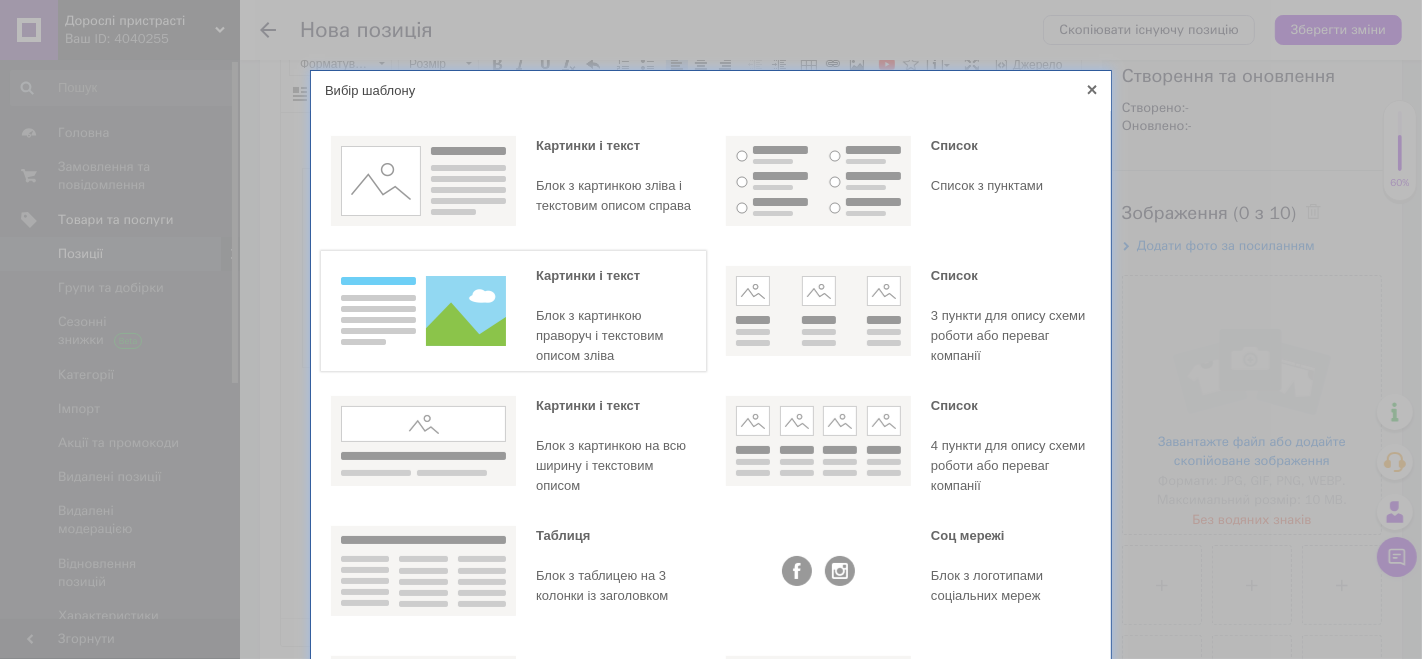 click at bounding box center (423, 311) 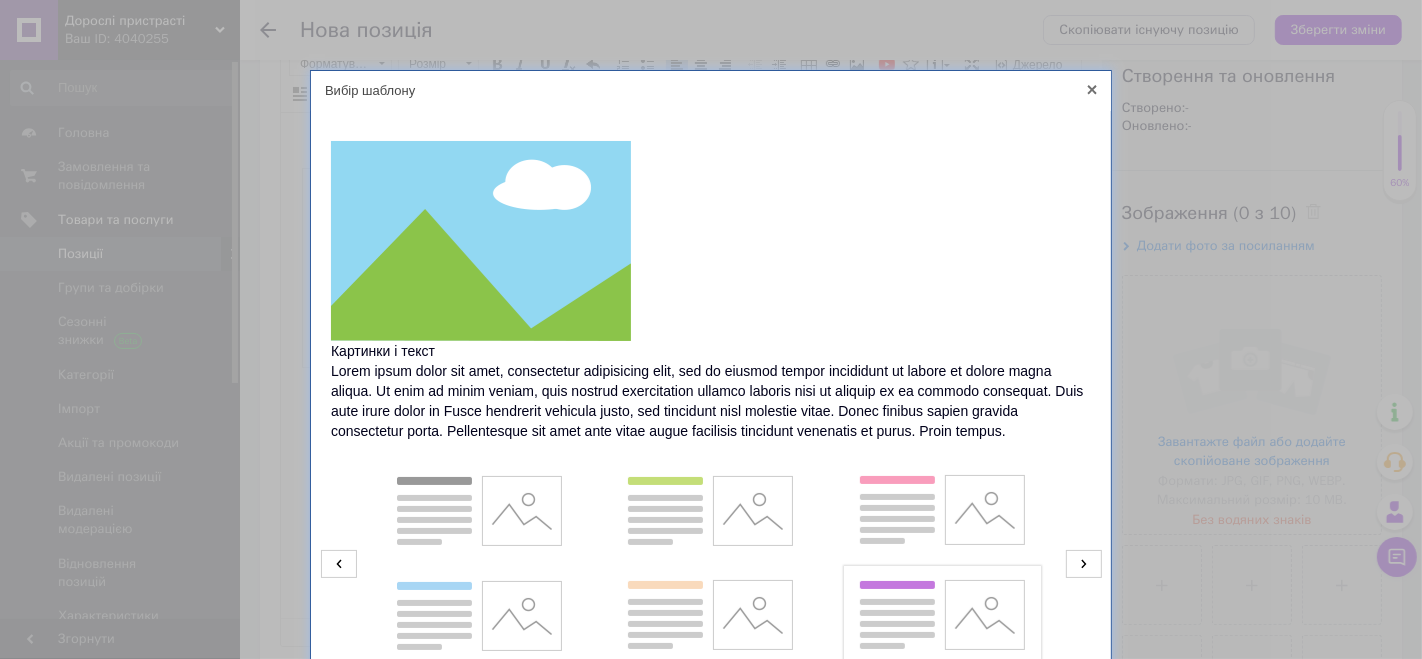 click at bounding box center [942, 616] 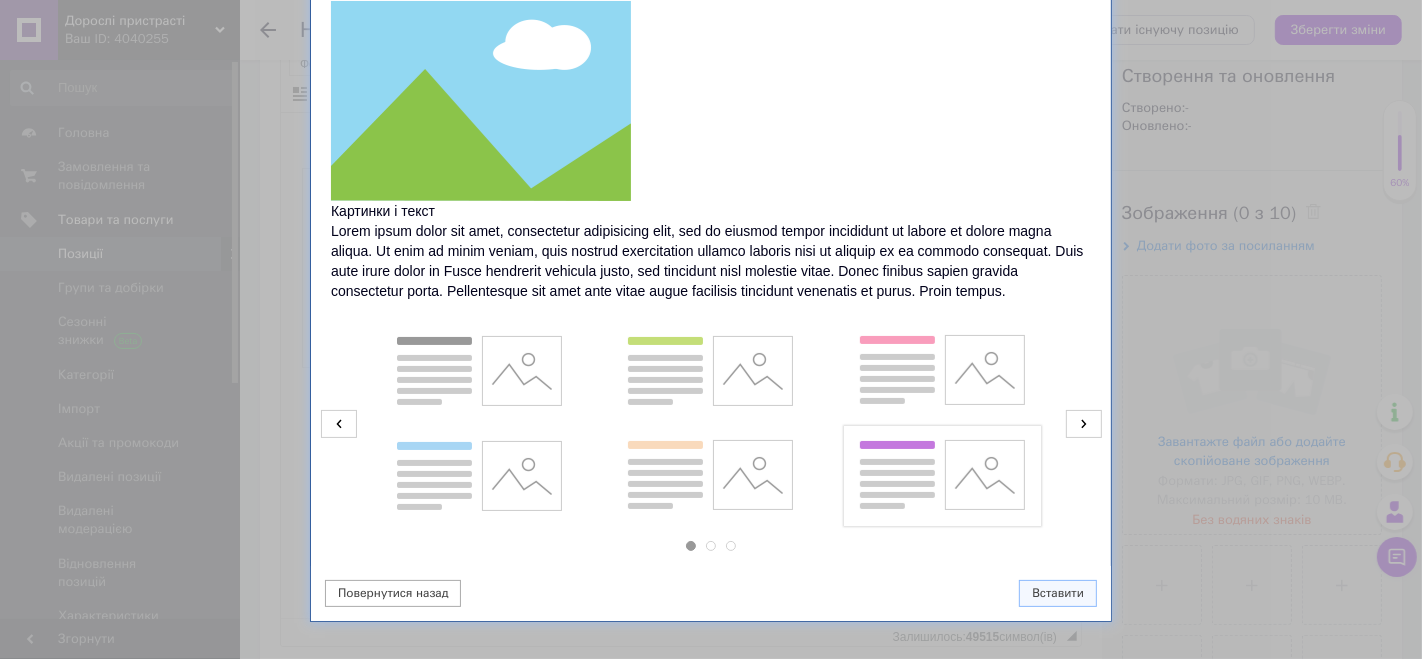 scroll, scrollTop: 170, scrollLeft: 0, axis: vertical 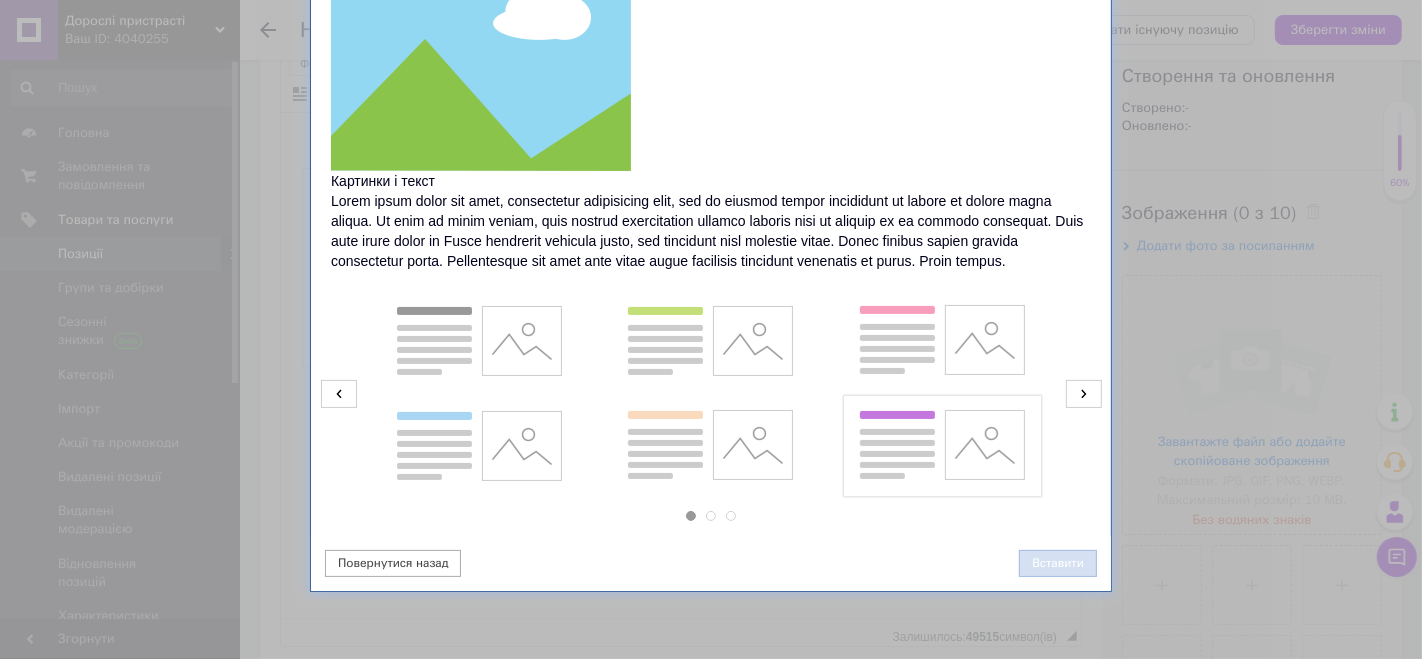 click on "Вставити" at bounding box center (1058, 563) 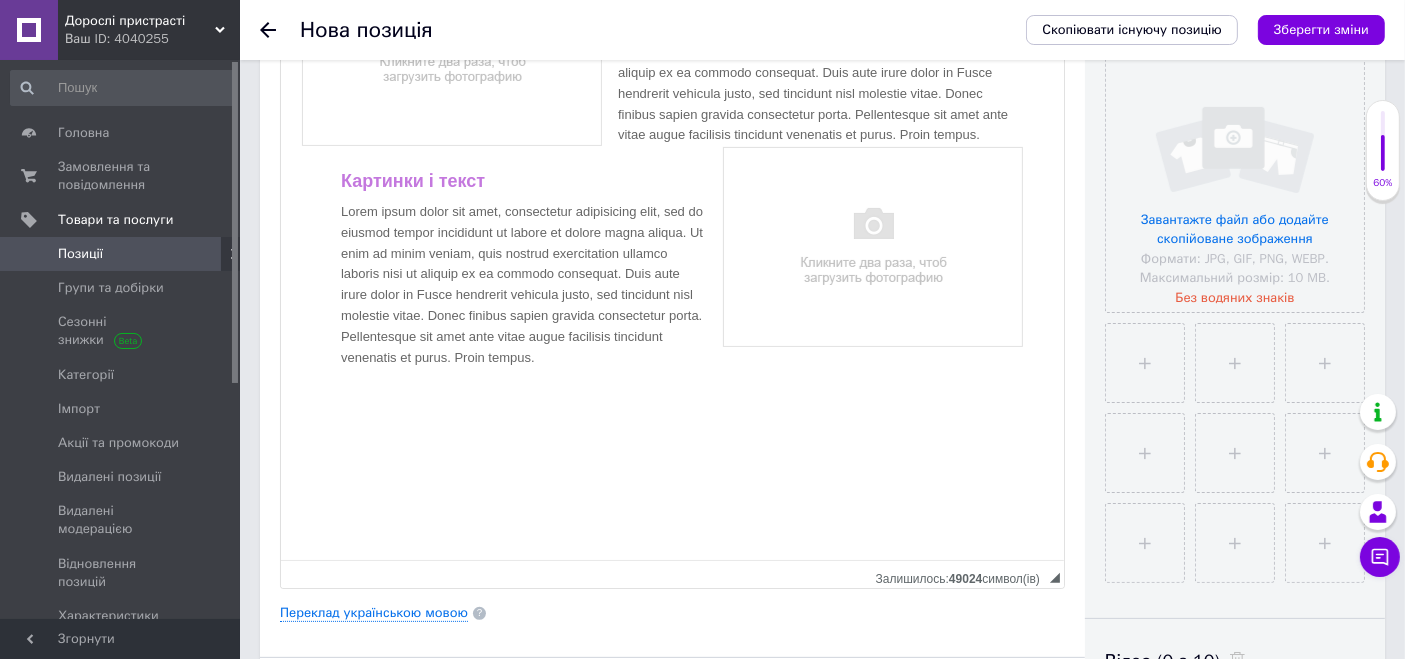 scroll, scrollTop: 0, scrollLeft: 0, axis: both 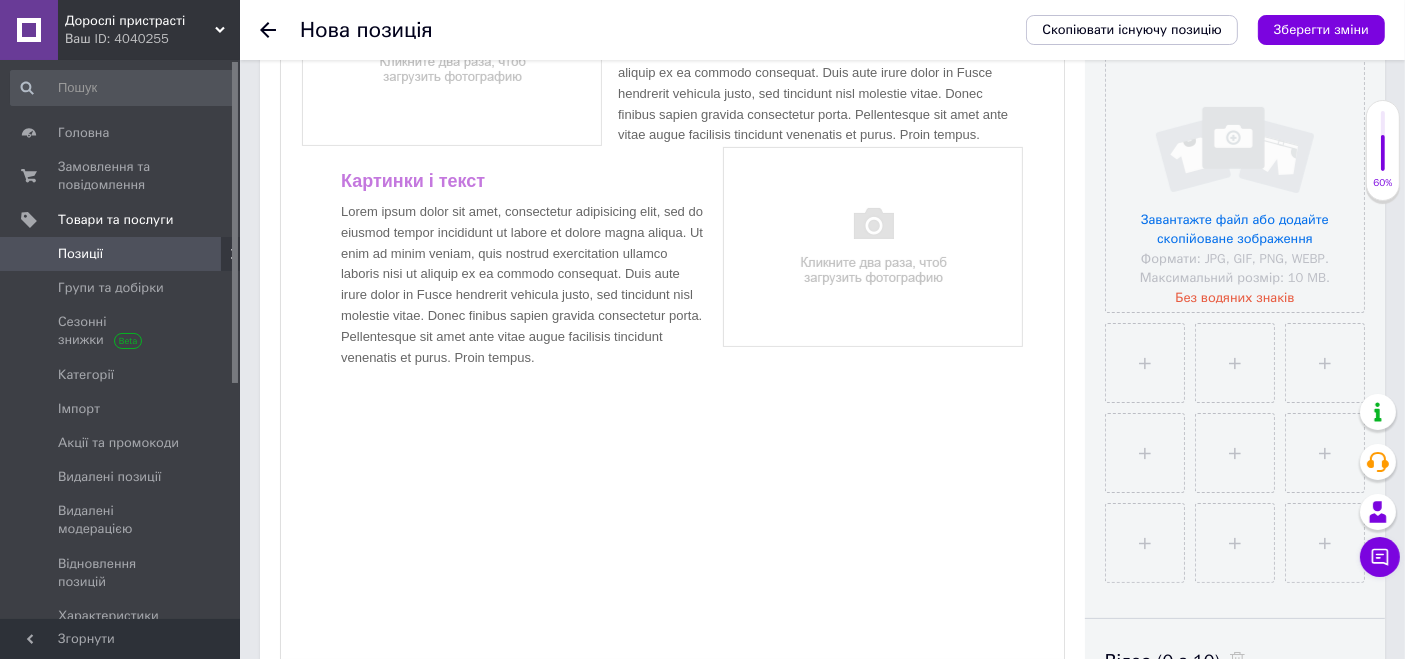 drag, startPoint x: 1056, startPoint y: 410, endPoint x: 1010, endPoint y: 701, distance: 294.6133 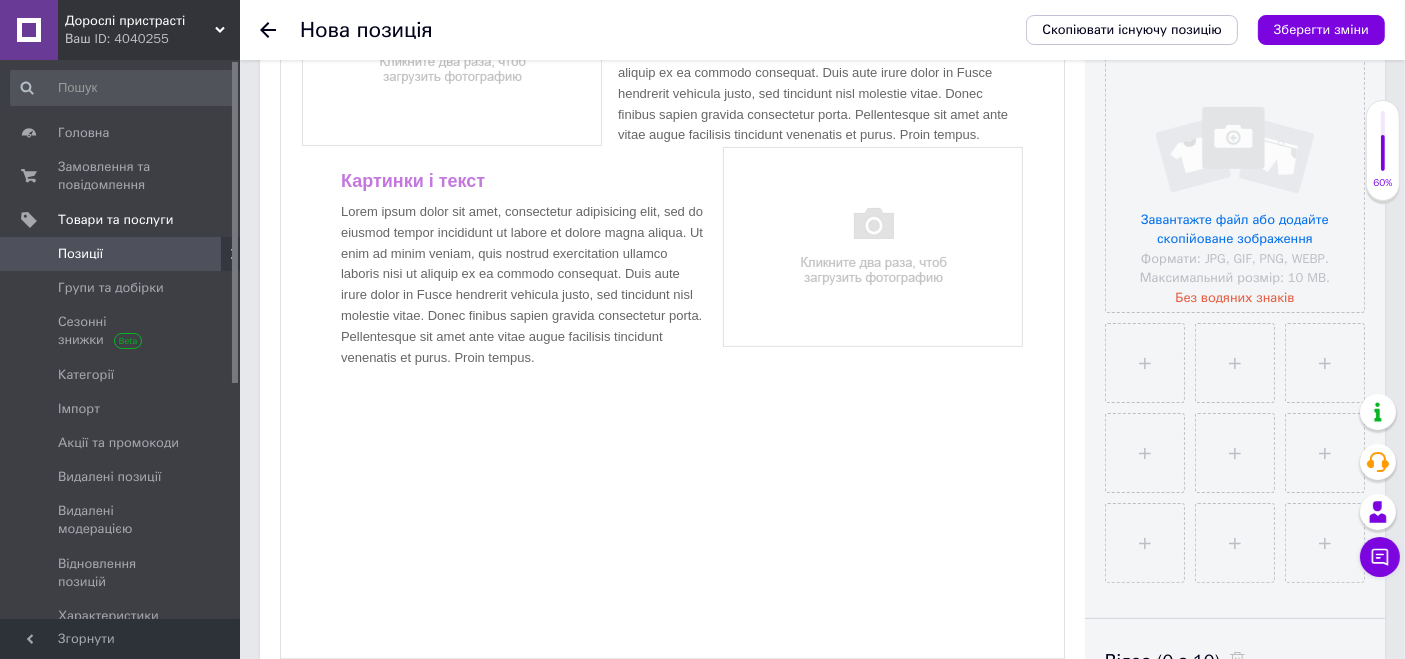 click on "Картинки і текст Lorem ipsum dolor sit amet, consectetur adipisicing elit, sed do eiusmod tempor incididunt ut labore et dolore magna aliqua. Ut enim ad minim veniam, quis nostrud exercitation ullamco laboris nisi ut aliquip ex ea commodo consequat. Duis aute irure dolor in Fusce hendrerit vehicula justo, sed tincidunt nisl molestie vitae. Donec finibus sapien gravida consectetur porta. Pellentesque sit amet ante vitae augue facilisis tincidunt venenatis et purus. Proin tempus. Картинки і текст Lorem ipsum dolor sit amet, consectetur adipisicing elit, sed do eiusmod tempor incididunt ut labore et dolore magna aliqua. Ut enim ad minim veniam, quis nostrud exercitation ullamco laboris nisi ut aliquip ex ea commodo consequat. Duis aute irure dolor in Fusce hendrerit vehicula justo, sed tincidunt nisl molestie vitae. Donec finibus sapien gravida consectetur porta. Pellentesque sit amet ante vitae augue facilisis tincidunt venenatis et purus. Proin tempus.   ​​​​​​​" at bounding box center (671, 192) 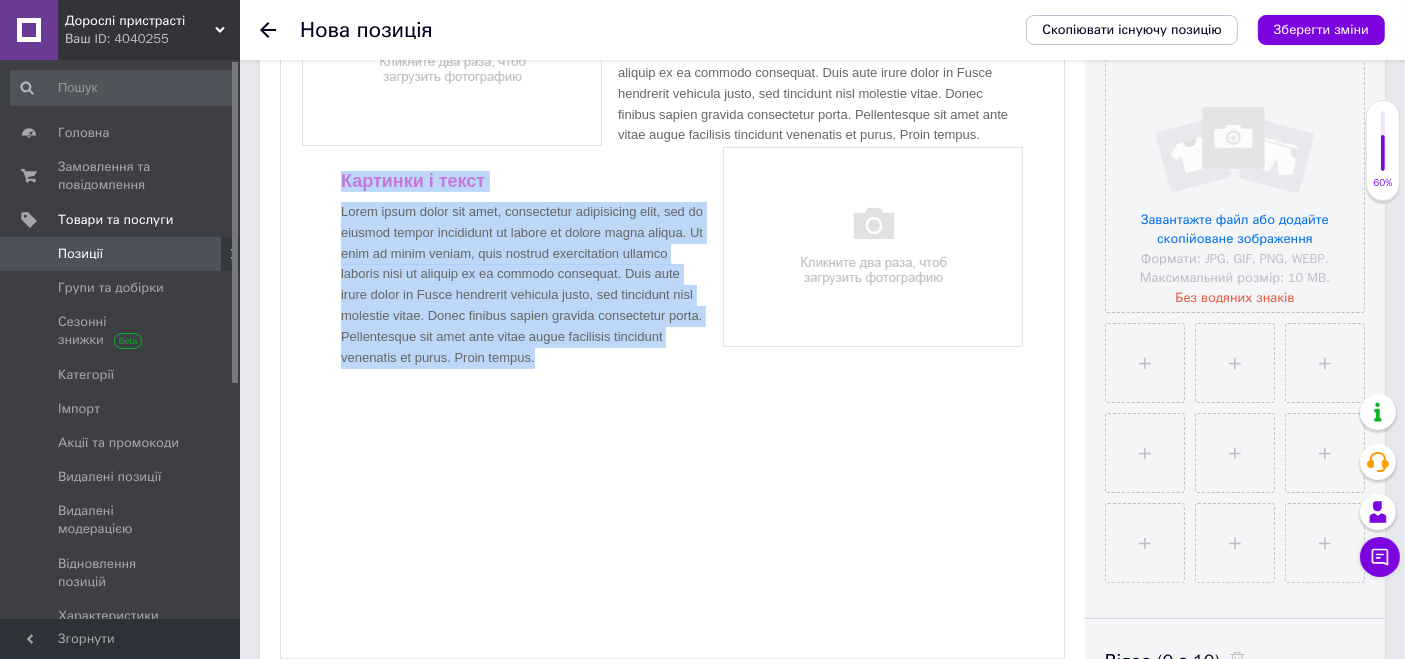 drag, startPoint x: 577, startPoint y: 374, endPoint x: 309, endPoint y: 185, distance: 327.94055 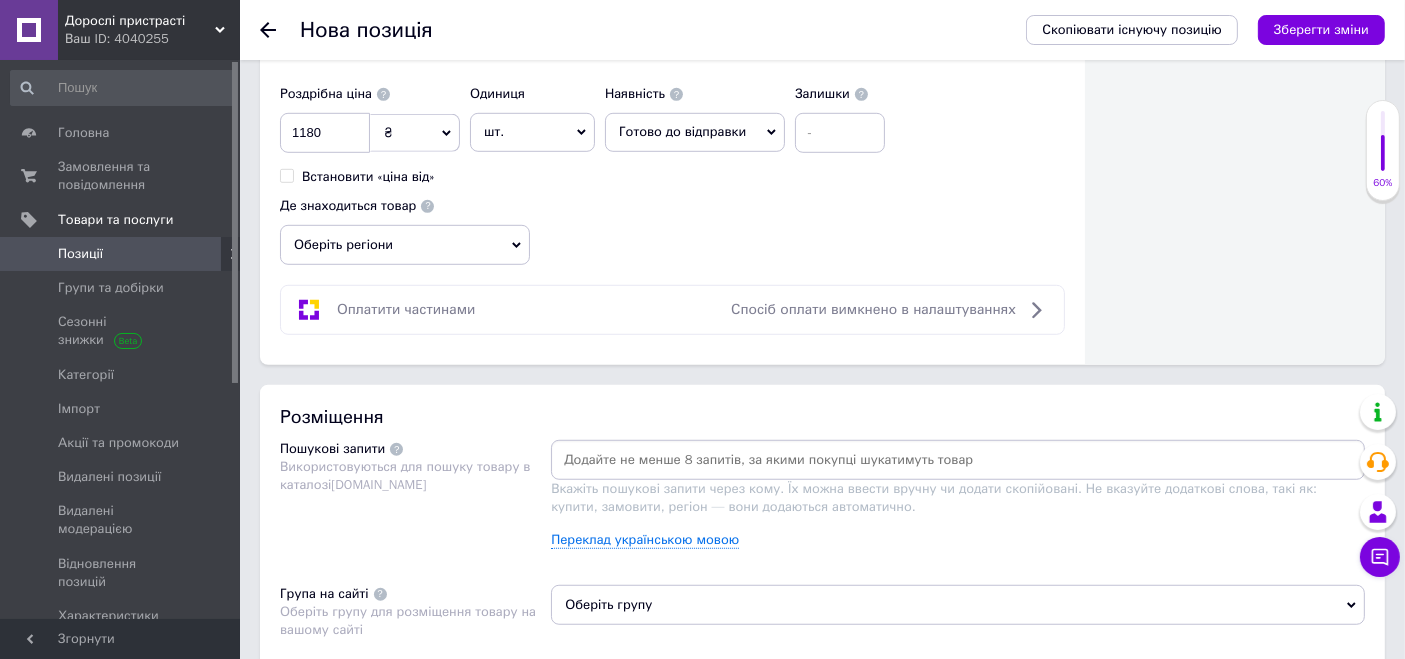 scroll, scrollTop: 1333, scrollLeft: 0, axis: vertical 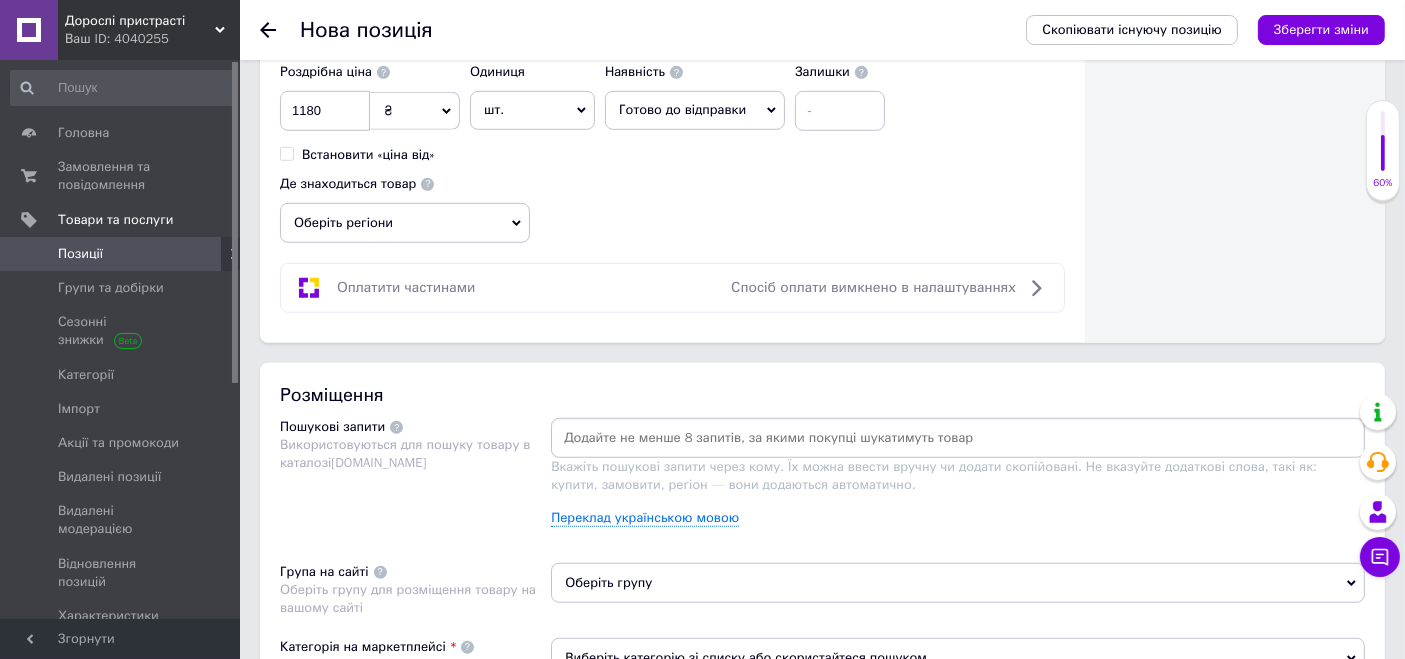 click at bounding box center (958, 438) 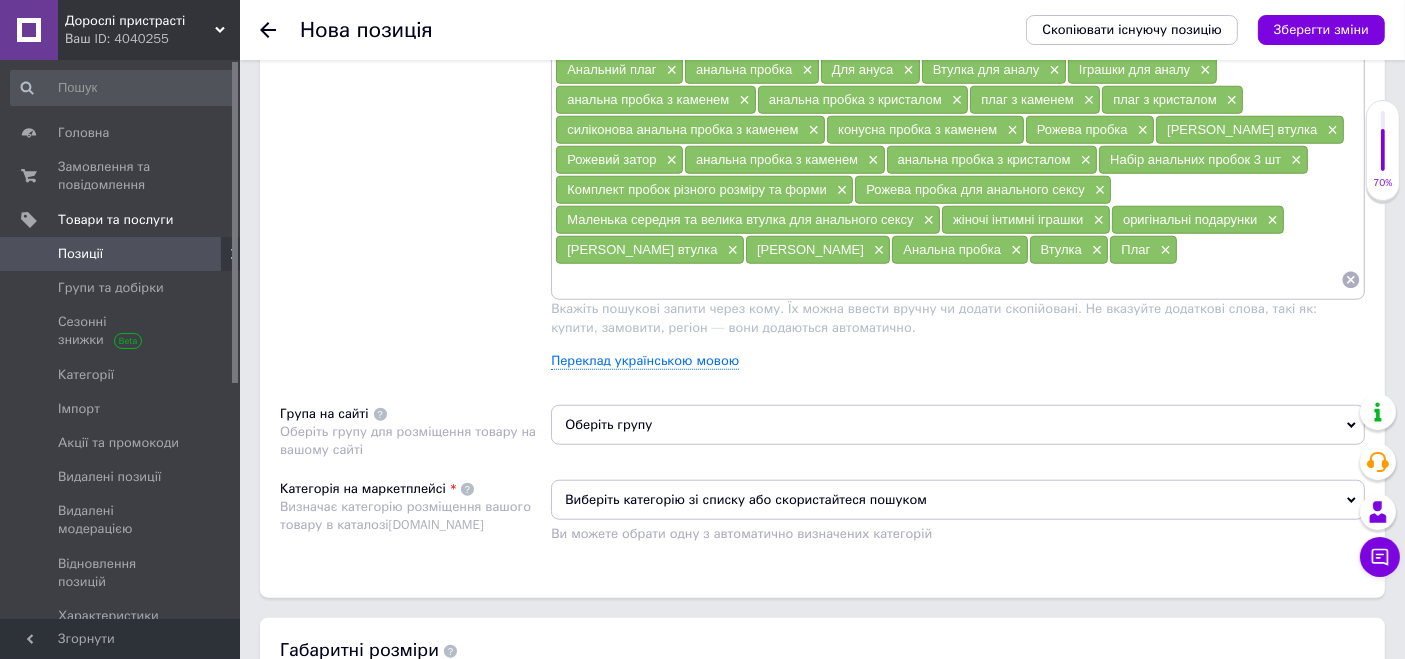 scroll, scrollTop: 1777, scrollLeft: 0, axis: vertical 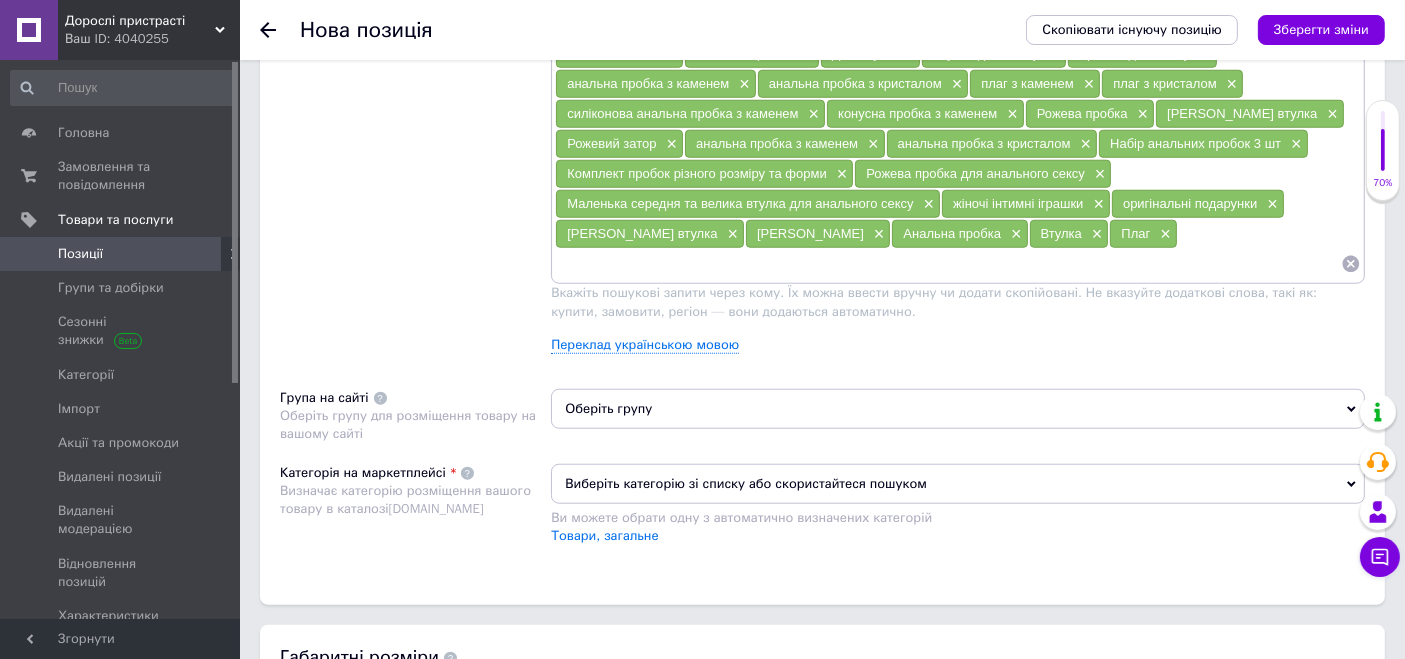 click on "Оберіть групу" at bounding box center (958, 409) 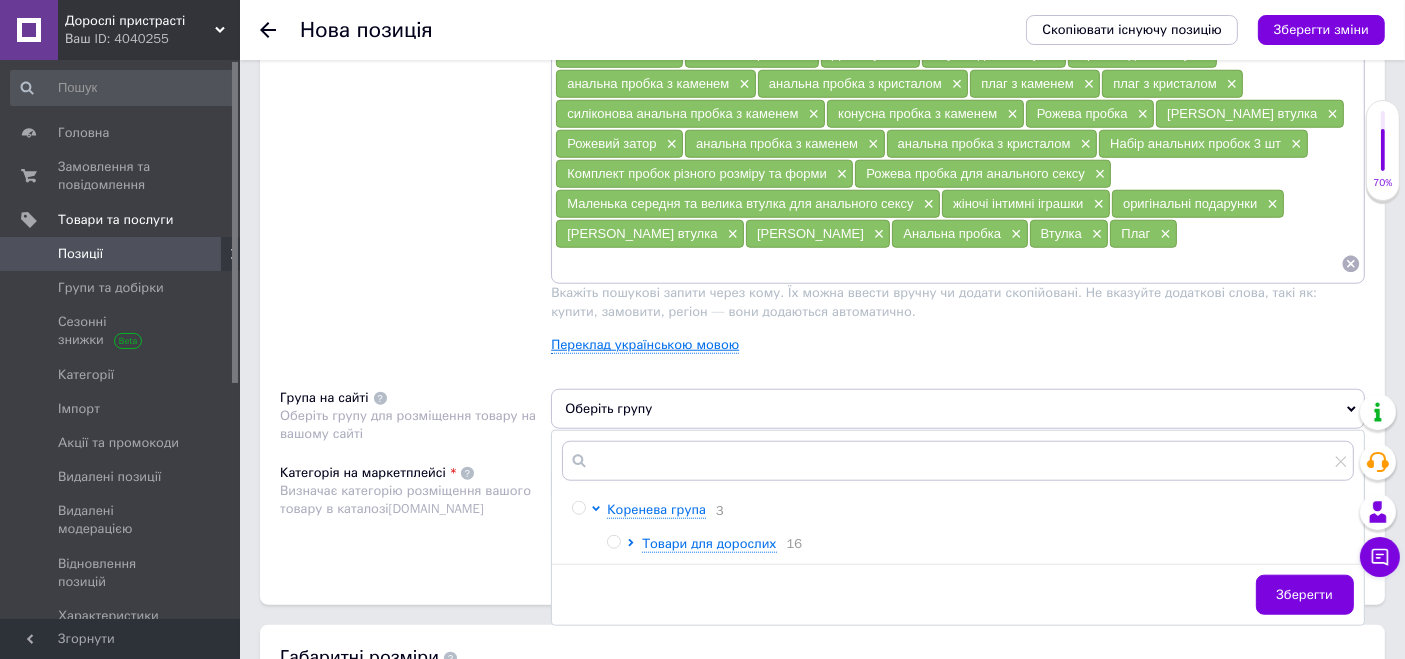 scroll, scrollTop: 2000, scrollLeft: 0, axis: vertical 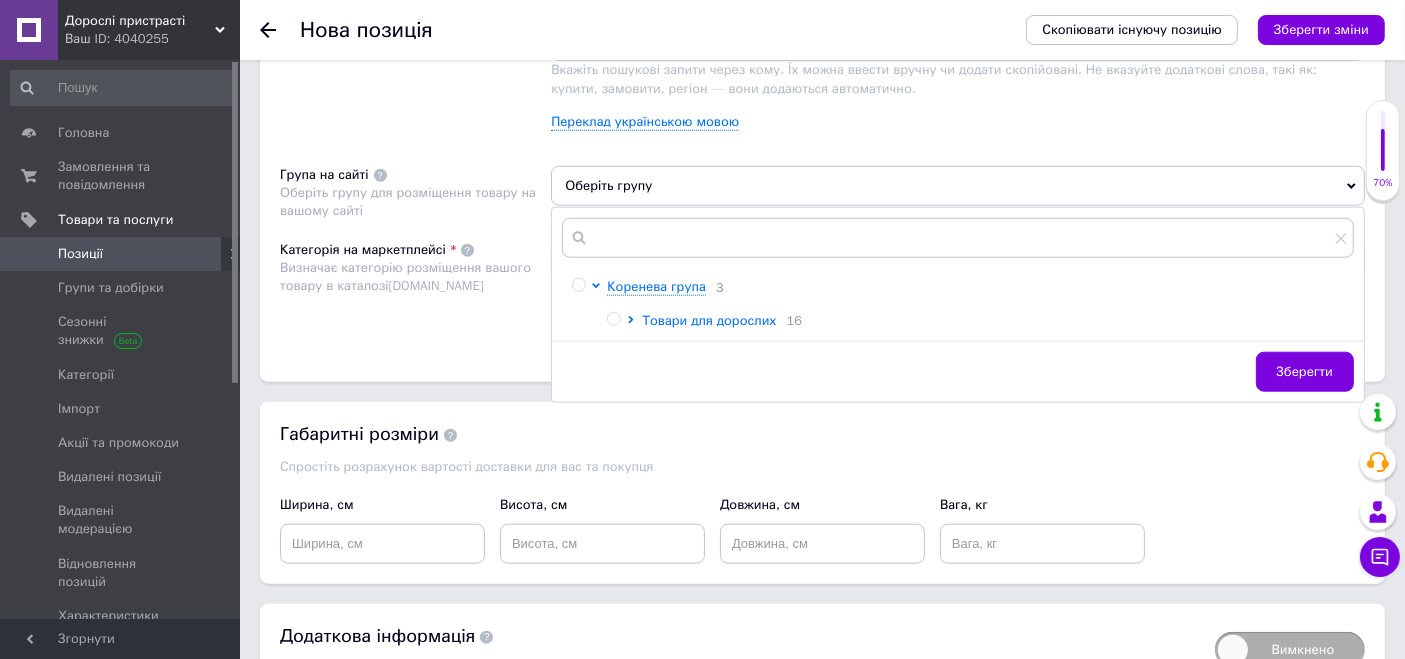 click 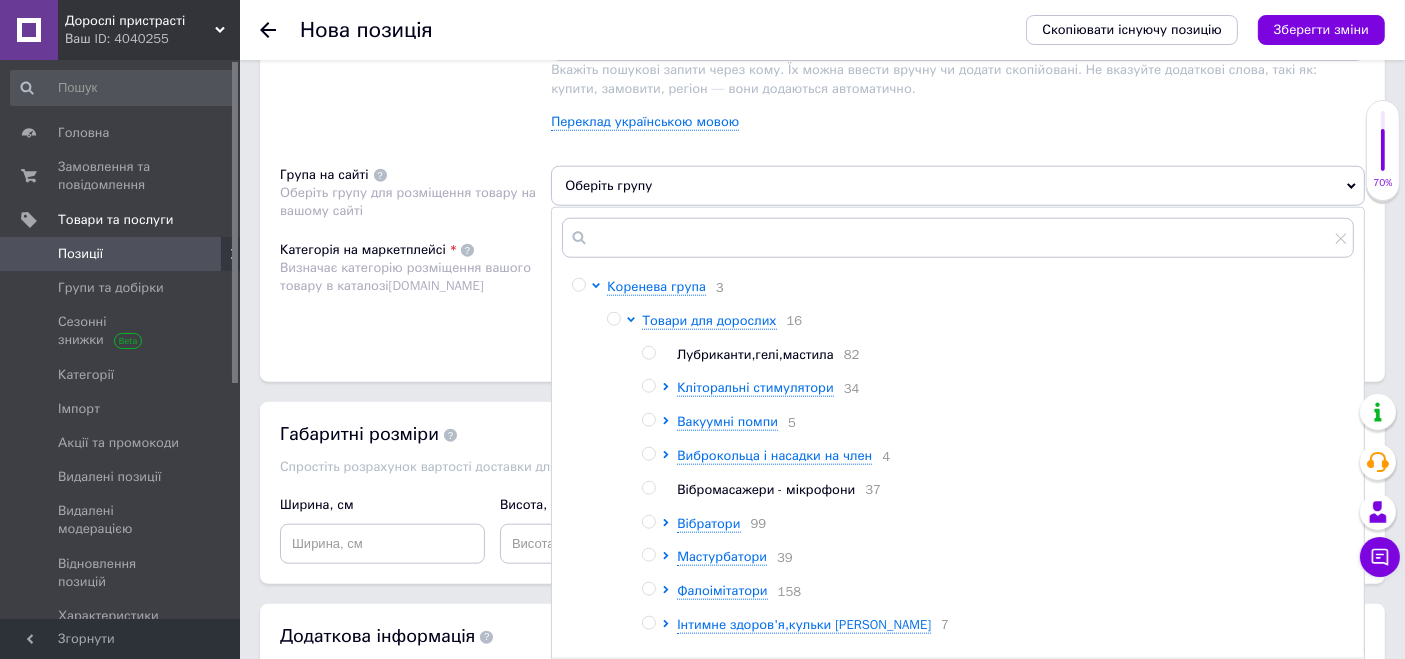 scroll, scrollTop: 222, scrollLeft: 0, axis: vertical 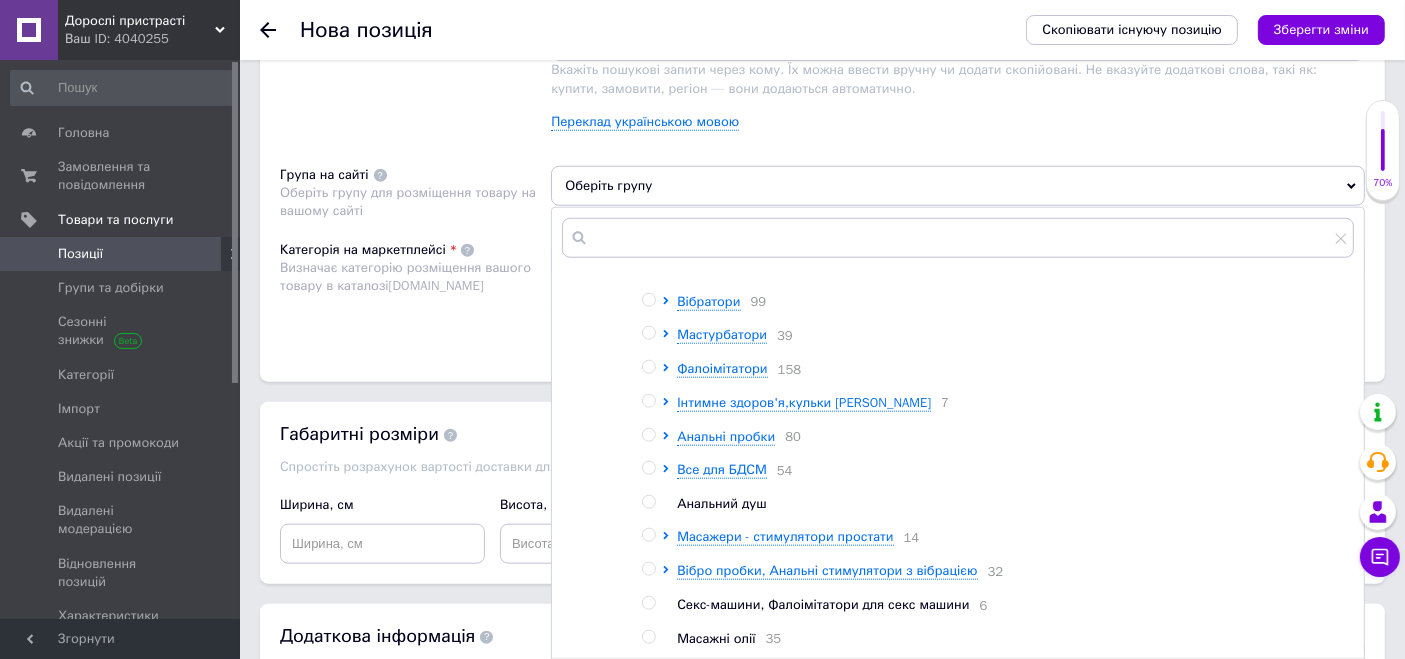 drag, startPoint x: 649, startPoint y: 435, endPoint x: 725, endPoint y: 455, distance: 78.58753 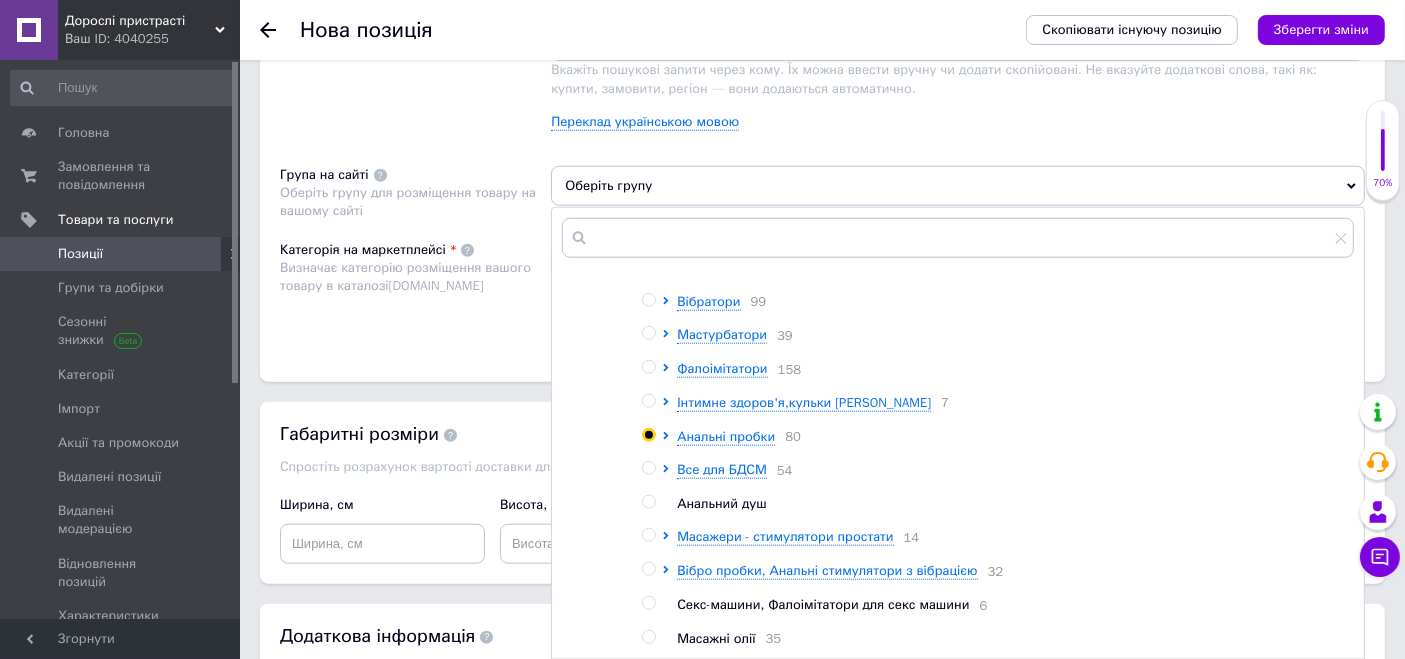 radio on "true" 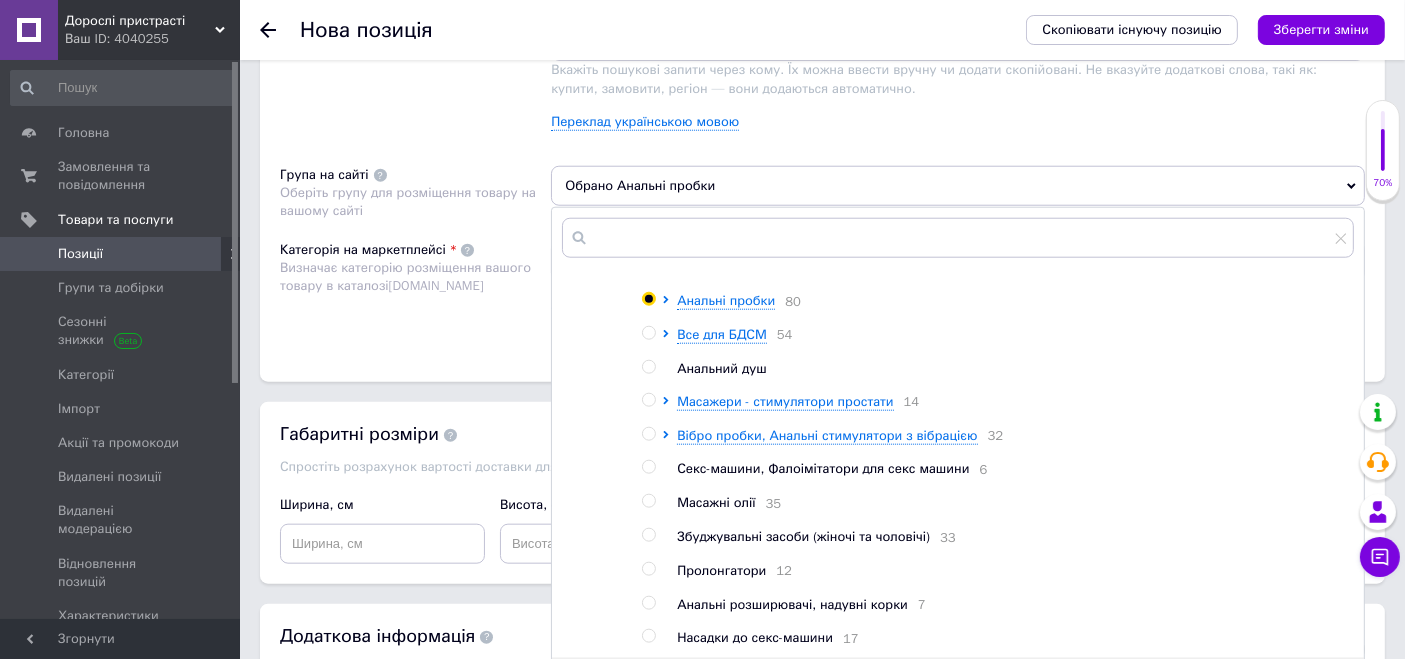 scroll, scrollTop: 379, scrollLeft: 0, axis: vertical 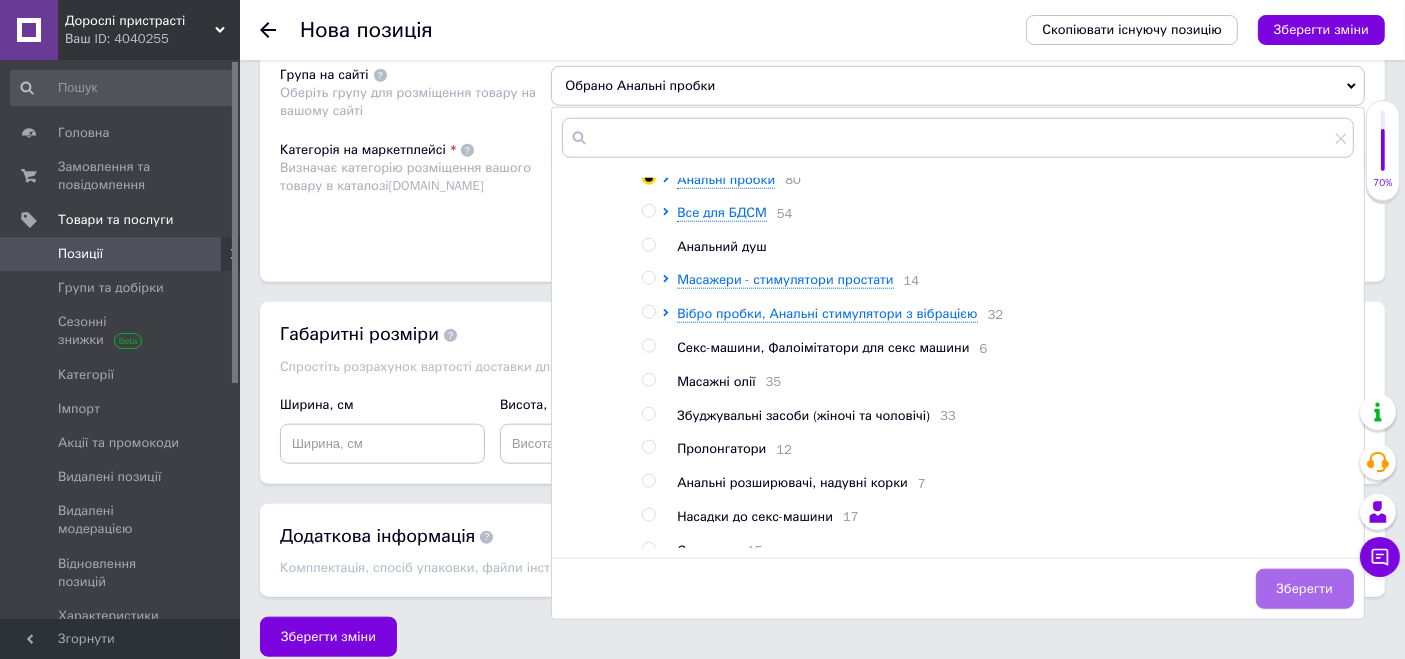 click on "Зберегти" at bounding box center (1305, 589) 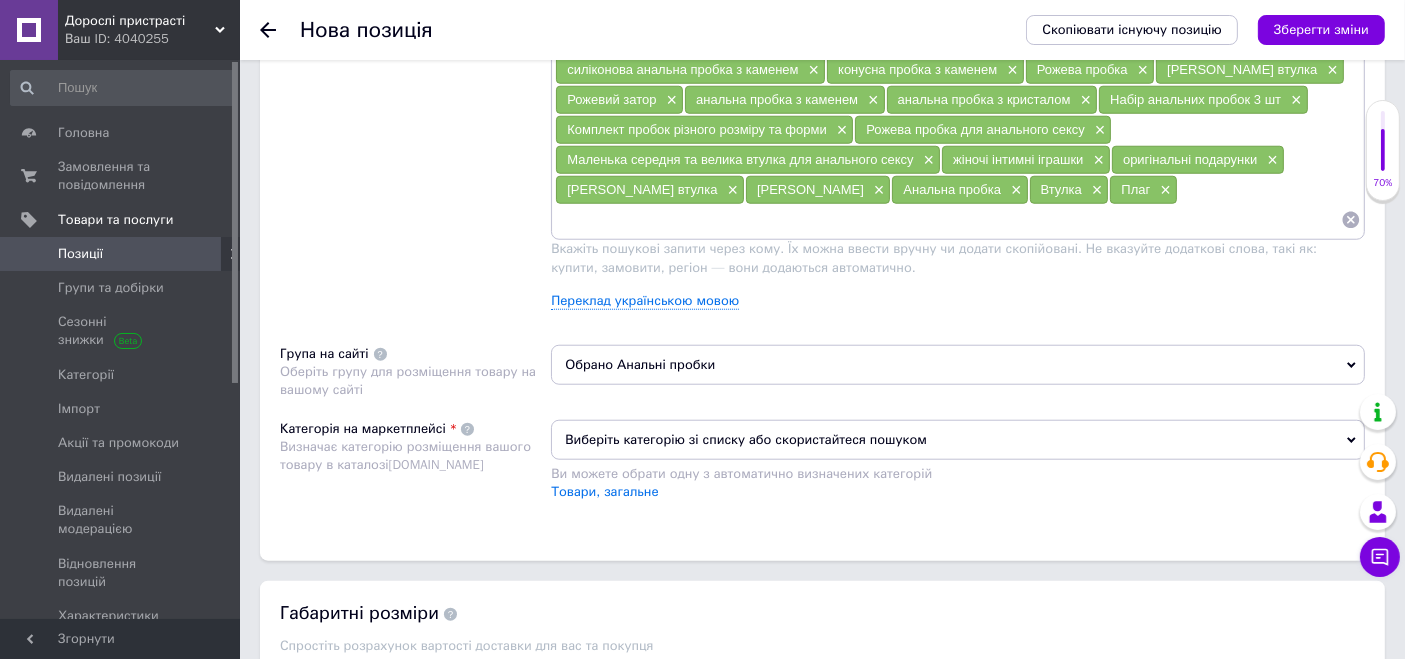 scroll, scrollTop: 1878, scrollLeft: 0, axis: vertical 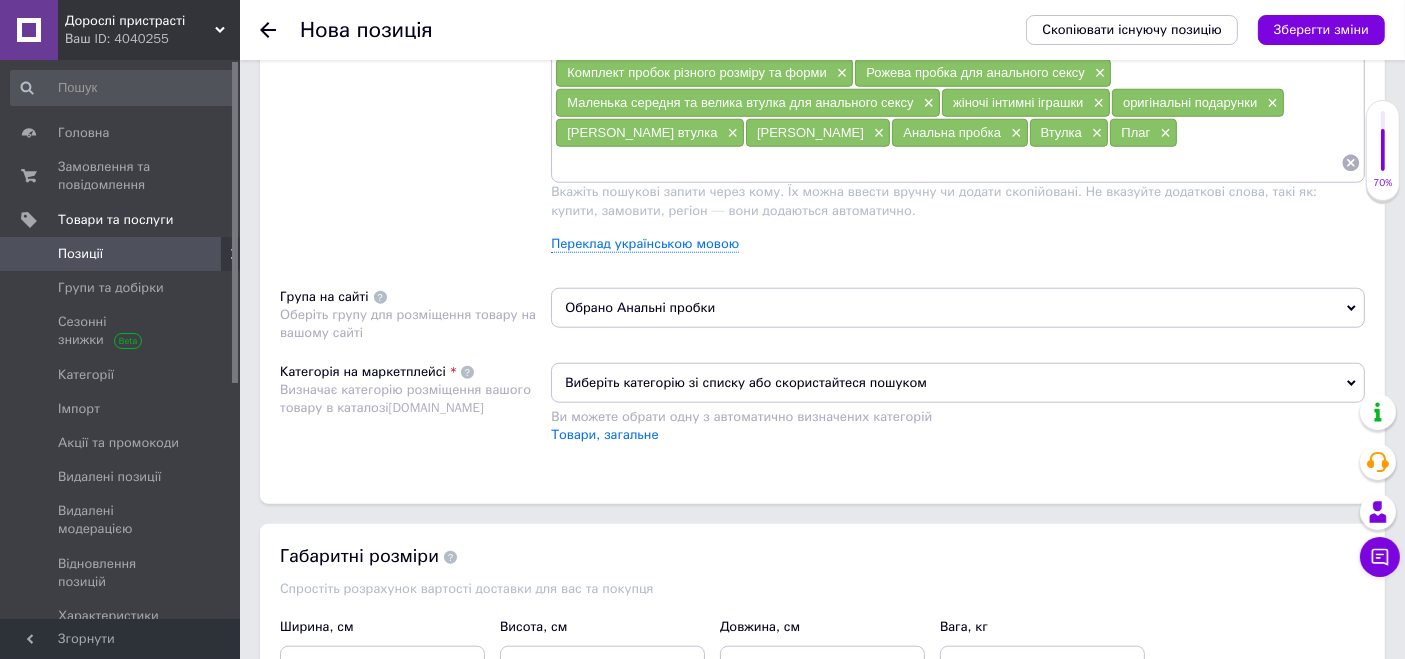 click on "Виберіть категорію зі списку або скористайтеся пошуком" at bounding box center [958, 383] 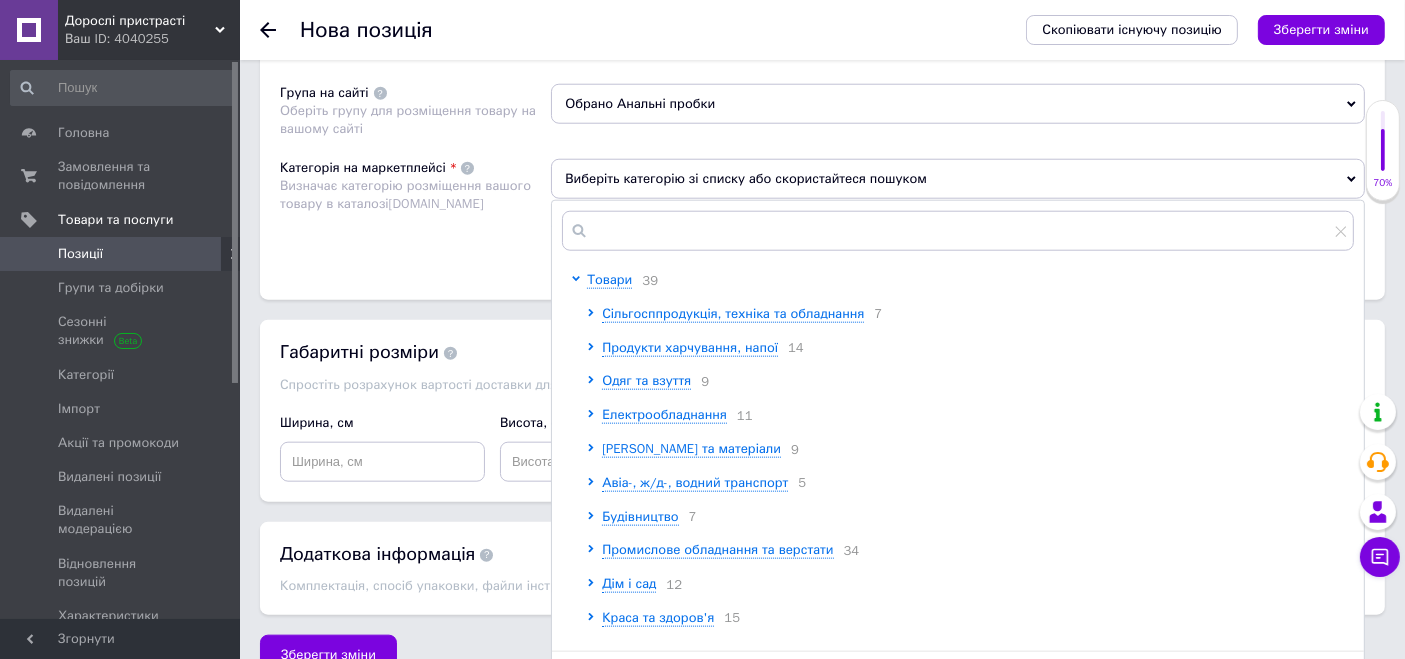 scroll, scrollTop: 2120, scrollLeft: 0, axis: vertical 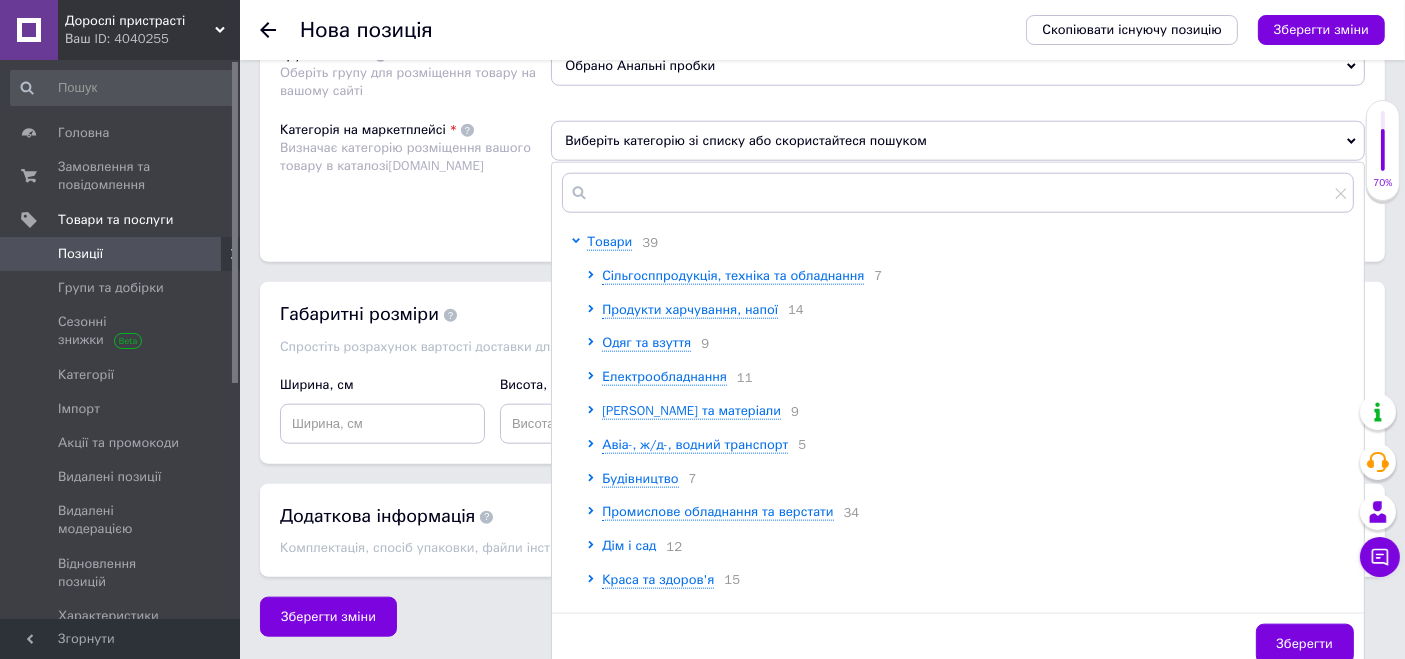 click 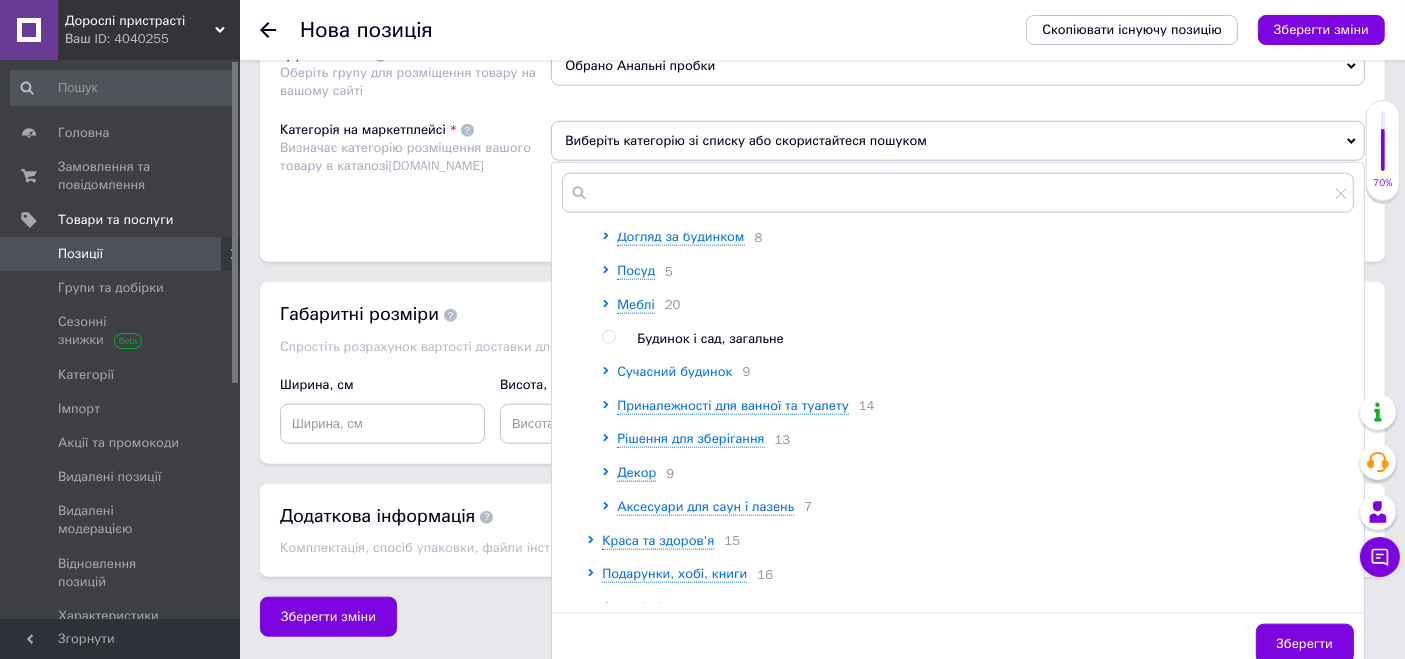 scroll, scrollTop: 222, scrollLeft: 0, axis: vertical 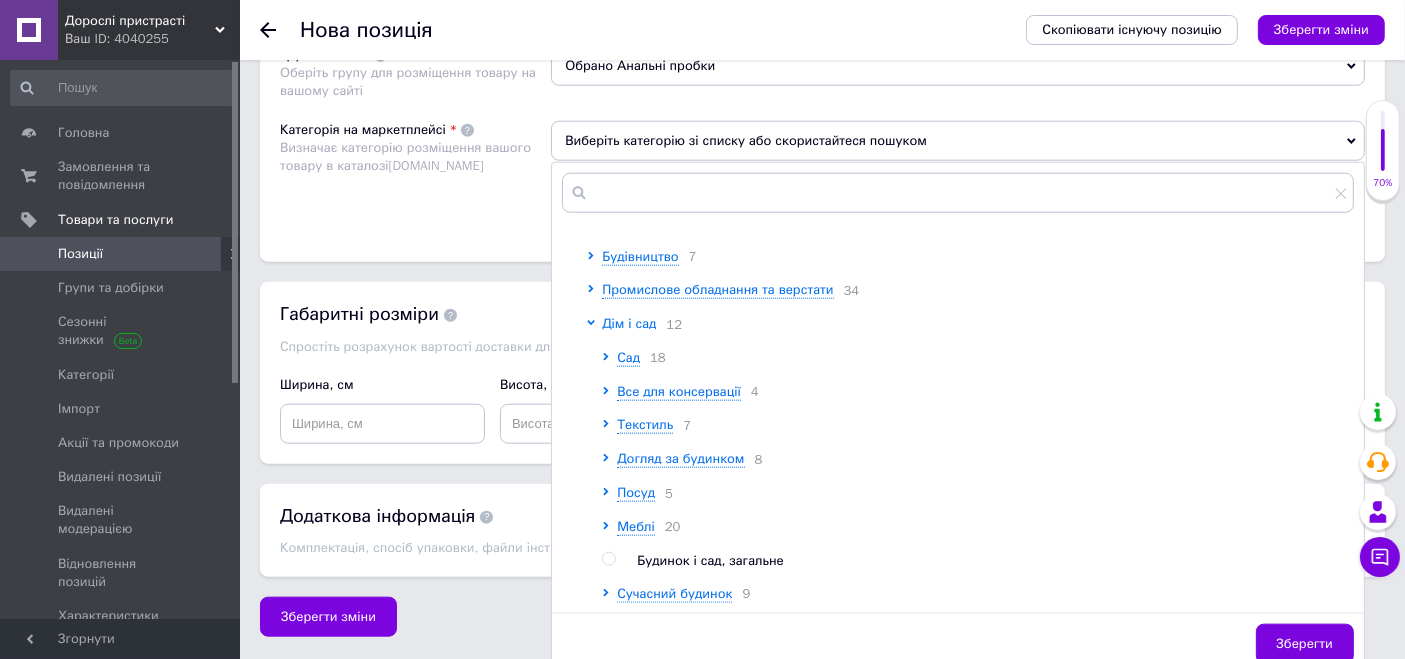 click 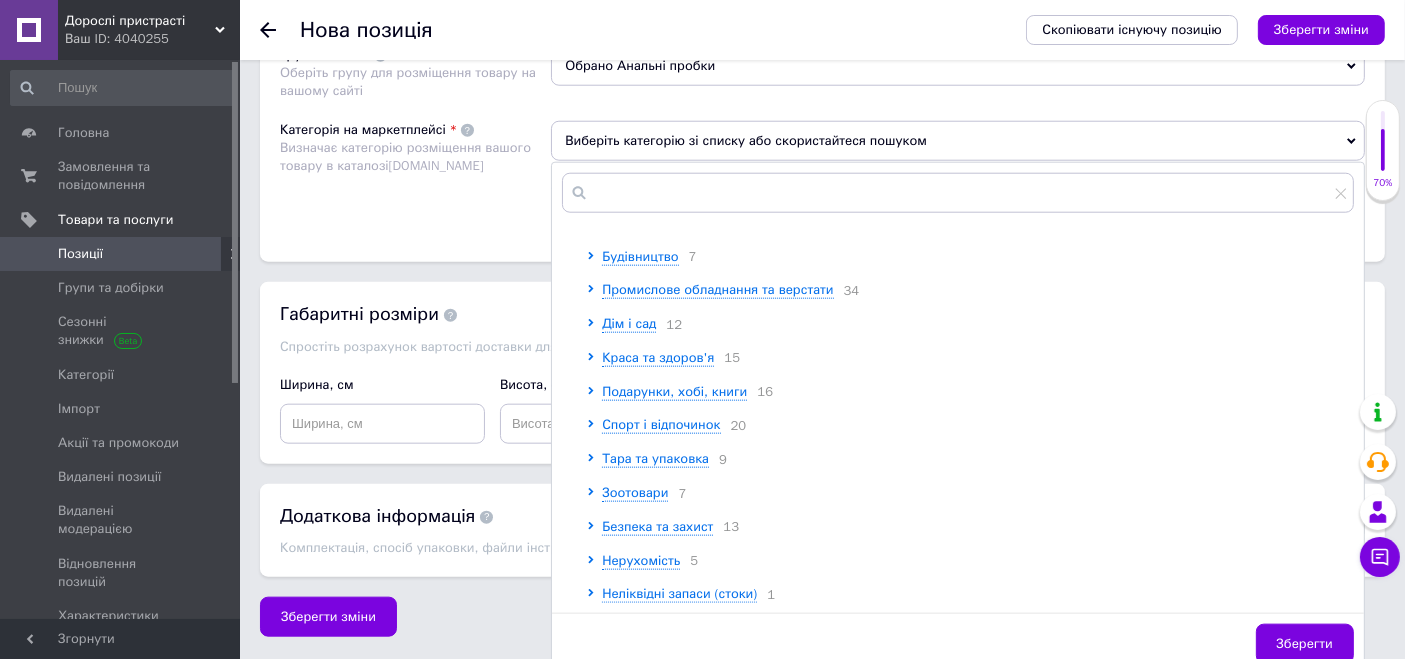 click at bounding box center [594, 358] 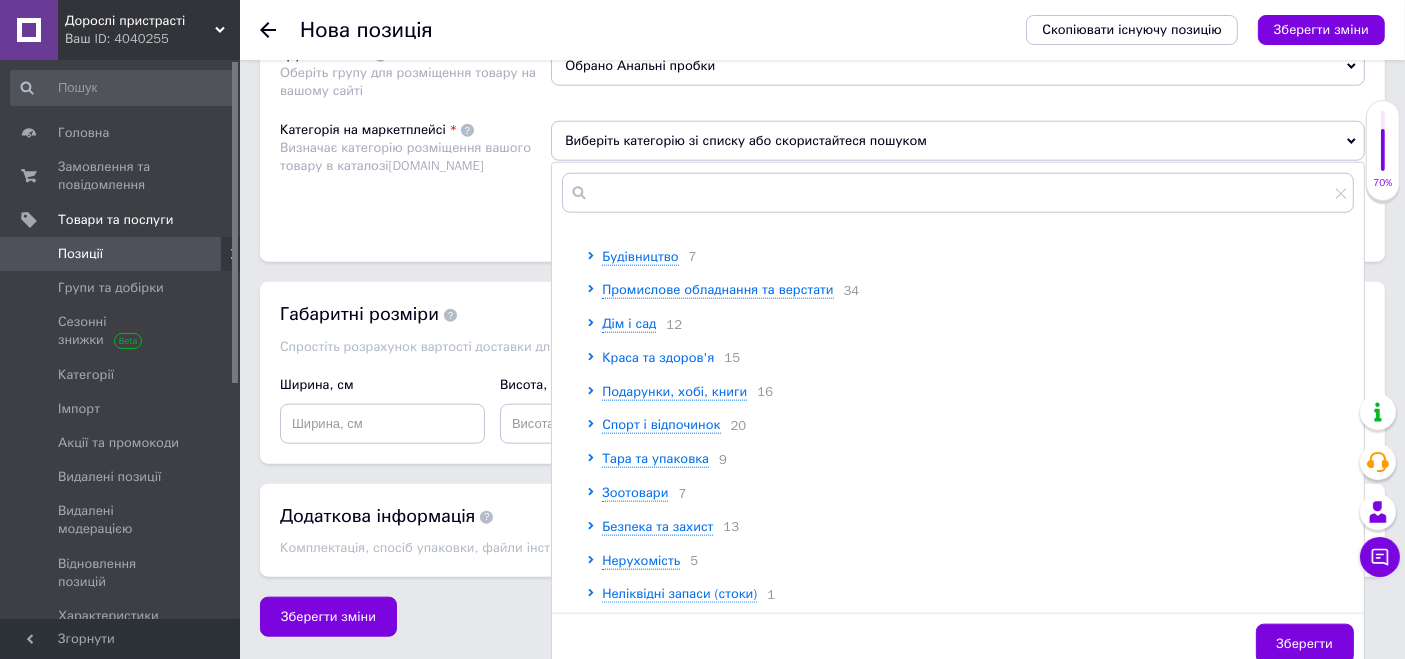 click 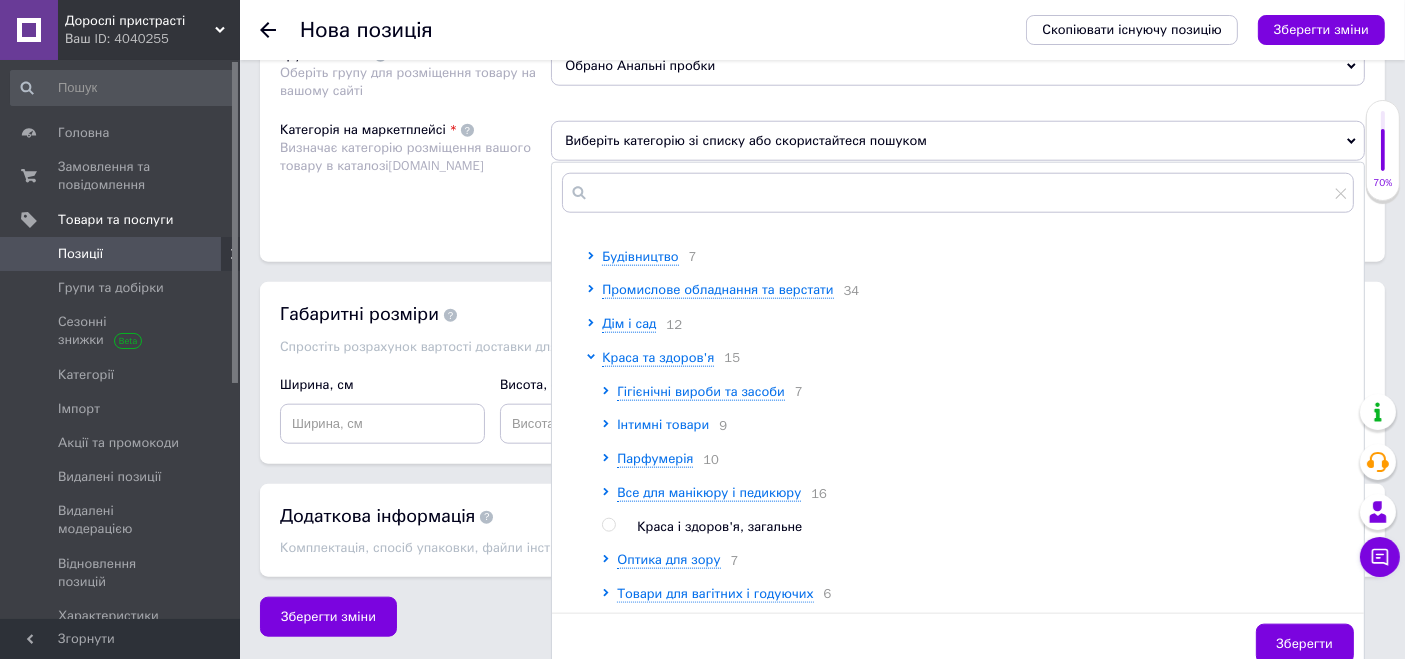 click 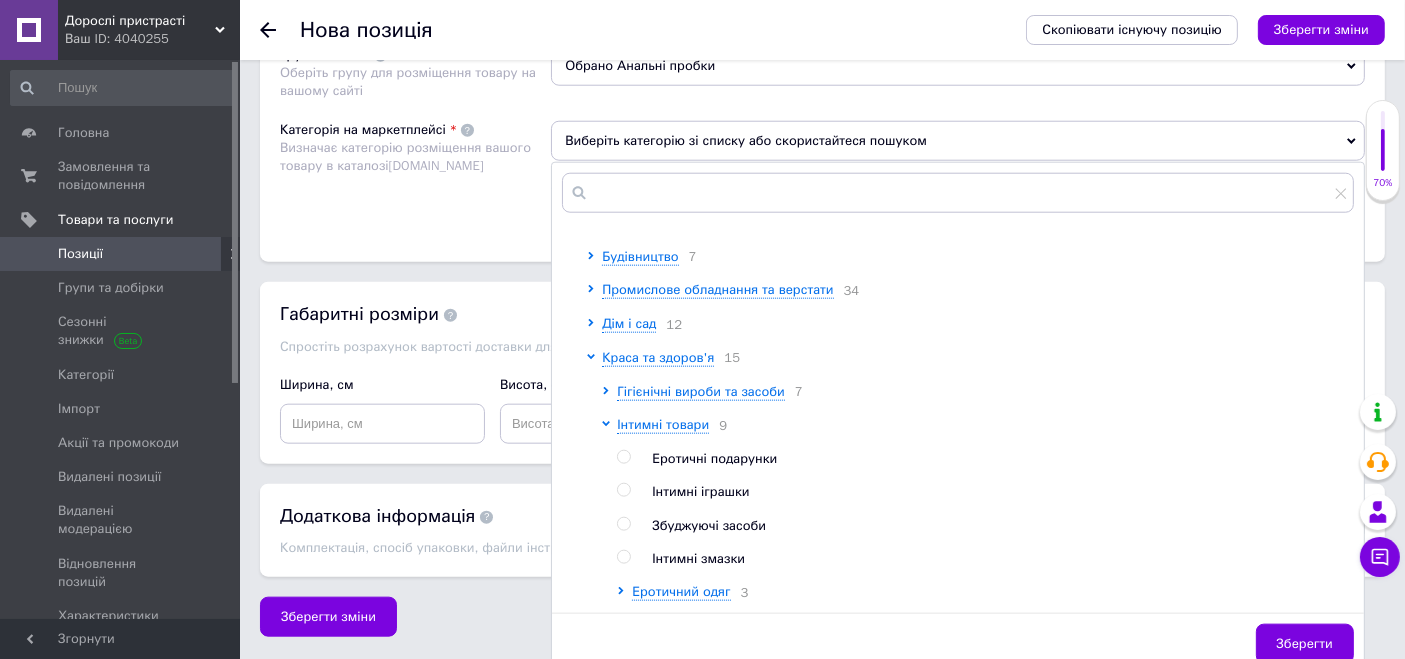 click at bounding box center (623, 490) 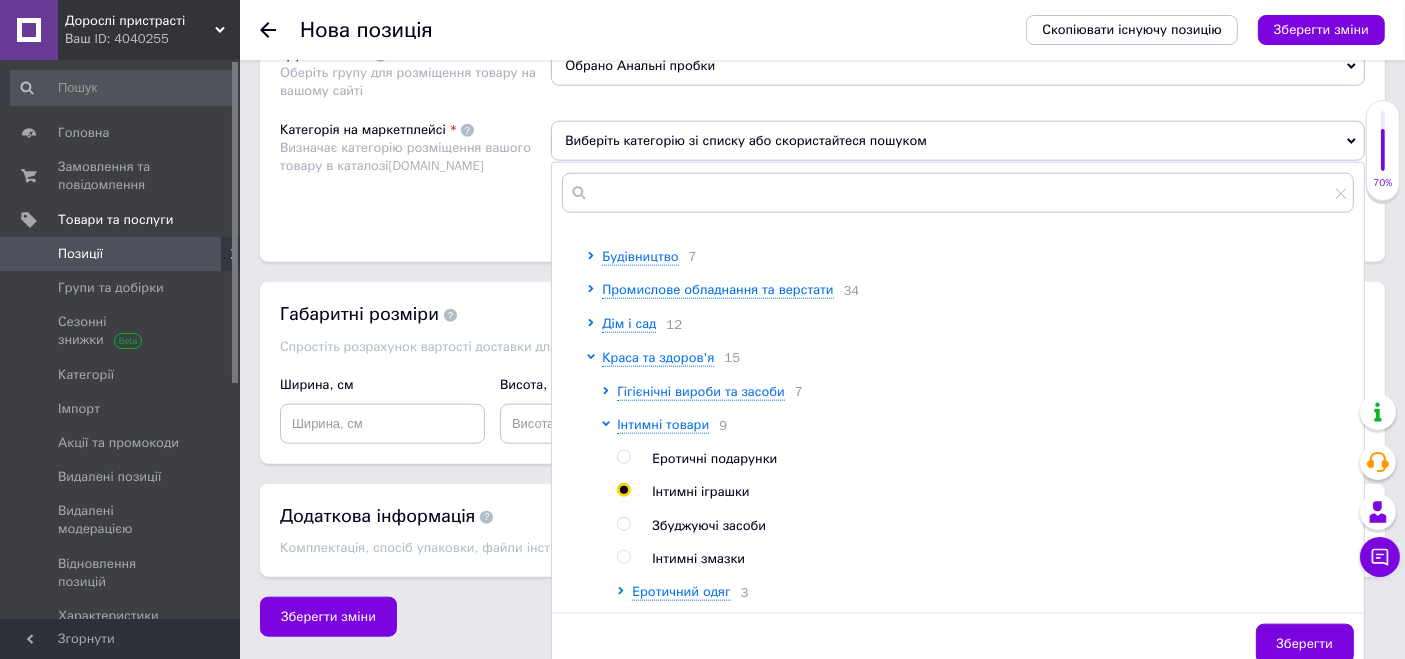 radio on "true" 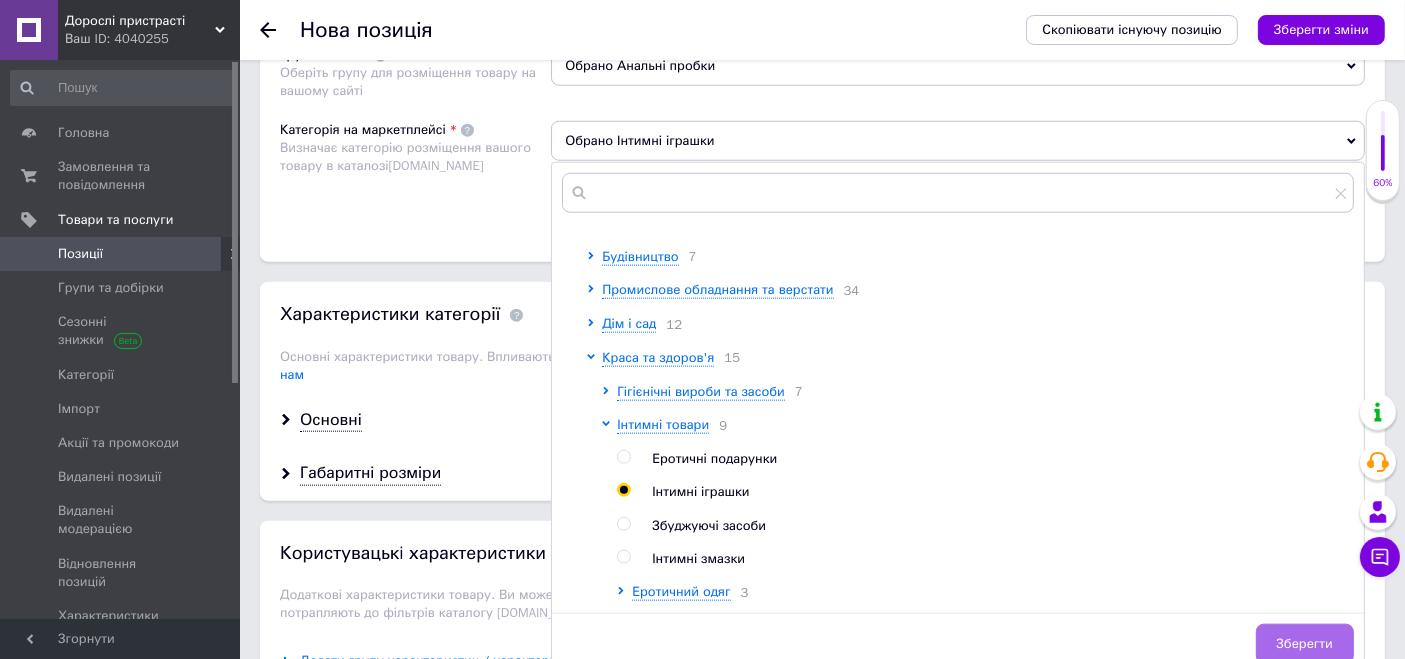 click on "Зберегти" at bounding box center (1305, 644) 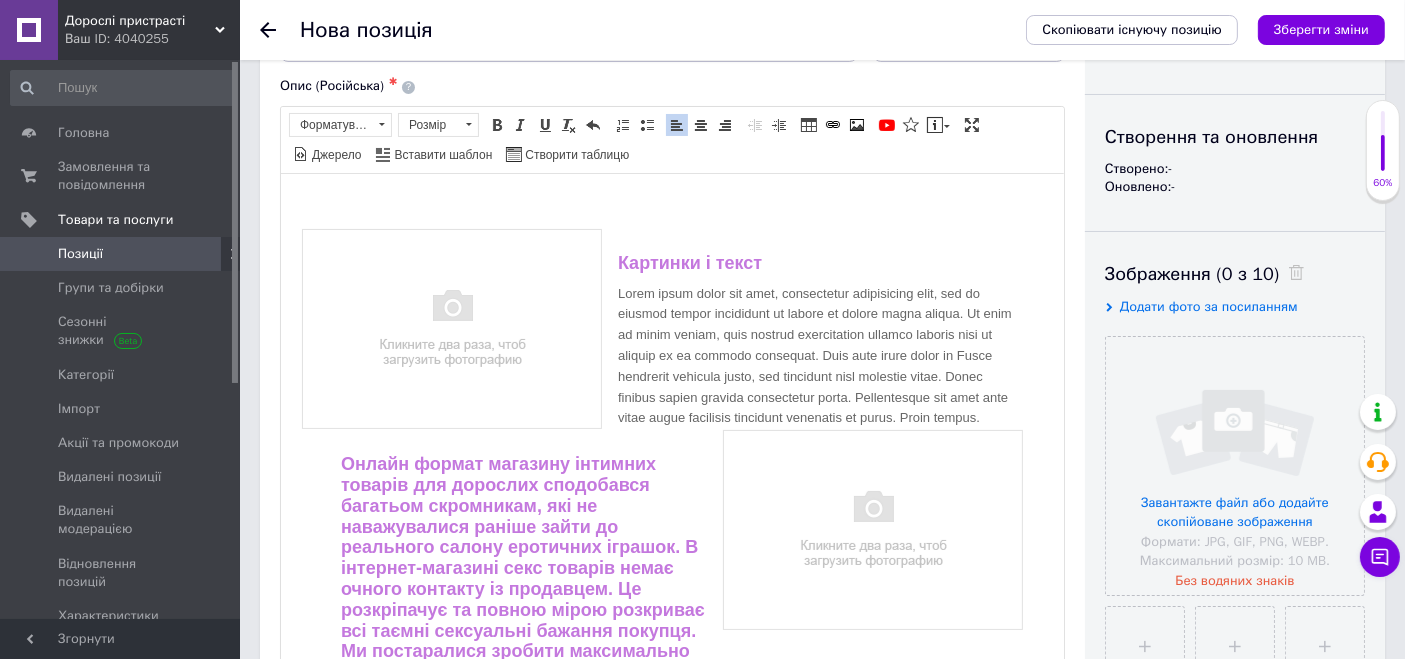 scroll, scrollTop: 120, scrollLeft: 0, axis: vertical 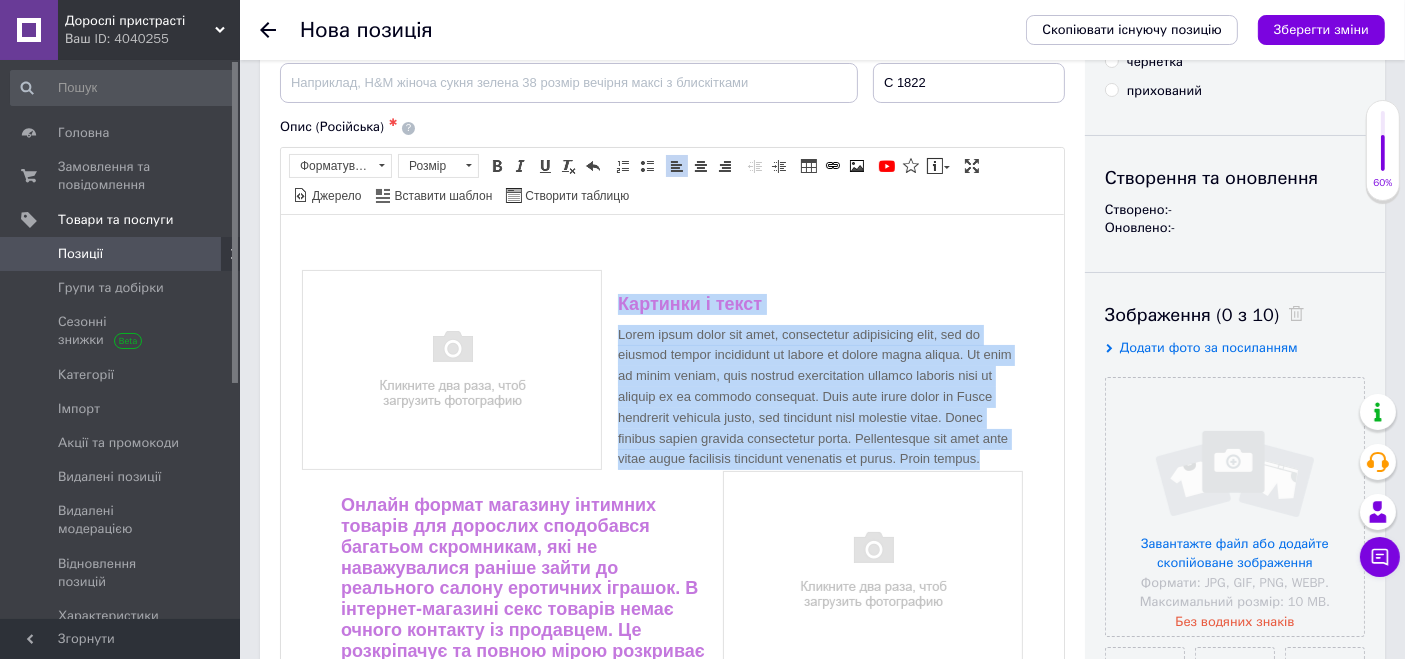 drag, startPoint x: 963, startPoint y: 458, endPoint x: 616, endPoint y: 299, distance: 381.6936 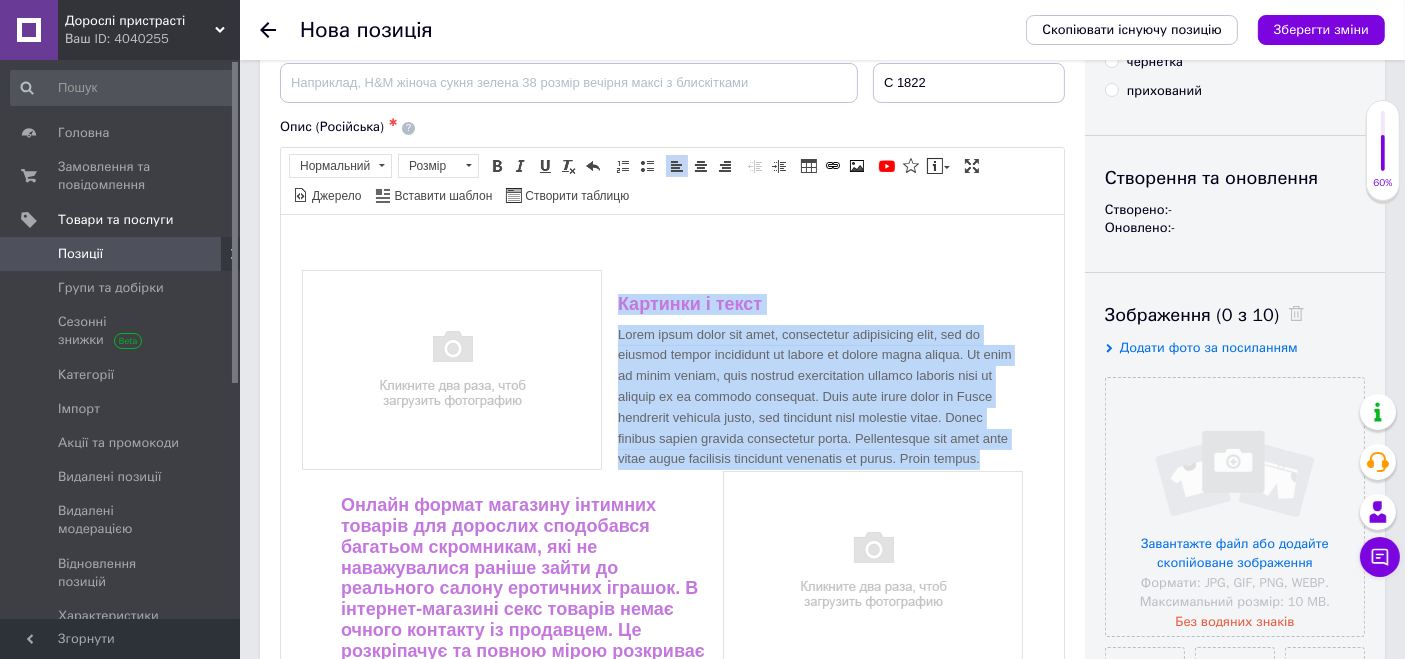scroll, scrollTop: 272, scrollLeft: 0, axis: vertical 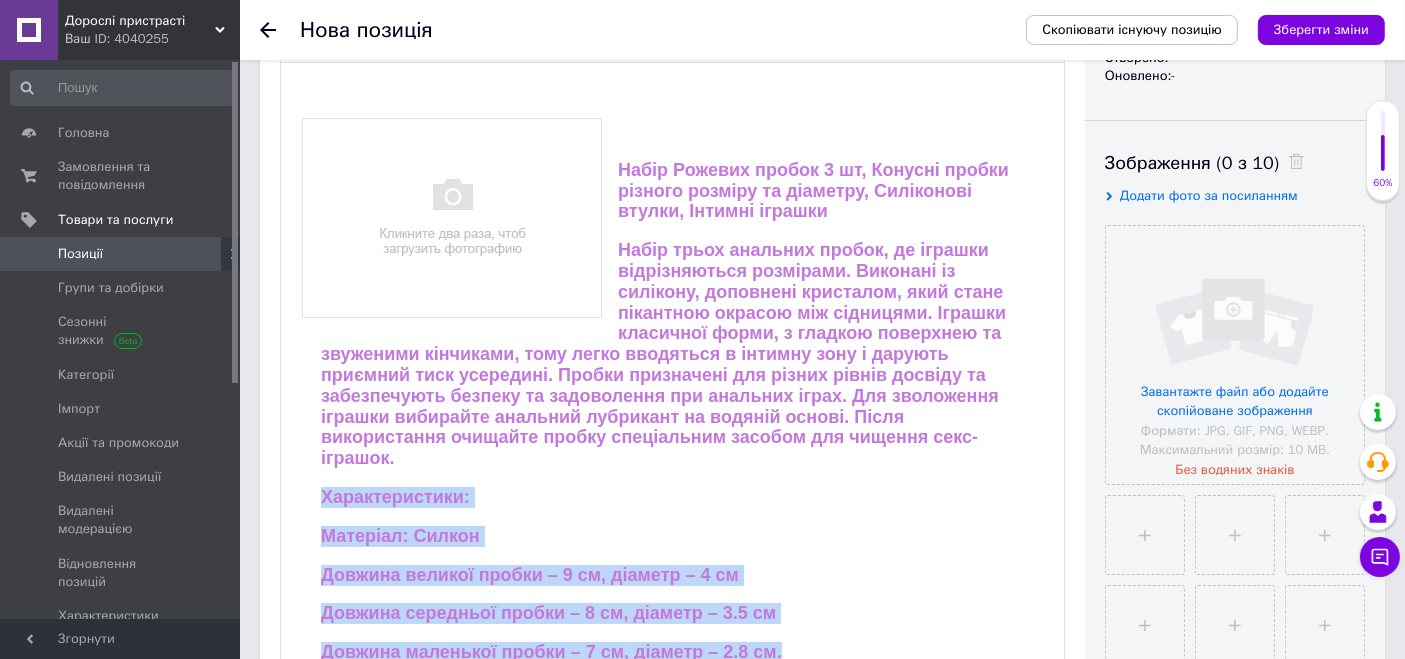 drag, startPoint x: 787, startPoint y: 649, endPoint x: 312, endPoint y: 498, distance: 498.42352 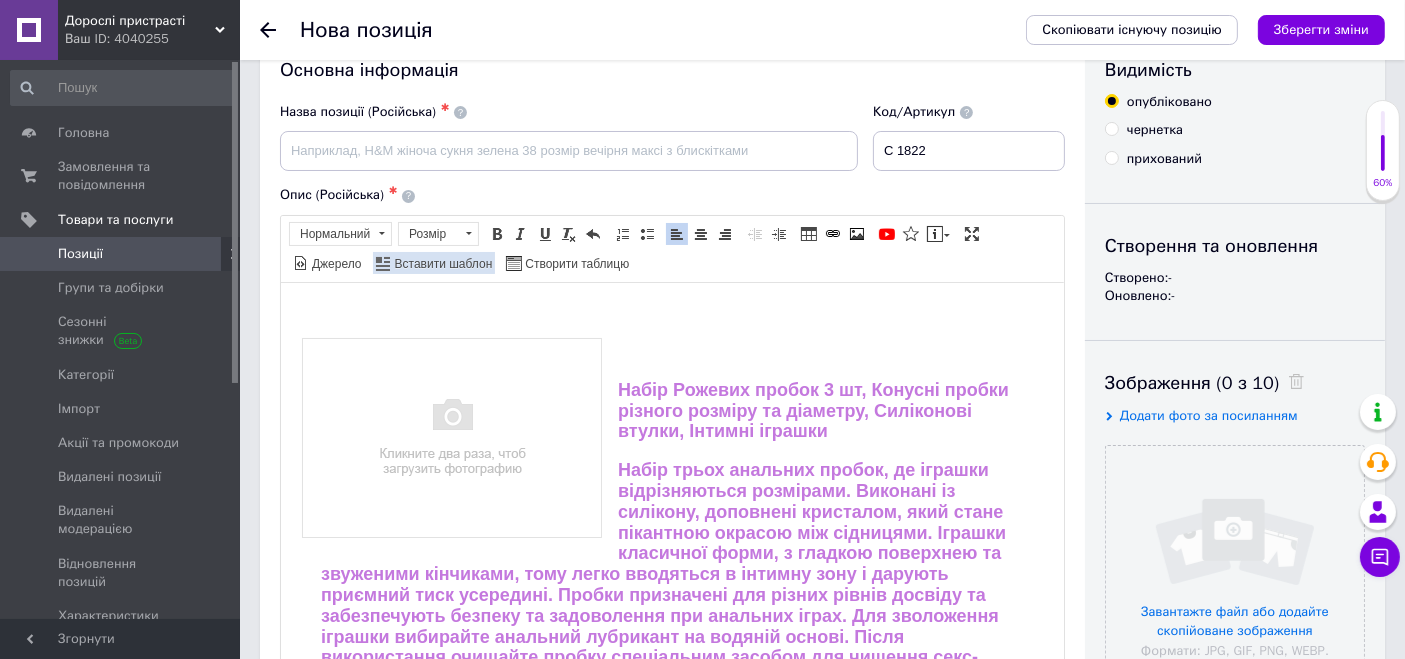 scroll, scrollTop: 0, scrollLeft: 0, axis: both 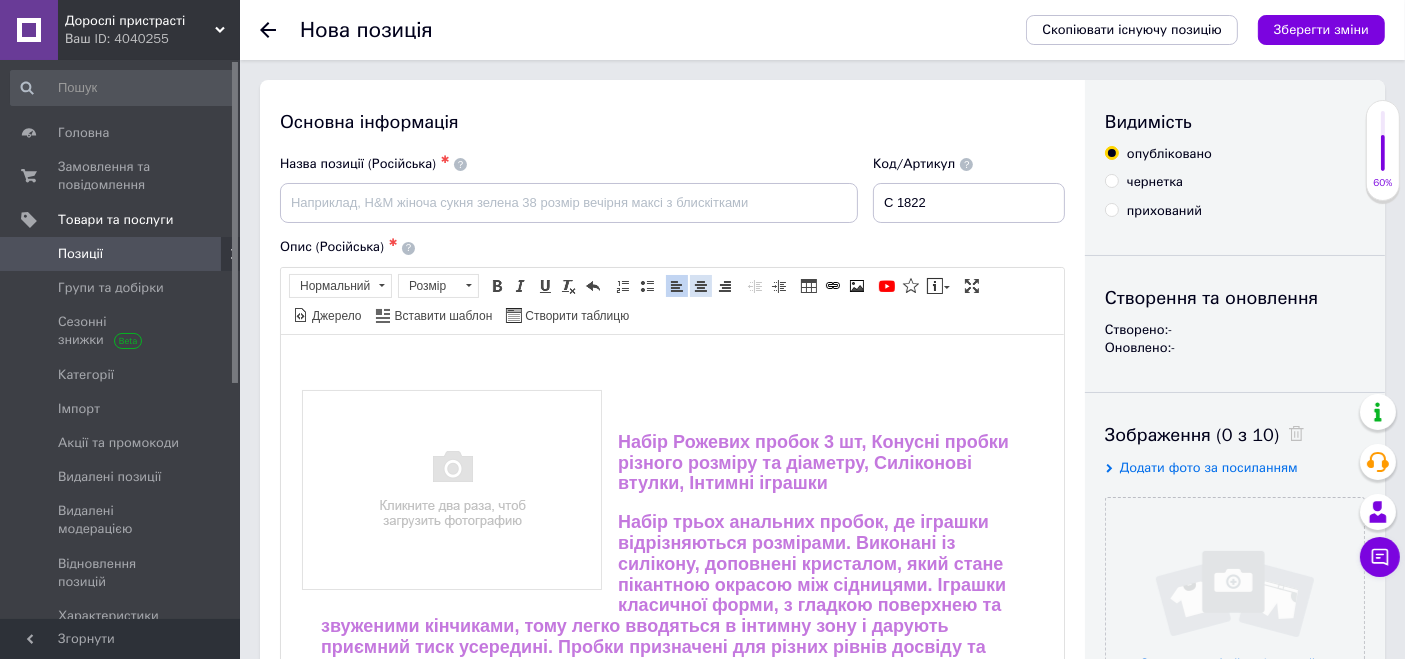 click on "По центру" at bounding box center [701, 286] 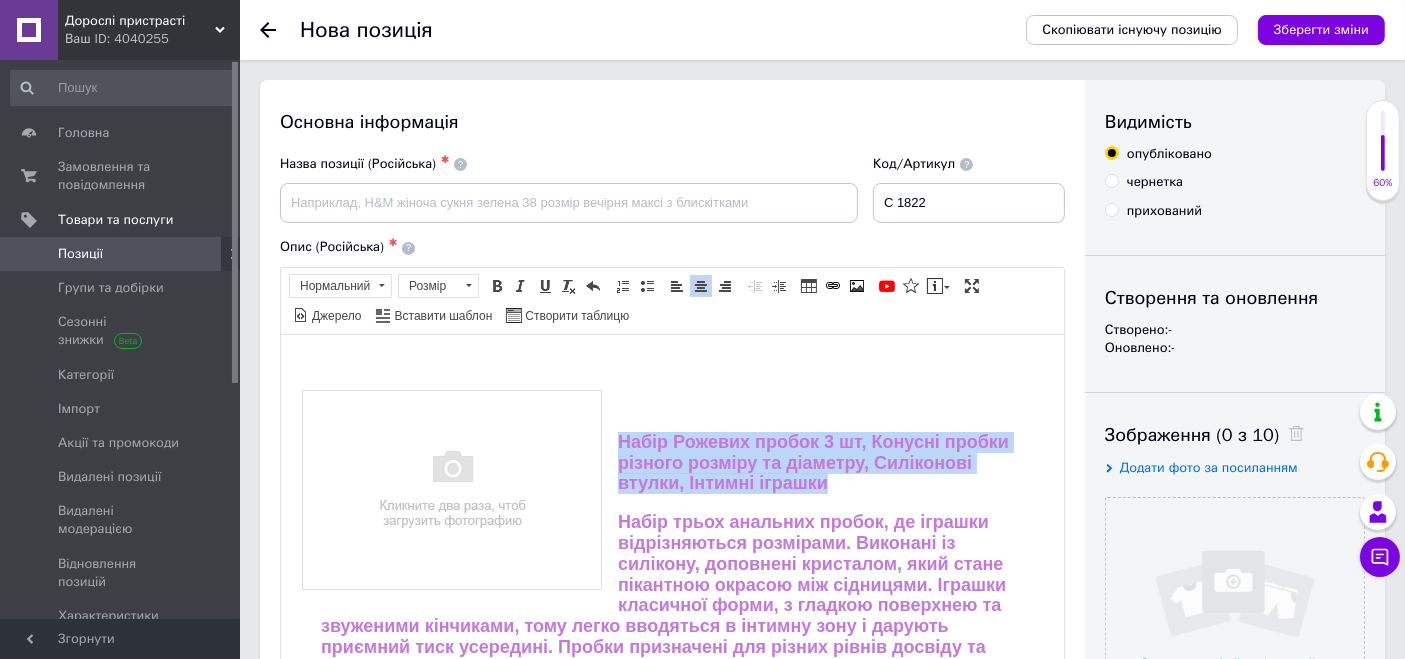 drag, startPoint x: 936, startPoint y: 482, endPoint x: 617, endPoint y: 433, distance: 322.7414 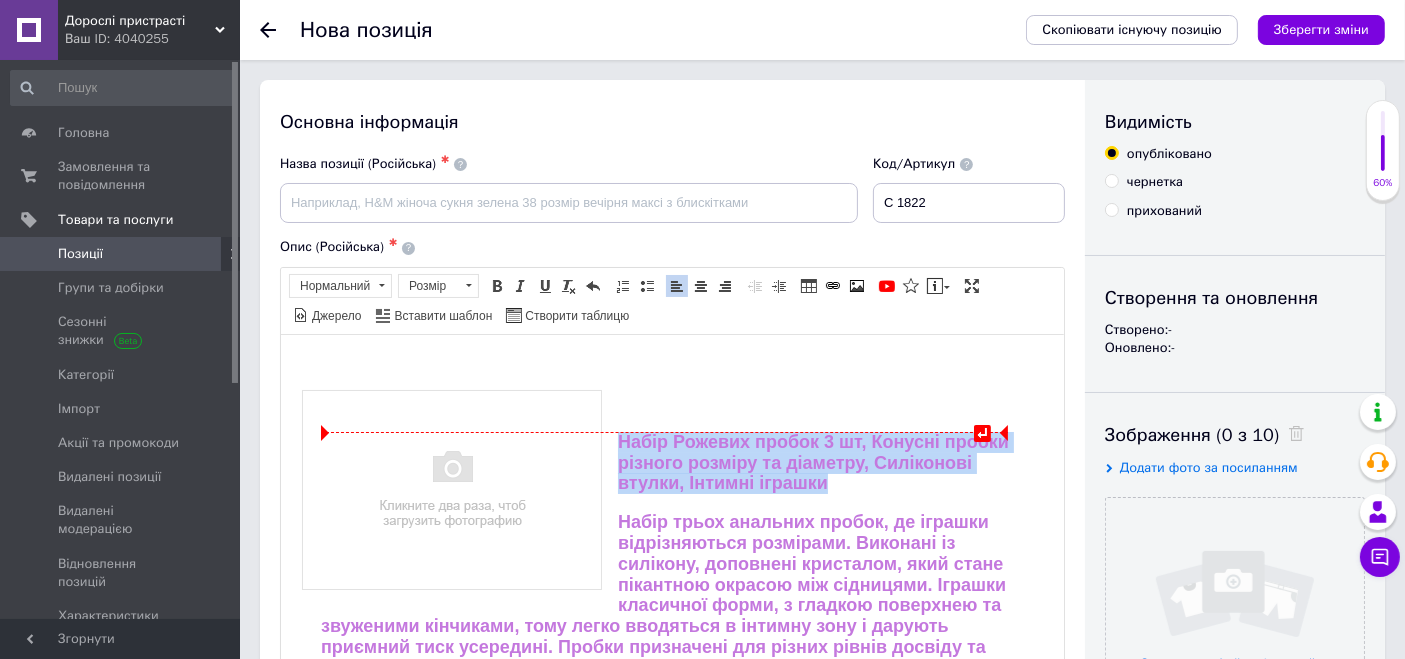 copy on "Набір Рожевих пробок 3 шт, Конусні пробки різного розміру та діаметру, Силіконові втулки, Інтимні іграшки" 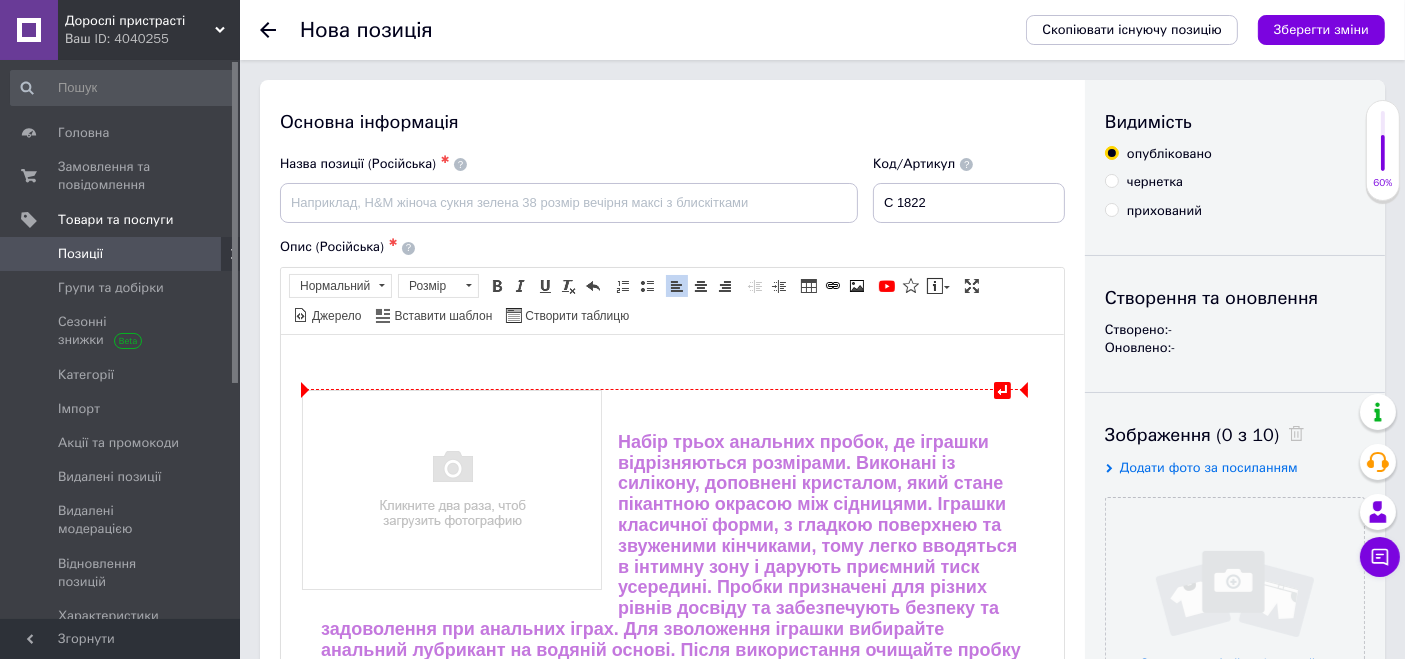 click on "Набір трьох анальних пробок, де іграшки відрізняються розмірами. Виконані із силікону, доповнені кристалом, який стане пікантною окрасою між сідницями. Іграшки класичної форми, з гладкою поверхнею та звуженими кінчиками, тому легко вводяться в інтимну зону і дарують приємний тиск усередині. Пробки призначені для різних рівнів досвіду та забезпечують безпеку та задоволення при анальних іграх. Для зволоження іграшки вибирайте анальний лубрикант на водяній основі. Після використання очищайте пробку спеціальним засобом для чищення секс-іграшок." at bounding box center (671, 818) 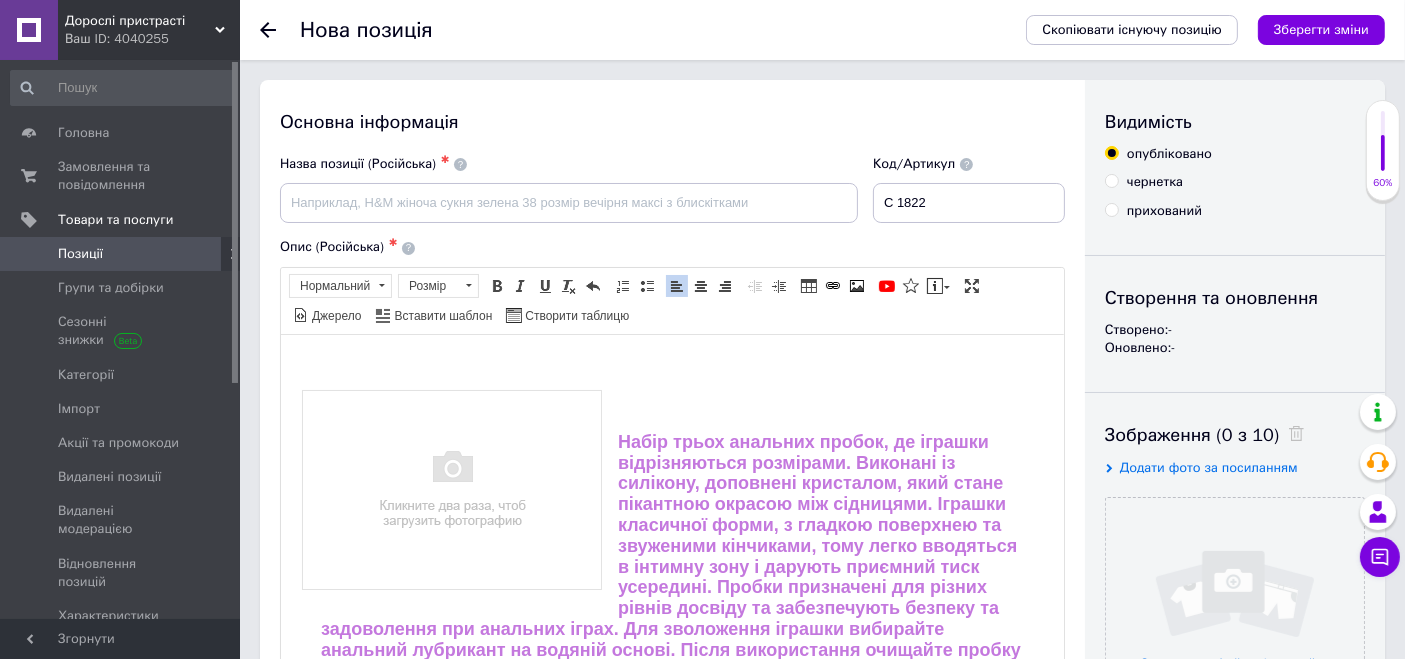 click on "Набір трьох анальних пробок, де іграшки відрізняються розмірами. Виконані із силікону, доповнені кристалом, який стане пікантною окрасою між сідницями. Іграшки класичної форми, з гладкою поверхнею та звуженими кінчиками, тому легко вводяться в інтимну зону і дарують приємний тиск усередині. Пробки призначені для різних рівнів досвіду та забезпечують безпеку та задоволення при анальних іграх. Для зволоження іграшки вибирайте анальний лубрикант на водяній основі. Після використання очищайте пробку спеціальним засобом для чищення секс-іграшок." at bounding box center [671, 801] 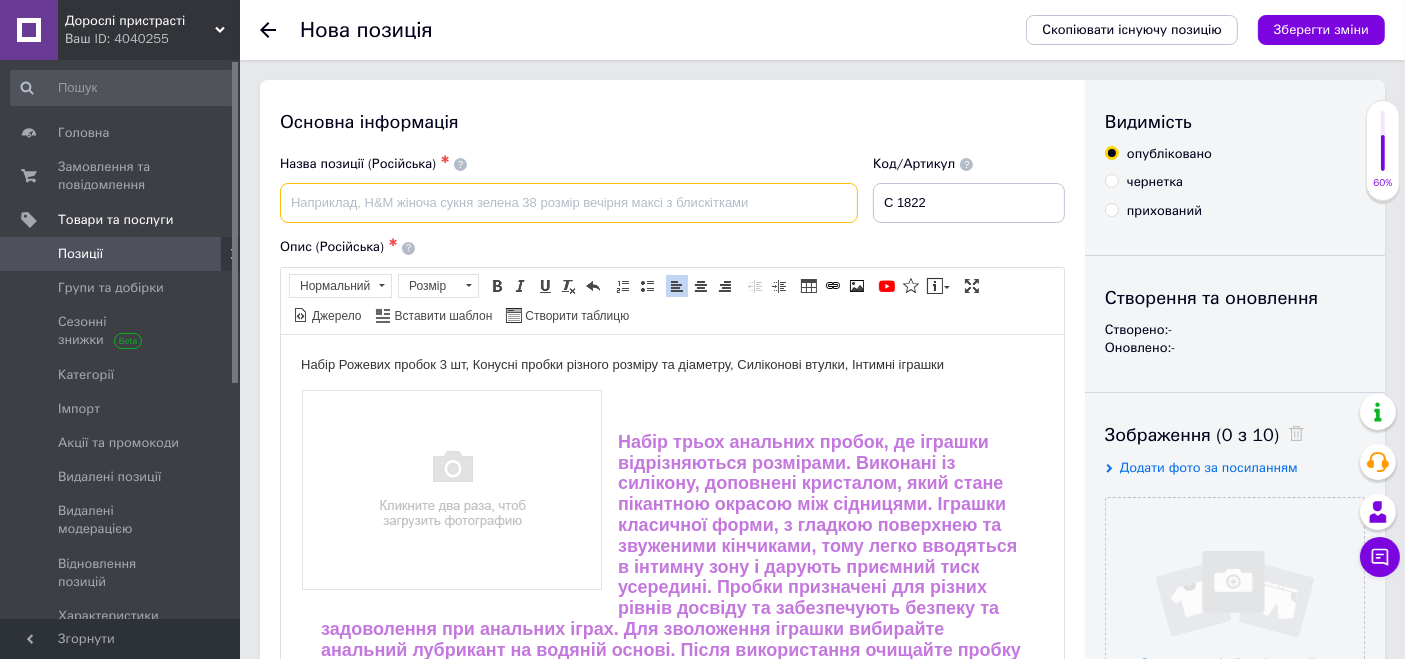 click at bounding box center [569, 203] 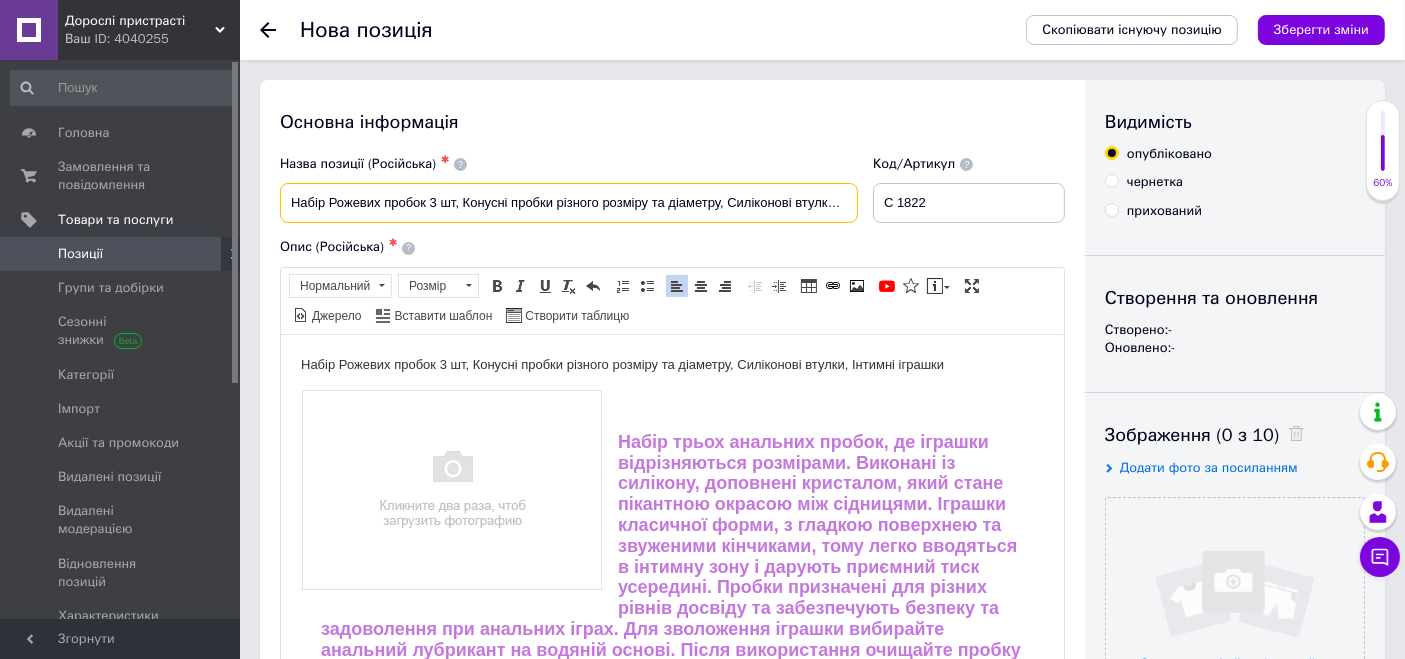 scroll, scrollTop: 0, scrollLeft: 80, axis: horizontal 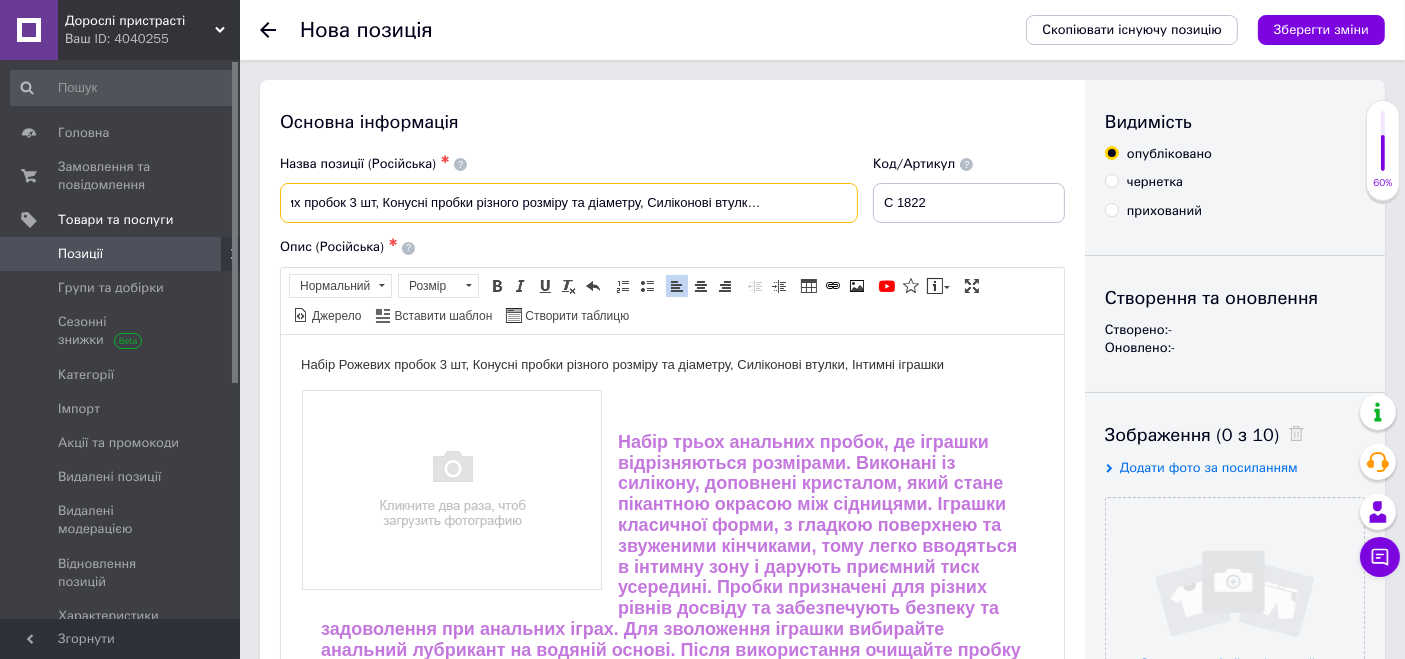 type on "Набір Рожевих пробок 3 шт, Конусні пробки різного розміру та діаметру, Силіконові втулки, Інтимні іграшки" 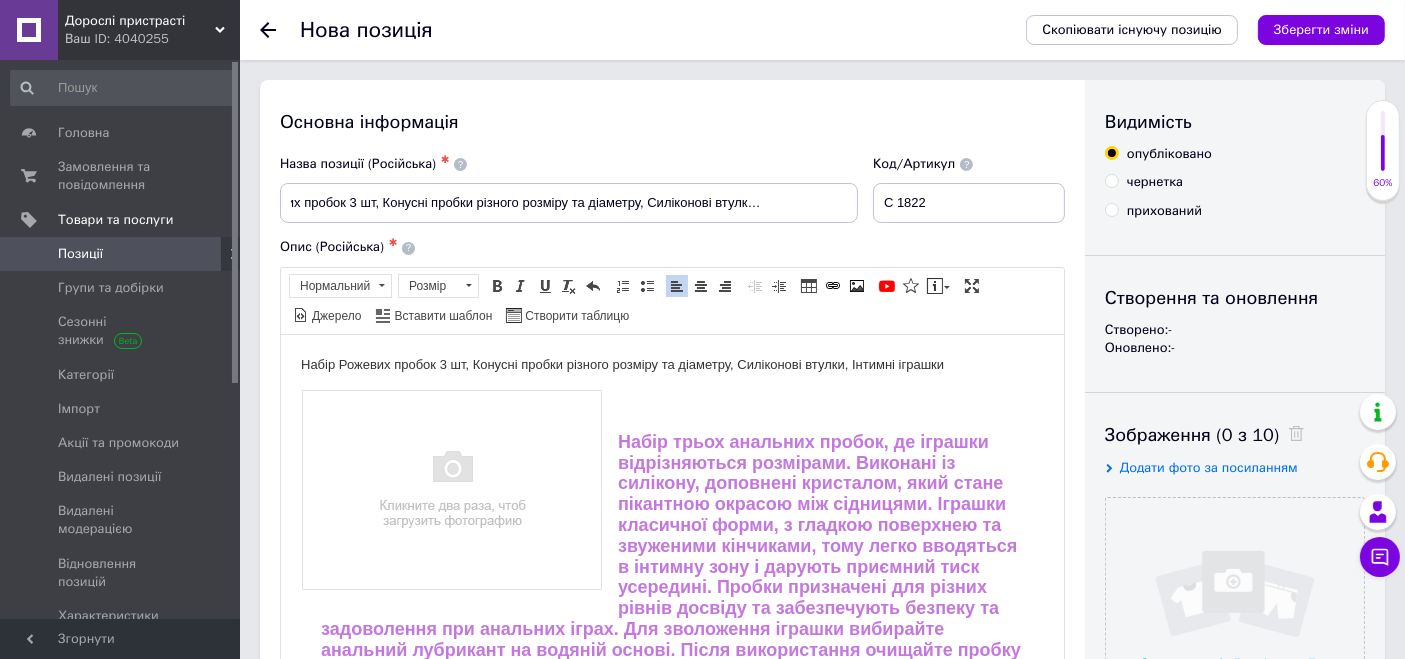 scroll, scrollTop: 0, scrollLeft: 0, axis: both 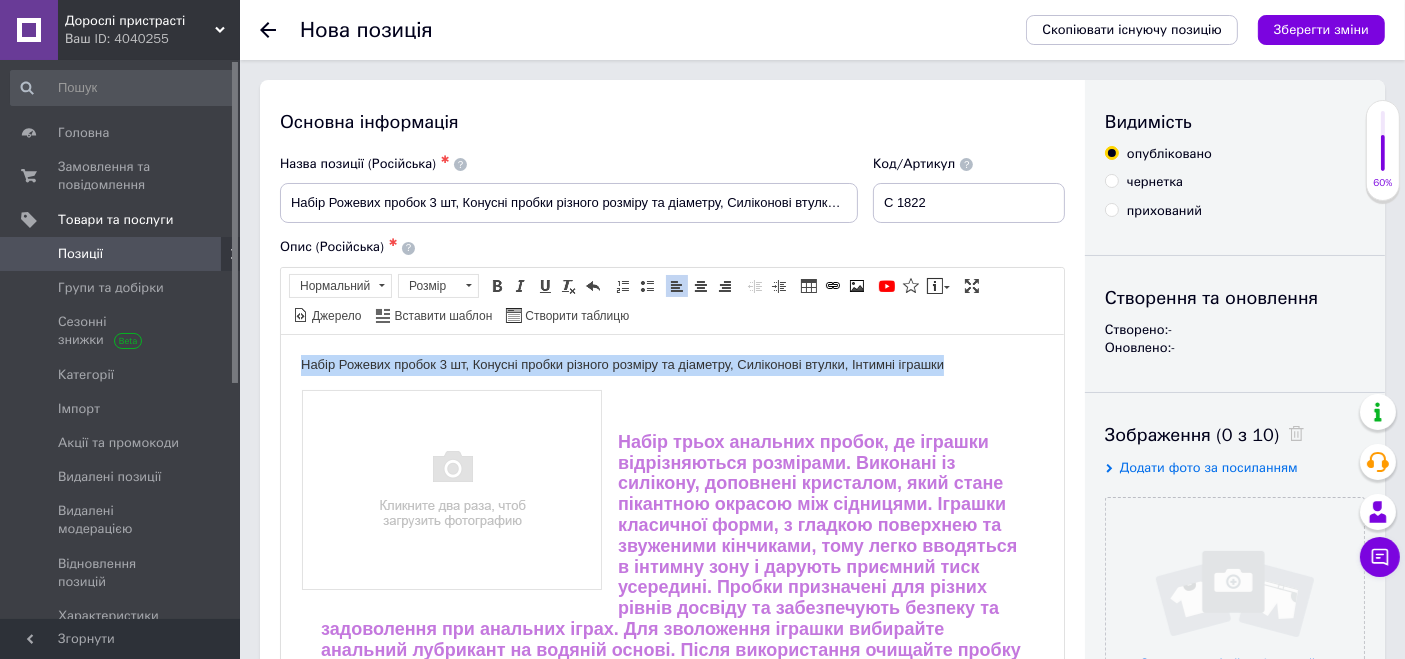 click on "Набір Рожевих пробок 3 шт, Конусні пробки різного розміру та діаметру, Силіконові втулки, Інтимні іграшки Характеристики: Матеріал: Силкон Довжина великої пробки – 9 см, діаметр – 4 см Довжина середньої пробки – 8 см, діаметр – 3.5 см Довжина маленької пробки – 7 см, діаметр – 2.8 см." at bounding box center [671, 801] 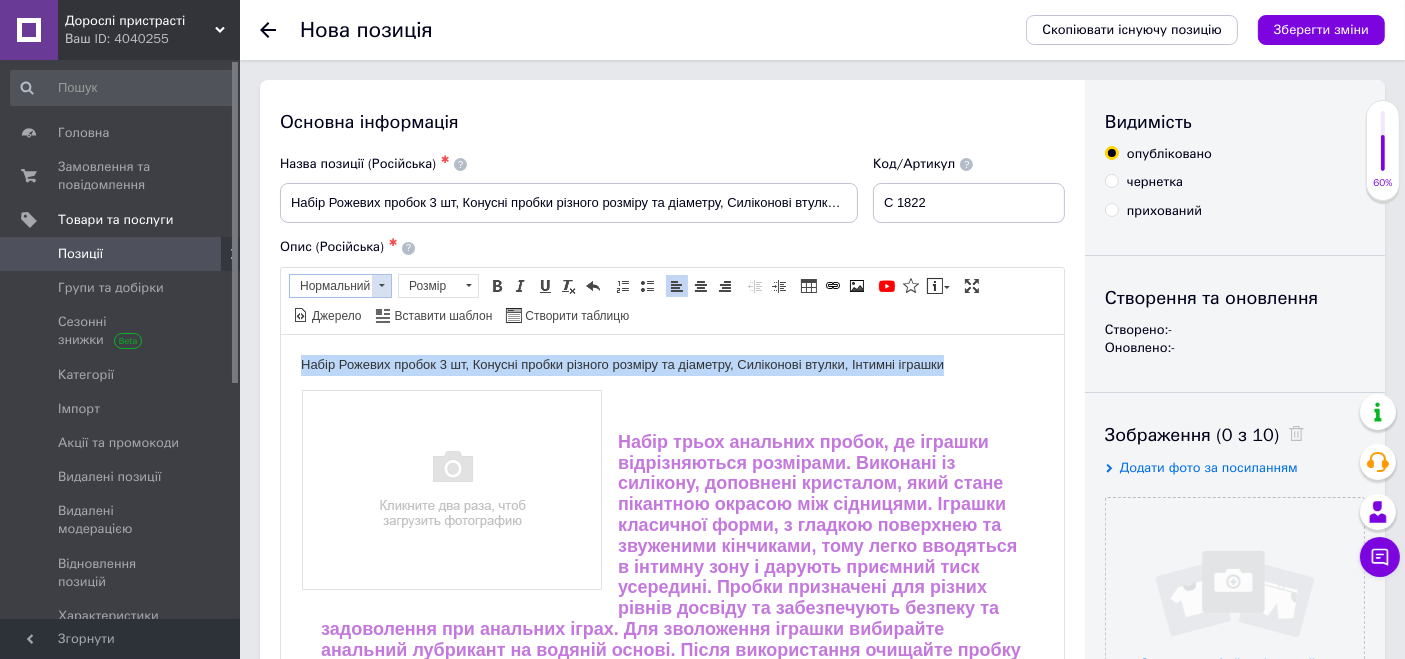click on "Нормальний" at bounding box center (331, 286) 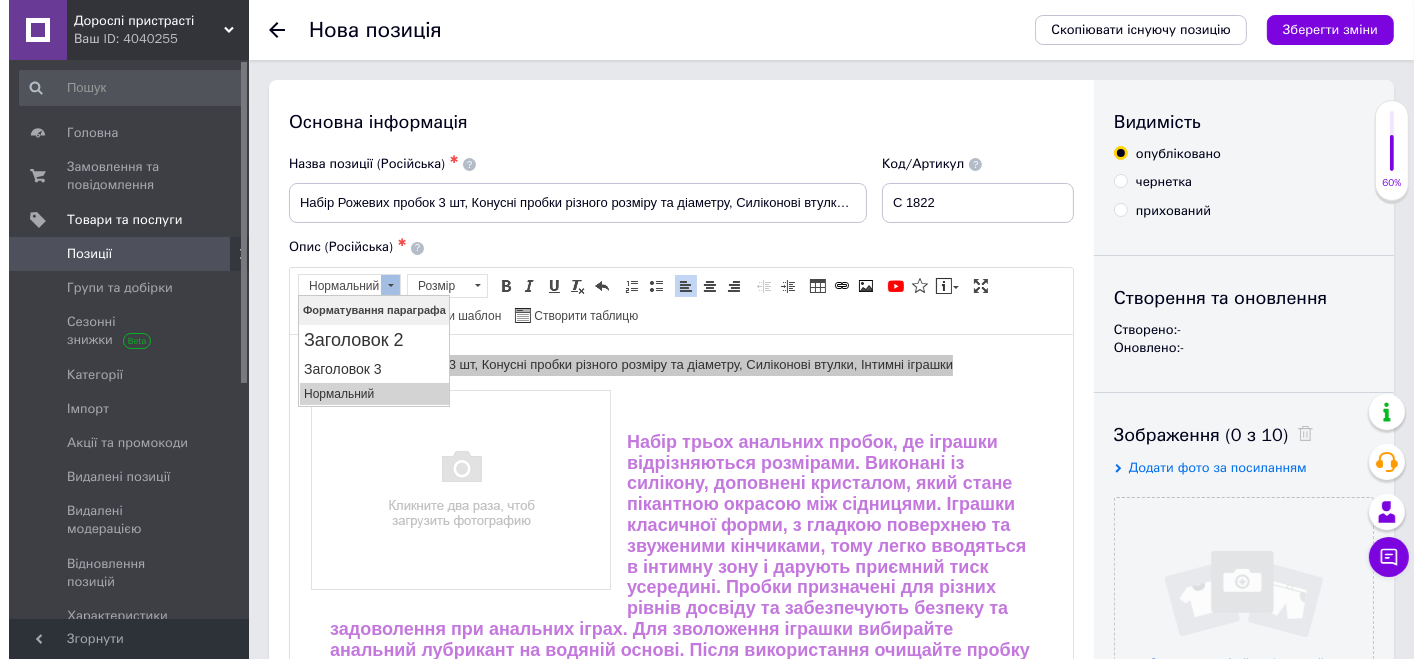 scroll, scrollTop: 0, scrollLeft: 0, axis: both 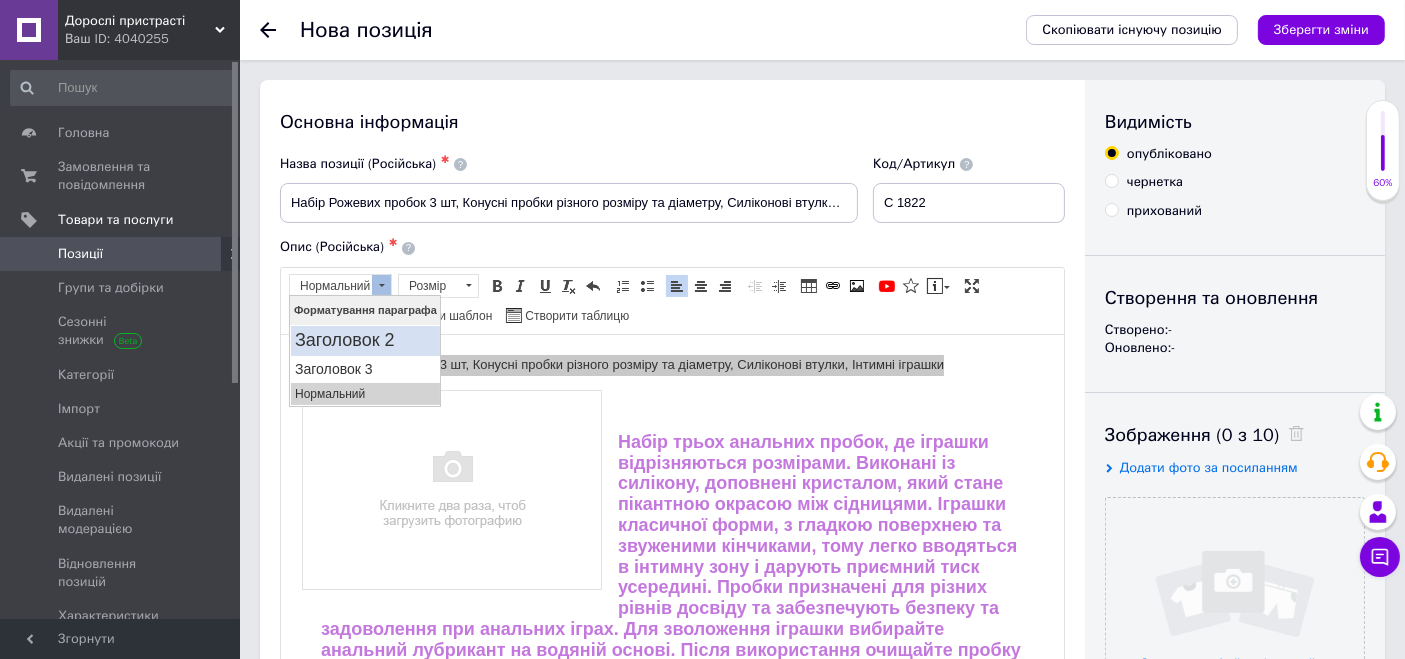 click on "Заголовок 2" at bounding box center [364, 340] 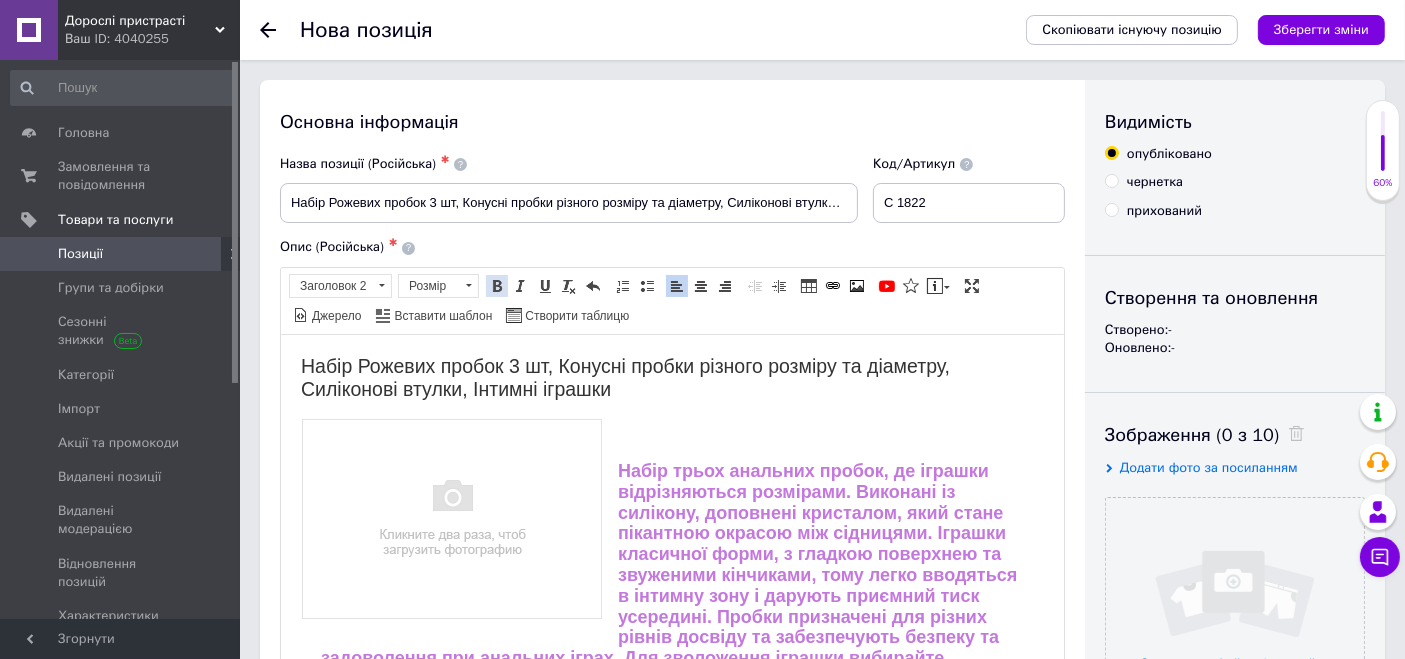 click at bounding box center [497, 286] 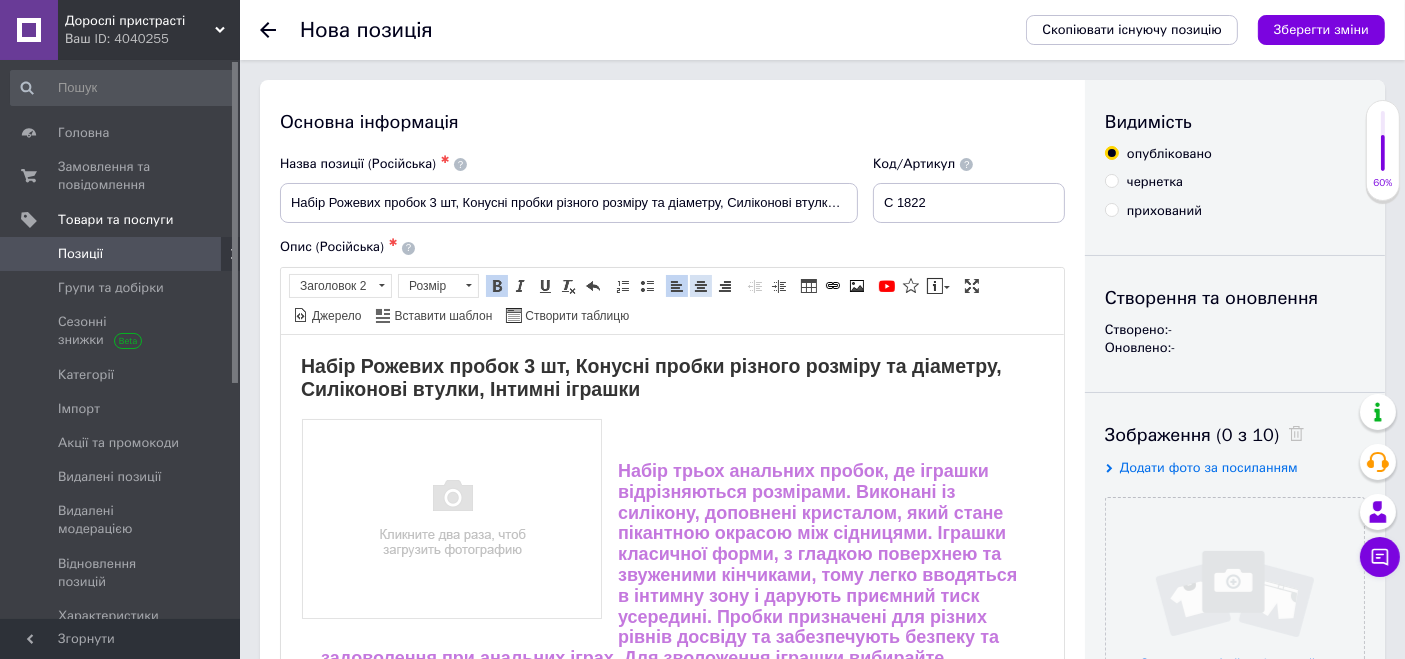 click at bounding box center (701, 286) 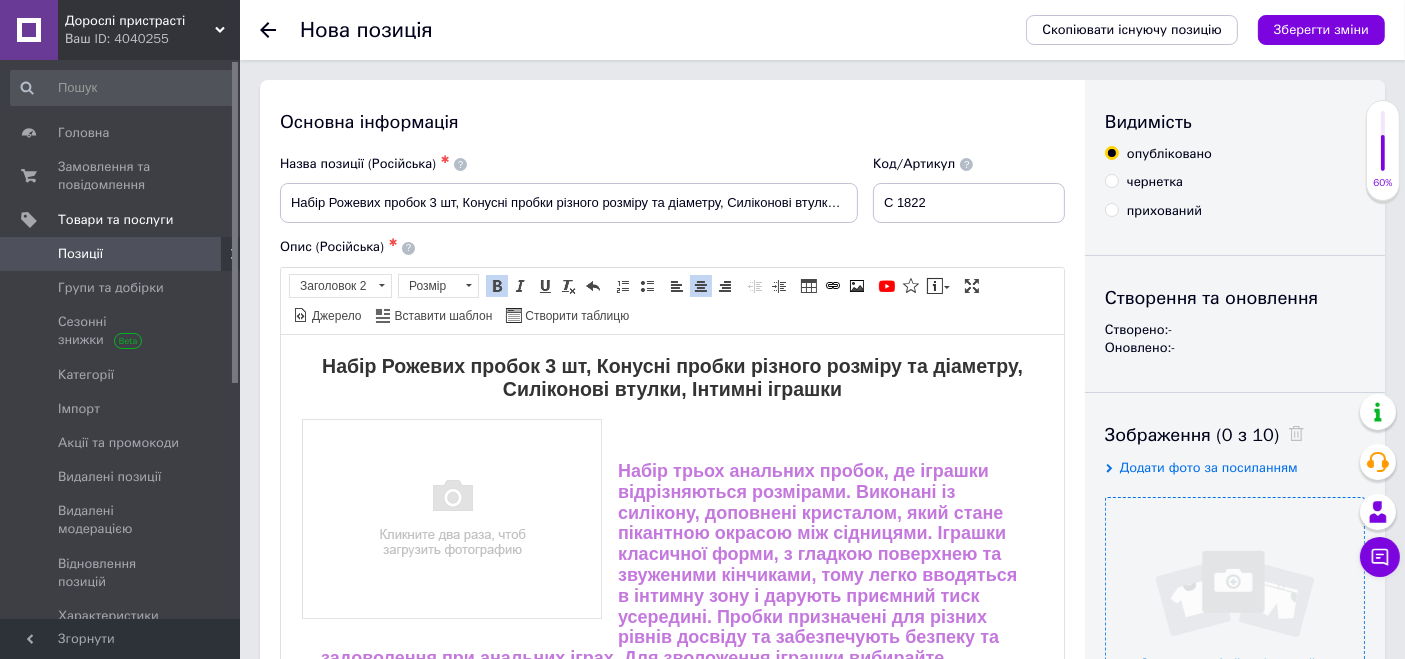 click at bounding box center [1235, 627] 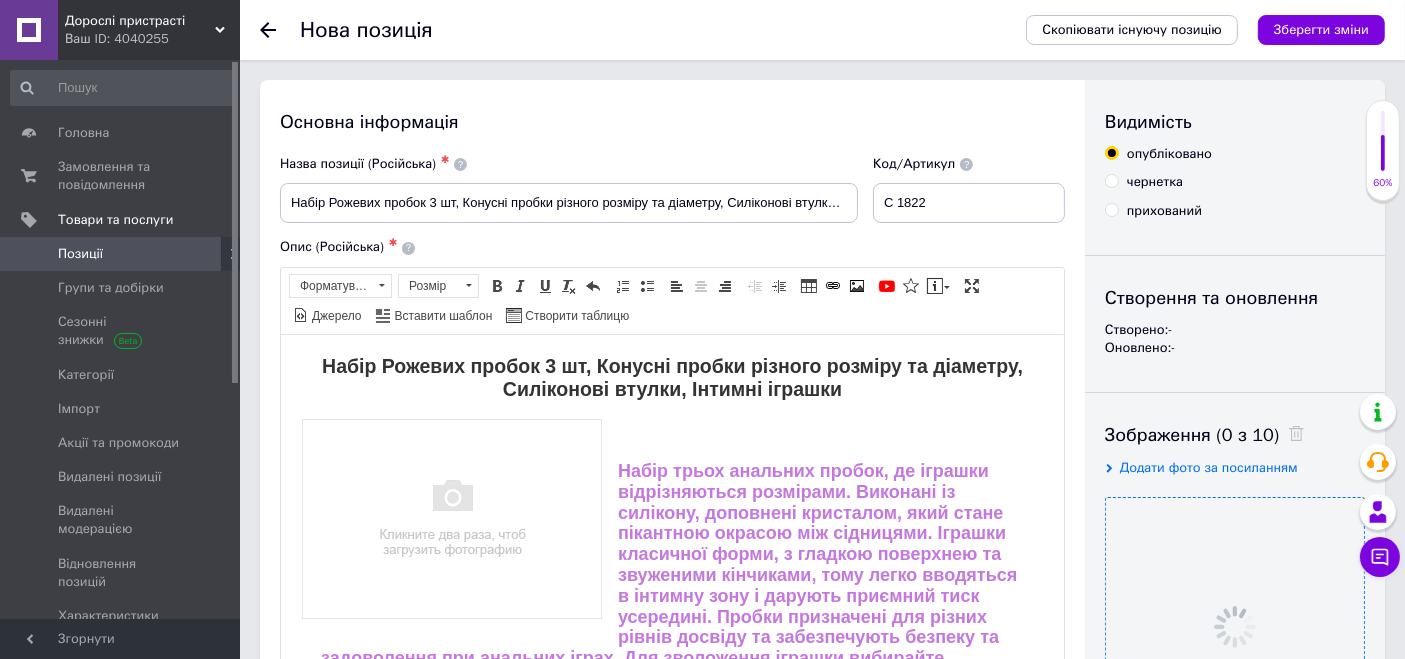 click at bounding box center (451, 518) 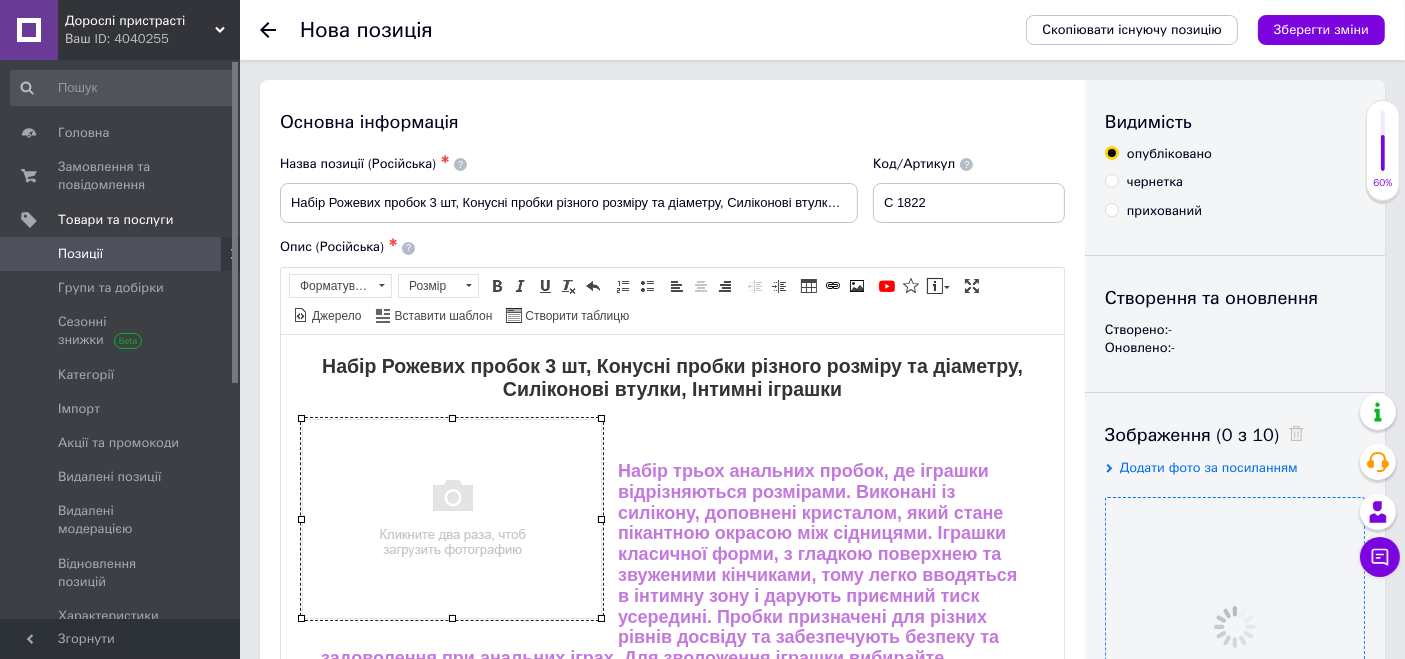 click at bounding box center (451, 518) 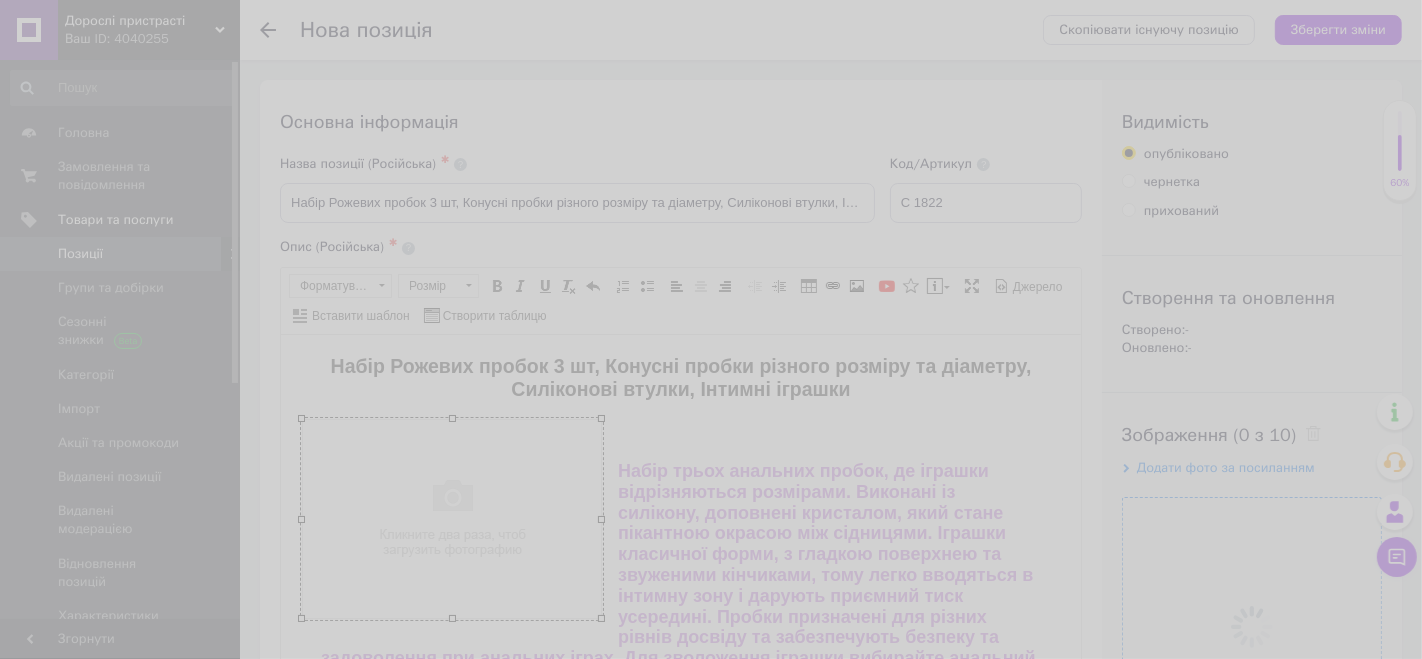 select 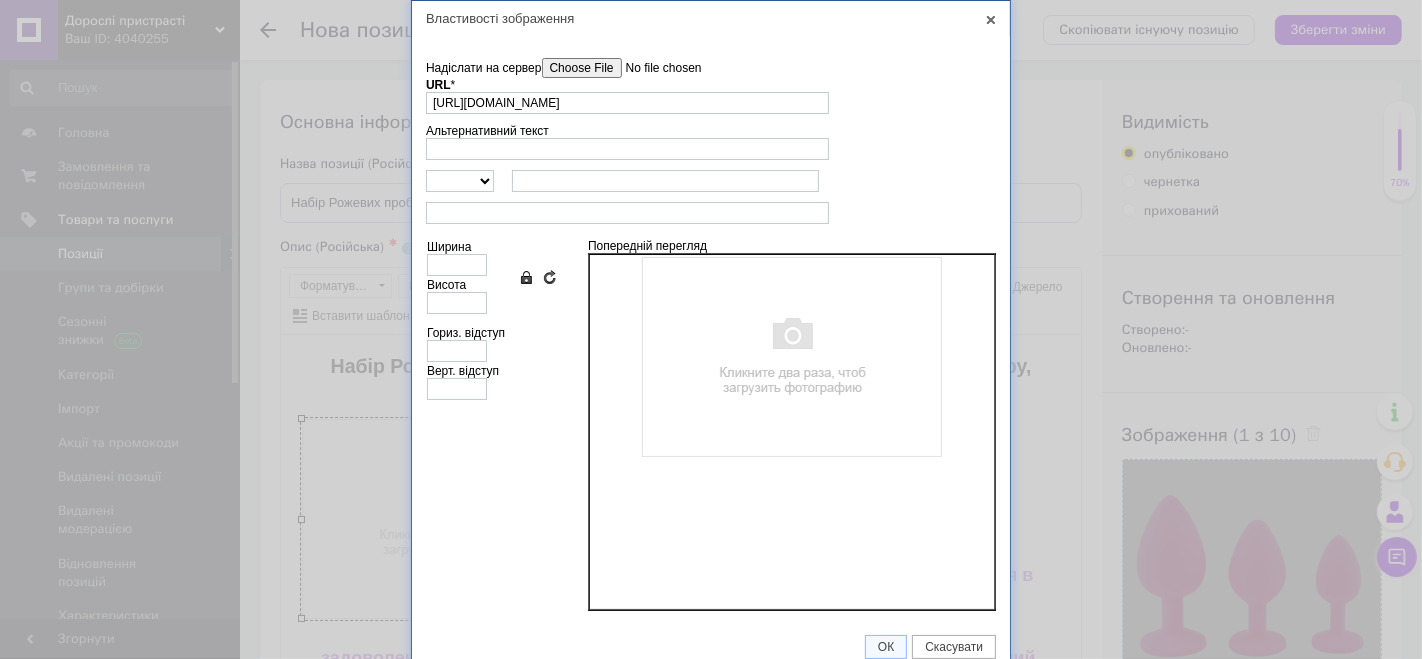 scroll, scrollTop: 0, scrollLeft: 64, axis: horizontal 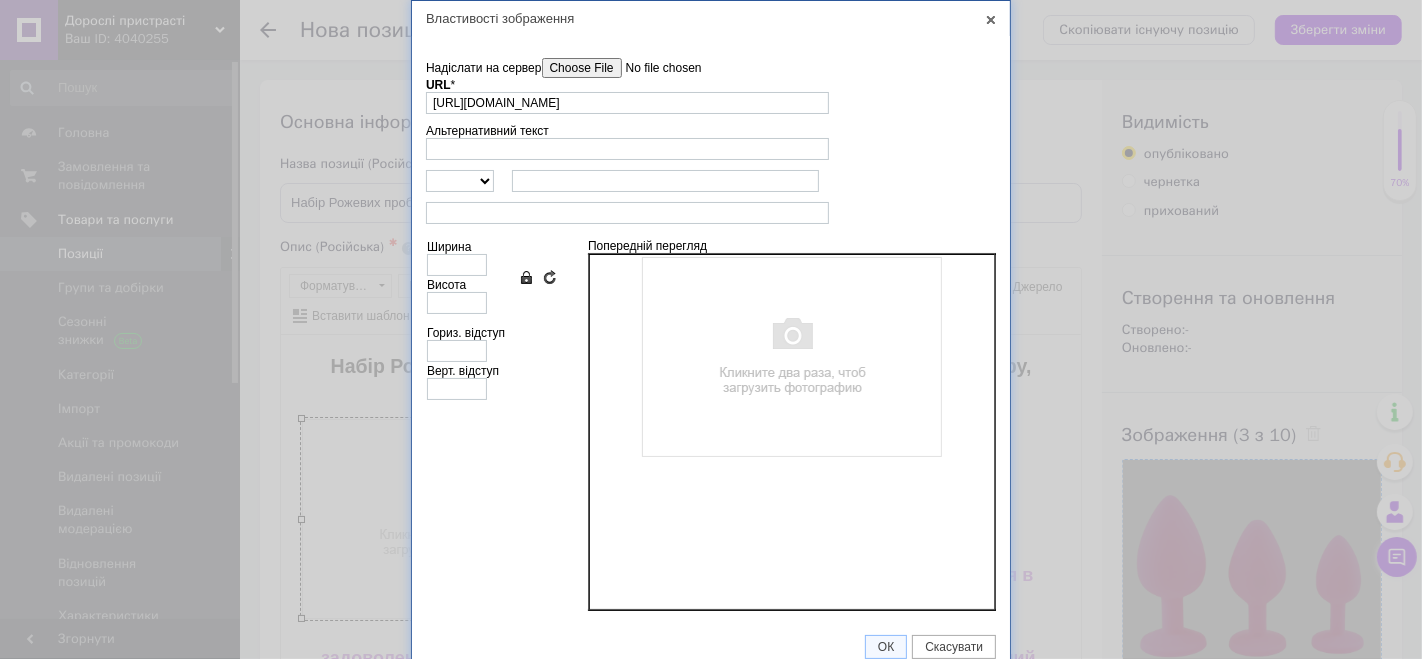 click on "Надіслати на сервер" at bounding box center (655, 68) 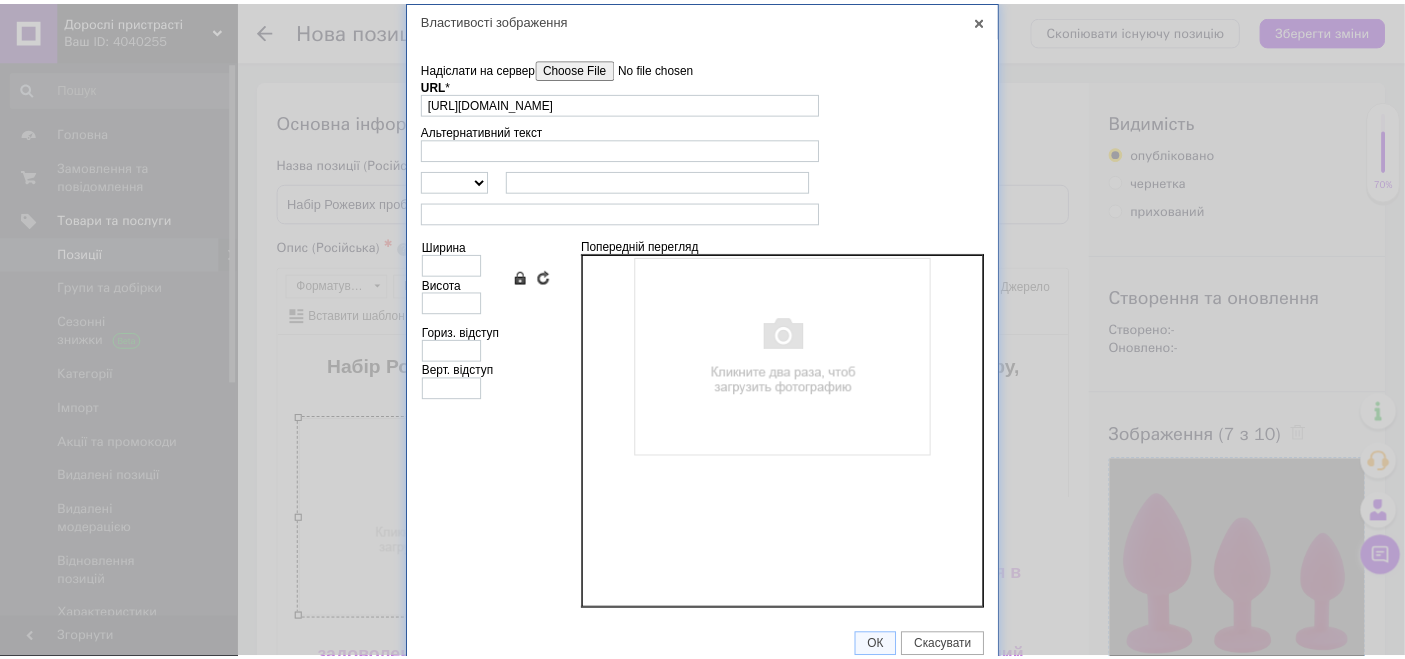 scroll, scrollTop: 0, scrollLeft: 0, axis: both 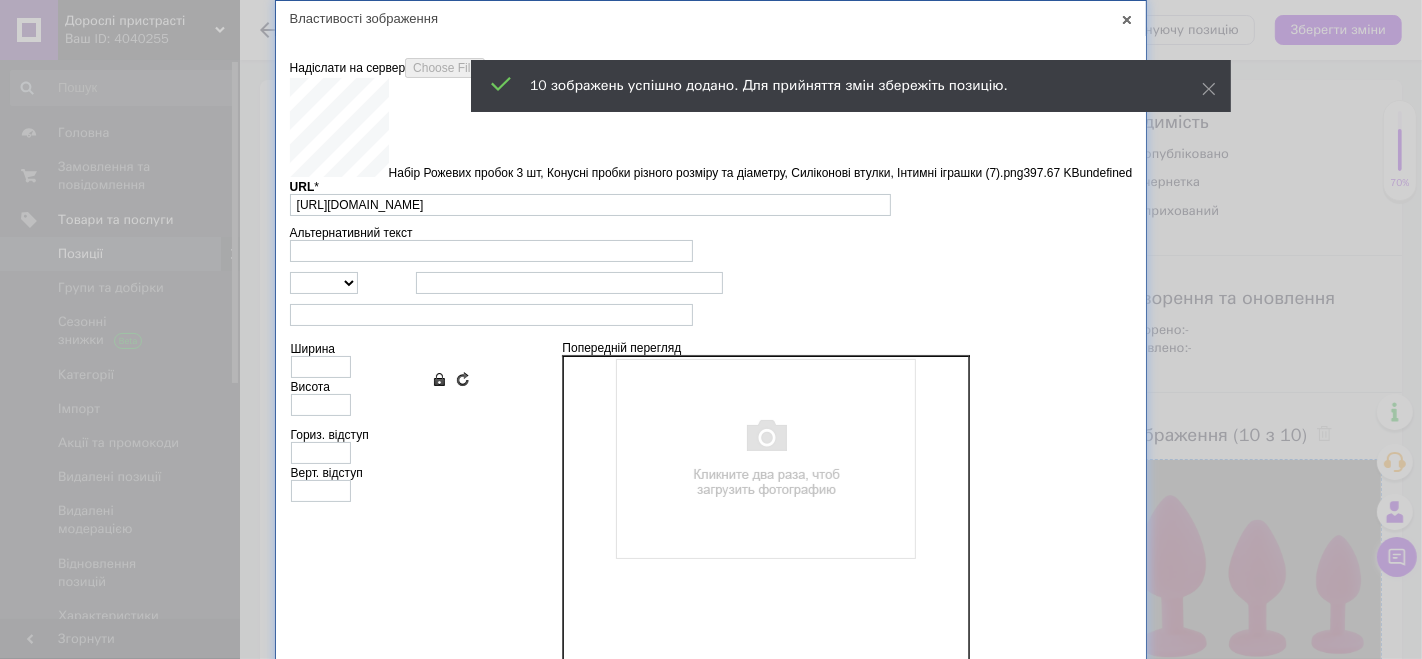 type on "https://images.prom.ua/6743727329_w640_h2048_nabir_rozhevih_probok_3_s__lki_ntimni_igrashki_7.png?fresh=1&PIMAGE_ID=6743727329" 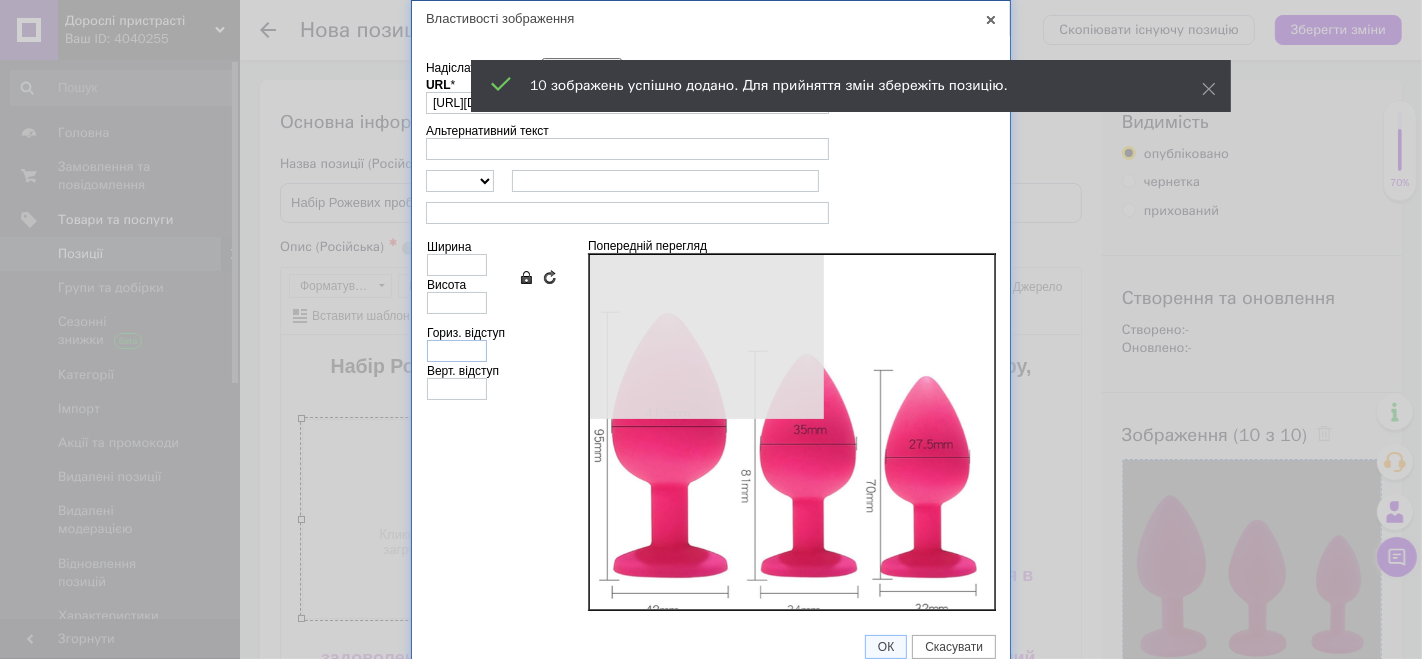 type on "640" 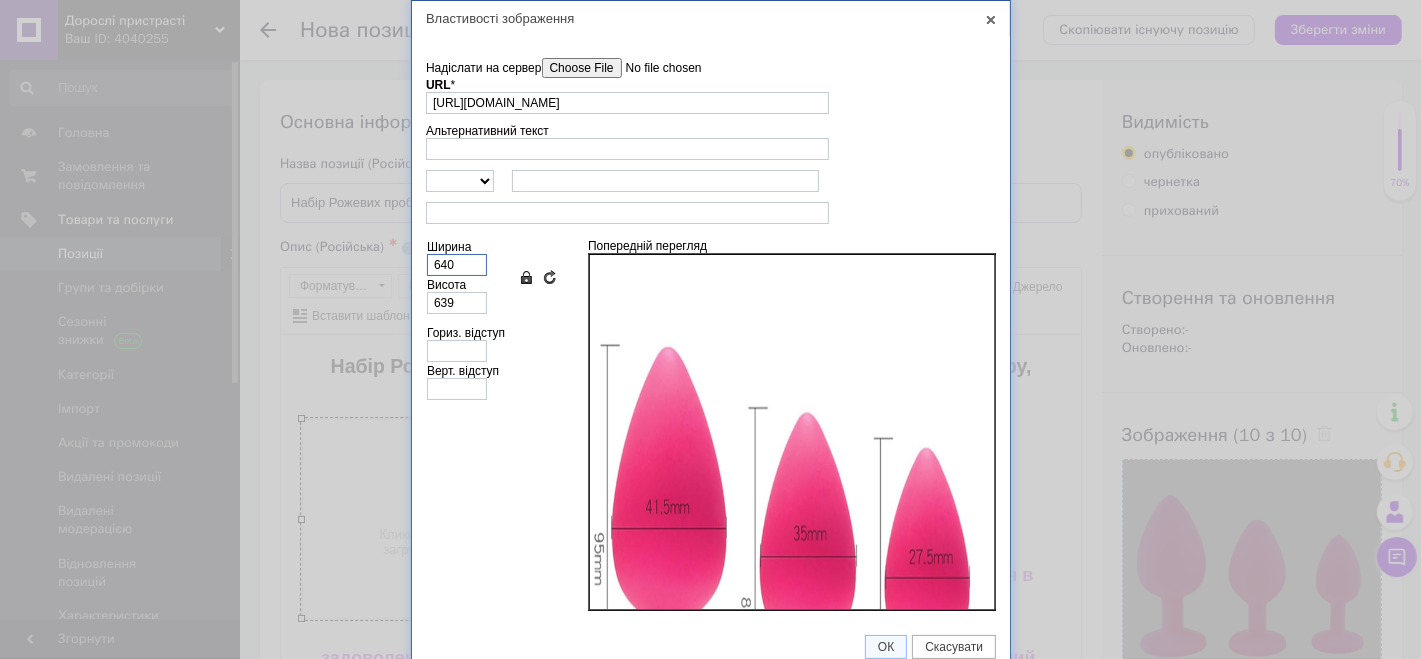 click on "Надіслати на сервер undefined URL * https://images.prom.ua/6743727329_w640_h2048_nabir_rozhevih_probok_3_s__lki_ntimni_igrashki_7.png?fresh=1&PIMAGE_ID=6743727329 Огляд Сервера Альтернативний текст  http://  https://  ftp://  news://   Ширина 640 Висота 639 Зберегти пропорції Очистити поля розмірів Гориз. відступ Верт. відступ Попередній перегляд" at bounding box center (711, 328) 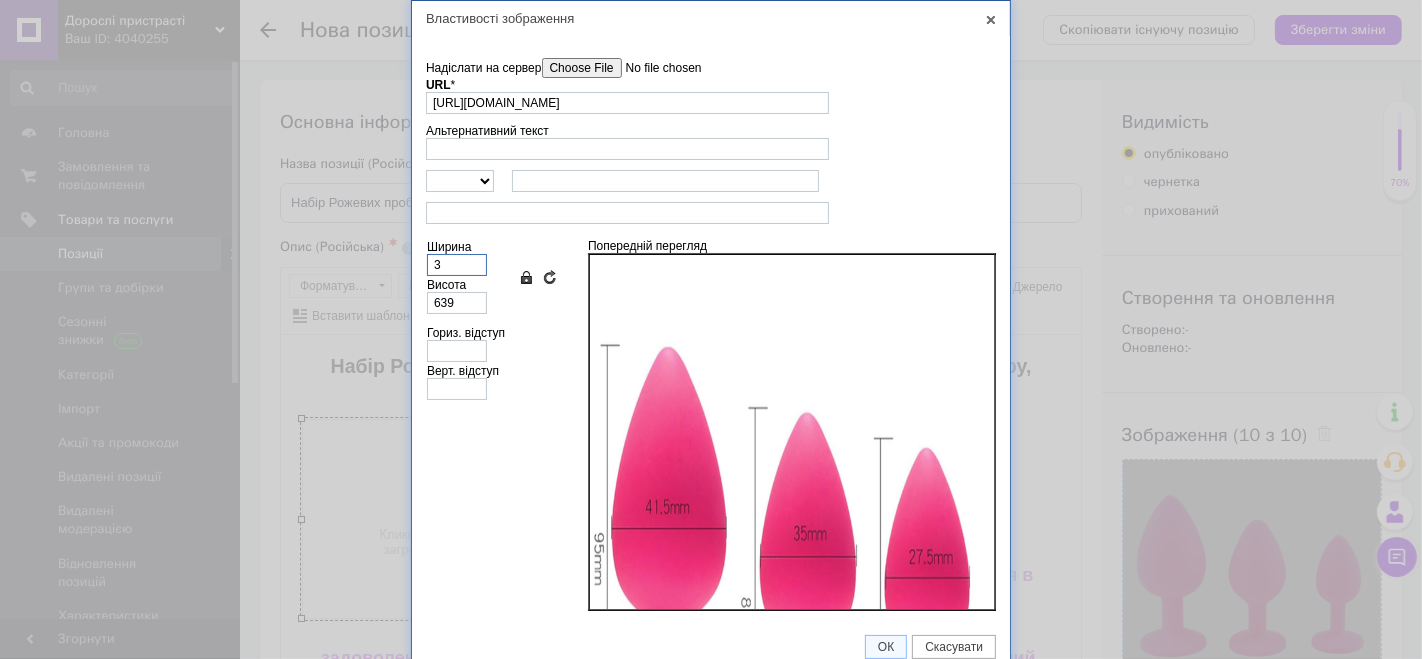 type on "3" 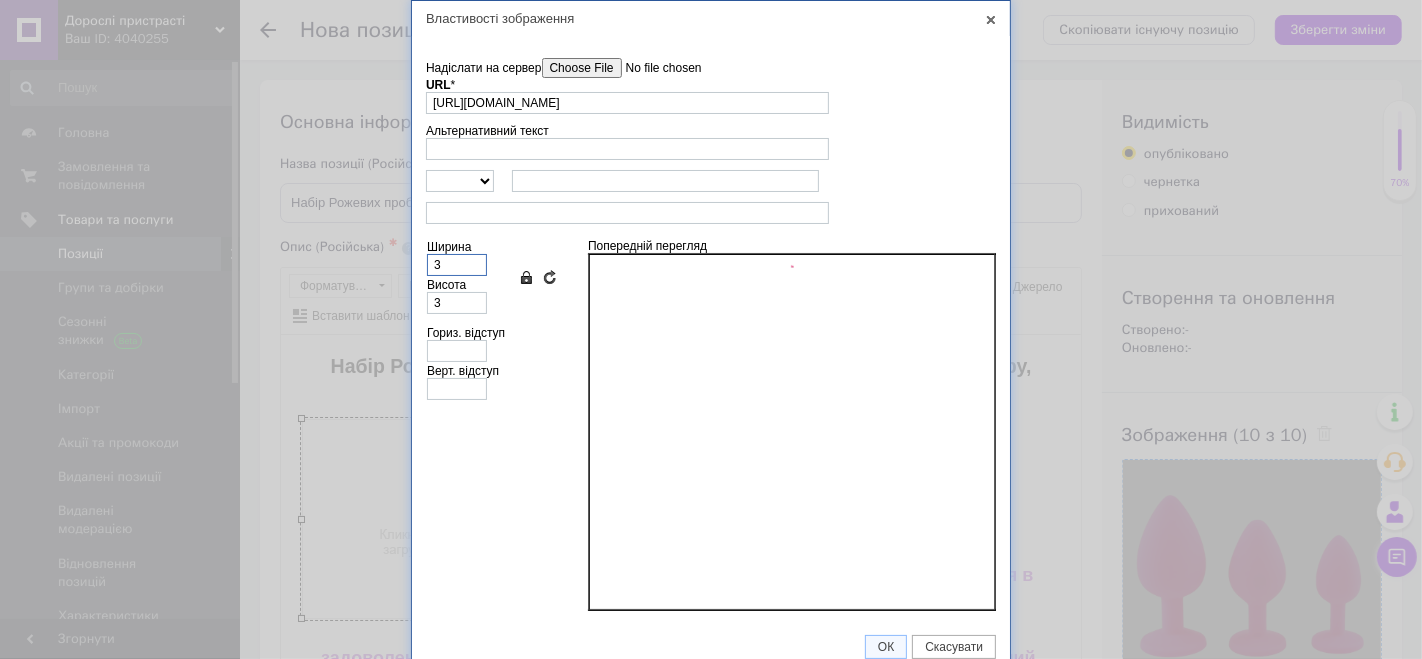 type on "32" 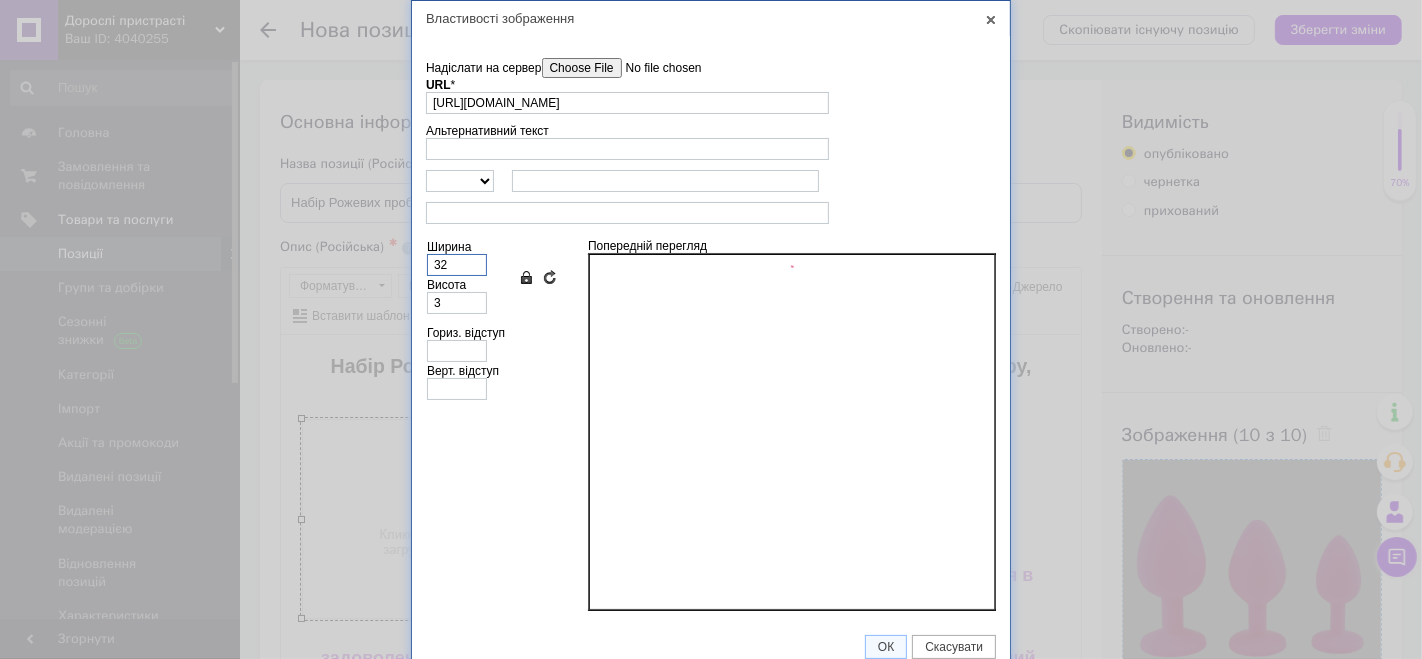 type on "32" 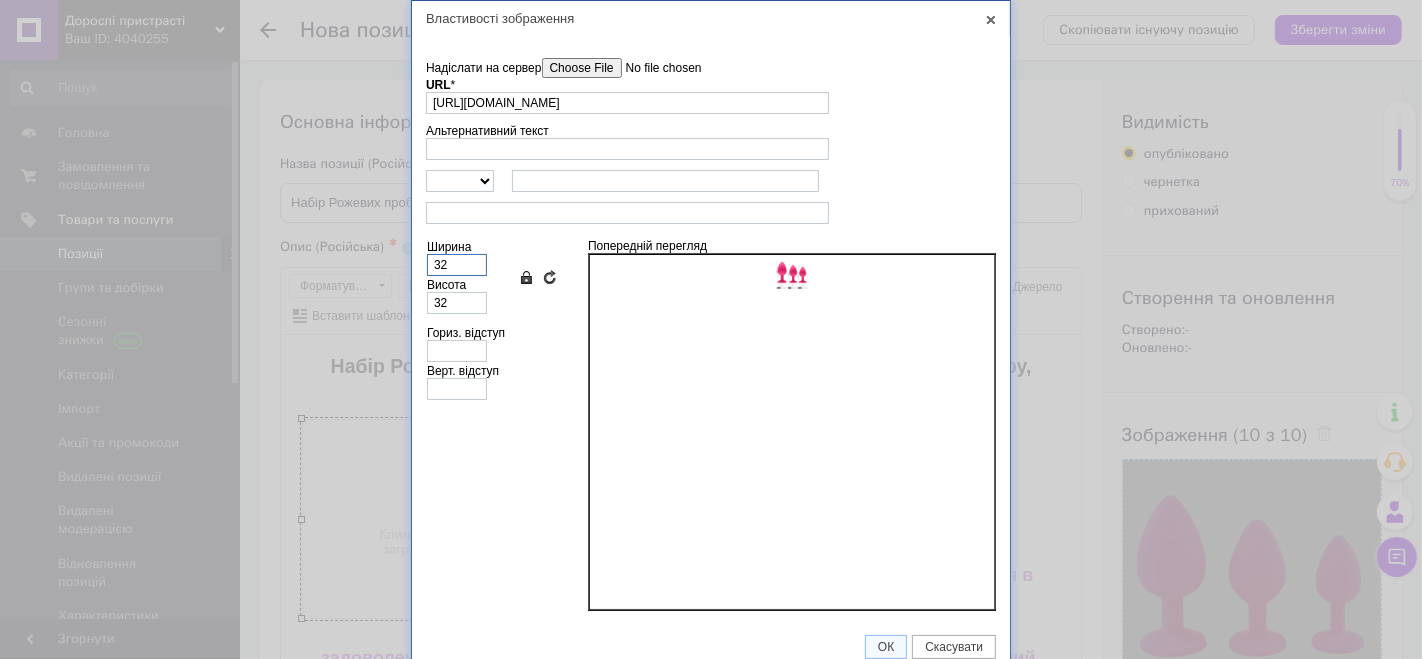 type on "320" 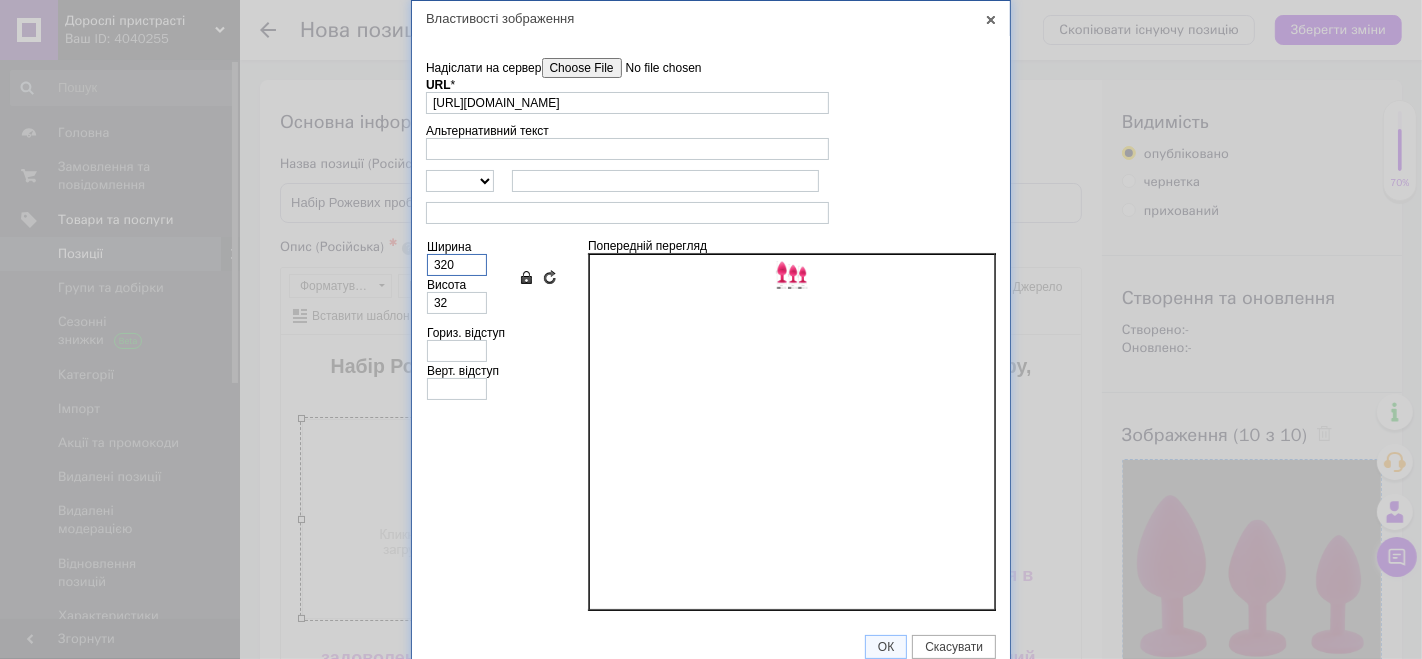 type on "320" 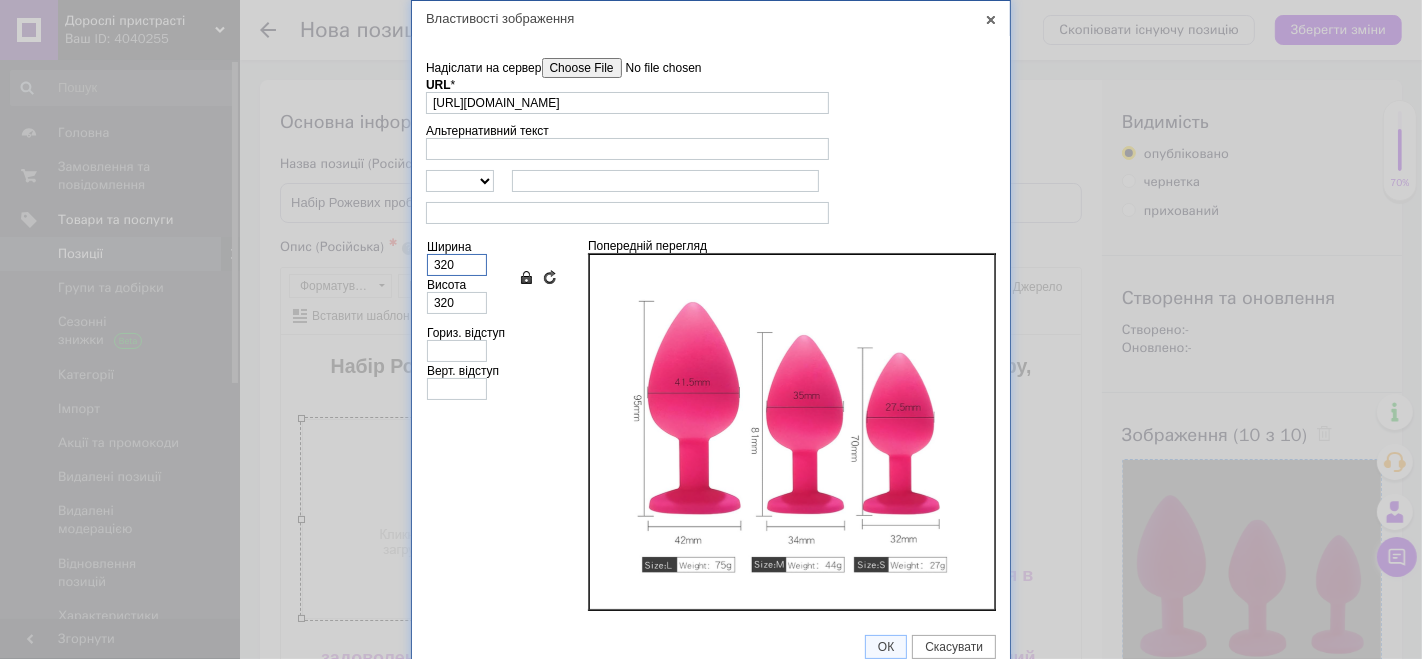 type on "320" 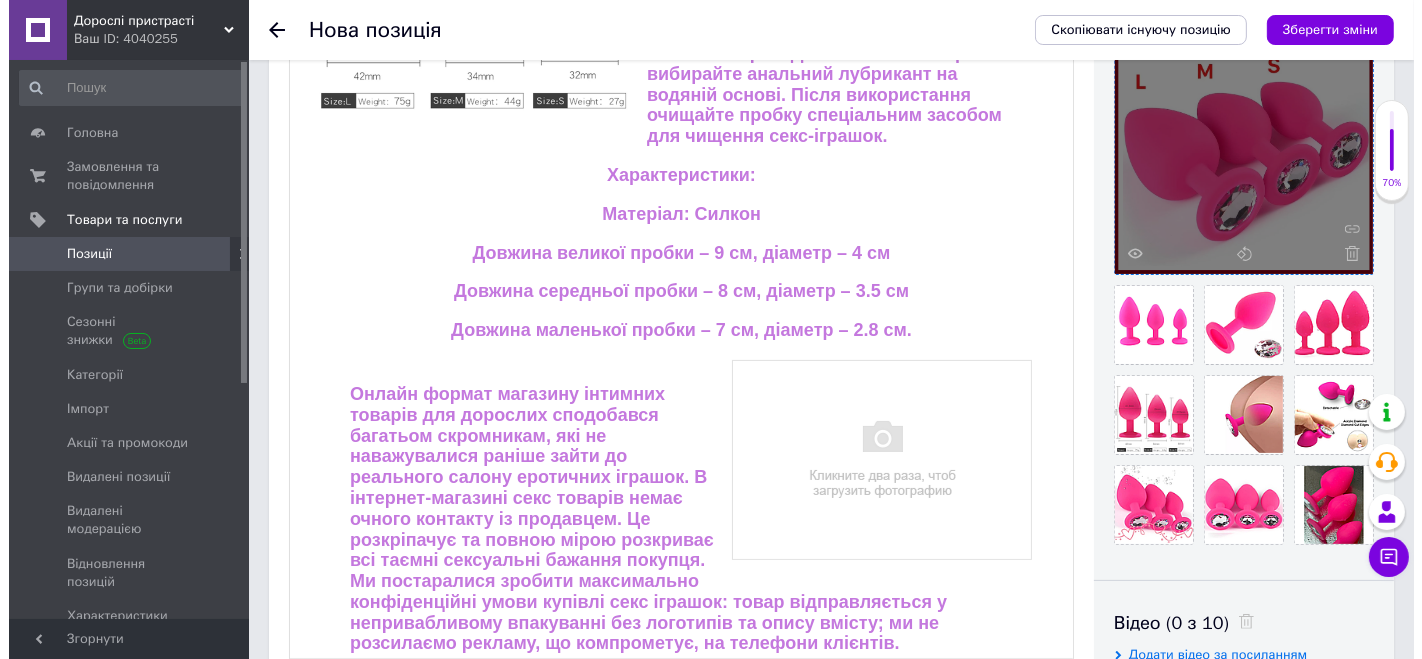 scroll, scrollTop: 300, scrollLeft: 0, axis: vertical 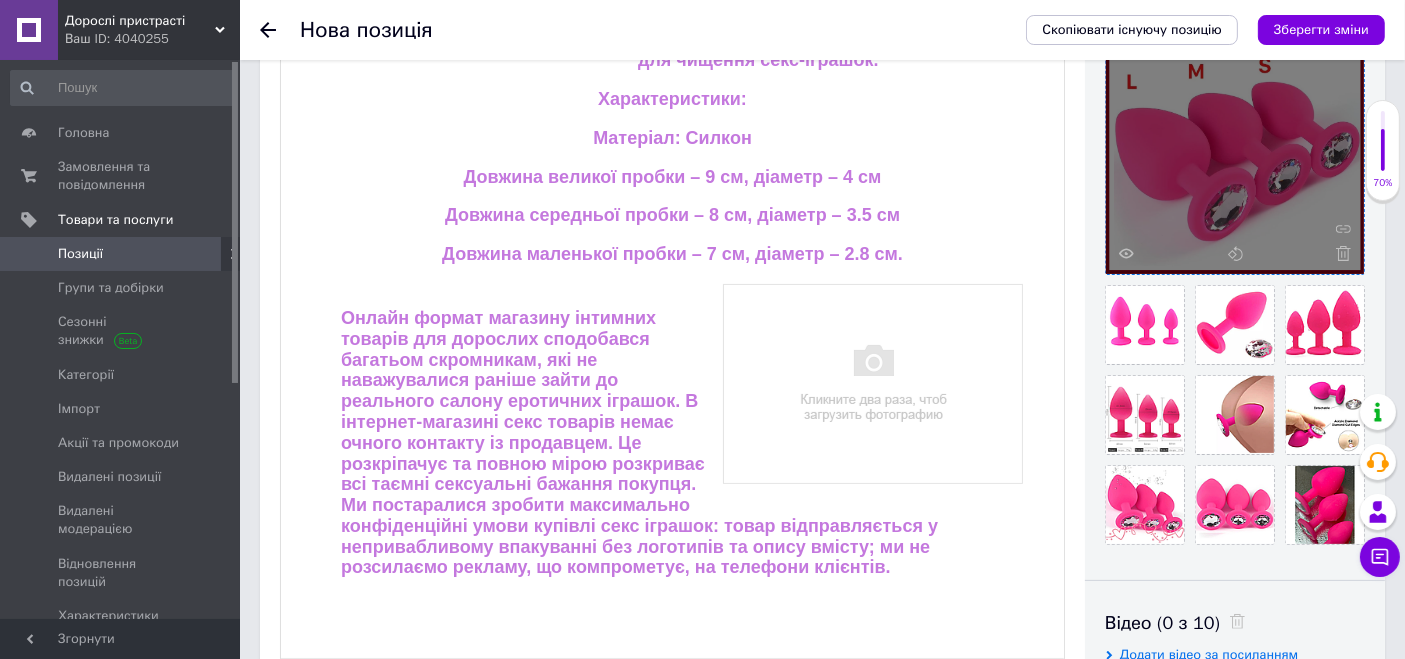 click at bounding box center (872, 384) 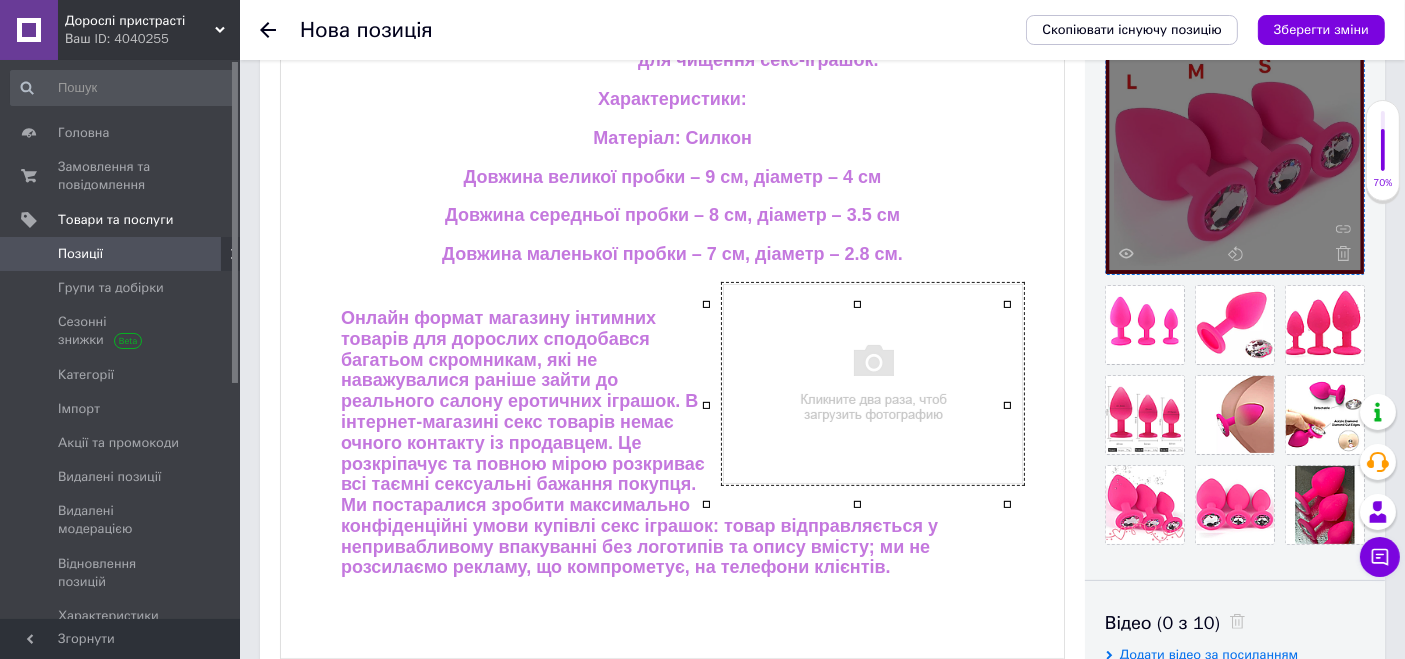 click at bounding box center (872, 384) 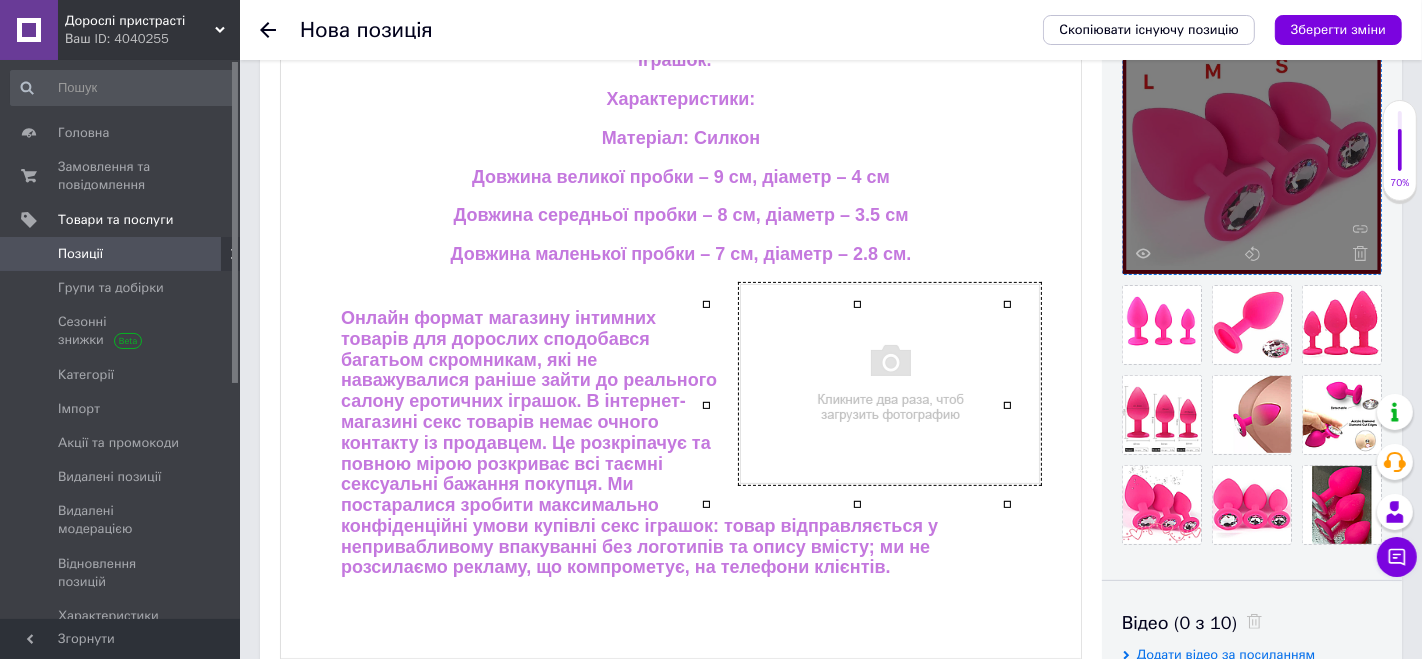 scroll, scrollTop: 258, scrollLeft: 0, axis: vertical 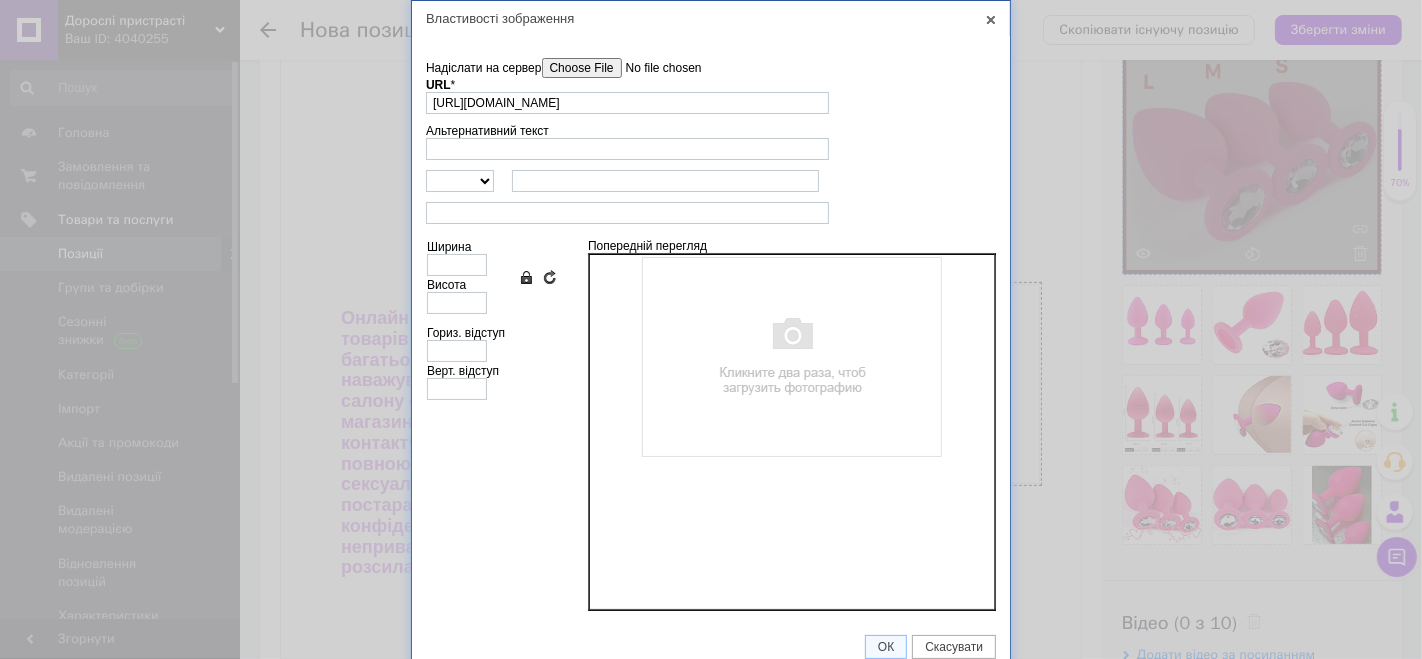 click on "Надіслати на сервер" at bounding box center [655, 68] 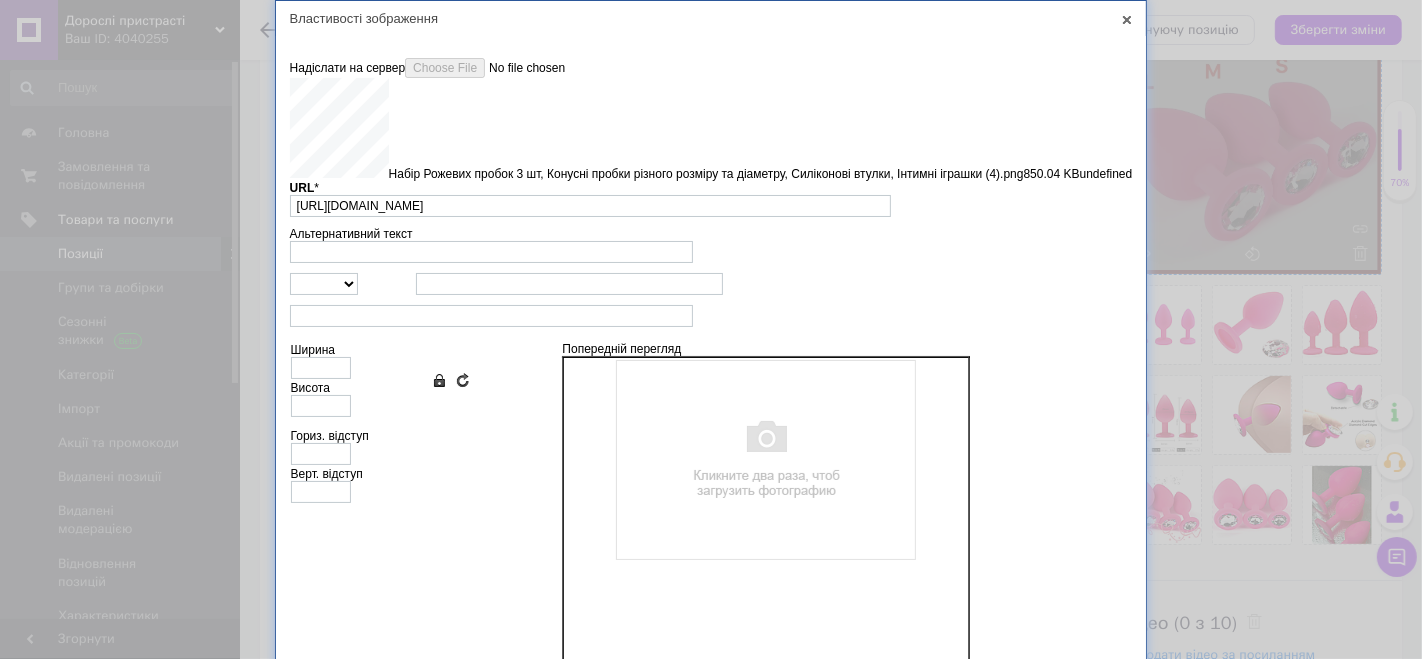 type on "https://images.prom.ua/6743727749_w640_h2048_nabir_rozhevih_probok_3_s__lki_ntimni_igrashki_4.png?fresh=1&PIMAGE_ID=6743727749" 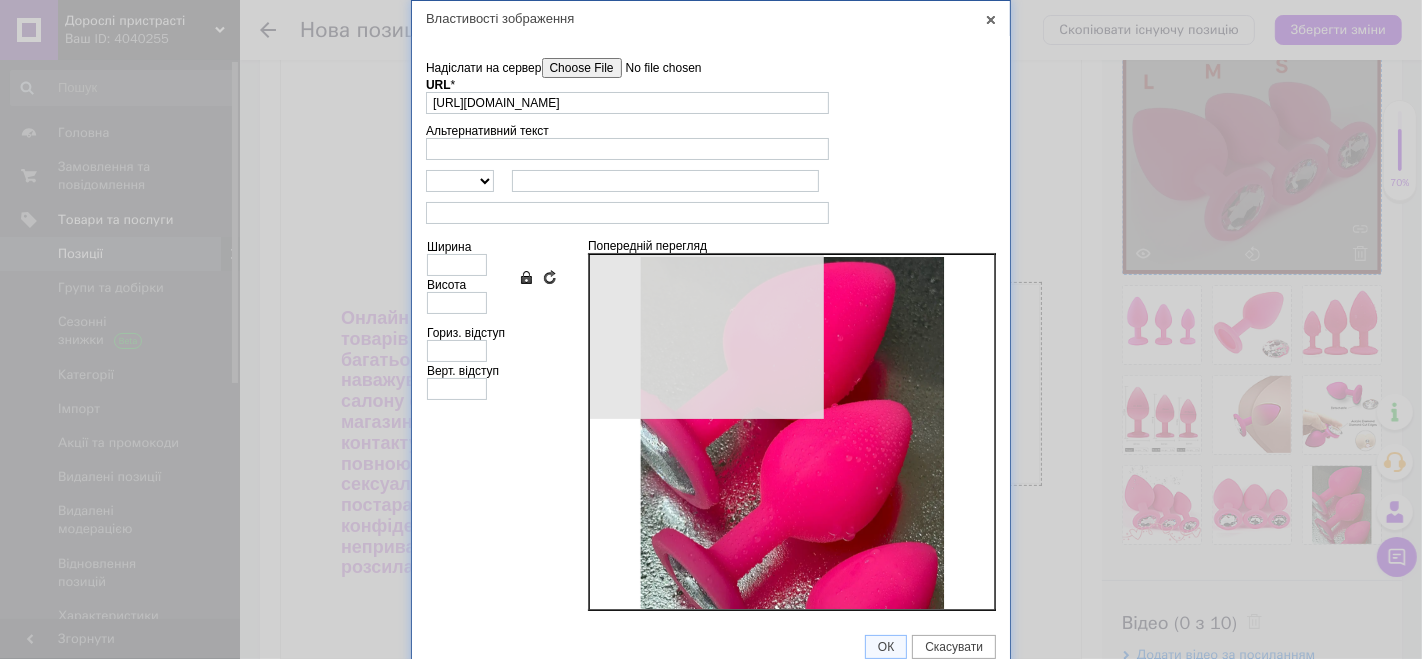 type on "640" 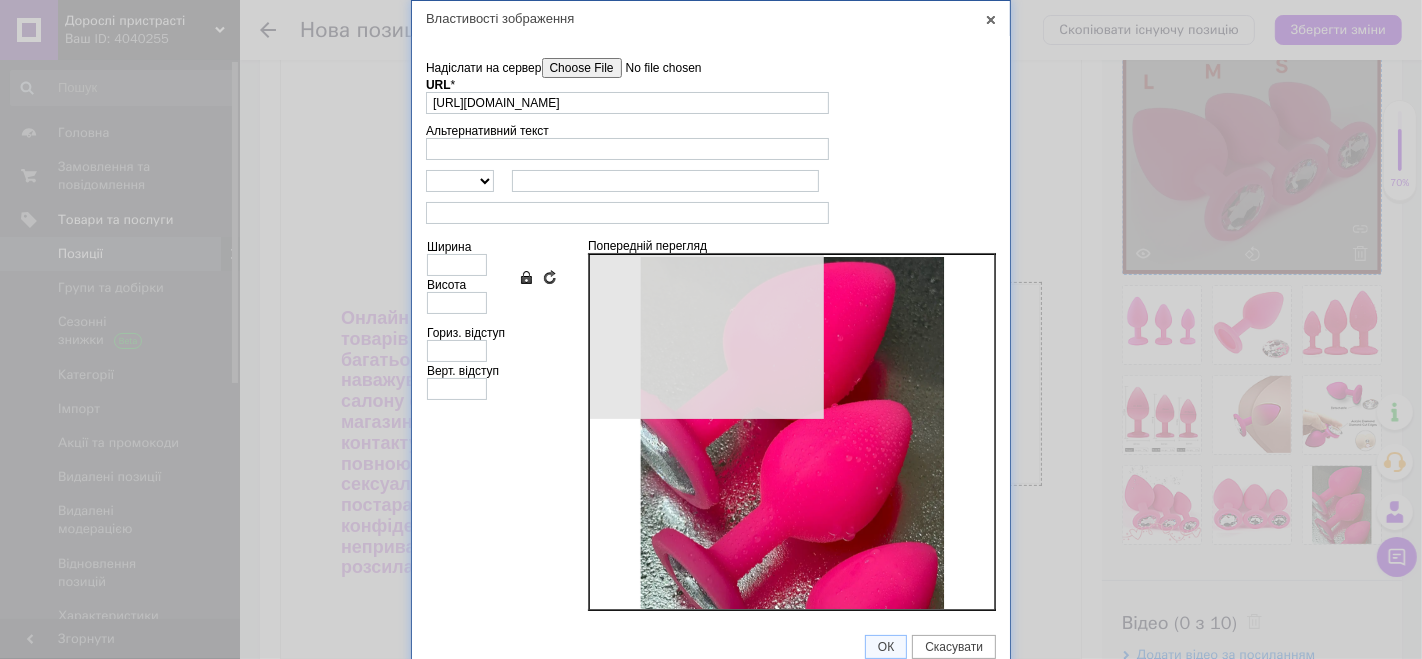 type on "644" 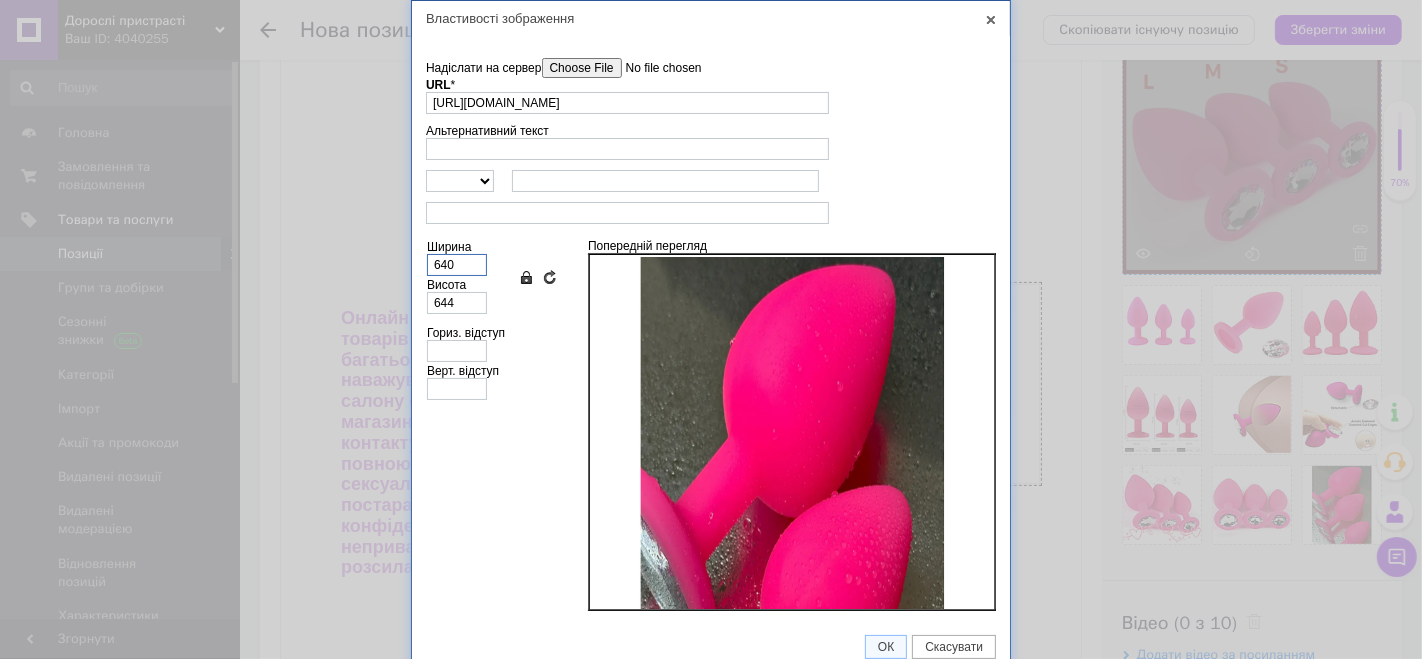drag, startPoint x: 471, startPoint y: 270, endPoint x: 402, endPoint y: 263, distance: 69.354164 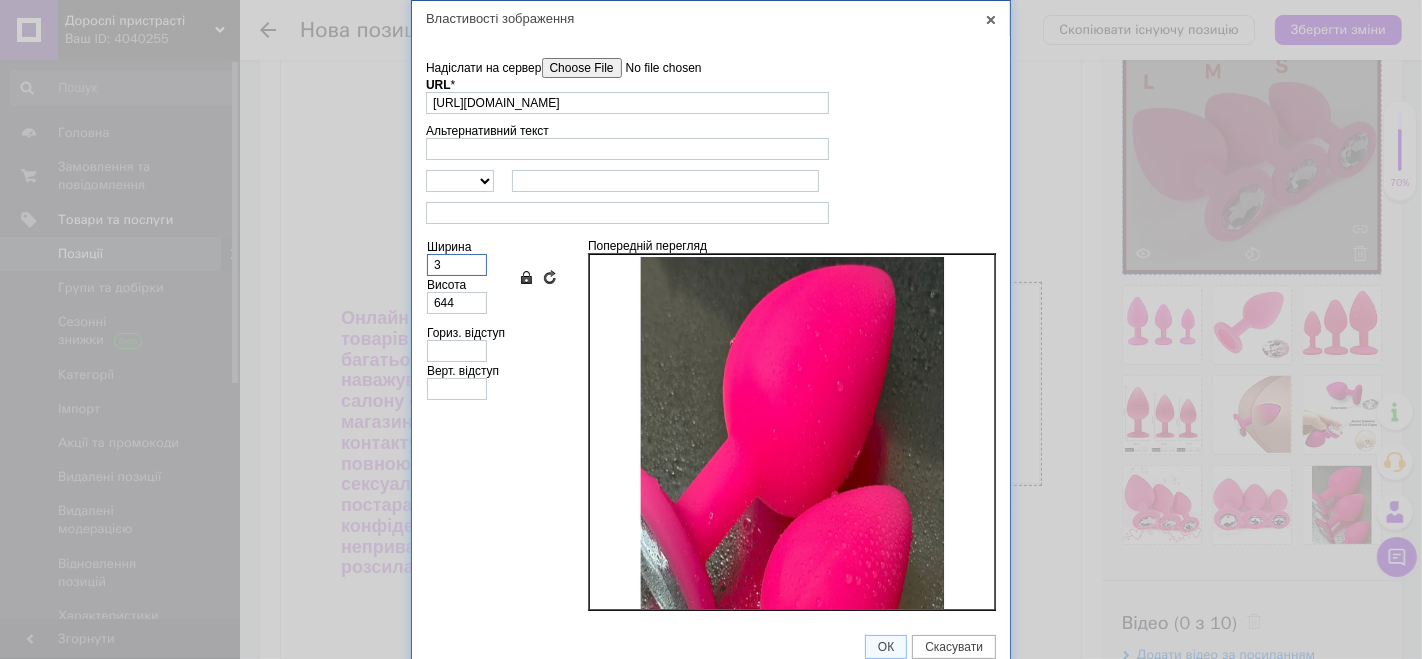 type on "3" 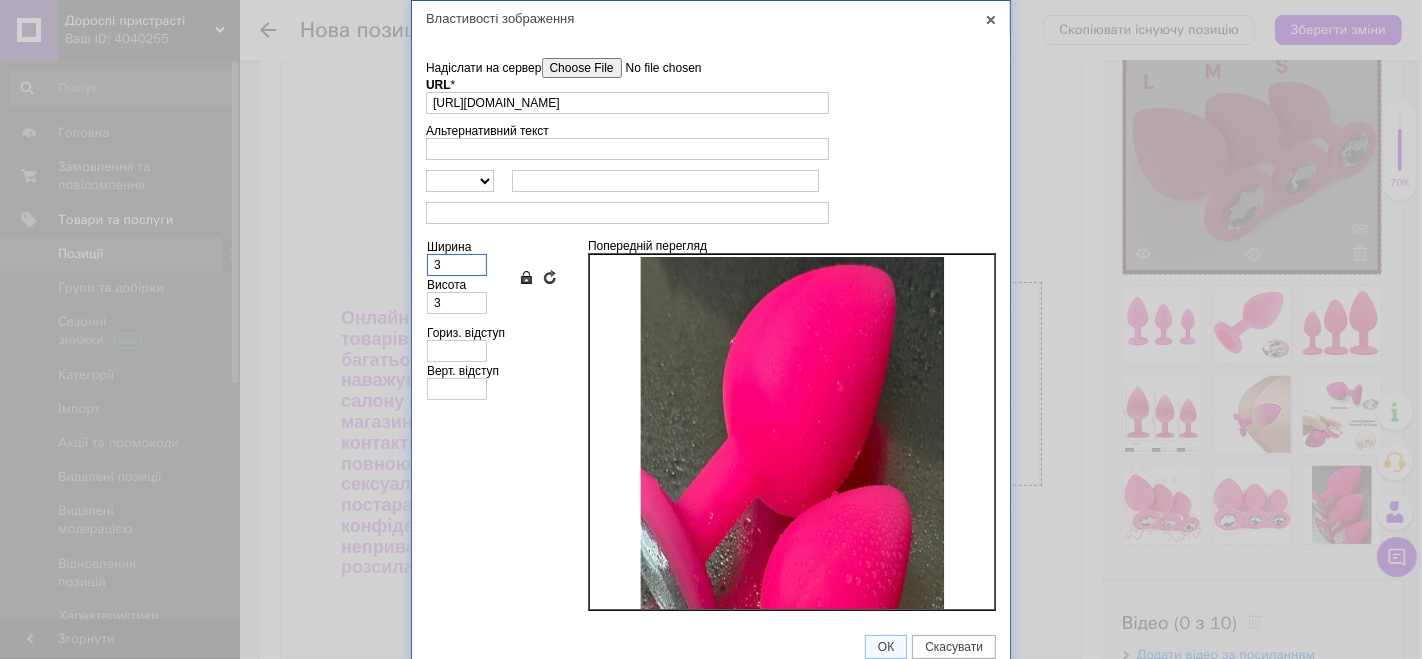 type on "32" 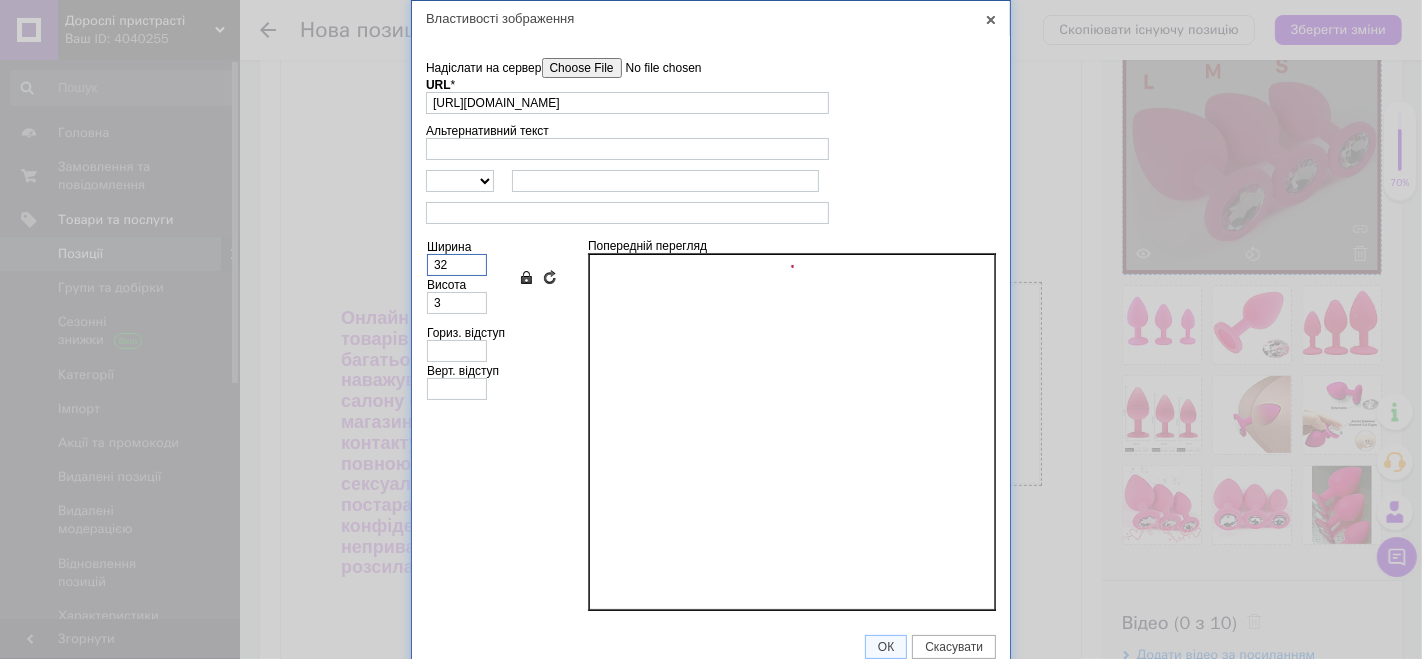 type on "32" 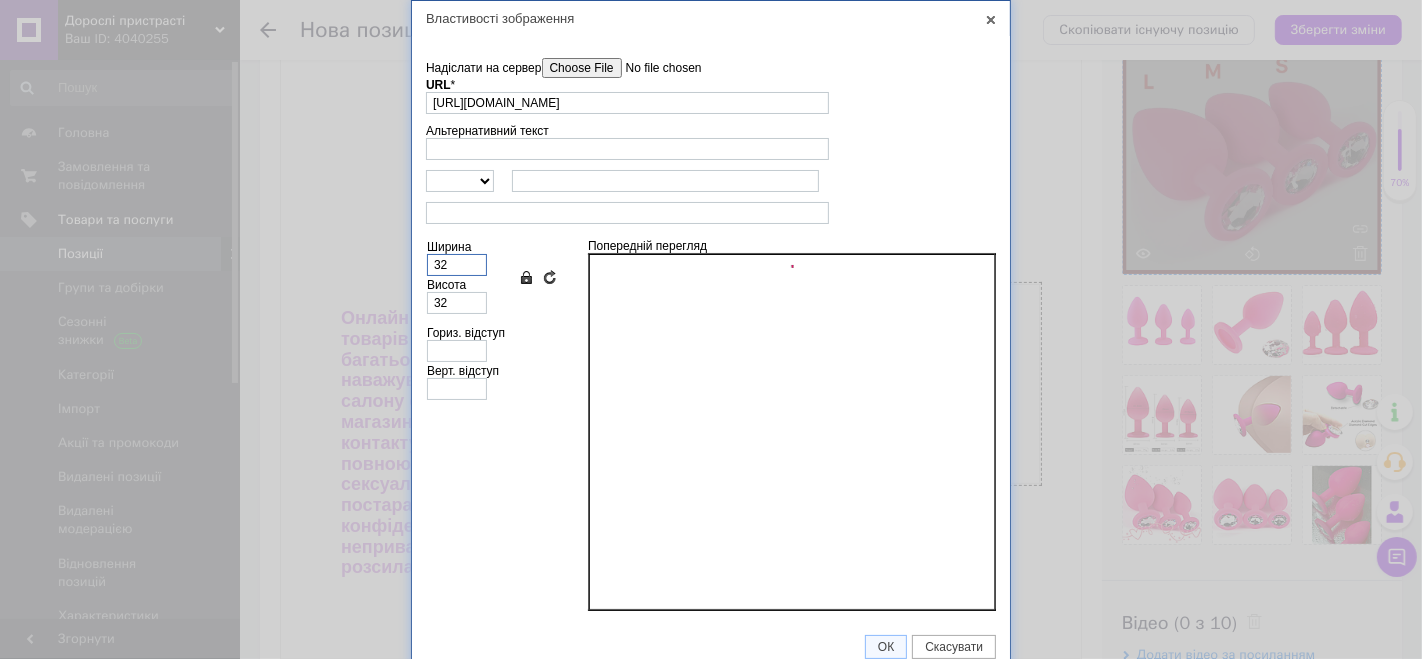 type on "320" 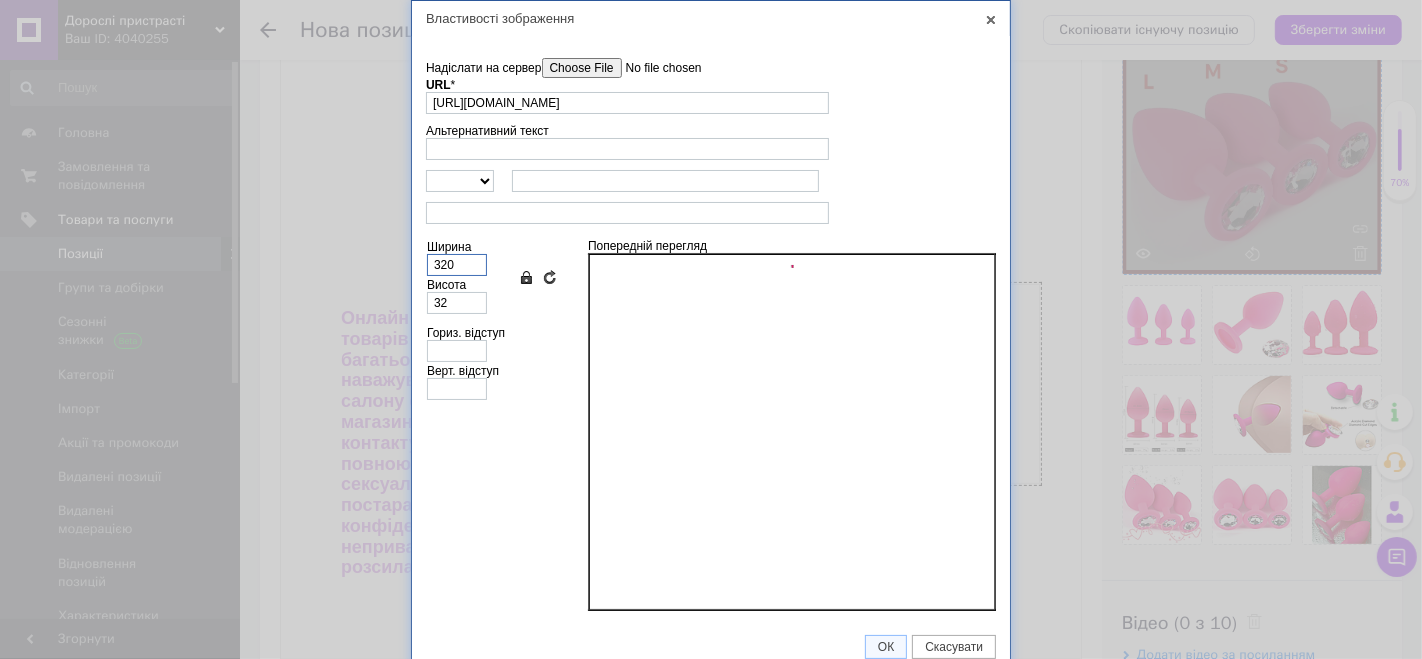 type on "322" 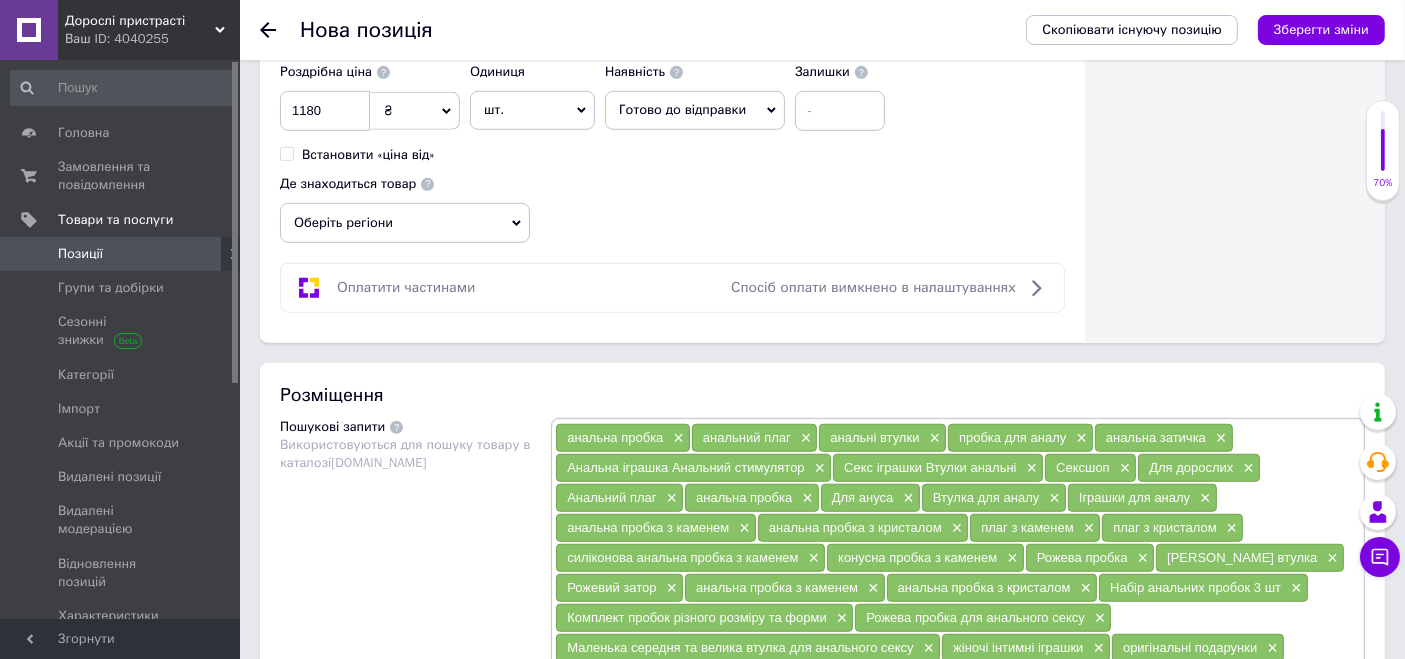scroll, scrollTop: 1555, scrollLeft: 0, axis: vertical 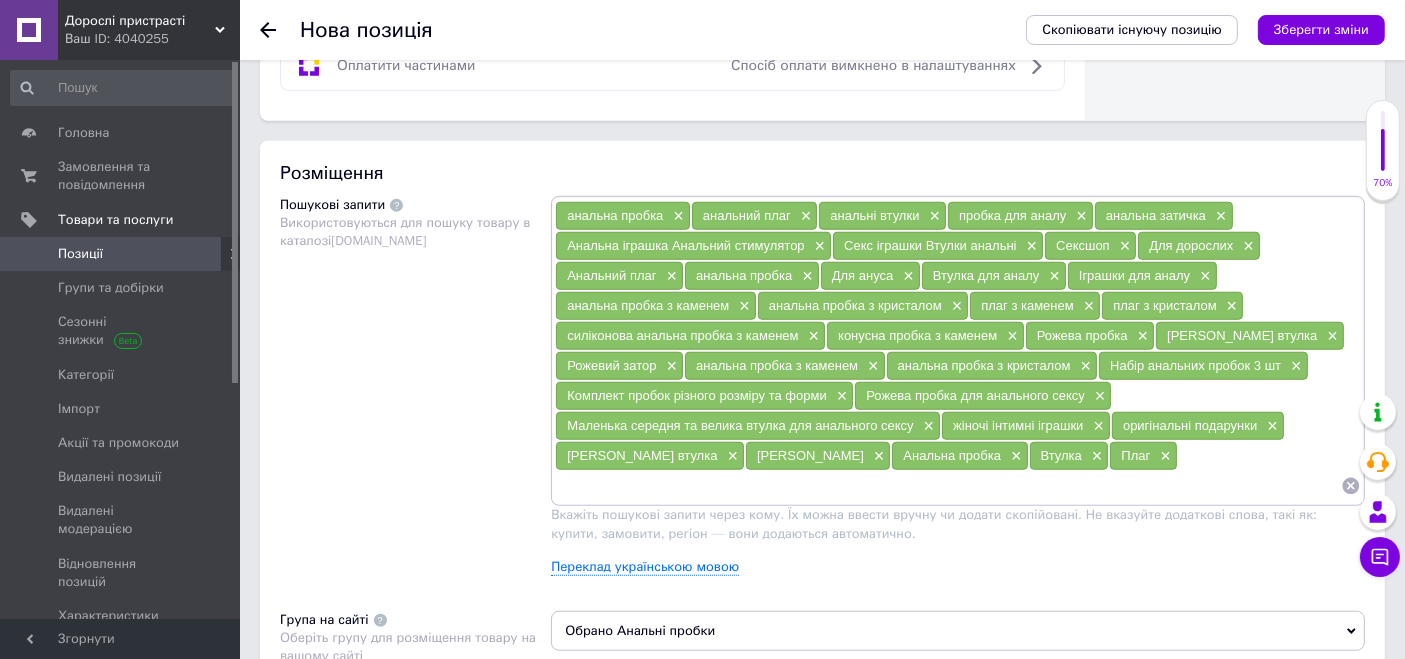 click at bounding box center [948, 486] 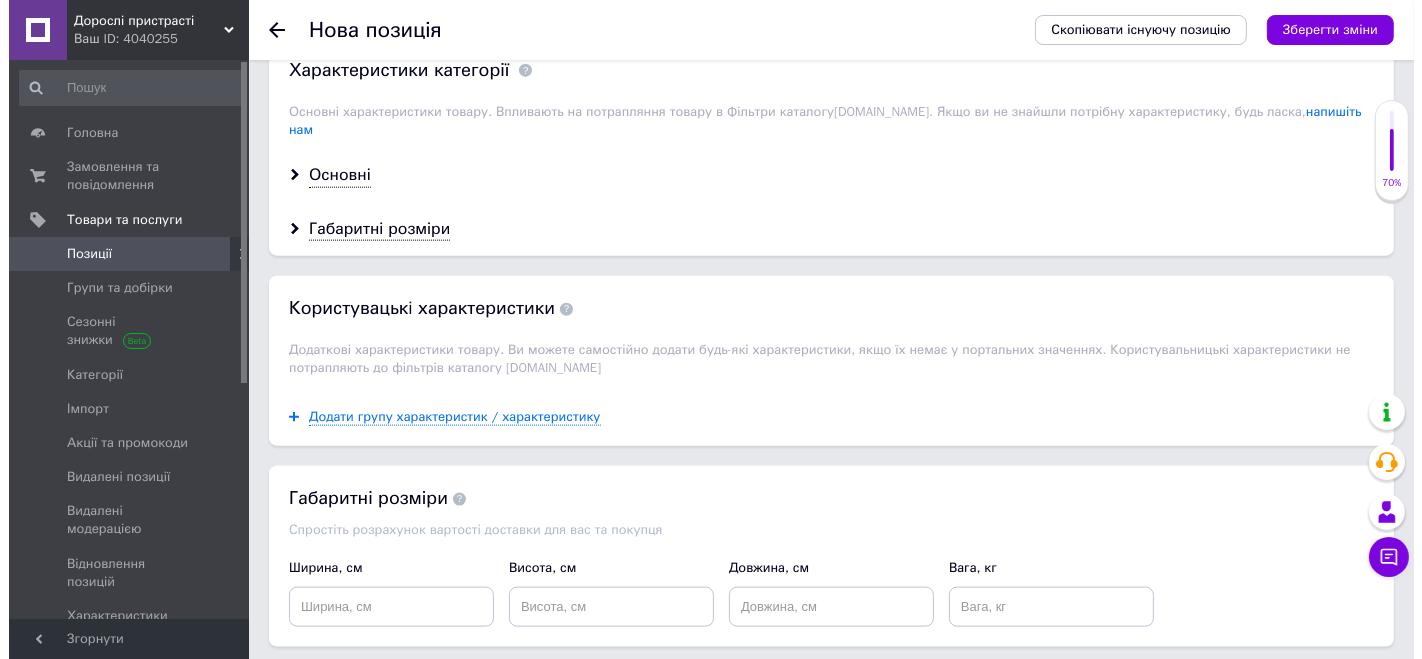 scroll, scrollTop: 2444, scrollLeft: 0, axis: vertical 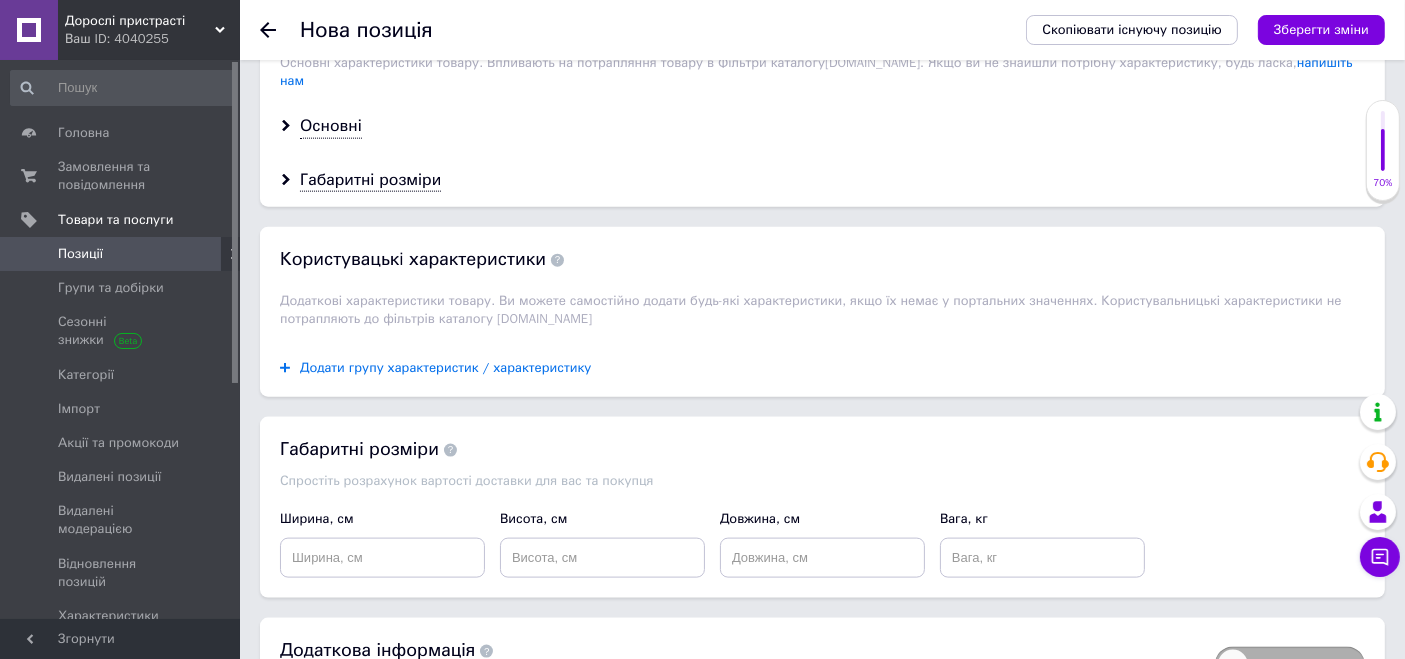click on "Додати групу характеристик / характеристику" at bounding box center [446, 368] 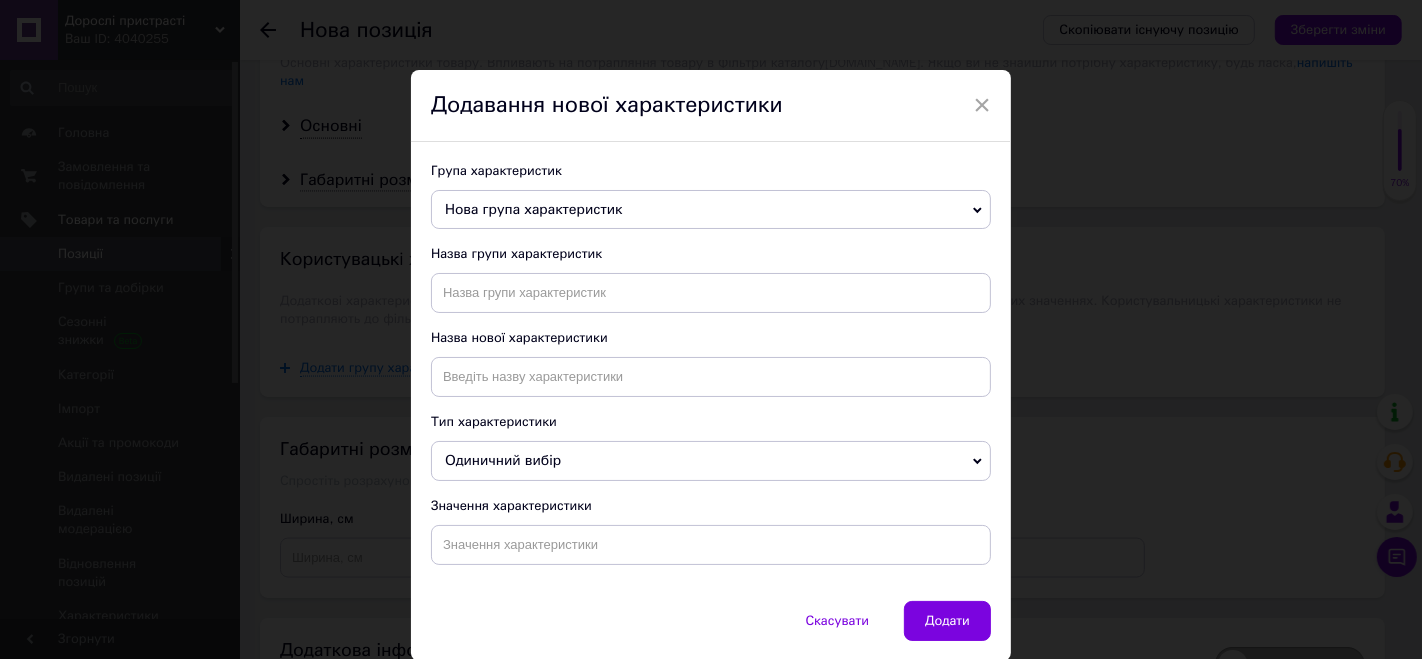 click on "Нова група характеристик" at bounding box center [533, 209] 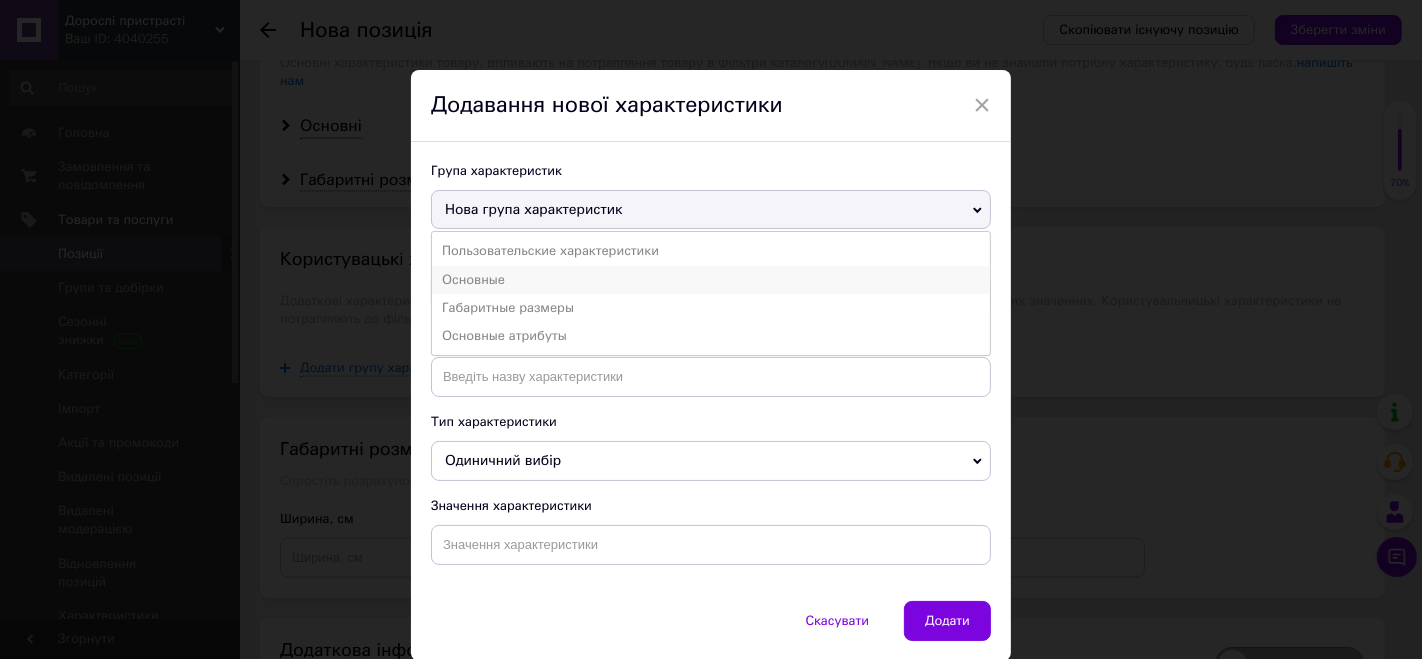click on "Основные" at bounding box center (711, 280) 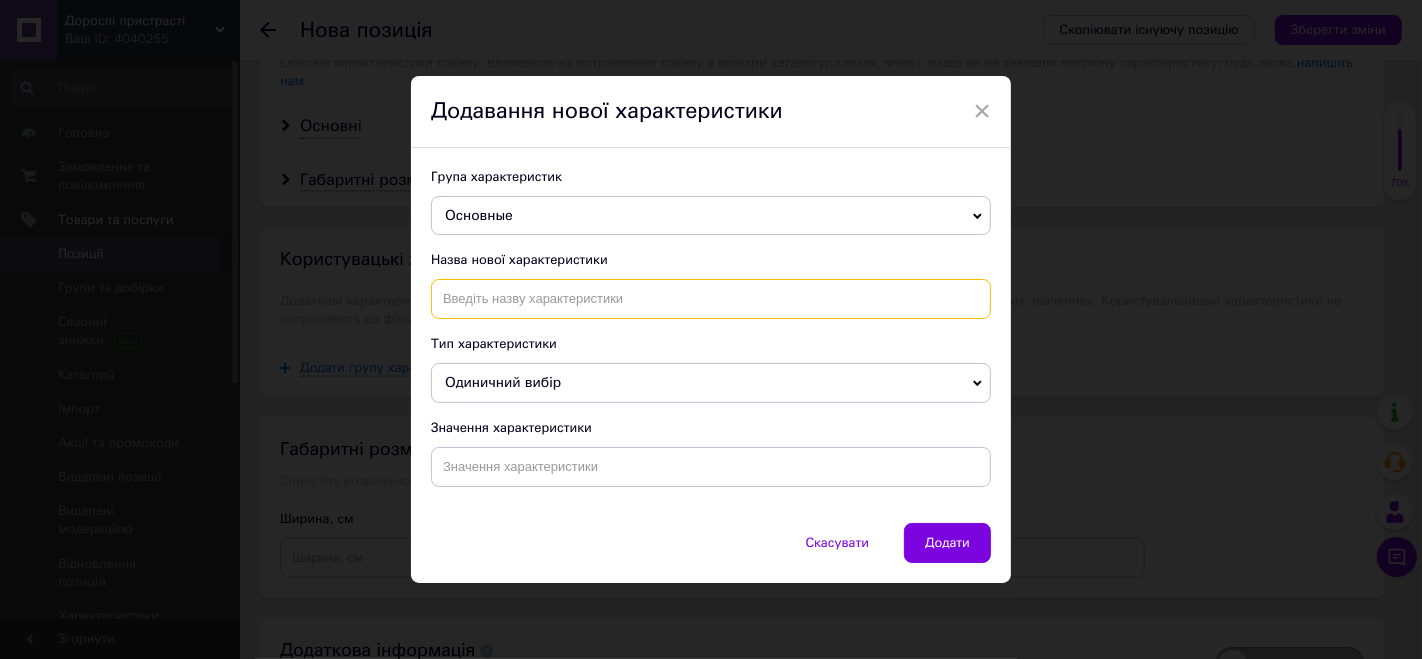 click at bounding box center (711, 299) 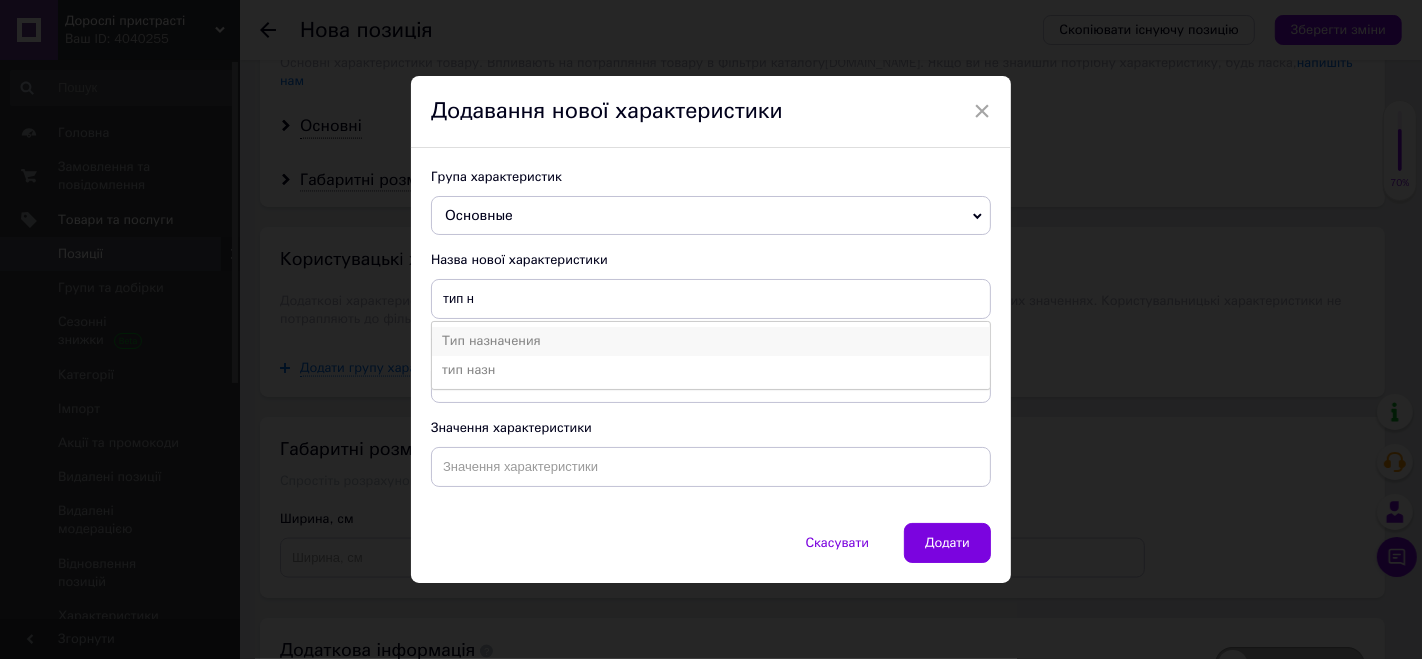 click on "Тип назначения" at bounding box center [711, 341] 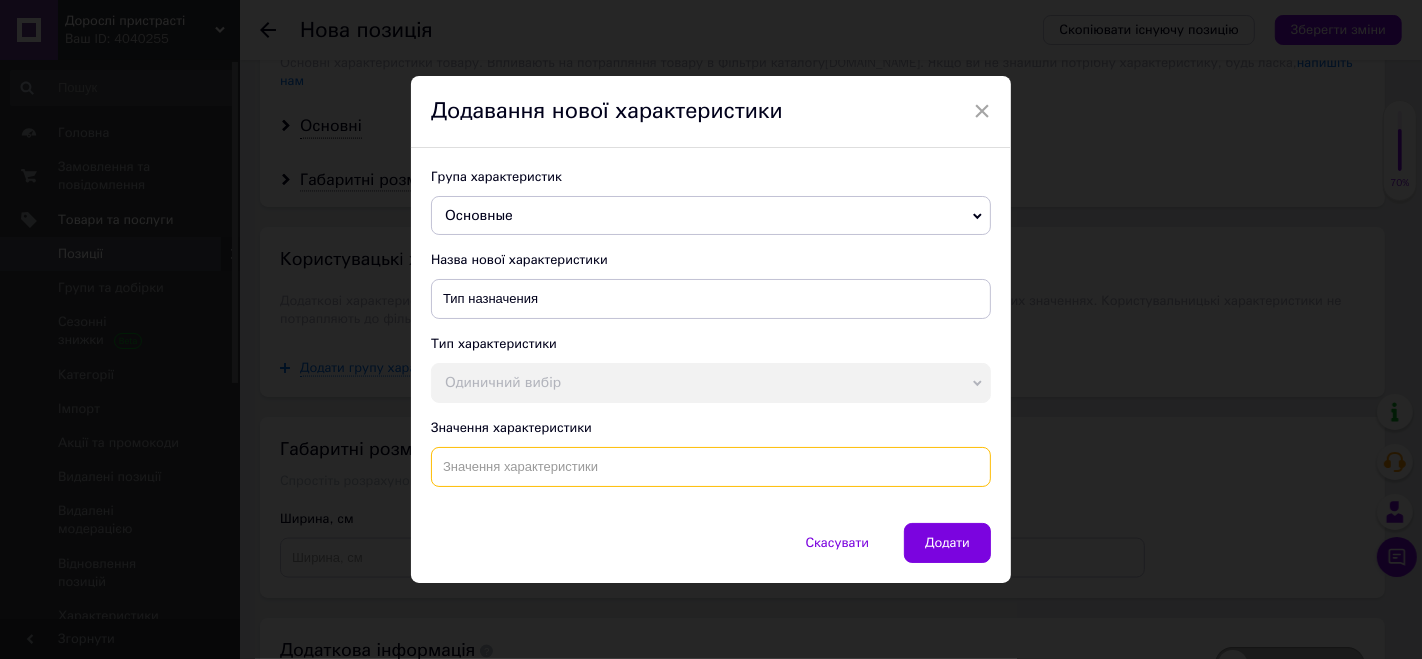 click at bounding box center (711, 467) 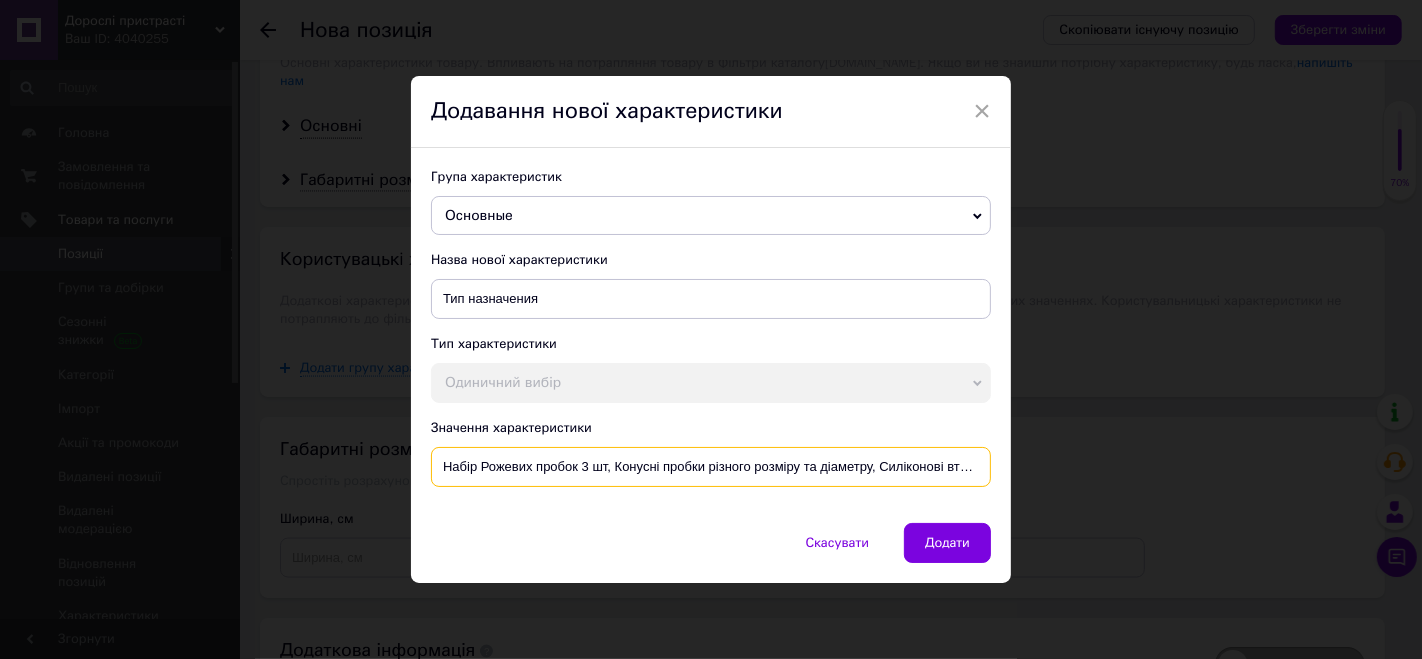 scroll, scrollTop: 0, scrollLeft: 106, axis: horizontal 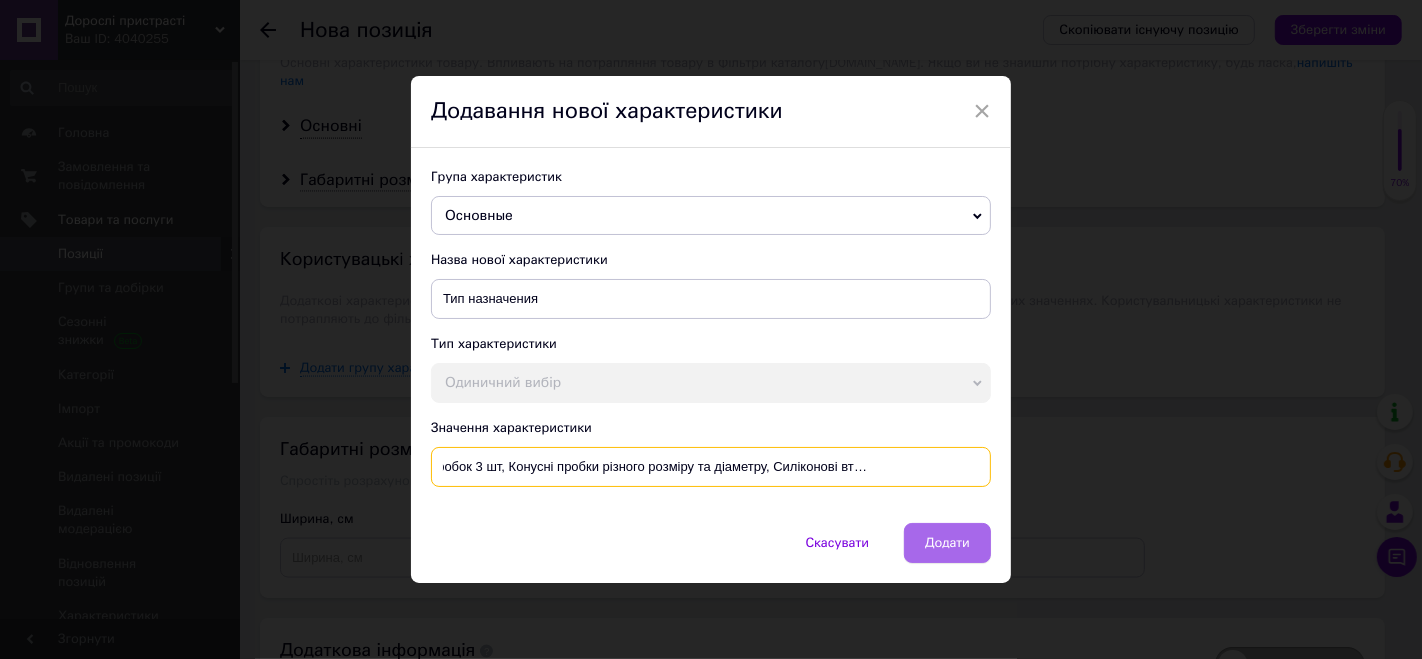 type on "Набір Рожевих пробок 3 шт, Конусні пробки різного розміру та діаметру, Силіконові втулки, Інтимні іграшки" 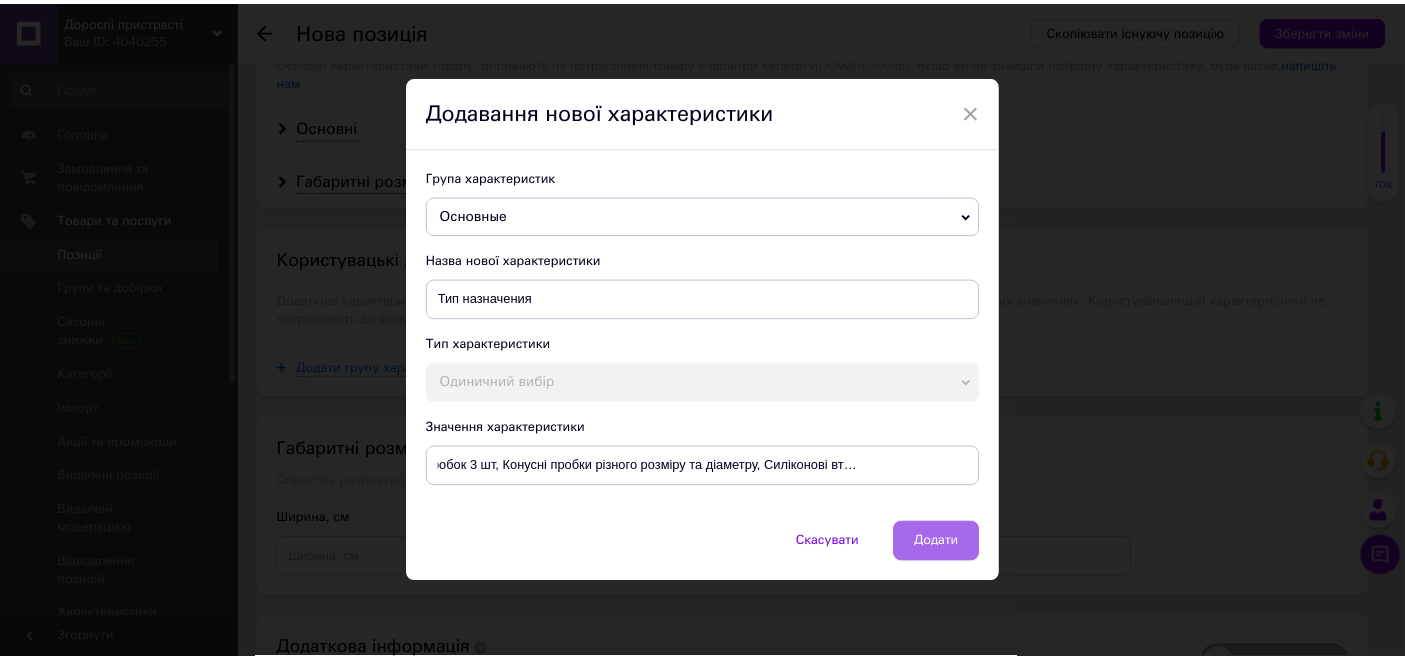 scroll, scrollTop: 0, scrollLeft: 0, axis: both 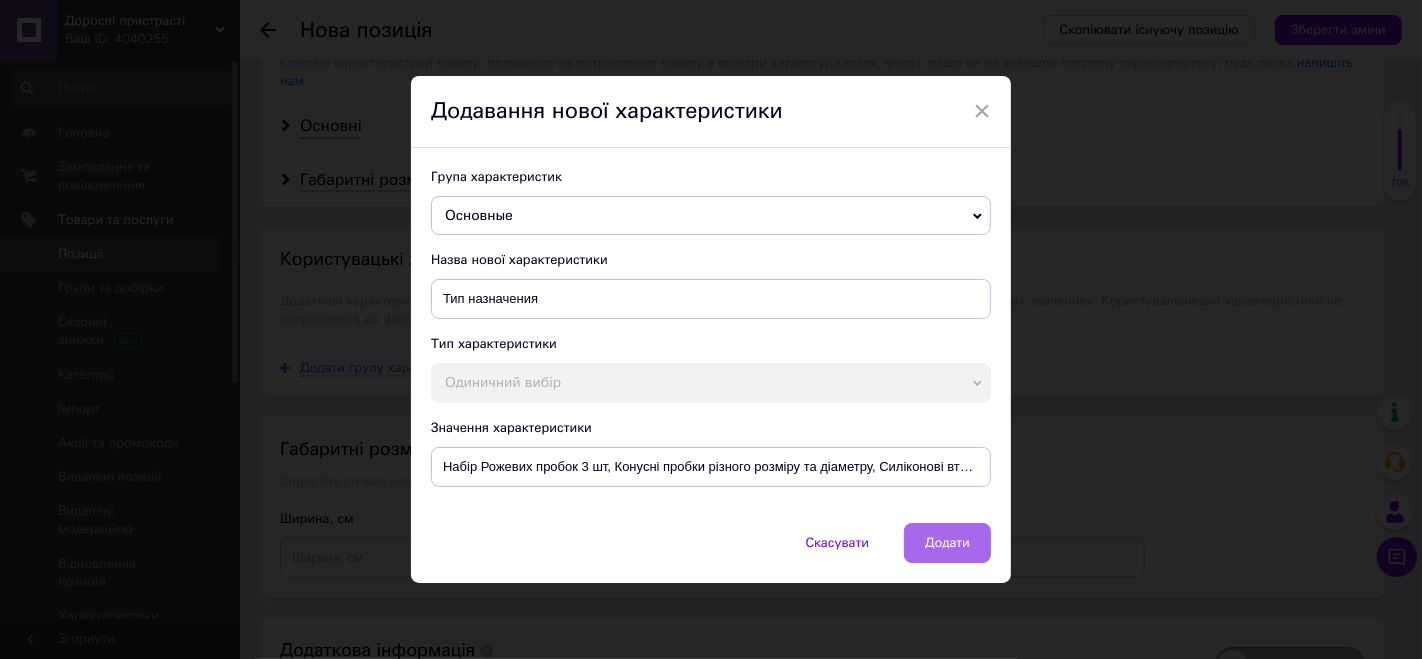 click on "Додати" at bounding box center (947, 543) 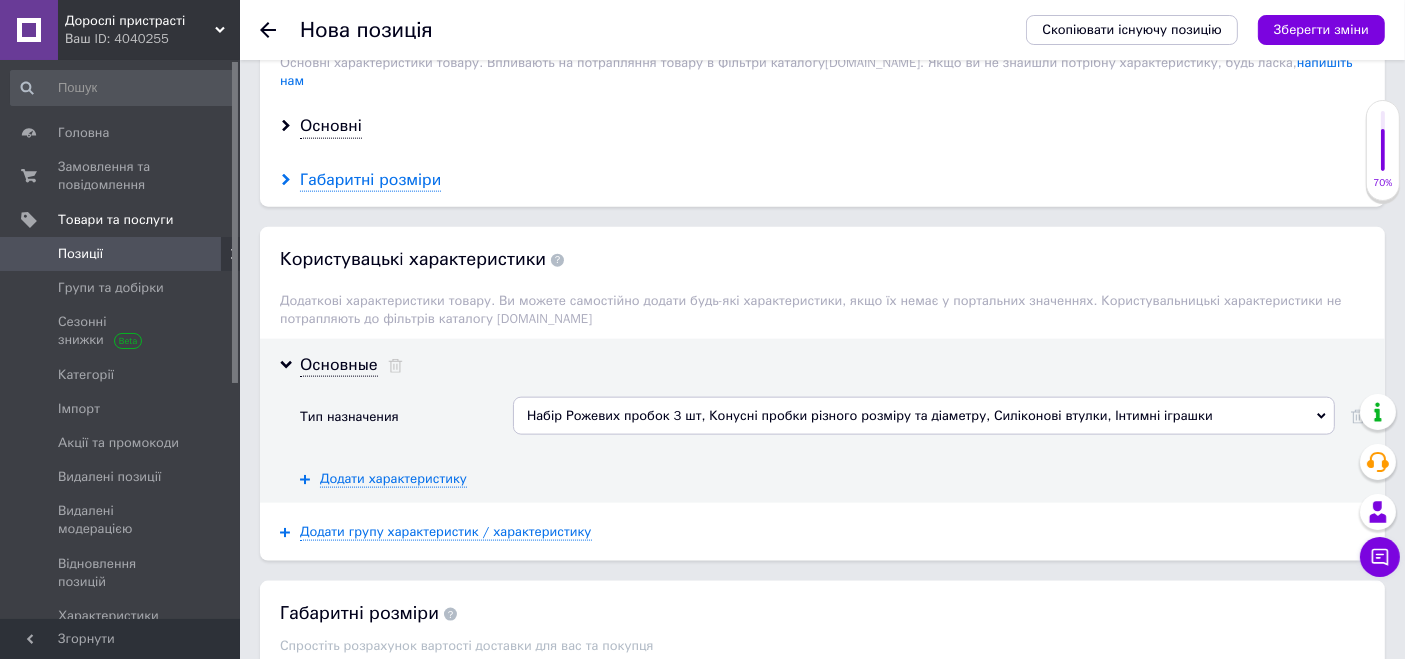 click on "Габаритні розміри" at bounding box center (370, 180) 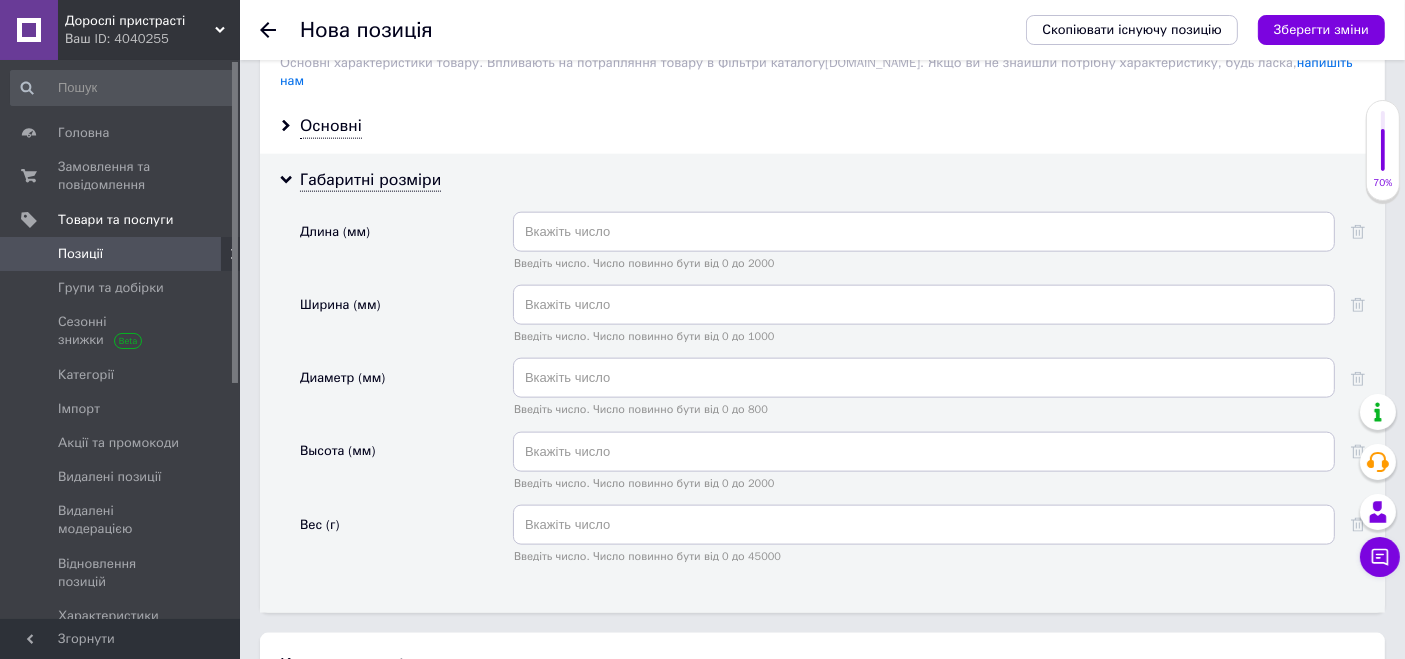 drag, startPoint x: 312, startPoint y: 90, endPoint x: 325, endPoint y: 105, distance: 19.849434 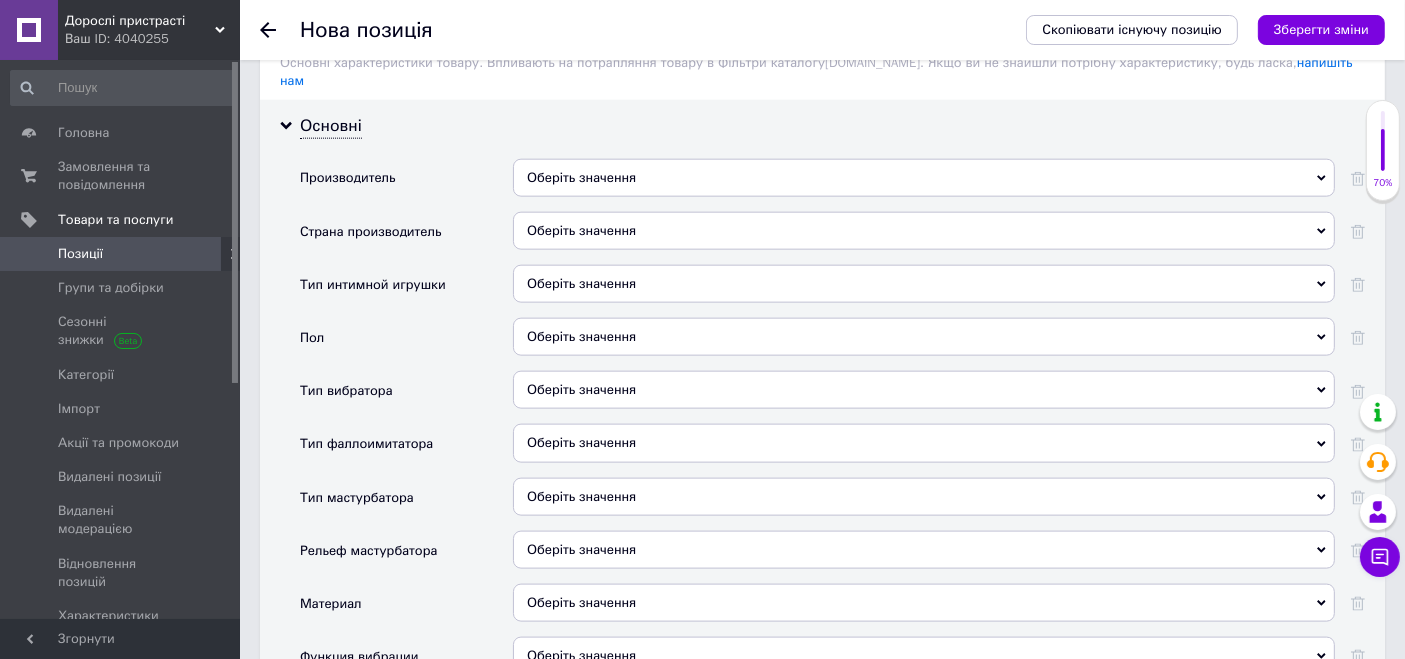 click on "Оберіть значення" at bounding box center [924, 284] 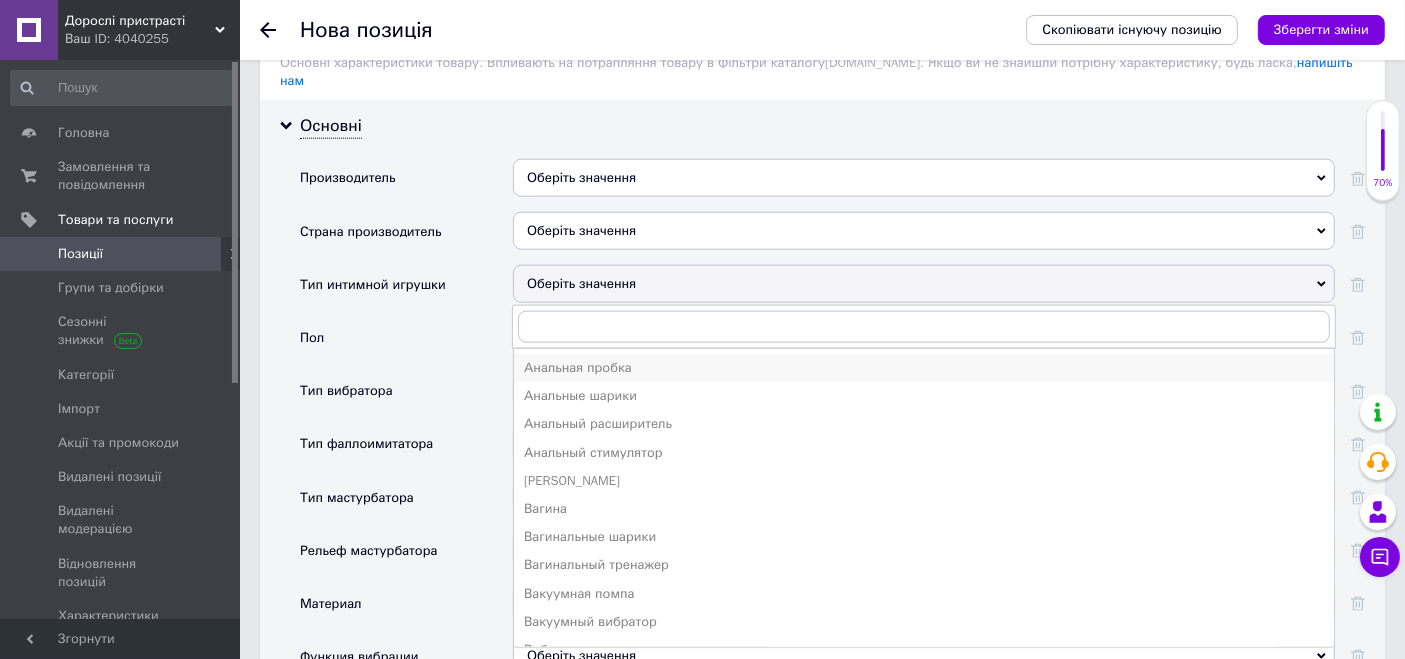 click on "Анальная пробка" at bounding box center [924, 368] 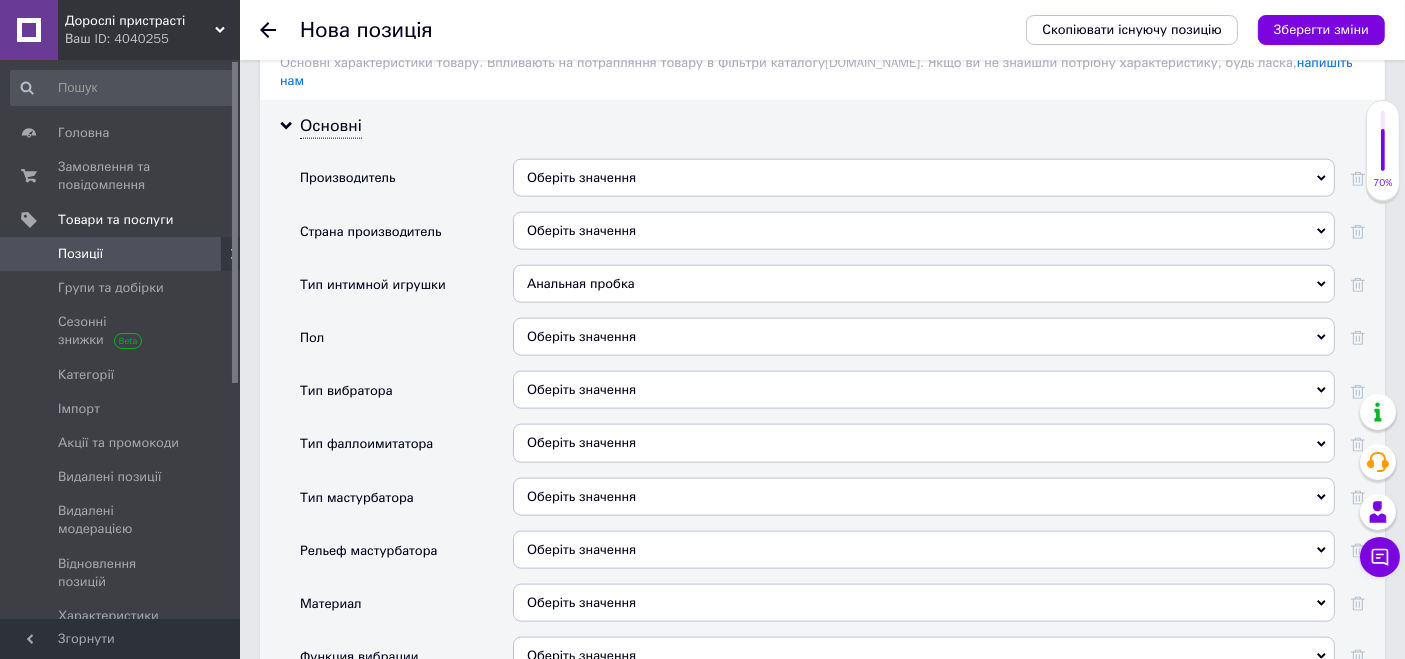 click on "Оберіть значення" at bounding box center (924, 337) 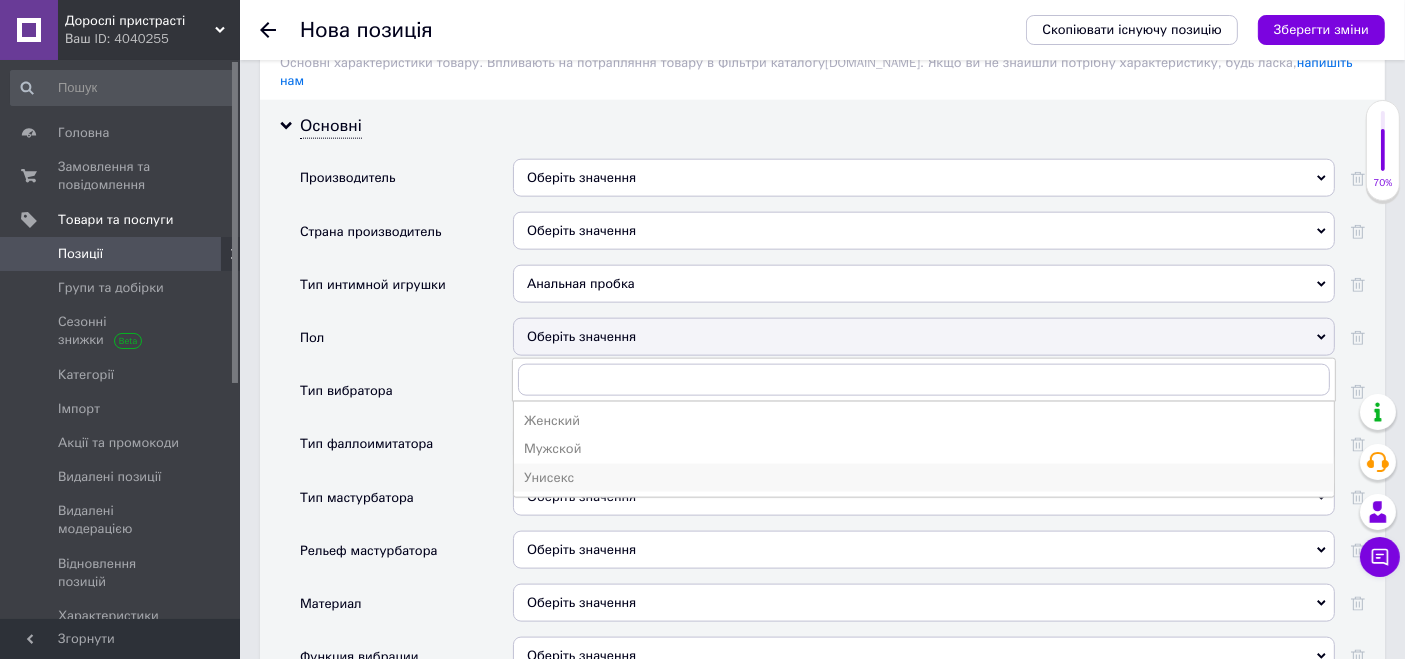 click on "Унисекс" at bounding box center (924, 478) 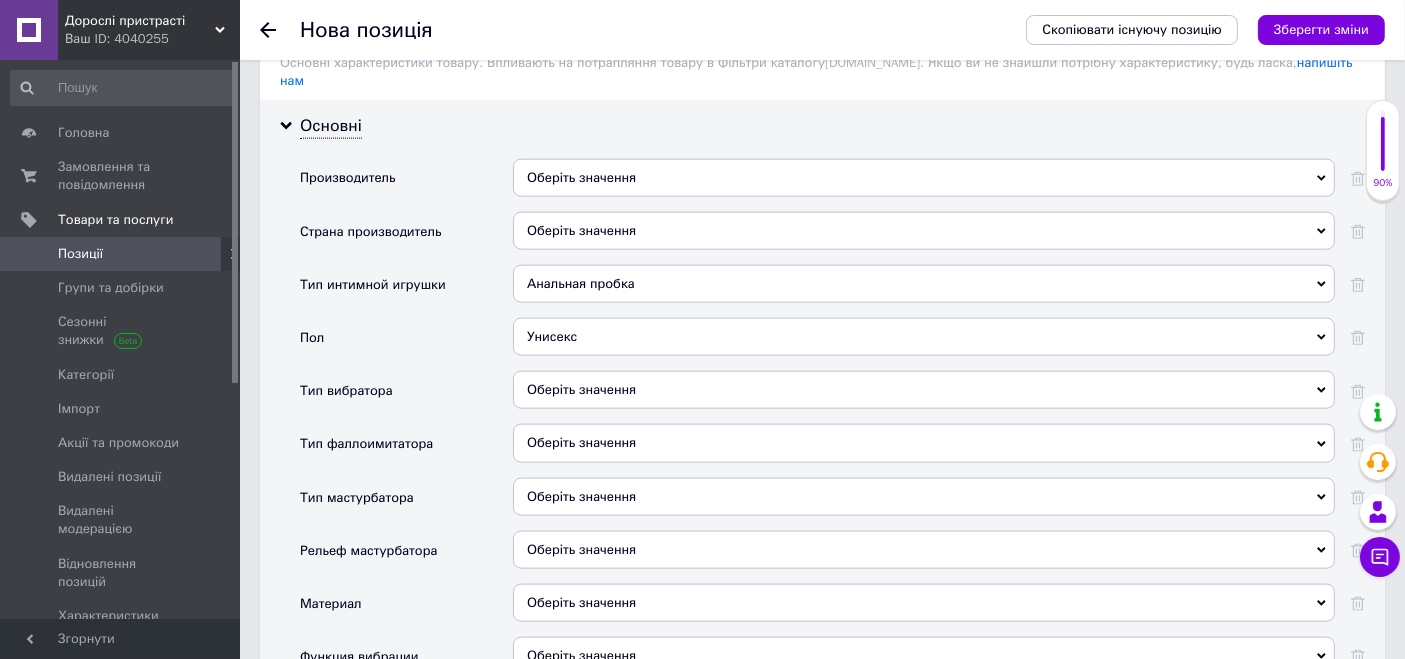 click on "Оберіть значення" at bounding box center (924, 390) 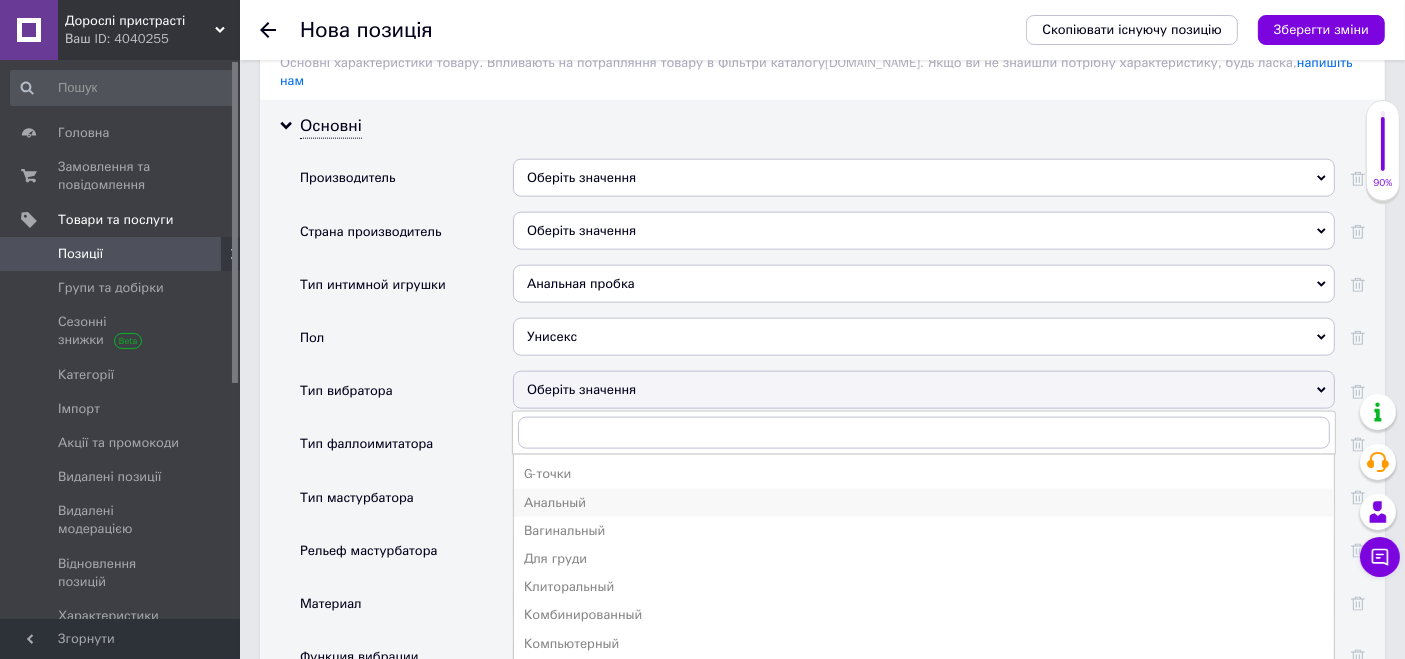 click on "Анальный" at bounding box center [924, 503] 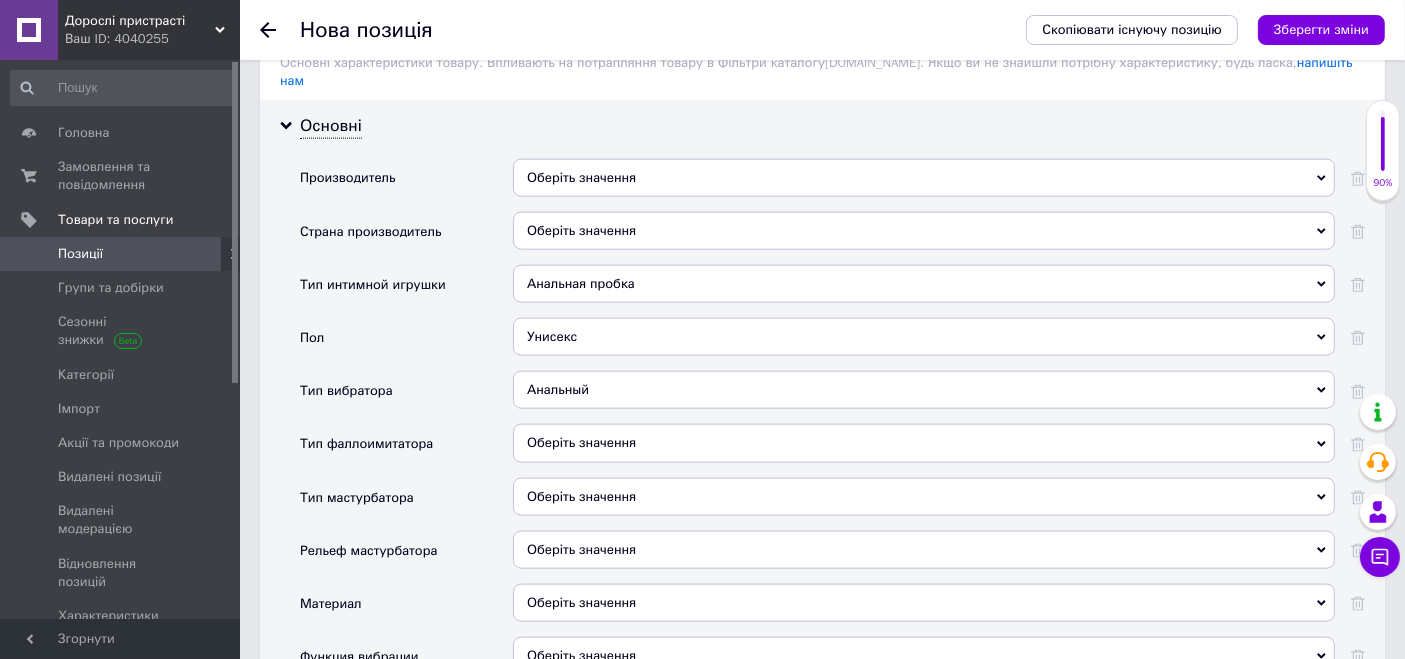 click on "Оберіть значення" at bounding box center [924, 443] 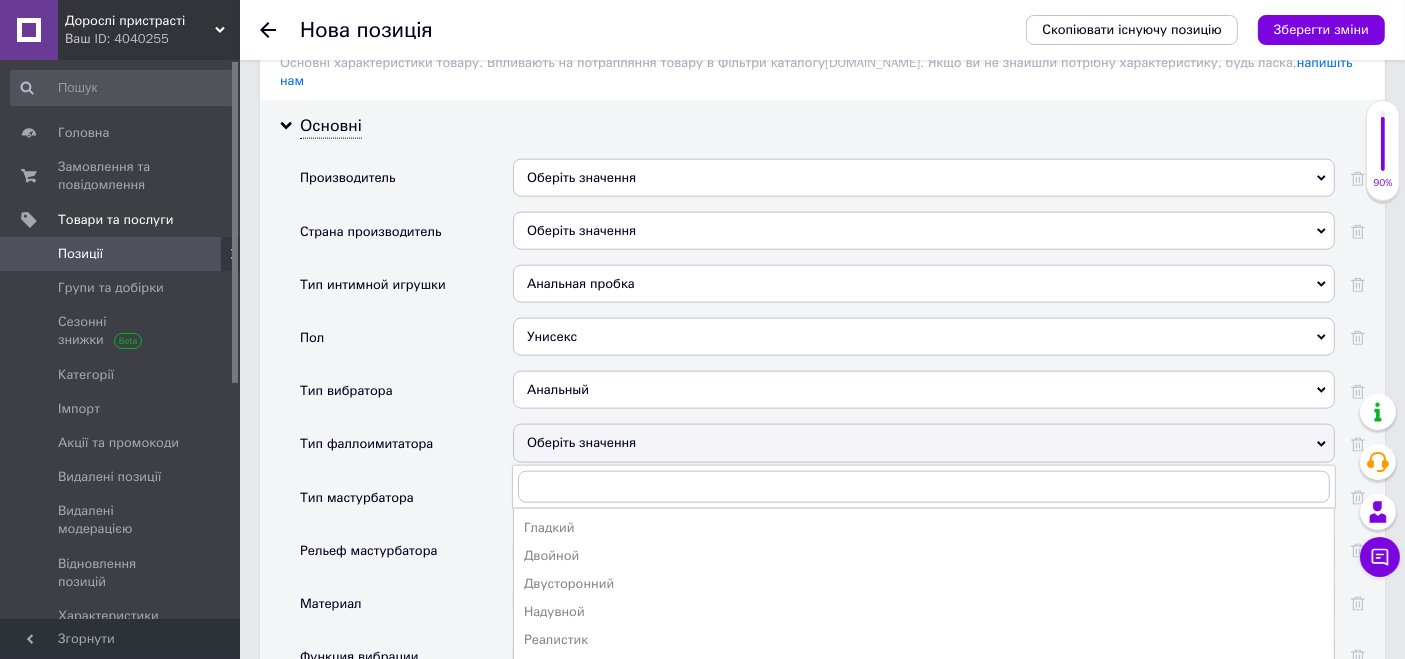 click on "Гладкий" at bounding box center (924, 528) 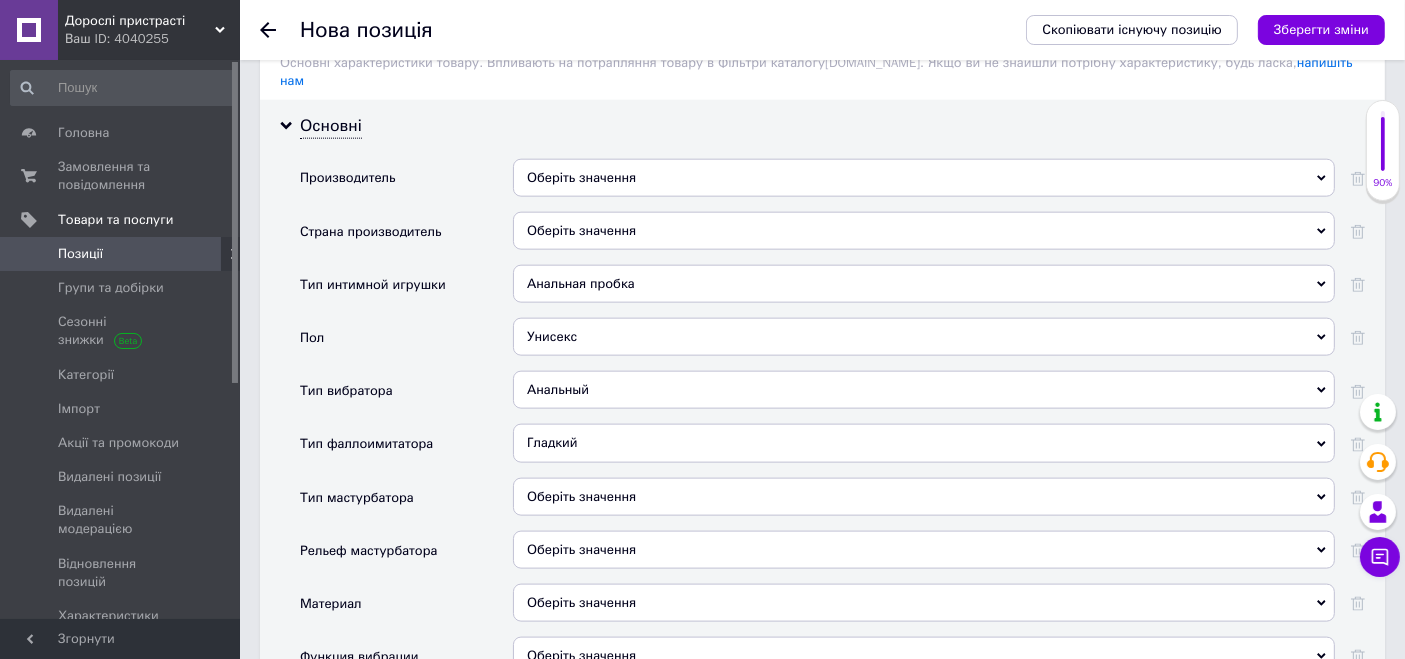 click on "Оберіть значення" at bounding box center (924, 603) 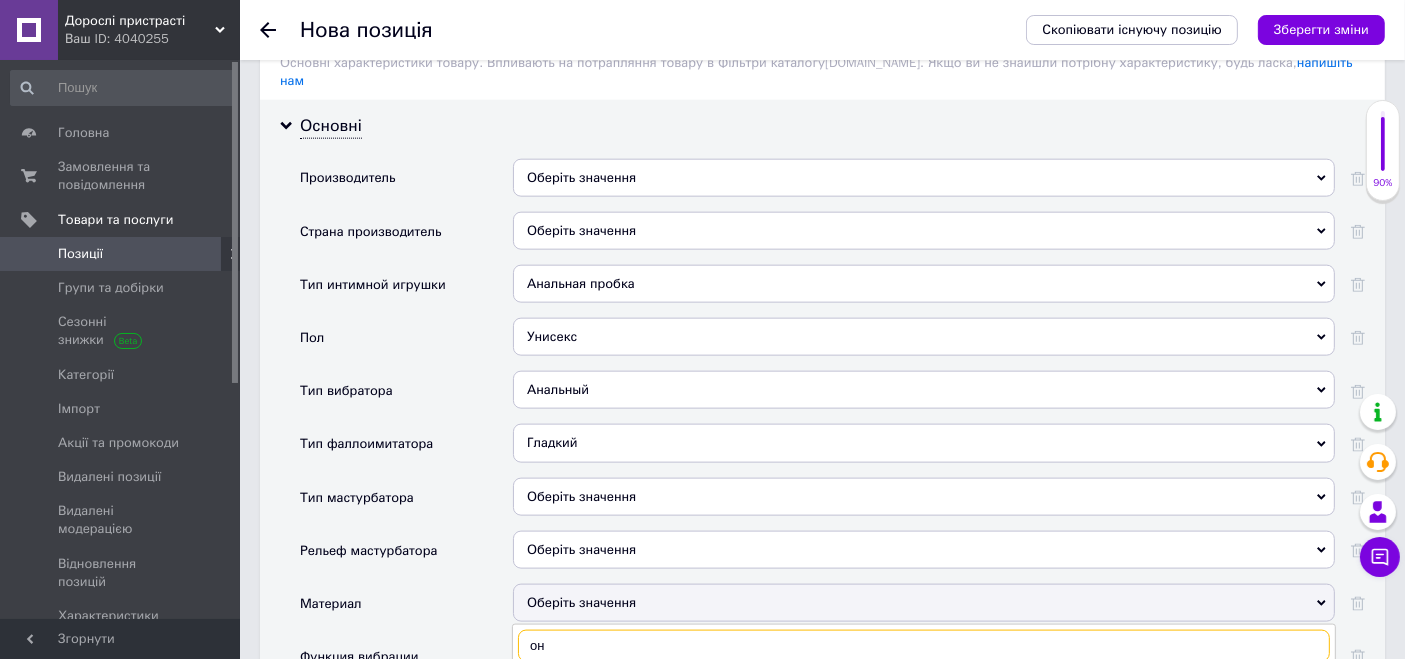 type on "он" 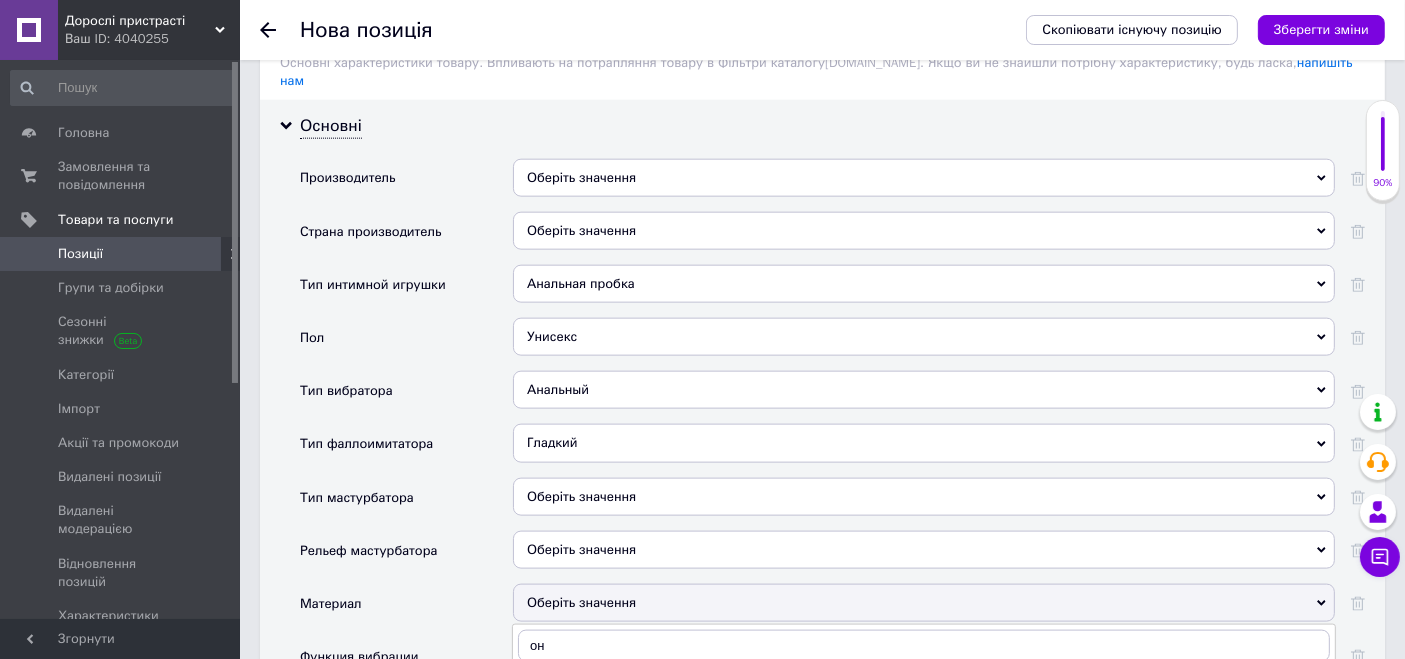 click at bounding box center [924, 690] 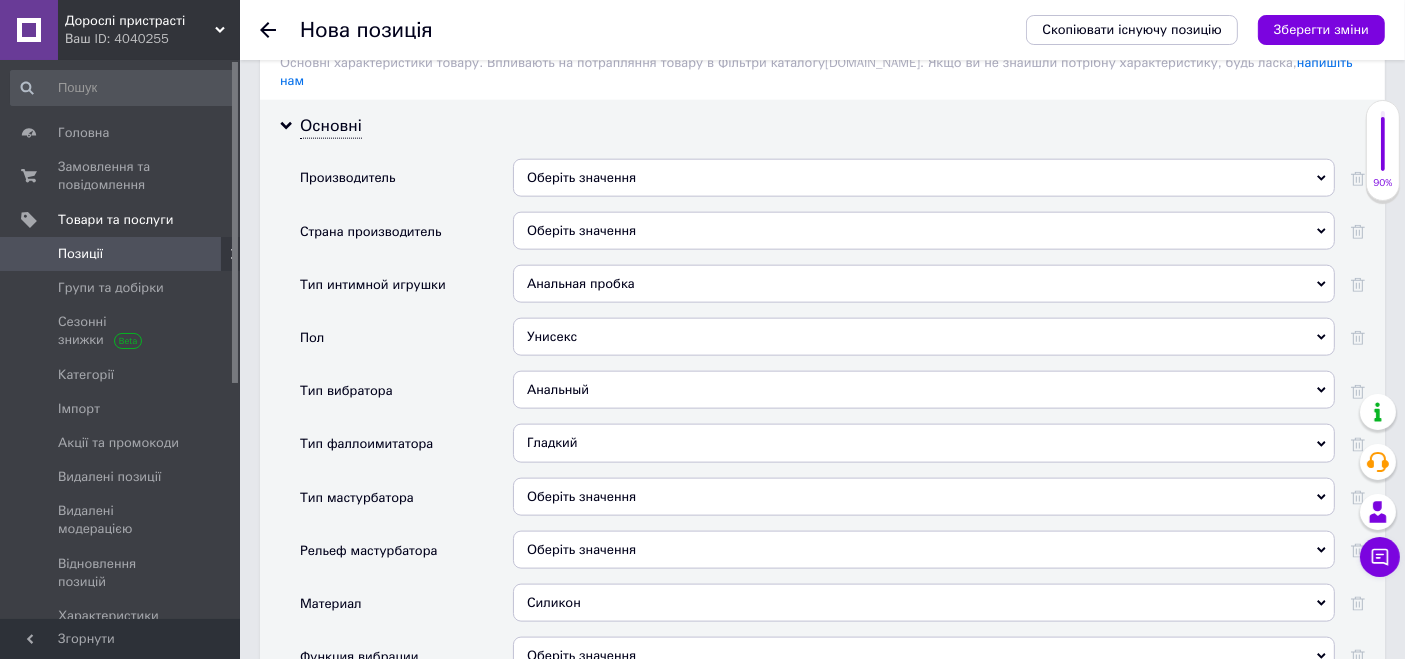 scroll, scrollTop: 2666, scrollLeft: 0, axis: vertical 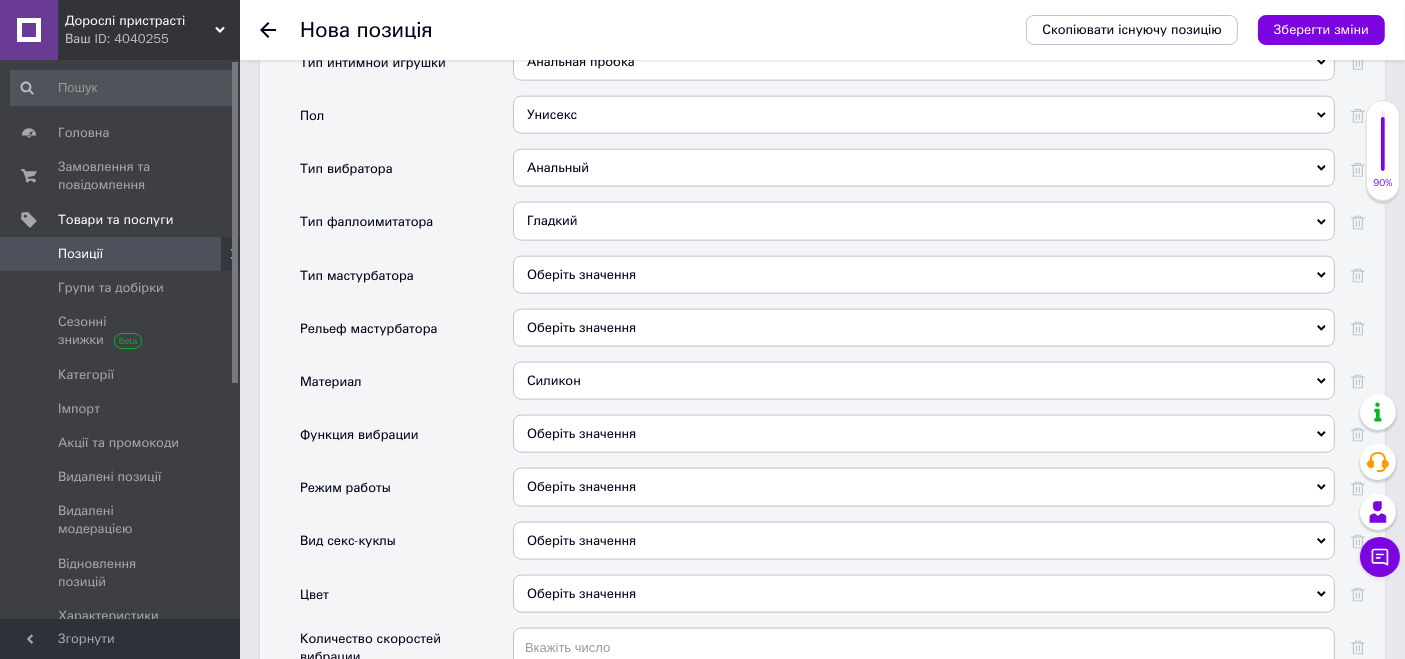 click on "Оберіть значення" at bounding box center (581, 433) 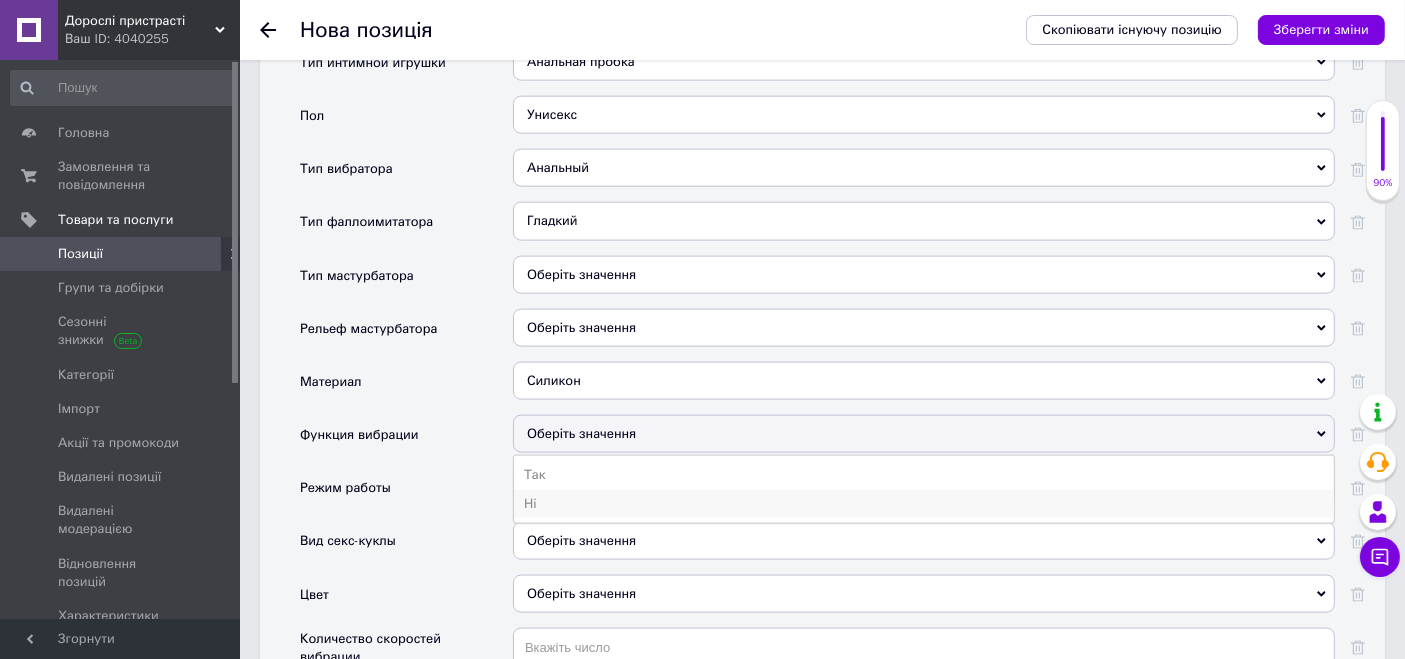 click on "Ні" at bounding box center (924, 504) 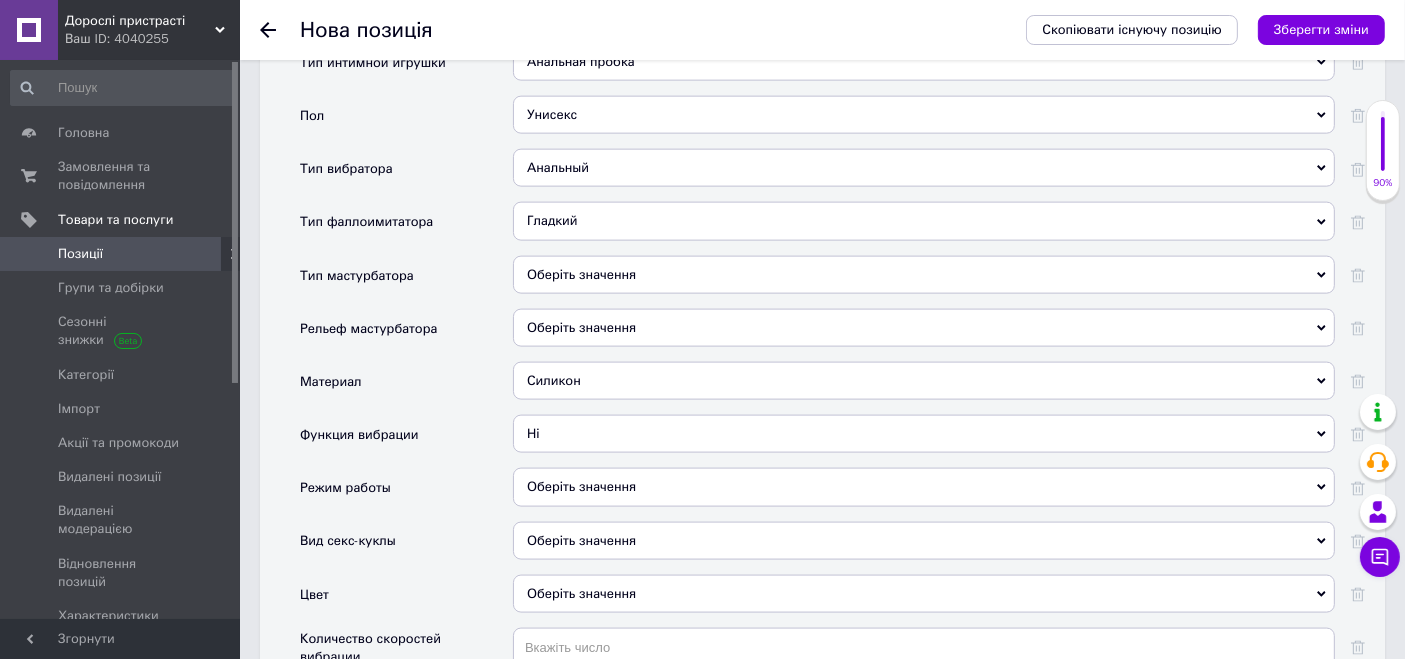 click on "Оберіть значення" at bounding box center (924, 594) 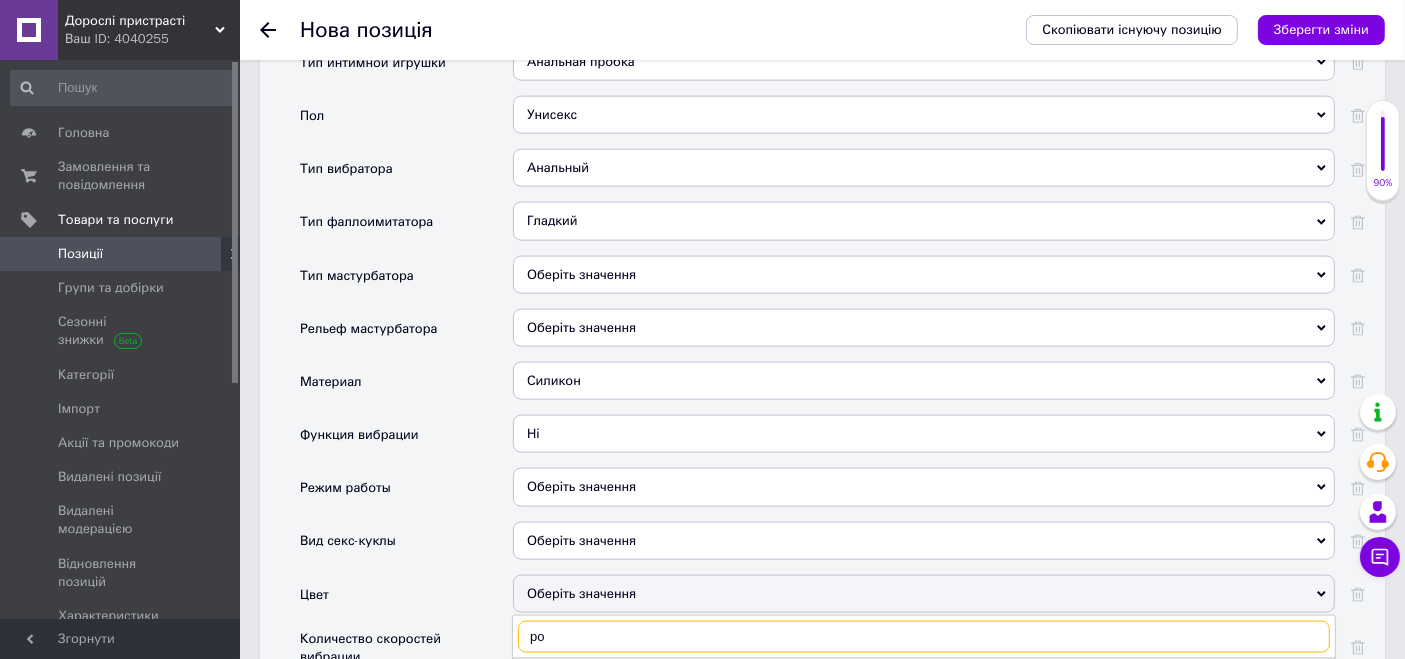 type on "ро" 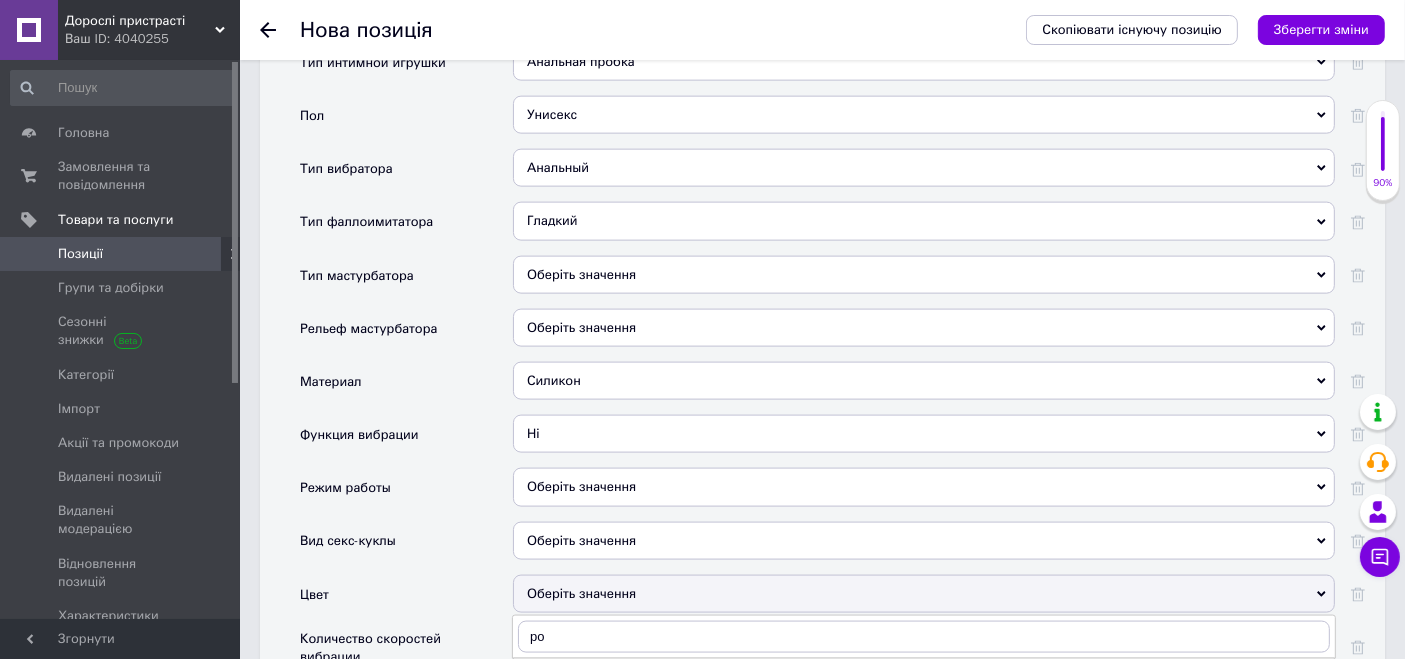 click on "Розовый" at bounding box center (924, 678) 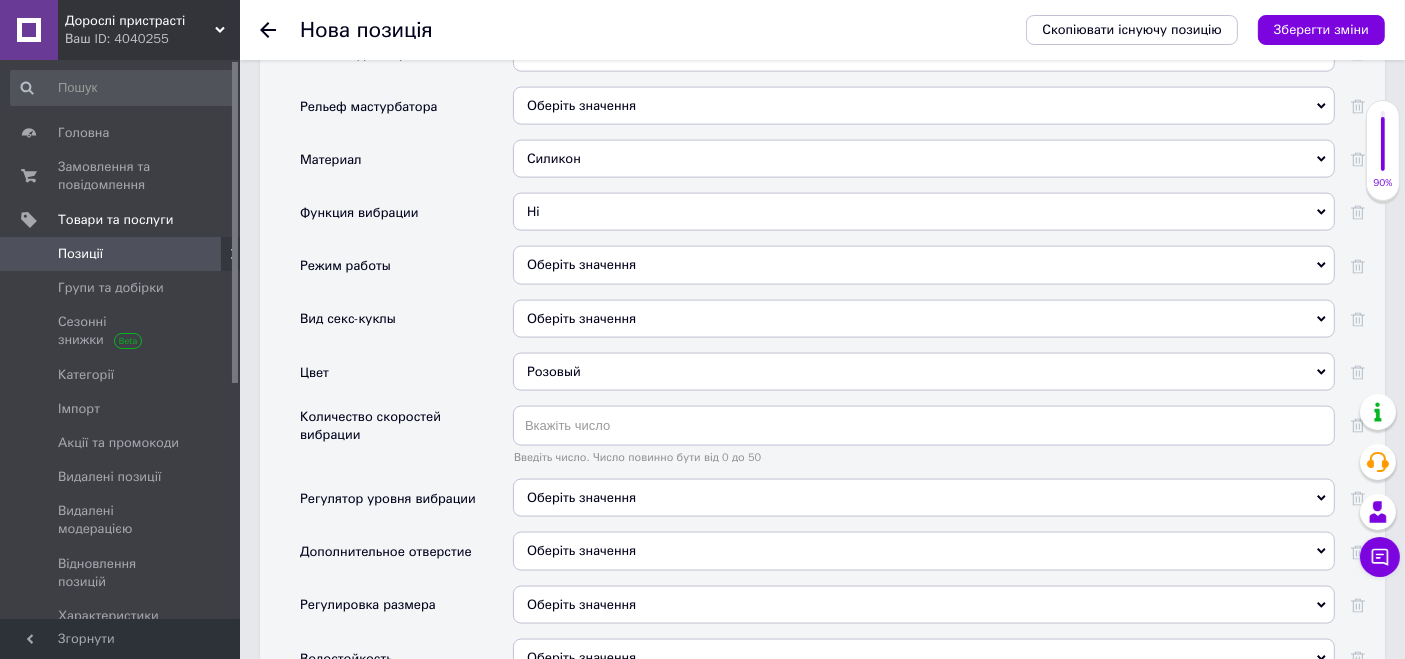 scroll, scrollTop: 3111, scrollLeft: 0, axis: vertical 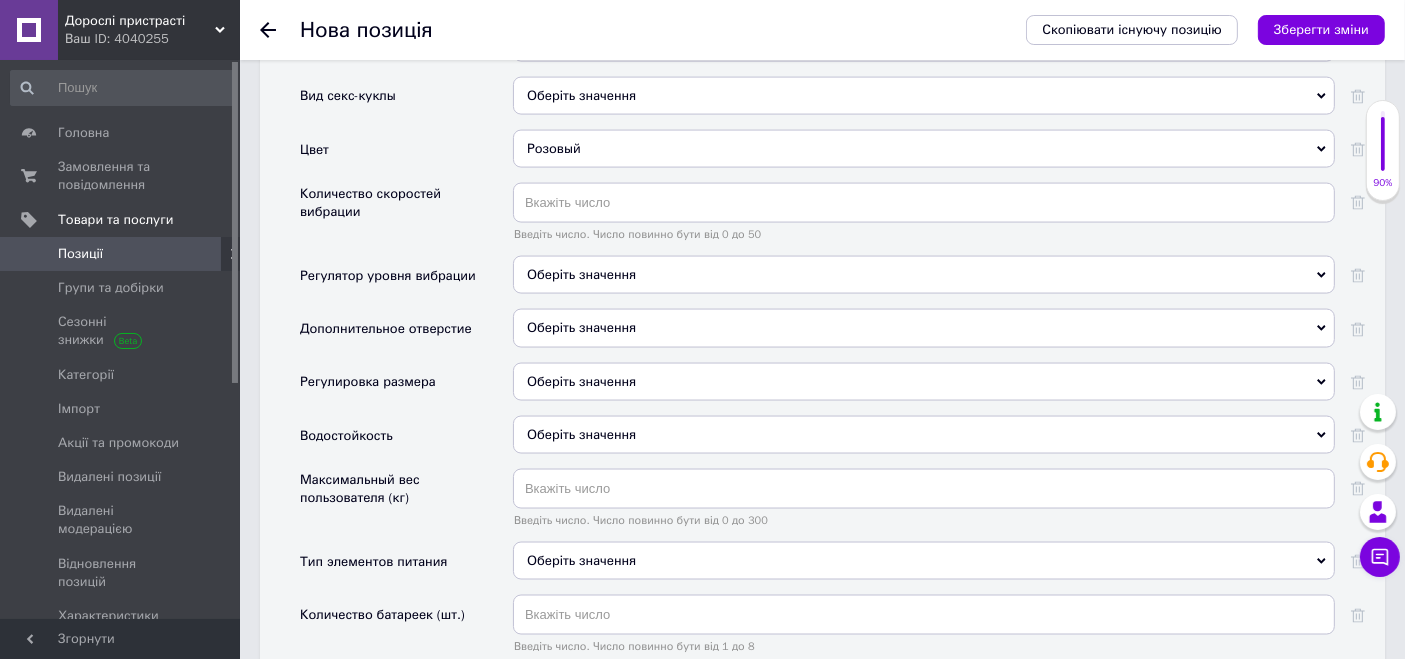 click on "Оберіть значення Так Ні" at bounding box center [924, 389] 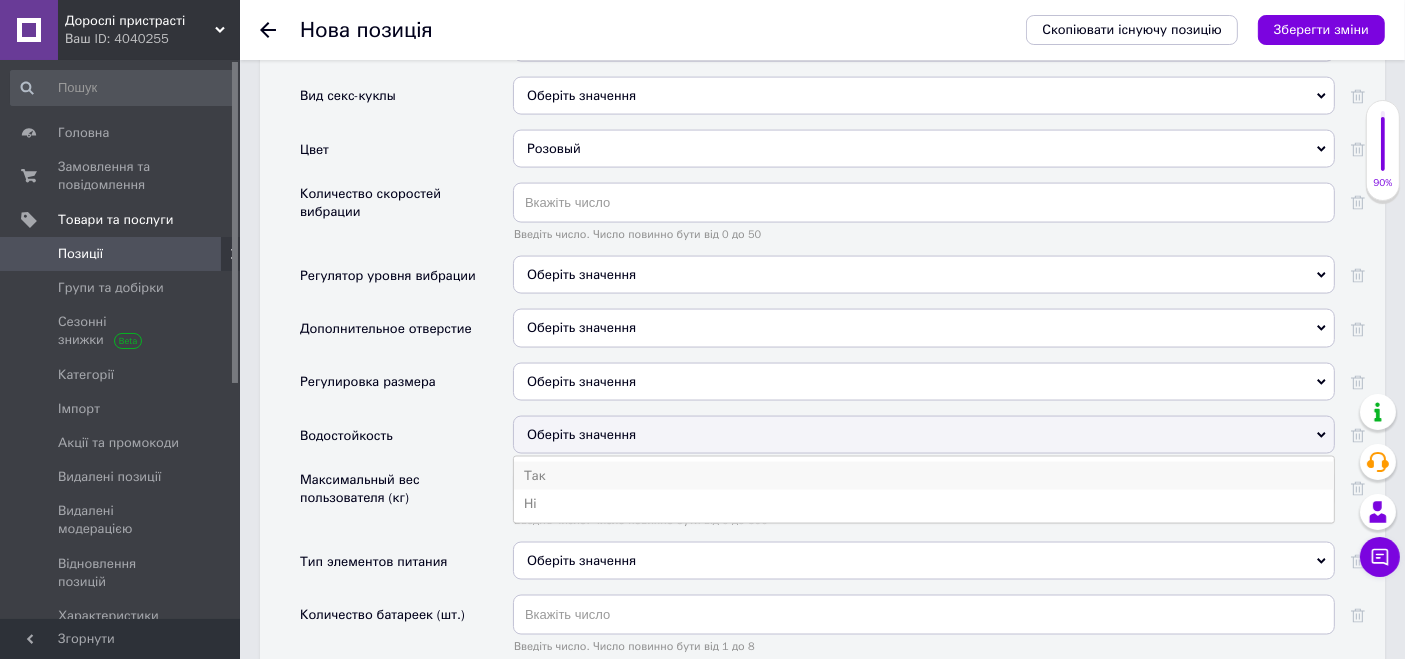 click on "Так" at bounding box center (924, 476) 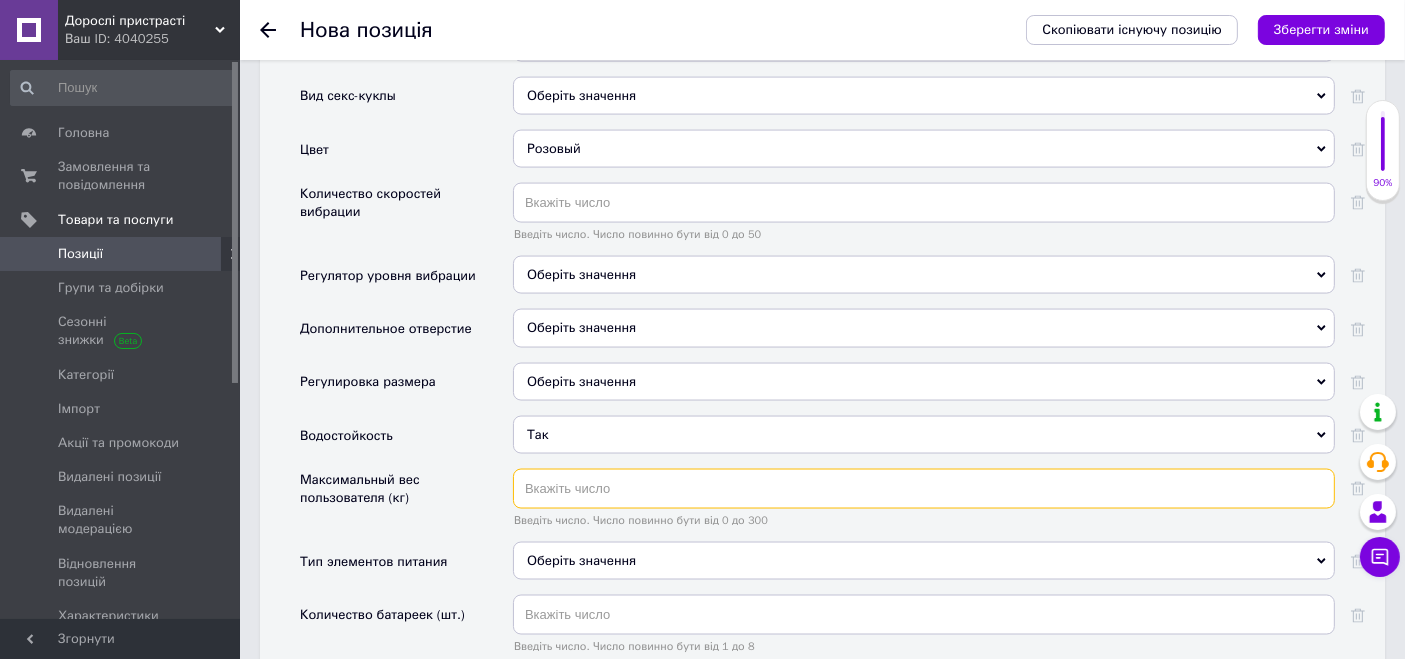 click at bounding box center [924, 489] 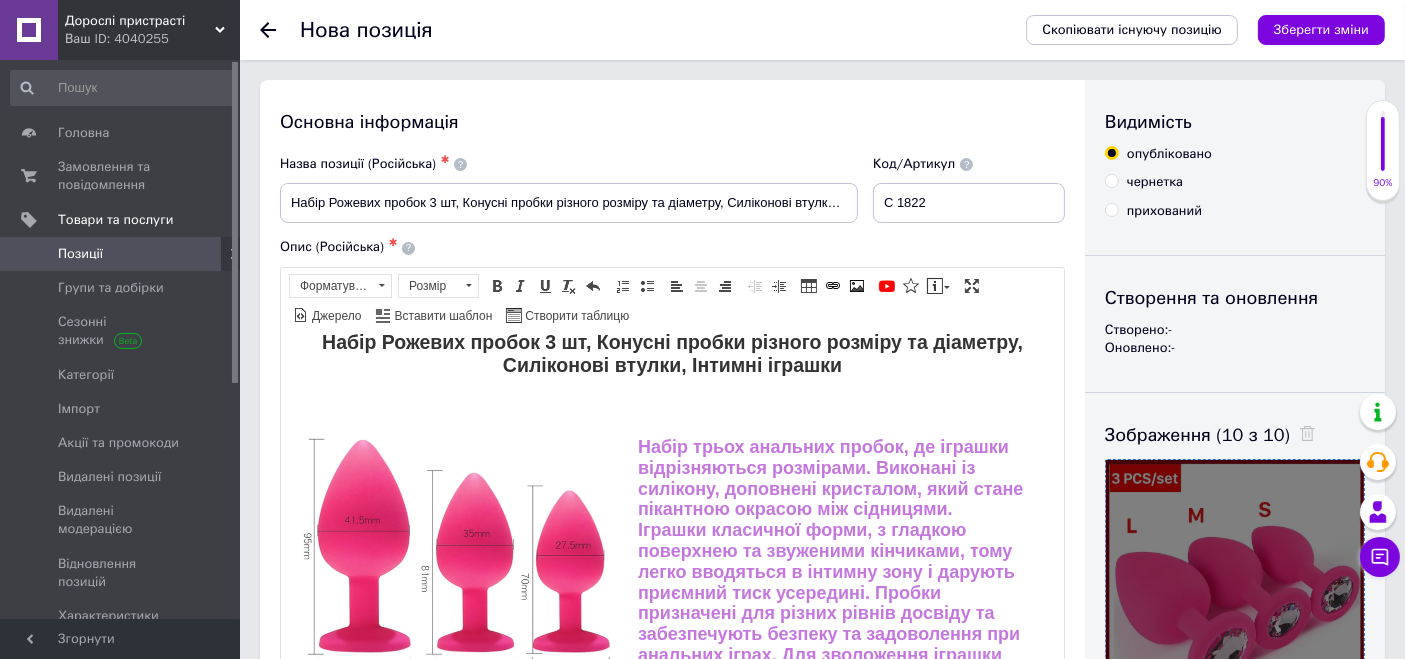 scroll, scrollTop: 0, scrollLeft: 0, axis: both 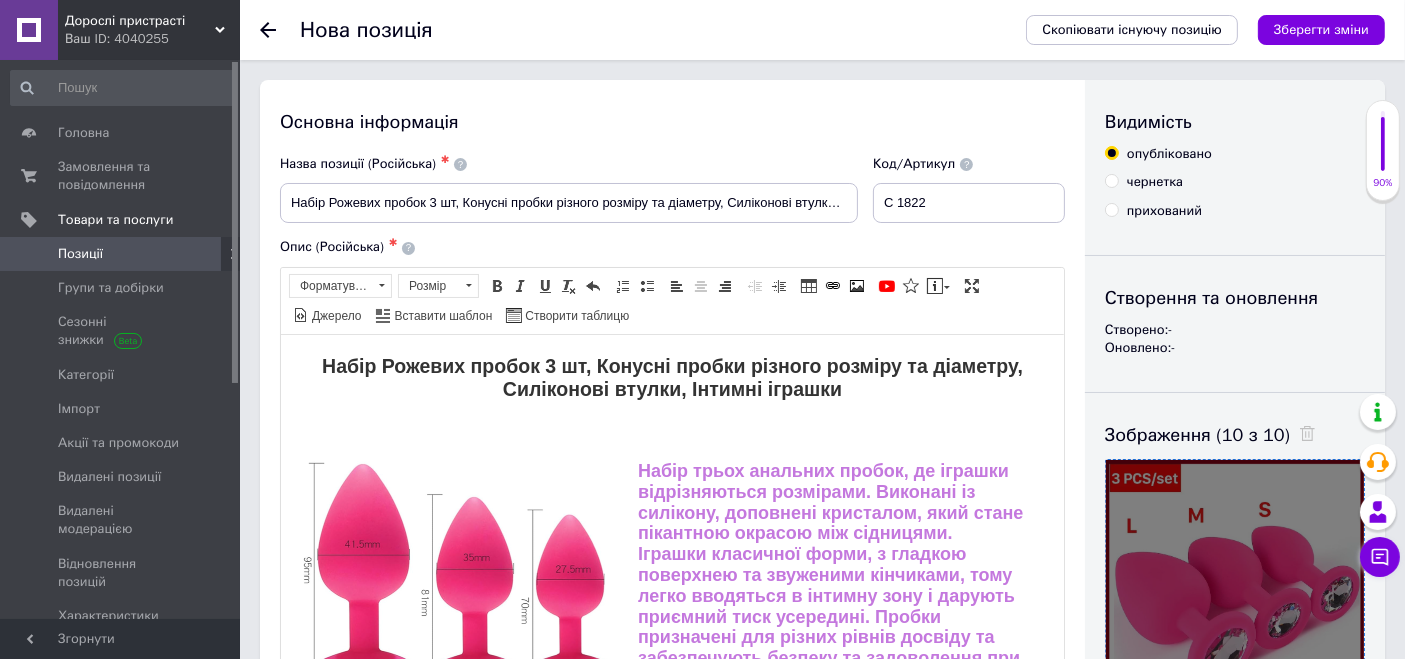 type on "200" 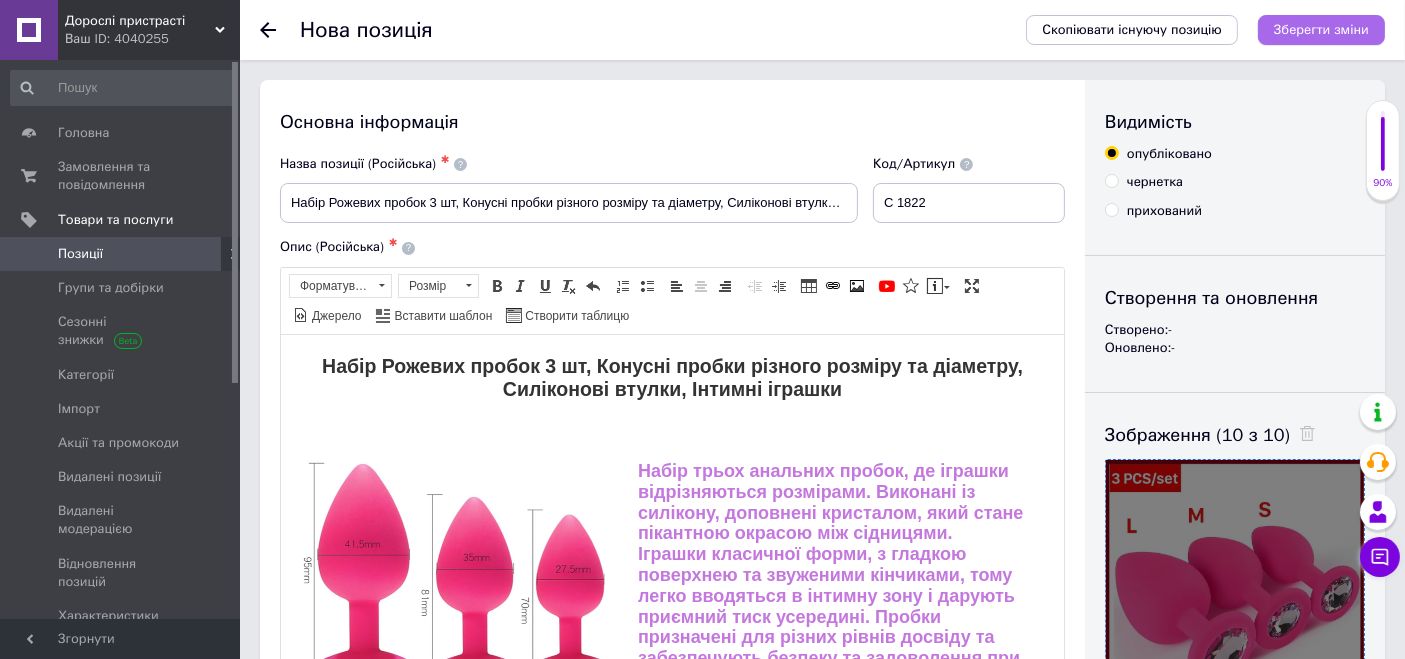 click on "Зберегти зміни" at bounding box center [1321, 29] 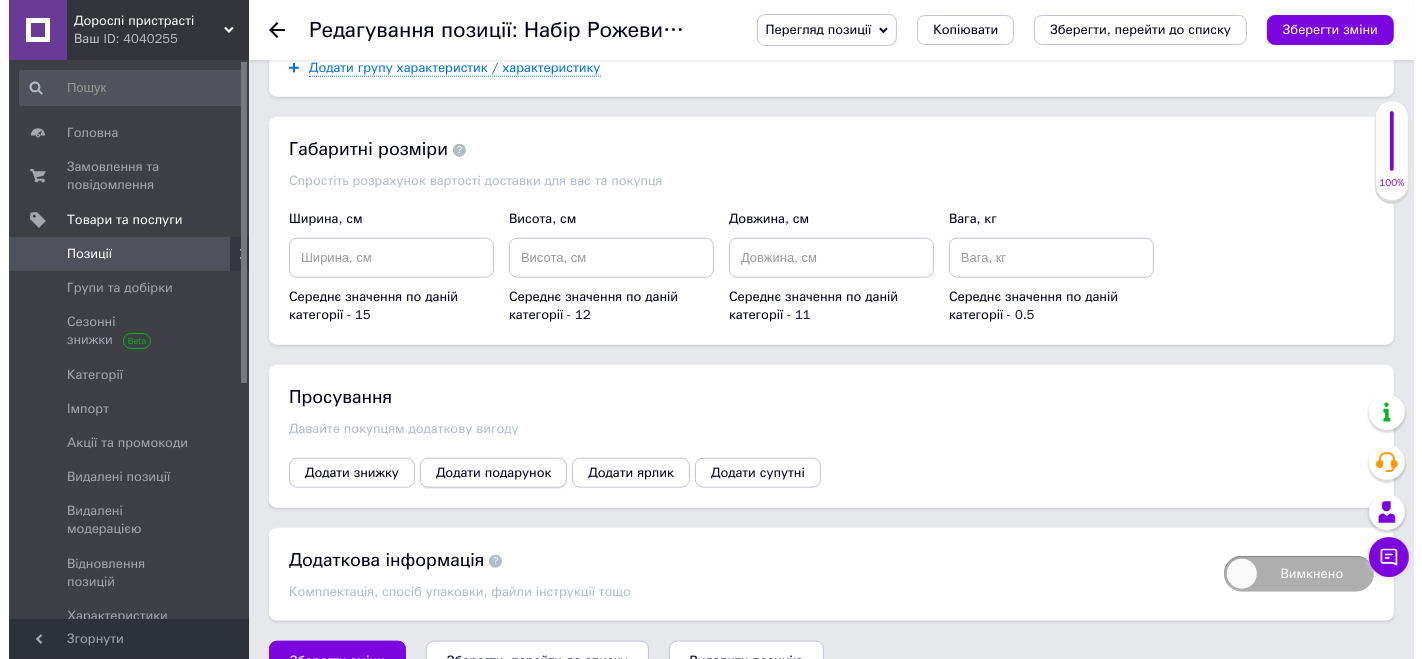 scroll, scrollTop: 2237, scrollLeft: 0, axis: vertical 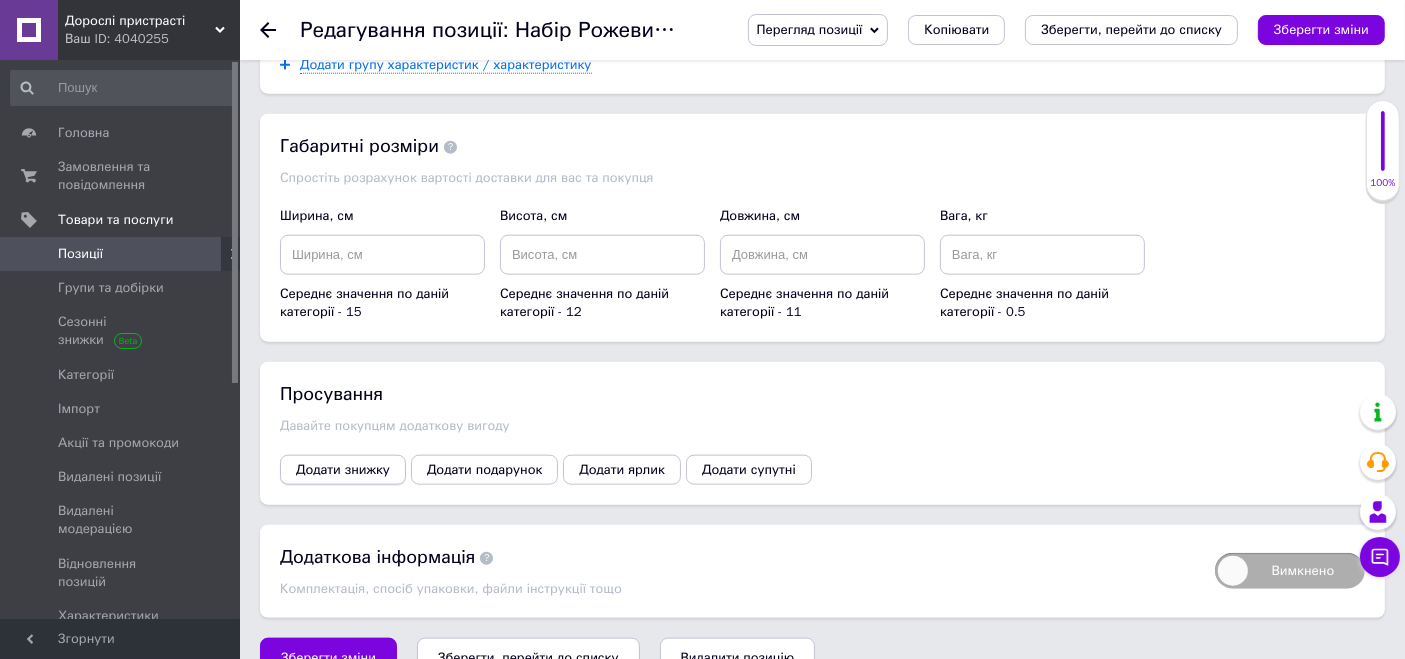 click on "Додати знижку" at bounding box center [343, 470] 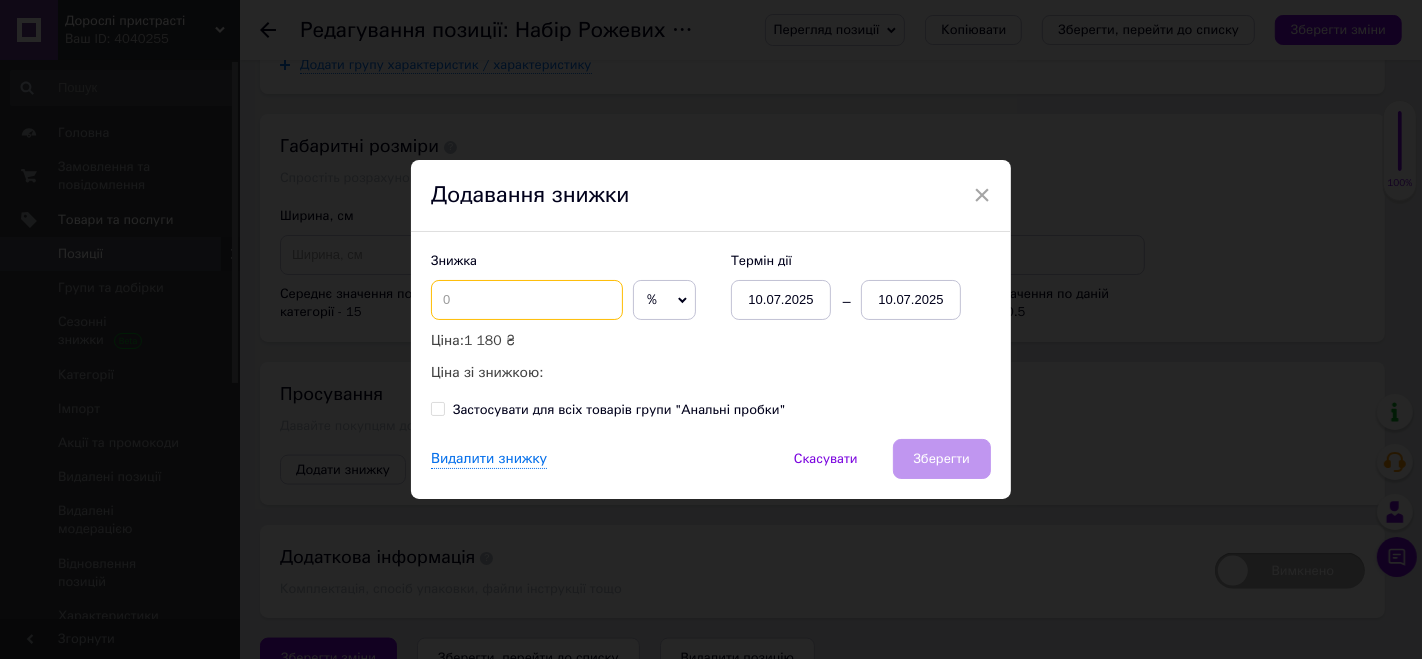 click at bounding box center [527, 300] 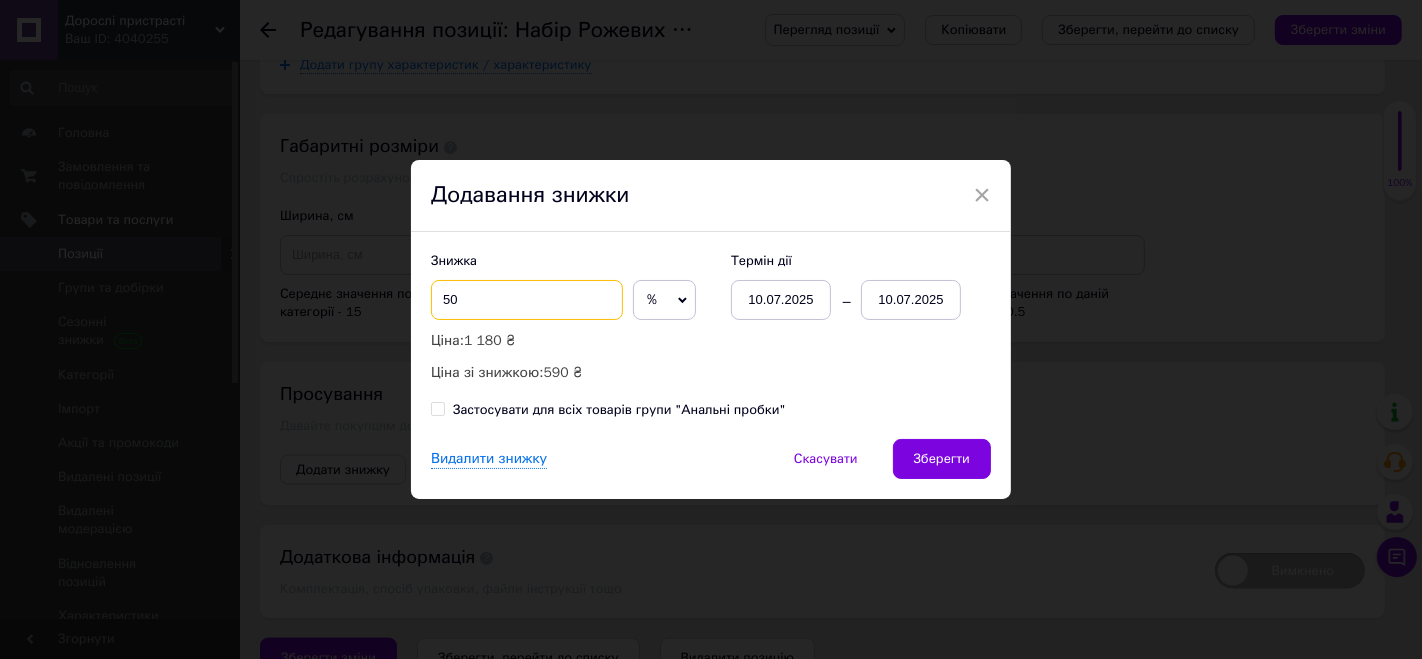 type on "50" 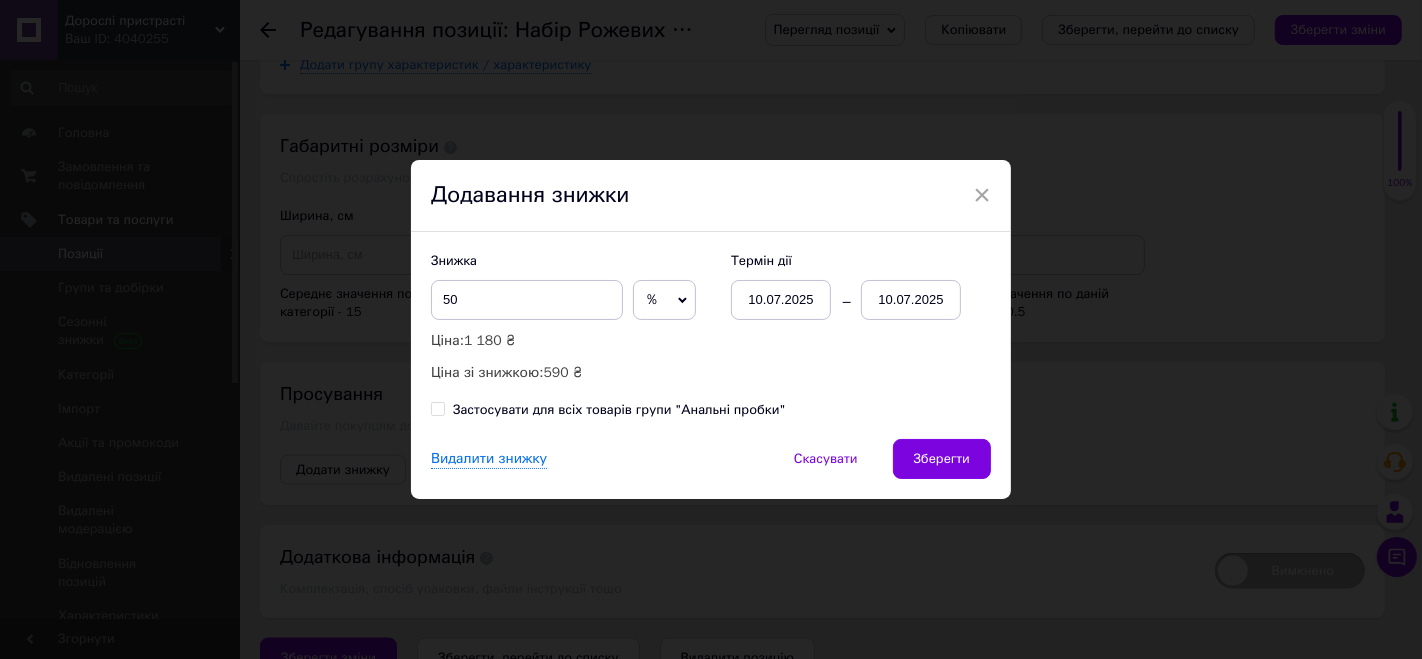 click on "10.07.2025" at bounding box center [911, 300] 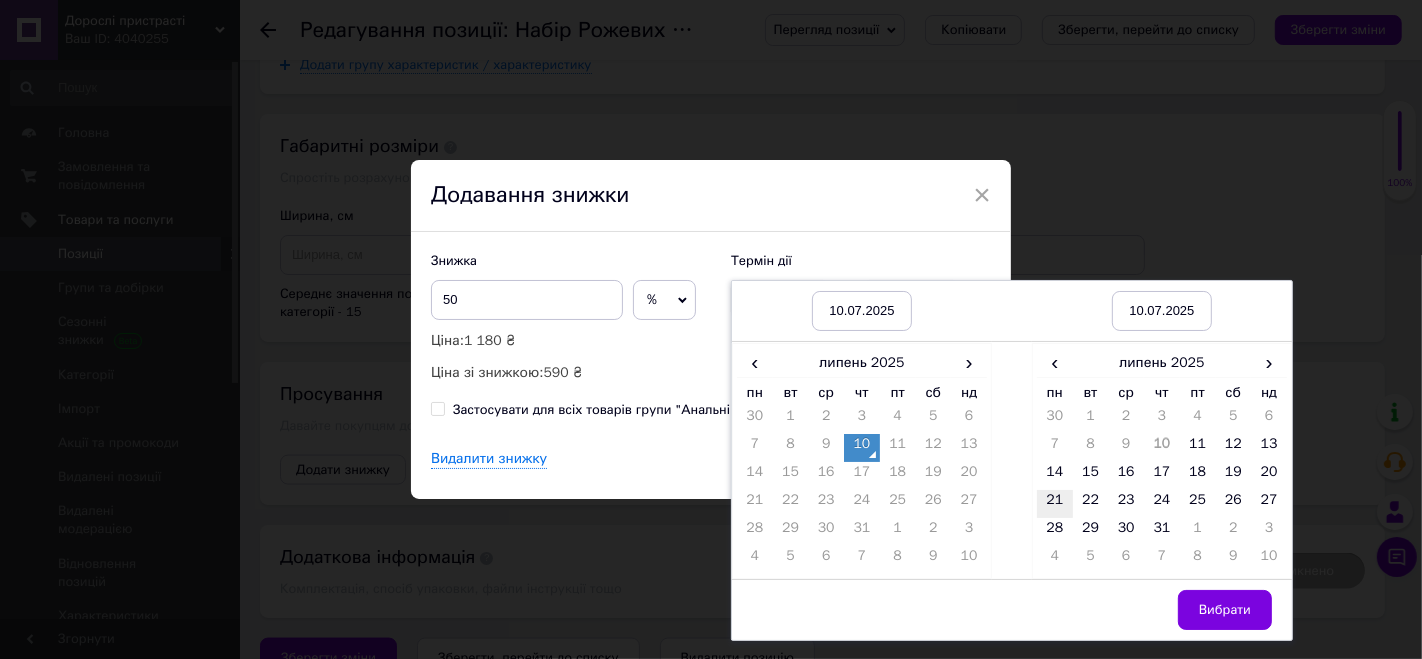 click on "21" at bounding box center (1055, 504) 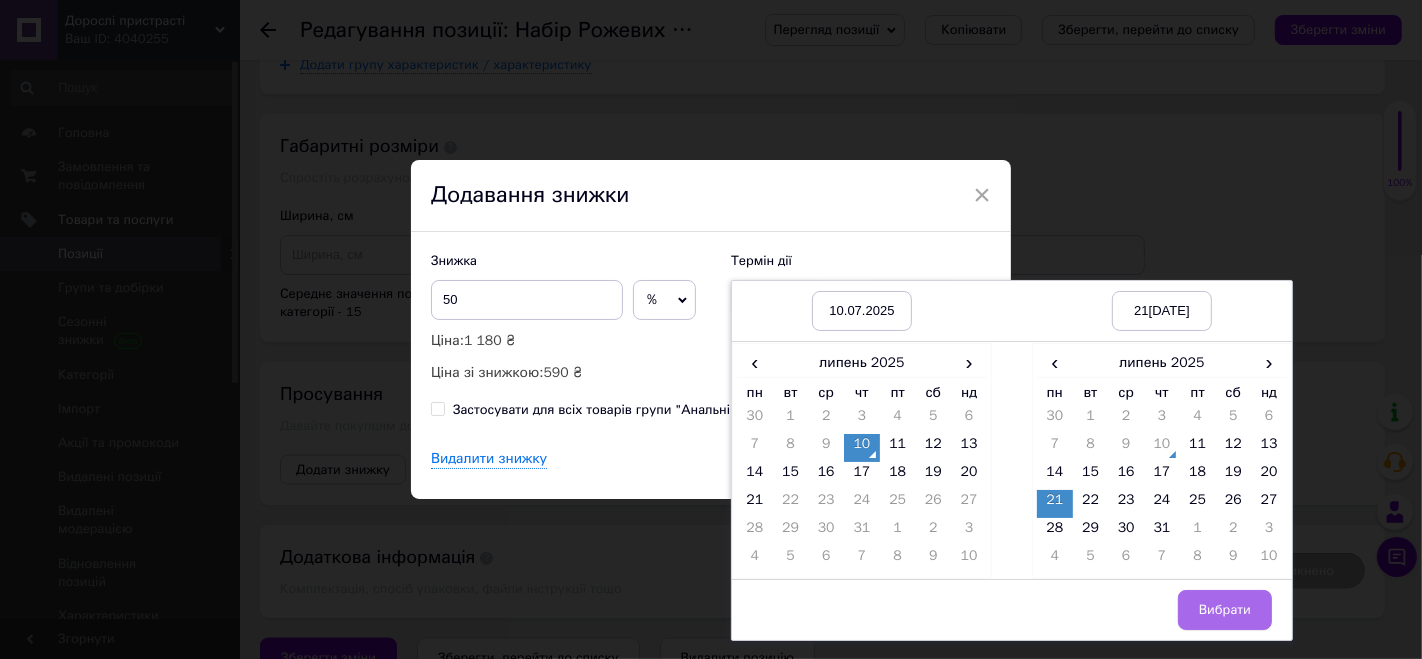 click on "Вибрати" at bounding box center [1225, 610] 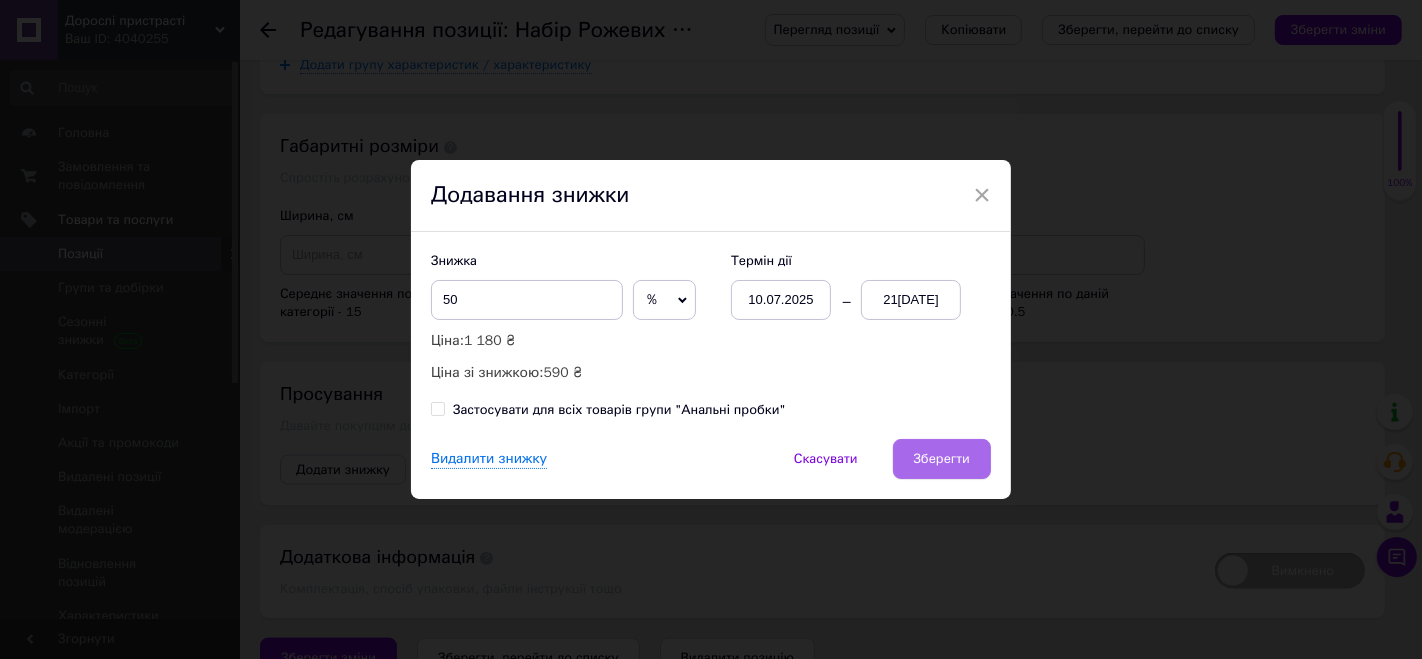 click on "Зберегти" at bounding box center [942, 459] 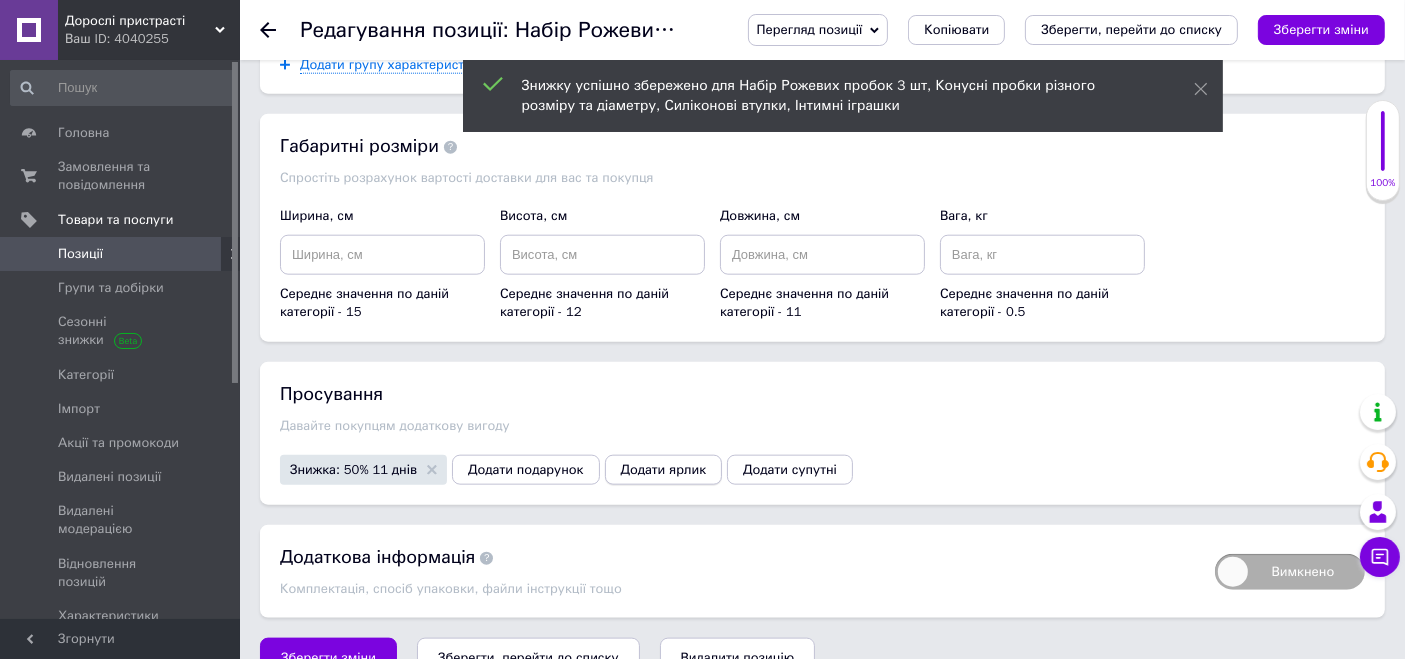 click on "Додати ярлик" at bounding box center [664, 470] 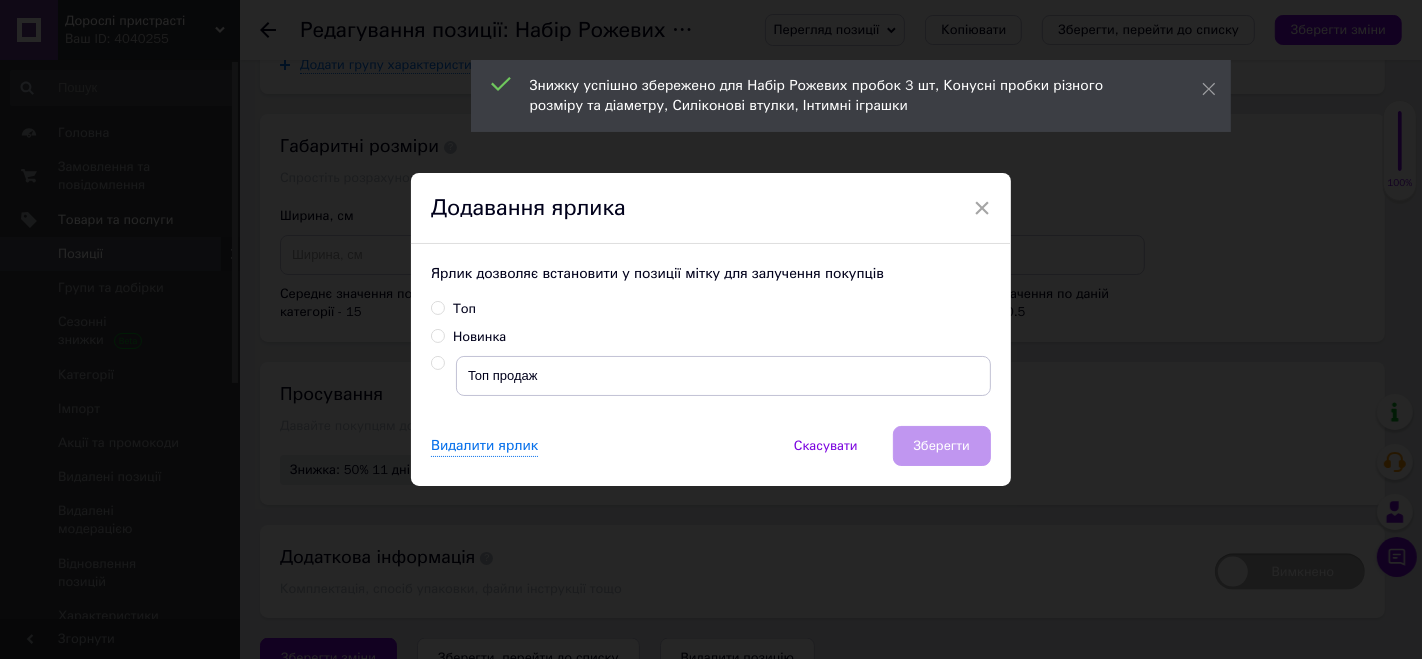drag, startPoint x: 469, startPoint y: 317, endPoint x: 504, endPoint y: 328, distance: 36.687874 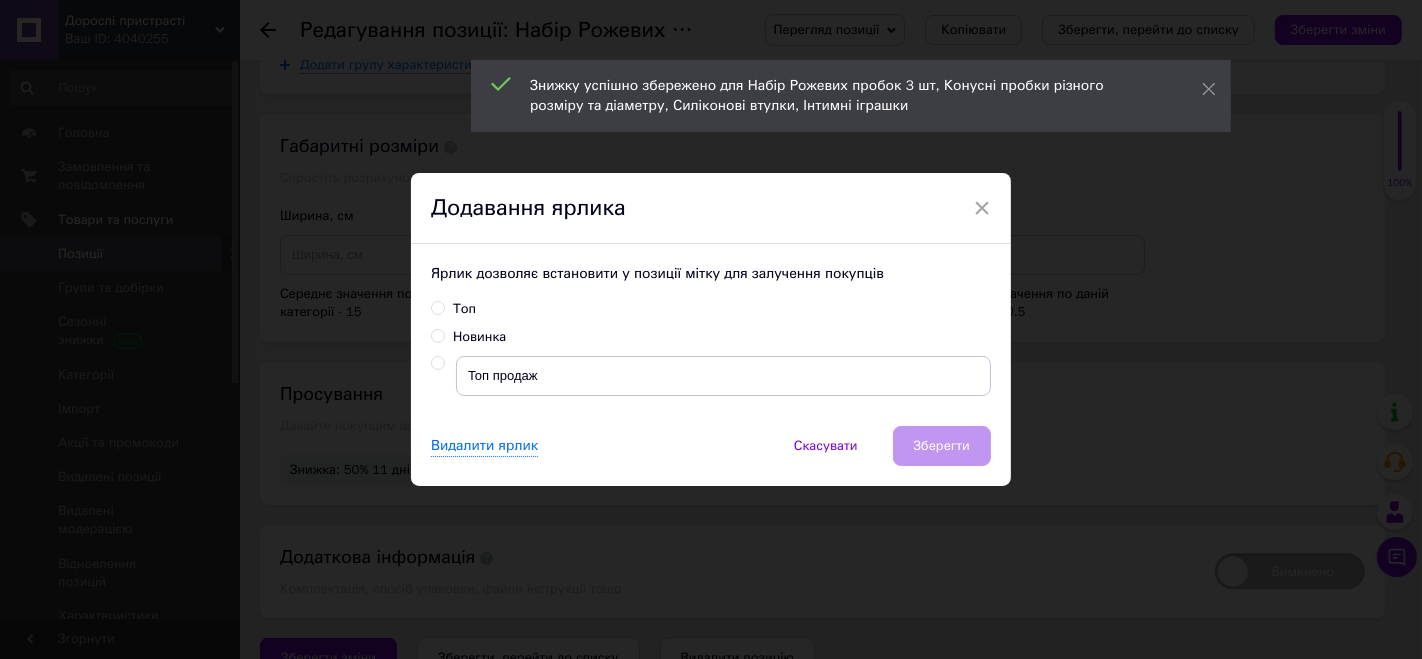 click on "Топ" at bounding box center (464, 309) 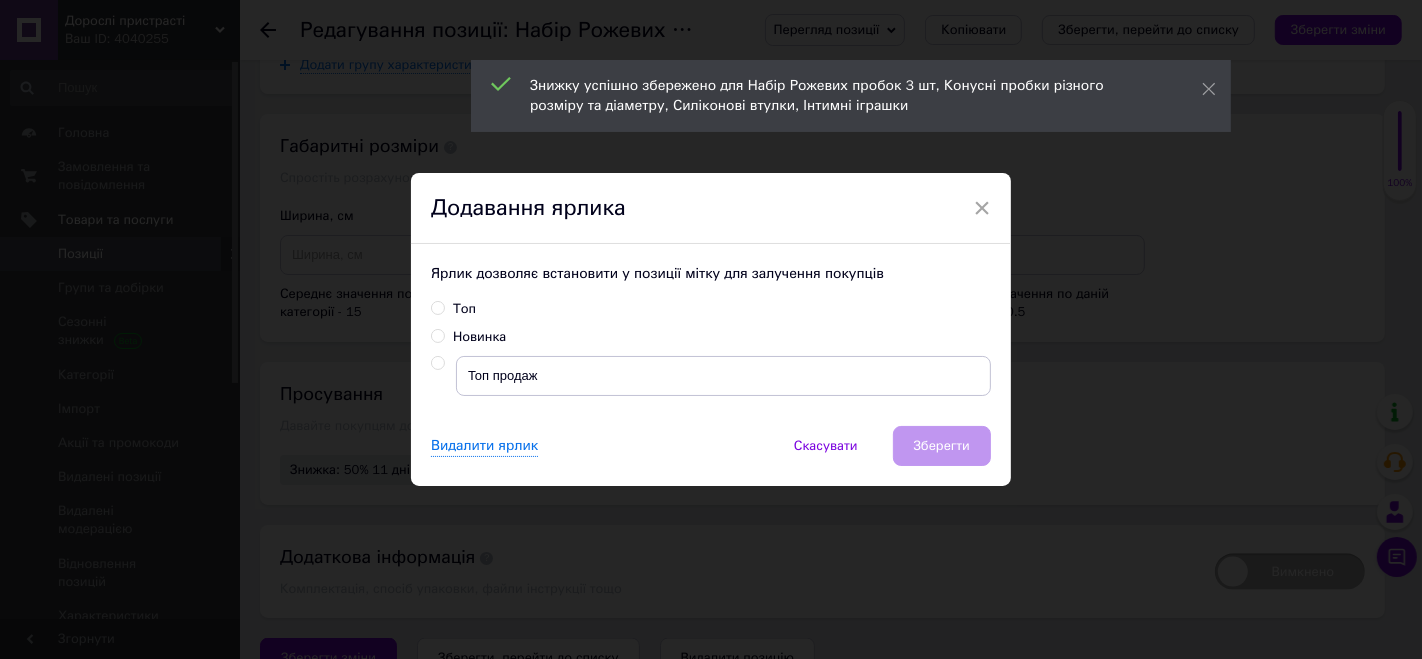 radio on "true" 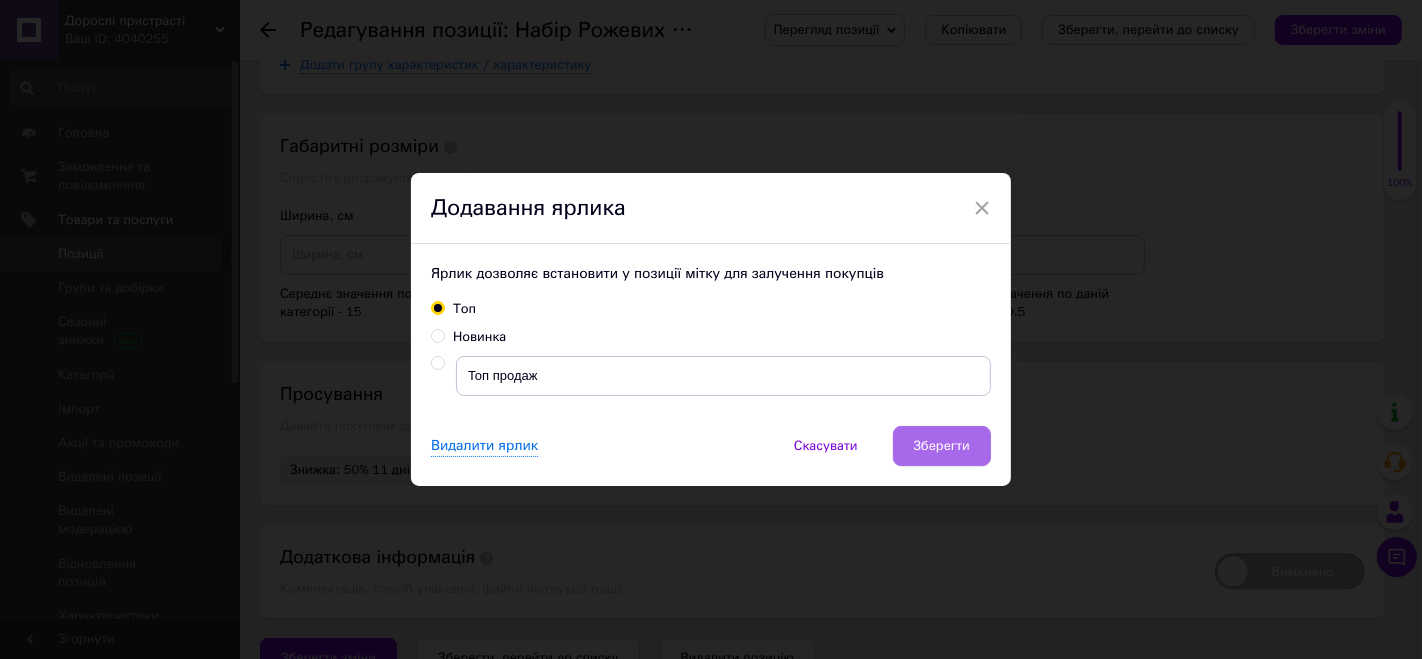 click on "Зберегти" at bounding box center (942, 446) 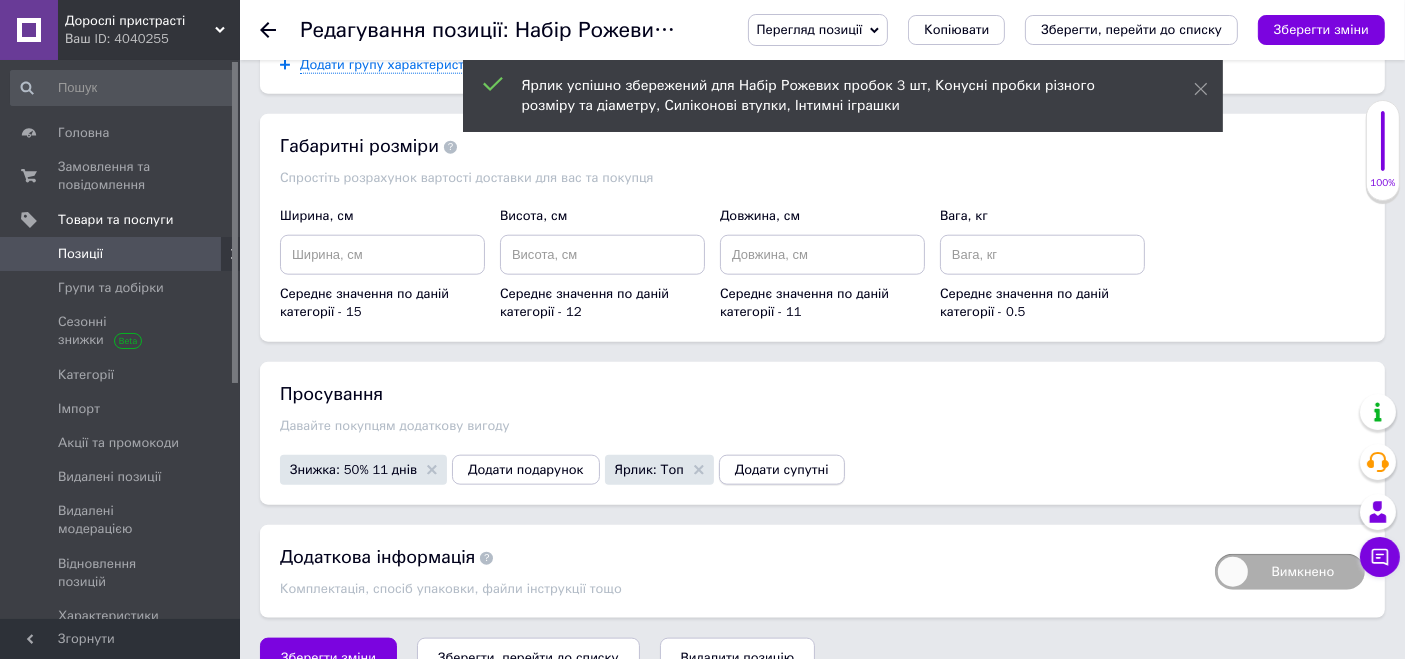 click on "Додати супутні" at bounding box center [782, 470] 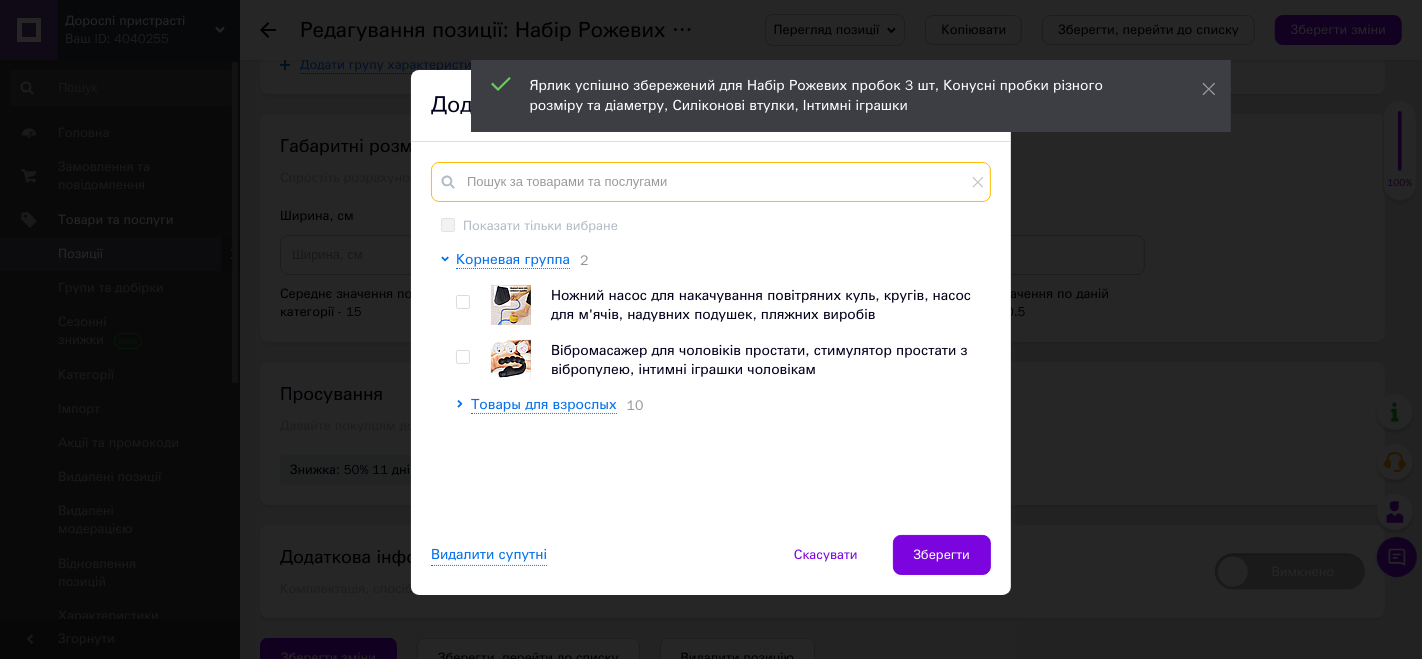 click at bounding box center [711, 182] 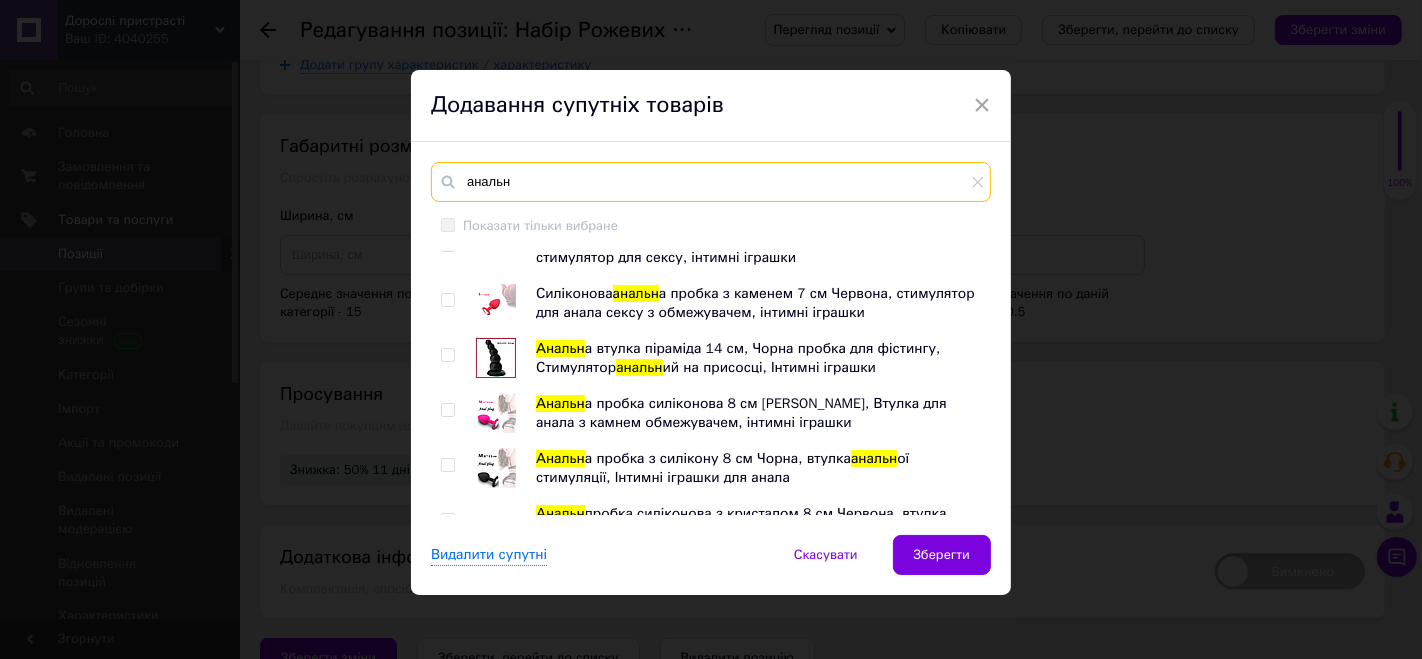 scroll, scrollTop: 5217, scrollLeft: 0, axis: vertical 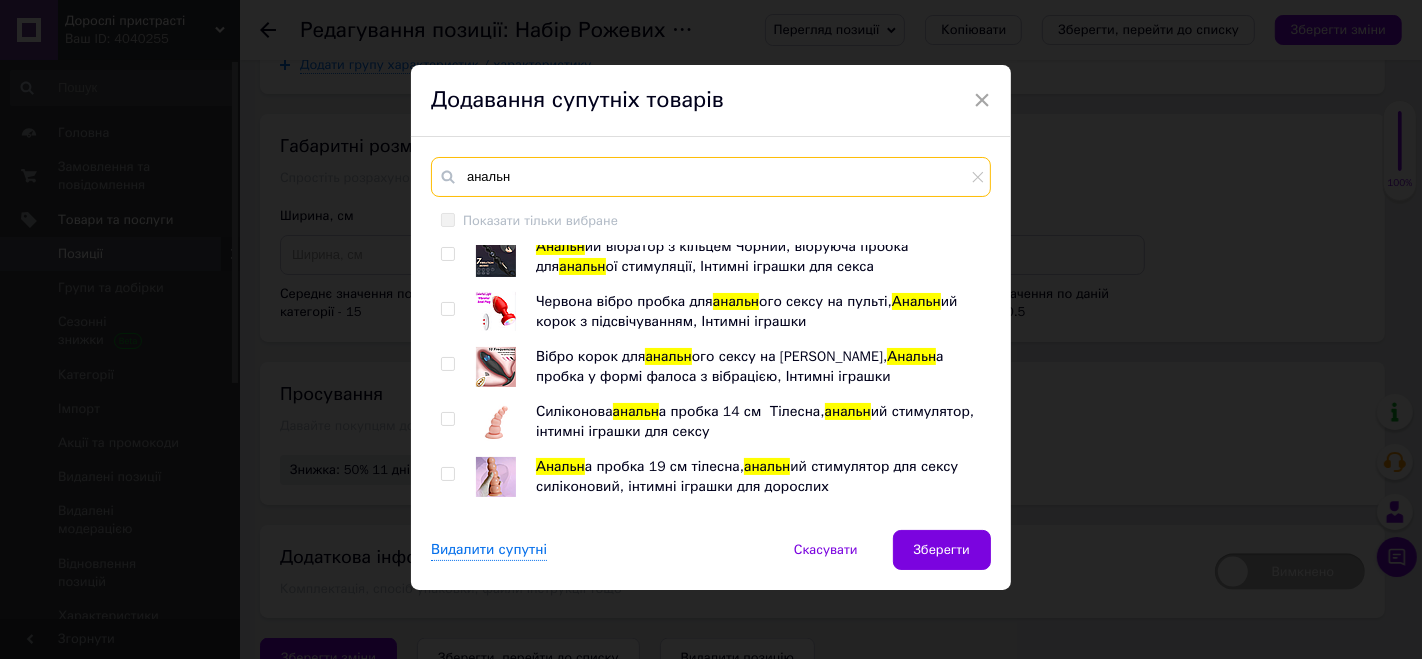type on "анальн" 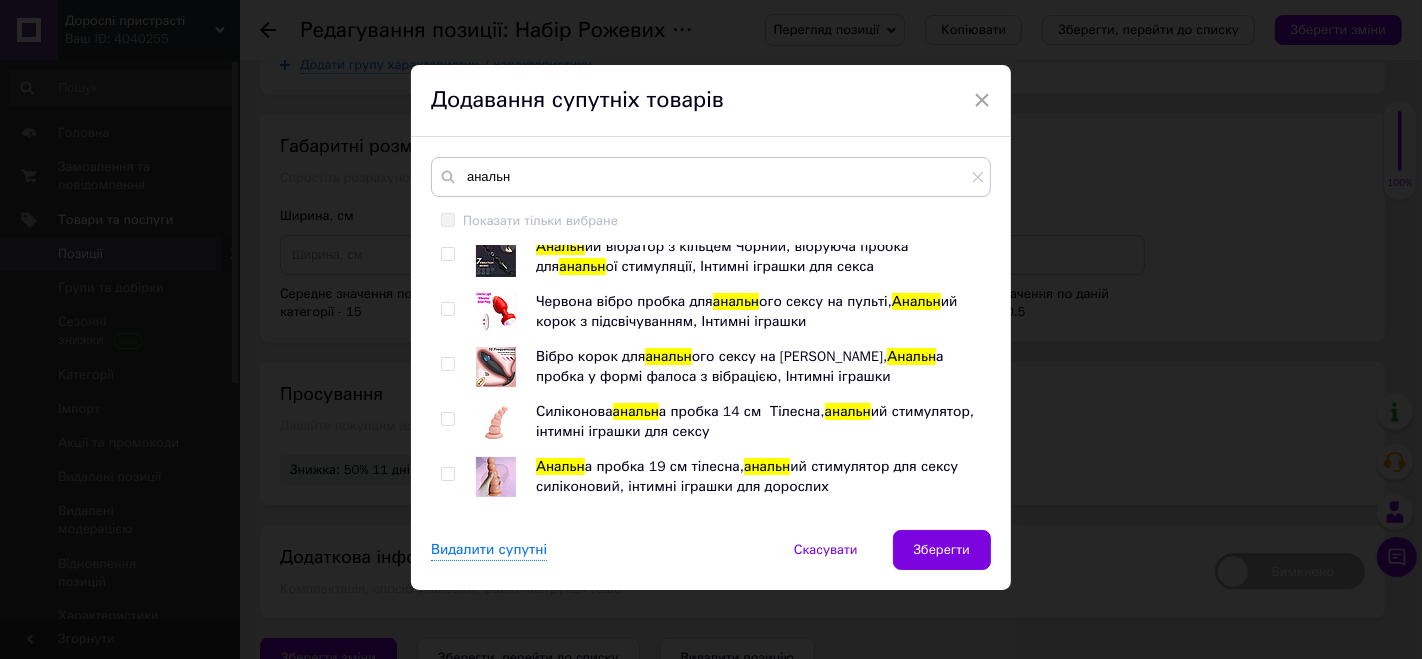 click at bounding box center (496, 587) 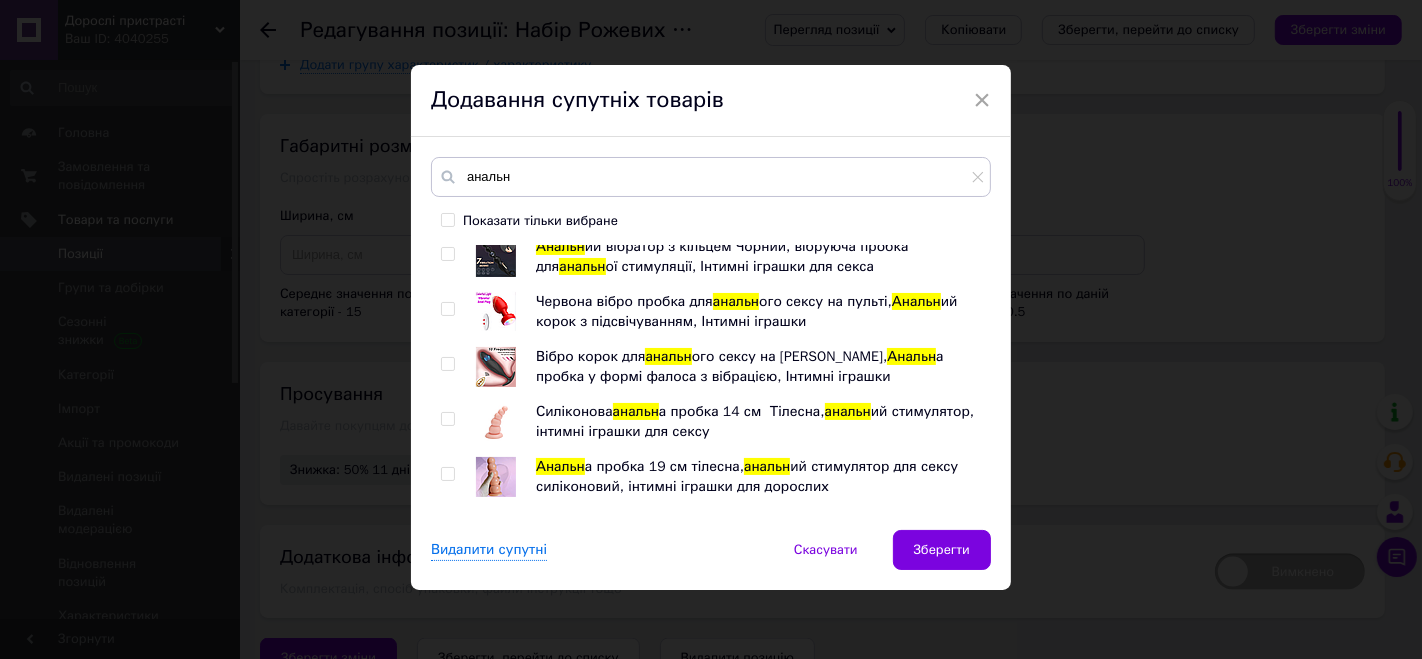click at bounding box center [496, 532] 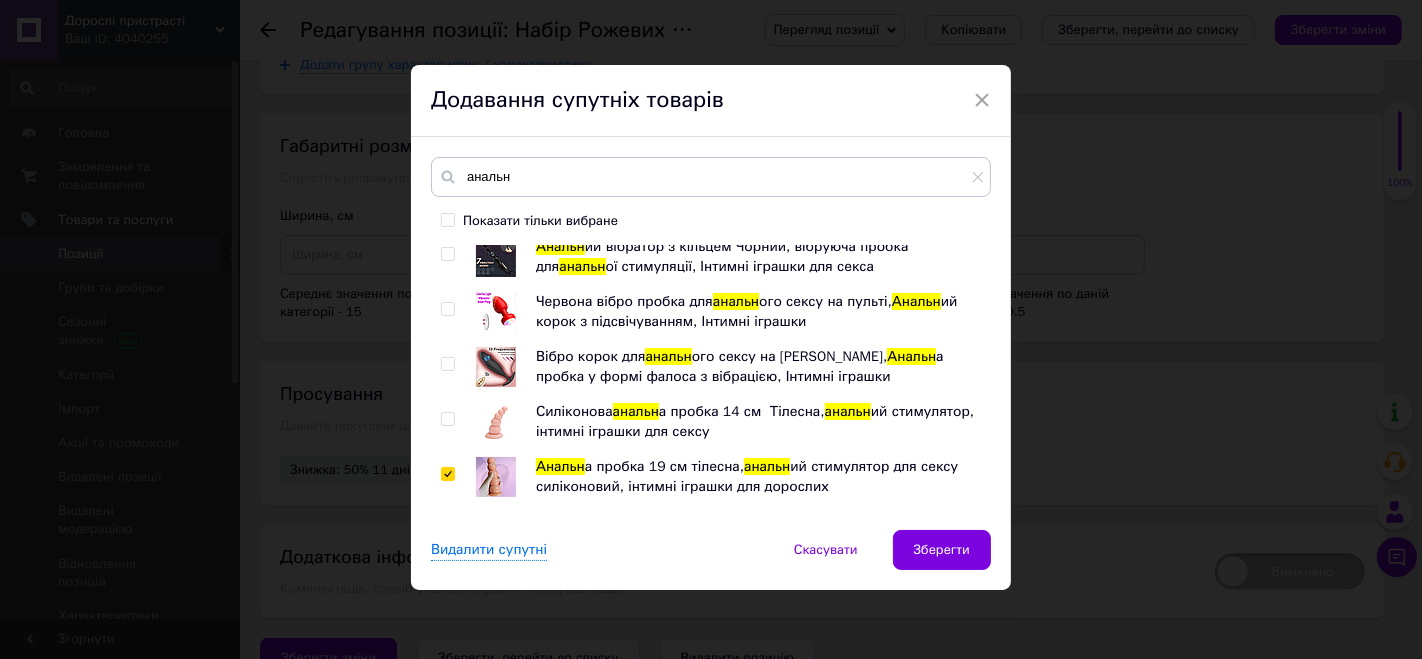 checkbox on "true" 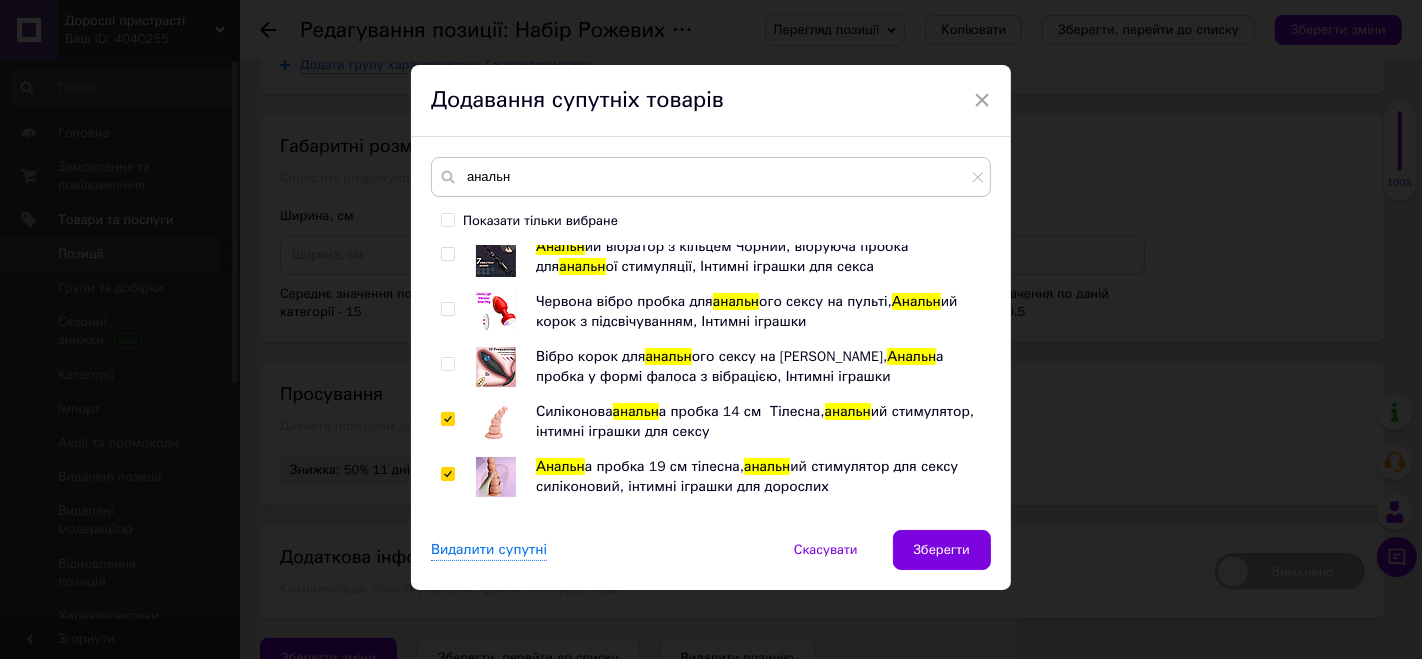 checkbox on "true" 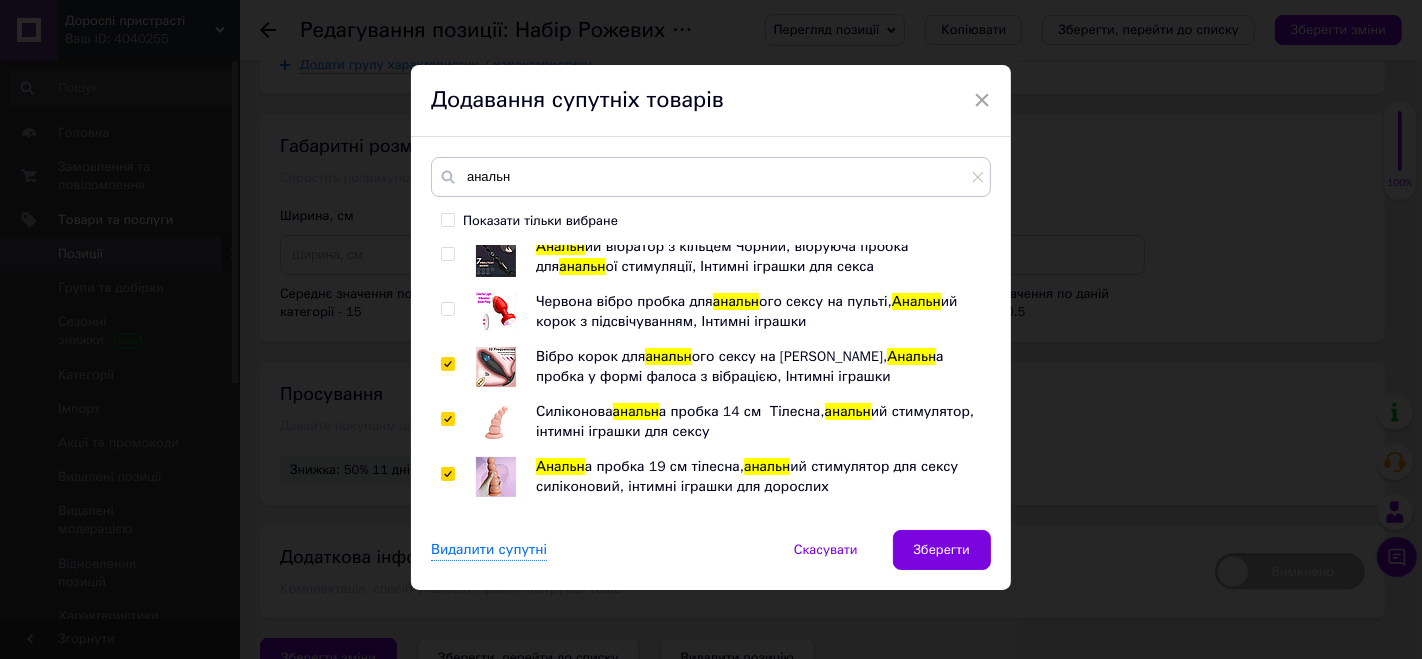 checkbox on "true" 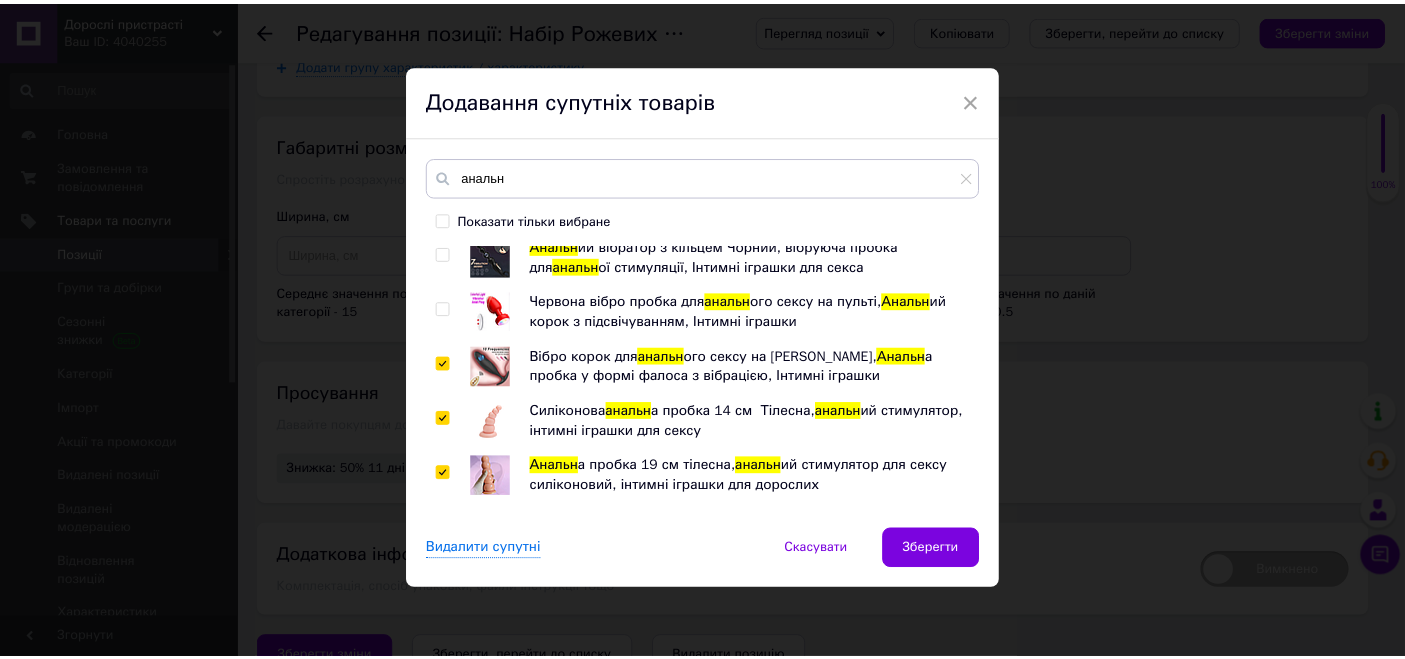 scroll, scrollTop: 4995, scrollLeft: 0, axis: vertical 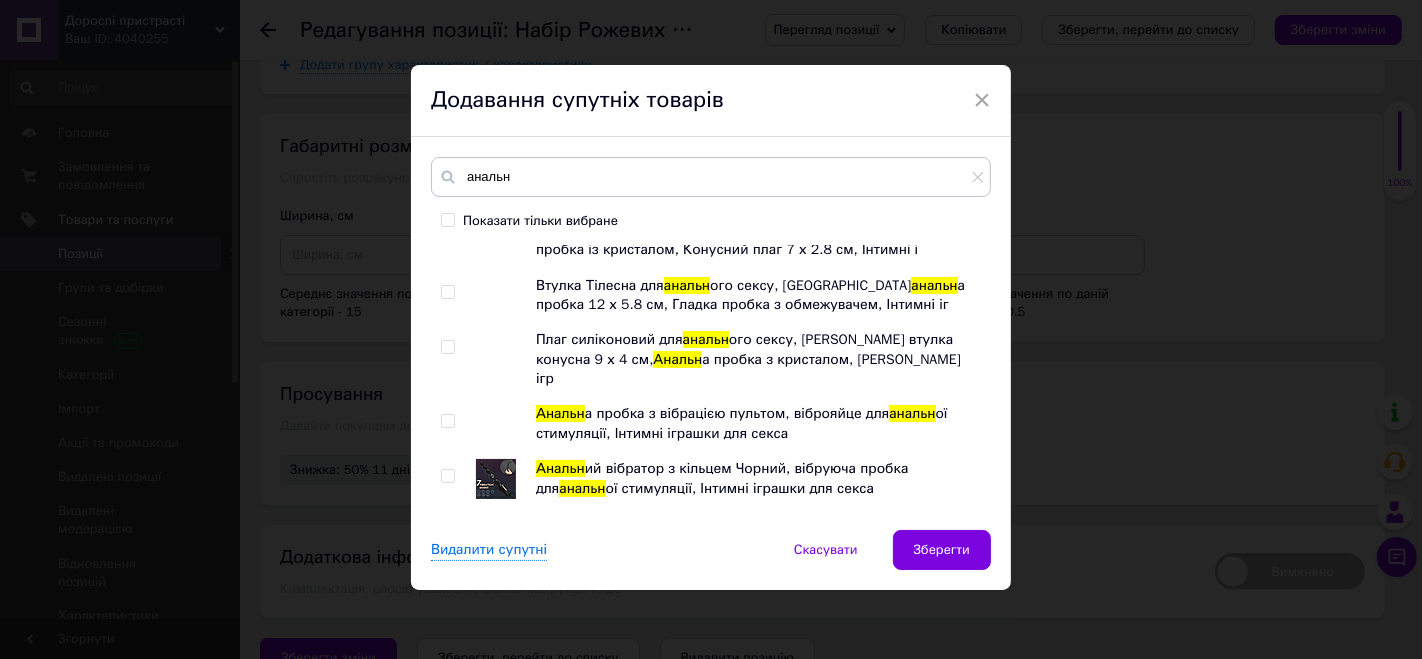 click on "Силиконовая  анальн ая пробка, втулка плаг якорь, интимные игрушки  анальн ые JBL Пробка  анальн ая металл с кристаллом 7 см, втулка плаг с камнем, интимные игрушки  анальн ые JBL Анальн ая пробка из силикона шарики, втулка плаг для анала, интимные игрушки для  анальн ой стимуляции JBL Вибратор для  анальн ой стимуляции с пультом,  анальн ая пробка с вибрацией на пульте 14 см, интимные  JBL Анальн ый стимулятор с пультом, интимные игрушки для взрослых JBL Стеклянная  анальн ая пробка,  анальн ый стимулятор, интимные игрушки для секса JBL Анальн анальн Анальн анальн" 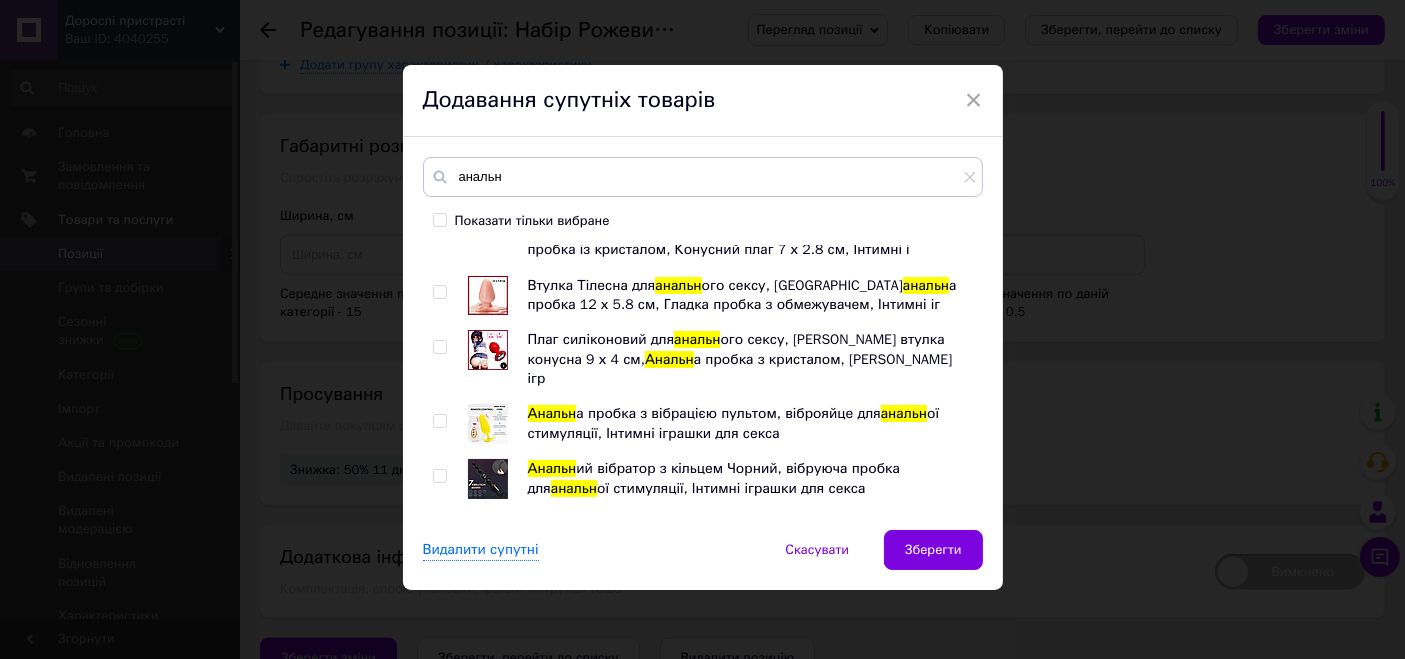 click at bounding box center (488, 479) 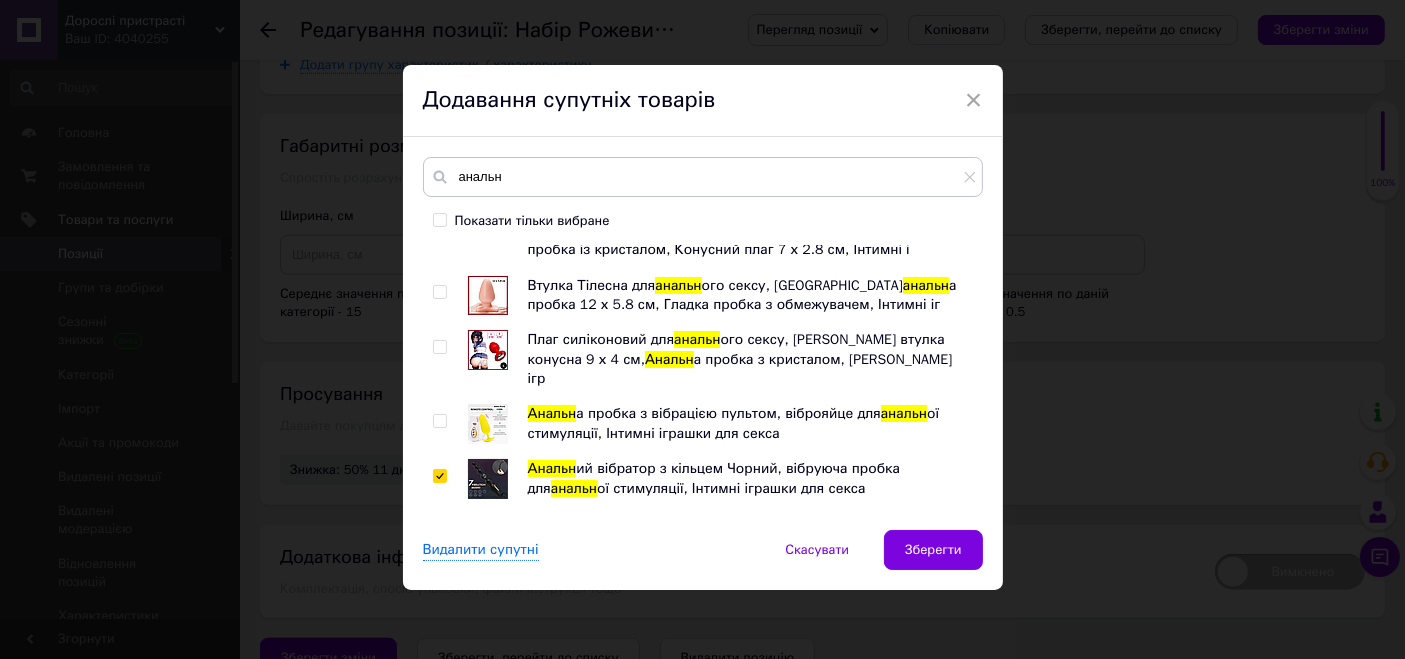 checkbox on "true" 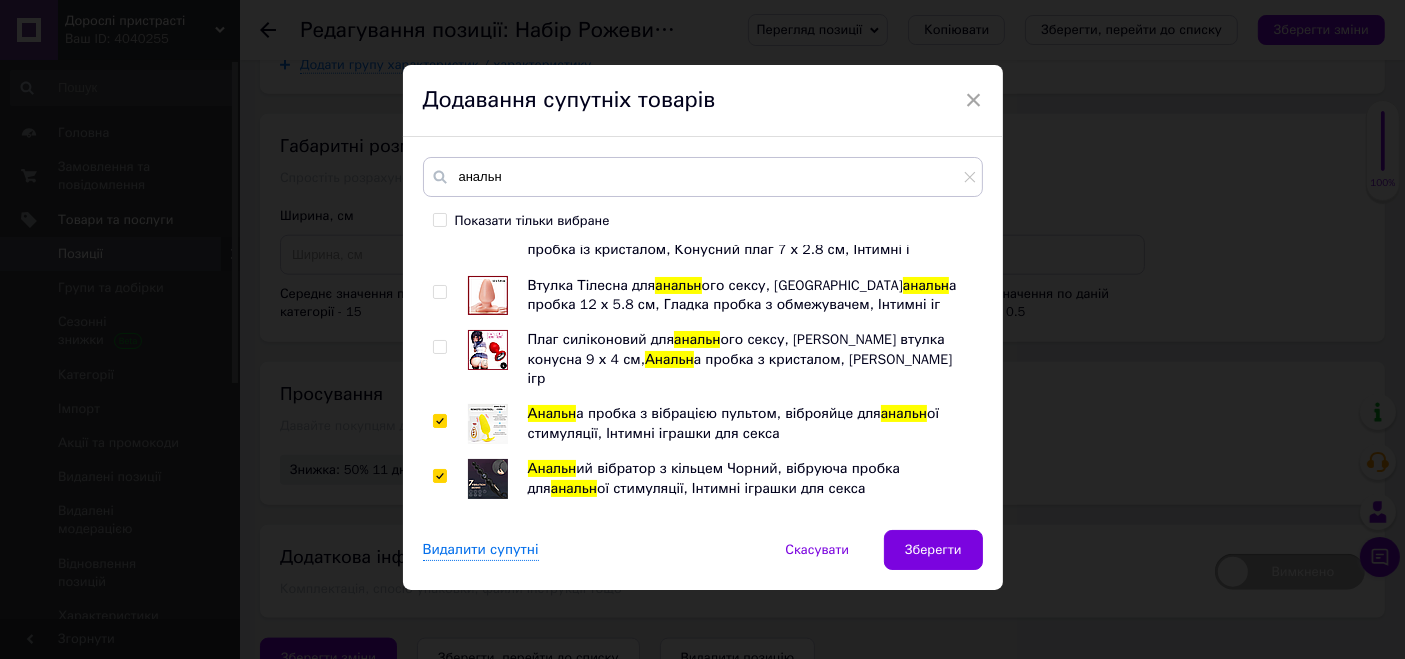 checkbox on "true" 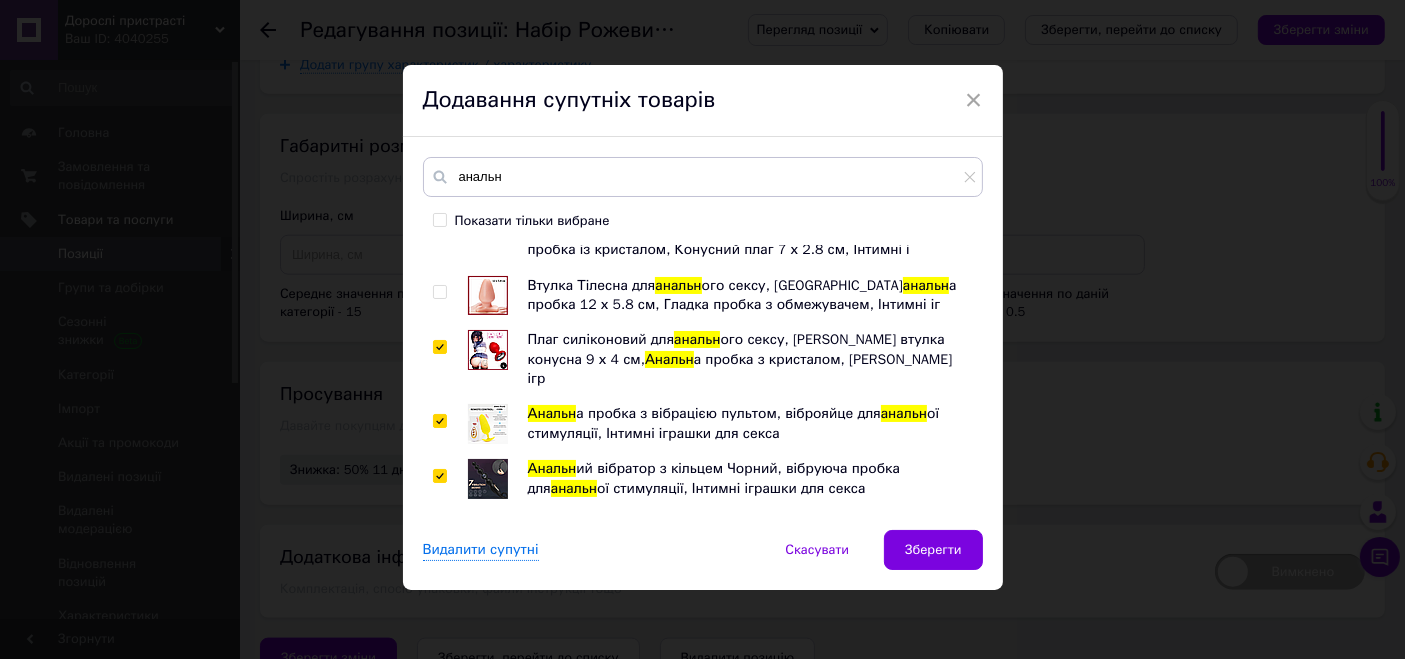 checkbox on "true" 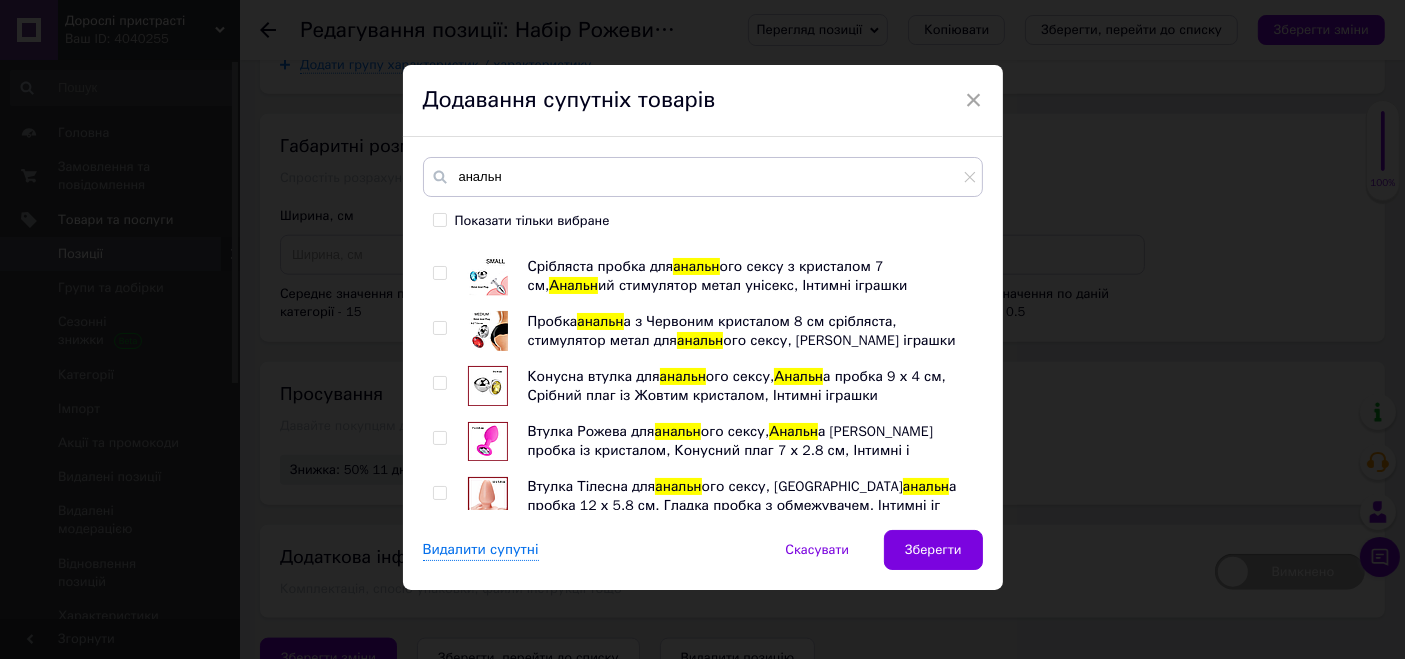 scroll, scrollTop: 4773, scrollLeft: 0, axis: vertical 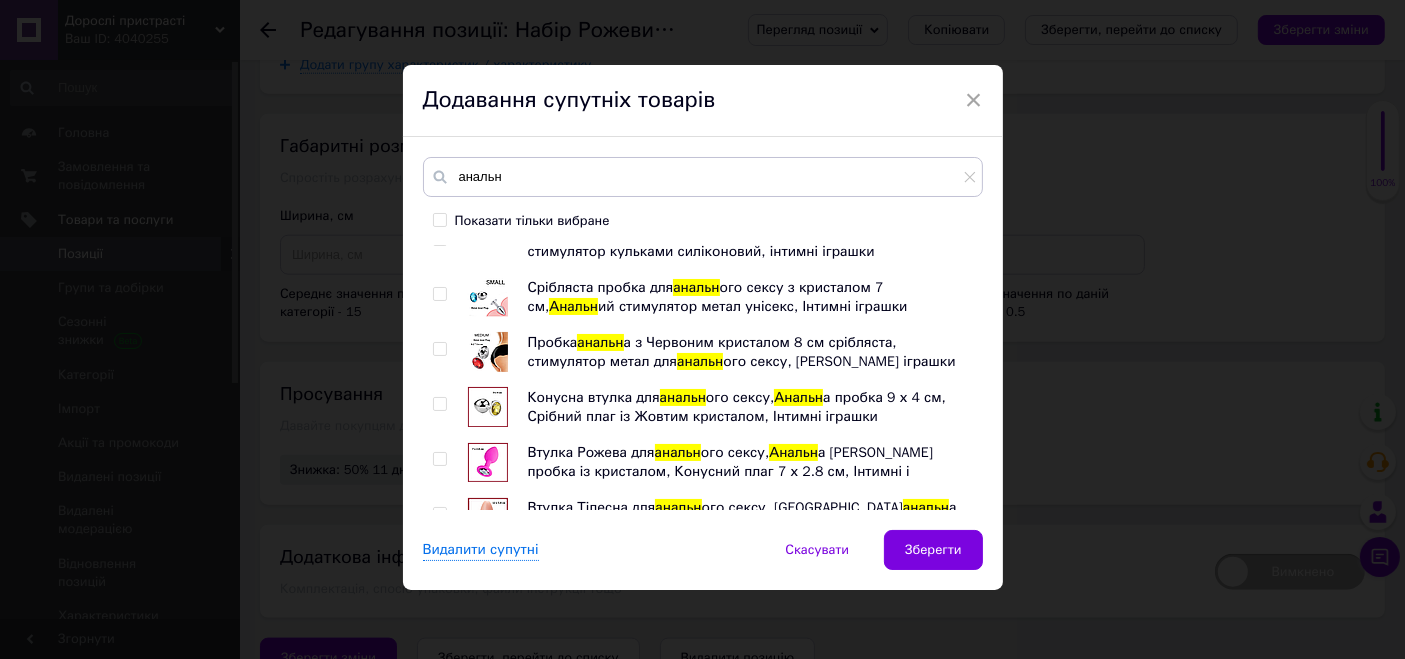 click at bounding box center (488, 517) 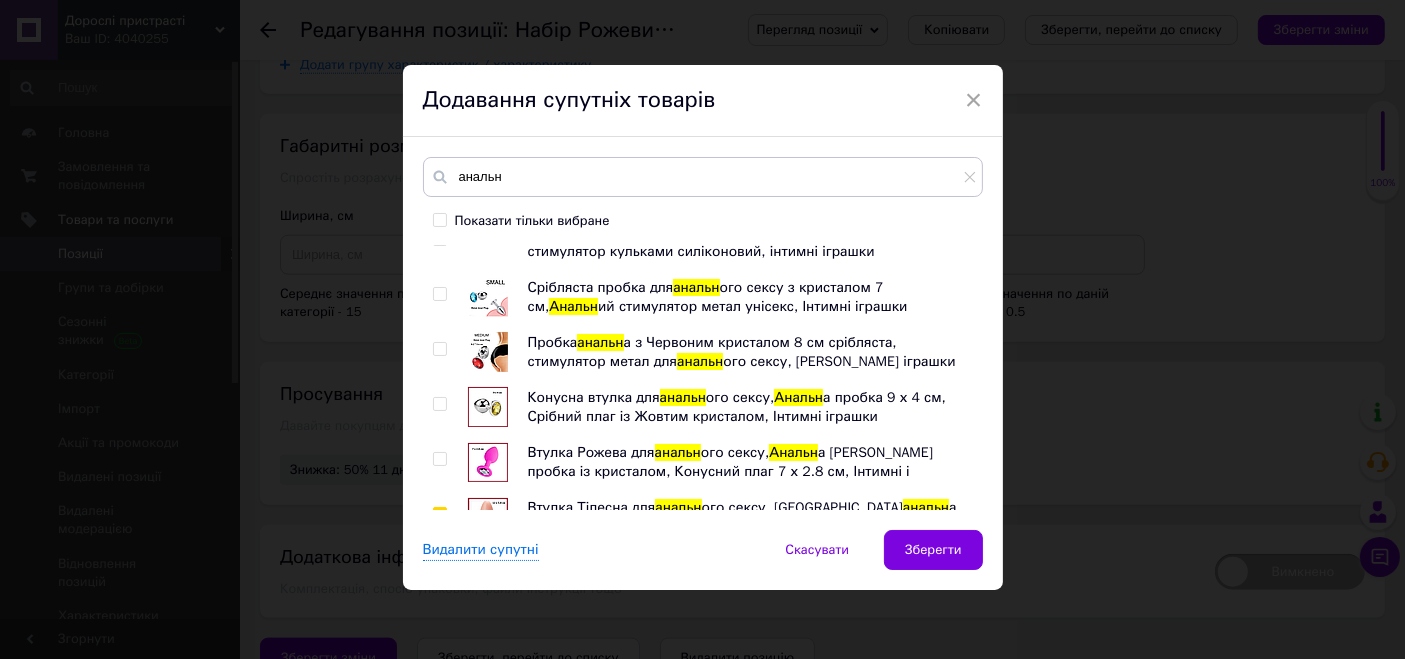 checkbox on "true" 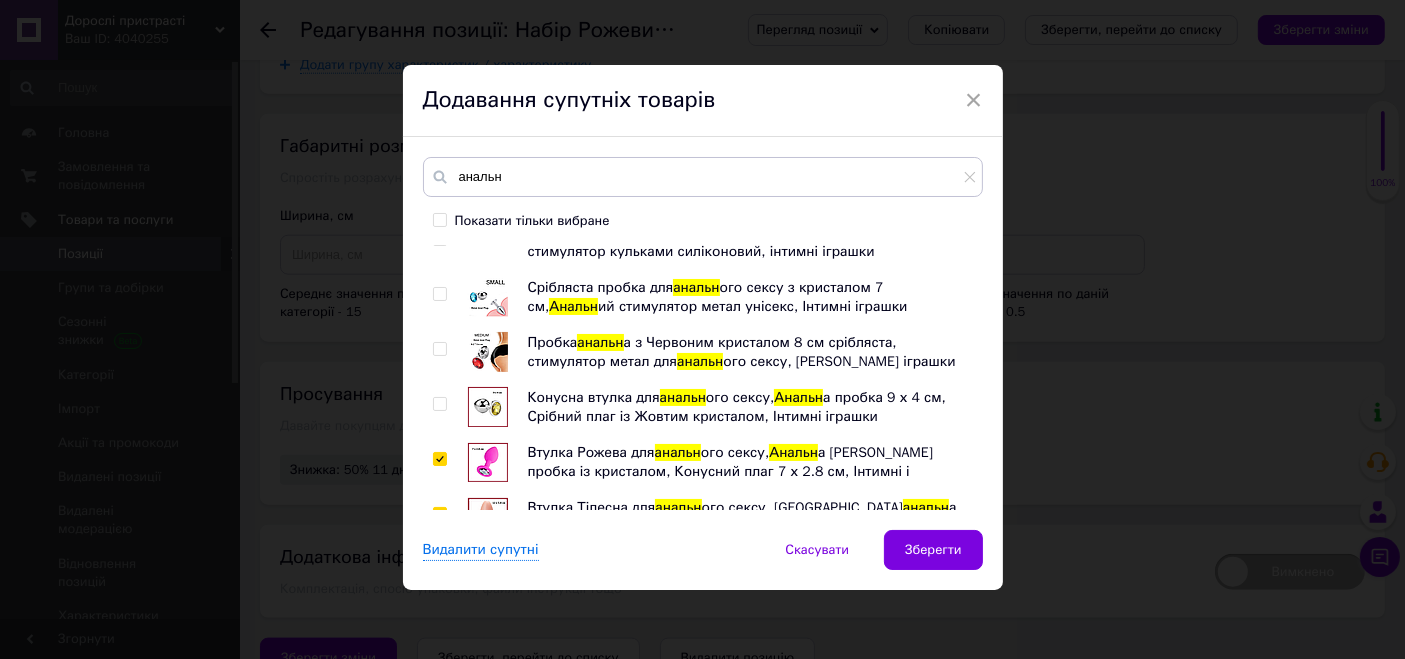 checkbox on "true" 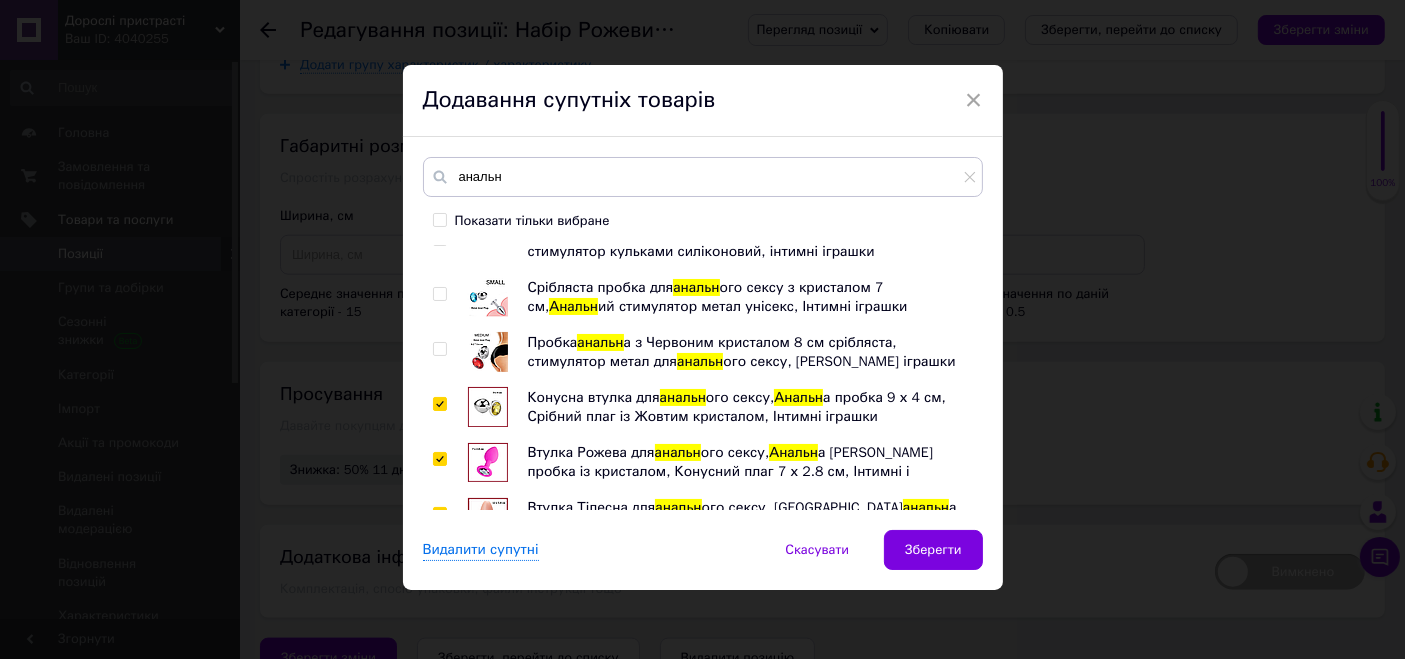 checkbox on "true" 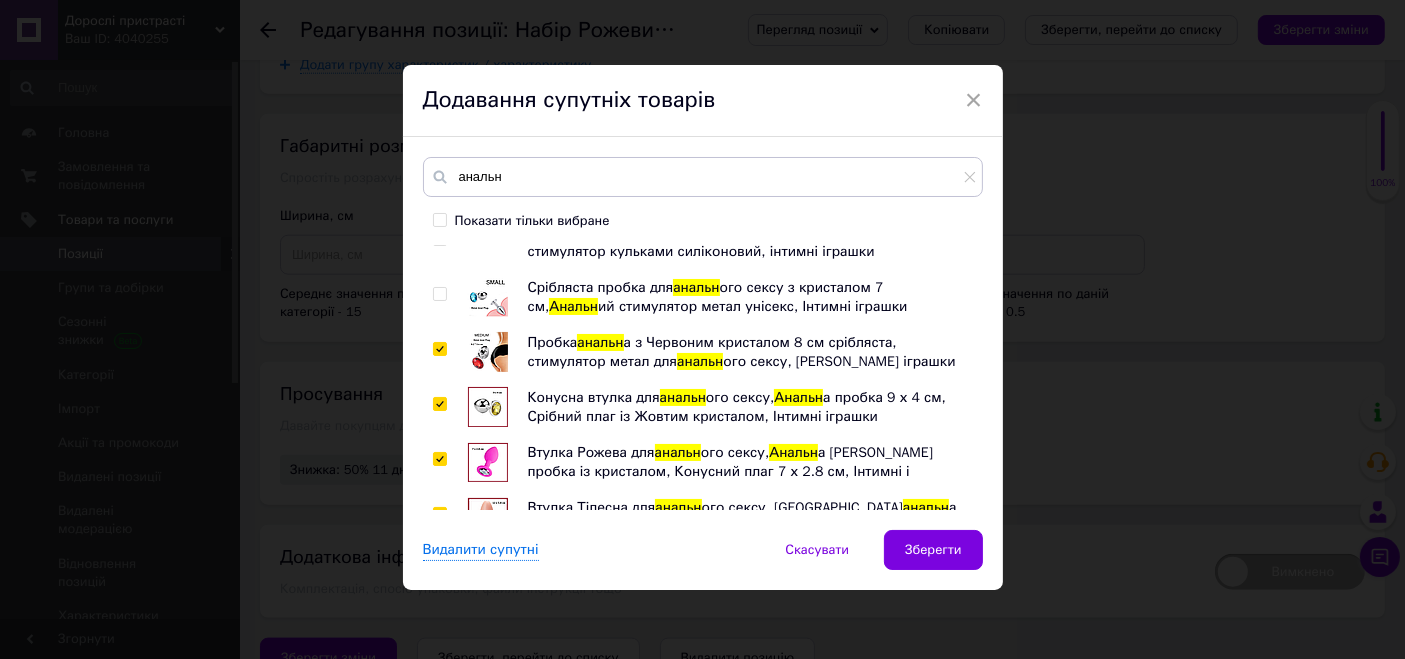 checkbox on "true" 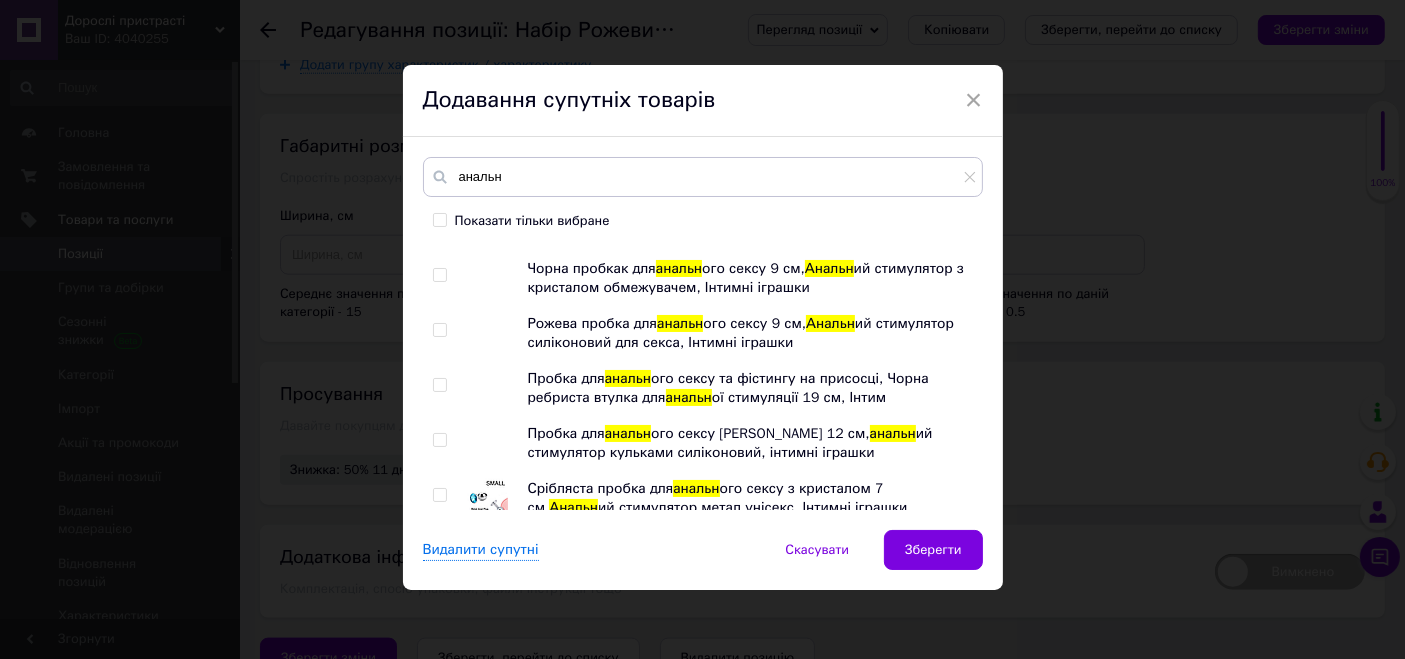 scroll, scrollTop: 4551, scrollLeft: 0, axis: vertical 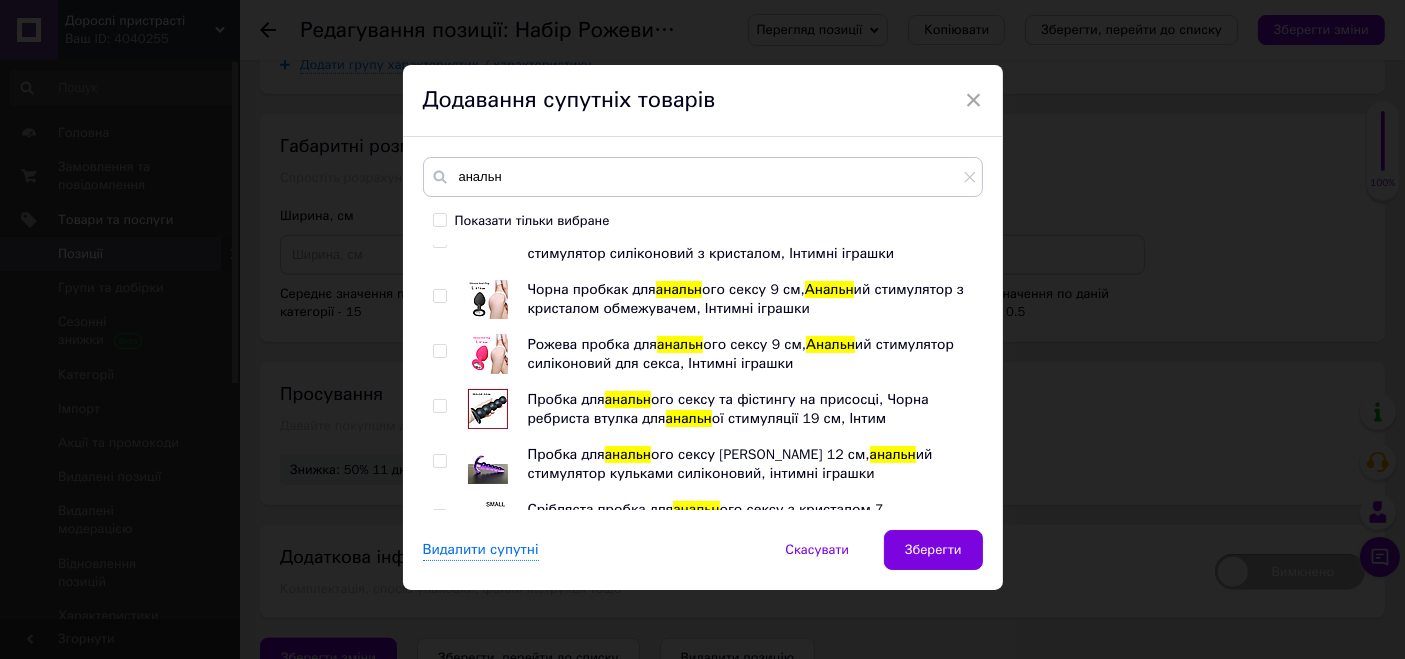 click at bounding box center (488, 519) 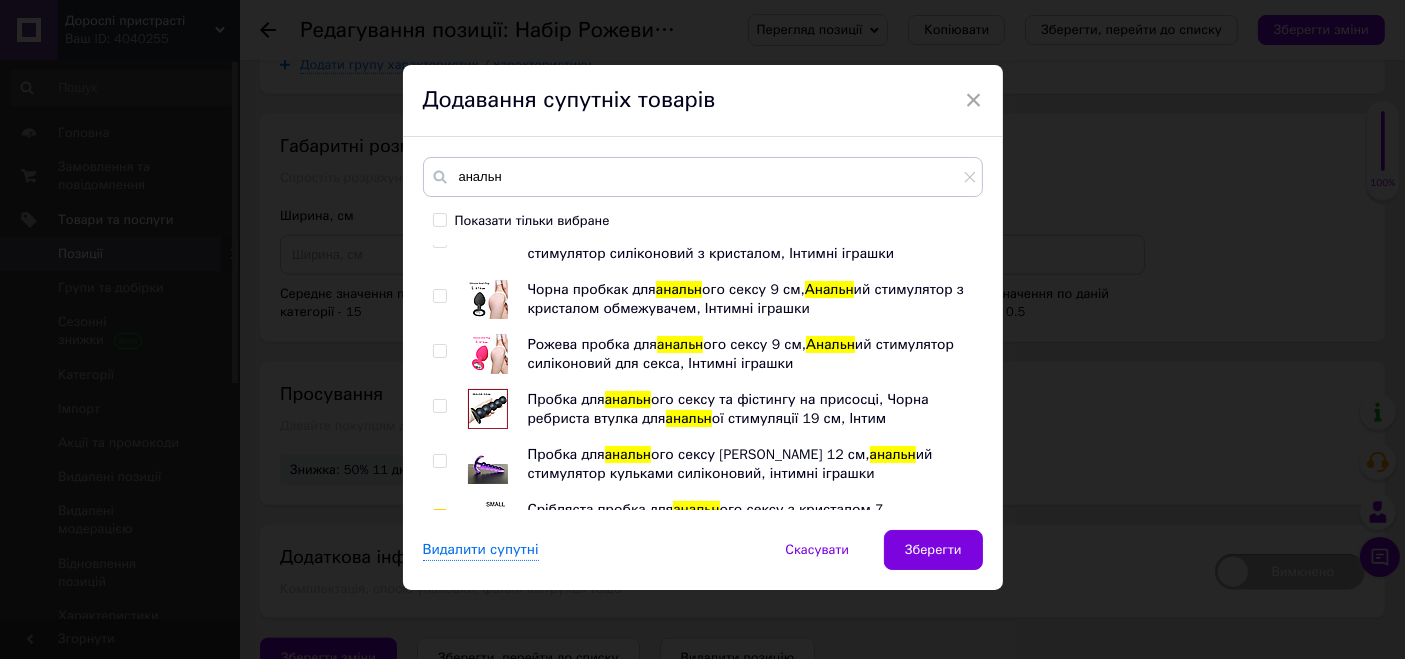 checkbox on "true" 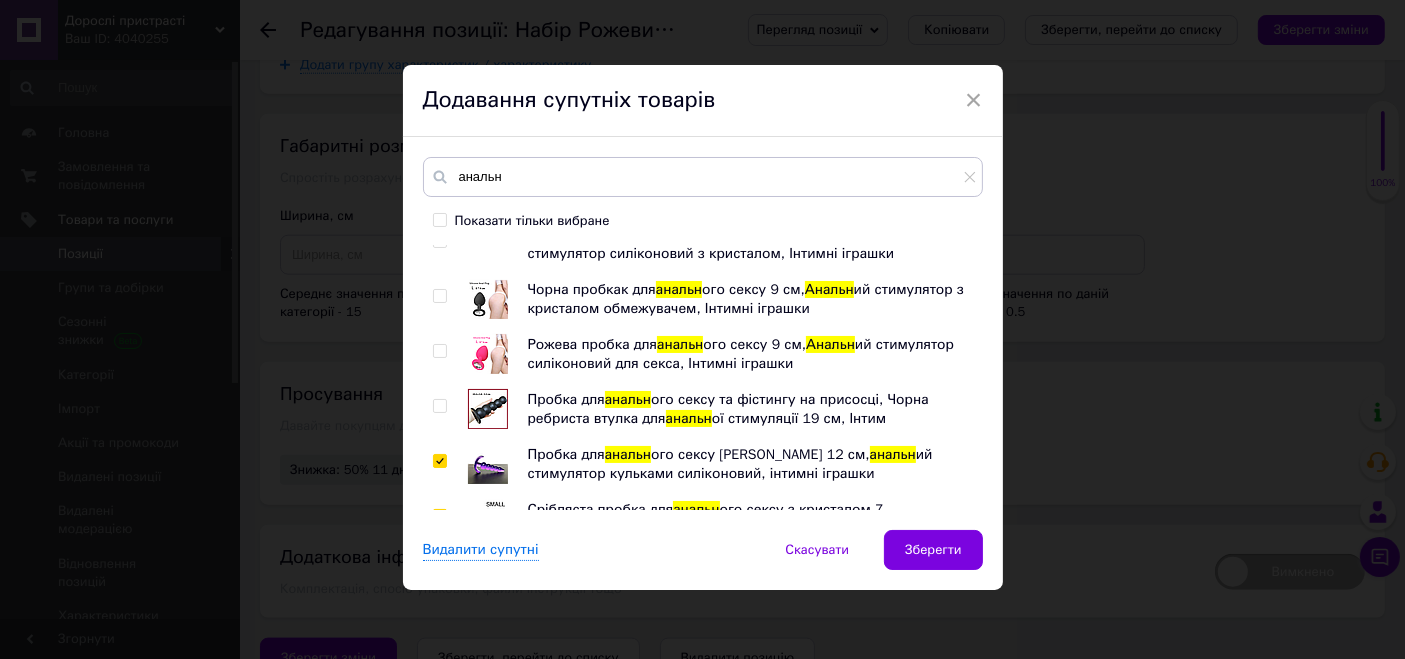 checkbox on "true" 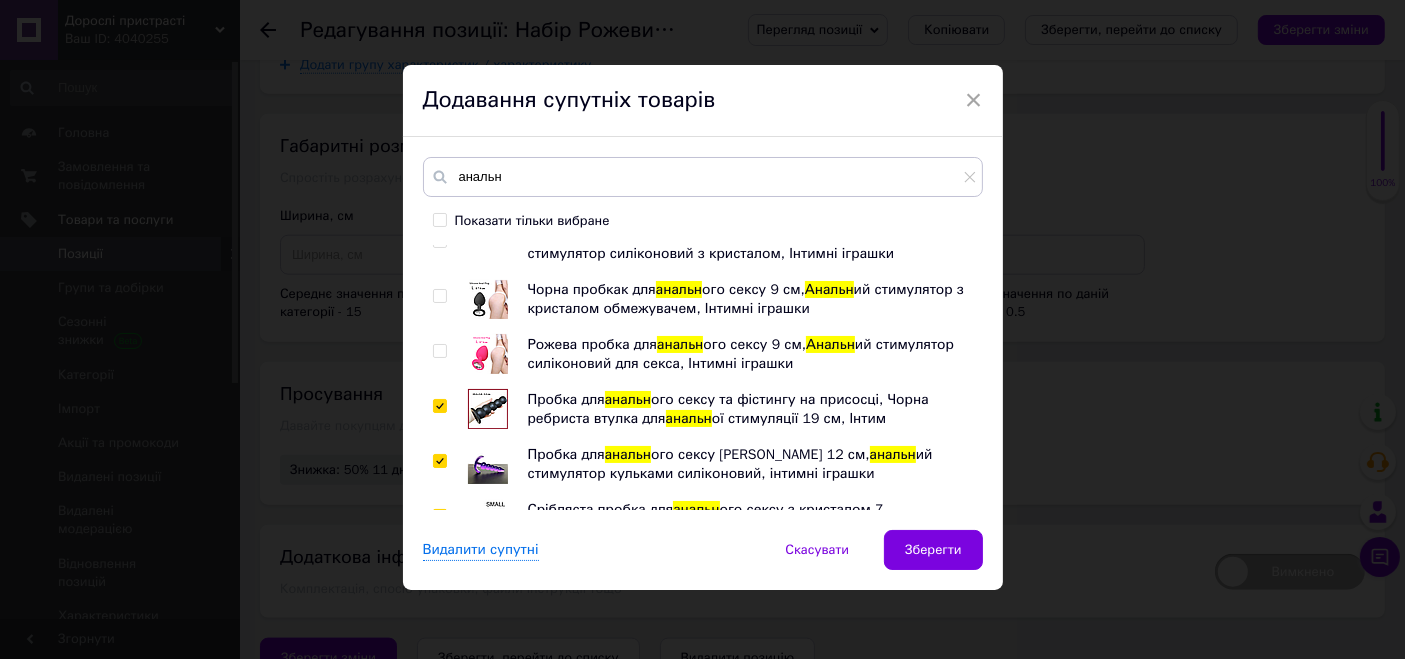 checkbox on "true" 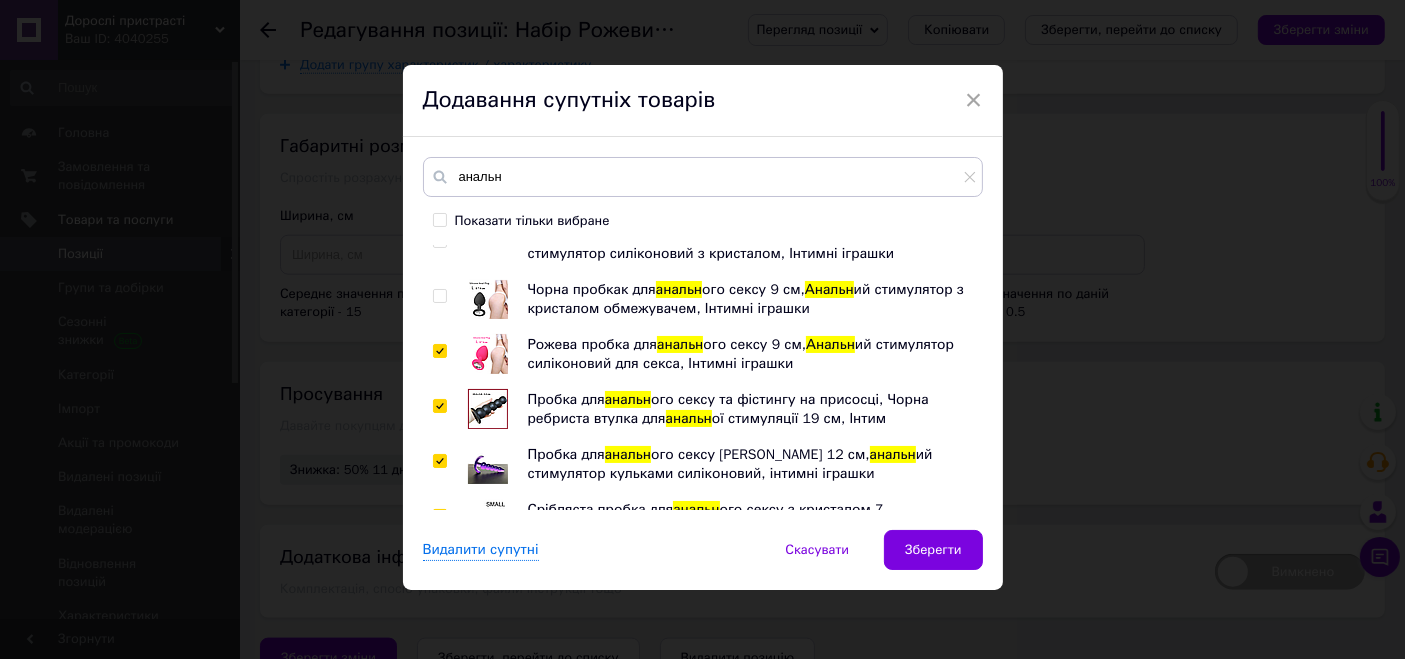 checkbox on "true" 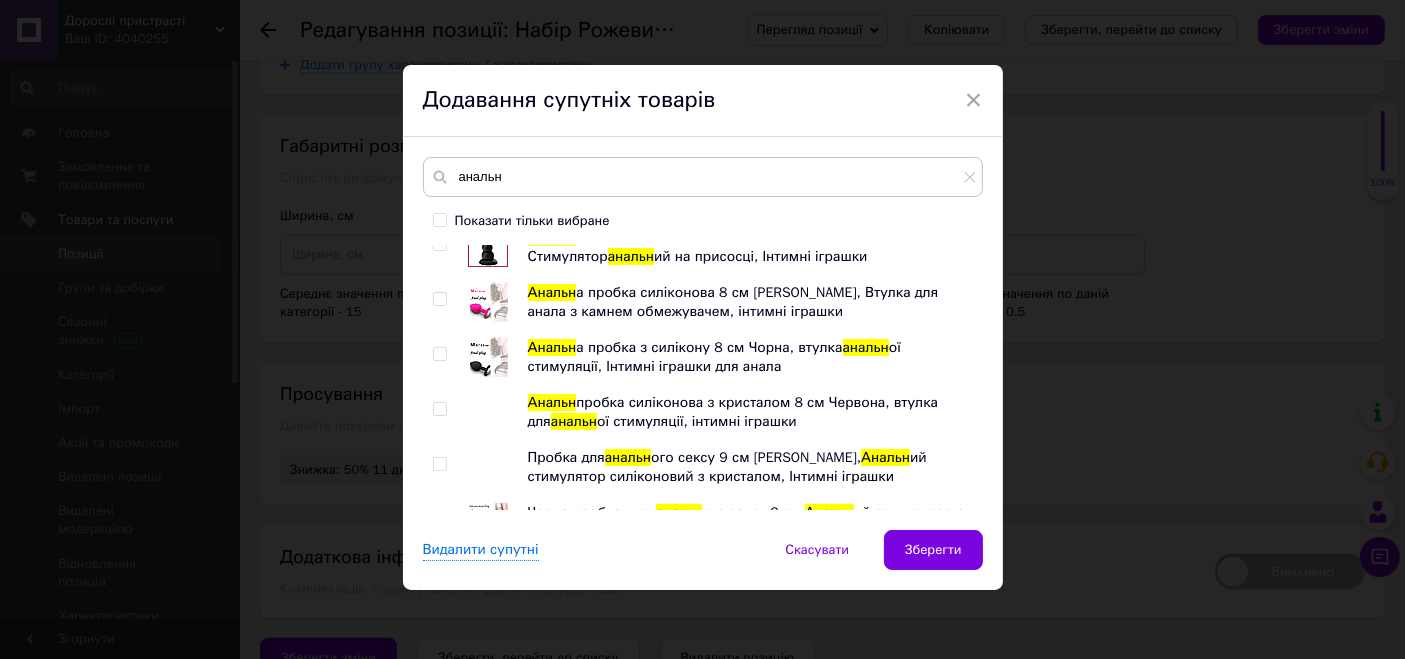 click at bounding box center (488, 522) 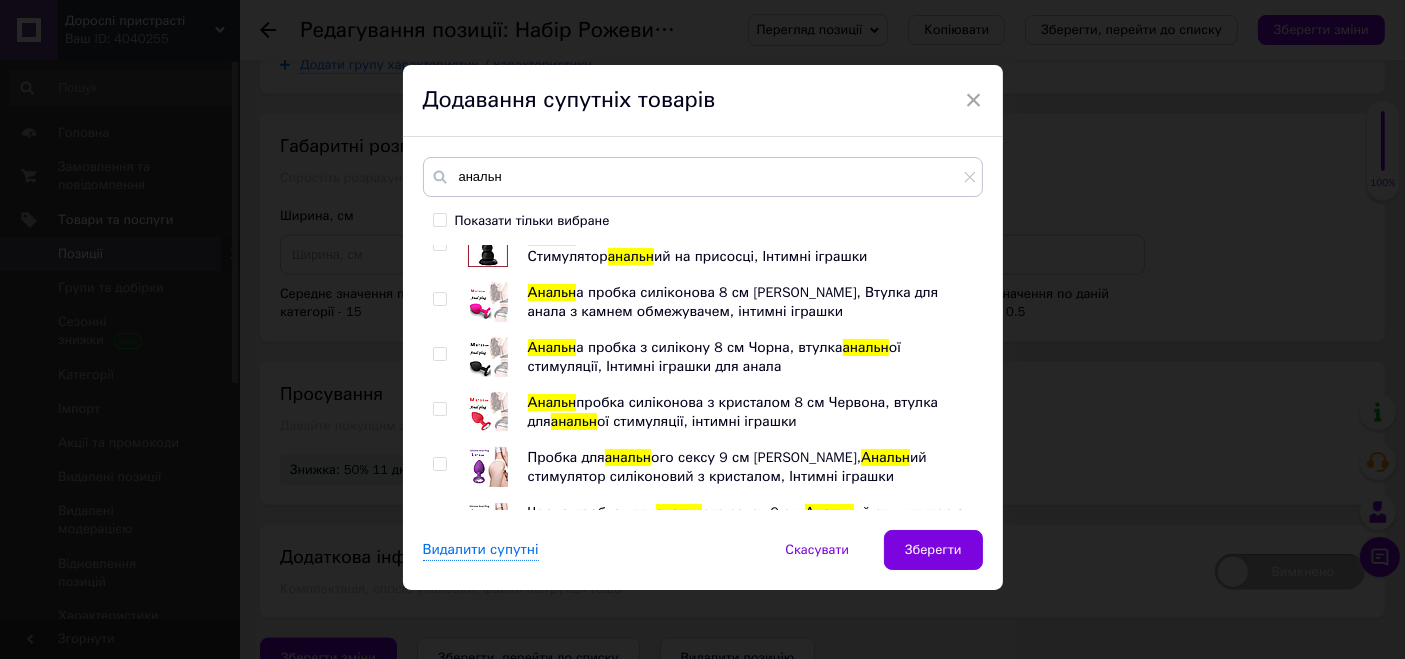 checkbox on "true" 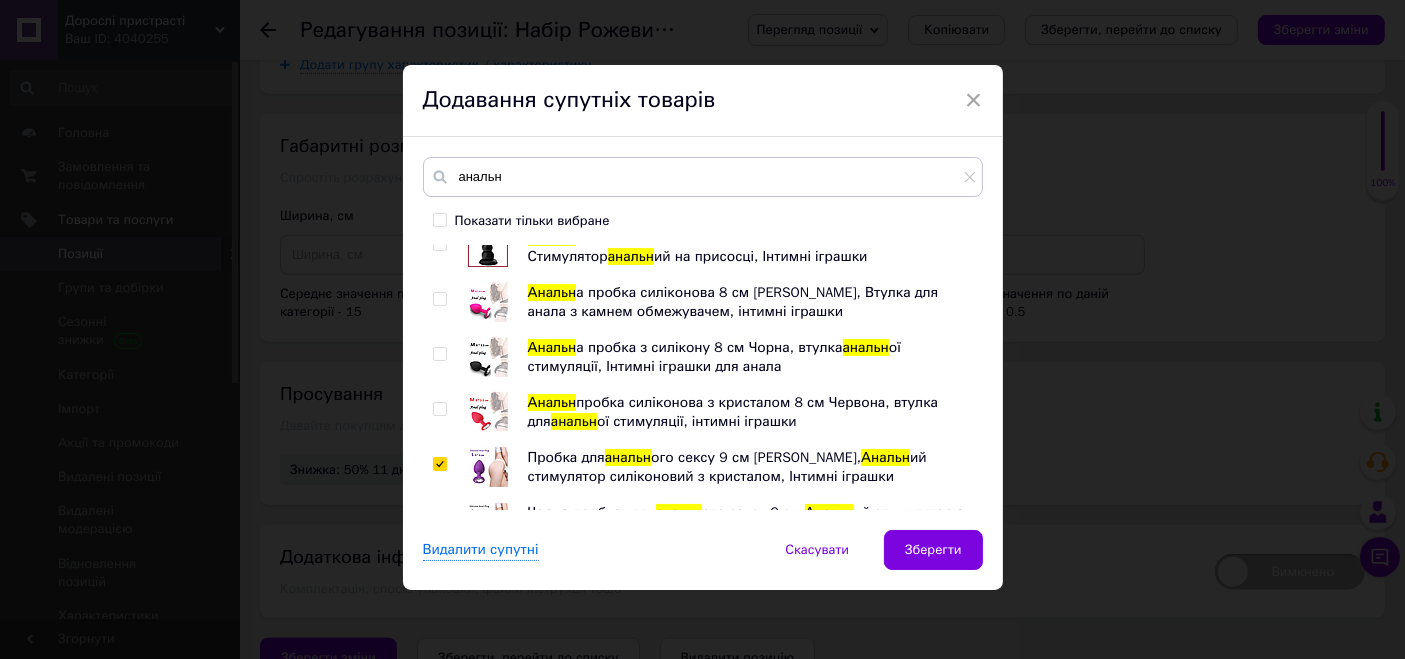 checkbox on "true" 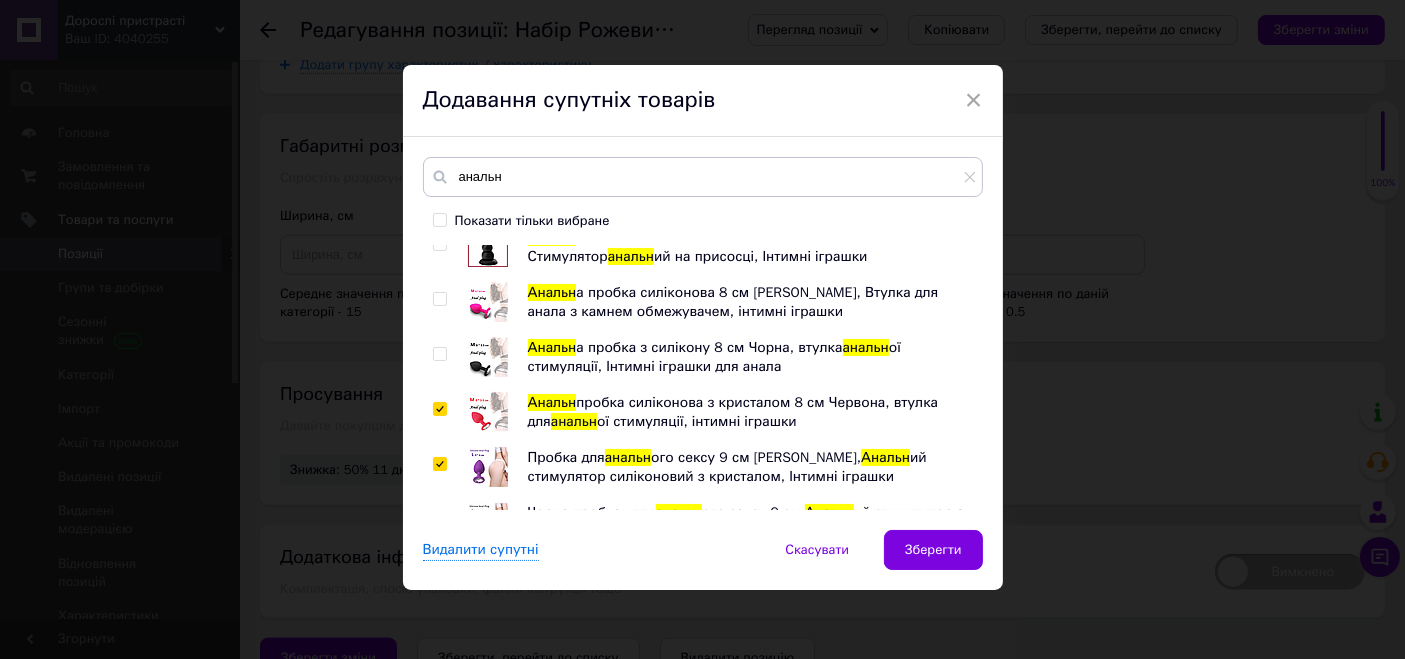 checkbox on "true" 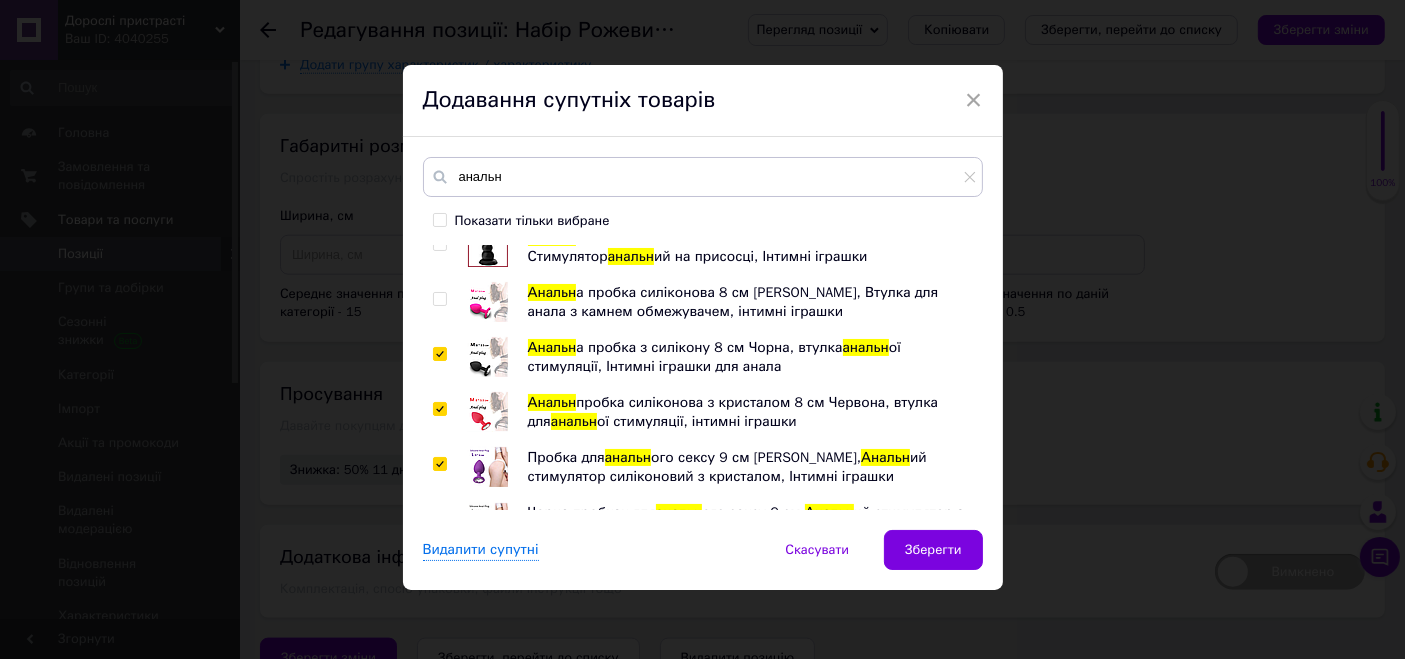 checkbox on "true" 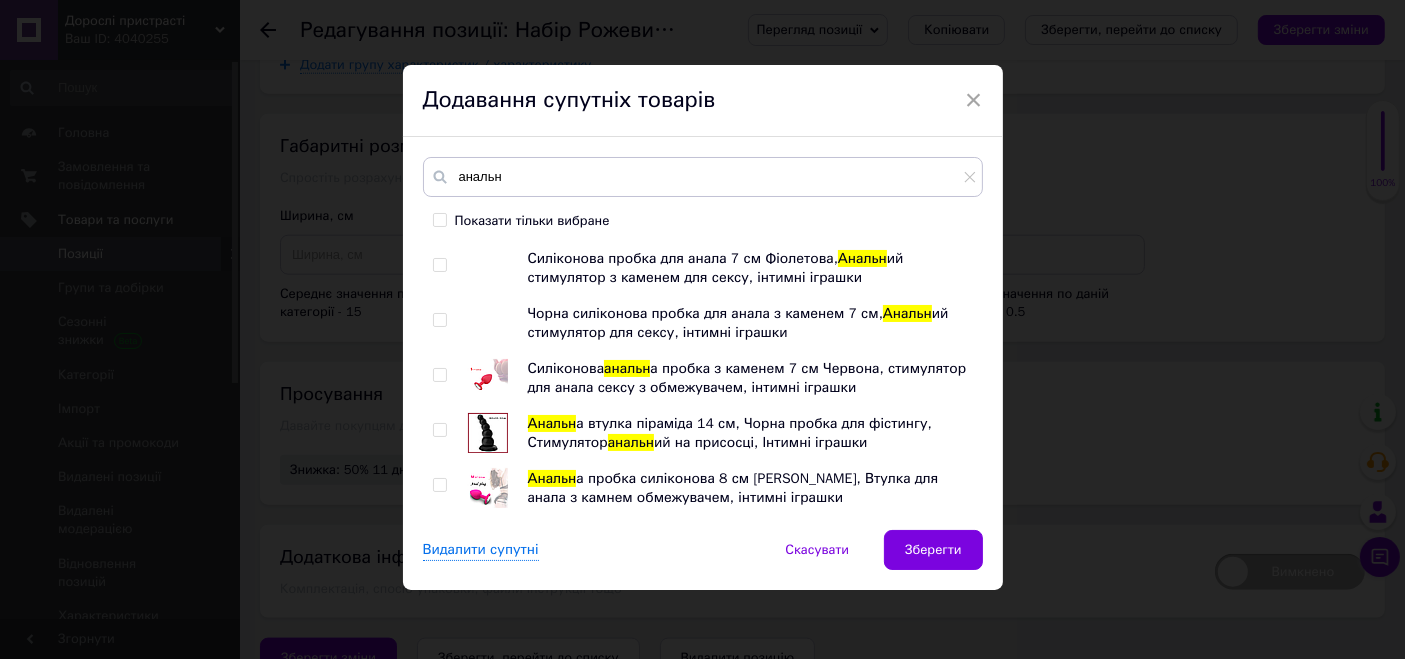 scroll, scrollTop: 4106, scrollLeft: 0, axis: vertical 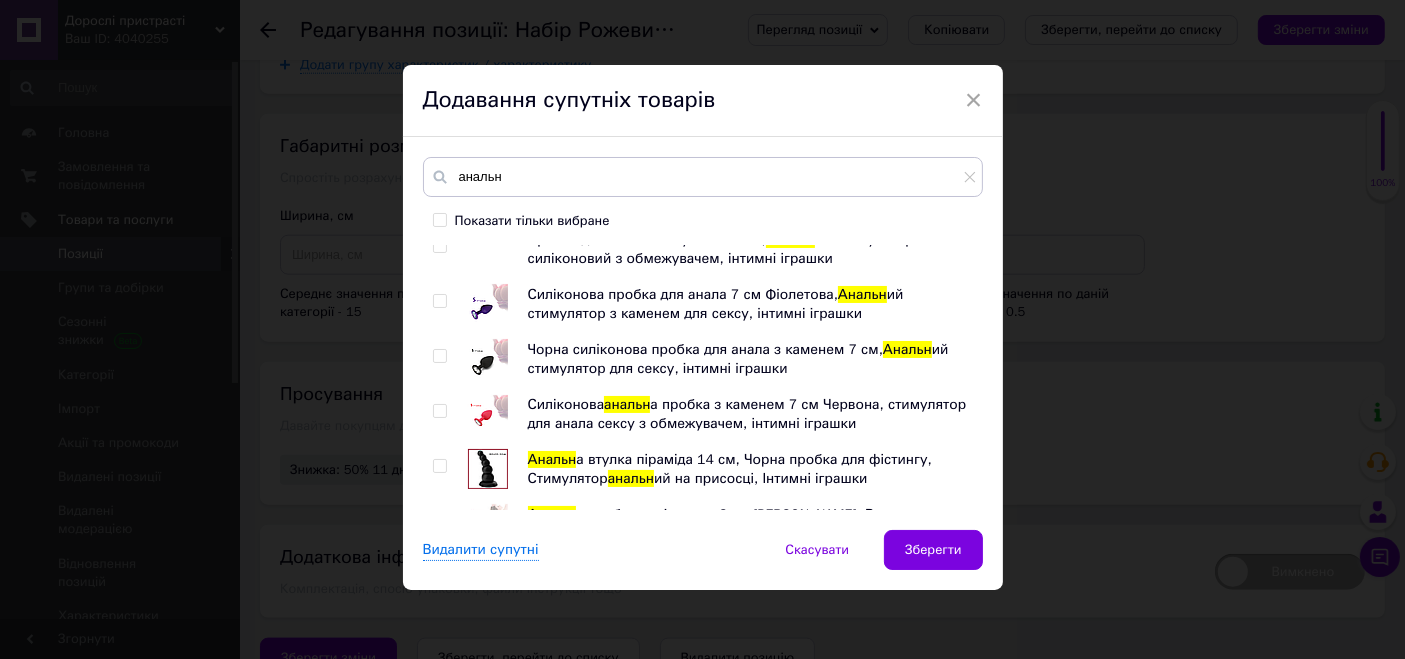 click at bounding box center [488, 524] 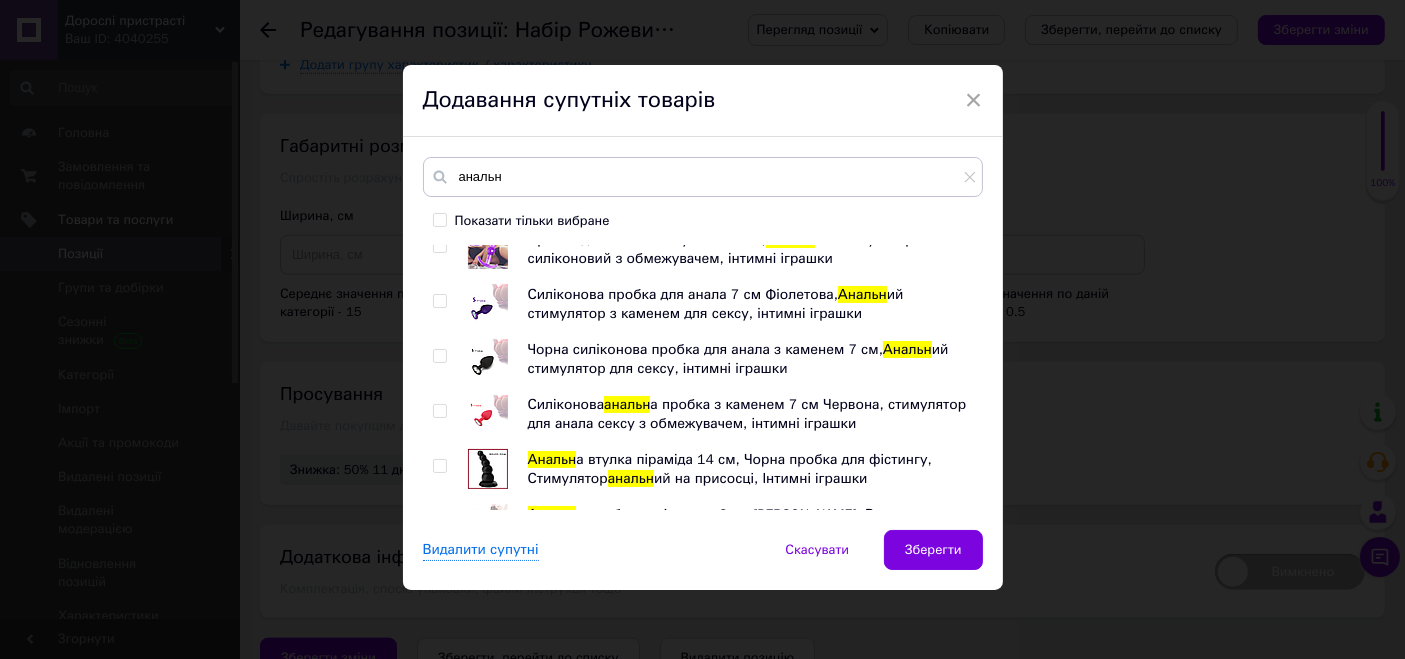 checkbox on "true" 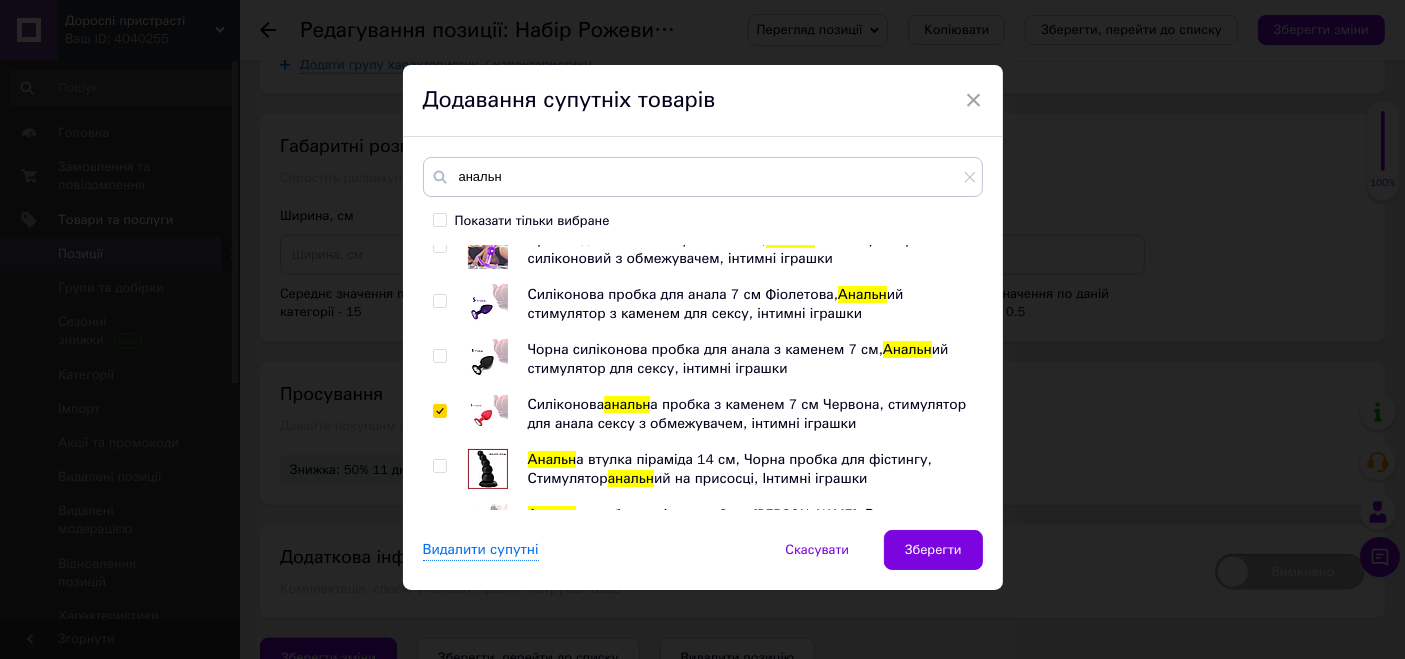 checkbox on "true" 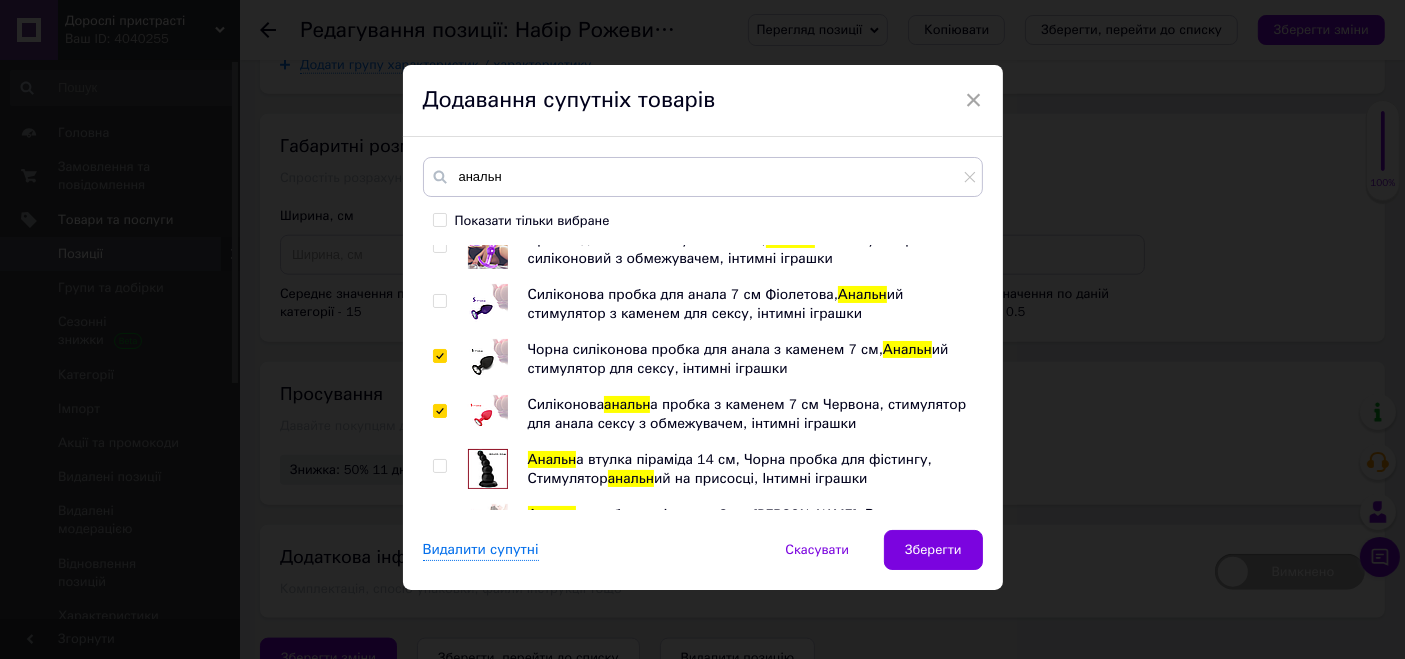 checkbox on "true" 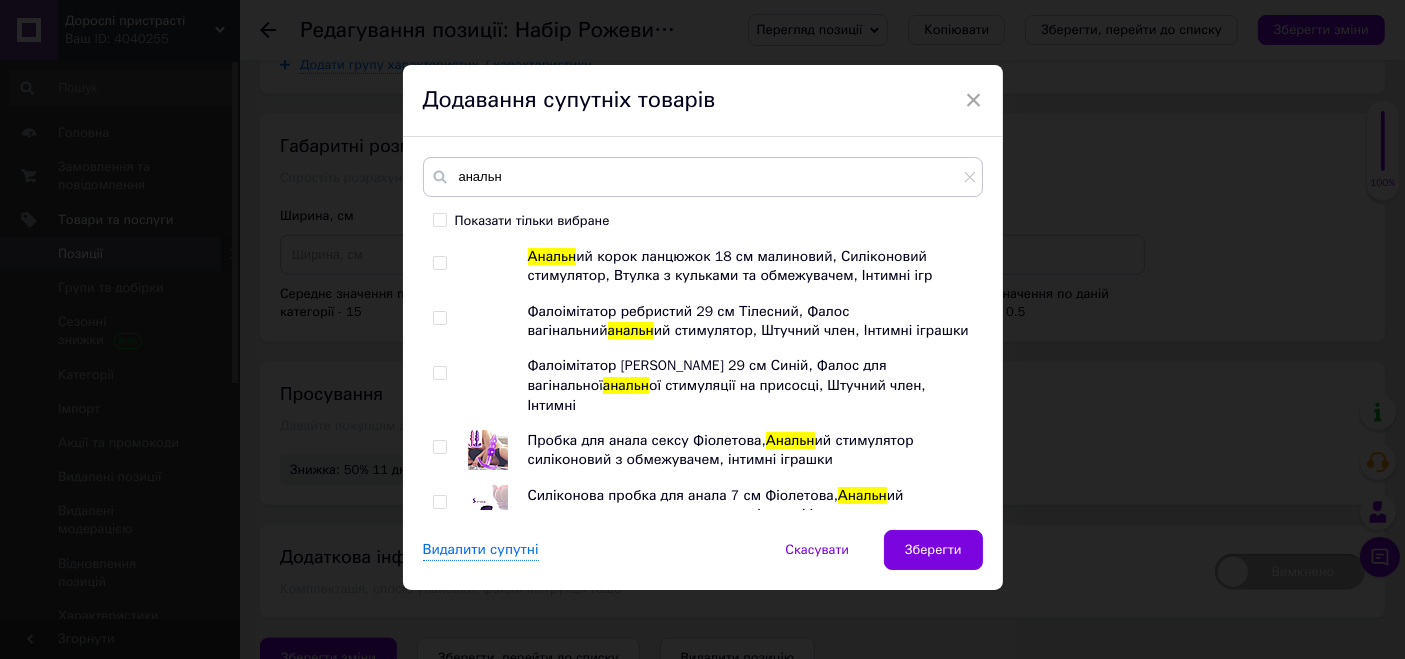 scroll, scrollTop: 3884, scrollLeft: 0, axis: vertical 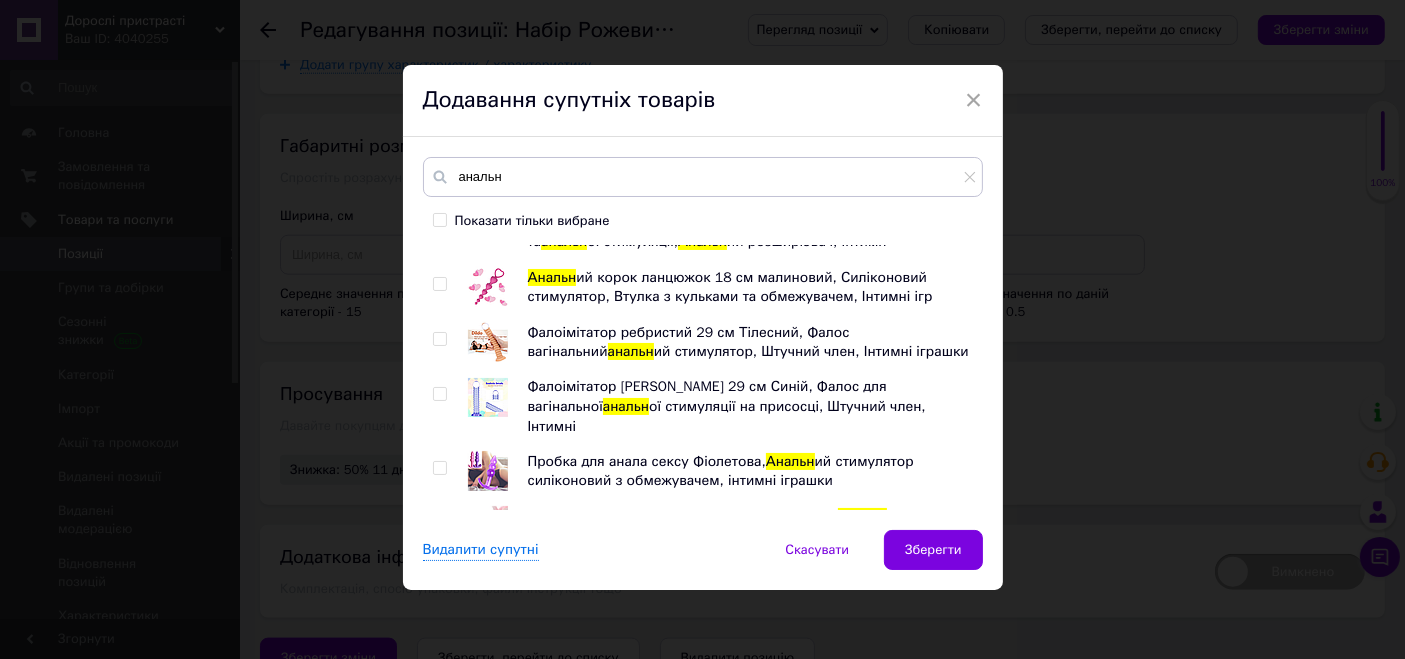 click at bounding box center (488, 526) 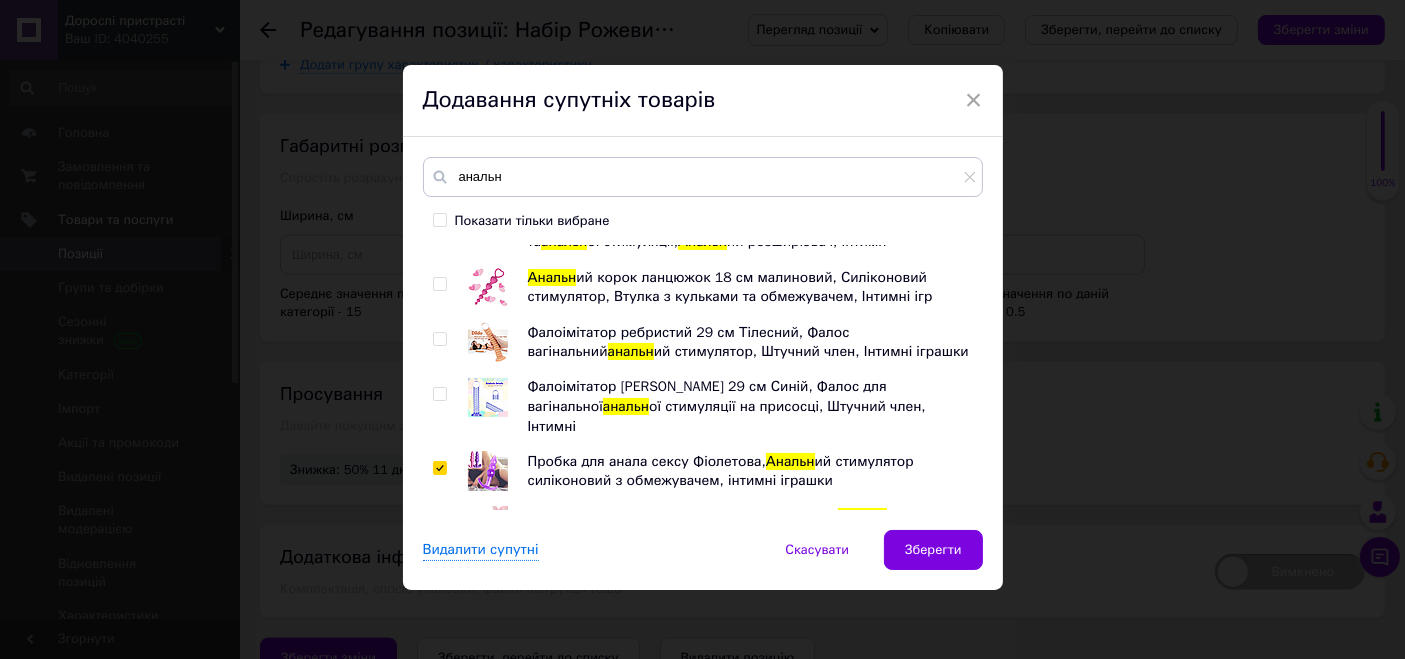 checkbox on "true" 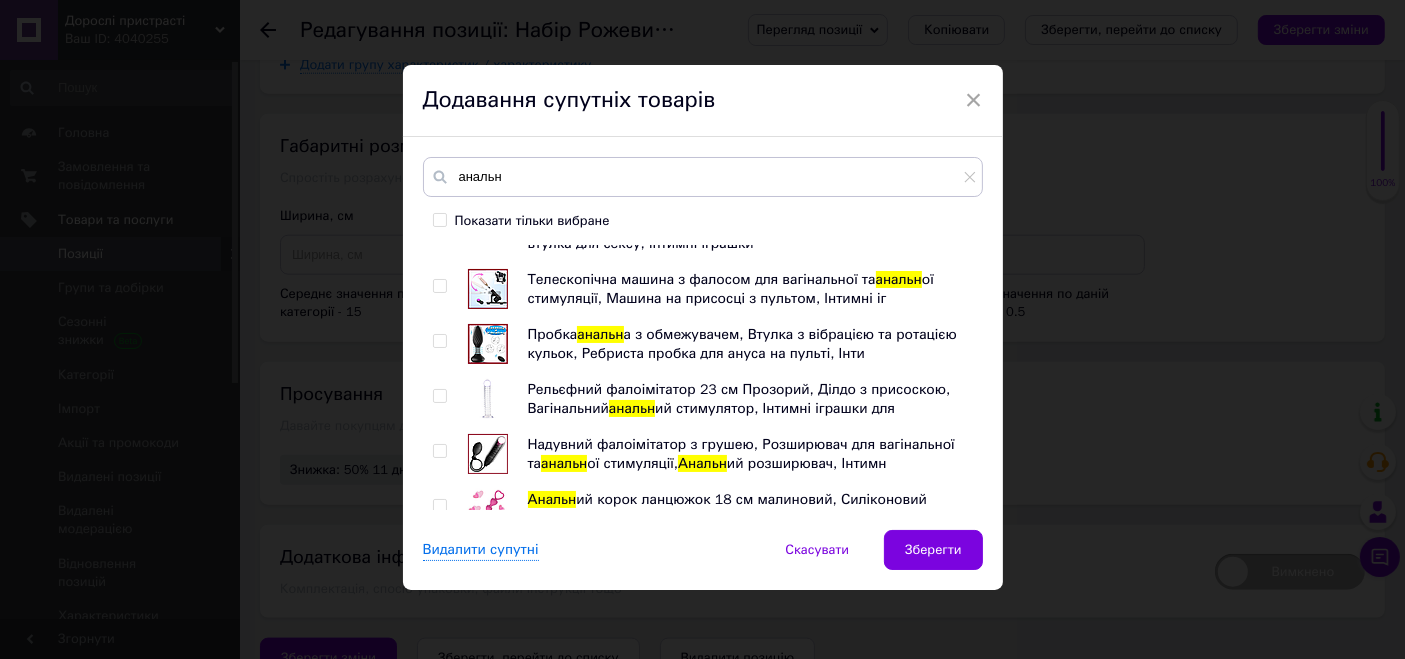 click at bounding box center [488, 454] 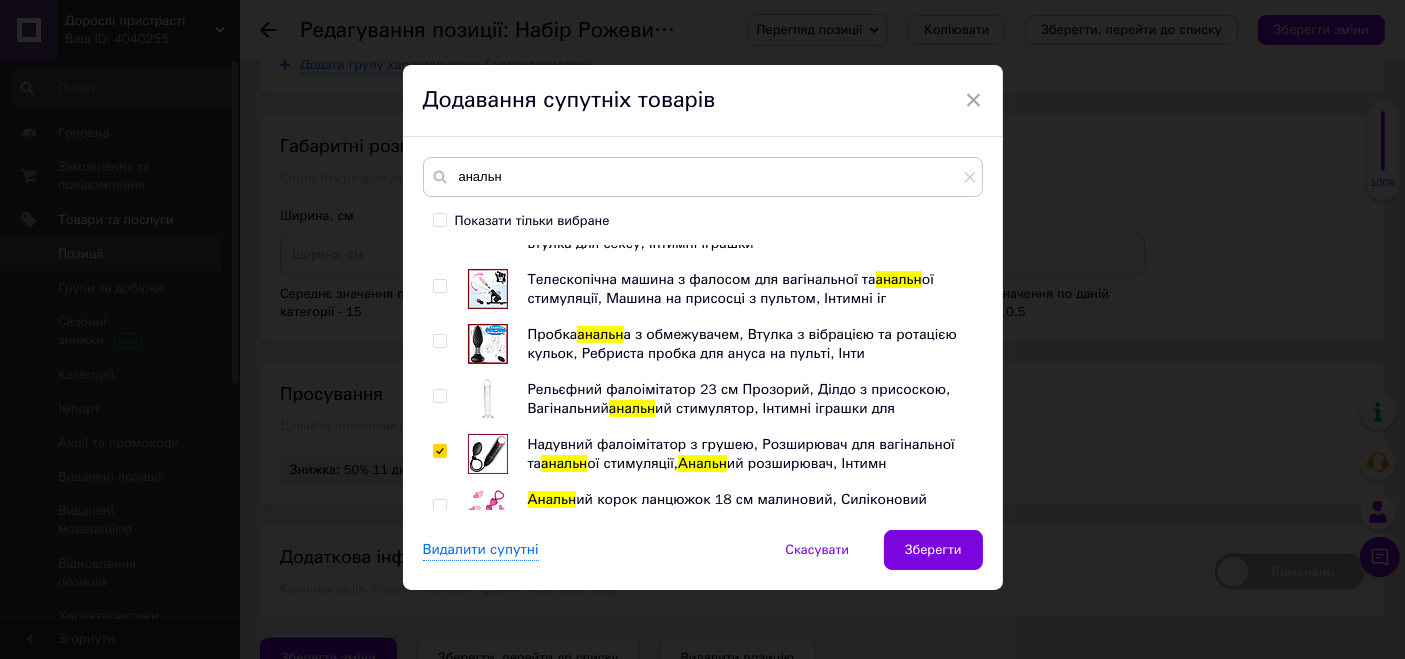 checkbox on "true" 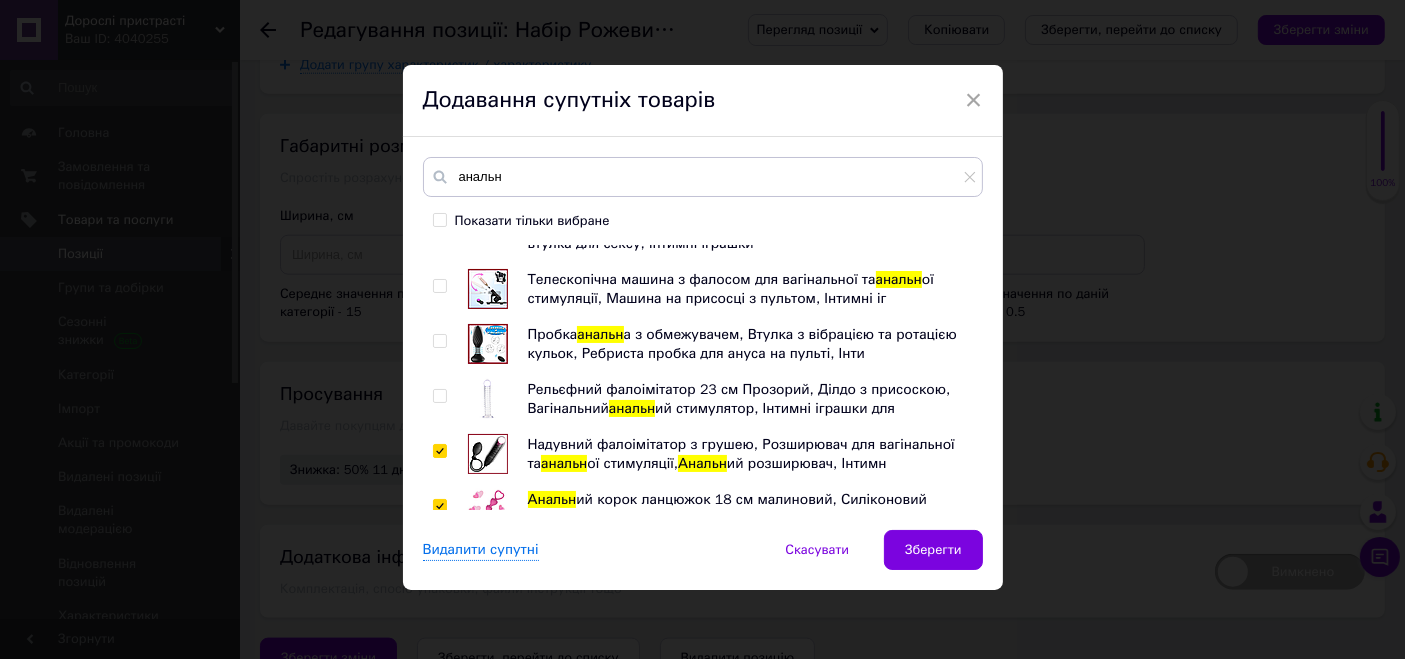 checkbox on "true" 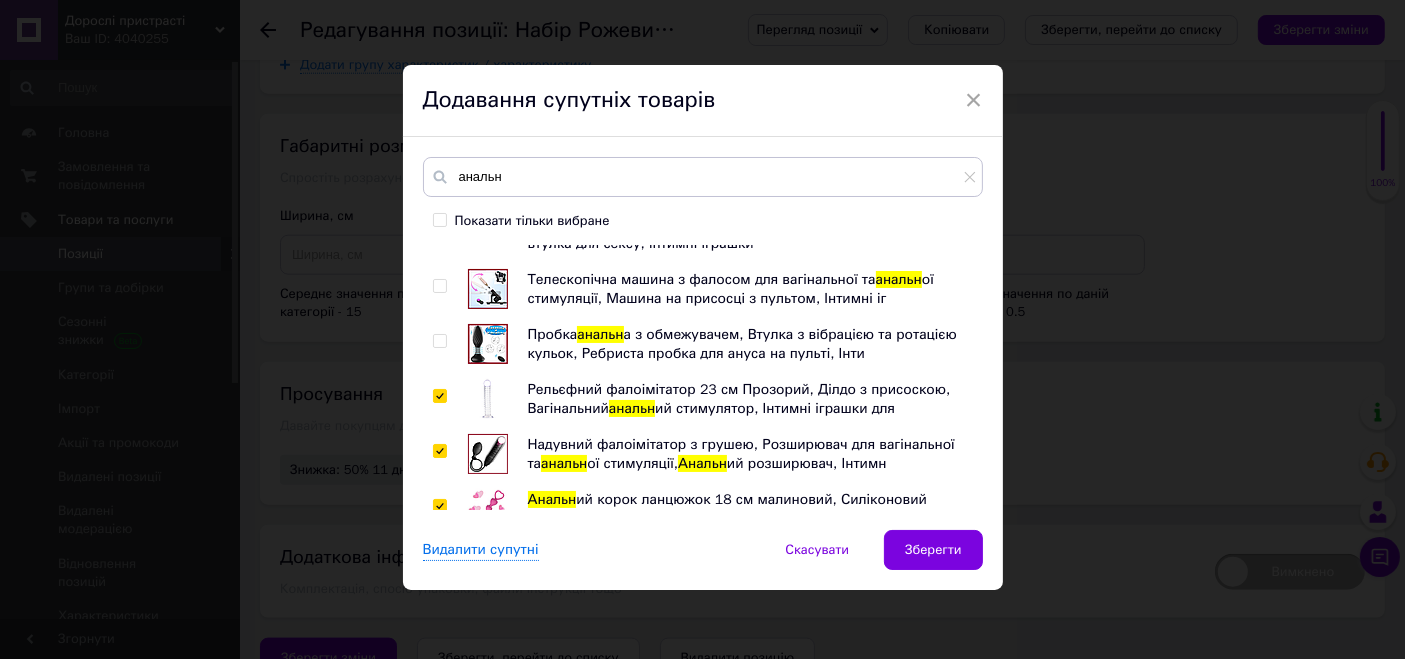 click at bounding box center [488, 399] 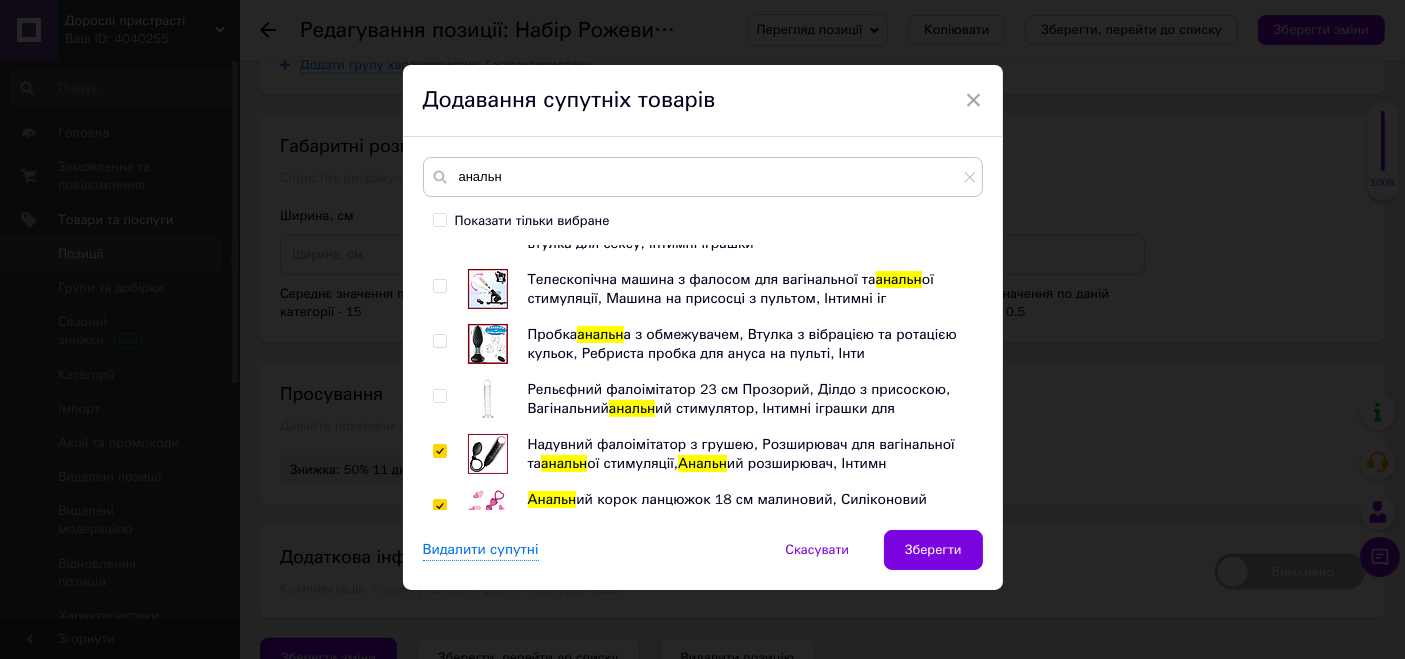 checkbox on "false" 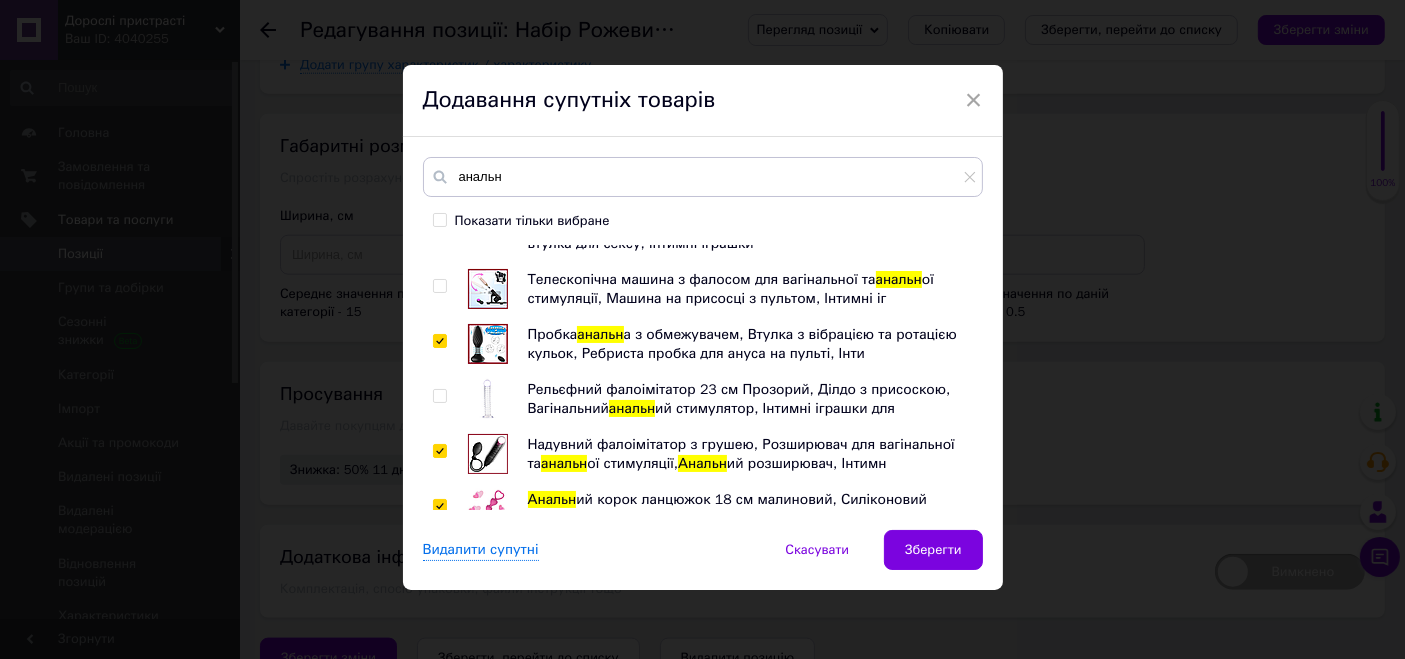 checkbox on "true" 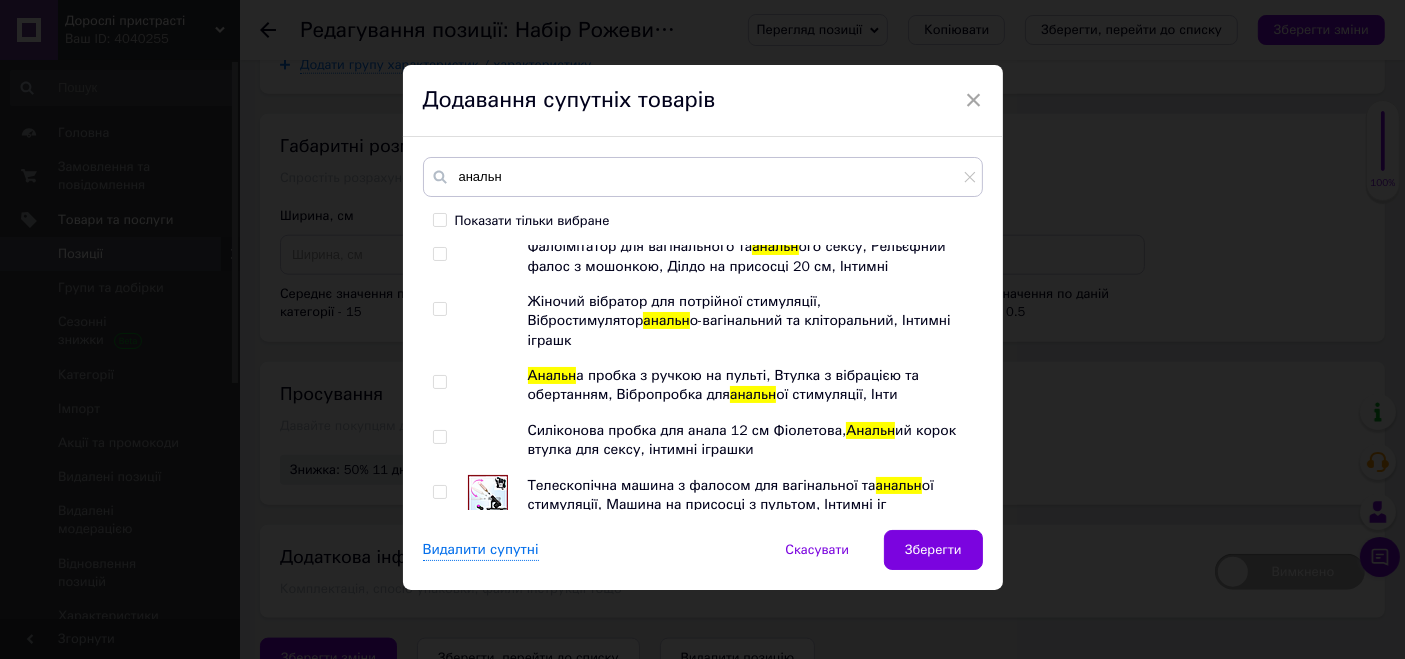 scroll, scrollTop: 3440, scrollLeft: 0, axis: vertical 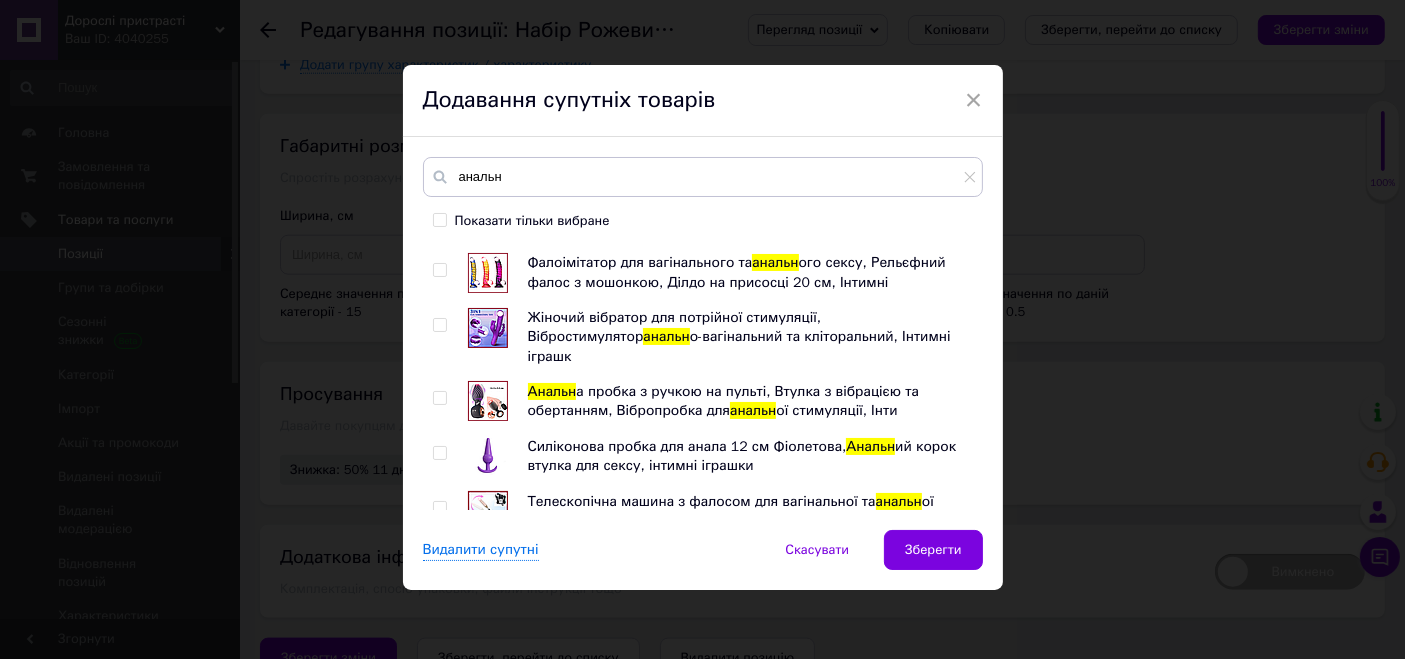click at bounding box center [488, 456] 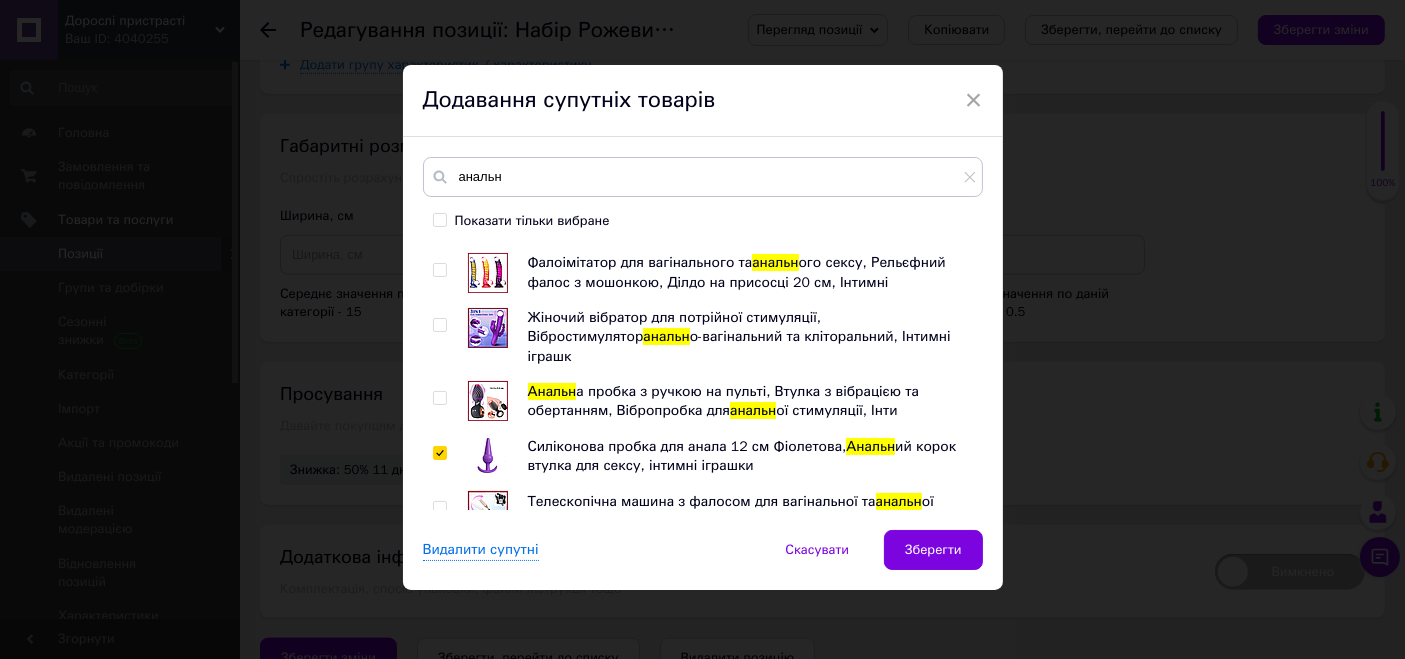 checkbox on "true" 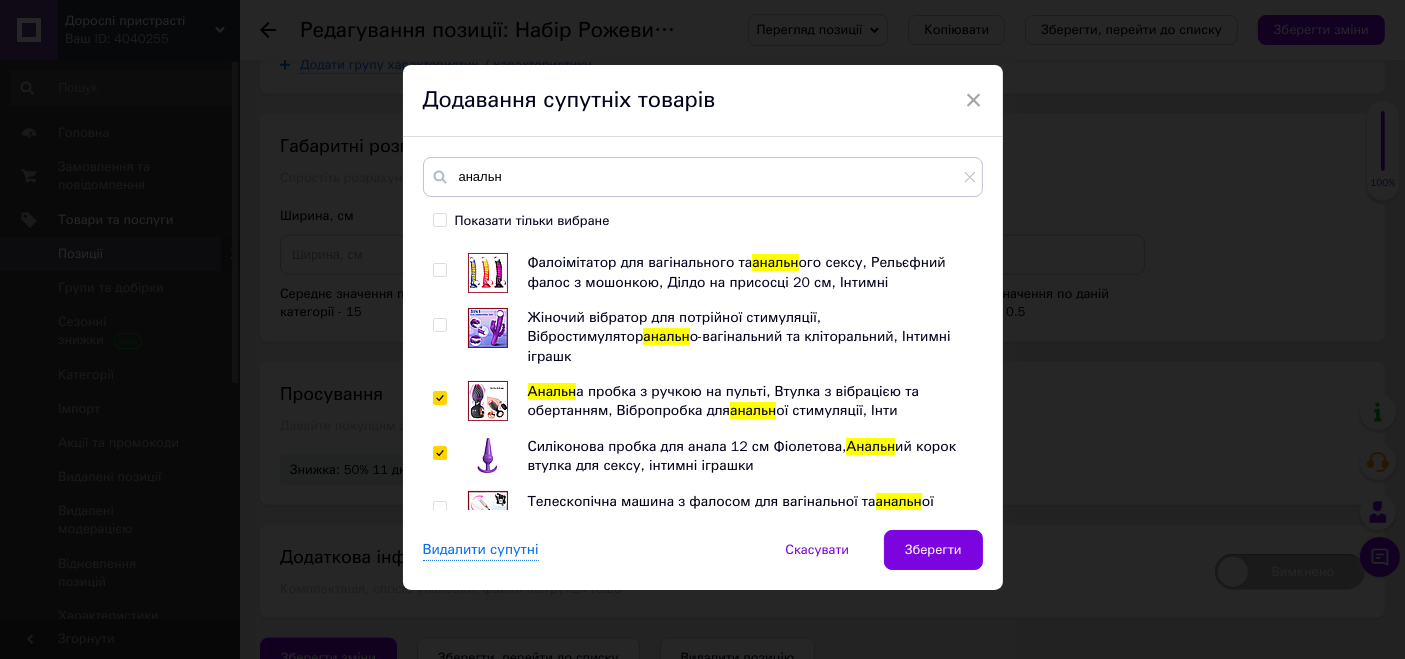 checkbox on "true" 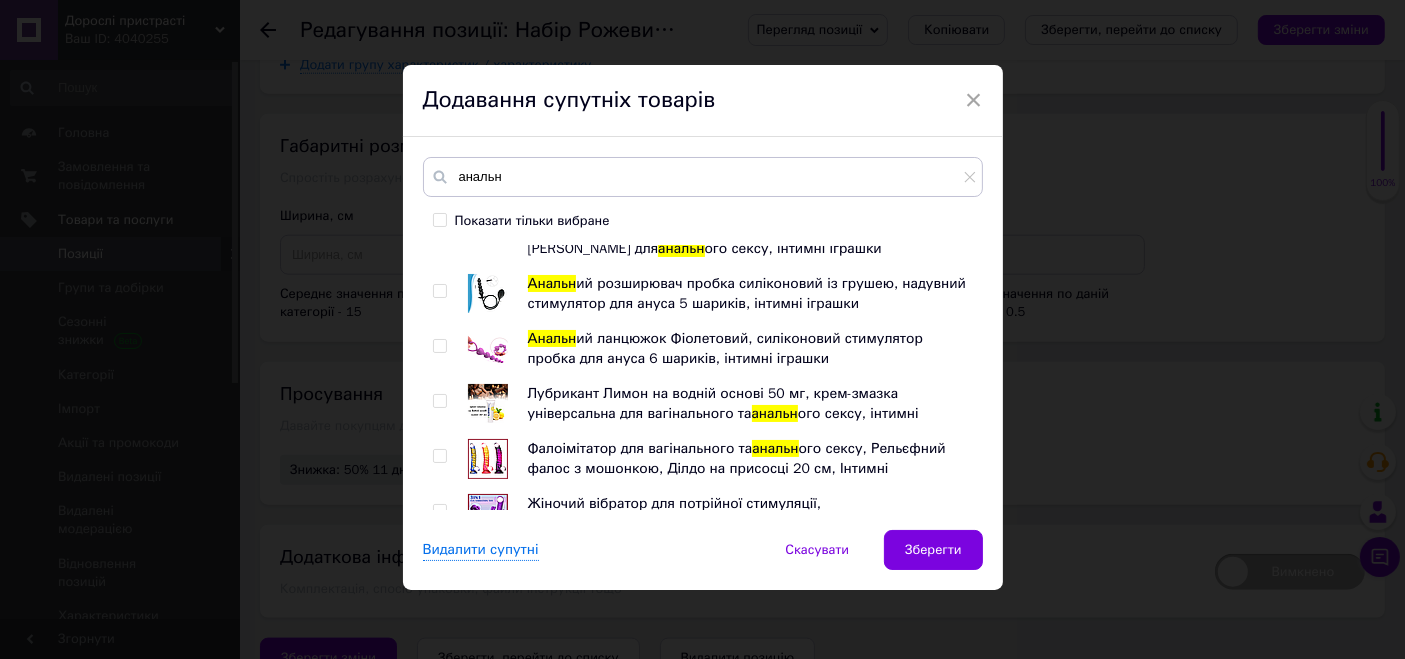 scroll, scrollTop: 3217, scrollLeft: 0, axis: vertical 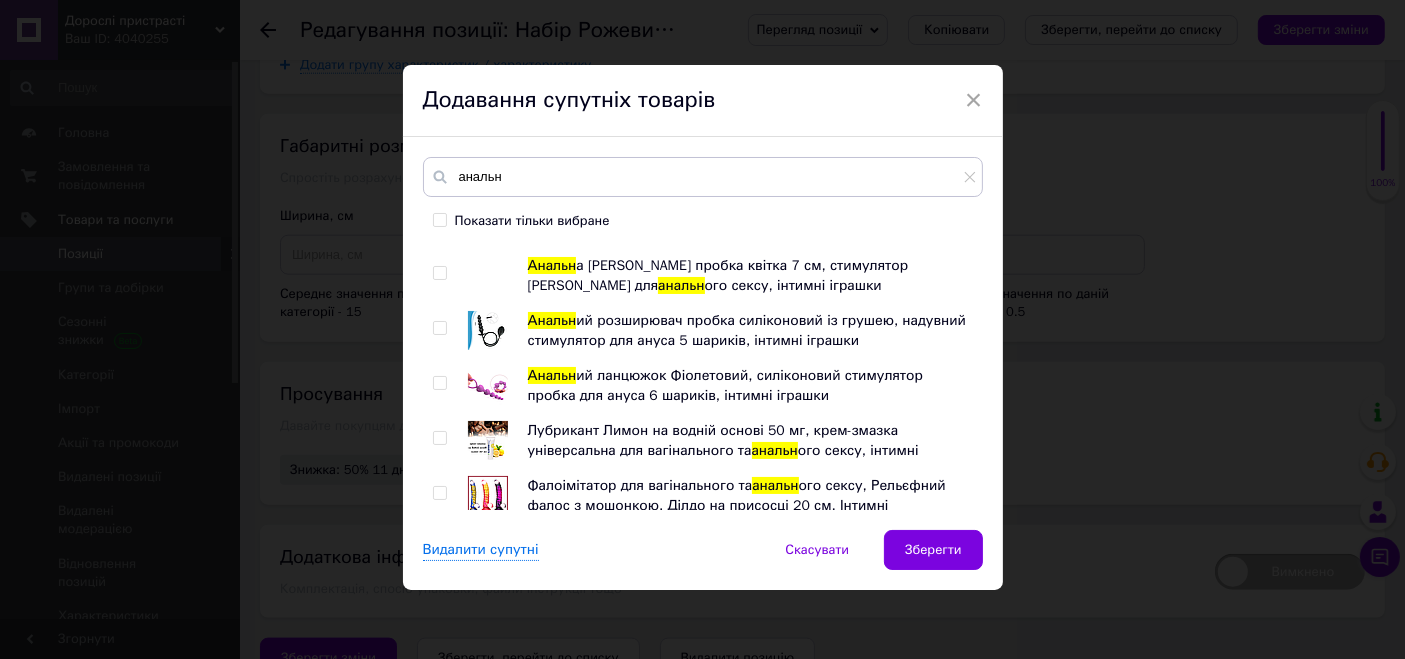 click at bounding box center (488, 385) 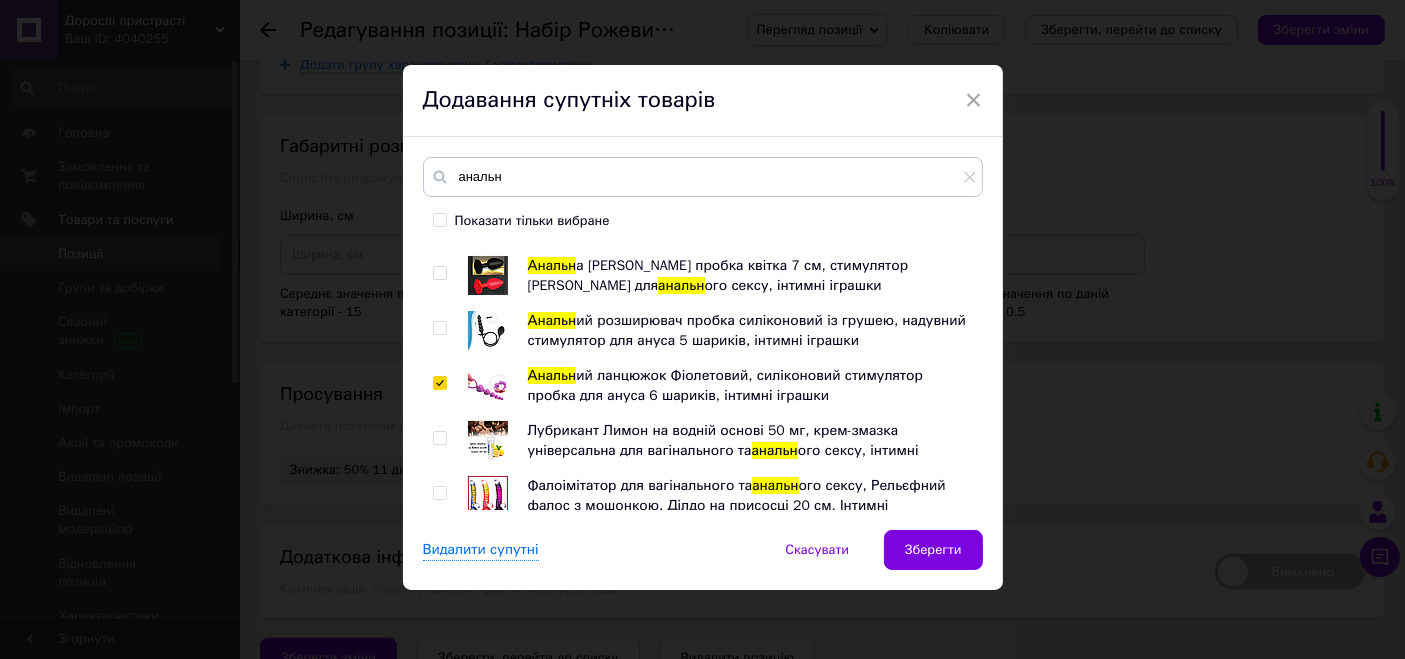 click at bounding box center (488, 385) 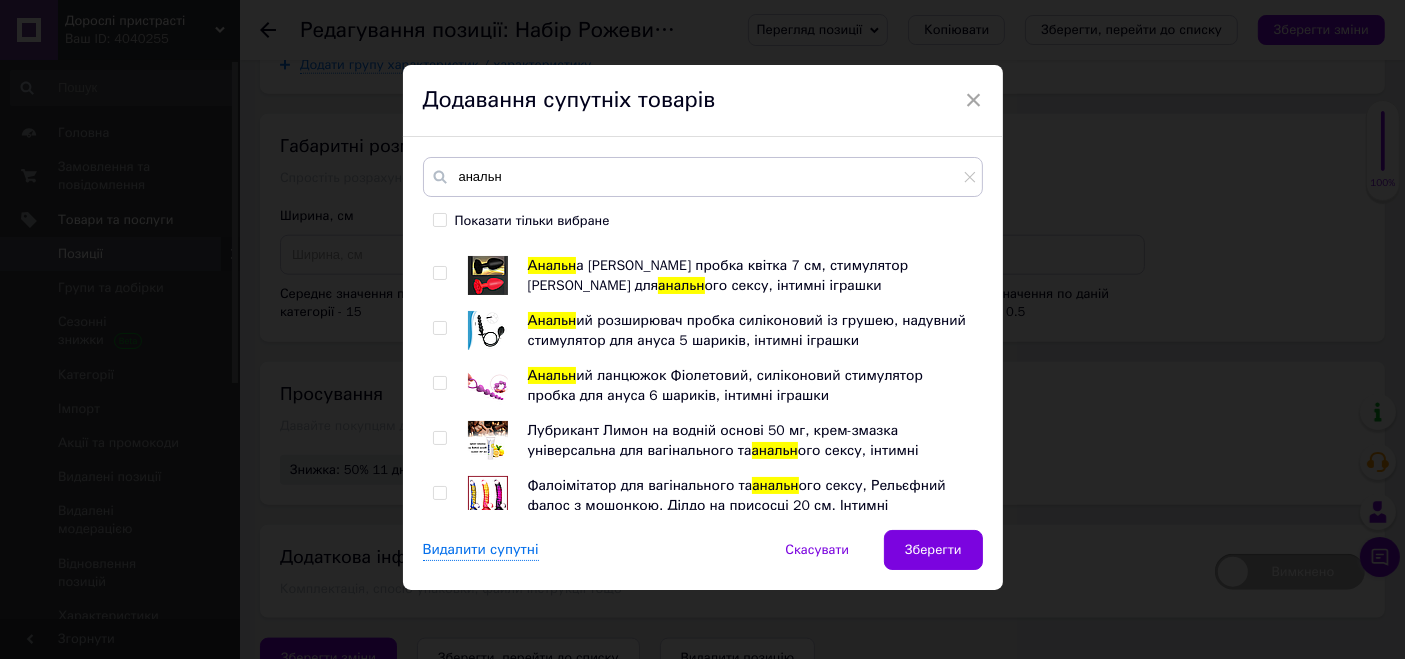checkbox on "false" 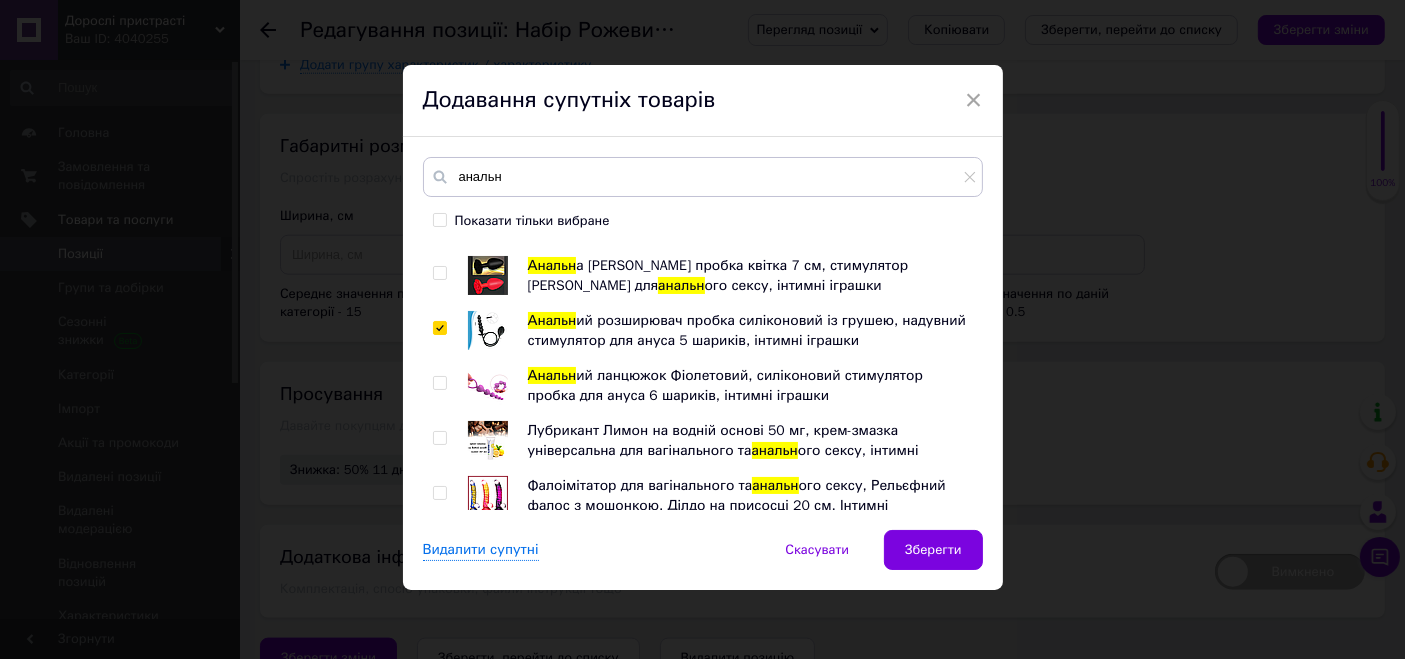 checkbox on "true" 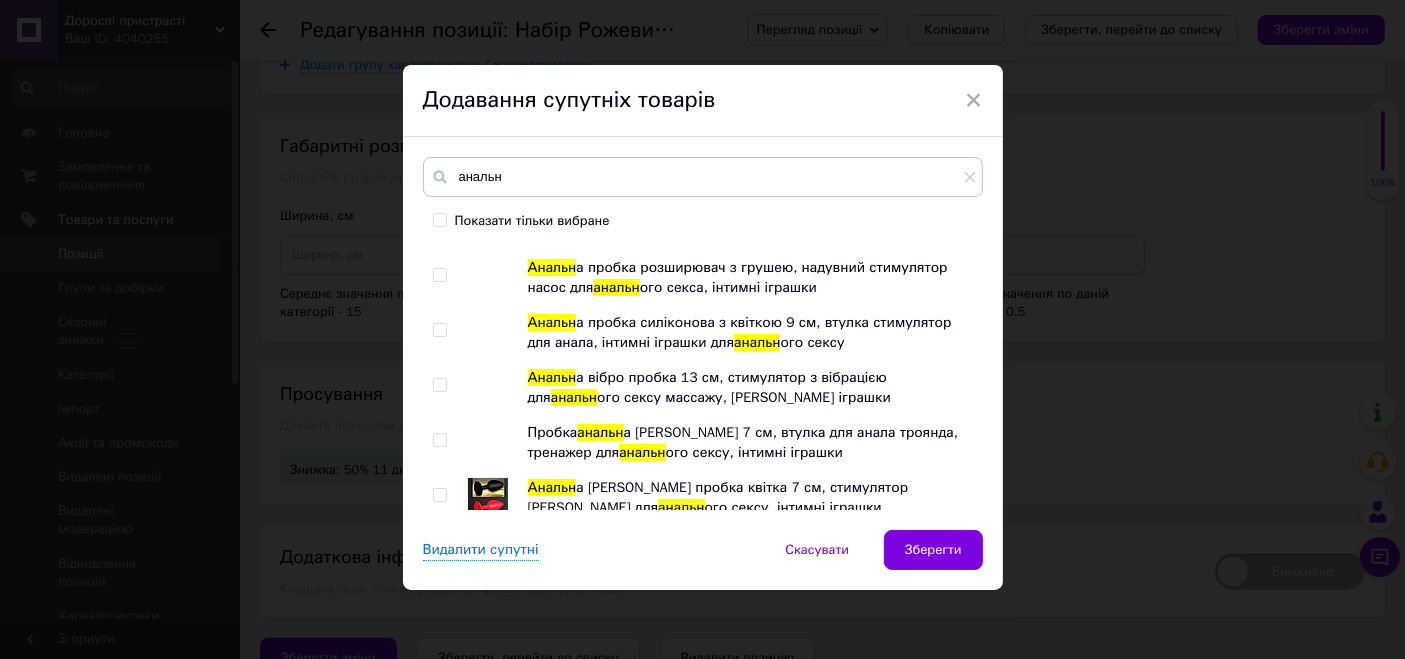 click at bounding box center (488, 497) 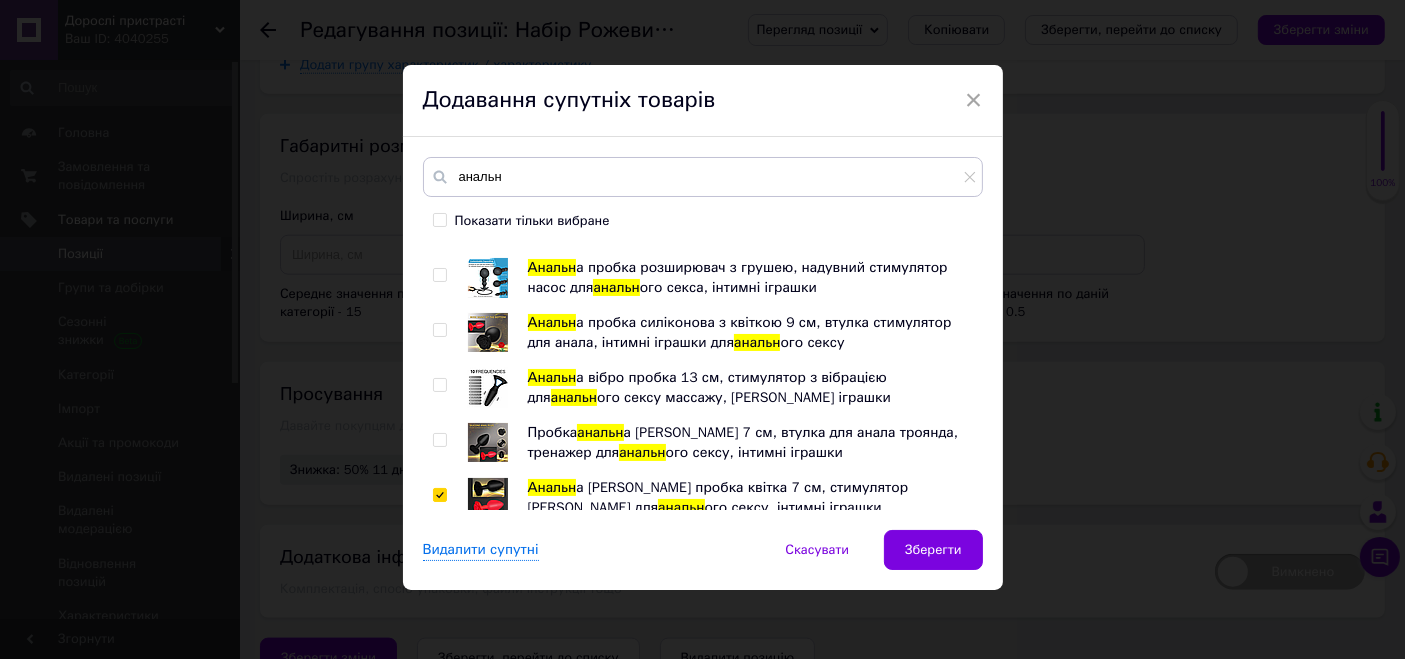 checkbox on "true" 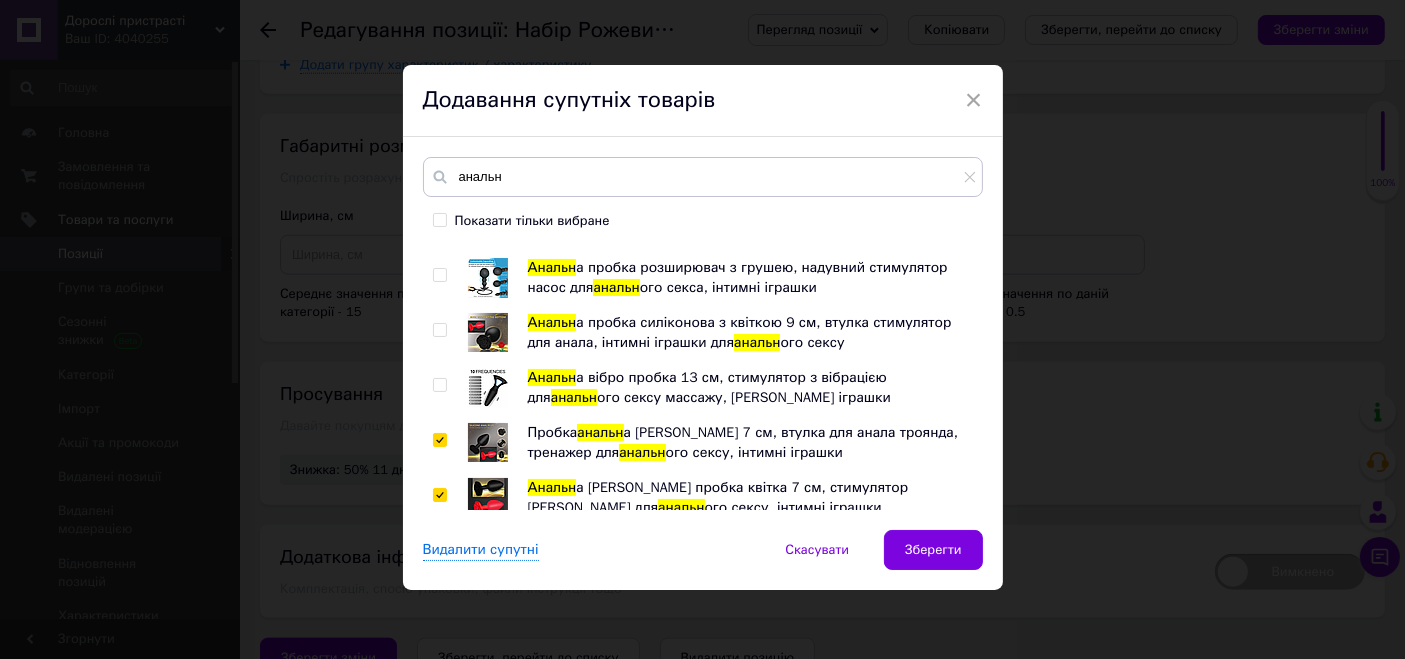 checkbox on "true" 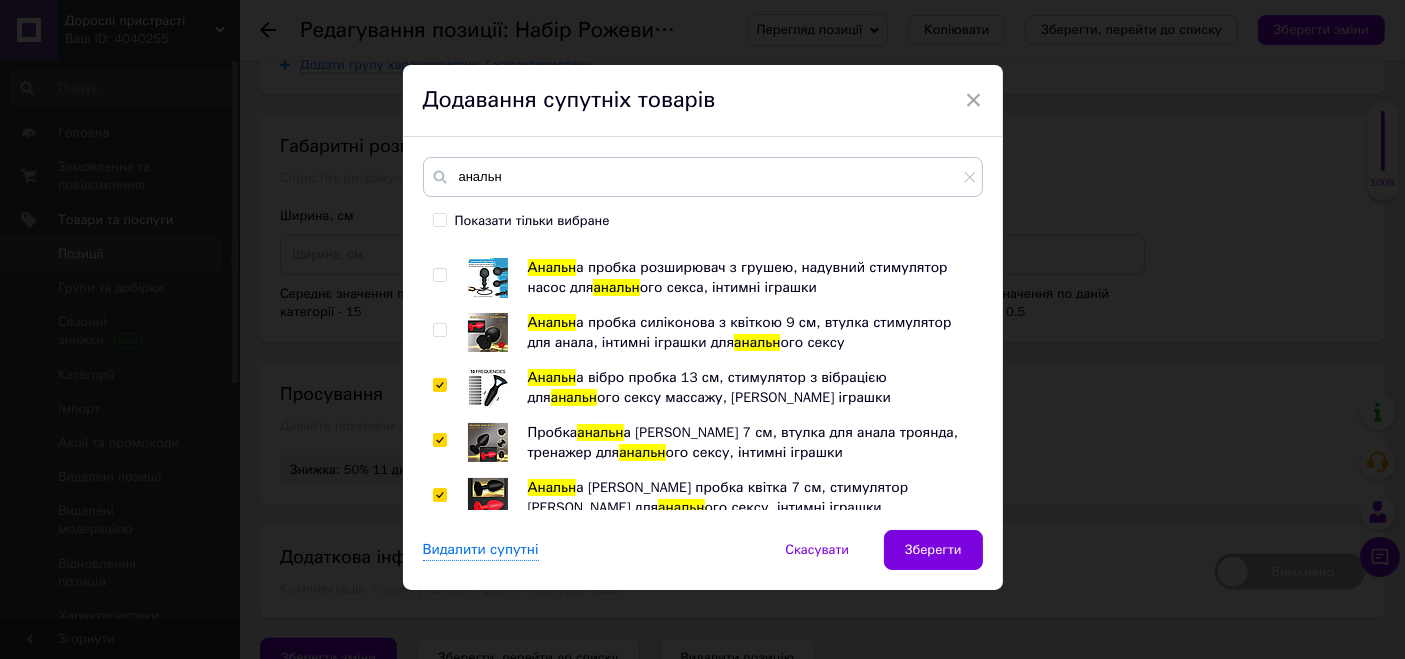 checkbox on "true" 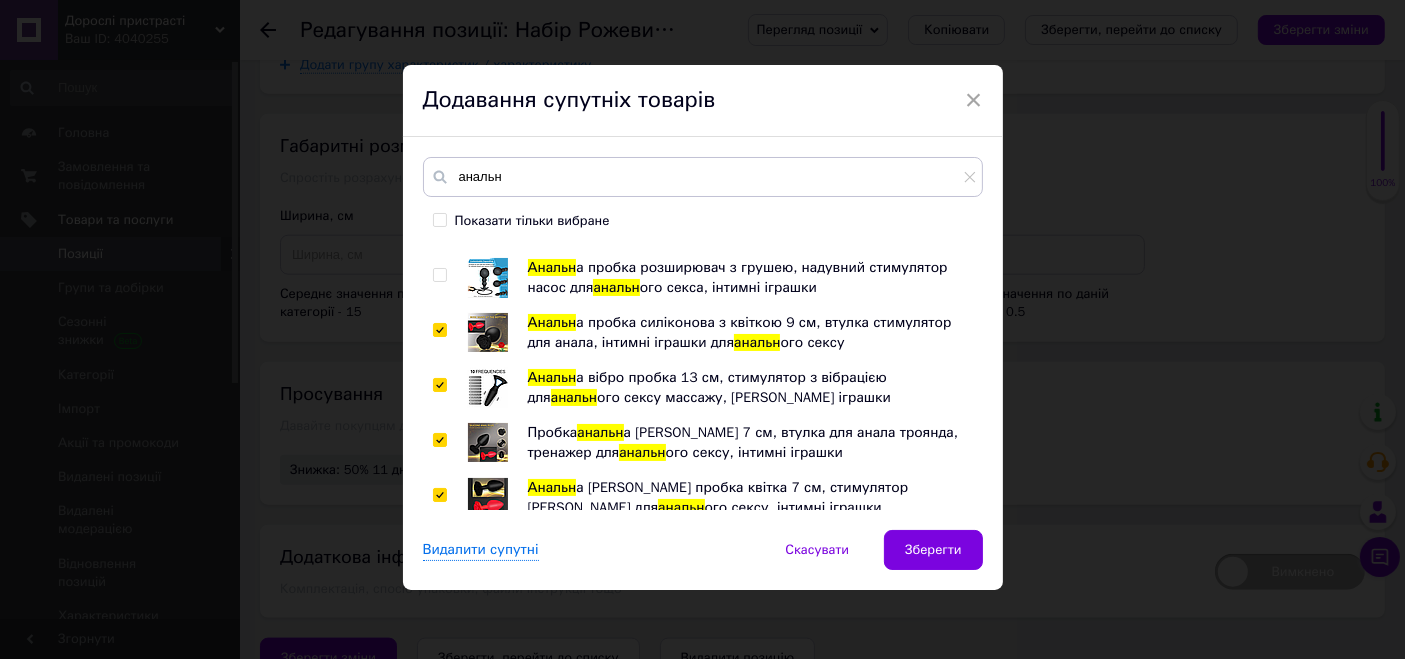 checkbox on "true" 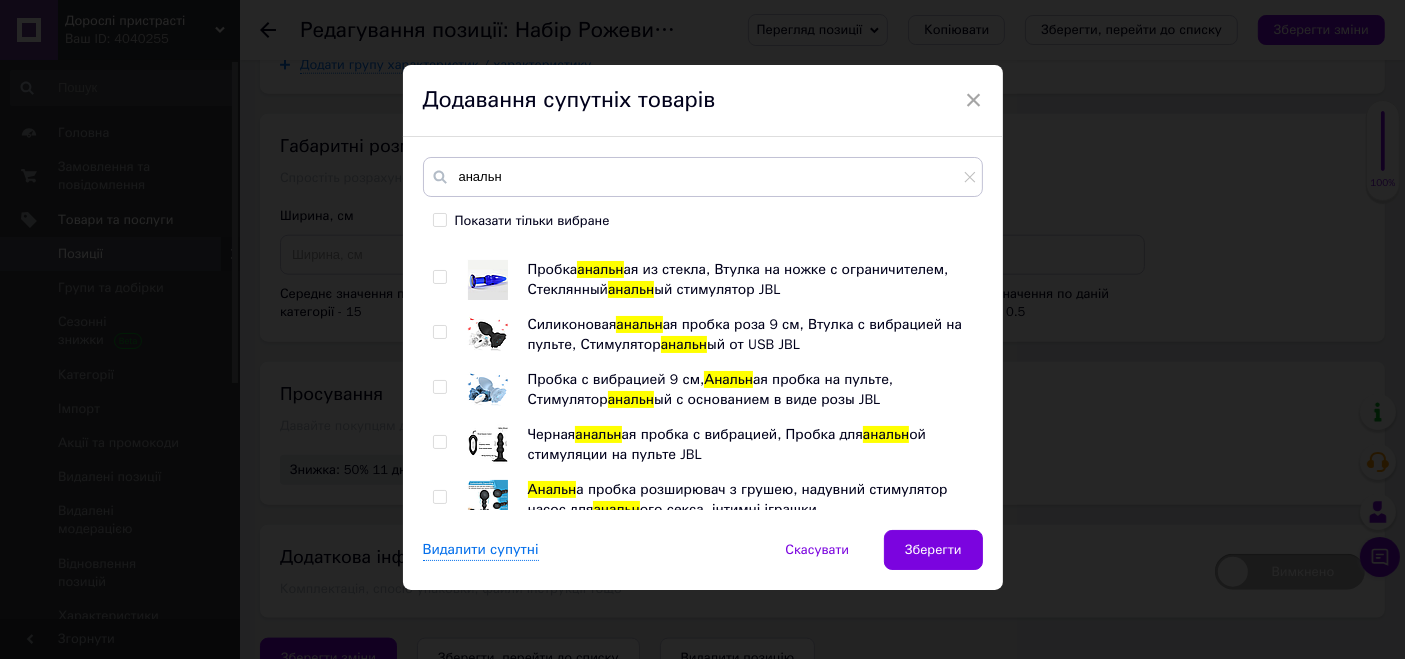 click at bounding box center [488, 444] 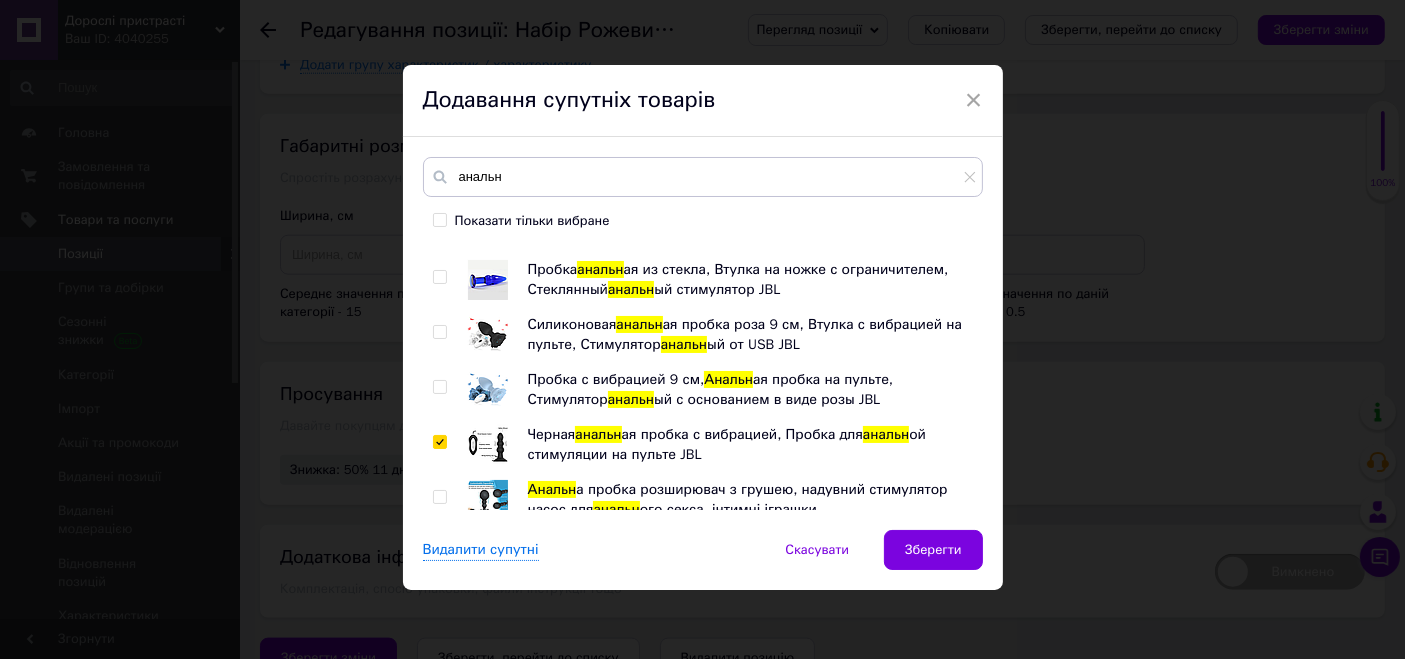 checkbox on "true" 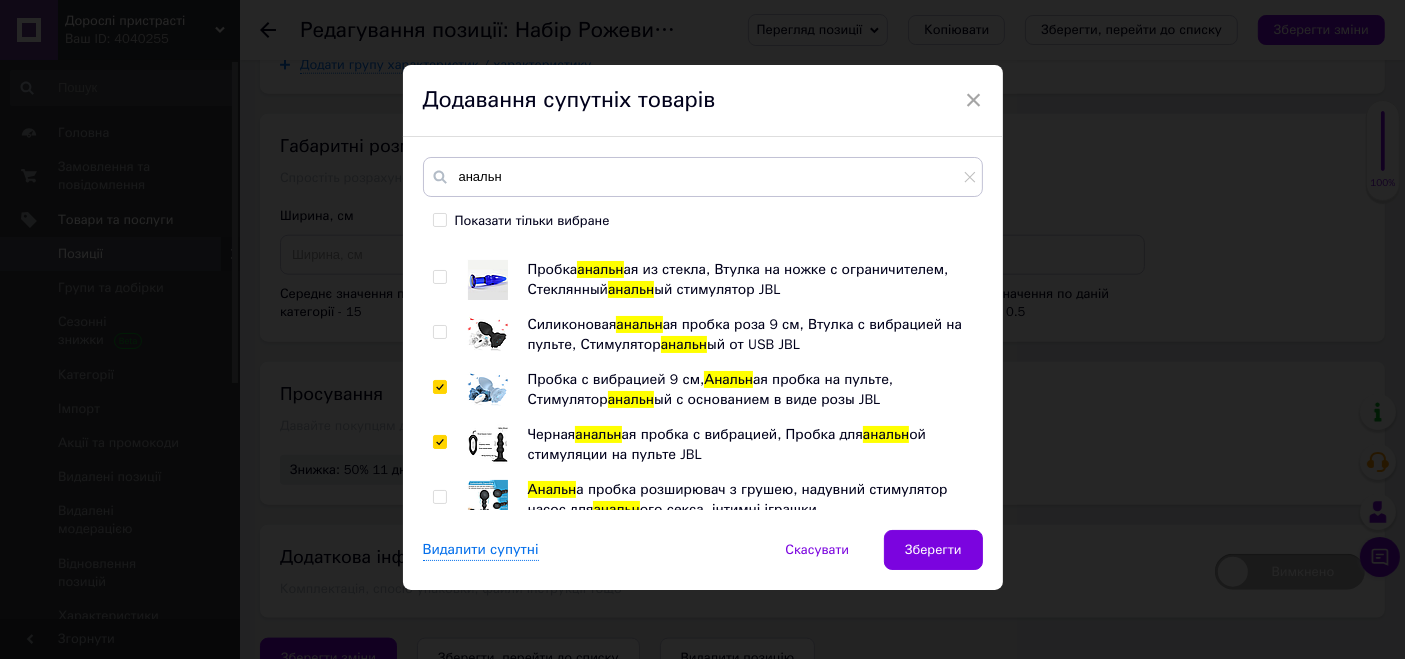 checkbox on "true" 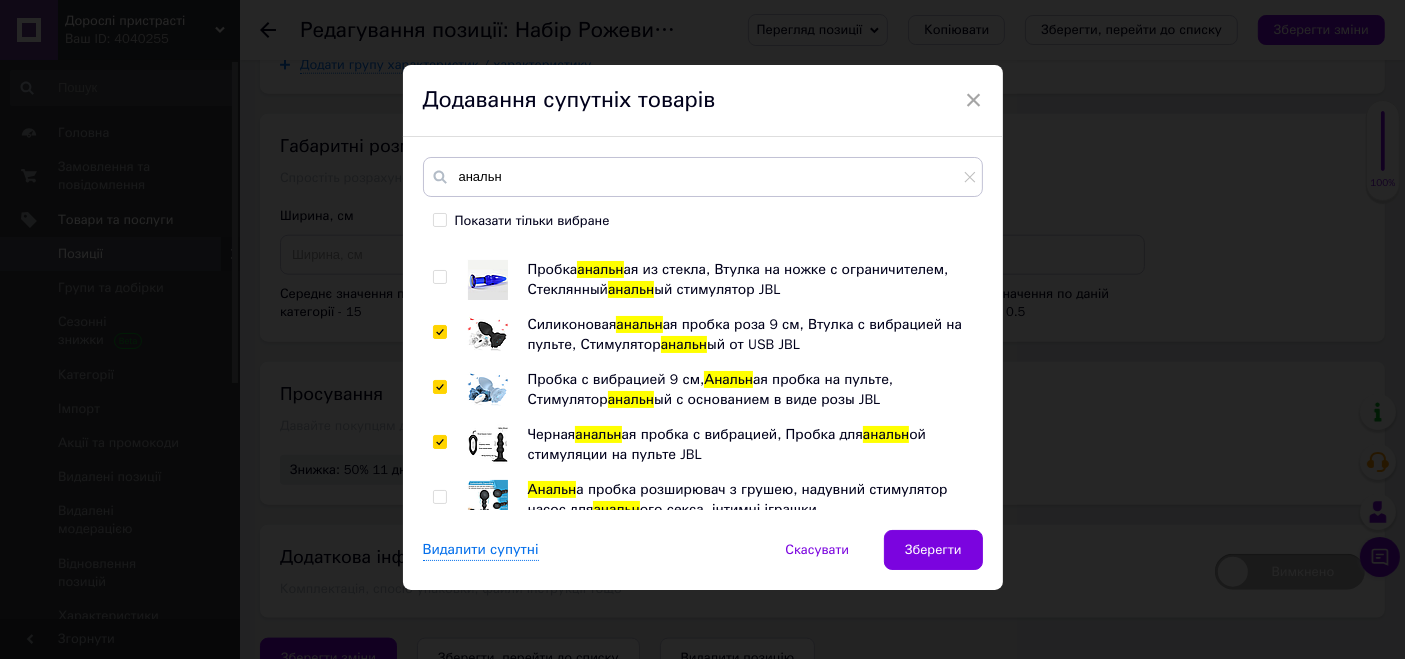 checkbox on "true" 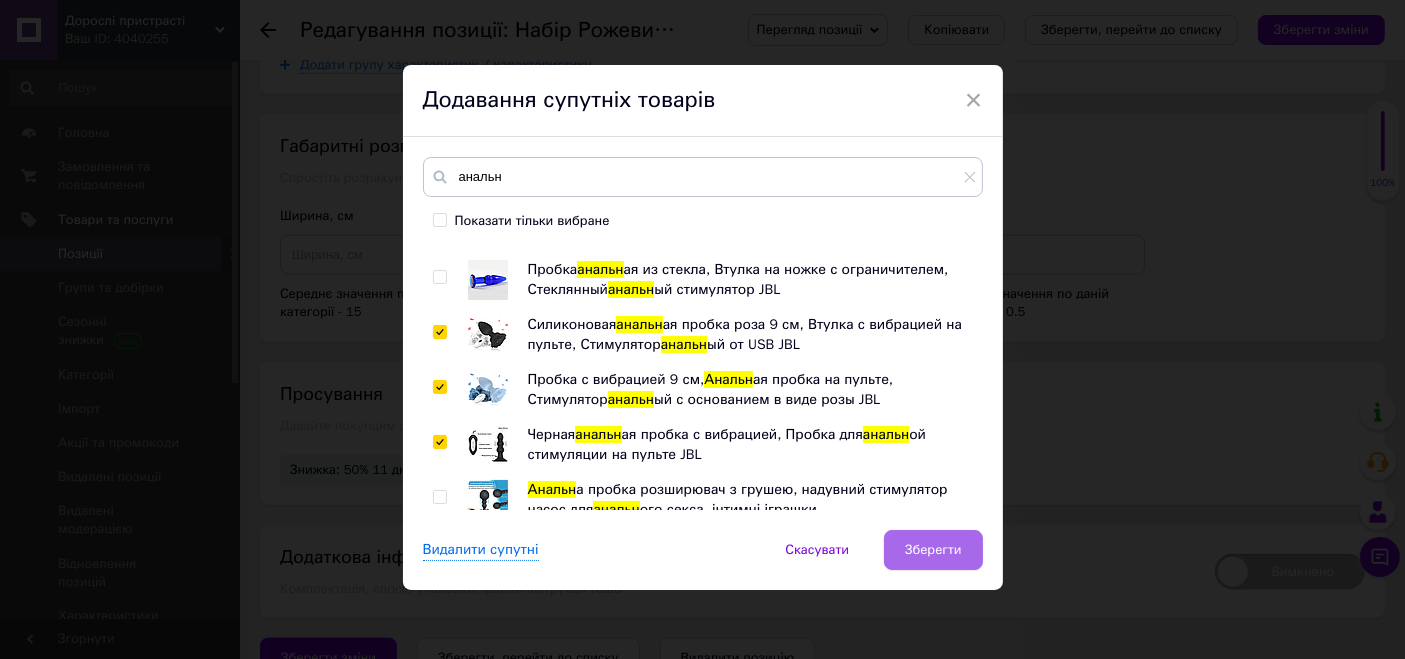 click on "Зберегти" at bounding box center [933, 550] 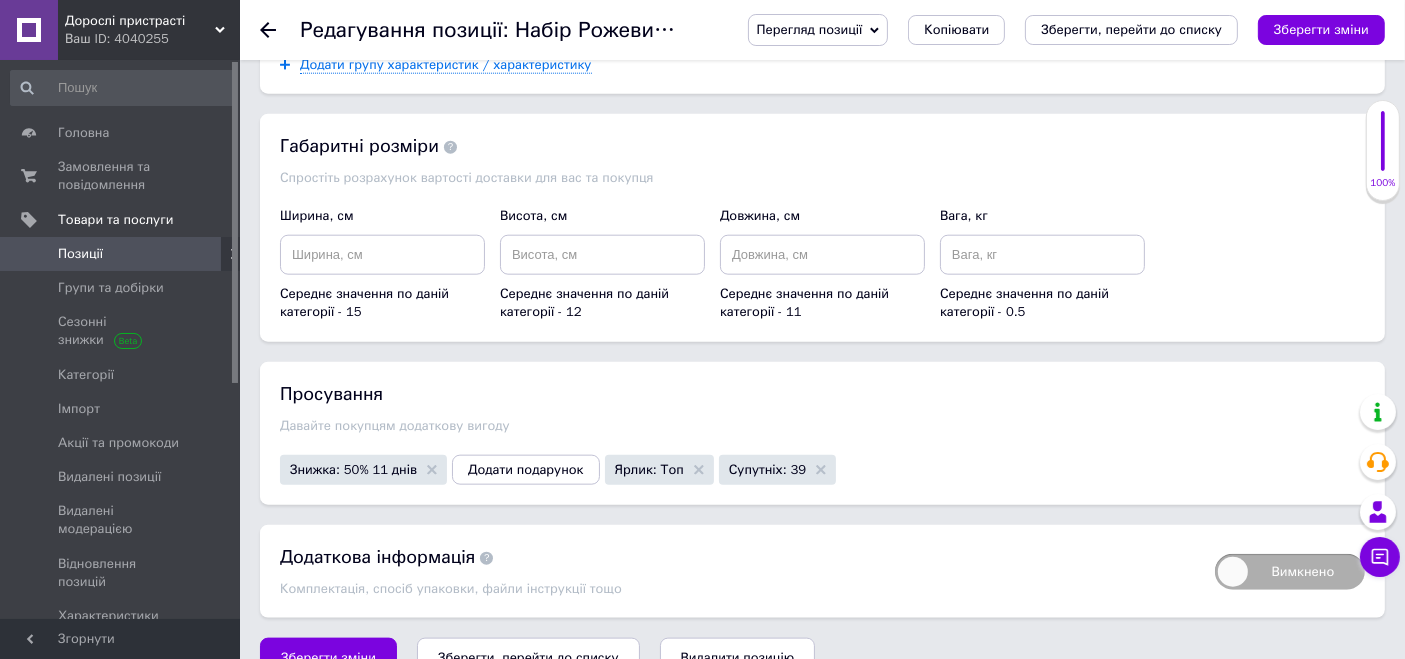 click on "Перегляд позиції" at bounding box center (810, 29) 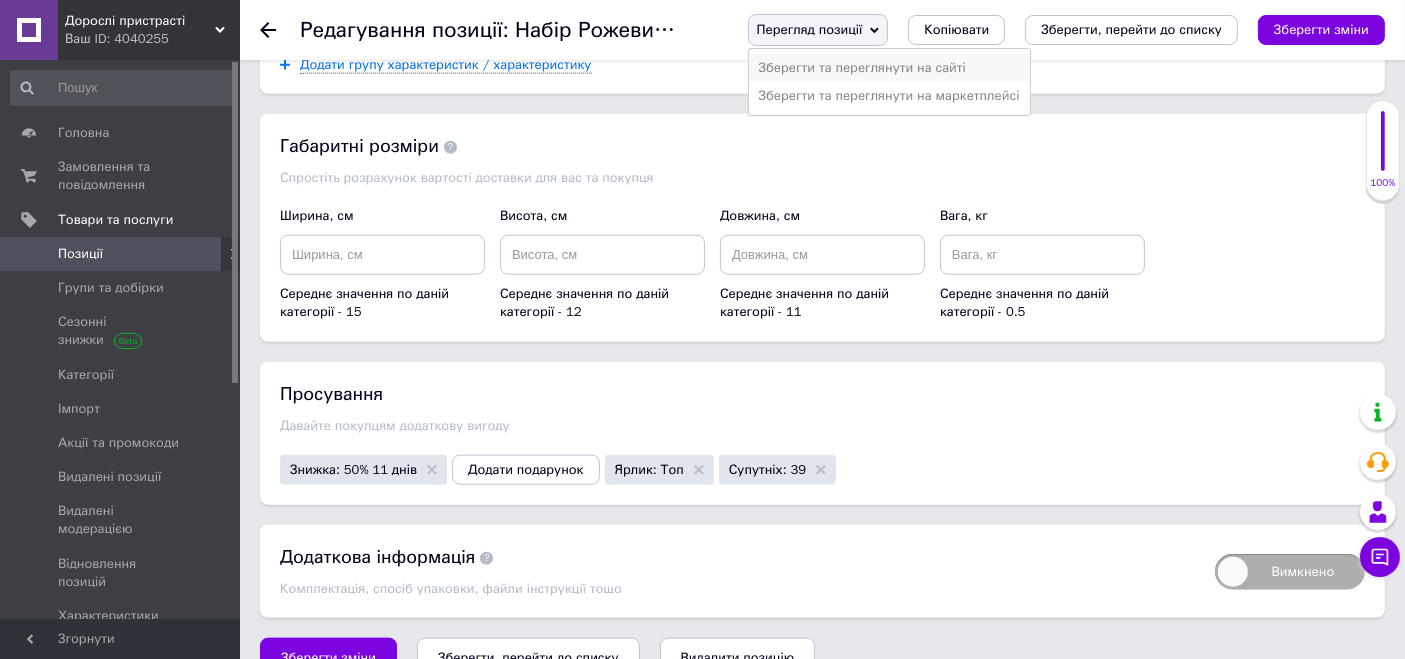click on "Зберегти та переглянути на сайті" at bounding box center [889, 68] 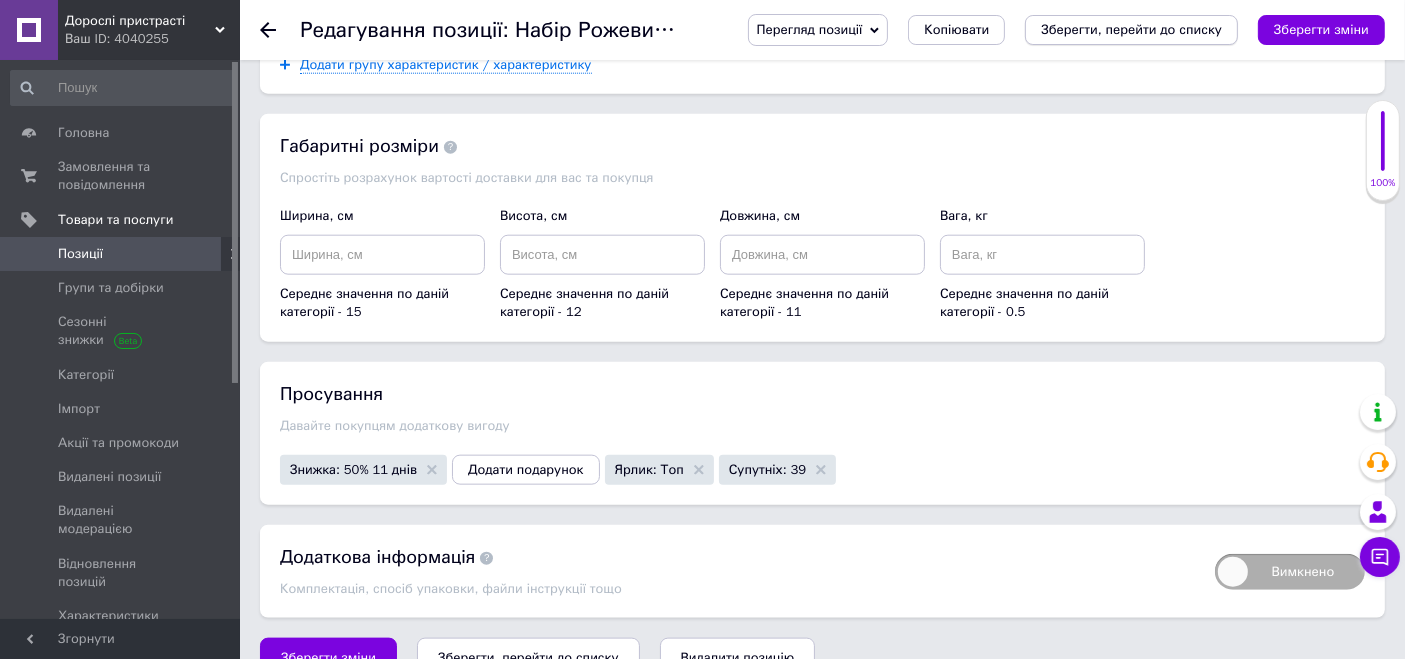 click on "Зберегти, перейти до списку" at bounding box center (1131, 29) 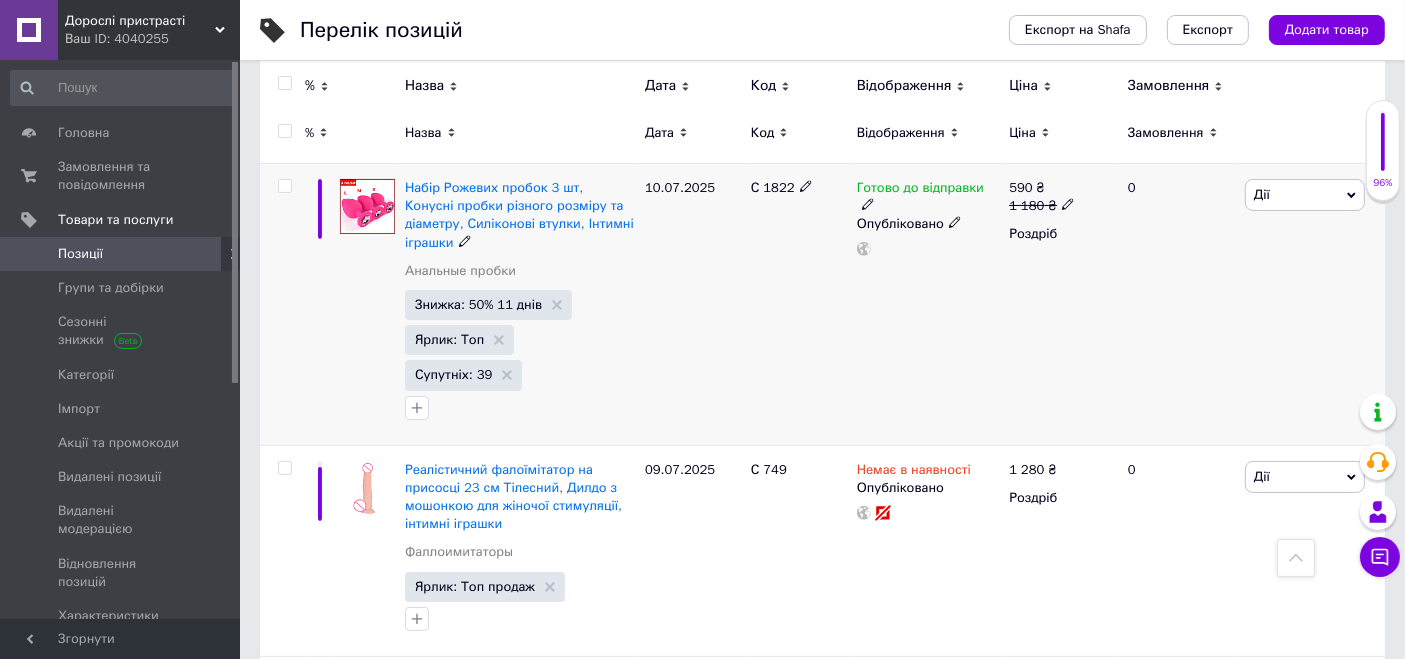 scroll, scrollTop: 222, scrollLeft: 0, axis: vertical 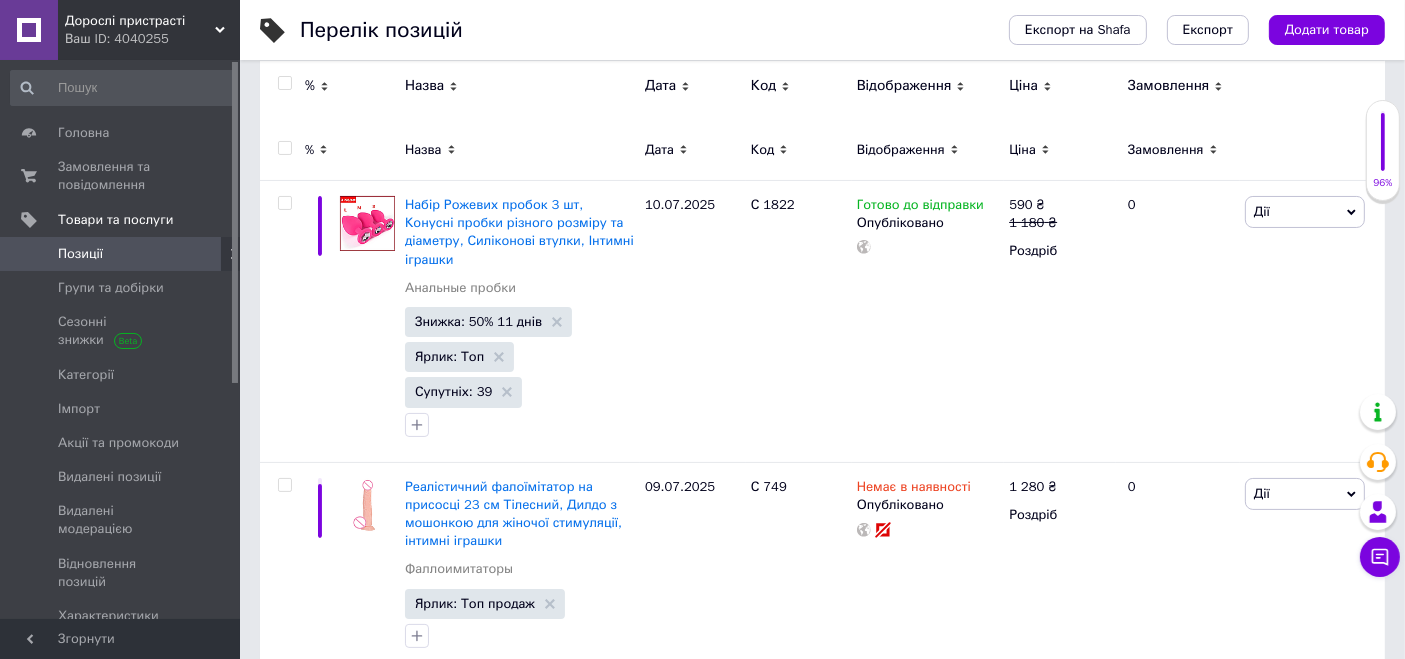 click on "Дорослі пристрасті" at bounding box center [140, 21] 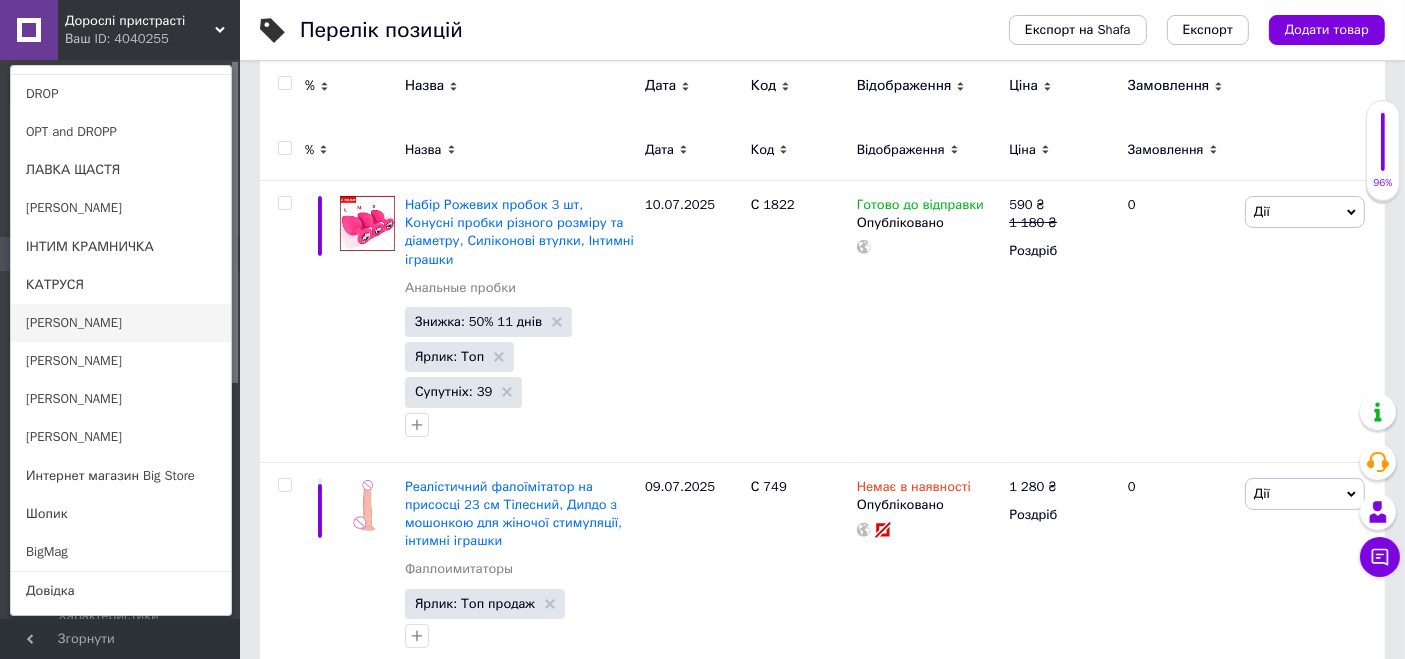 scroll, scrollTop: 177, scrollLeft: 0, axis: vertical 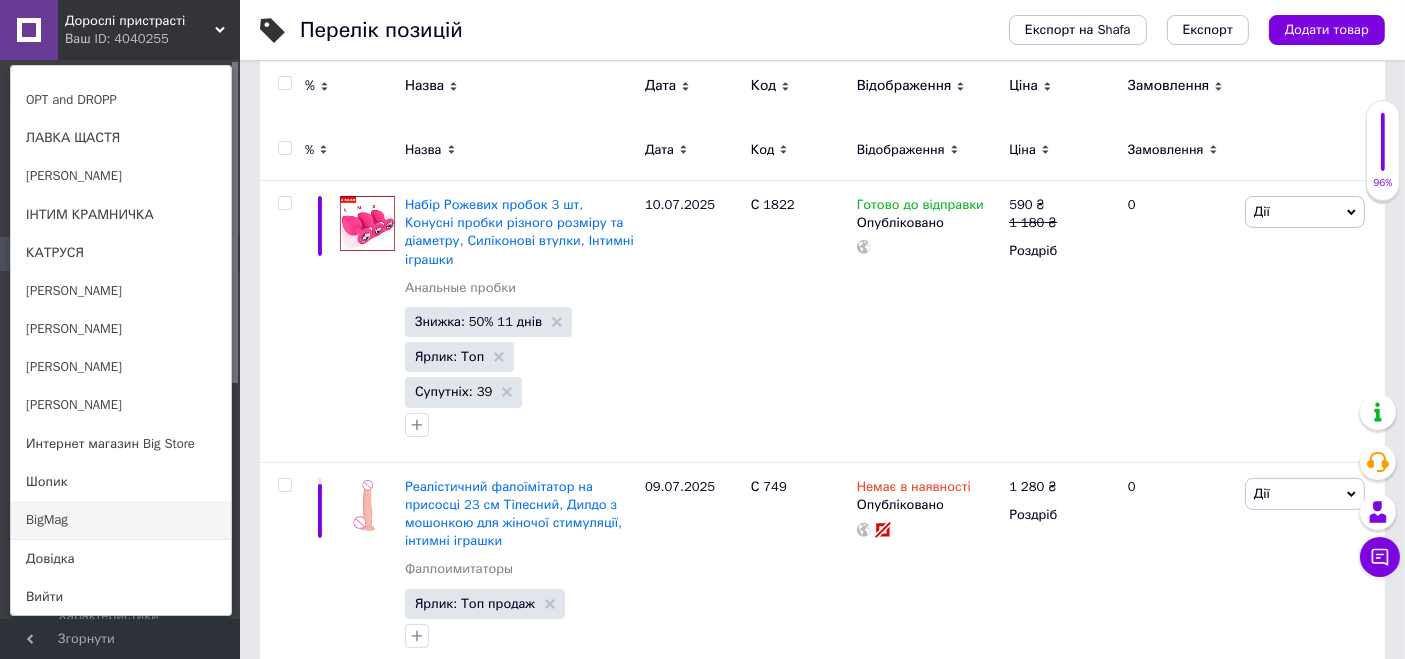 click on "BigMag" at bounding box center [121, 520] 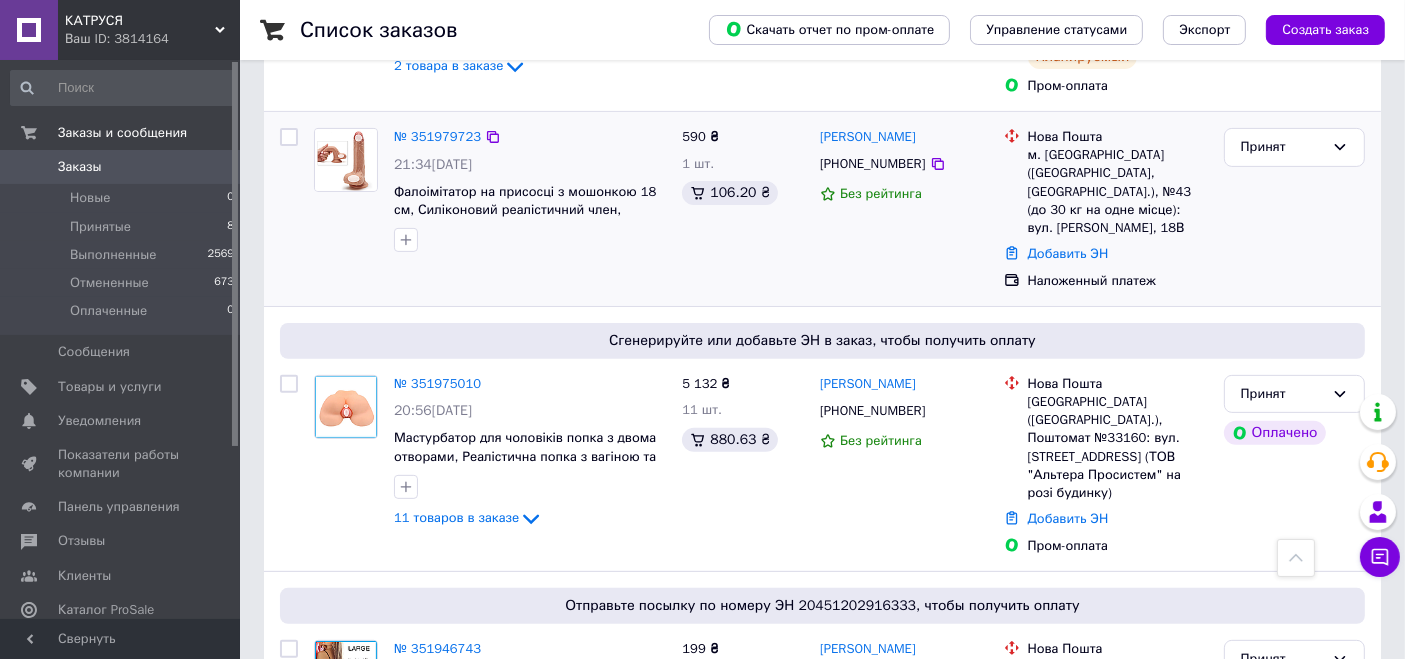 scroll, scrollTop: 666, scrollLeft: 0, axis: vertical 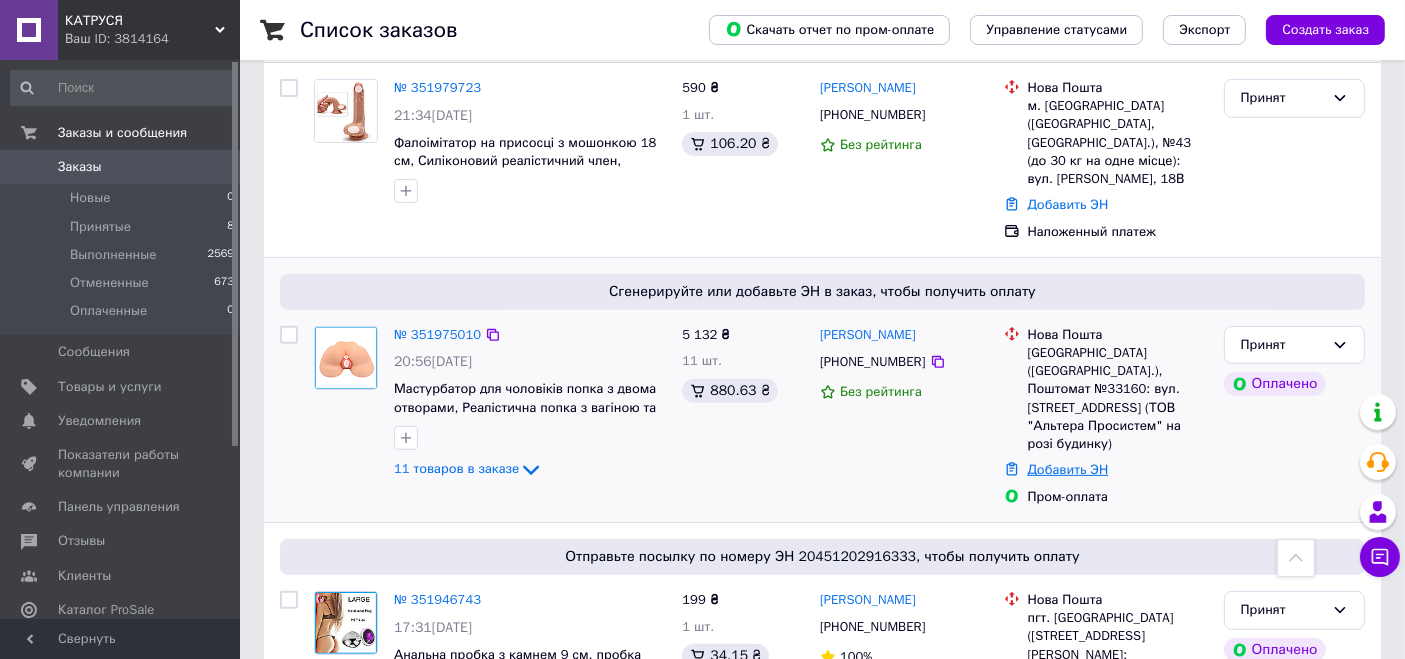 click on "Добавить ЭН" at bounding box center (1068, 469) 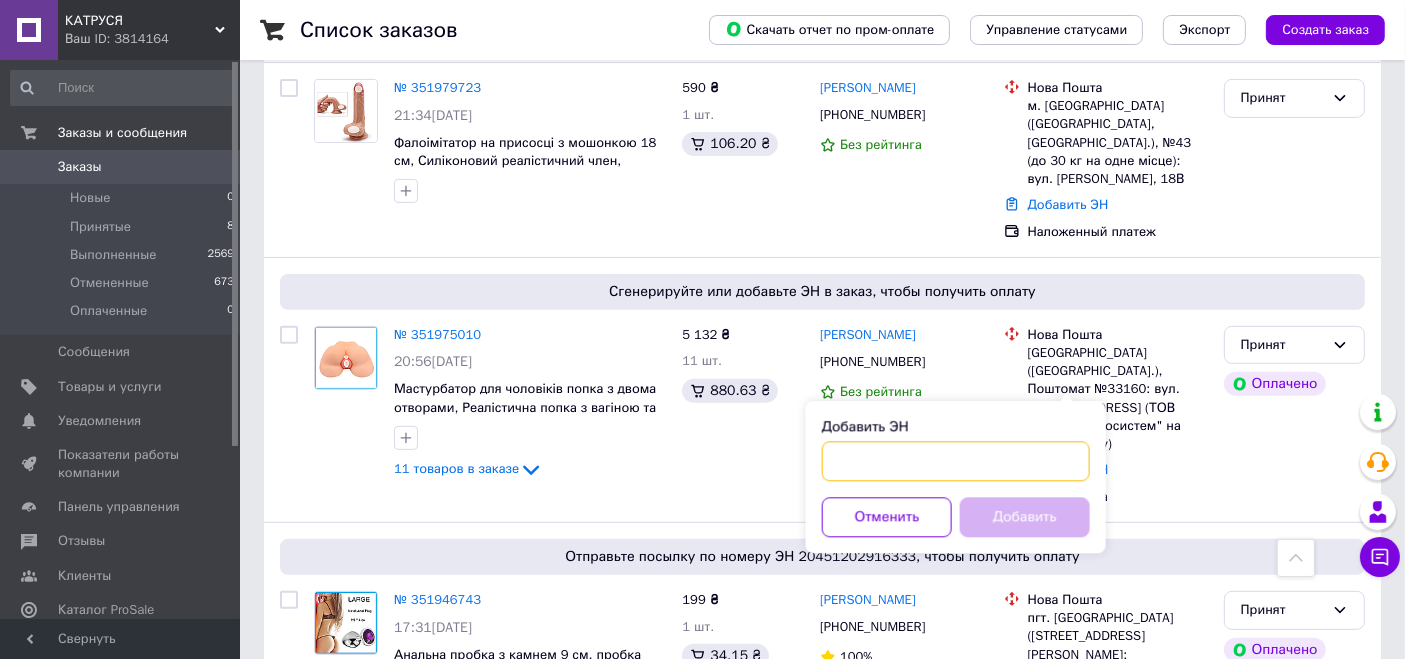 click on "Добавить ЭН" at bounding box center (956, 461) 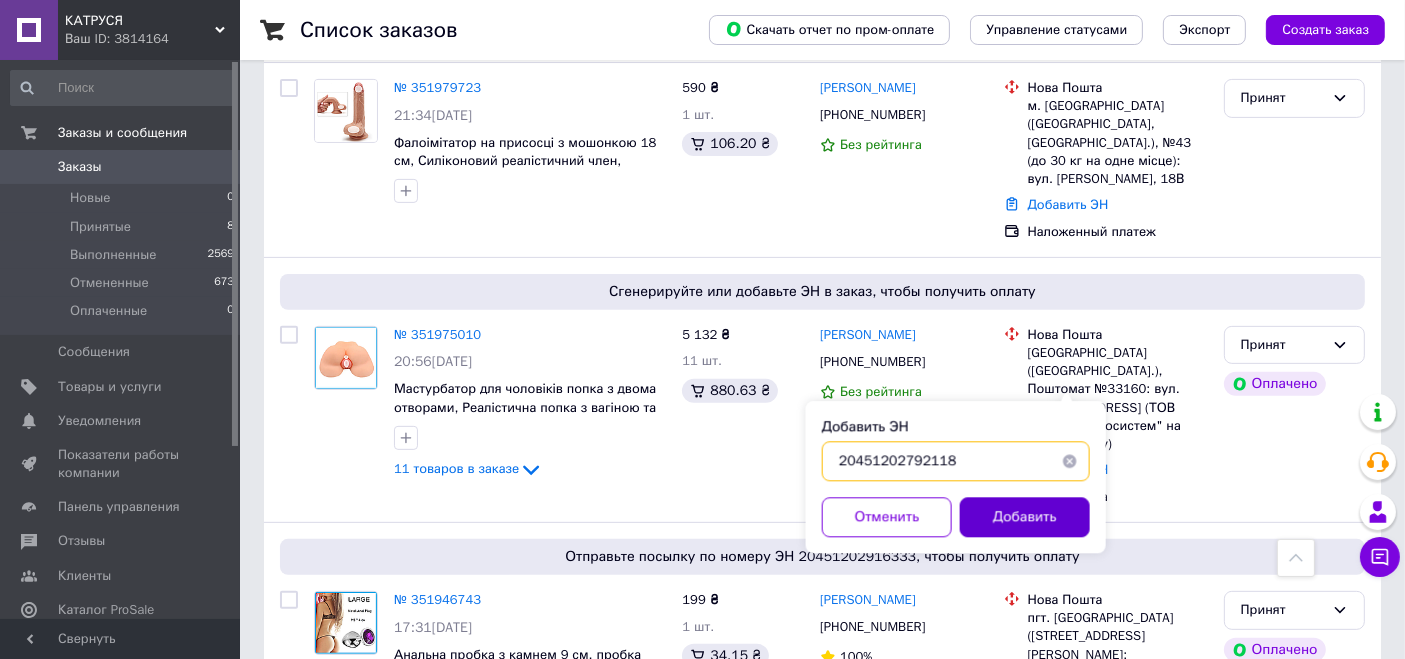 type on "20451202792118" 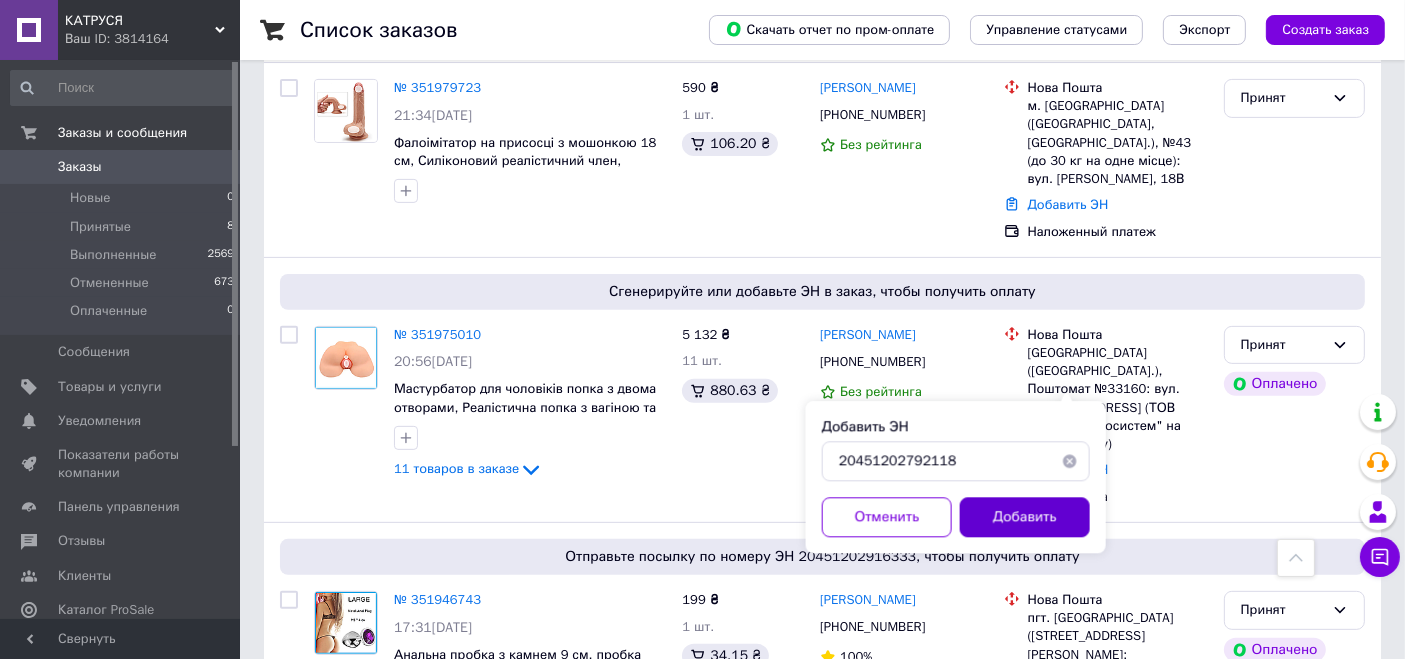 click on "Добавить" at bounding box center [1025, 517] 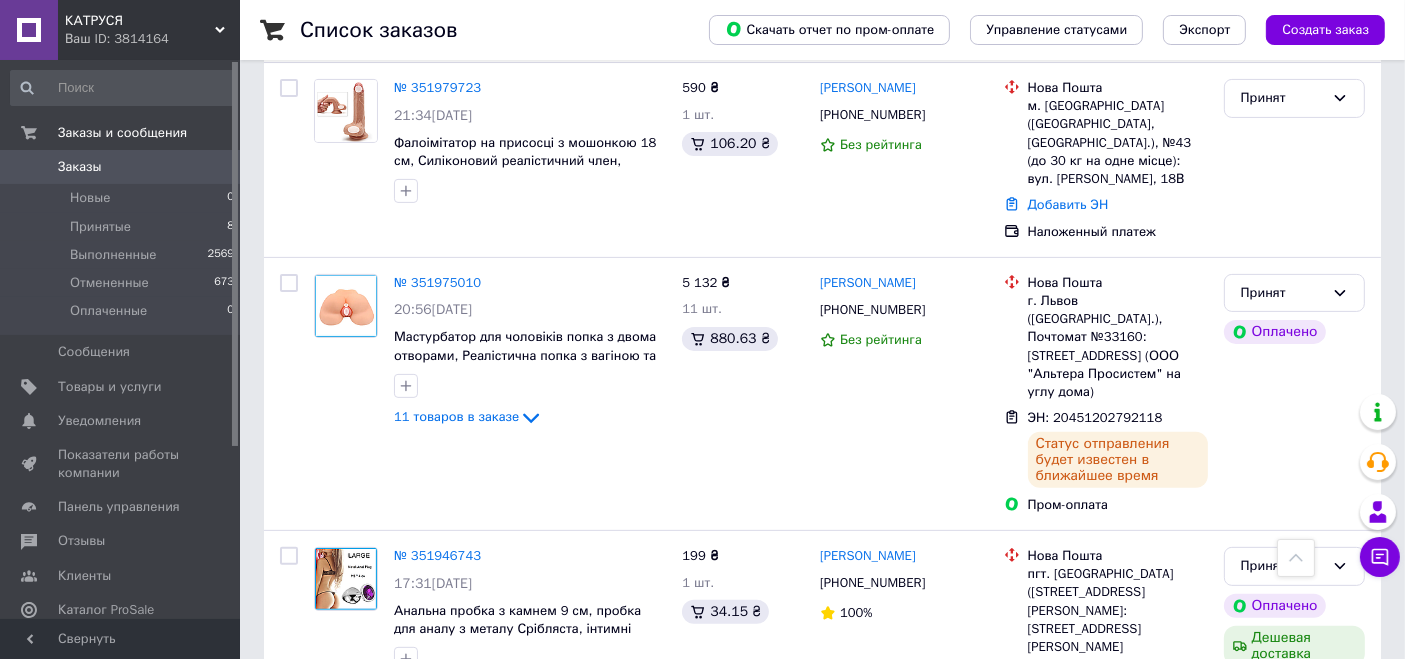 scroll, scrollTop: 666, scrollLeft: 0, axis: vertical 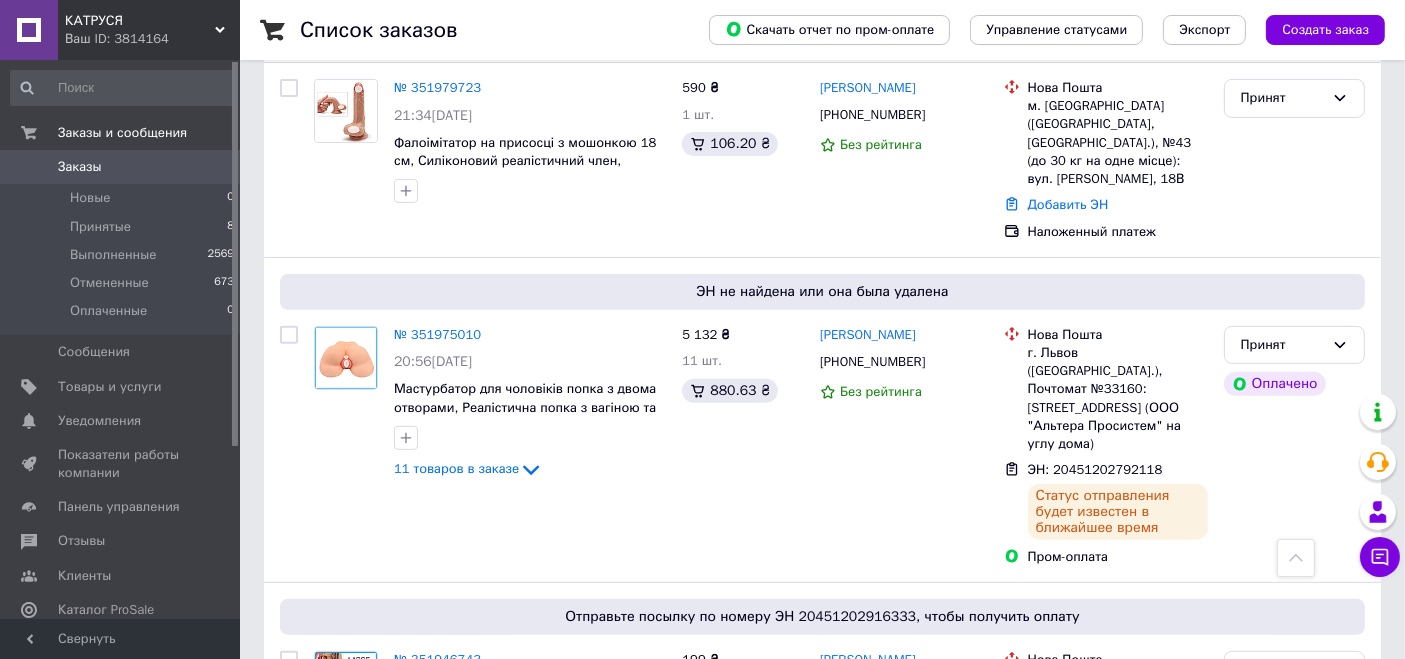 click on "КАТРУСЯ" at bounding box center (140, 21) 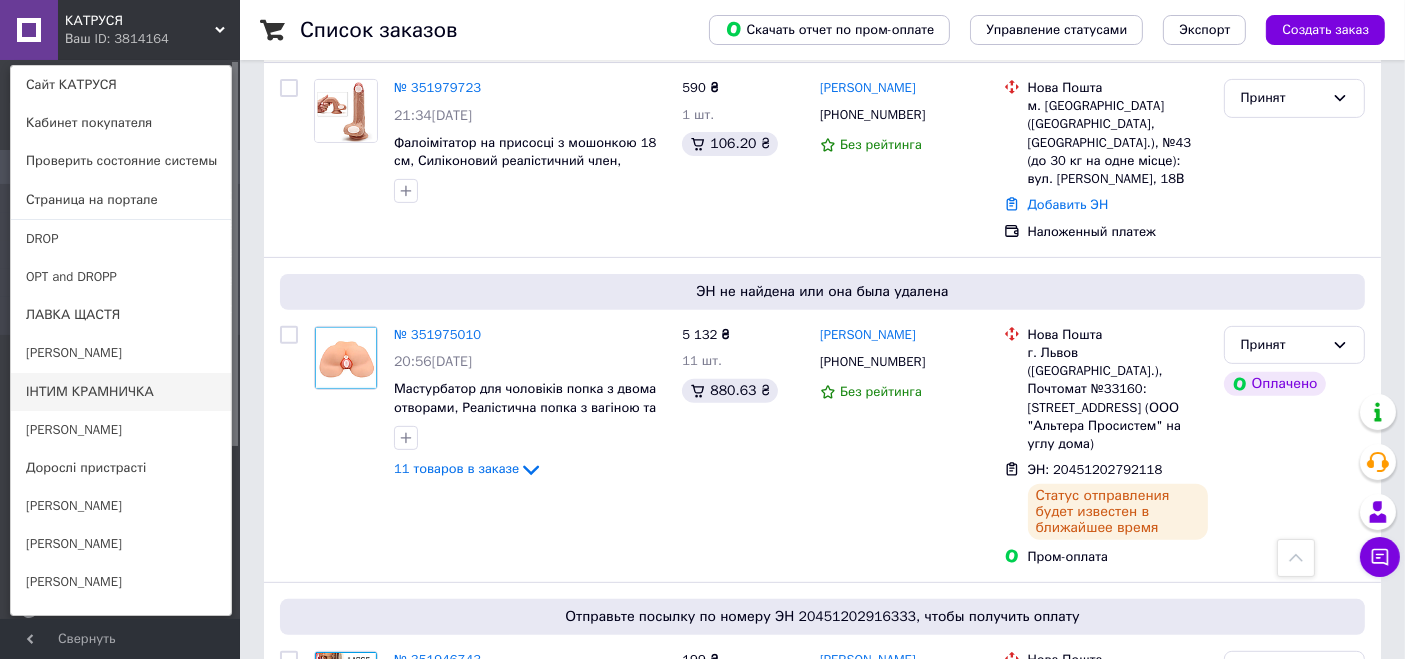 click on "ІНТИМ КРАМНИЧКА" at bounding box center [121, 392] 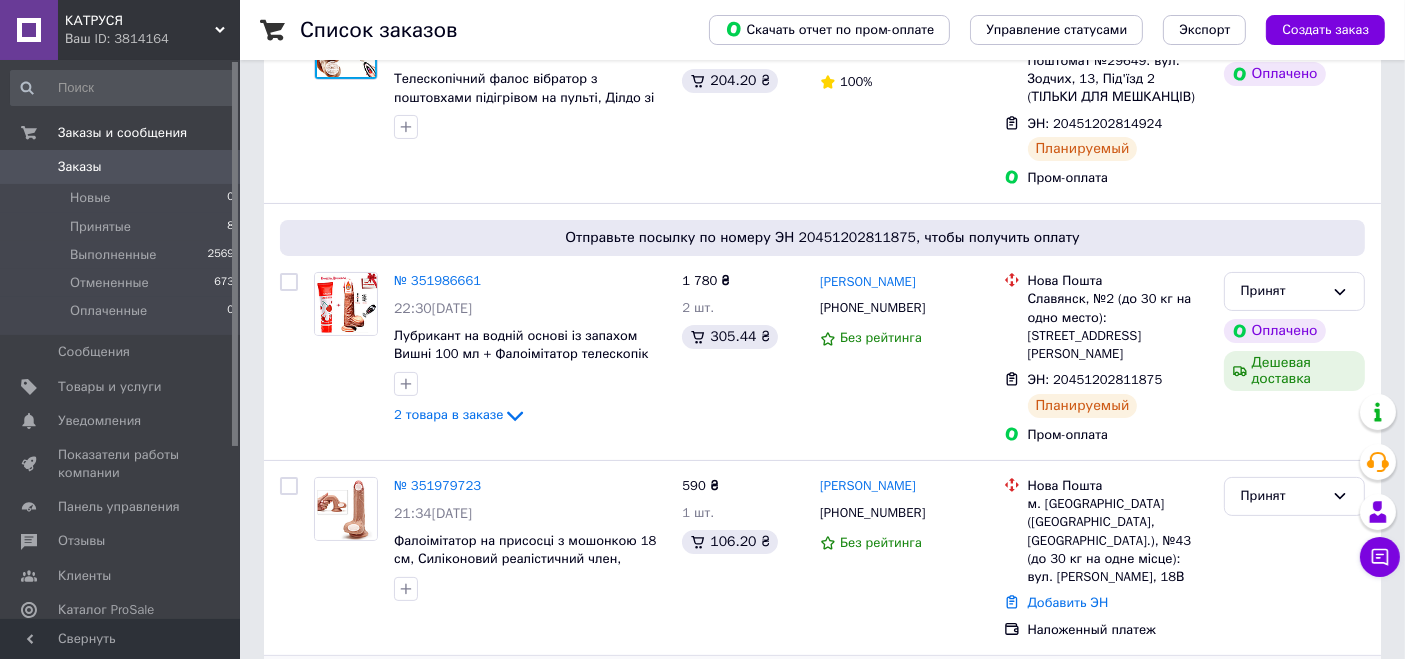 scroll, scrollTop: 222, scrollLeft: 0, axis: vertical 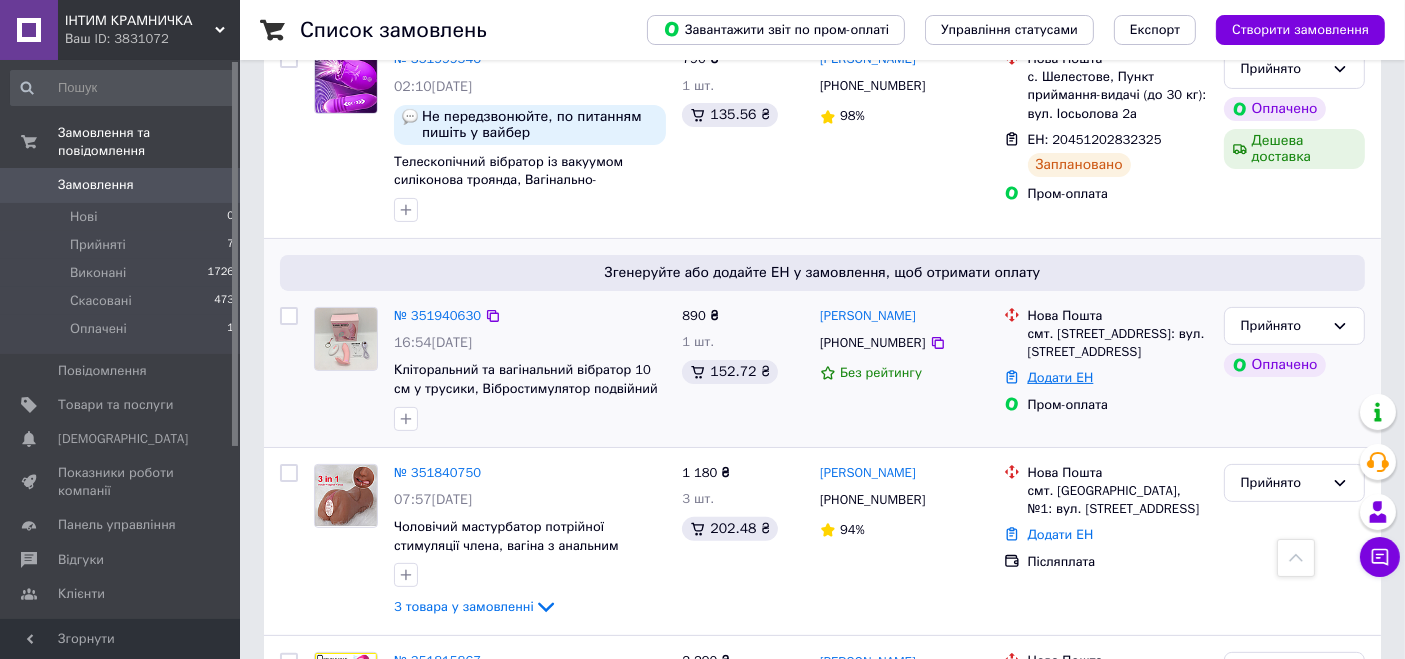 click on "Додати ЕН" at bounding box center (1061, 377) 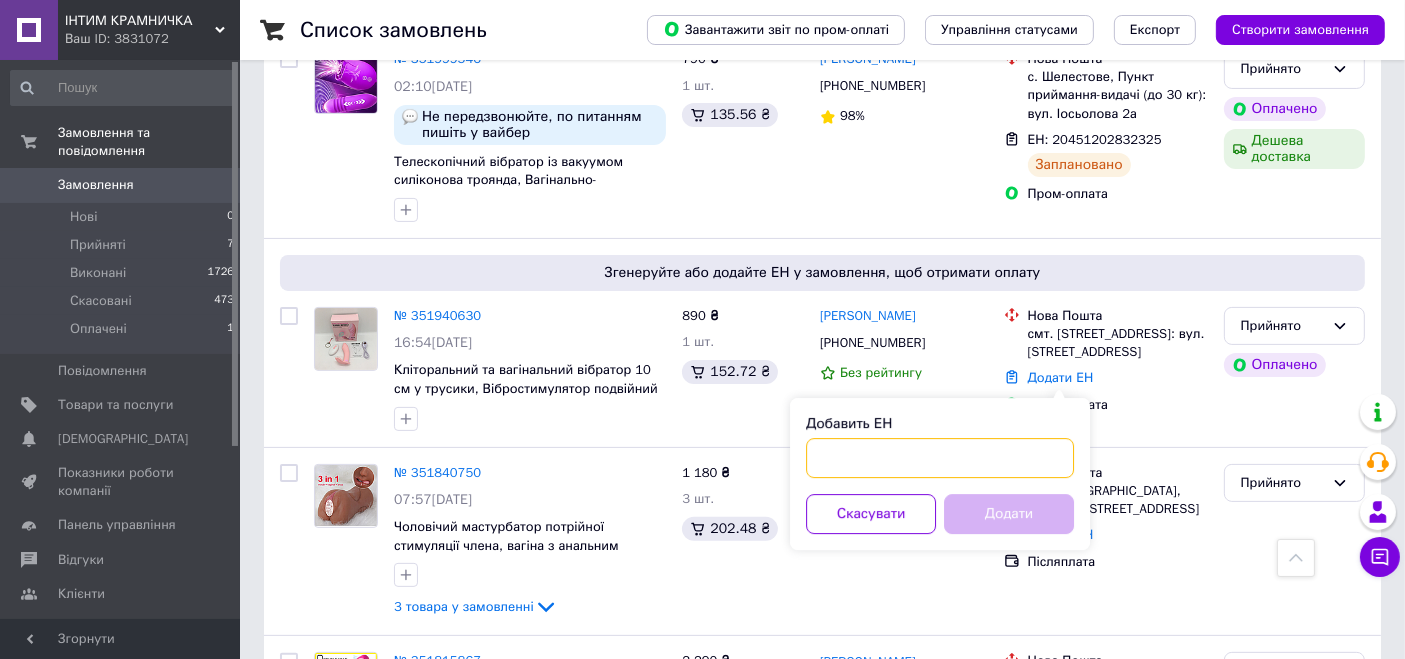 click on "Добавить ЕН" at bounding box center [940, 458] 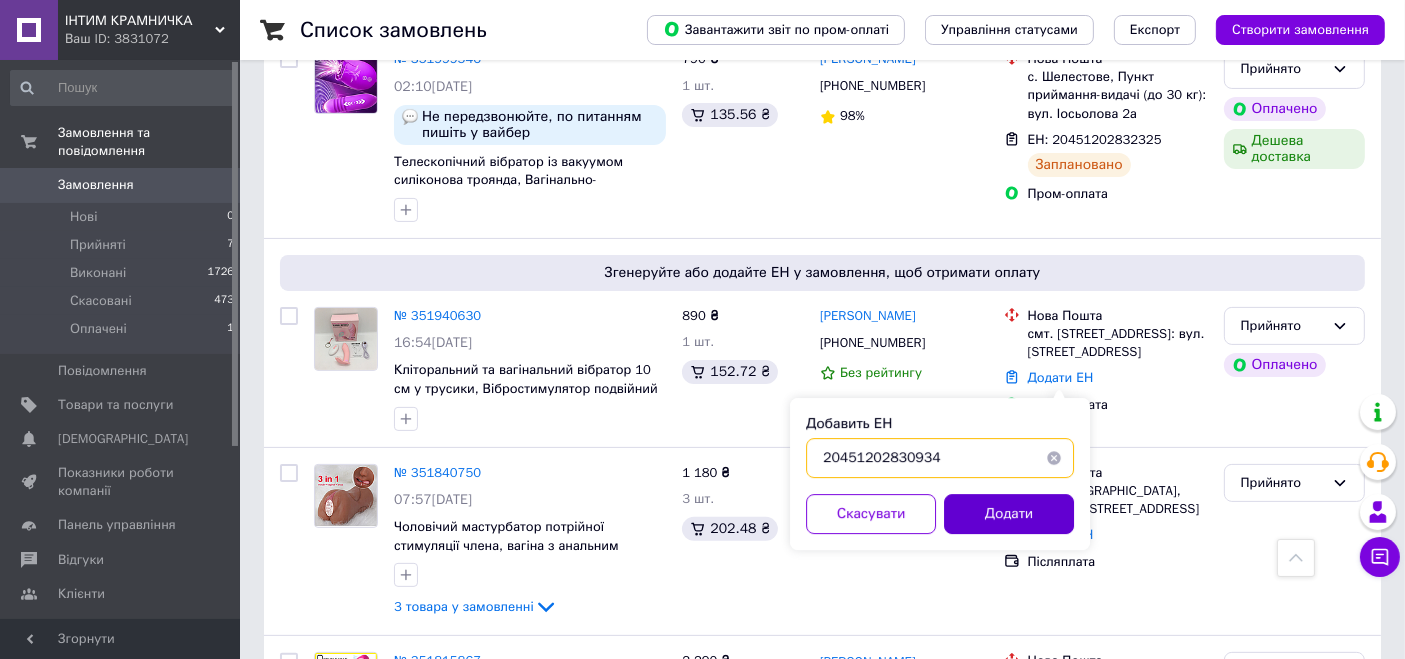 type on "20451202830934" 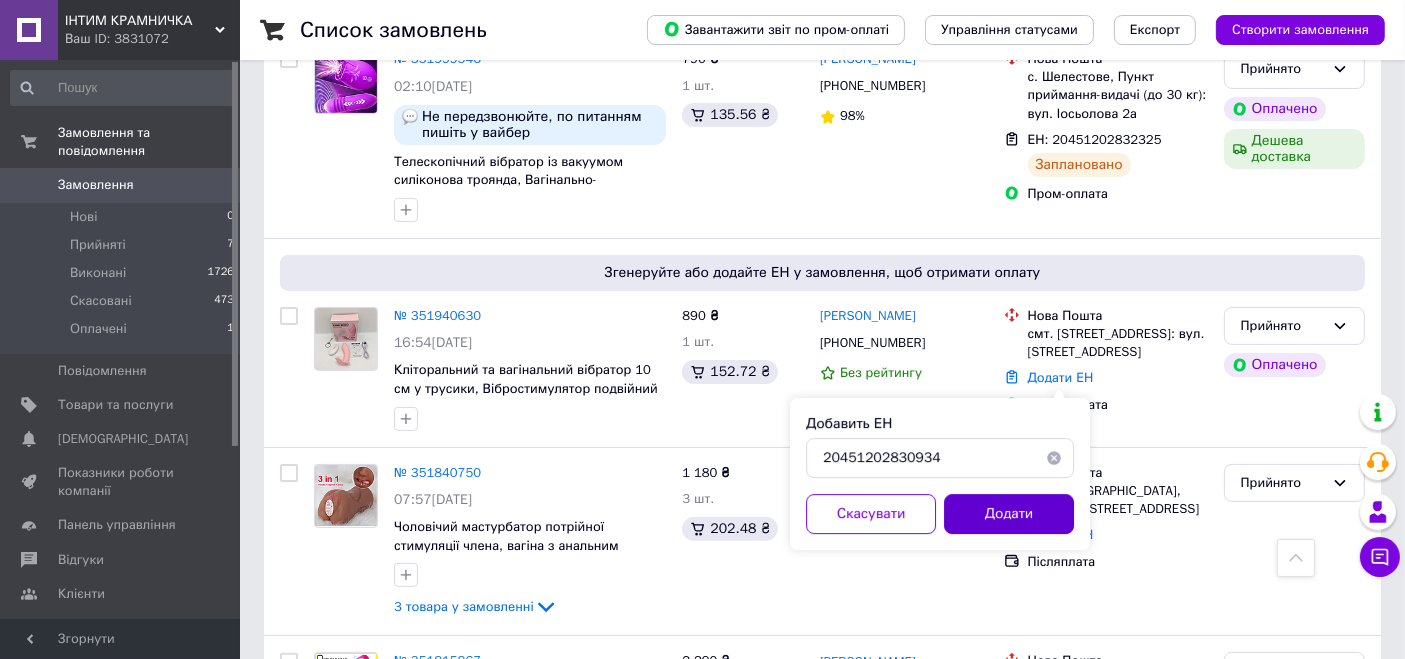 click on "Додати" at bounding box center [1009, 514] 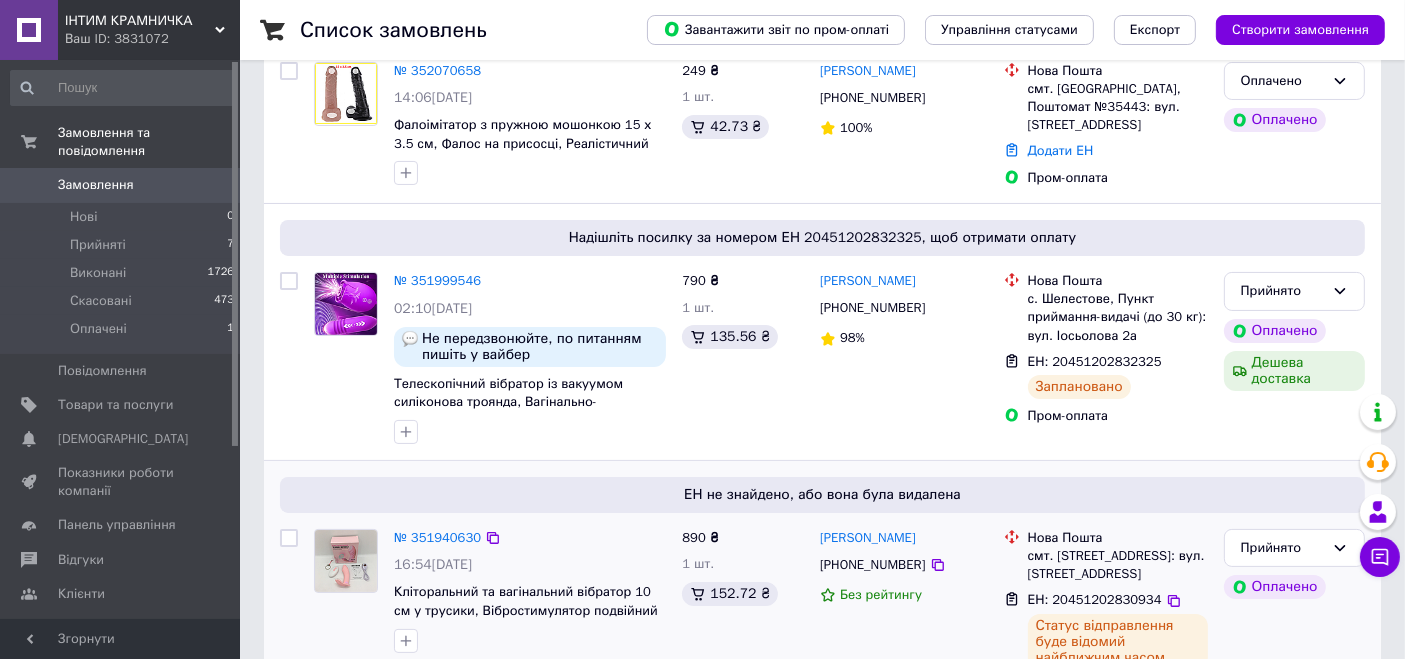 scroll, scrollTop: 0, scrollLeft: 0, axis: both 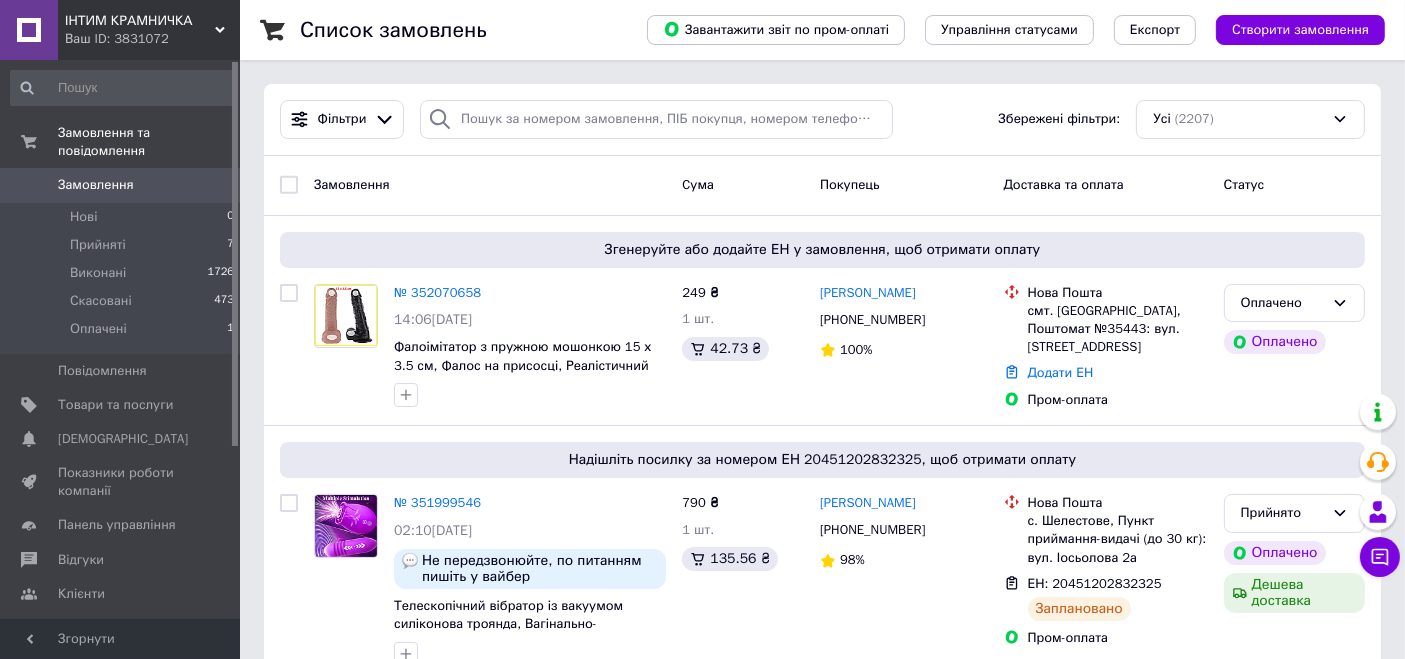 click on "Ваш ID: 3831072" at bounding box center [152, 39] 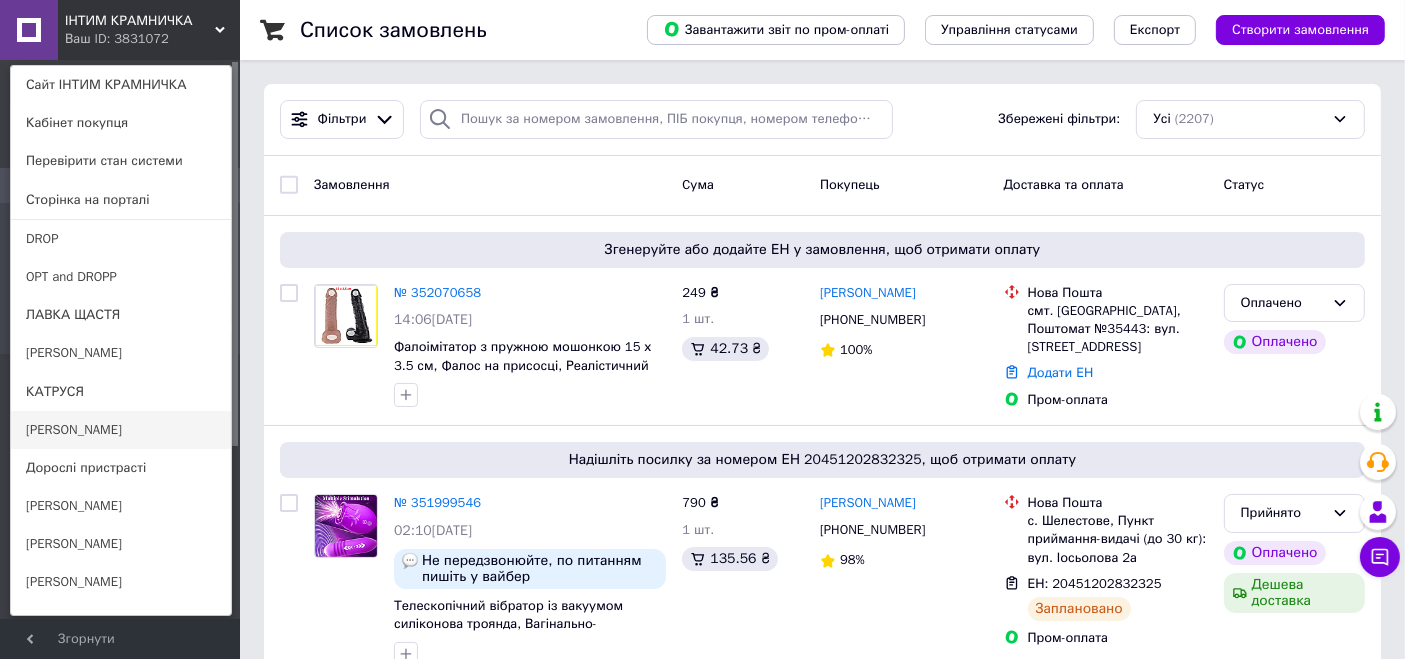 scroll, scrollTop: 177, scrollLeft: 0, axis: vertical 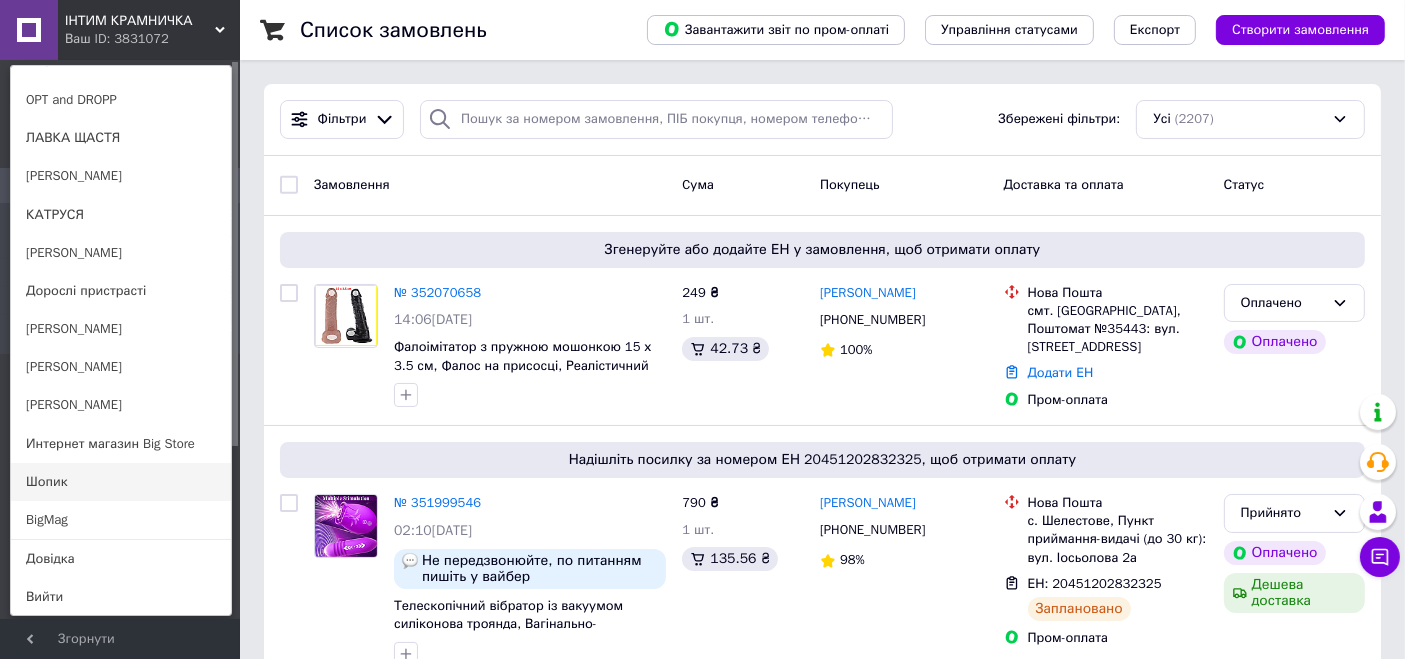 click on "Шопик" at bounding box center [121, 482] 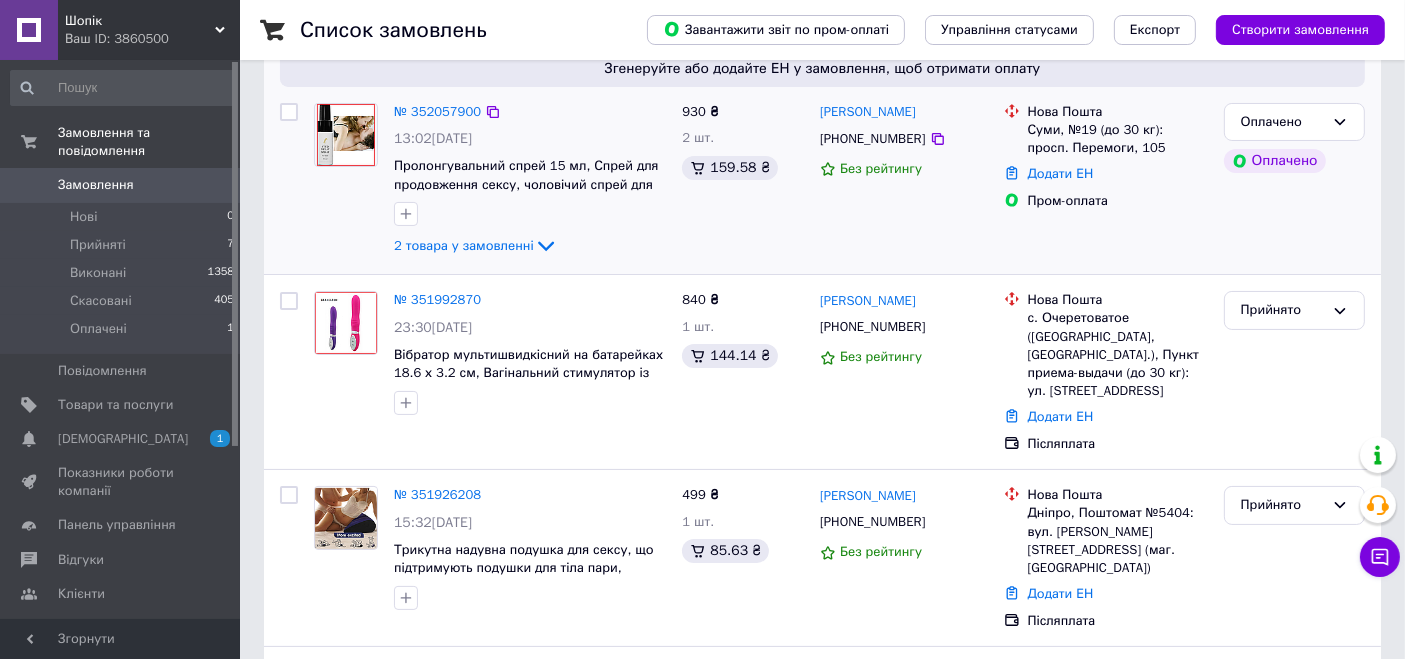 scroll, scrollTop: 222, scrollLeft: 0, axis: vertical 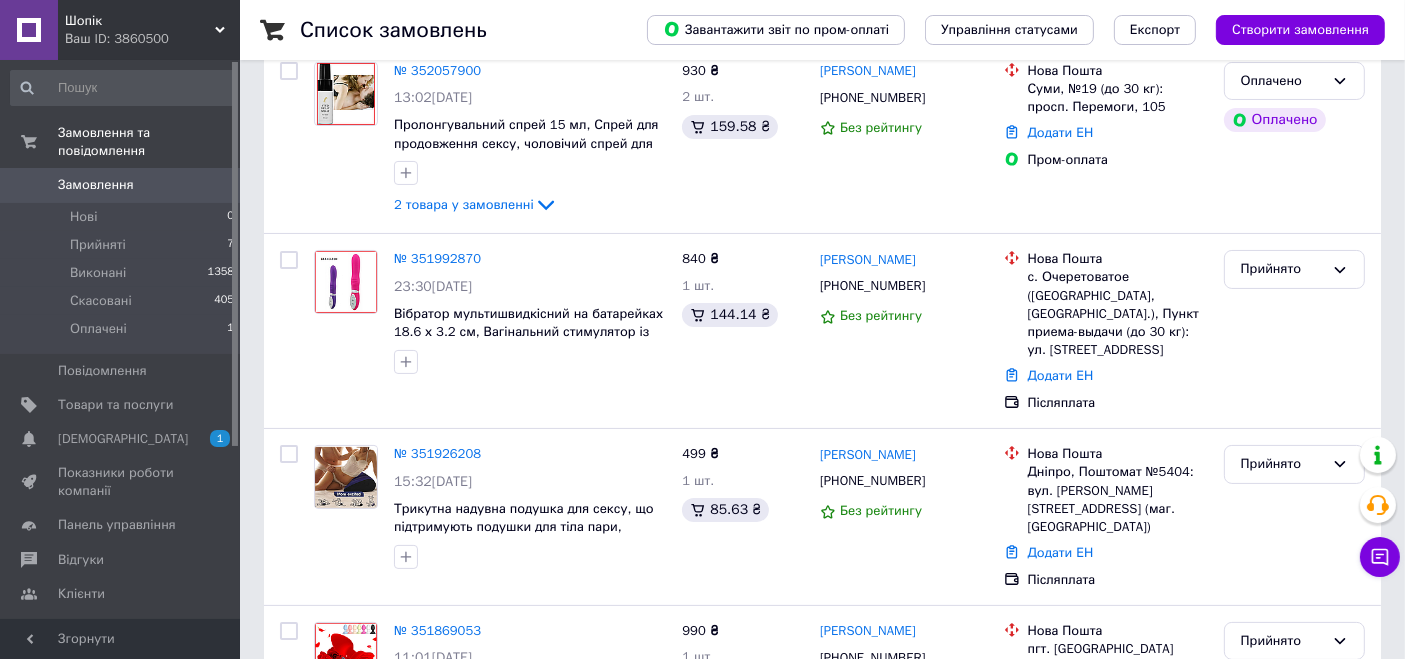 click on "Ваш ID: 3860500" at bounding box center [152, 39] 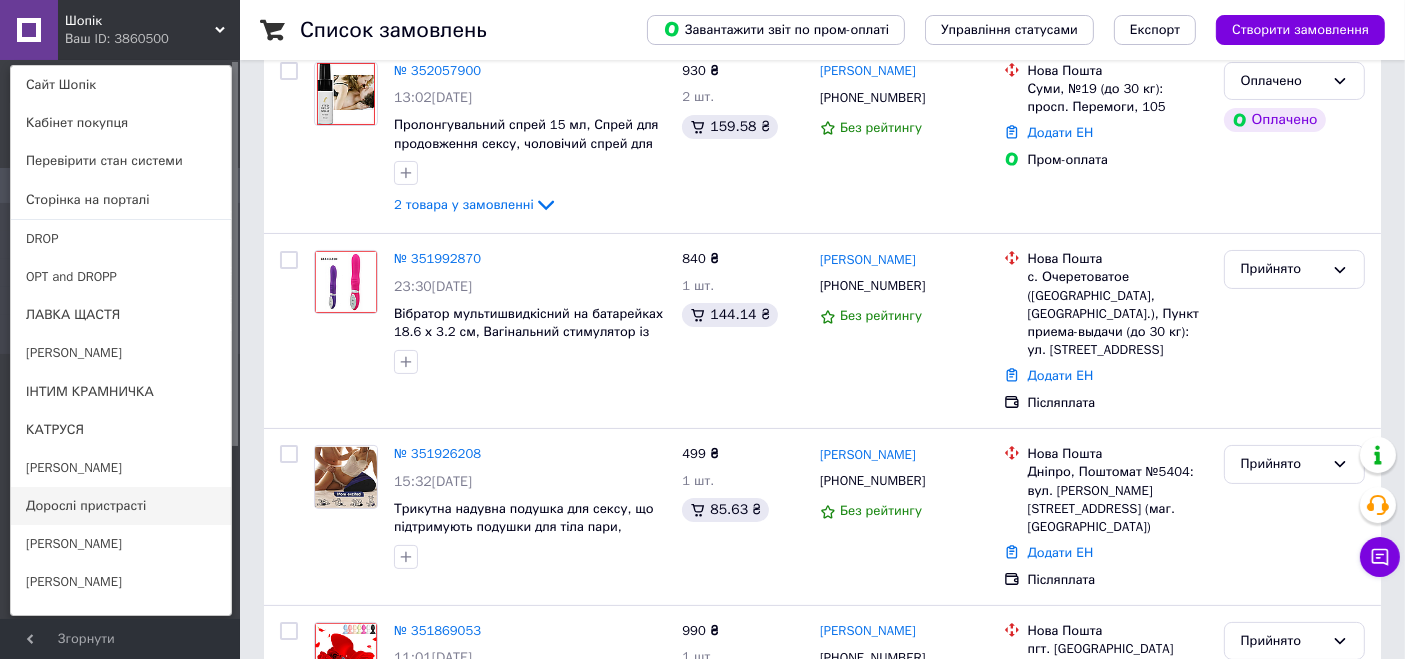click on "Дорослі пристрасті" at bounding box center [121, 506] 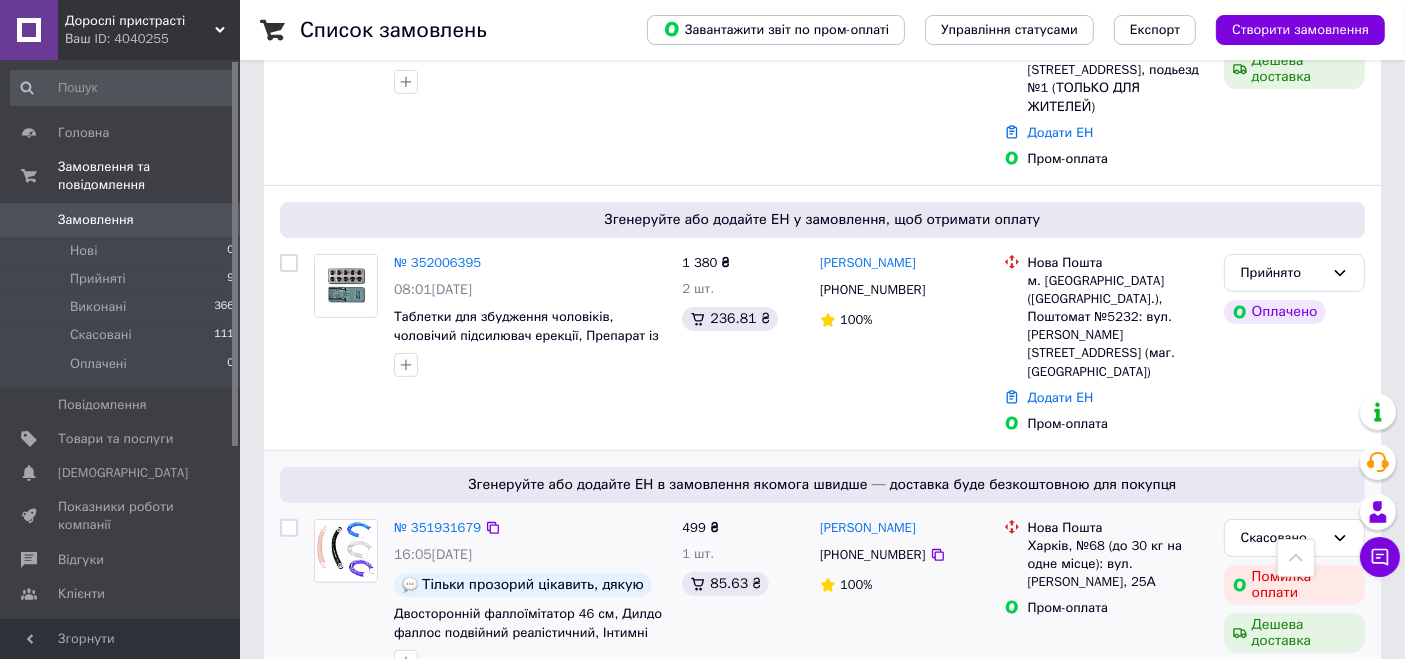 scroll, scrollTop: 444, scrollLeft: 0, axis: vertical 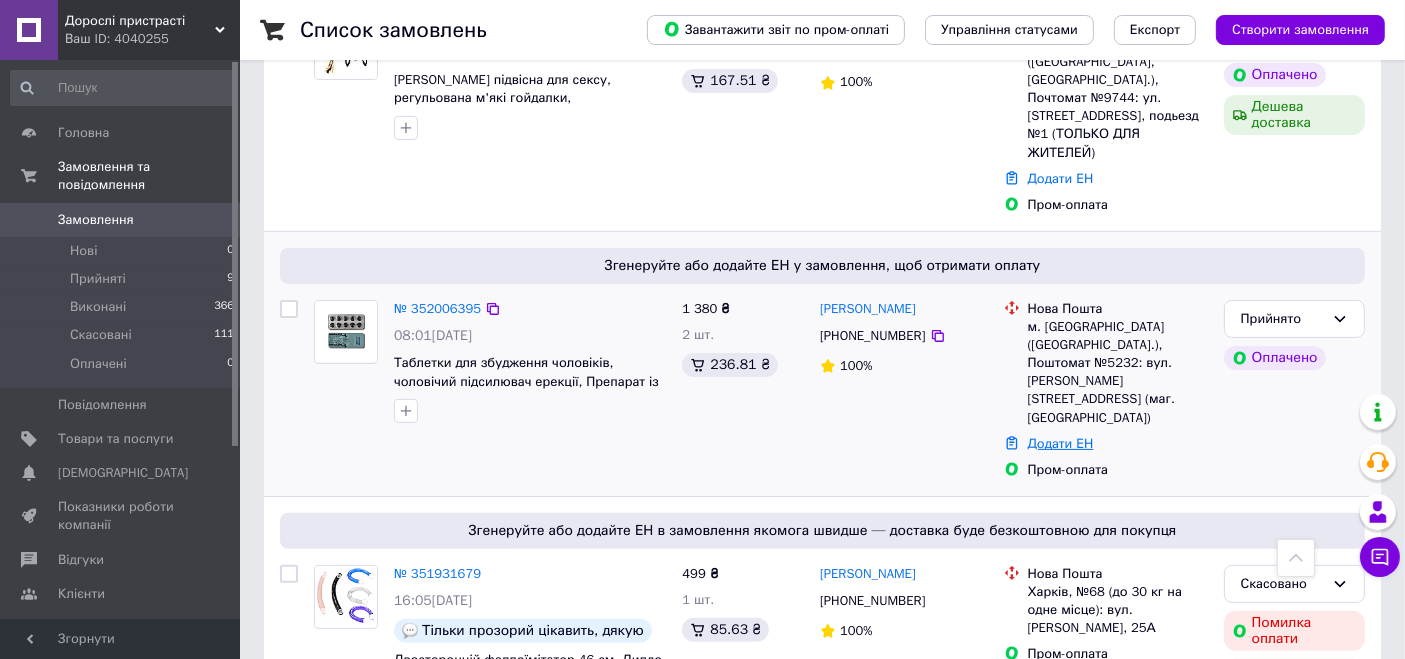 click on "Додати ЕН" at bounding box center [1061, 443] 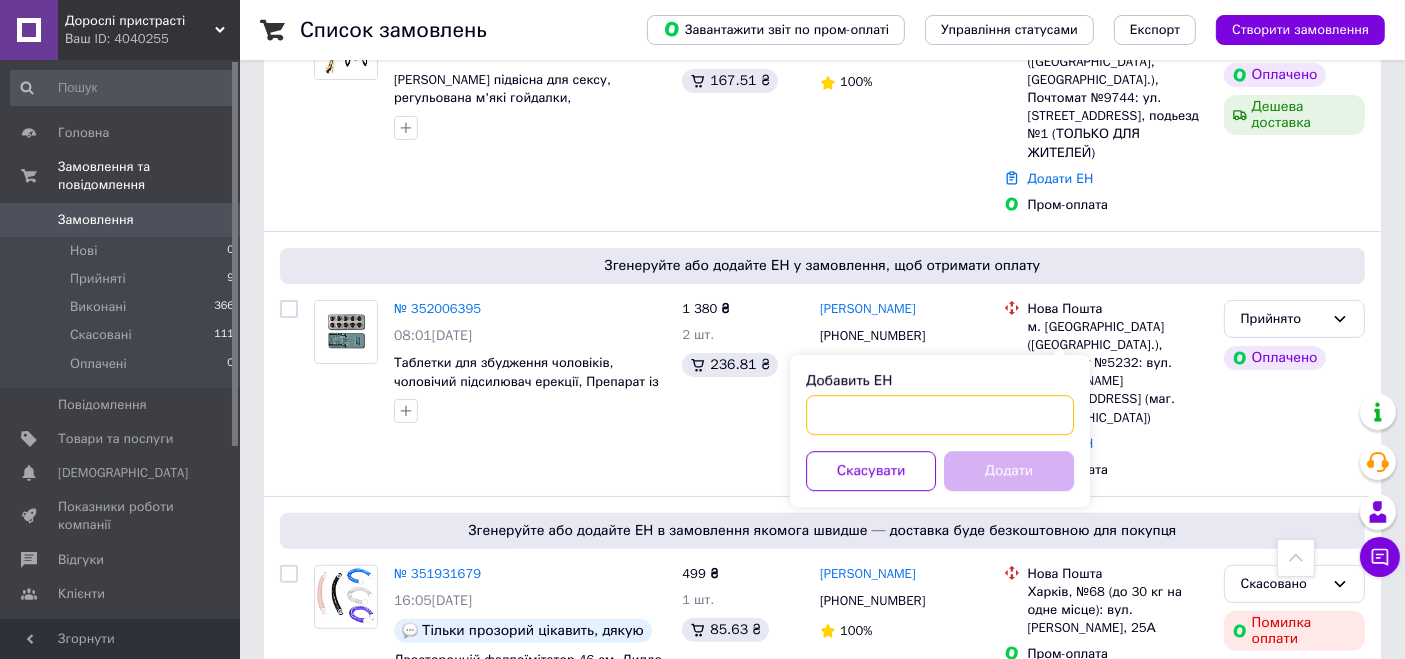 click on "Добавить ЕН" at bounding box center (940, 415) 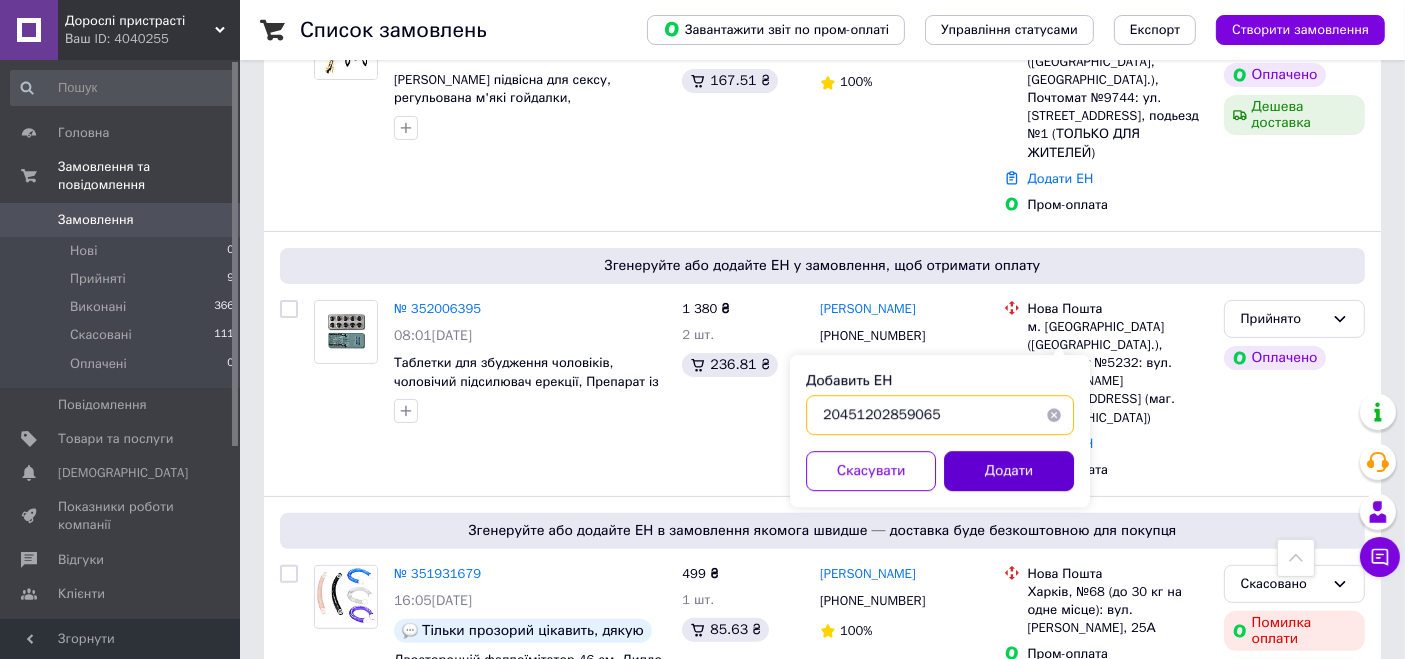 type on "20451202859065" 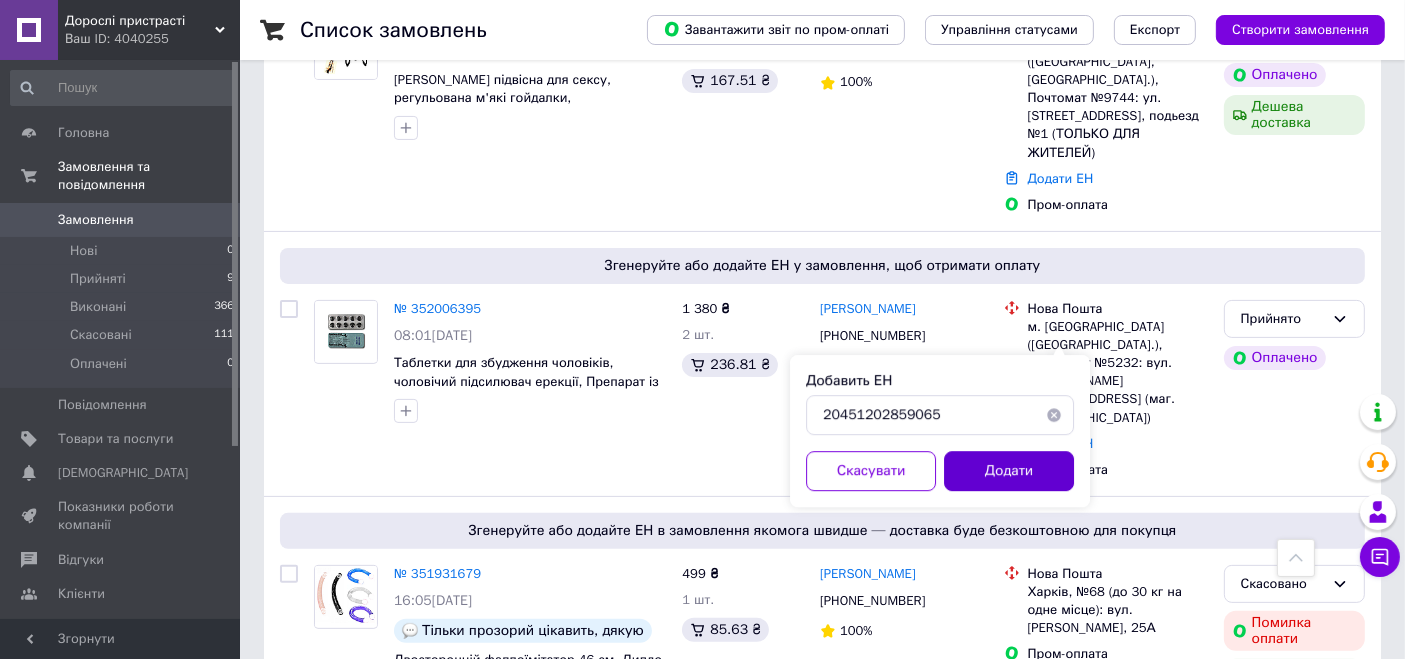 click on "Додати" at bounding box center [1009, 471] 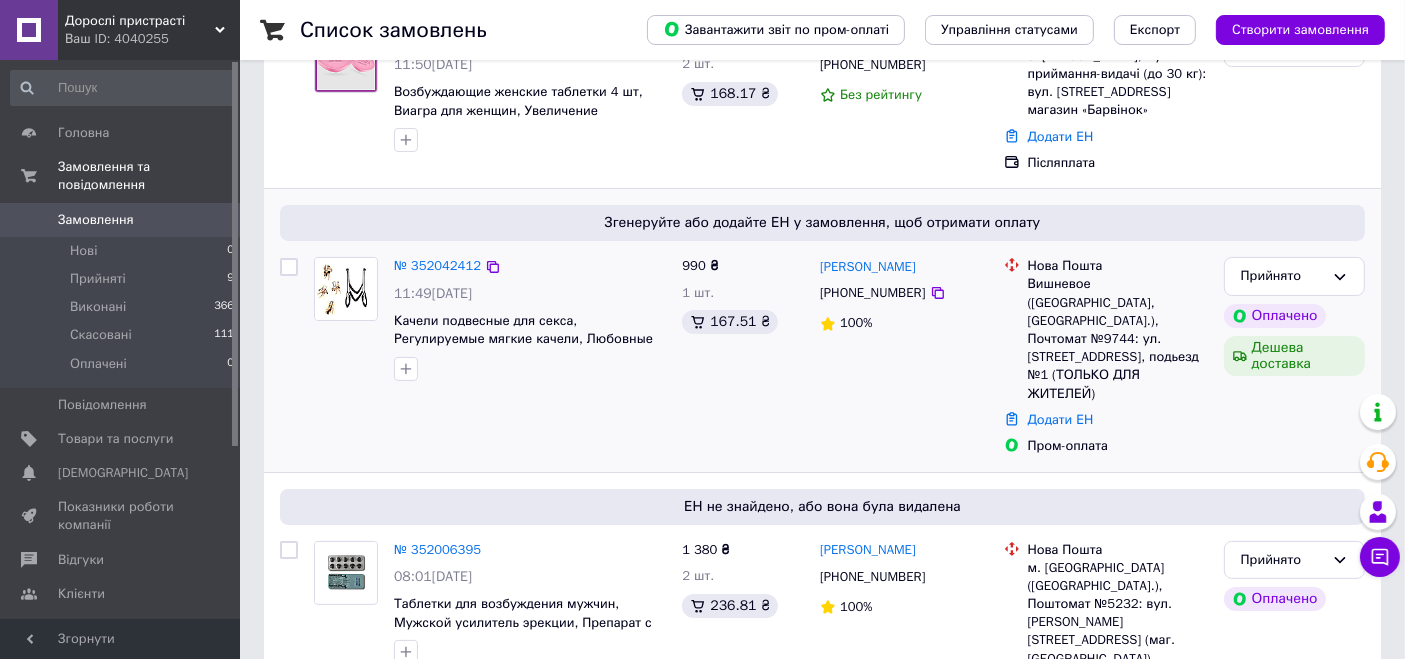 scroll, scrollTop: 222, scrollLeft: 0, axis: vertical 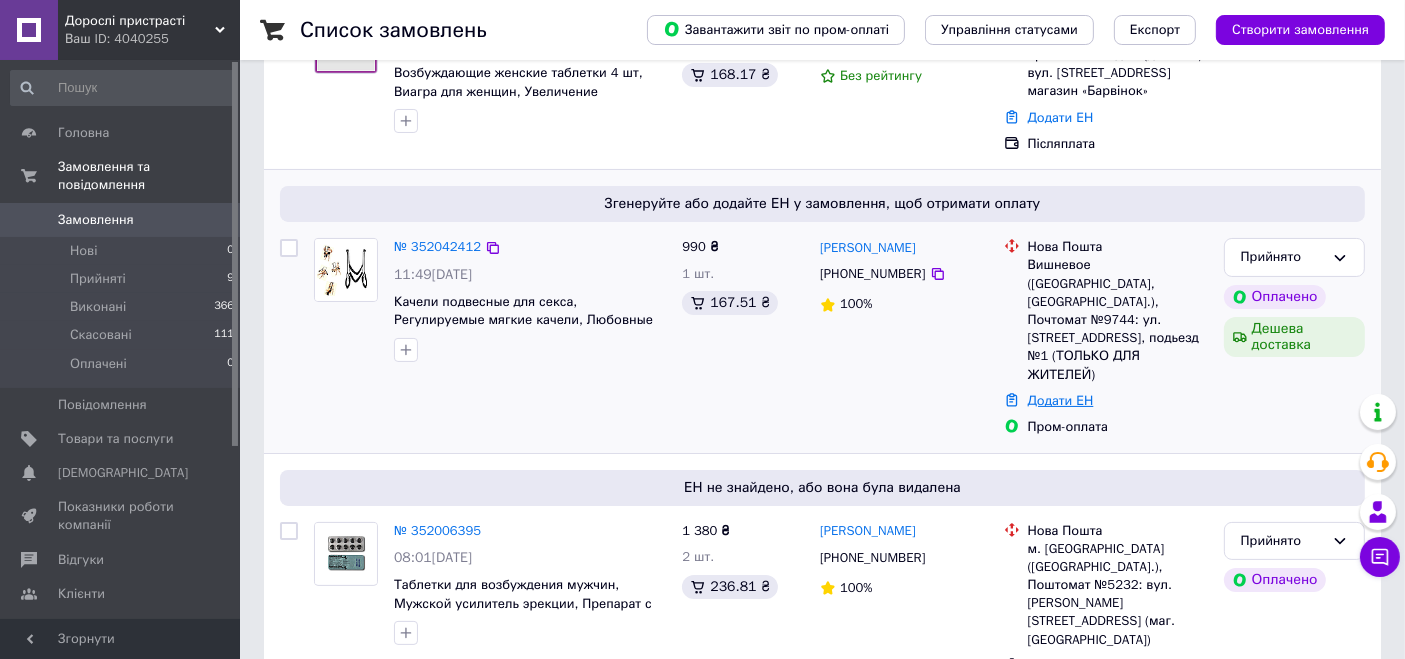 click on "Додати ЕН" at bounding box center [1061, 400] 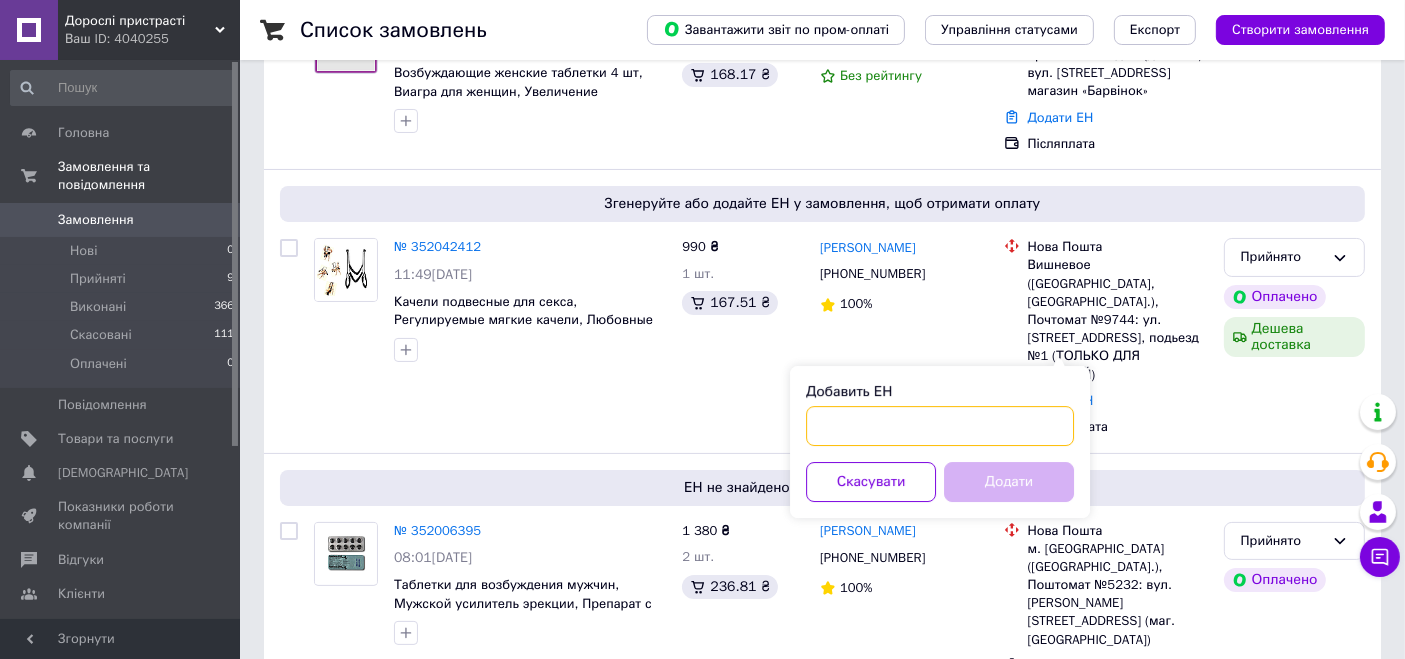 click on "Добавить ЕН" at bounding box center (940, 426) 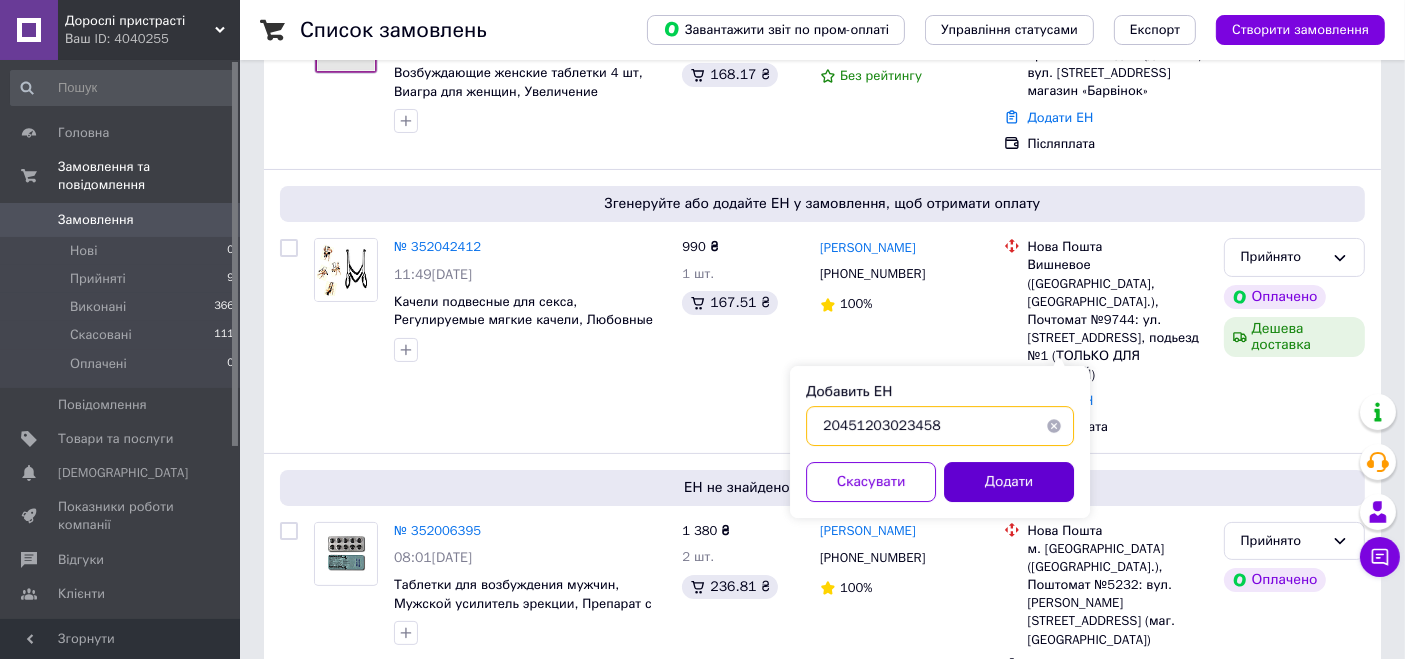 type on "20451203023458" 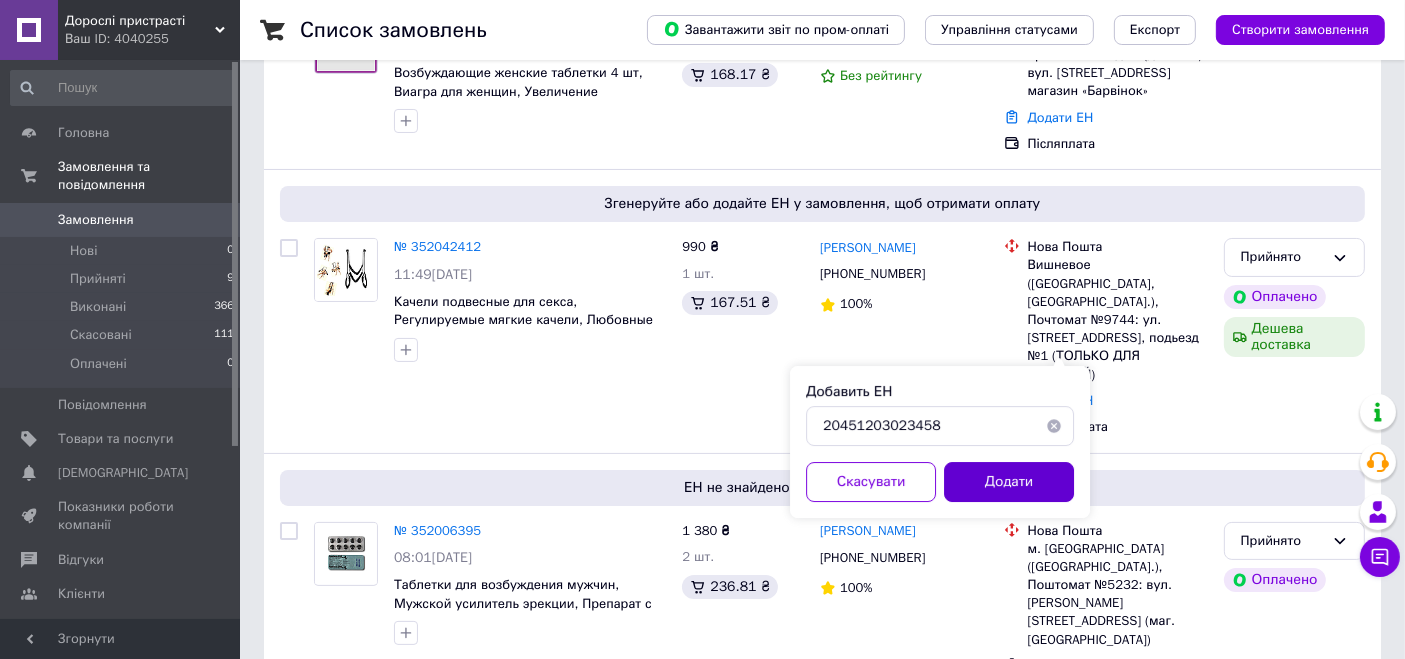 click on "Додати" at bounding box center (1009, 482) 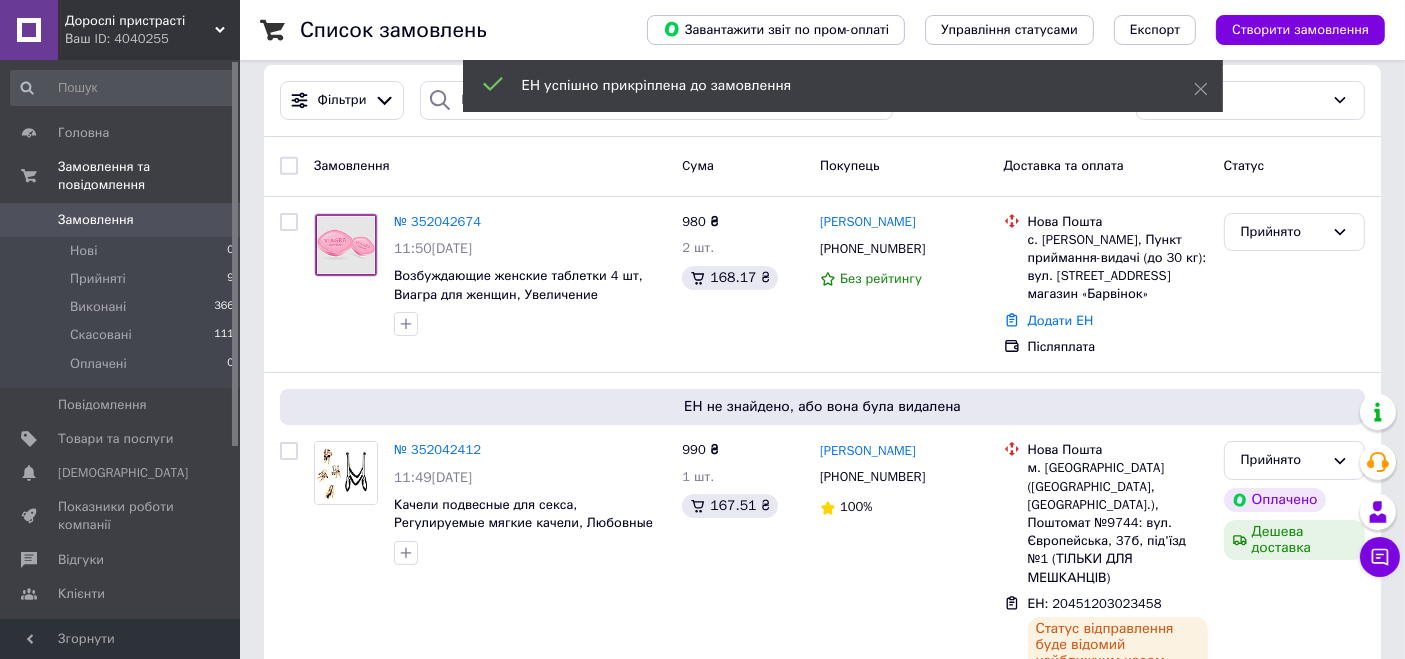 scroll, scrollTop: 0, scrollLeft: 0, axis: both 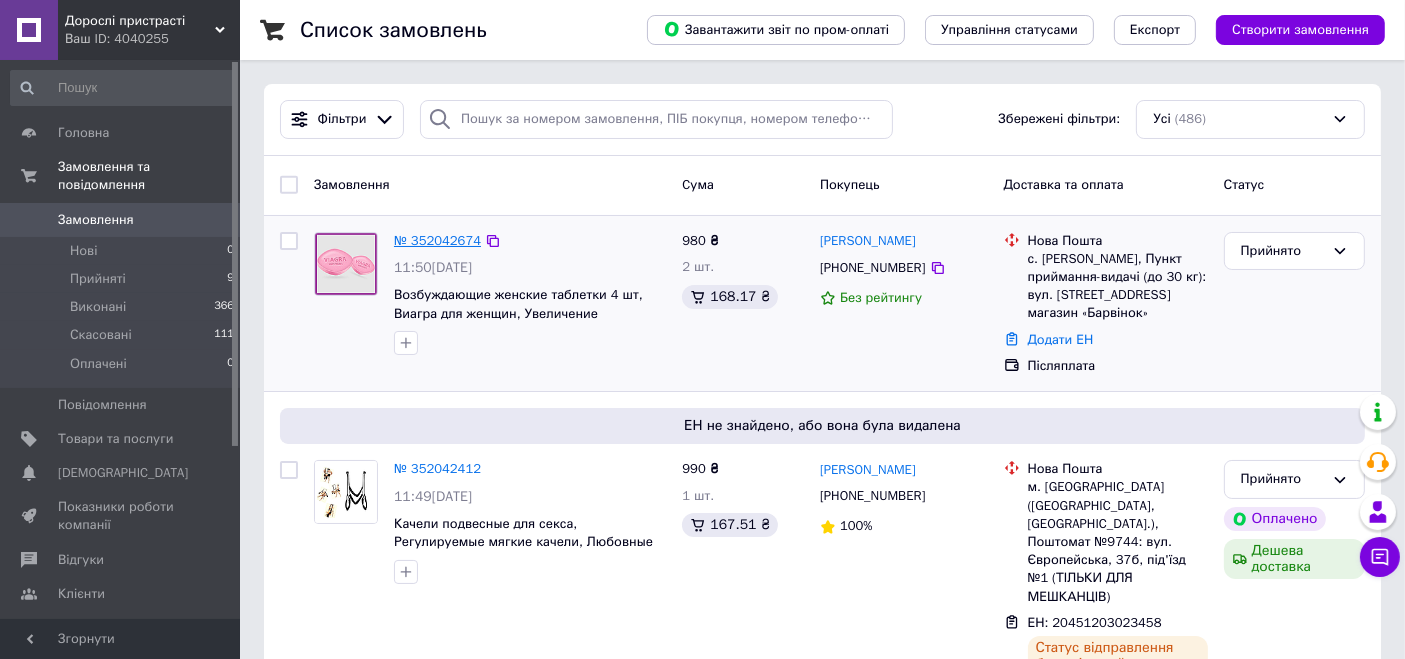 click on "№ 352042674" at bounding box center (437, 240) 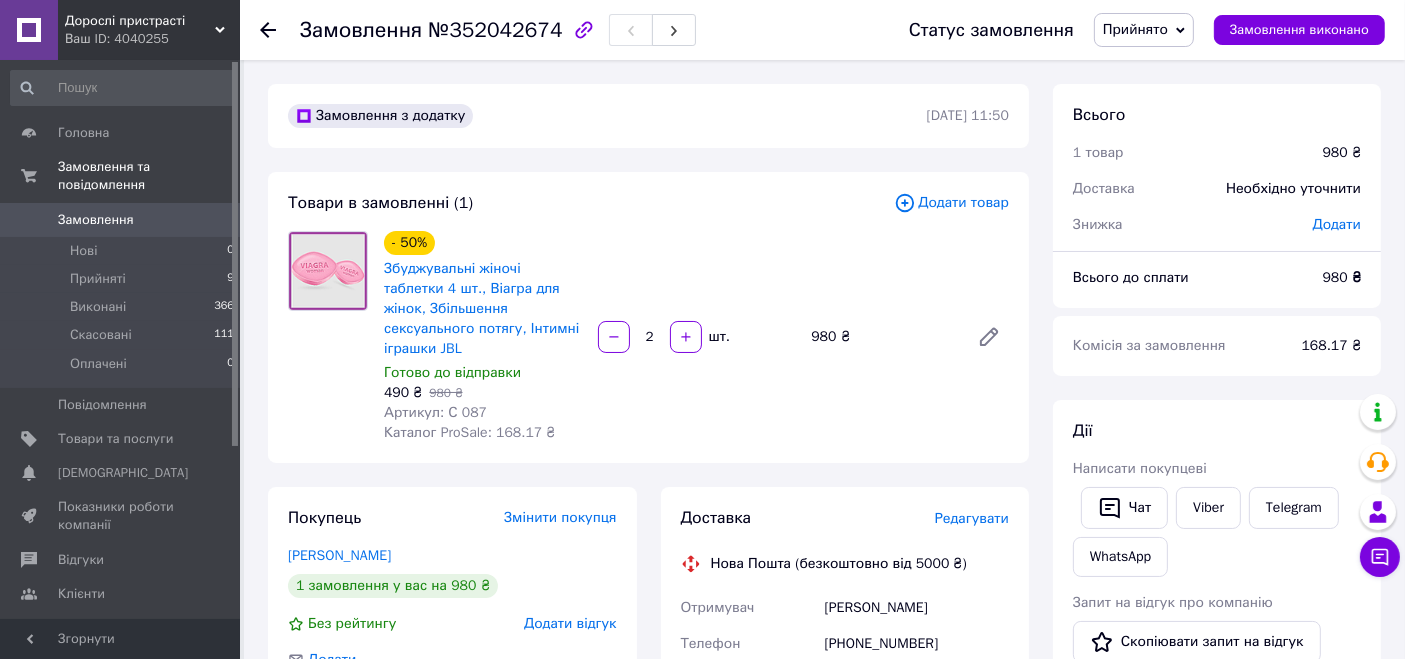 click on "Андрусяк Ілона" at bounding box center [917, 608] 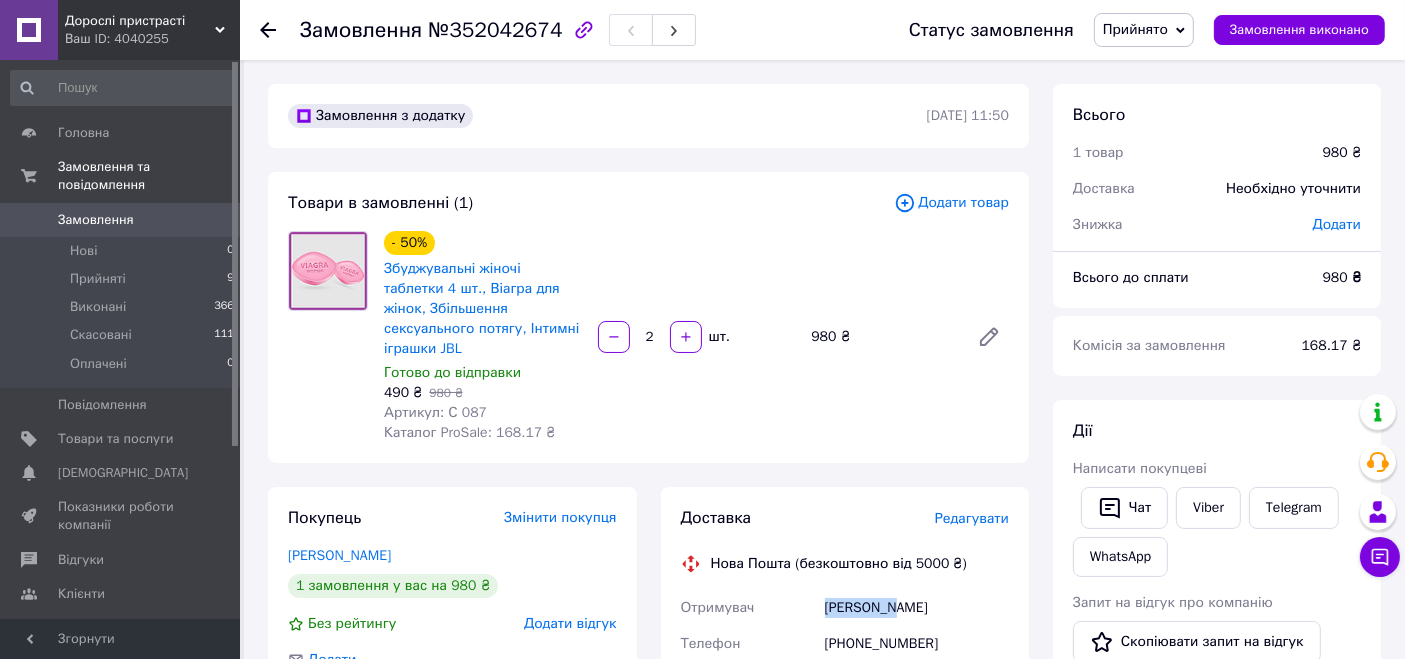 click on "Андрусяк Ілона" at bounding box center [917, 608] 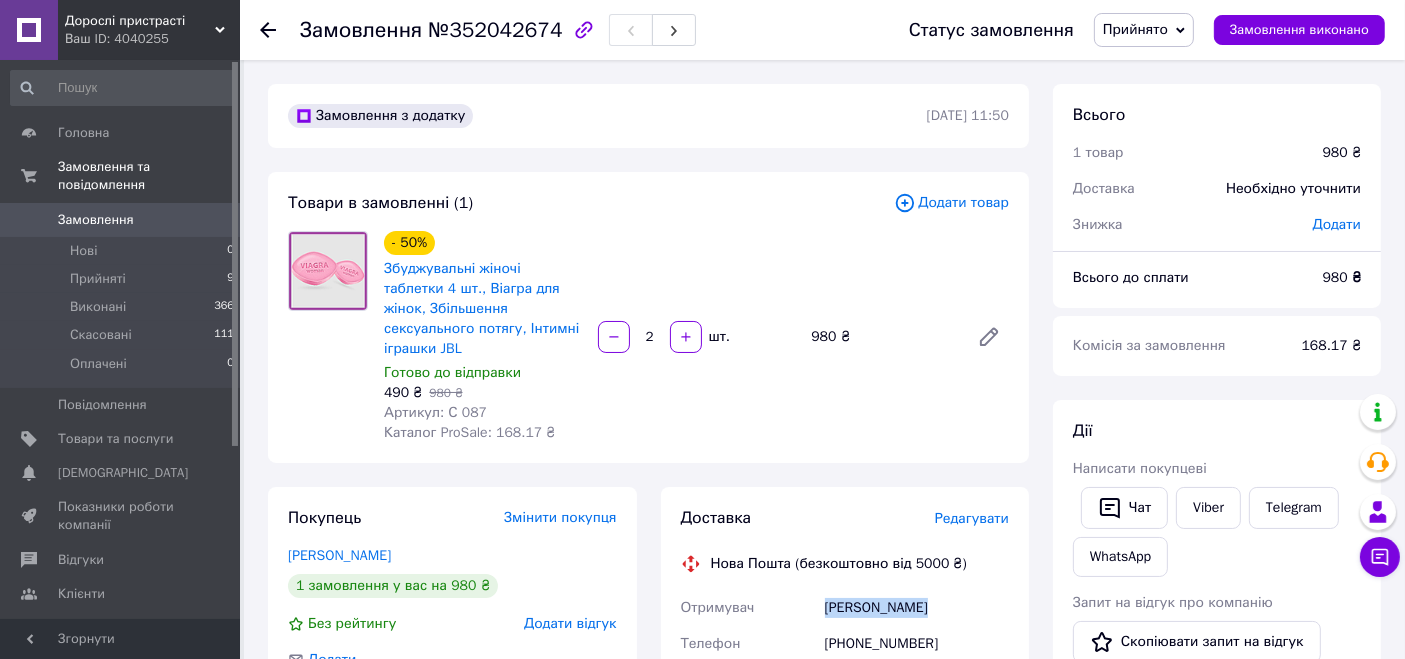 click on "Андрусяк Ілона" at bounding box center (917, 608) 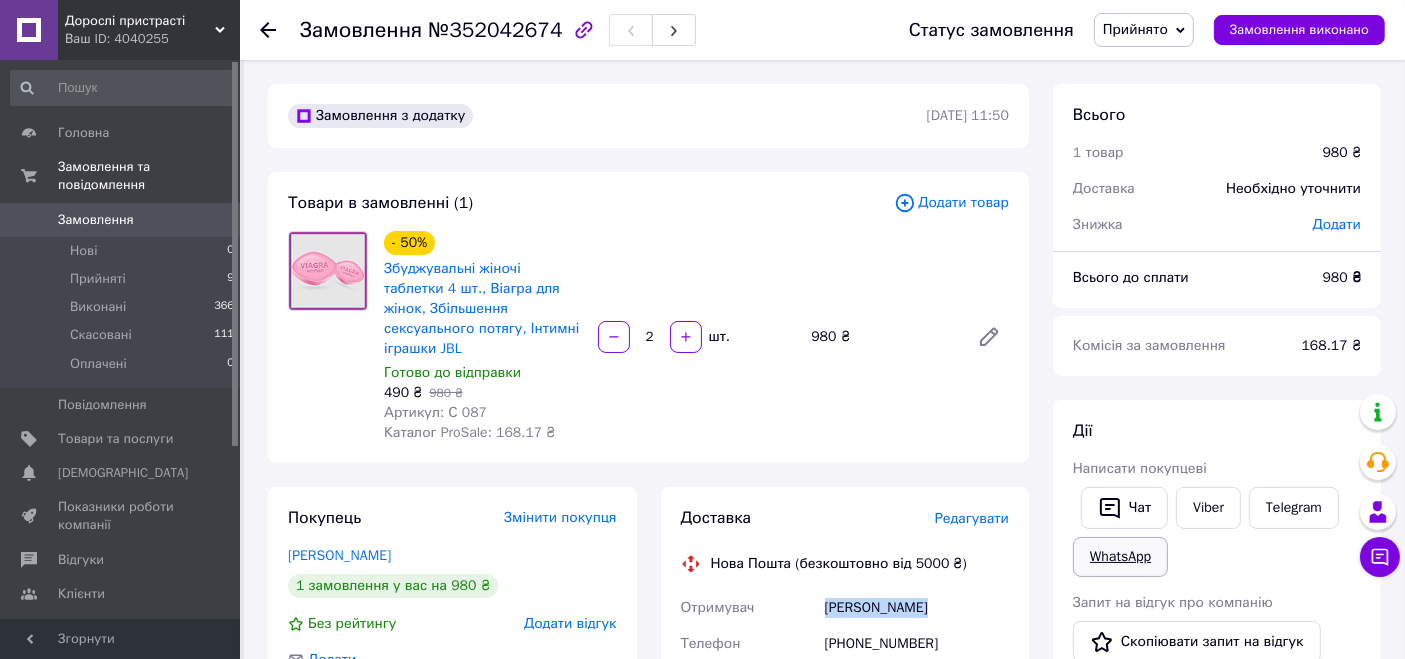 copy on "Андрусяк Ілона" 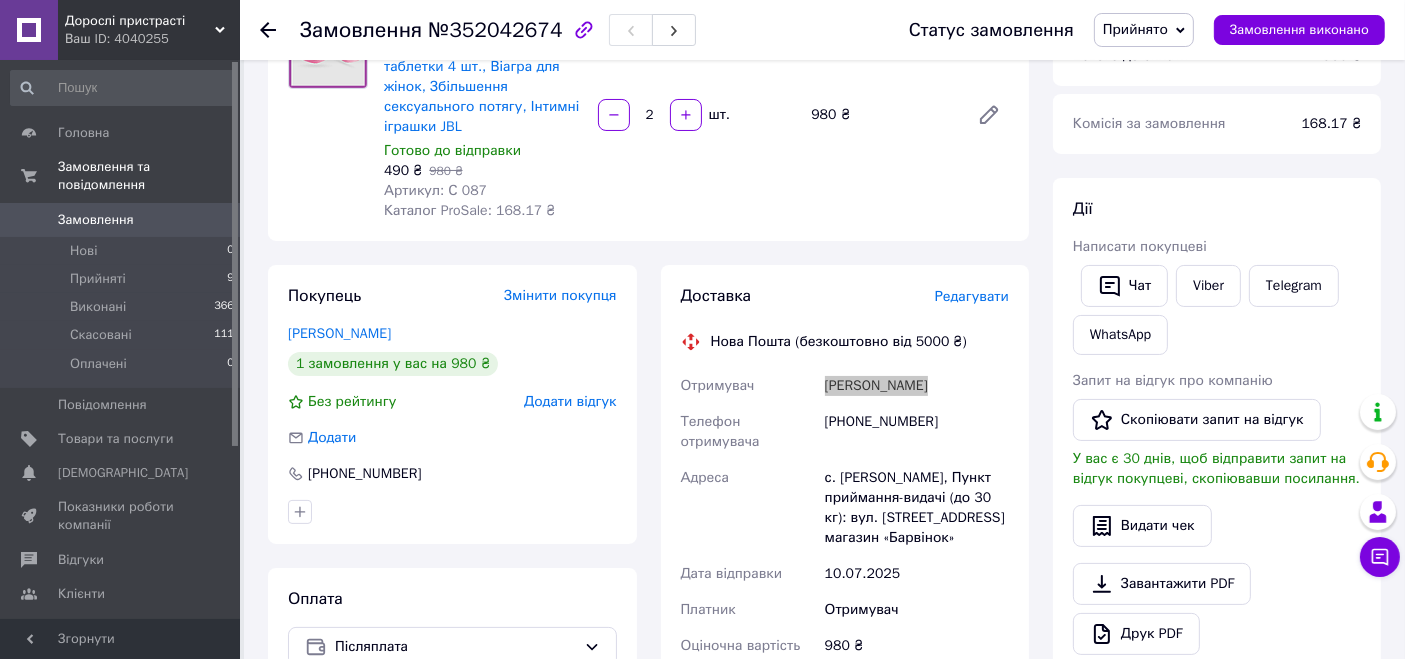 scroll, scrollTop: 444, scrollLeft: 0, axis: vertical 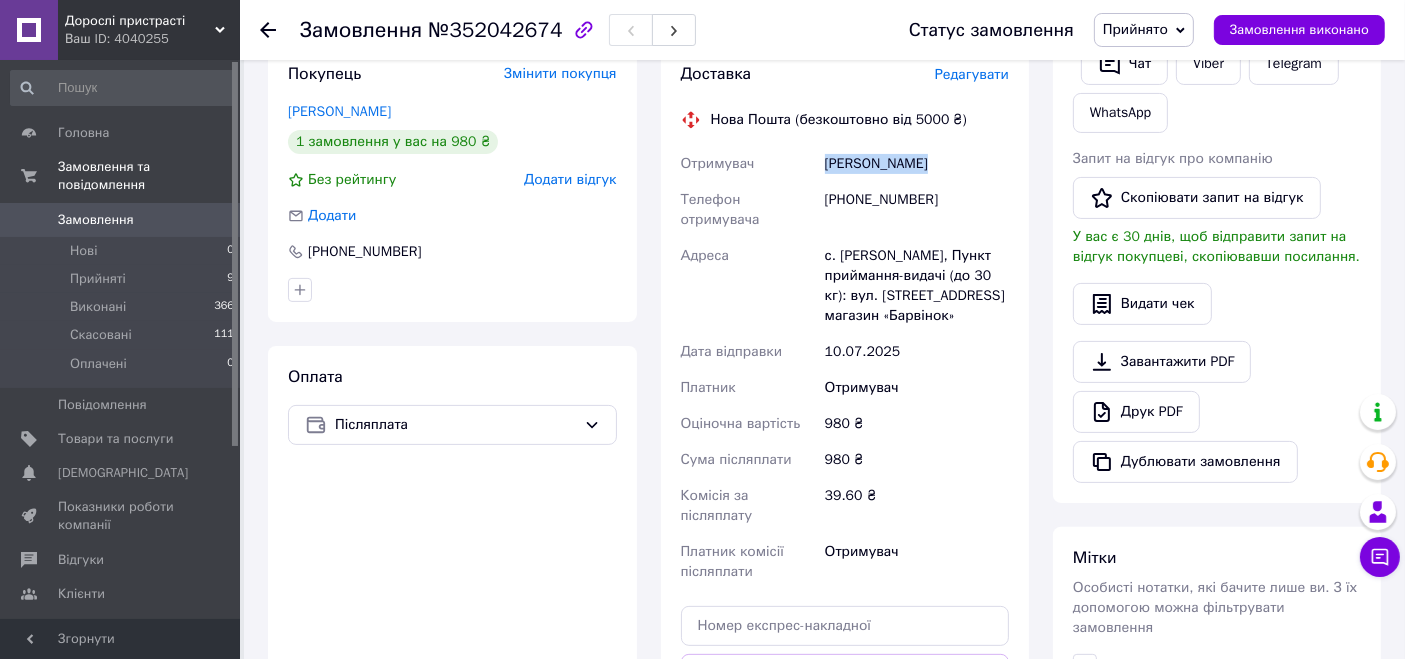 click on "Замовлення" at bounding box center [96, 220] 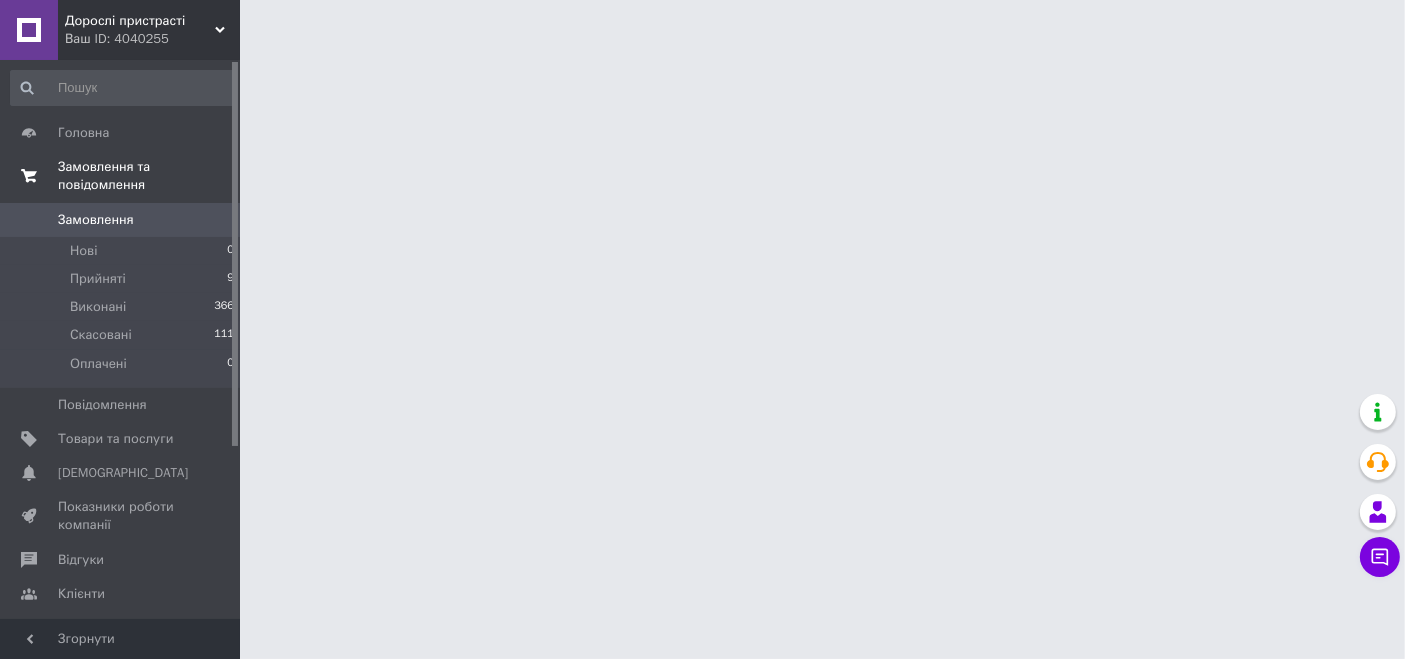 scroll, scrollTop: 0, scrollLeft: 0, axis: both 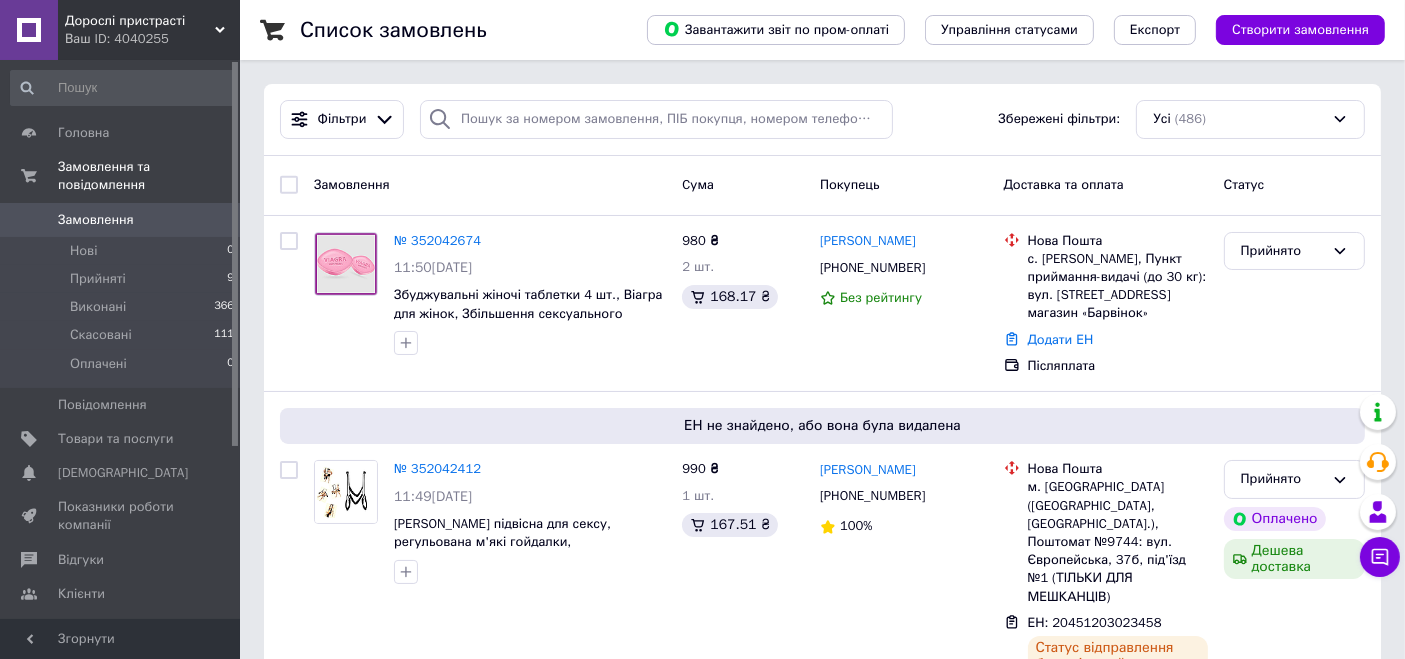 click on "Дорослі пристрасті" at bounding box center (140, 21) 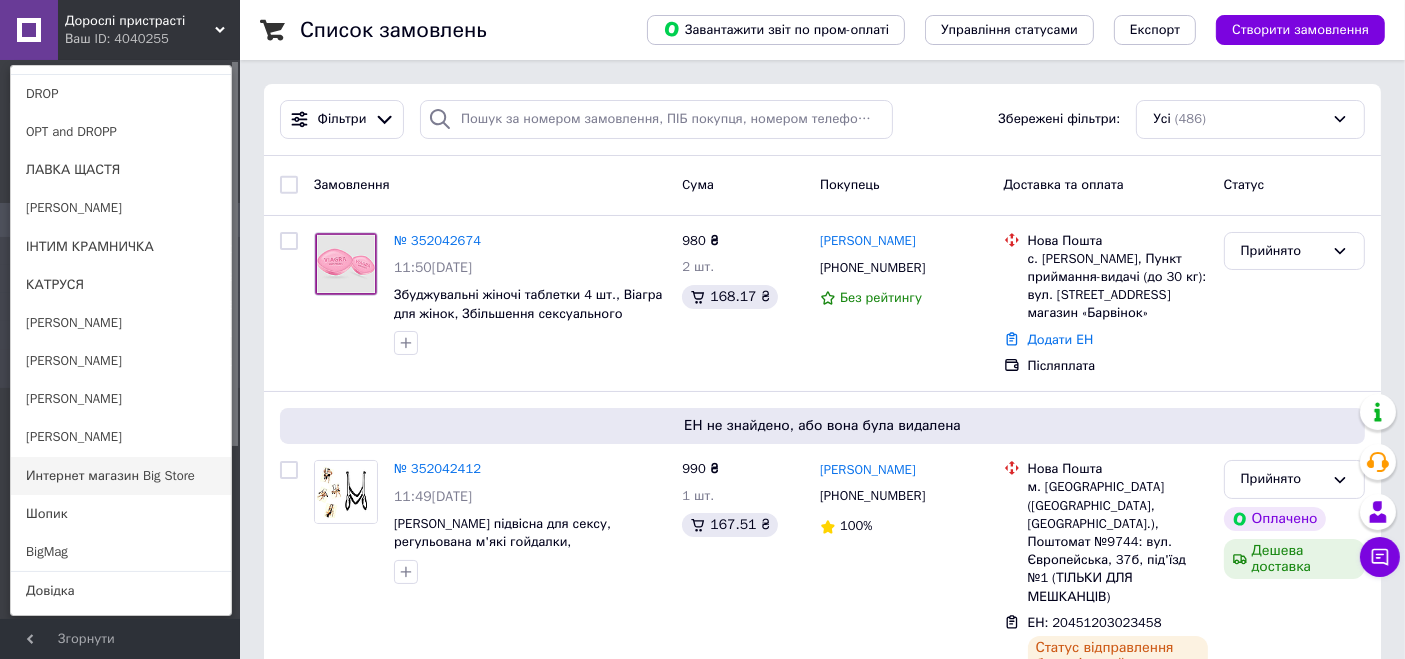 scroll, scrollTop: 177, scrollLeft: 0, axis: vertical 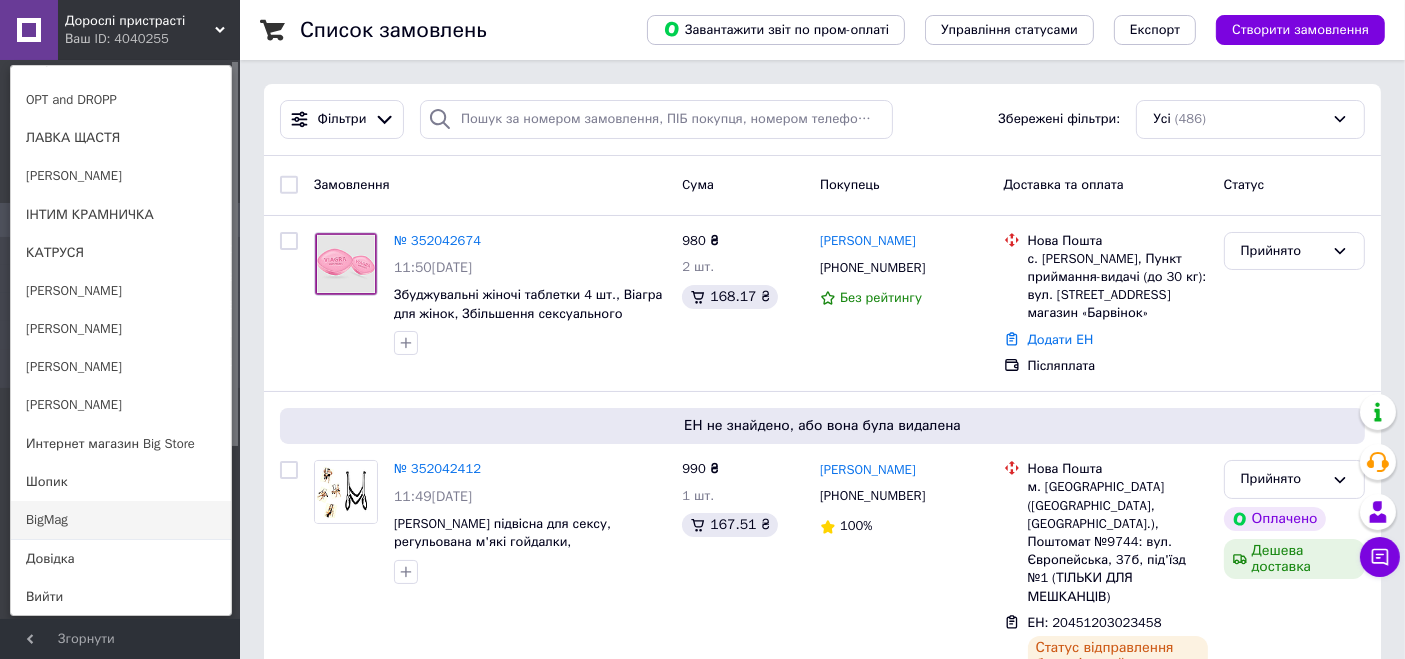 click on "BigMag" at bounding box center (121, 520) 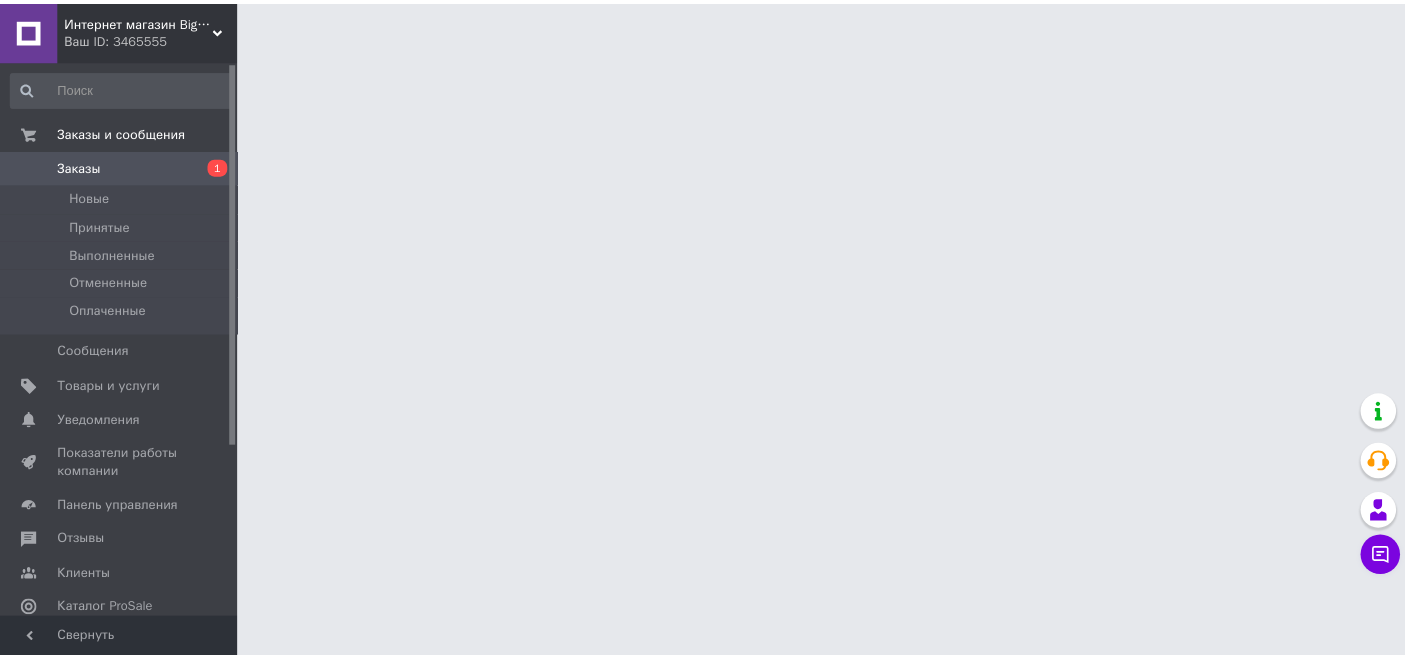 scroll, scrollTop: 0, scrollLeft: 0, axis: both 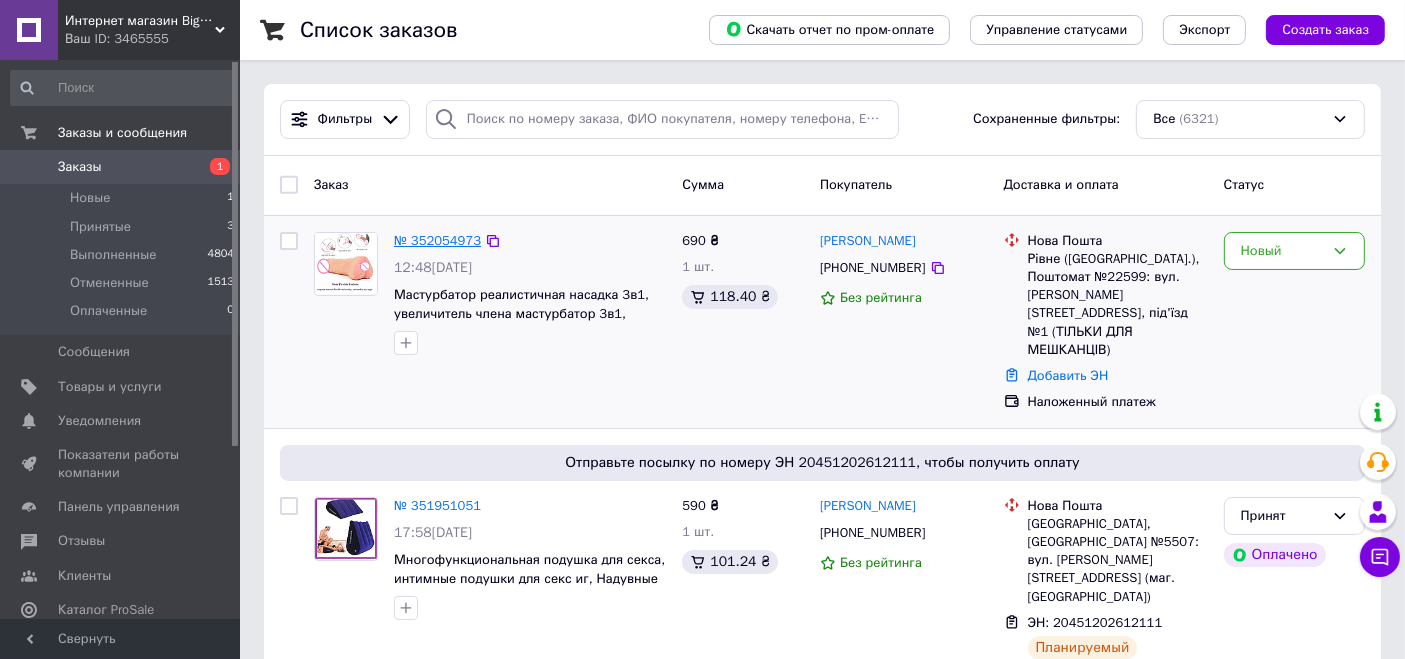 click on "№ 352054973" at bounding box center [437, 240] 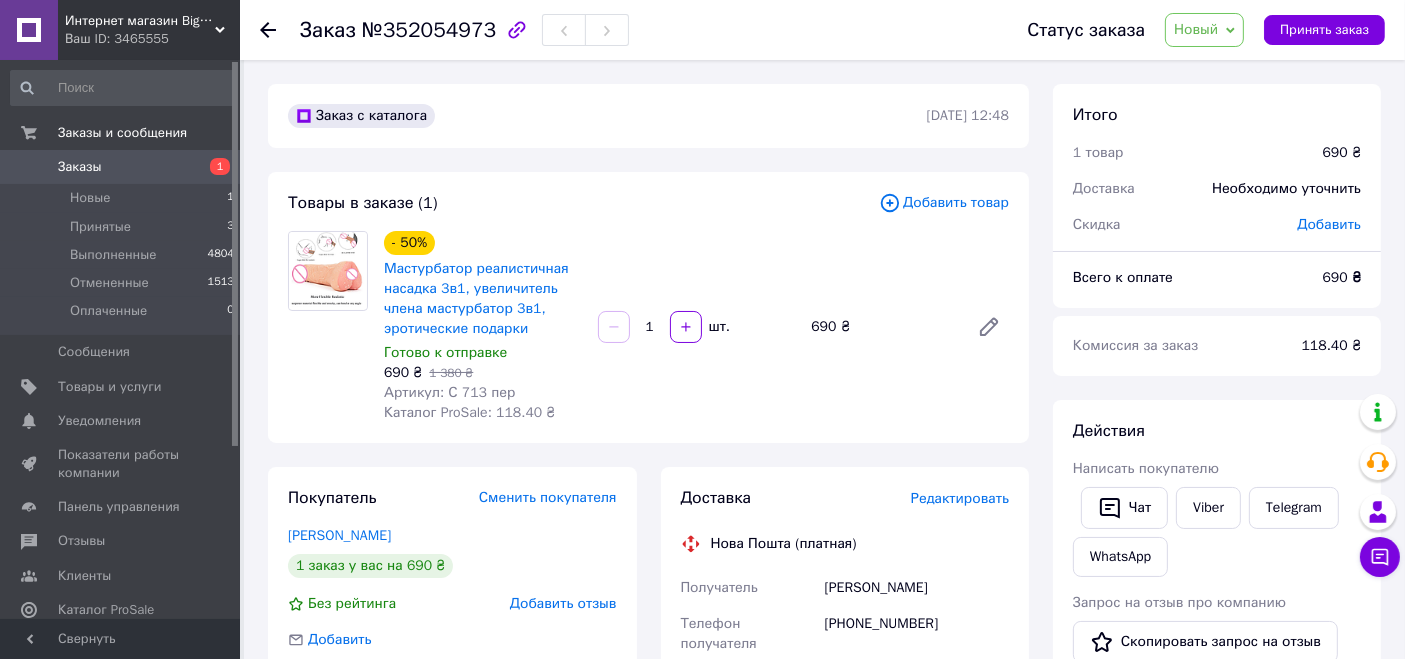 click on "[PERSON_NAME]" at bounding box center (917, 588) 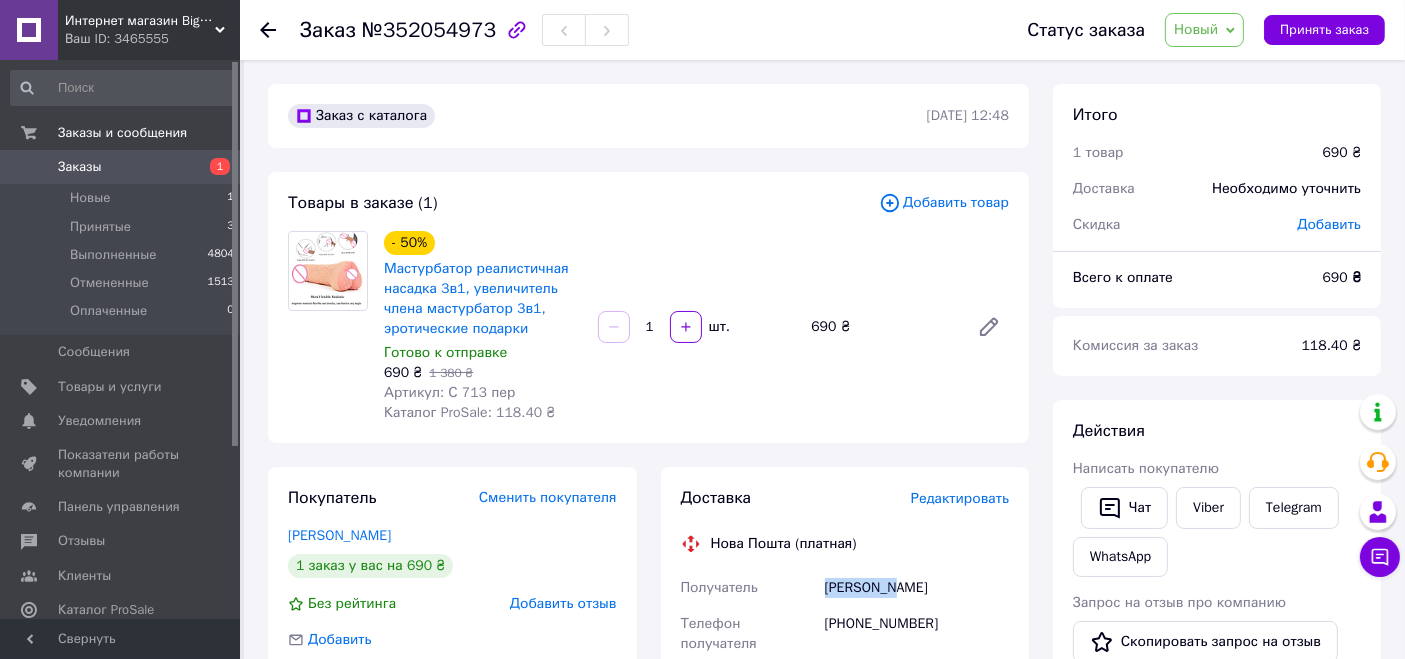 click on "[PERSON_NAME]" at bounding box center (917, 588) 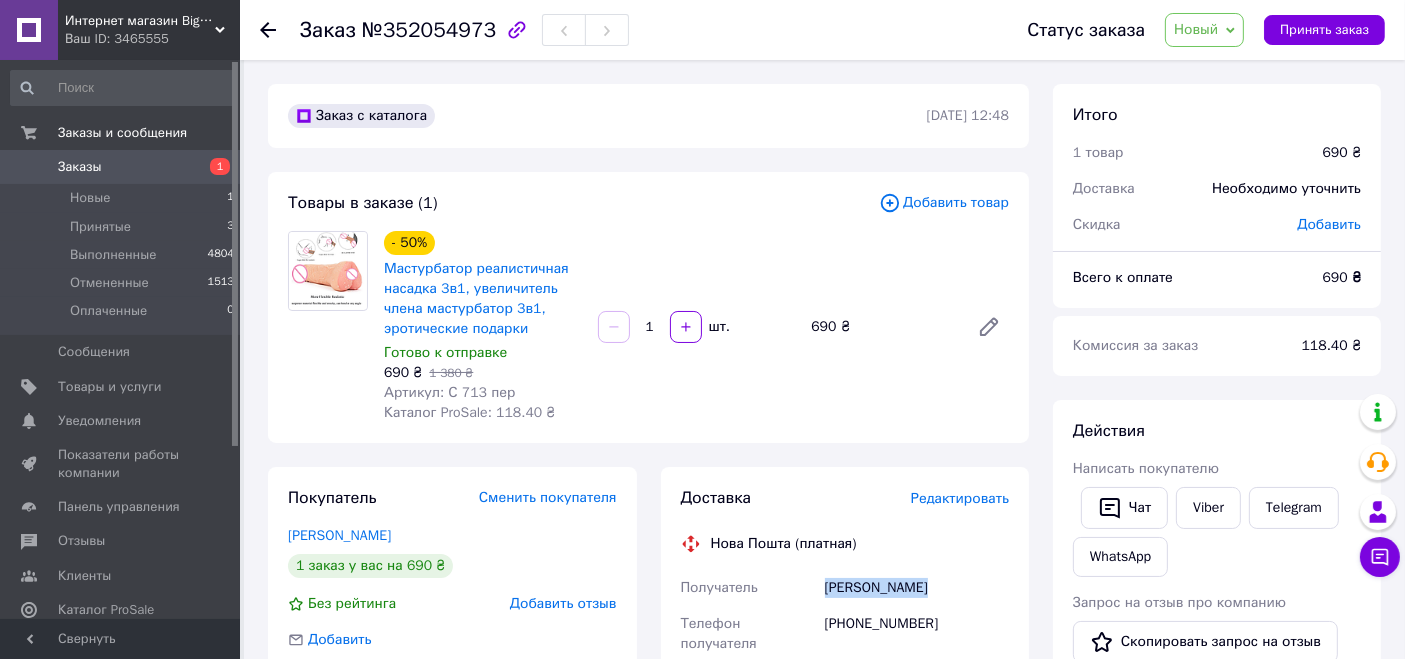 click on "[PERSON_NAME]" at bounding box center (917, 588) 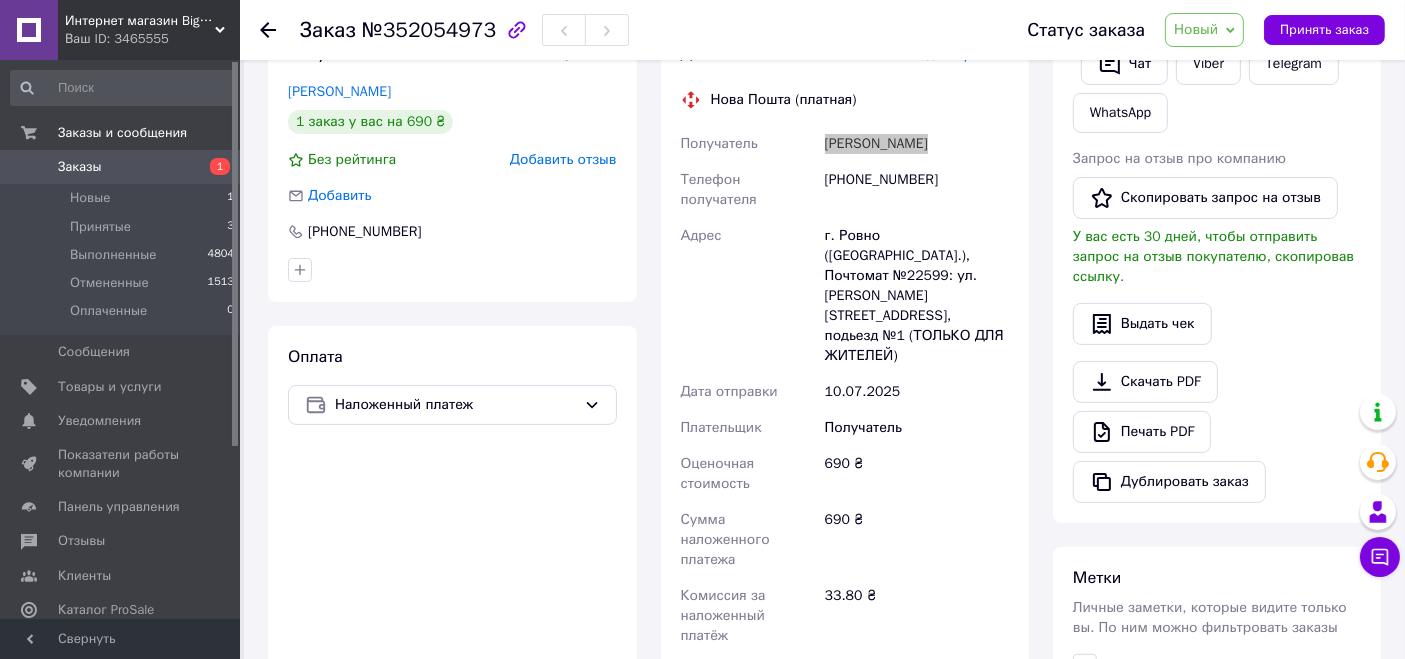 scroll, scrollTop: 222, scrollLeft: 0, axis: vertical 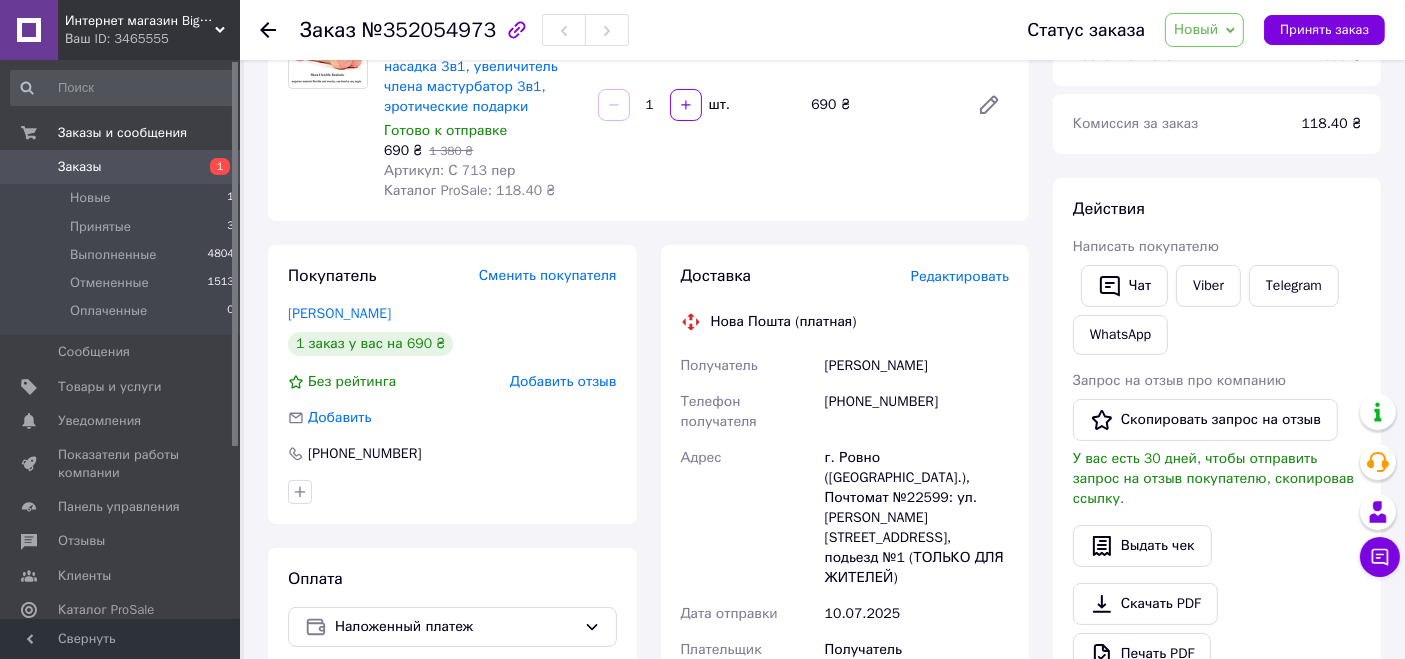 click on "г. Ровно ([GEOGRAPHIC_DATA].), Почтомат №22599: ул. [PERSON_NAME][STREET_ADDRESS], подьезд №1 (ТОЛЬКО ДЛЯ ЖИТЕЛЕЙ)" at bounding box center (917, 518) 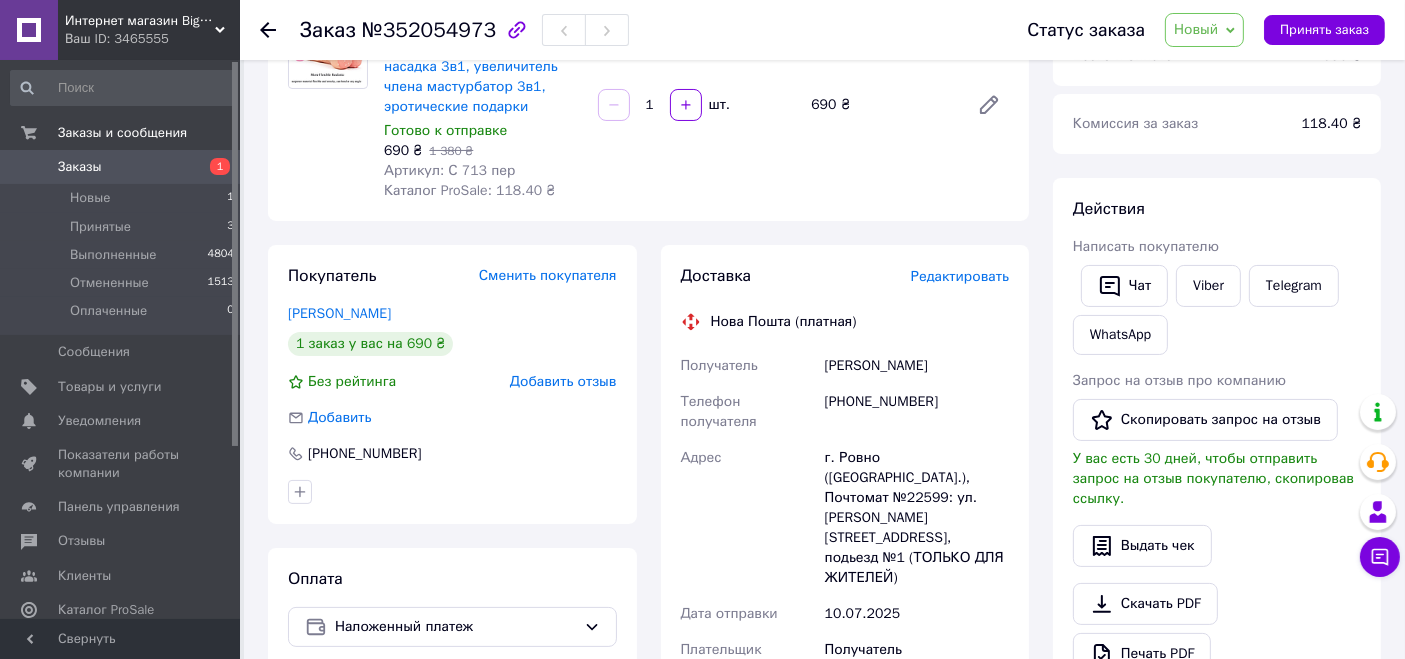 click on "[PHONE_NUMBER]" at bounding box center (917, 412) 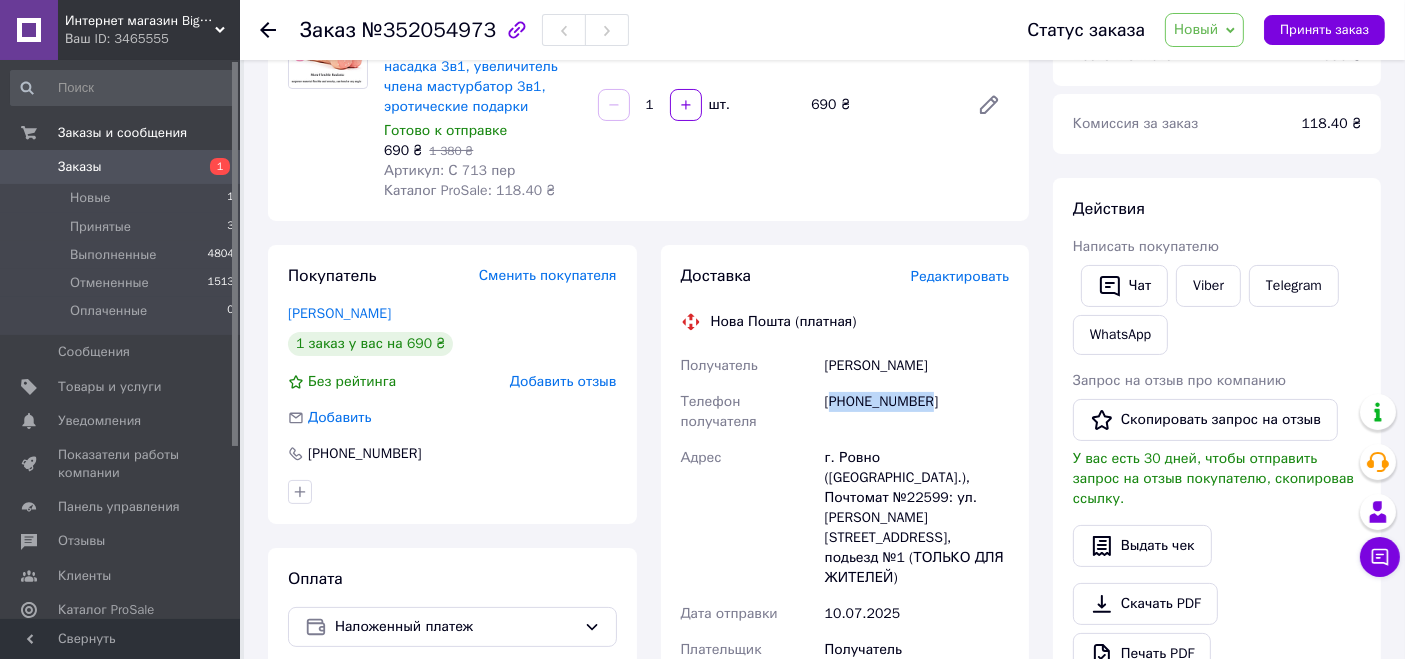 click on "[PHONE_NUMBER]" at bounding box center (917, 412) 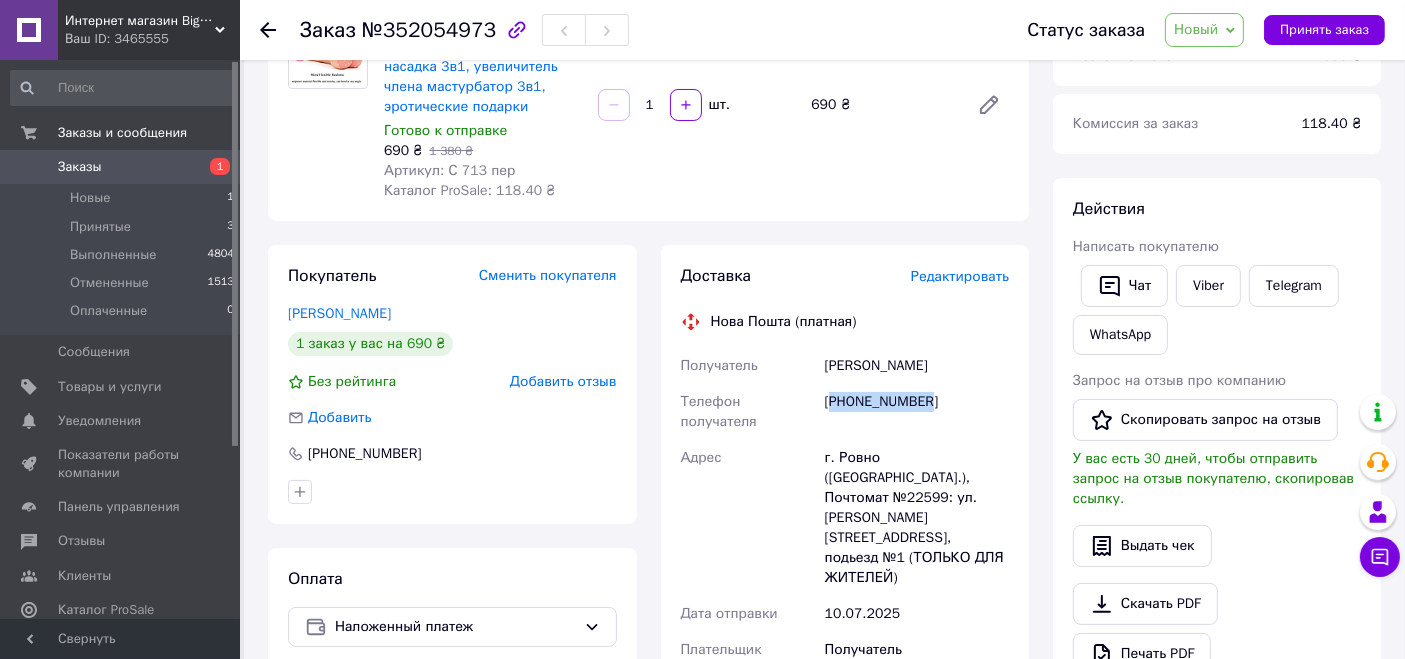 click on "Заказы" at bounding box center (121, 167) 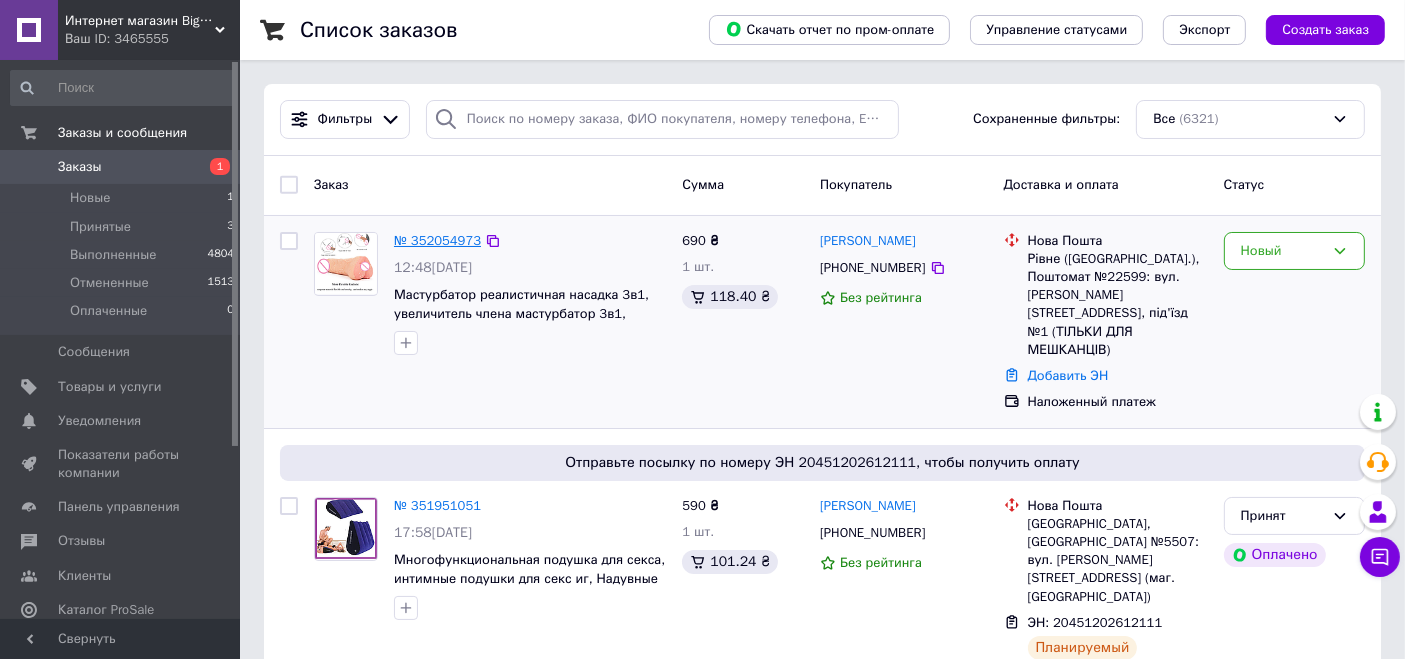 click on "№ 352054973" at bounding box center (437, 240) 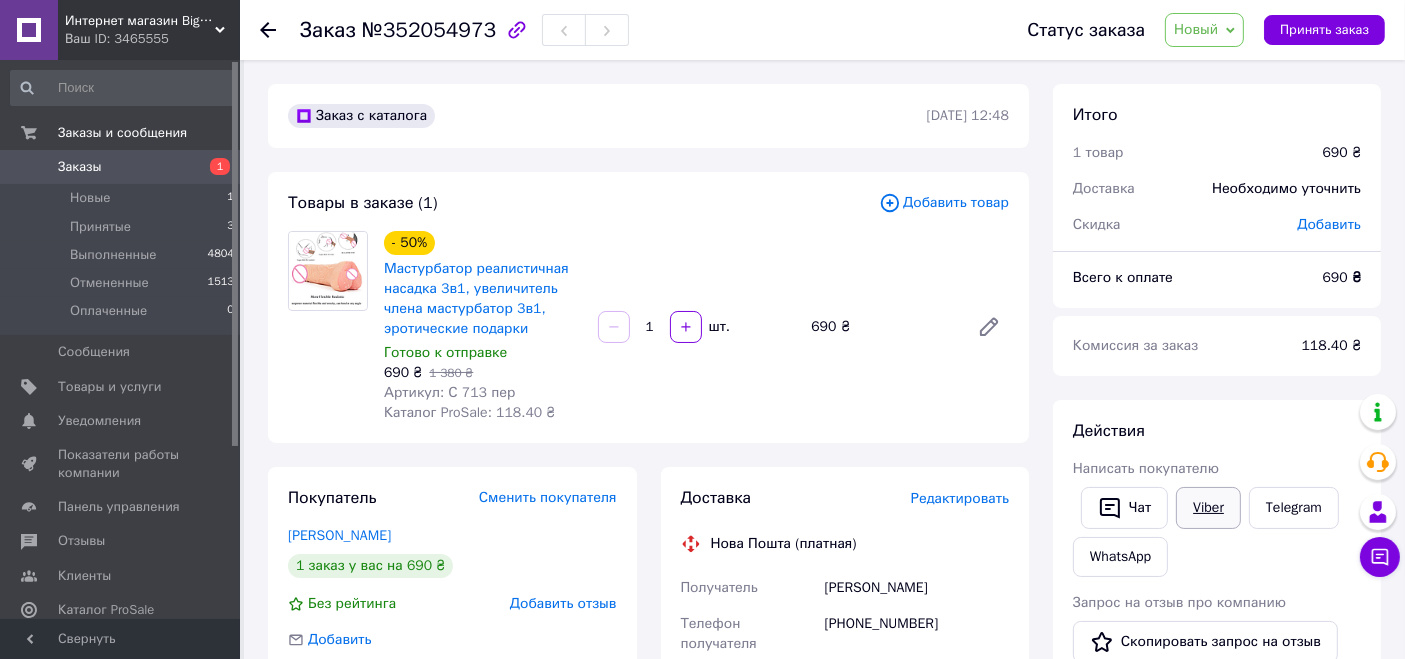 click on "Viber" at bounding box center (1208, 508) 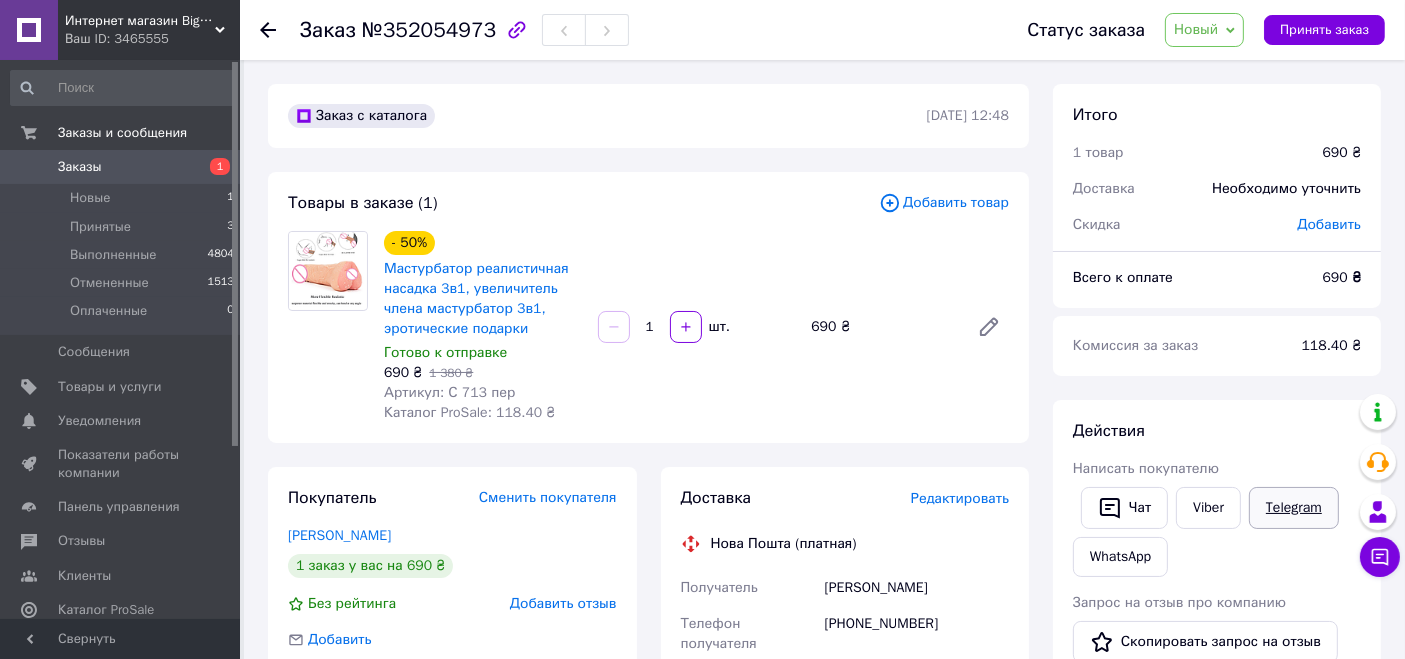click on "Telegram" at bounding box center (1294, 508) 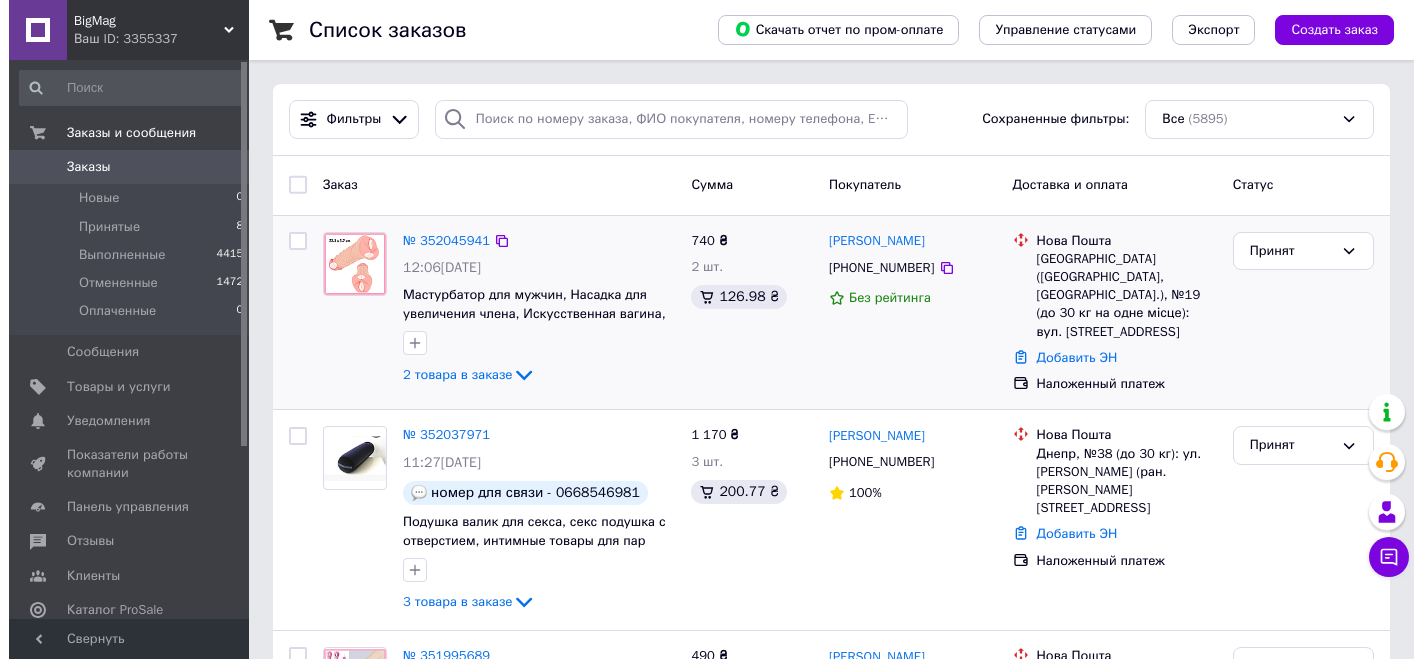scroll, scrollTop: 0, scrollLeft: 0, axis: both 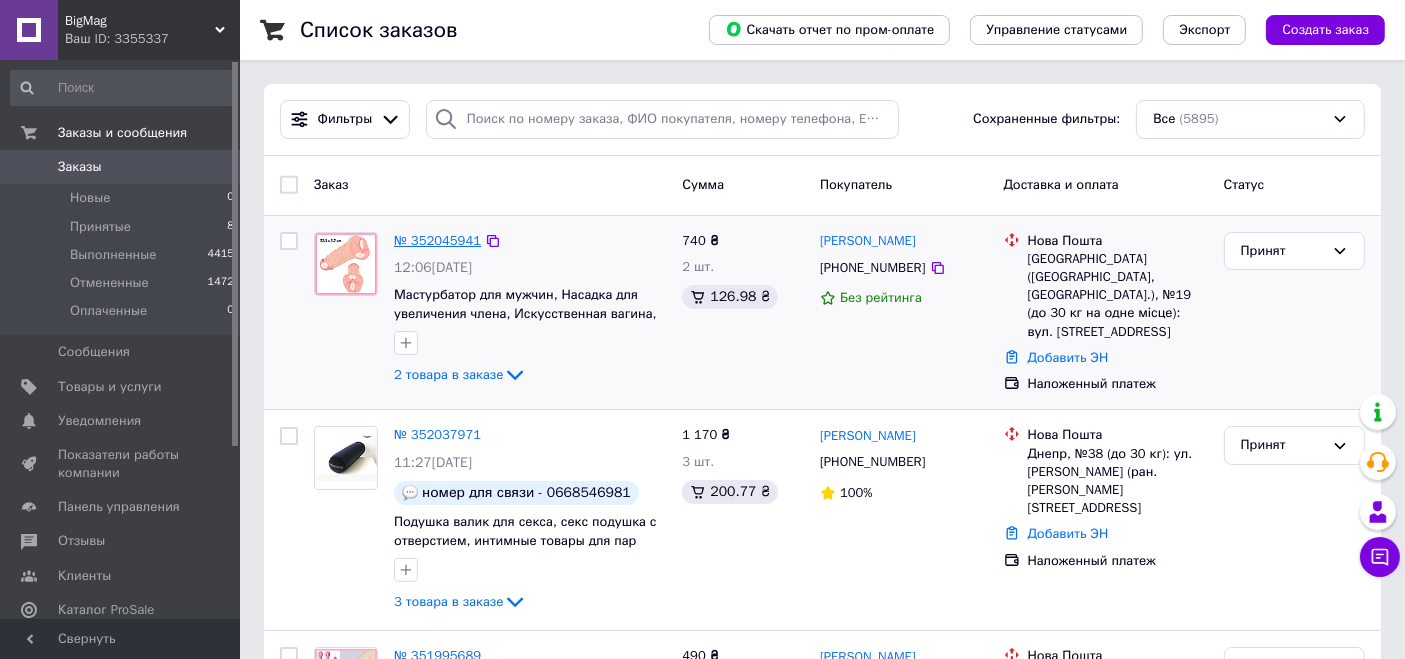 click on "№ 352045941" at bounding box center [437, 240] 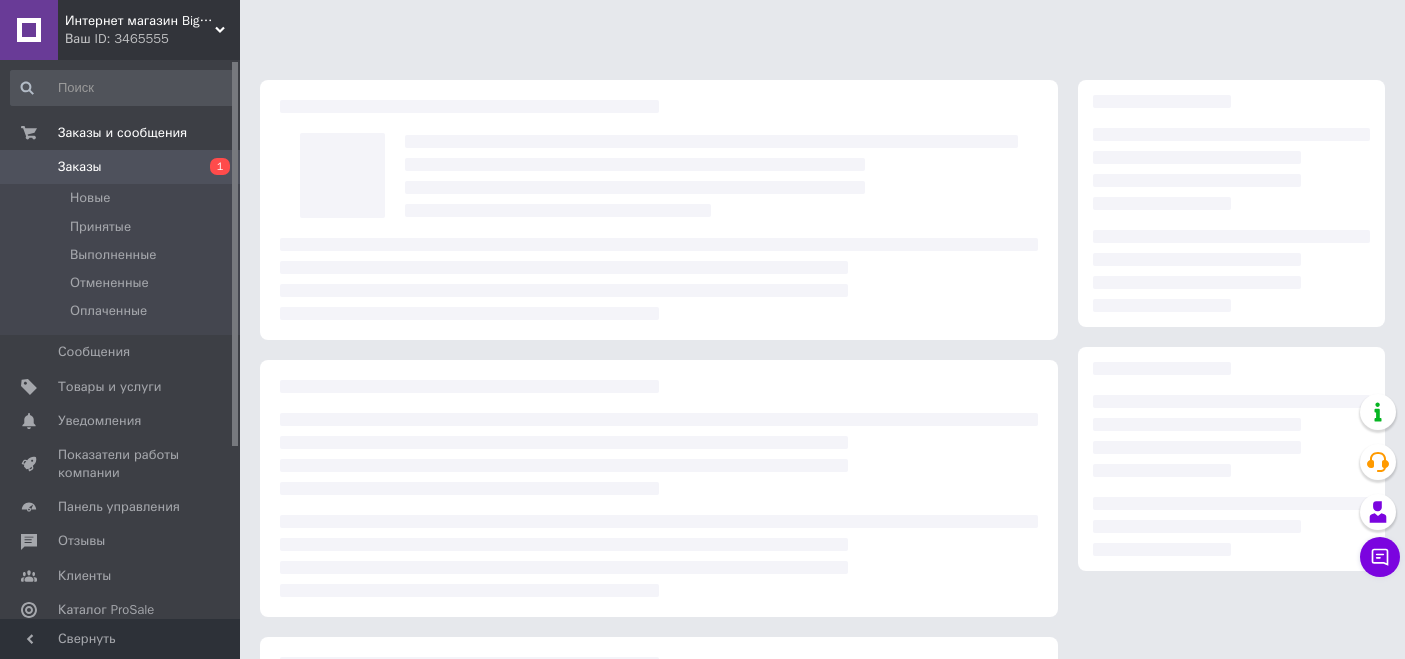 scroll, scrollTop: 0, scrollLeft: 0, axis: both 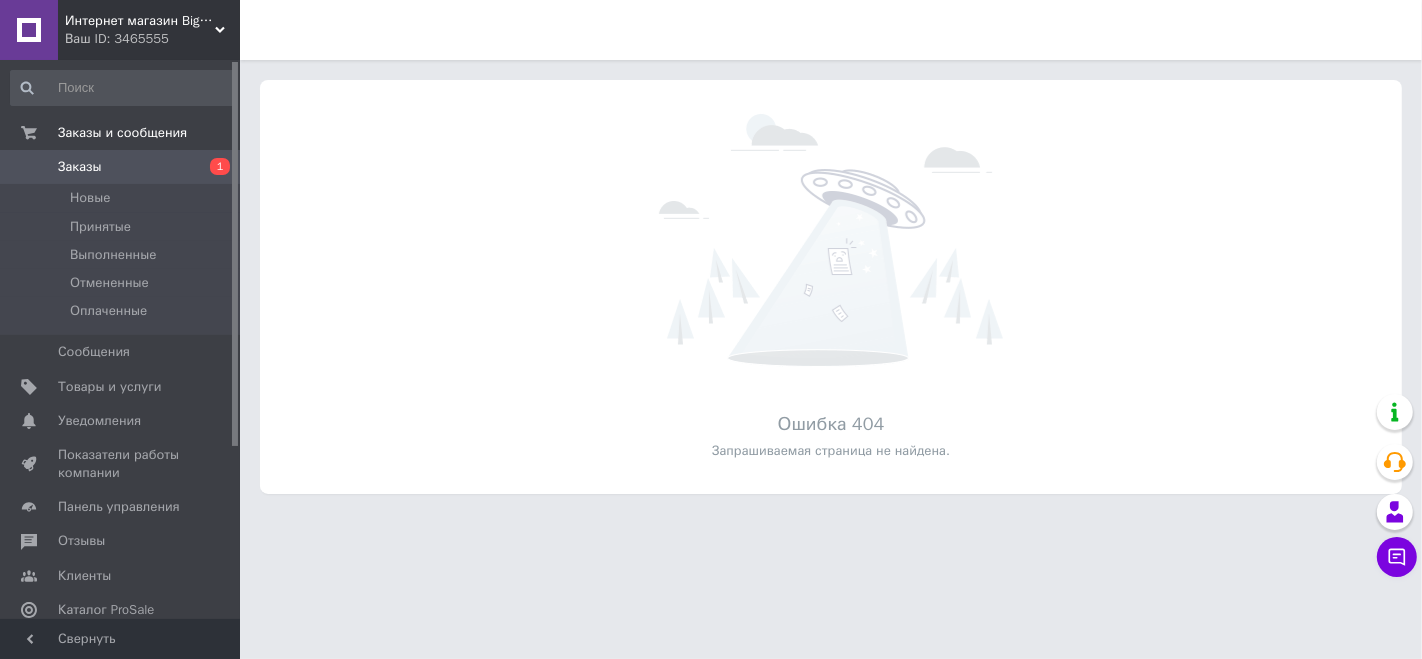 click on "Заказы" at bounding box center [121, 167] 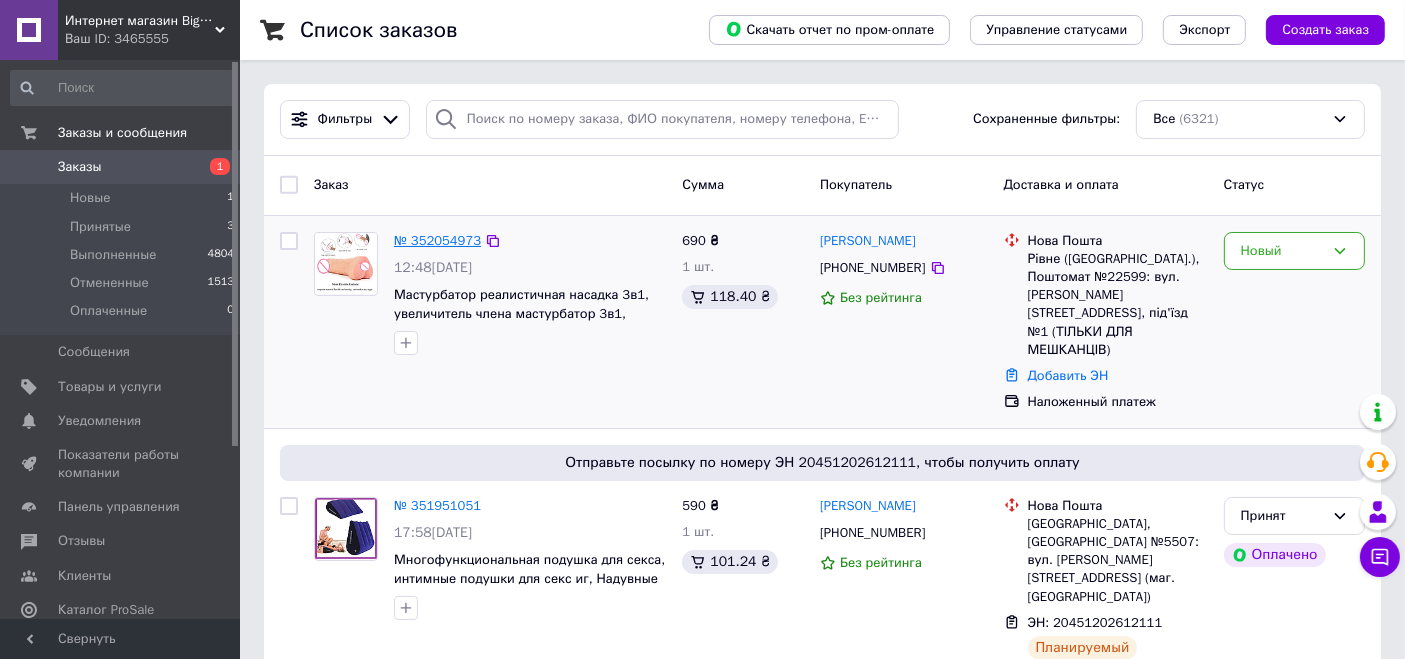 click on "№ 352054973" at bounding box center (437, 240) 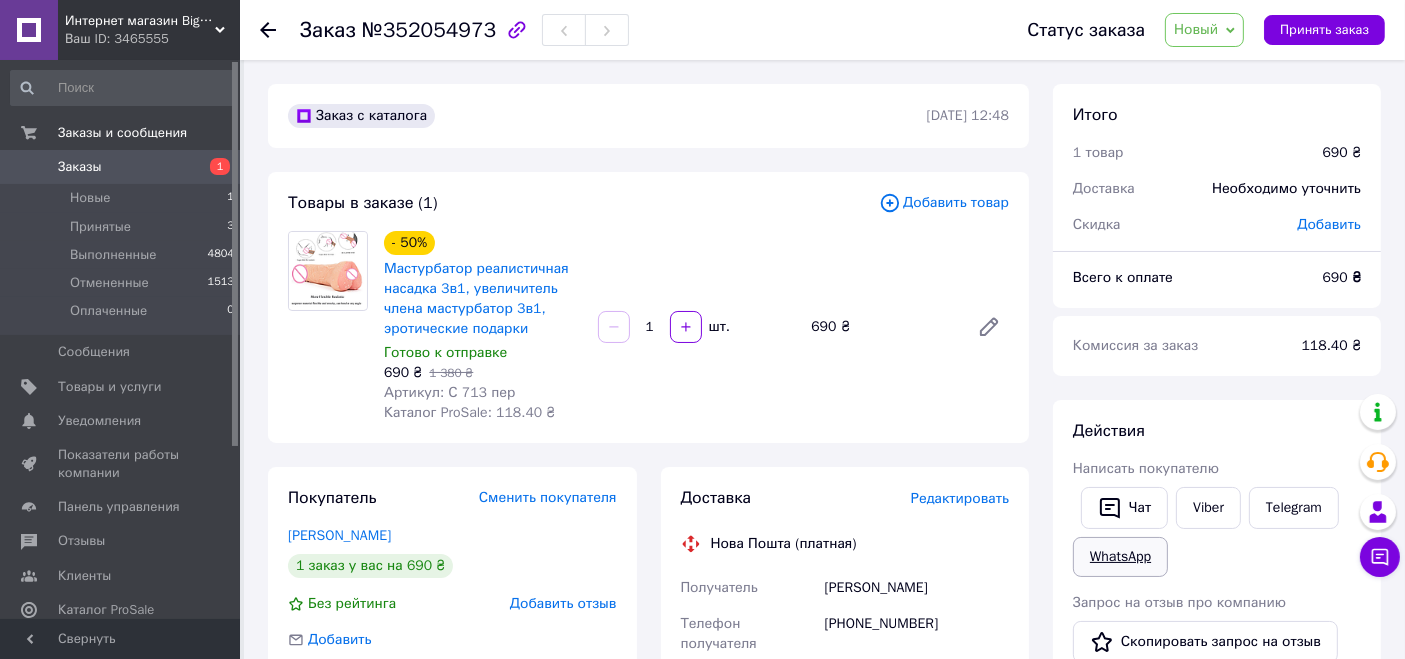 click on "WhatsApp" at bounding box center (1120, 557) 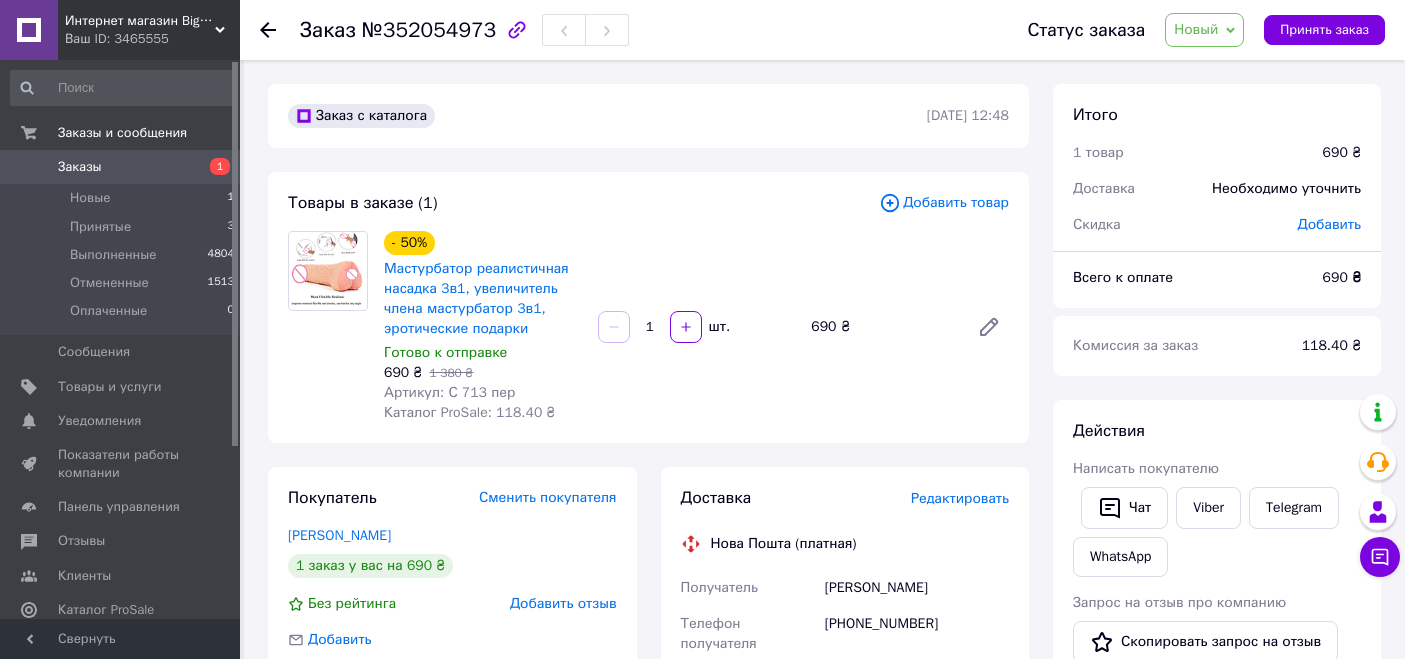 scroll, scrollTop: 0, scrollLeft: 0, axis: both 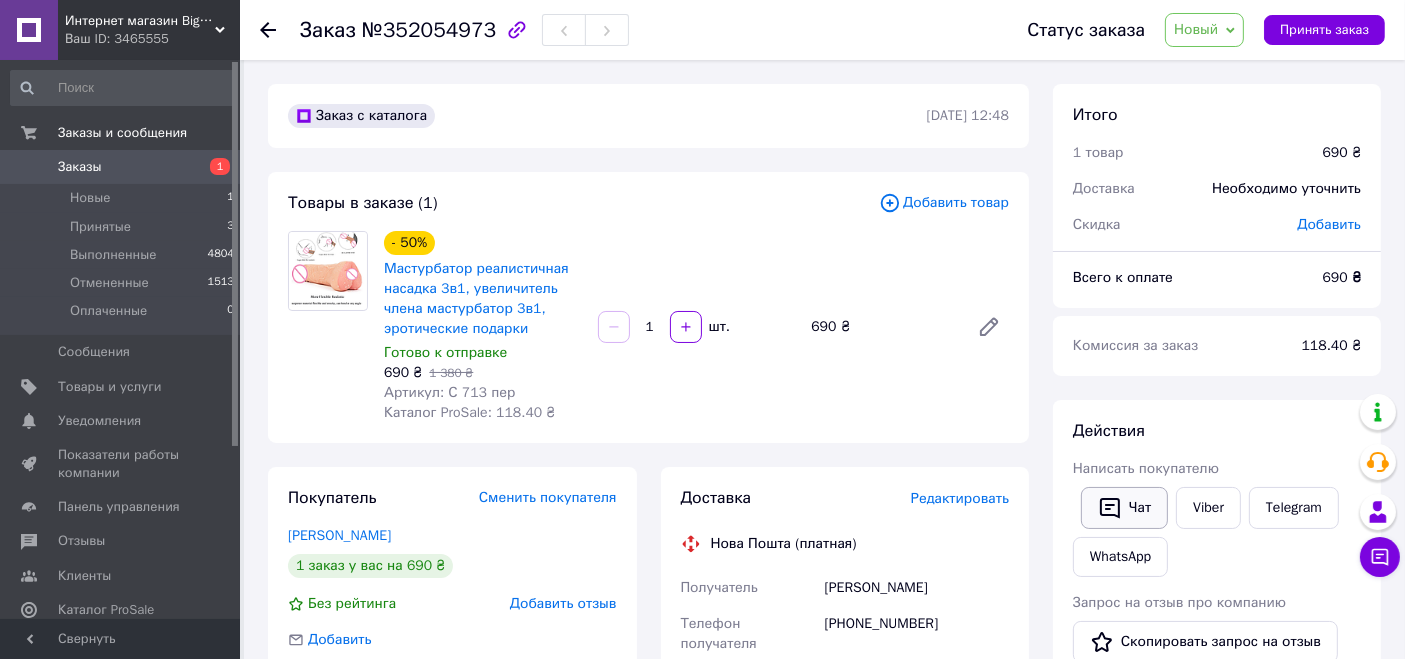 click on "Чат" at bounding box center (1124, 508) 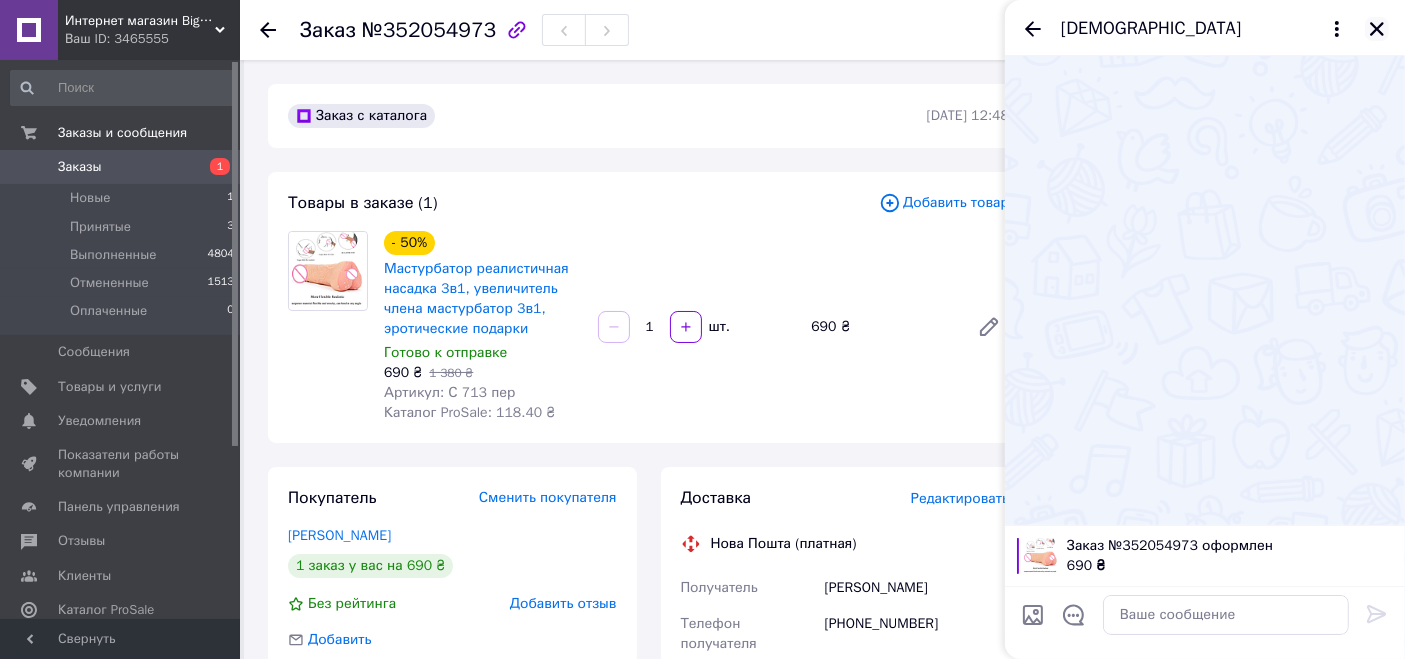 click 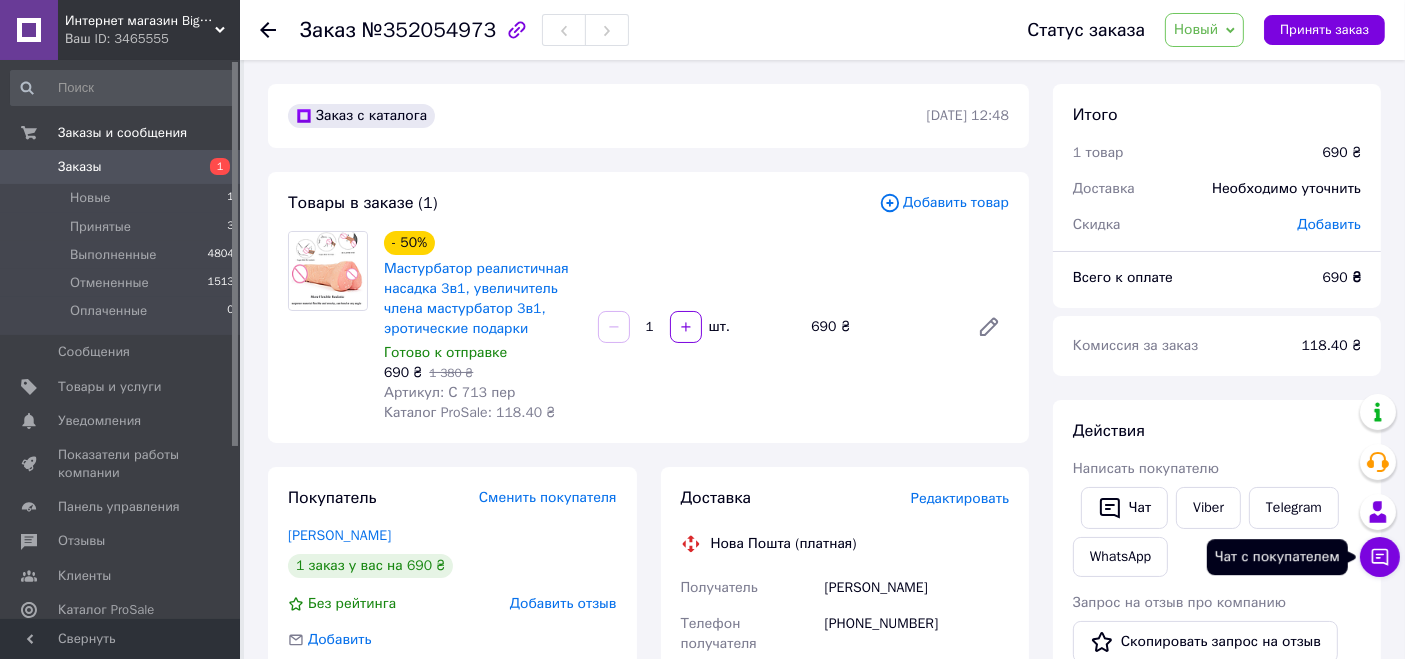 click on "Чат с покупателем" at bounding box center [1380, 557] 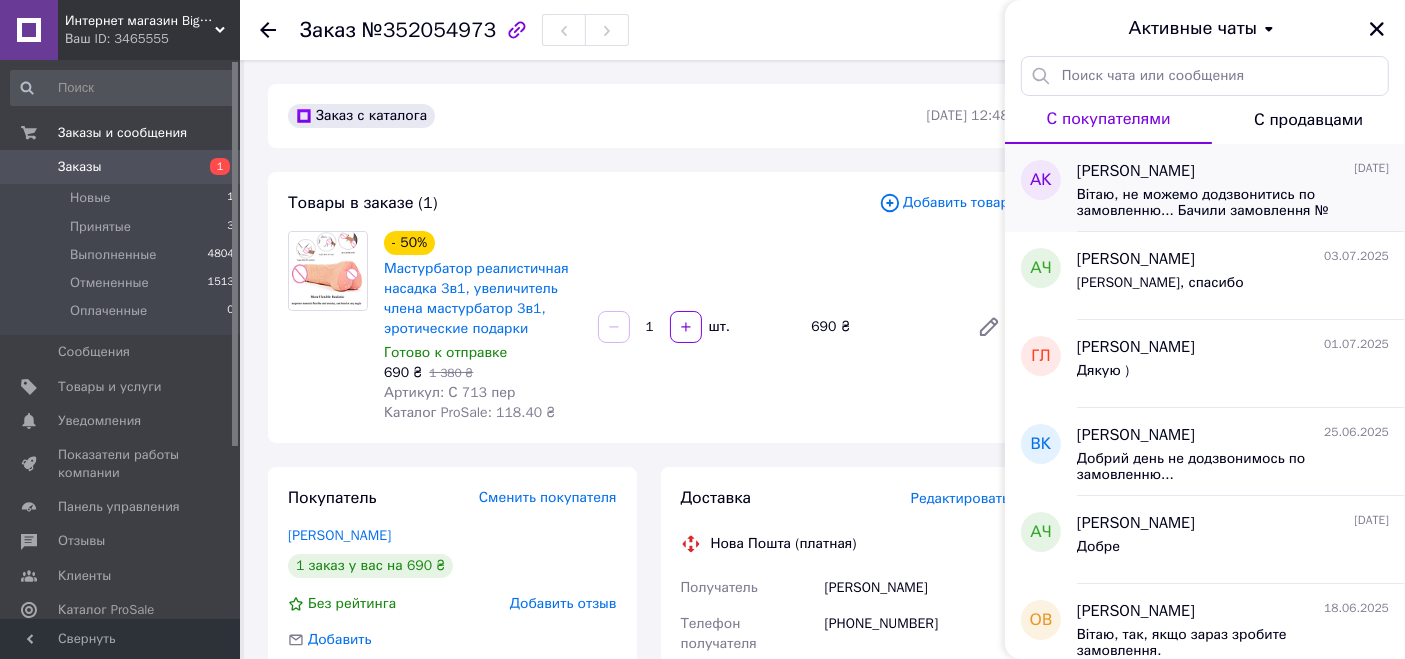 click on "Вітаю, не можемо додзвонитись по замовленню...
Бачили замовлення № 351100528  Очікує оплати?" at bounding box center [1219, 203] 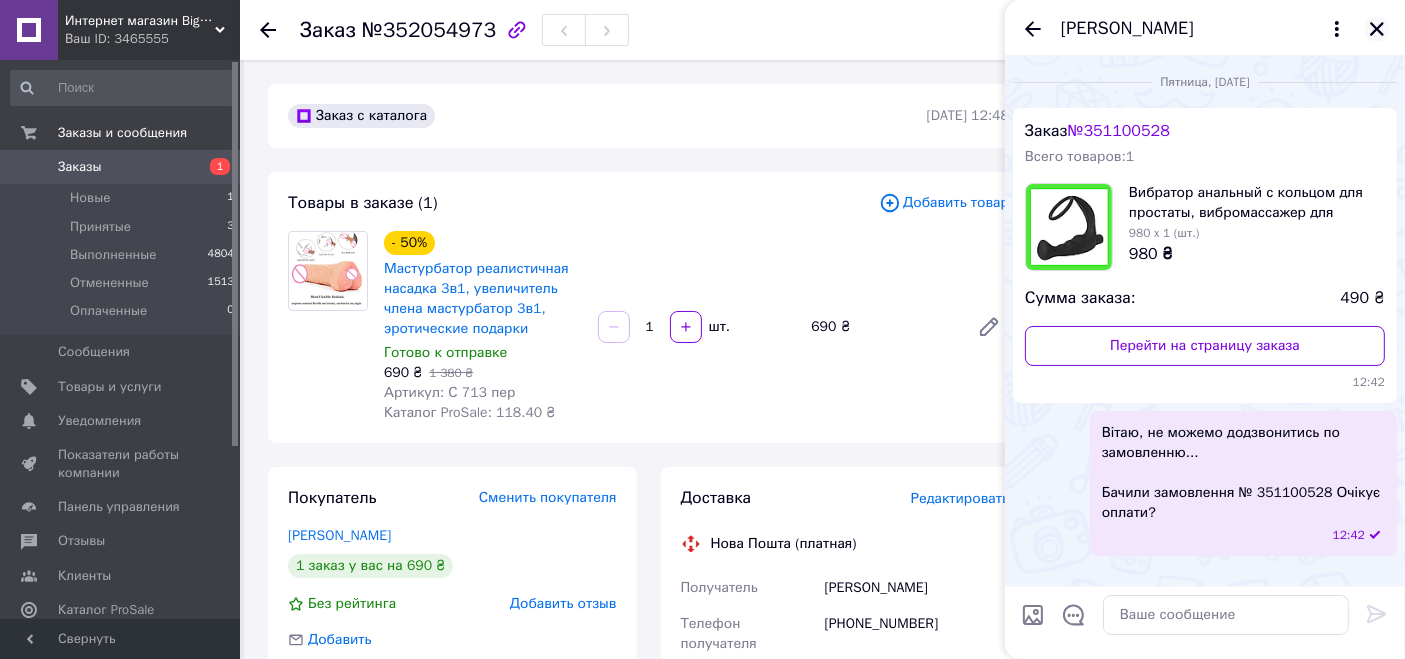 click 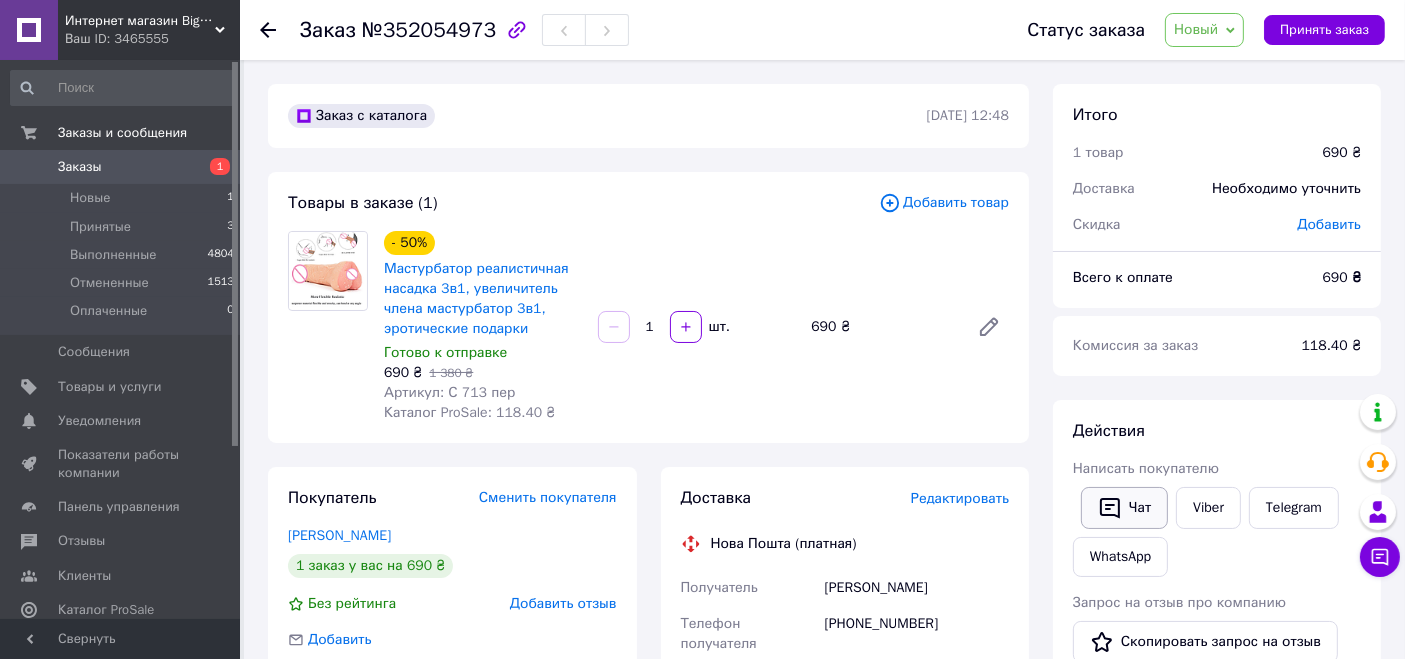 click 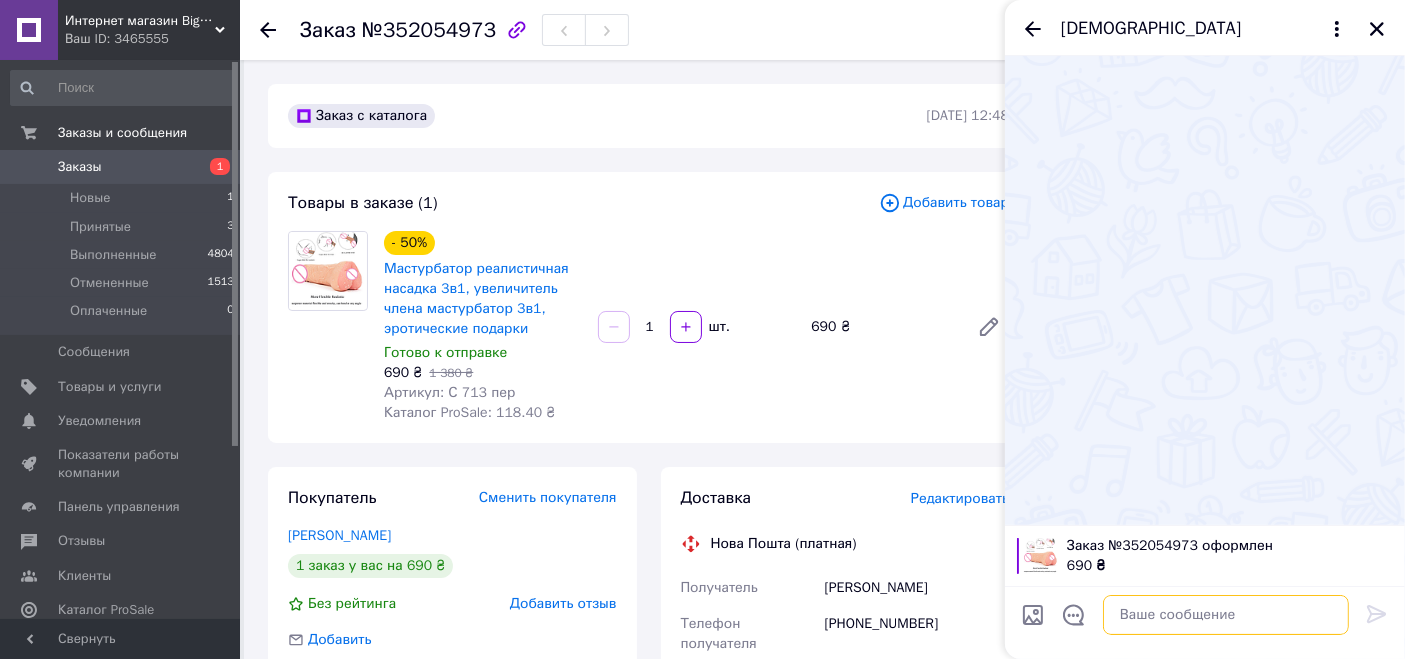 click at bounding box center [1226, 615] 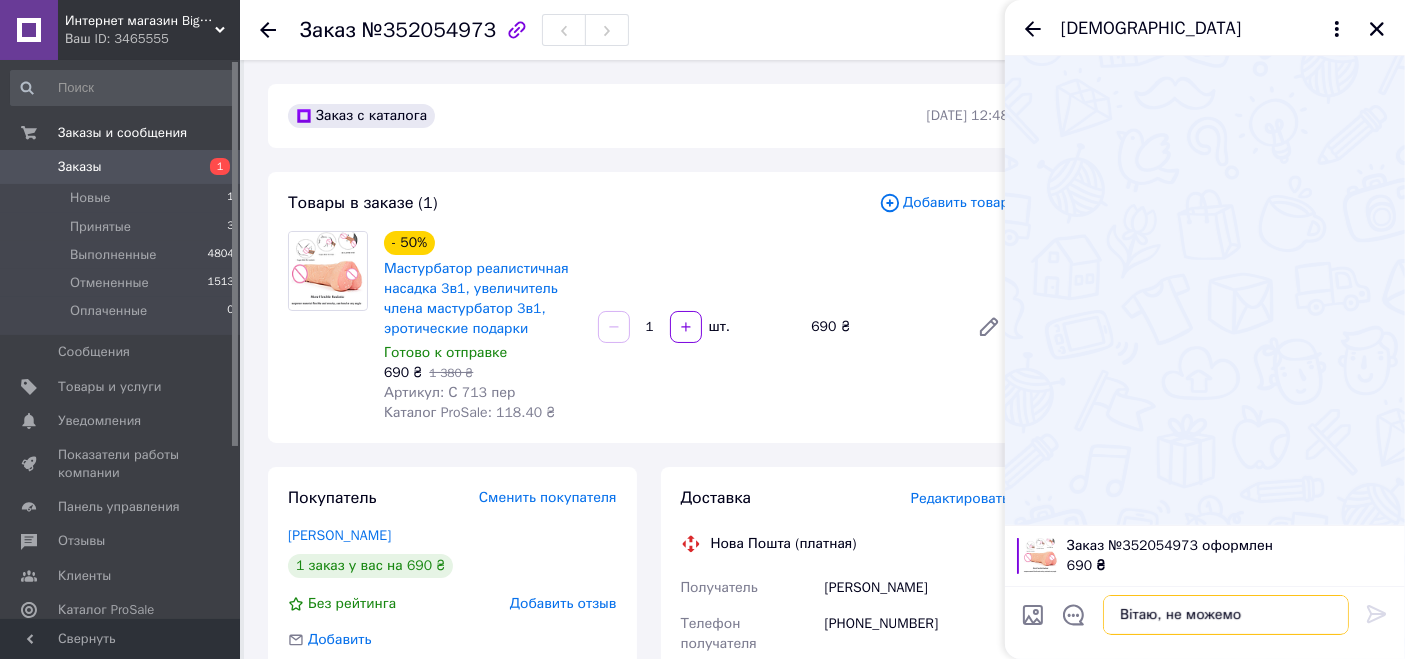 scroll, scrollTop: 13, scrollLeft: 0, axis: vertical 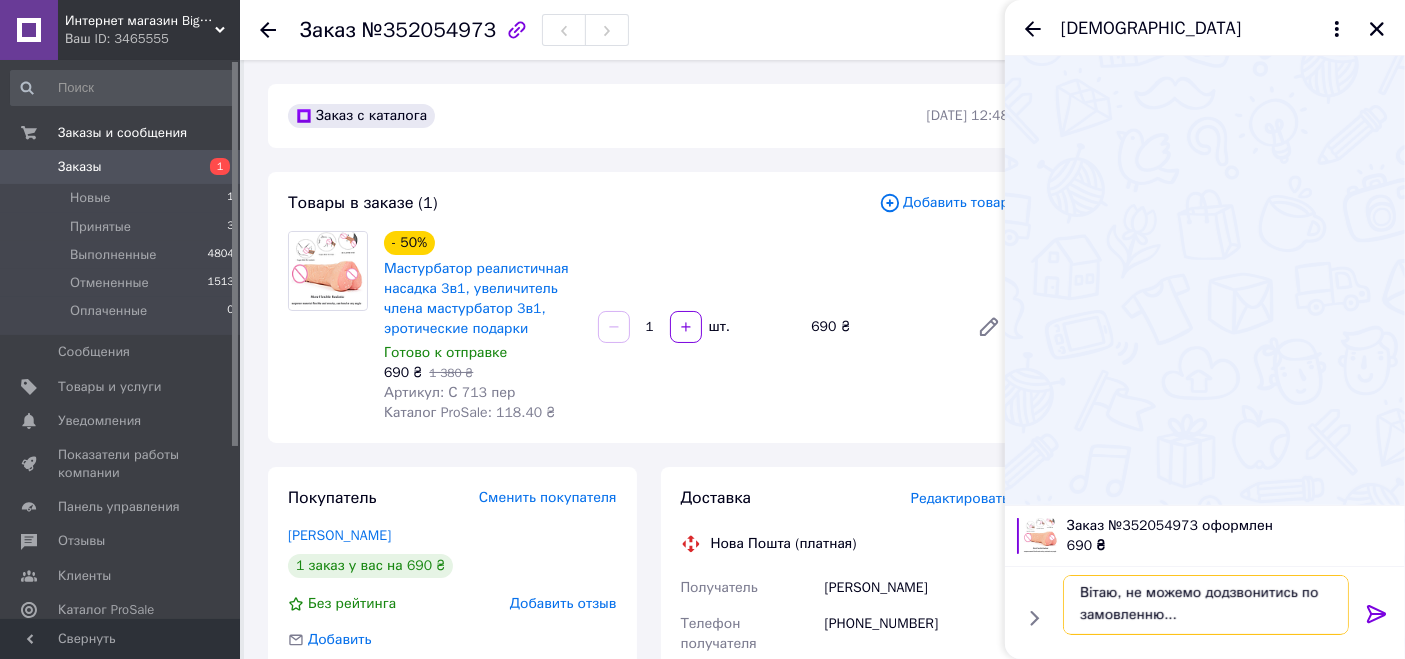 type on "Вітаю, не можемо додзвонитись по замовленню..." 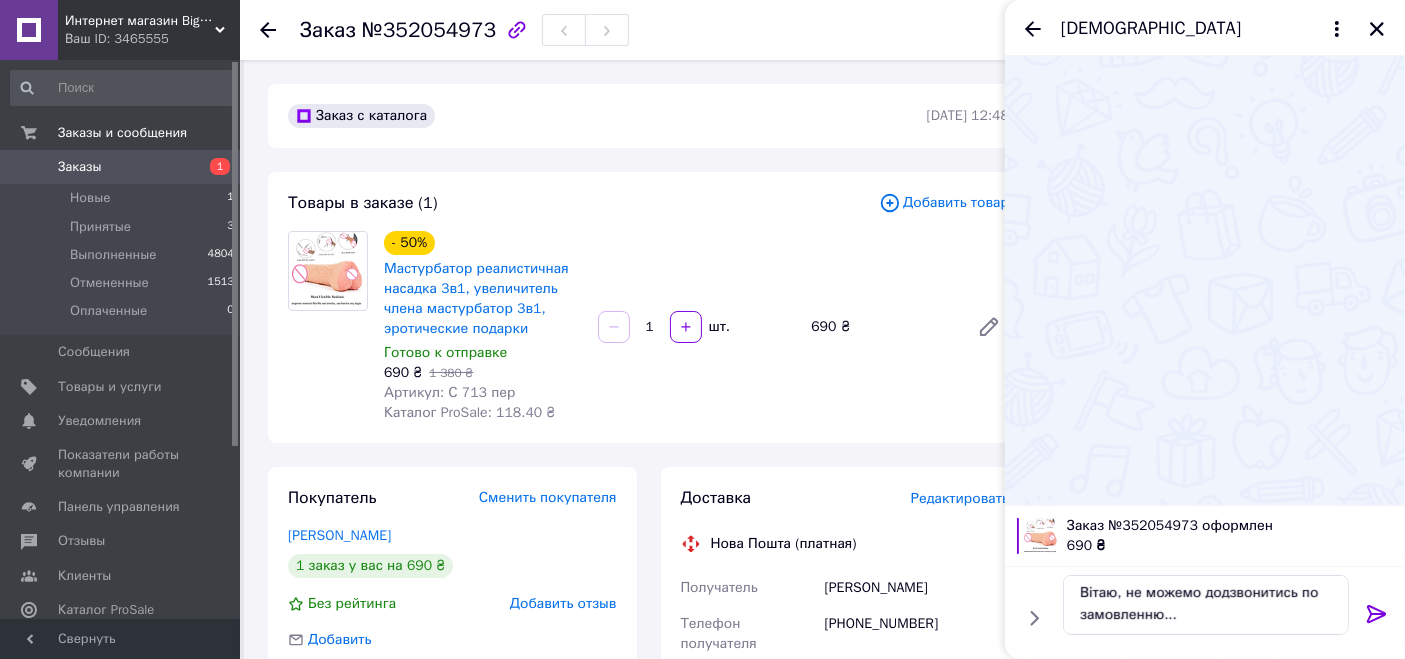 click 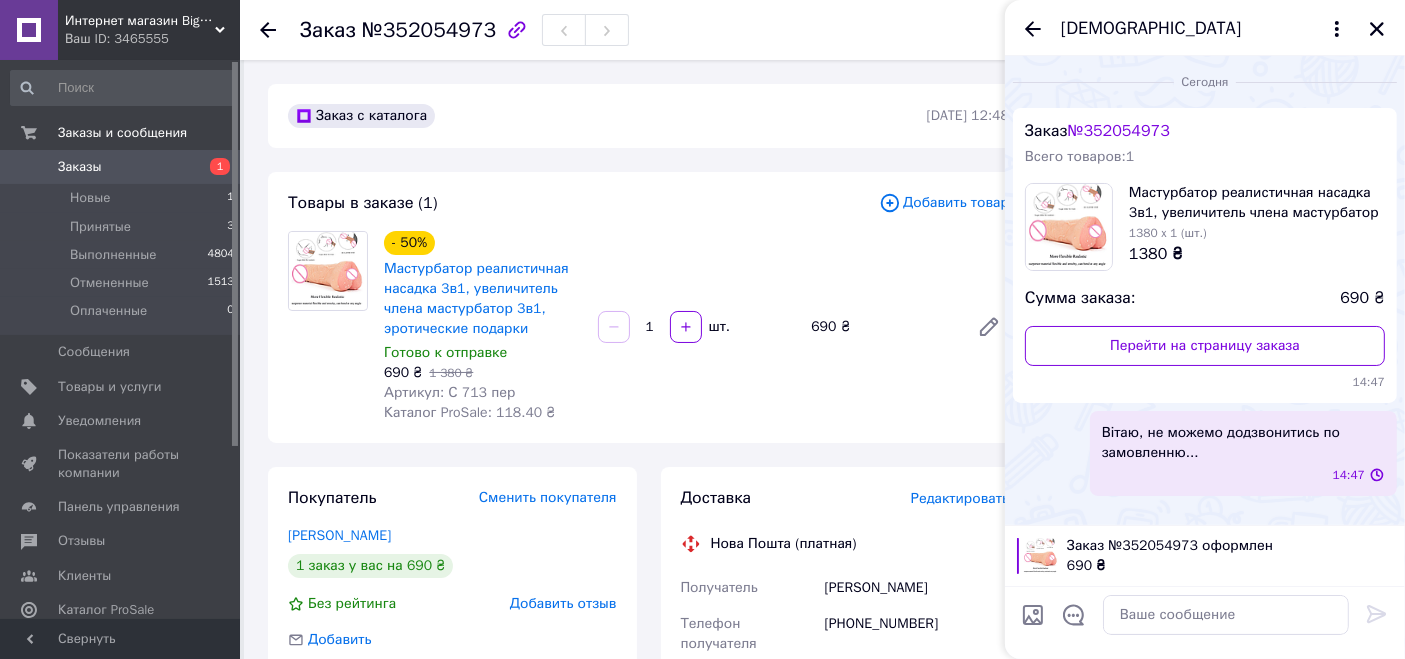 scroll, scrollTop: 0, scrollLeft: 0, axis: both 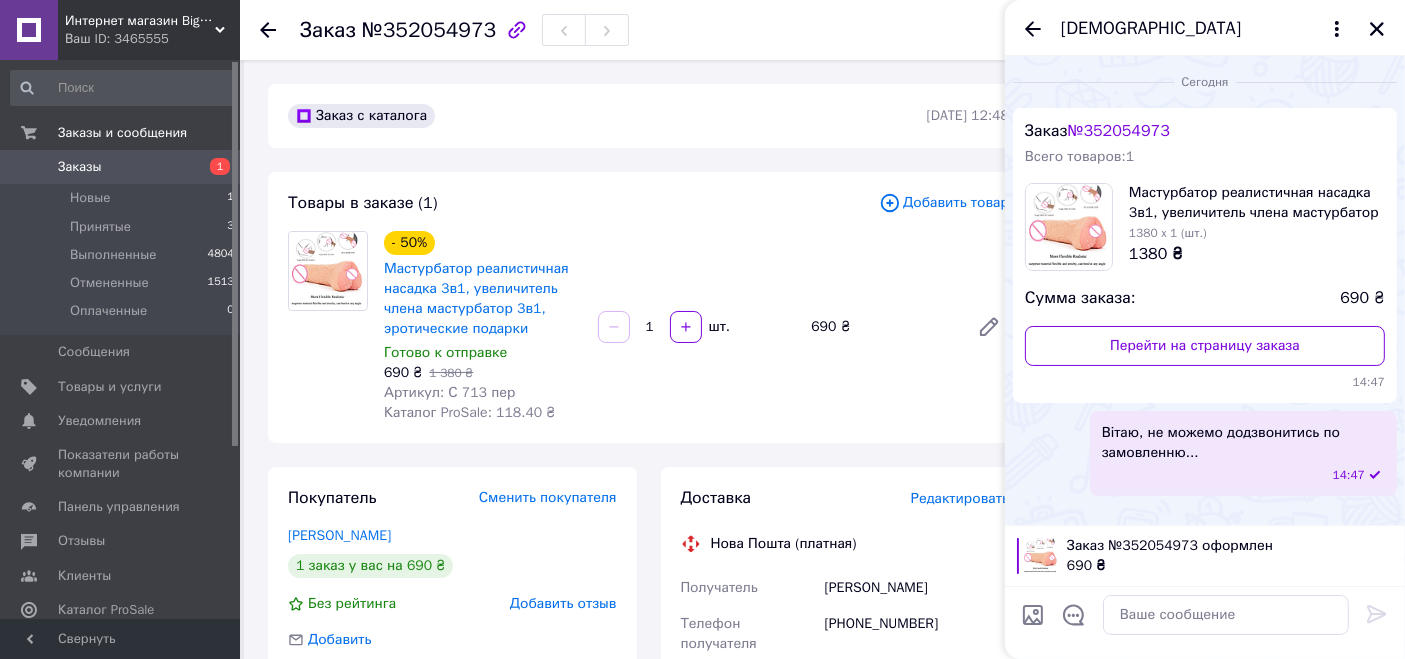 click on "- 50% Мастурбатор реалистичная насадка 3в1, увеличитель члена мастурбатор 3в1, эротические подарки Готово к отправке 690 ₴   1 380 ₴ Артикул: С 713 пер Каталог ProSale: 118.40 ₴  1   шт. 690 ₴" at bounding box center (696, 327) 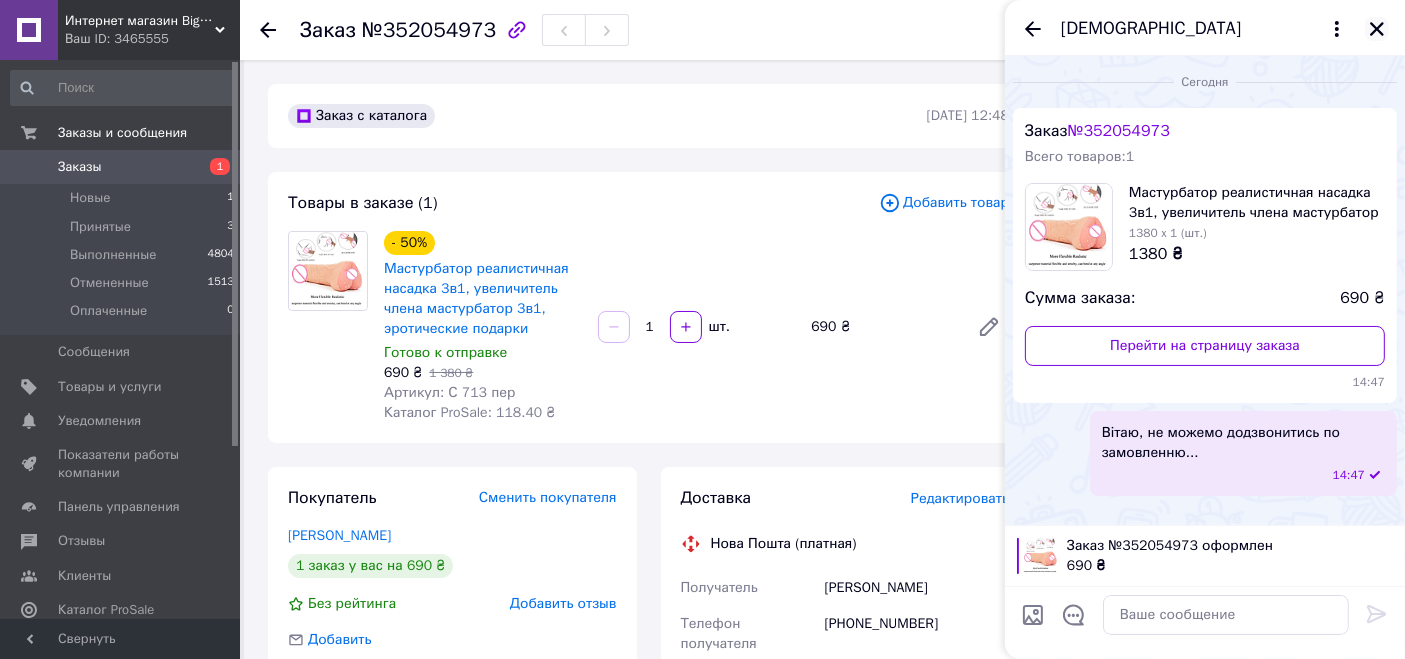 click 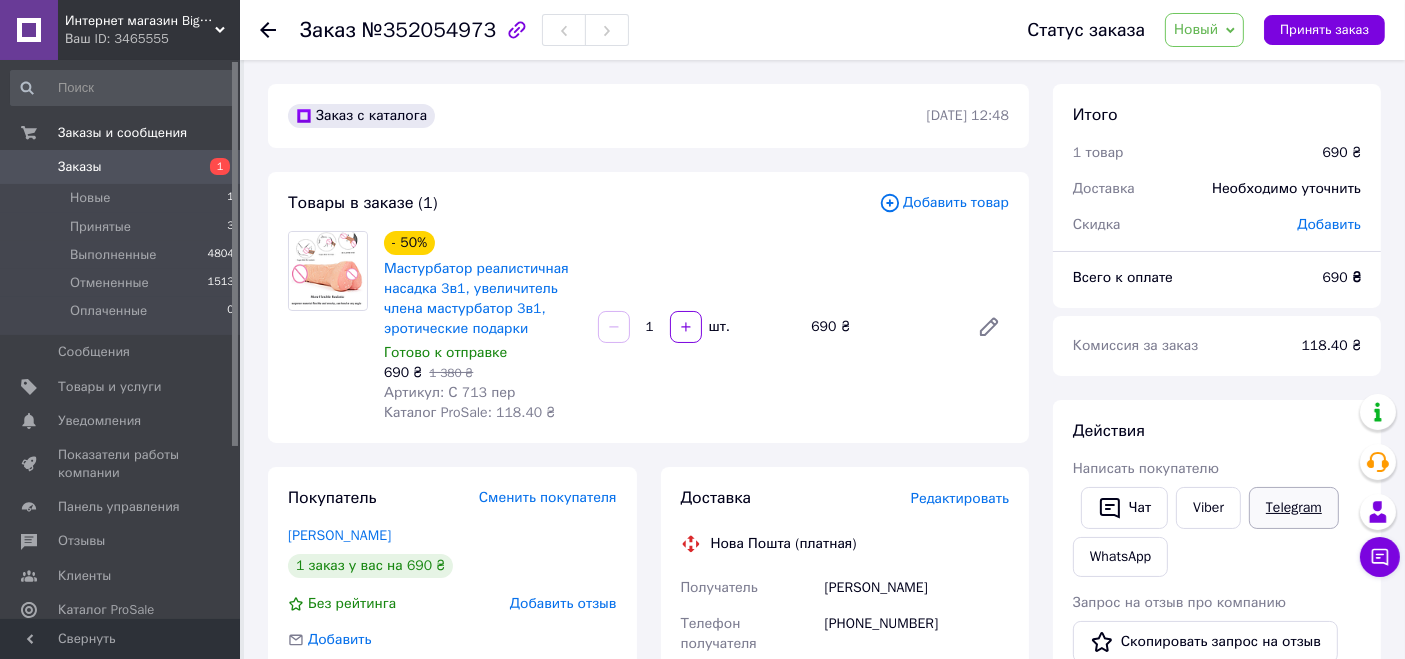 click on "Telegram" at bounding box center [1294, 508] 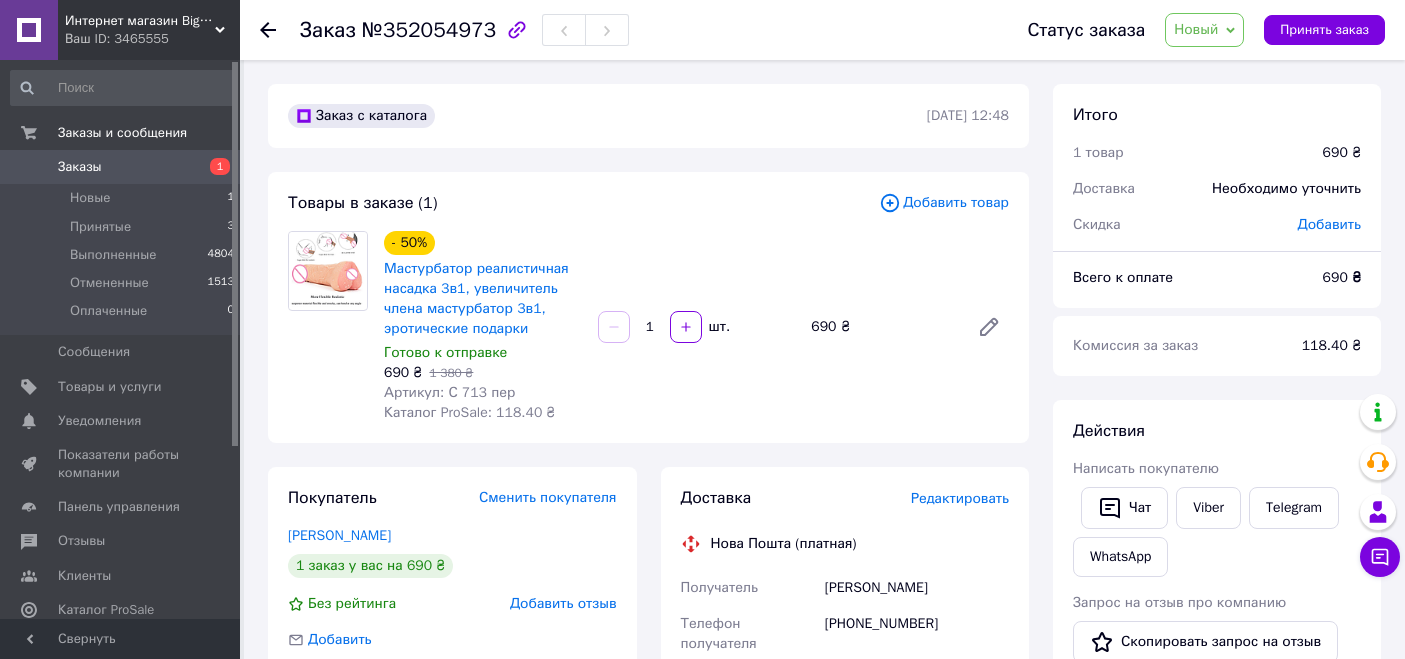 scroll, scrollTop: 0, scrollLeft: 0, axis: both 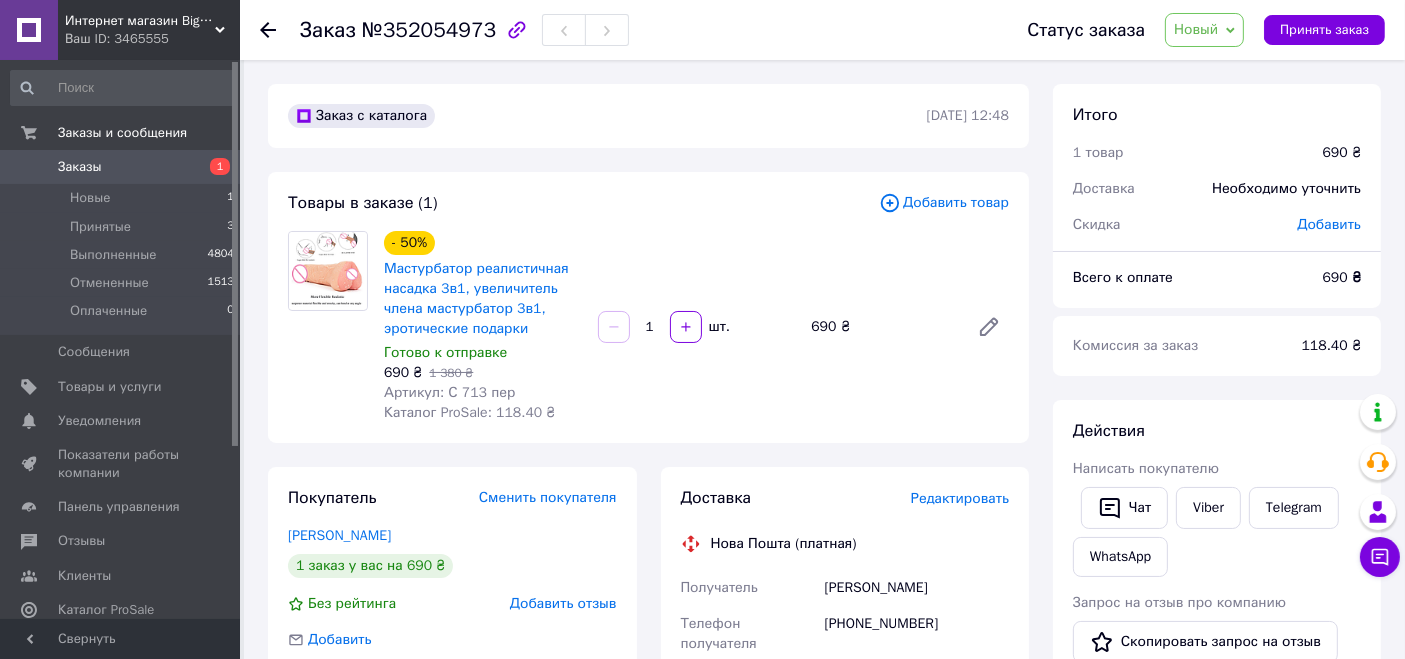 click on "Интернет магазин Big Store" at bounding box center (140, 21) 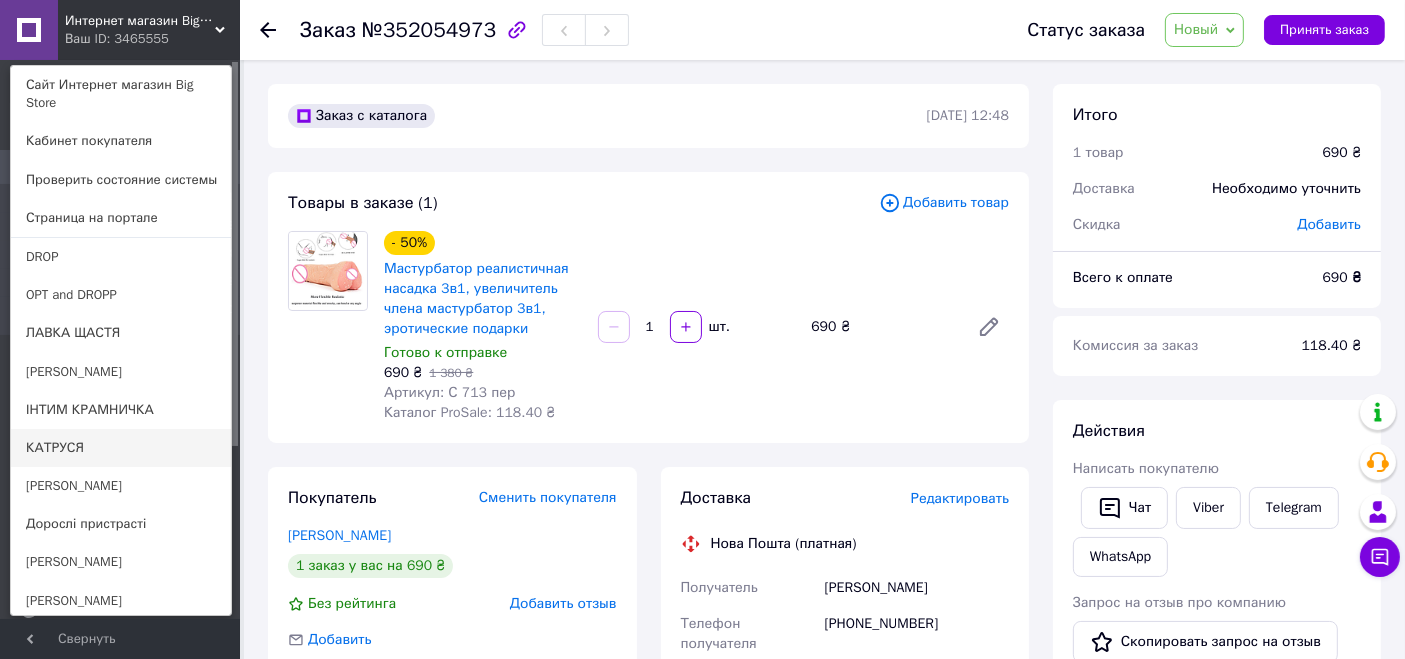 click on "КАТРУСЯ" at bounding box center [121, 448] 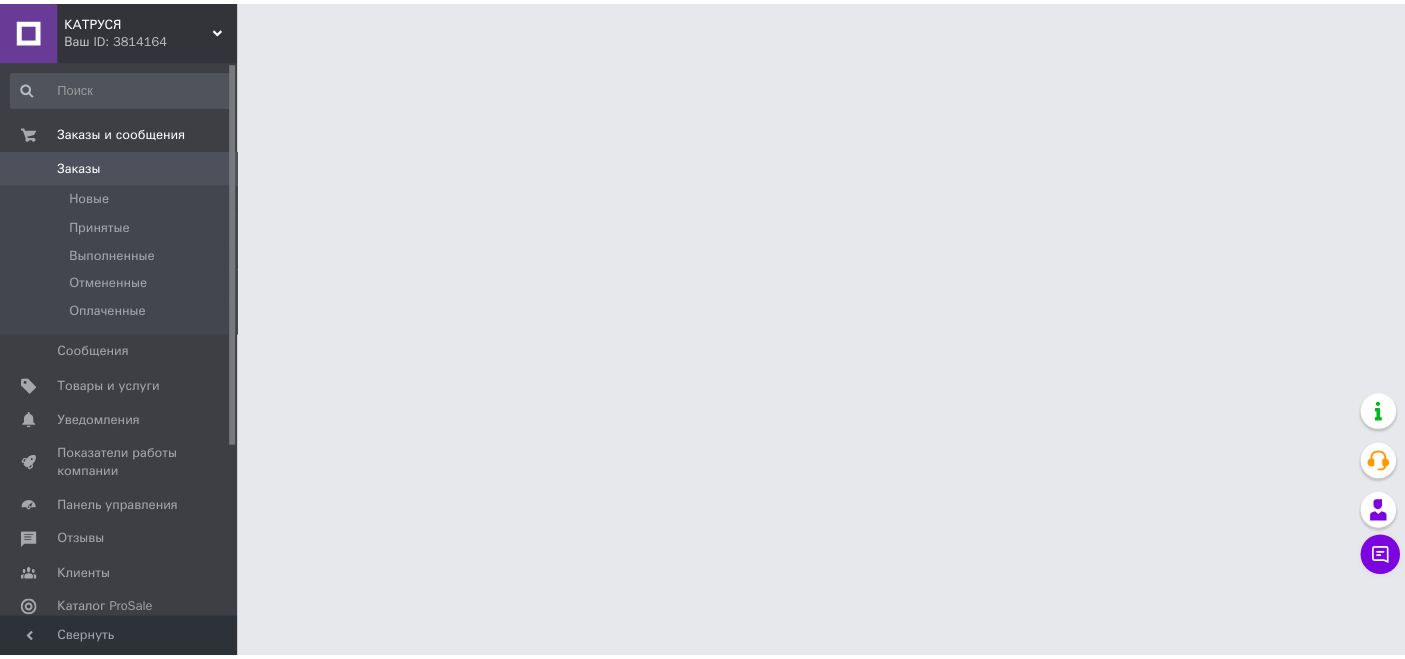scroll, scrollTop: 0, scrollLeft: 0, axis: both 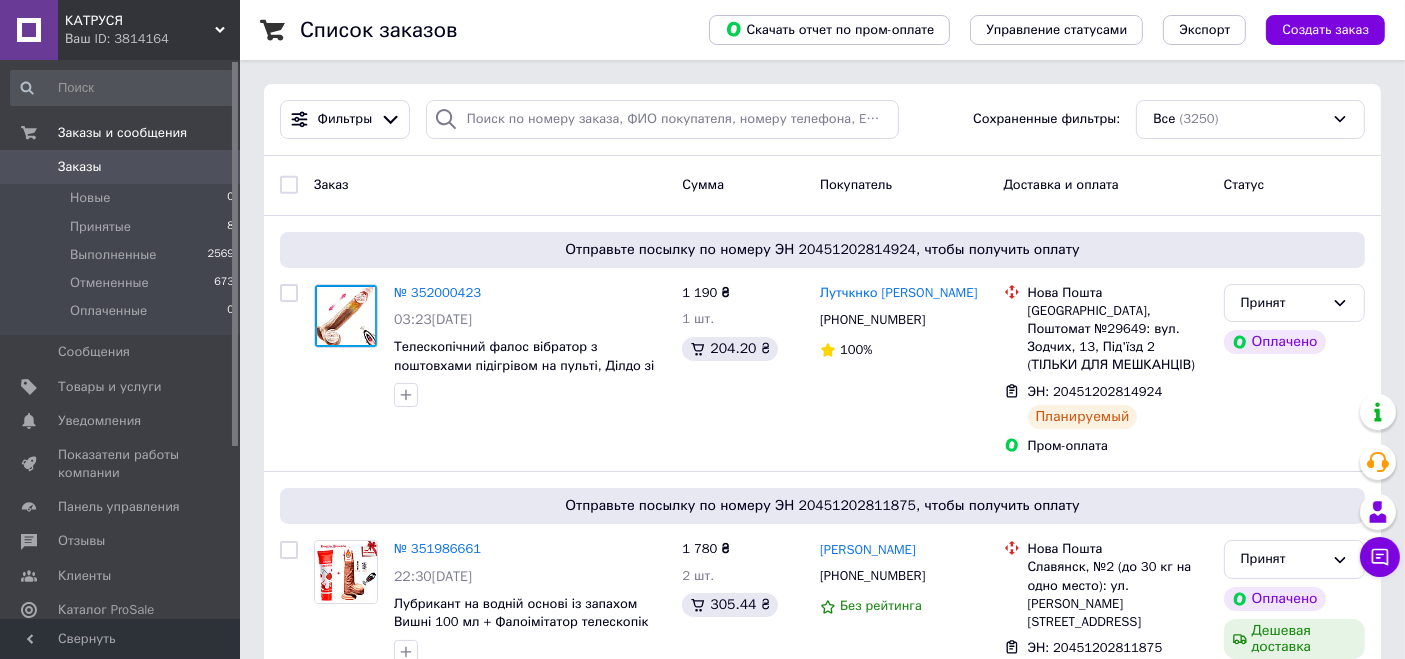 click on "Ваш ID: 3814164" at bounding box center [152, 39] 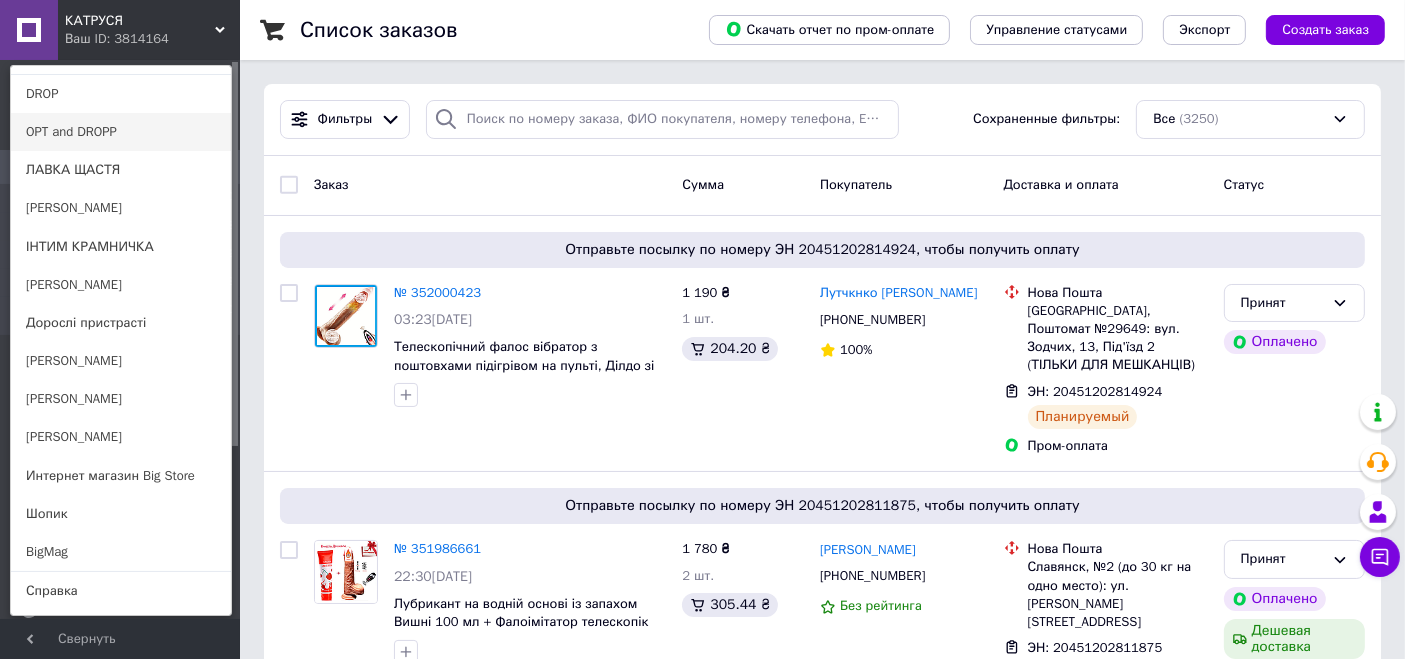 scroll, scrollTop: 177, scrollLeft: 0, axis: vertical 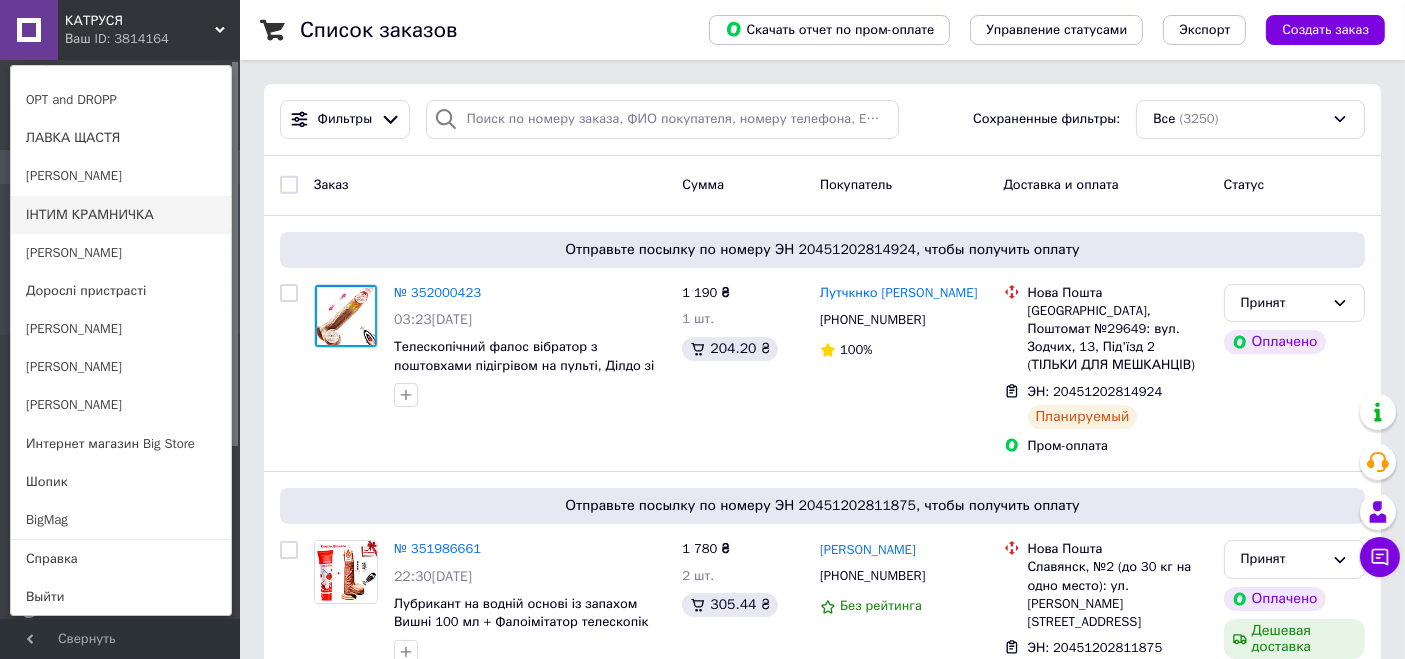 click on "ІНТИМ КРАМНИЧКА" at bounding box center (121, 215) 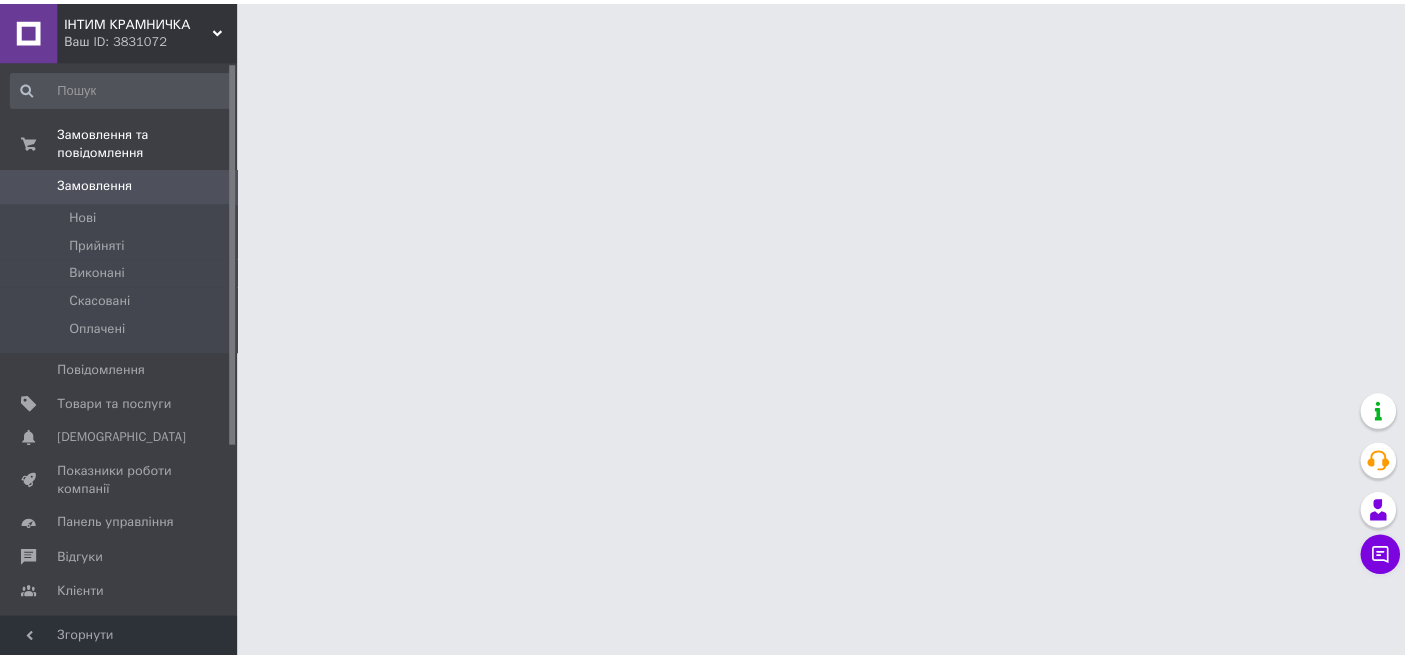 scroll, scrollTop: 0, scrollLeft: 0, axis: both 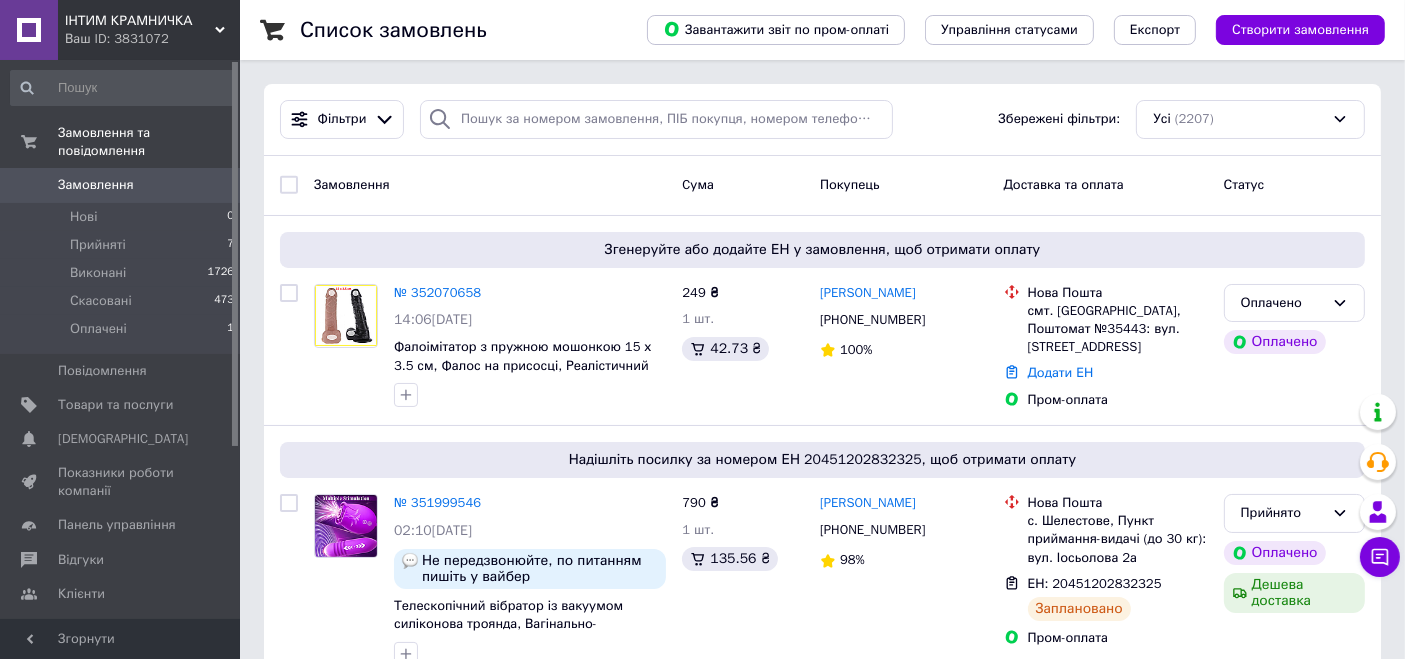 click on "ІНТИМ КРАМНИЧКА" at bounding box center [140, 21] 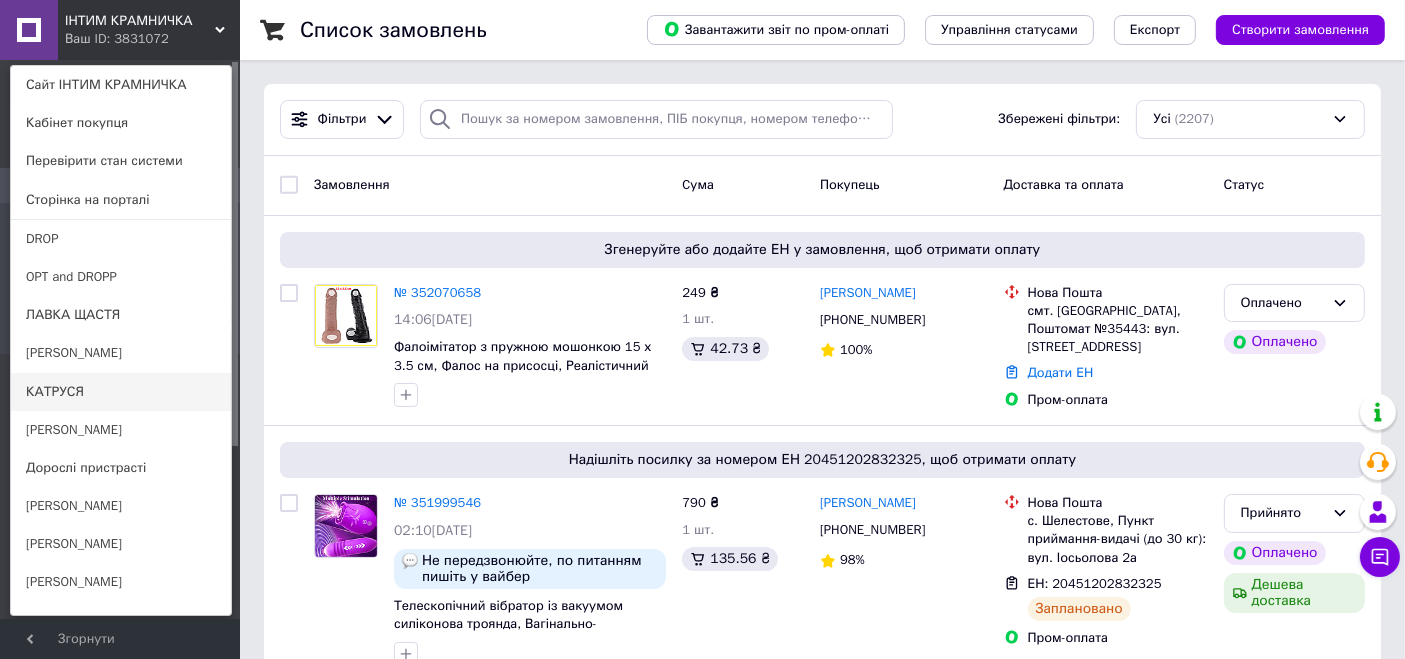 click on "КАТРУСЯ" at bounding box center [121, 392] 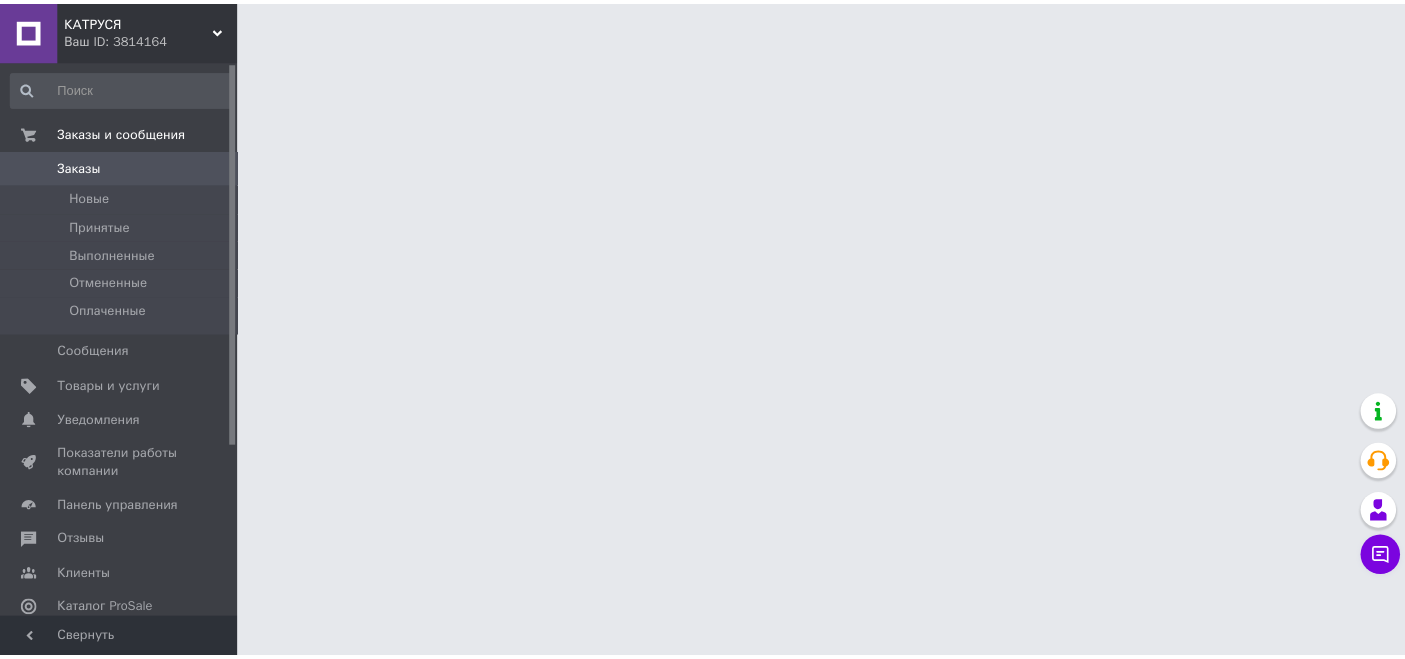 scroll, scrollTop: 0, scrollLeft: 0, axis: both 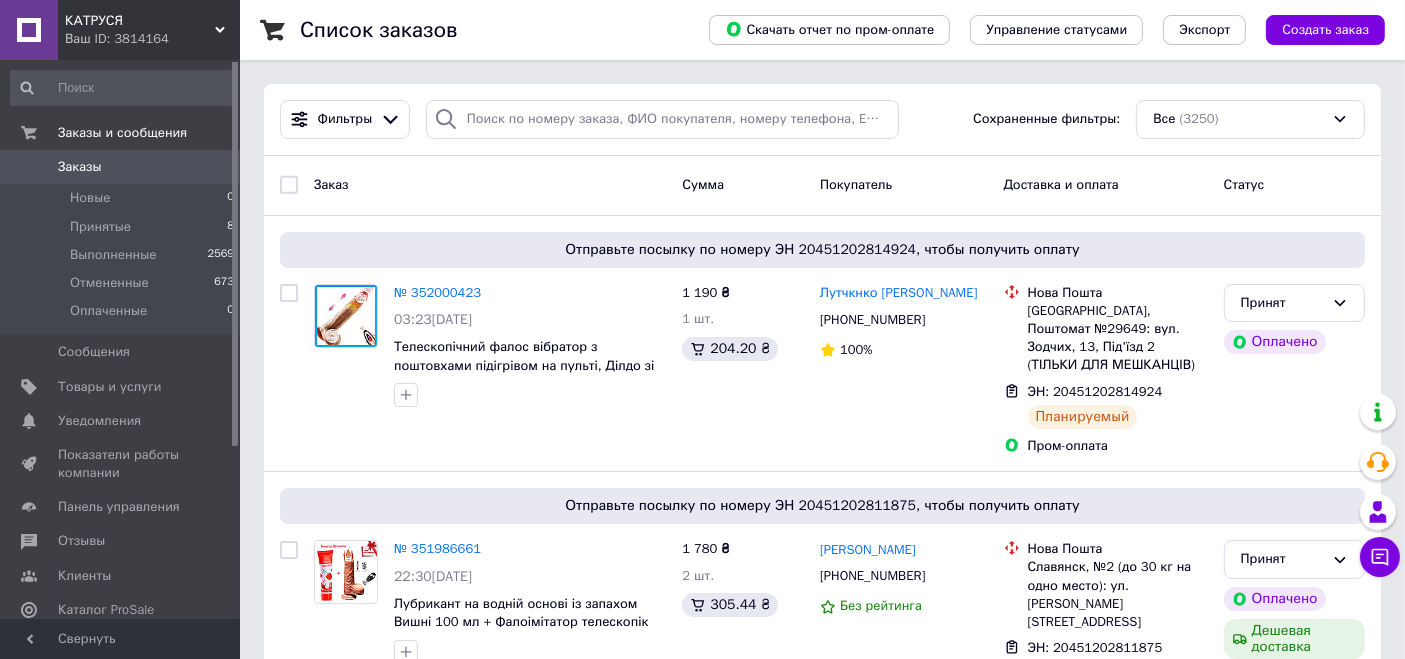 click on "КАТРУСЯ" at bounding box center [140, 21] 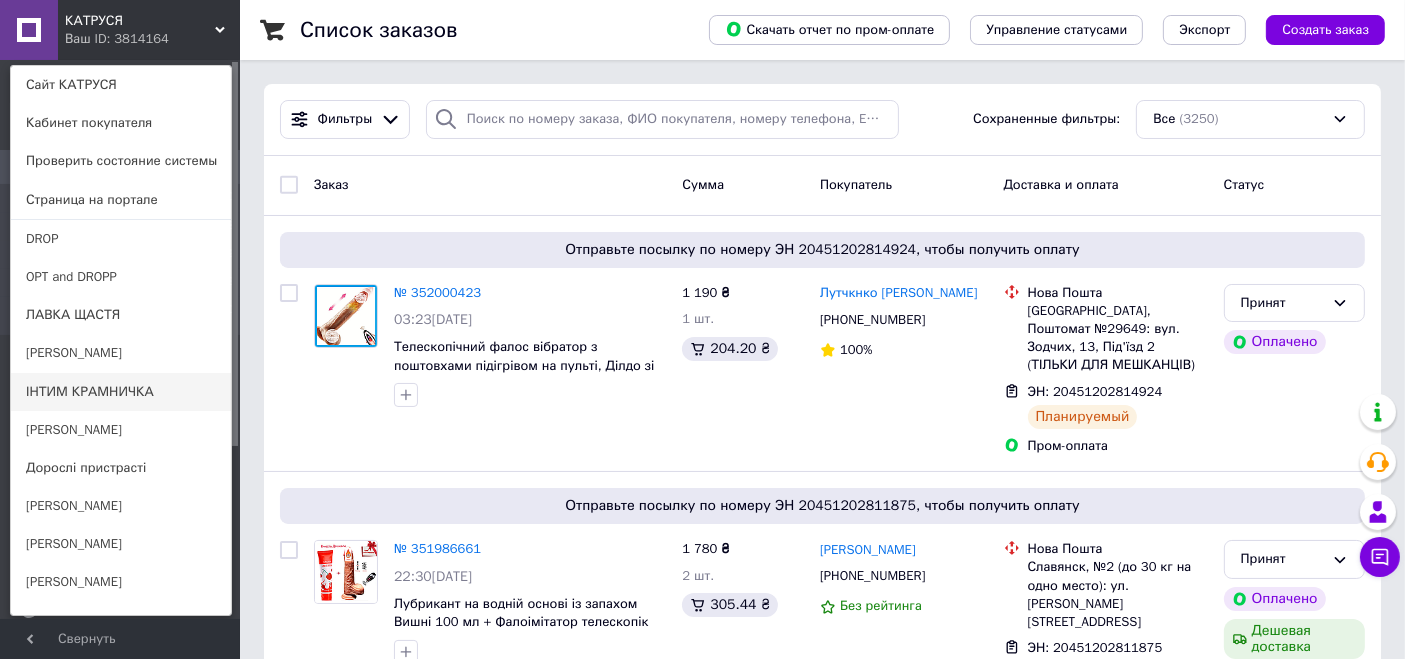 click on "ІНТИМ КРАМНИЧКА" at bounding box center (121, 392) 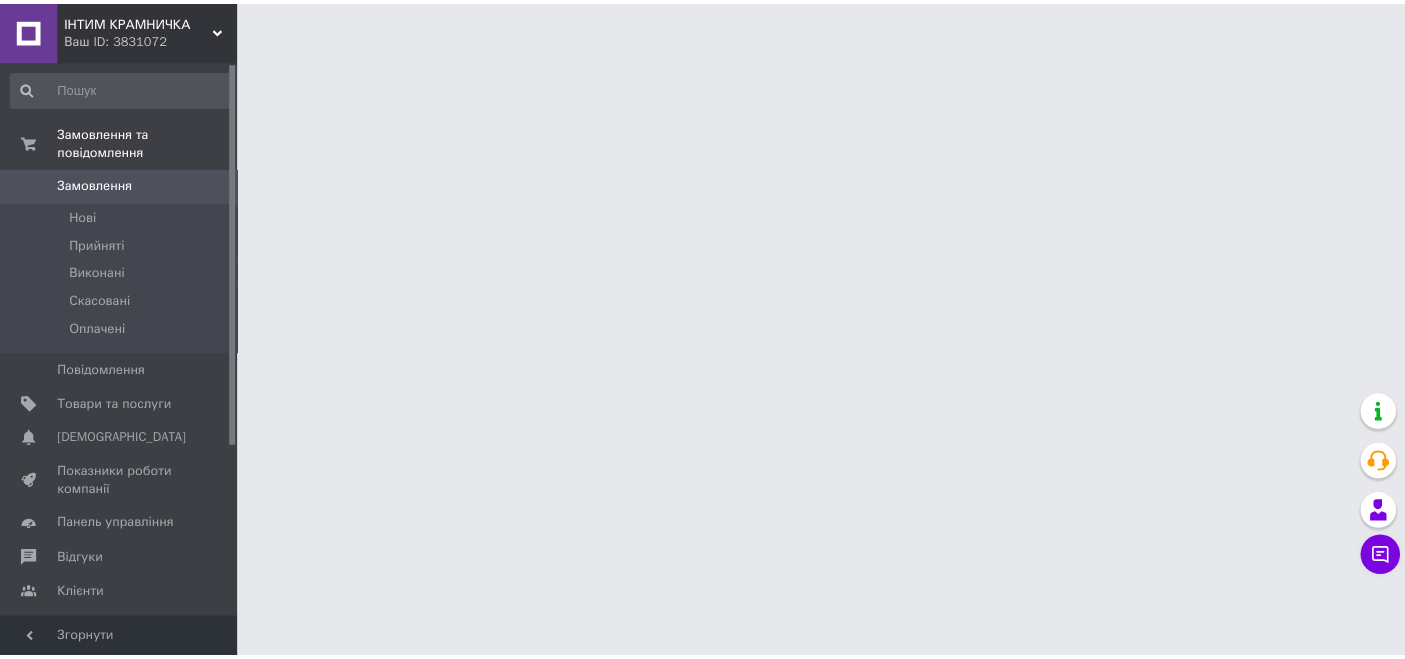 scroll, scrollTop: 0, scrollLeft: 0, axis: both 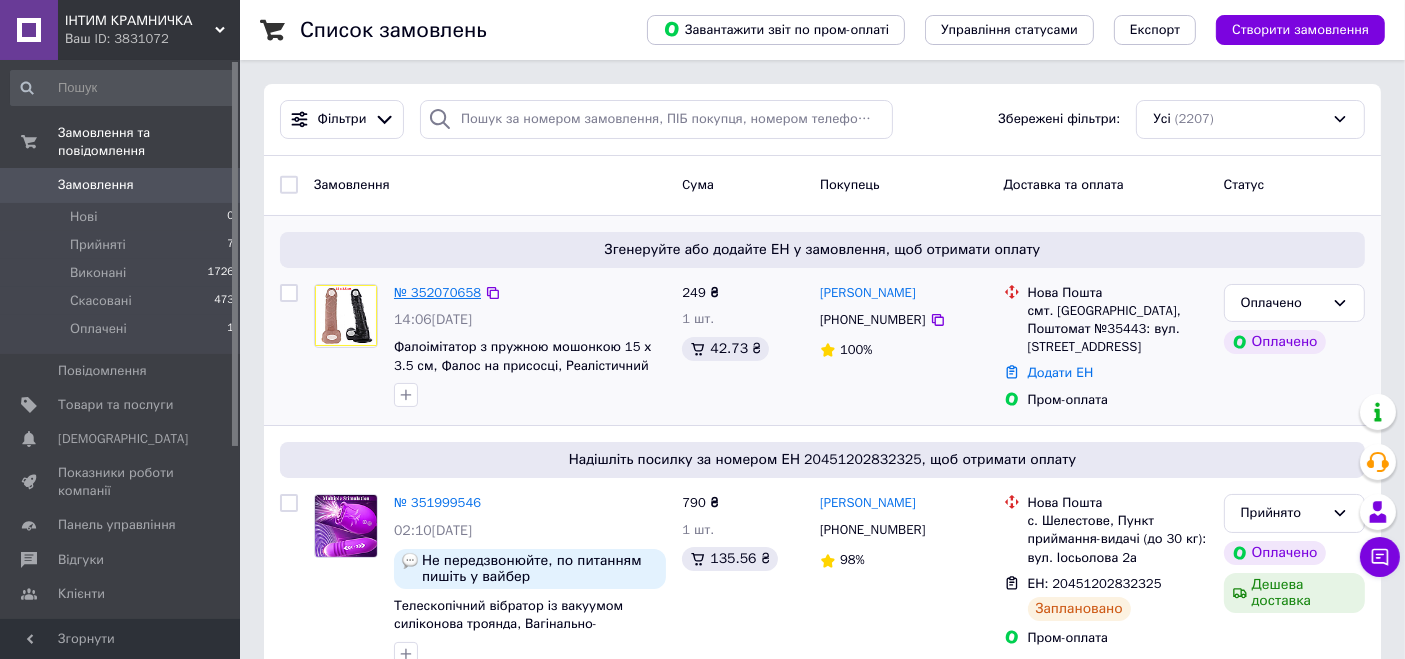 click on "№ 352070658" at bounding box center (437, 292) 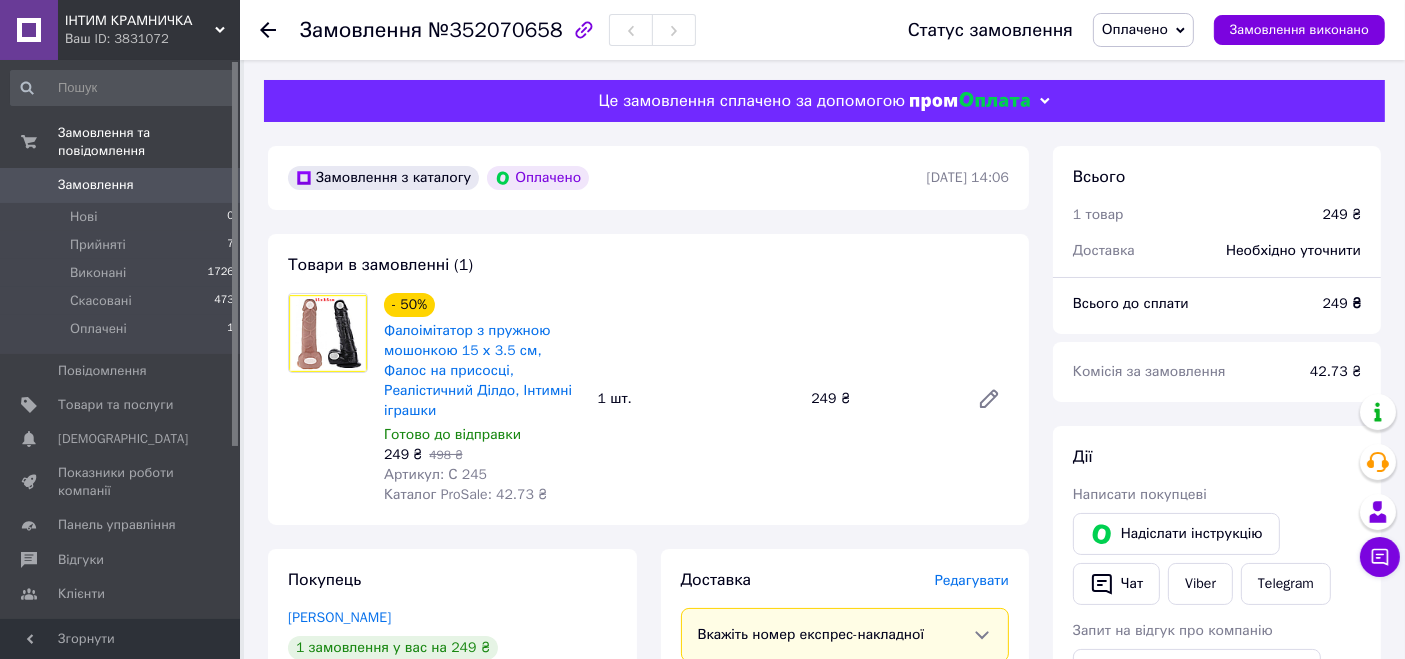 click on "Оплачено" at bounding box center [1143, 30] 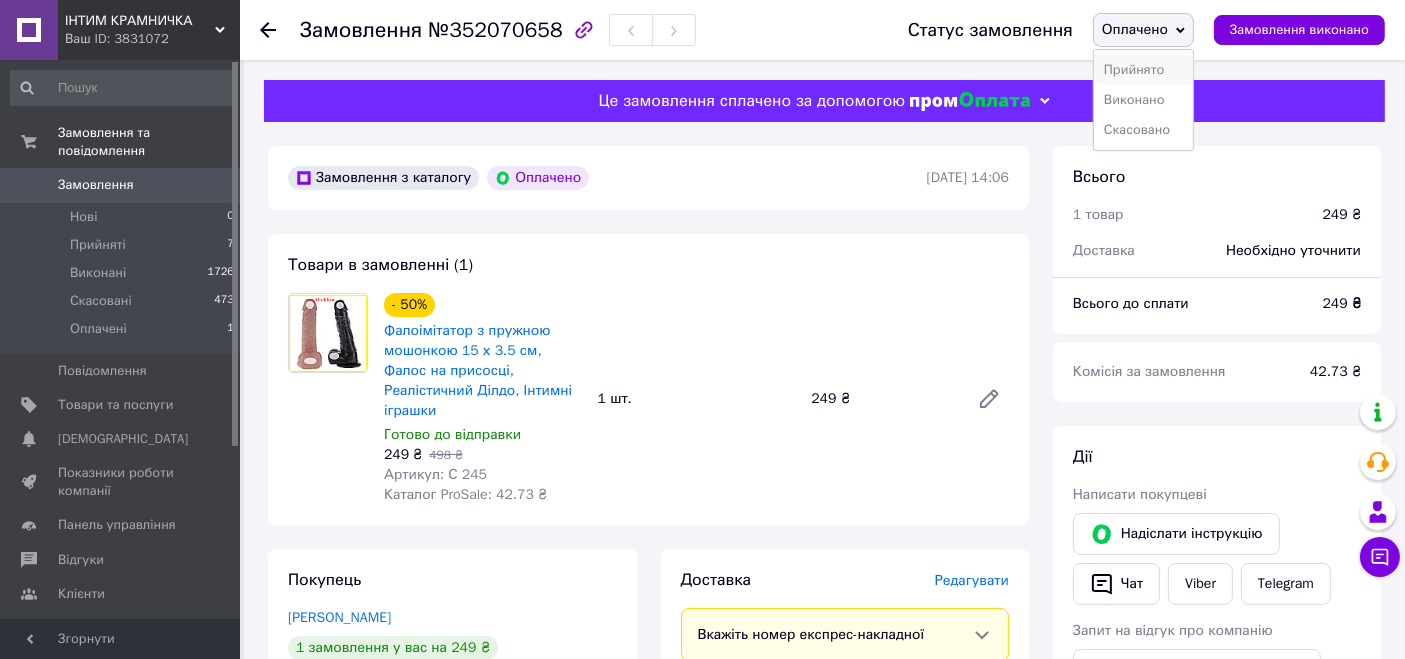 click on "Прийнято" at bounding box center [1143, 70] 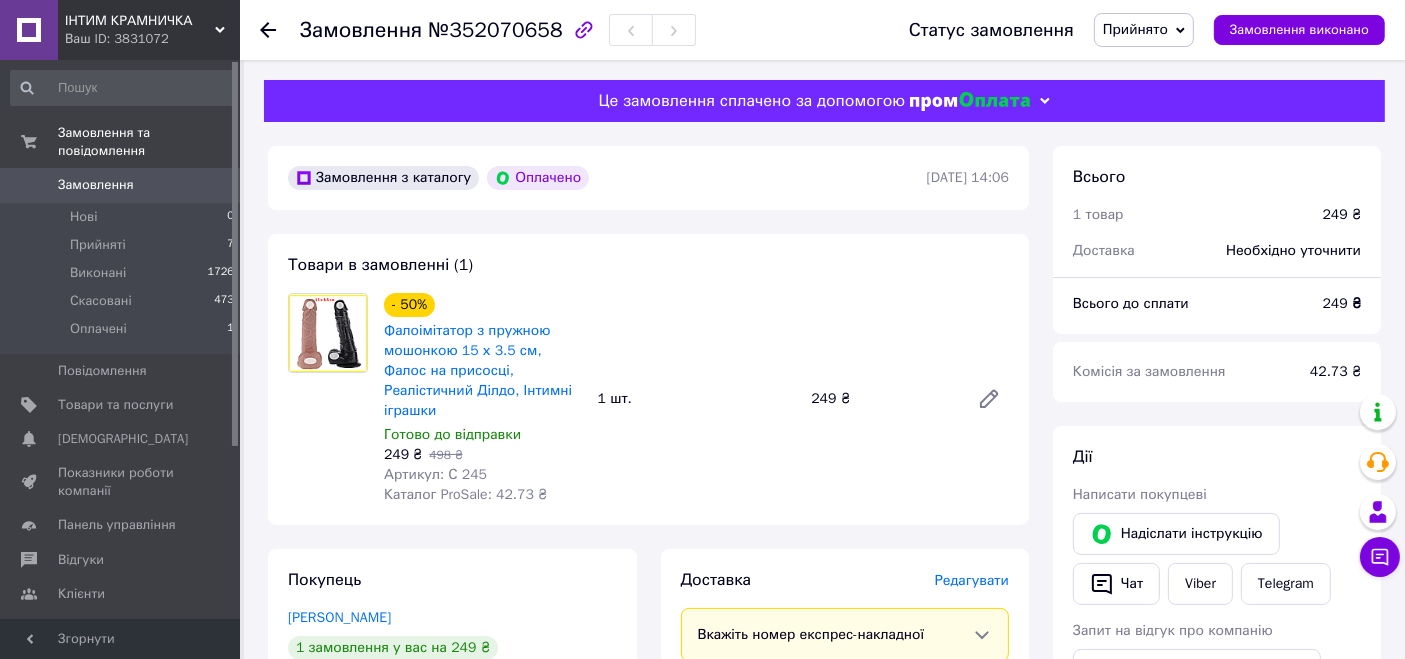 click on "№352070658" at bounding box center (495, 30) 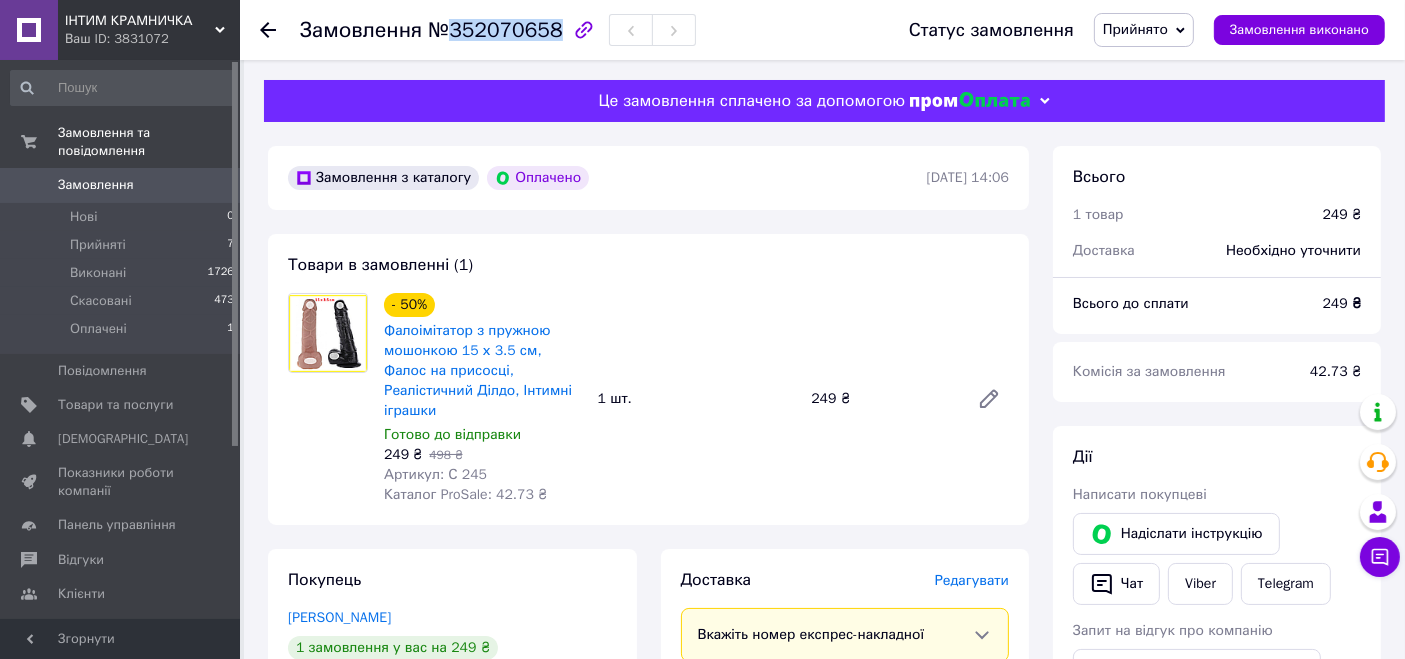 click on "№352070658" at bounding box center (495, 30) 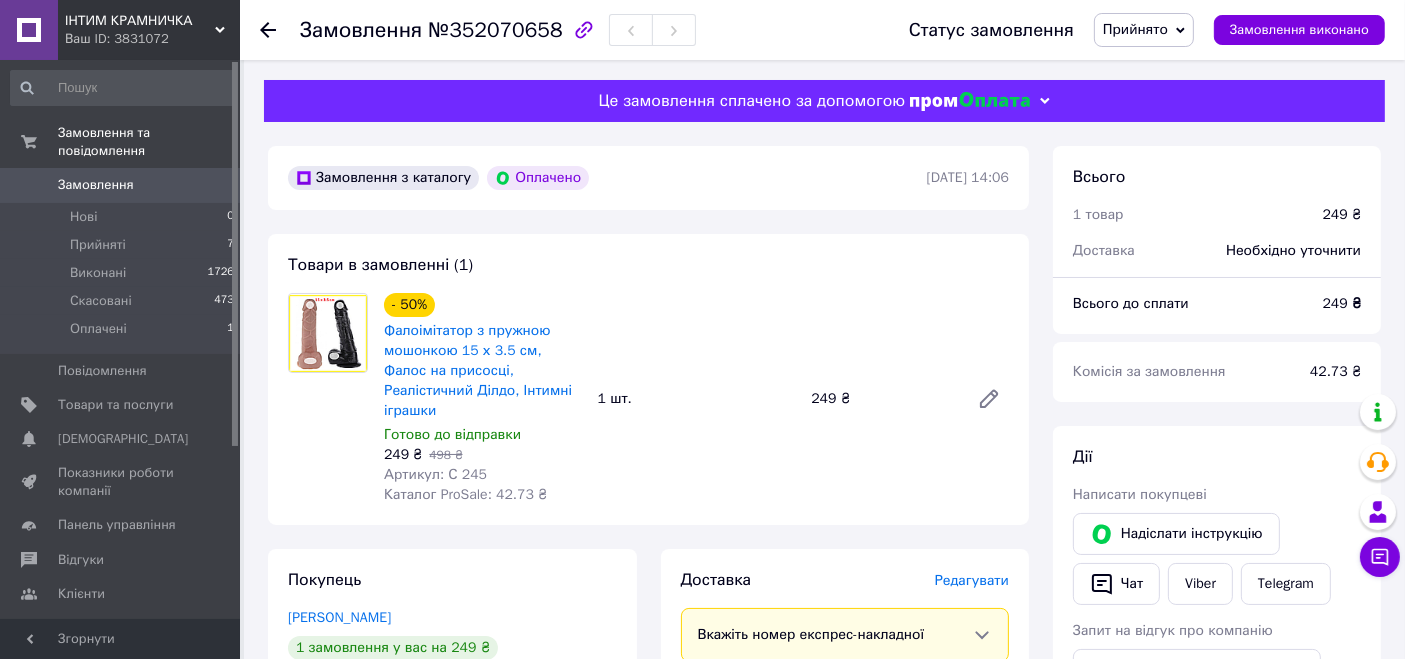click on "Viber" at bounding box center [1200, 584] 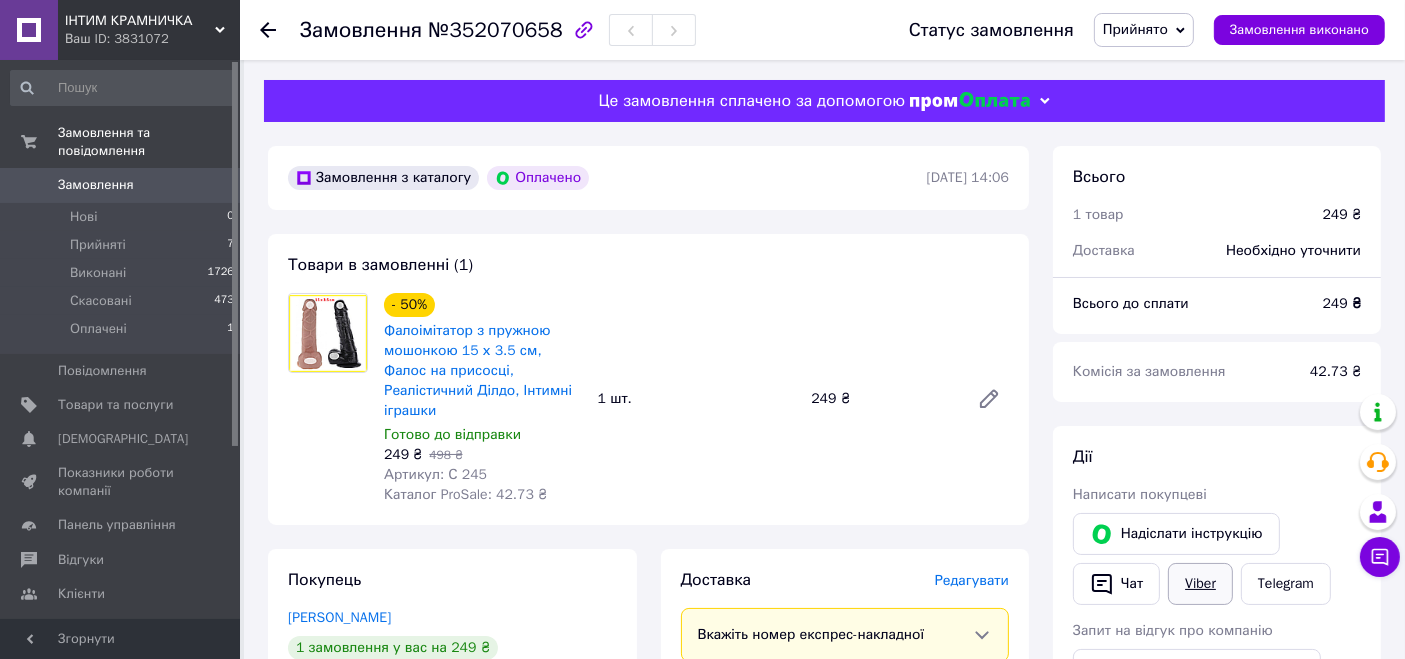 click on "Viber" at bounding box center (1200, 584) 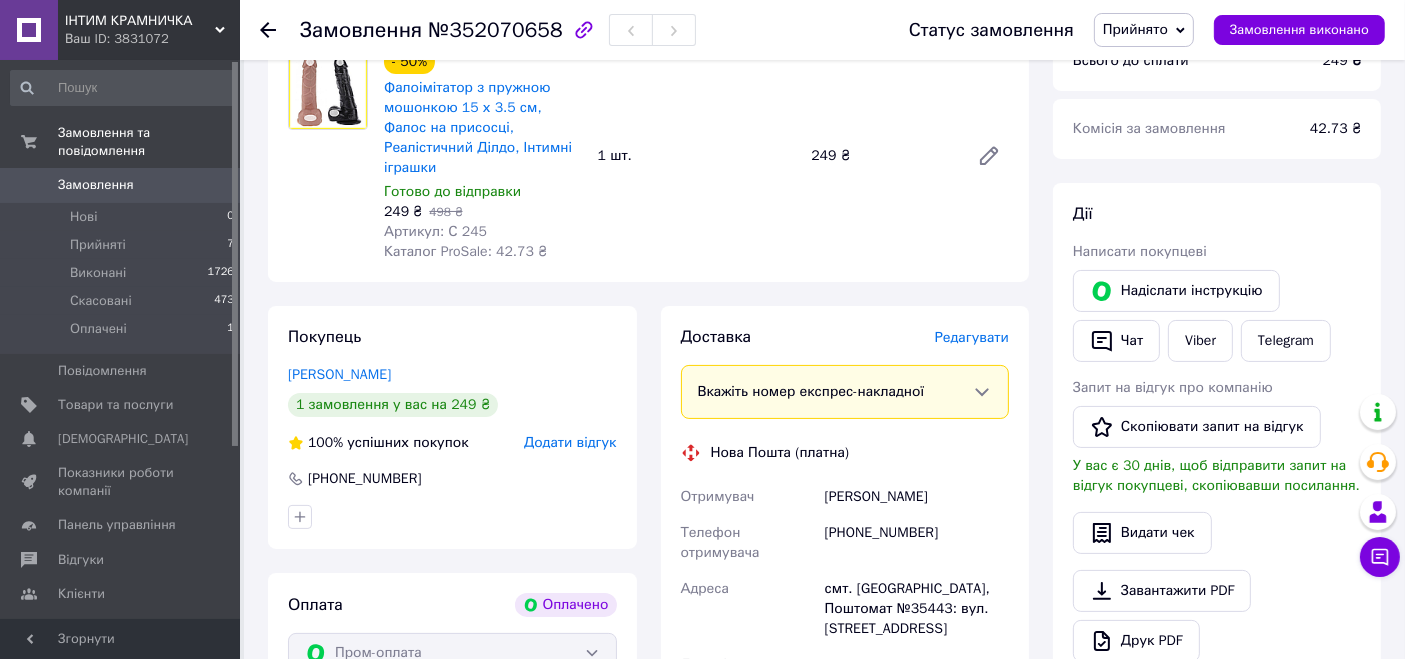 scroll, scrollTop: 222, scrollLeft: 0, axis: vertical 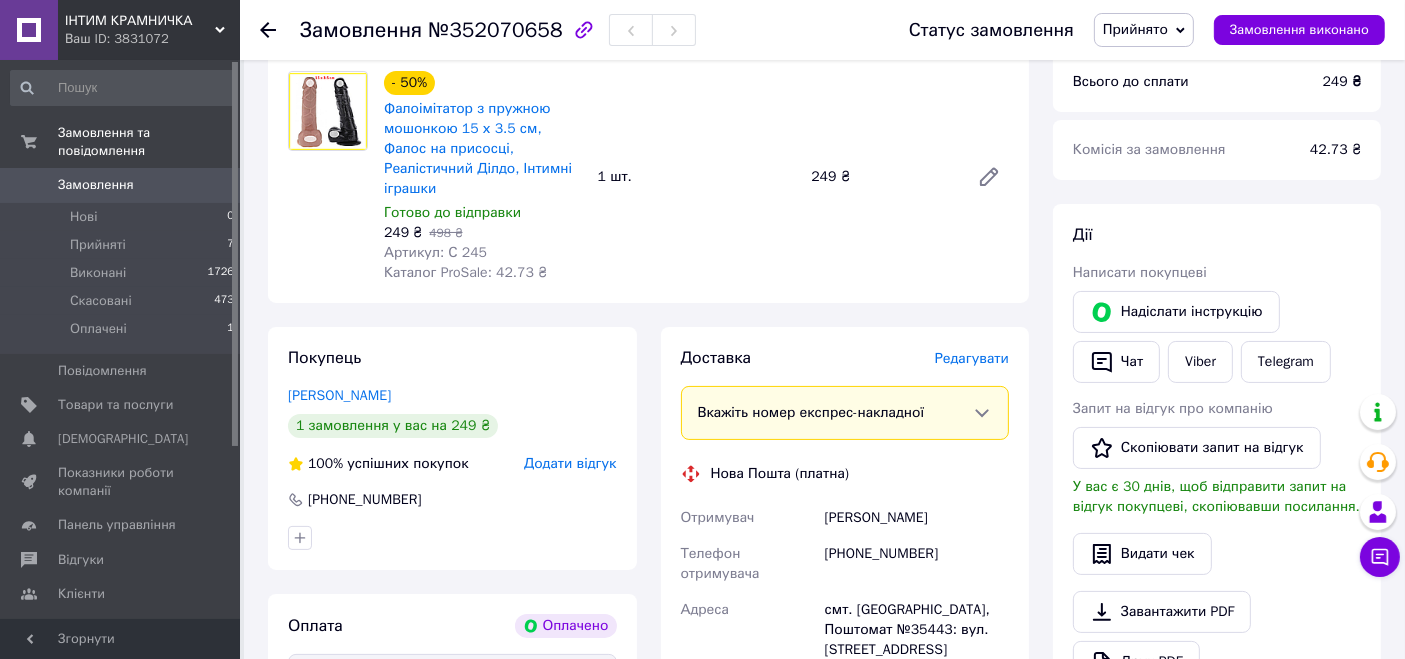 click on "Водик Едера" at bounding box center [917, 518] 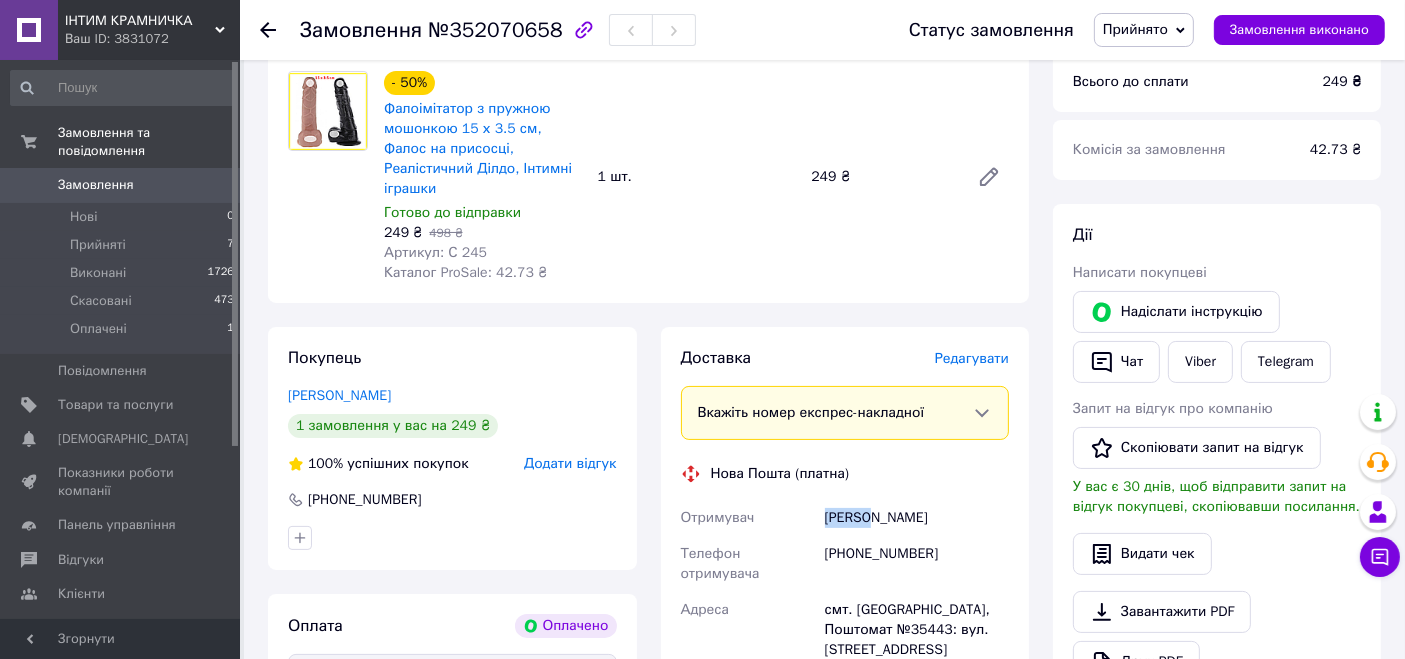 click on "Водик Едера" at bounding box center [917, 518] 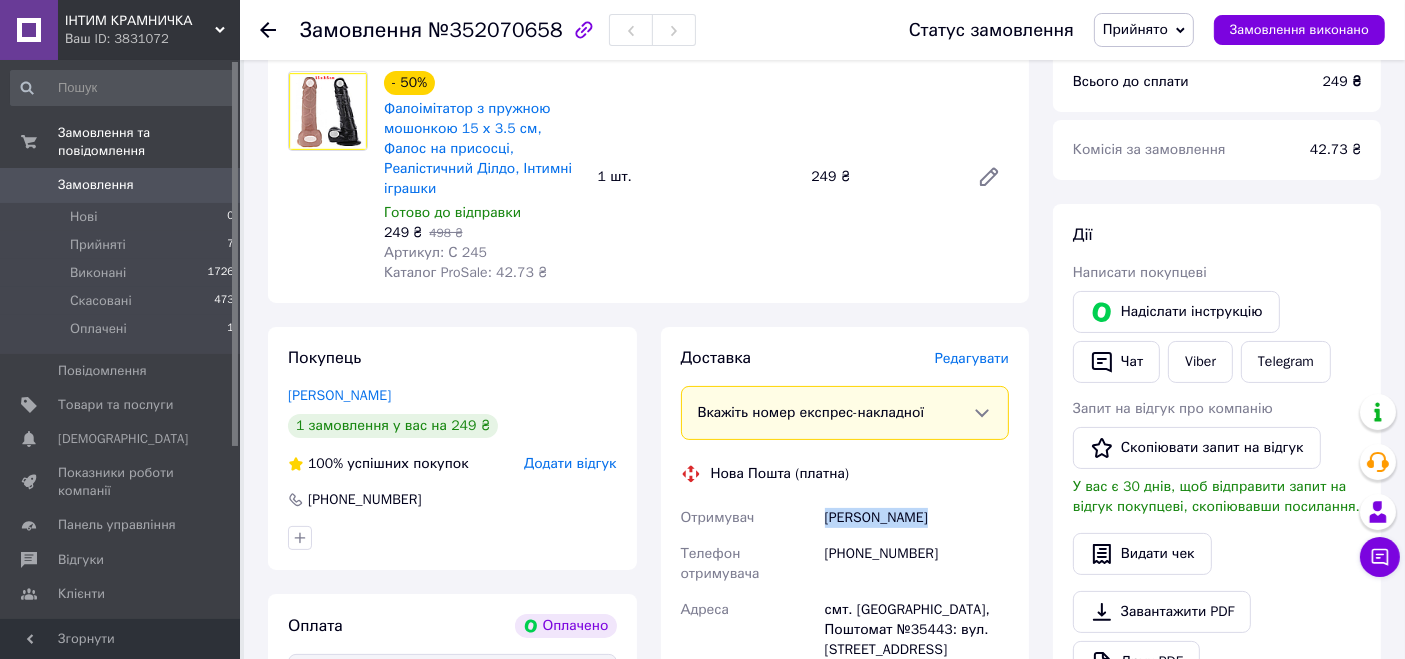click on "Водик Едера" at bounding box center [917, 518] 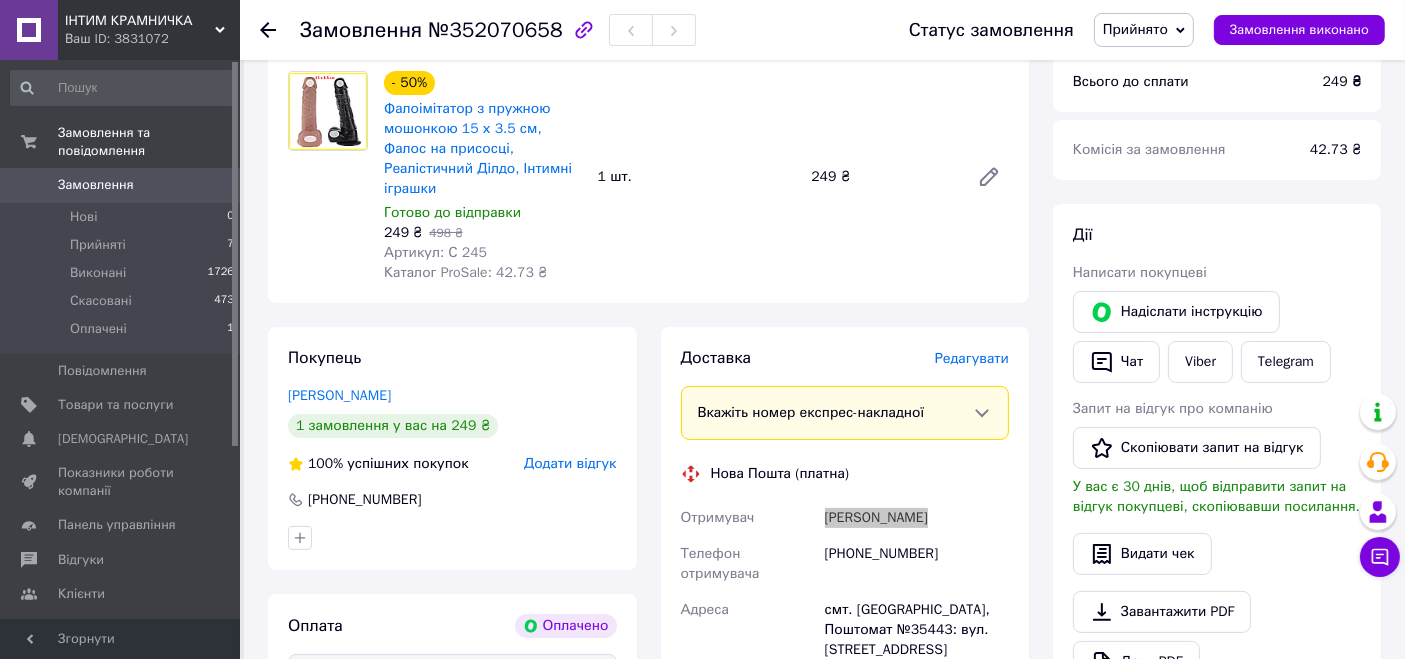 scroll, scrollTop: 666, scrollLeft: 0, axis: vertical 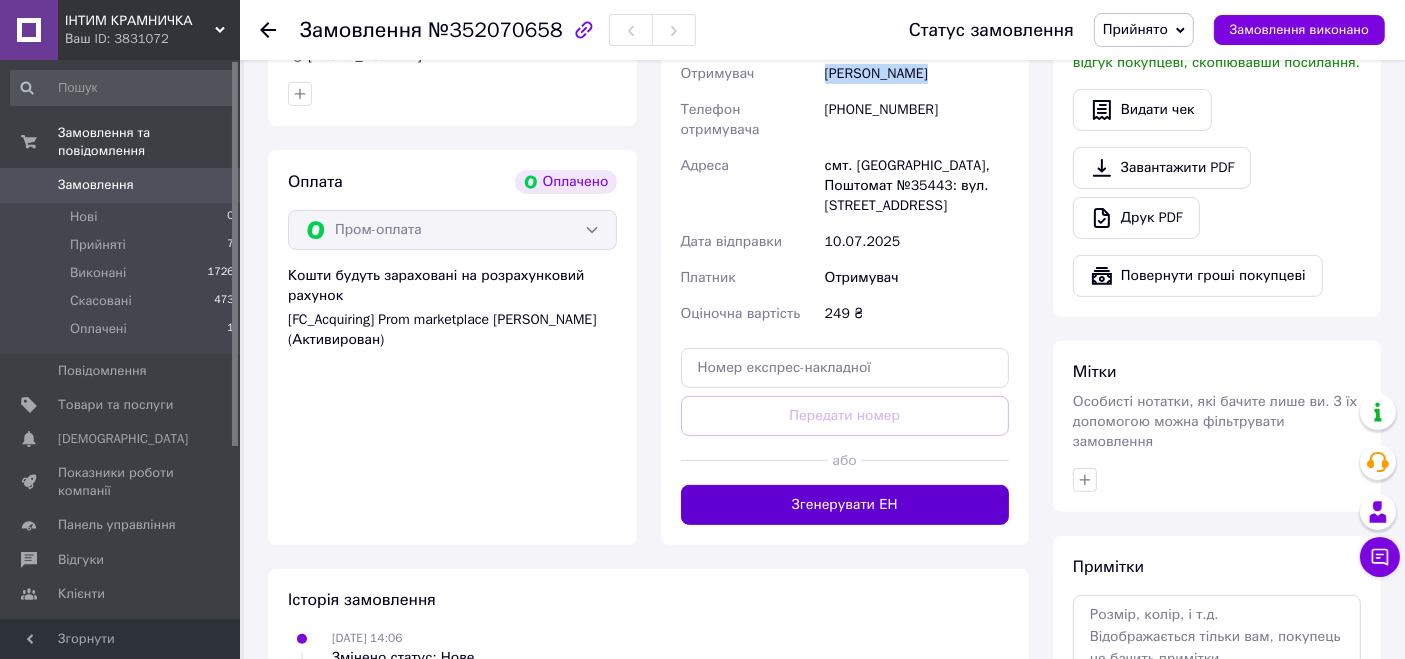 click on "Згенерувати ЕН" at bounding box center [845, 505] 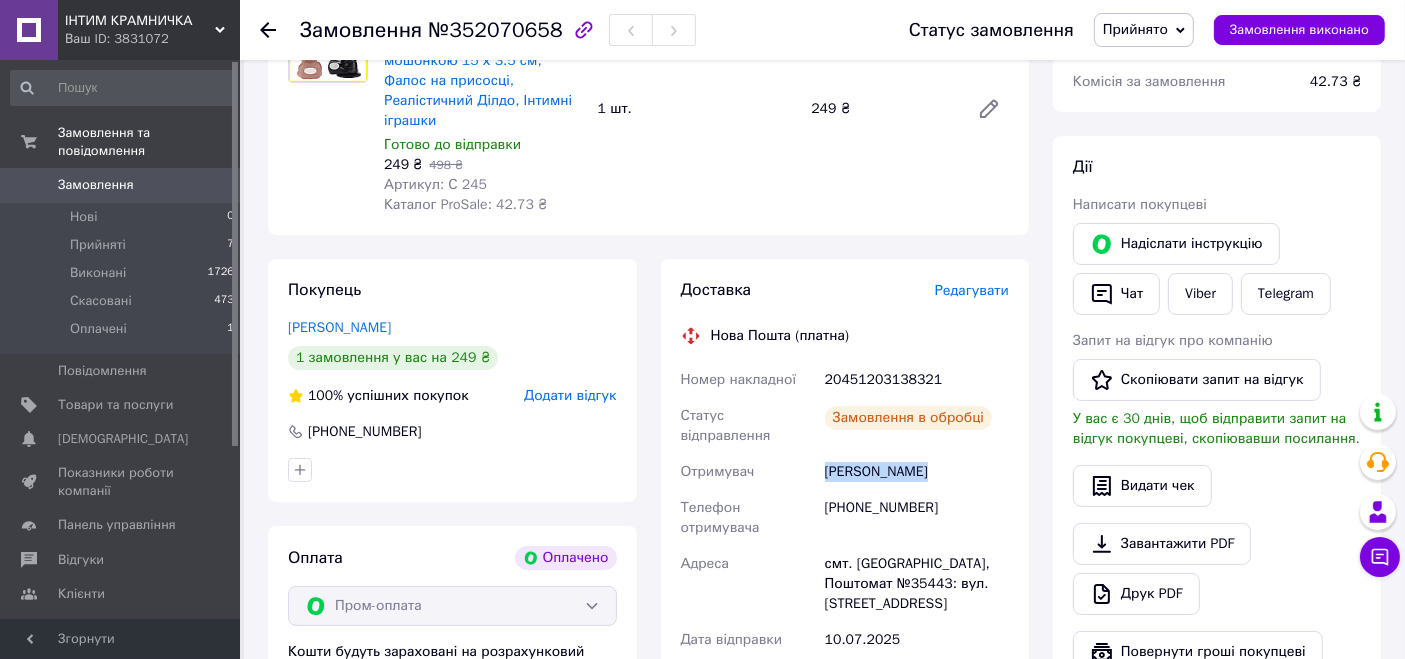 scroll, scrollTop: 222, scrollLeft: 0, axis: vertical 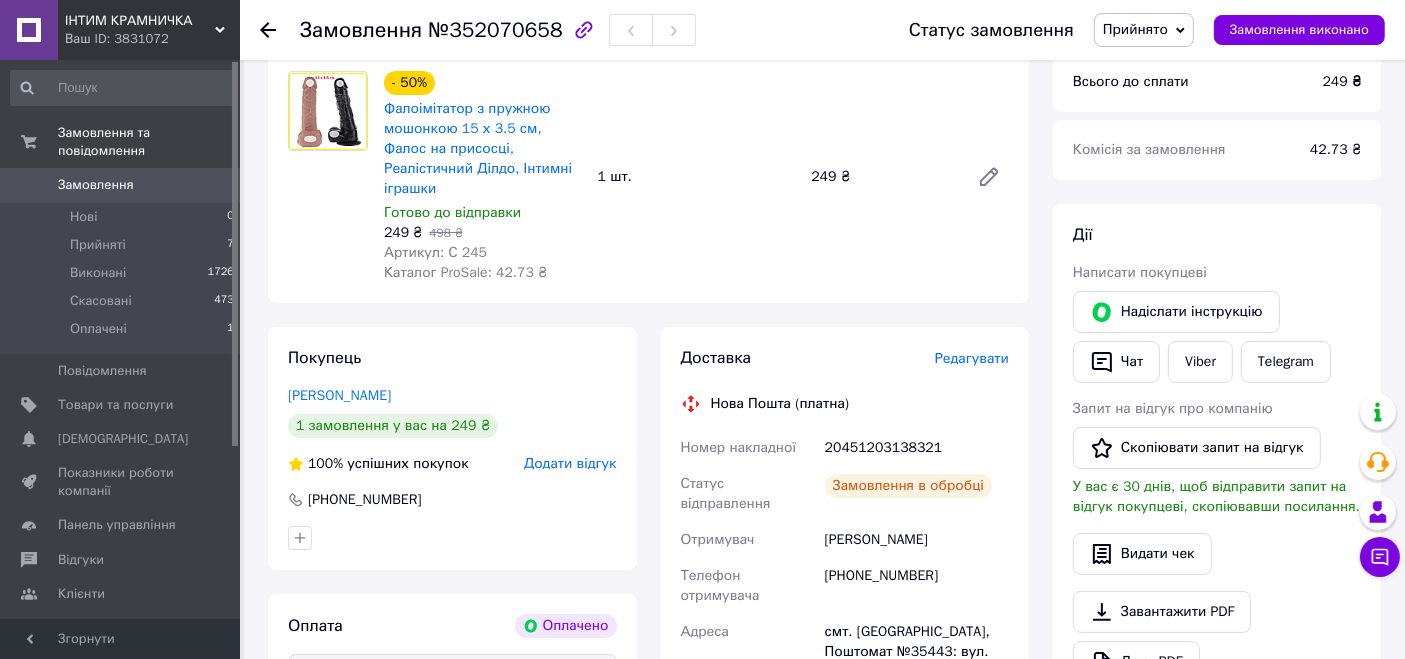 click on "20451203138321" at bounding box center [917, 448] 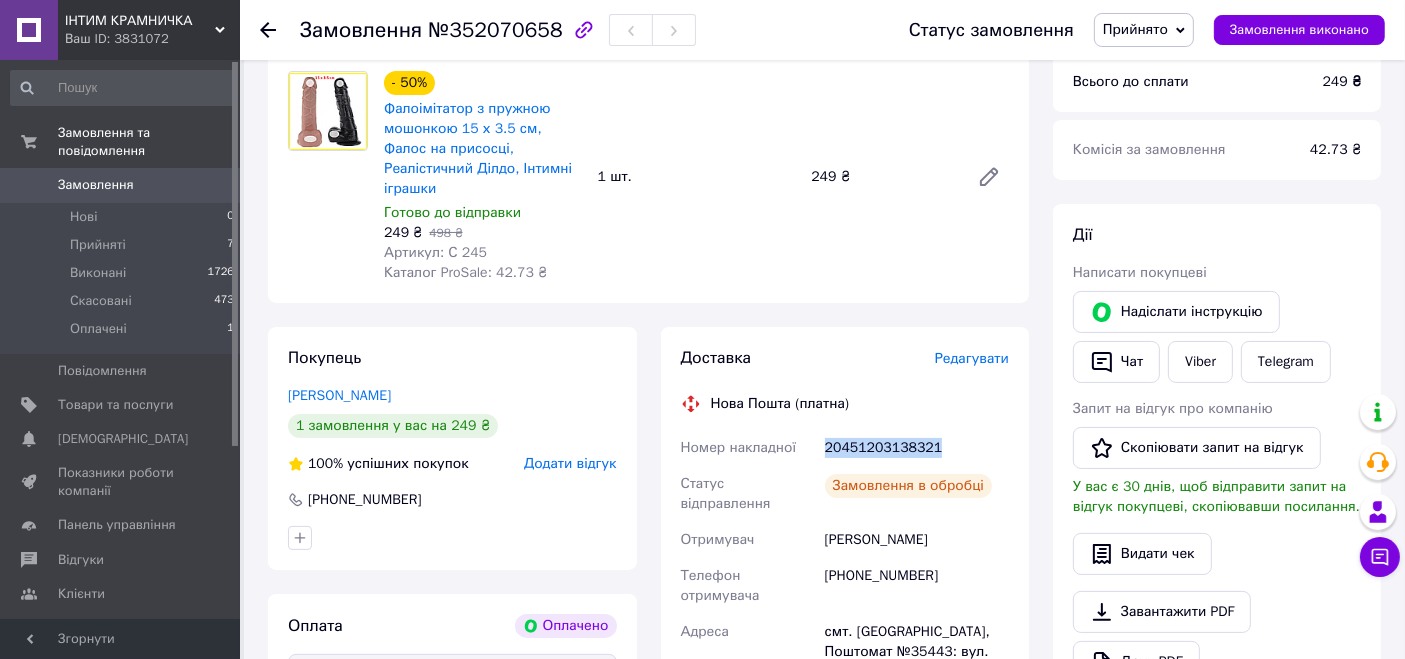 click on "20451203138321" at bounding box center [917, 448] 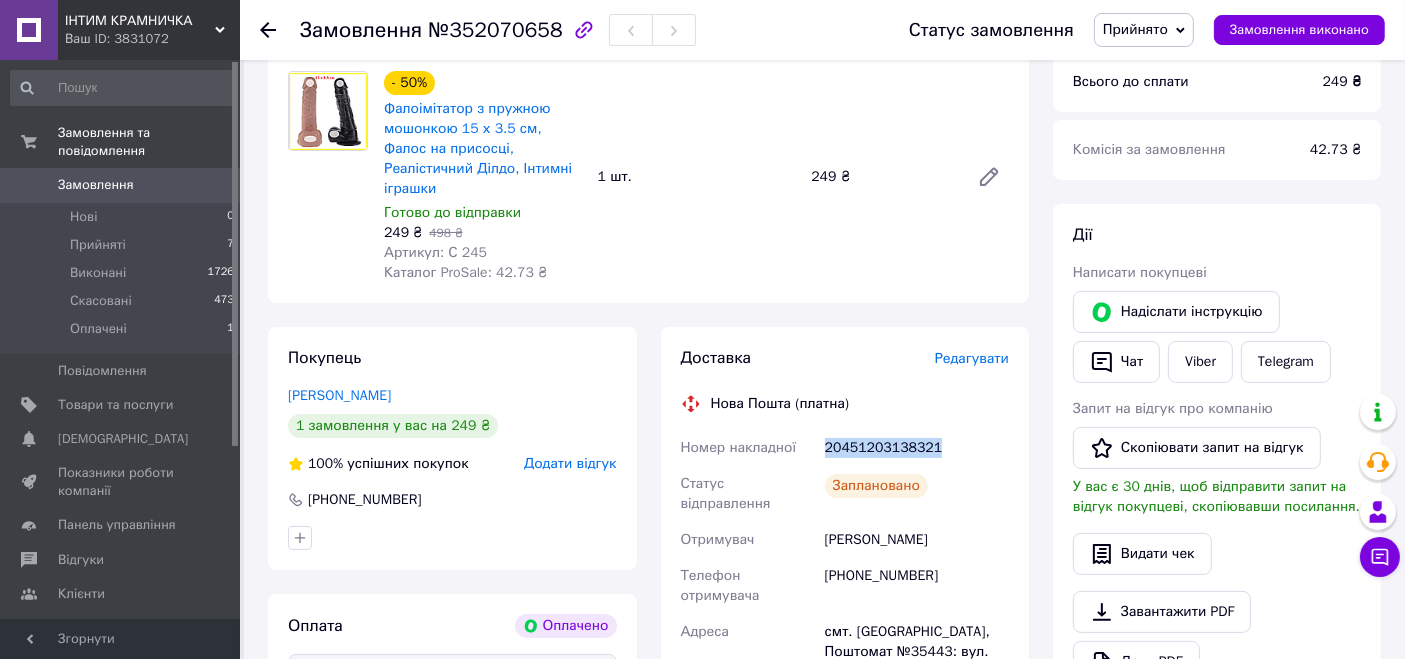 copy on "20451203138321" 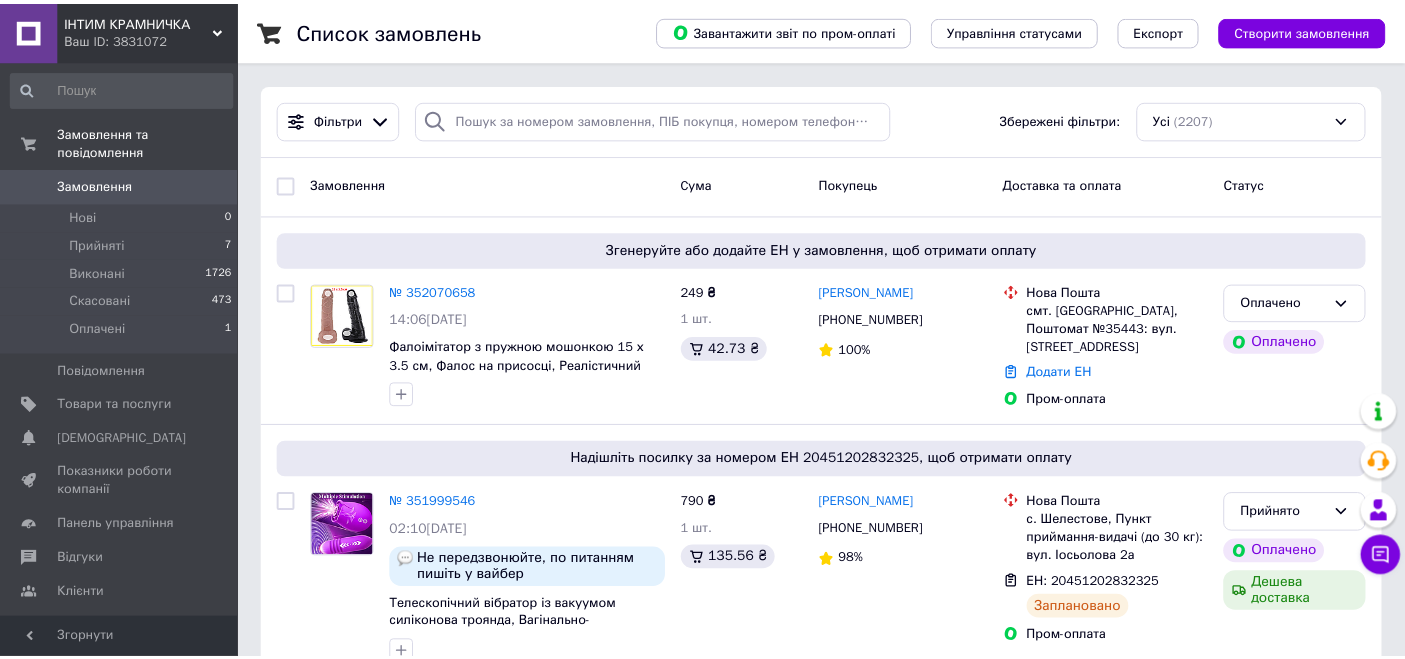 scroll, scrollTop: 0, scrollLeft: 0, axis: both 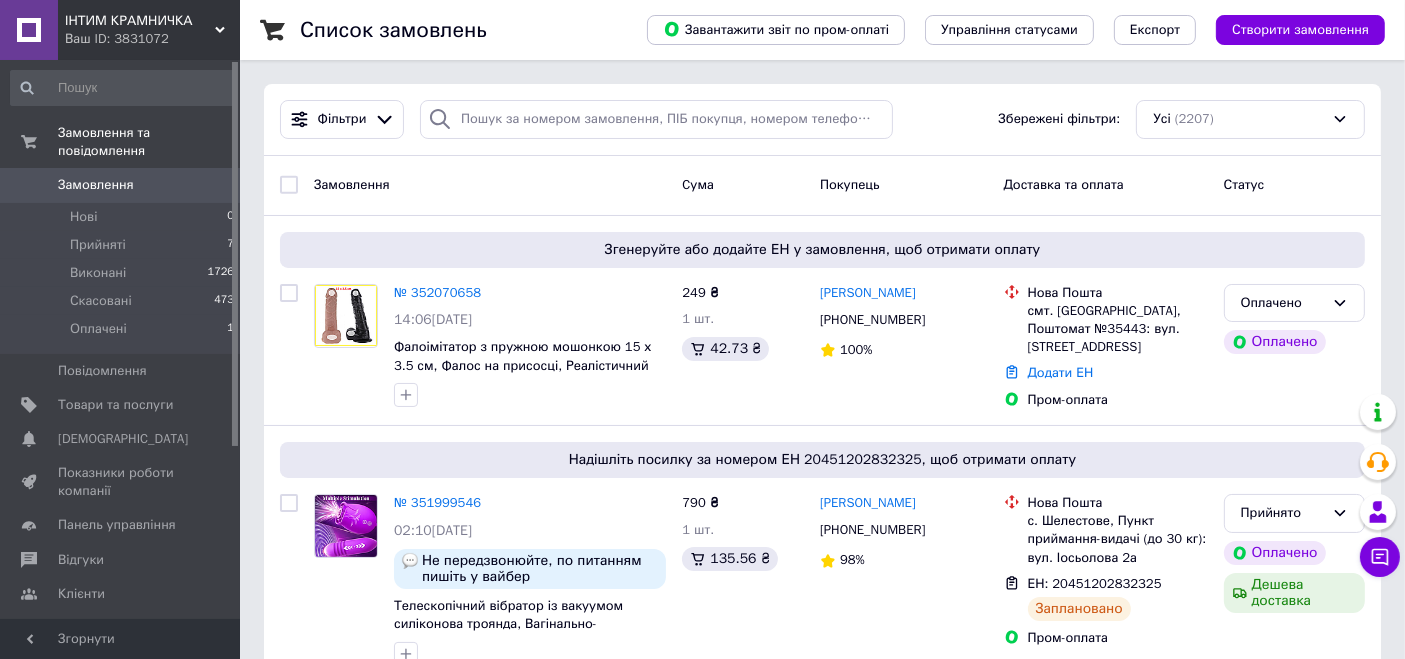 click on "Замовлення" at bounding box center [96, 185] 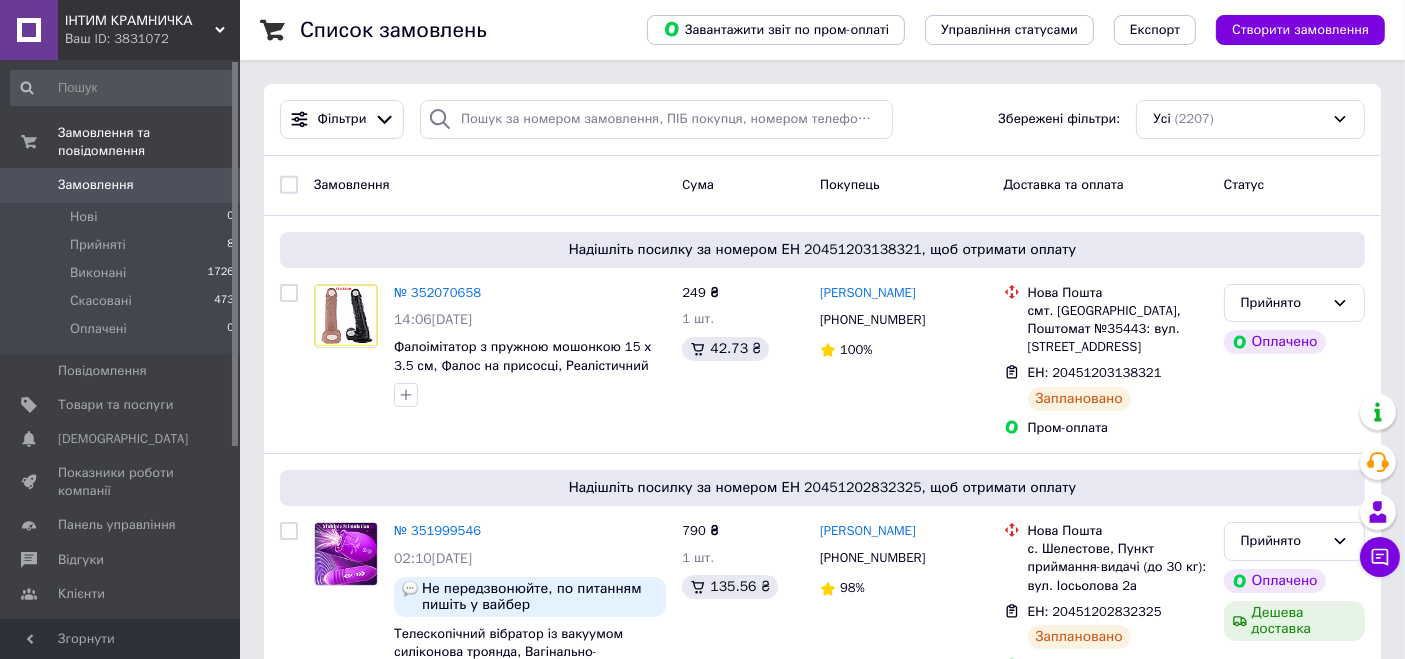 click on "ІНТИМ КРАМНИЧКА" at bounding box center [140, 21] 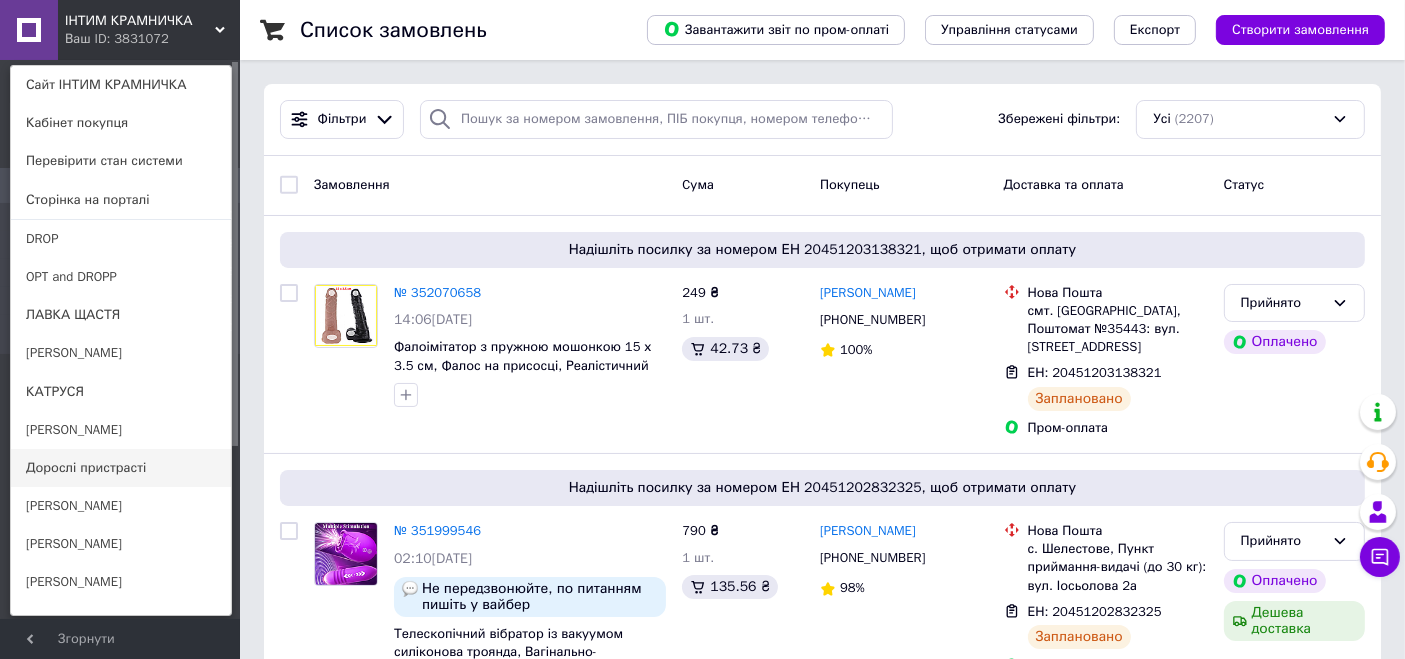 scroll, scrollTop: 177, scrollLeft: 0, axis: vertical 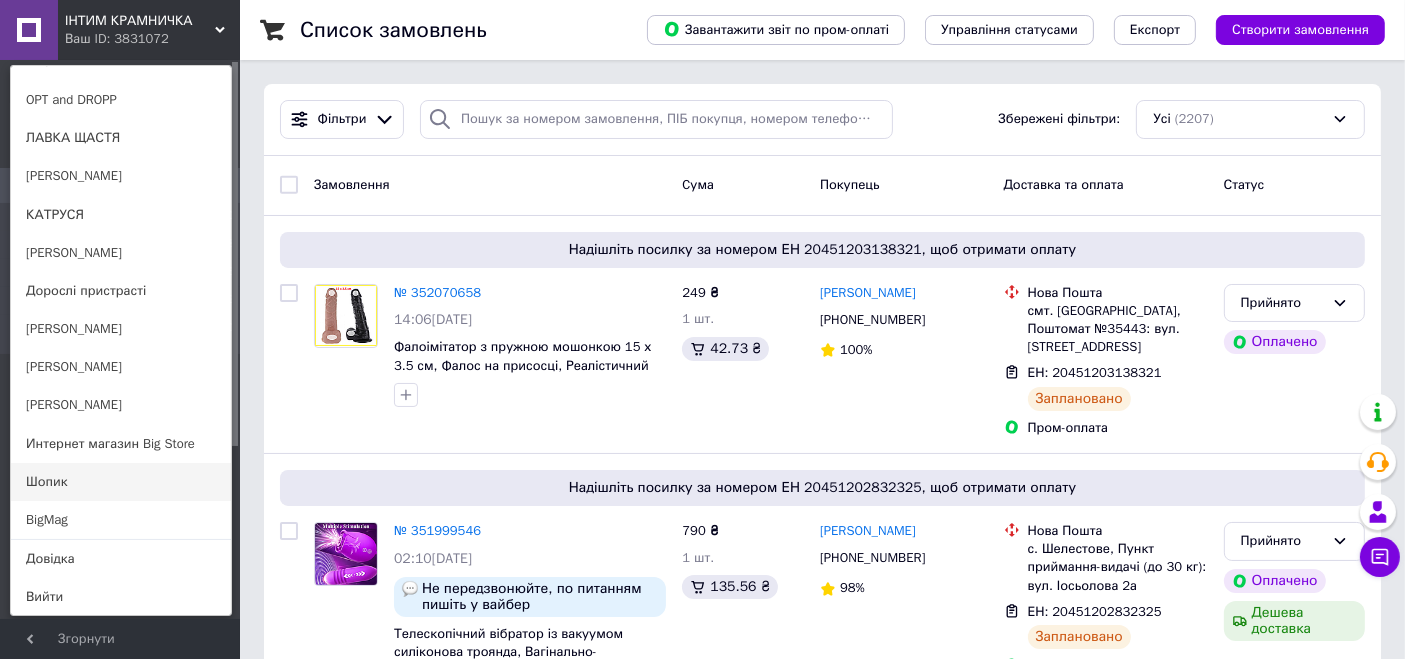 click on "Шопик" at bounding box center [121, 482] 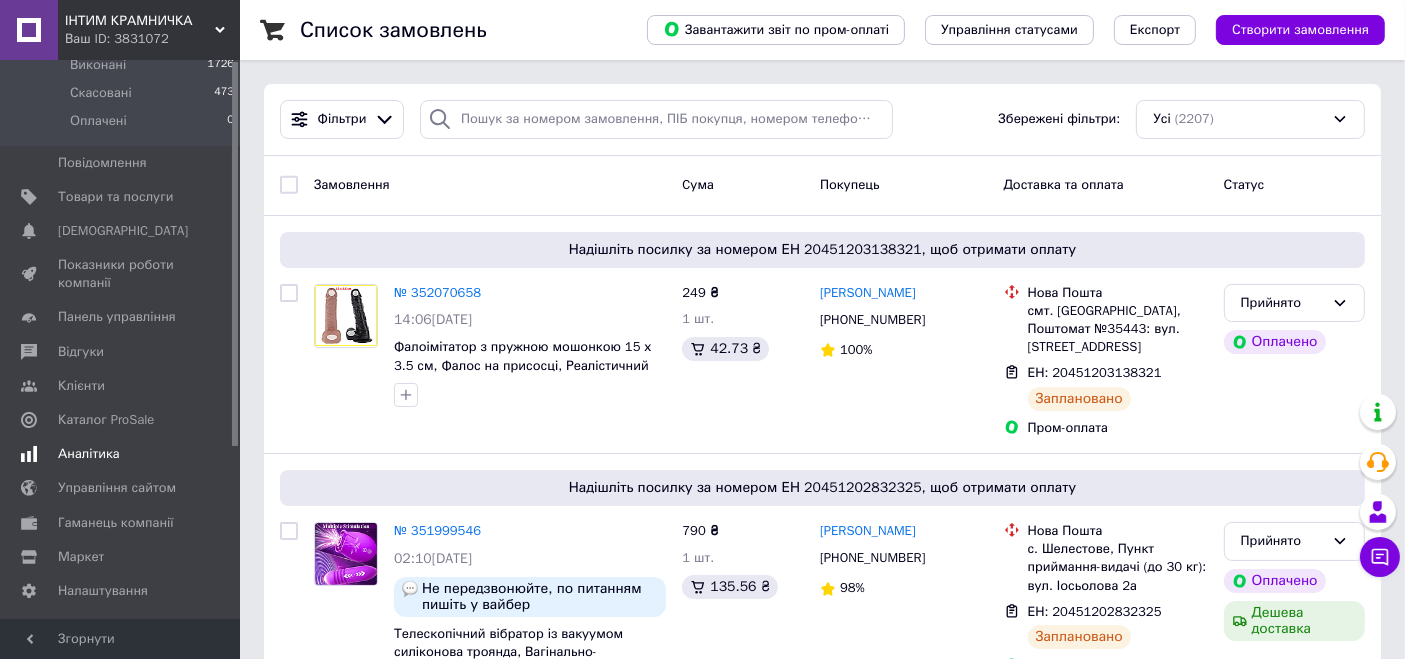 scroll, scrollTop: 222, scrollLeft: 0, axis: vertical 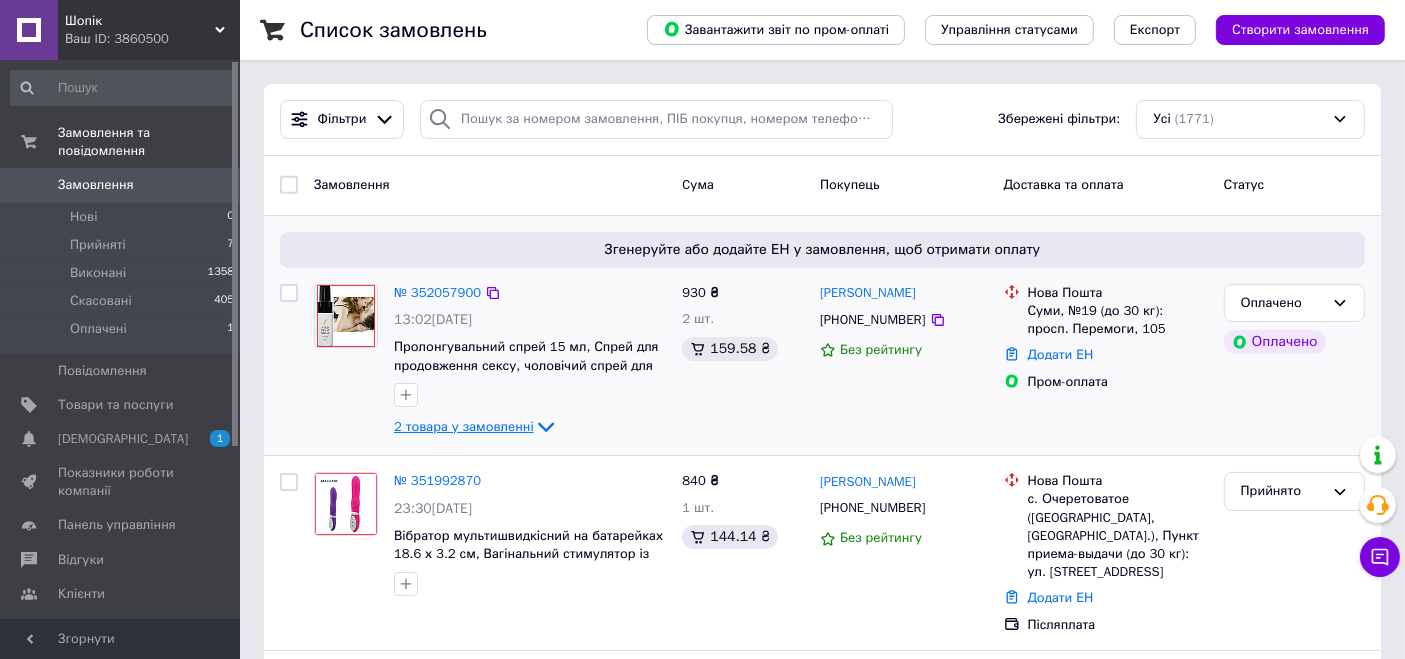 click on "2 товара у замовленні" at bounding box center (464, 426) 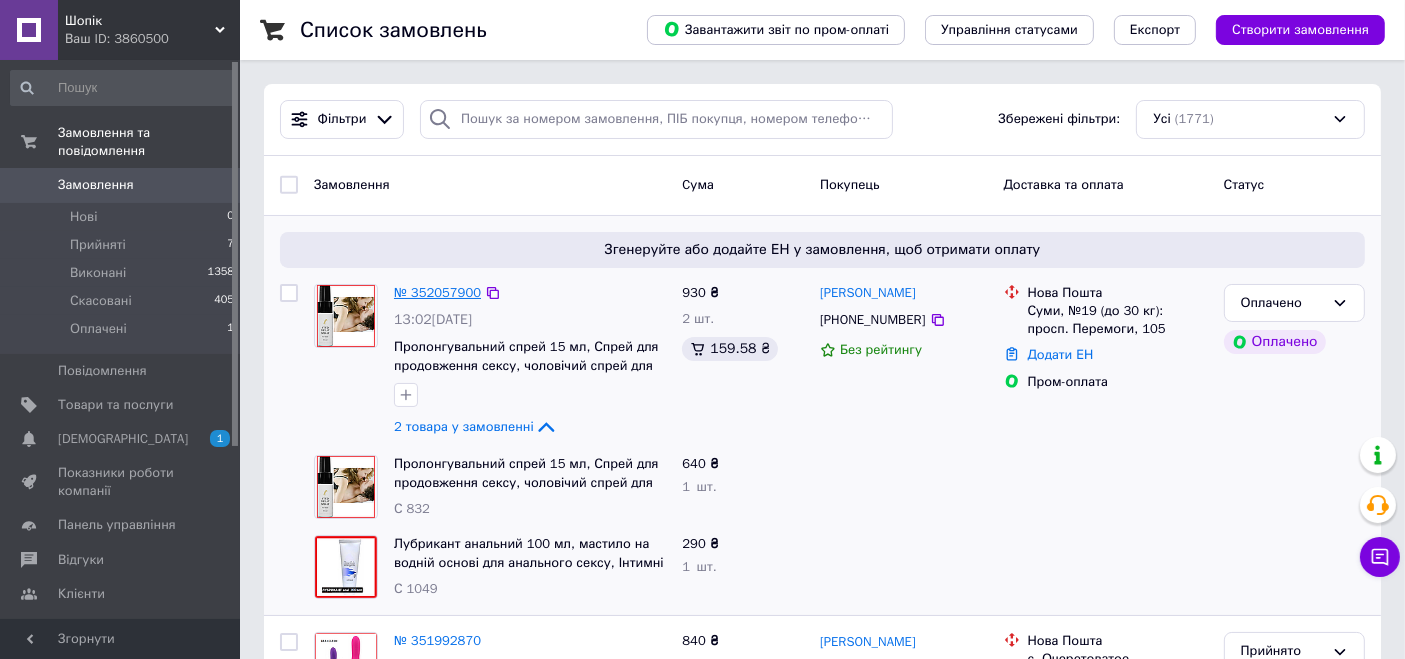 click on "№ 352057900" at bounding box center [437, 292] 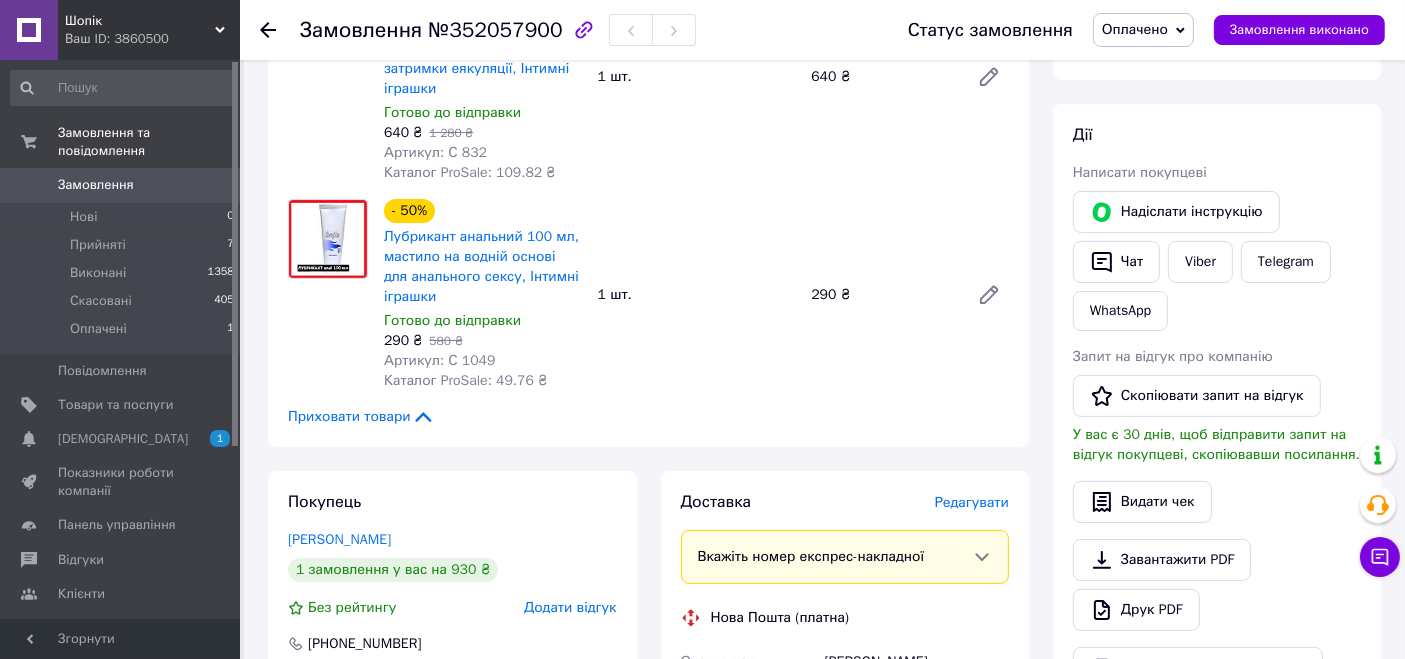 scroll, scrollTop: 444, scrollLeft: 0, axis: vertical 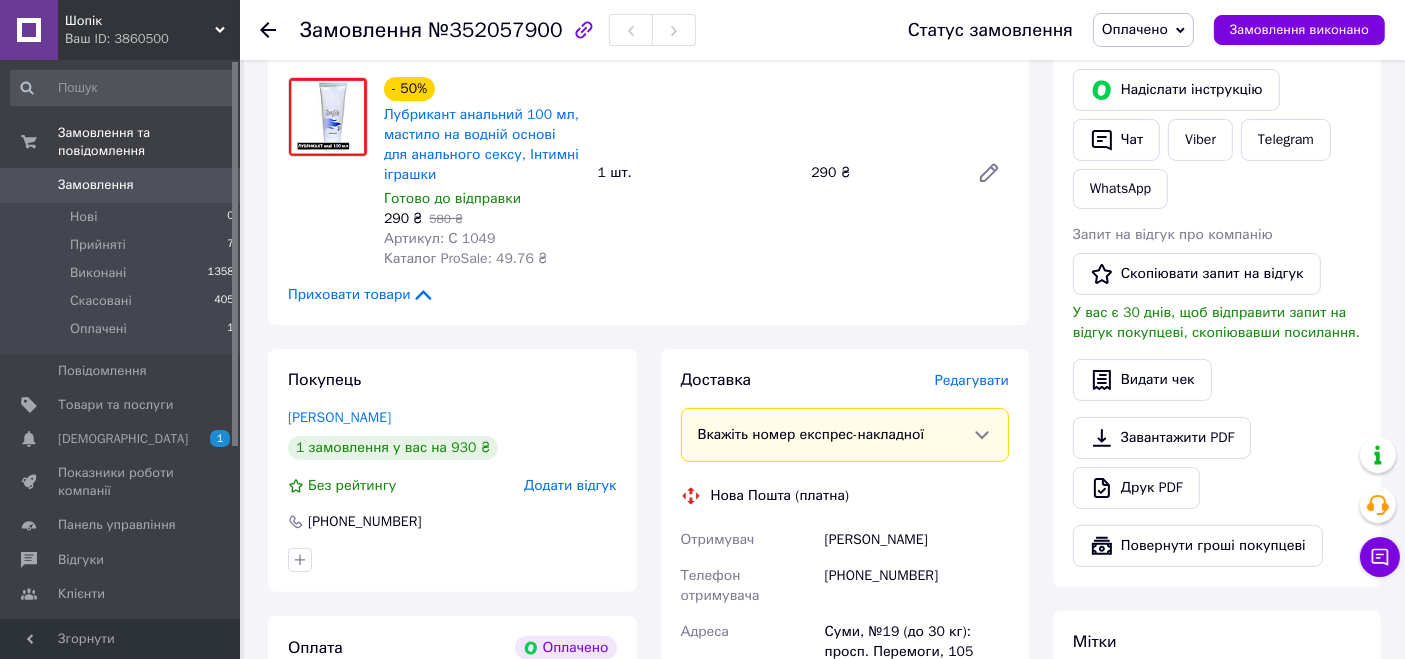 click on "[PERSON_NAME]" at bounding box center [917, 540] 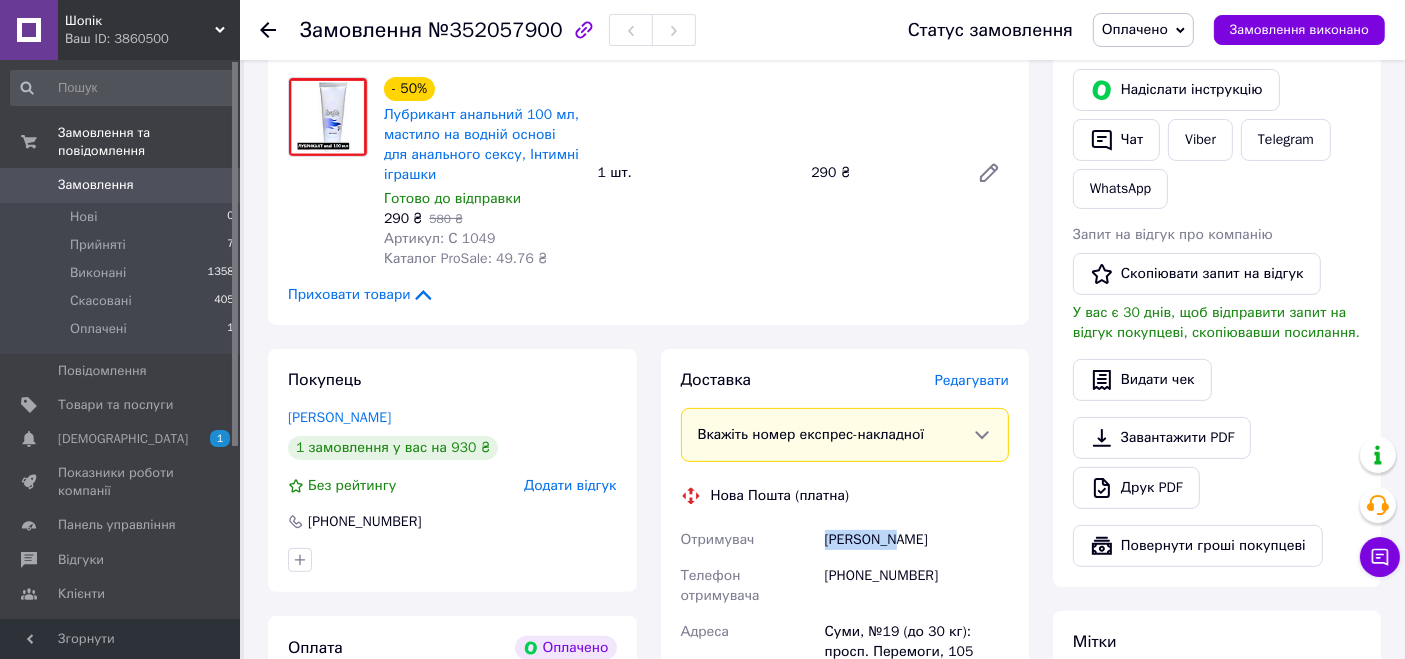 click on "[PERSON_NAME]" at bounding box center (917, 540) 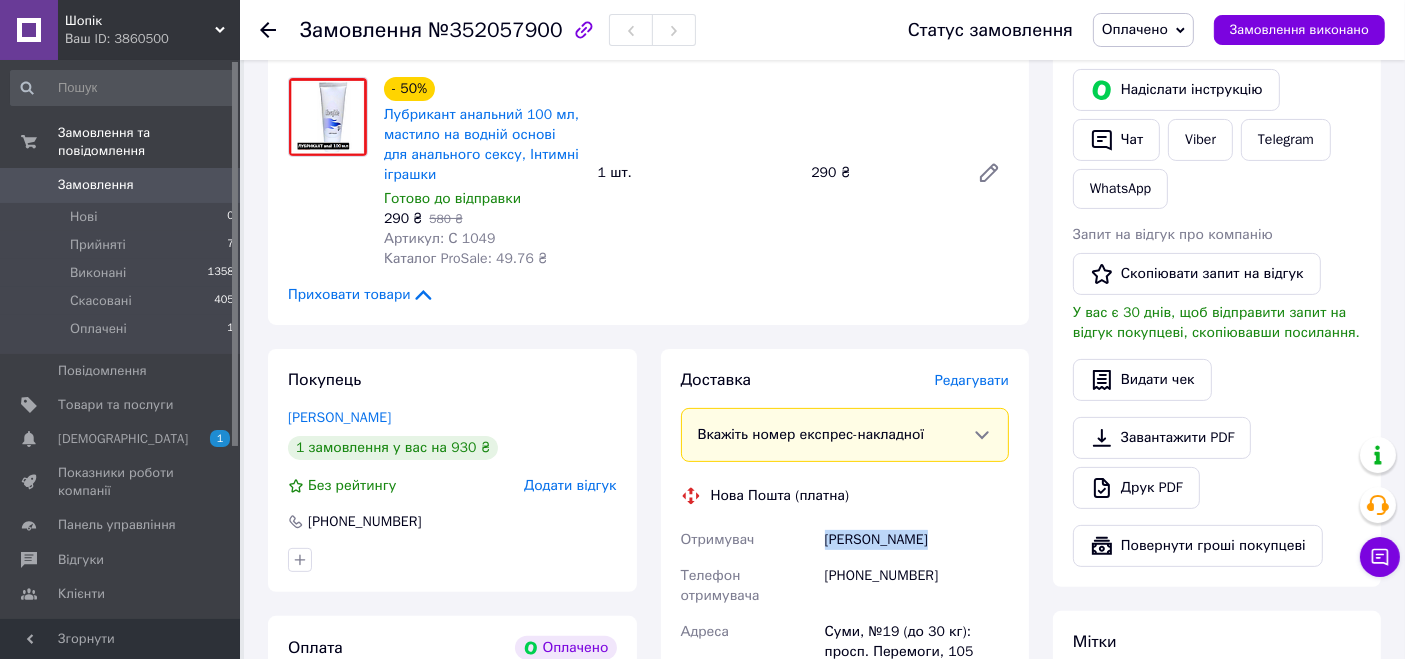 click on "[PERSON_NAME]" at bounding box center [917, 540] 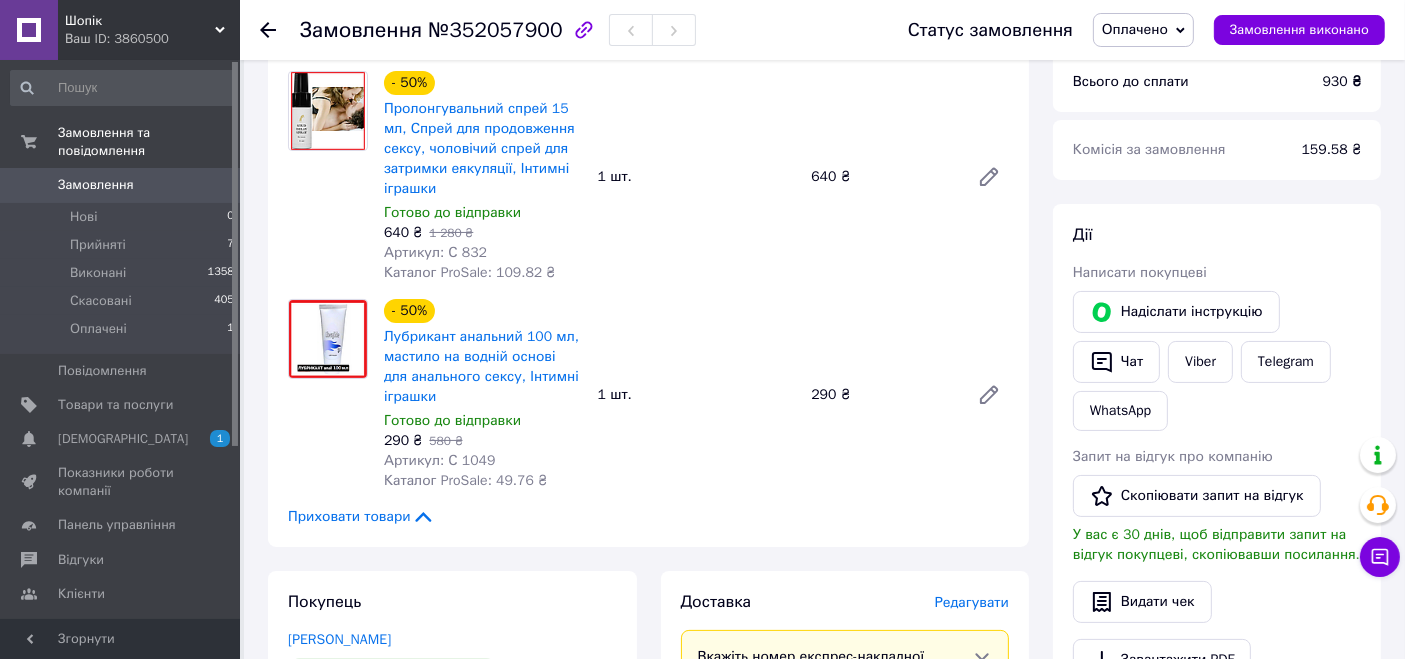scroll, scrollTop: 0, scrollLeft: 0, axis: both 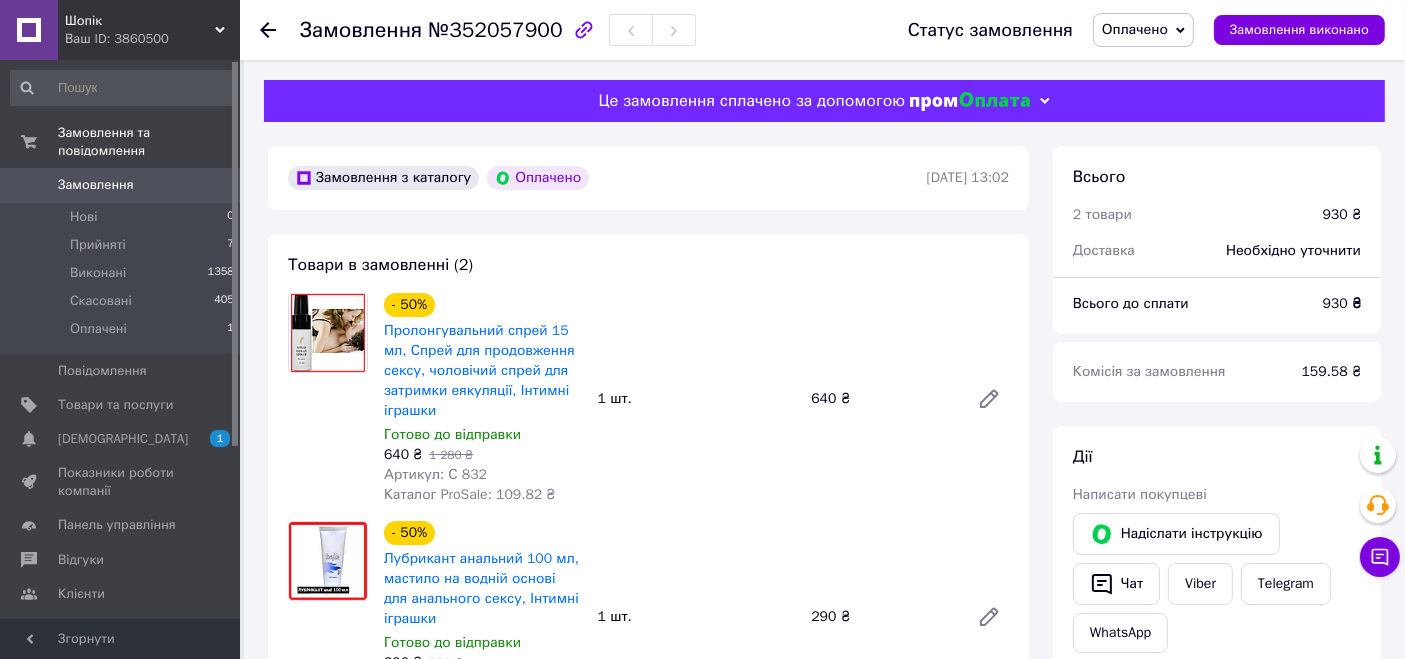 click on "Оплачено" at bounding box center [1143, 30] 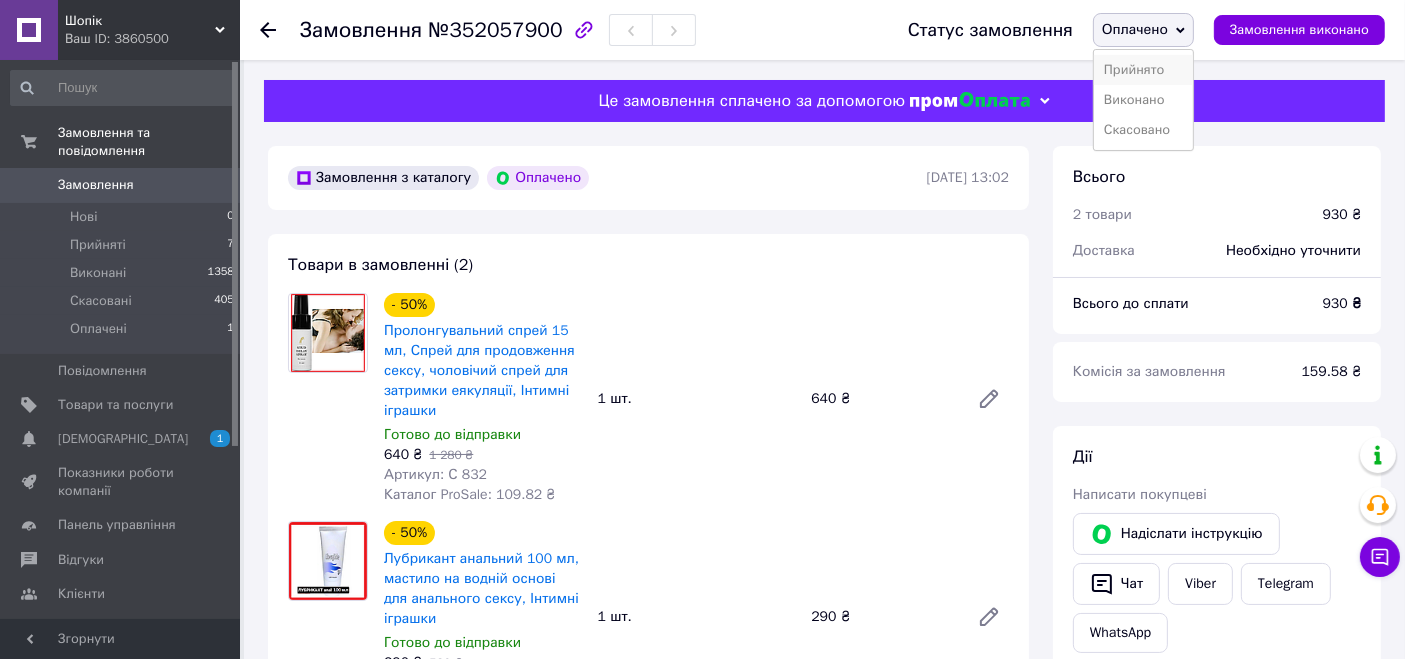 click on "Прийнято" at bounding box center (1143, 70) 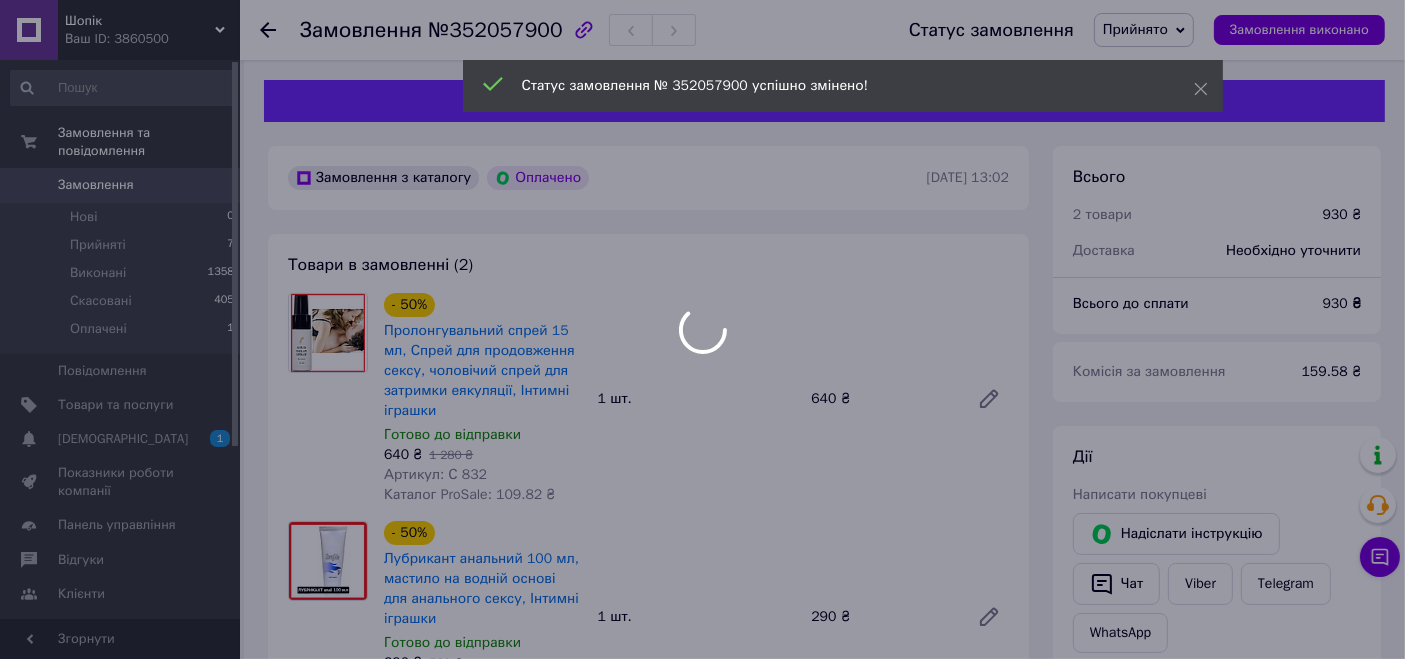 click on "Статус замовлення № 352057900 успішно змінено!" at bounding box center (843, 86) 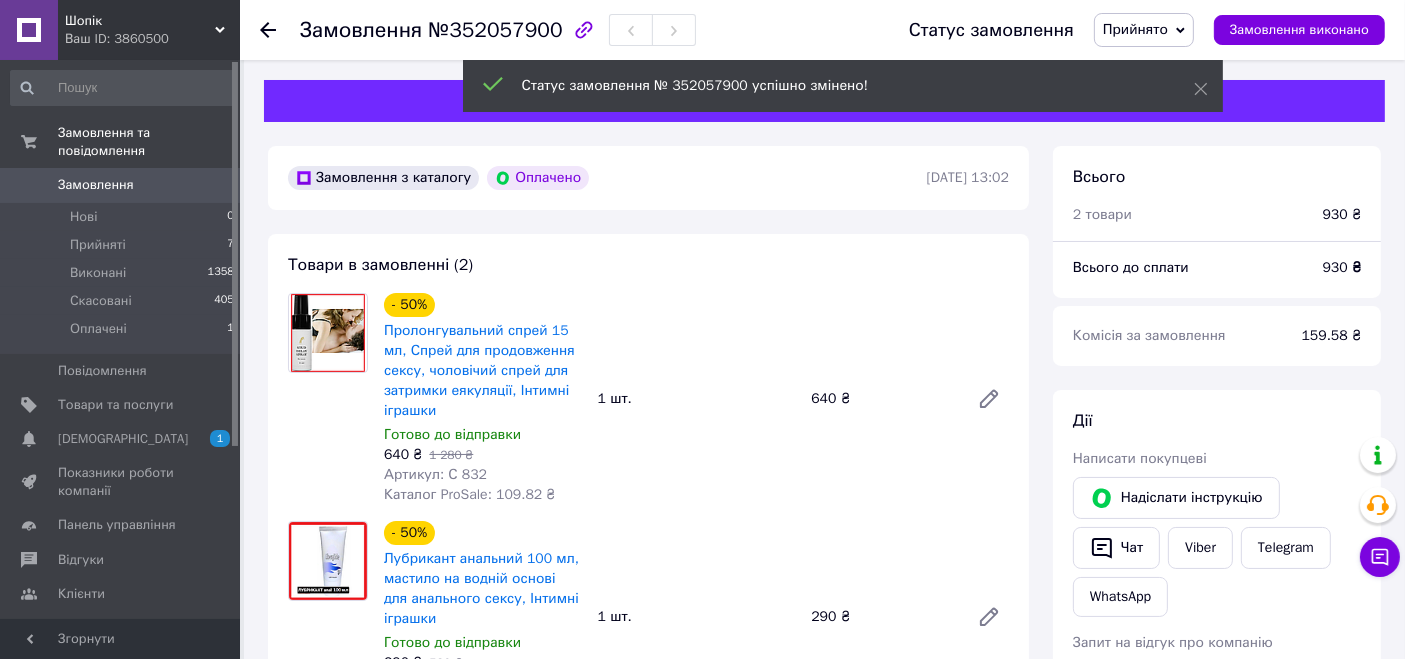 click on "№352057900" at bounding box center [495, 30] 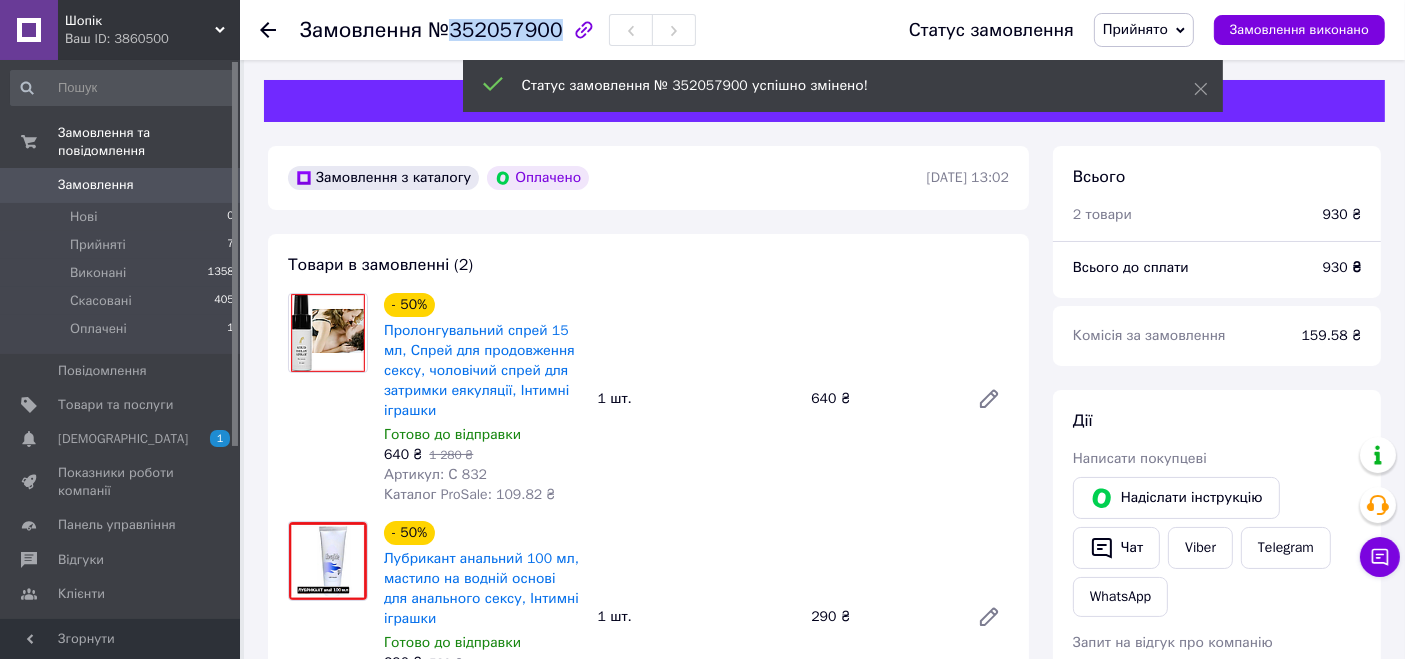 click on "№352057900" at bounding box center [495, 30] 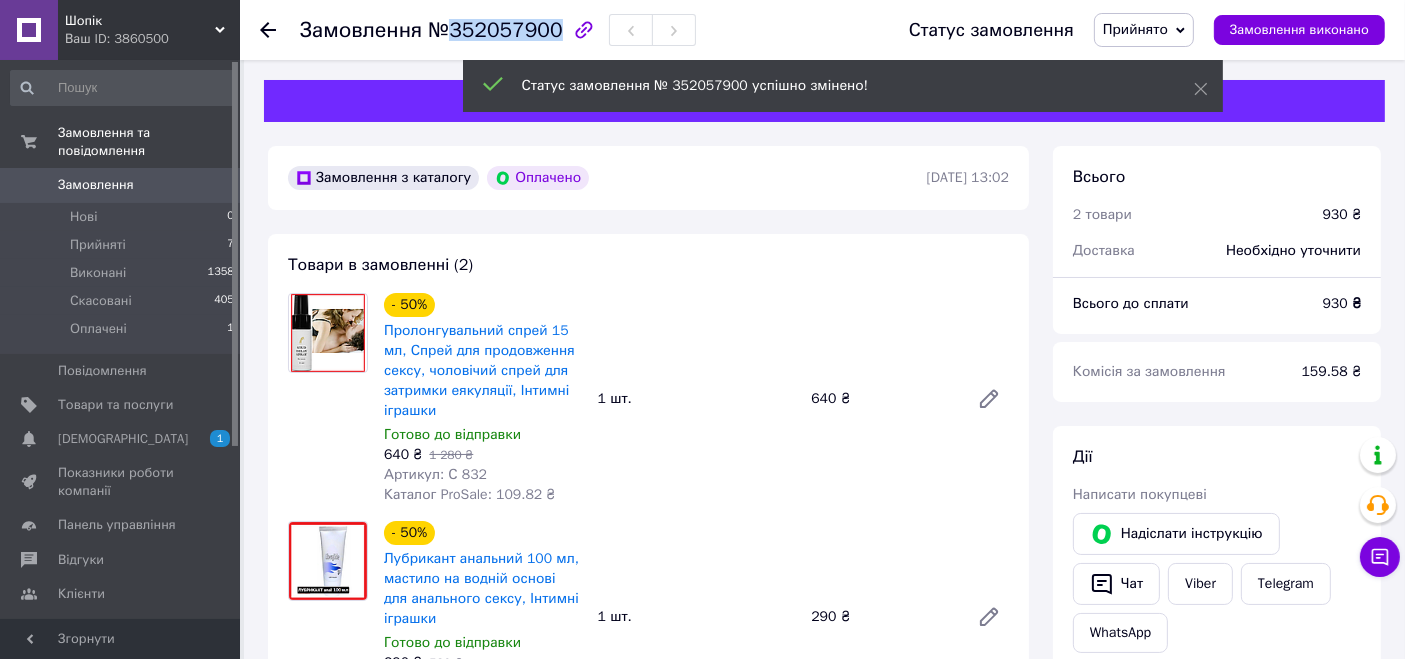 copy on "352057900" 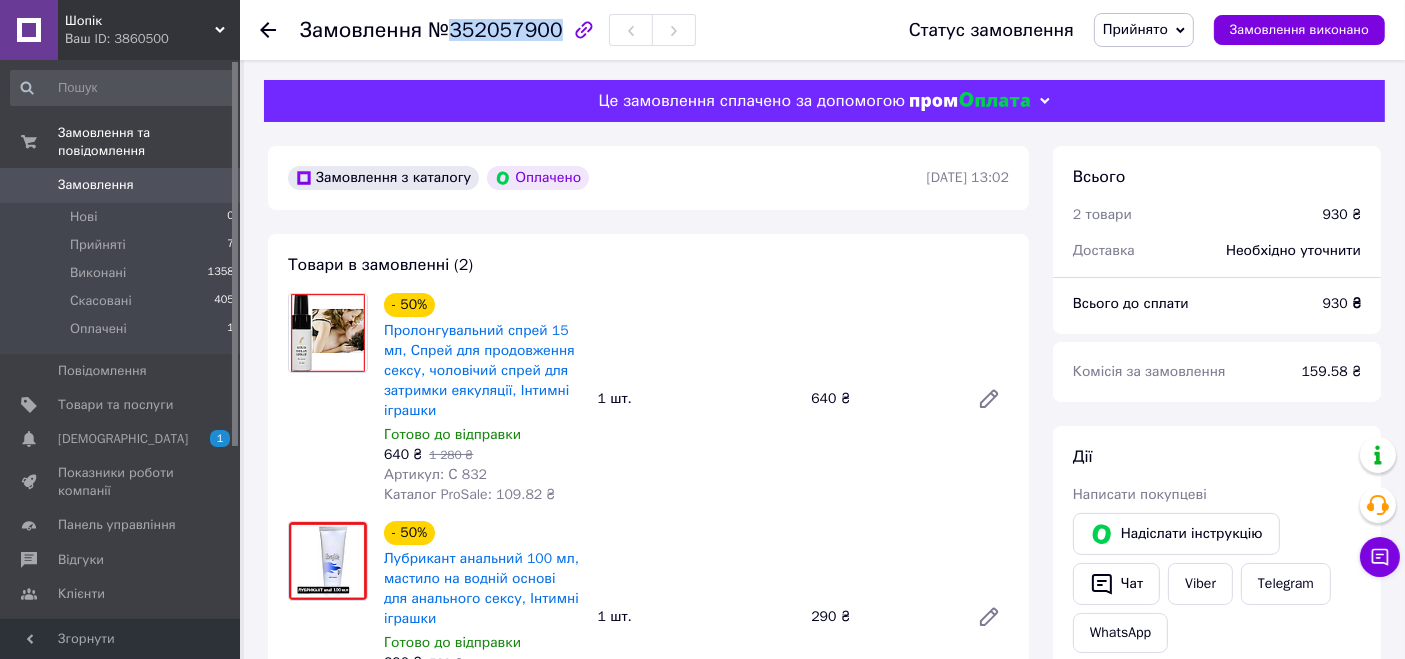 click on "№352057900" at bounding box center [495, 30] 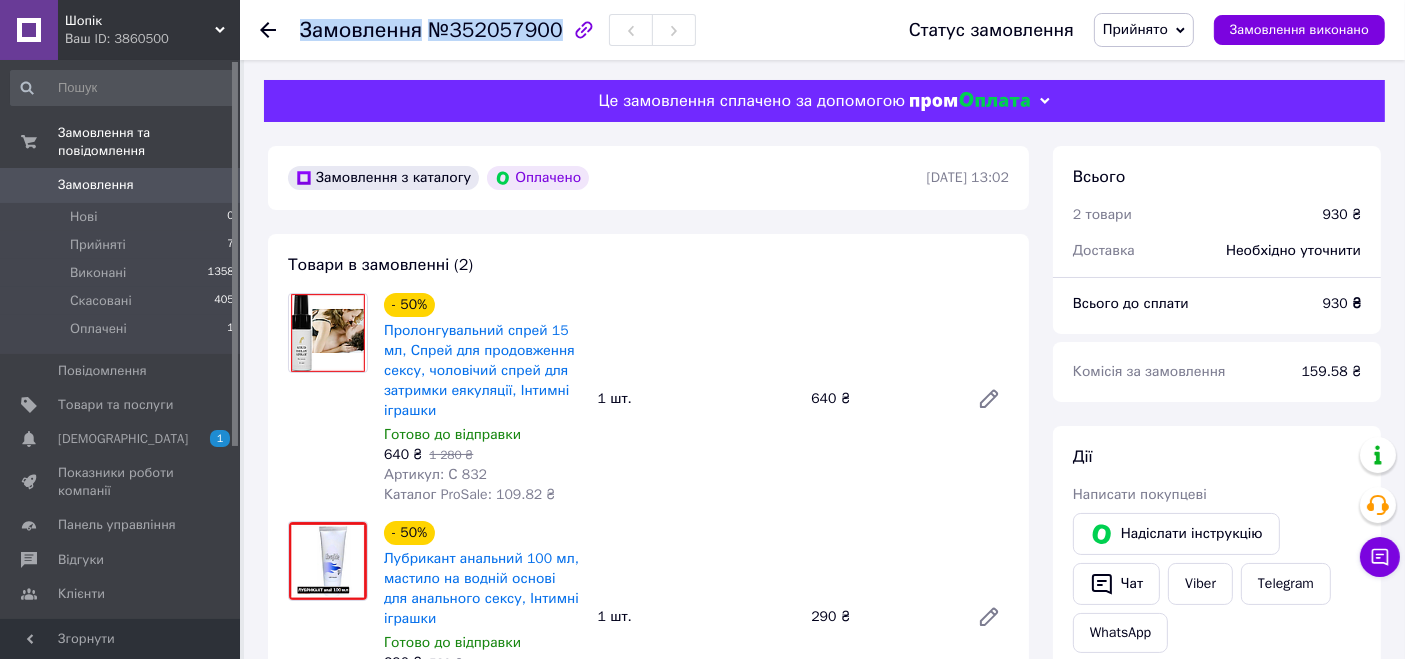 click on "№352057900" at bounding box center (495, 30) 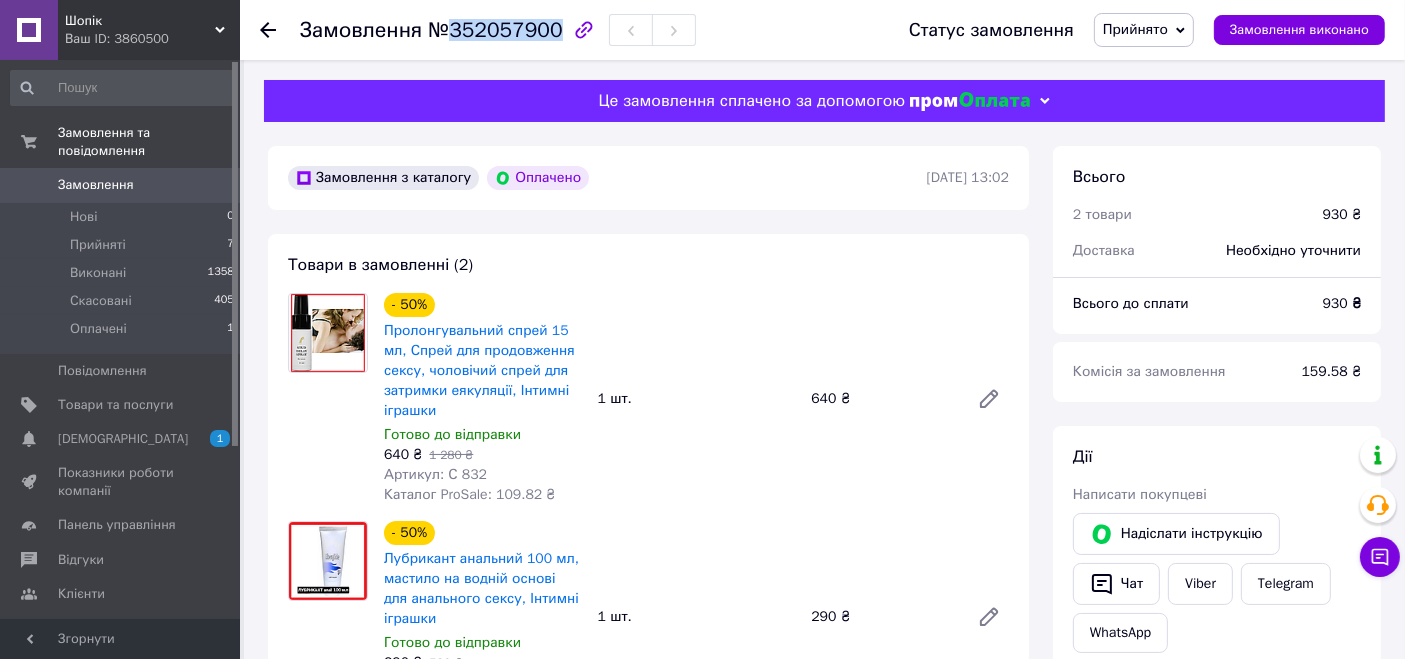 click on "№352057900" at bounding box center (495, 30) 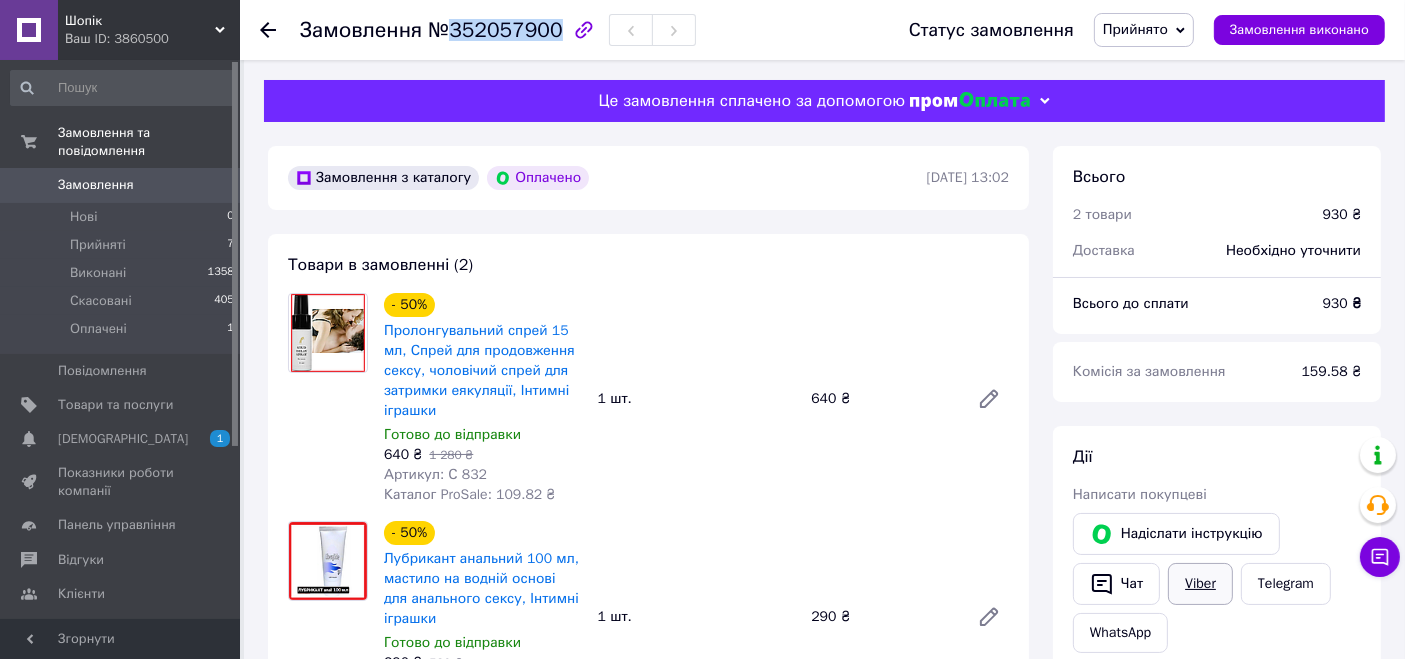 click on "Viber" at bounding box center [1200, 584] 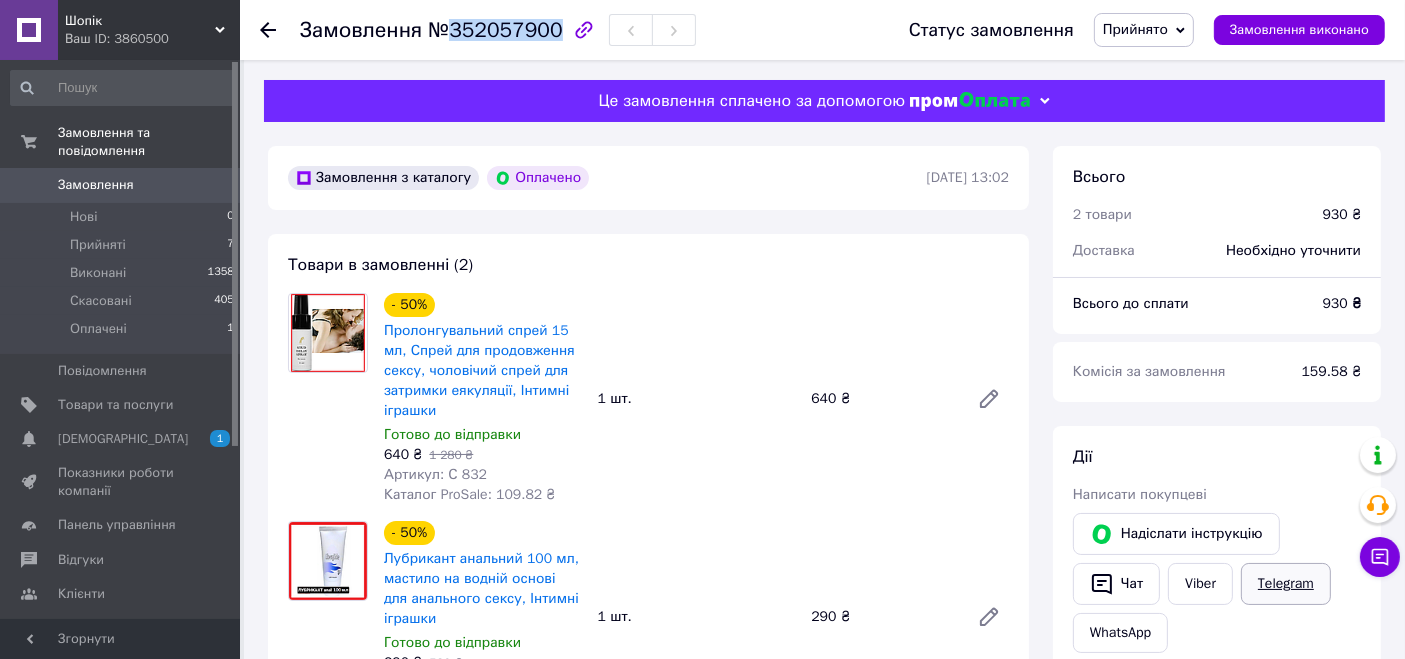 click on "Telegram" at bounding box center [1286, 584] 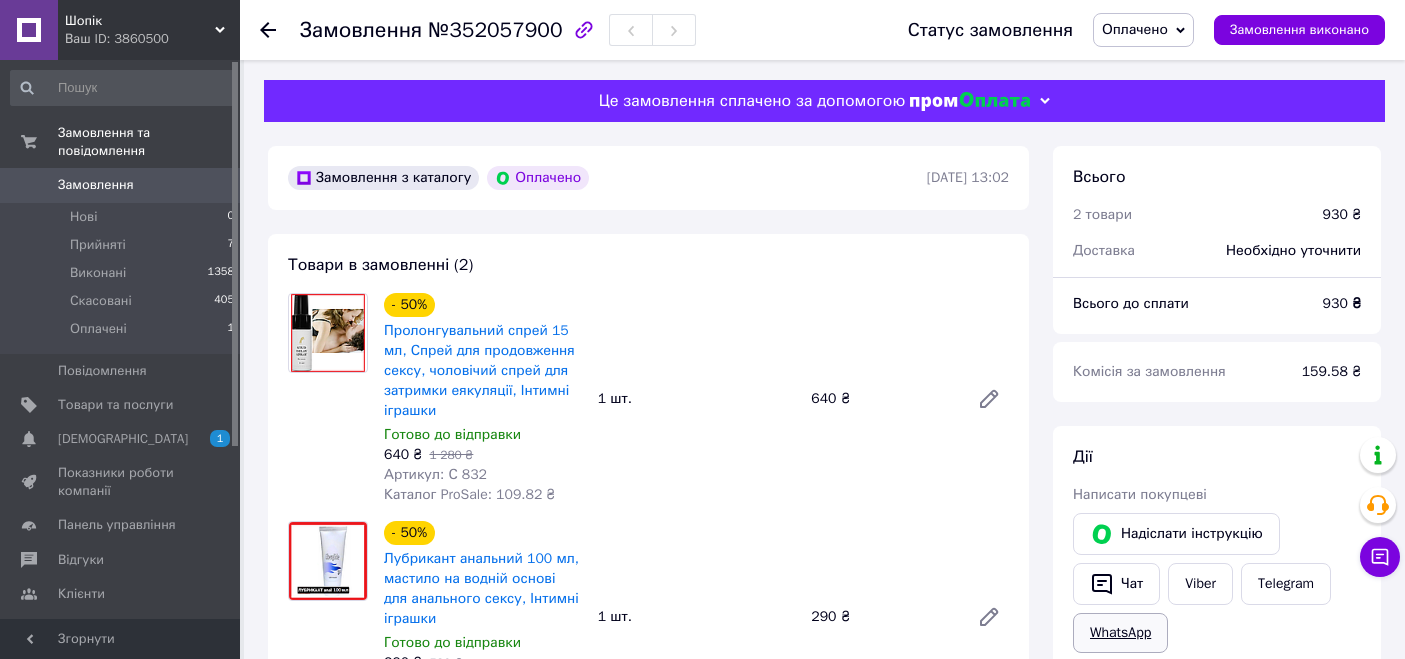 scroll, scrollTop: 0, scrollLeft: 0, axis: both 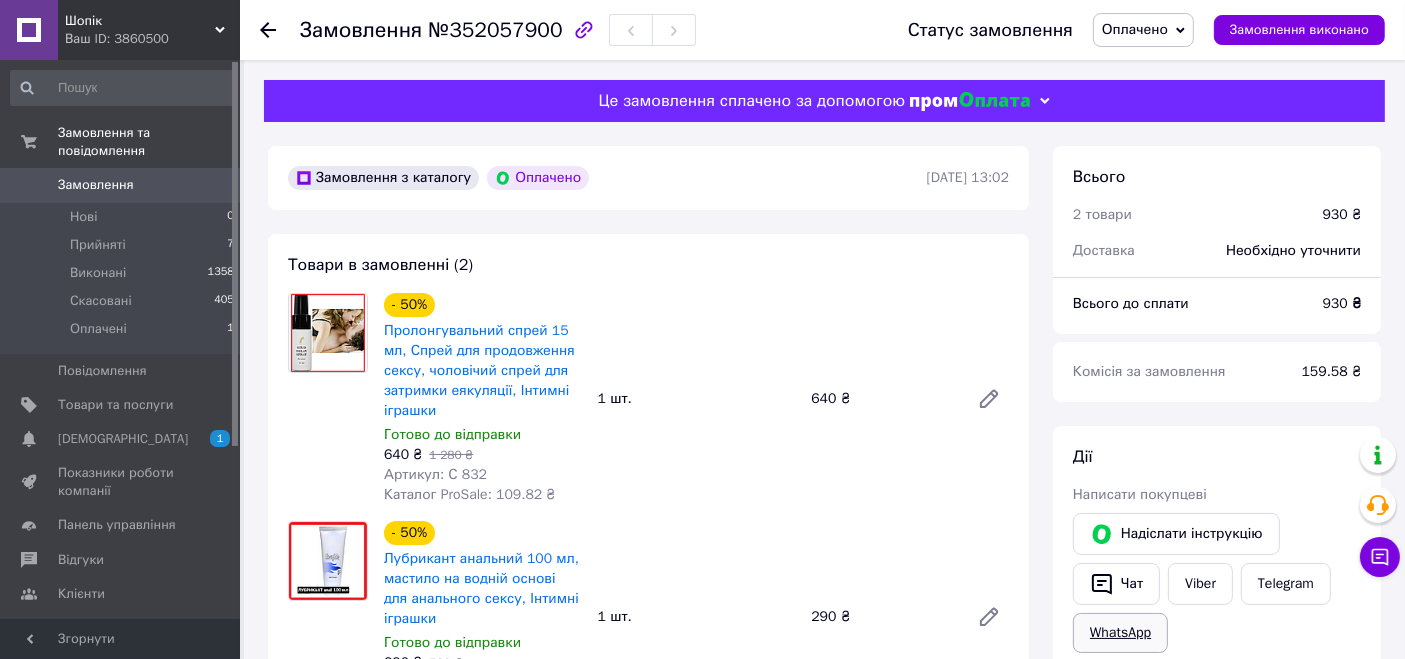 click on "WhatsApp" at bounding box center (1120, 633) 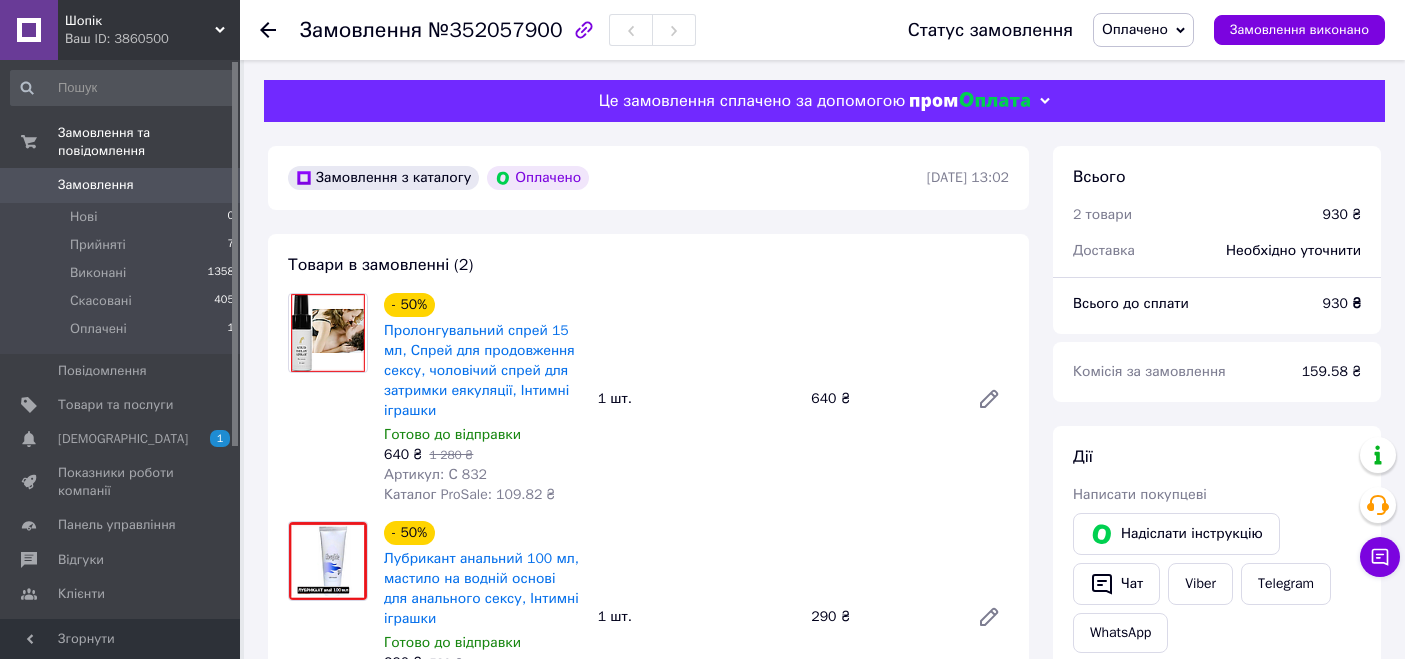 scroll, scrollTop: 0, scrollLeft: 0, axis: both 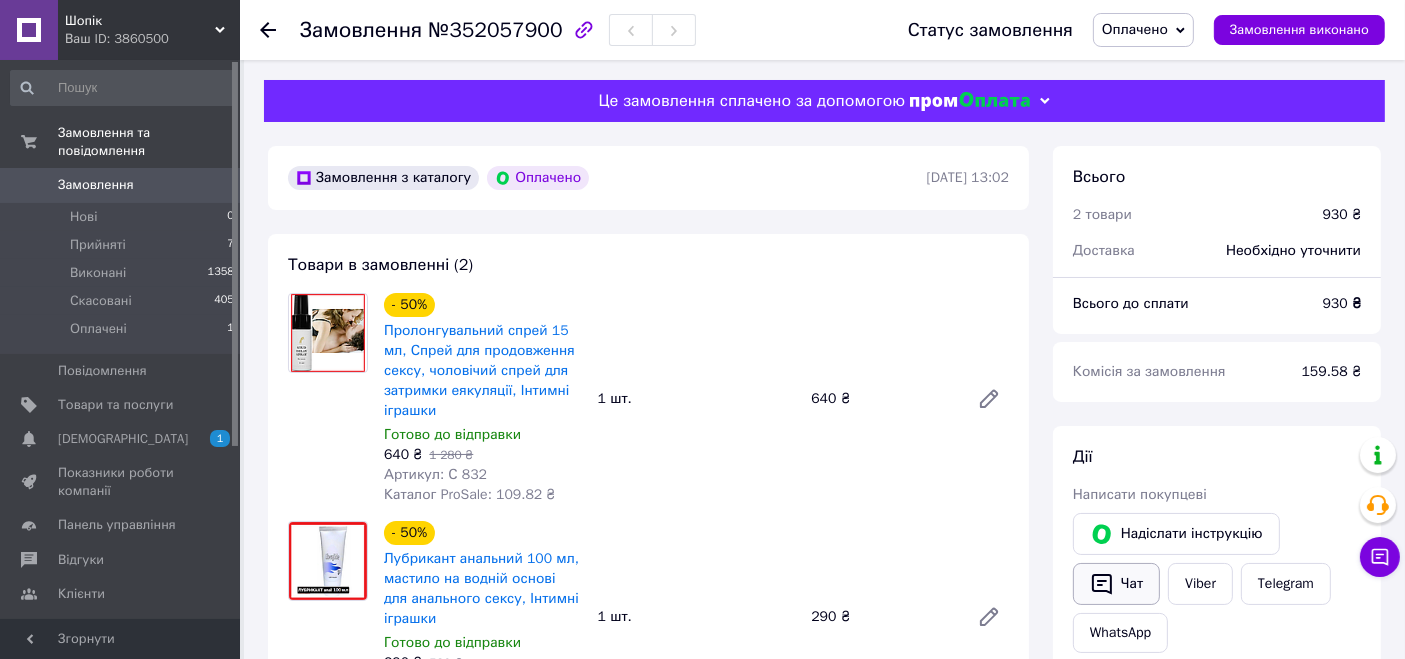 click on "Чат" at bounding box center (1116, 584) 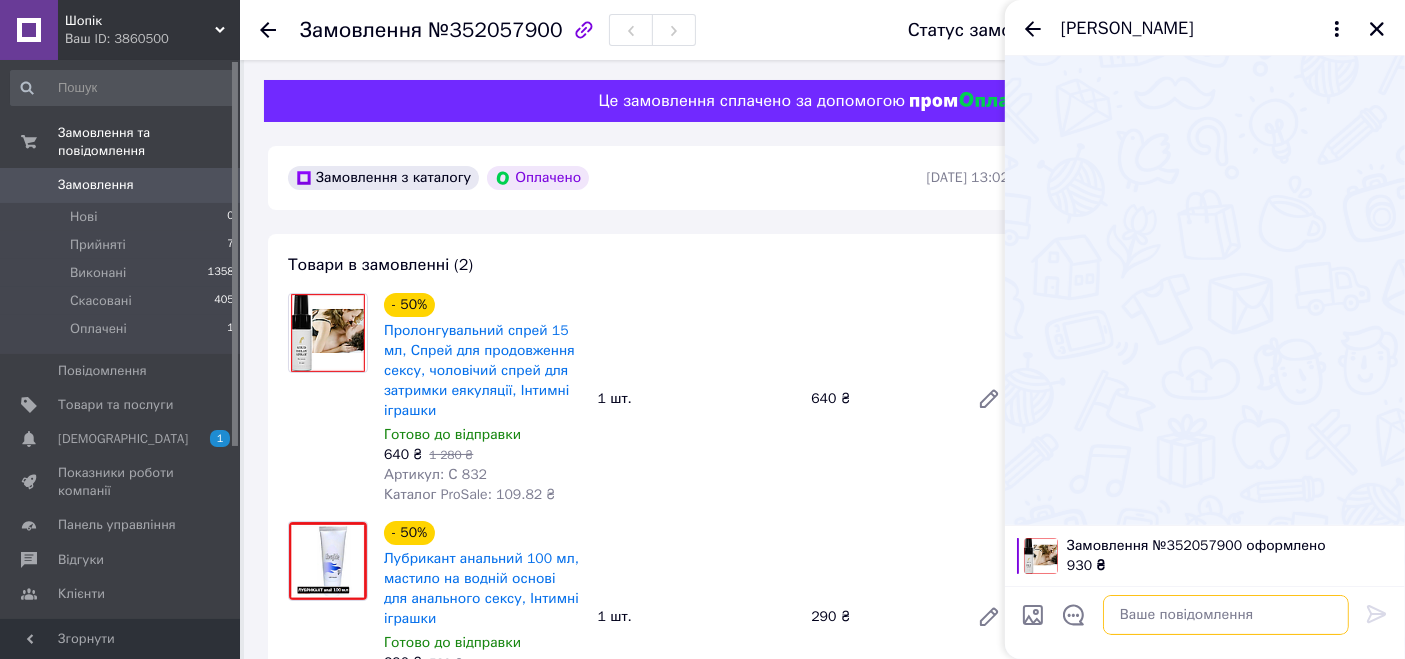 click at bounding box center (1226, 615) 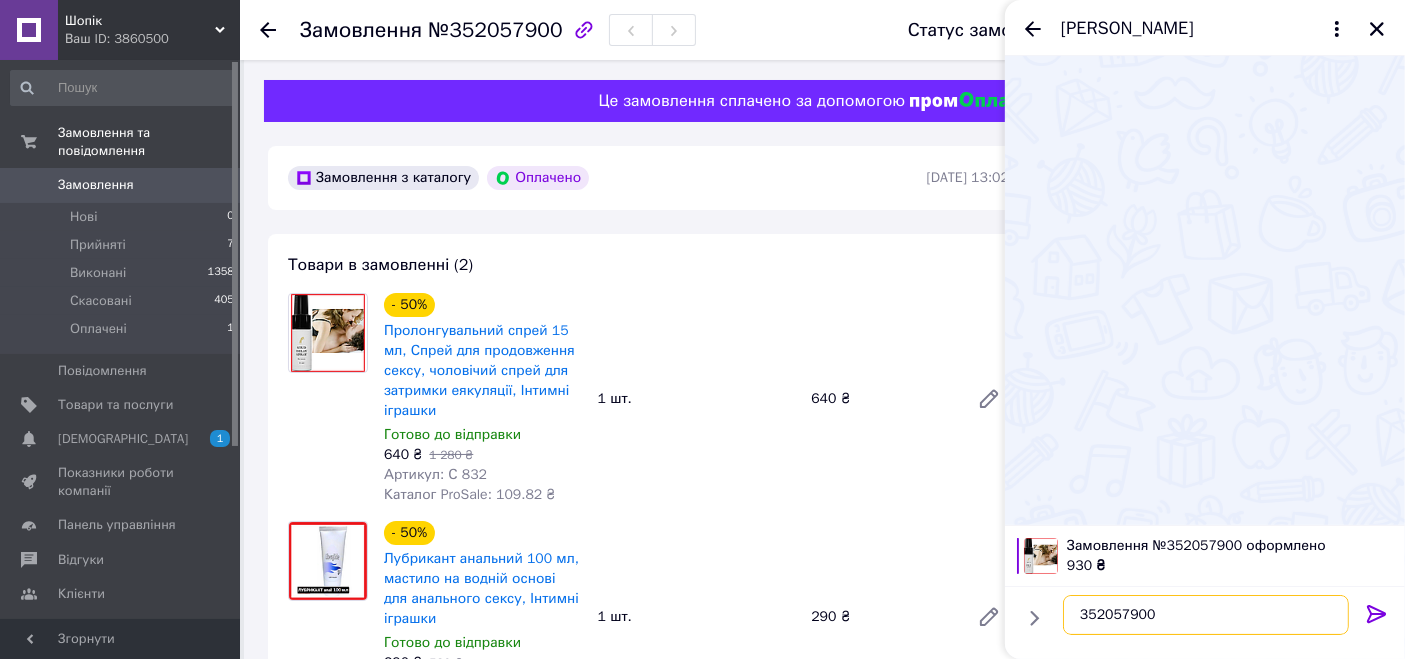 click on "352057900" at bounding box center [1206, 615] 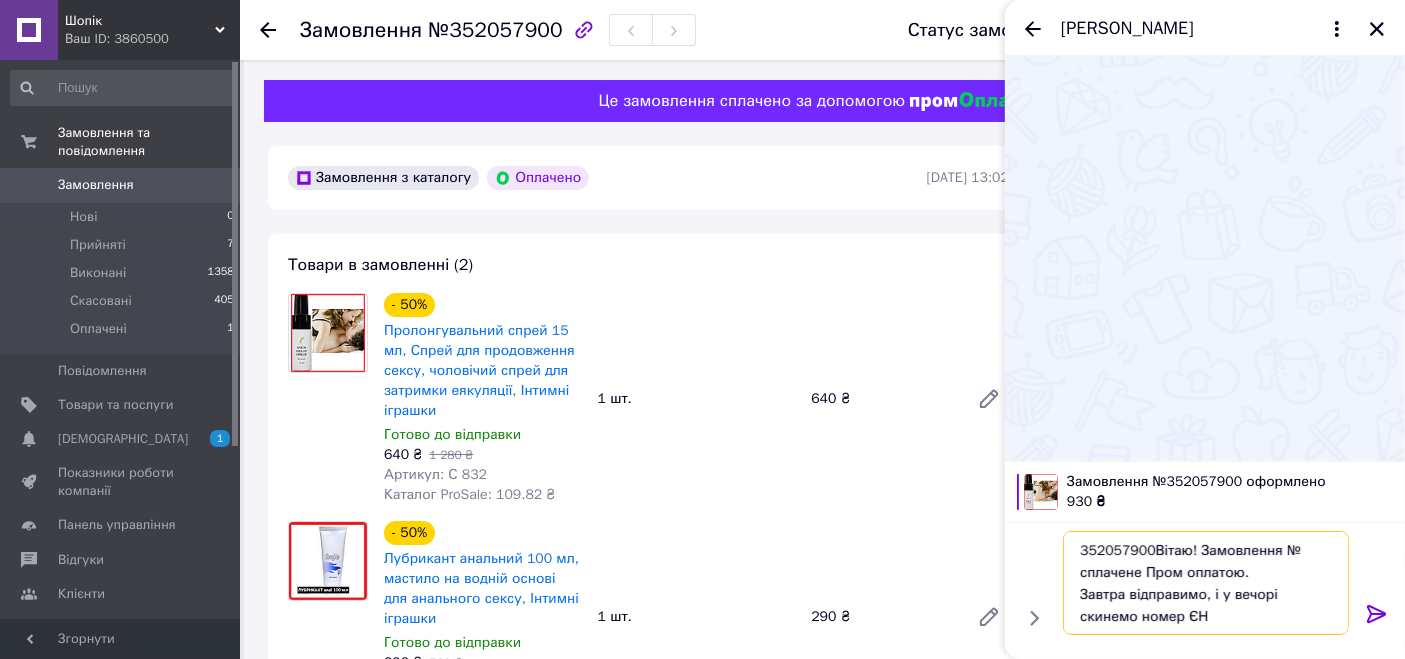drag, startPoint x: 1145, startPoint y: 552, endPoint x: 1048, endPoint y: 557, distance: 97.128784 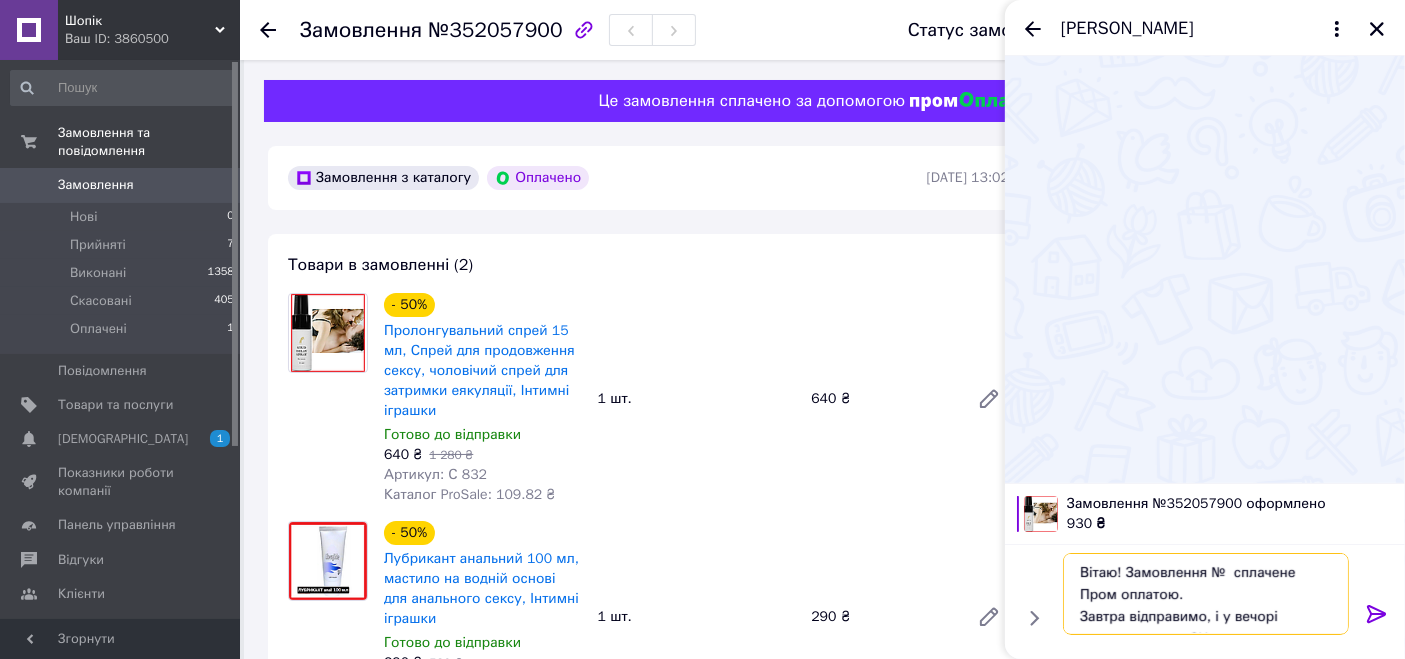 click on "Вітаю! Замовлення №  сплачене Пром оплатою.
Завтра відправимо, і у вечорі скинемо номер ЄН" at bounding box center (1206, 594) 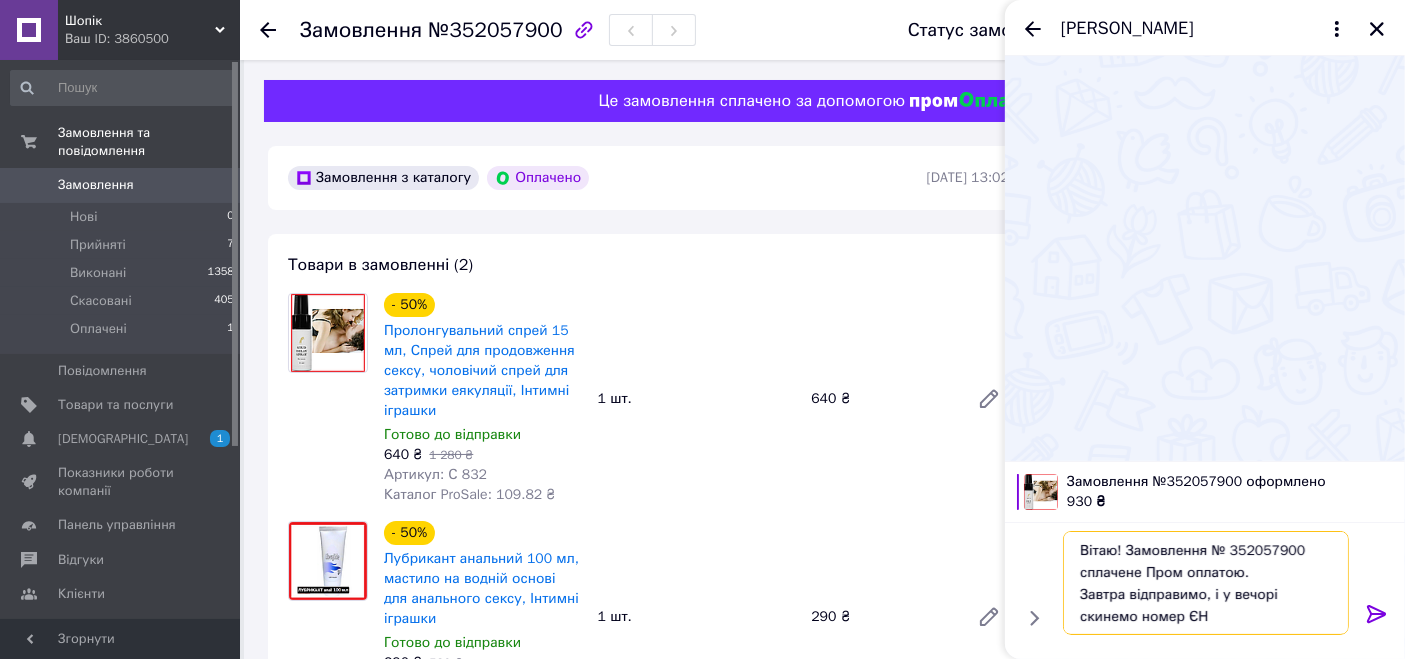 click on "Вітаю! Замовлення № 352057900 сплачене Пром оплатою.
Завтра відправимо, і у вечорі скинемо номер ЄН" at bounding box center [1206, 583] 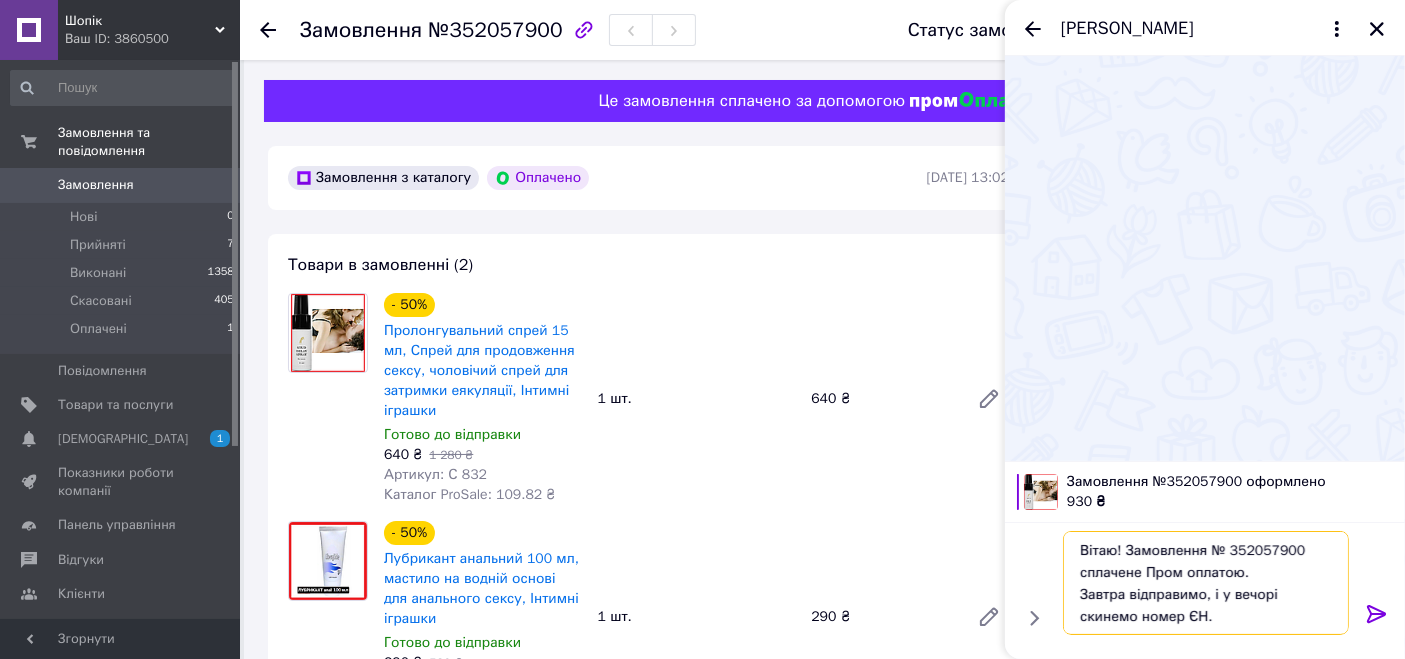 type on "Вітаю! Замовлення № 352057900 сплачене Пром оплатою.
Завтра відправимо, і у вечорі скинемо номер ЄН." 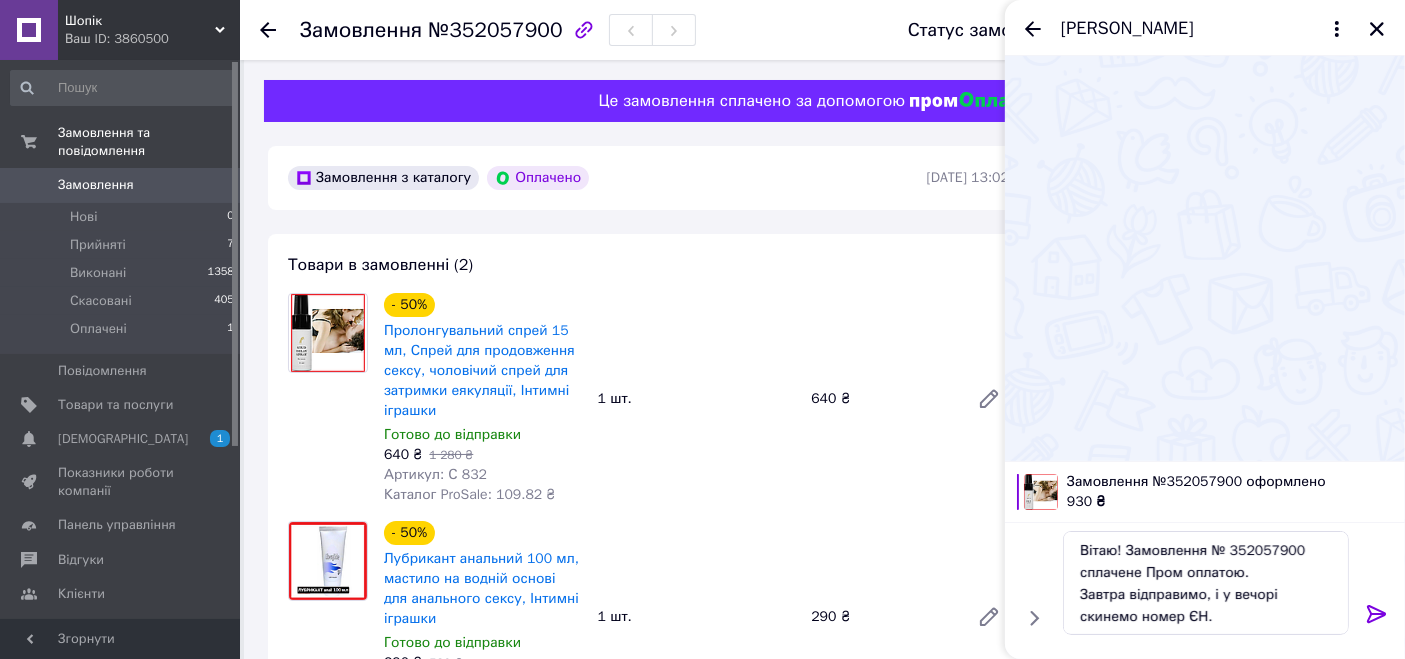 click 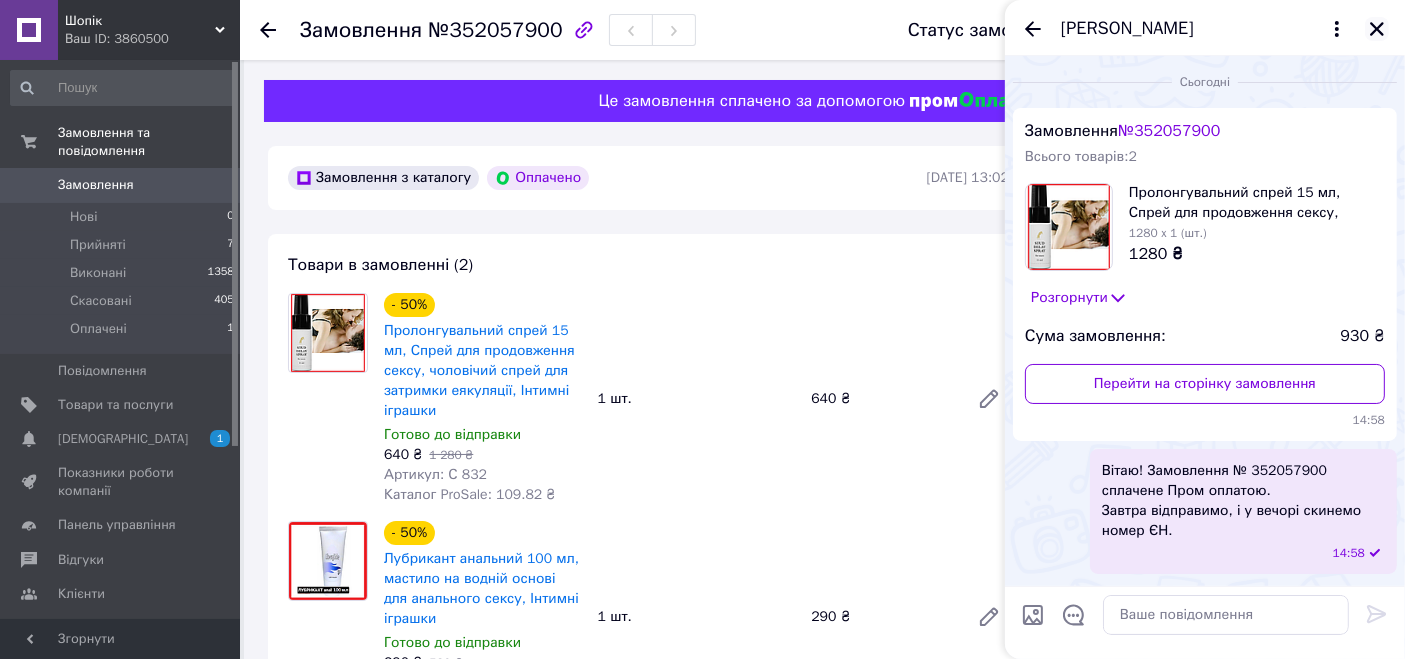click 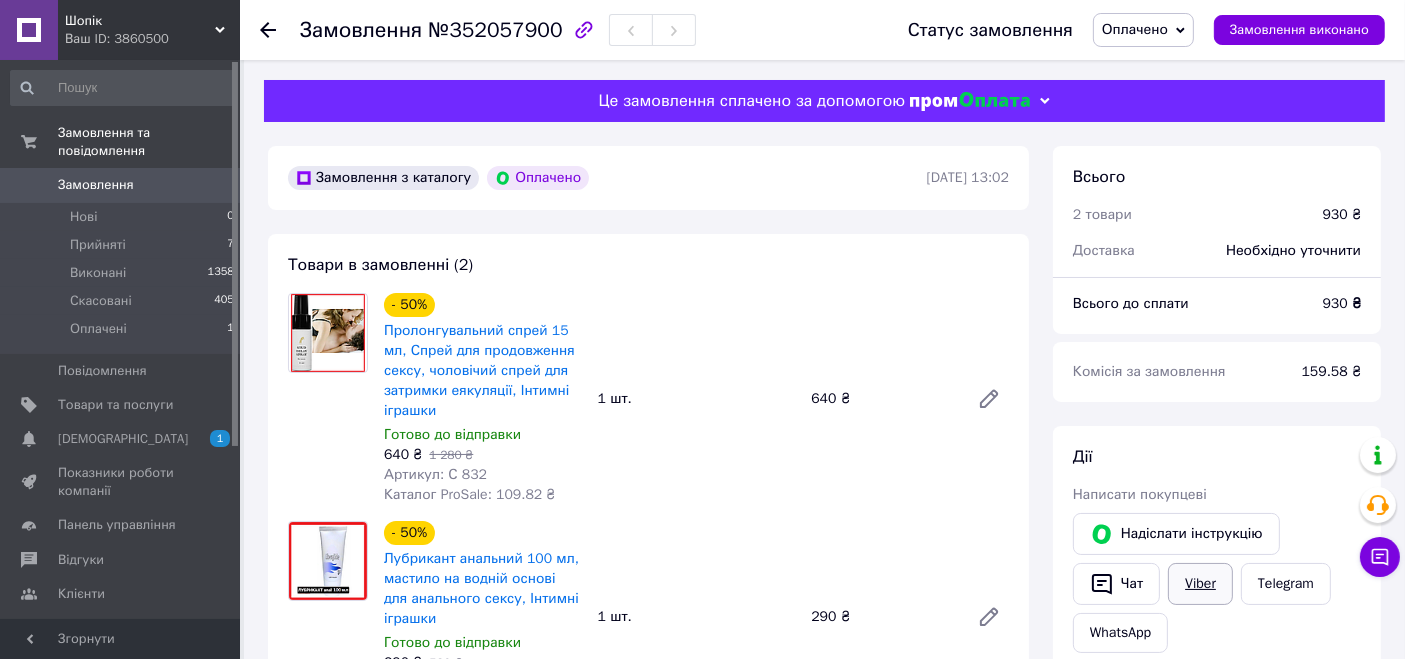 click on "Viber" at bounding box center (1200, 584) 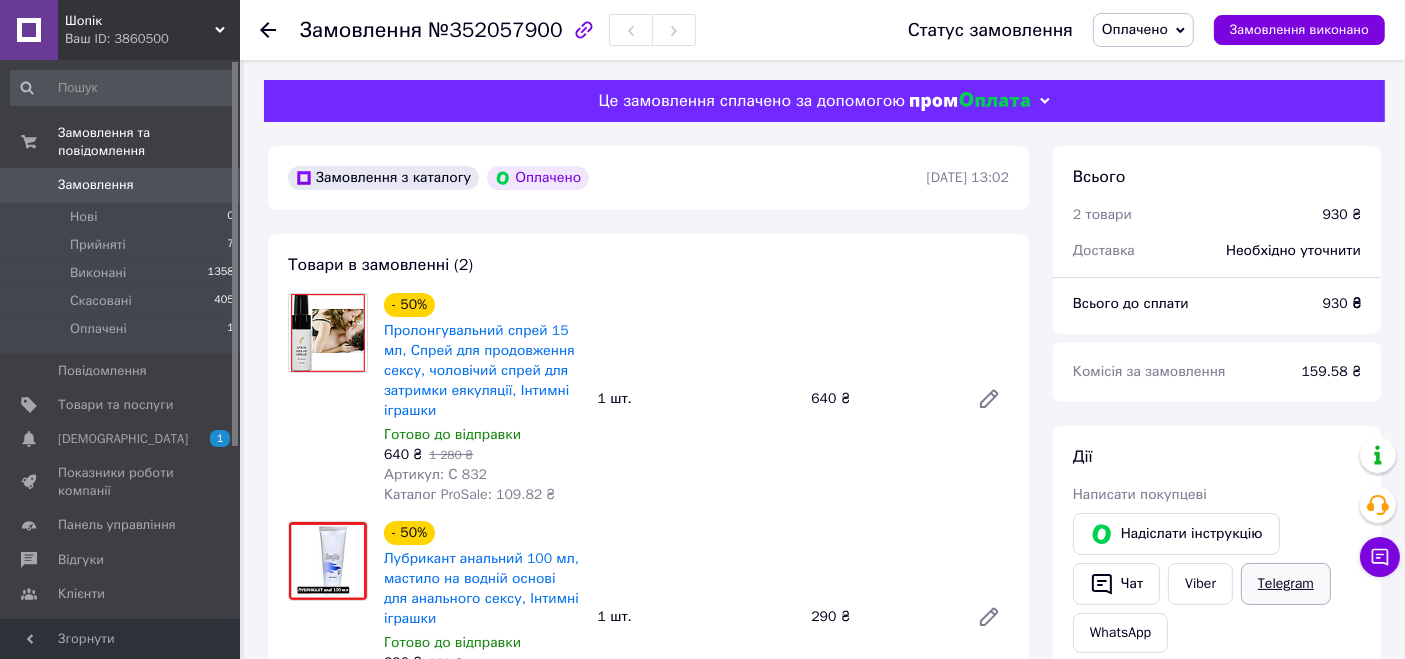 click on "Telegram" at bounding box center [1286, 584] 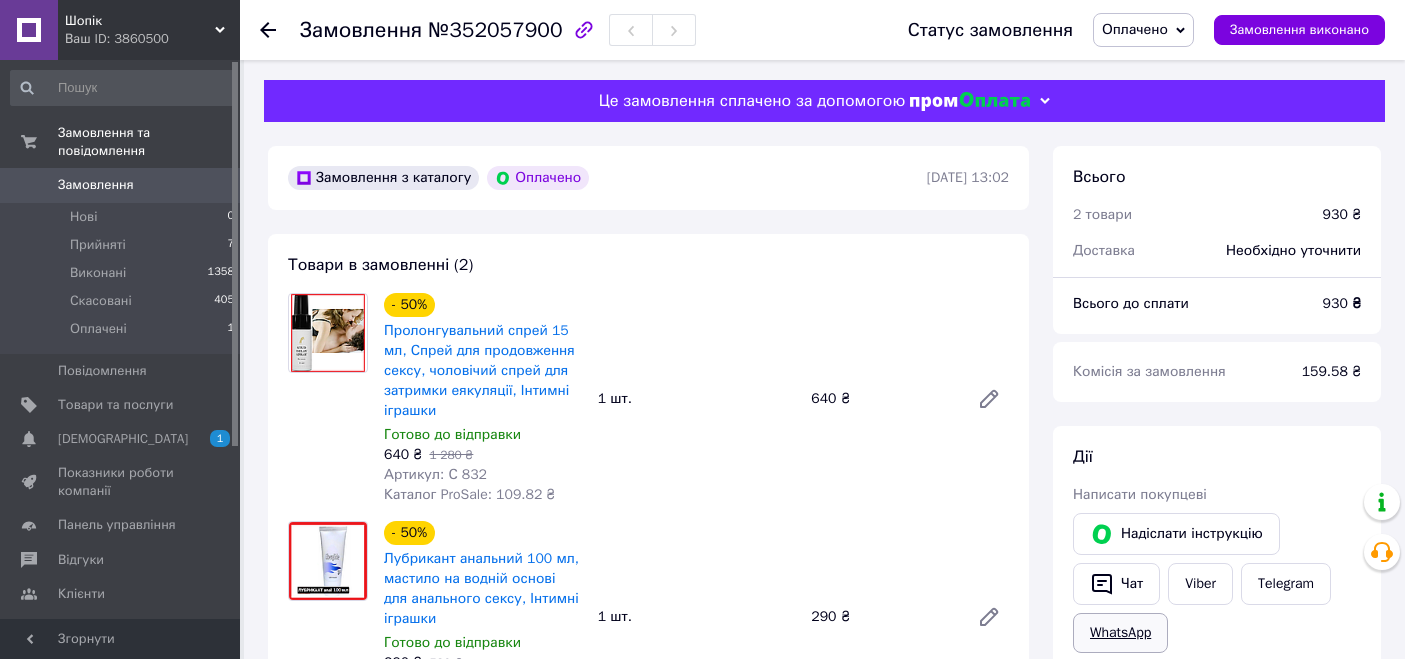 scroll, scrollTop: 0, scrollLeft: 0, axis: both 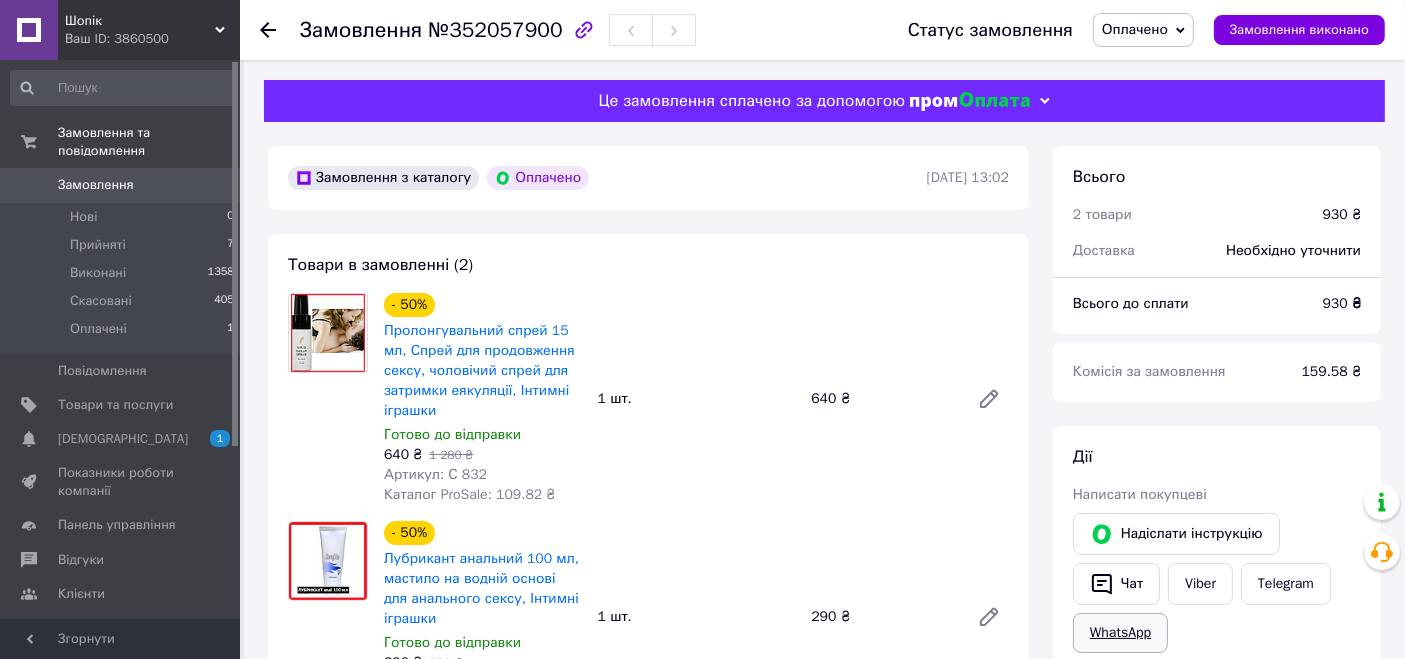 click on "WhatsApp" at bounding box center (1120, 633) 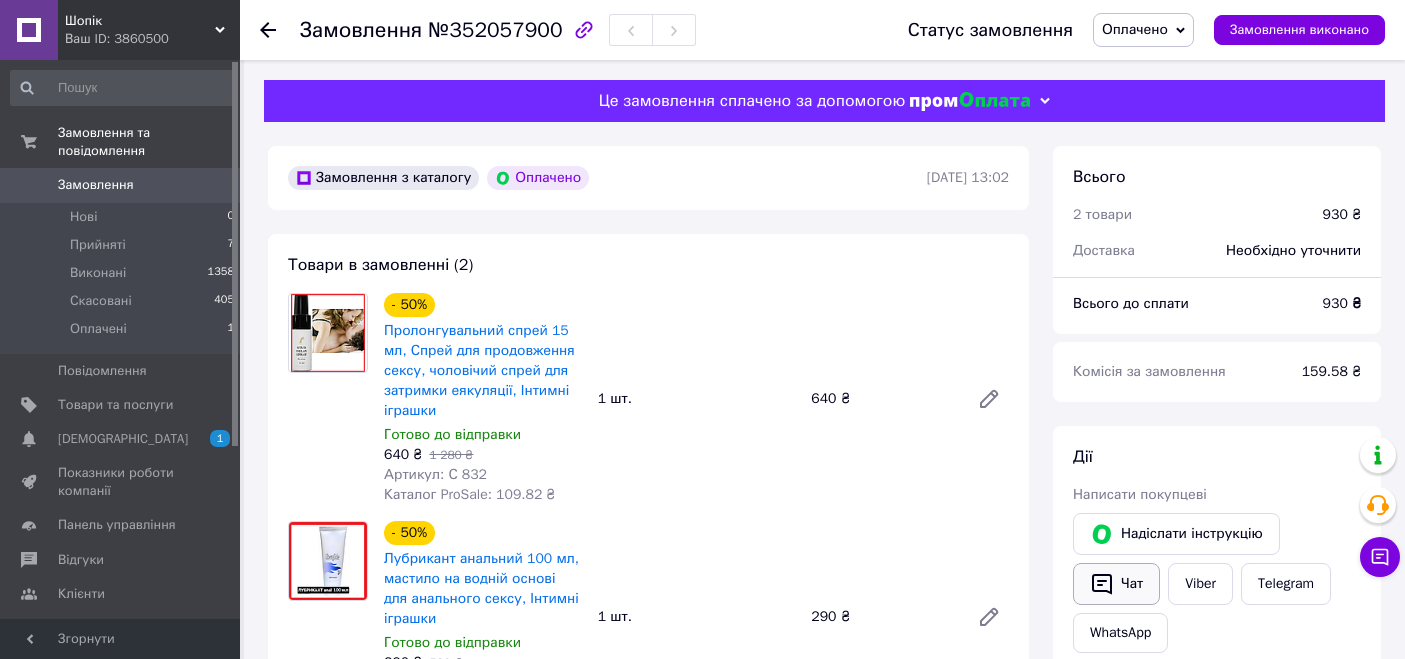 scroll, scrollTop: 0, scrollLeft: 0, axis: both 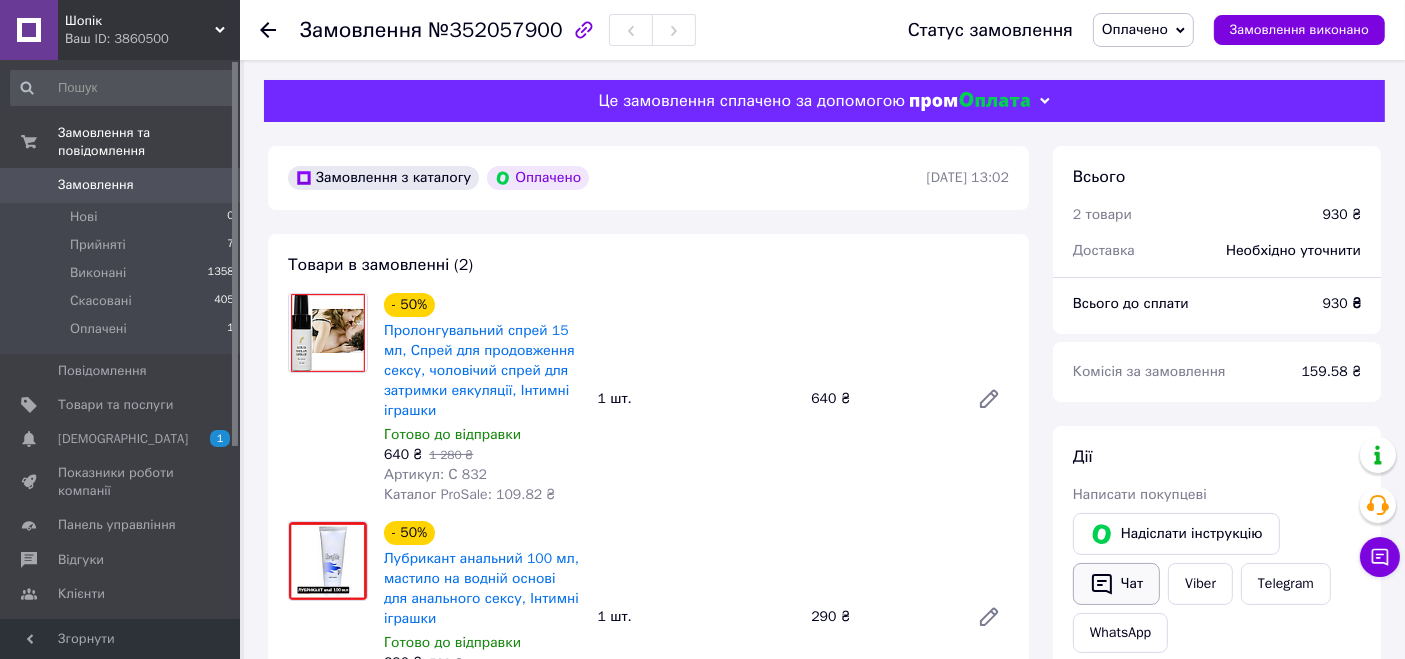 click on "Чат" at bounding box center (1116, 584) 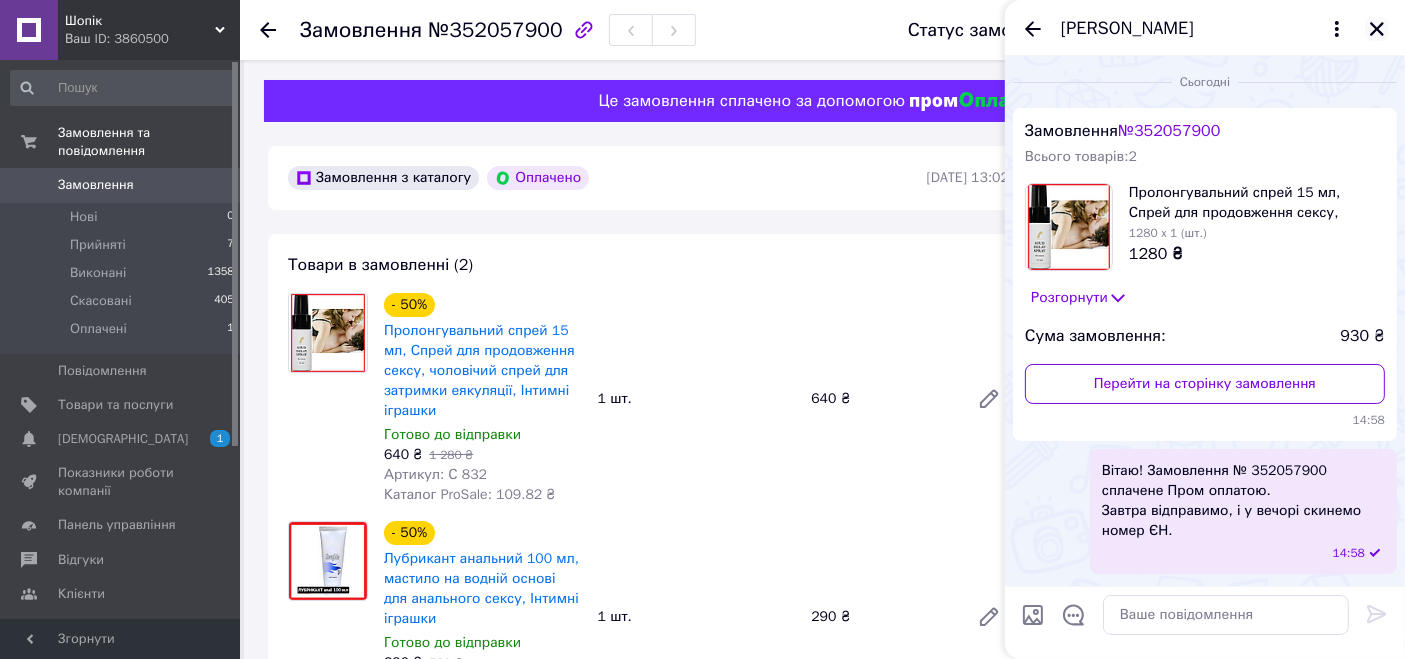 click 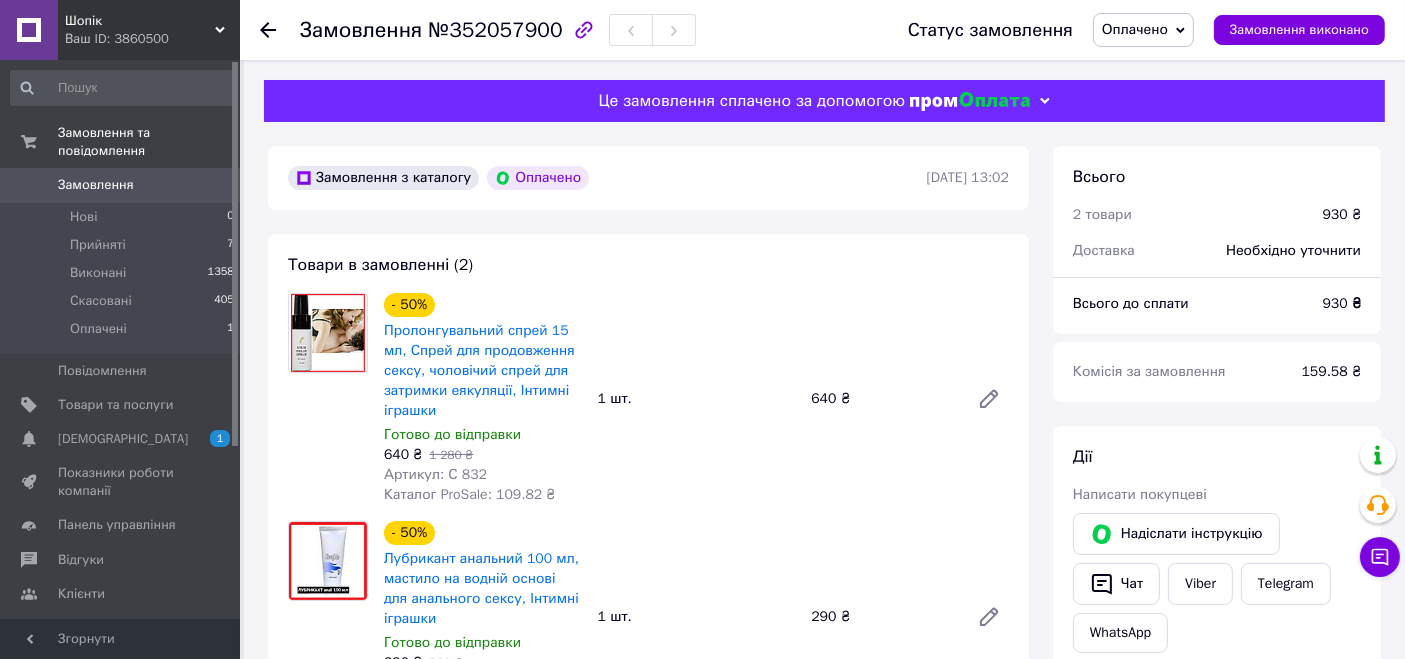 click on "Замовлення" at bounding box center [96, 185] 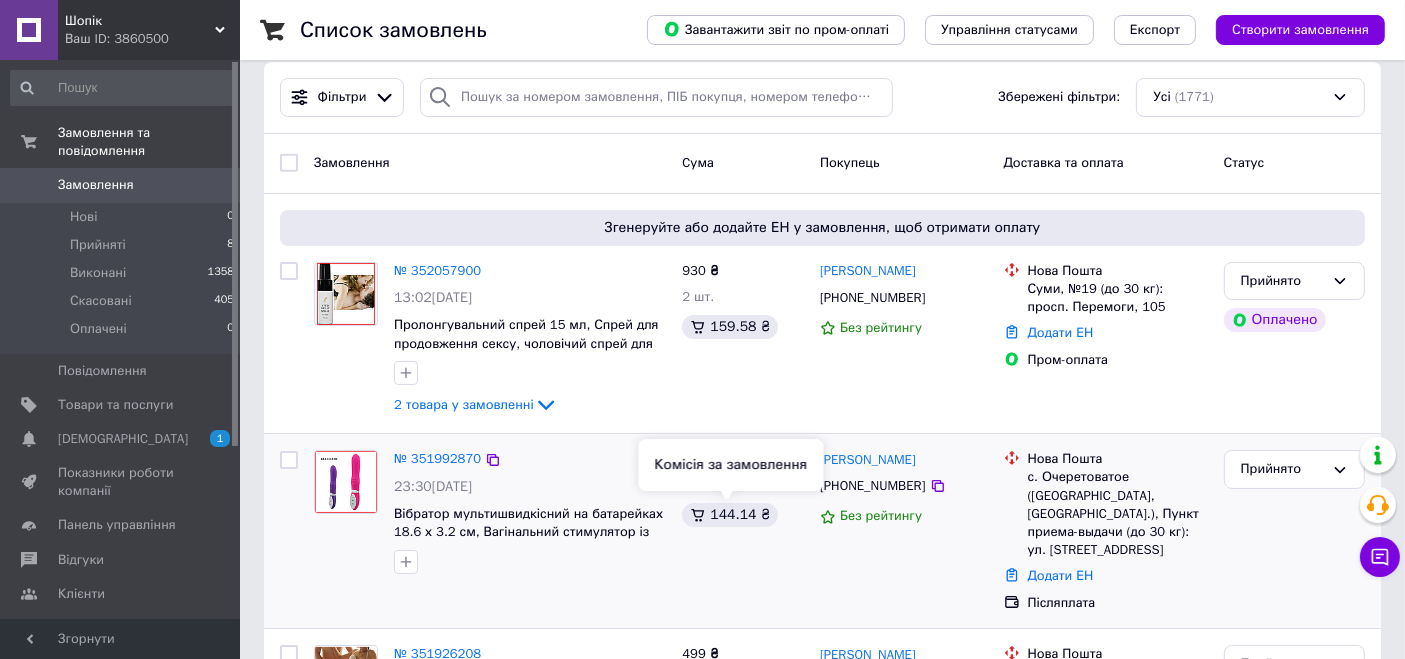 scroll, scrollTop: 0, scrollLeft: 0, axis: both 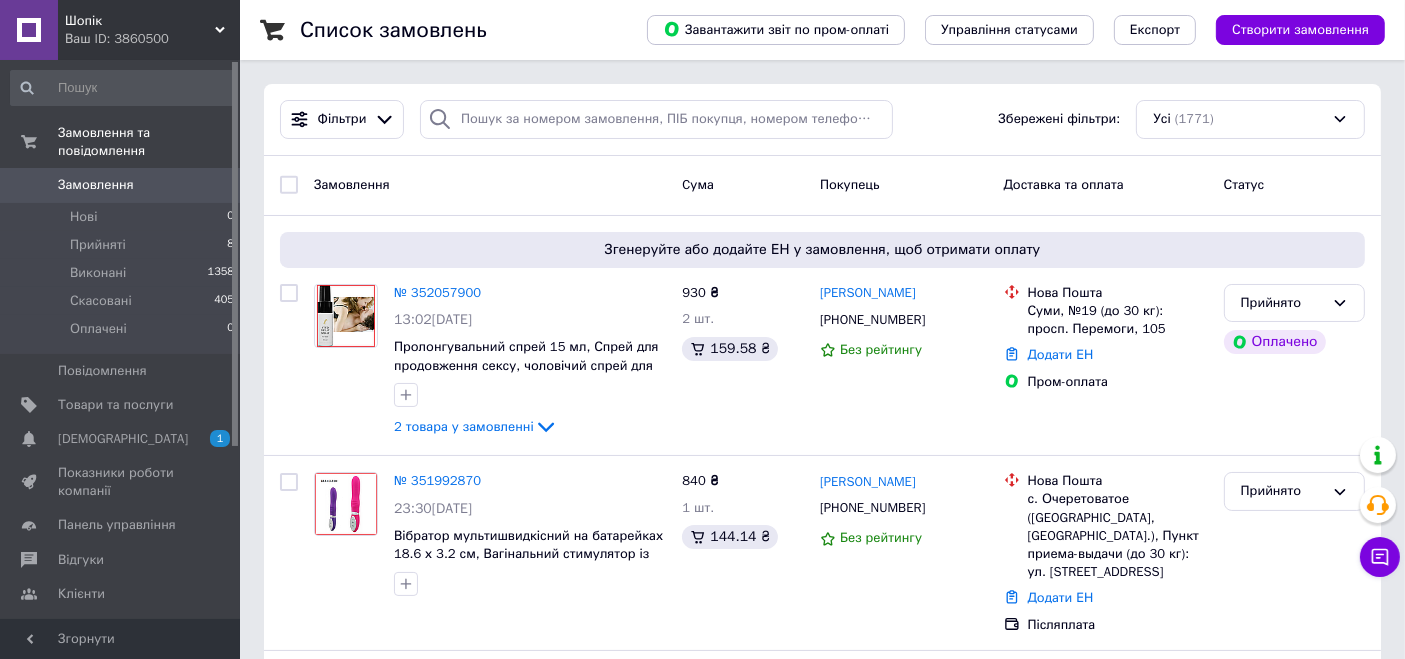 click on "Ваш ID: 3860500" at bounding box center [152, 39] 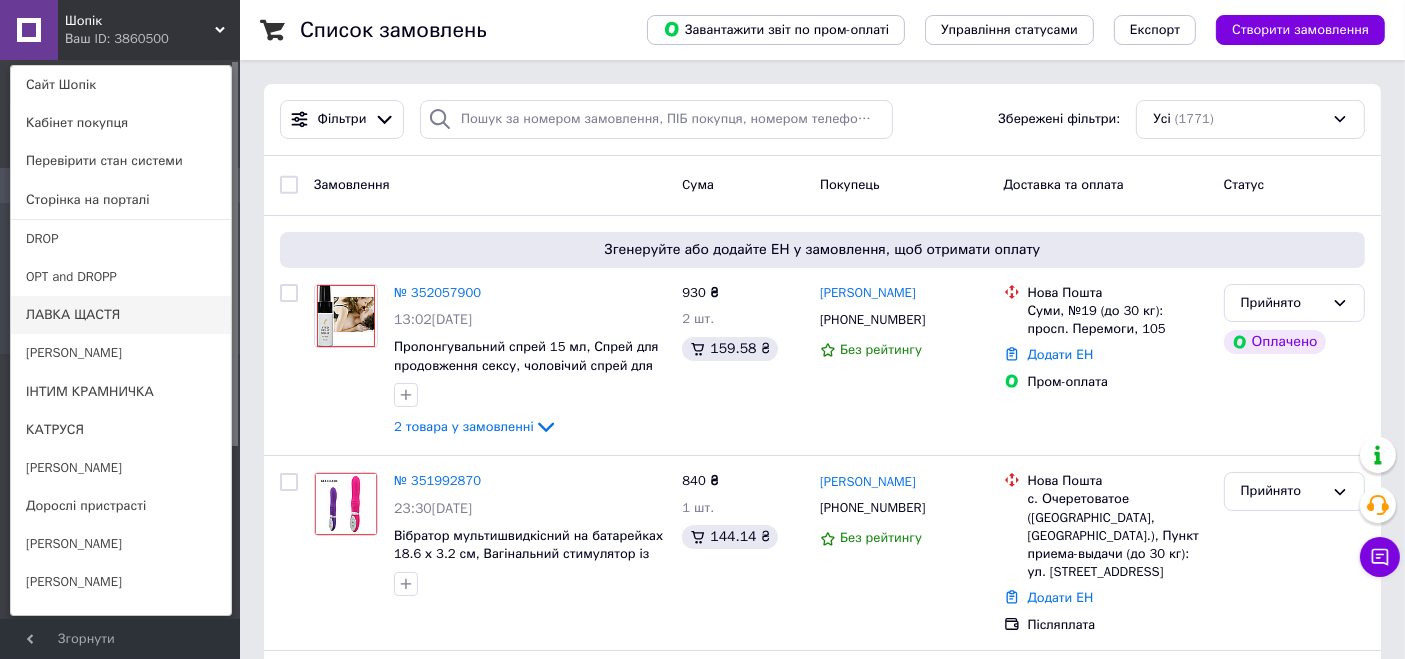 click on "ЛАВКА ЩАСТЯ" at bounding box center (121, 315) 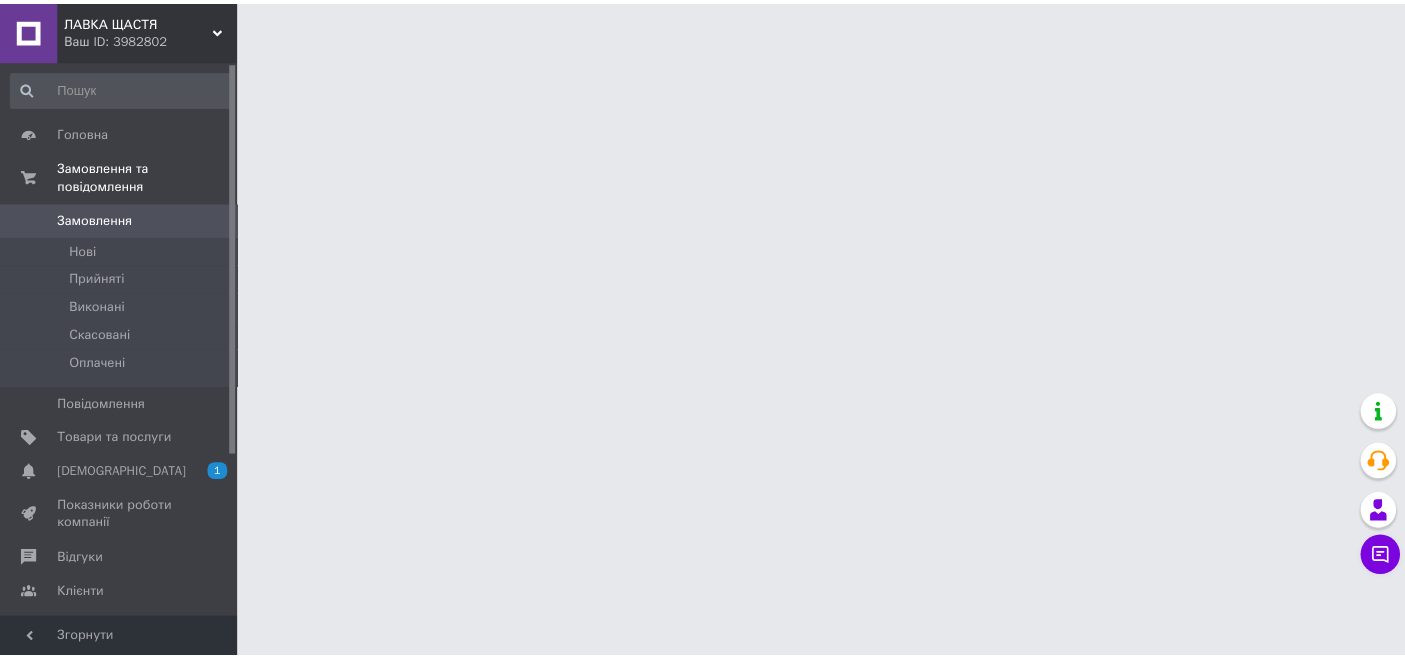 scroll, scrollTop: 0, scrollLeft: 0, axis: both 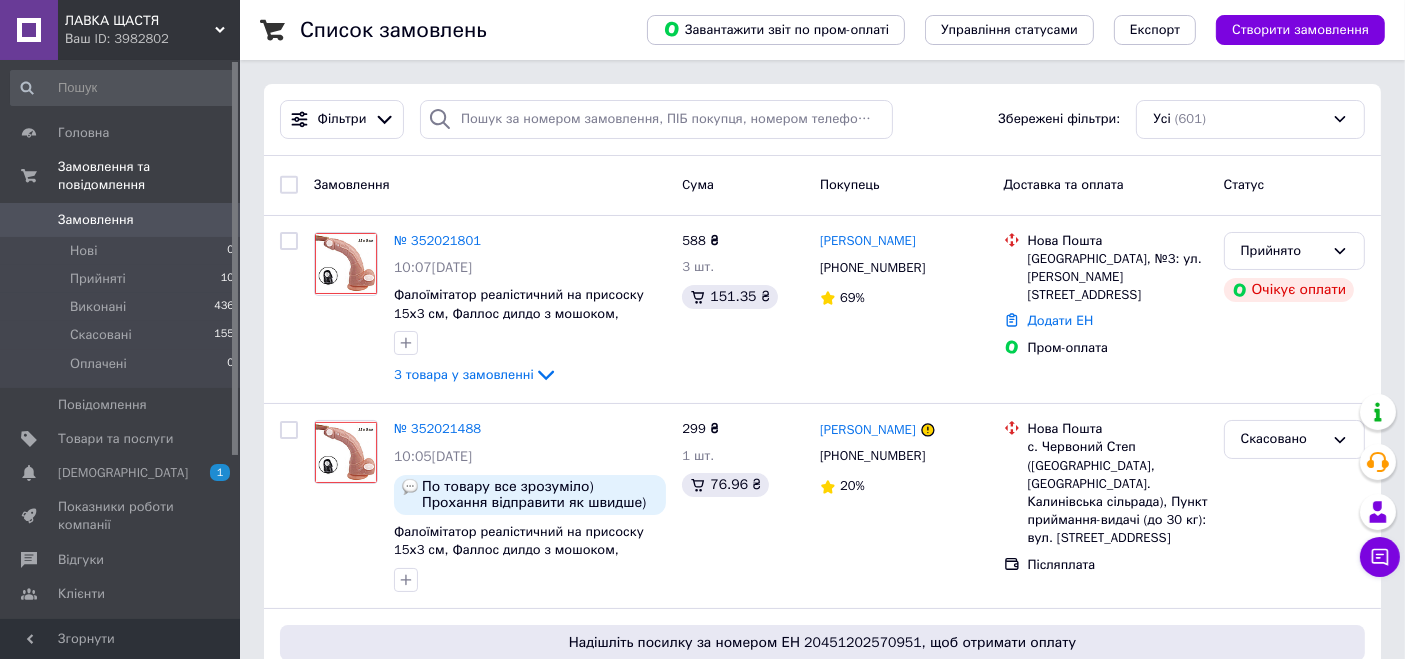 click on "ЛАВКА ЩАСТЯ" at bounding box center [140, 21] 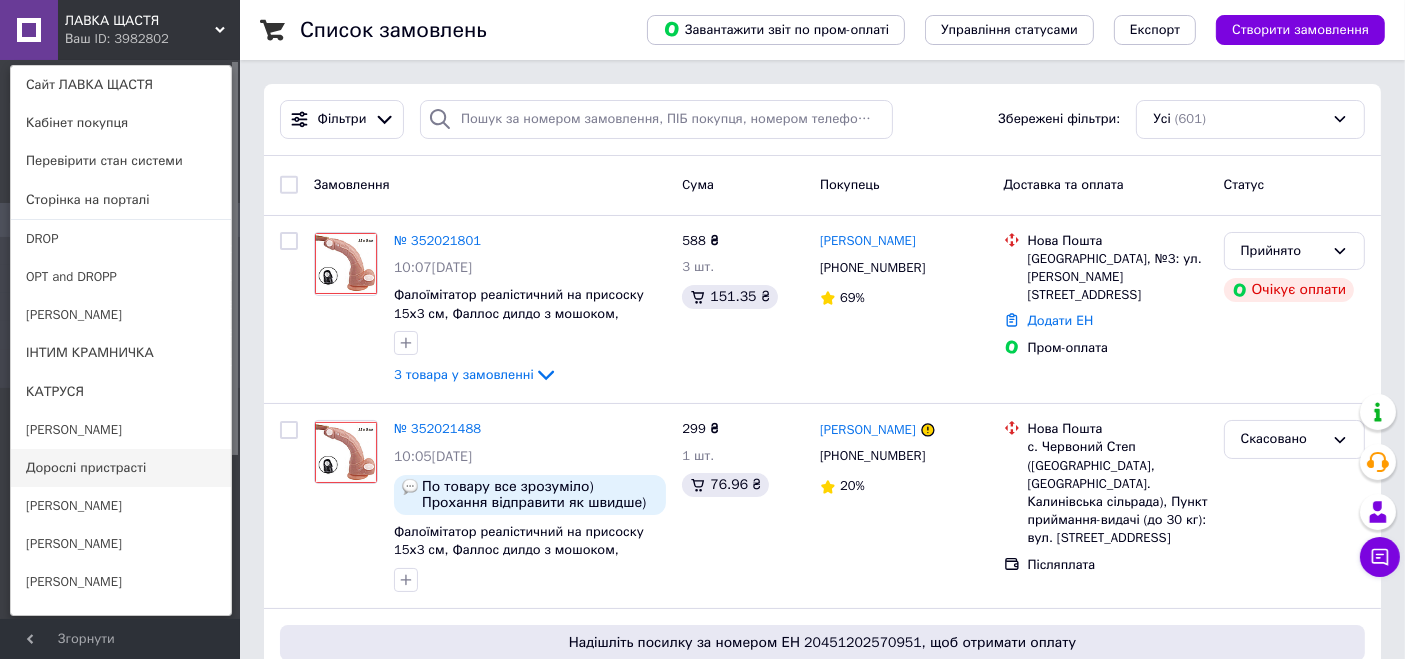click on "Дорослі пристрасті" at bounding box center [121, 468] 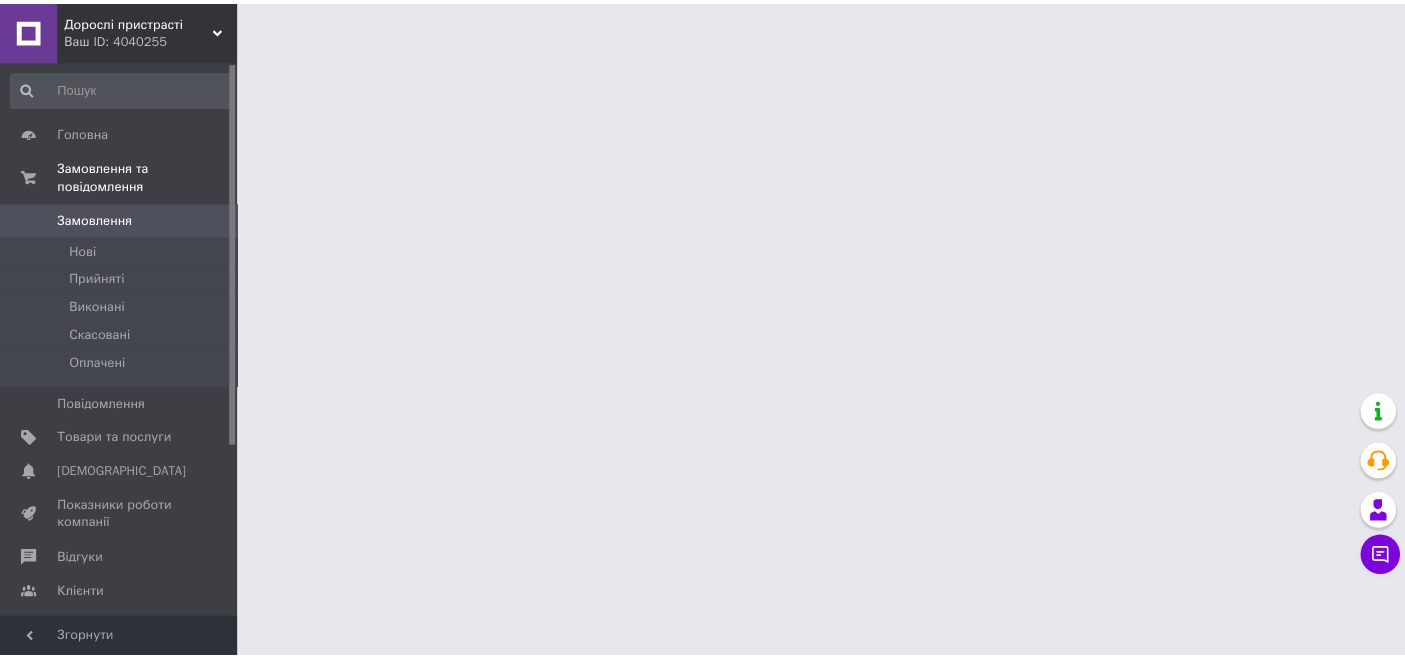 scroll, scrollTop: 0, scrollLeft: 0, axis: both 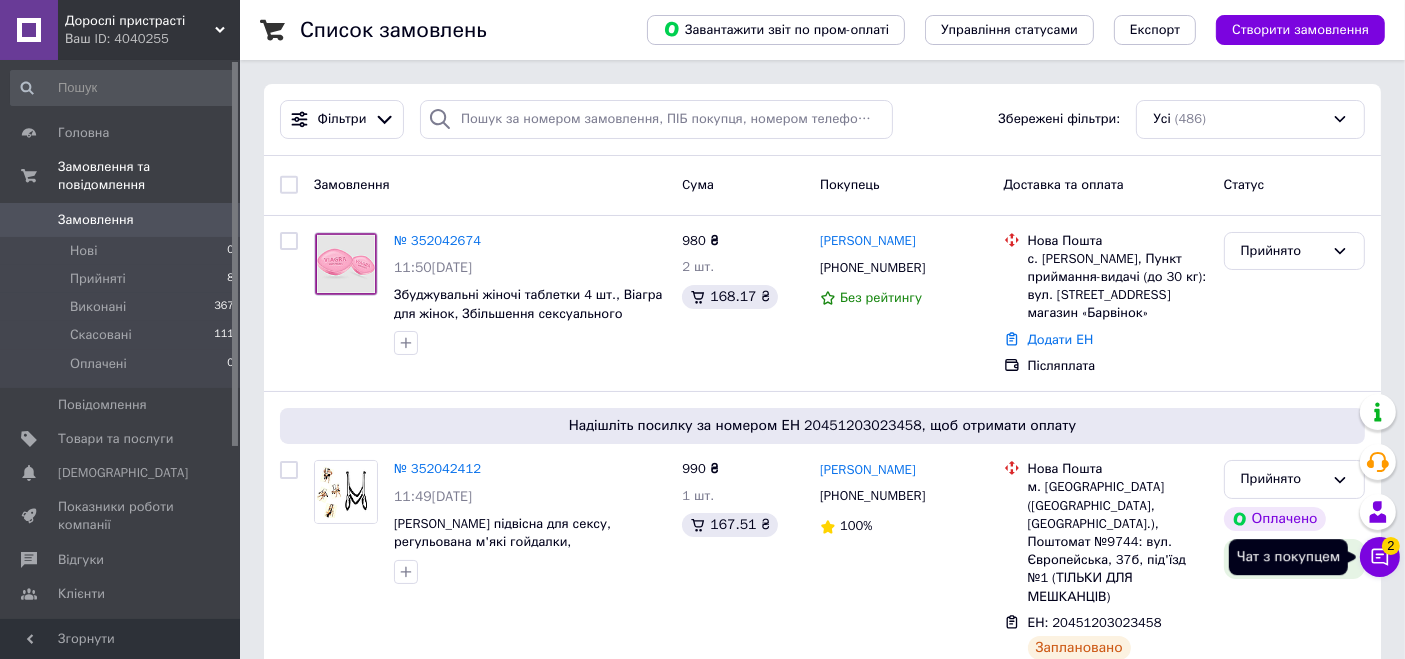 click 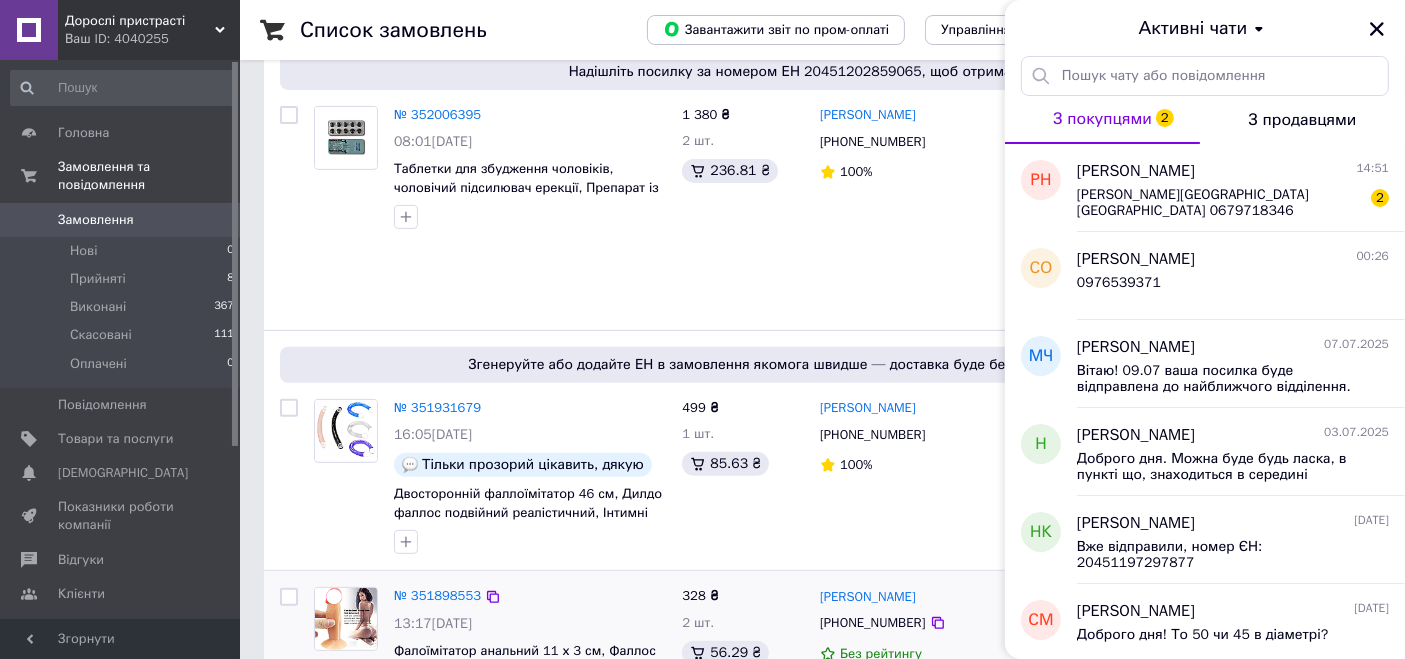 scroll, scrollTop: 0, scrollLeft: 0, axis: both 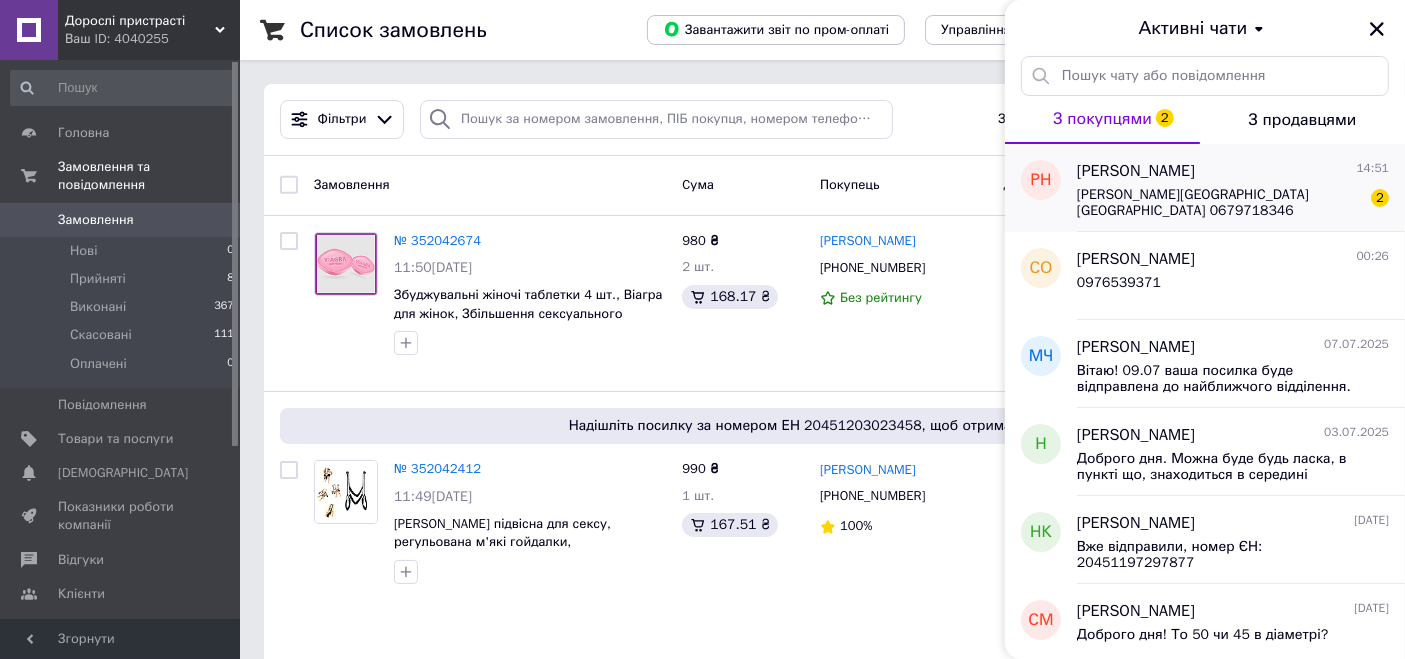 click on "Новак Руслан Антонович Хмельницька область Чемірівці  0679718346" at bounding box center [1219, 203] 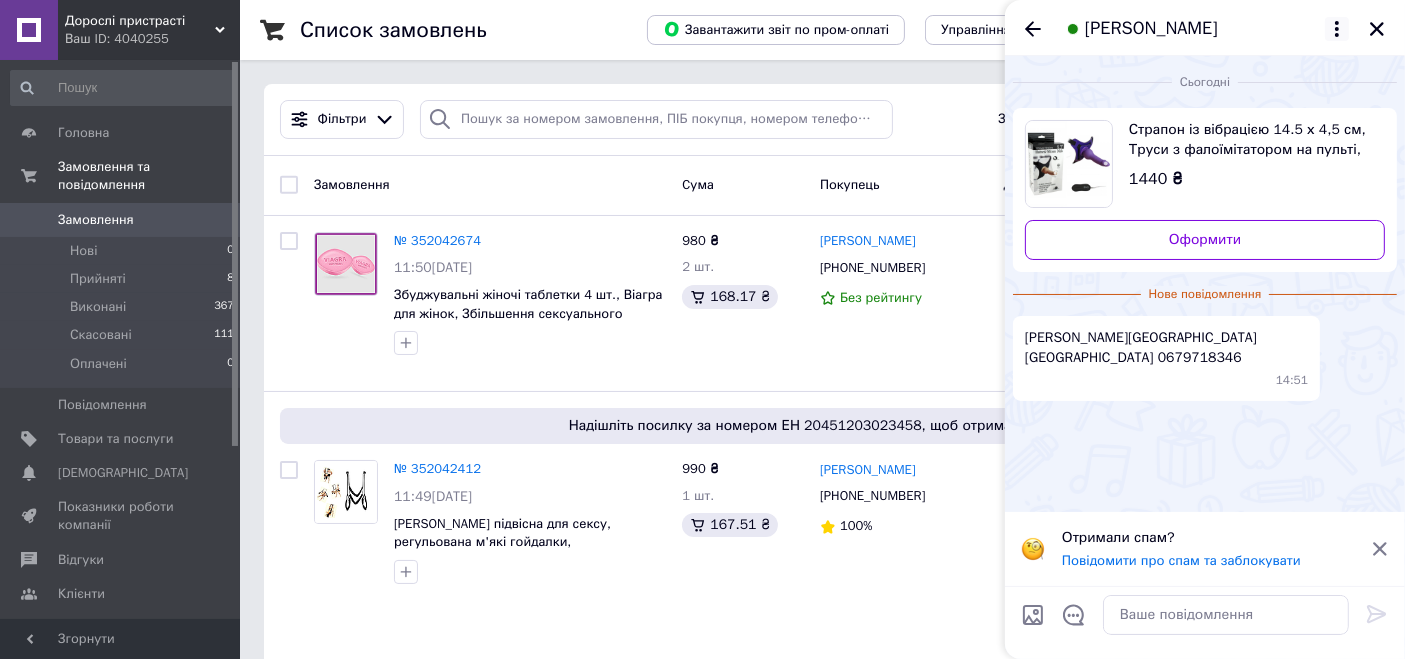 click 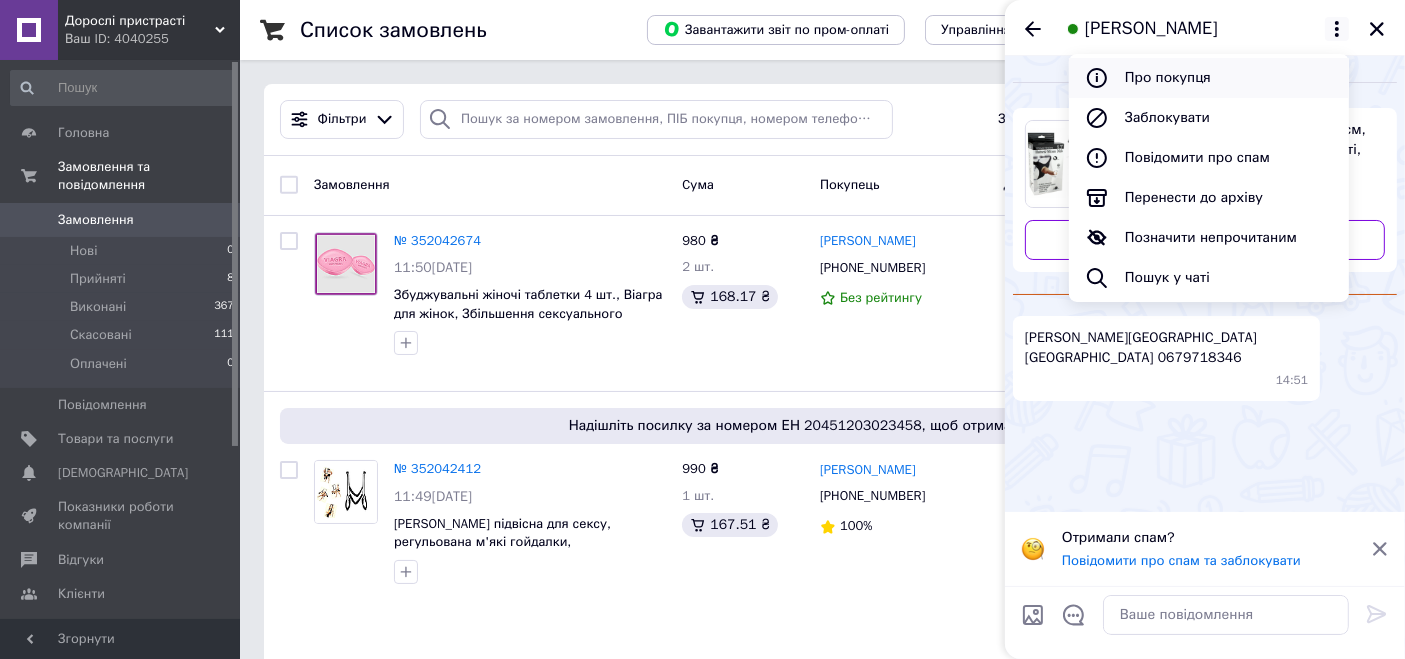 click on "Про покупця" at bounding box center (1209, 78) 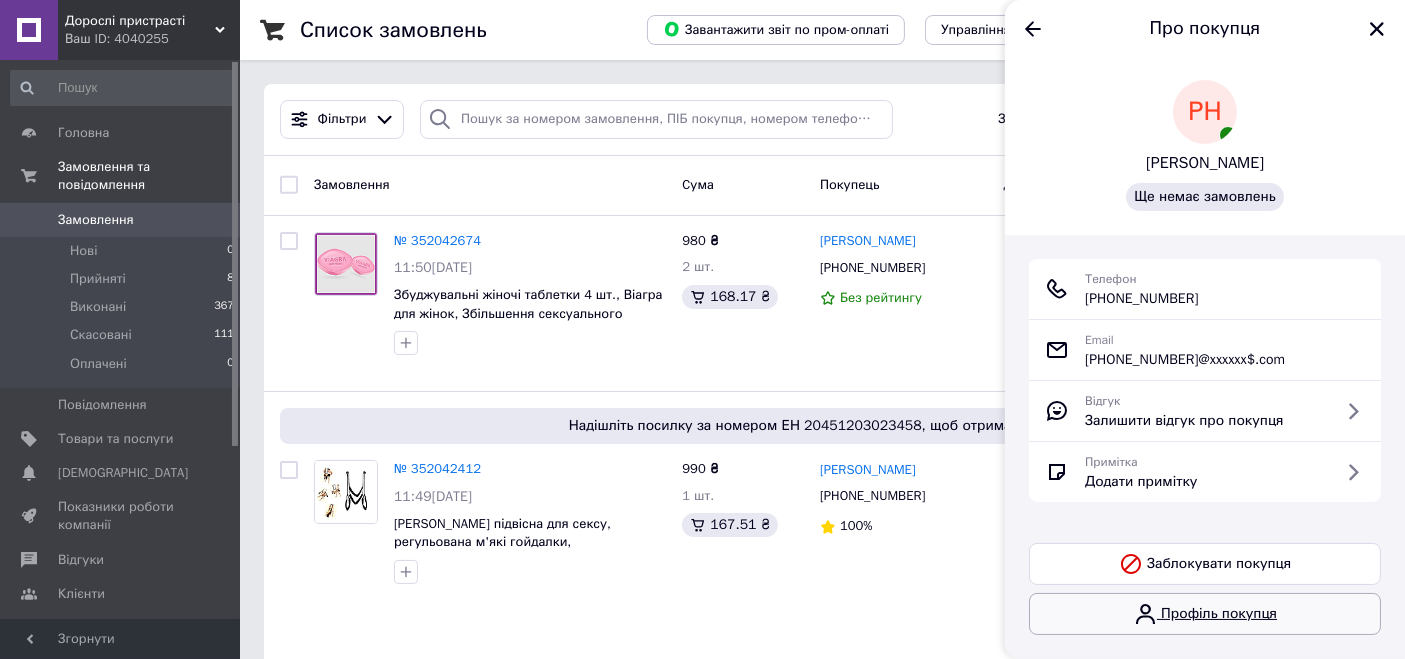 click on "Профіль покупця" at bounding box center [1205, 614] 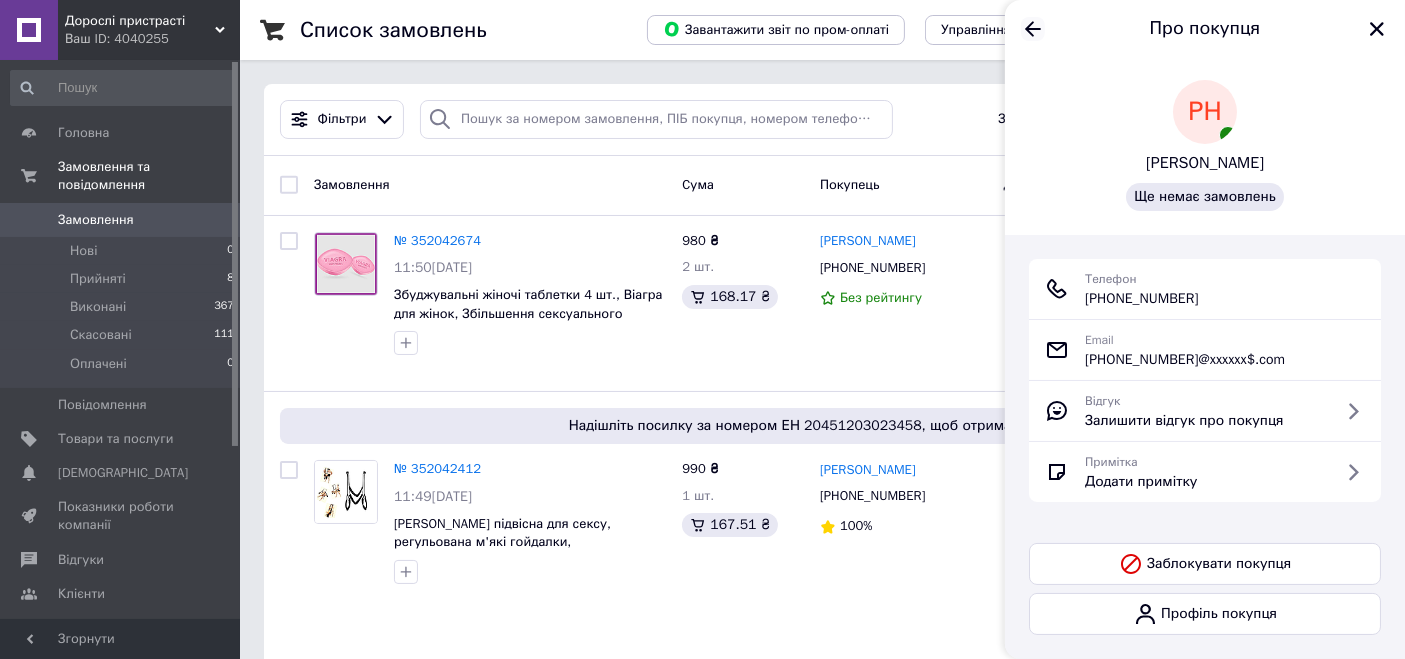 click 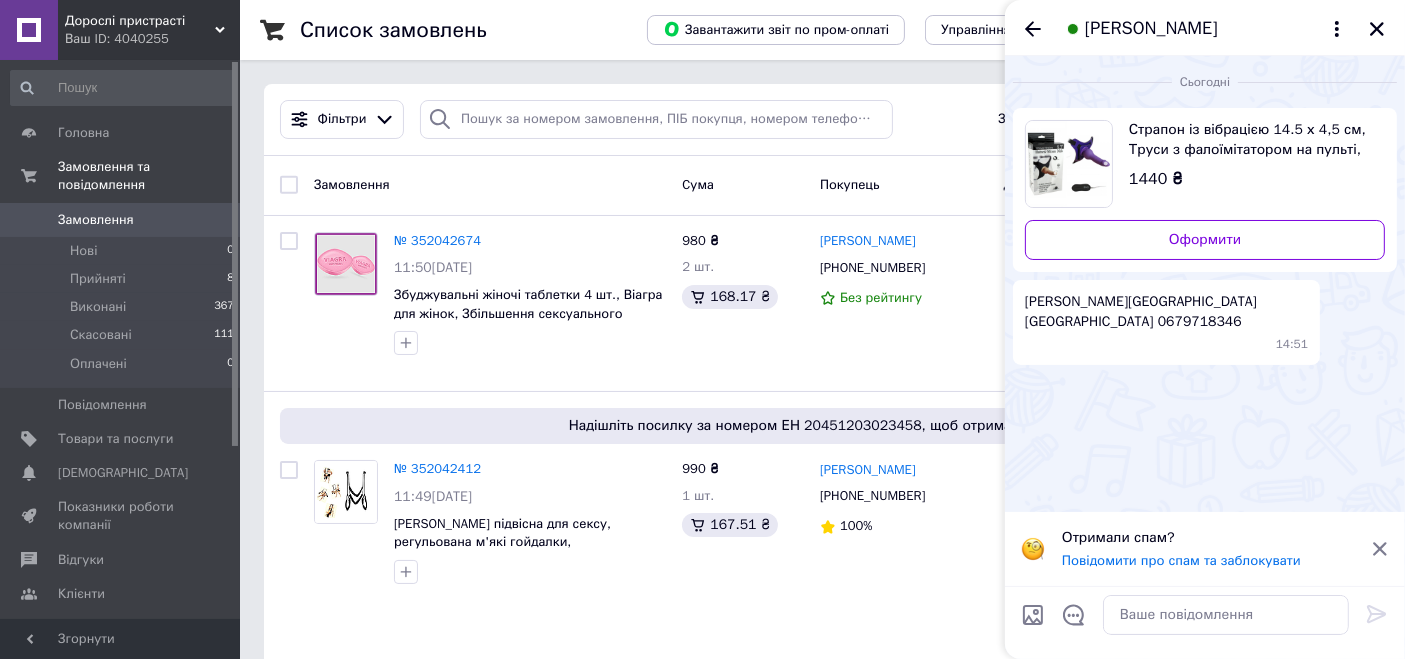 click 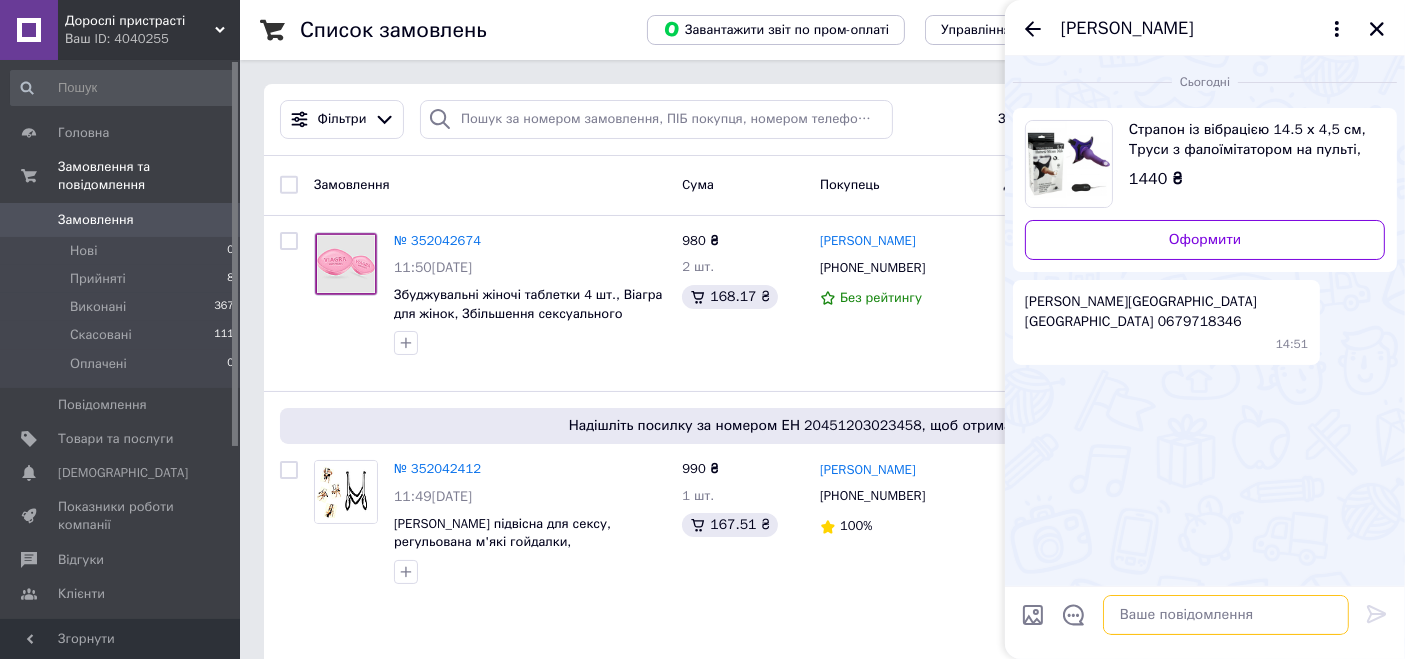 click at bounding box center (1226, 615) 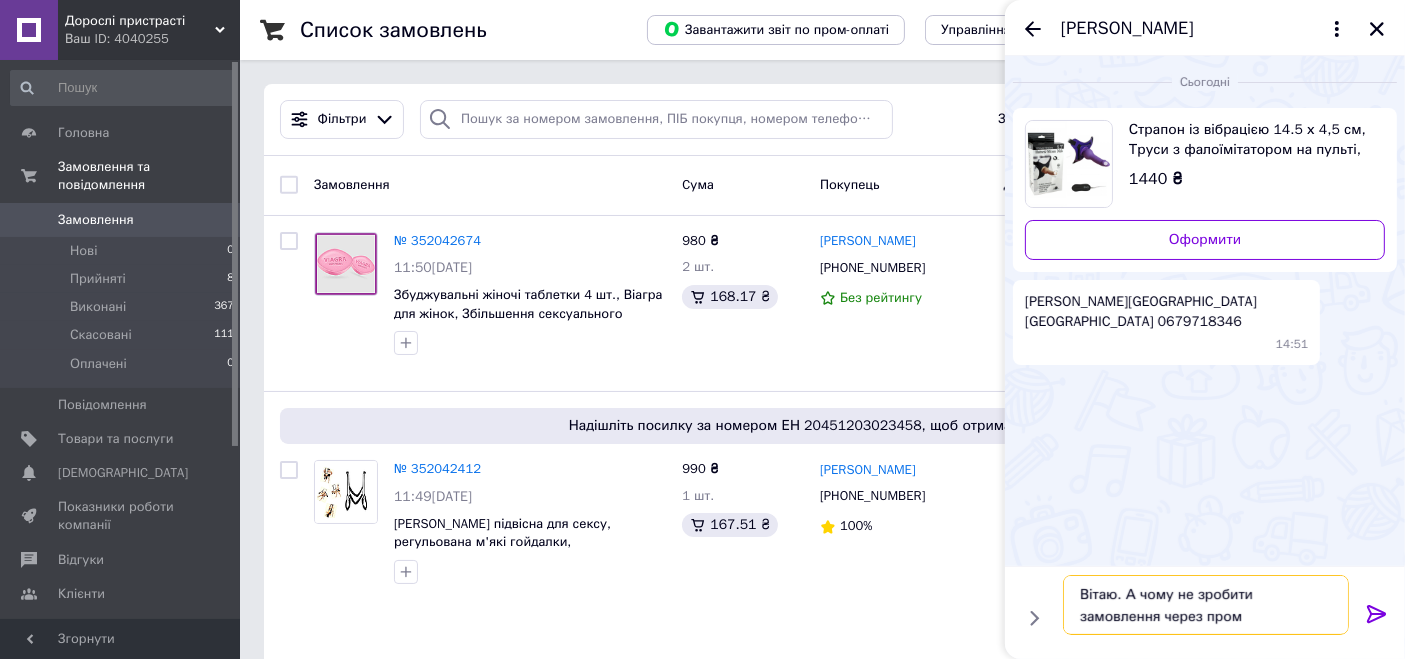 type on "Вітаю. А чому не зробити замовлення через пром?" 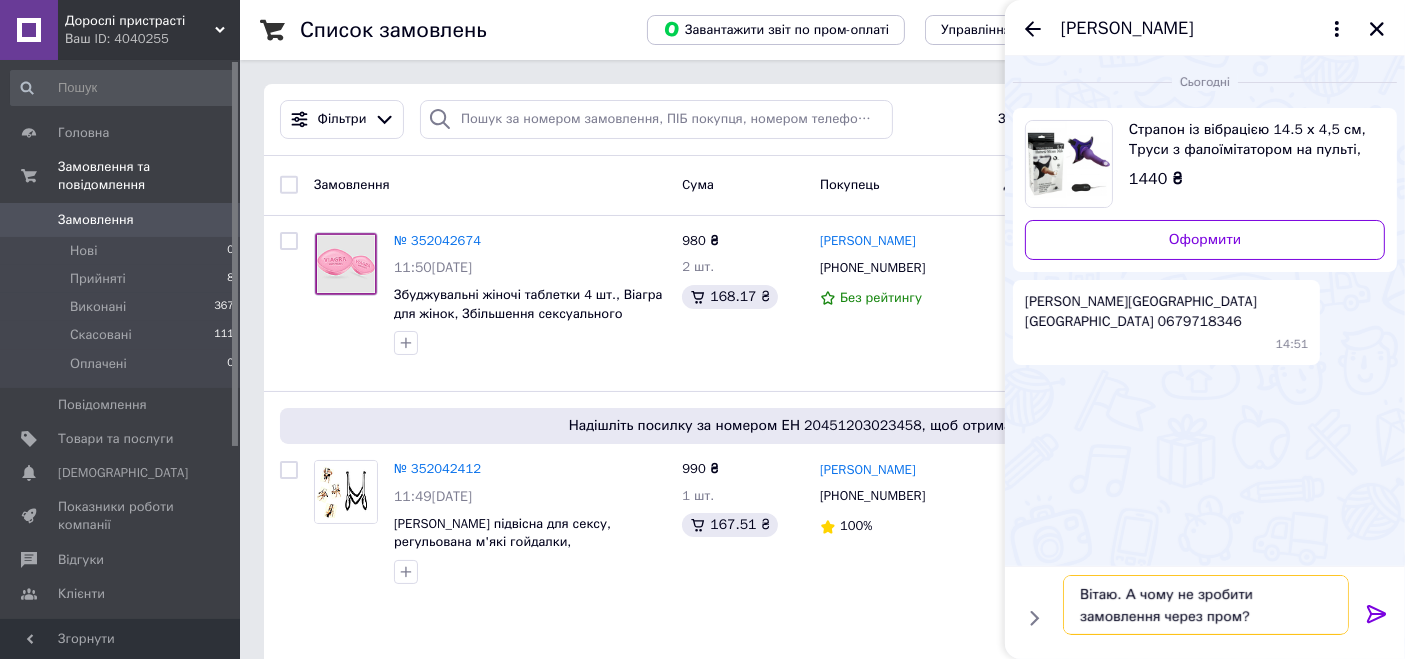 type 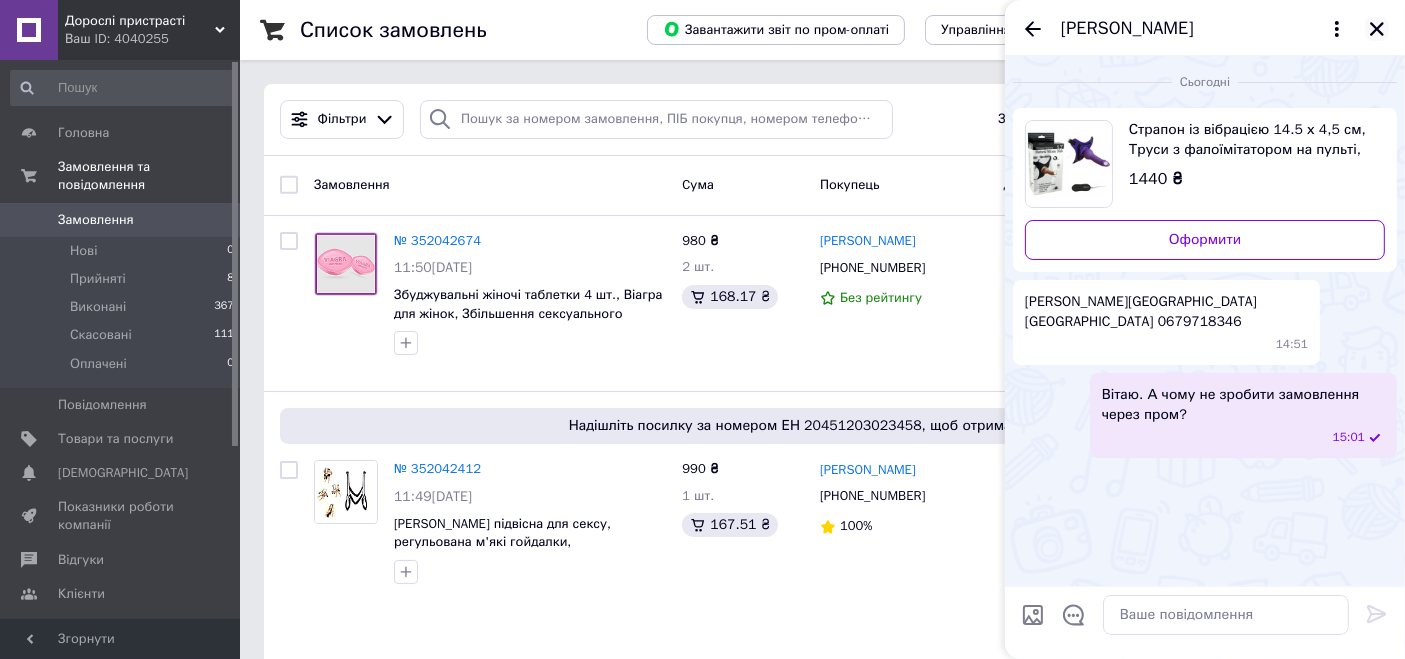 click 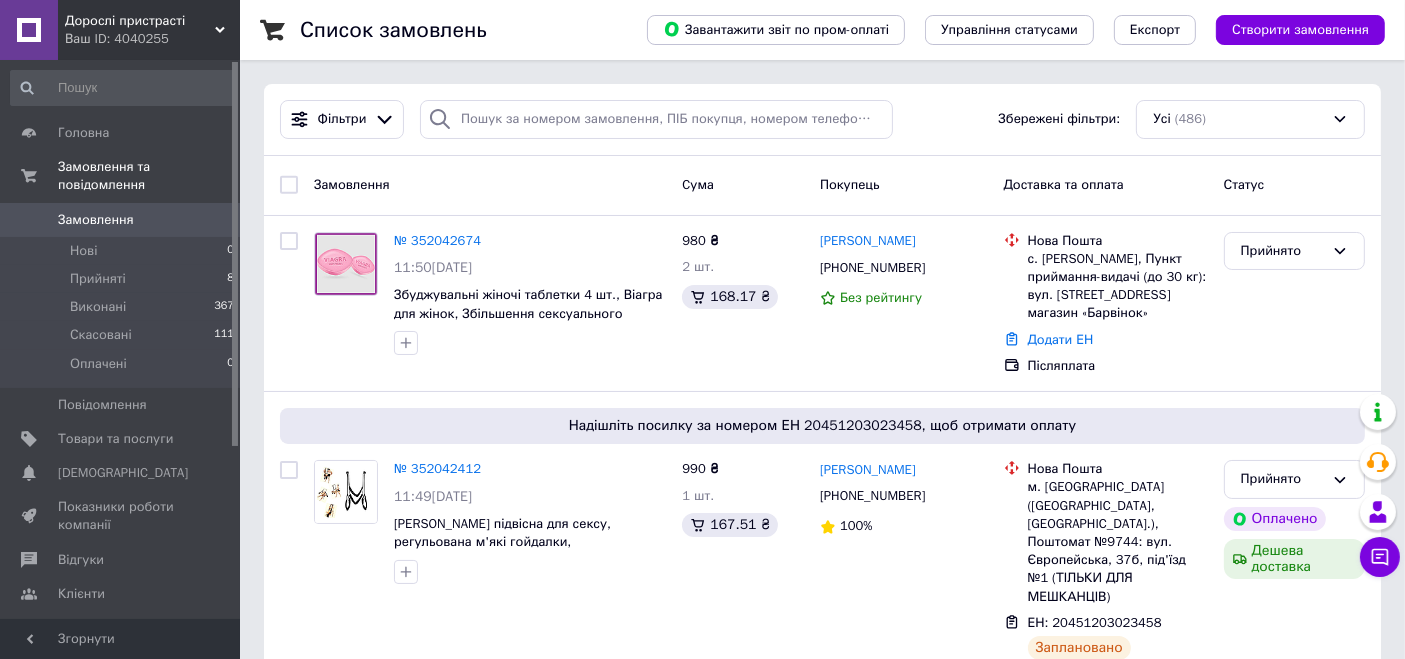click on "Ваш ID: 4040255" at bounding box center (152, 39) 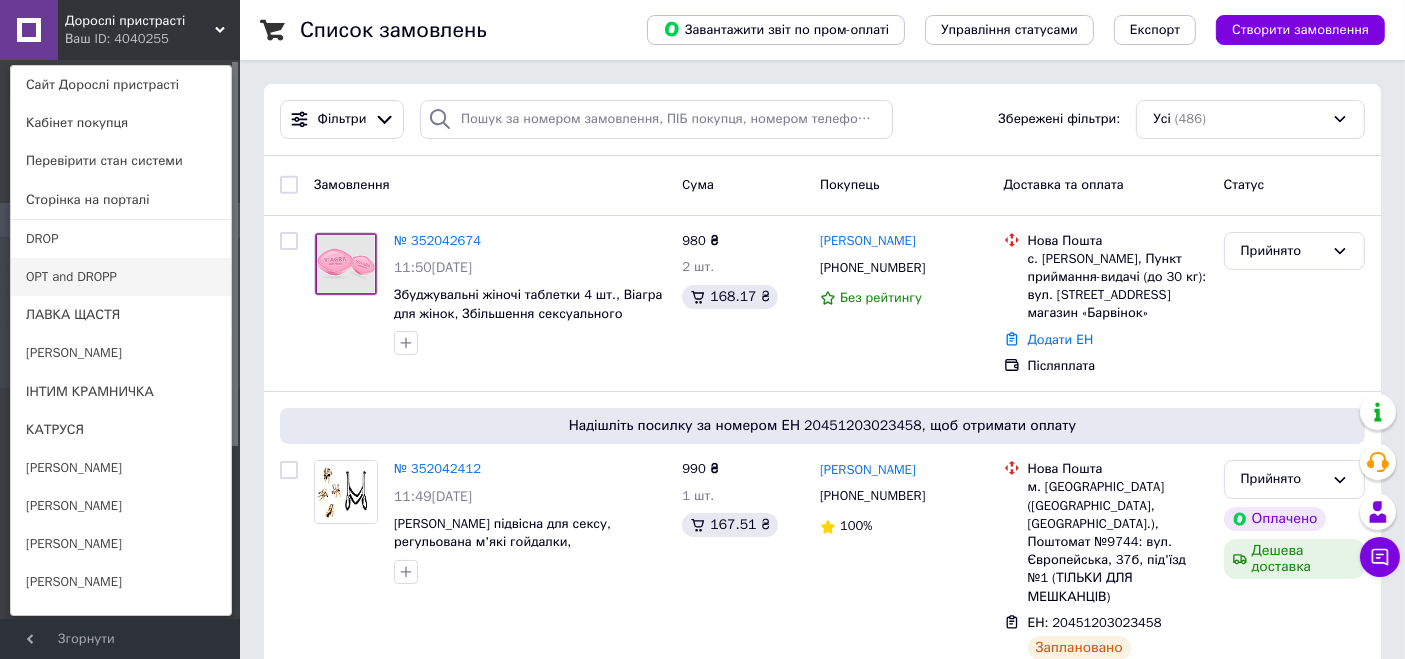 click on "OPT and DROPP" at bounding box center [121, 277] 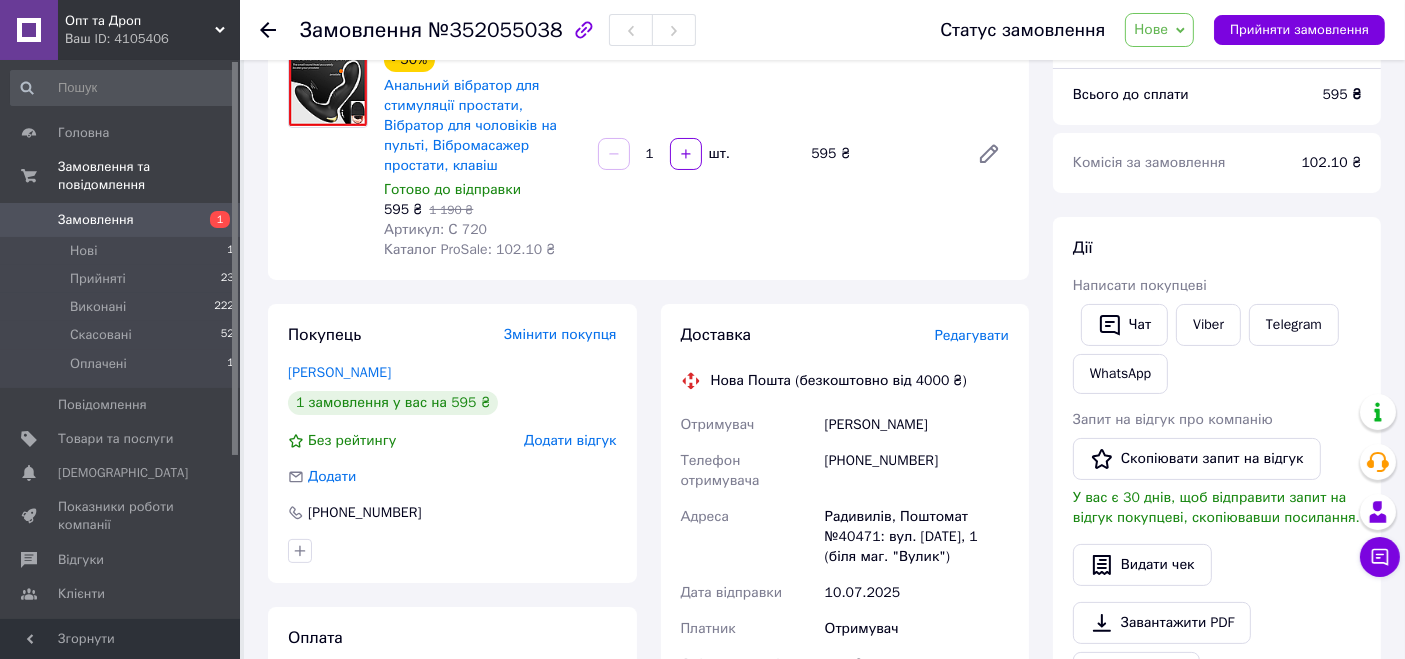 scroll, scrollTop: 222, scrollLeft: 0, axis: vertical 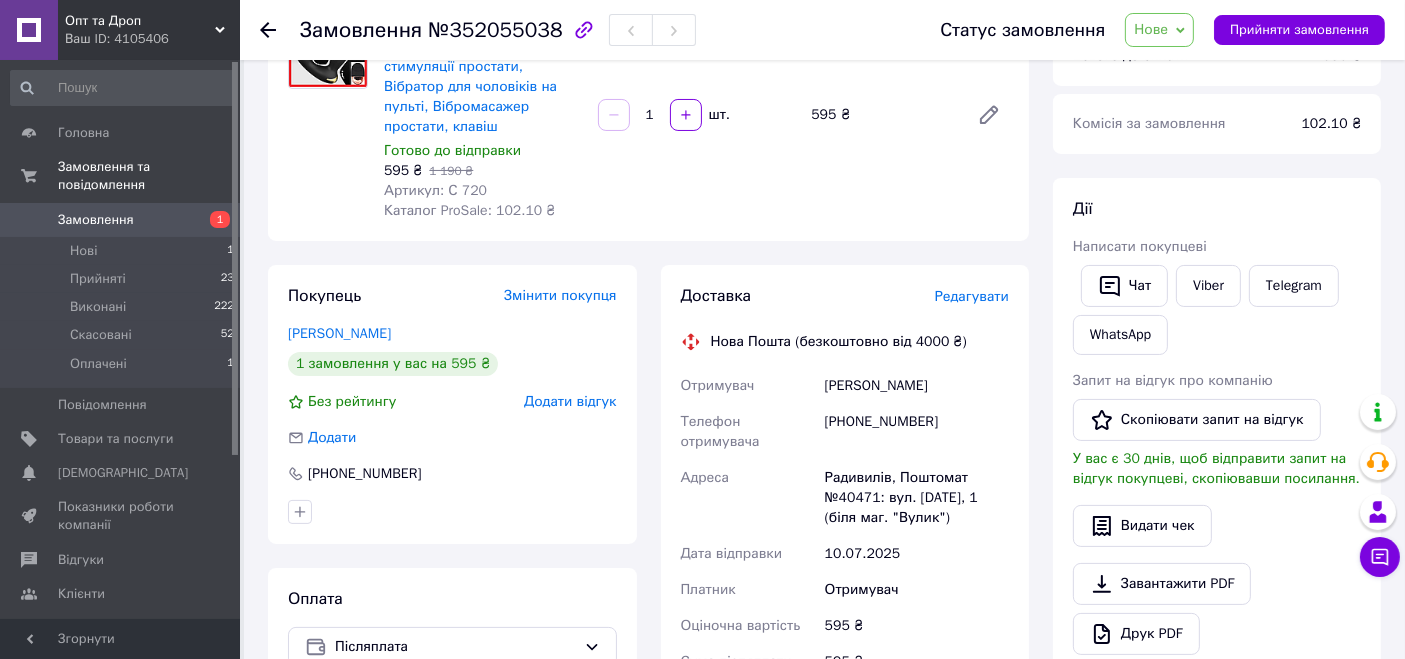 click on "Нове" at bounding box center [1151, 29] 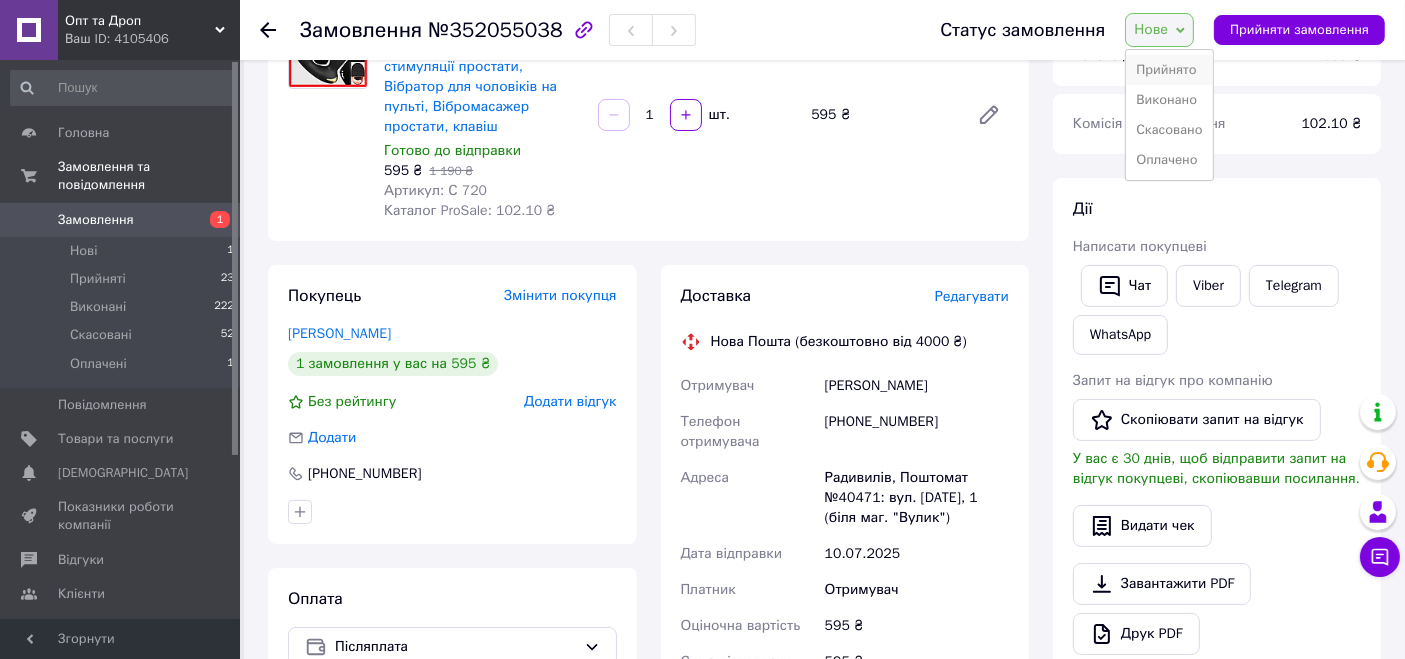 click on "Прийнято" at bounding box center (1169, 70) 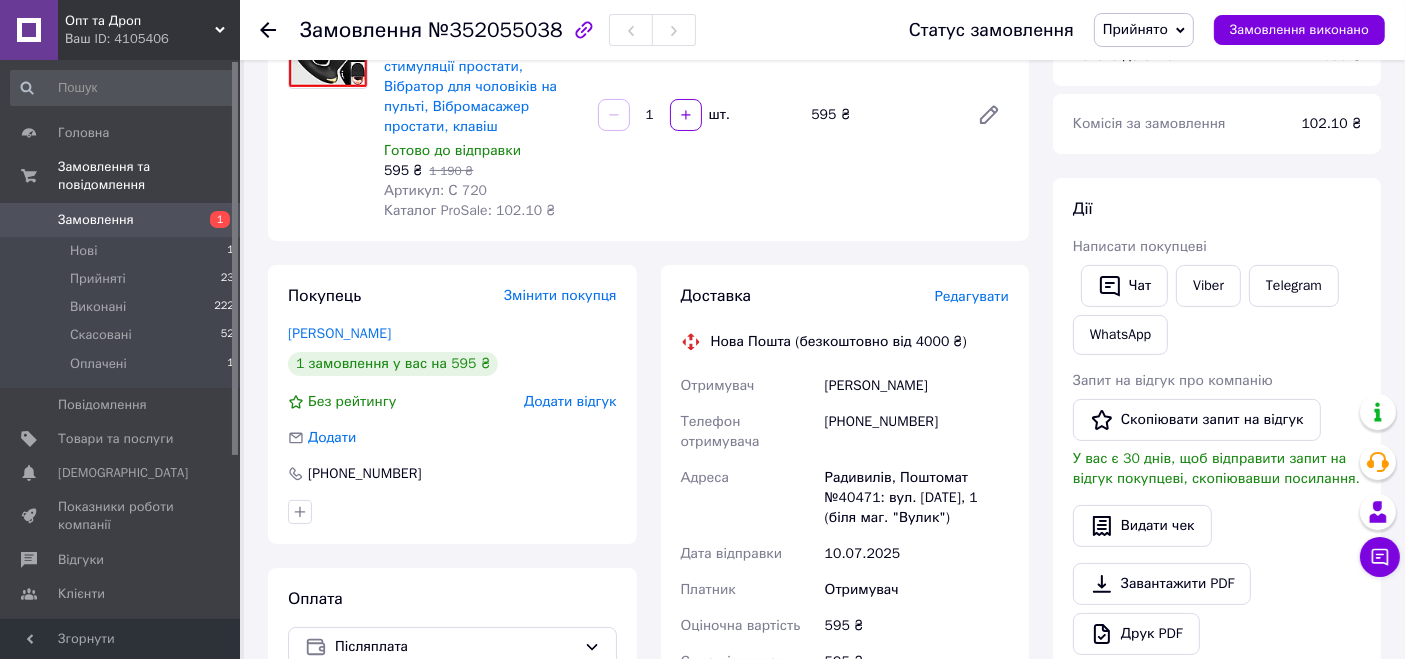 click on "[PERSON_NAME]" at bounding box center [917, 386] 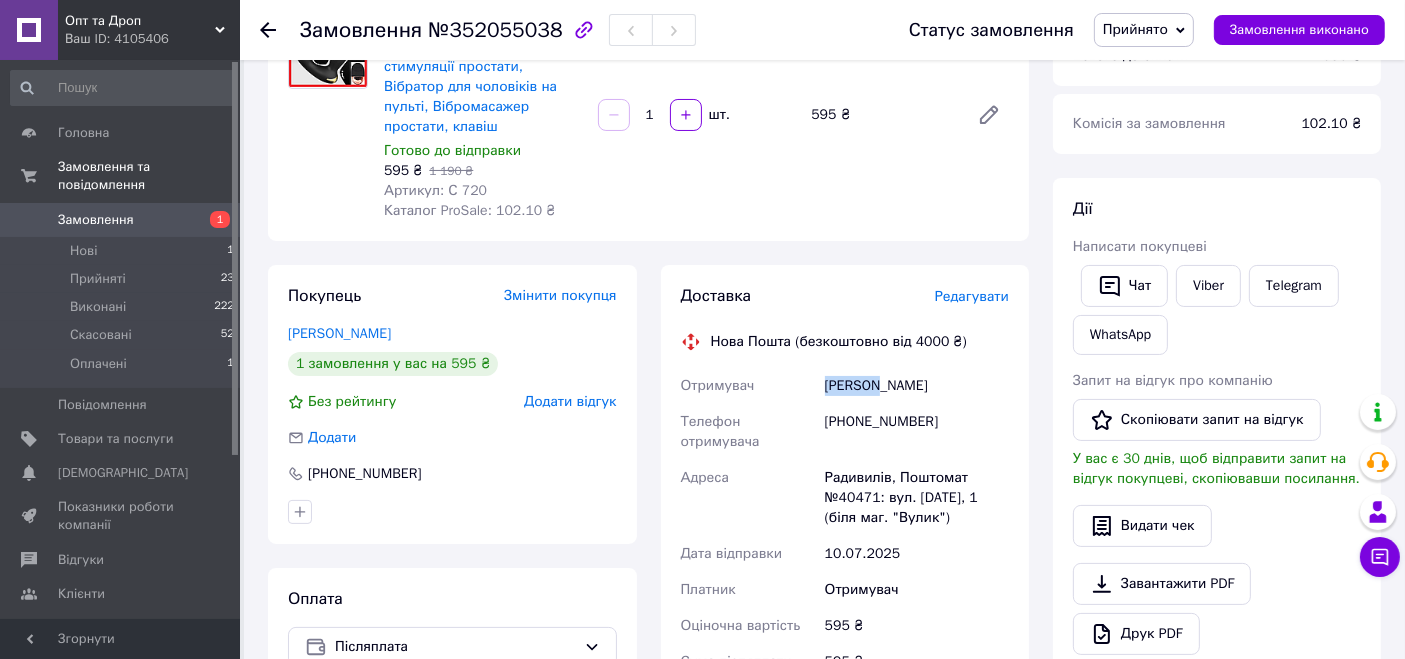 click on "[PERSON_NAME]" at bounding box center (917, 386) 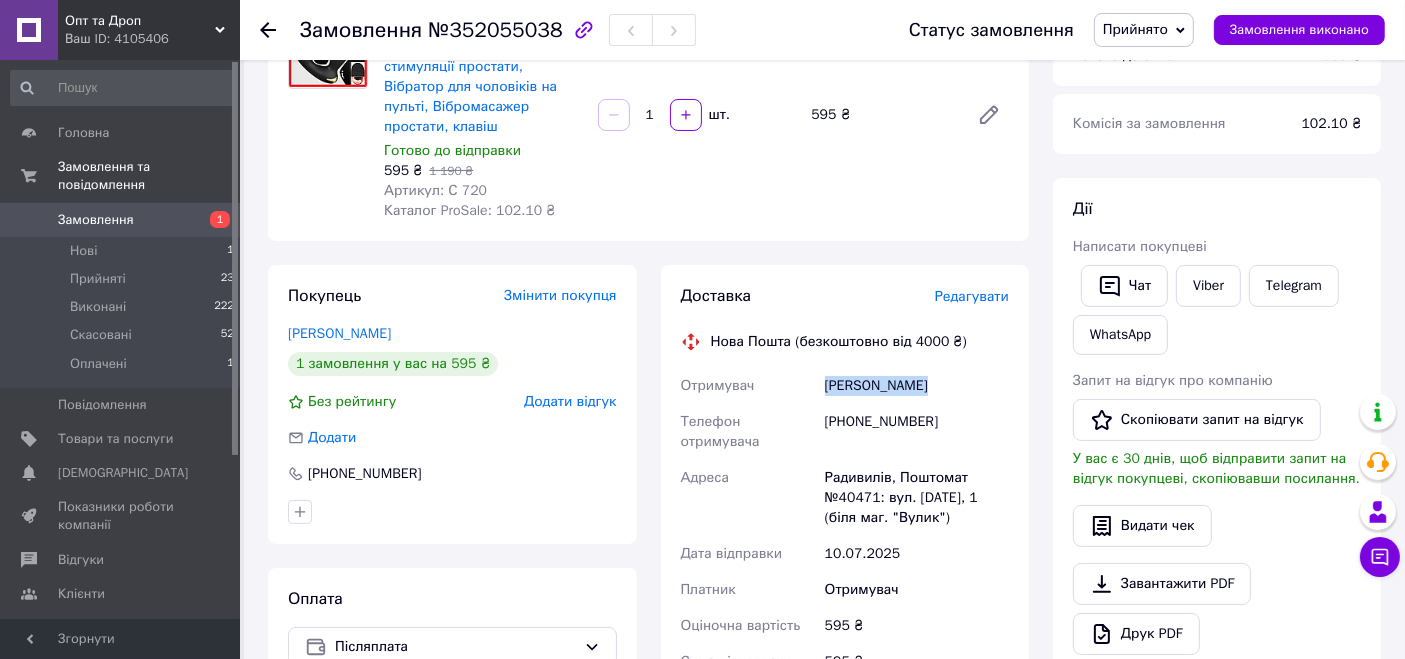 click on "[PERSON_NAME]" at bounding box center (917, 386) 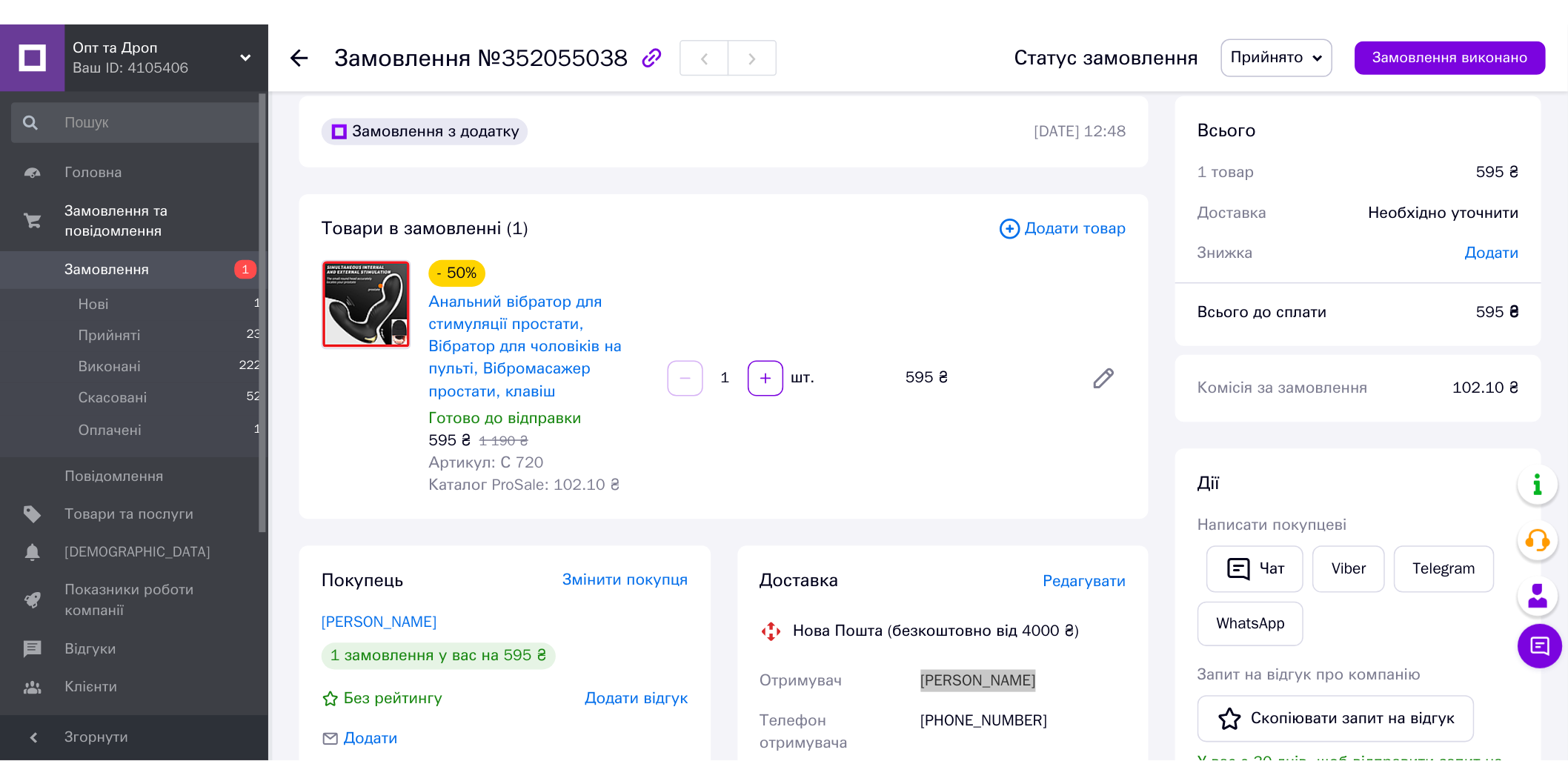 scroll, scrollTop: 0, scrollLeft: 0, axis: both 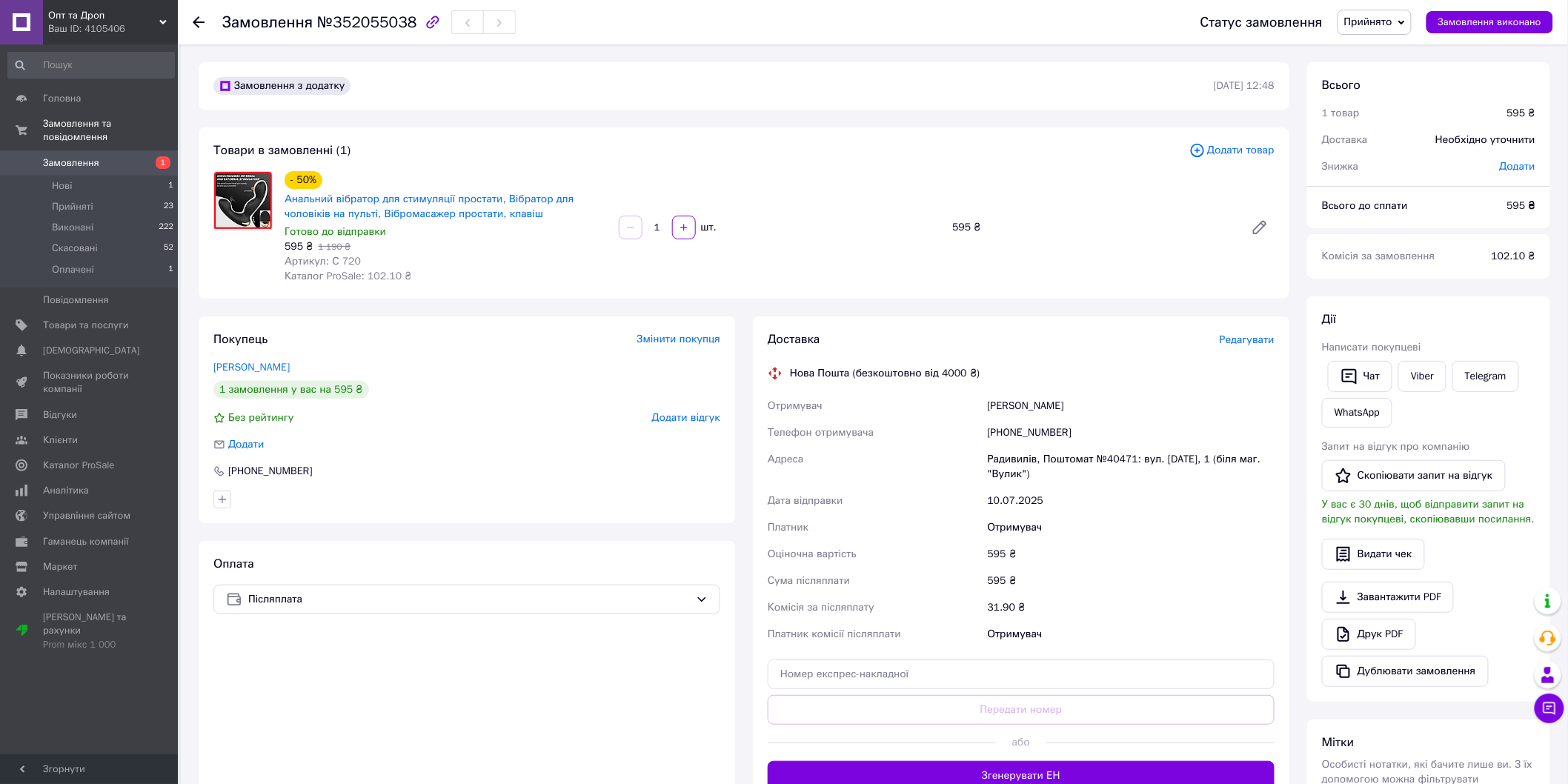 click on "[PHONE_NUMBER]" at bounding box center (1131, 433) 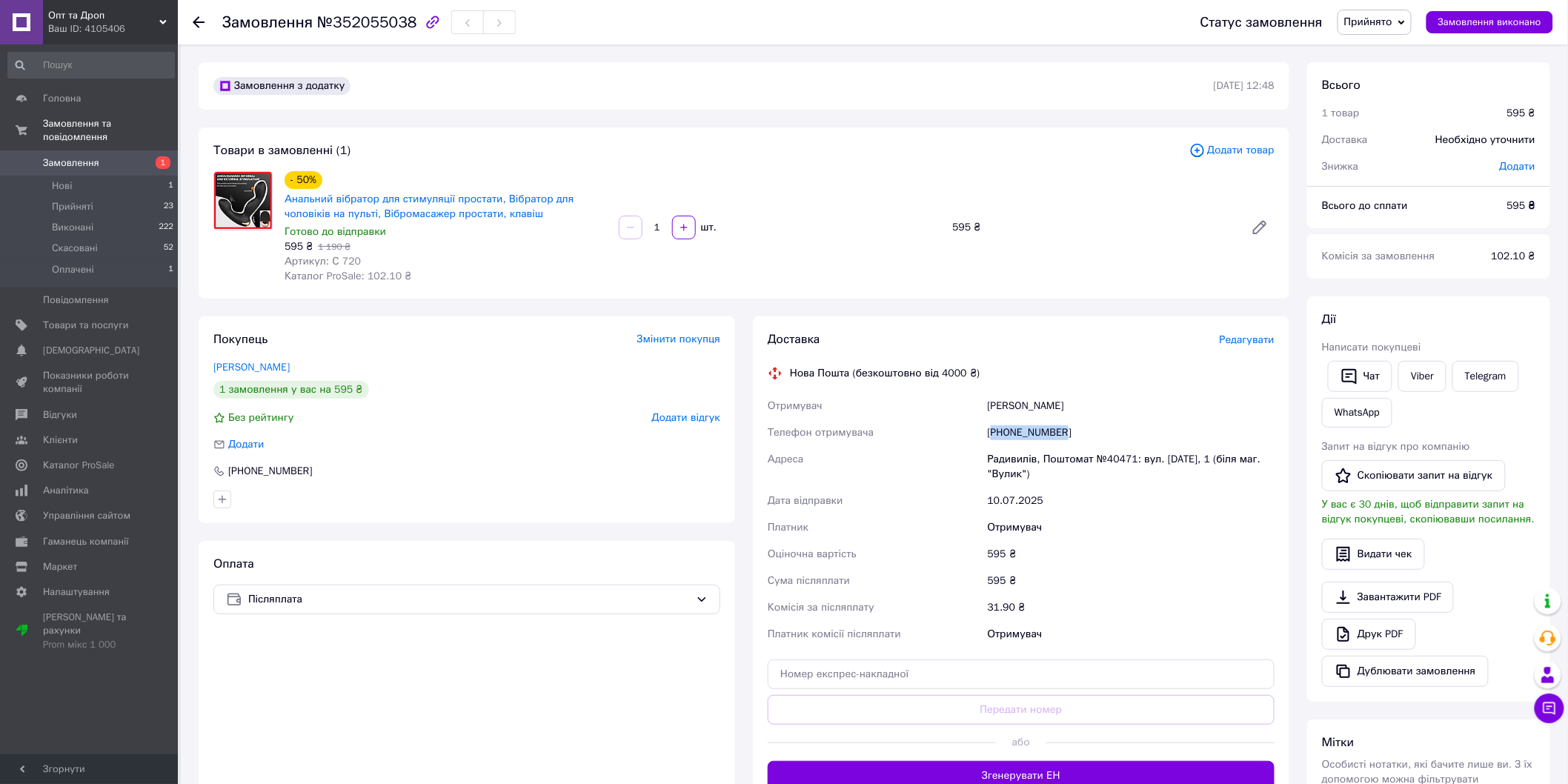 click on "[PHONE_NUMBER]" at bounding box center (1131, 433) 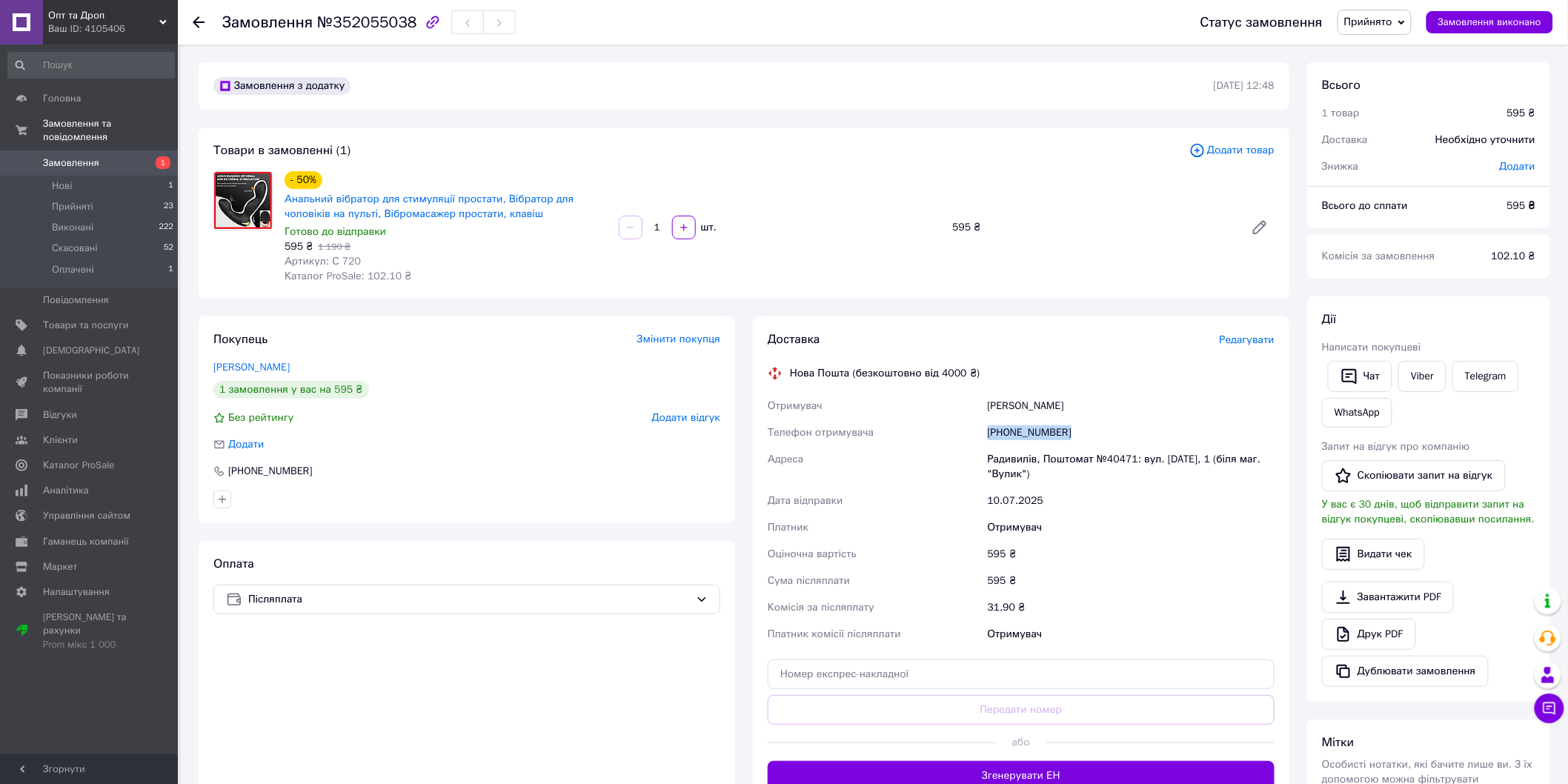 click on "[PHONE_NUMBER]" at bounding box center [1131, 433] 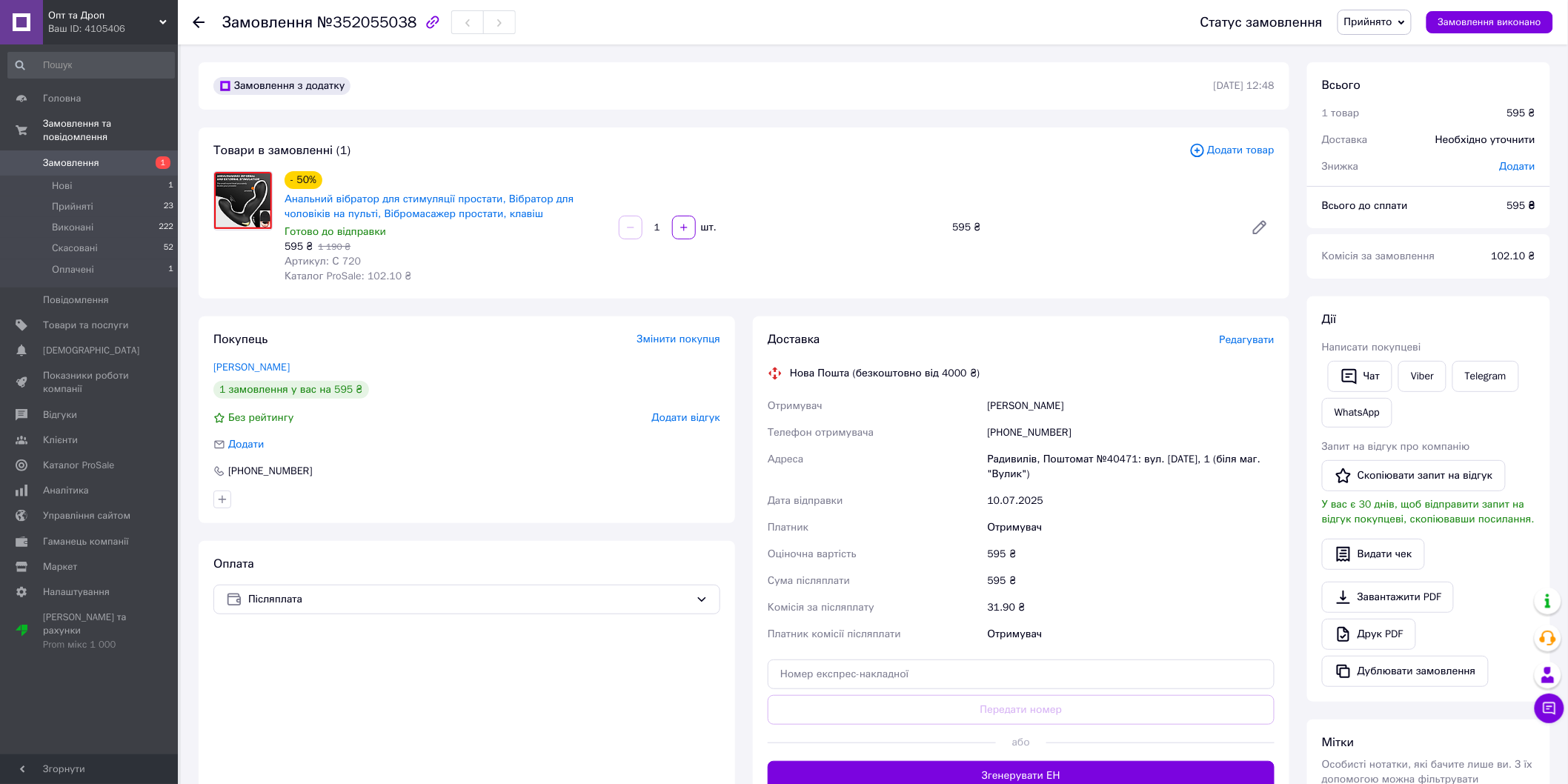 click on "[PERSON_NAME]" at bounding box center [1131, 406] 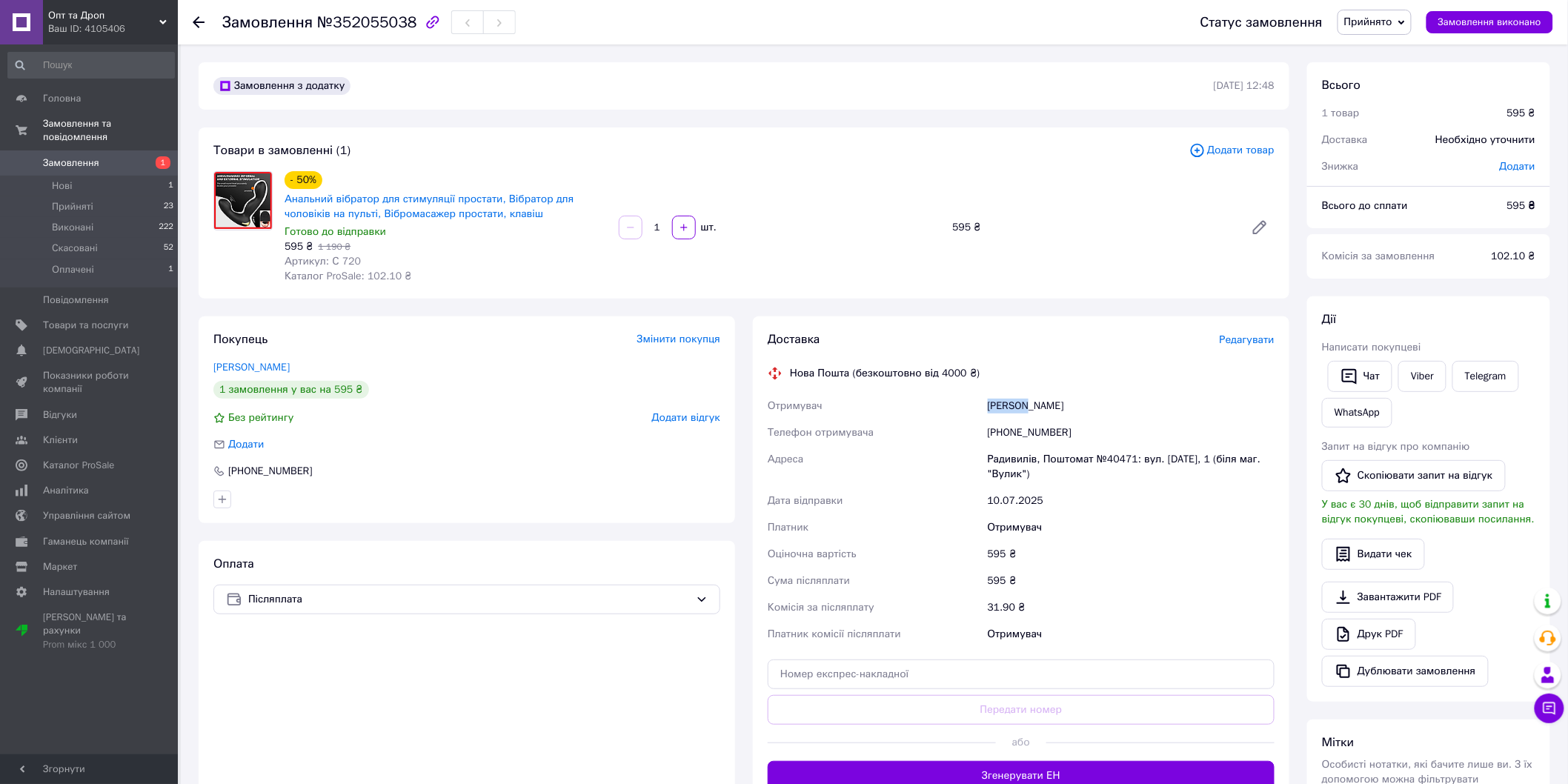 click on "[PERSON_NAME]" at bounding box center [1131, 406] 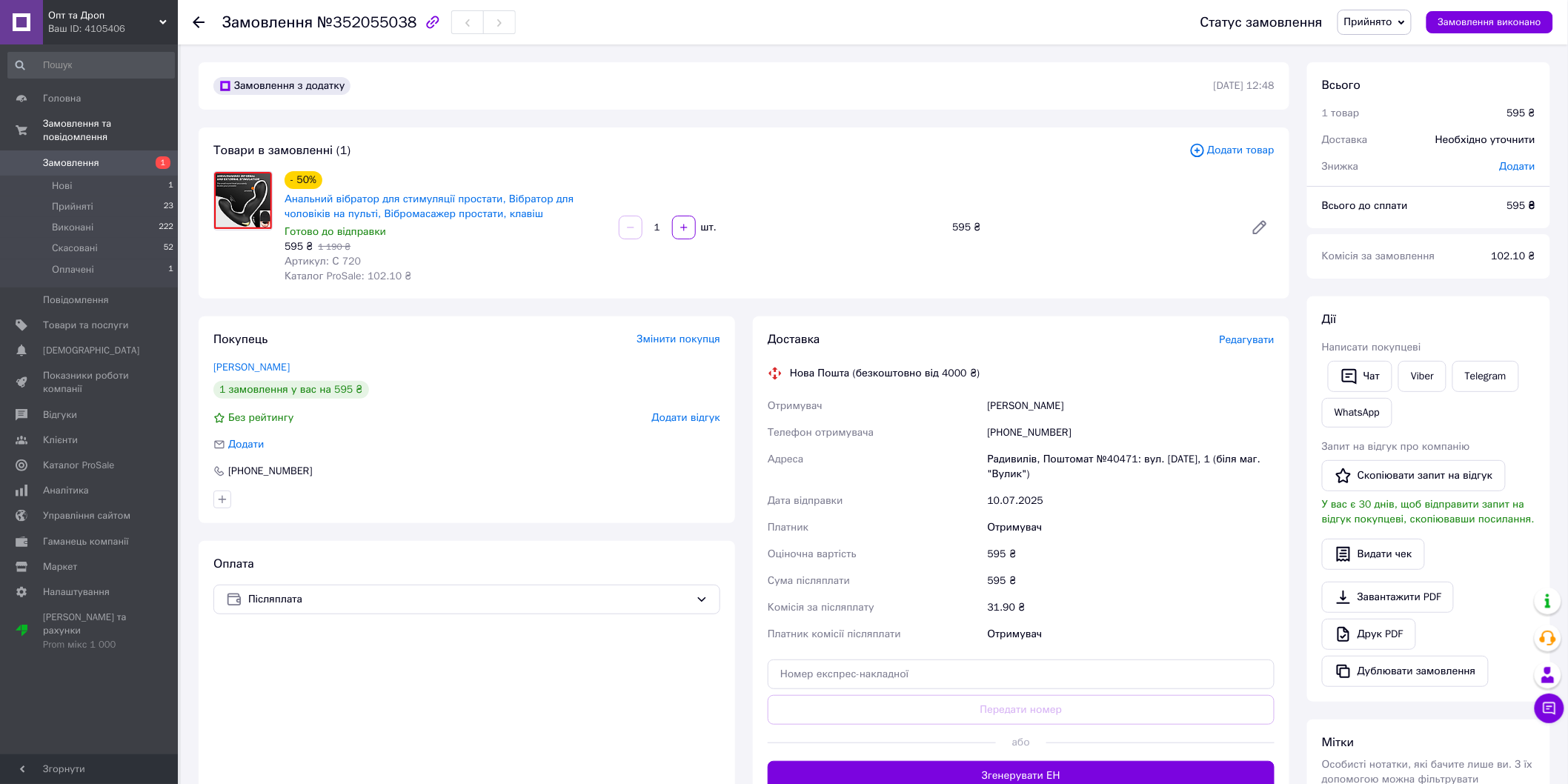 click on "[PERSON_NAME]" at bounding box center (1131, 406) 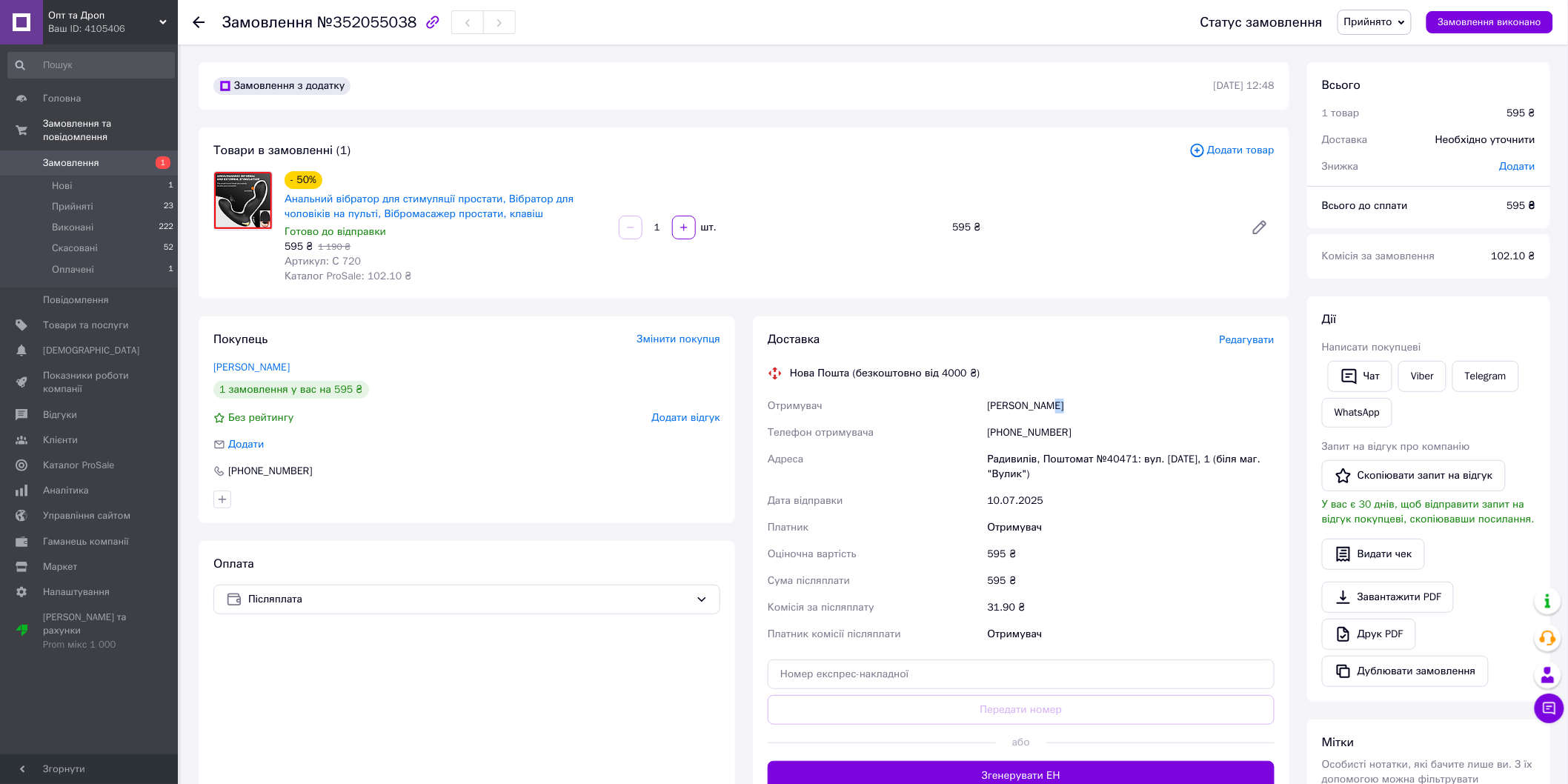 click on "[PERSON_NAME]" at bounding box center [1131, 406] 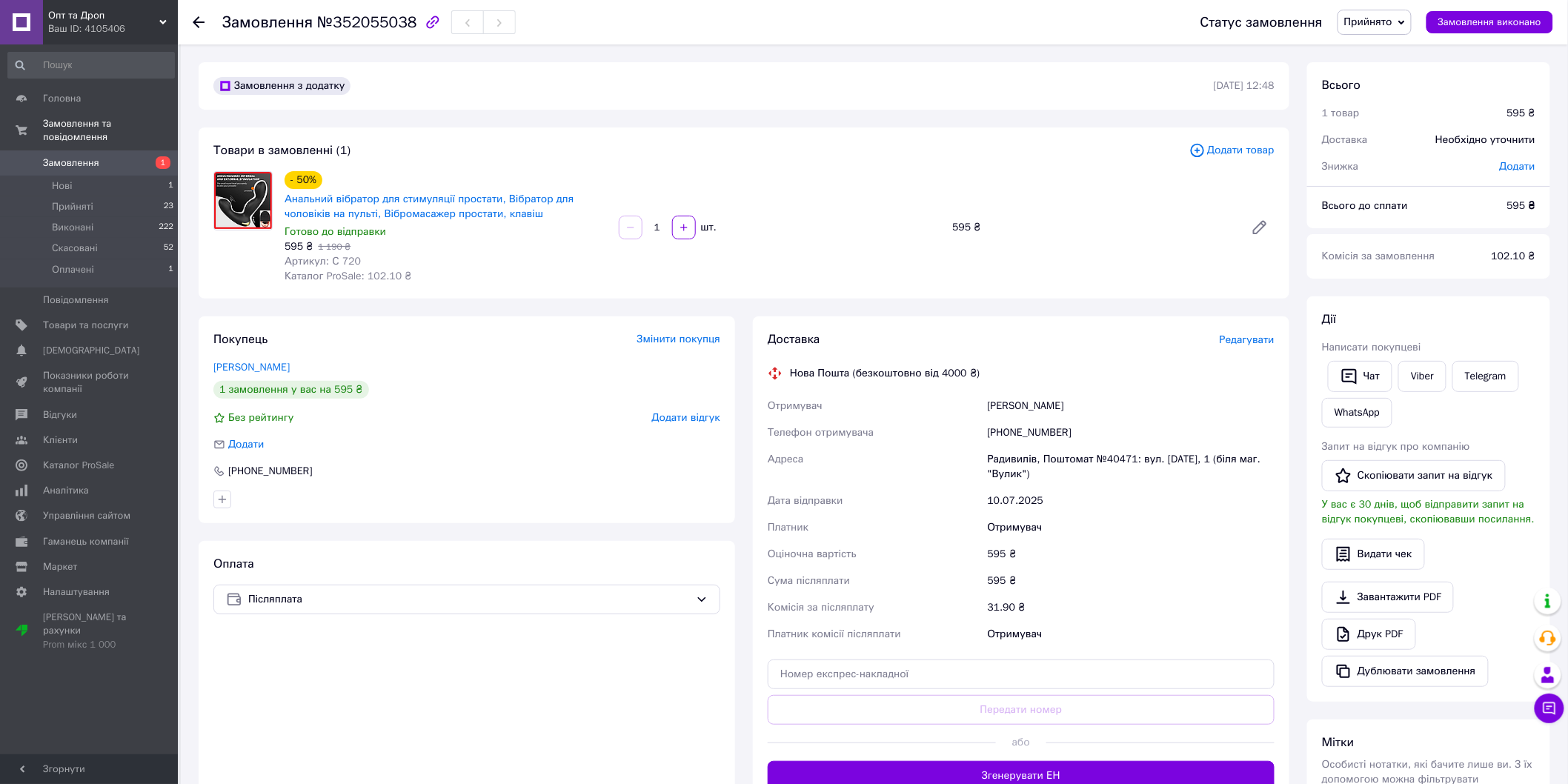 click on "[PERSON_NAME]" at bounding box center [1131, 406] 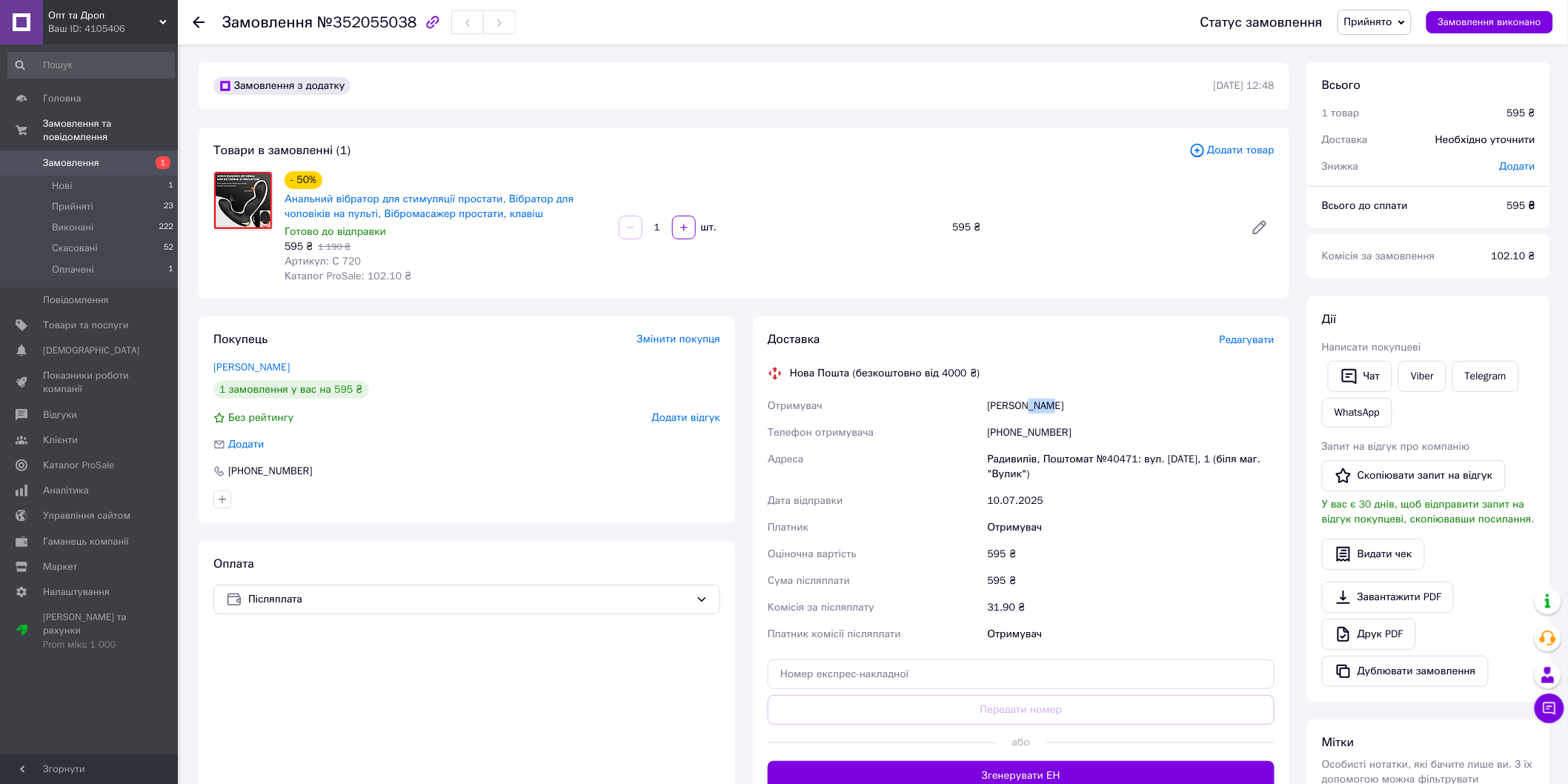 click on "[PERSON_NAME]" at bounding box center [1131, 406] 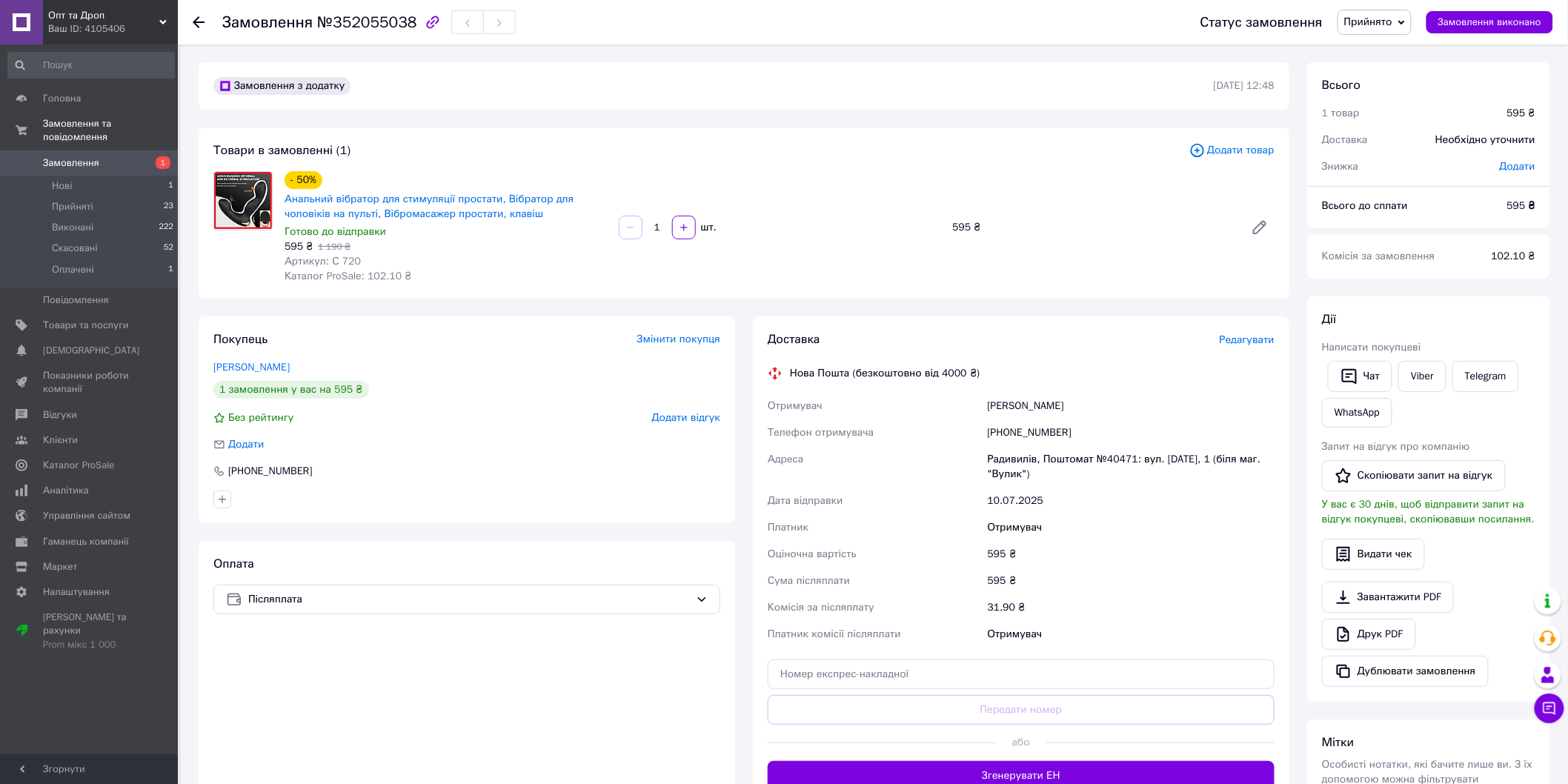 click on "Радивилів, Поштомат №40471: вул. [DATE], 1 (біля маг. "Вулик")" at bounding box center (1131, 467) 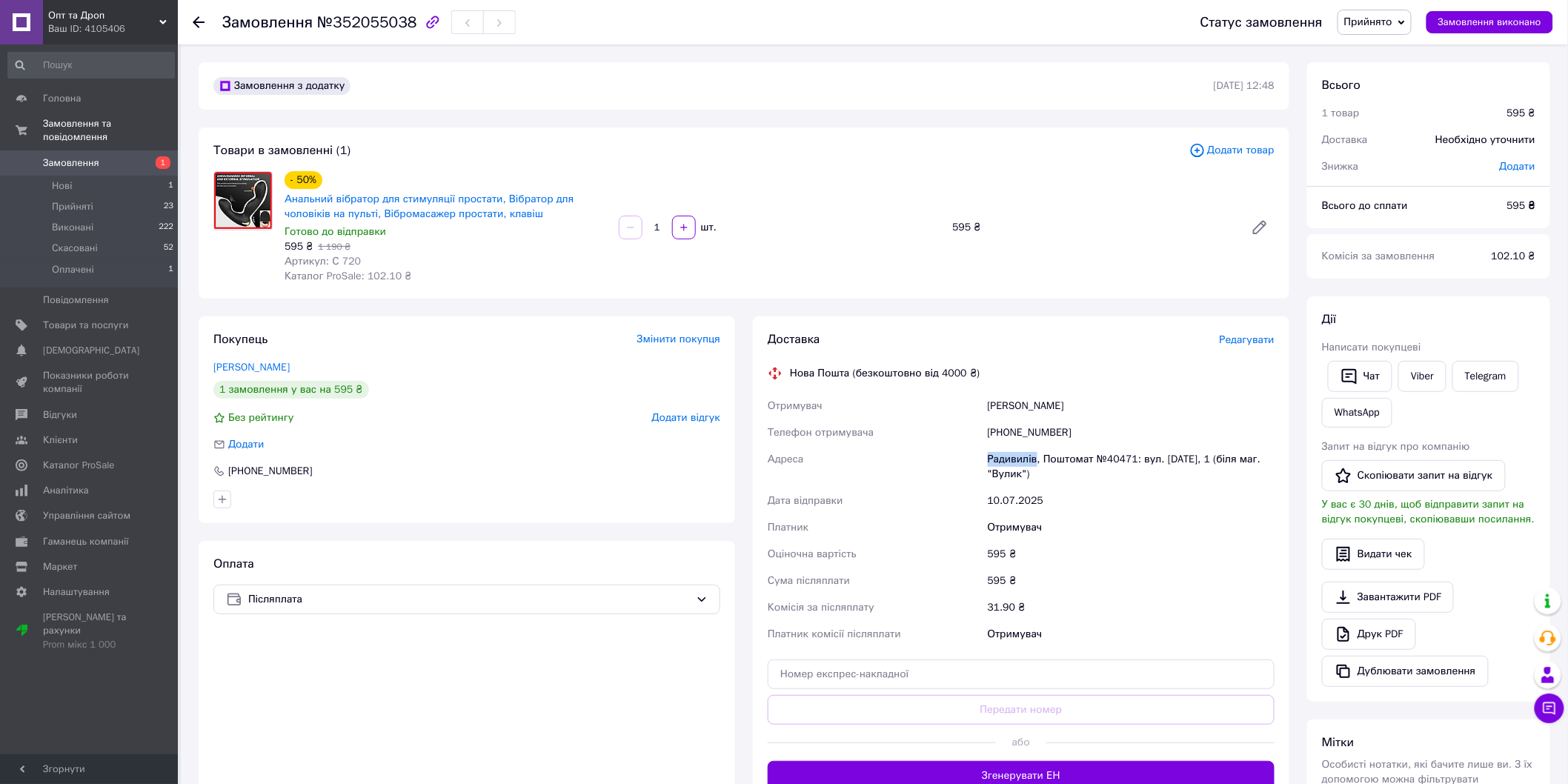 click on "Радивилів, Поштомат №40471: вул. [DATE], 1 (біля маг. "Вулик")" at bounding box center [1131, 467] 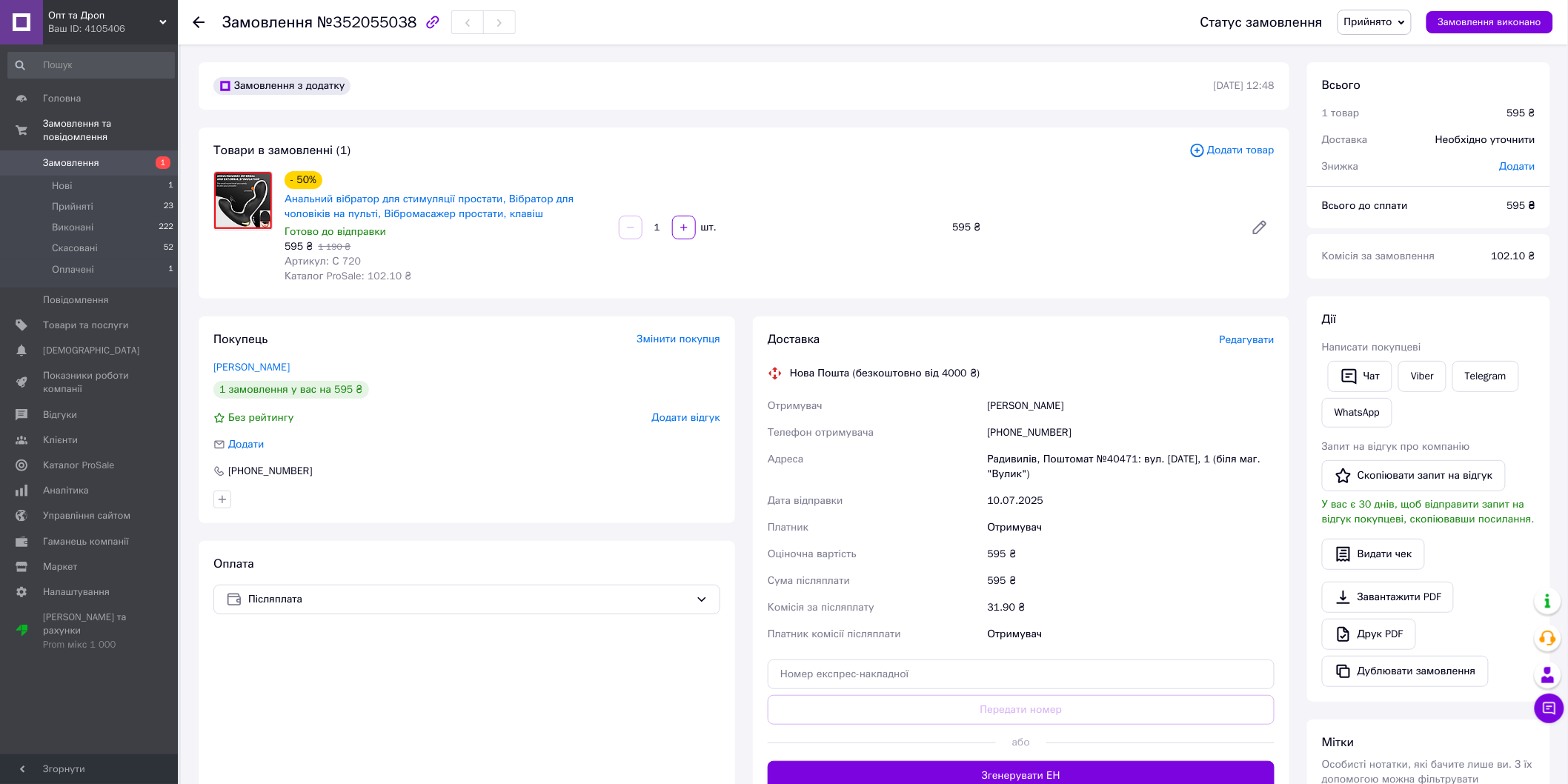 click on "Радивилів, Поштомат №40471: вул. [DATE], 1 (біля маг. "Вулик")" at bounding box center (1131, 467) 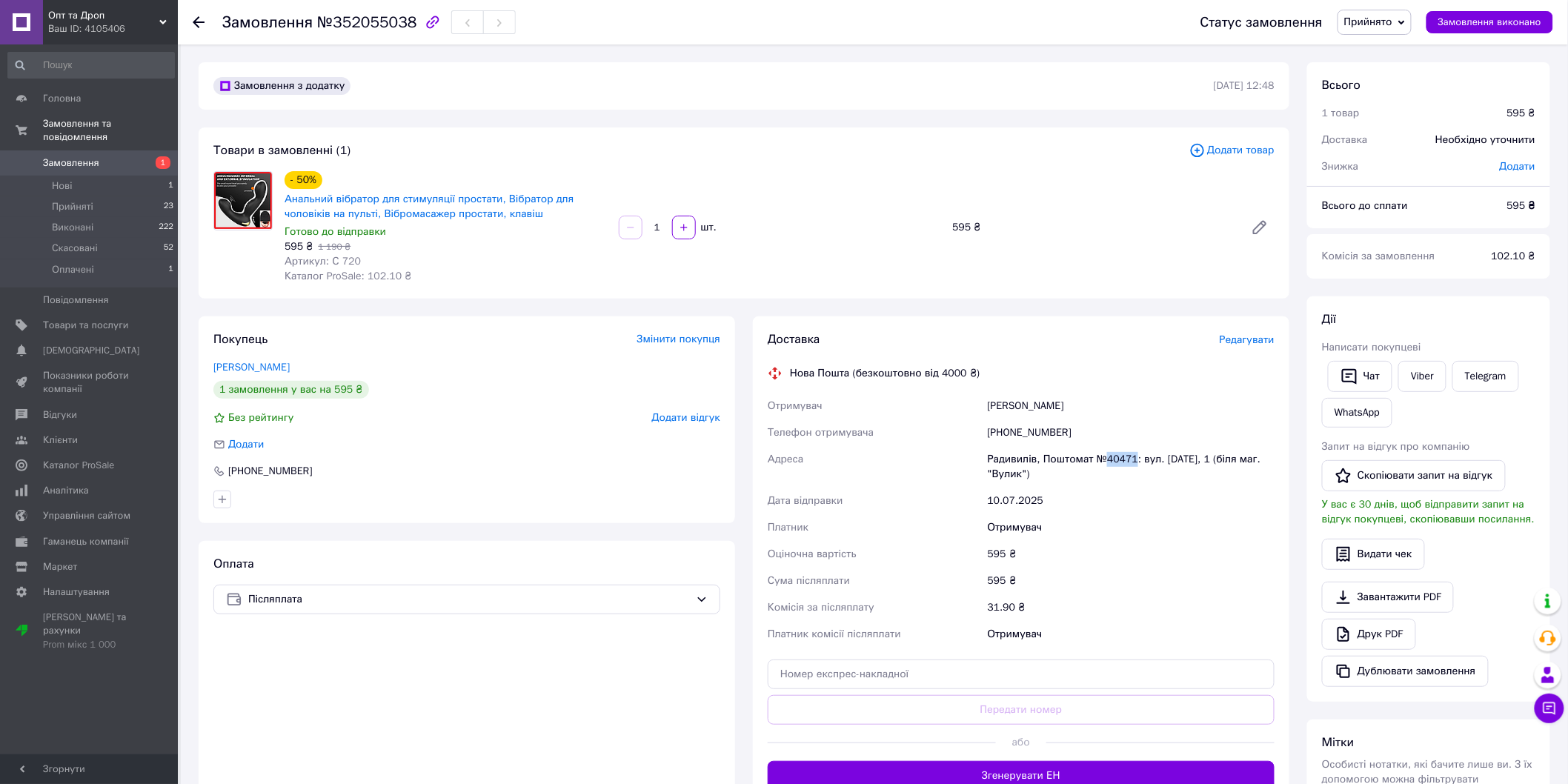 click on "Радивилів, Поштомат №40471: вул. [DATE], 1 (біля маг. "Вулик")" at bounding box center [1131, 467] 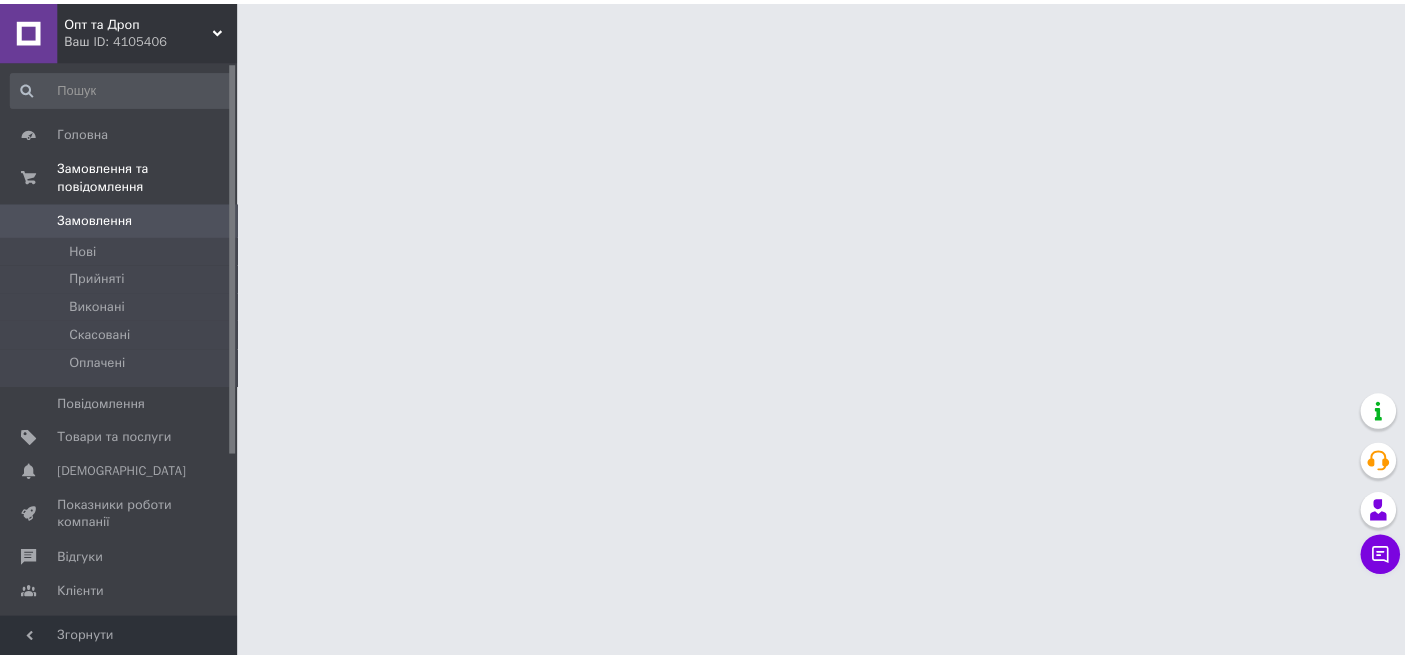 scroll, scrollTop: 0, scrollLeft: 0, axis: both 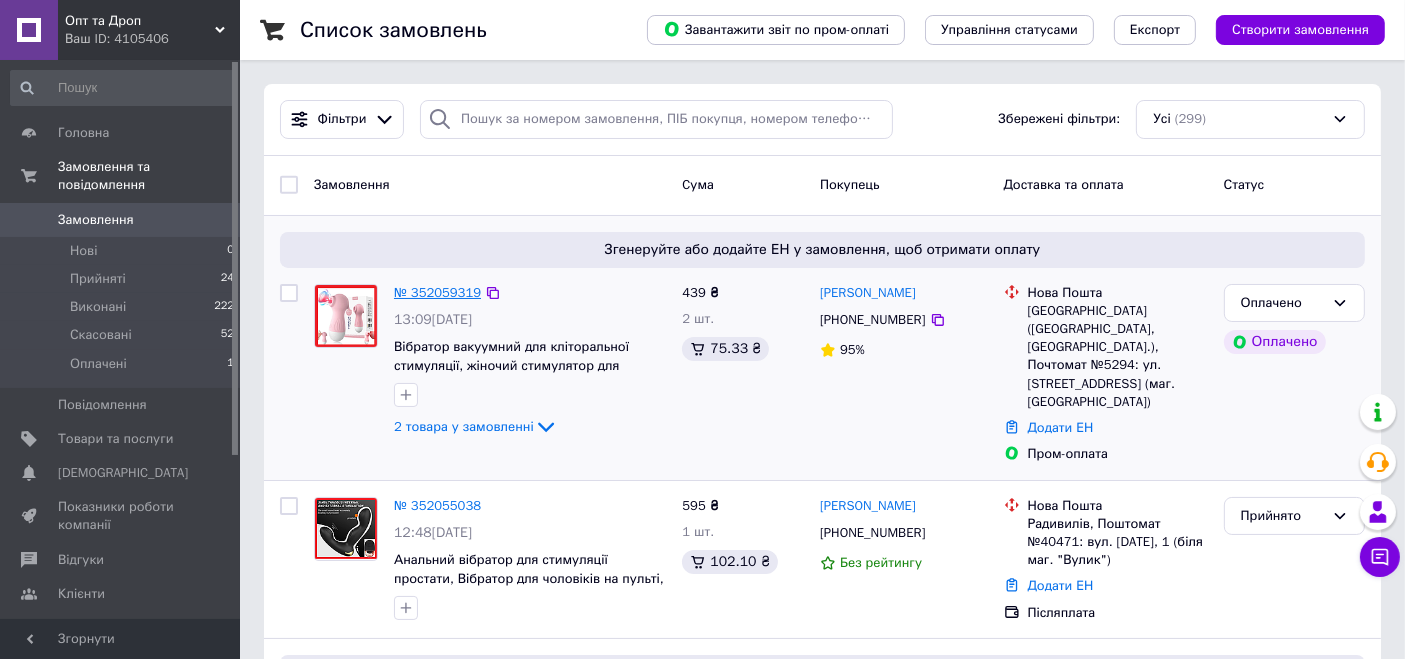 click on "№ 352059319" at bounding box center (437, 292) 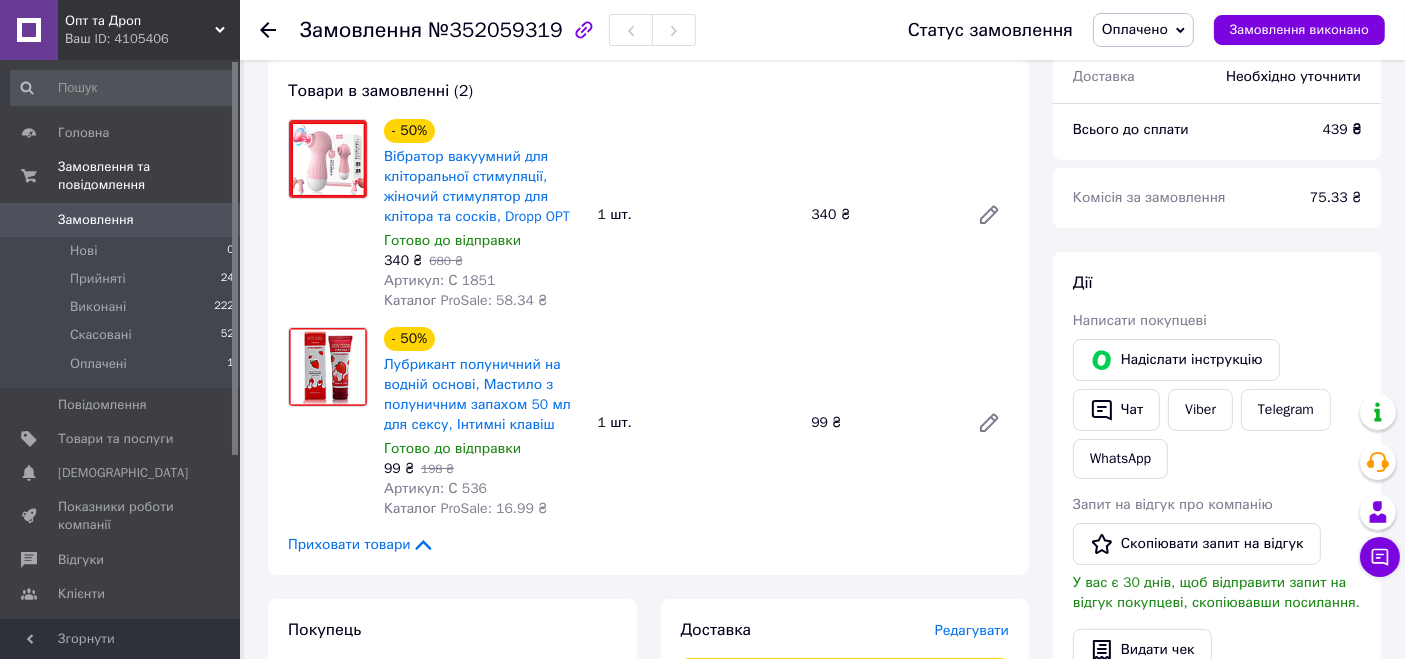 scroll, scrollTop: 222, scrollLeft: 0, axis: vertical 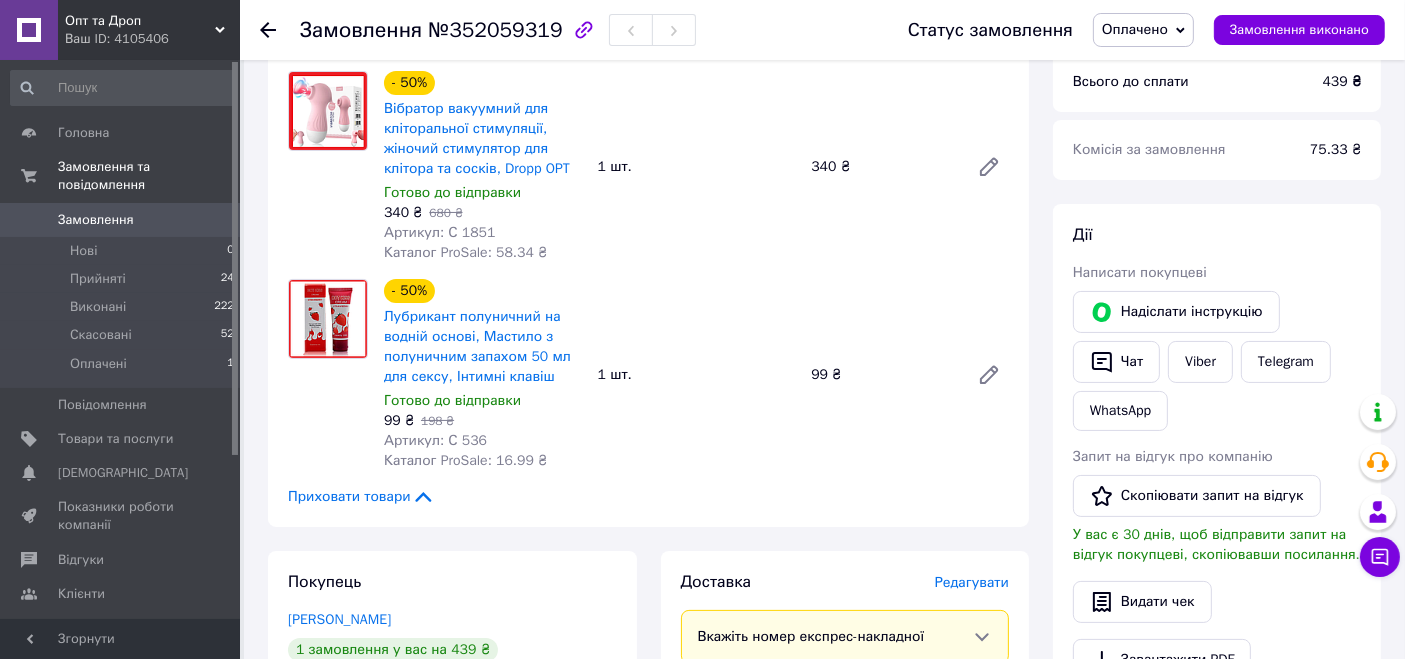 click on "Оплачено" at bounding box center (1135, 29) 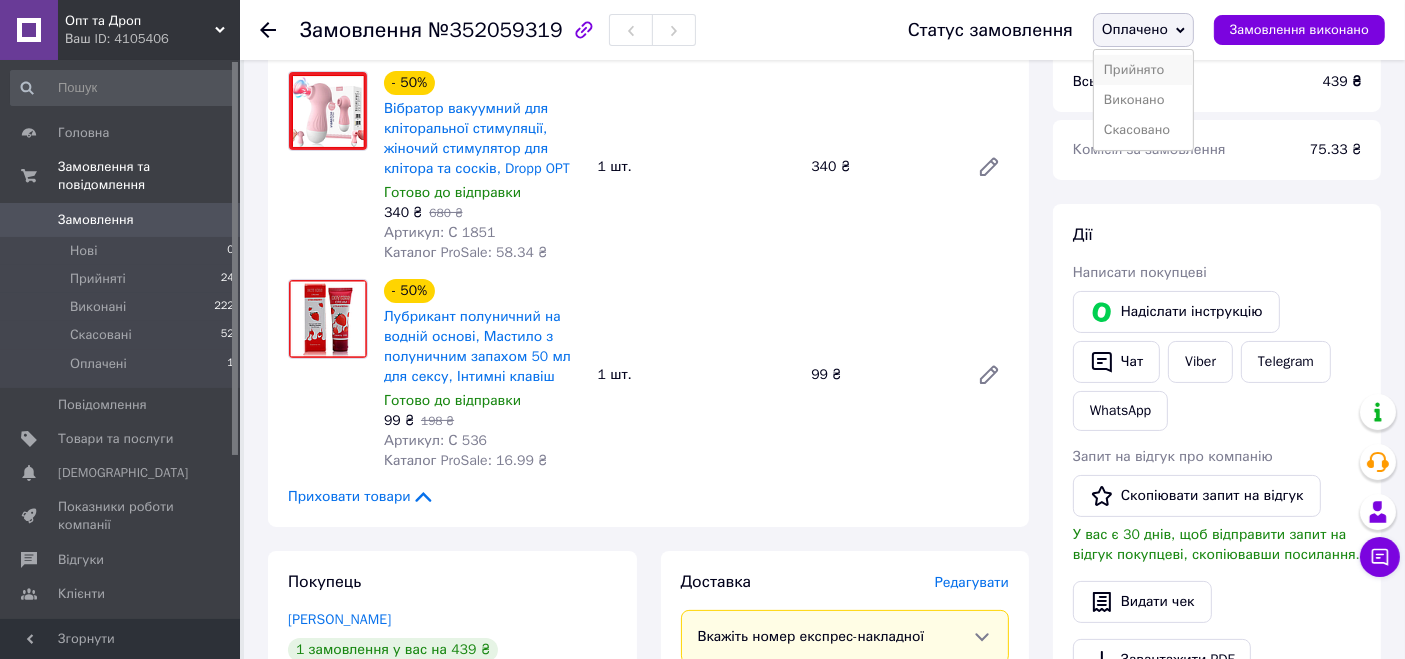 click on "Прийнято" at bounding box center (1143, 70) 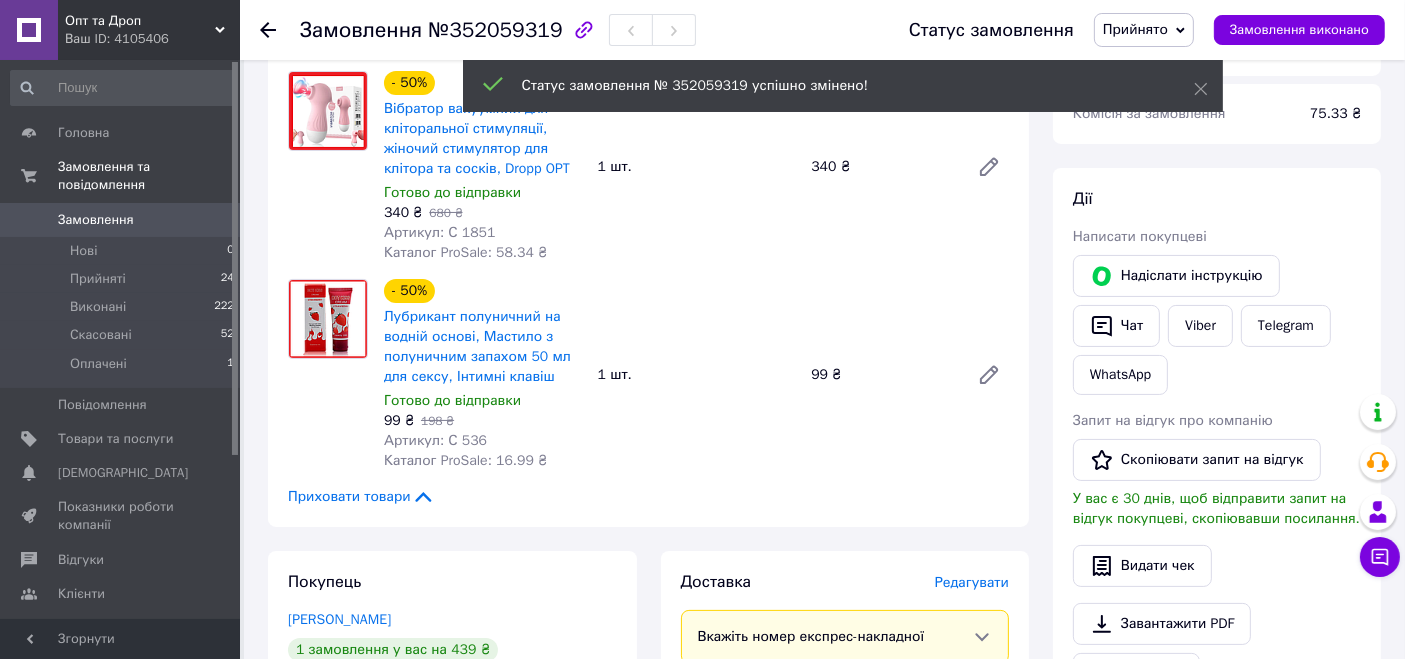 click on "№352059319" at bounding box center [495, 30] 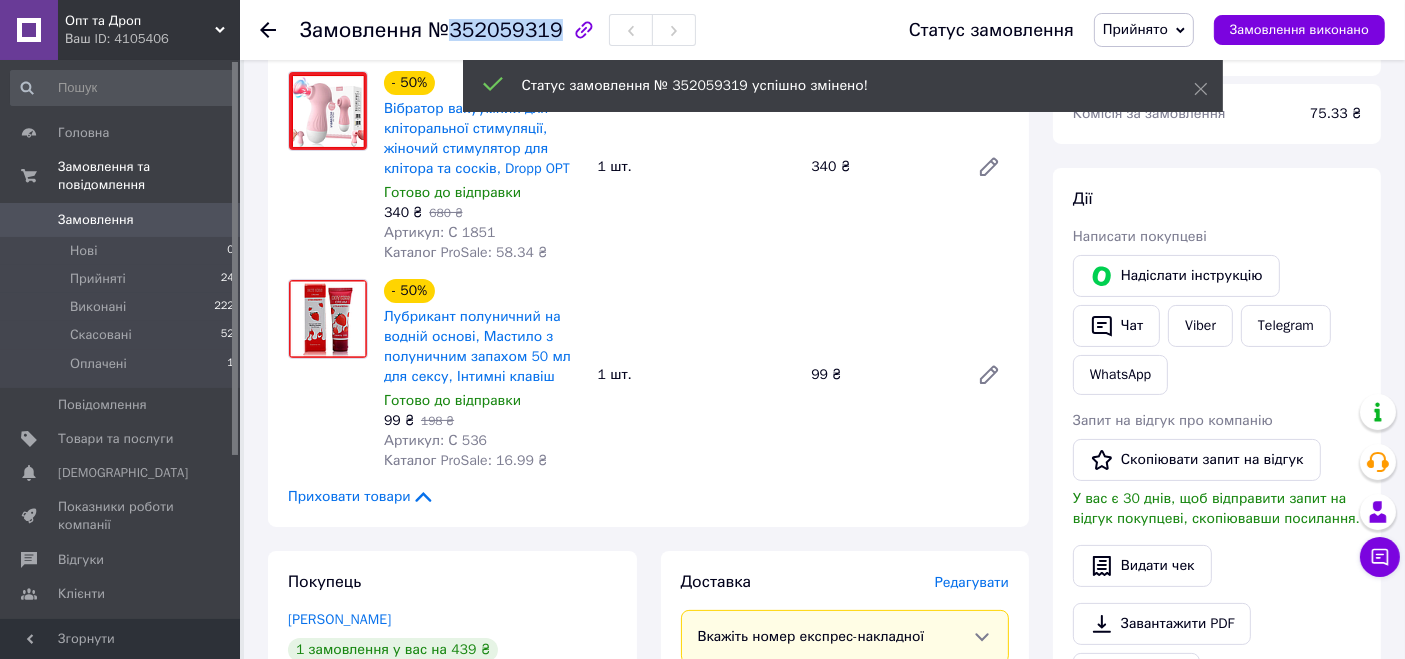 click on "№352059319" at bounding box center [495, 30] 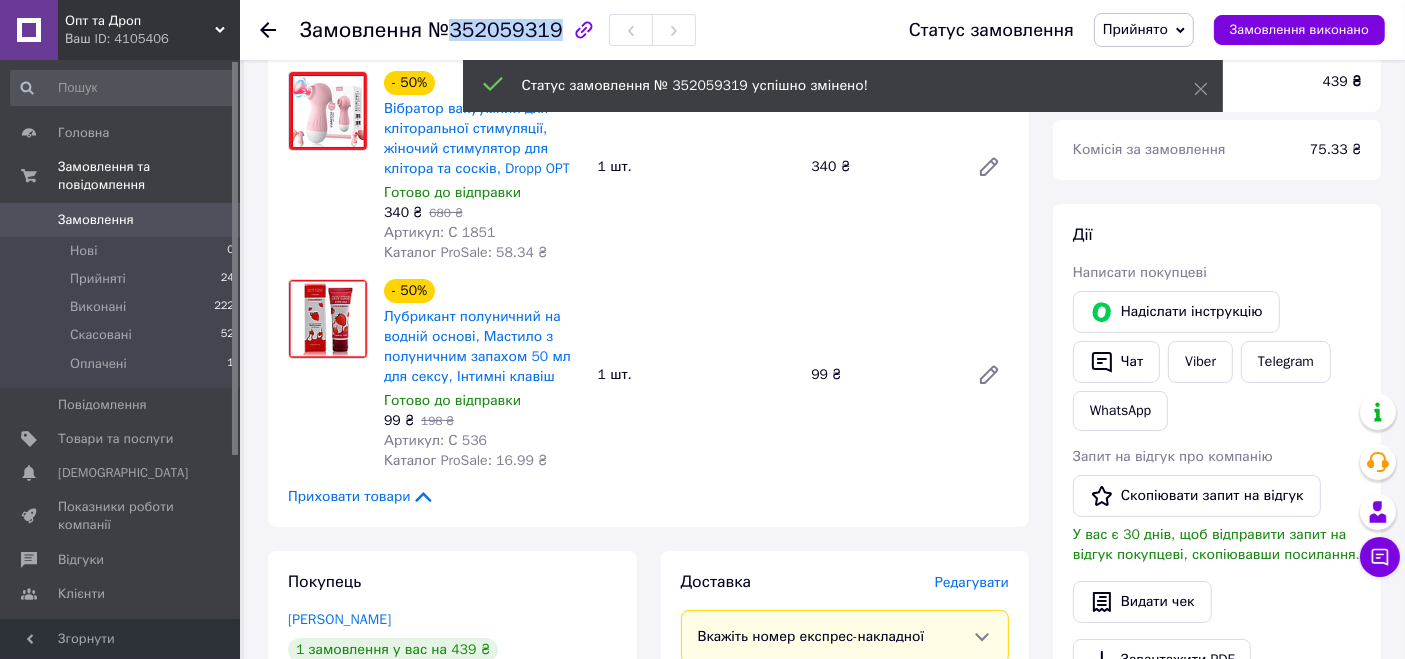 copy on "352059319" 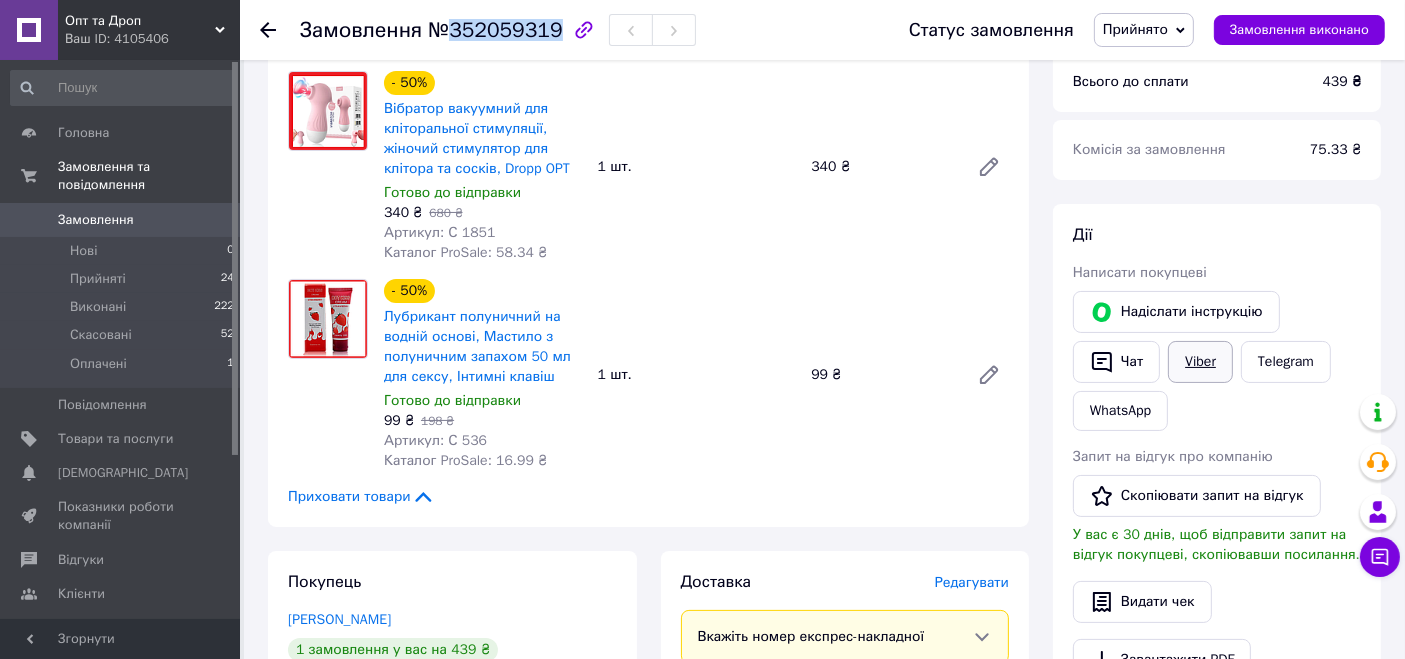 click on "Viber" at bounding box center [1200, 362] 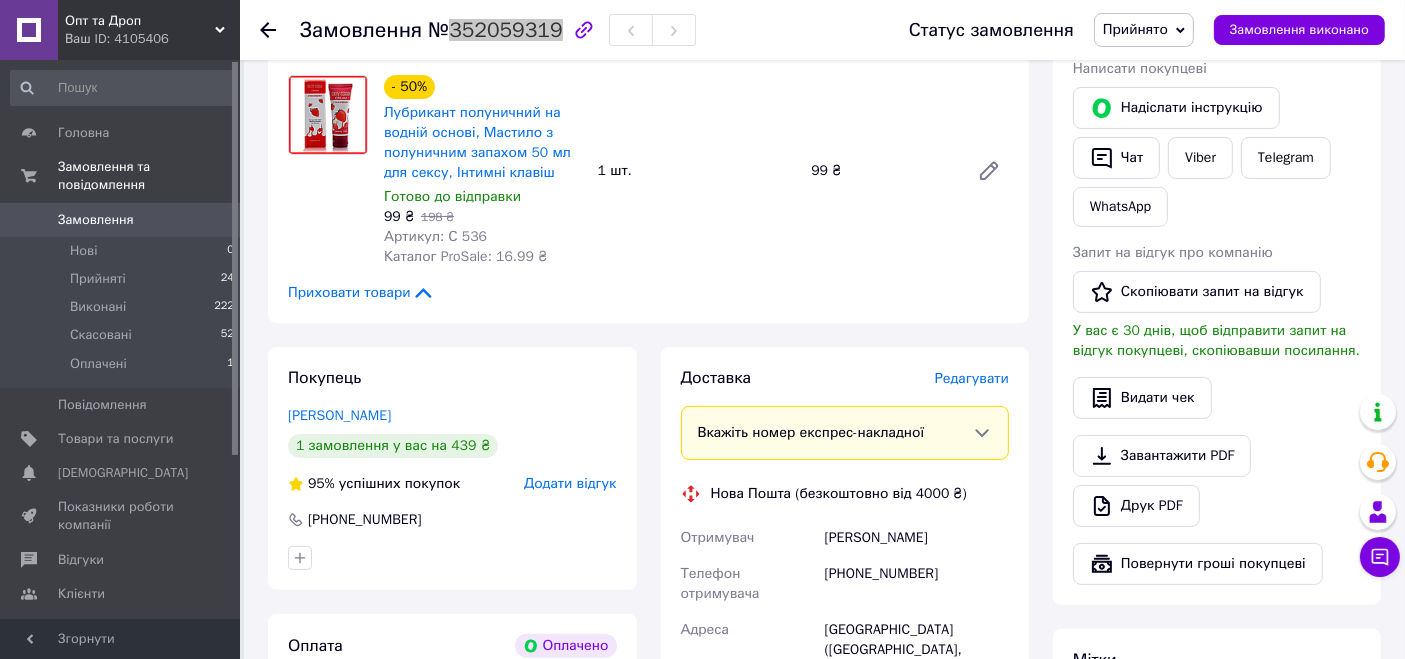 scroll, scrollTop: 444, scrollLeft: 0, axis: vertical 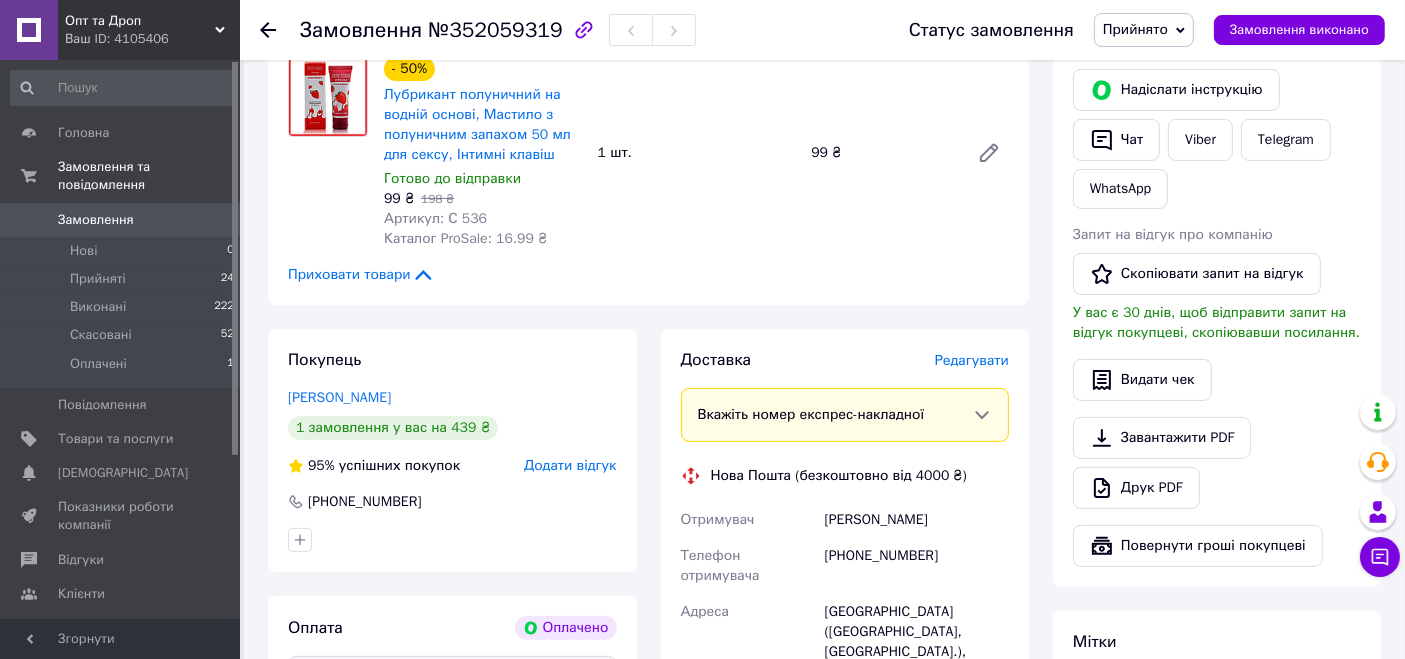 click on "Кириченко Далия" at bounding box center [917, 520] 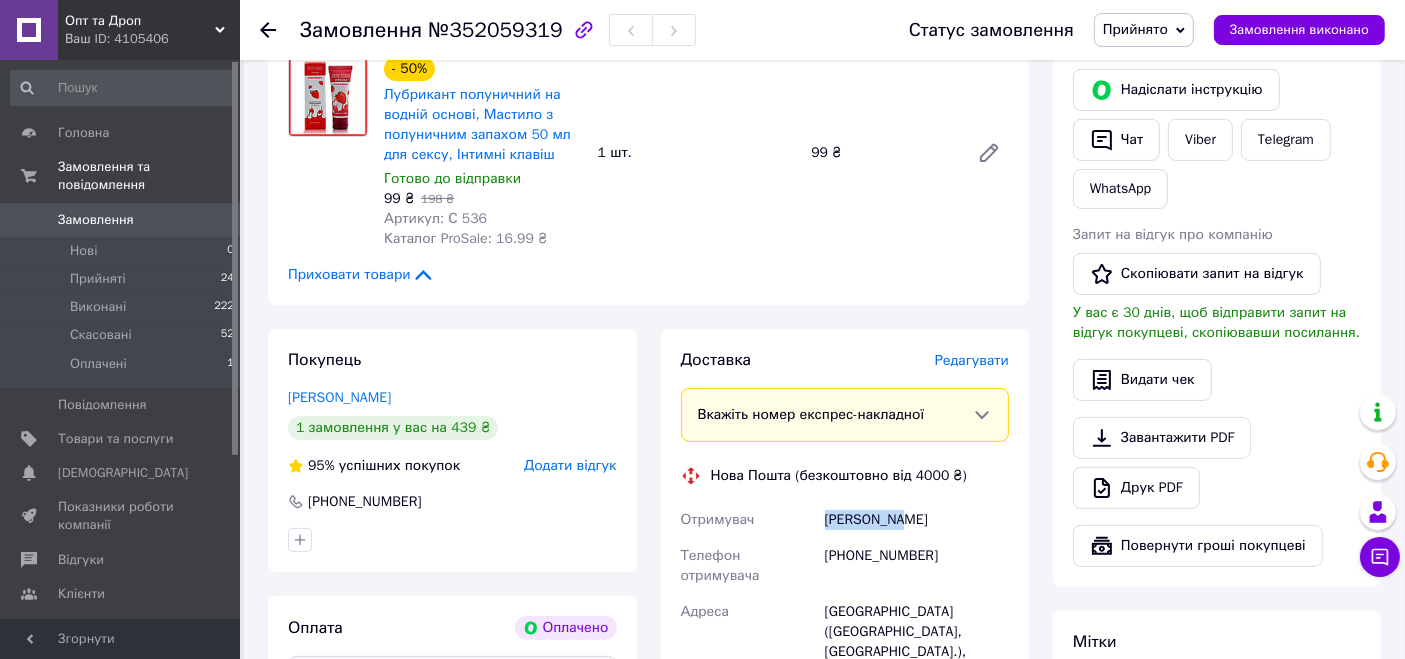 click on "Кириченко Далия" at bounding box center [917, 520] 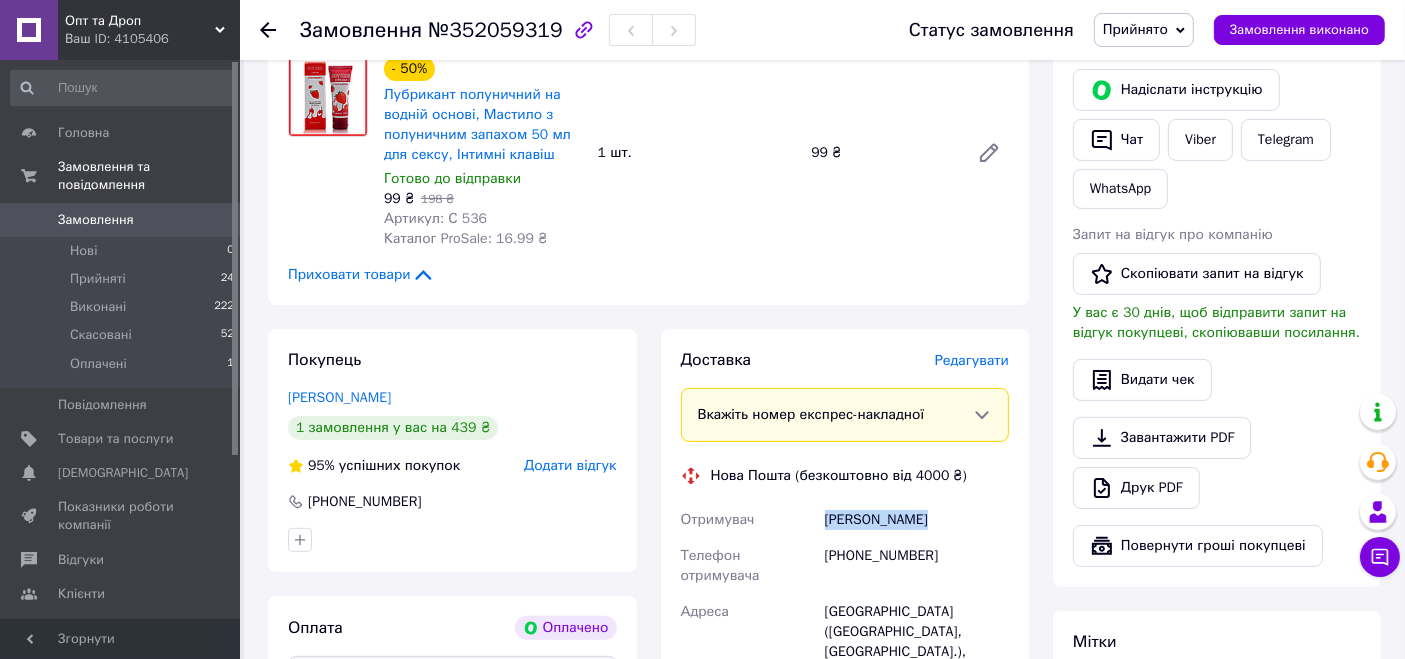 click on "Кириченко Далия" at bounding box center [917, 520] 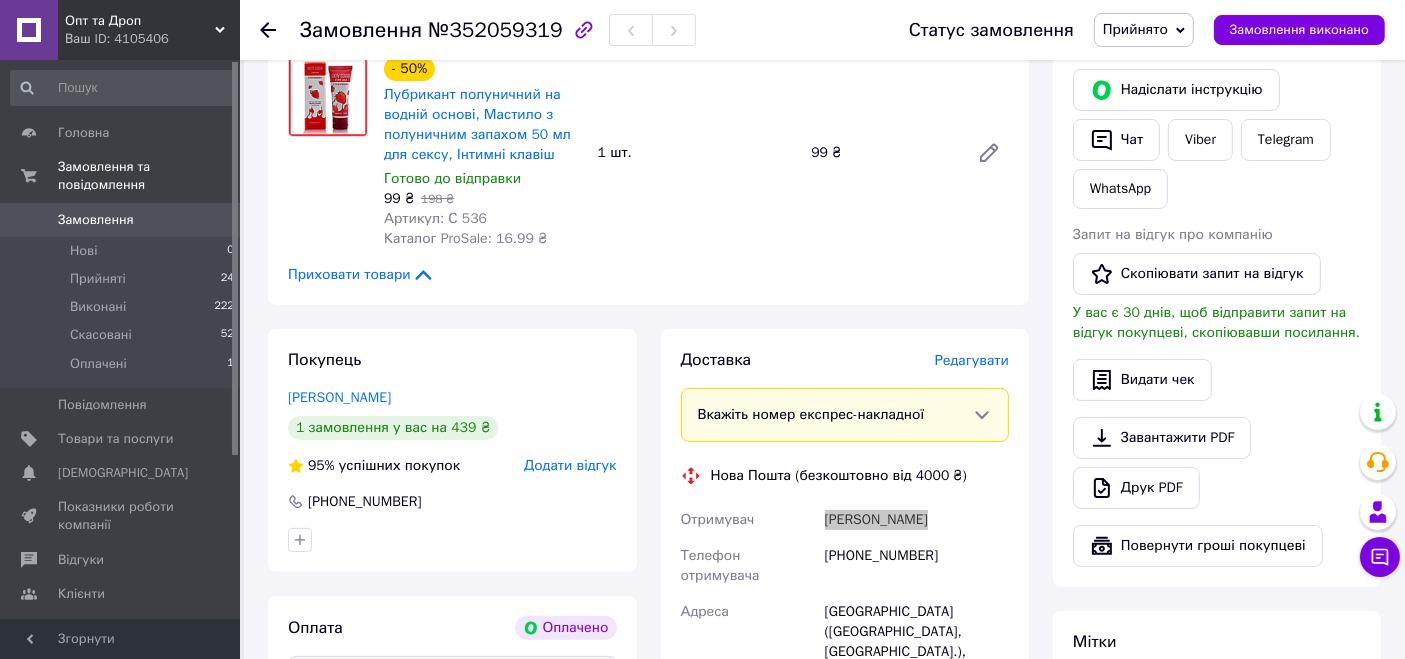 scroll, scrollTop: 888, scrollLeft: 0, axis: vertical 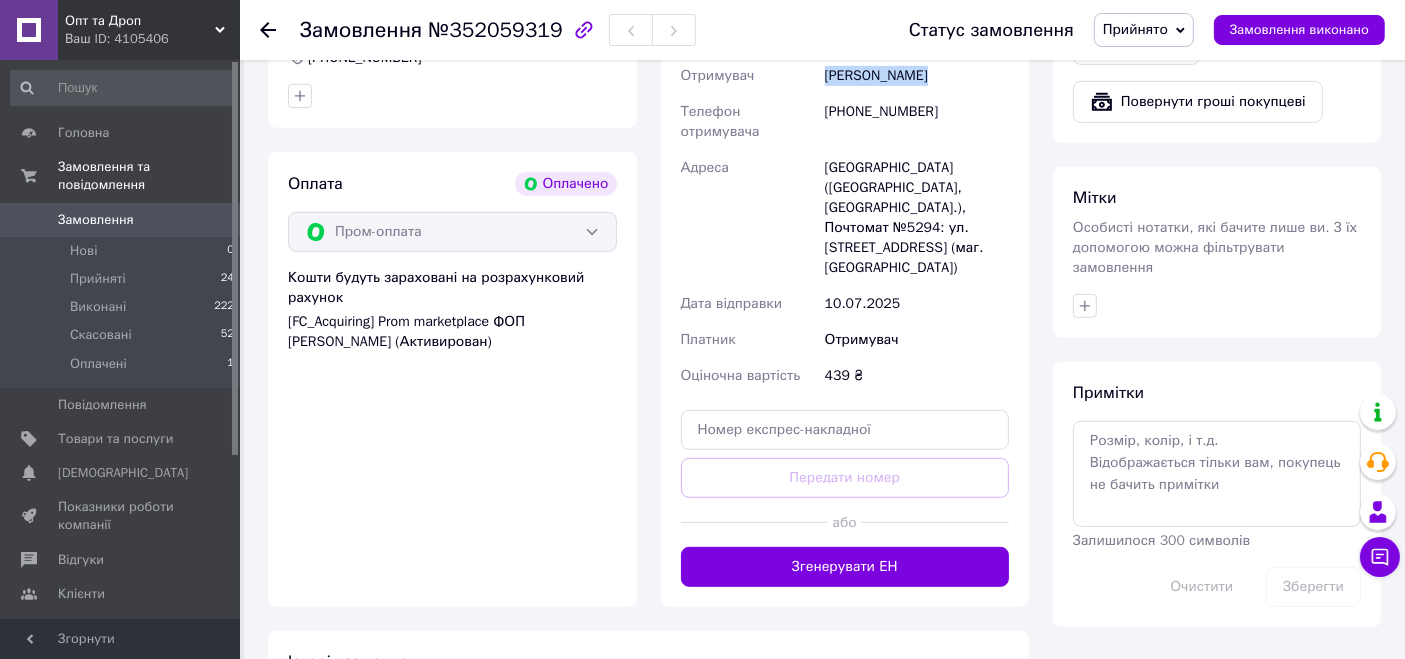 drag, startPoint x: 852, startPoint y: 520, endPoint x: 862, endPoint y: 509, distance: 14.866069 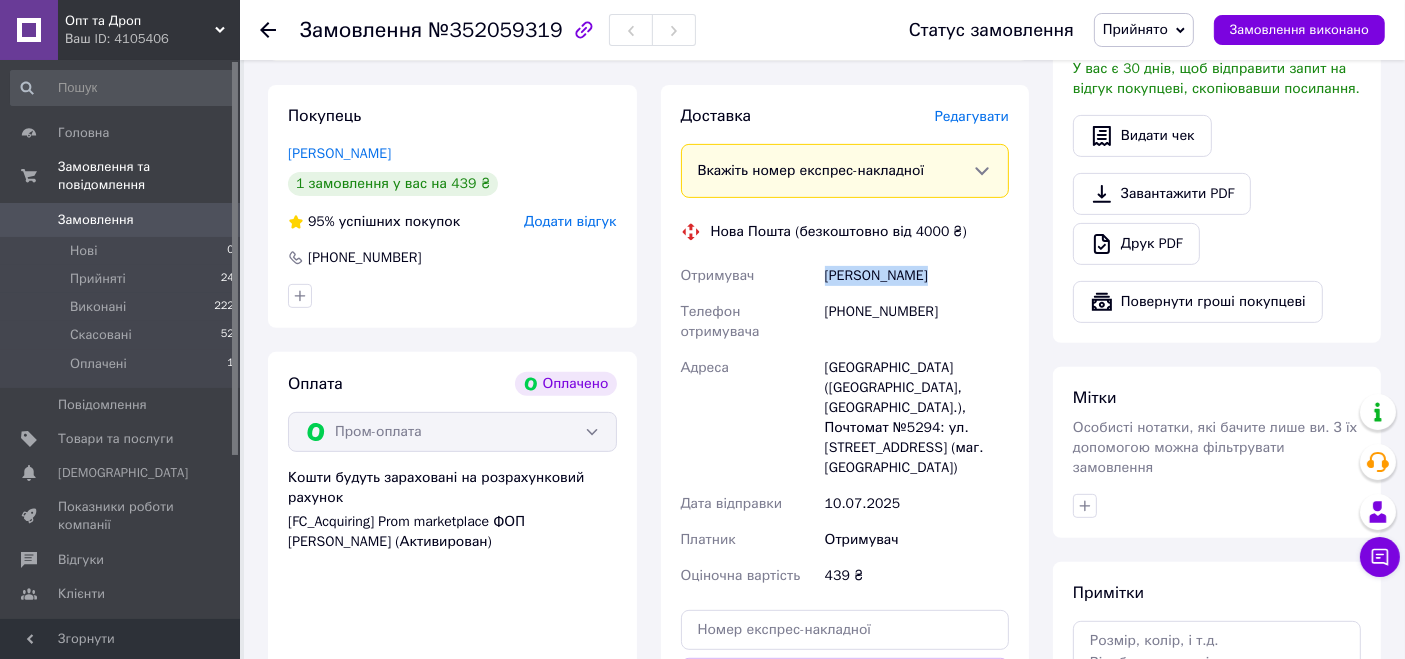 scroll, scrollTop: 666, scrollLeft: 0, axis: vertical 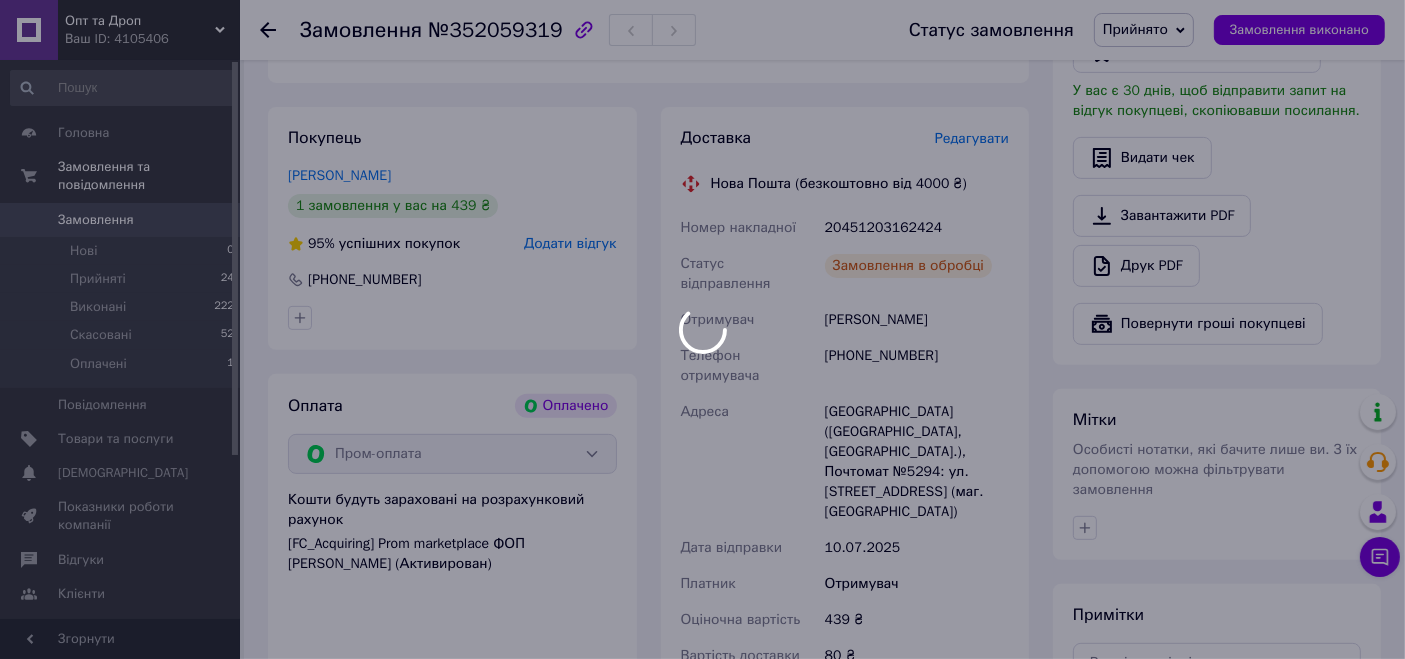 click at bounding box center (702, 329) 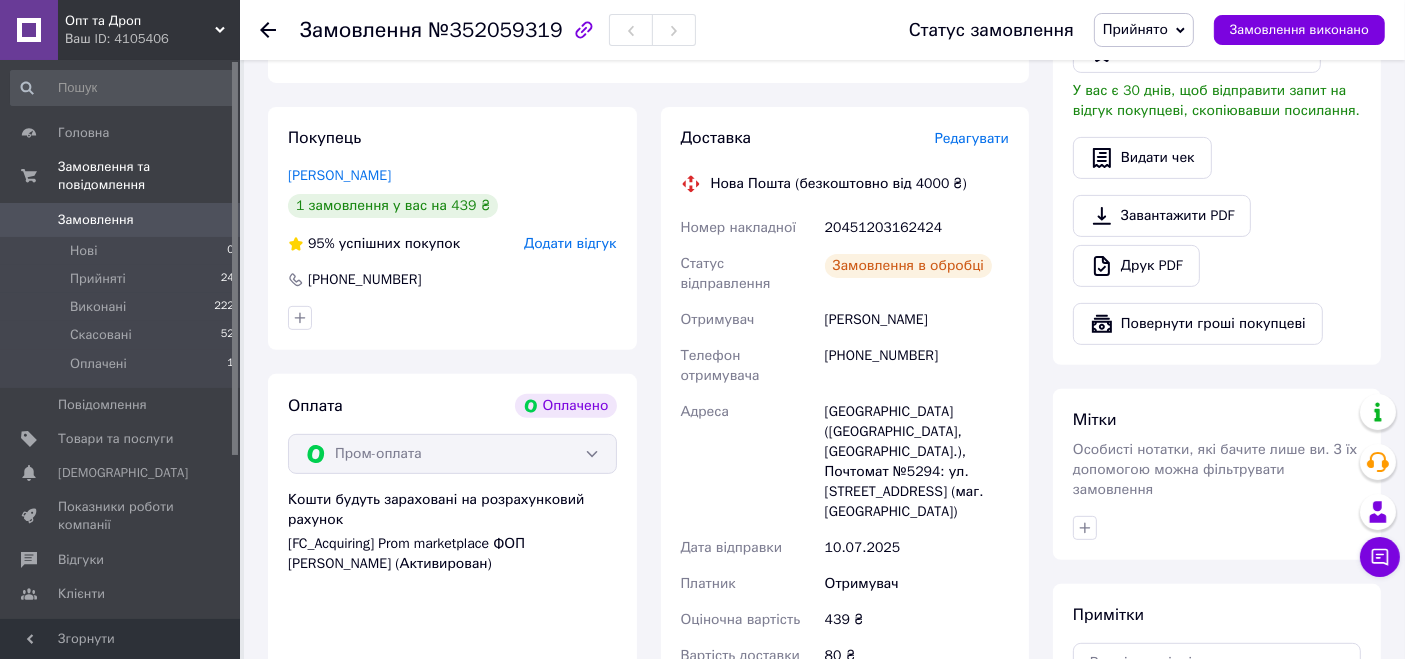 click on "20451203162424" at bounding box center (917, 228) 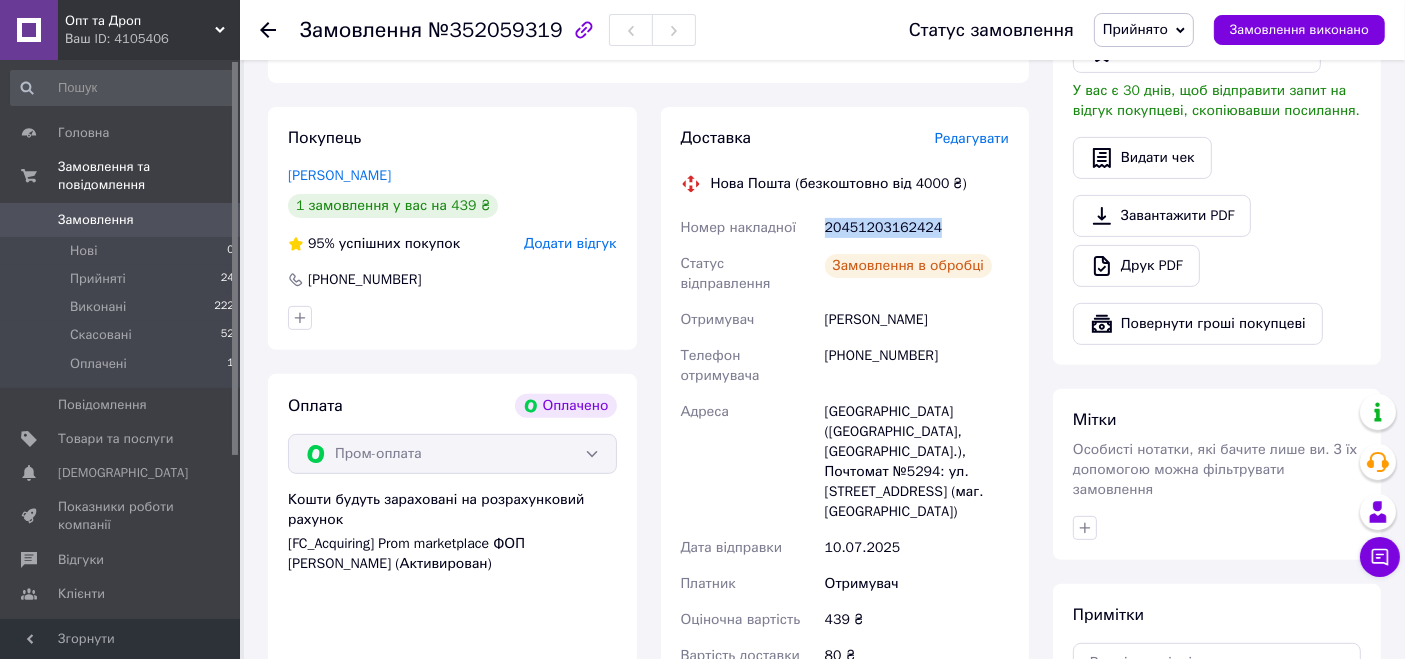 click on "20451203162424" at bounding box center (917, 228) 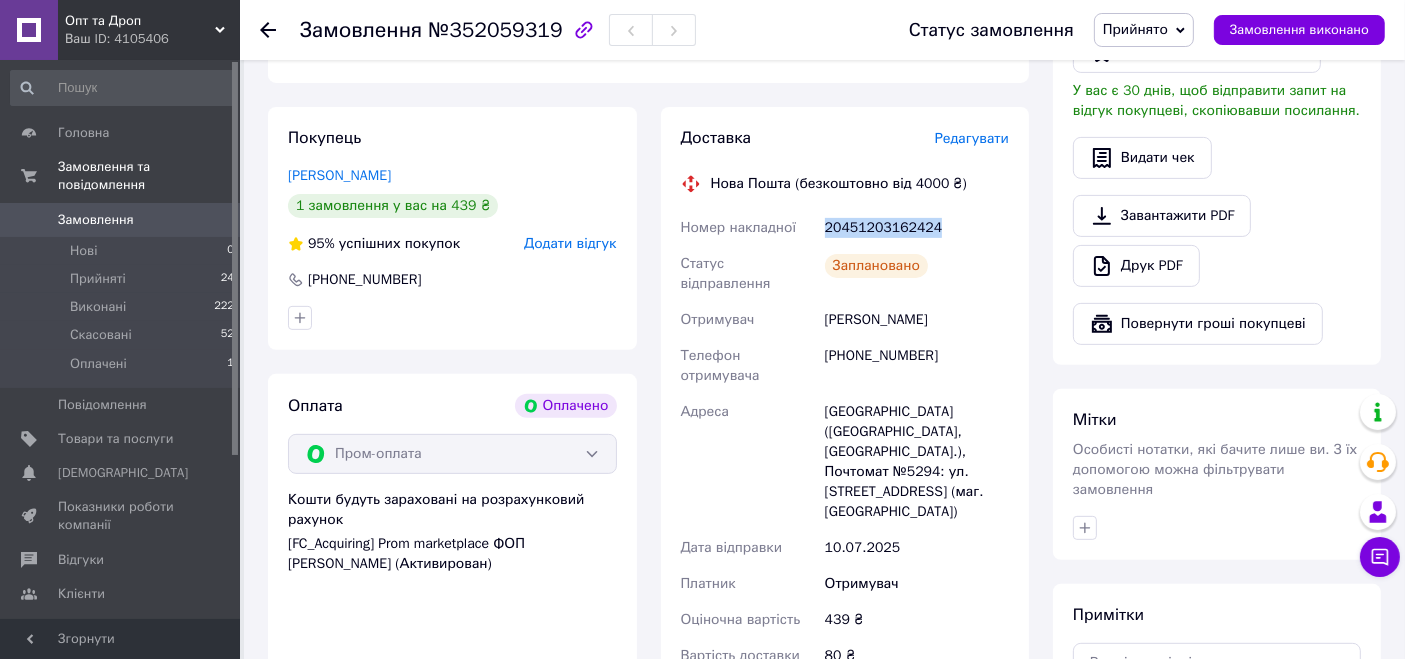copy on "20451203162424" 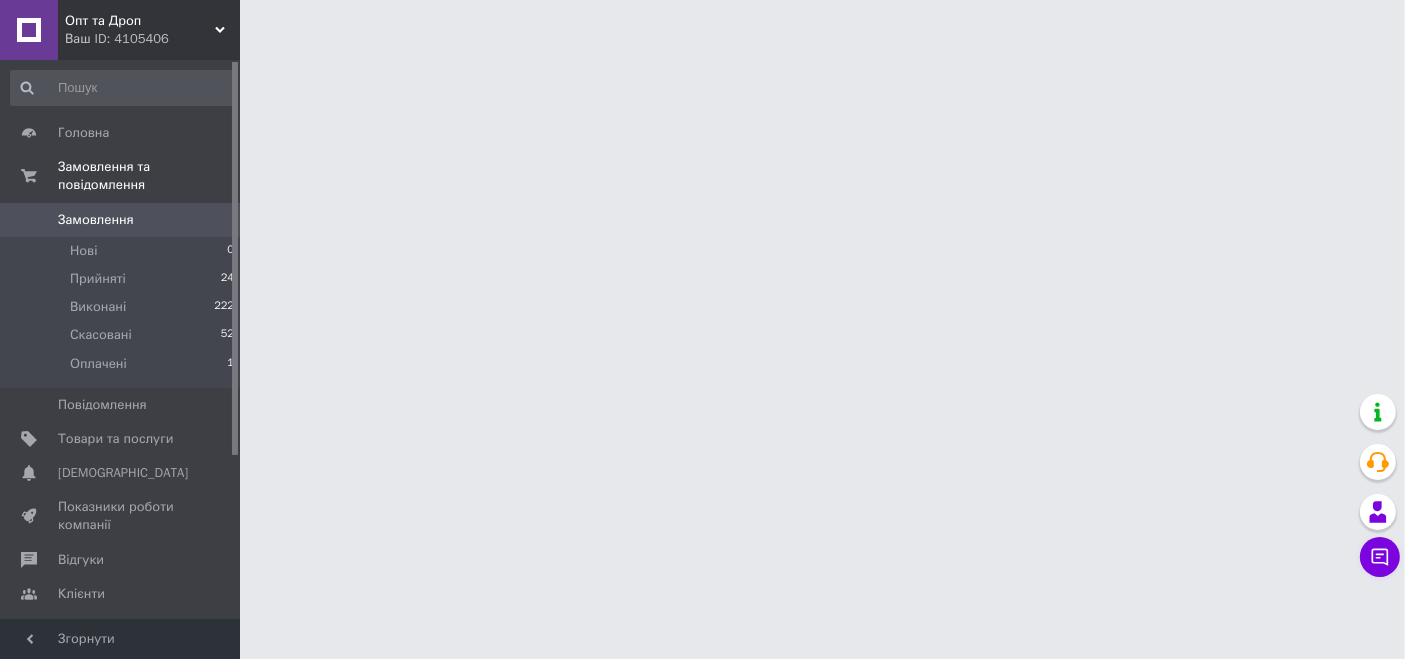 scroll, scrollTop: 0, scrollLeft: 0, axis: both 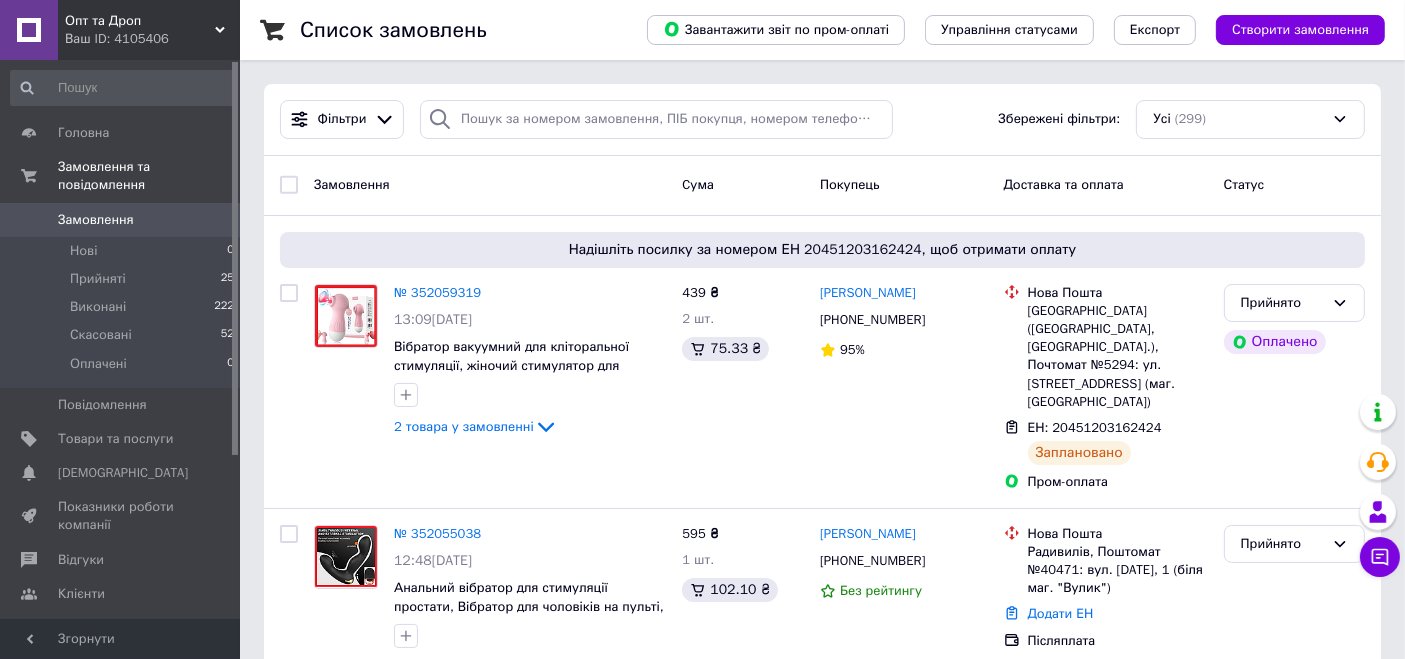 click on "Ваш ID: 4105406" at bounding box center [152, 39] 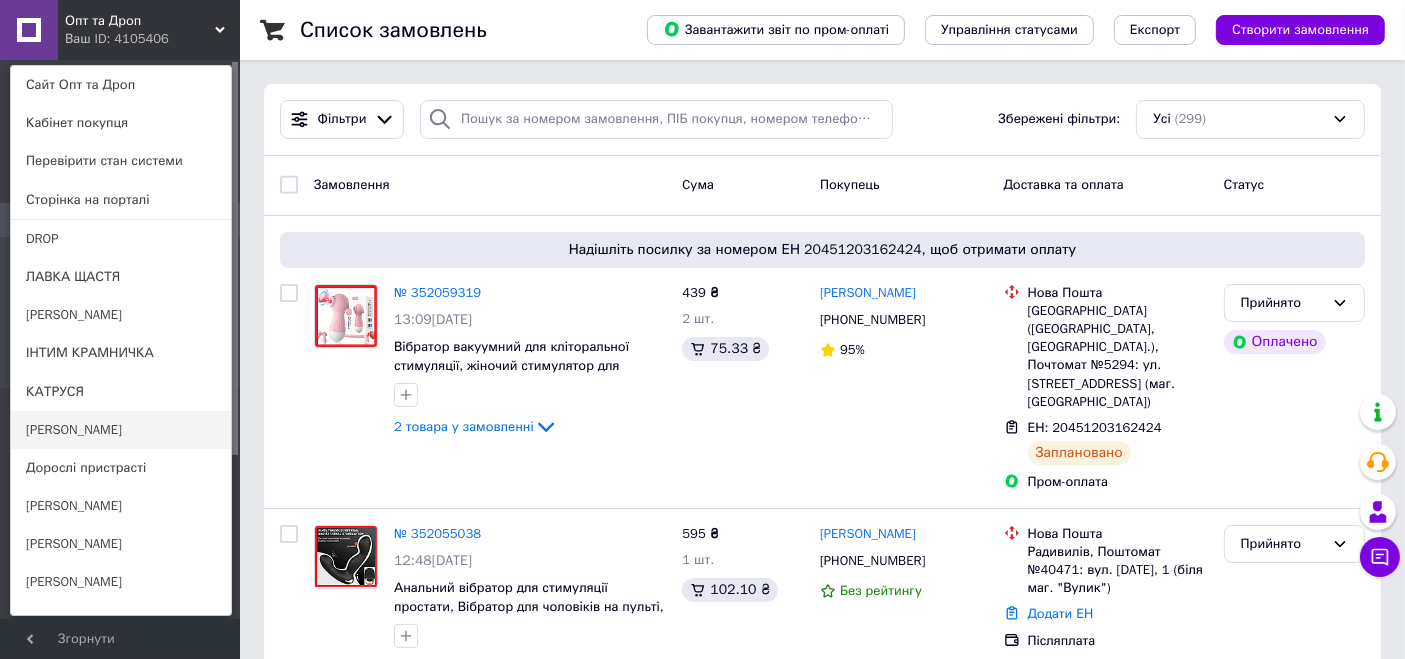 scroll, scrollTop: 177, scrollLeft: 0, axis: vertical 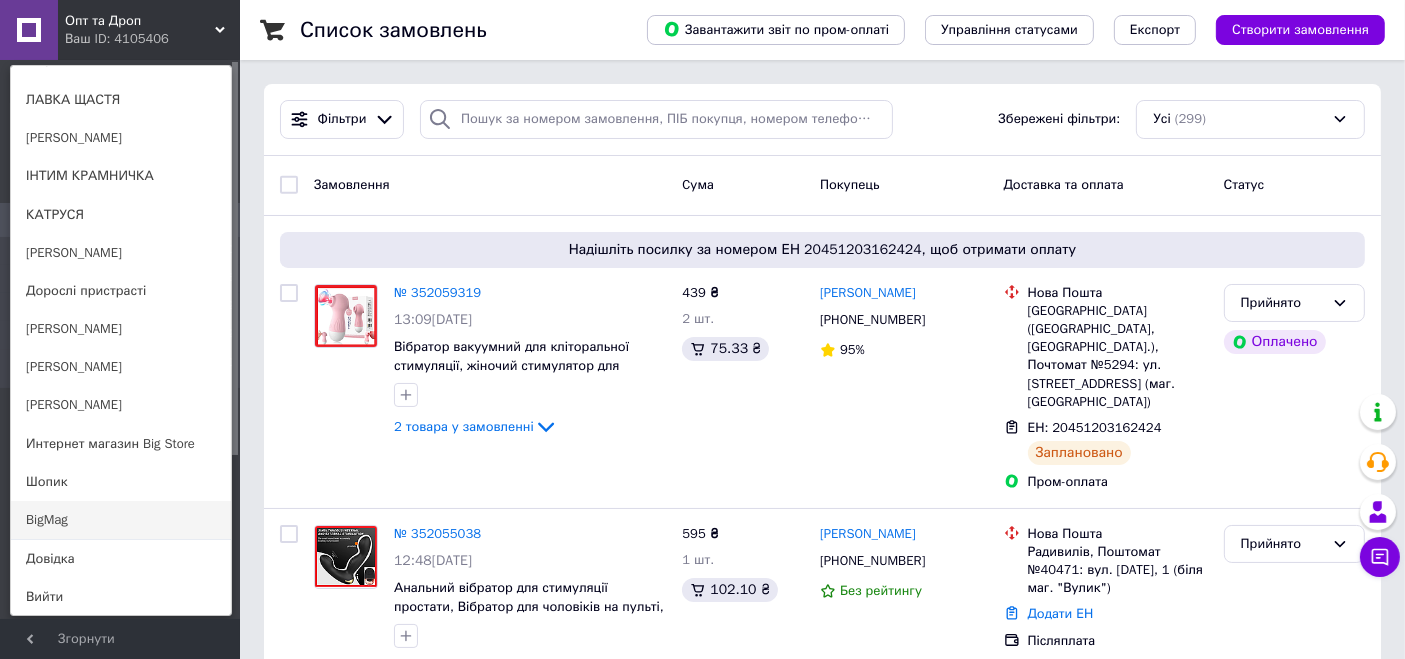 click on "BigMag" at bounding box center (121, 520) 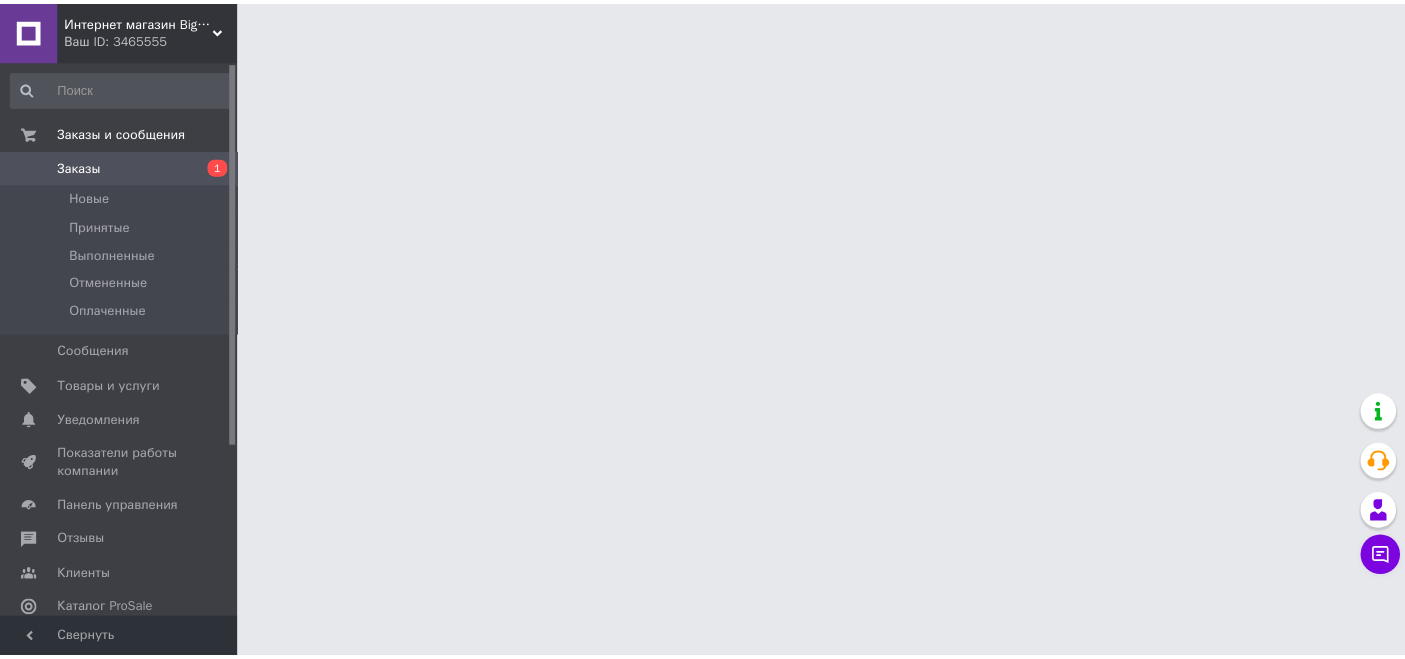 scroll, scrollTop: 0, scrollLeft: 0, axis: both 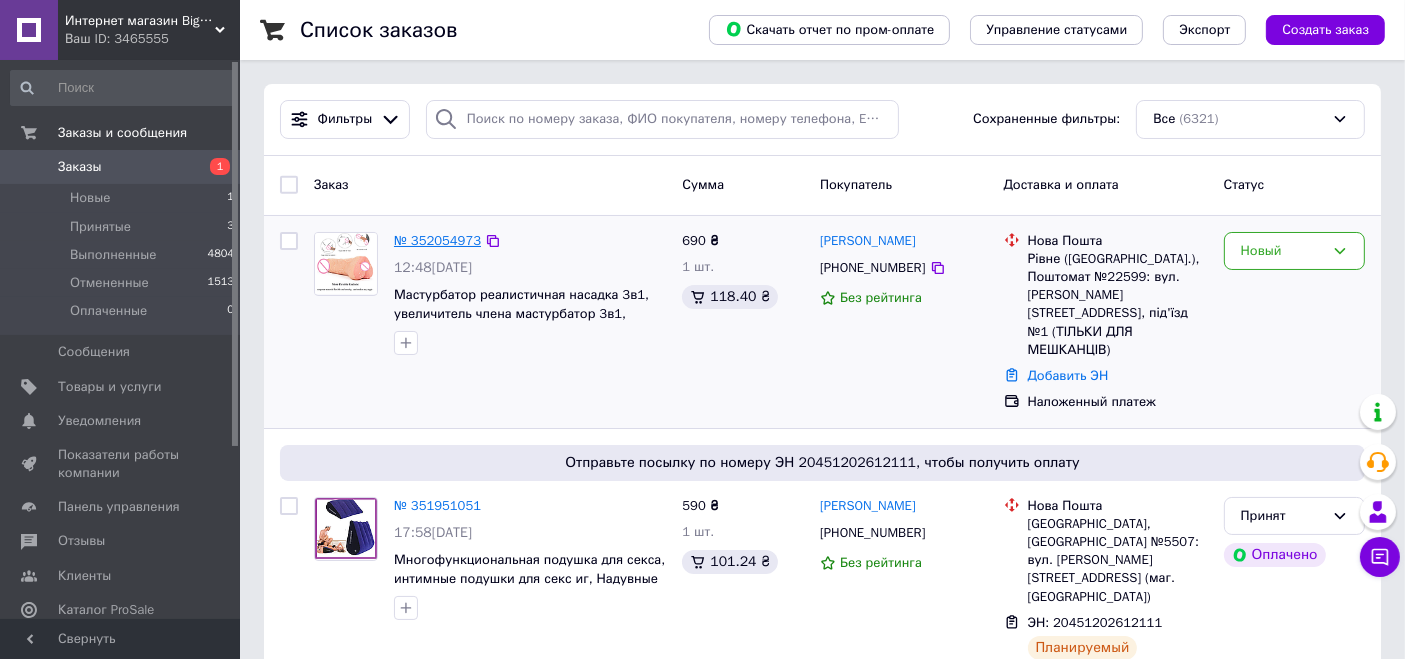 click on "№ 352054973" at bounding box center [437, 240] 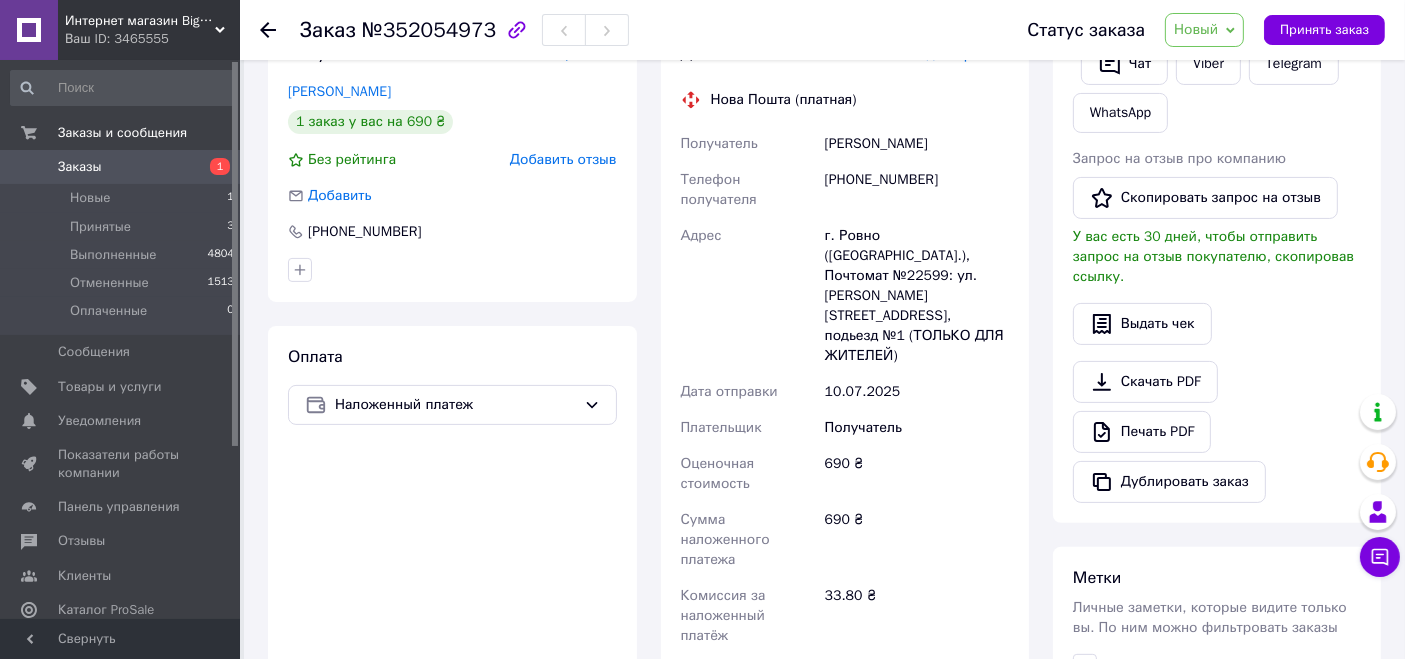scroll, scrollTop: 222, scrollLeft: 0, axis: vertical 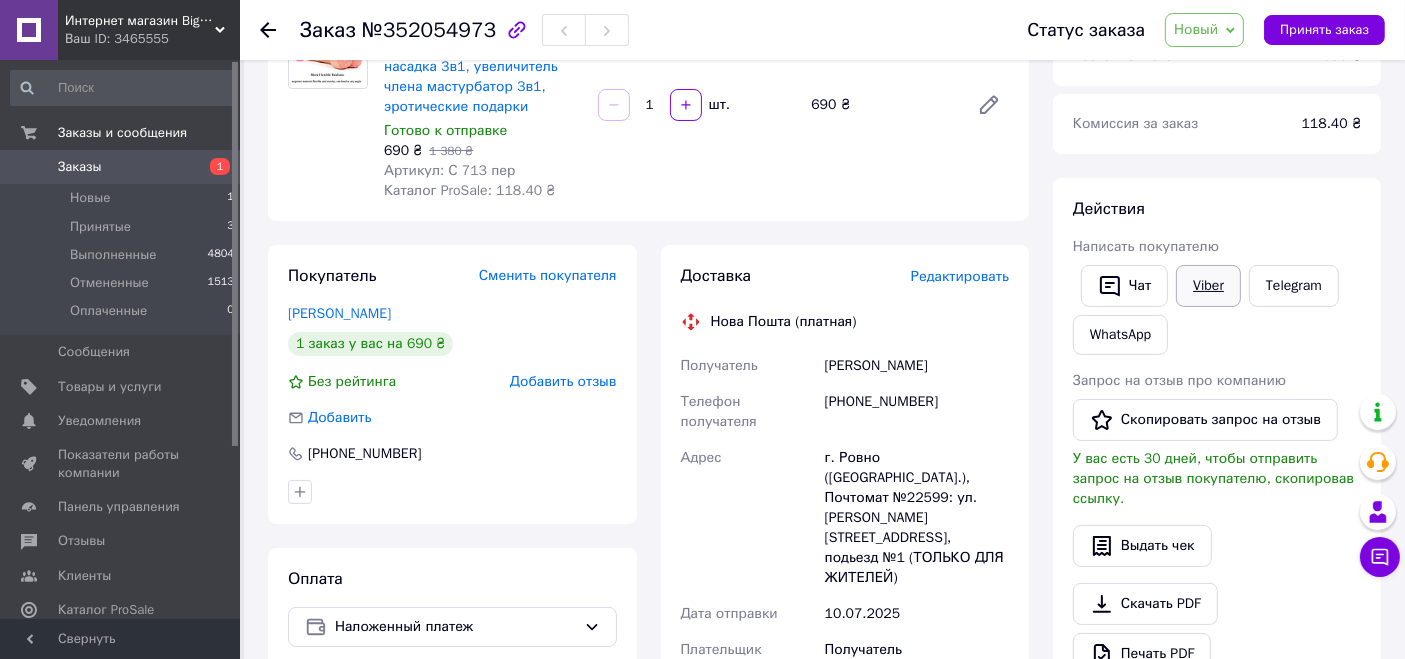 click on "Viber" at bounding box center [1208, 286] 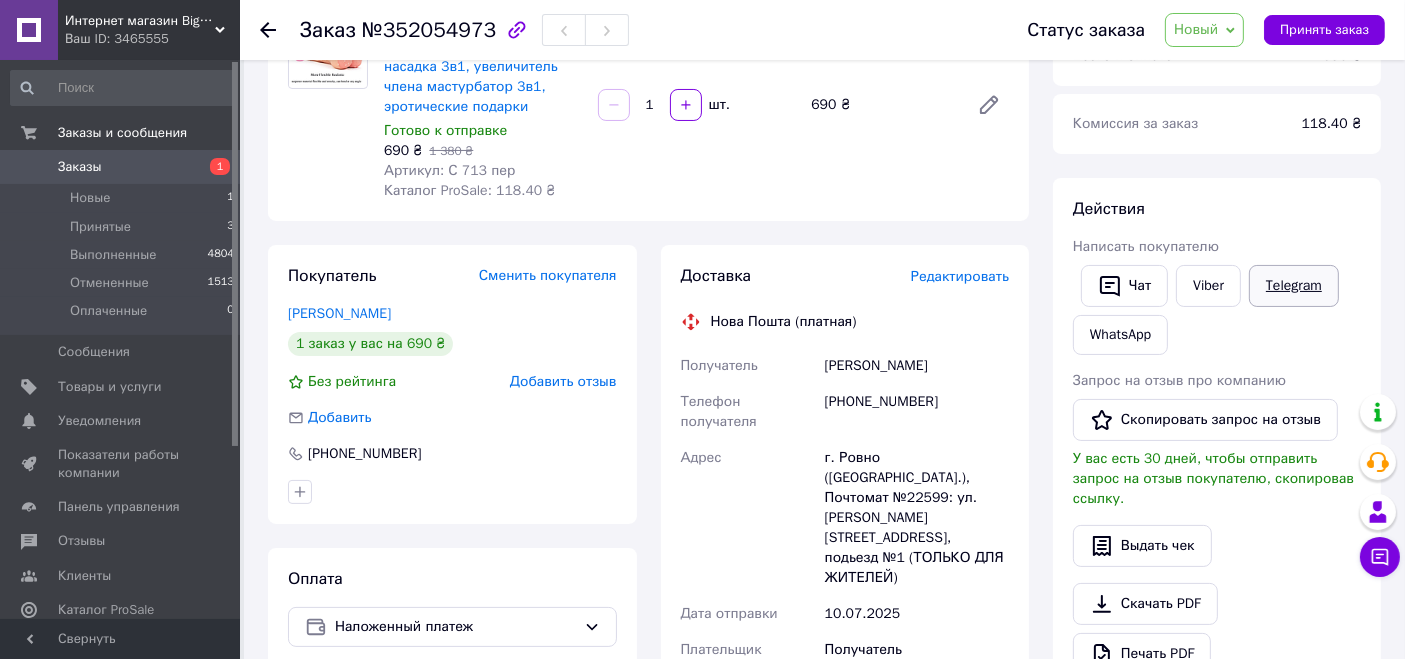 click on "Telegram" at bounding box center [1294, 286] 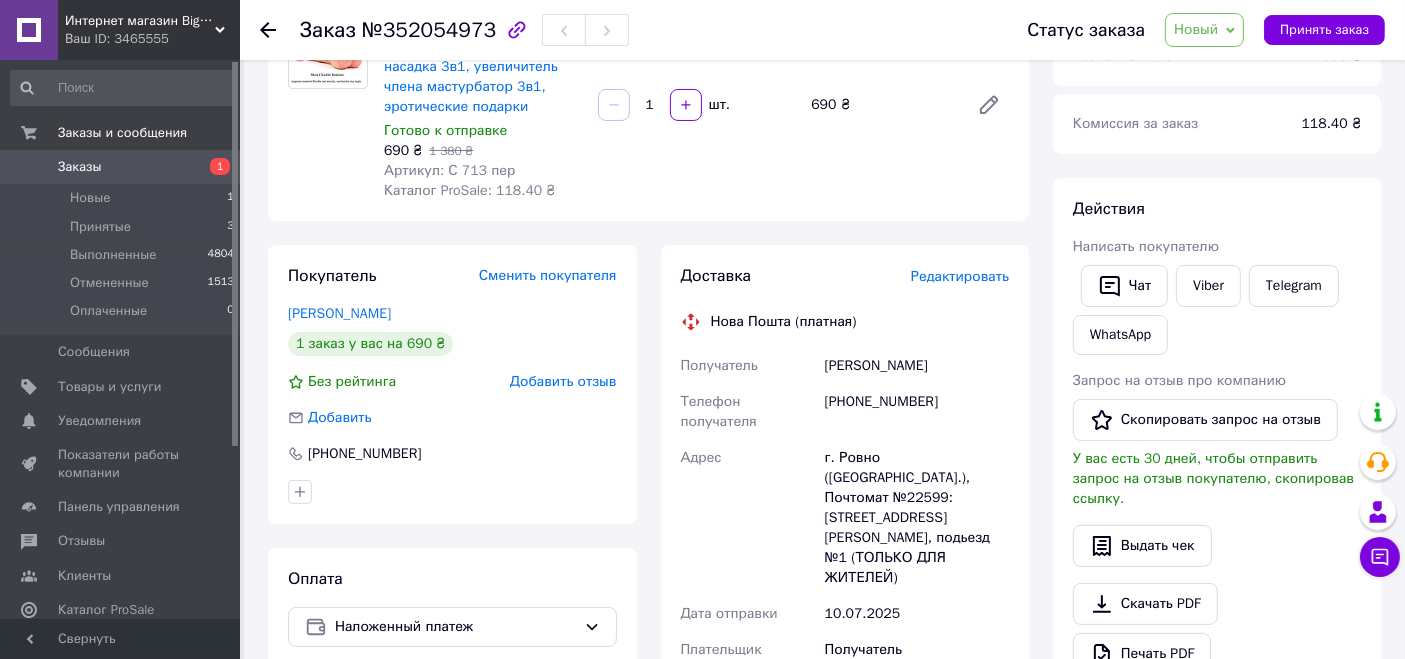scroll, scrollTop: 222, scrollLeft: 0, axis: vertical 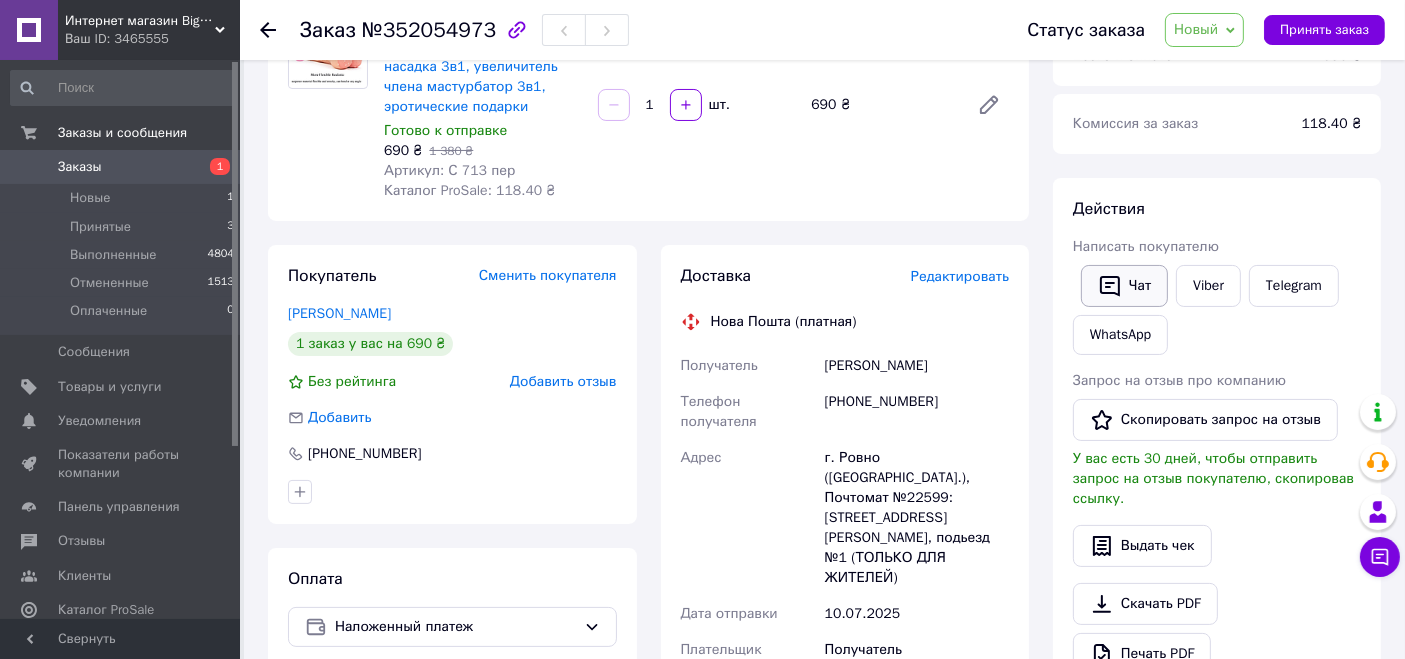 click on "Чат" at bounding box center (1124, 286) 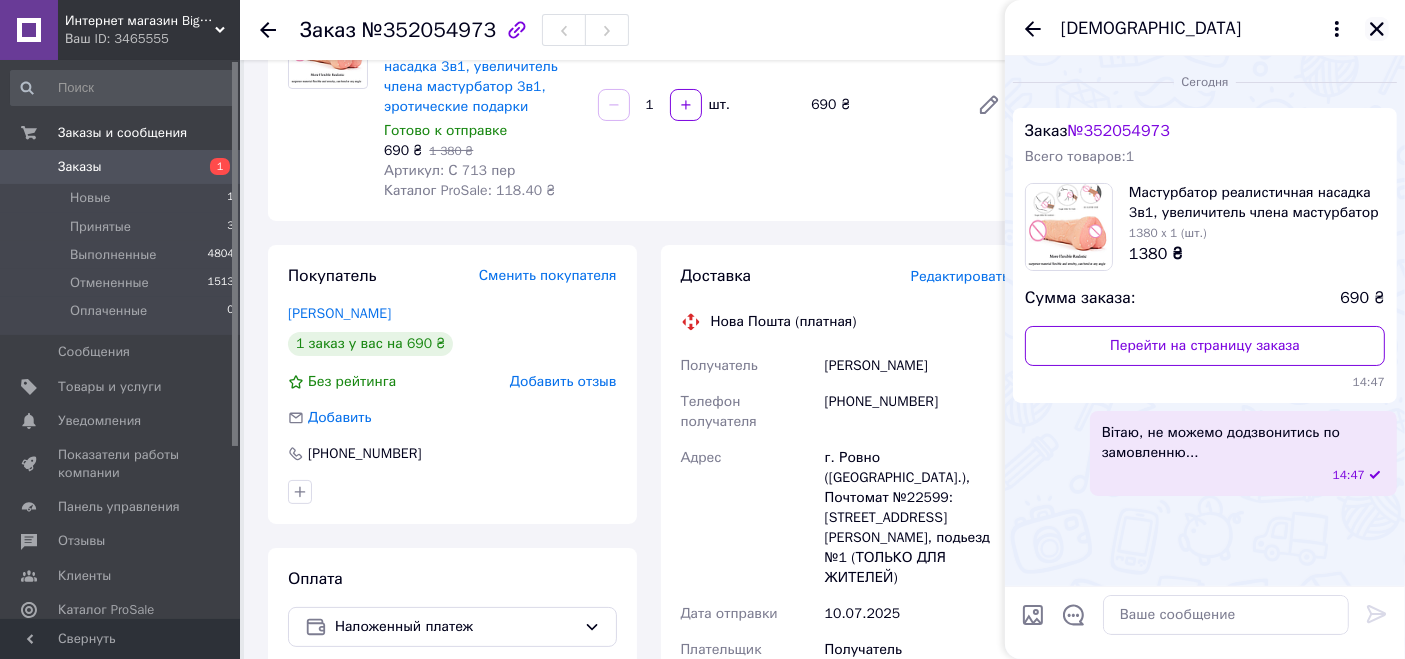 click 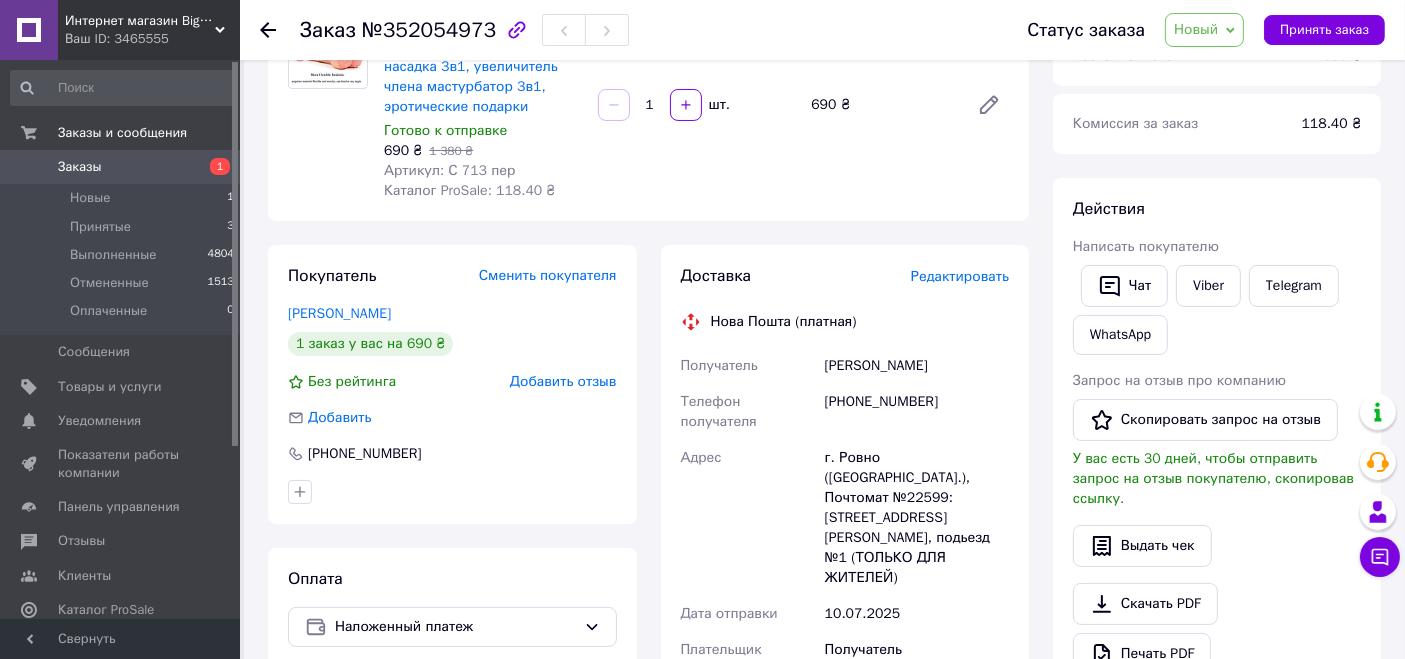 click on "Заказы" at bounding box center [121, 167] 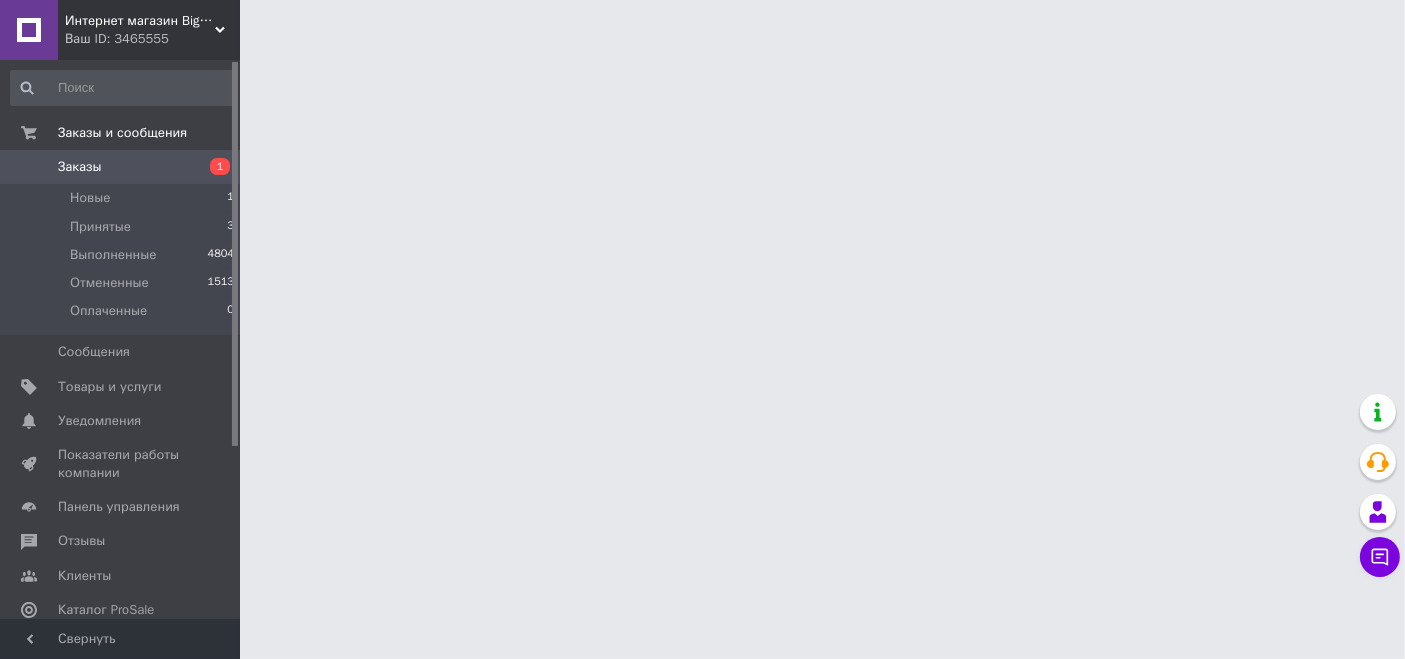 scroll, scrollTop: 0, scrollLeft: 0, axis: both 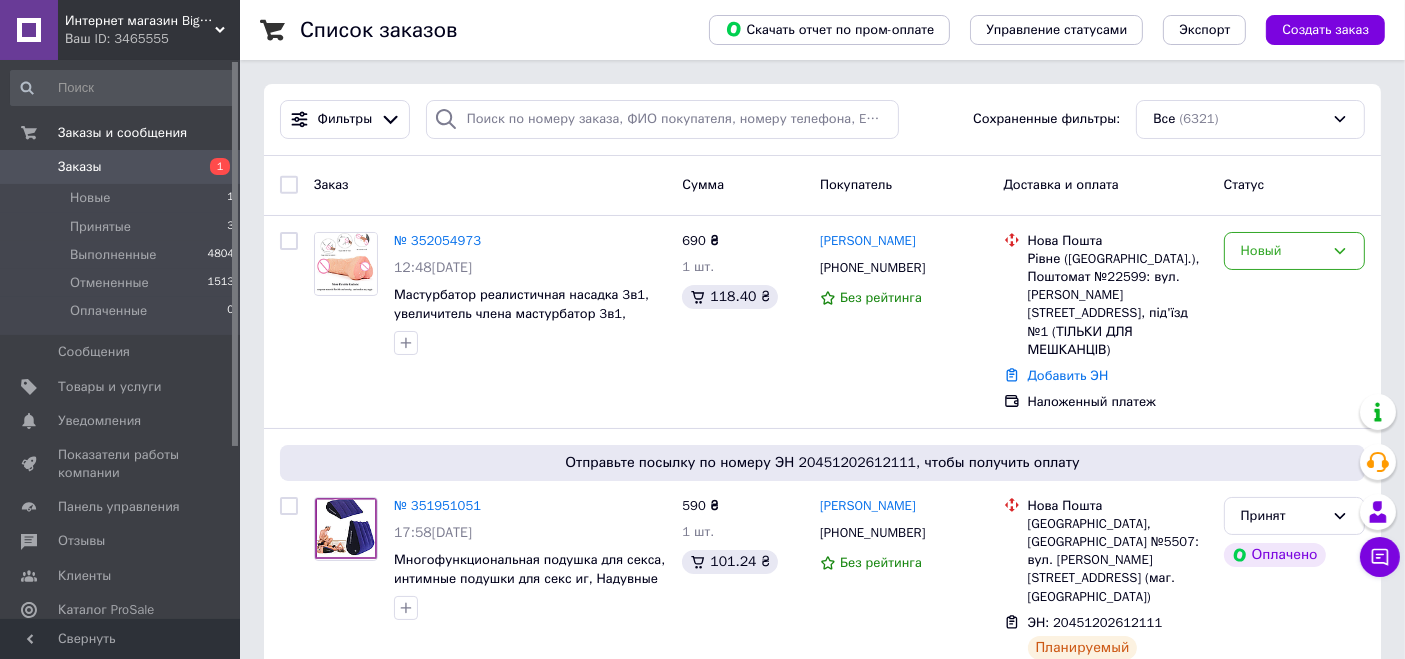 click on "Интернет магазин Big Store" at bounding box center [140, 21] 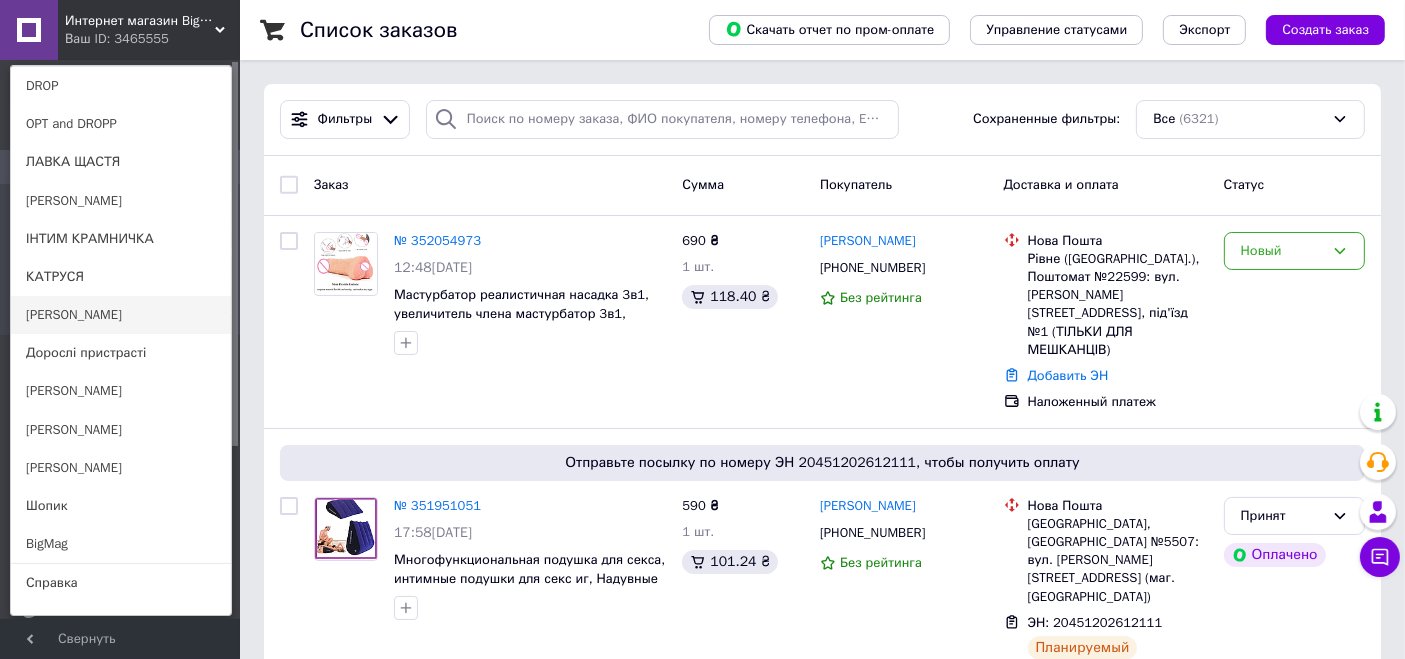 scroll, scrollTop: 195, scrollLeft: 0, axis: vertical 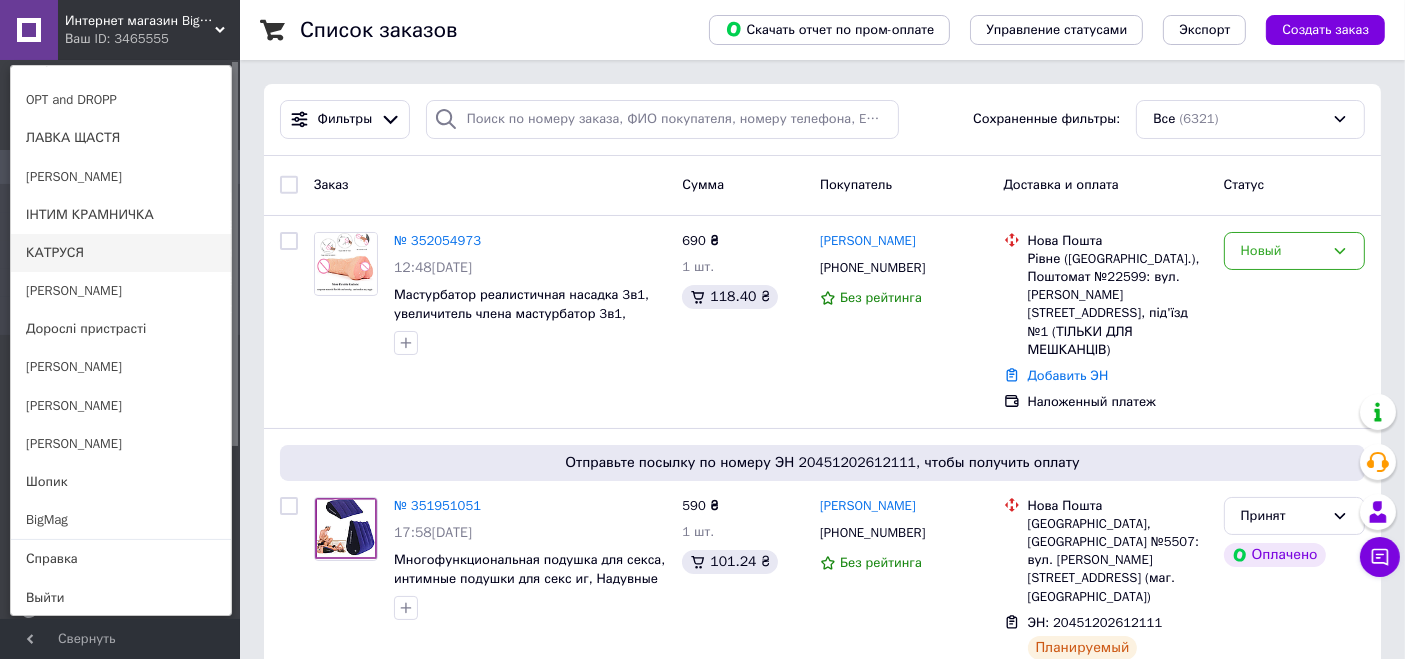 click on "КАТРУСЯ" at bounding box center [121, 253] 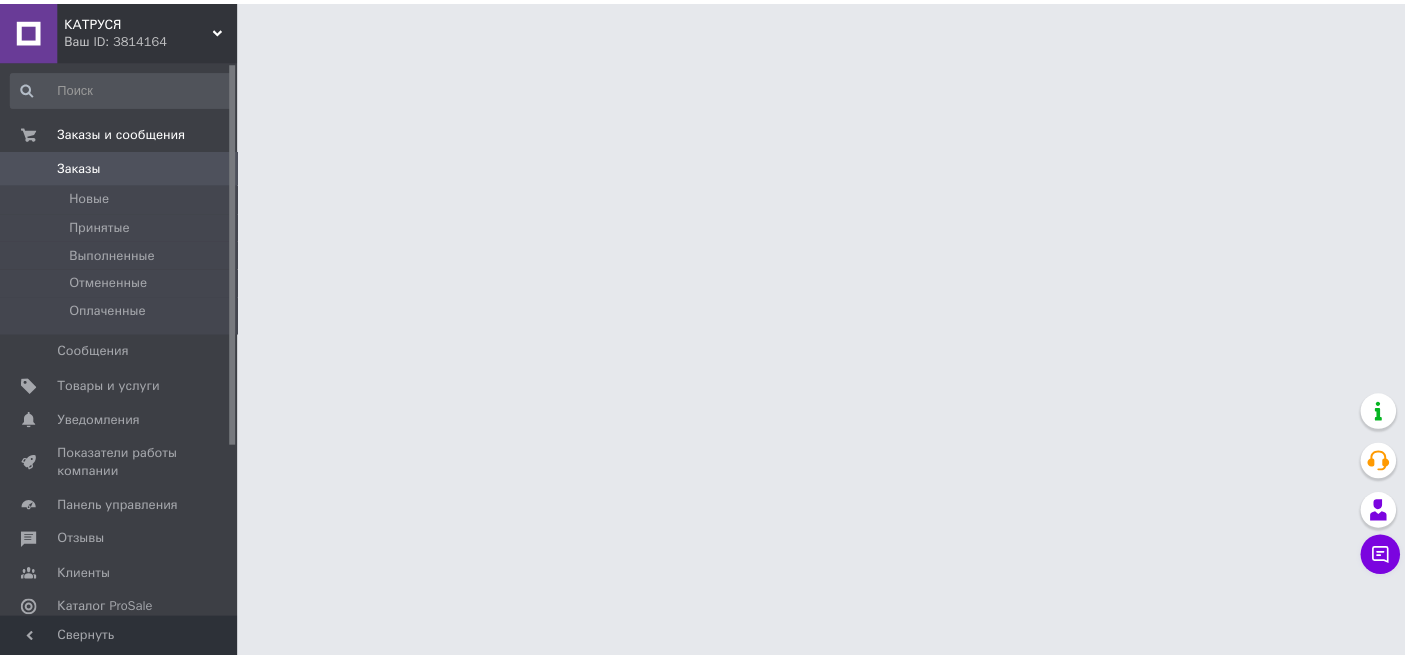 scroll, scrollTop: 0, scrollLeft: 0, axis: both 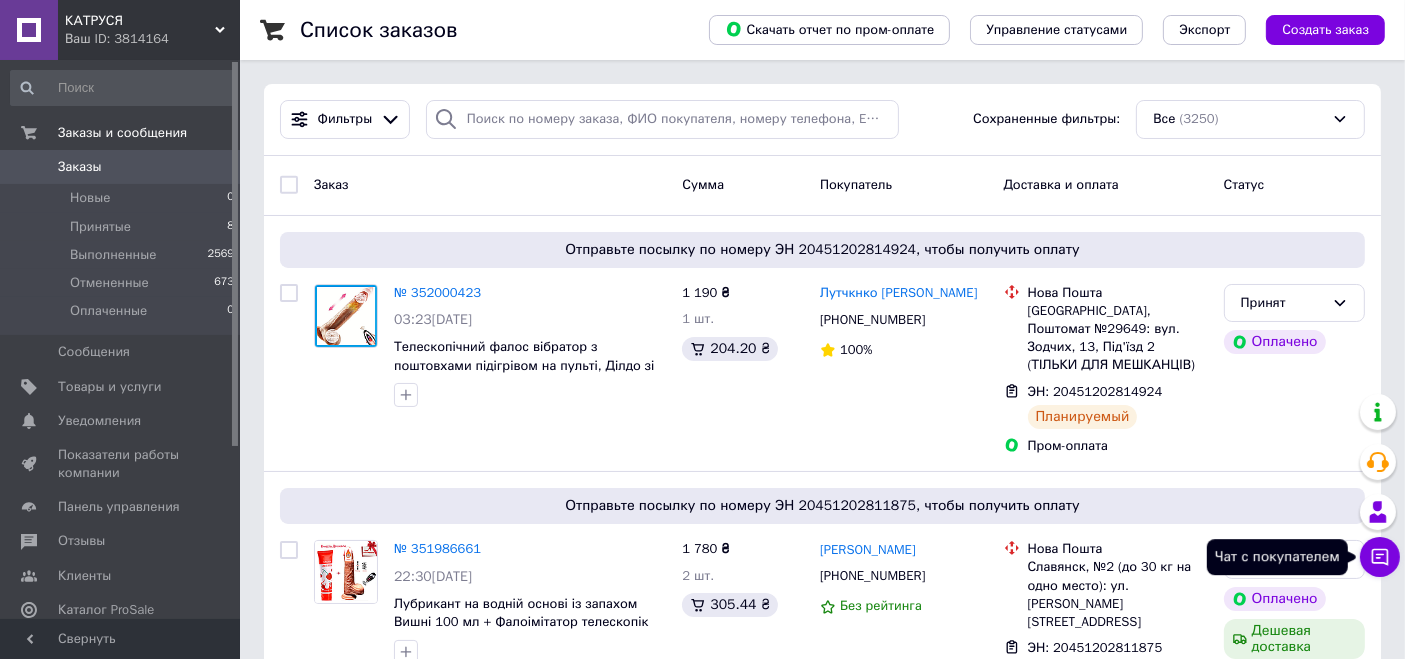 click on "Чат с покупателем" at bounding box center (1380, 557) 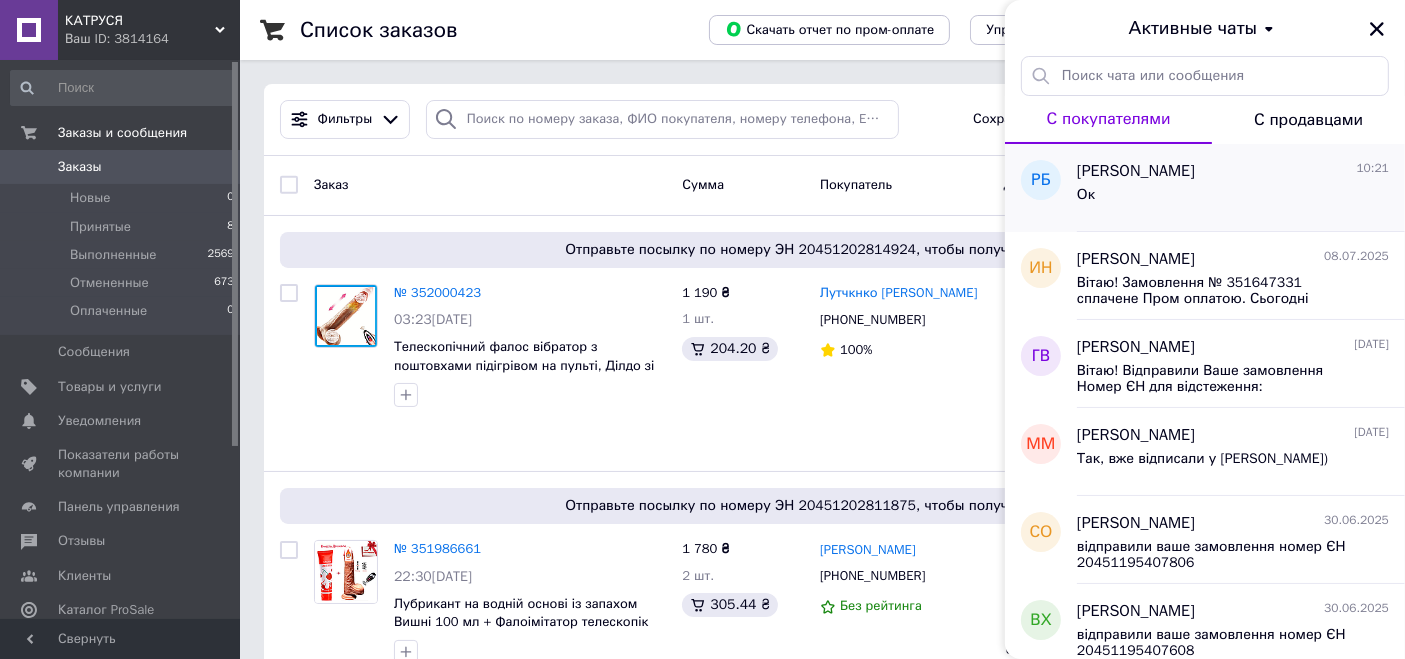 click on "Ок" at bounding box center [1233, 199] 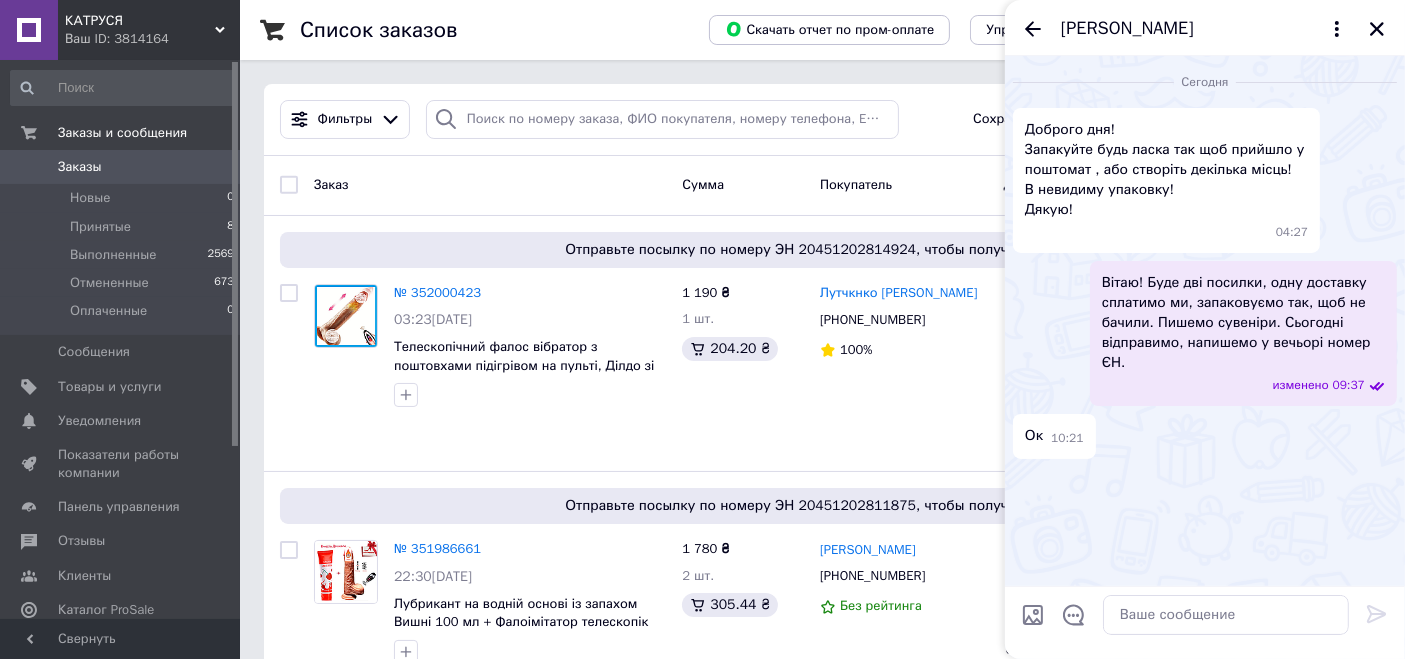 click on "Роман Берещак" at bounding box center [1205, 28] 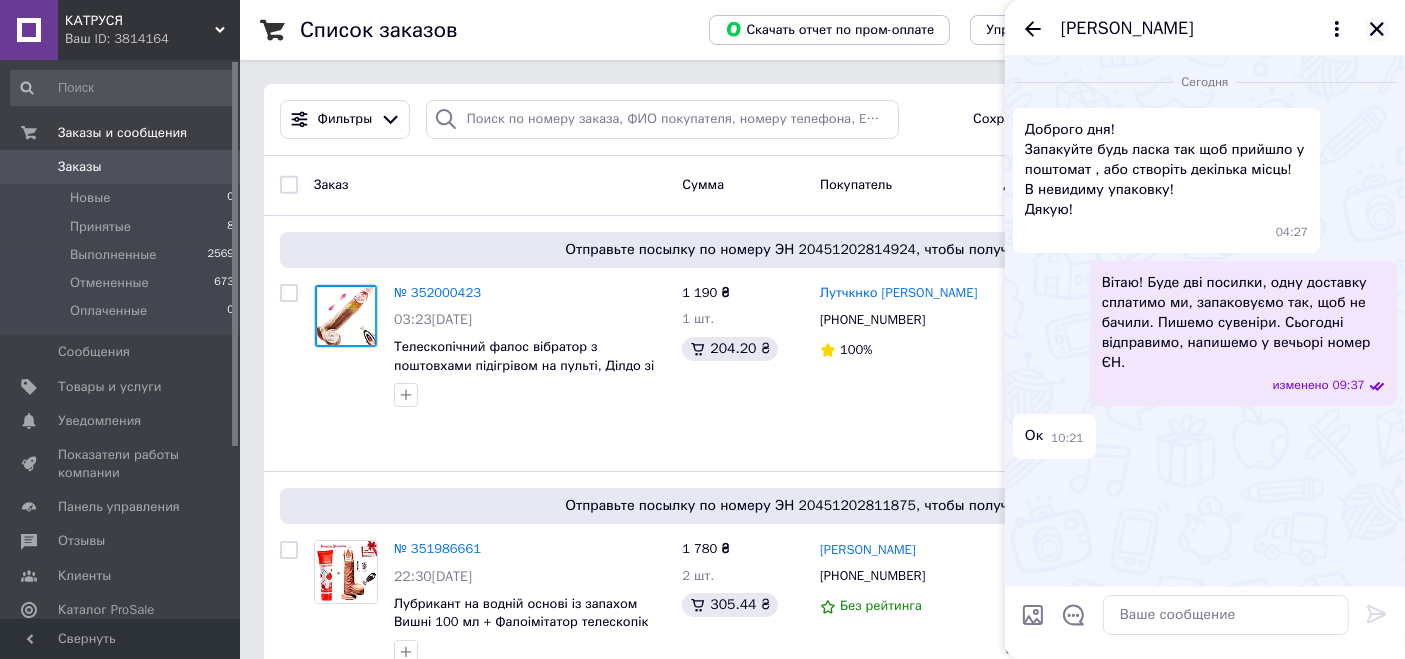 click 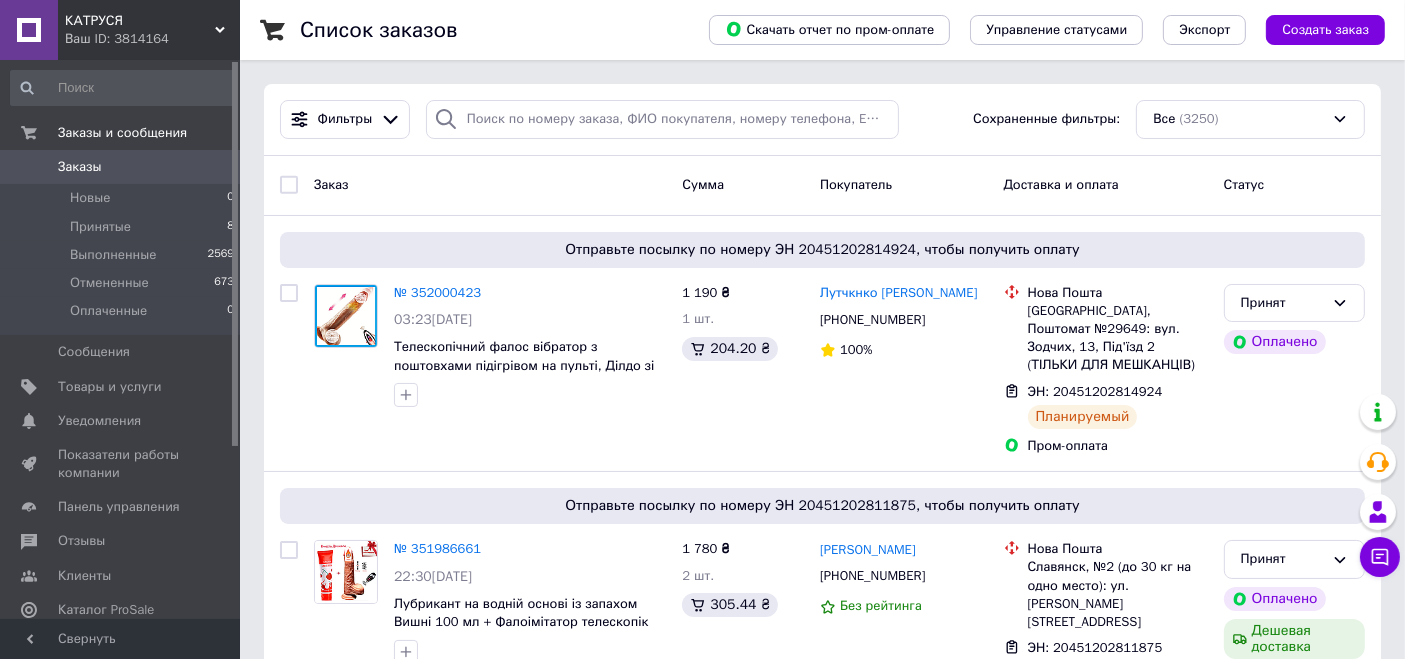 click on "Ваш ID: 3814164" at bounding box center [152, 39] 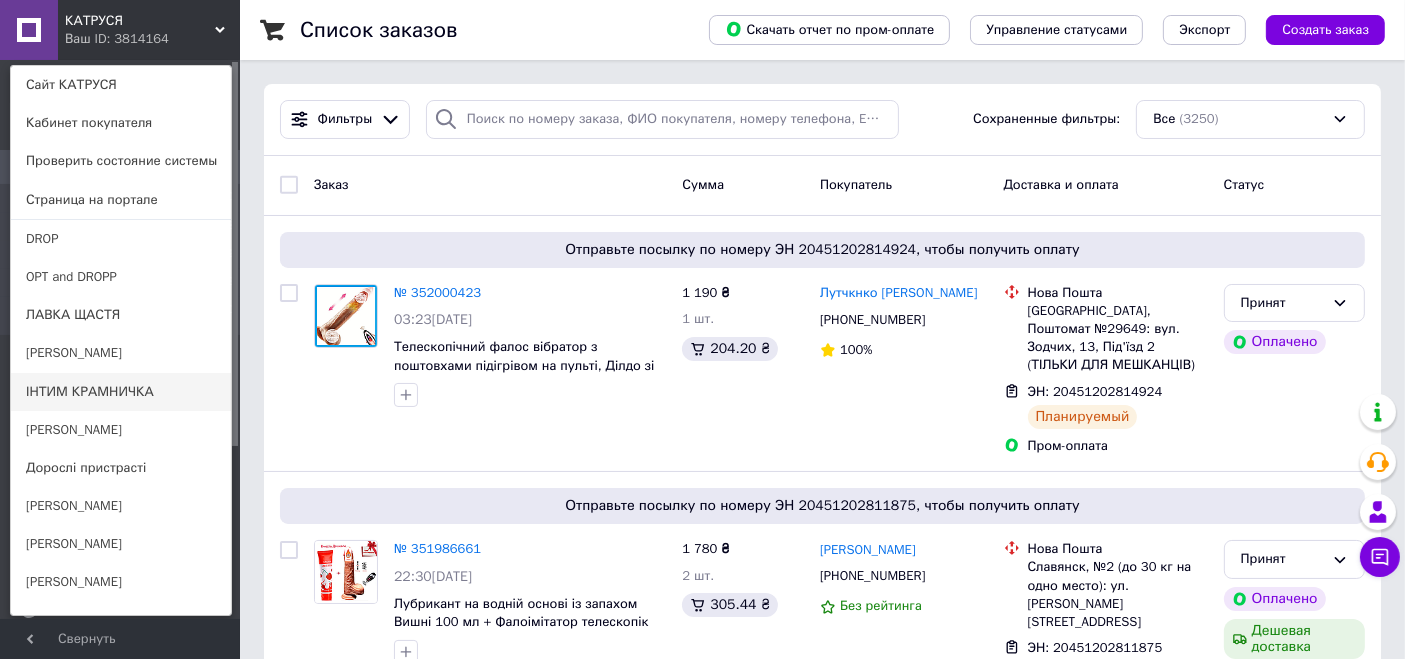click on "ІНТИМ КРАМНИЧКА" at bounding box center [121, 392] 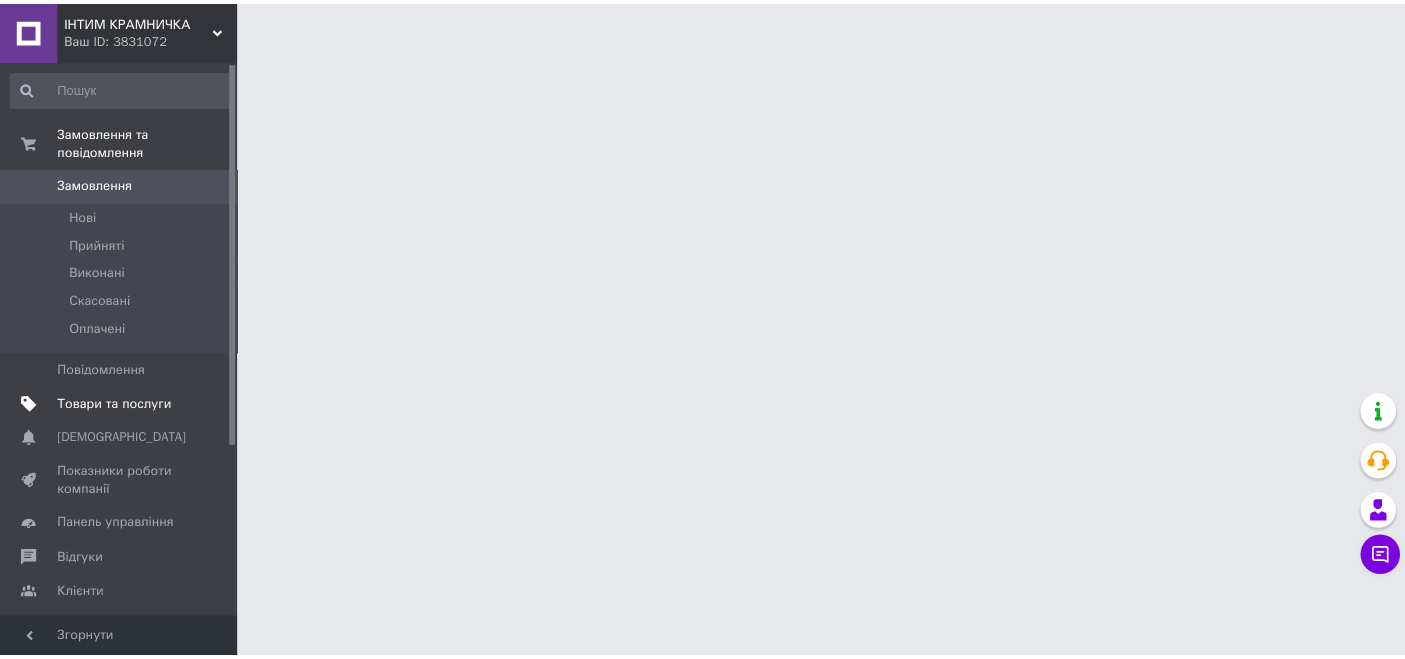 scroll, scrollTop: 0, scrollLeft: 0, axis: both 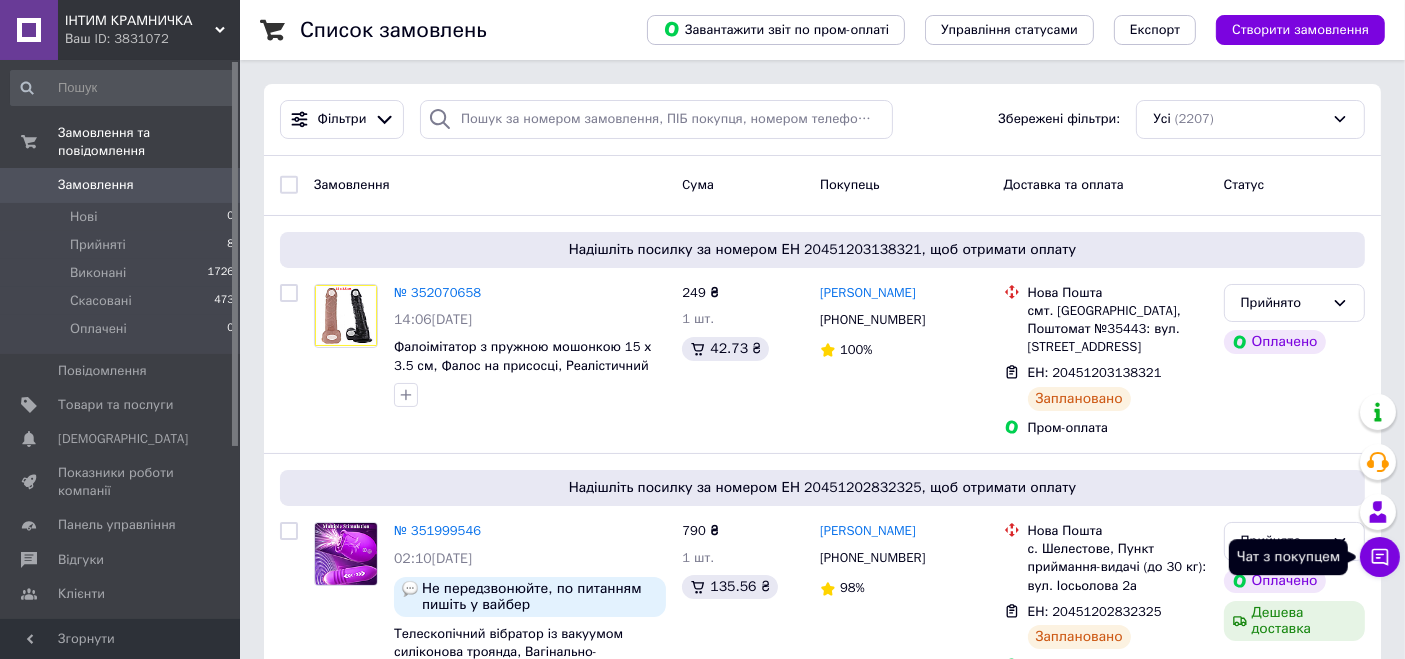 click 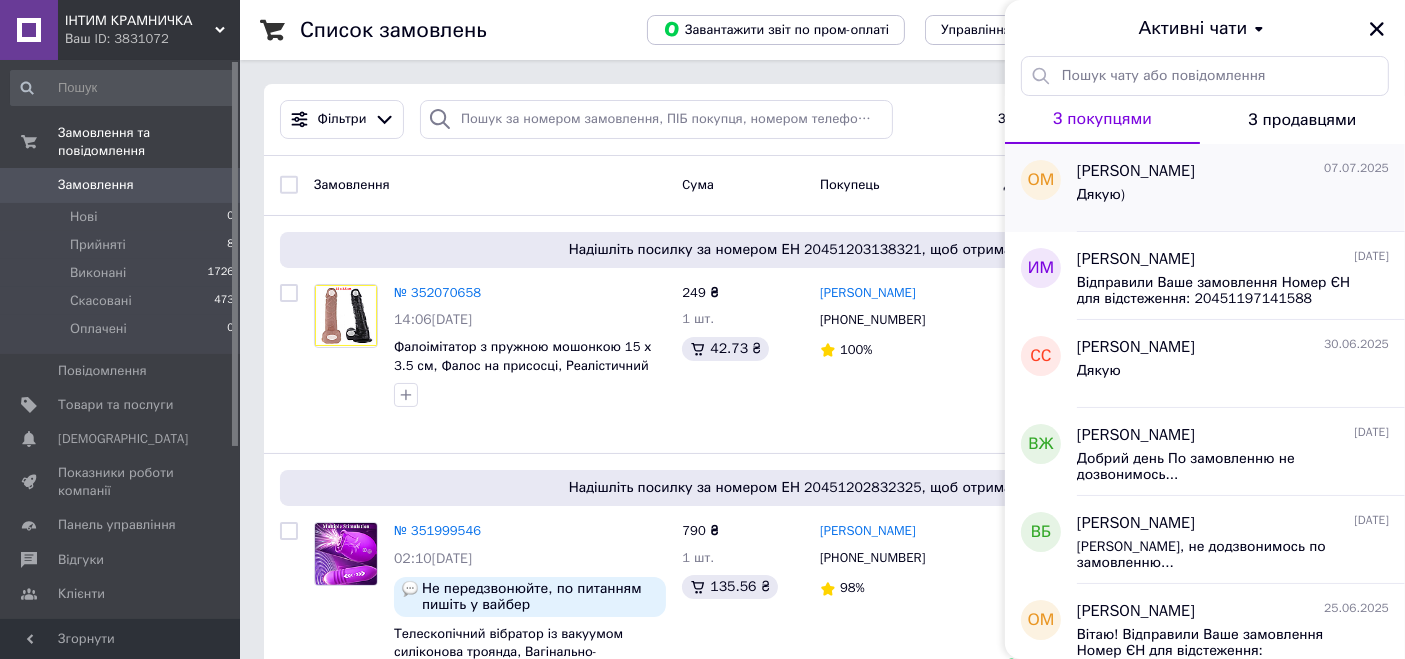 click on "Дякую)" at bounding box center [1233, 199] 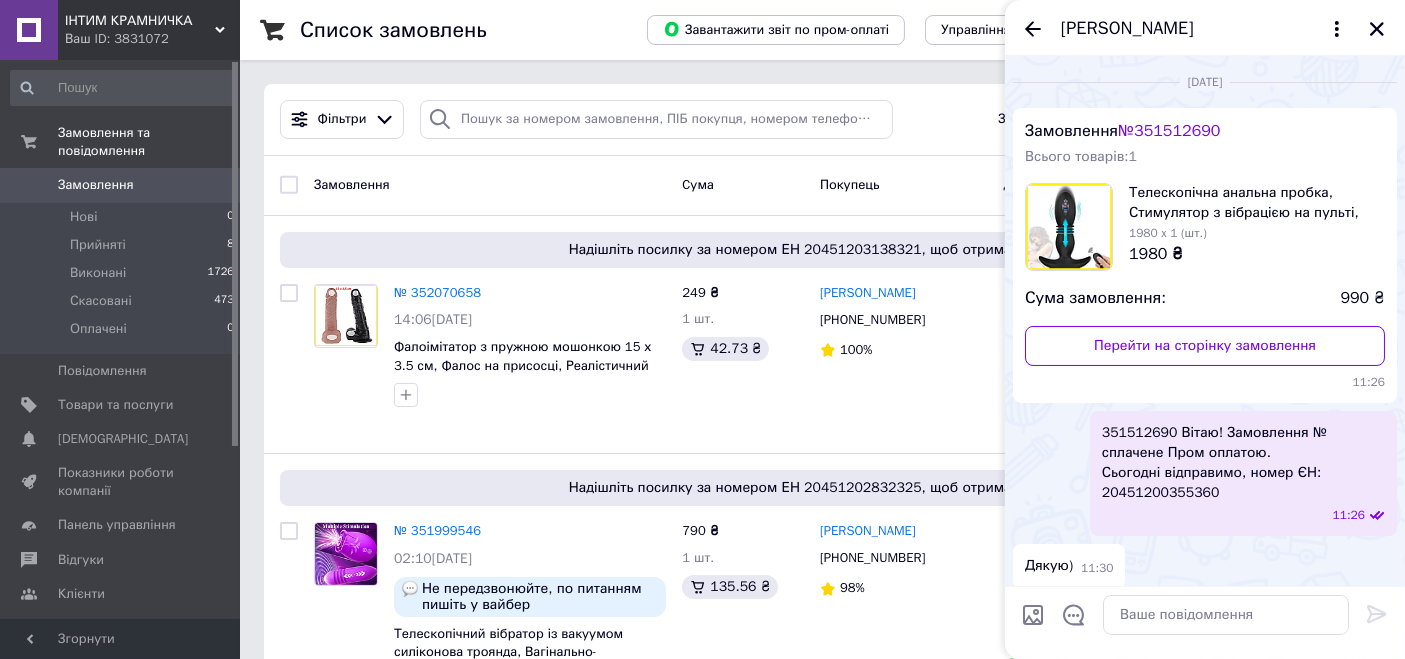 scroll, scrollTop: 10, scrollLeft: 0, axis: vertical 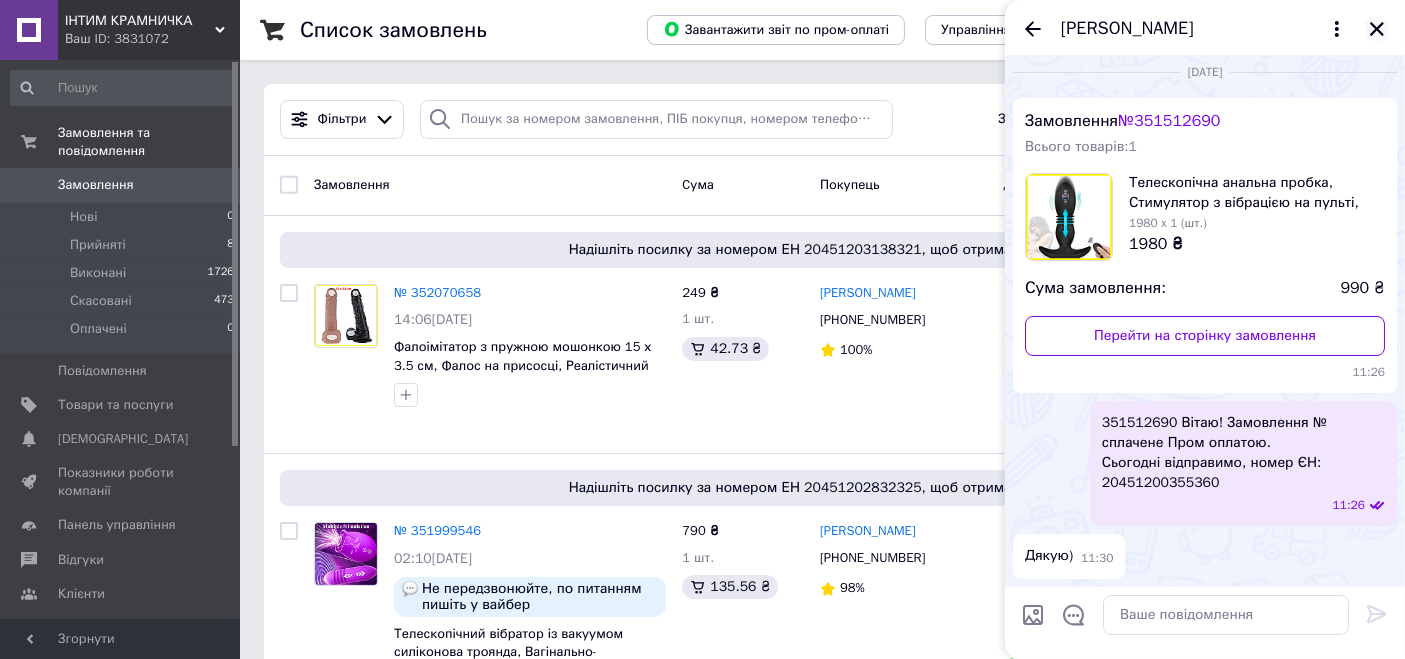 click 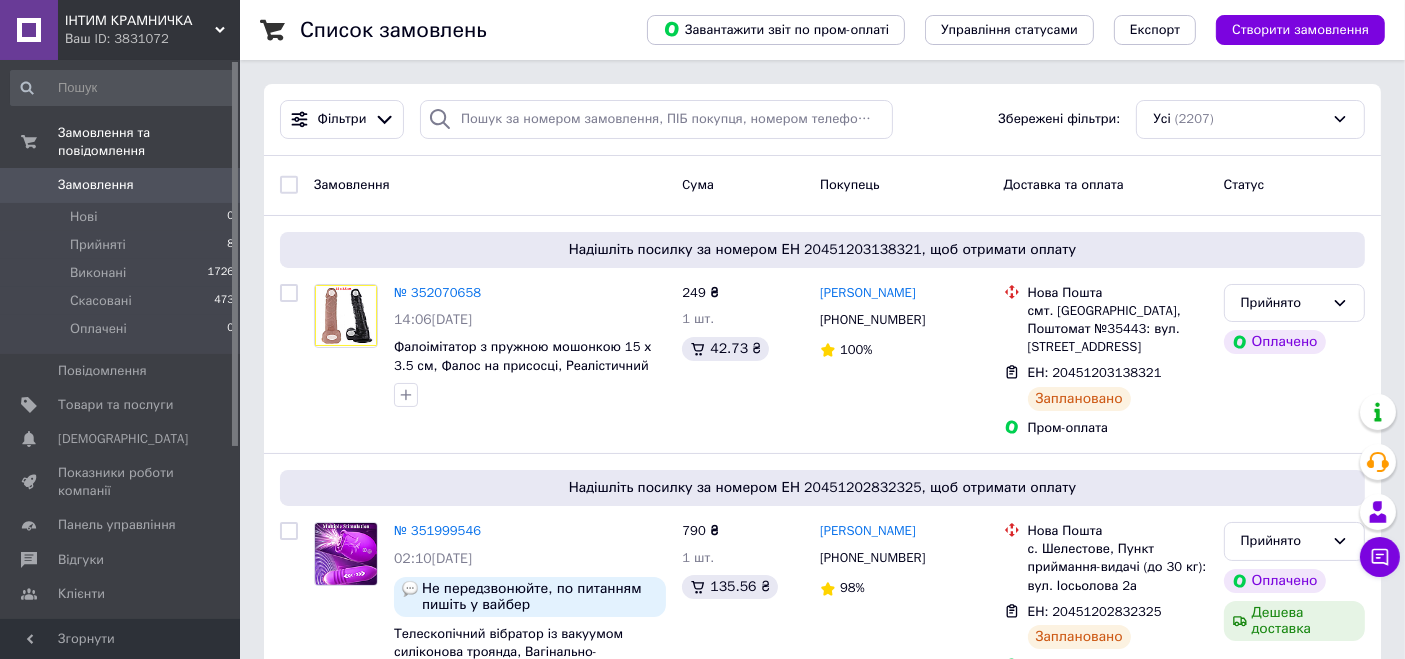 click on "Ваш ID: 3831072" at bounding box center [152, 39] 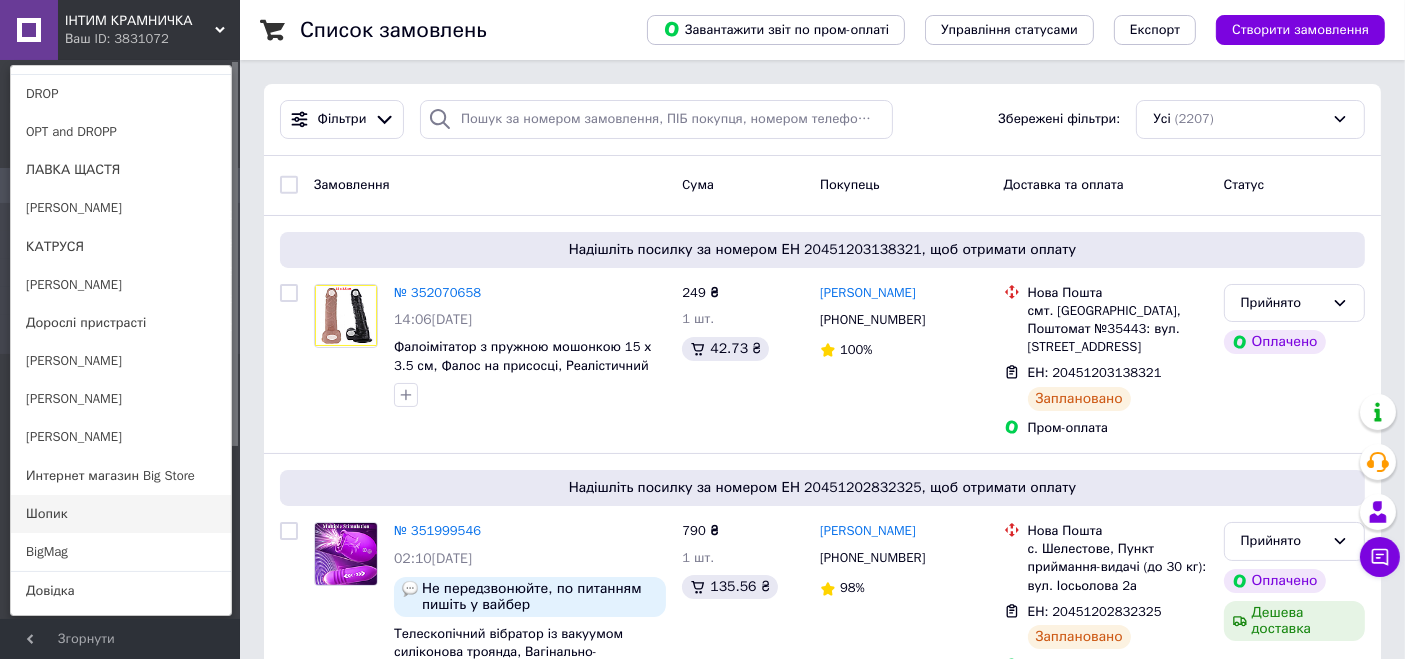 scroll, scrollTop: 177, scrollLeft: 0, axis: vertical 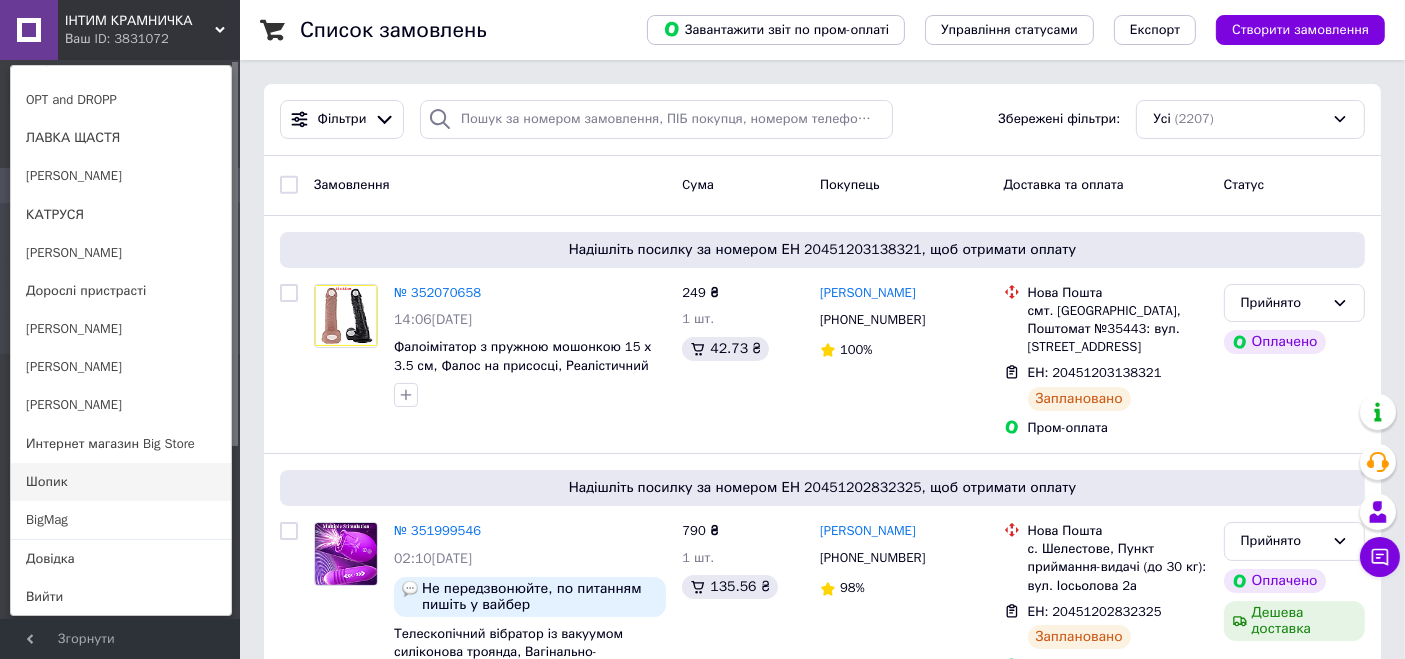 click on "Шопик" at bounding box center [121, 482] 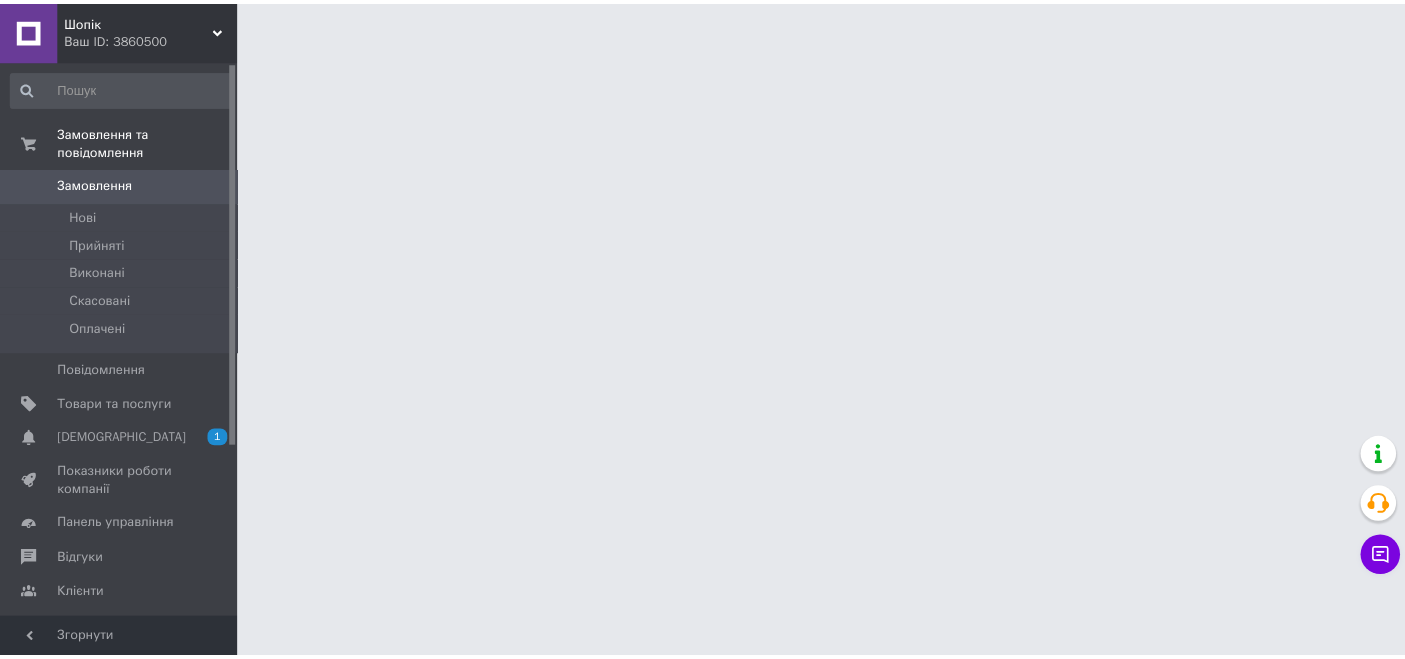 scroll, scrollTop: 0, scrollLeft: 0, axis: both 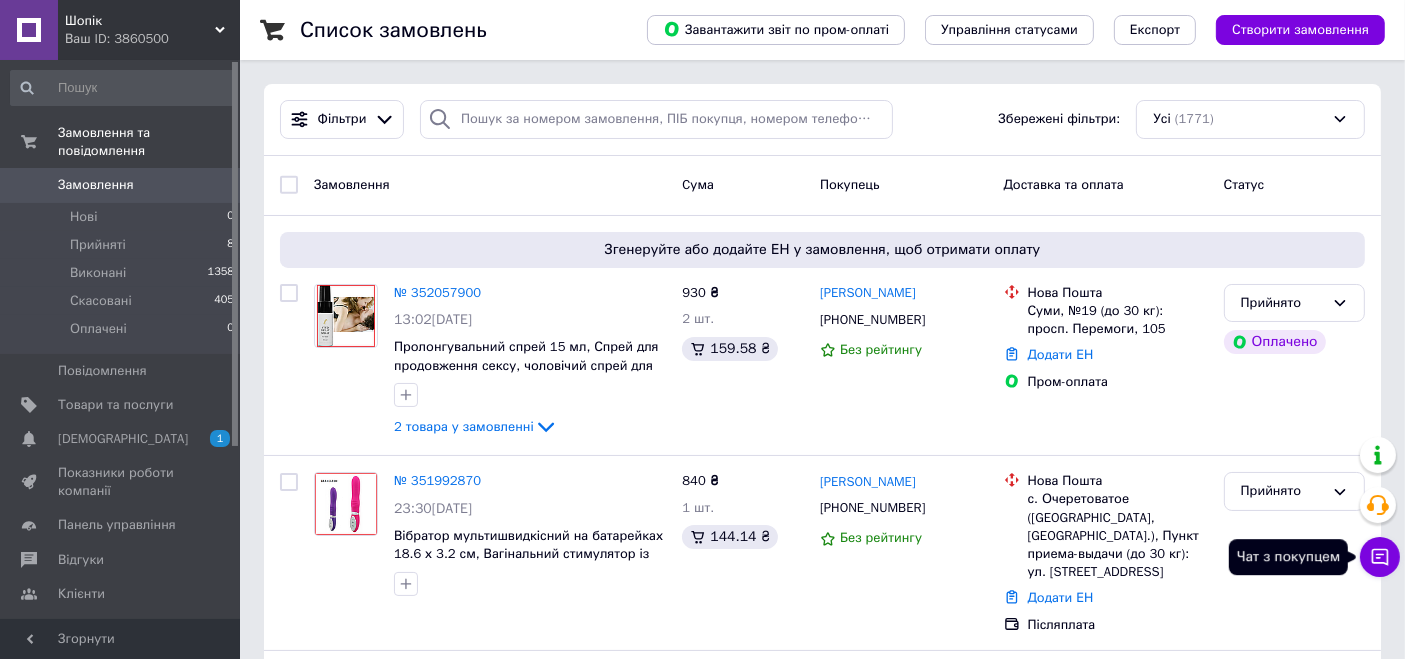 click 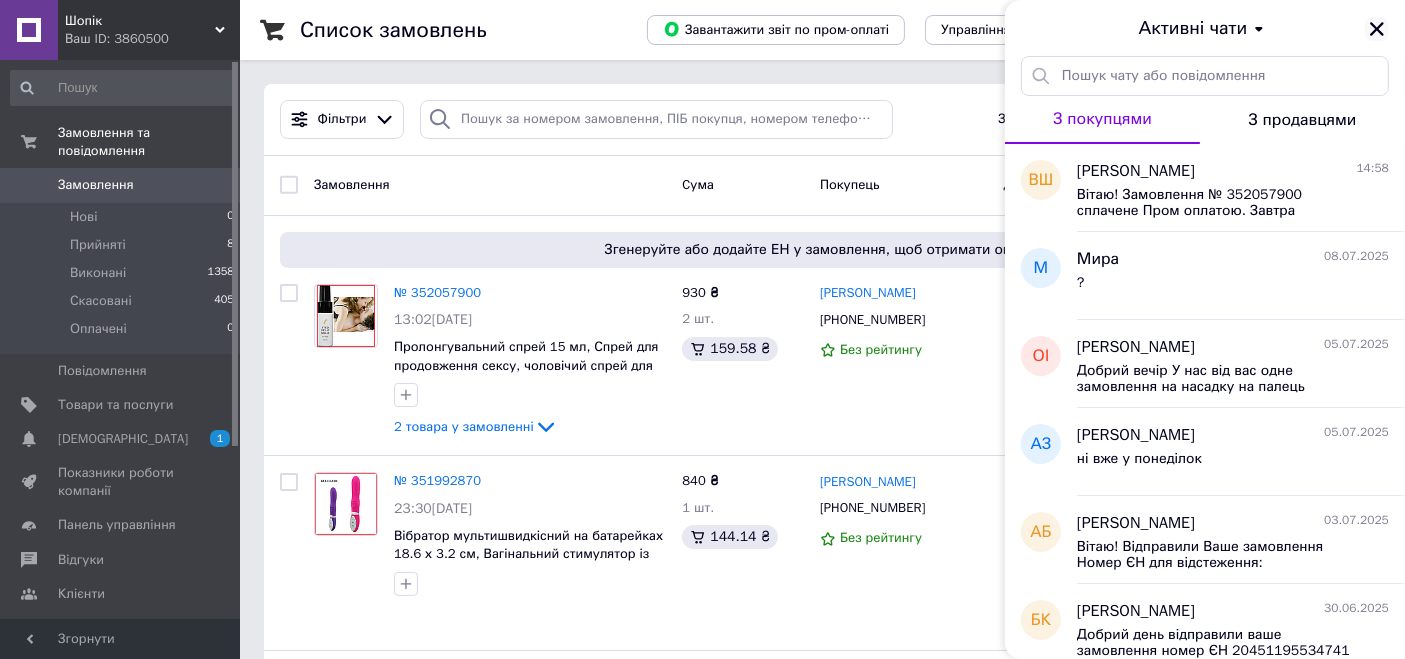 click 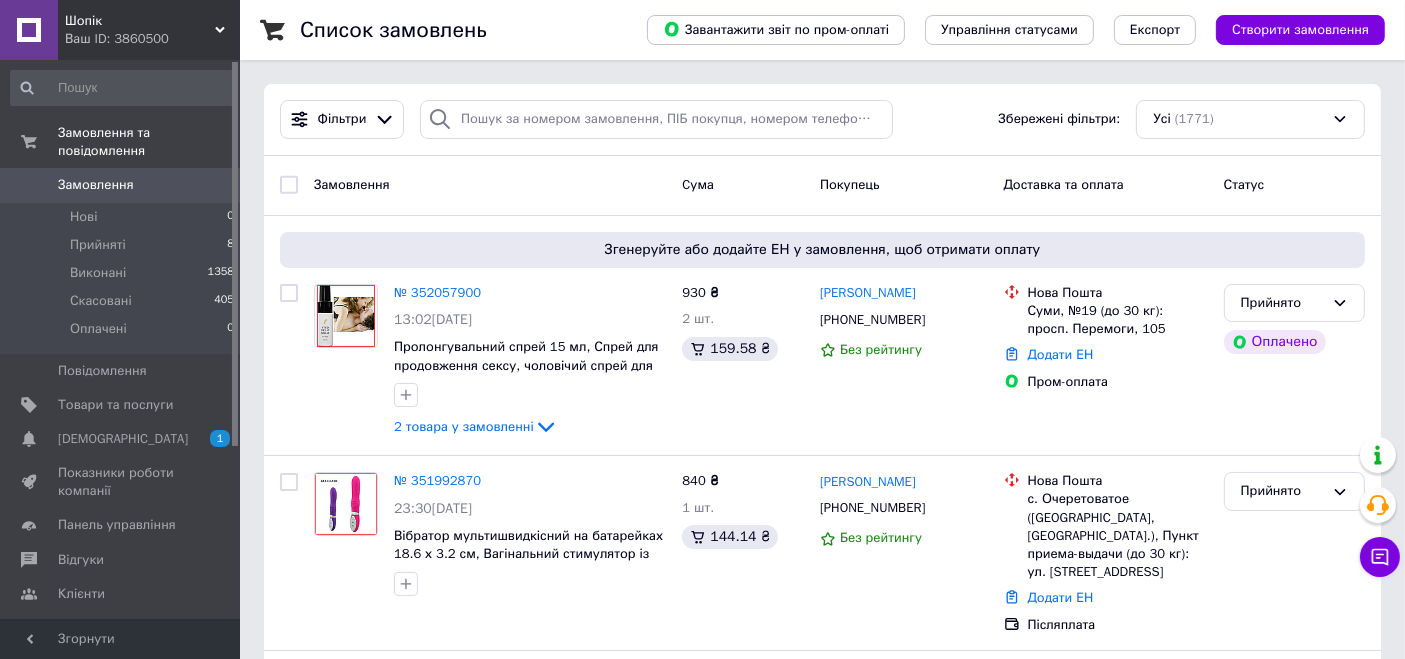 click on "Ваш ID: 3860500" at bounding box center (152, 39) 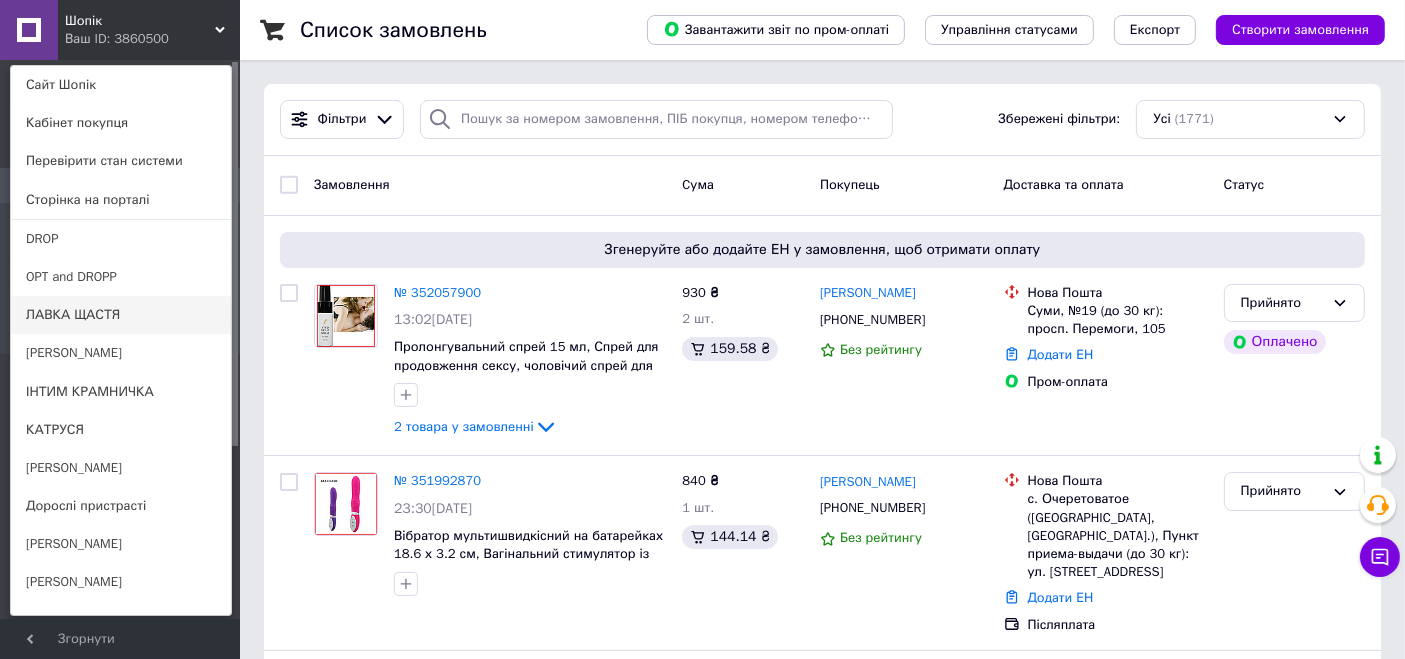 click on "ЛАВКА ЩАСТЯ" at bounding box center (121, 315) 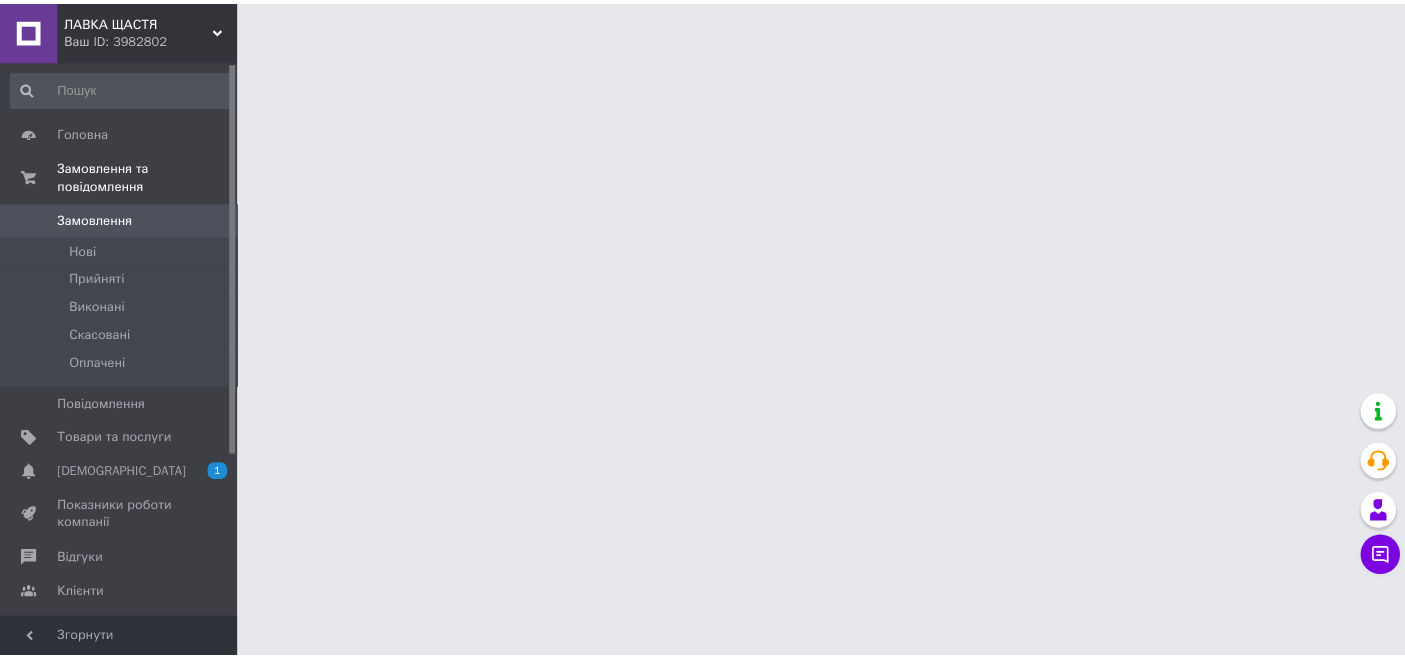 scroll, scrollTop: 0, scrollLeft: 0, axis: both 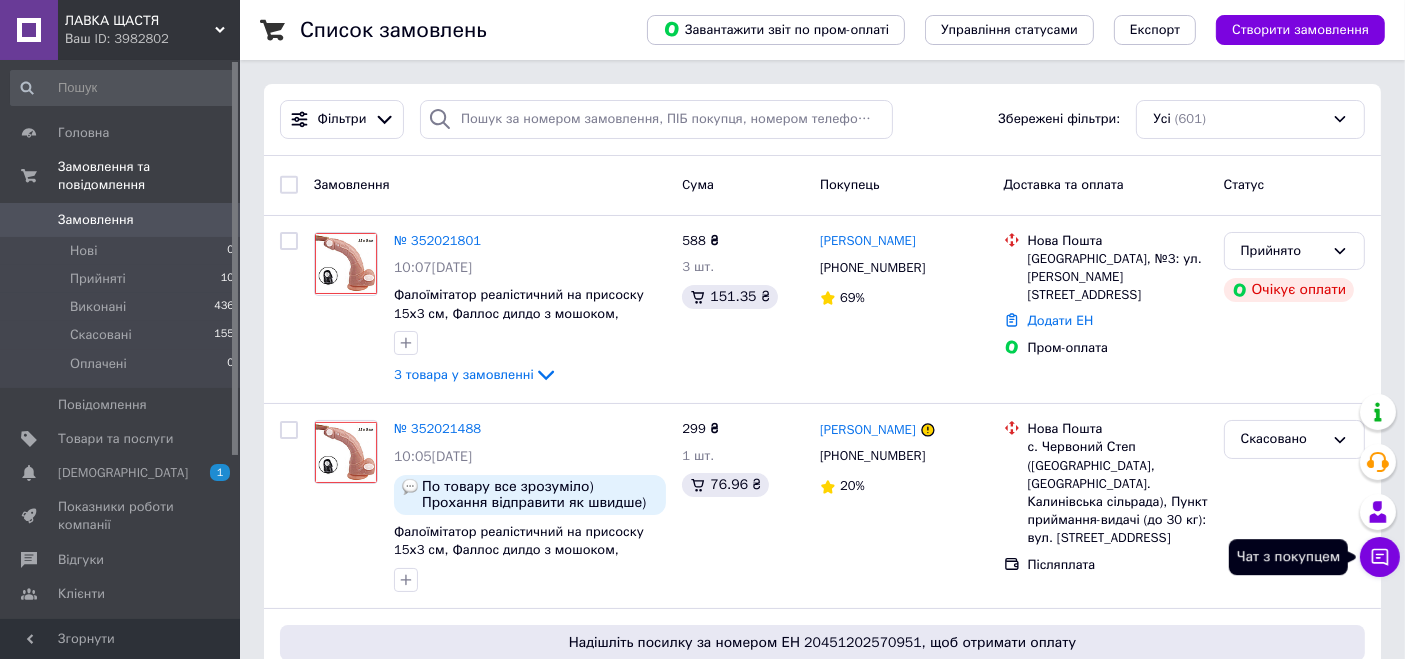 click 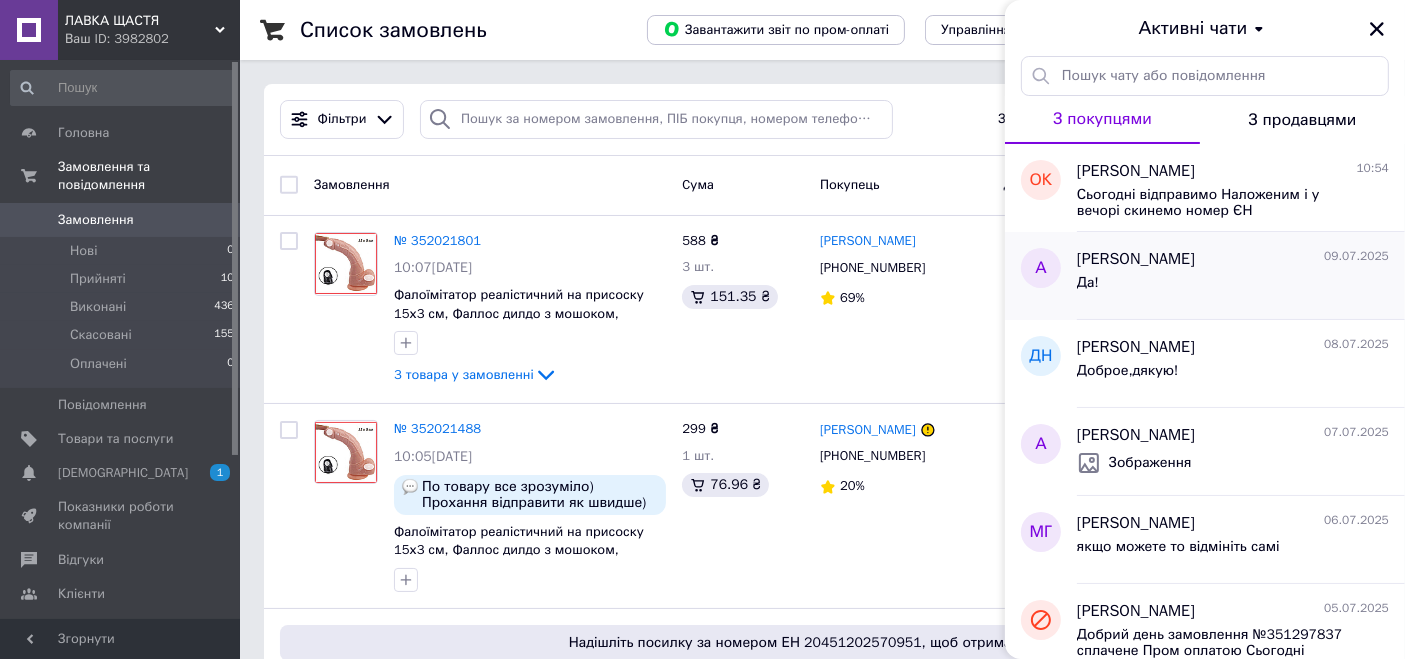 click on "Да!" at bounding box center [1233, 287] 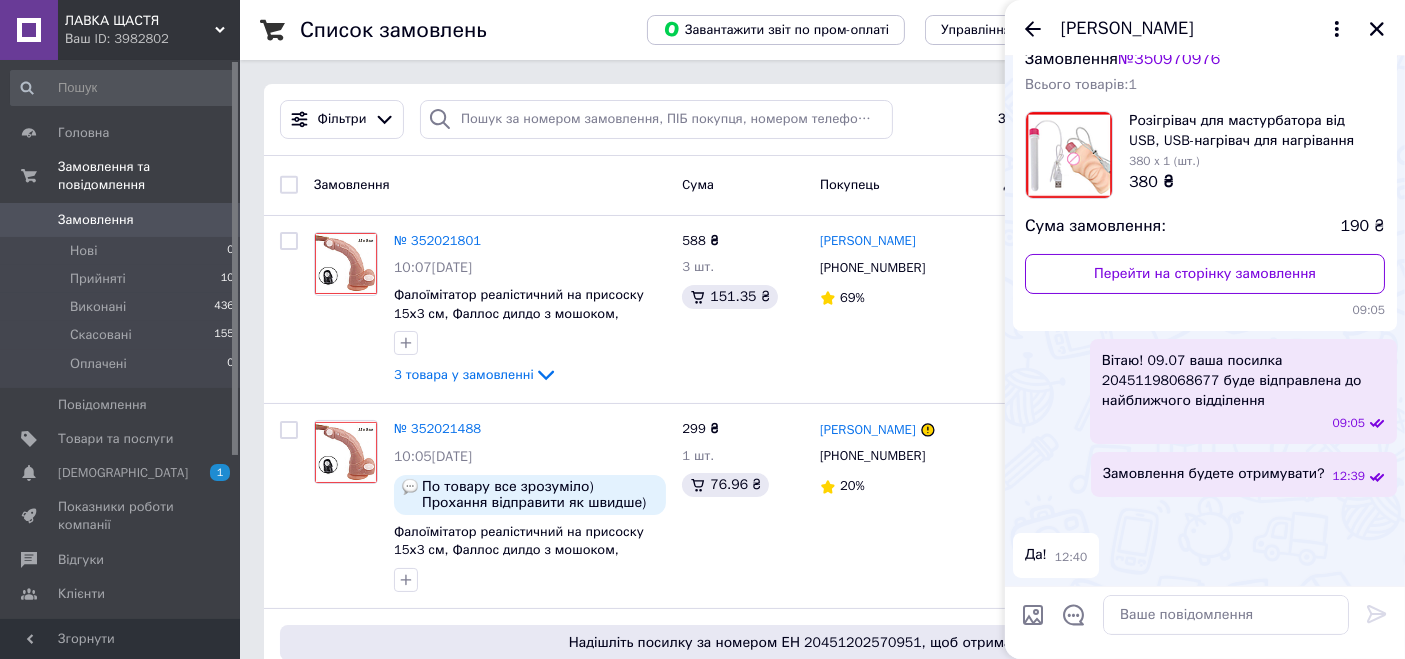 scroll, scrollTop: 320, scrollLeft: 0, axis: vertical 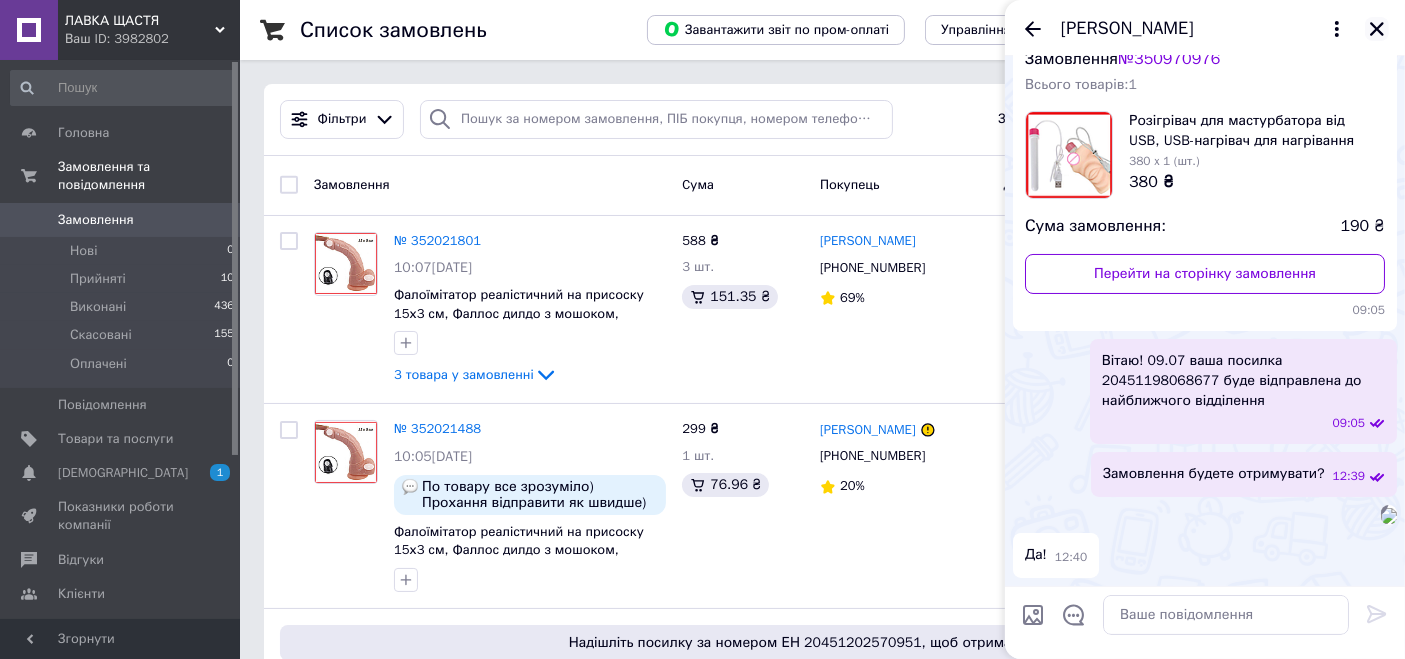 click 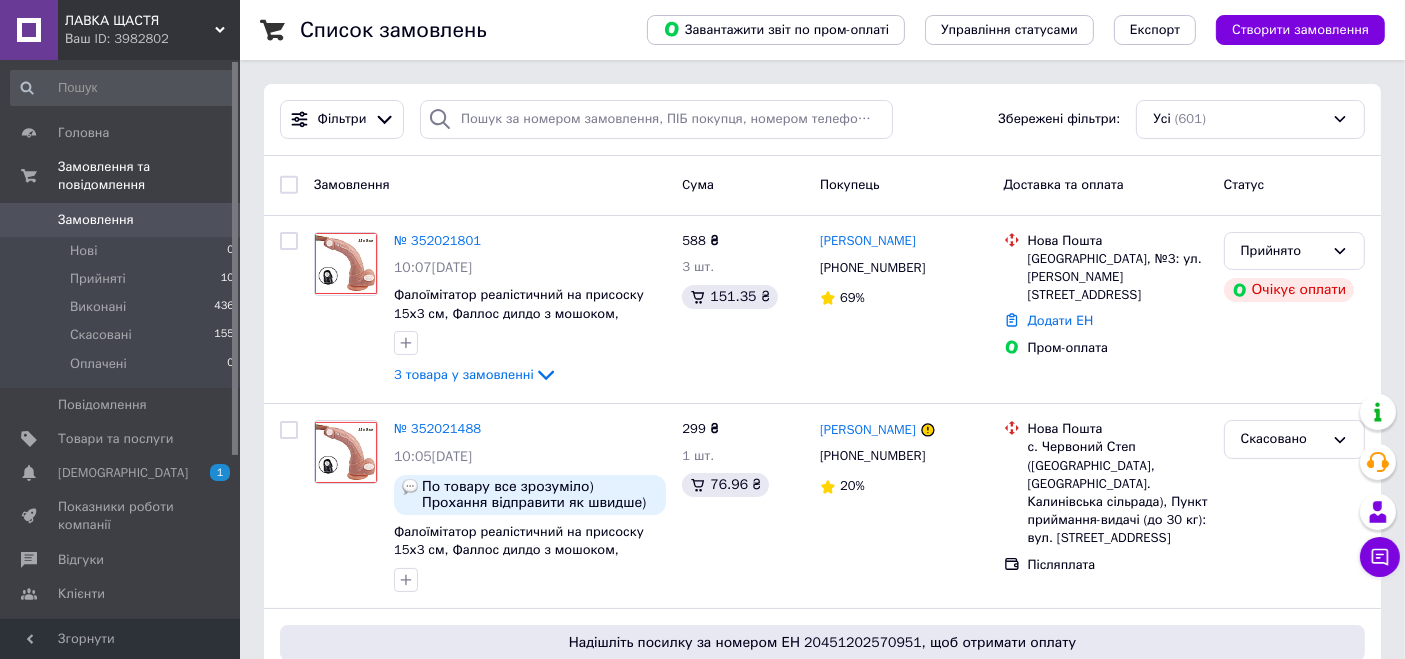 click on "Ваш ID: 3982802" at bounding box center (152, 39) 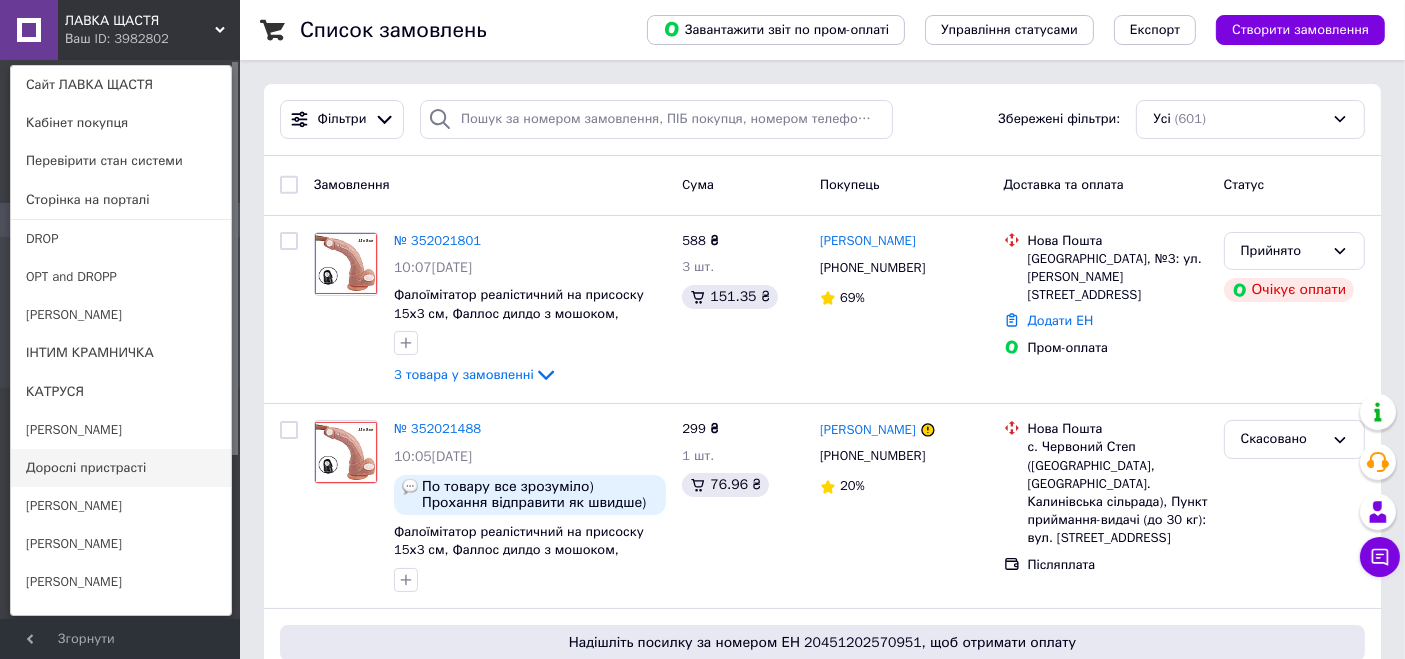 click on "Дорослі пристрасті" at bounding box center (121, 468) 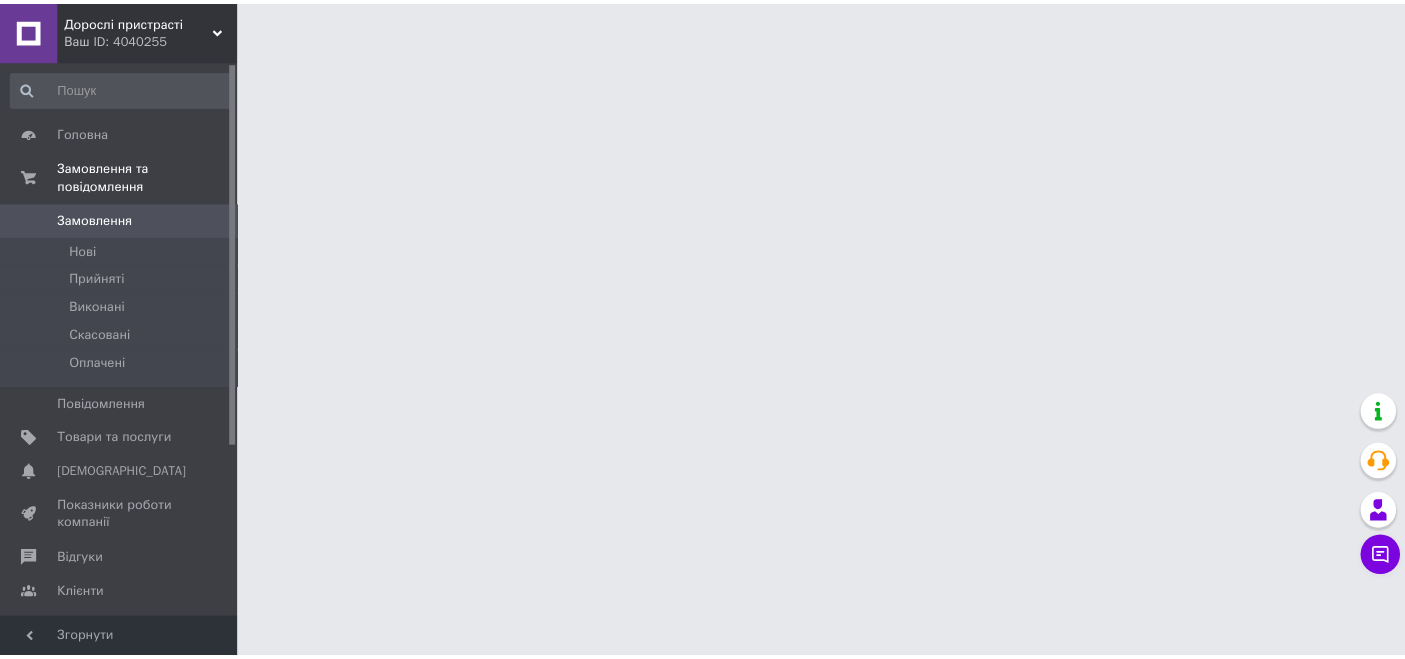 scroll, scrollTop: 0, scrollLeft: 0, axis: both 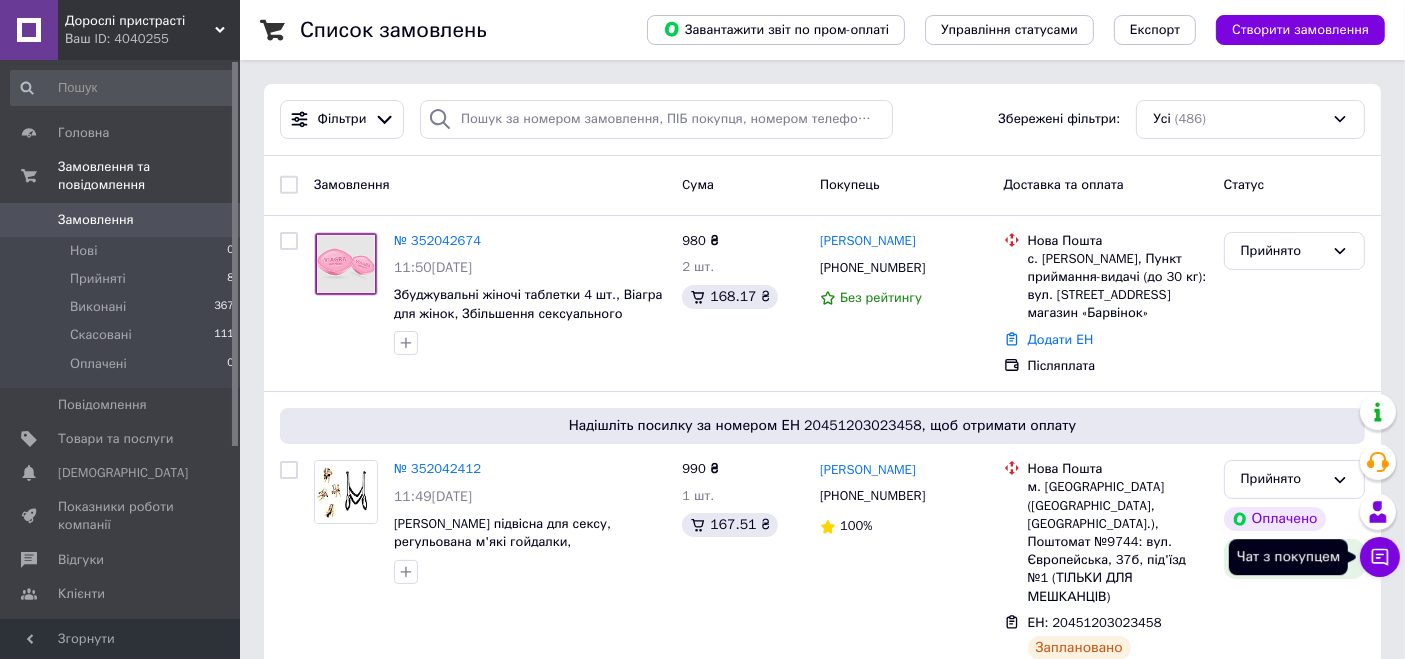 click 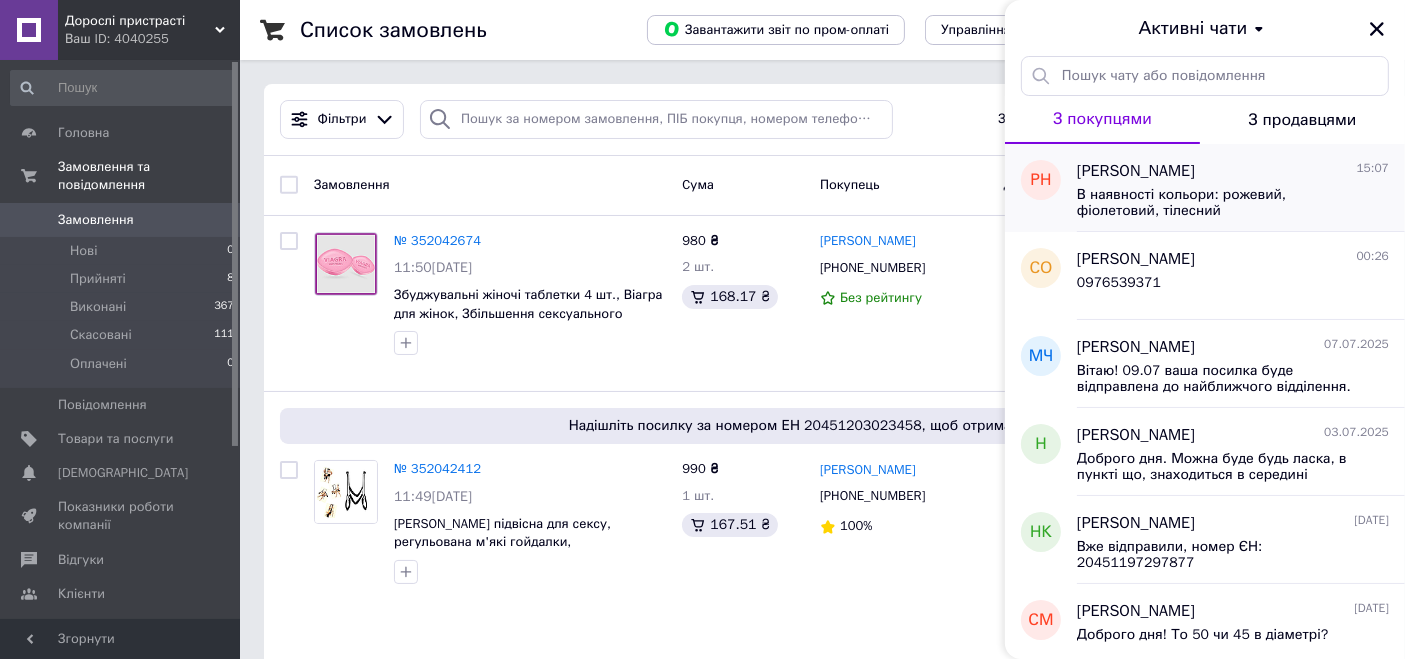 click on "В наявності кольори: рожевий, фіолетовий, тілесний" at bounding box center (1219, 203) 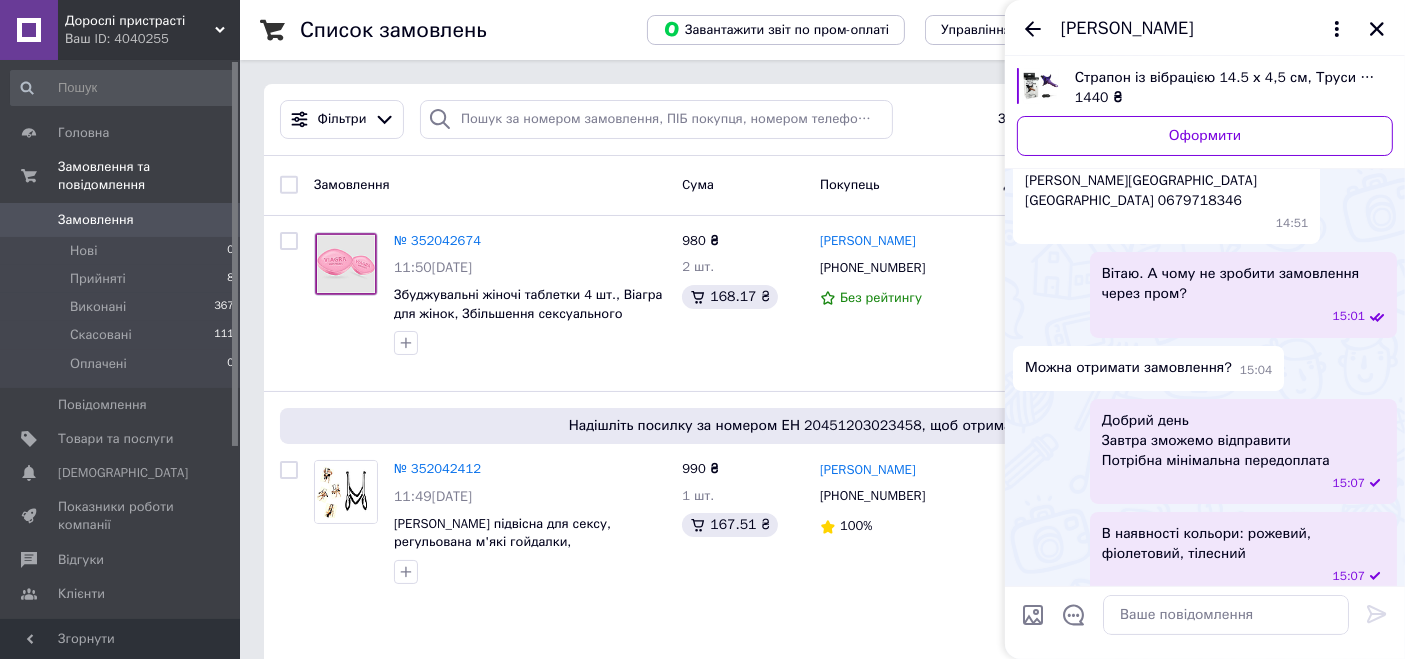 scroll, scrollTop: 65, scrollLeft: 0, axis: vertical 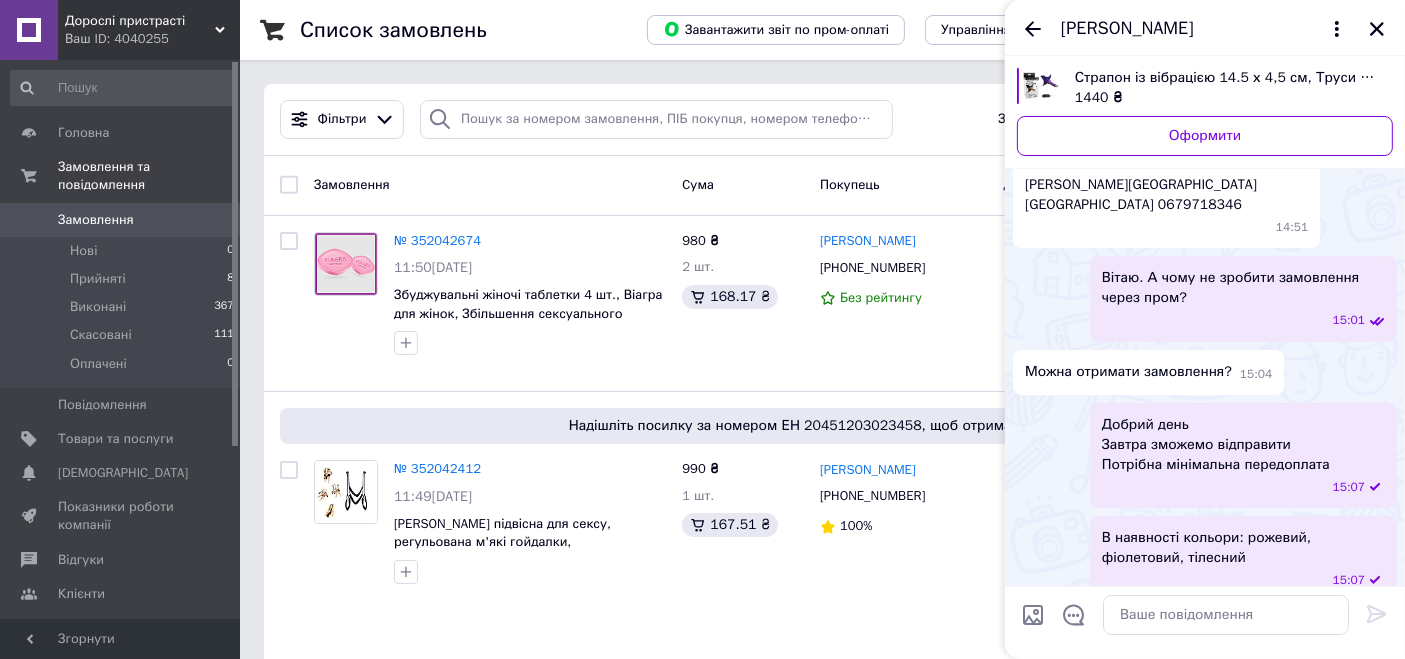 drag, startPoint x: 1220, startPoint y: 27, endPoint x: 1083, endPoint y: 23, distance: 137.05838 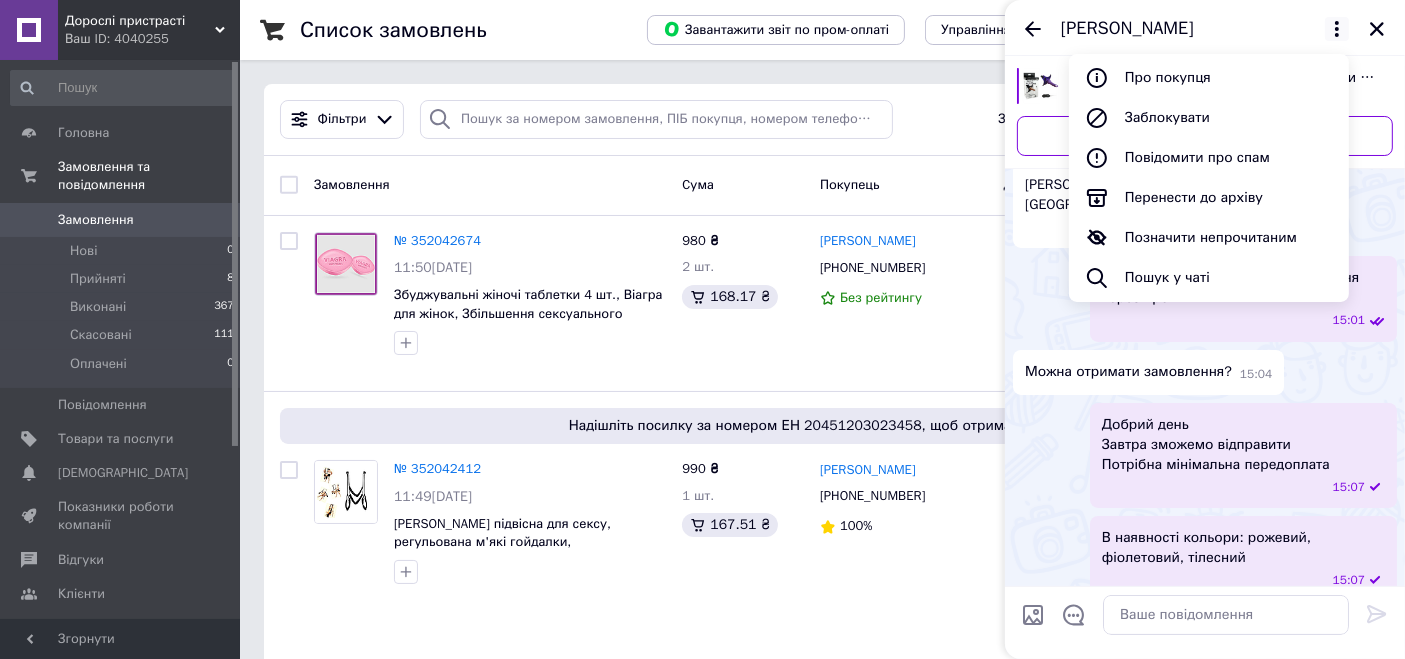 click on "Вітаю. А чому не зробити замовлення через пром? 15:01" at bounding box center [1205, 298] 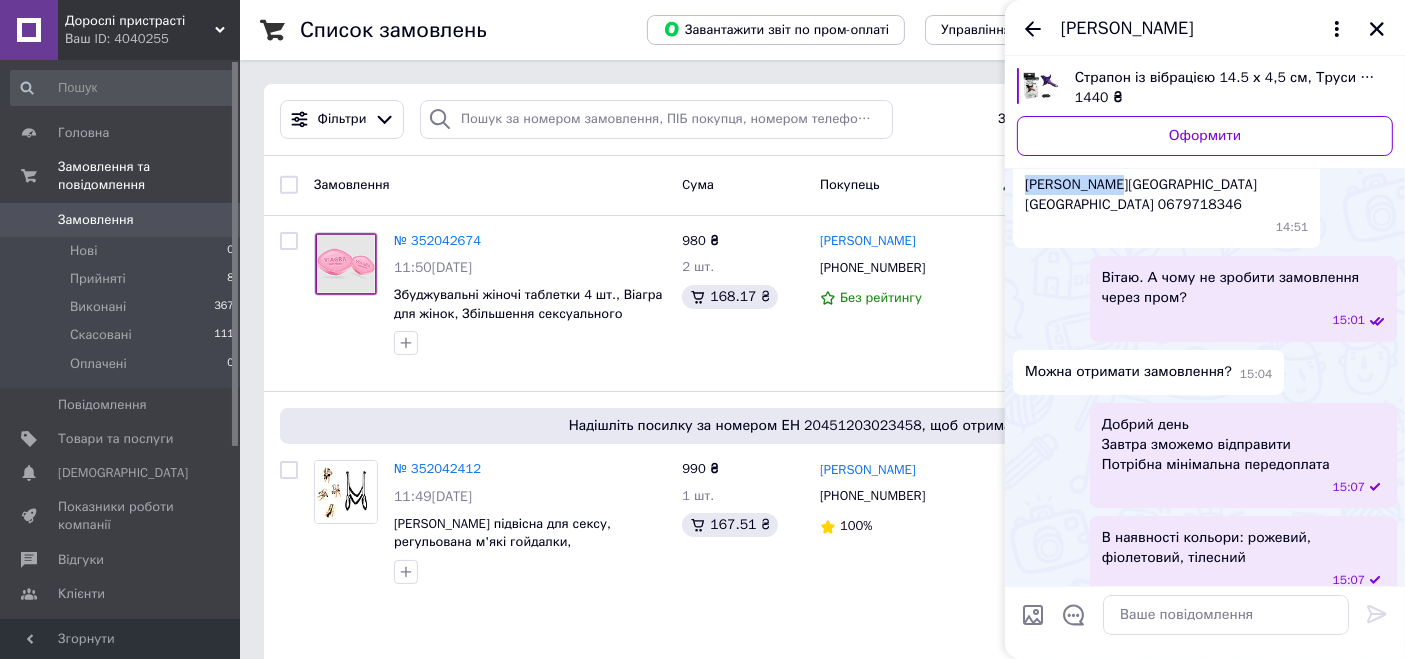 drag, startPoint x: 1025, startPoint y: 183, endPoint x: 1114, endPoint y: 190, distance: 89.27486 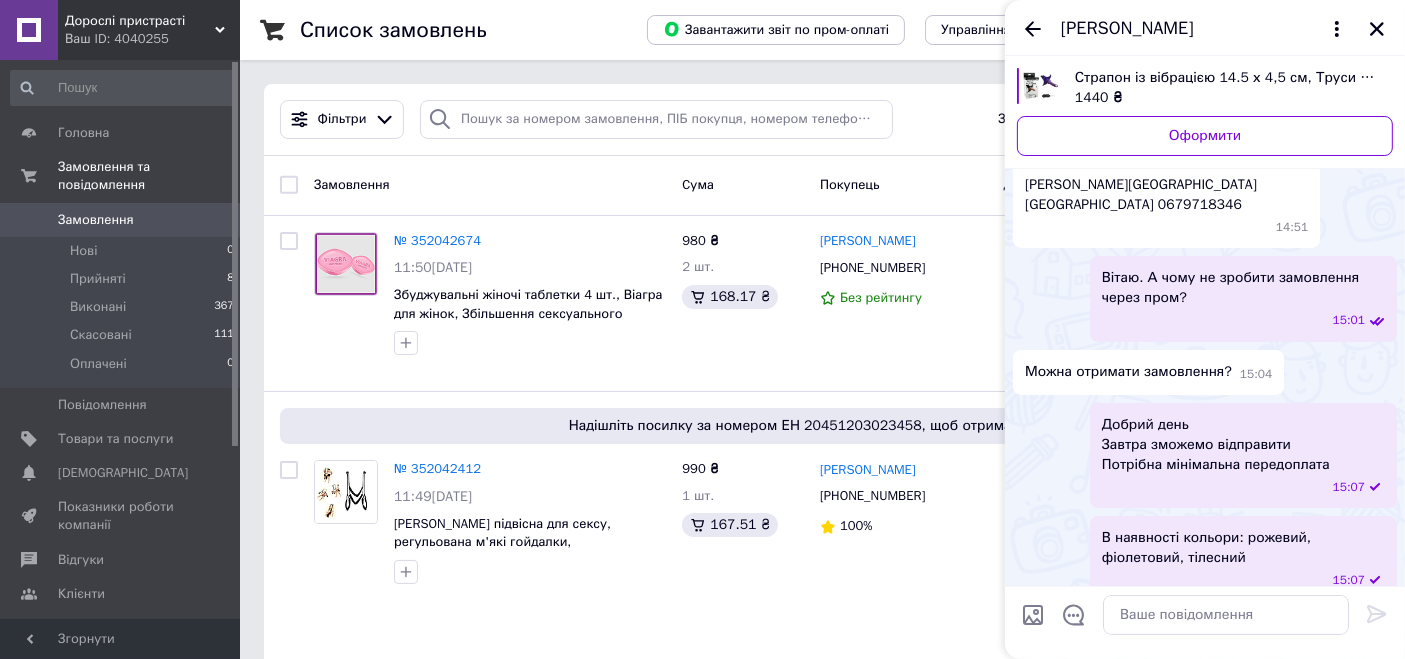 click on "Новак Руслан Антонович Хмельницька область Чемірівці  0679718346" at bounding box center (1166, 195) 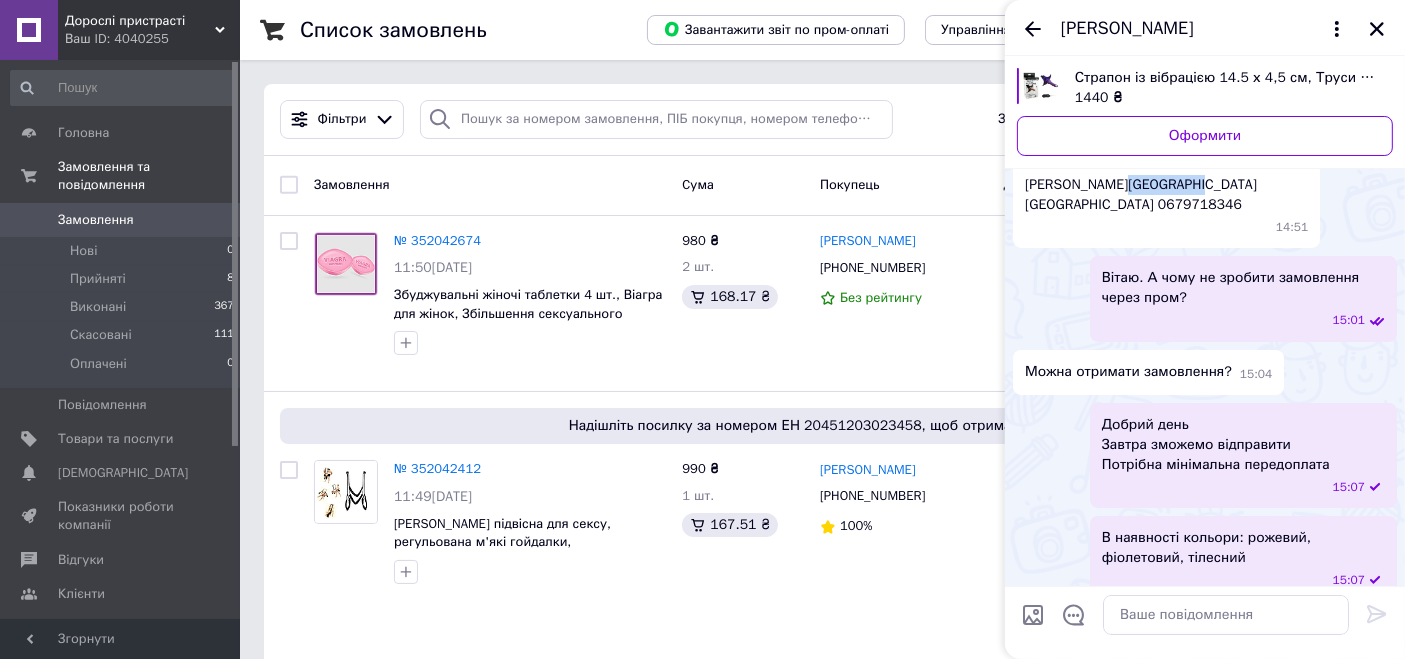 click on "Новак Руслан Антонович Хмельницька область Чемірівці  0679718346" at bounding box center [1166, 195] 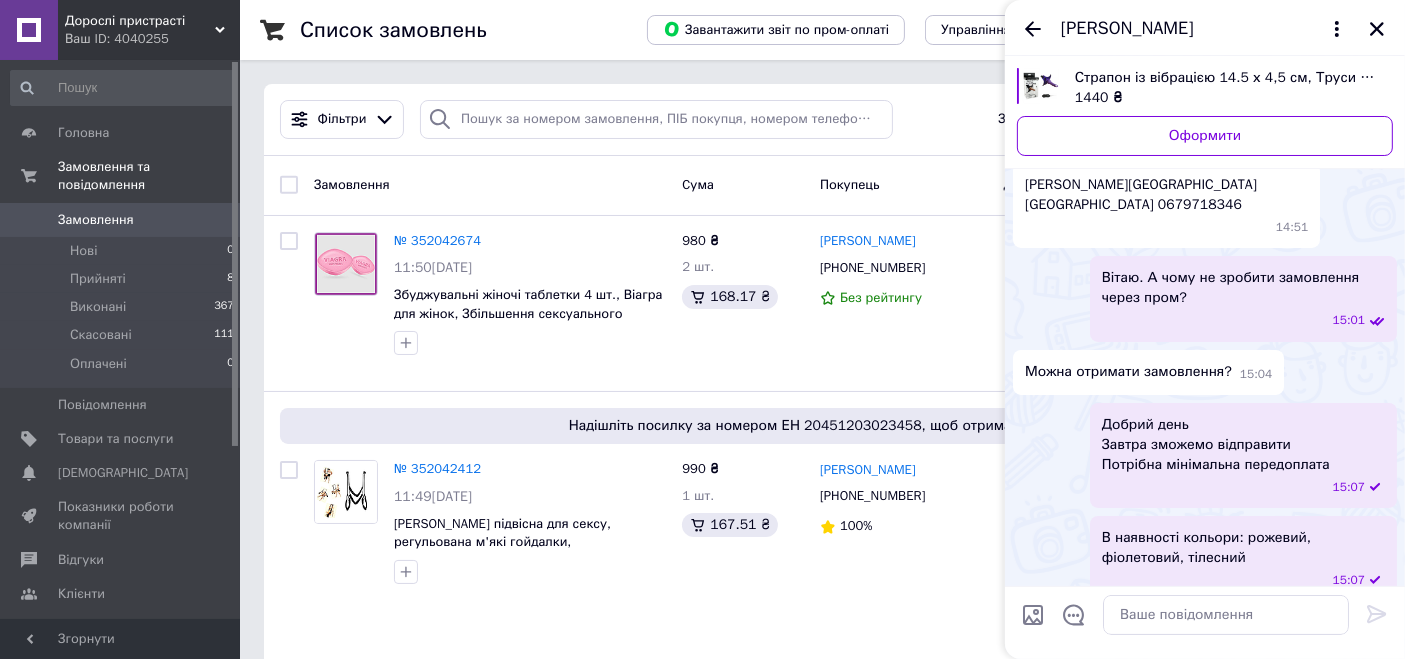 click on "Новак Руслан Антонович Хмельницька область Чемірівці  0679718346" at bounding box center [1166, 195] 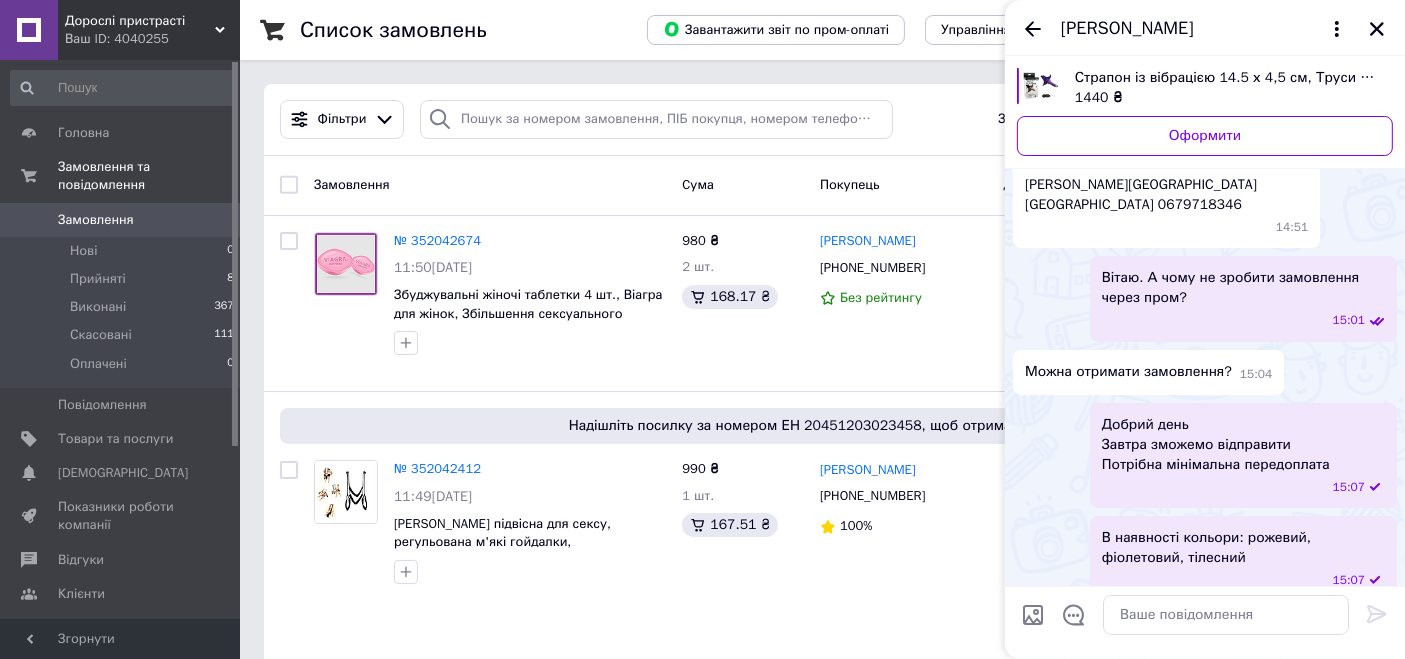 drag, startPoint x: 1226, startPoint y: 202, endPoint x: 1189, endPoint y: 189, distance: 39.217342 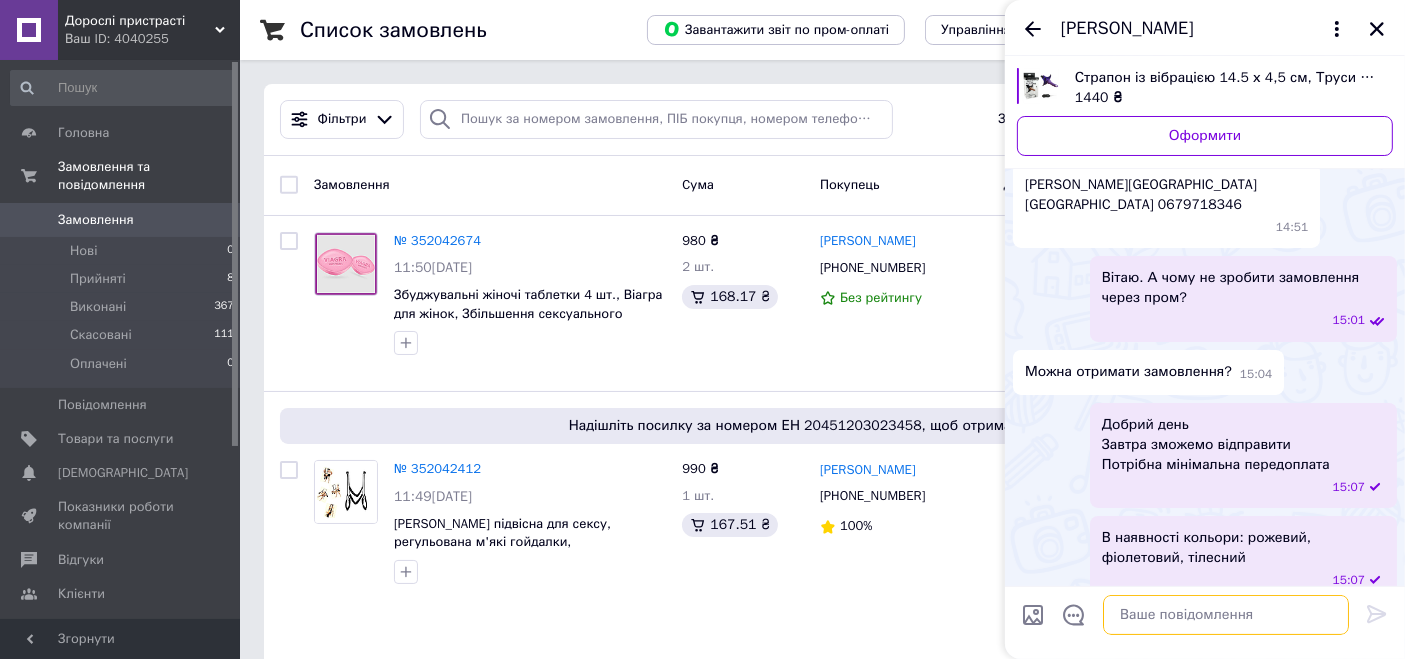 click at bounding box center [1226, 615] 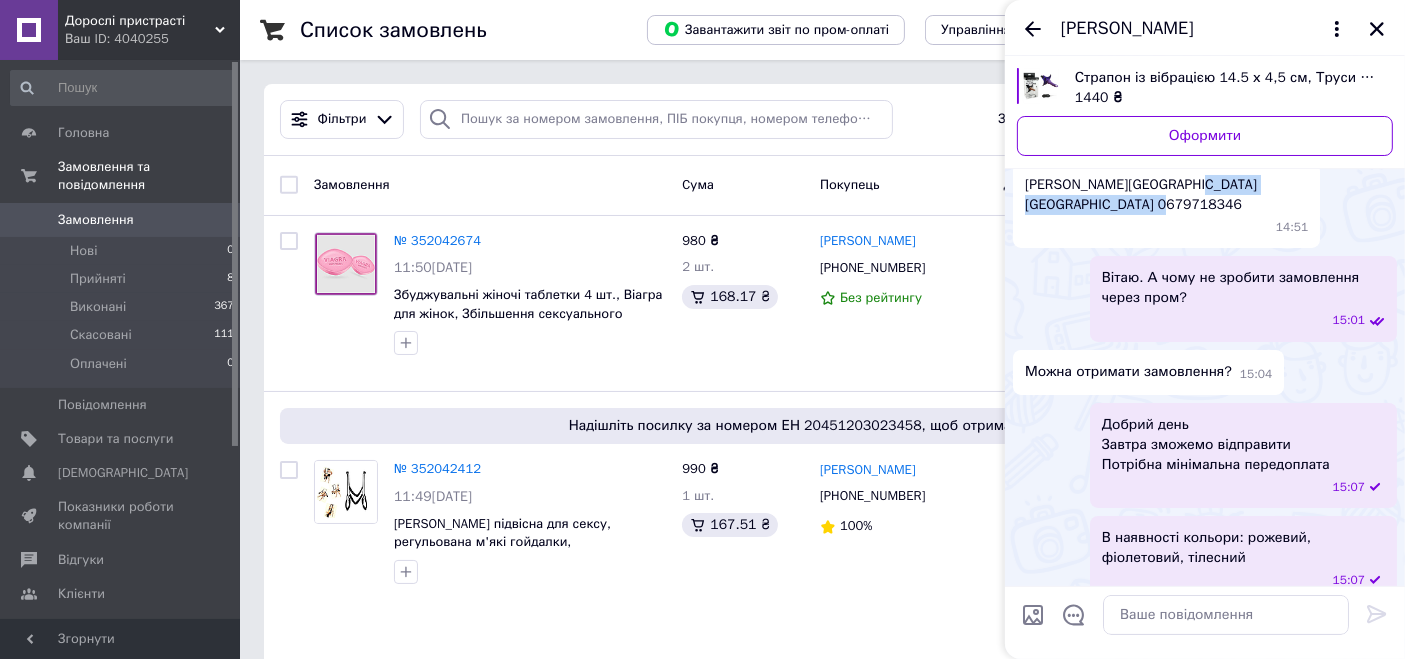 drag, startPoint x: 1137, startPoint y: 207, endPoint x: 1188, endPoint y: 176, distance: 59.682495 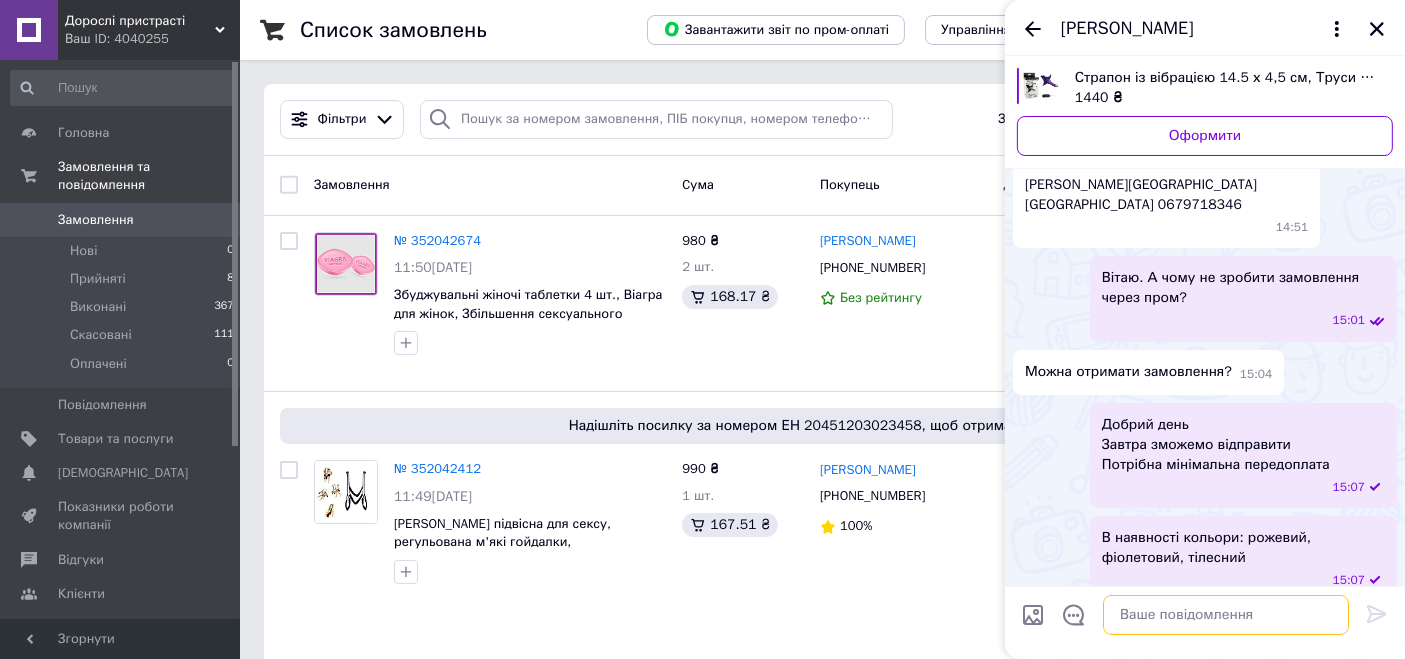 click at bounding box center (1226, 615) 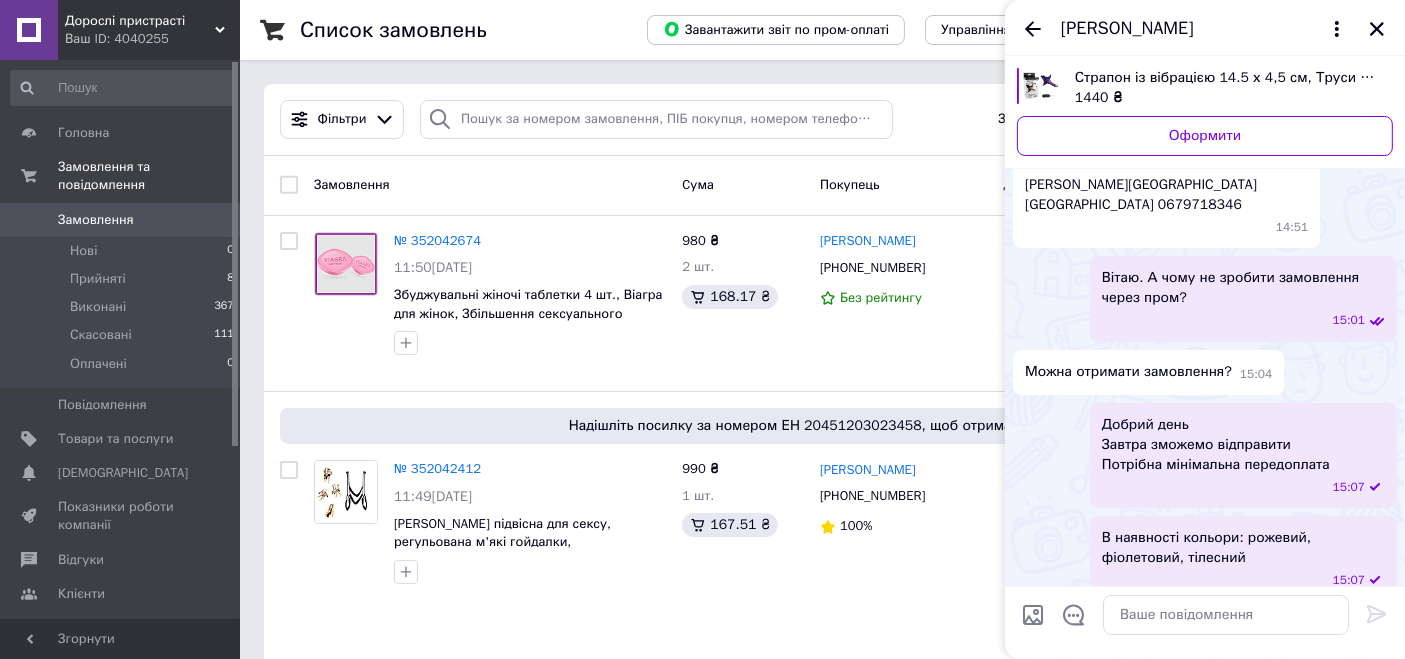 click on "Новак Руслан Антонович Хмельницька область Чемірівці  0679718346" at bounding box center (1166, 195) 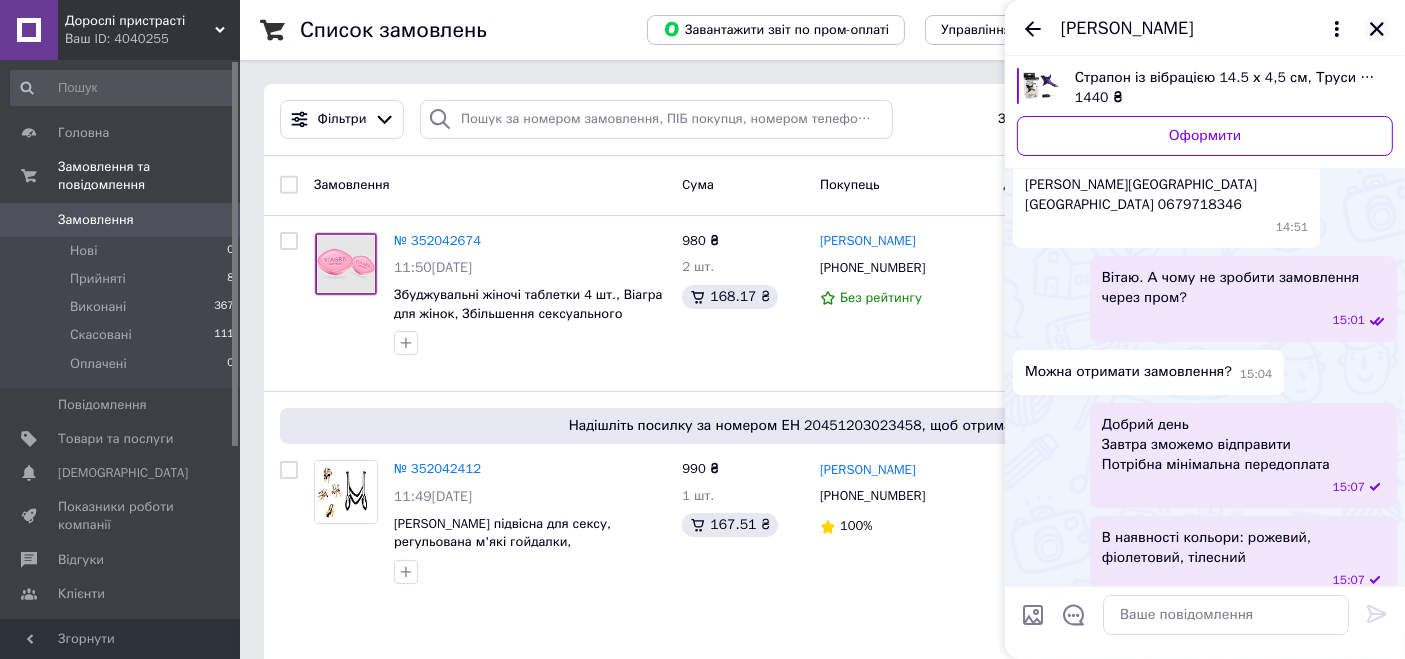 click 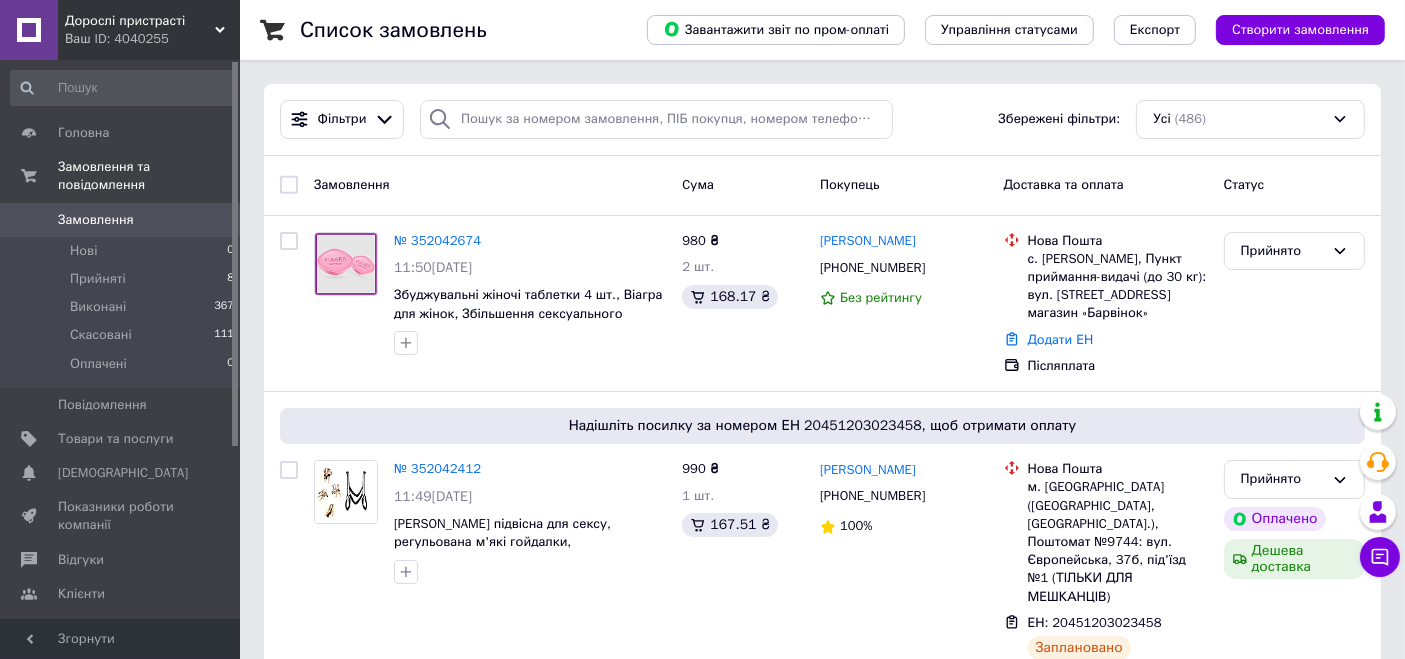 click on "Дорослі пристрасті" at bounding box center (140, 21) 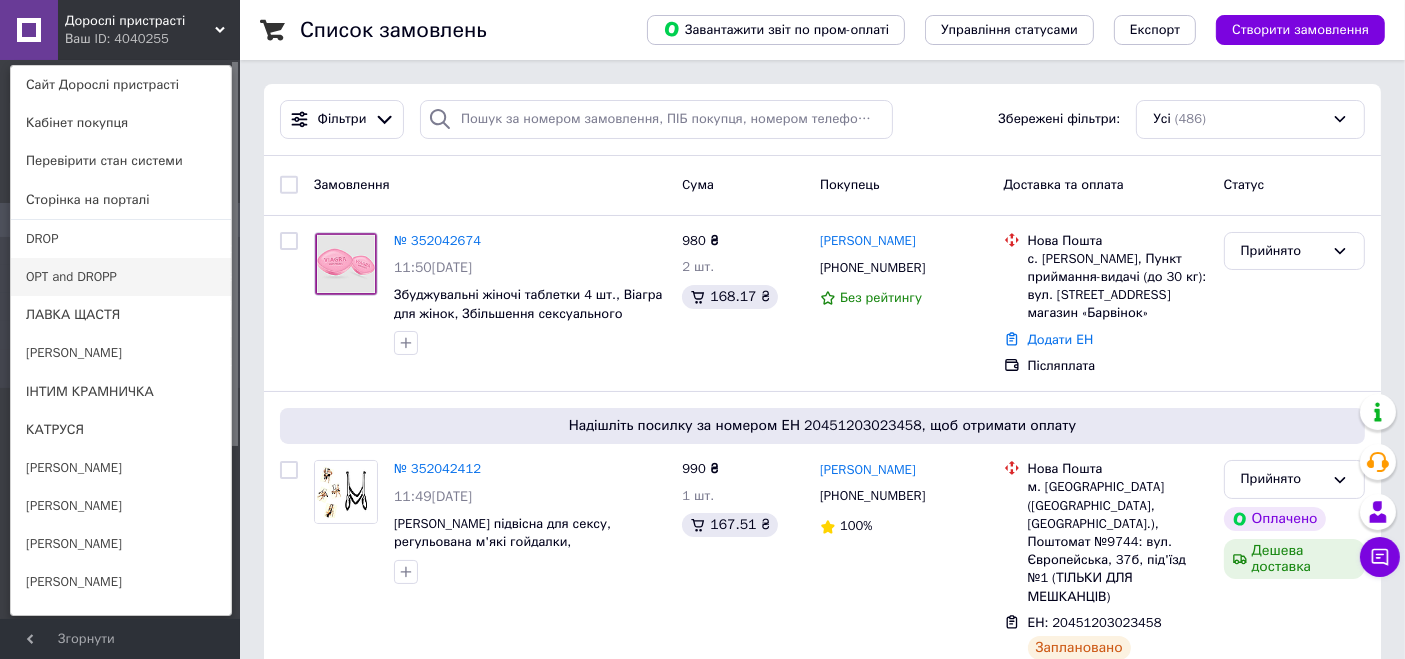 click on "OPT and DROPP" at bounding box center [121, 277] 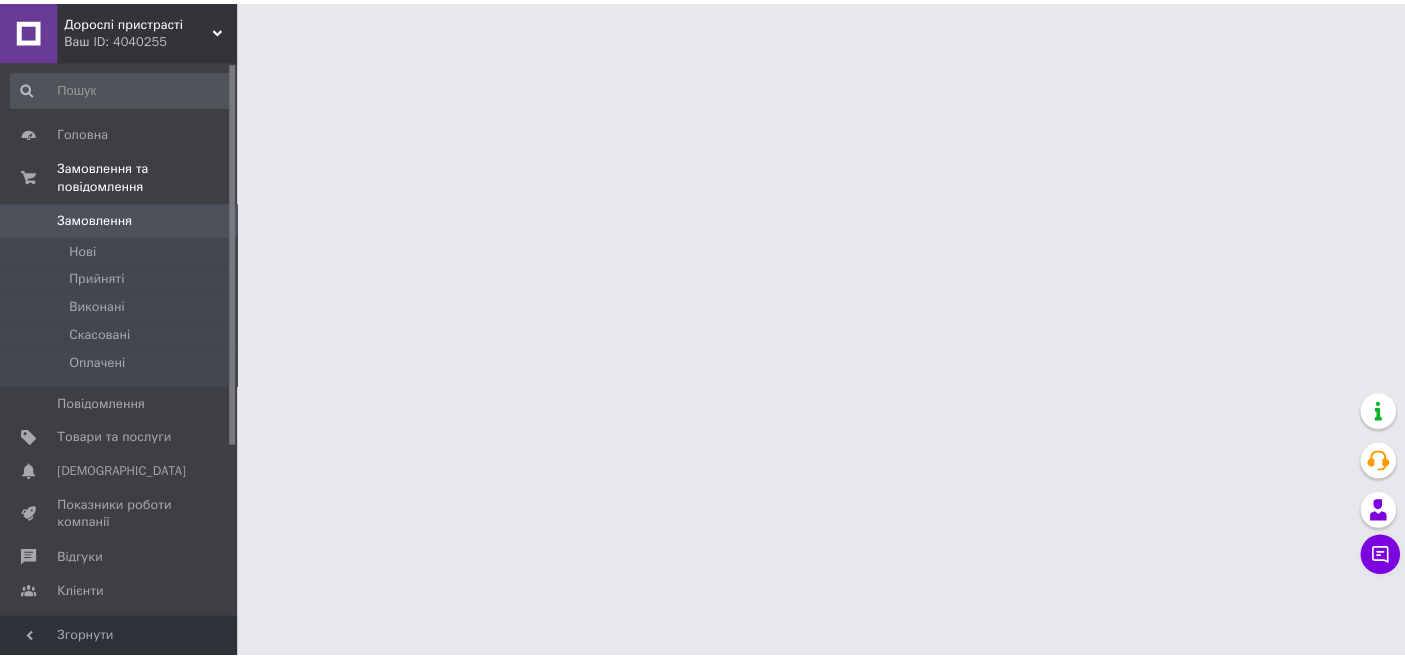 scroll, scrollTop: 0, scrollLeft: 0, axis: both 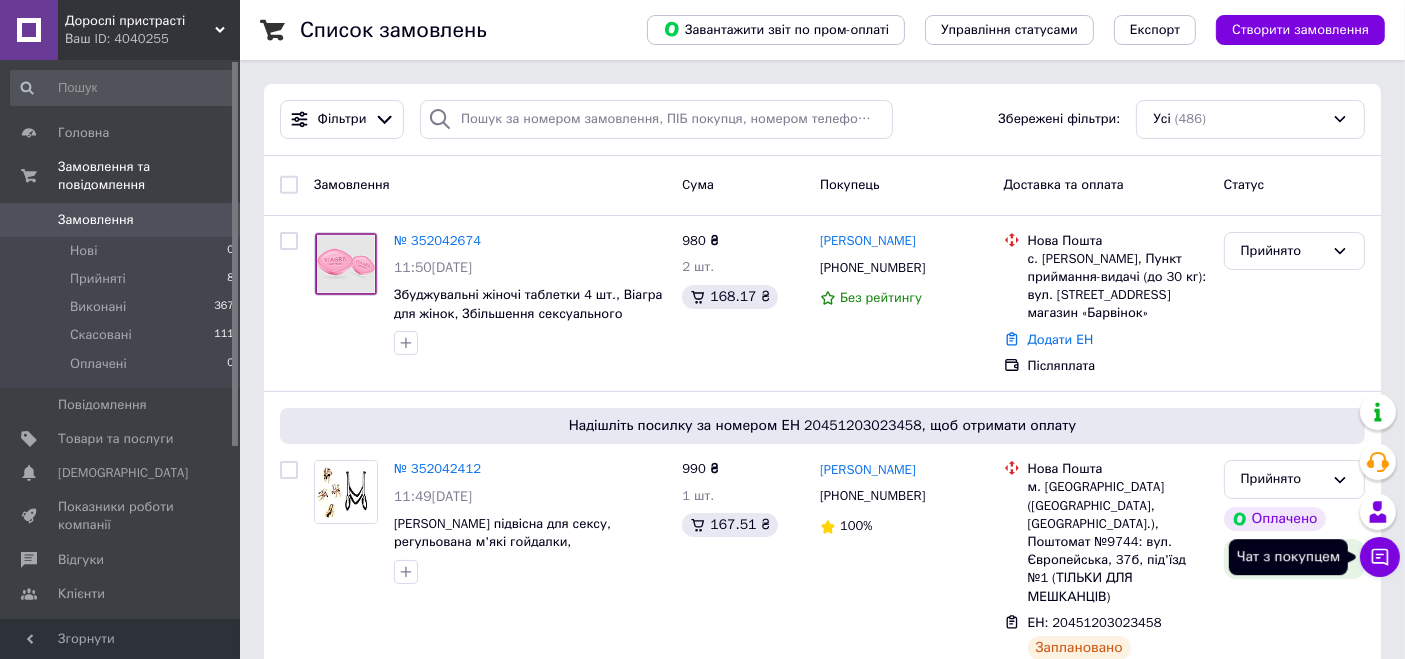 click 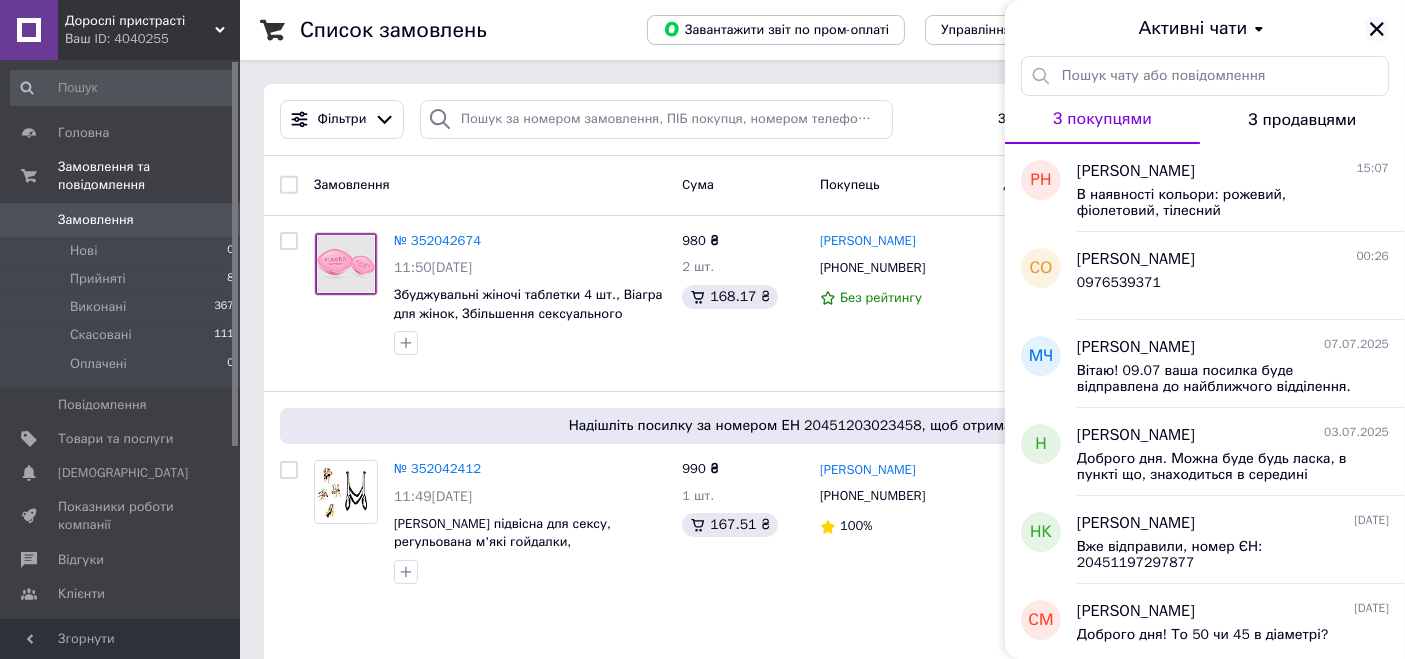 click 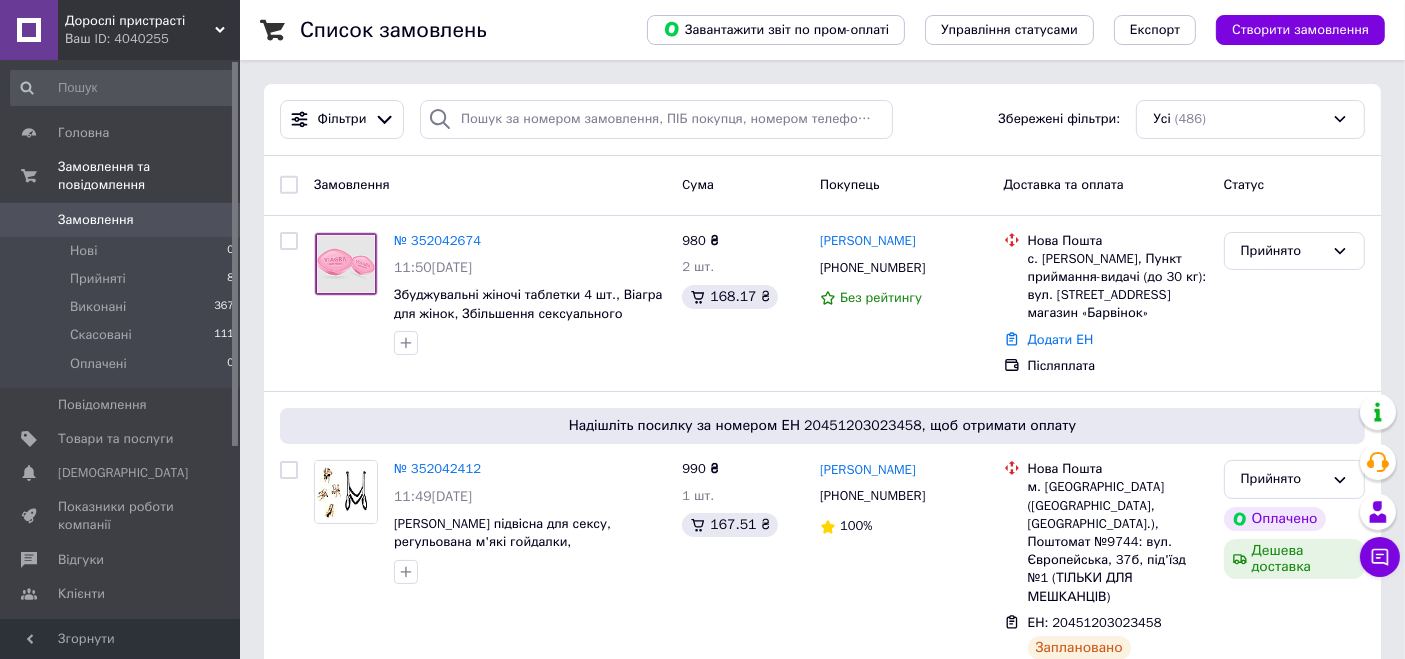 click on "Ваш ID: 4040255" at bounding box center (152, 39) 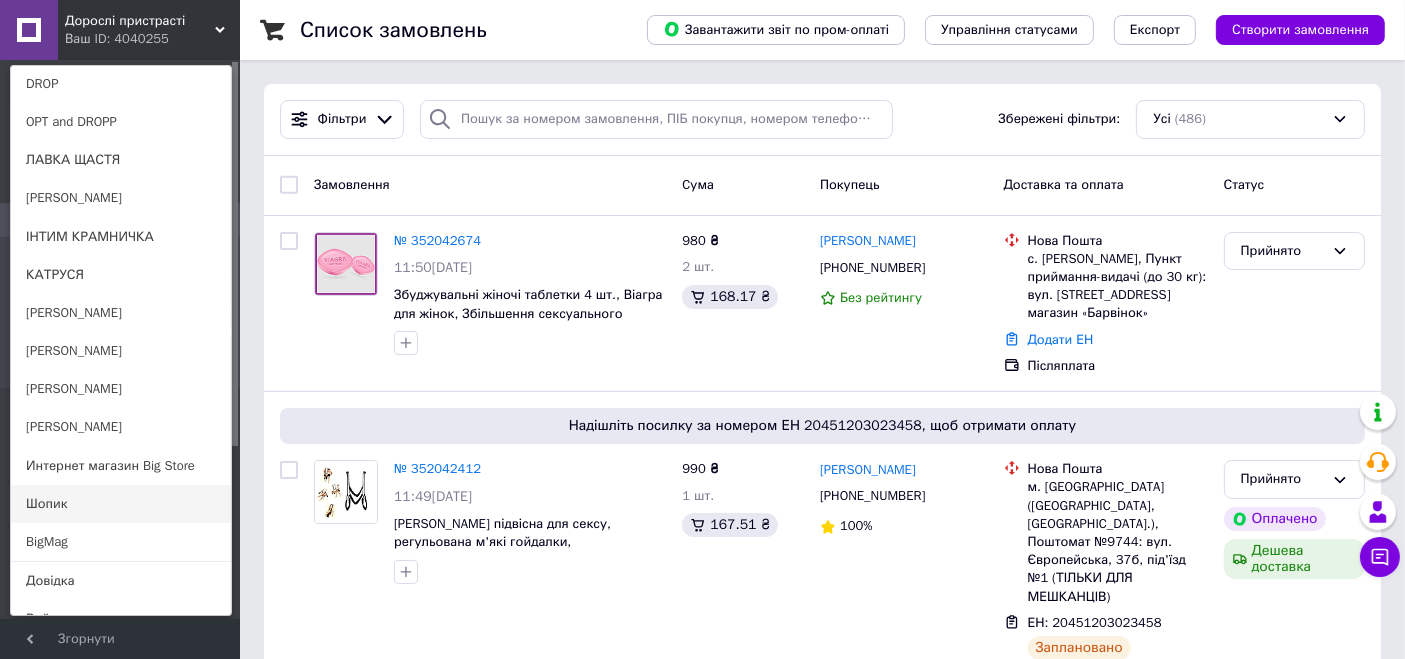 scroll, scrollTop: 177, scrollLeft: 0, axis: vertical 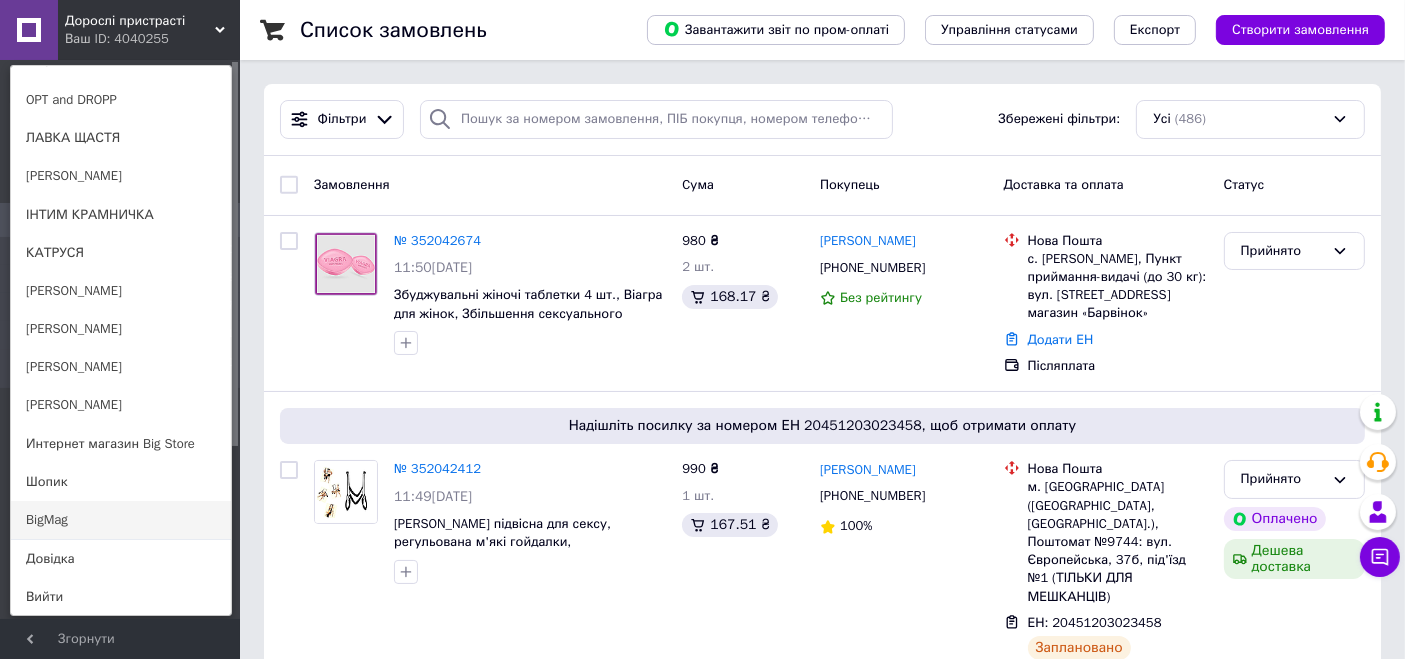 click on "BigMag" at bounding box center (121, 520) 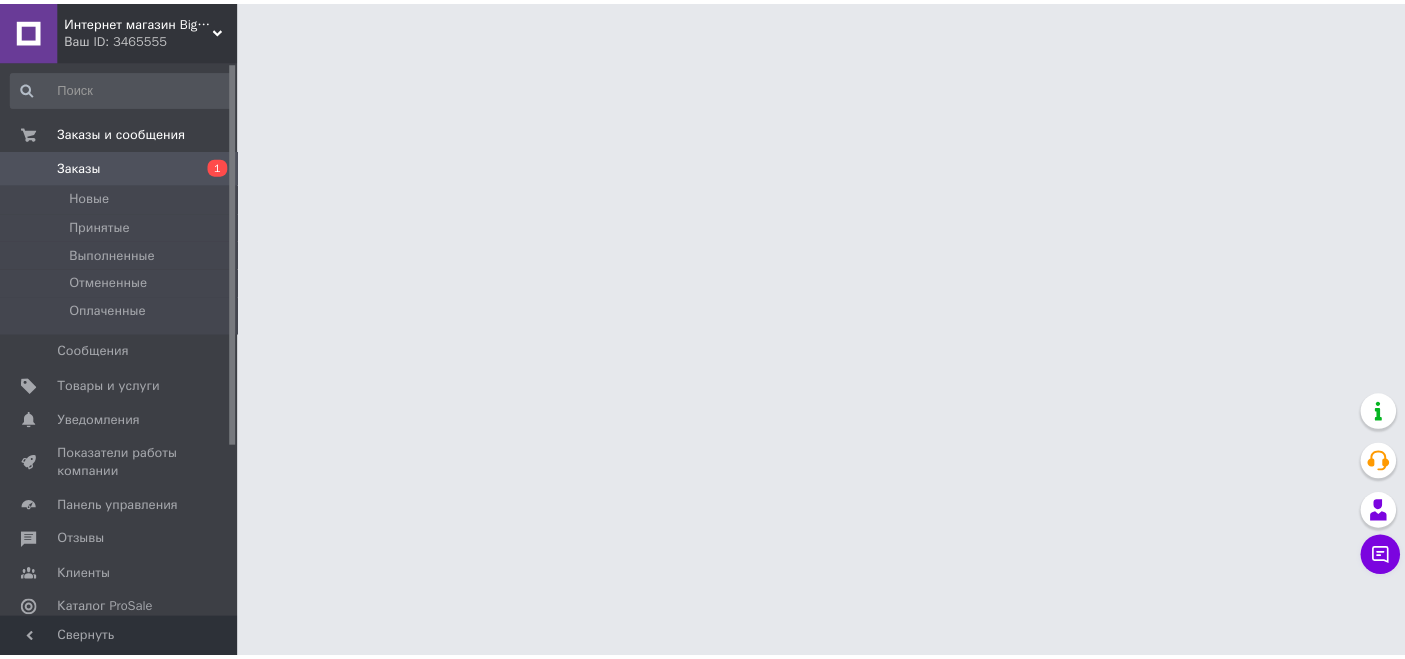 scroll, scrollTop: 0, scrollLeft: 0, axis: both 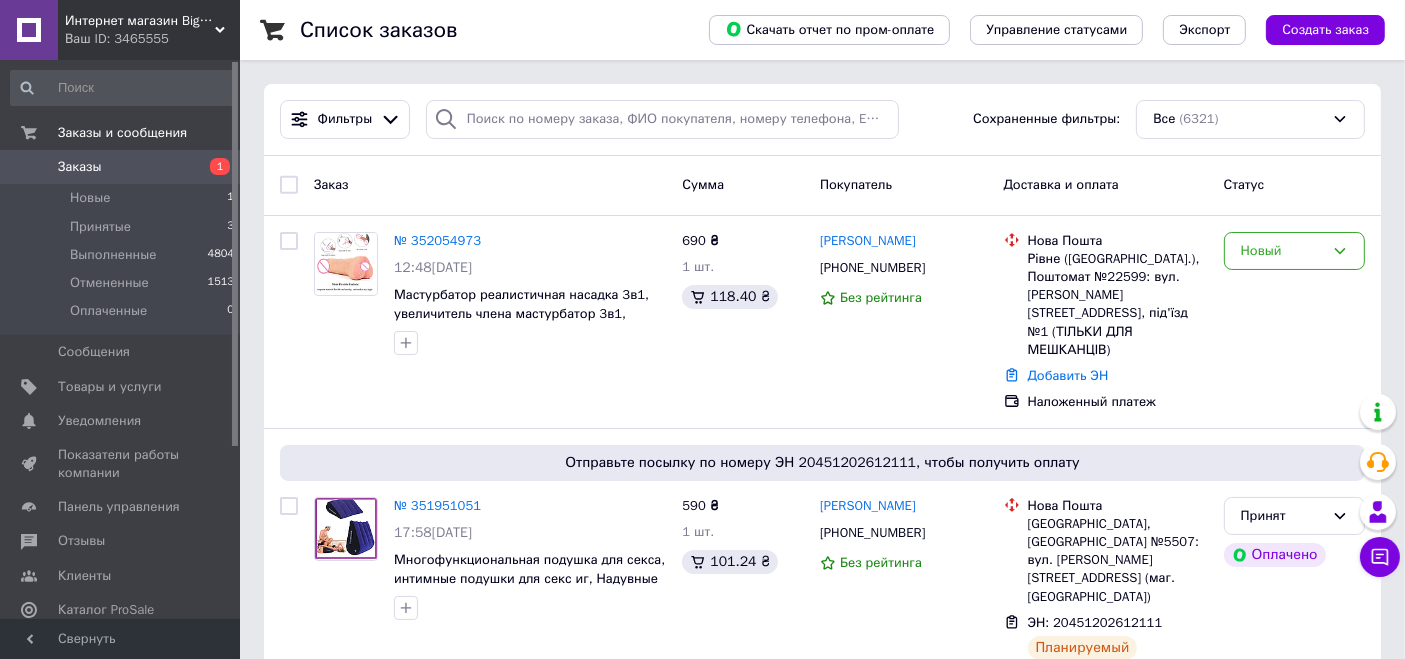 click on "Интернет магазин Big Store" at bounding box center [140, 21] 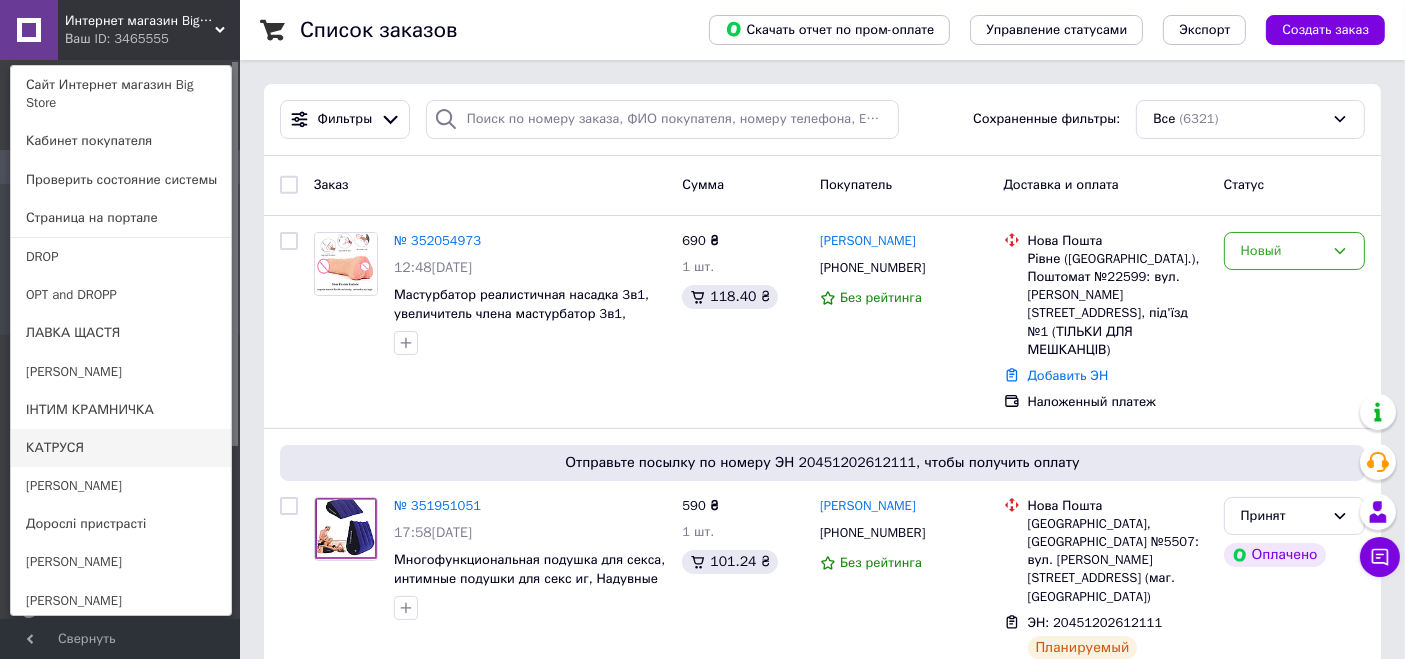 click on "КАТРУСЯ" at bounding box center [121, 448] 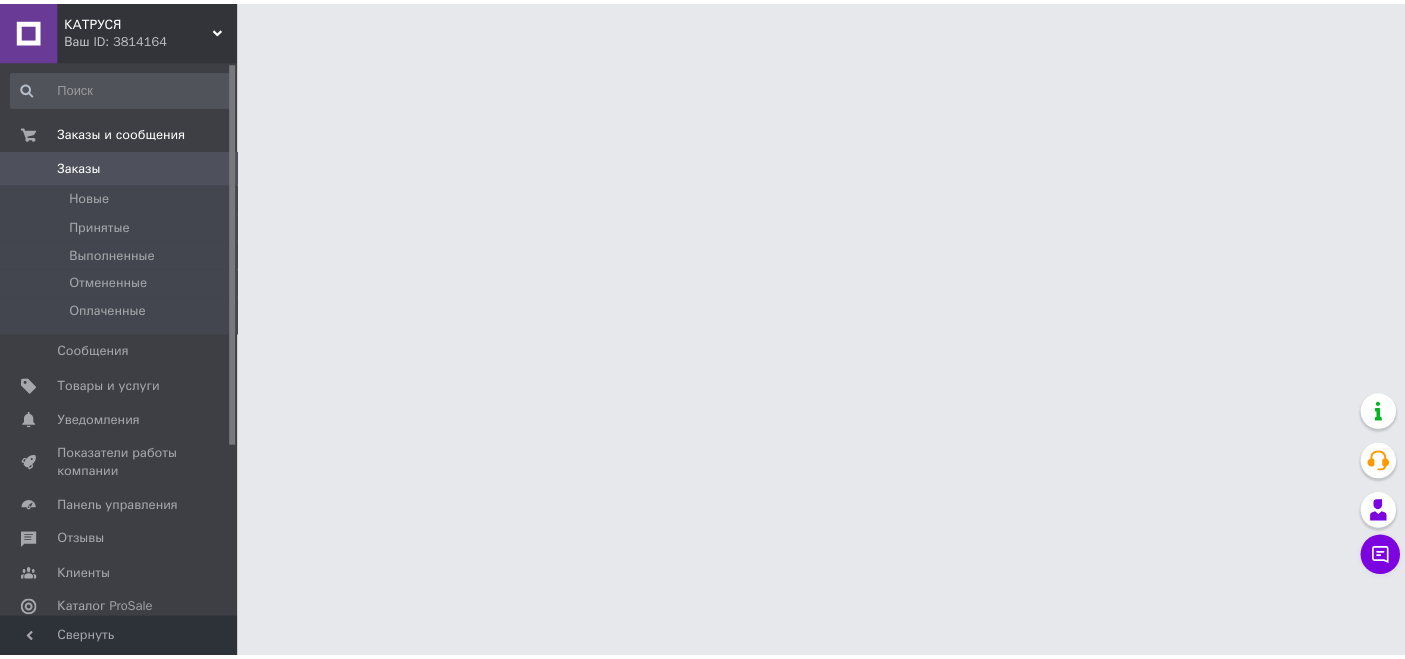 scroll, scrollTop: 0, scrollLeft: 0, axis: both 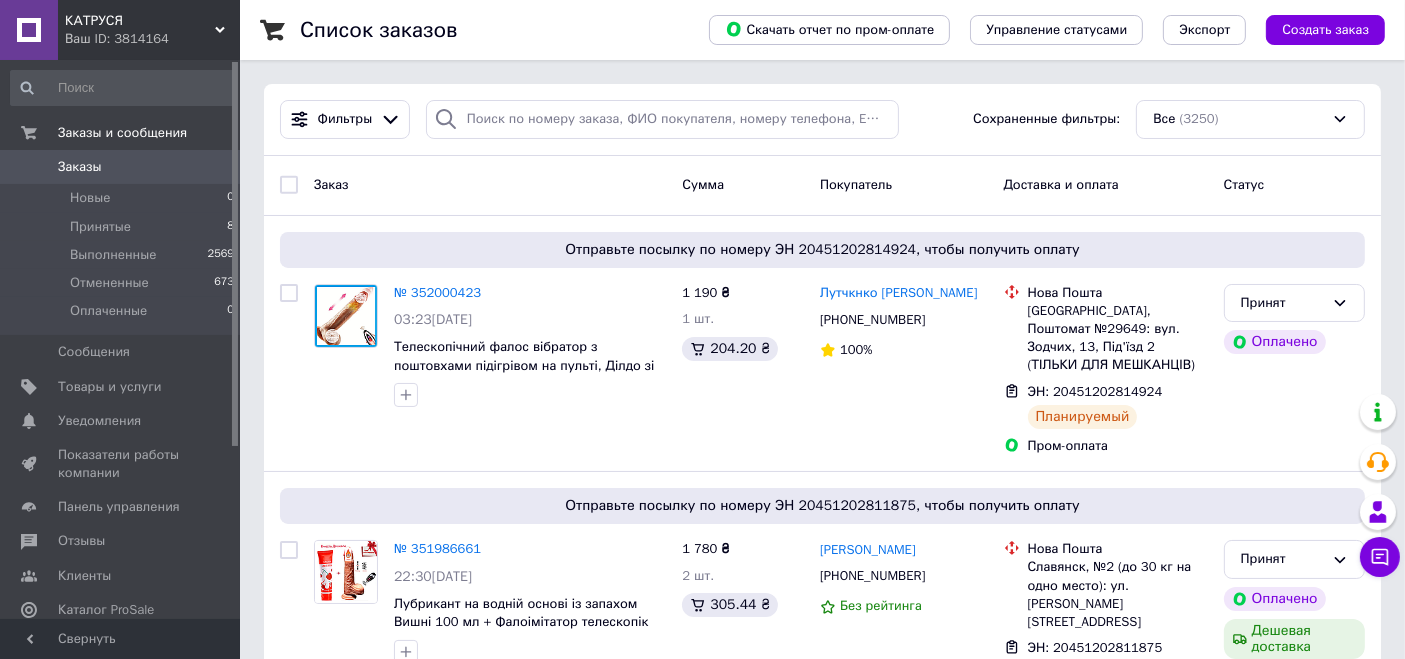 click on "КАТРУСЯ" at bounding box center (140, 21) 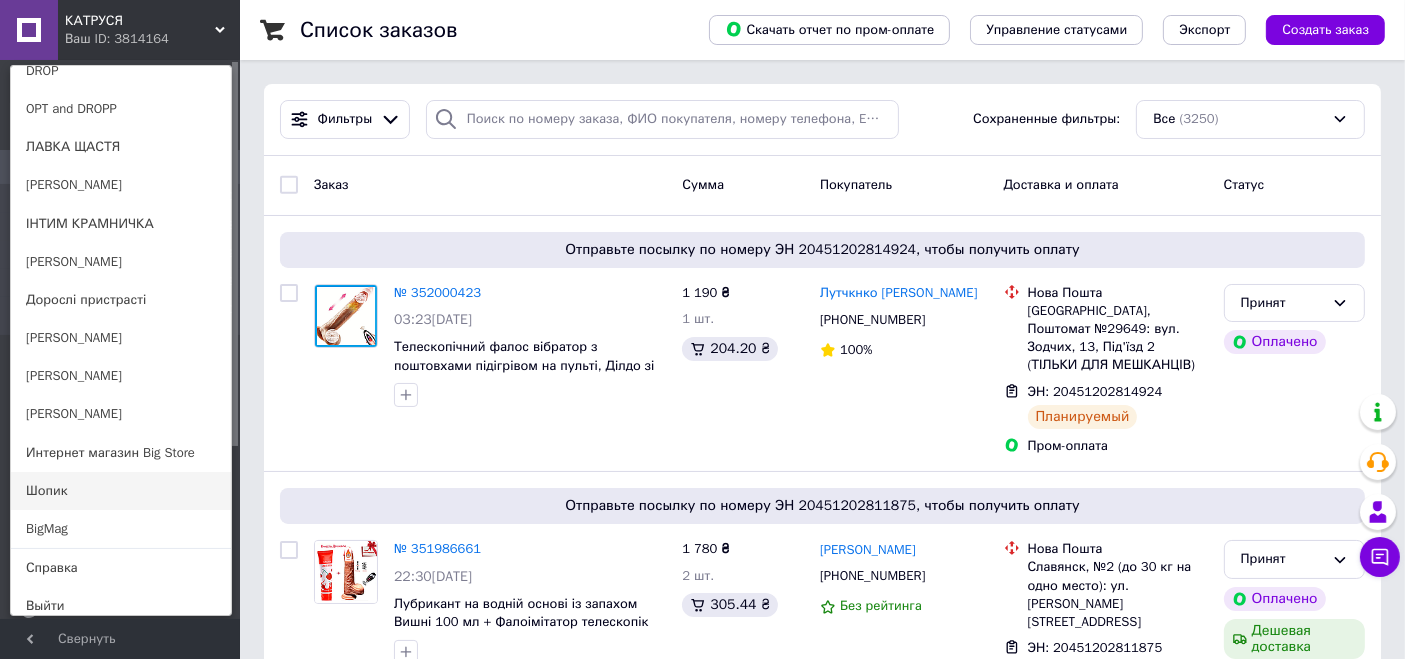 scroll, scrollTop: 177, scrollLeft: 0, axis: vertical 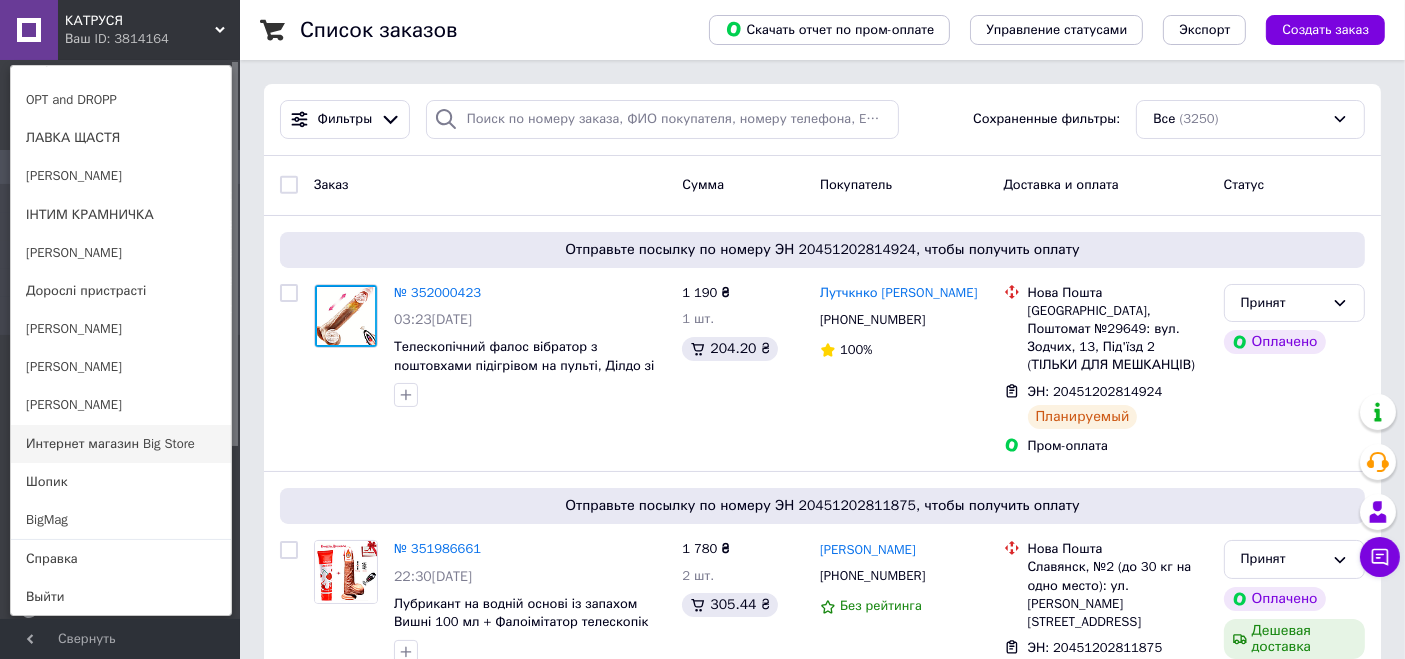 click on "Интернет магазин Big Store" at bounding box center [121, 444] 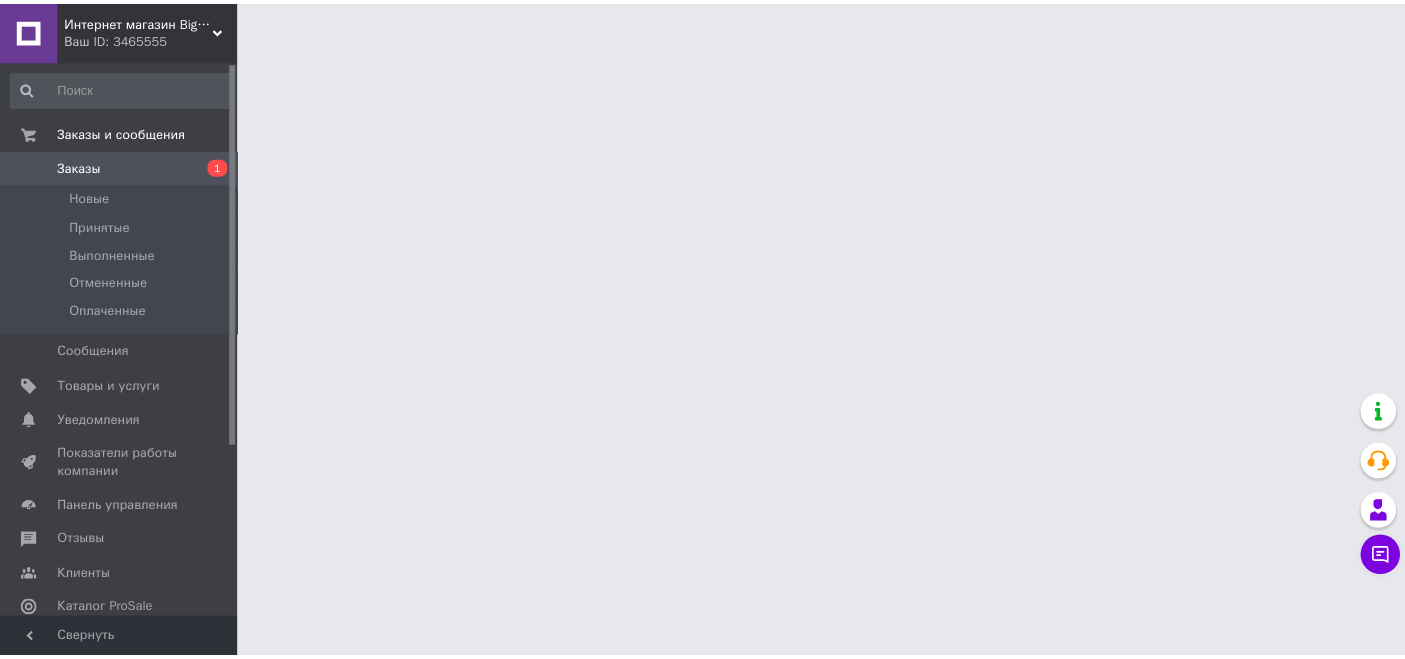 scroll, scrollTop: 0, scrollLeft: 0, axis: both 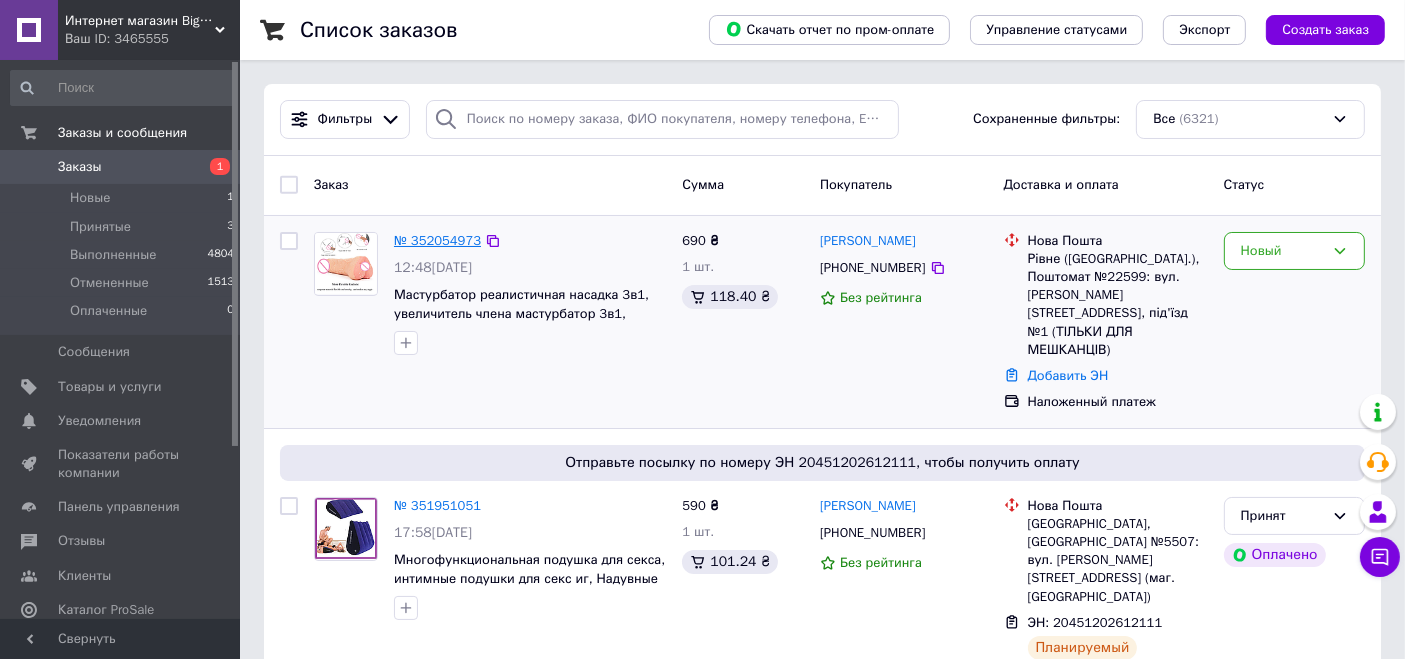 click on "№ 352054973" at bounding box center (437, 240) 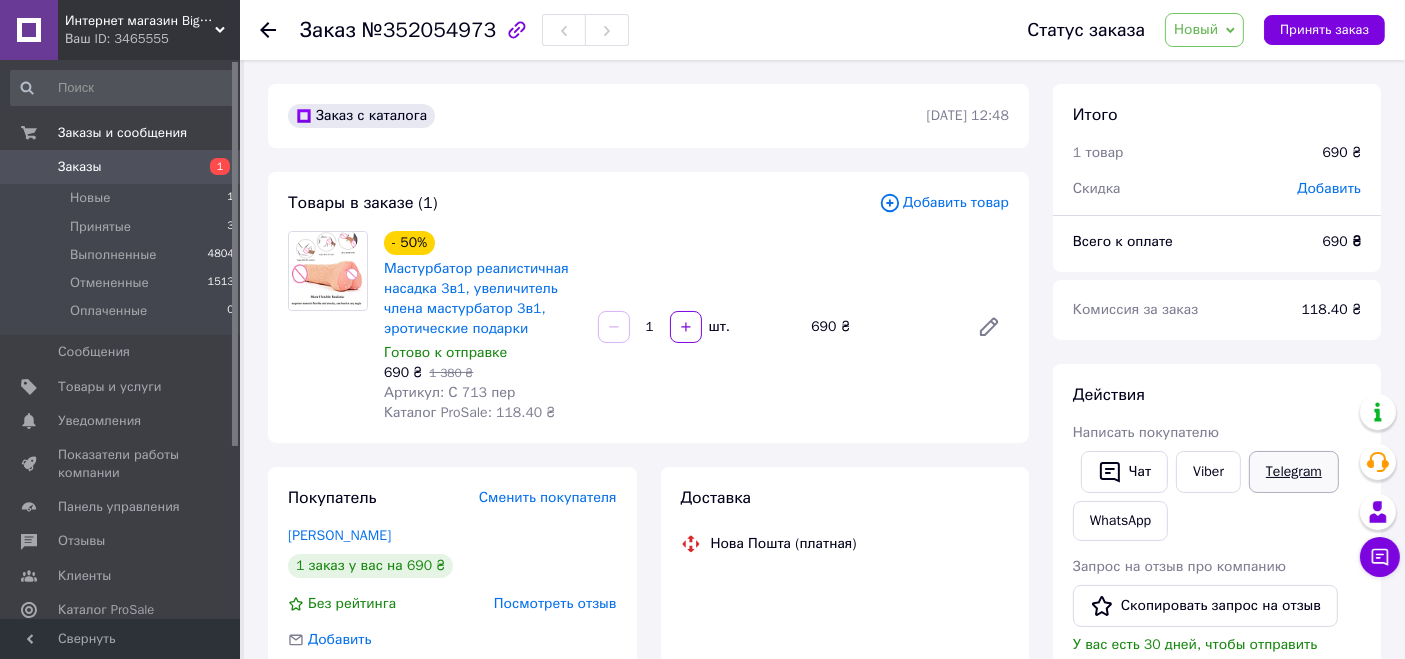 click on "Telegram" at bounding box center (1294, 472) 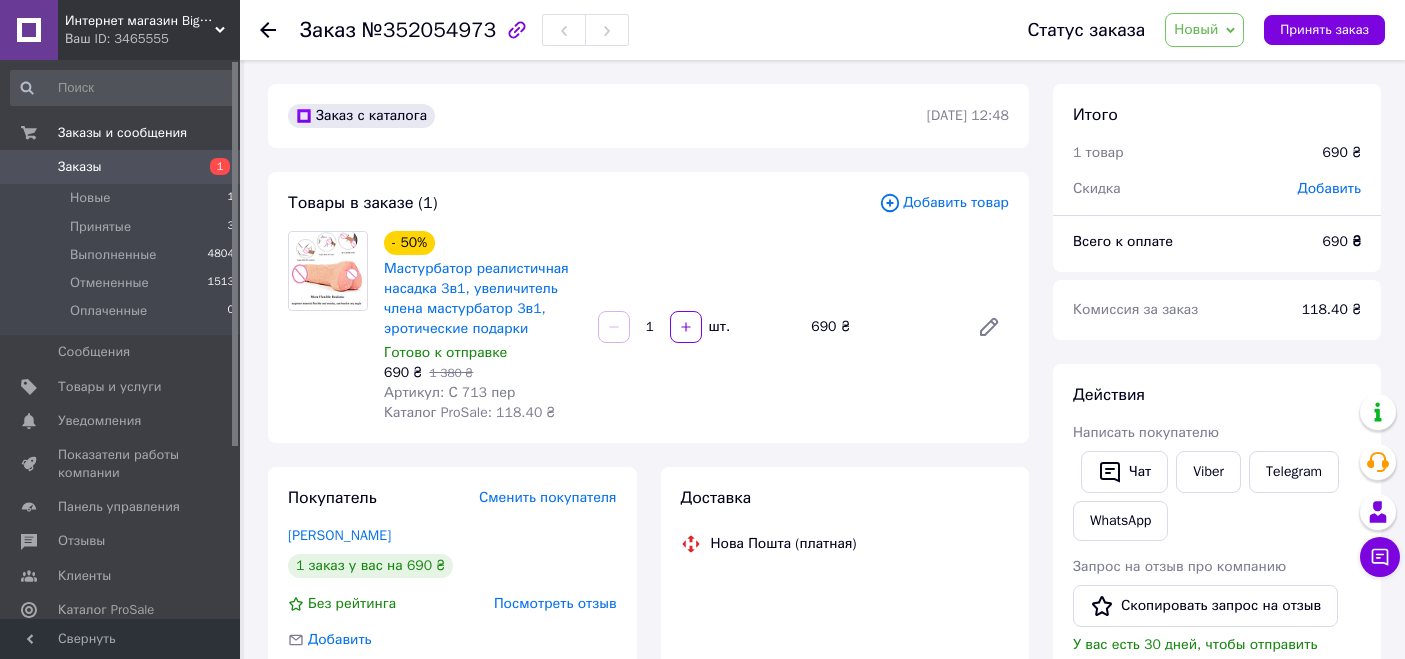 scroll, scrollTop: 0, scrollLeft: 0, axis: both 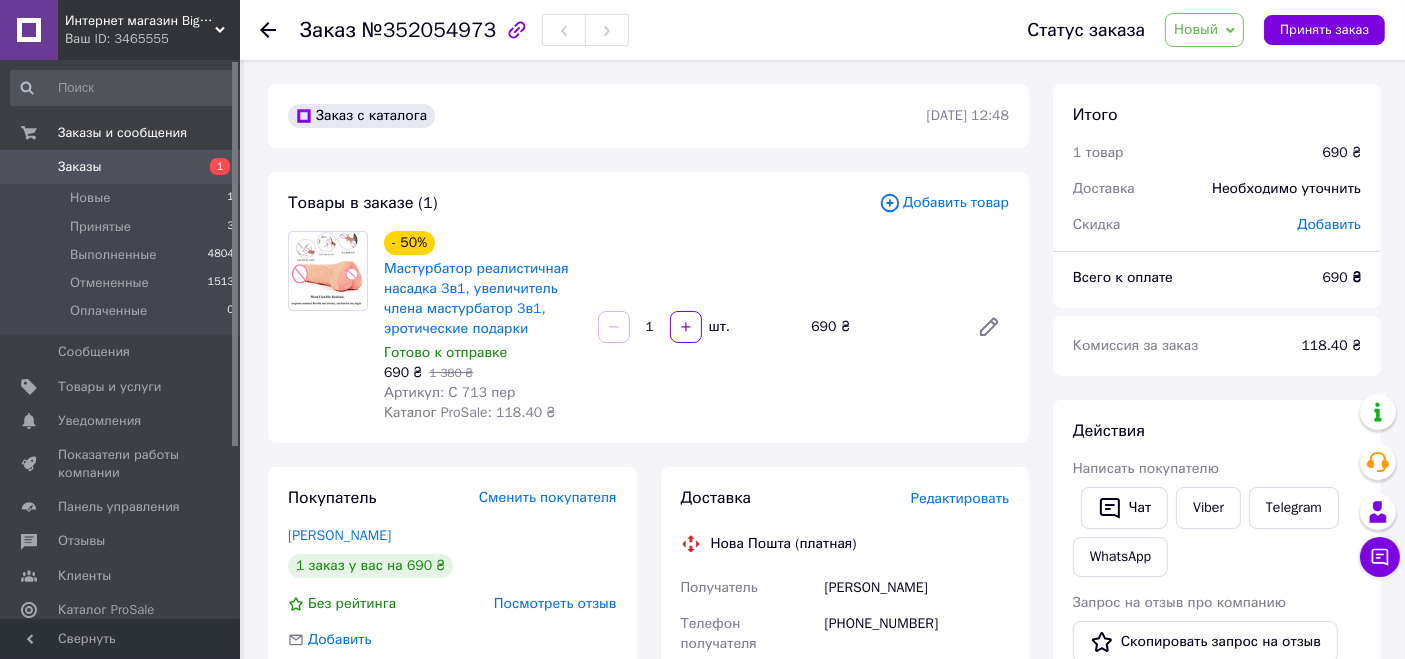 click on "Итого" at bounding box center (1217, 115) 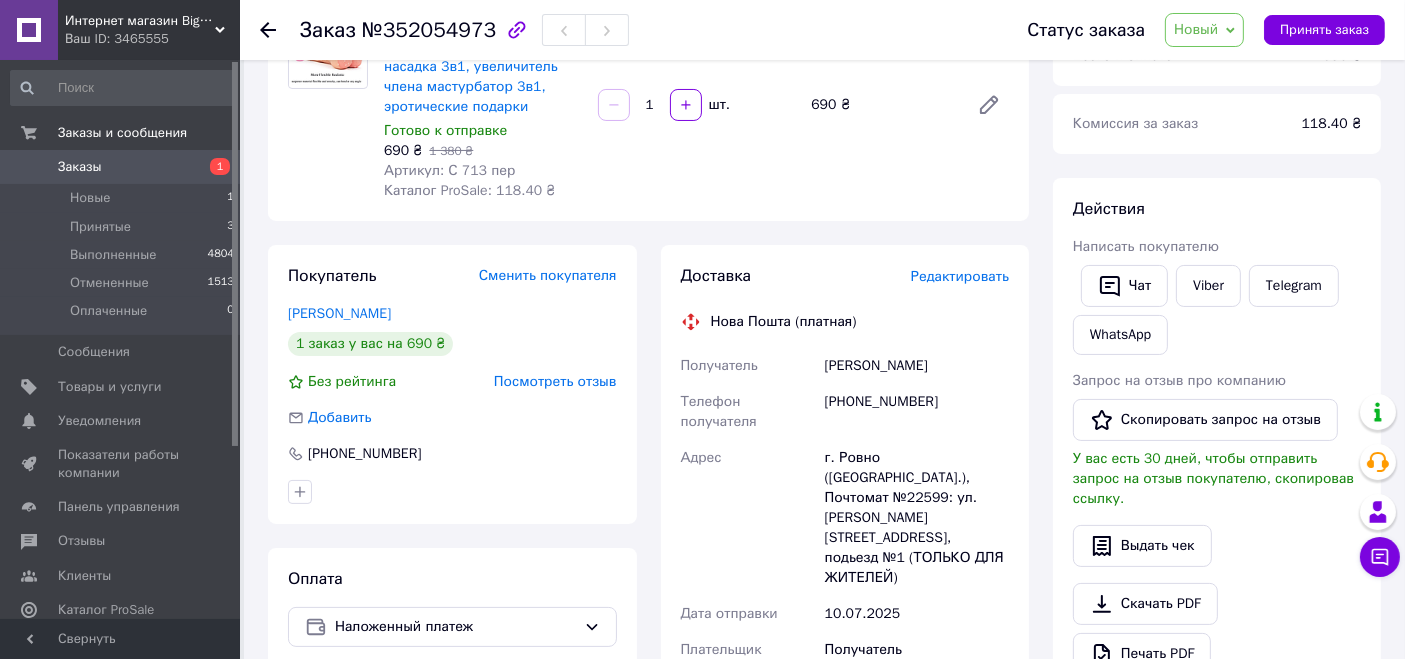 scroll, scrollTop: 444, scrollLeft: 0, axis: vertical 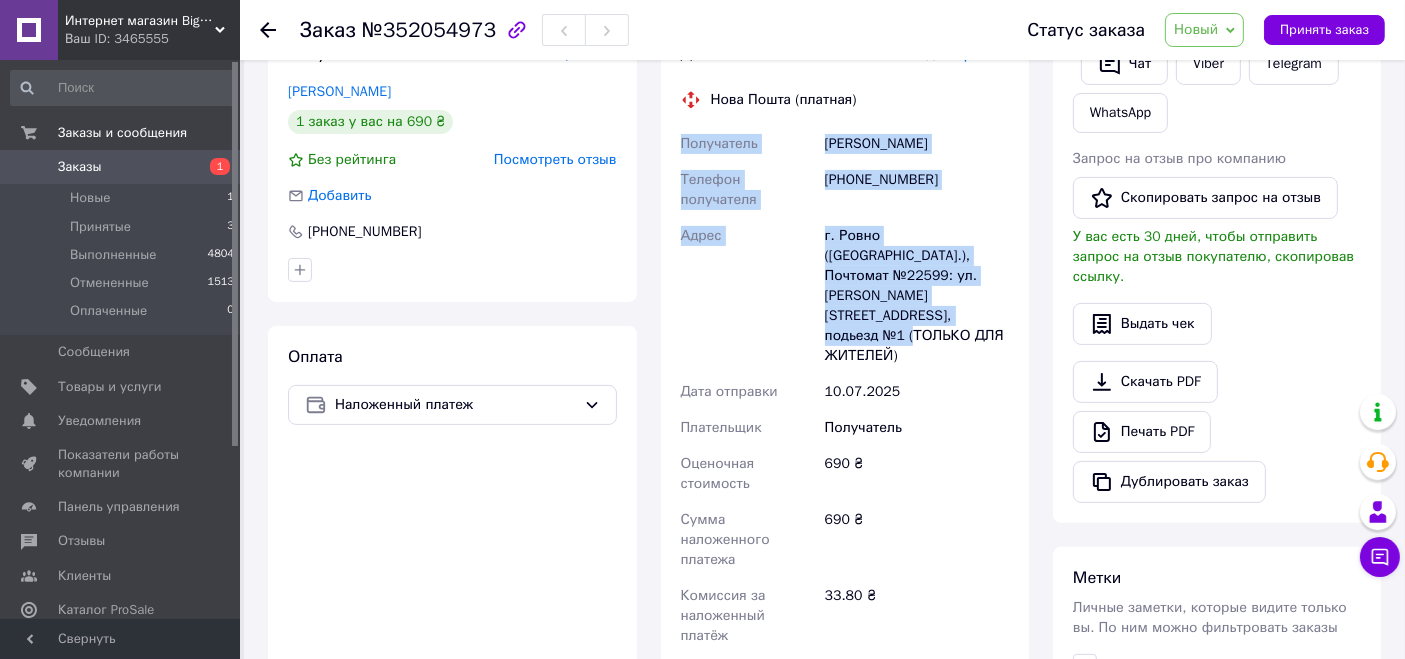 drag, startPoint x: 892, startPoint y: 283, endPoint x: 680, endPoint y: 155, distance: 247.64491 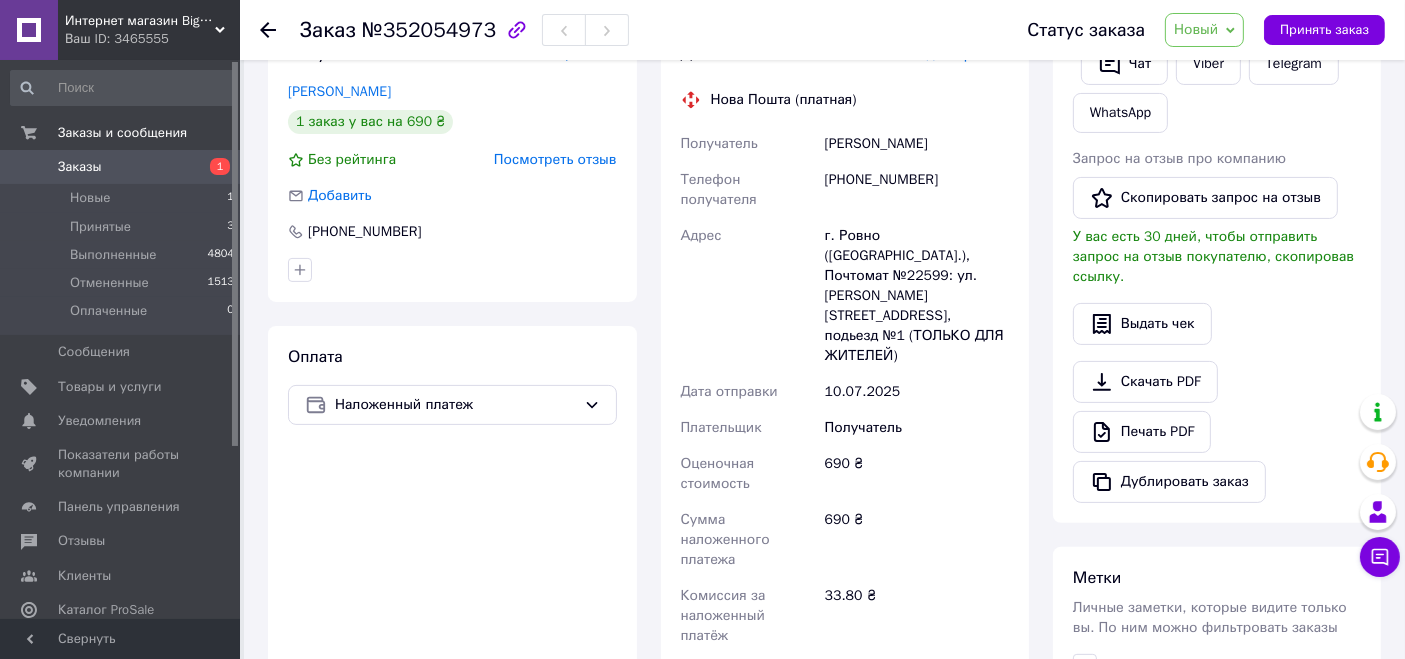 click on "10.07.2025" at bounding box center (917, 392) 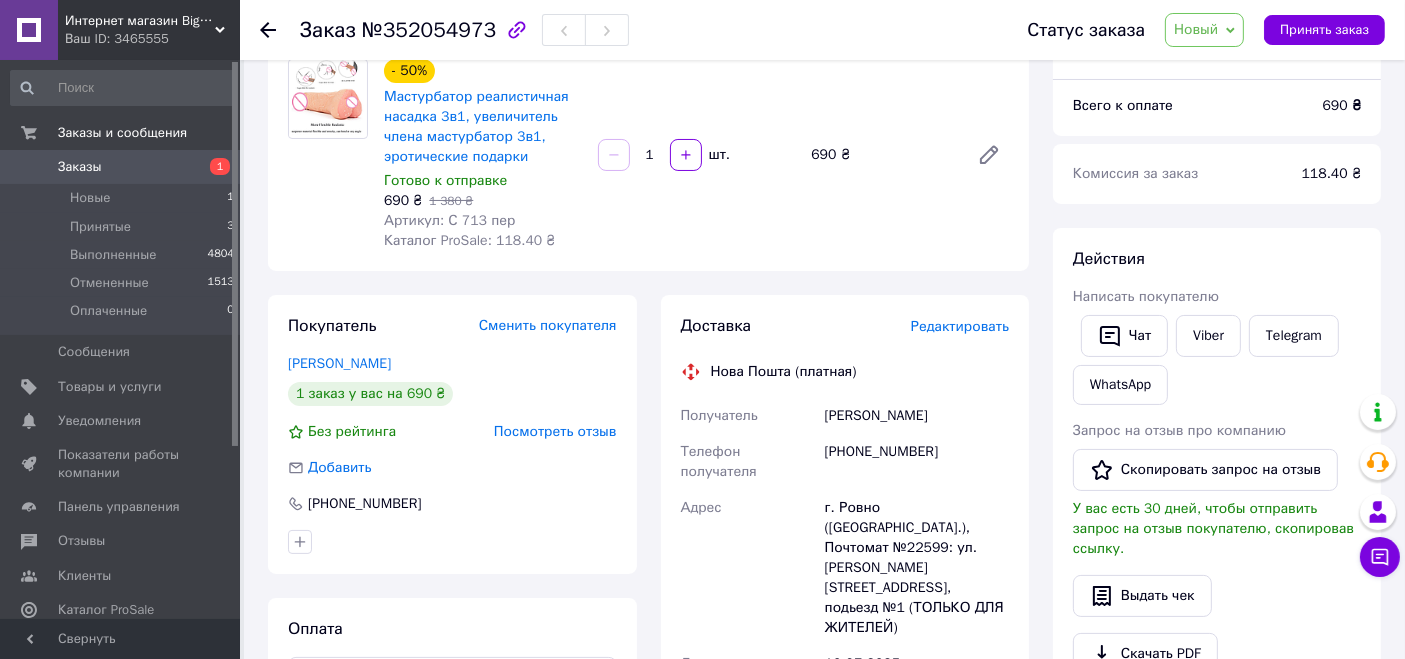 scroll, scrollTop: 222, scrollLeft: 0, axis: vertical 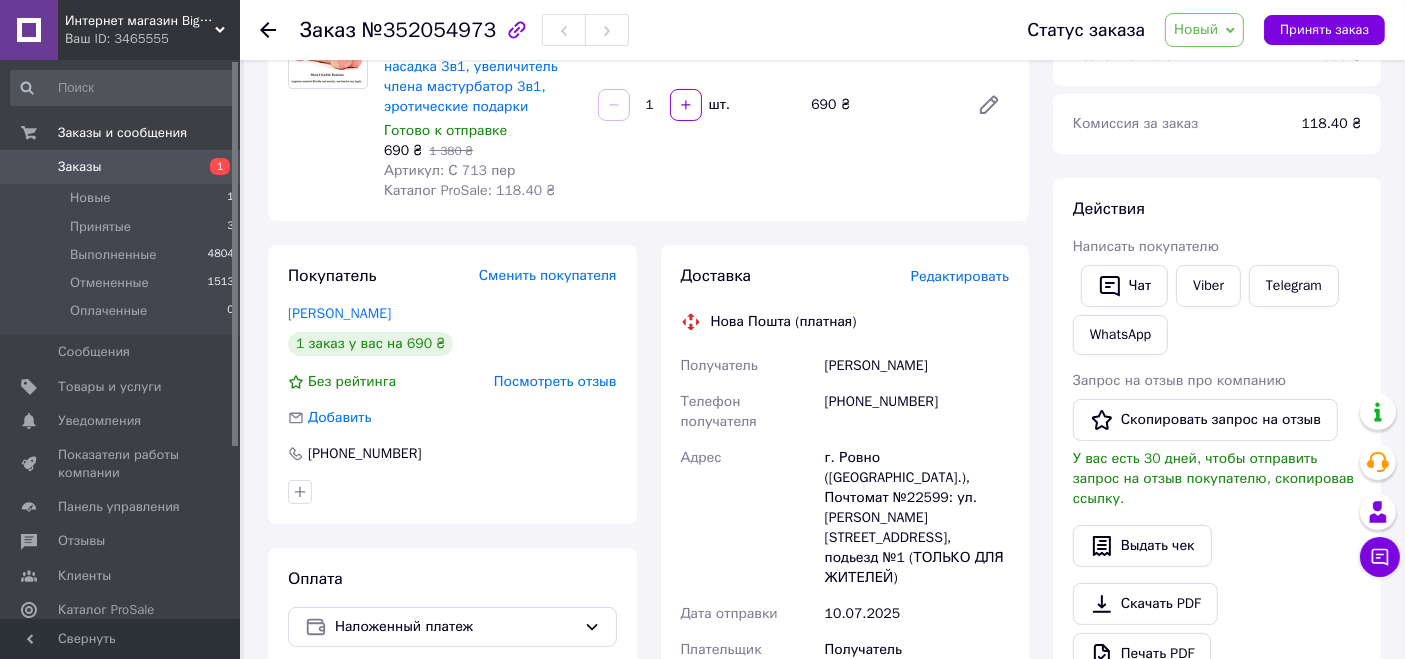 click on "Новый" at bounding box center (1196, 29) 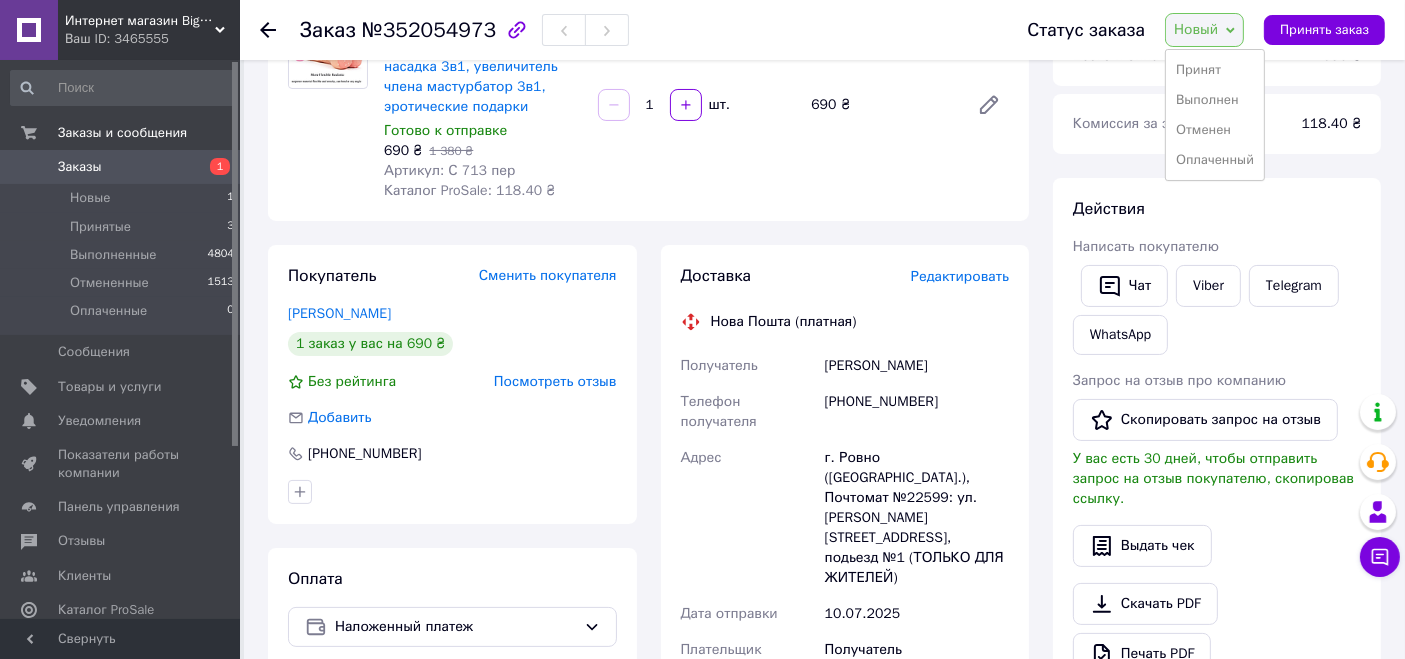 click on "Принят" at bounding box center (1215, 70) 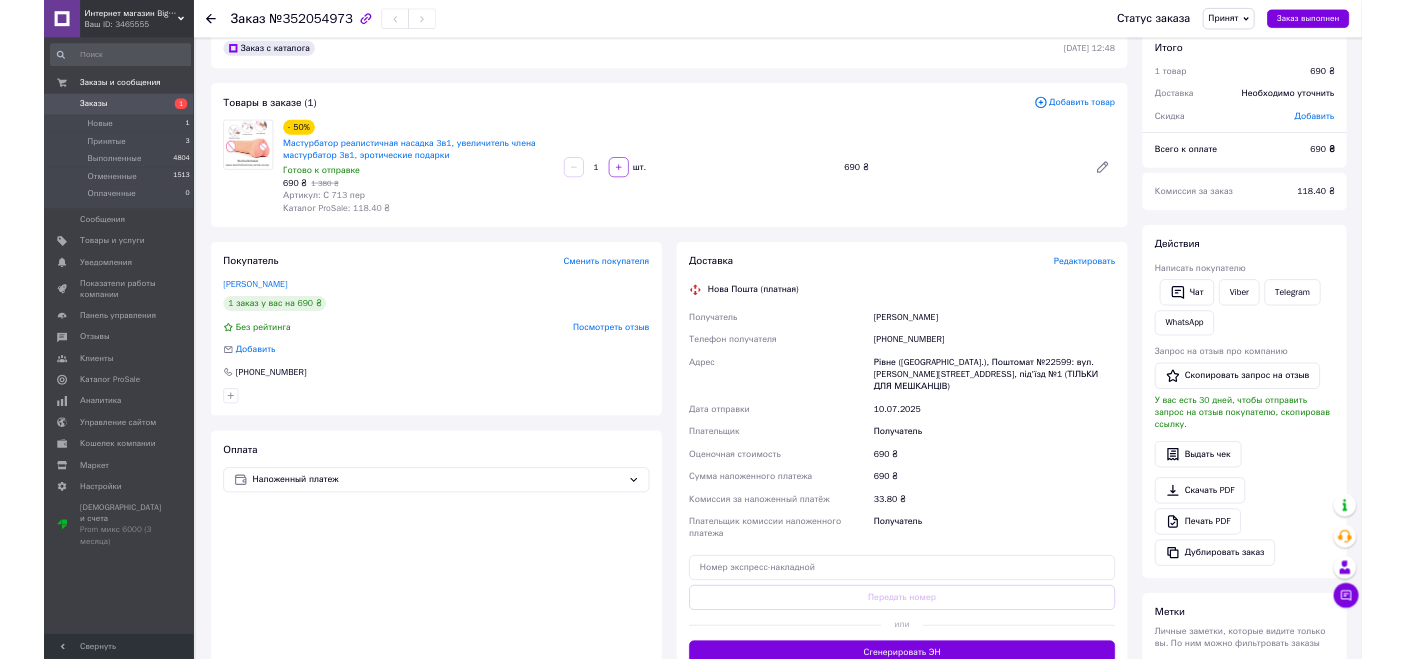 scroll, scrollTop: 0, scrollLeft: 0, axis: both 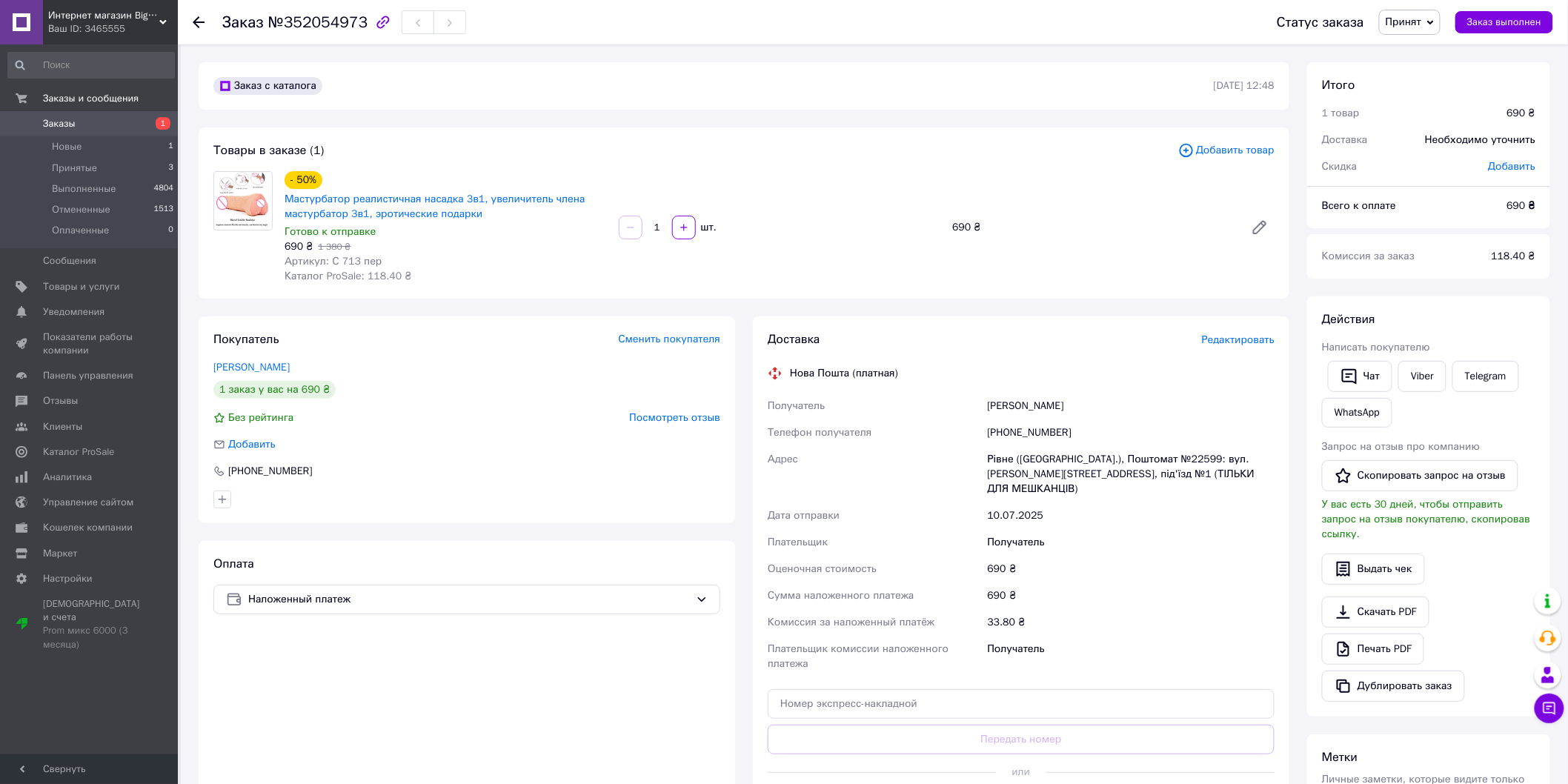 click on "+380996165805" at bounding box center [1131, 433] 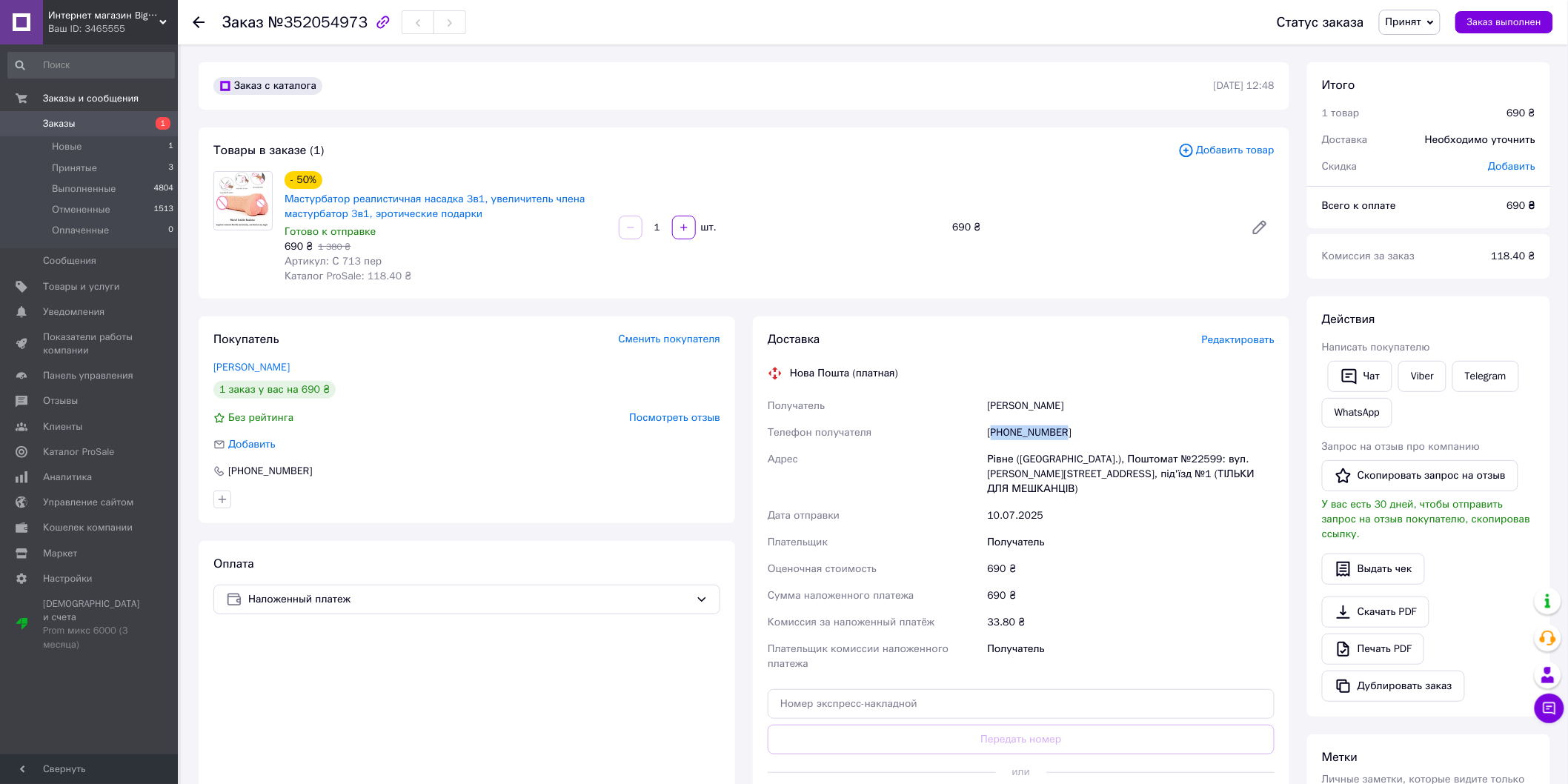 click on "+380996165805" at bounding box center [1131, 433] 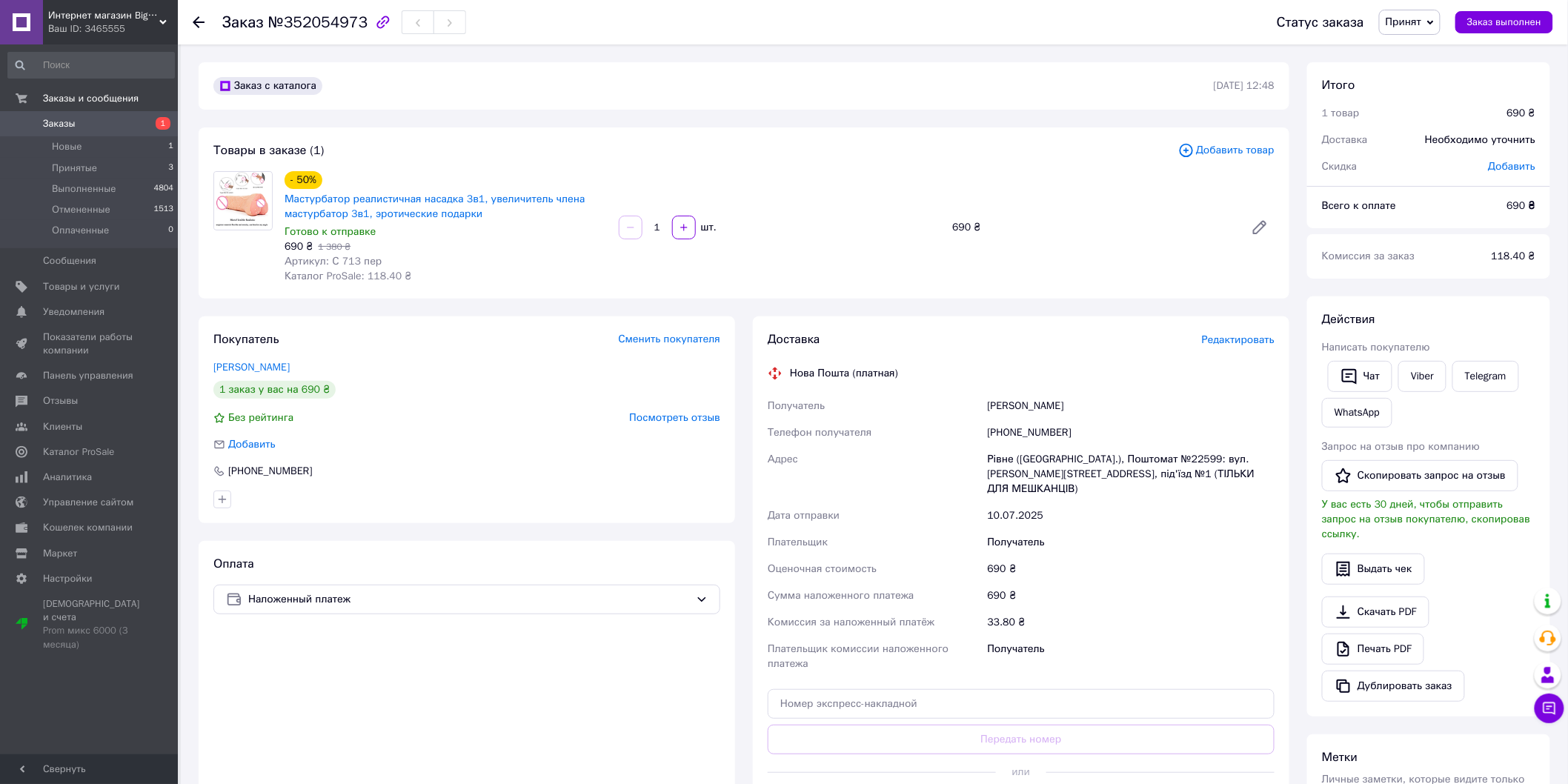 click on "Ковенько Артур" at bounding box center (1131, 406) 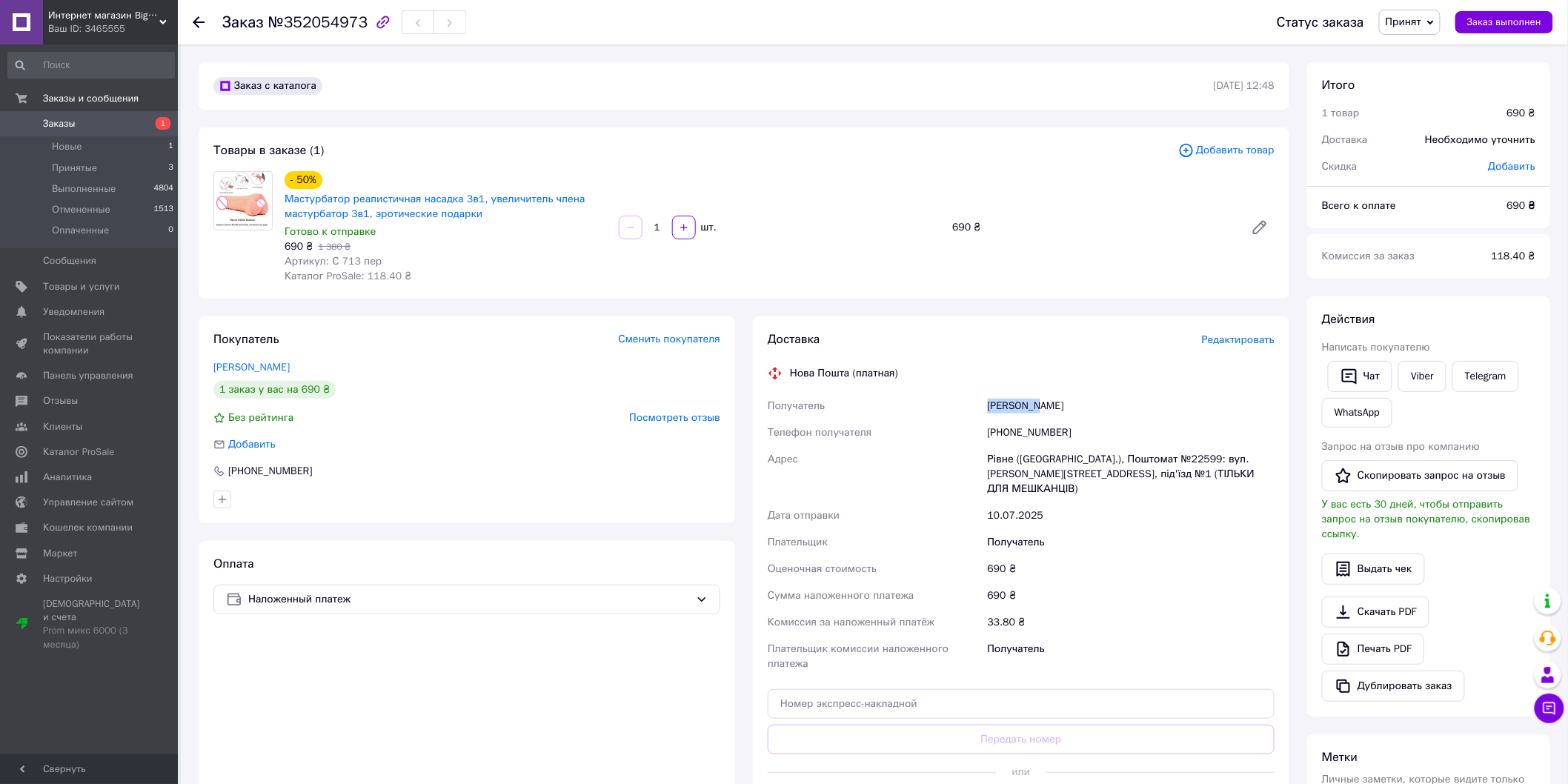 click on "Ковенько Артур" at bounding box center (1131, 406) 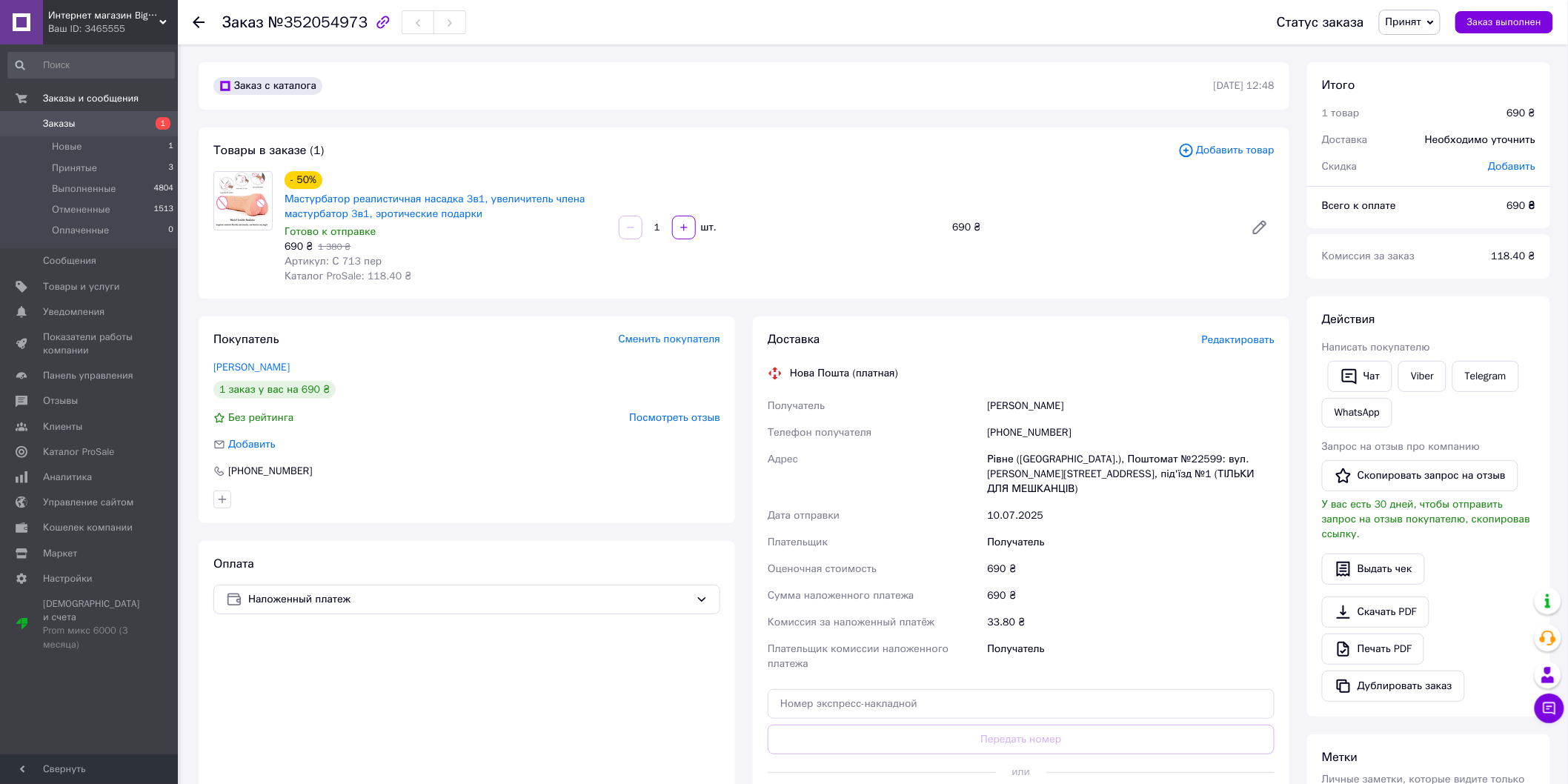 click on "Ковенько Артур" at bounding box center [1131, 406] 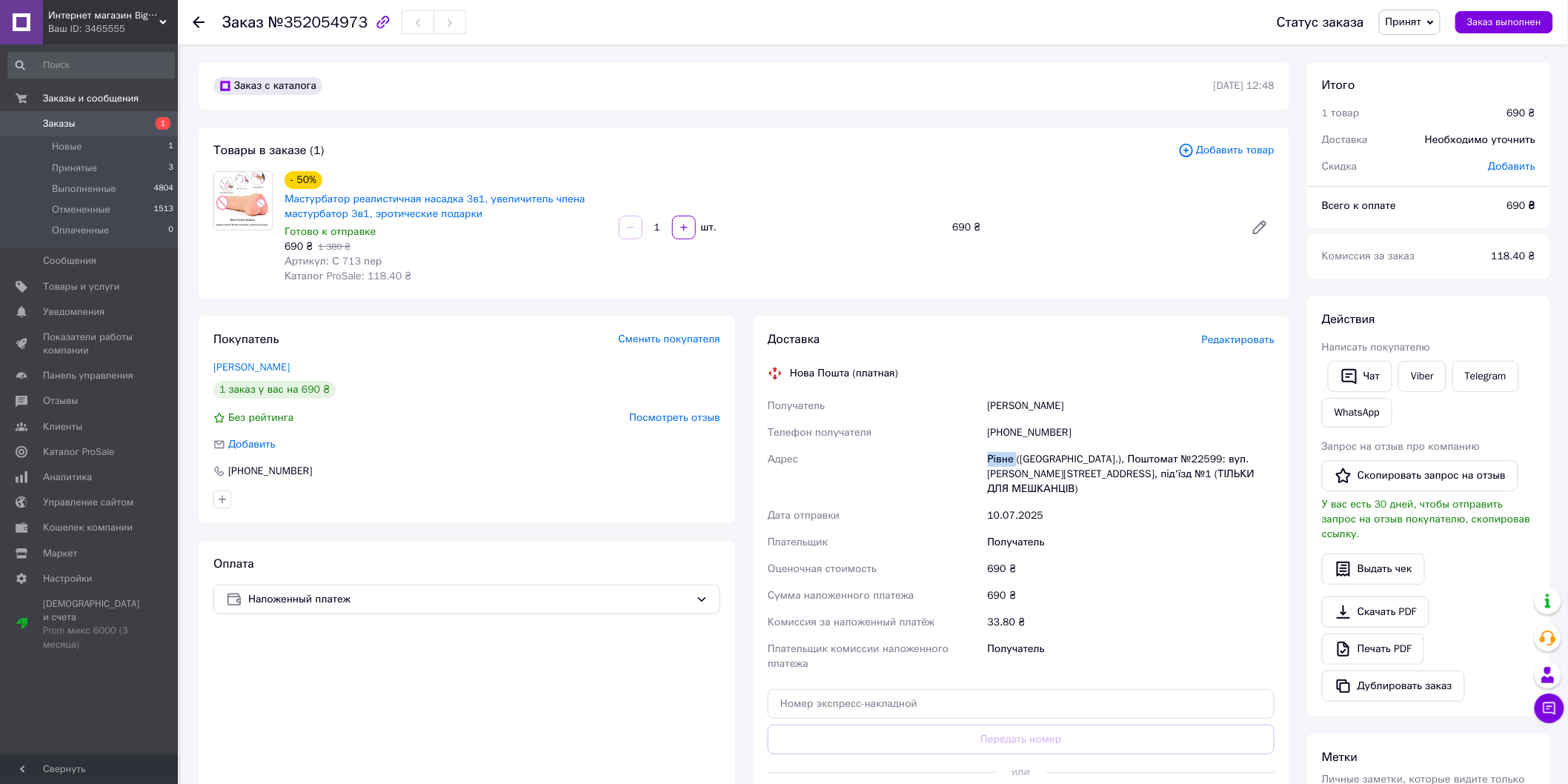 click on "Рівне ([GEOGRAPHIC_DATA].), Поштомат №22599: вул. [PERSON_NAME][STREET_ADDRESS], під'їзд №1 (ТІЛЬКИ ДЛЯ МЕШКАНЦІВ)" at bounding box center [1131, 474] 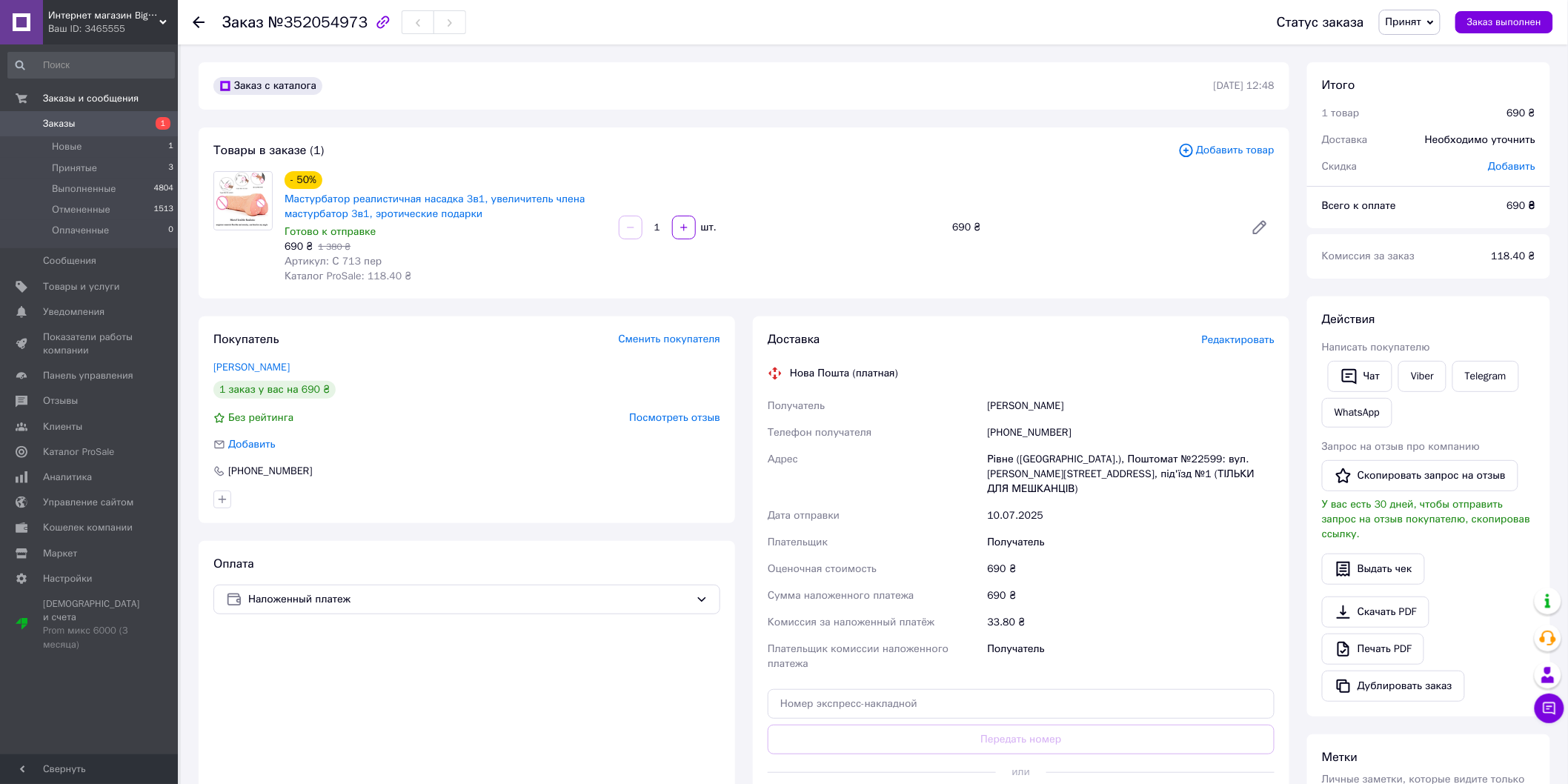 click on "Рівне ([GEOGRAPHIC_DATA].), Поштомат №22599: вул. [PERSON_NAME][STREET_ADDRESS], під'їзд №1 (ТІЛЬКИ ДЛЯ МЕШКАНЦІВ)" at bounding box center (1131, 474) 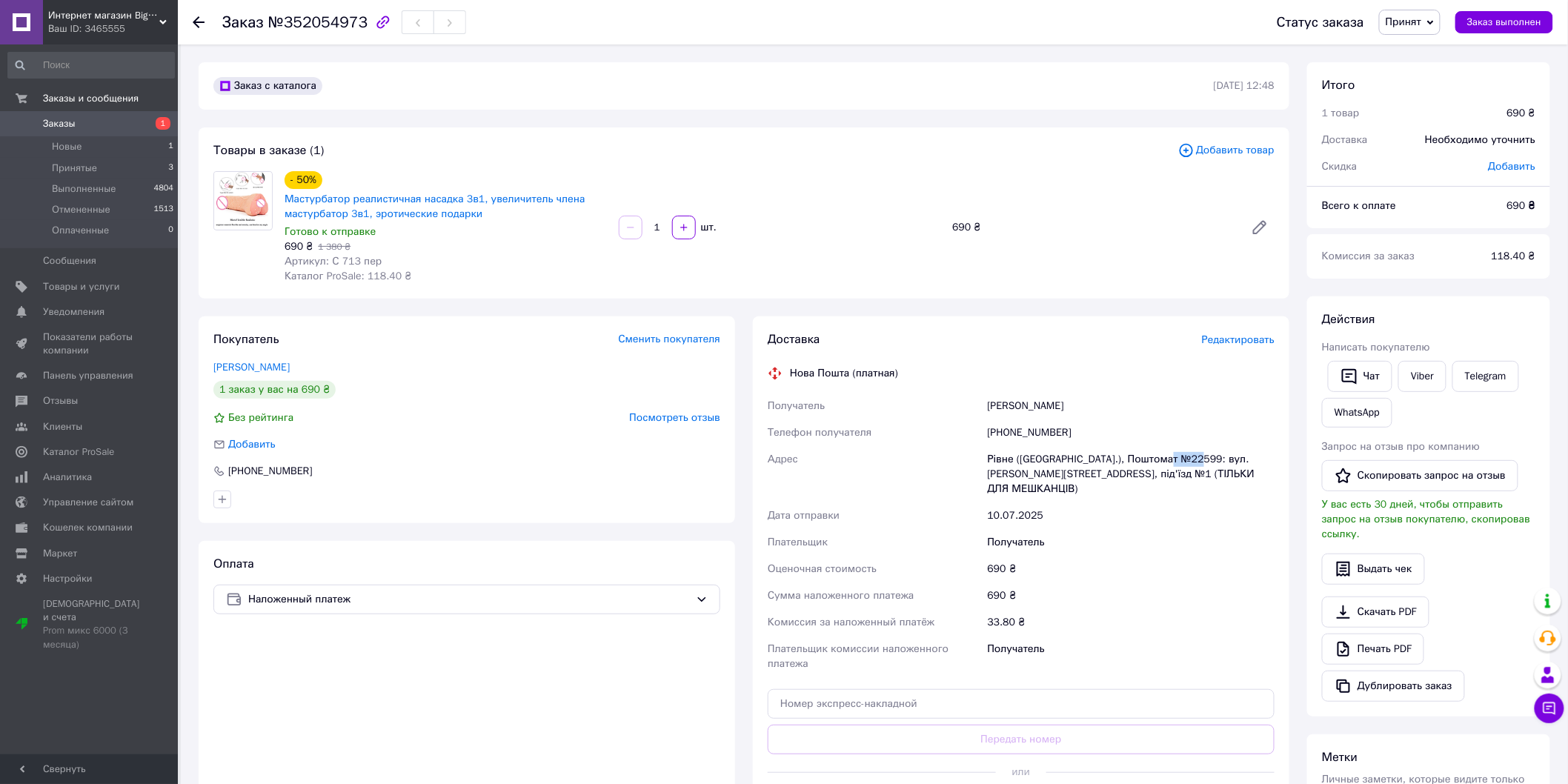 click on "Рівне ([GEOGRAPHIC_DATA].), Поштомат №22599: вул. [PERSON_NAME][STREET_ADDRESS], під'їзд №1 (ТІЛЬКИ ДЛЯ МЕШКАНЦІВ)" at bounding box center (1131, 474) 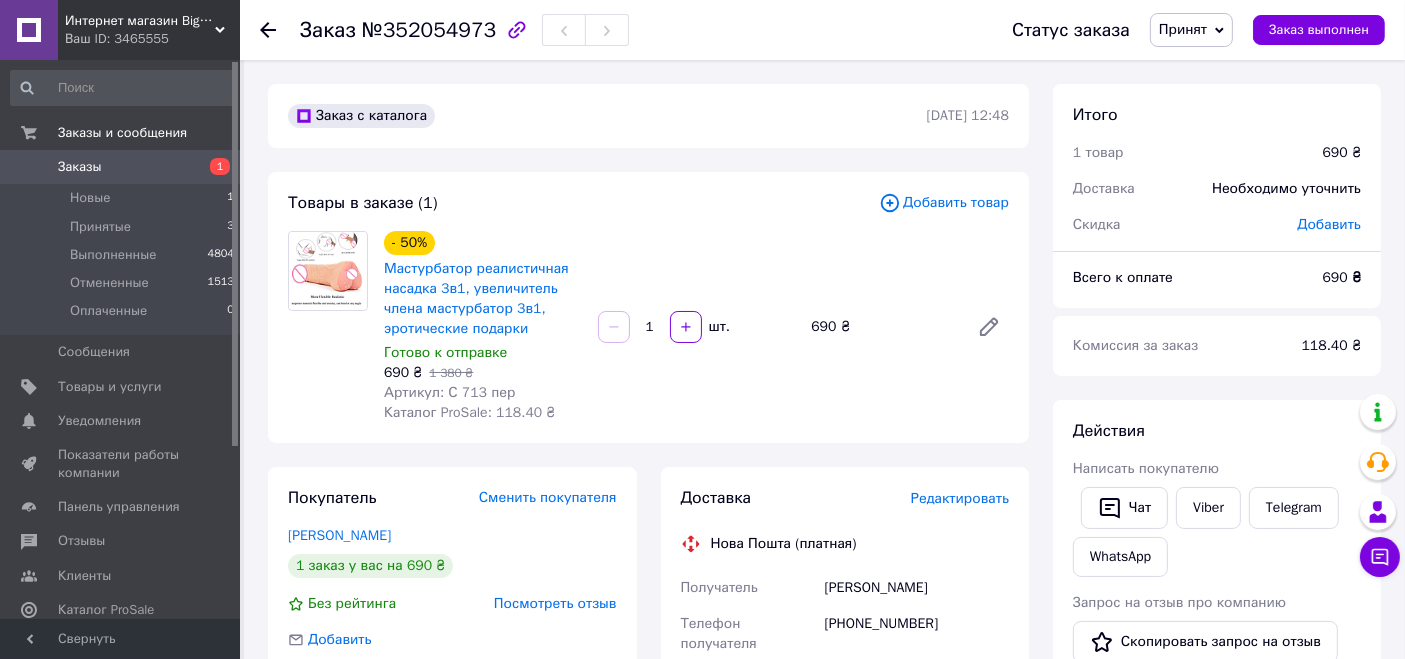 click on "Заказы" at bounding box center [121, 167] 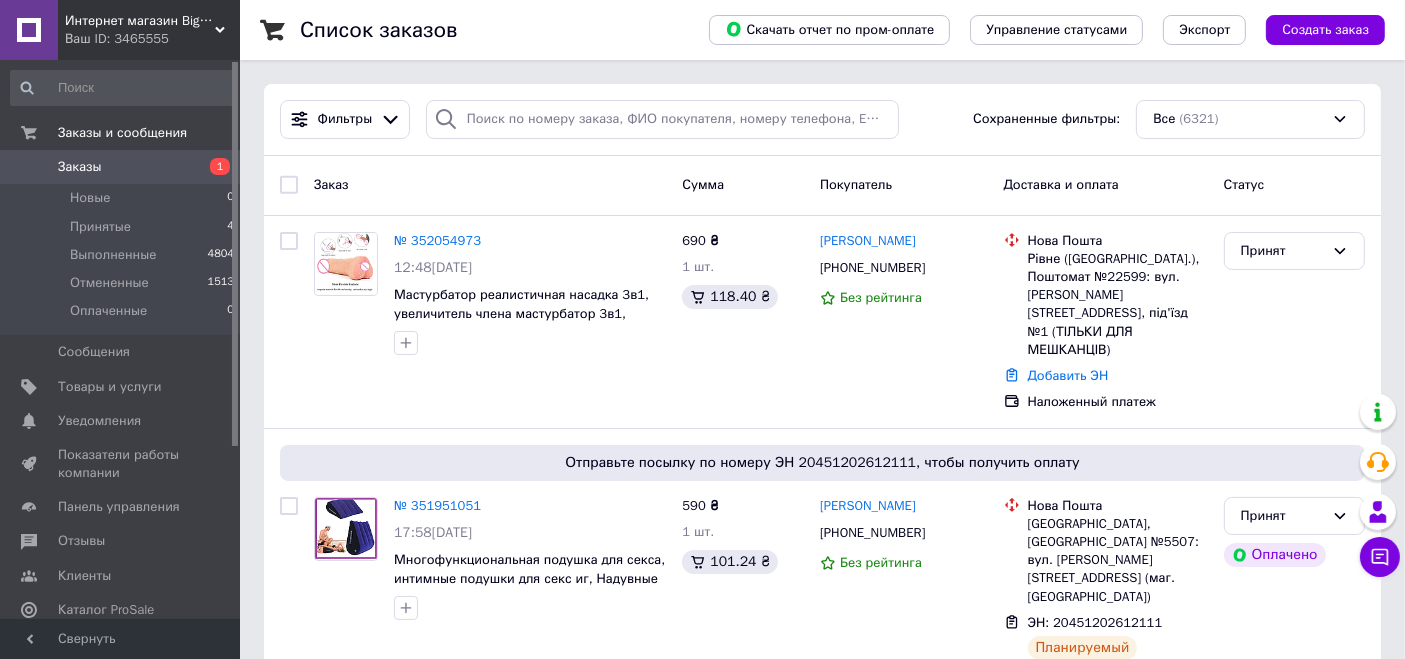 drag, startPoint x: 116, startPoint y: 7, endPoint x: 129, endPoint y: 22, distance: 19.849434 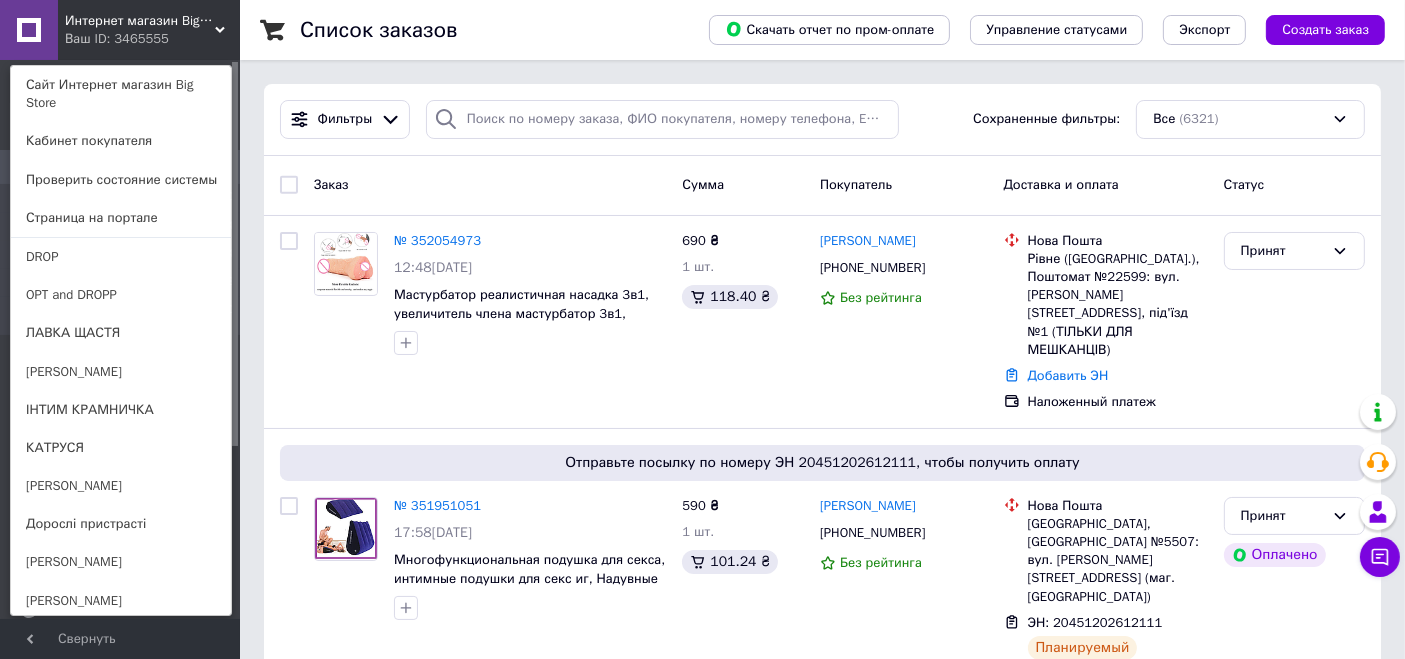 scroll, scrollTop: 195, scrollLeft: 0, axis: vertical 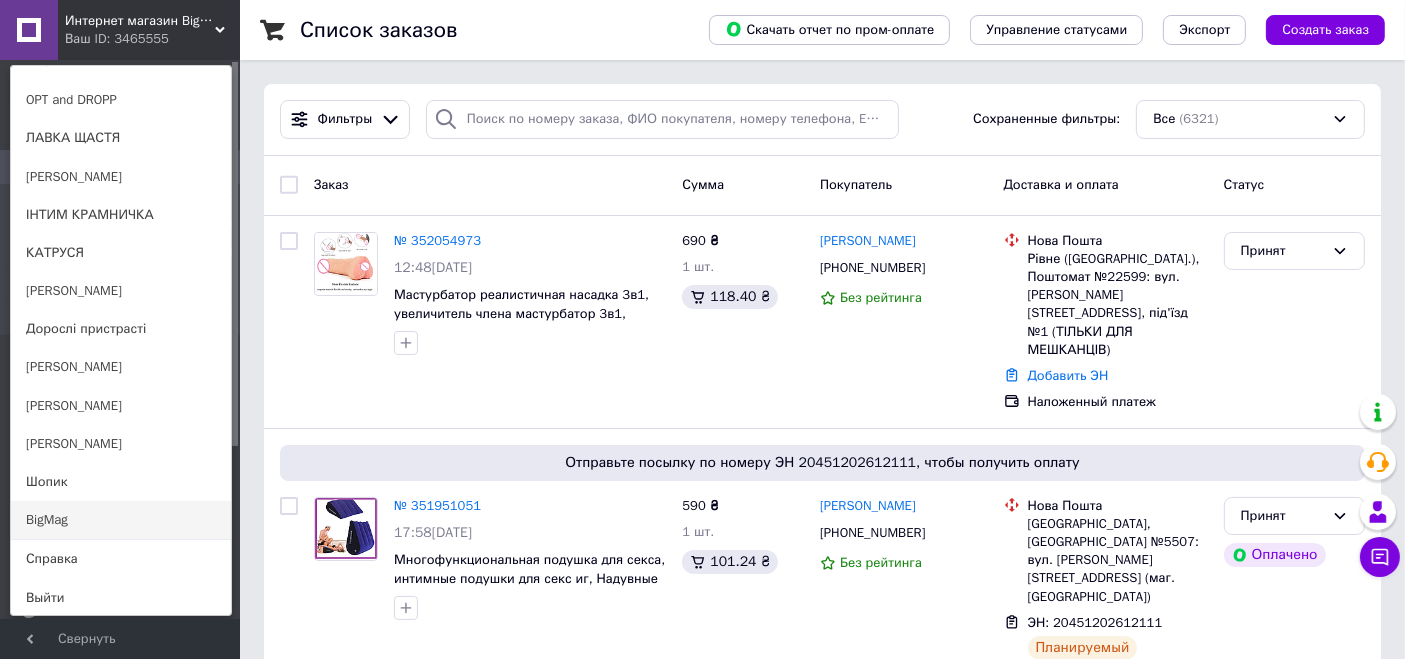 click on "BigMag" at bounding box center (121, 520) 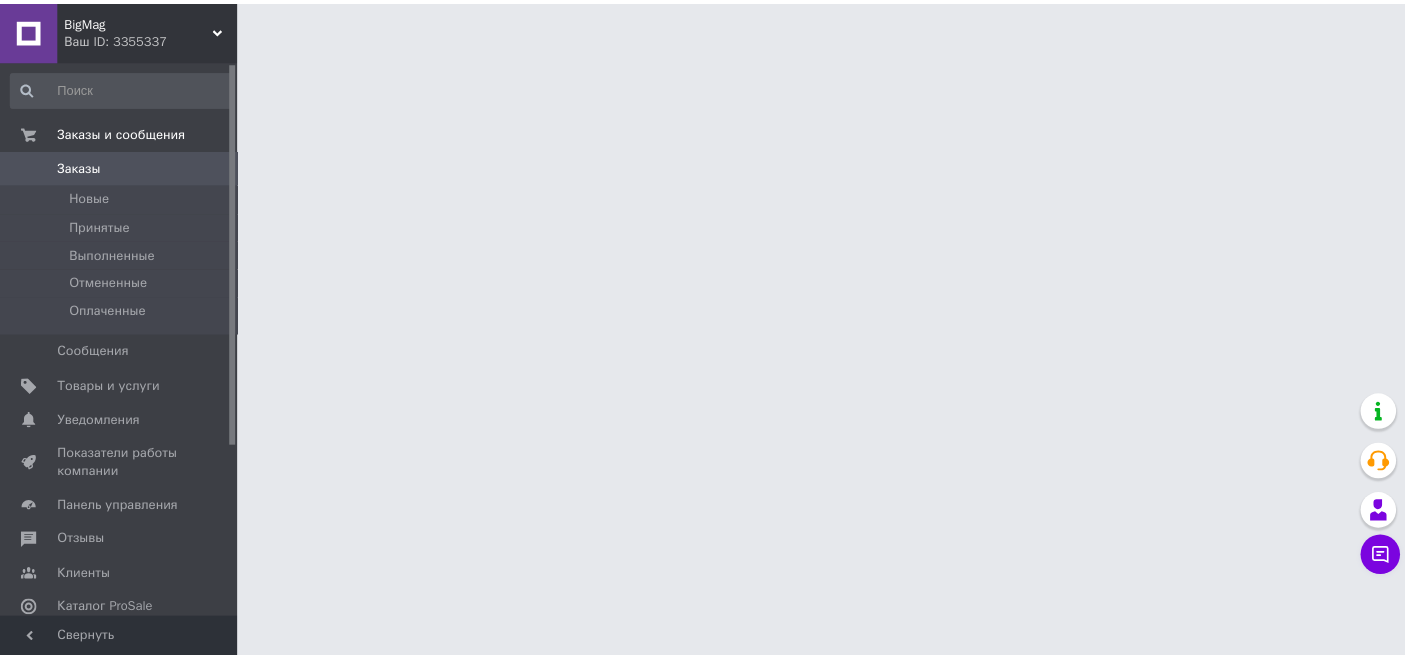 scroll, scrollTop: 0, scrollLeft: 0, axis: both 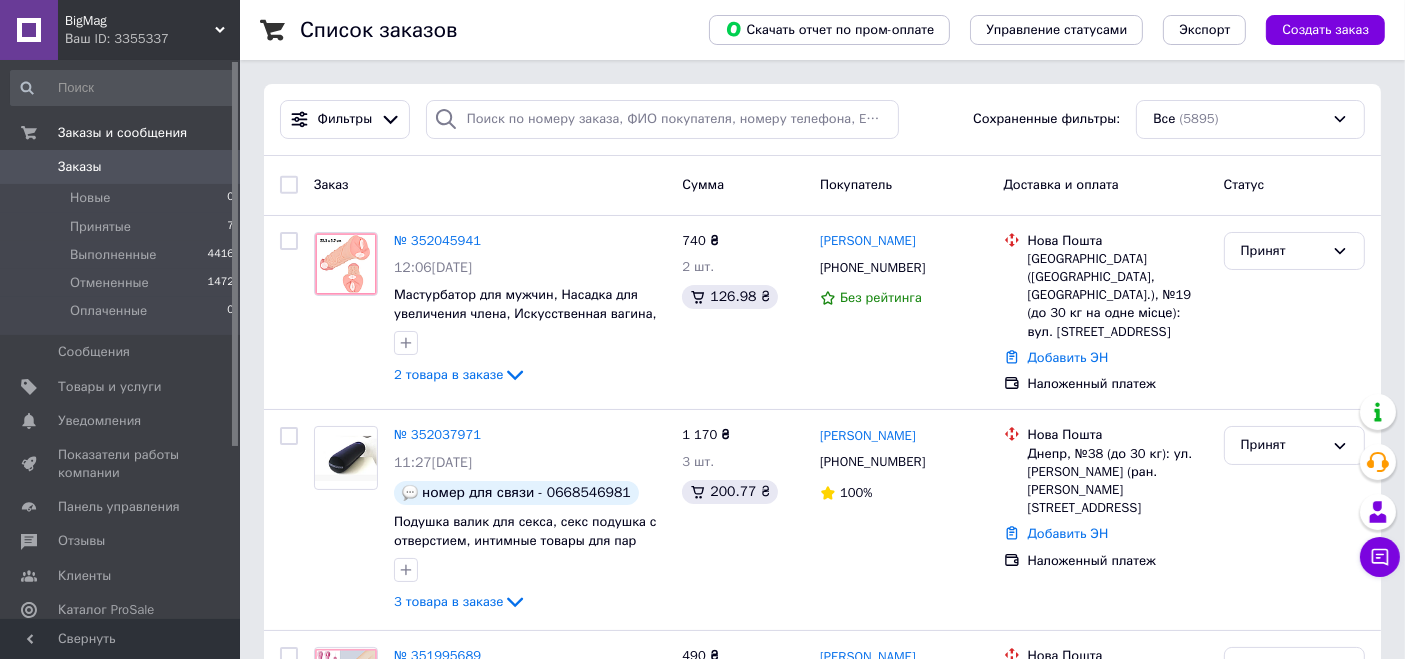 click on "BigMag" at bounding box center [140, 21] 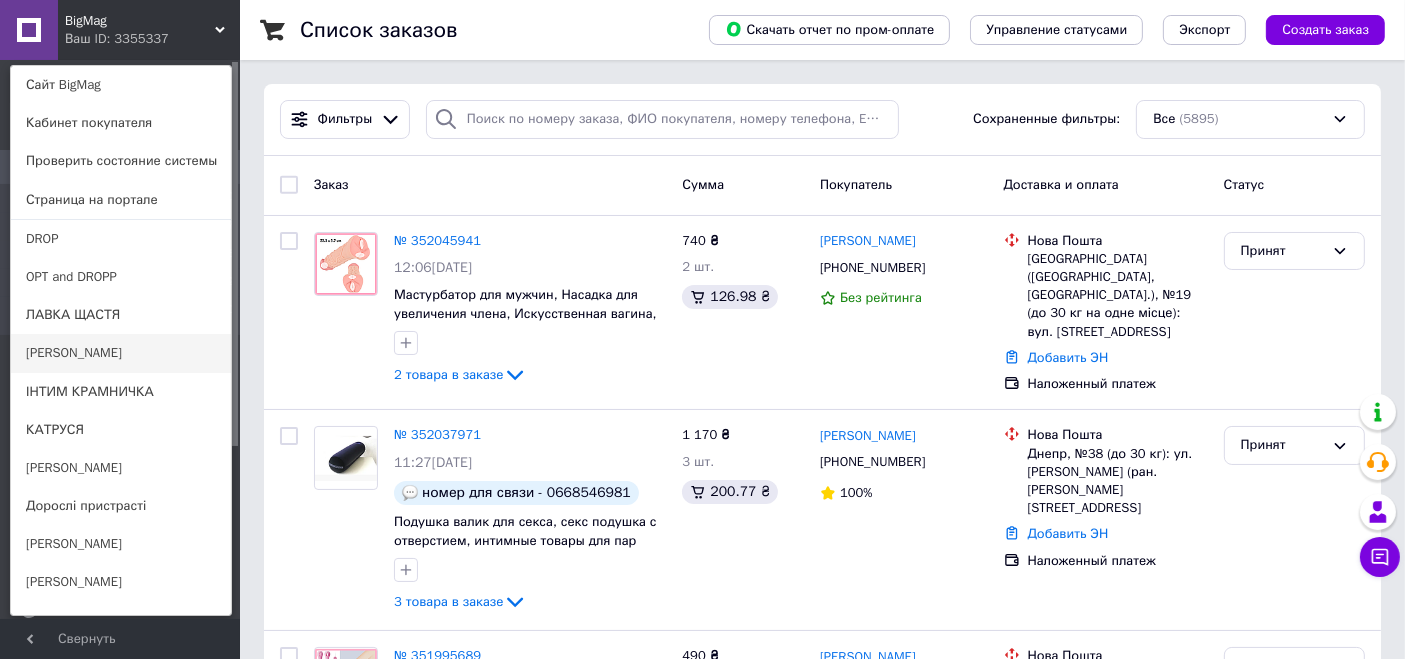 scroll, scrollTop: 177, scrollLeft: 0, axis: vertical 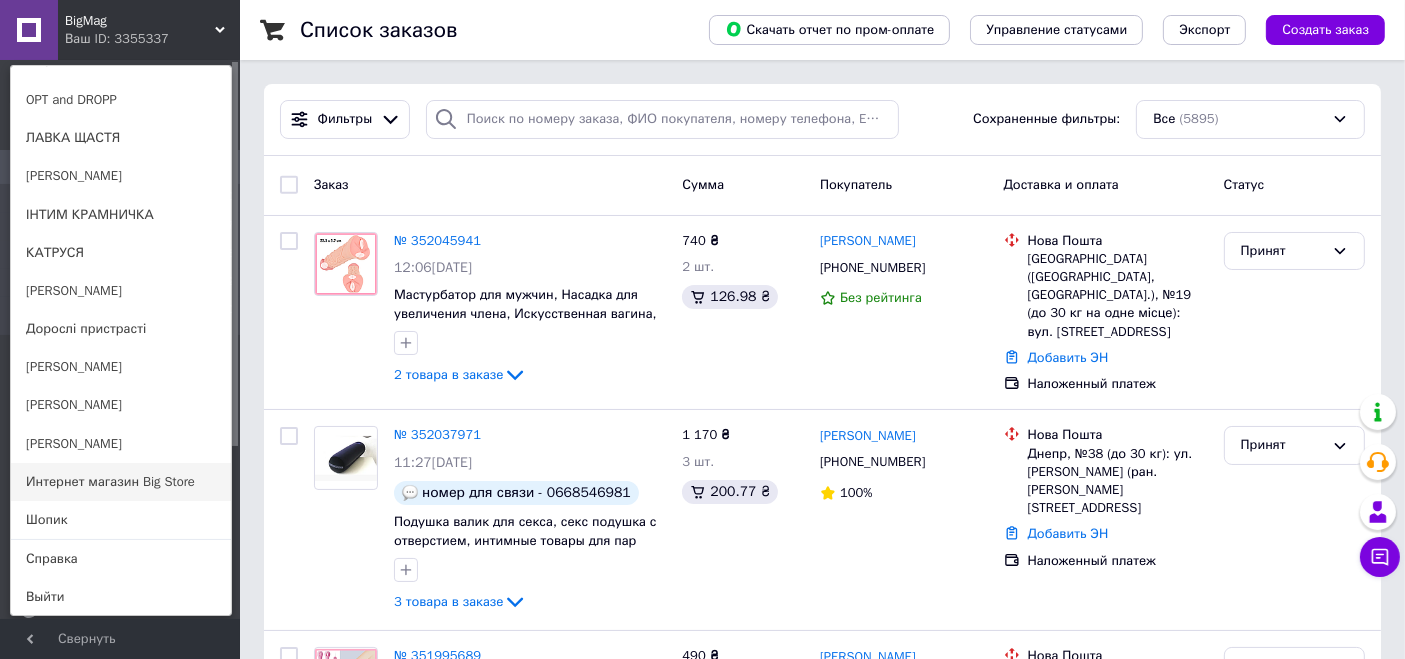 click on "Интернет магазин Big Store" at bounding box center (121, 482) 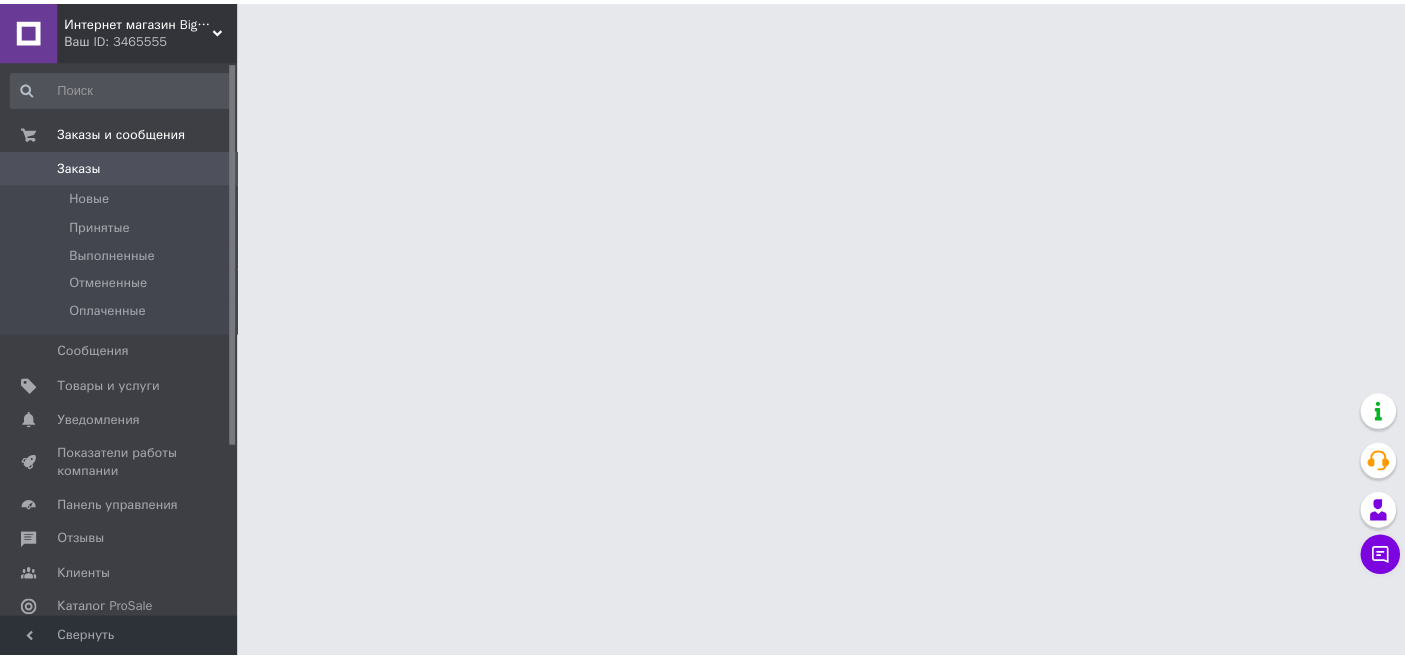 scroll, scrollTop: 0, scrollLeft: 0, axis: both 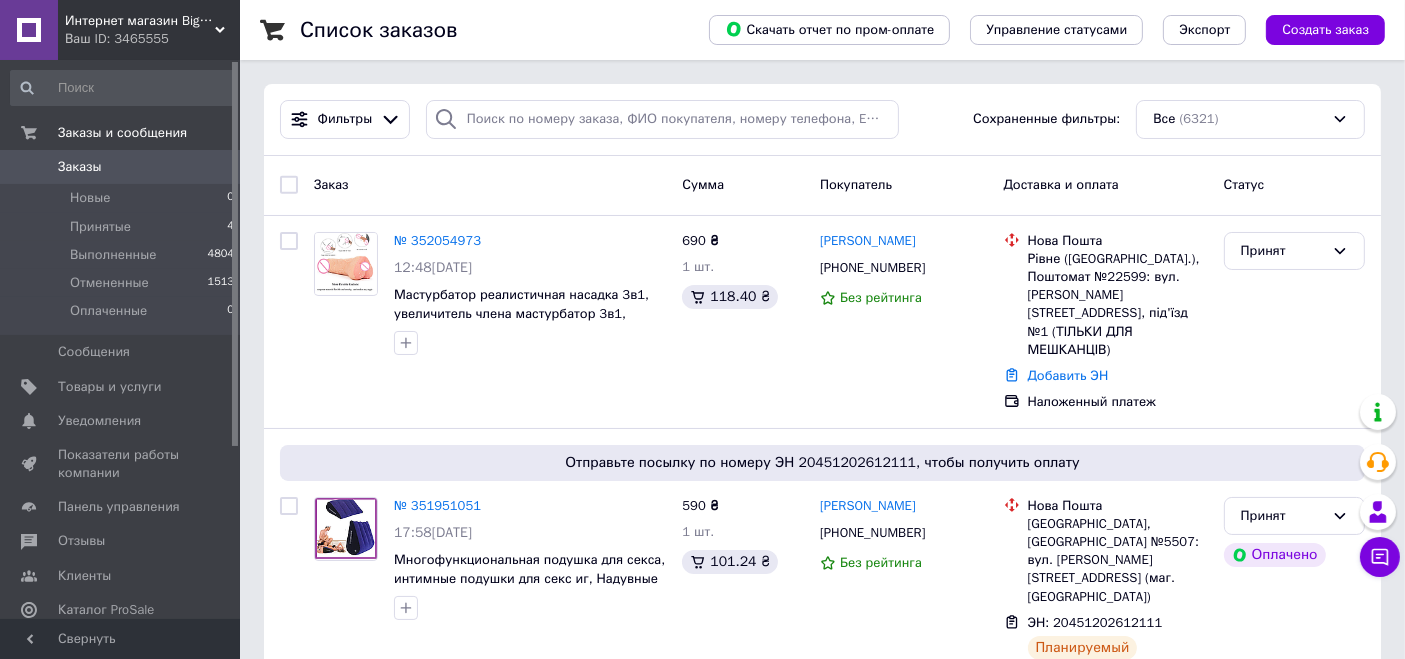 click on "Интернет магазин Big Store" at bounding box center (140, 21) 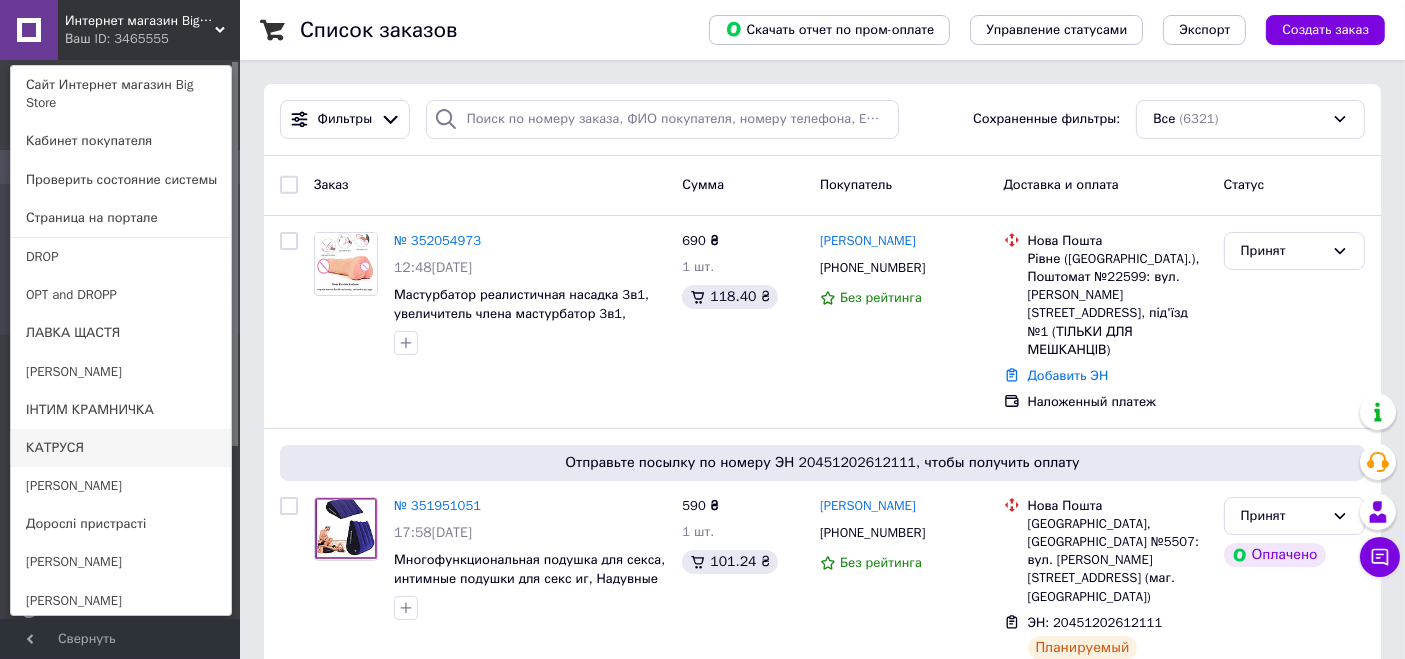 click on "КАТРУСЯ" at bounding box center (121, 448) 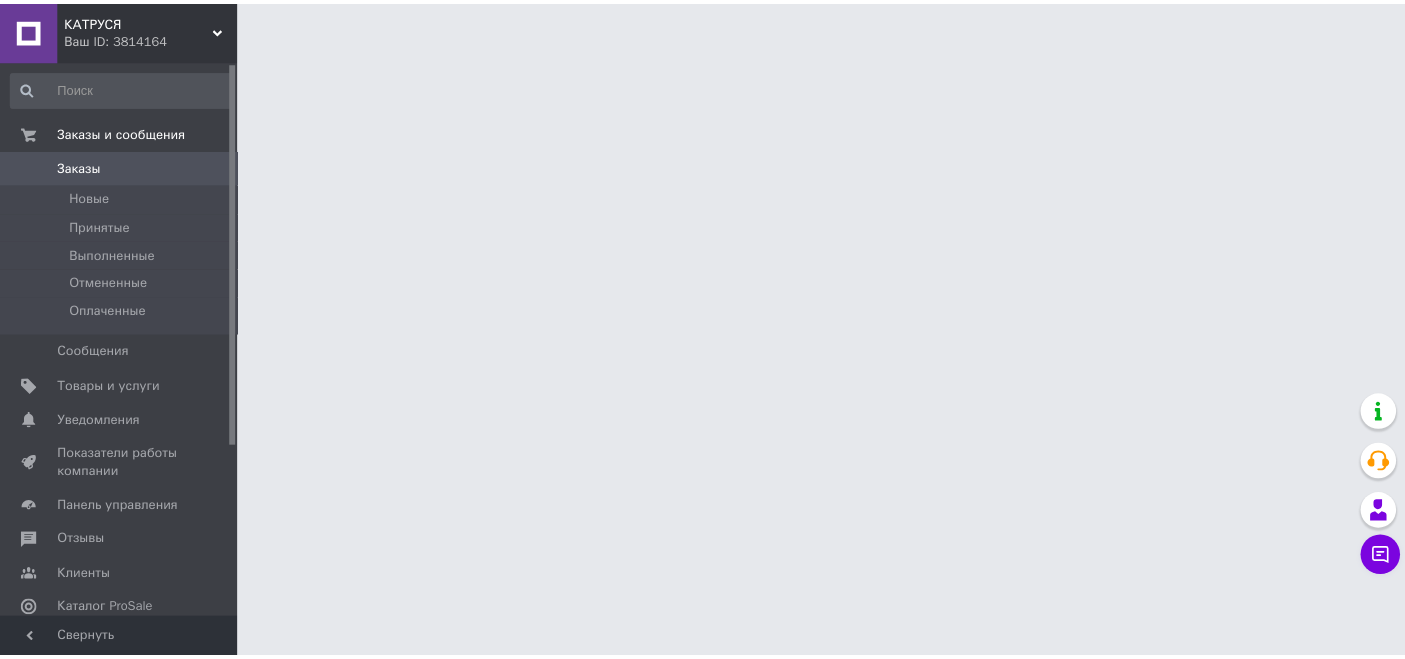scroll, scrollTop: 0, scrollLeft: 0, axis: both 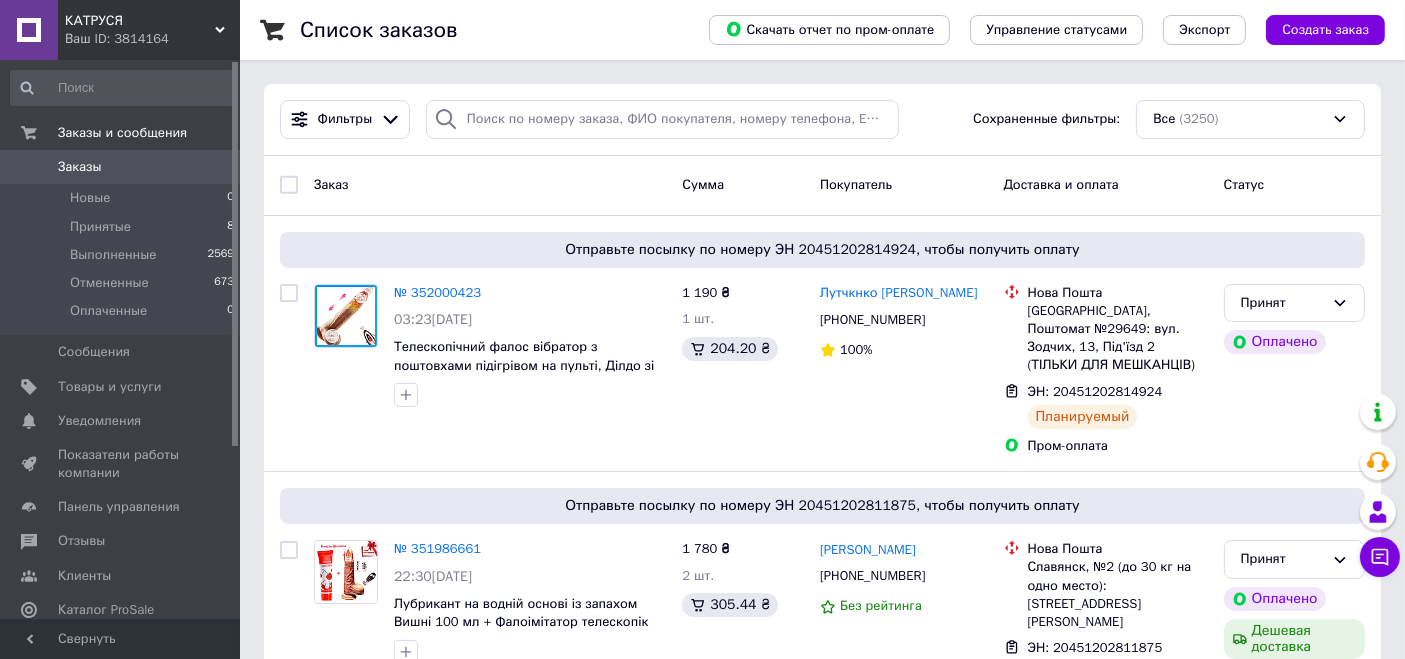 click on "КАТРУСЯ" at bounding box center (140, 21) 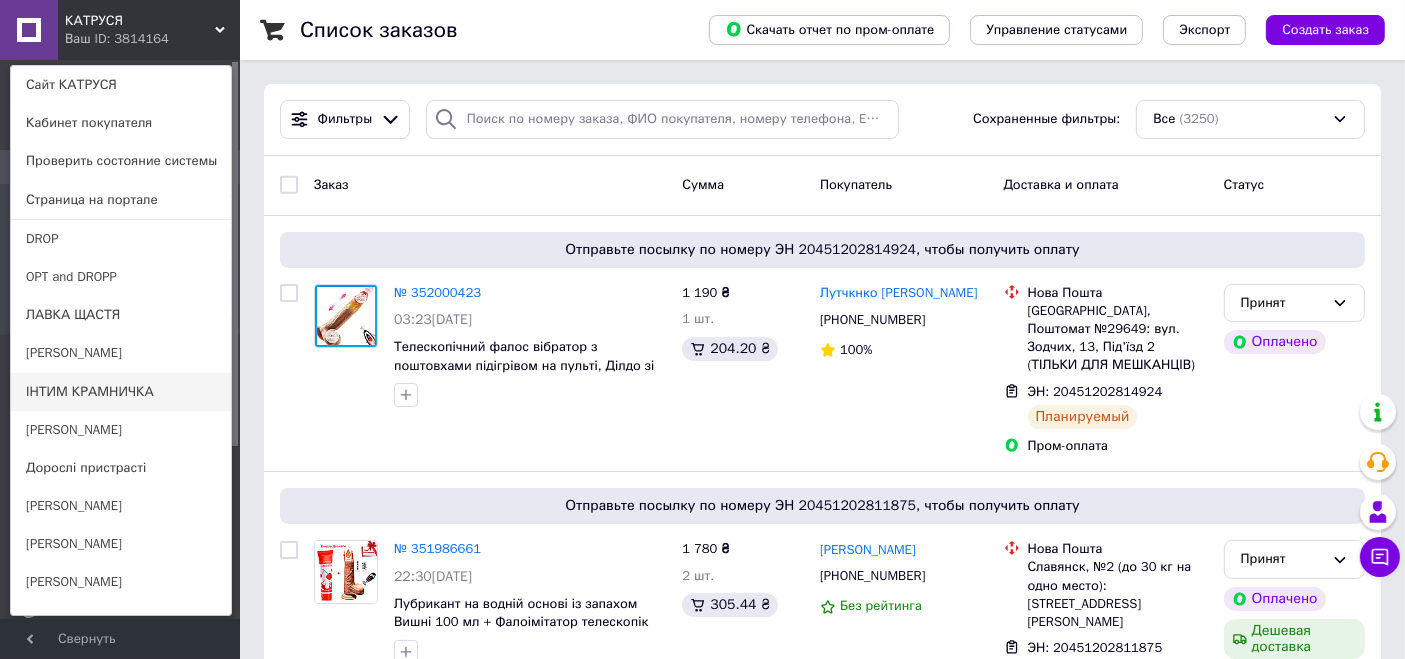 click on "ІНТИМ КРАМНИЧКА" at bounding box center (121, 392) 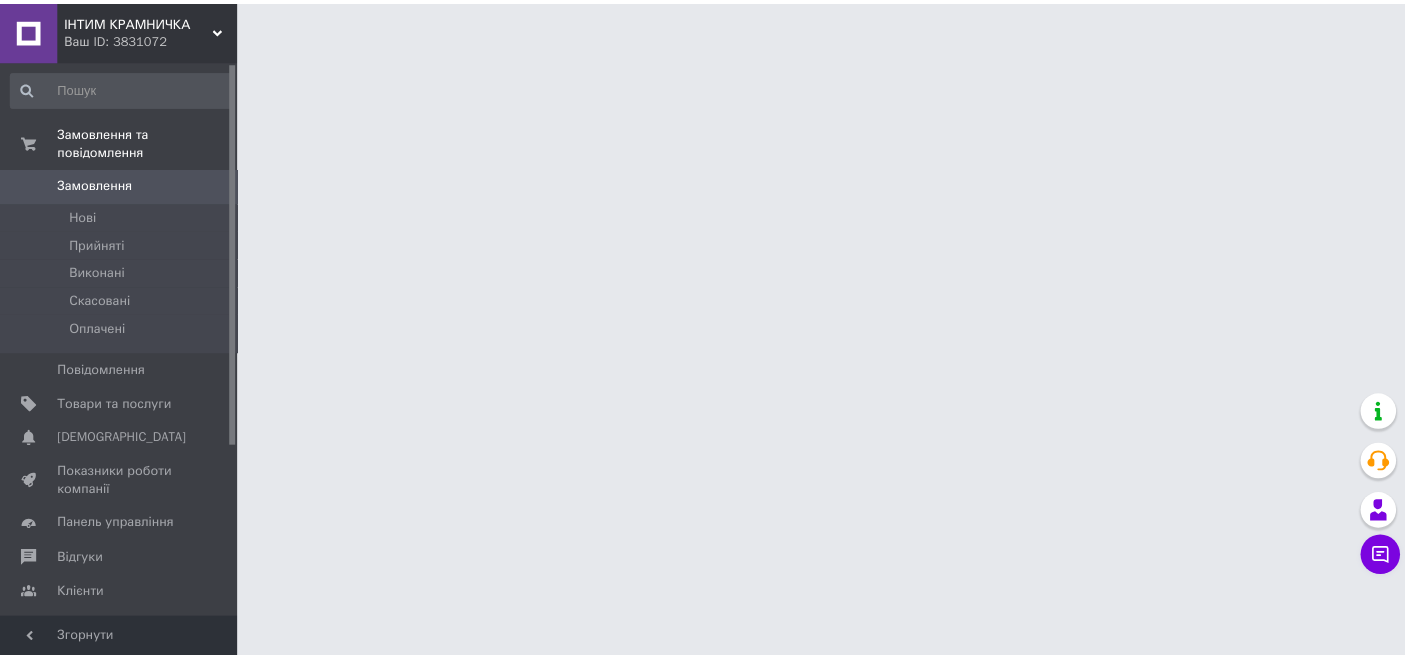 scroll, scrollTop: 0, scrollLeft: 0, axis: both 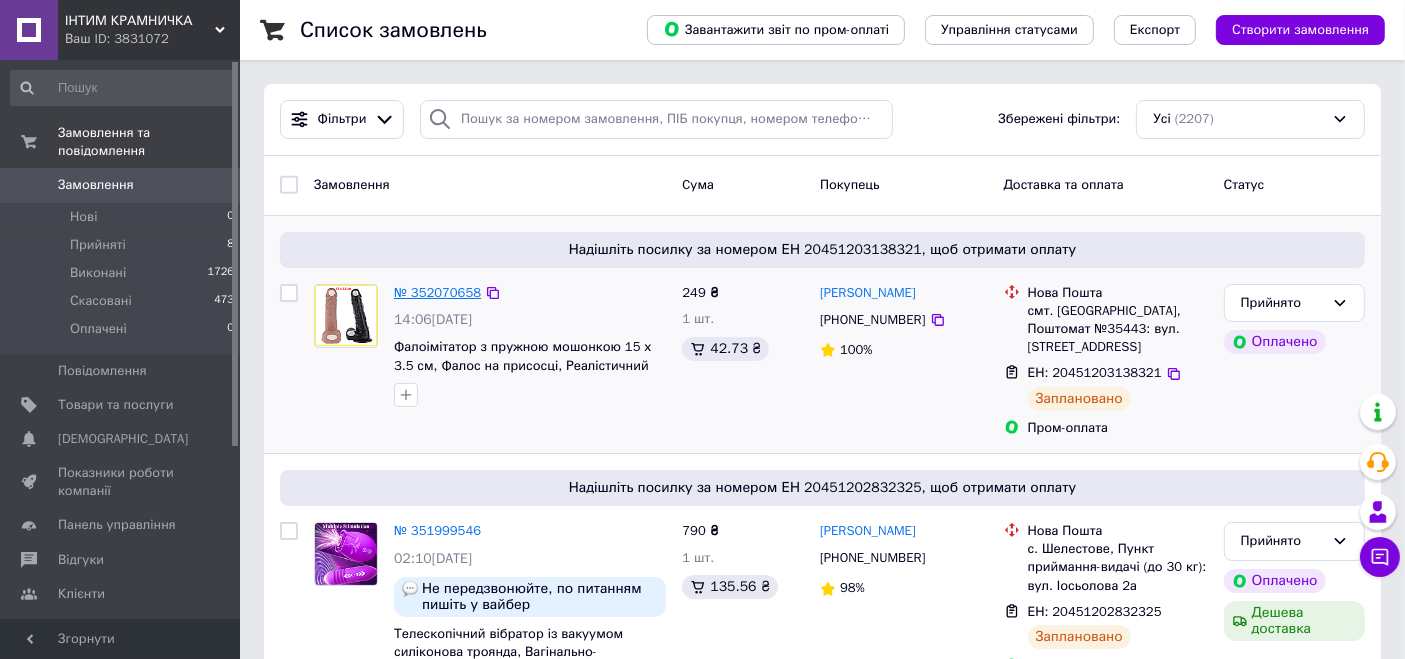 click on "№ 352070658" at bounding box center [437, 292] 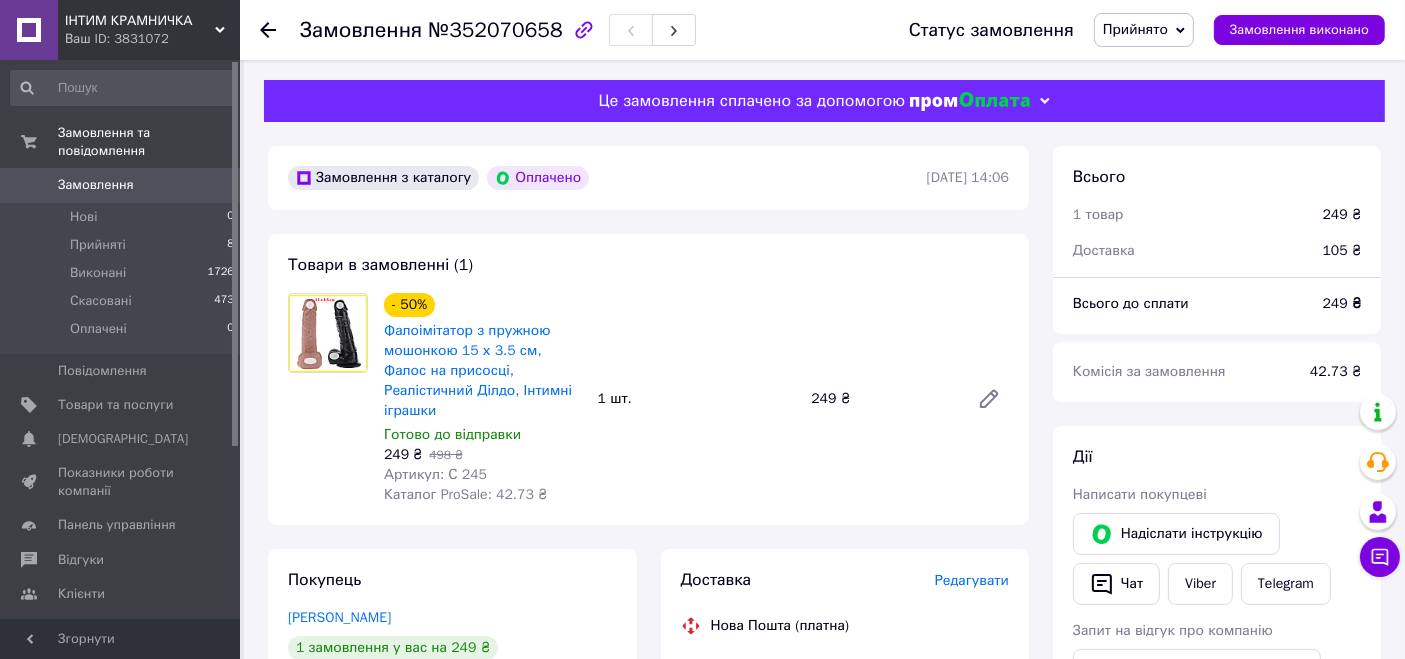 click on "Ваш ID: 3831072" at bounding box center [152, 39] 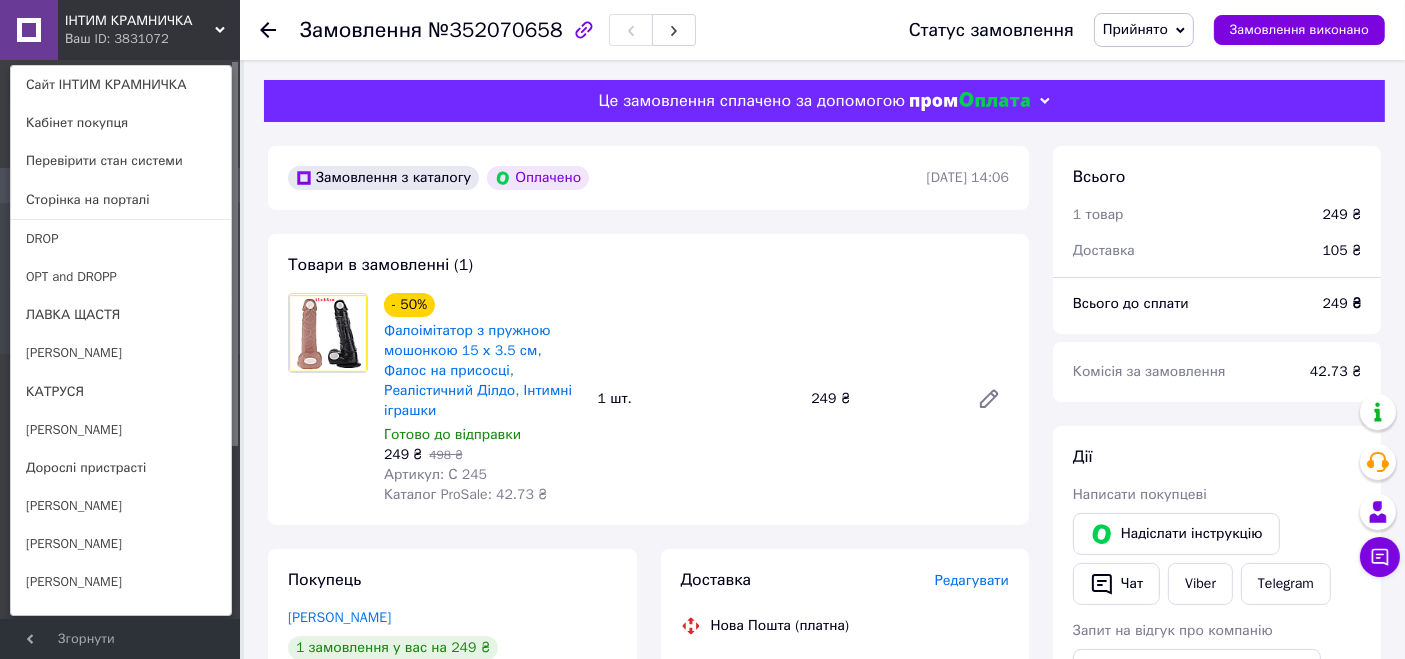 click on "Ваш ID: 3831072" at bounding box center (107, 39) 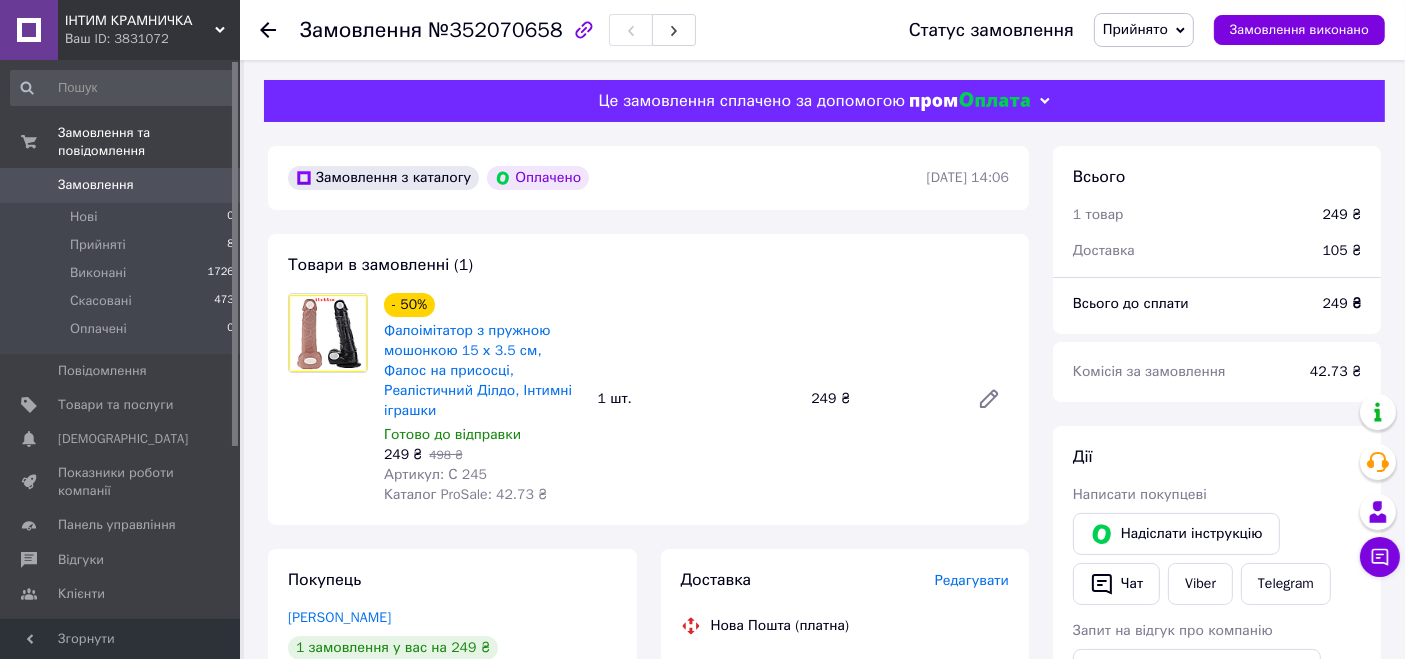 click on "Замовлення" at bounding box center (96, 185) 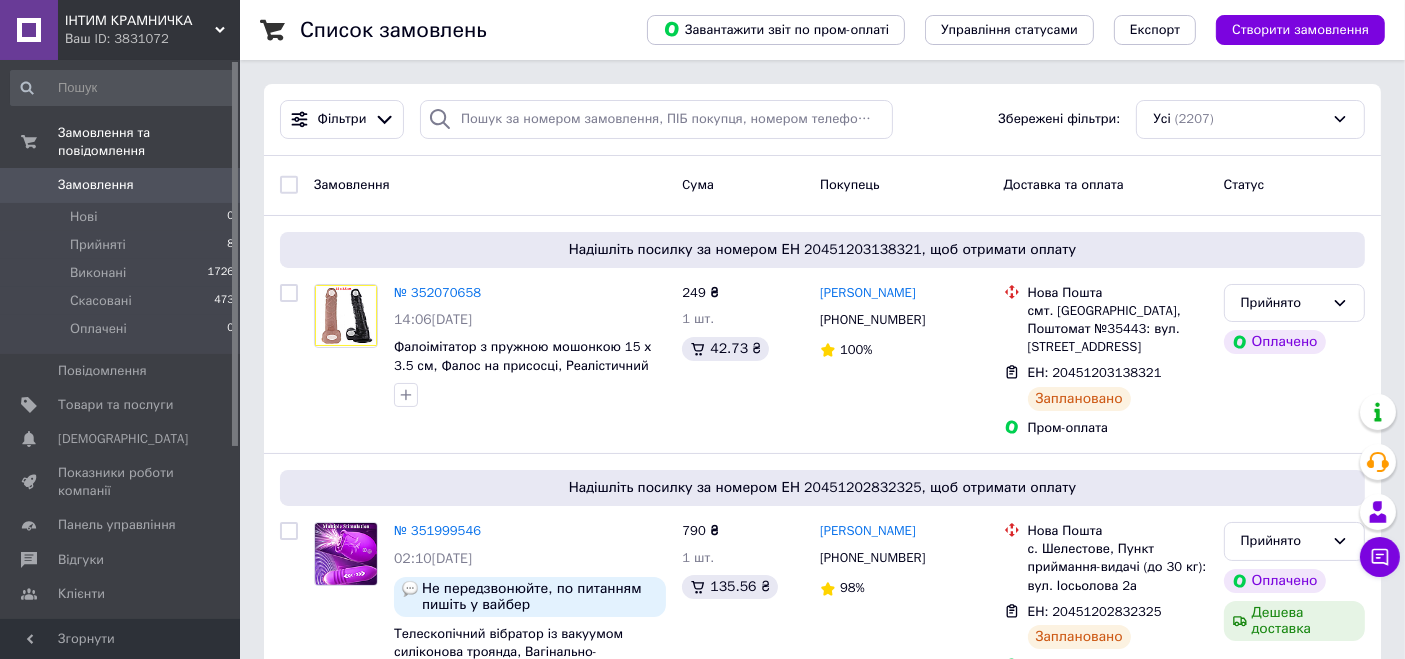 click on "ІНТИМ КРАМНИЧКА" at bounding box center (140, 21) 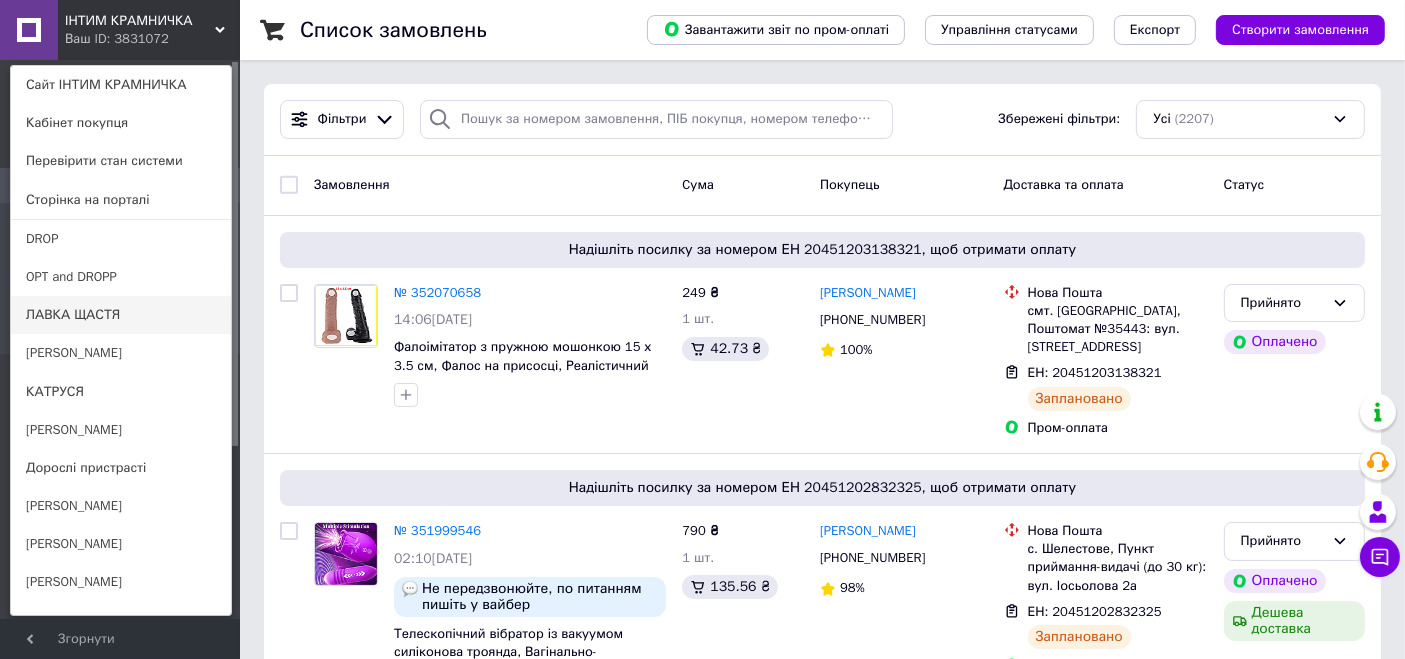 scroll, scrollTop: 177, scrollLeft: 0, axis: vertical 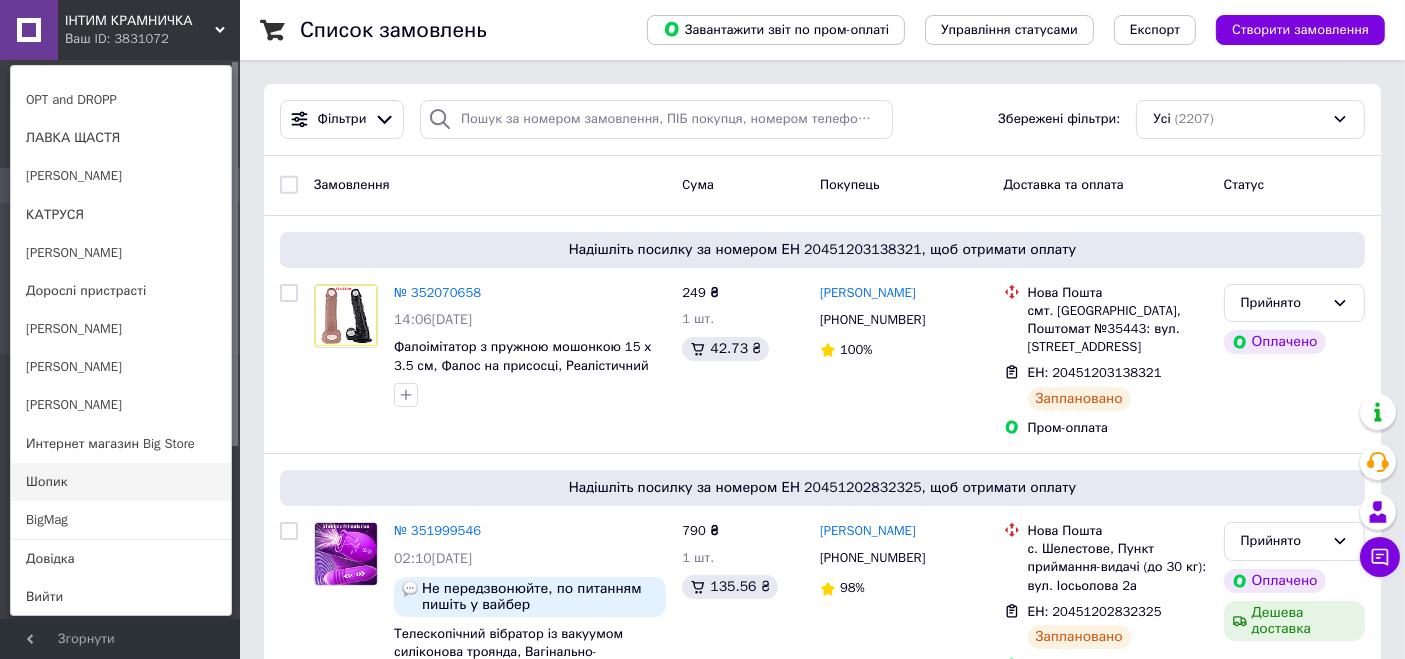 click on "Шопик" at bounding box center [121, 482] 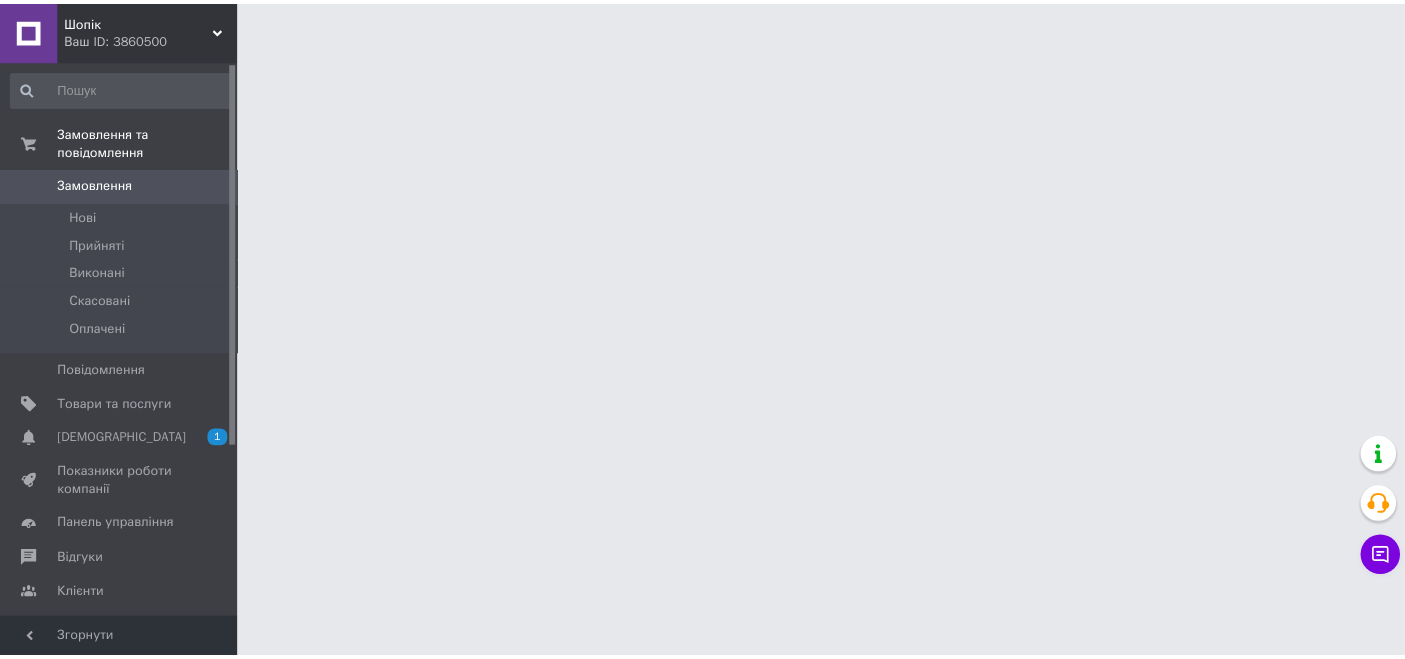 scroll, scrollTop: 0, scrollLeft: 0, axis: both 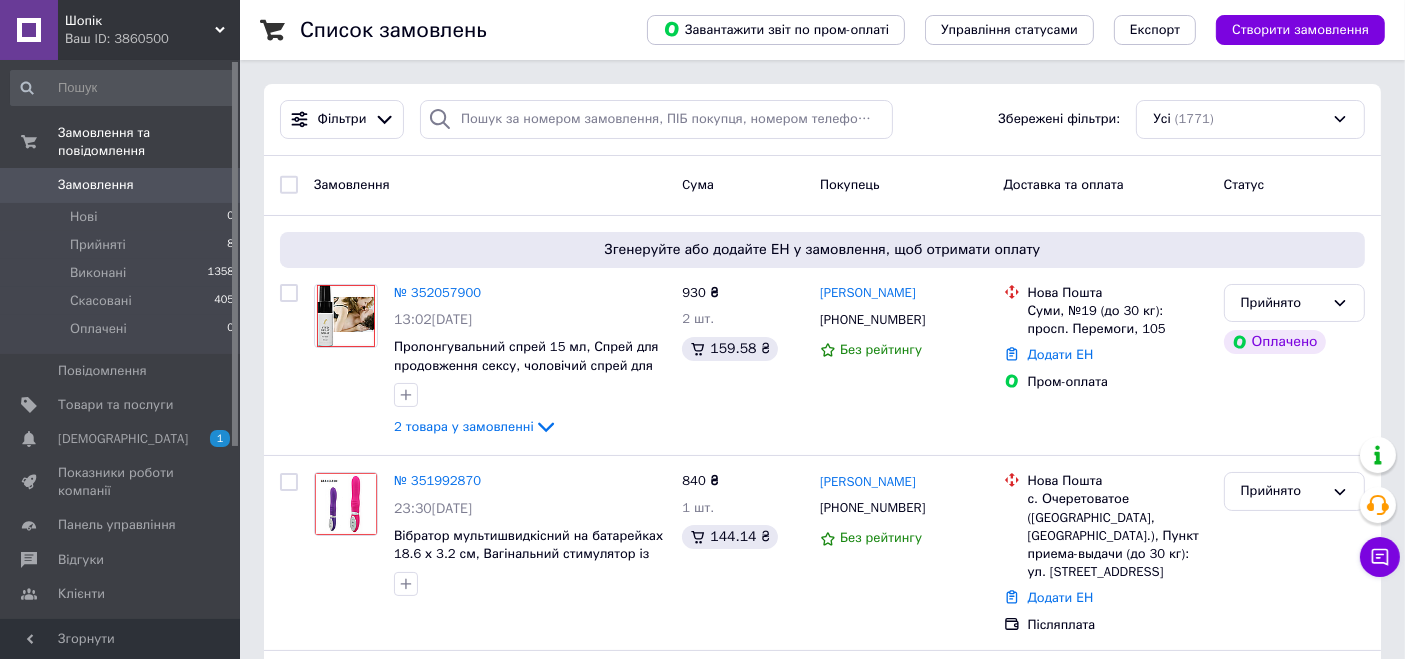 click on "Шопік" at bounding box center [140, 21] 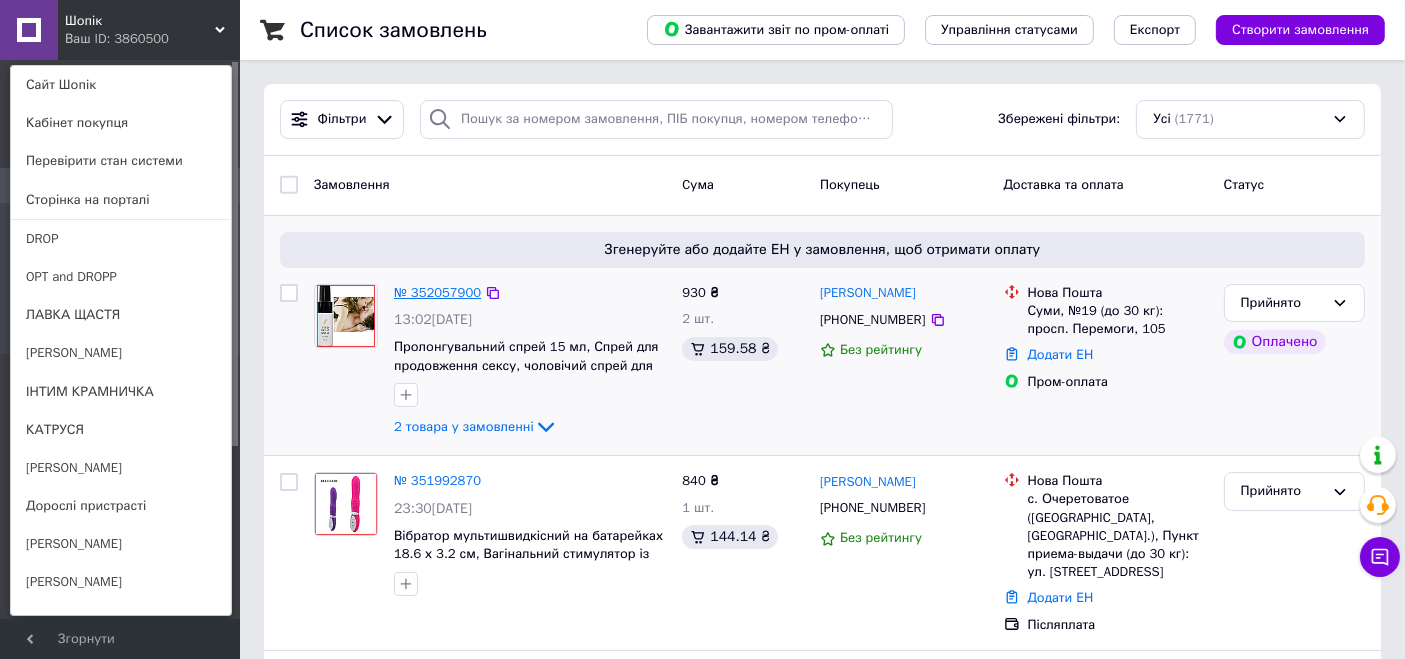 click on "№ 352057900" at bounding box center (437, 292) 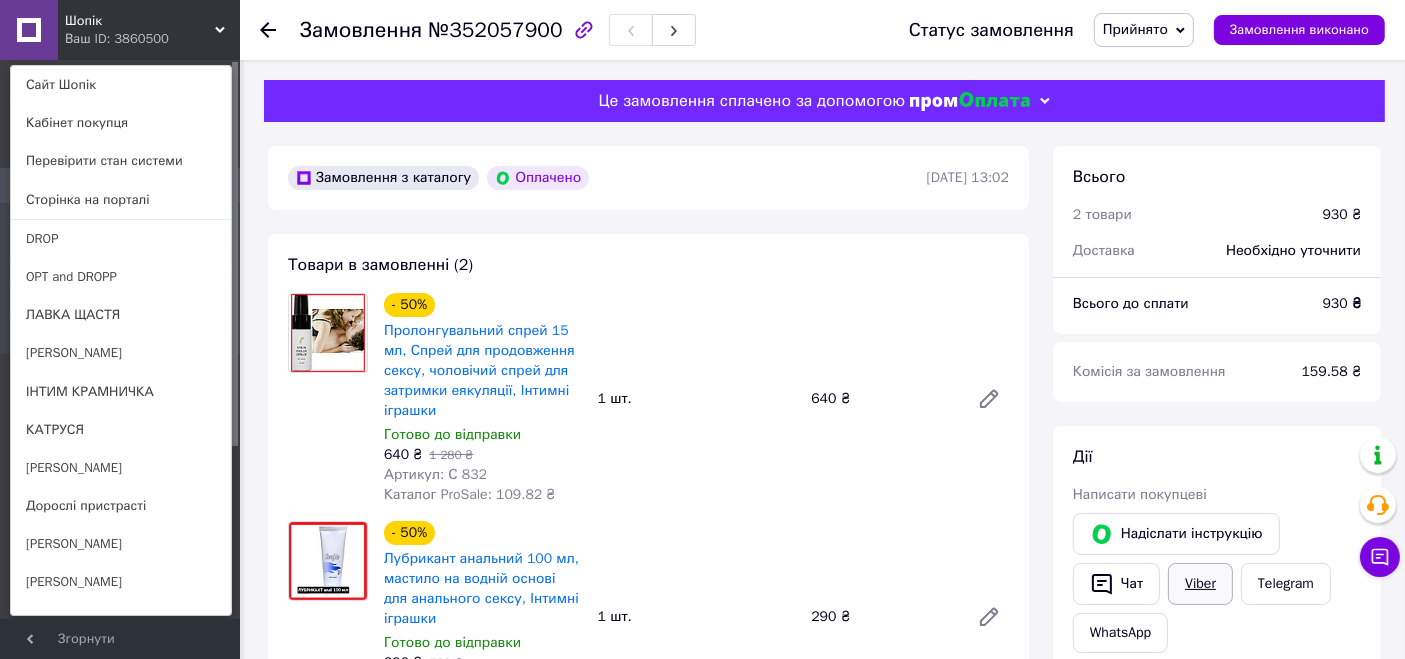 click on "Viber" at bounding box center [1200, 584] 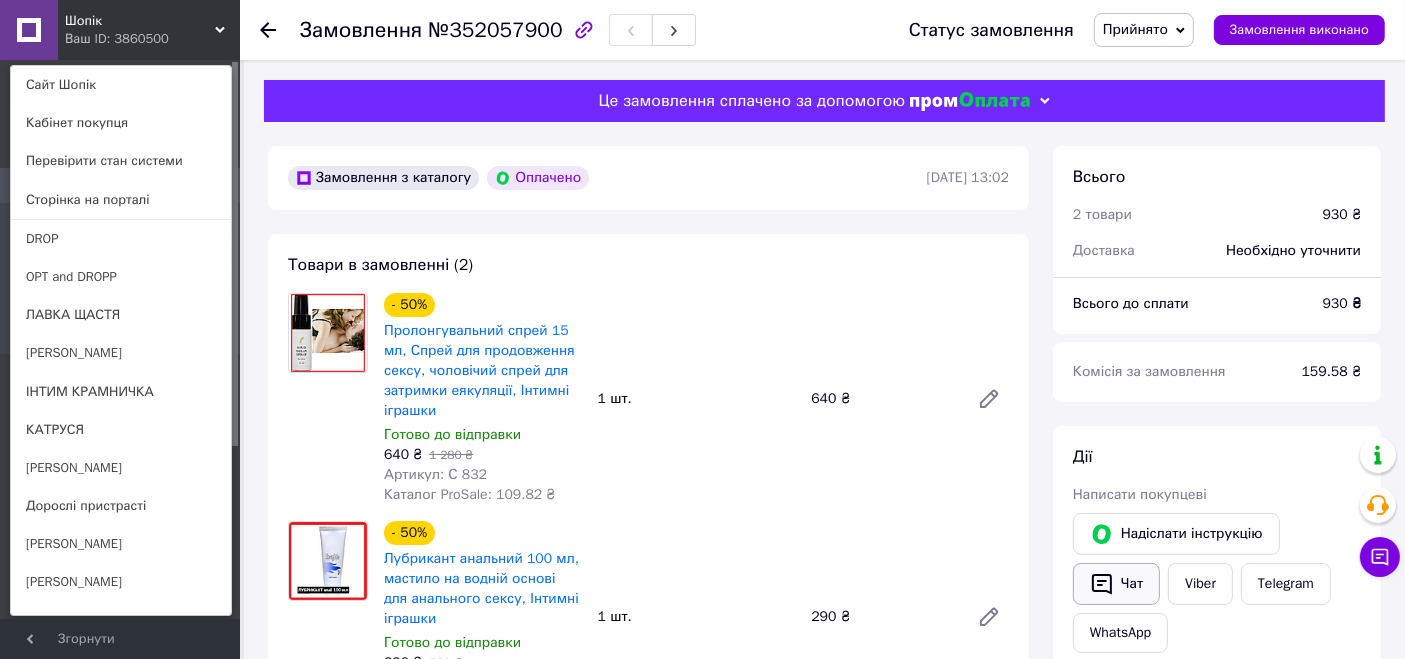 click on "Чат" at bounding box center [1116, 584] 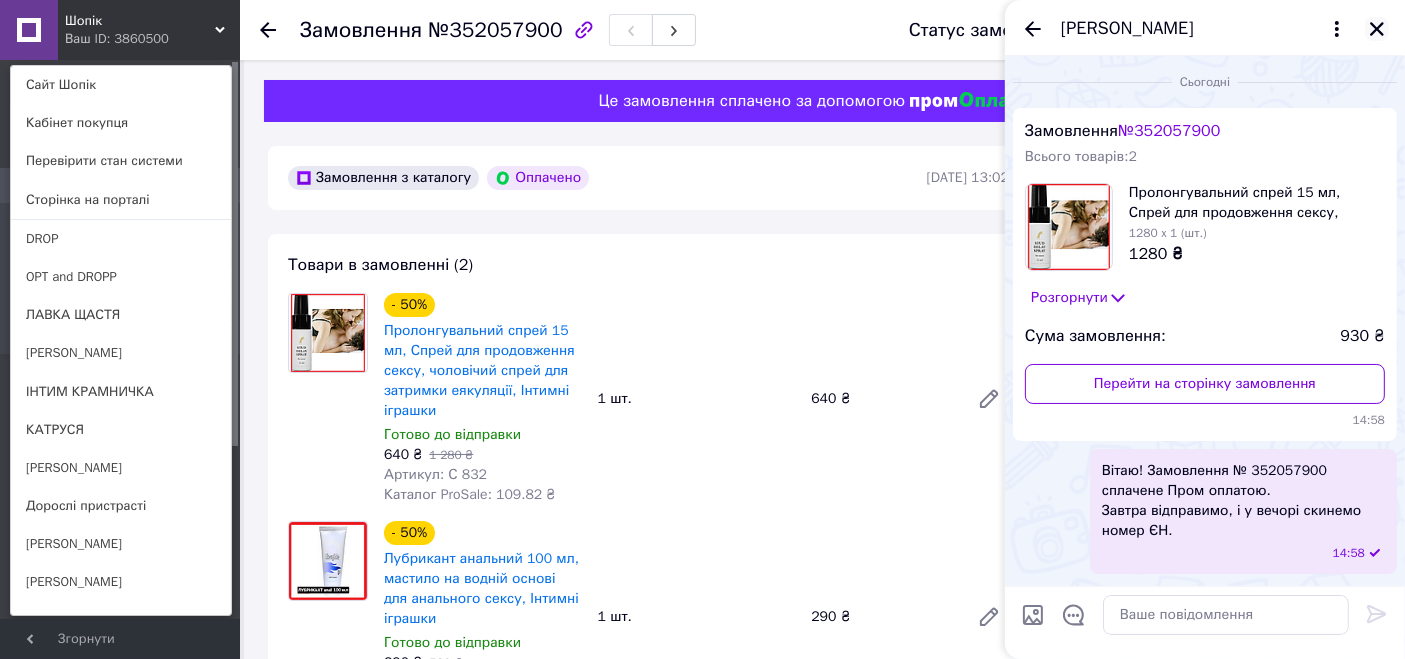 click 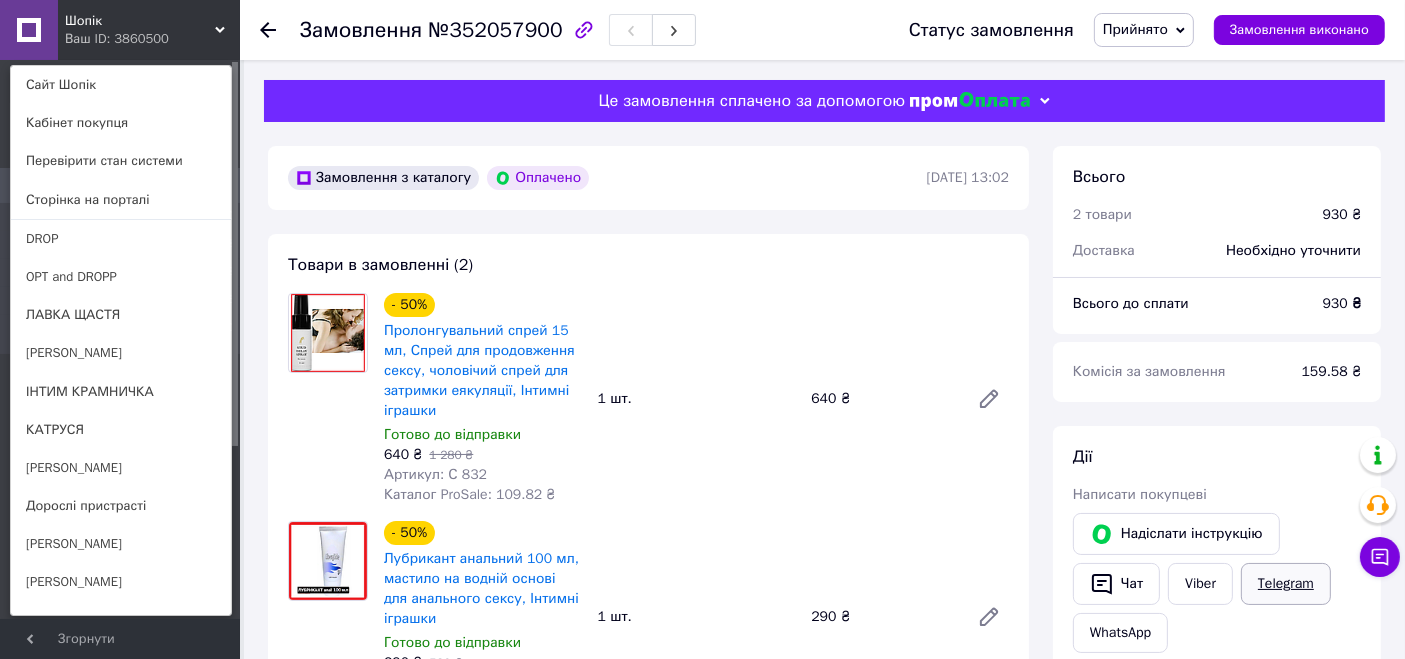 click on "Telegram" at bounding box center (1286, 584) 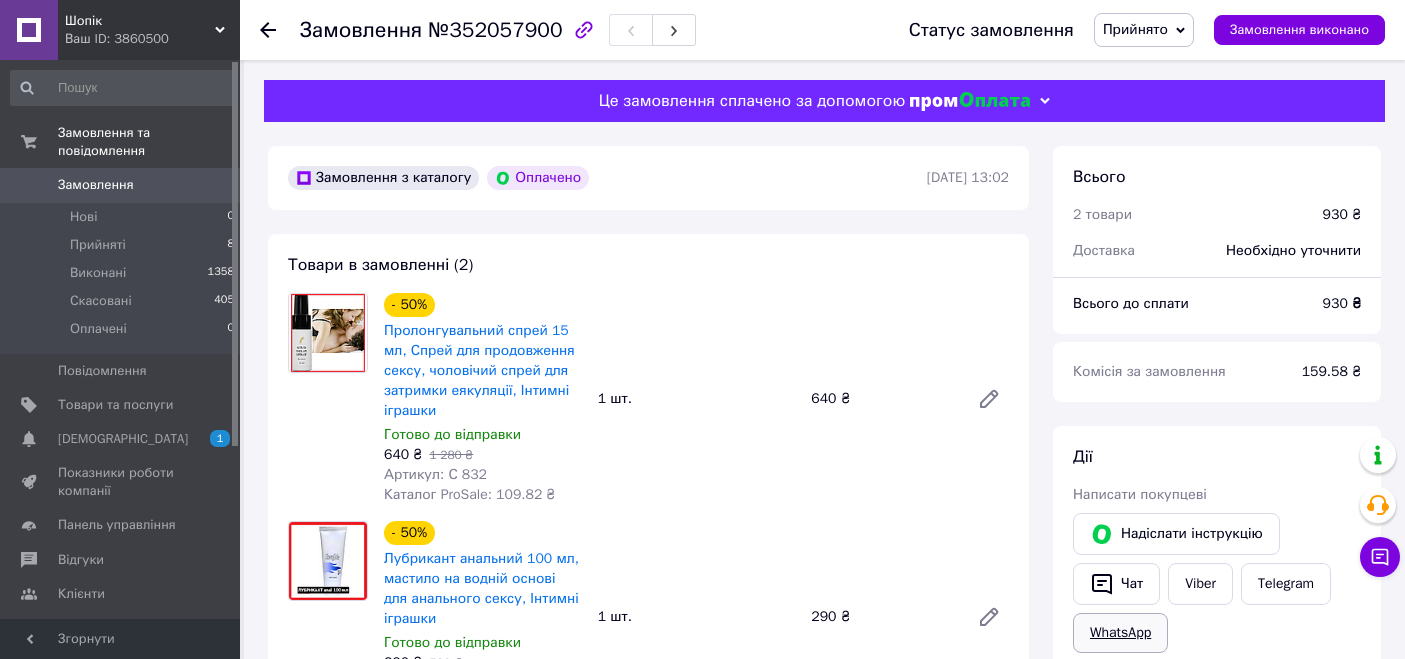 scroll, scrollTop: 0, scrollLeft: 0, axis: both 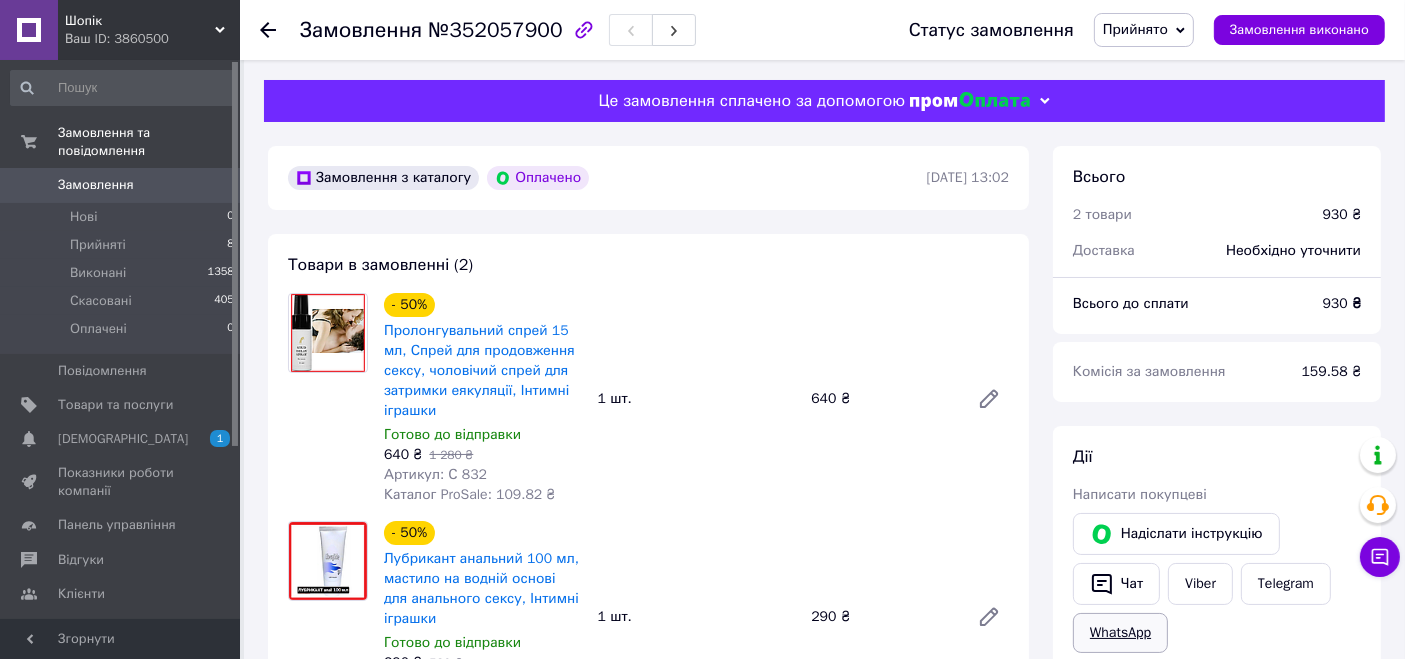 click on "WhatsApp" at bounding box center [1120, 633] 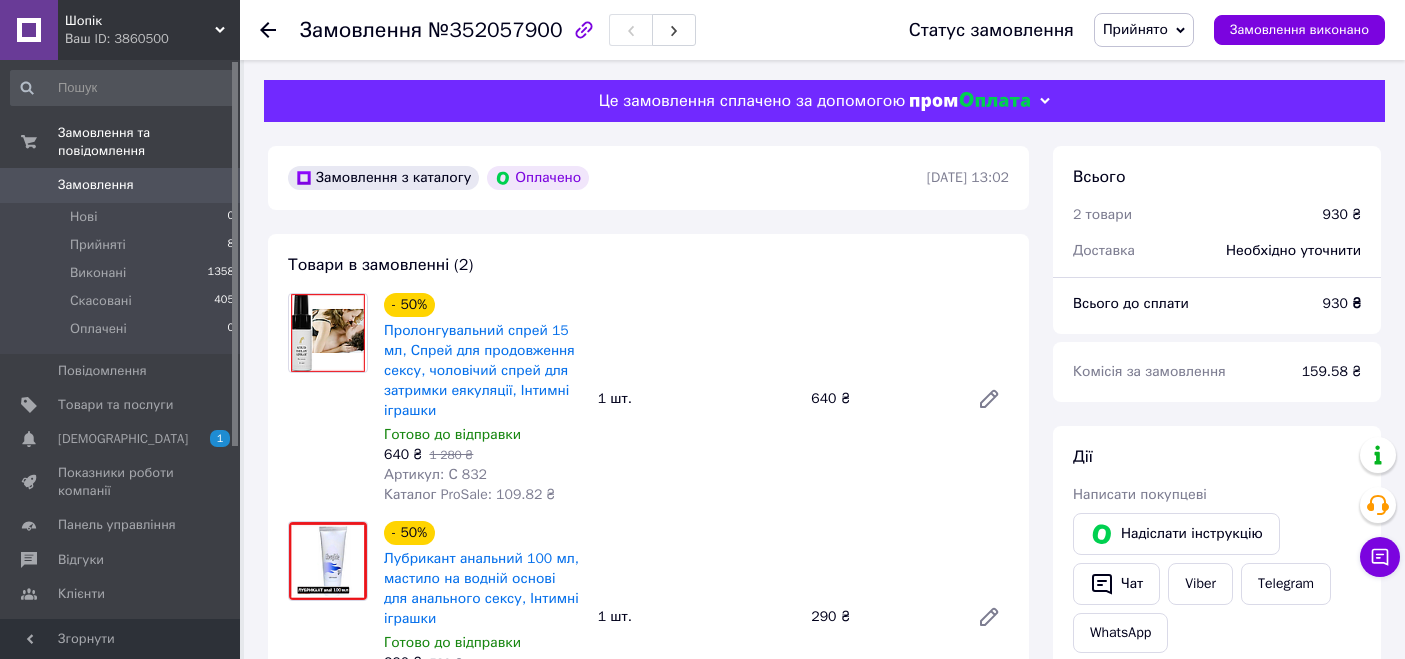 scroll, scrollTop: 0, scrollLeft: 0, axis: both 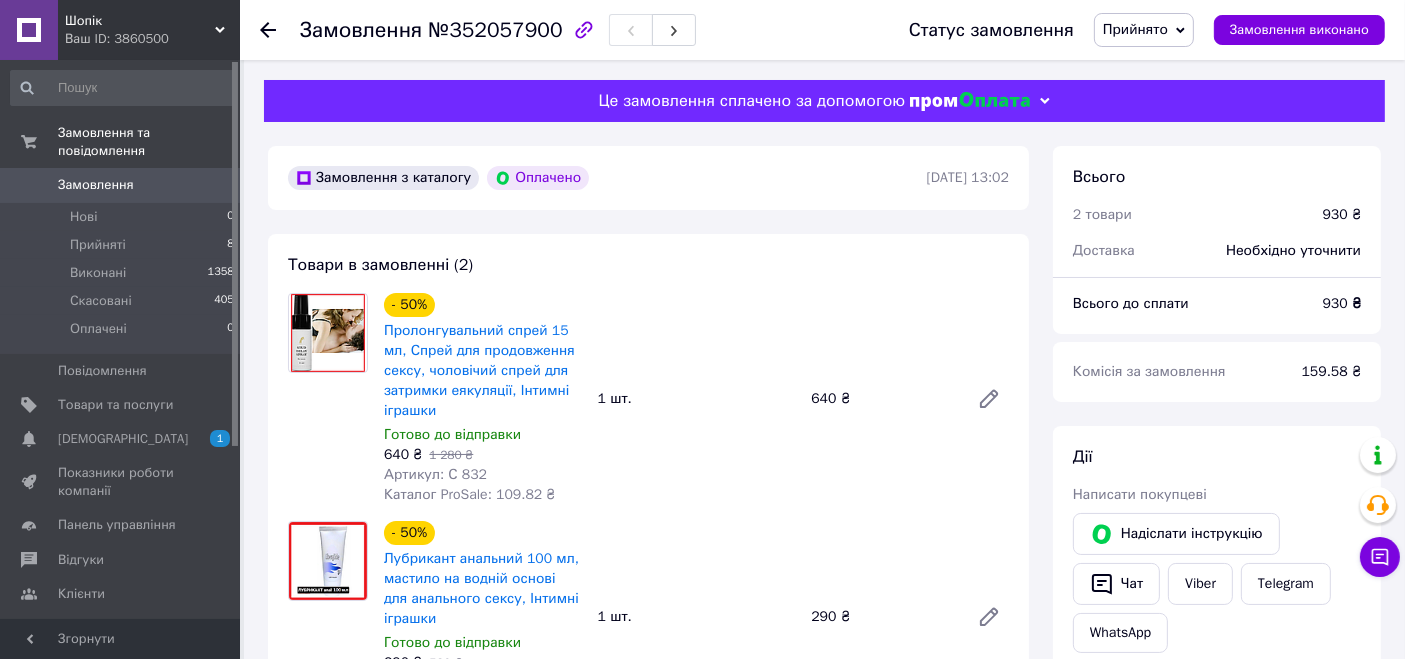 click on "Ваш ID: 3860500" at bounding box center [152, 39] 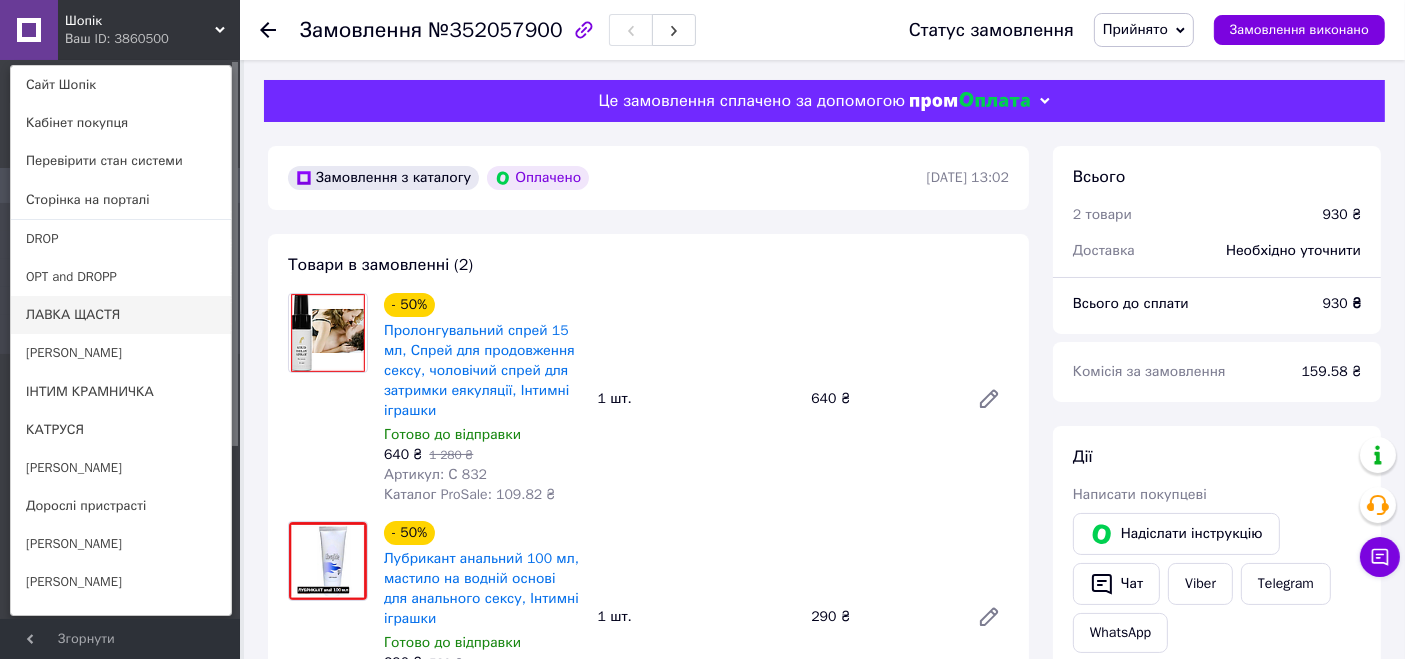 click on "ЛАВКА ЩАСТЯ" at bounding box center [121, 315] 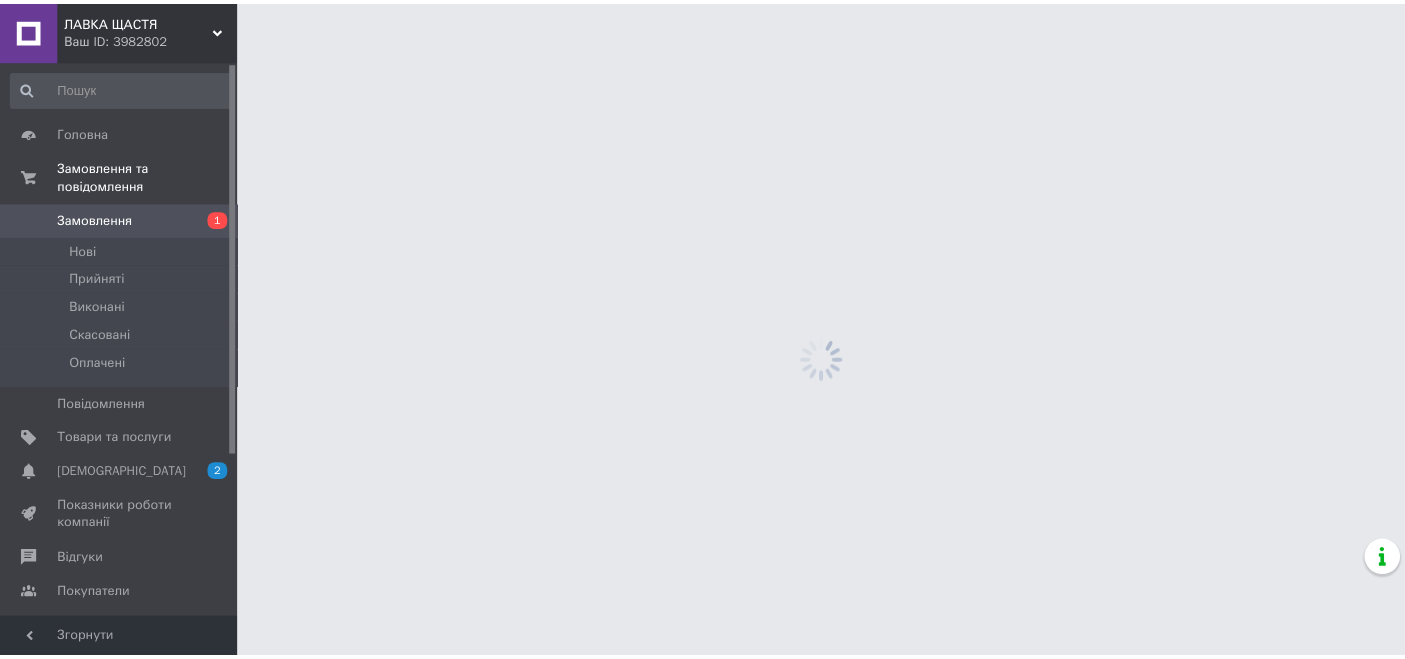 scroll, scrollTop: 0, scrollLeft: 0, axis: both 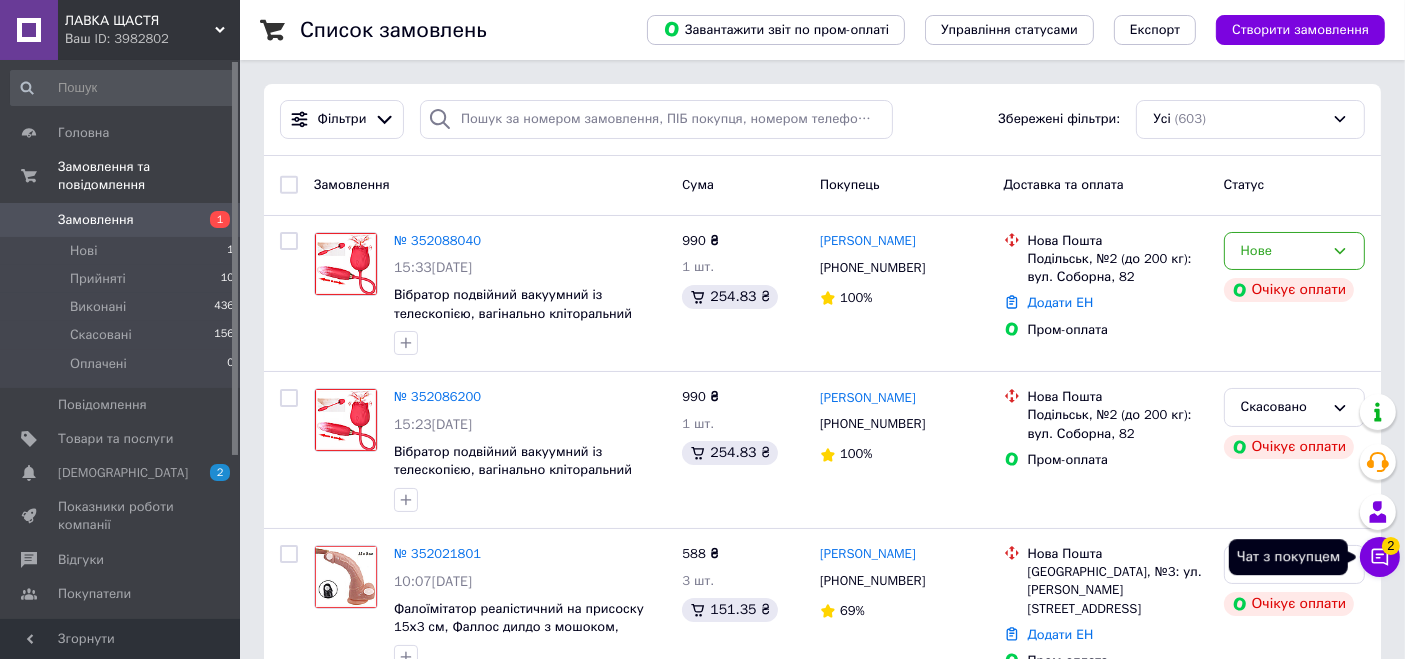click 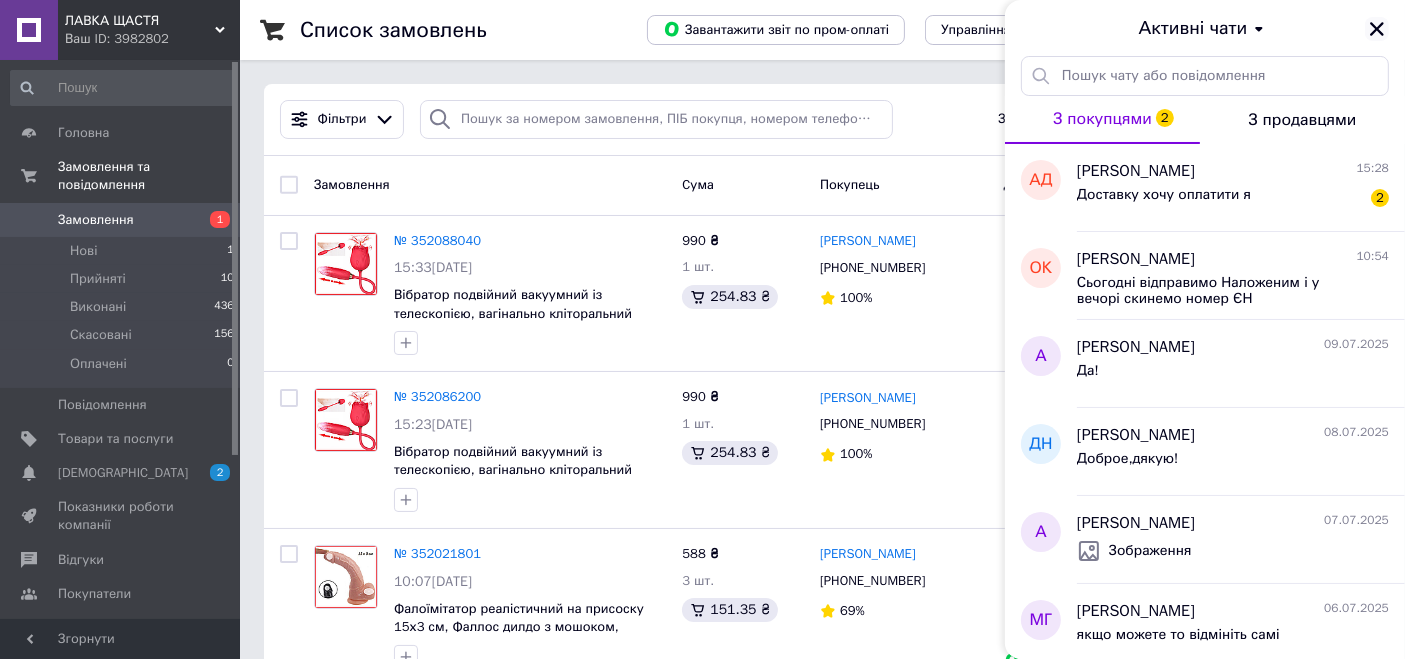 click 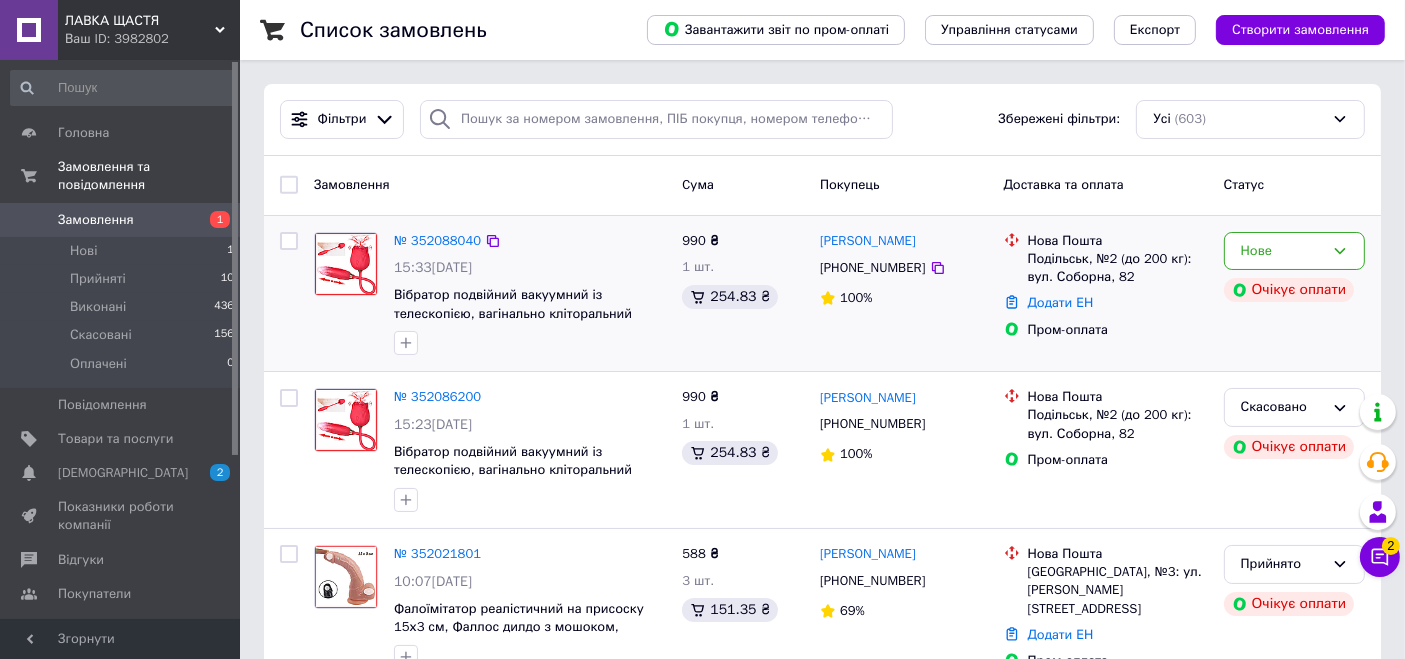 click on "№ 352088040" at bounding box center [437, 241] 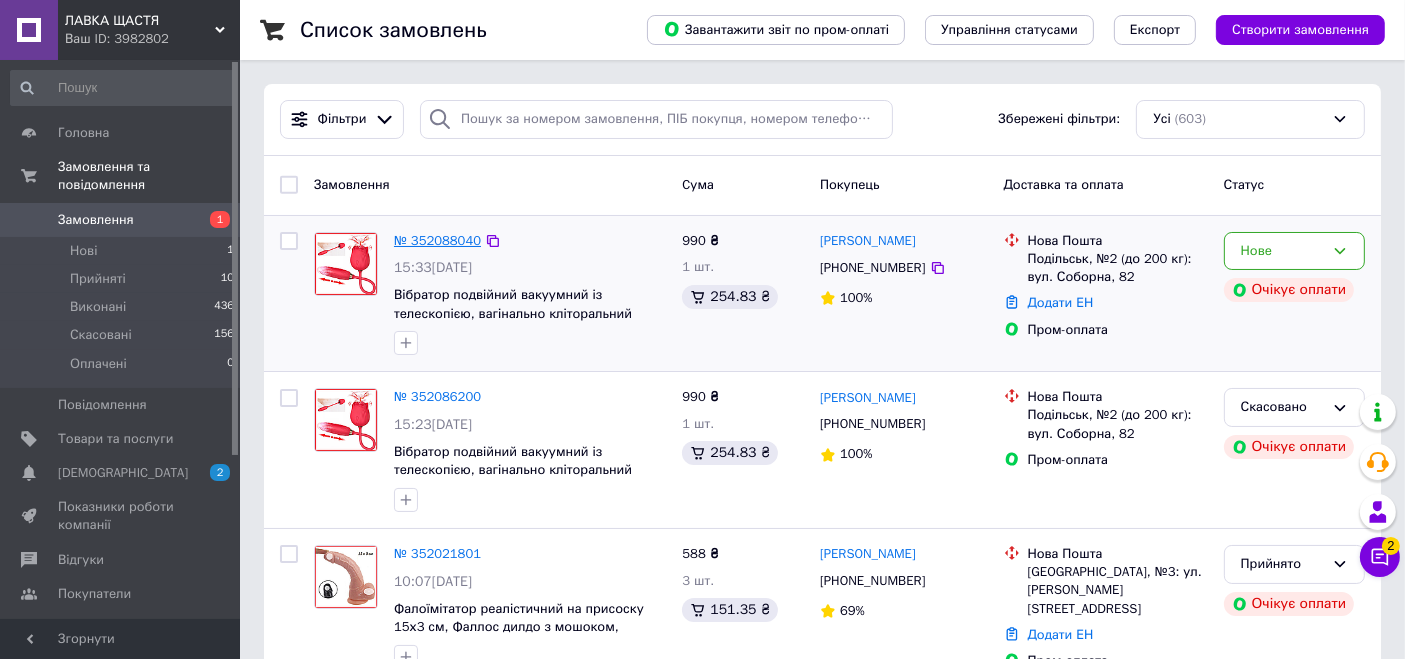 click on "№ 352088040" at bounding box center [437, 240] 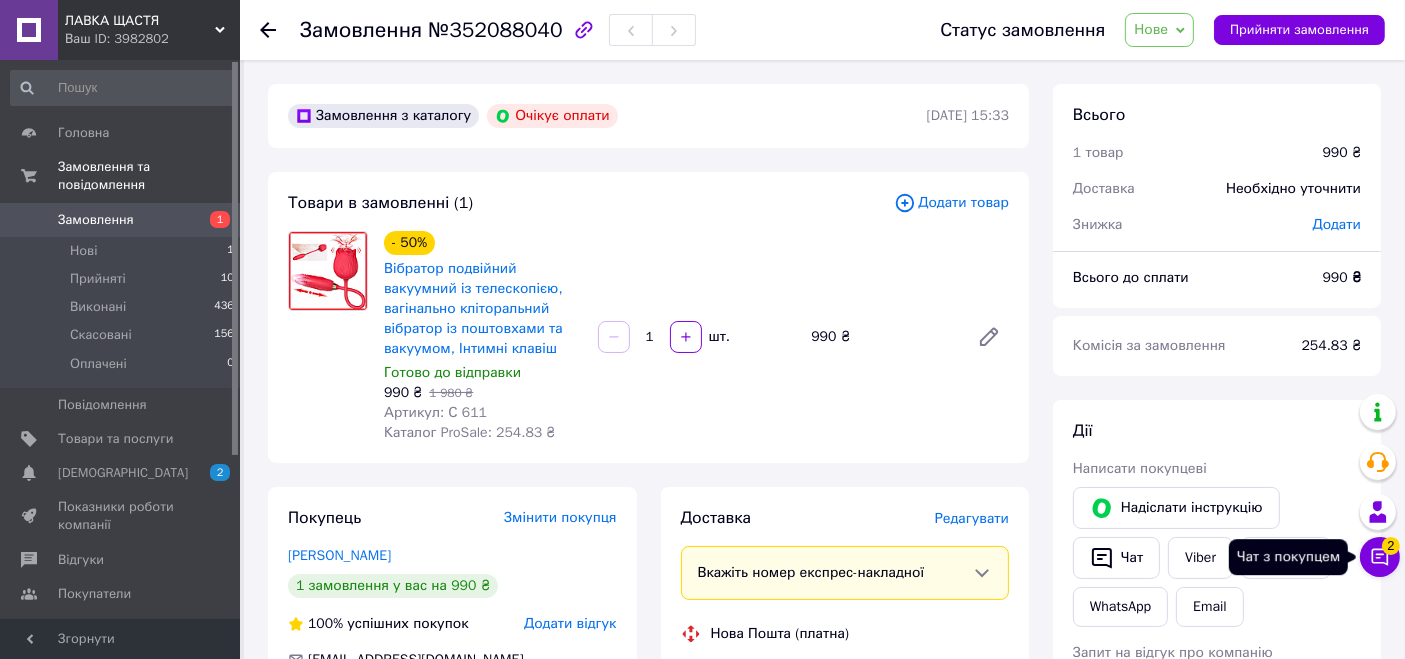 click 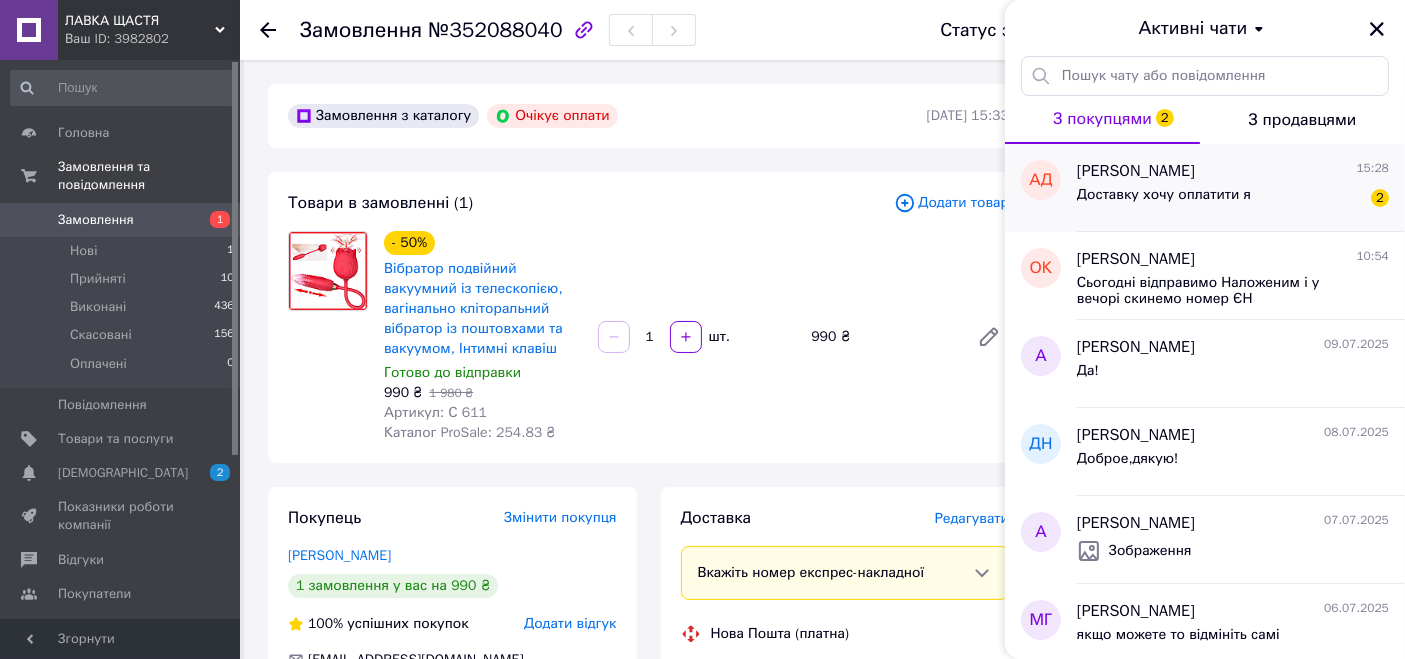 click on "Доставку хочу оплатити я" at bounding box center [1164, 195] 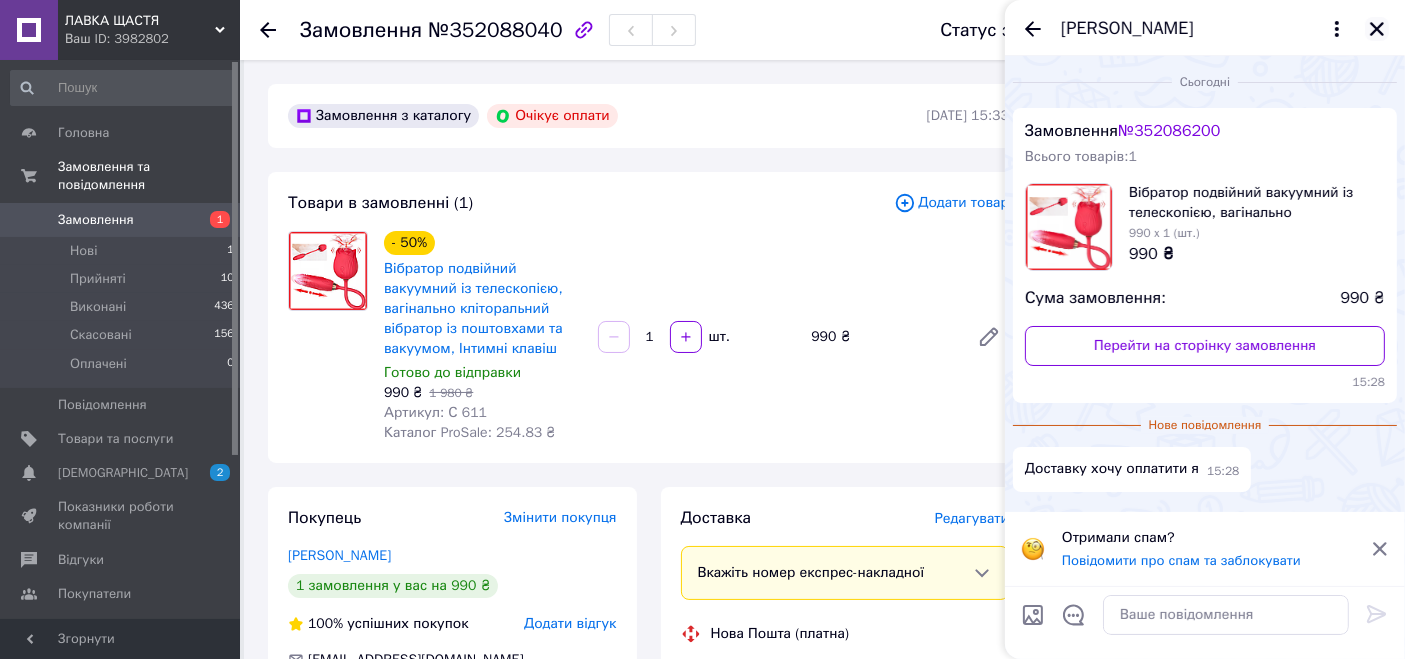 click at bounding box center [1377, 29] 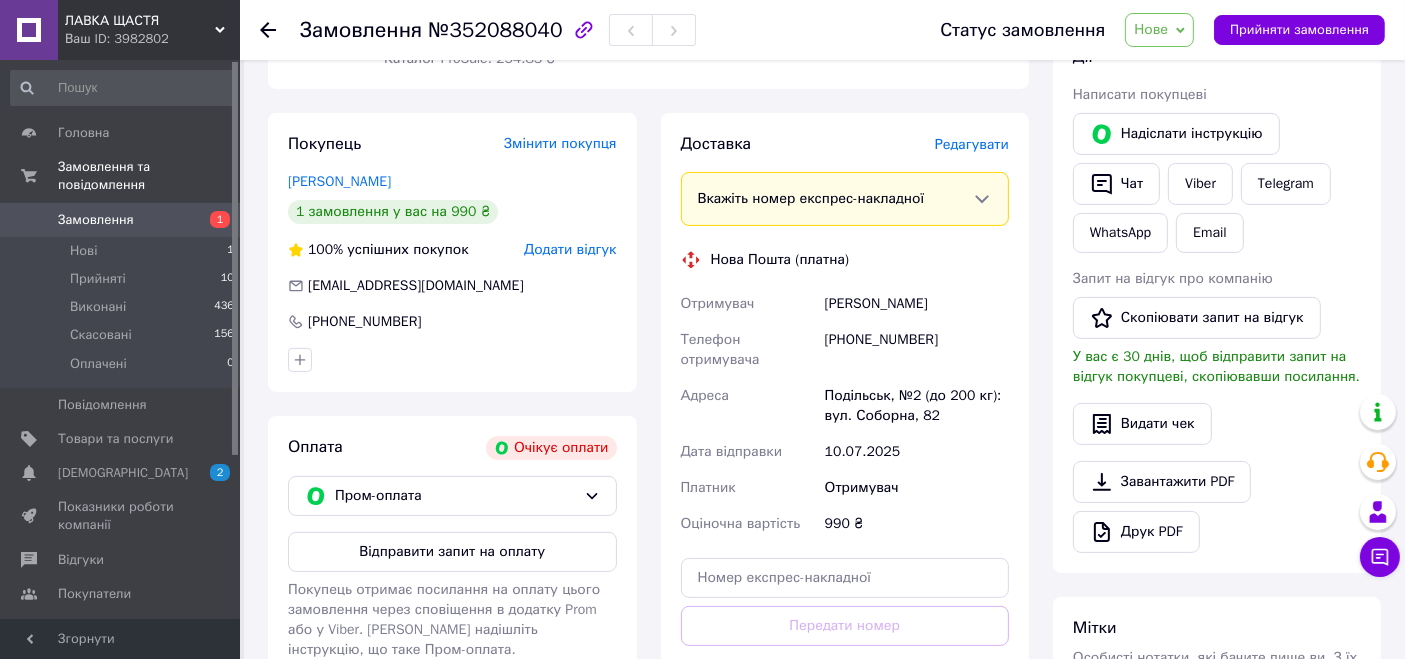 scroll, scrollTop: 444, scrollLeft: 0, axis: vertical 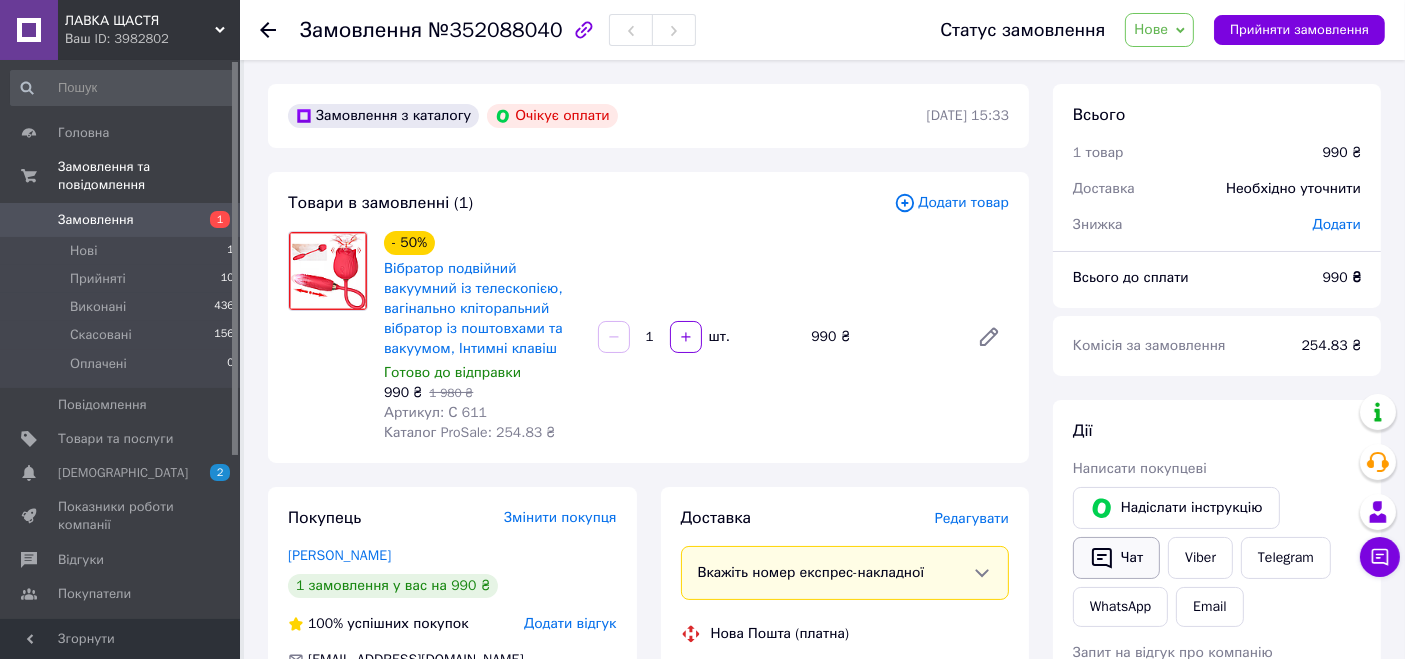 click on "Чат" at bounding box center (1116, 558) 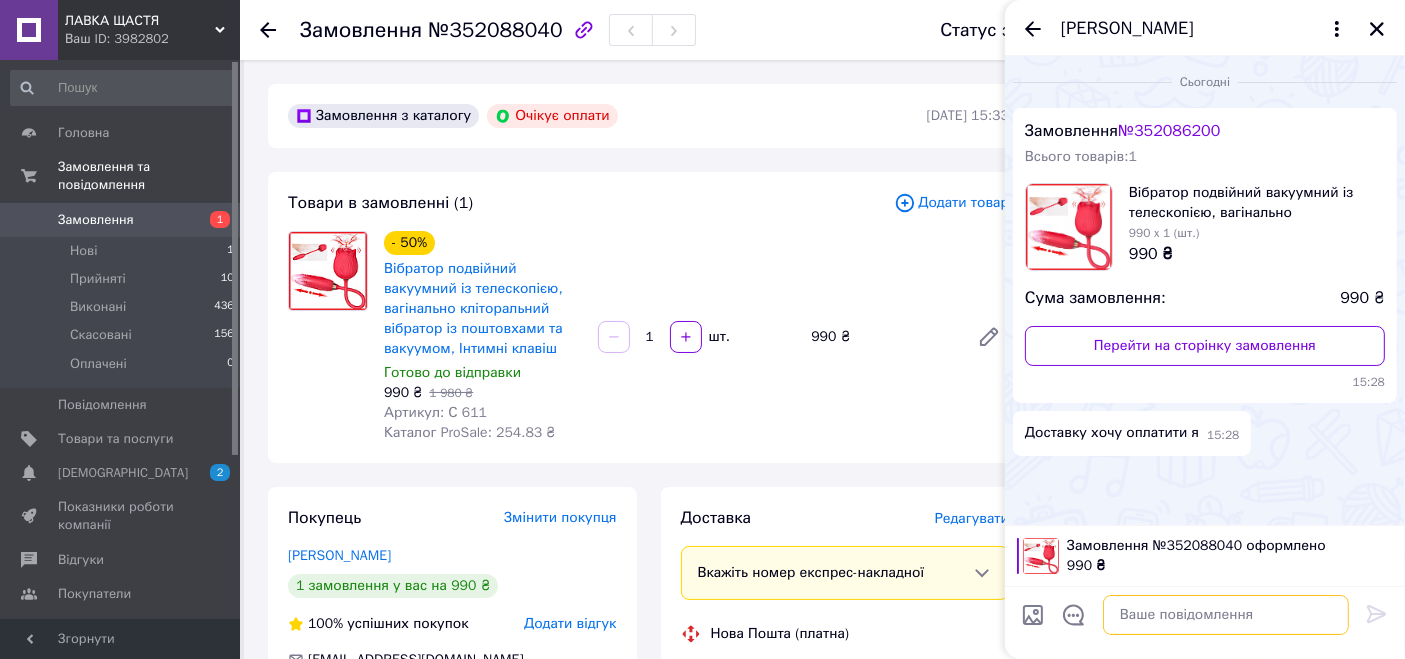 click at bounding box center (1226, 615) 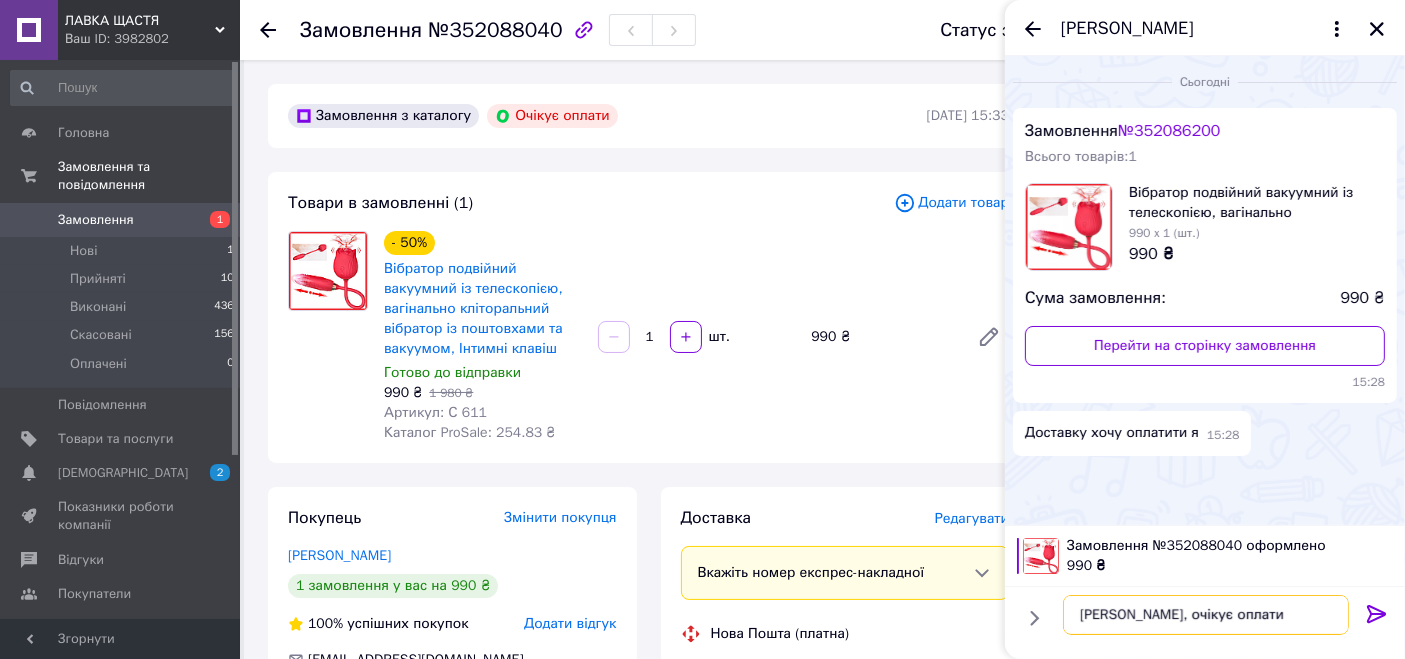 type on "[PERSON_NAME], очікує оплати зпмовлення" 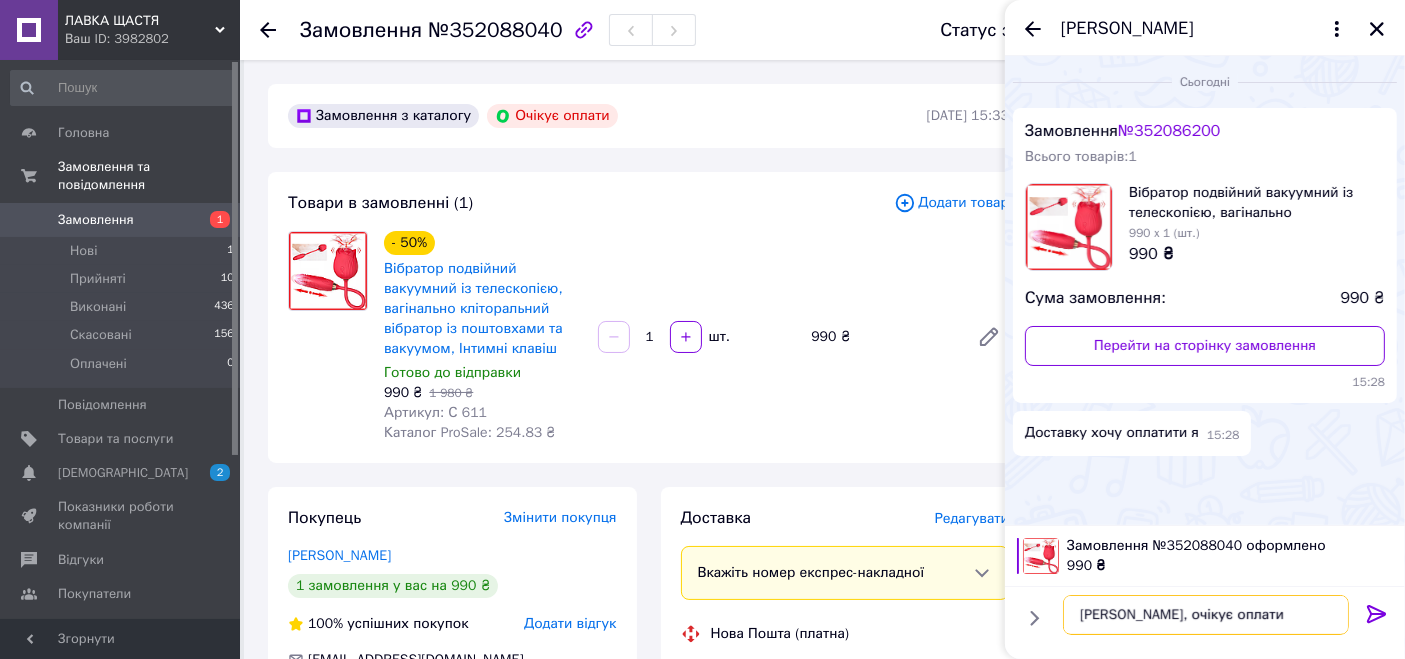 type 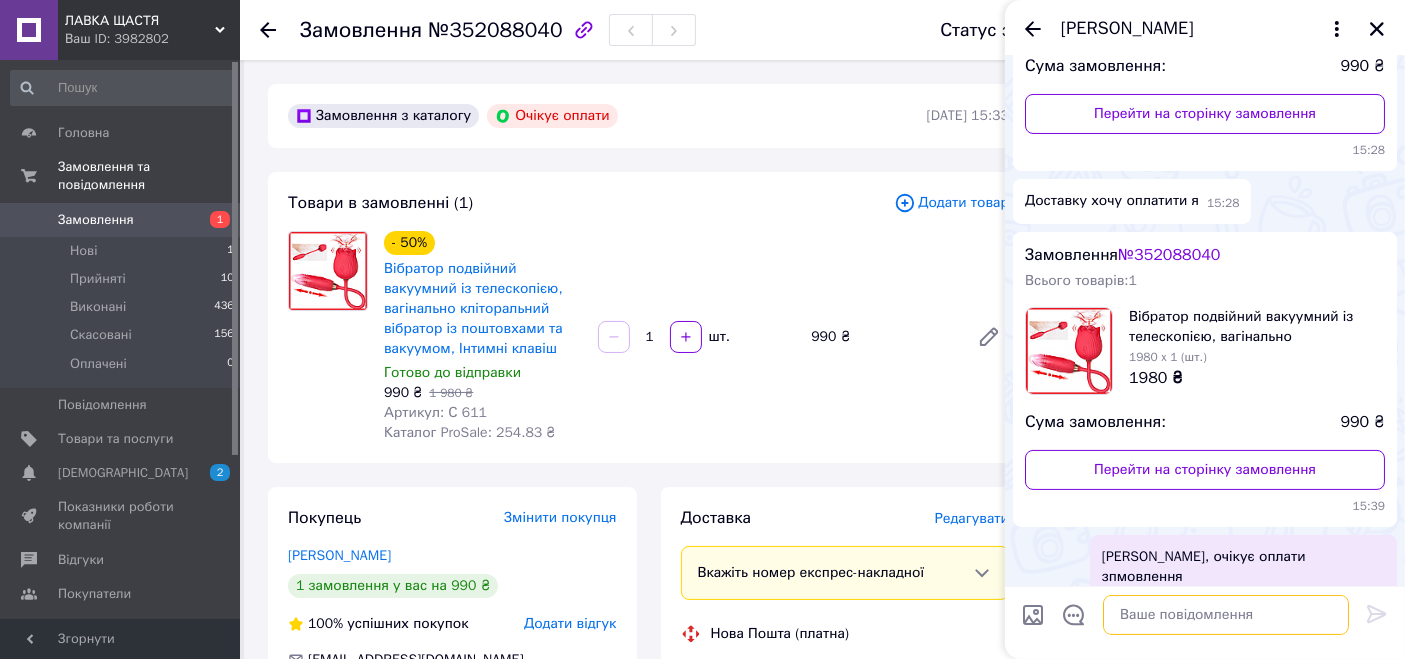 scroll, scrollTop: 0, scrollLeft: 0, axis: both 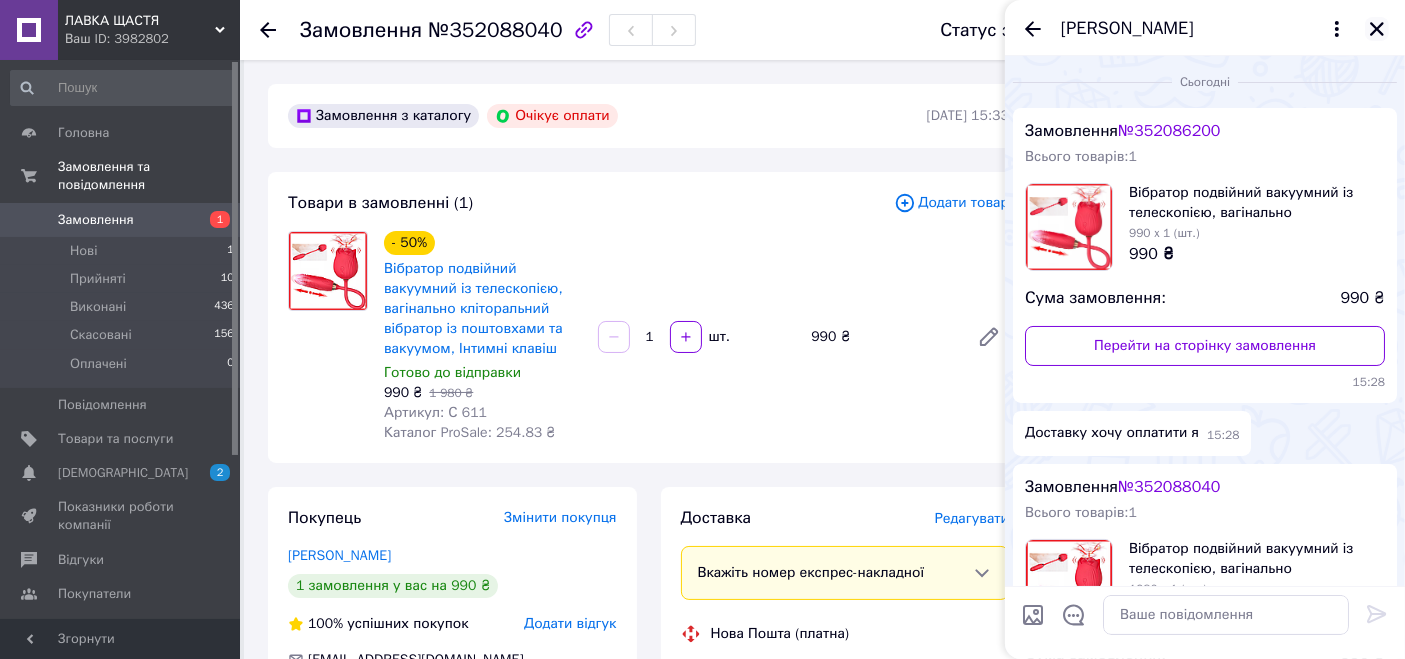 click at bounding box center [1377, 29] 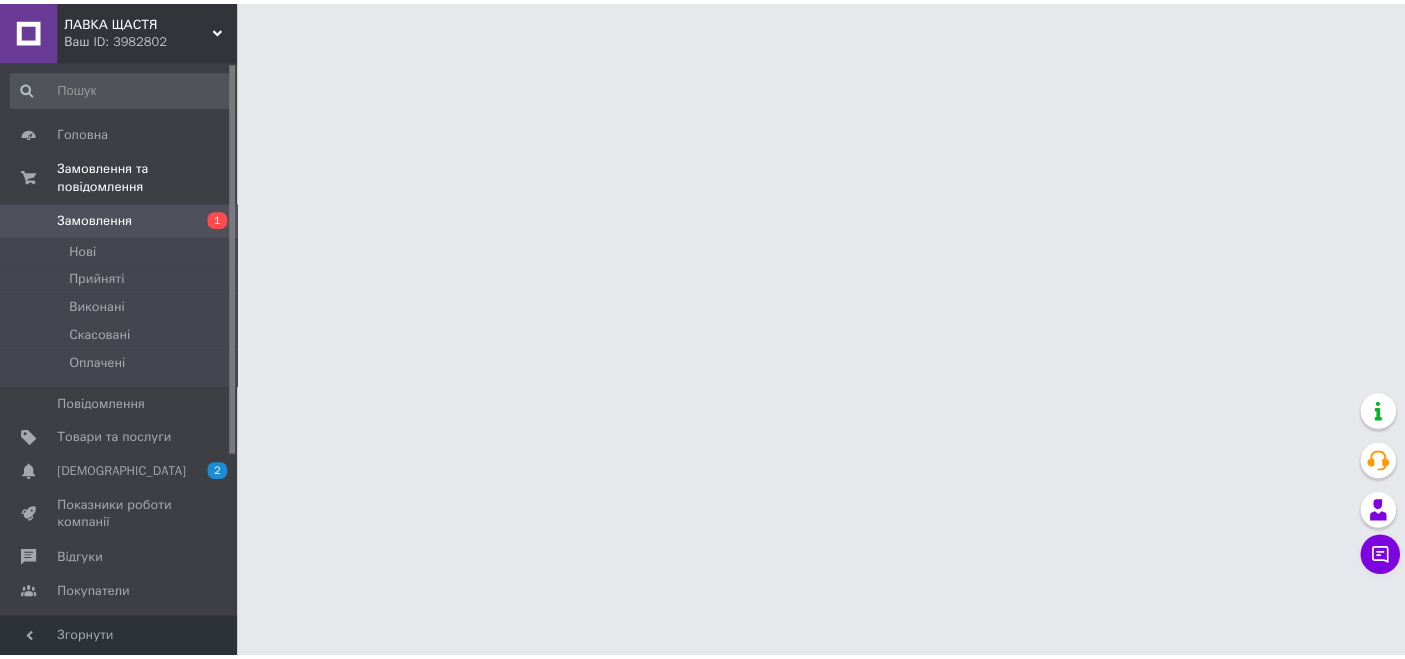 scroll, scrollTop: 0, scrollLeft: 0, axis: both 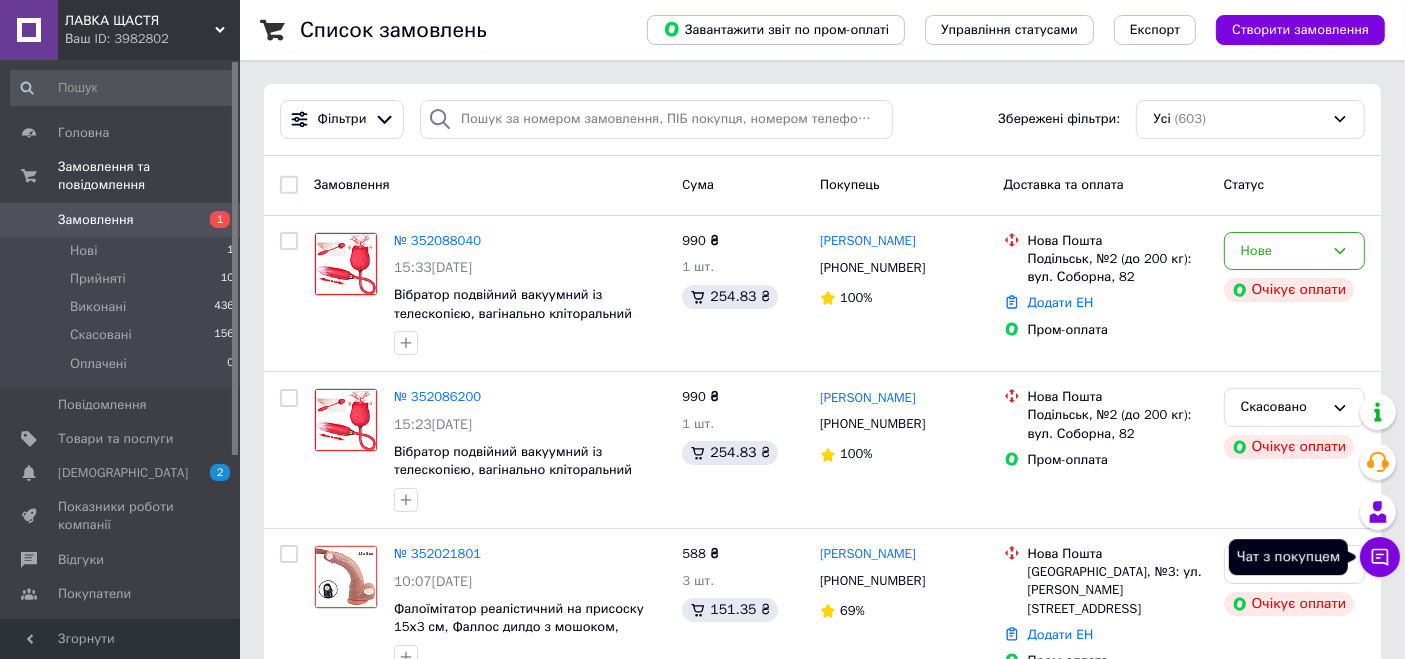 click 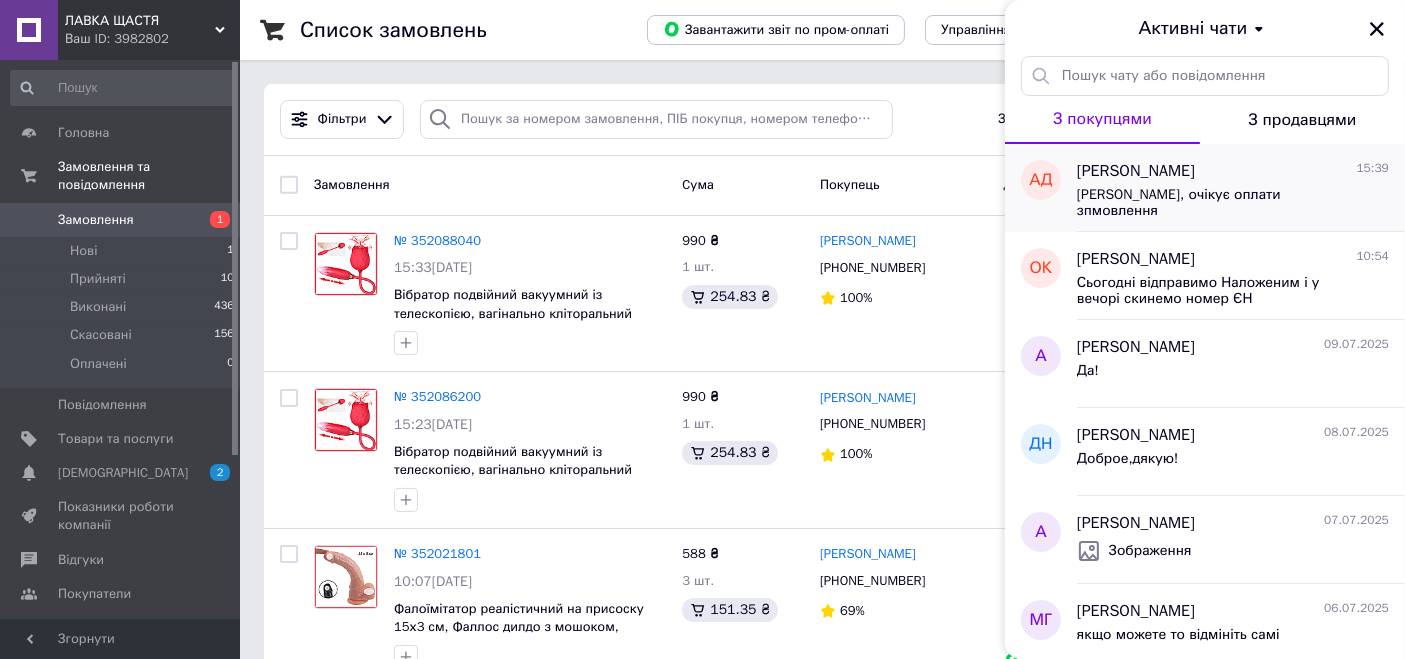 click on "[PERSON_NAME], очікує оплати зпмовлення" at bounding box center (1233, 201) 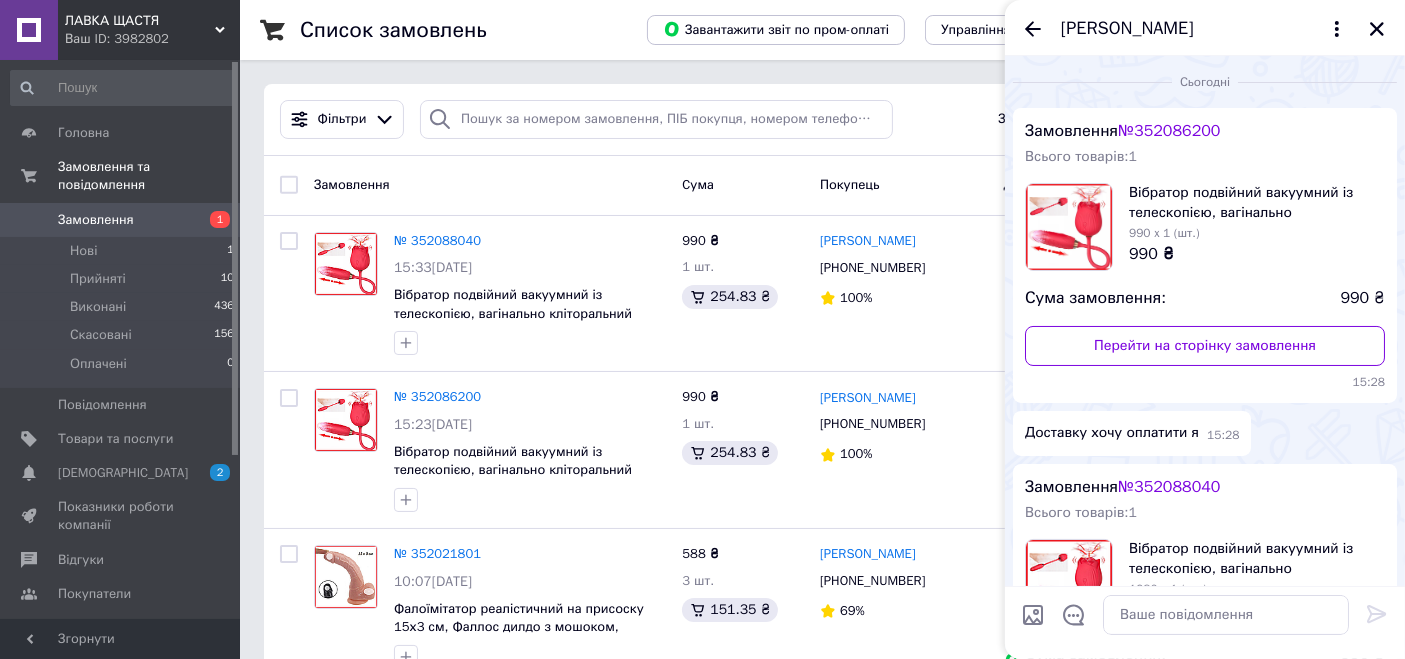 scroll, scrollTop: 232, scrollLeft: 0, axis: vertical 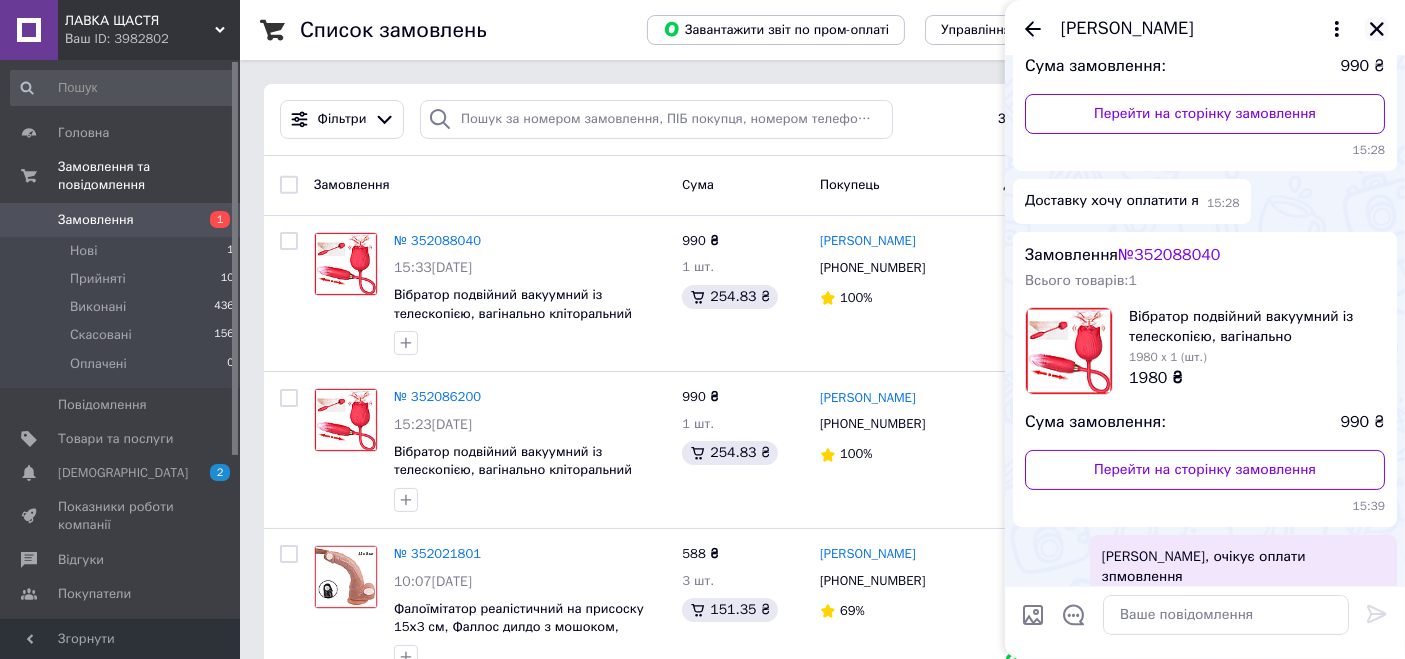 click at bounding box center (1377, 29) 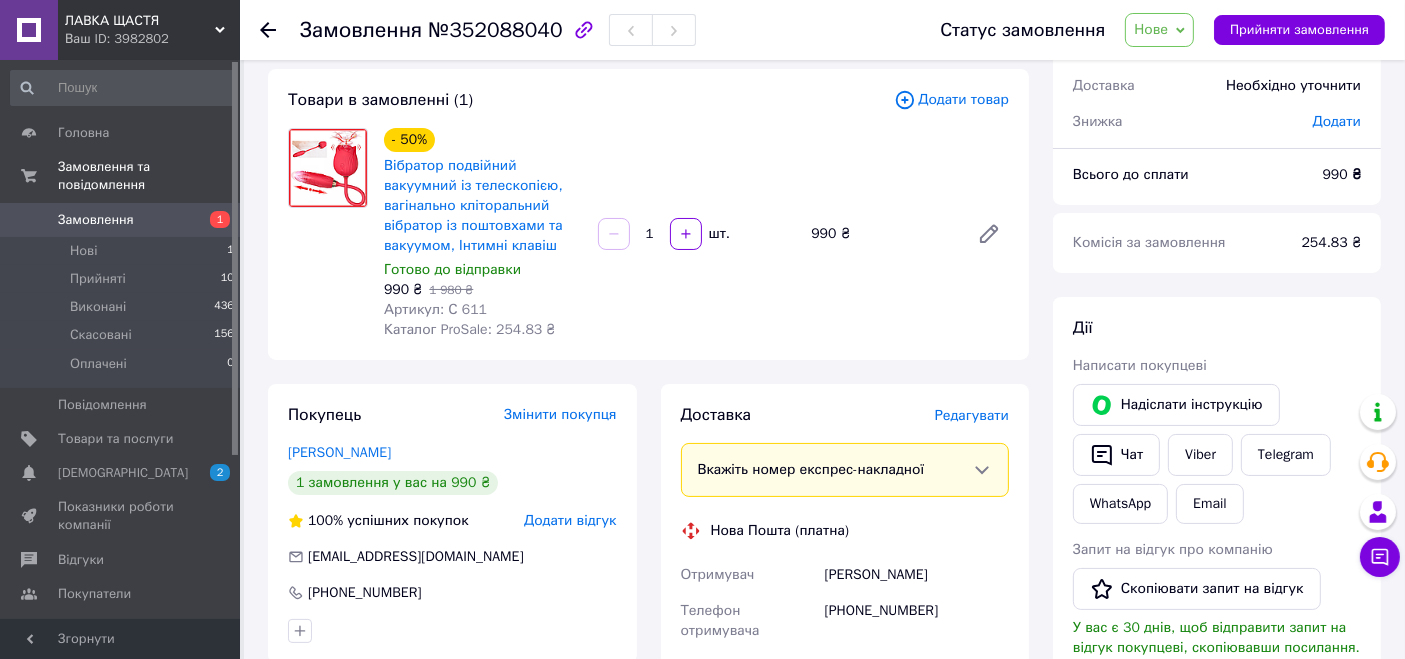 scroll, scrollTop: 222, scrollLeft: 0, axis: vertical 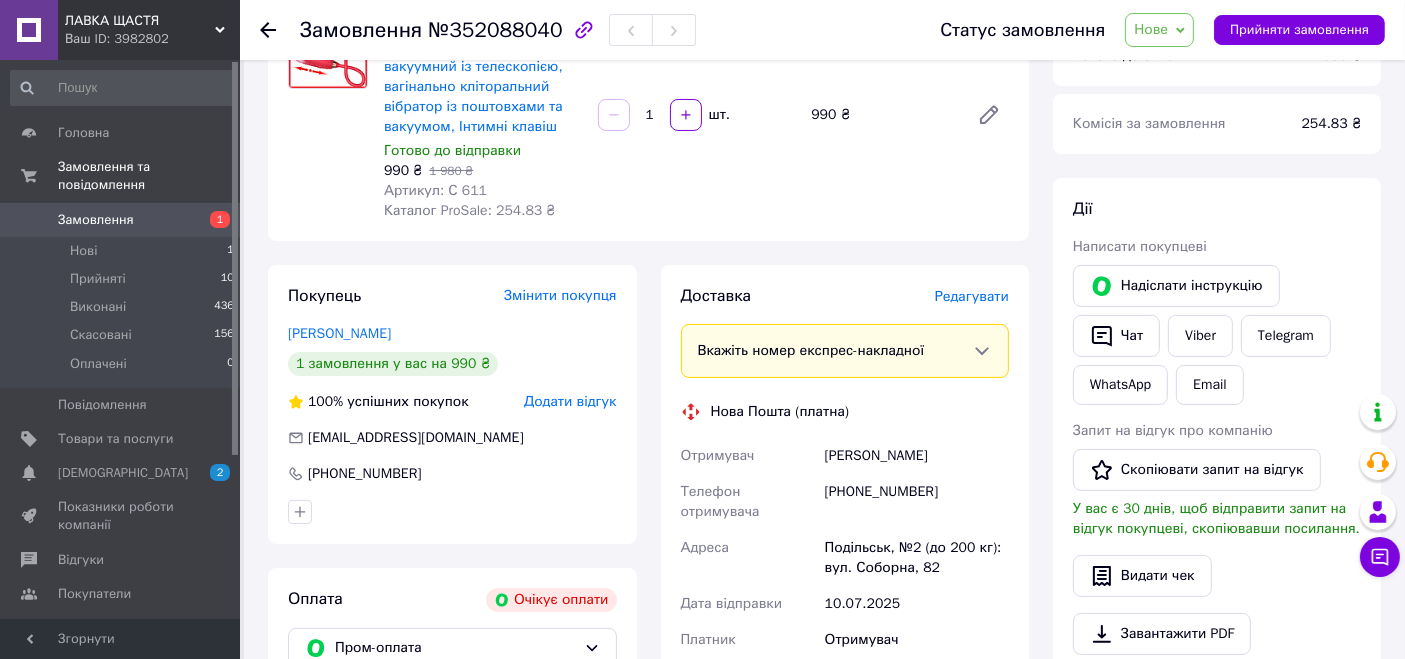 click on "[PERSON_NAME]" at bounding box center [917, 456] 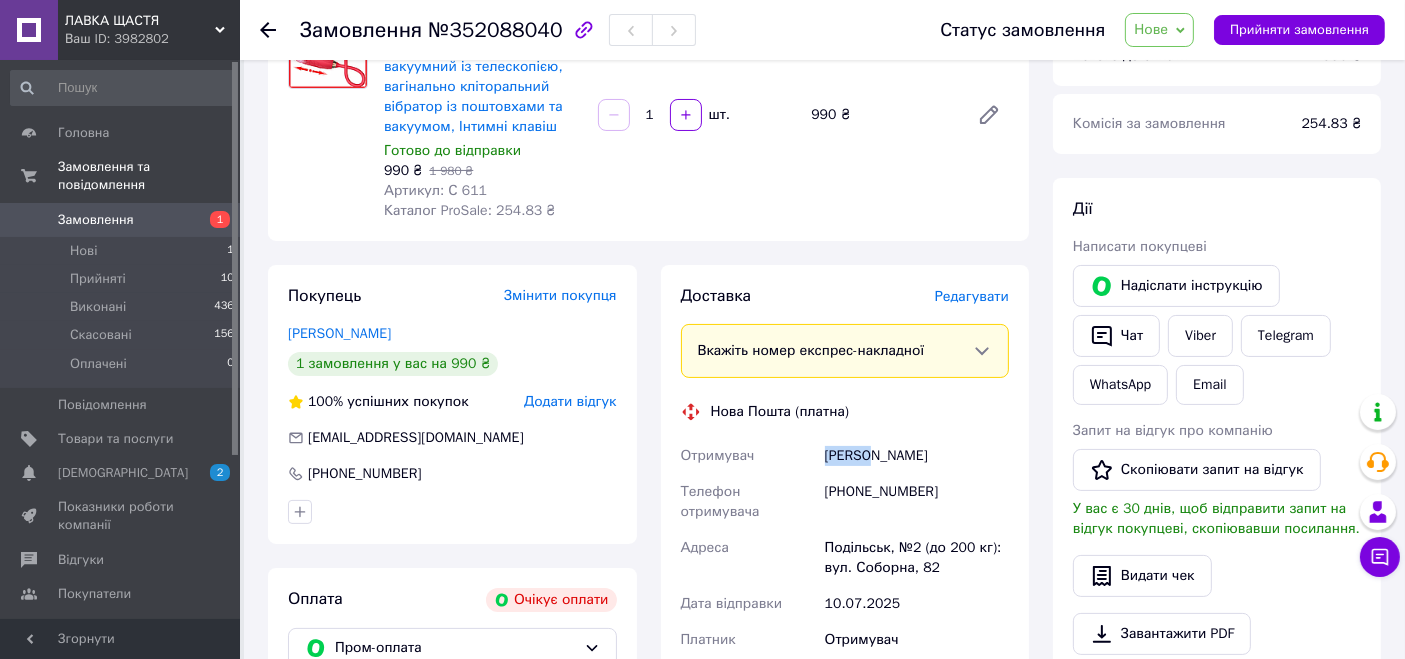 click on "[PERSON_NAME]" at bounding box center (917, 456) 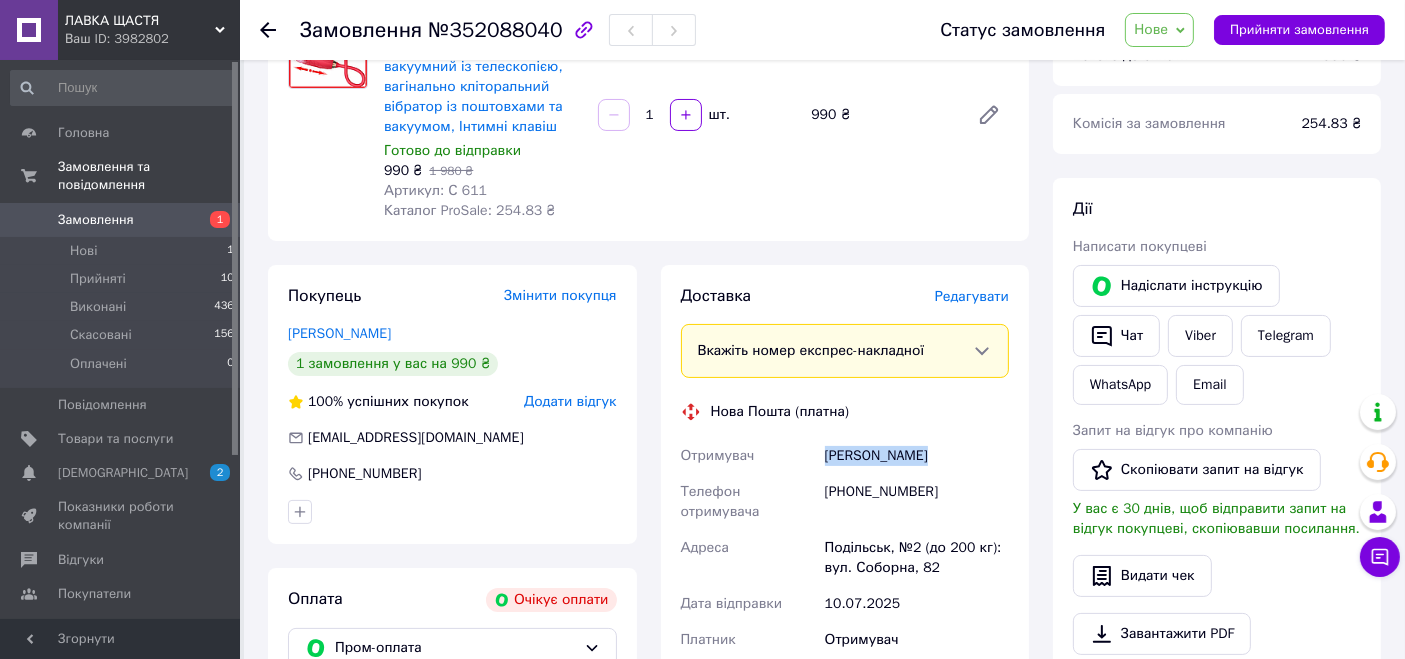 click on "[PERSON_NAME]" at bounding box center [917, 456] 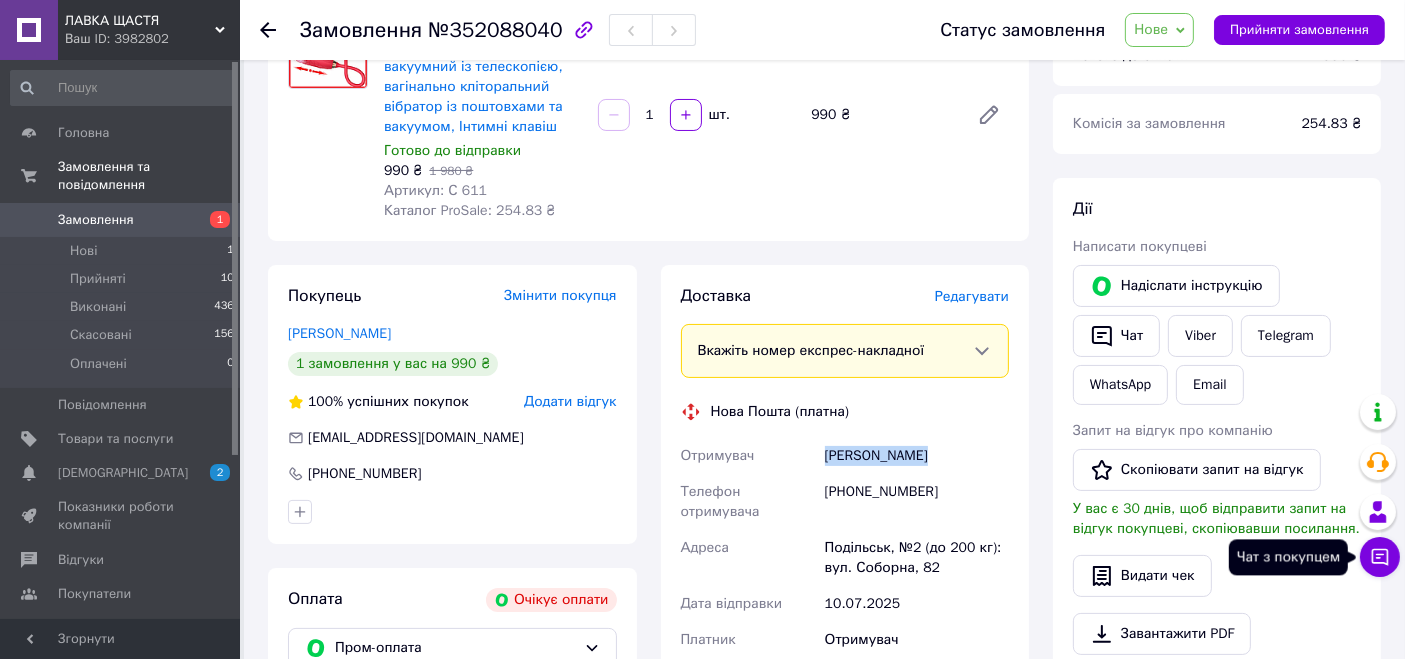 click on "Чат з покупцем" at bounding box center [1380, 557] 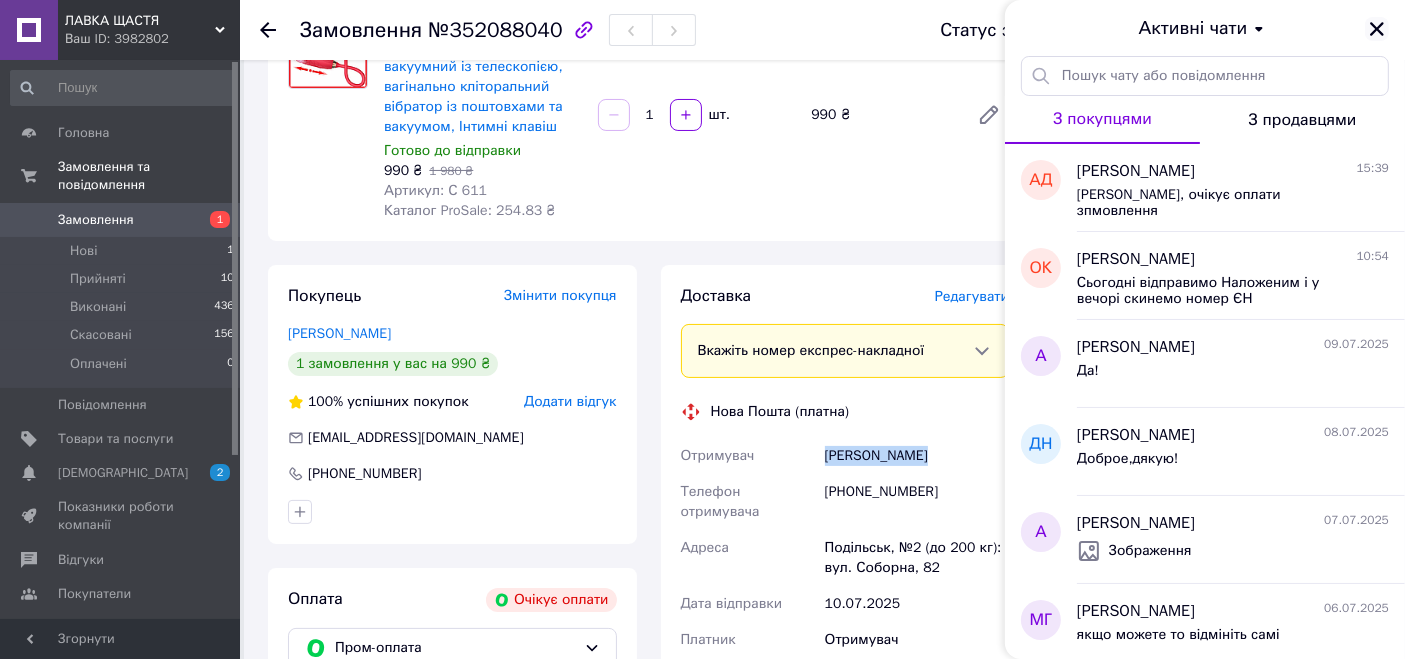 click 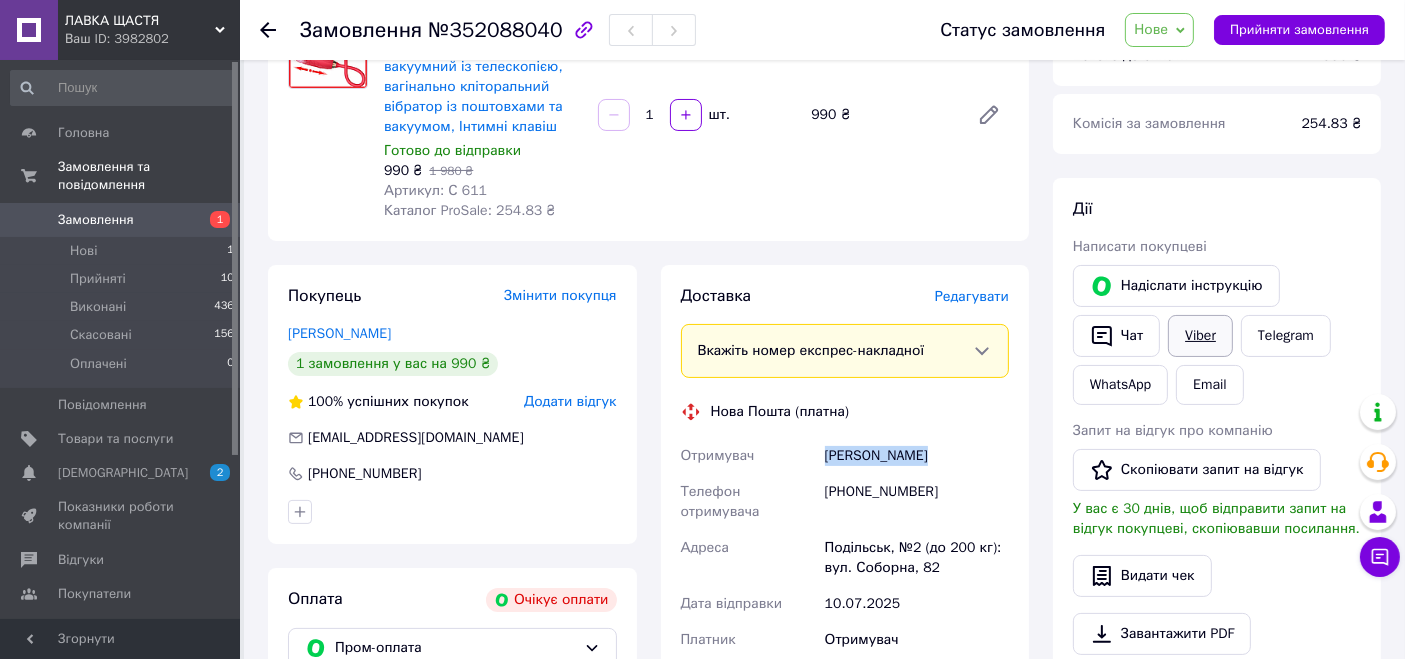 click on "Viber" at bounding box center (1200, 336) 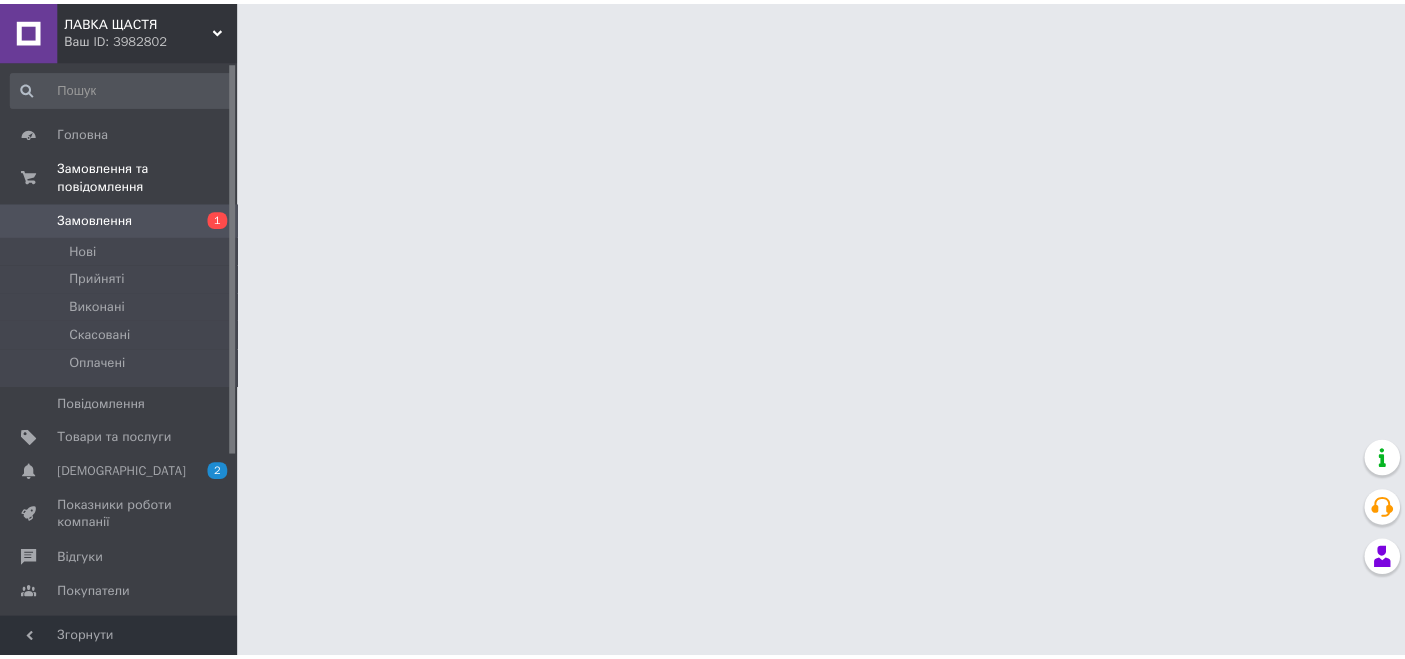 scroll, scrollTop: 0, scrollLeft: 0, axis: both 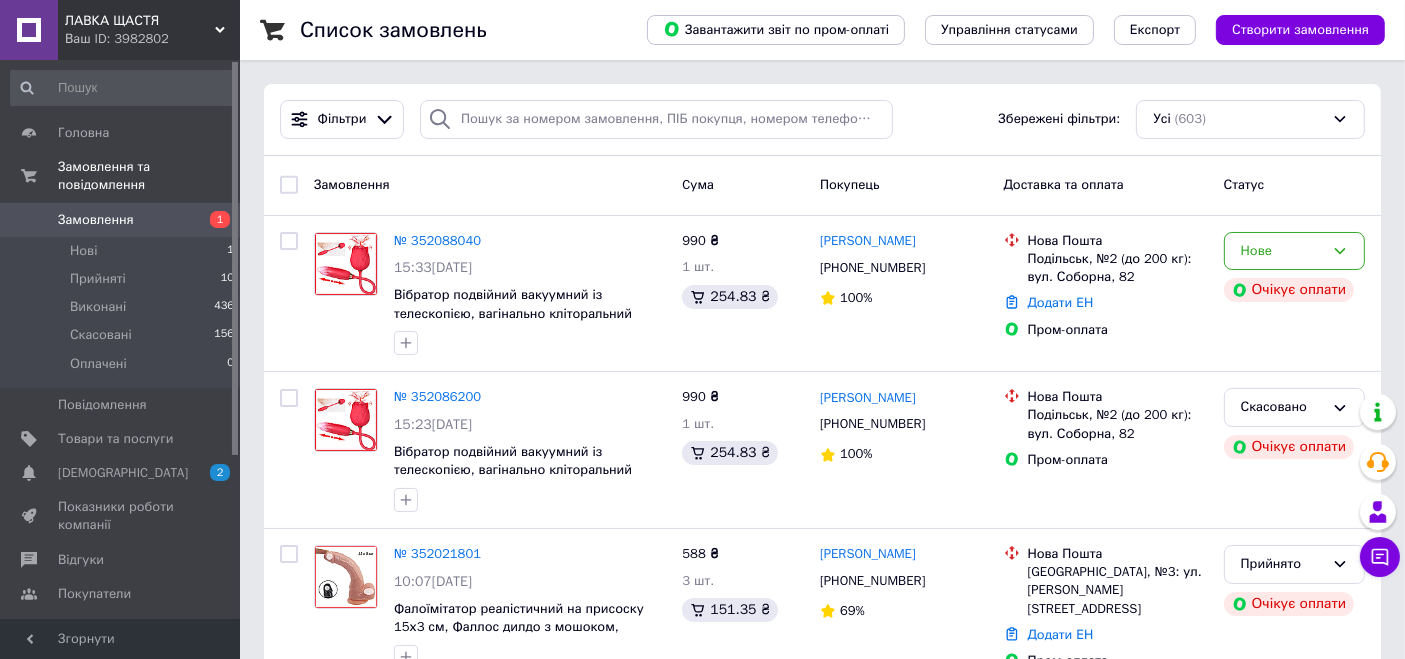 click on "ЛАВКА ЩАСТЯ" at bounding box center (140, 21) 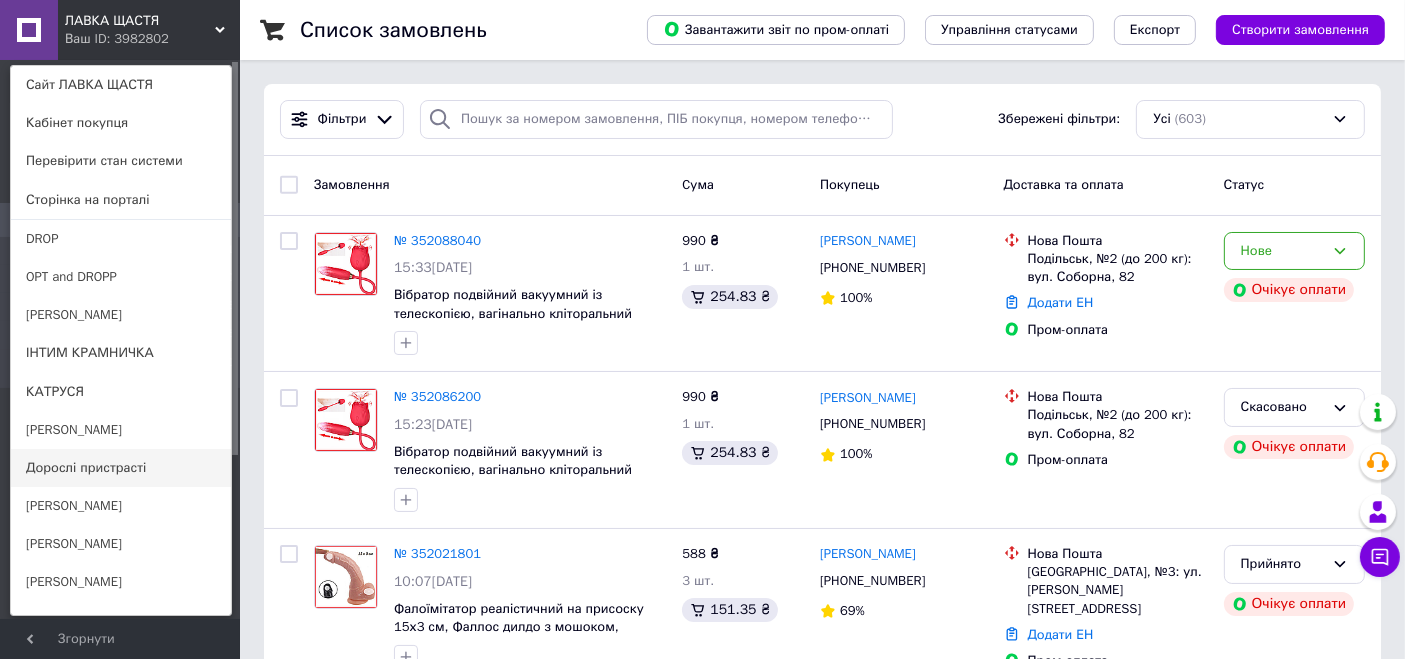 click on "Дорослі пристрасті" at bounding box center [121, 468] 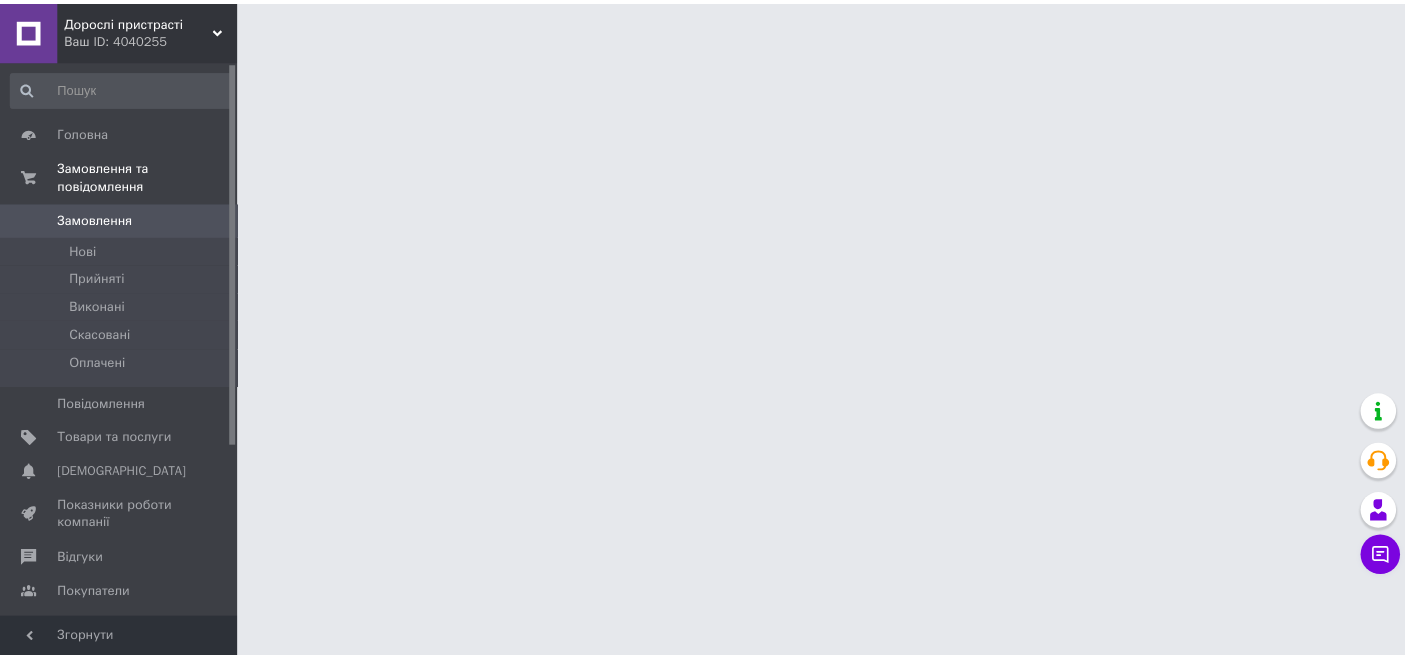 scroll, scrollTop: 0, scrollLeft: 0, axis: both 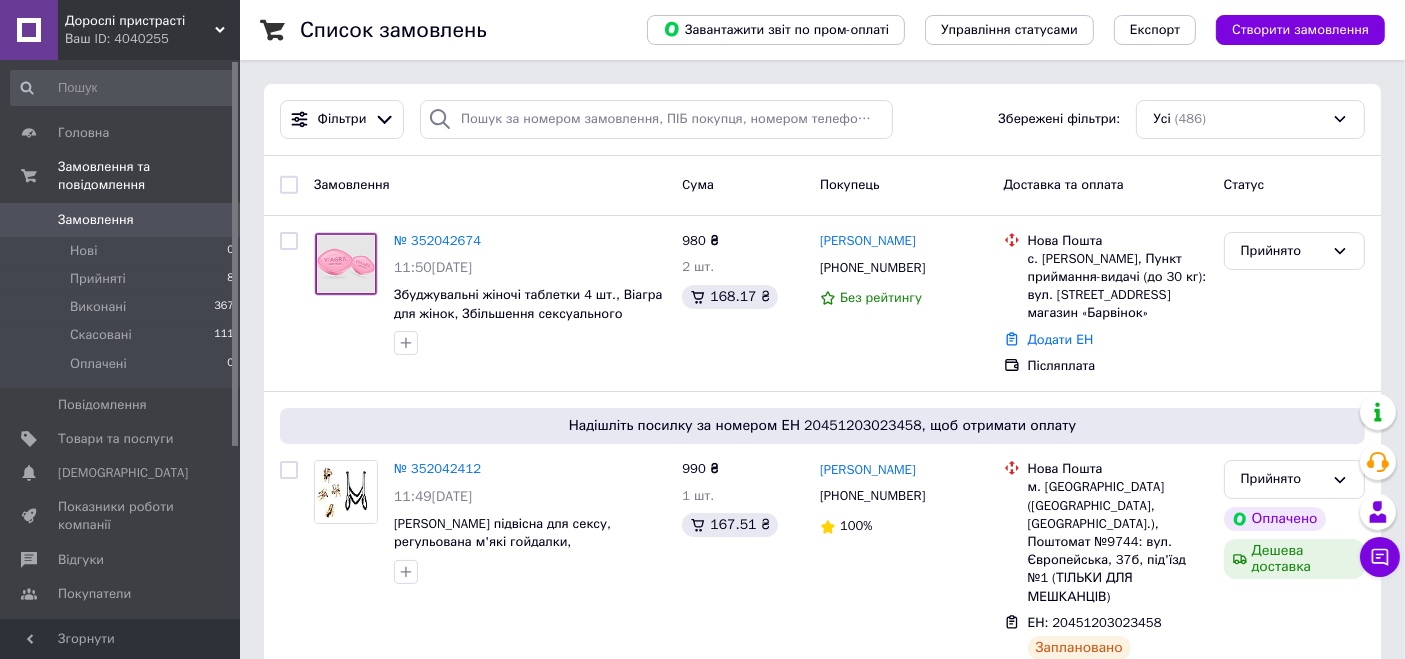 click on "Дорослі пристрасті" at bounding box center (140, 21) 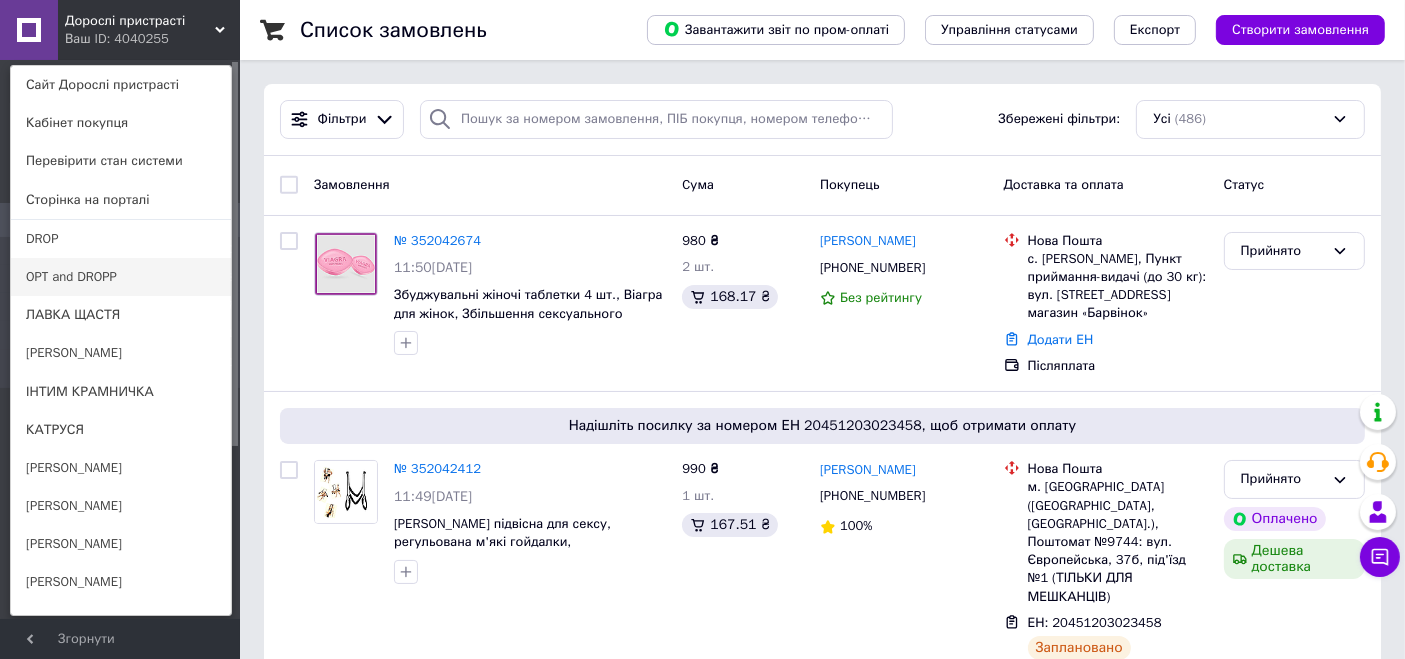 click on "OPT and DROPP" at bounding box center [121, 277] 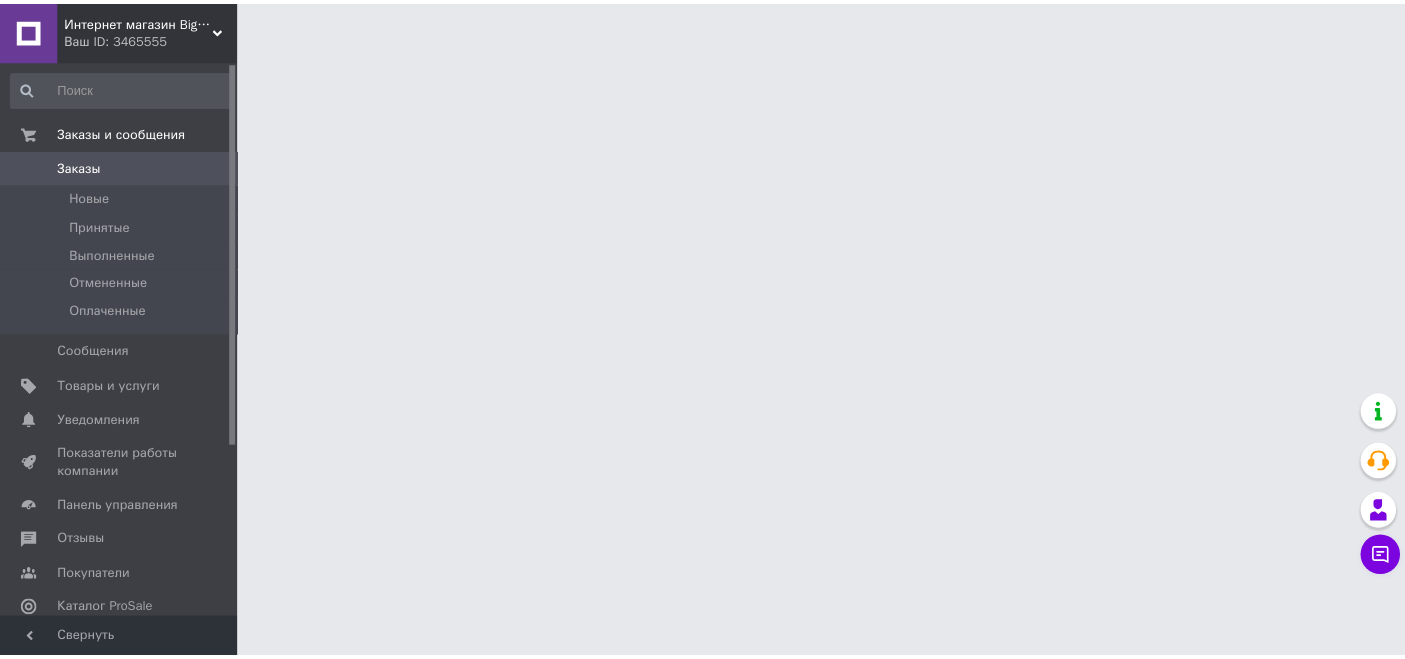 scroll, scrollTop: 0, scrollLeft: 0, axis: both 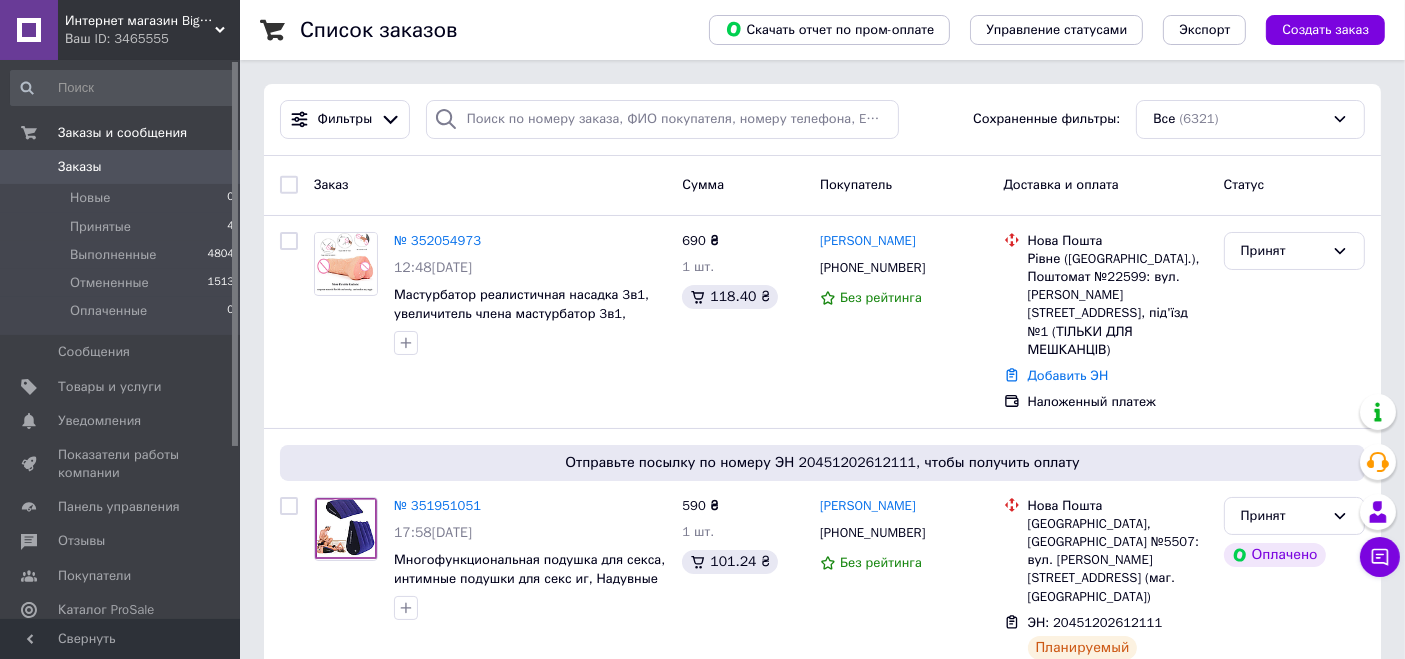 click on "Интернет магазин Big Store" at bounding box center [140, 21] 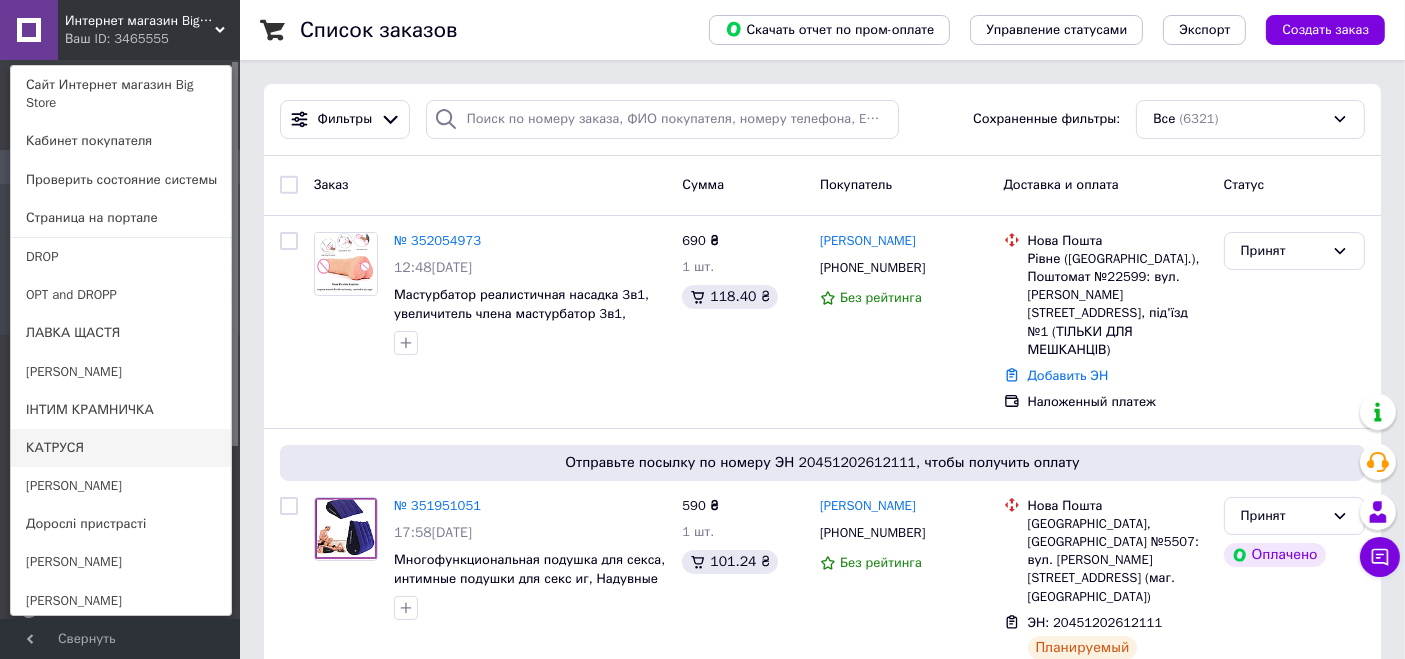 click on "КАТРУСЯ" at bounding box center [121, 448] 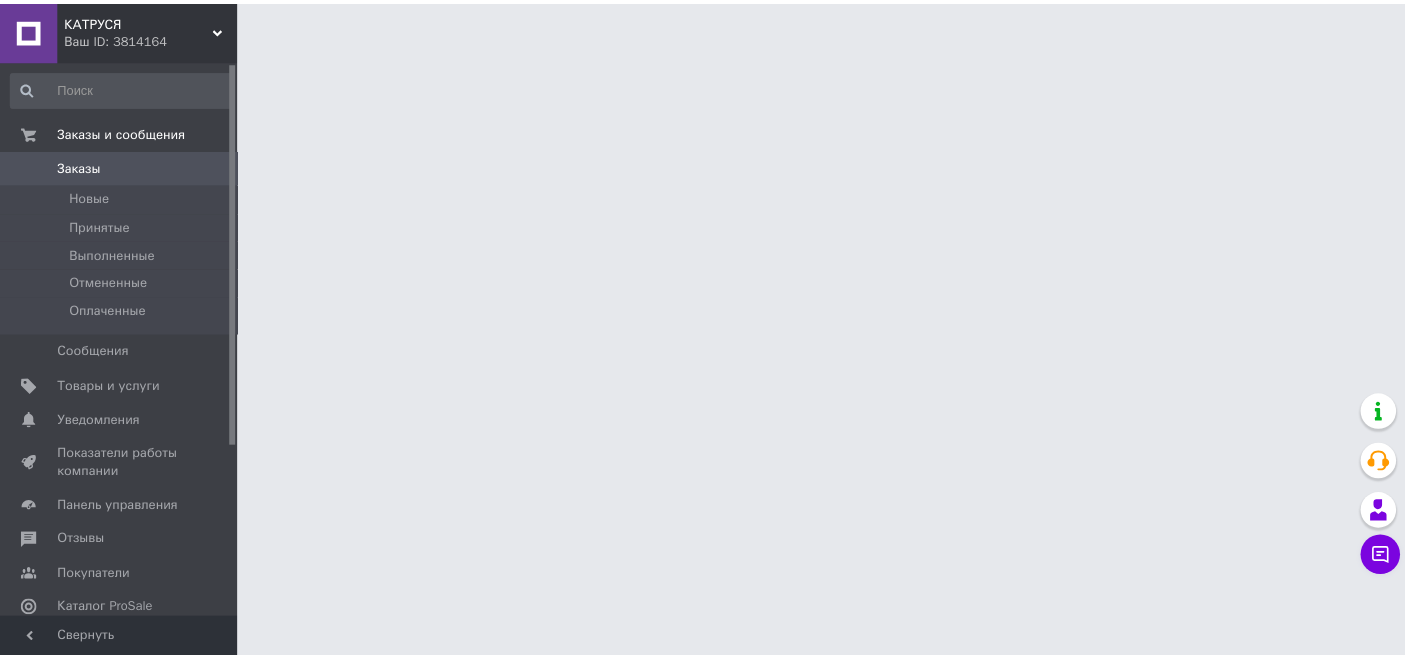 scroll, scrollTop: 0, scrollLeft: 0, axis: both 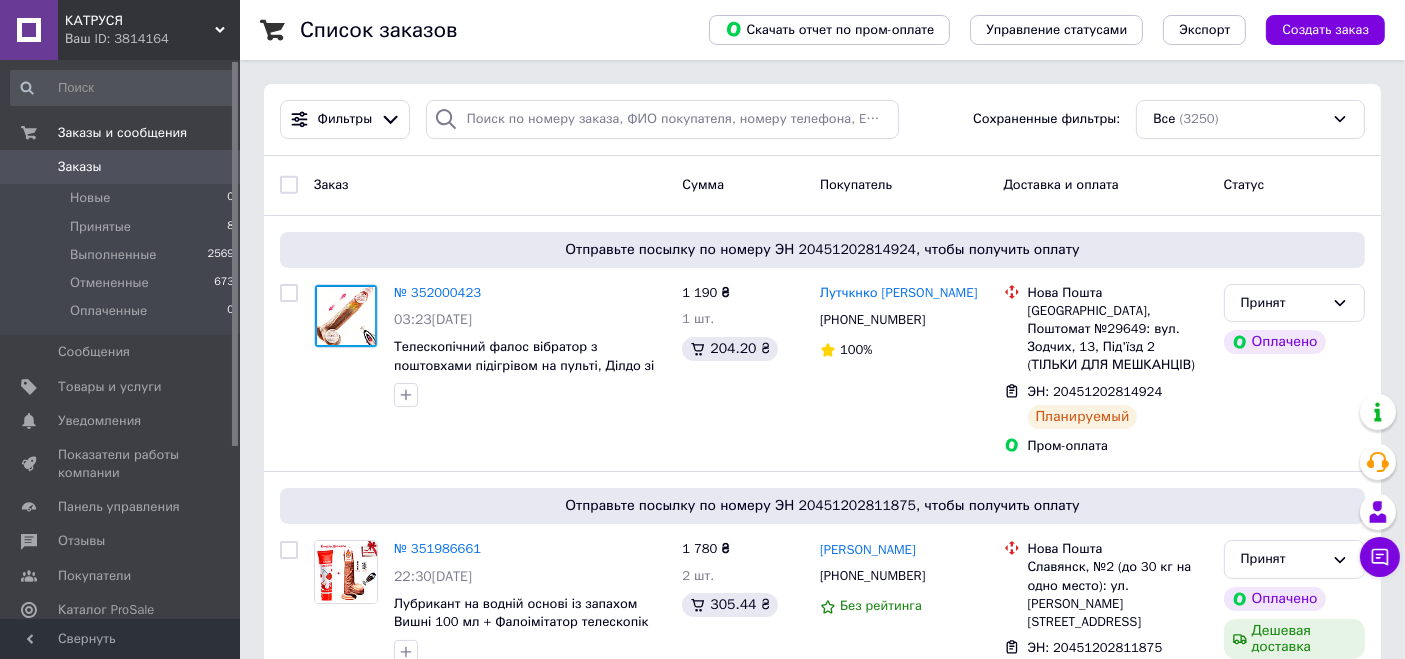 click on "КАТРУСЯ" at bounding box center (140, 21) 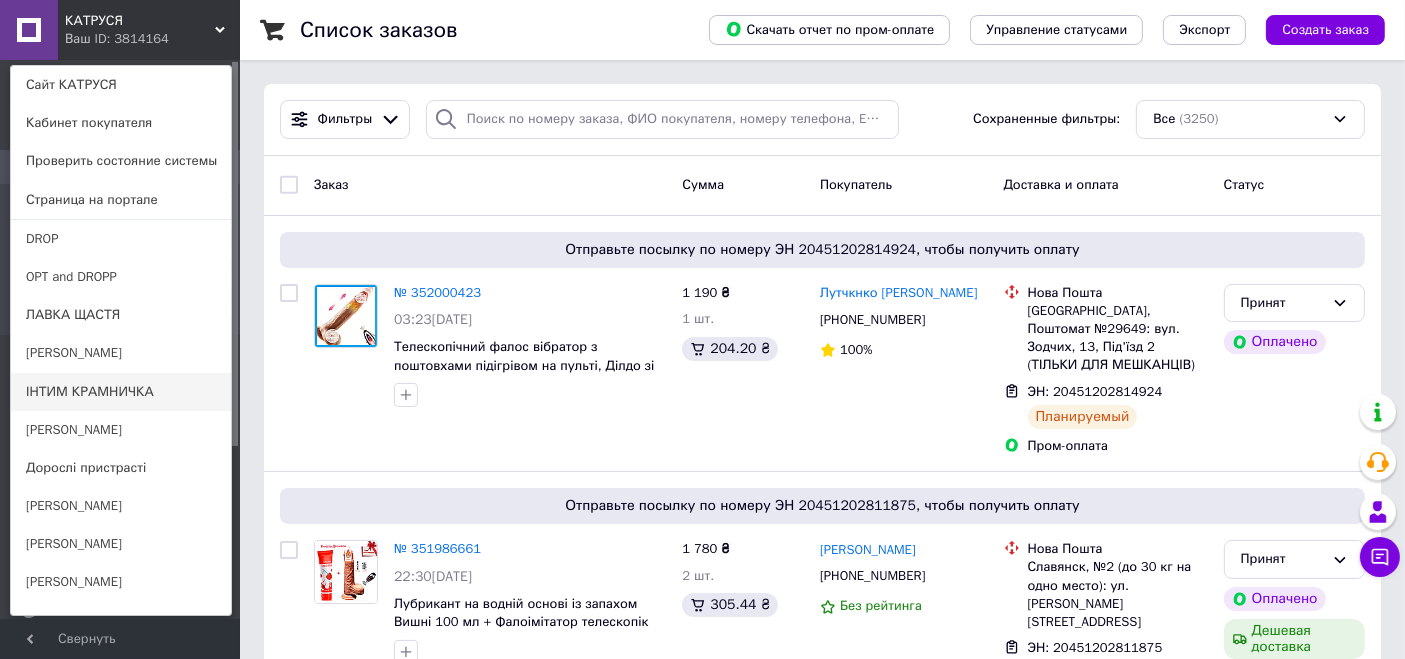click on "ІНТИМ КРАМНИЧКА" at bounding box center [121, 392] 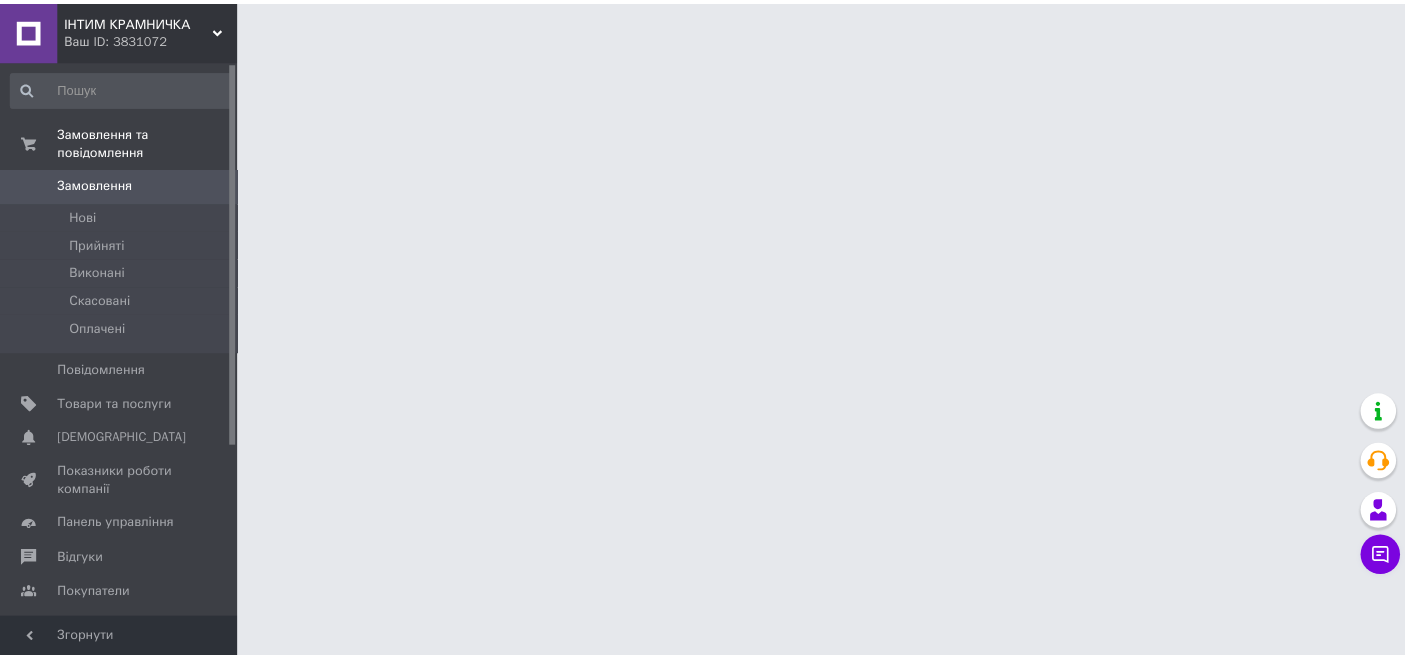 scroll, scrollTop: 0, scrollLeft: 0, axis: both 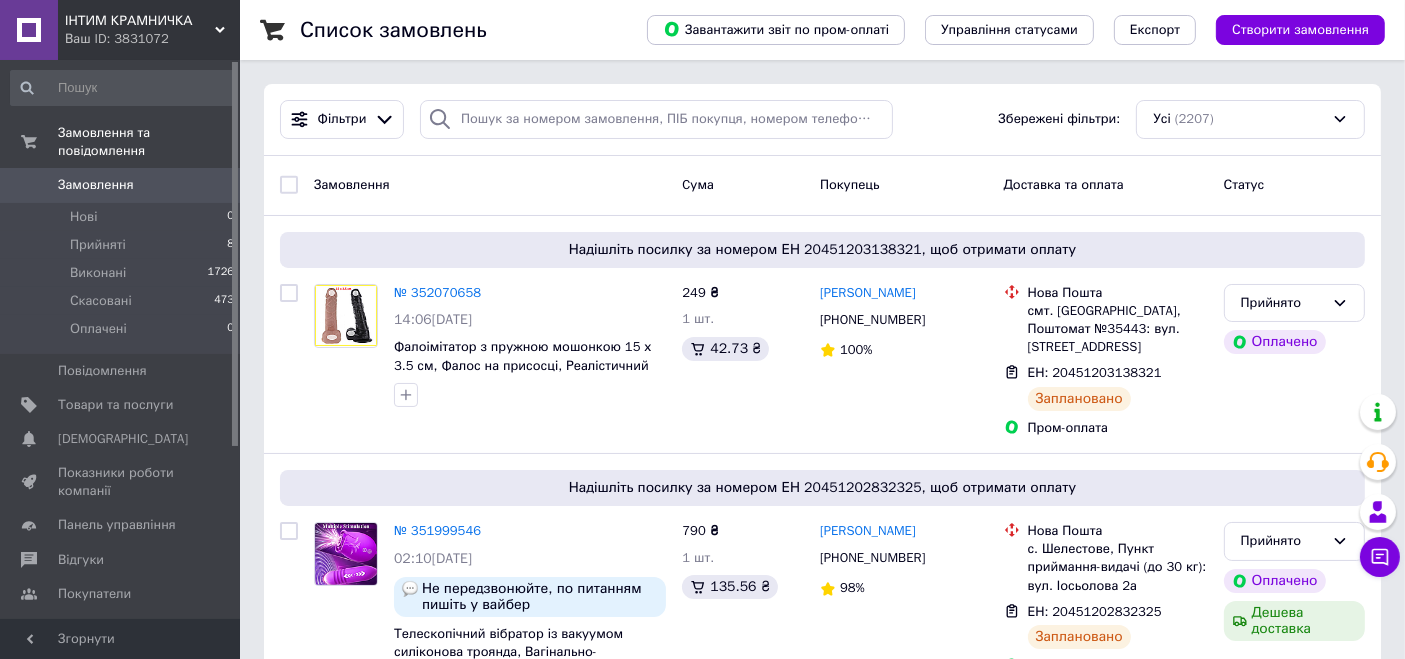 click on "ІНТИМ КРАМНИЧКА" at bounding box center [140, 21] 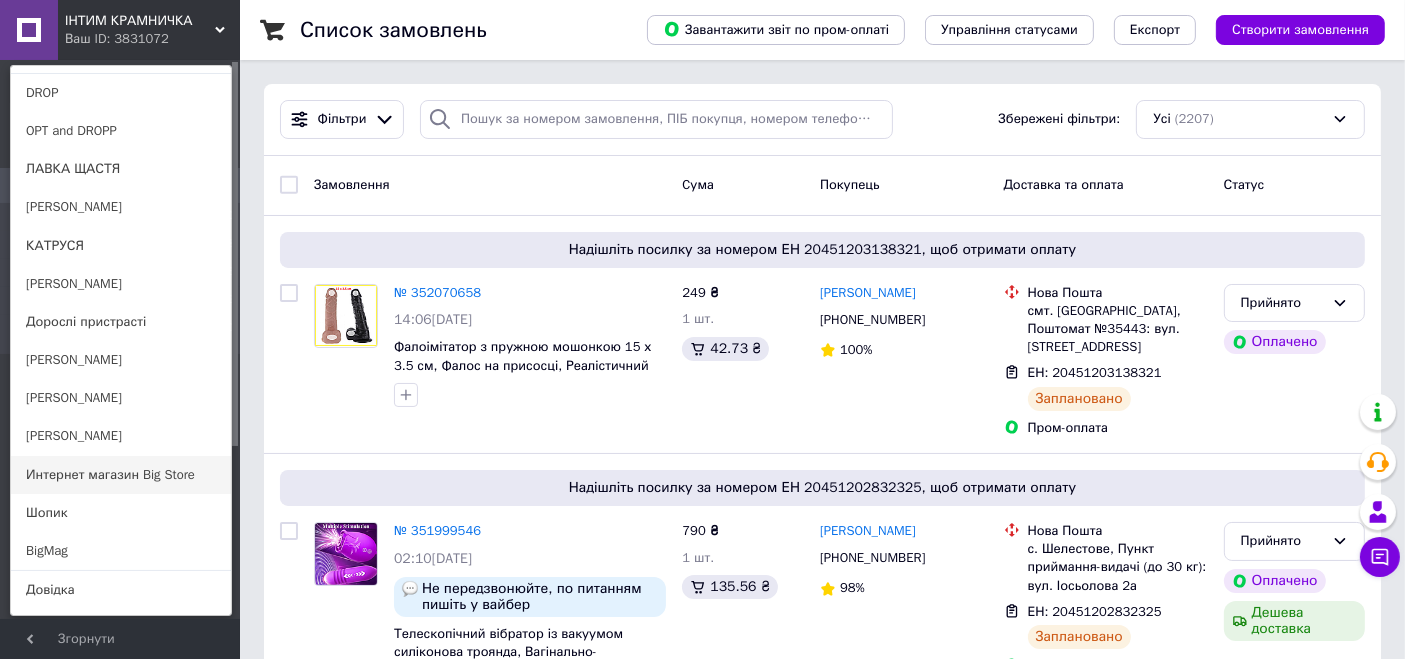 scroll, scrollTop: 177, scrollLeft: 0, axis: vertical 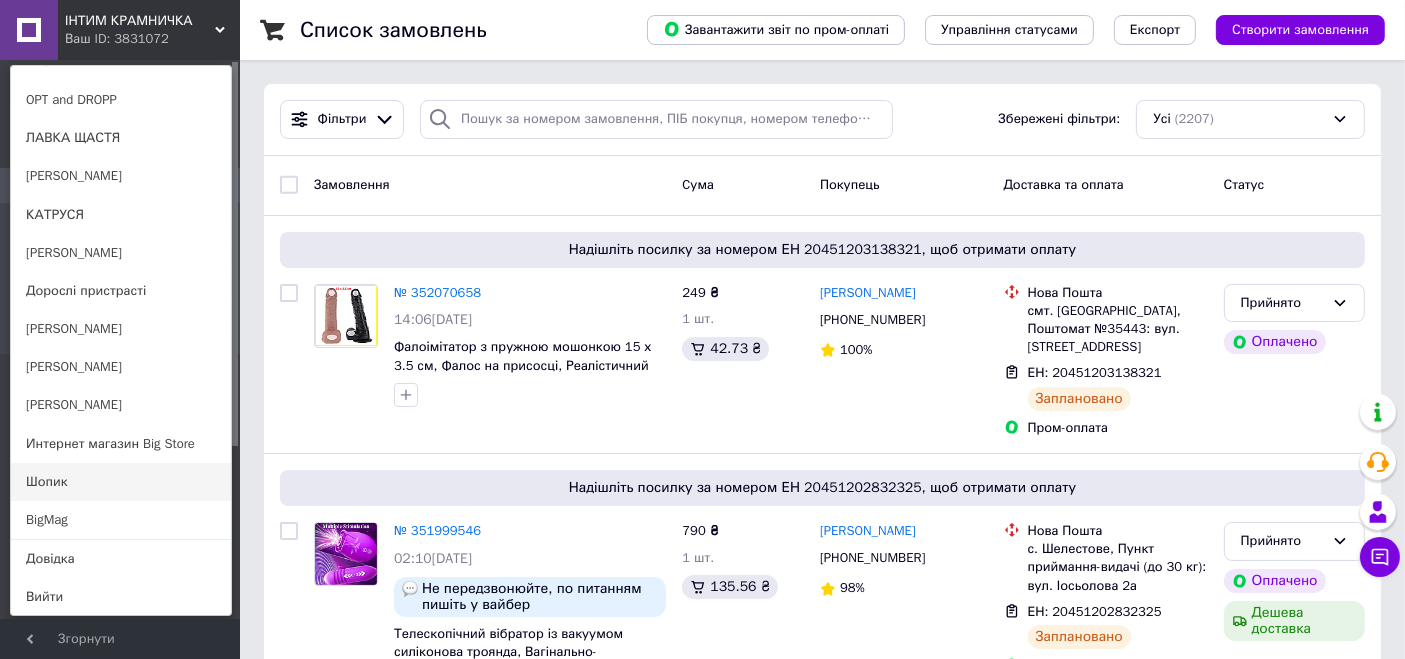 click on "Шопик" at bounding box center [121, 482] 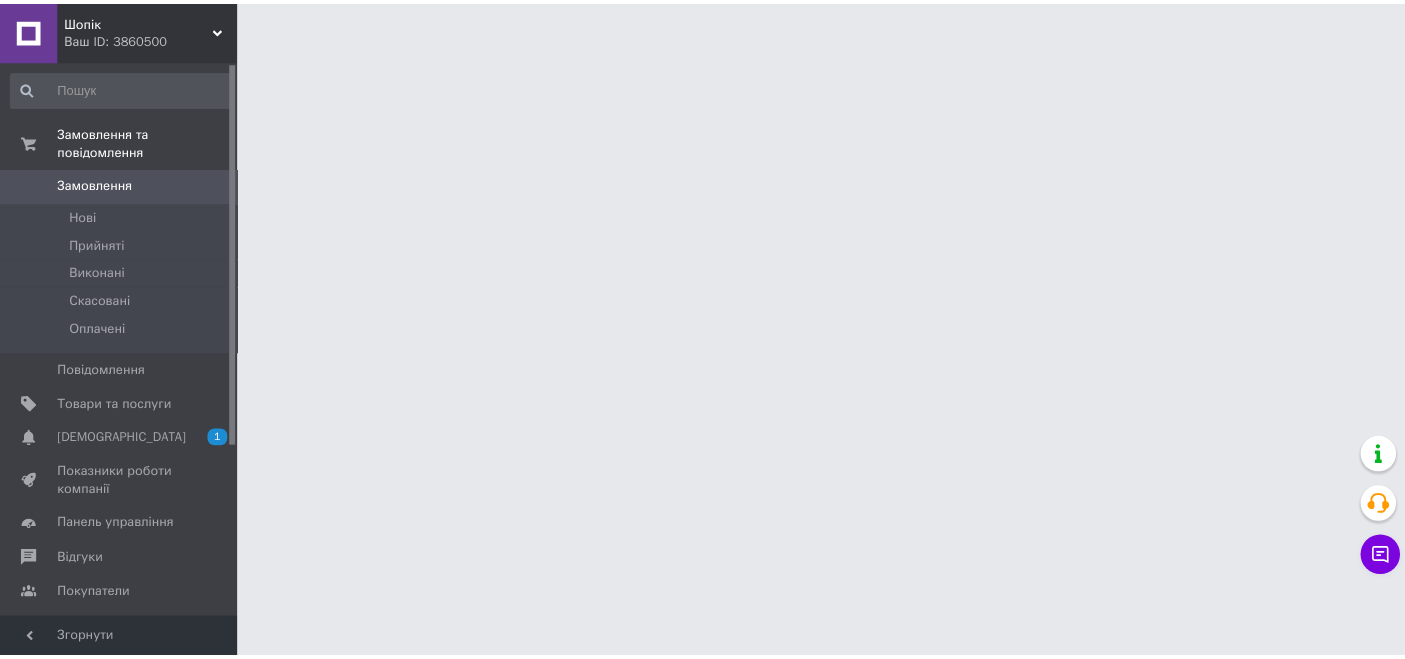 scroll, scrollTop: 0, scrollLeft: 0, axis: both 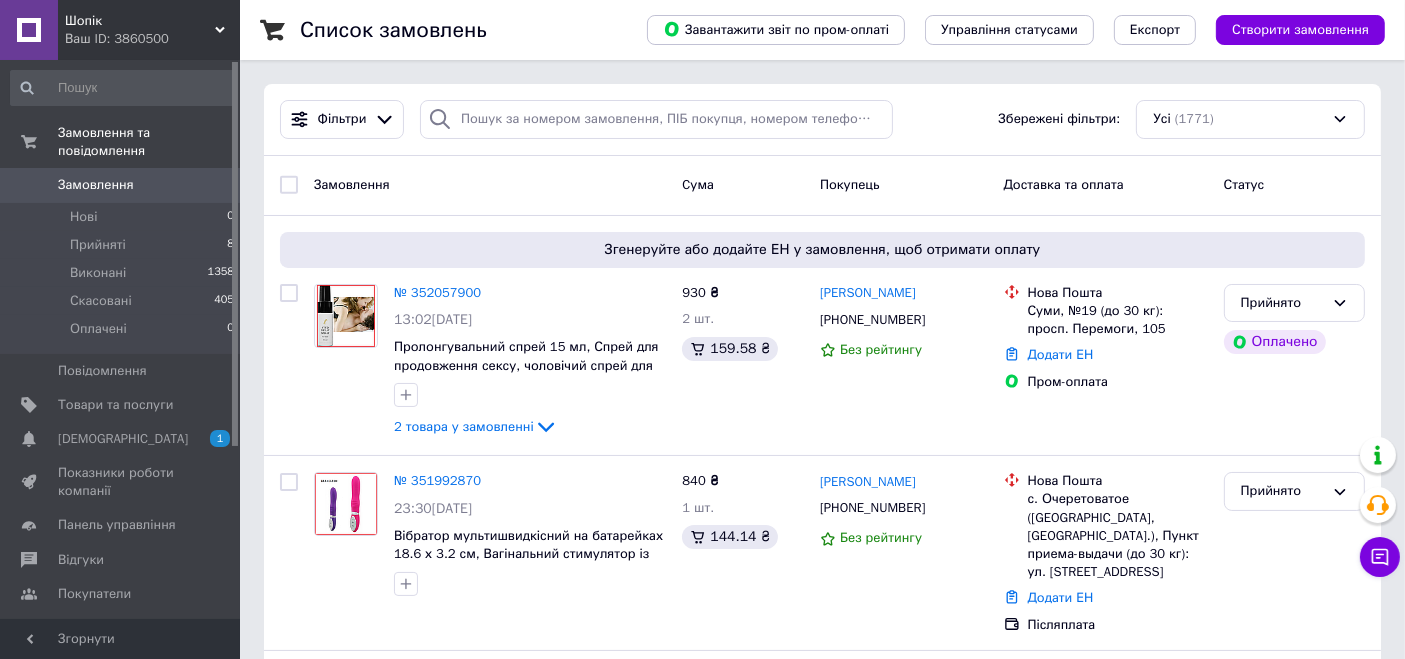 drag, startPoint x: 176, startPoint y: 20, endPoint x: 136, endPoint y: 87, distance: 78.03204 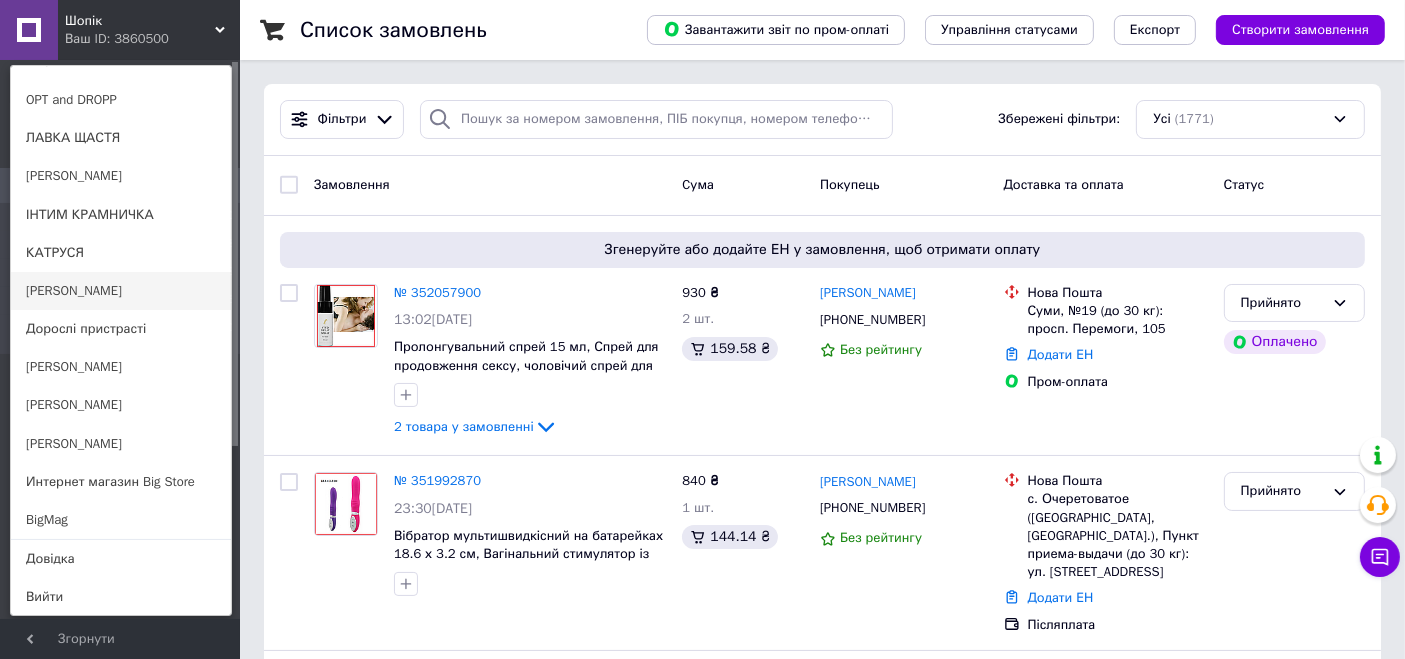 scroll, scrollTop: 0, scrollLeft: 0, axis: both 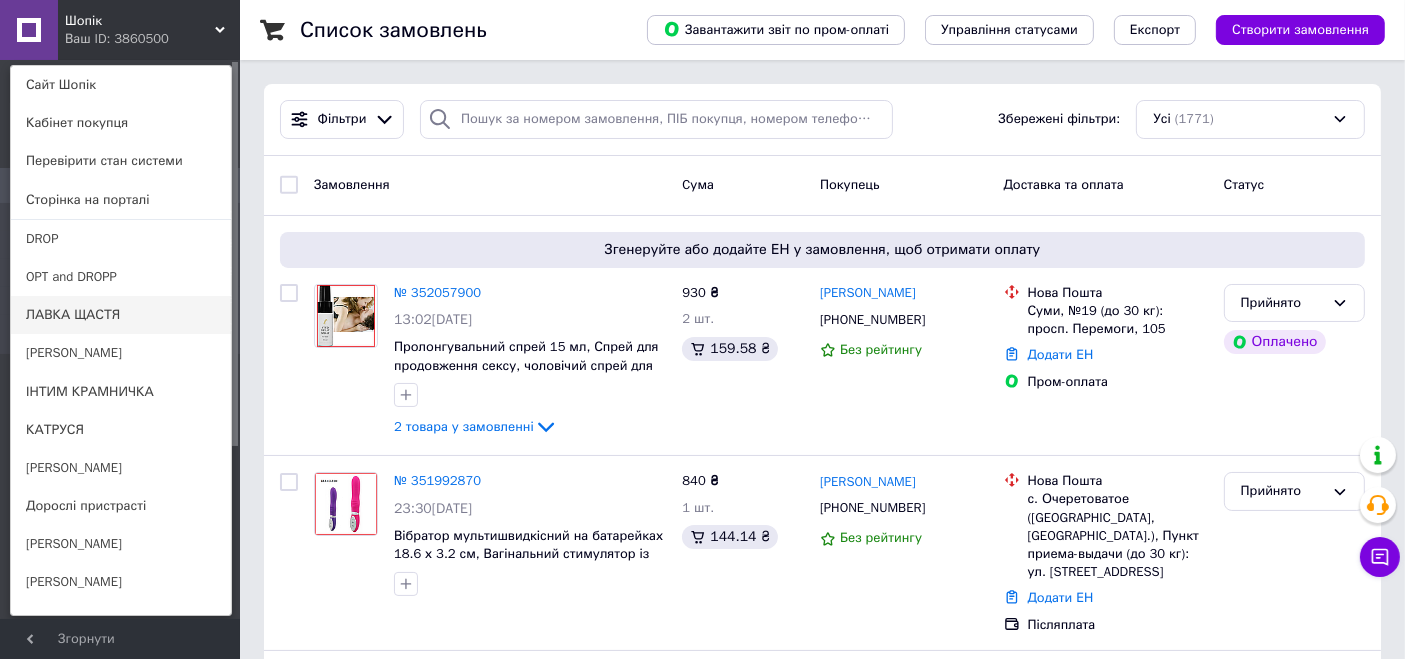 click on "ЛАВКА ЩАСТЯ" at bounding box center [121, 315] 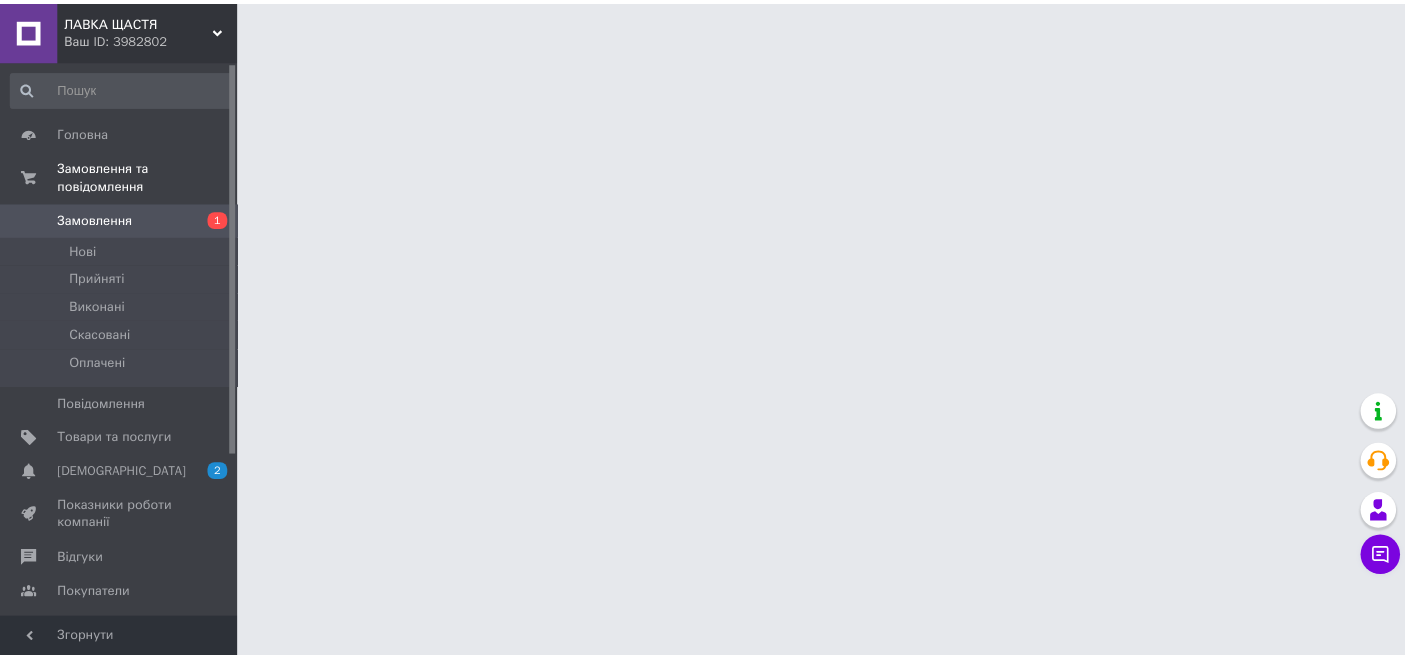 scroll, scrollTop: 0, scrollLeft: 0, axis: both 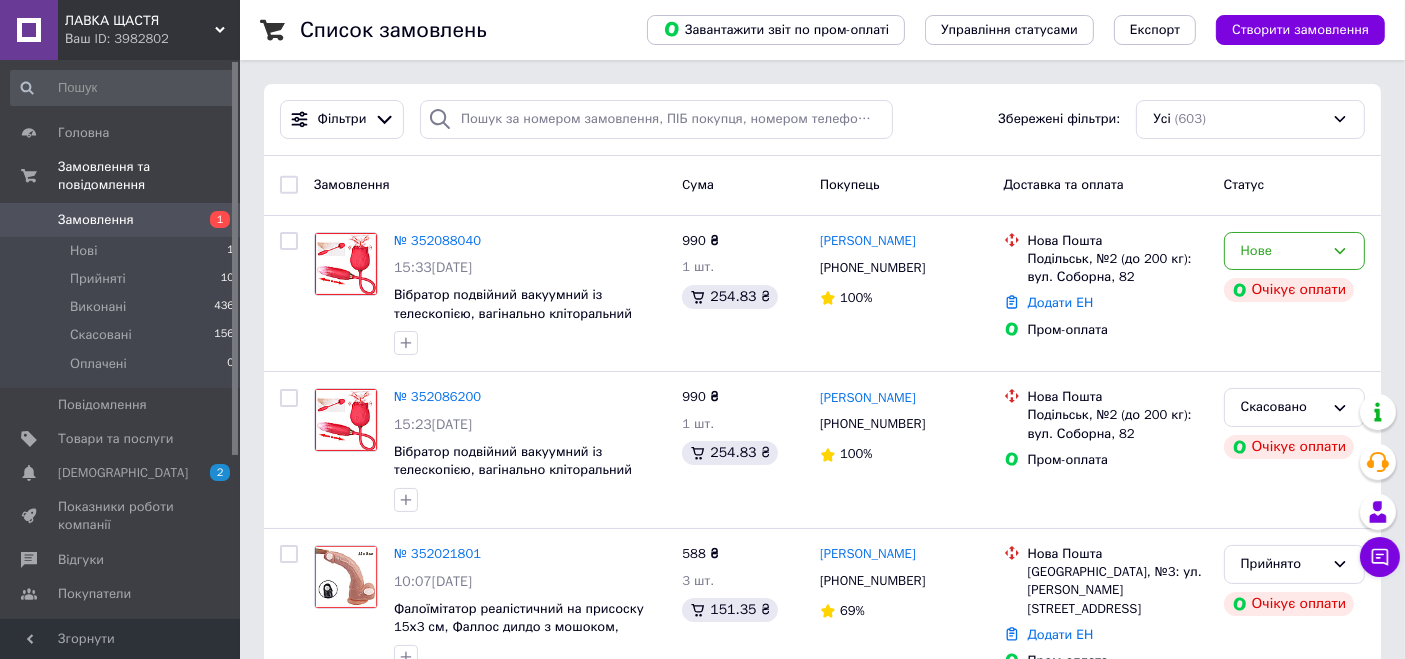 click on "ЛАВКА ЩАСТЯ" at bounding box center (140, 21) 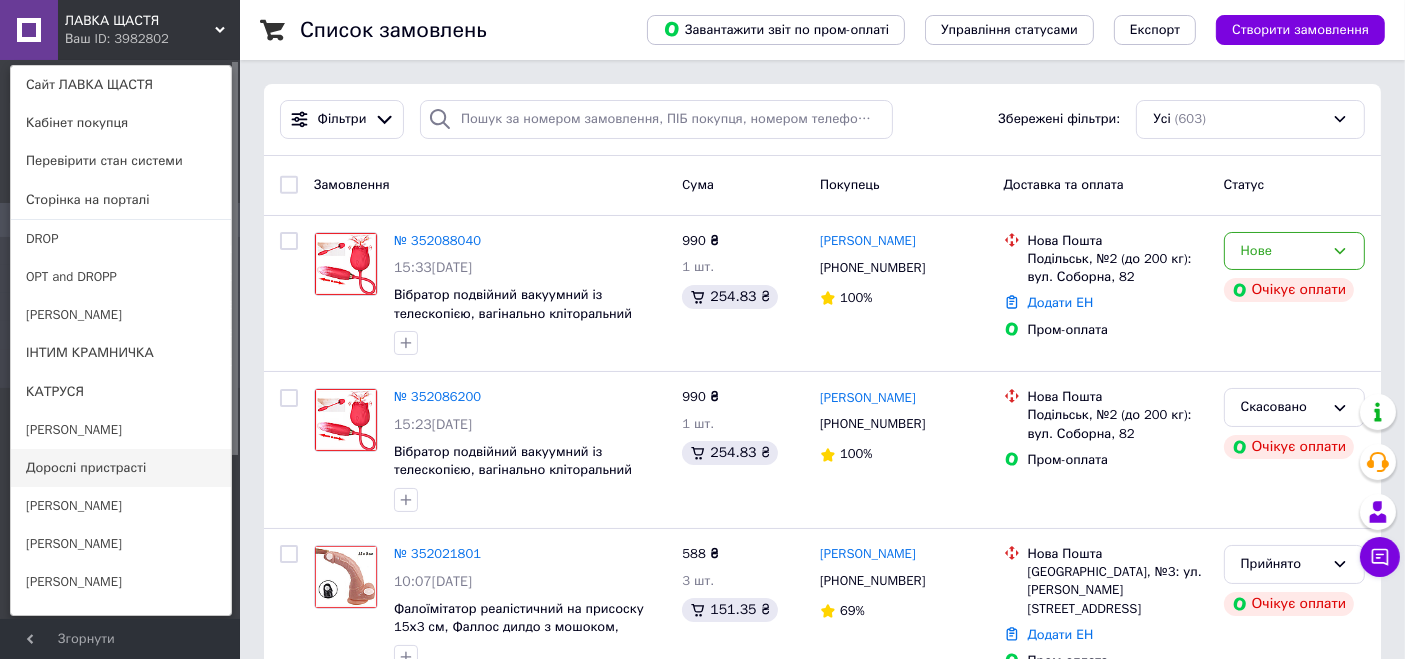 click on "Дорослі пристрасті" at bounding box center [121, 468] 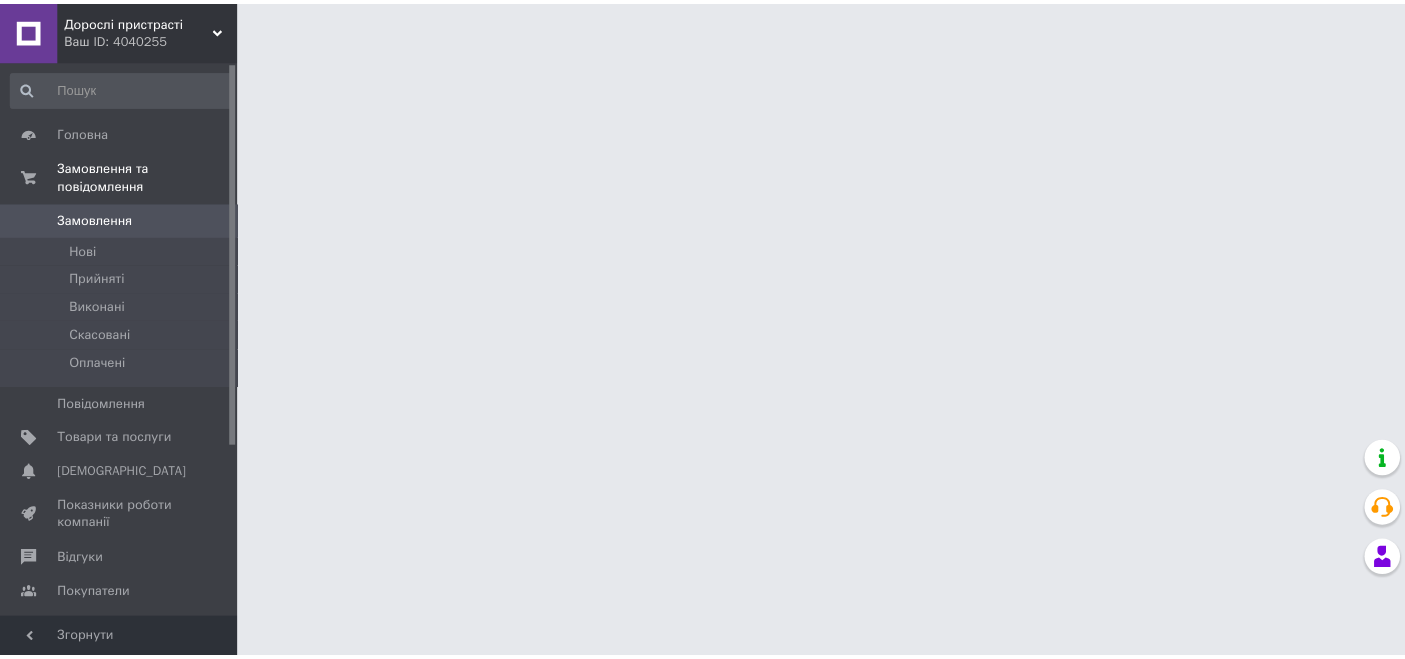 scroll, scrollTop: 0, scrollLeft: 0, axis: both 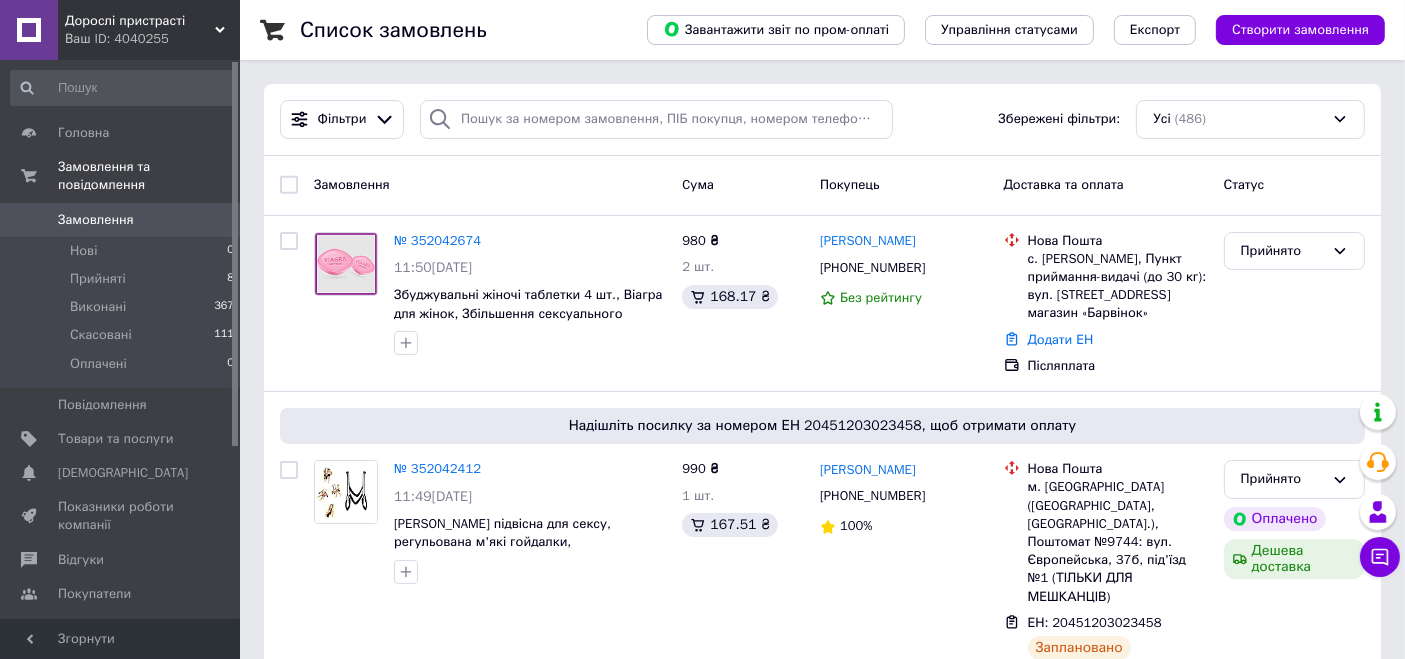 click on "Ваш ID: 4040255" at bounding box center [152, 39] 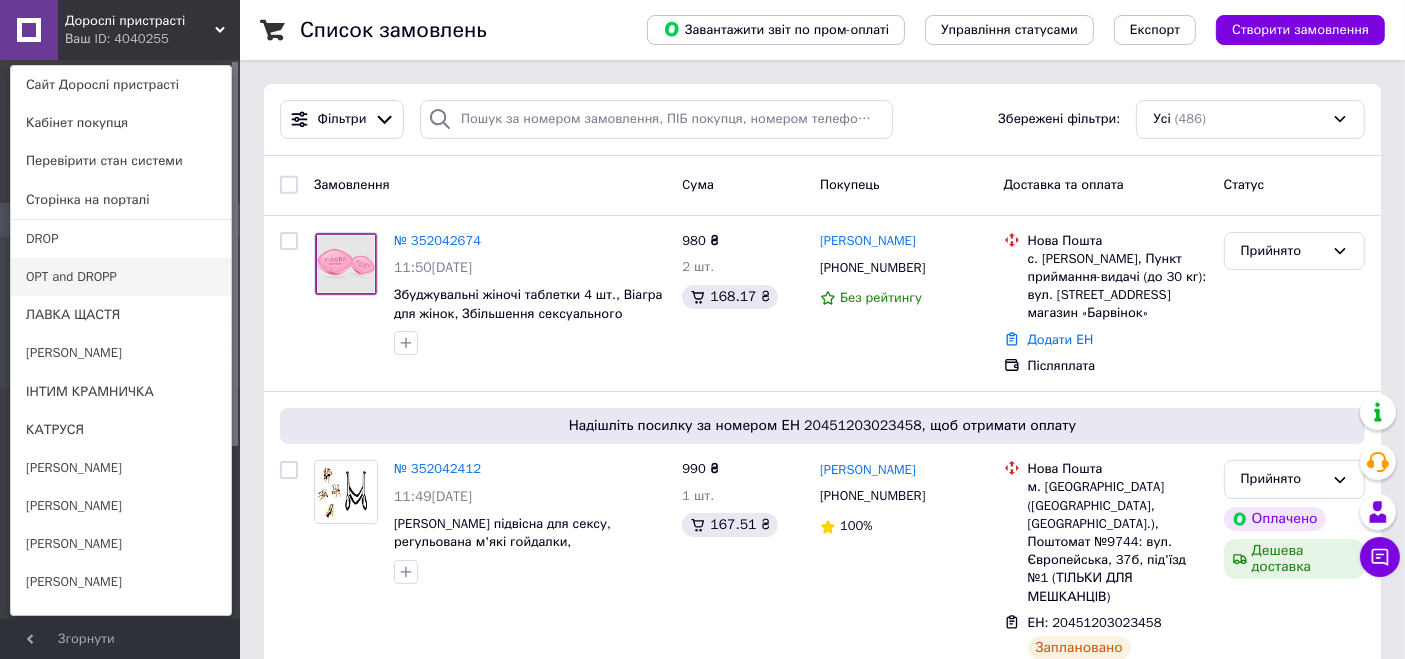 click on "OPT and DROPP" at bounding box center (121, 277) 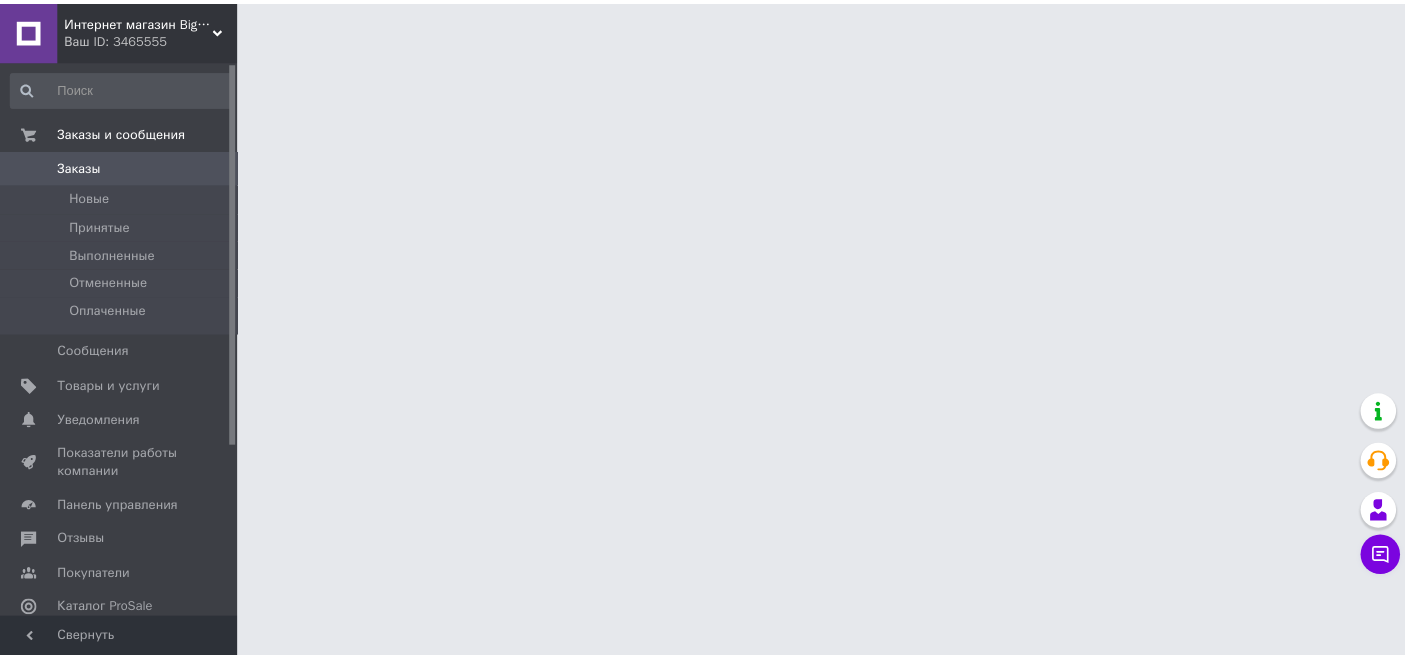 scroll, scrollTop: 0, scrollLeft: 0, axis: both 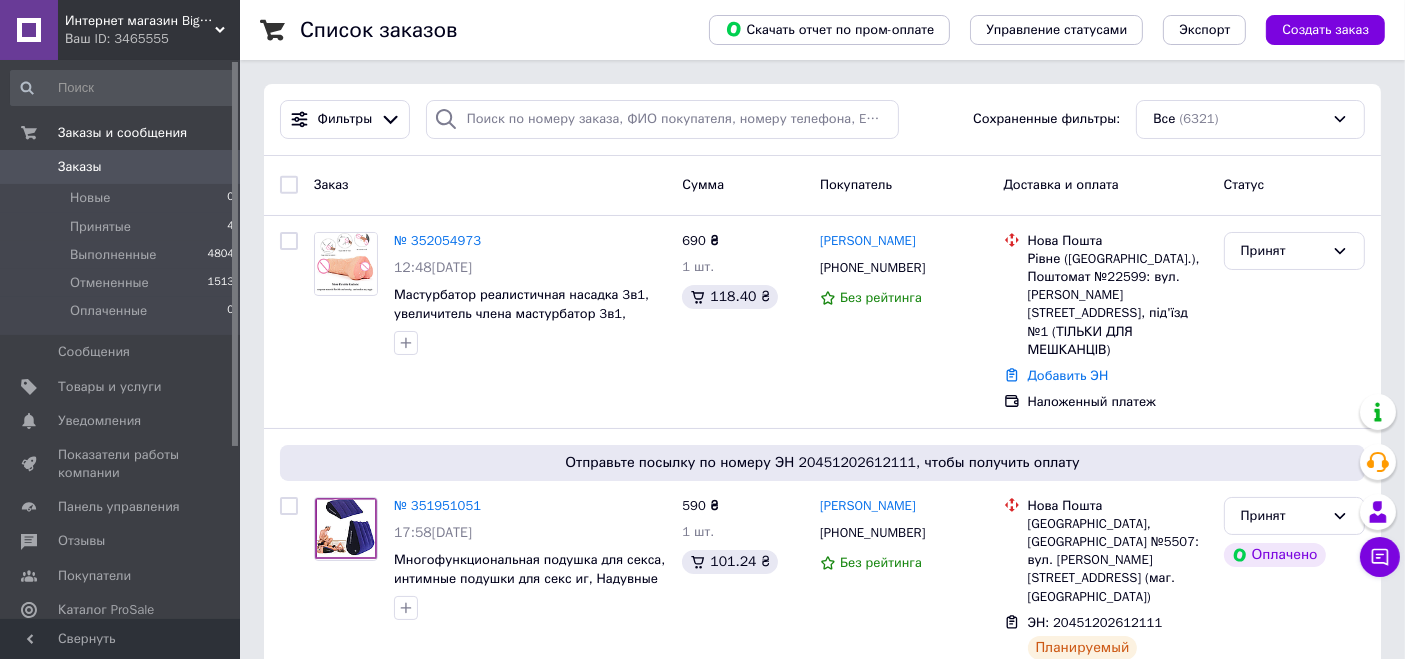 click on "Ваш ID: 3465555" at bounding box center [152, 39] 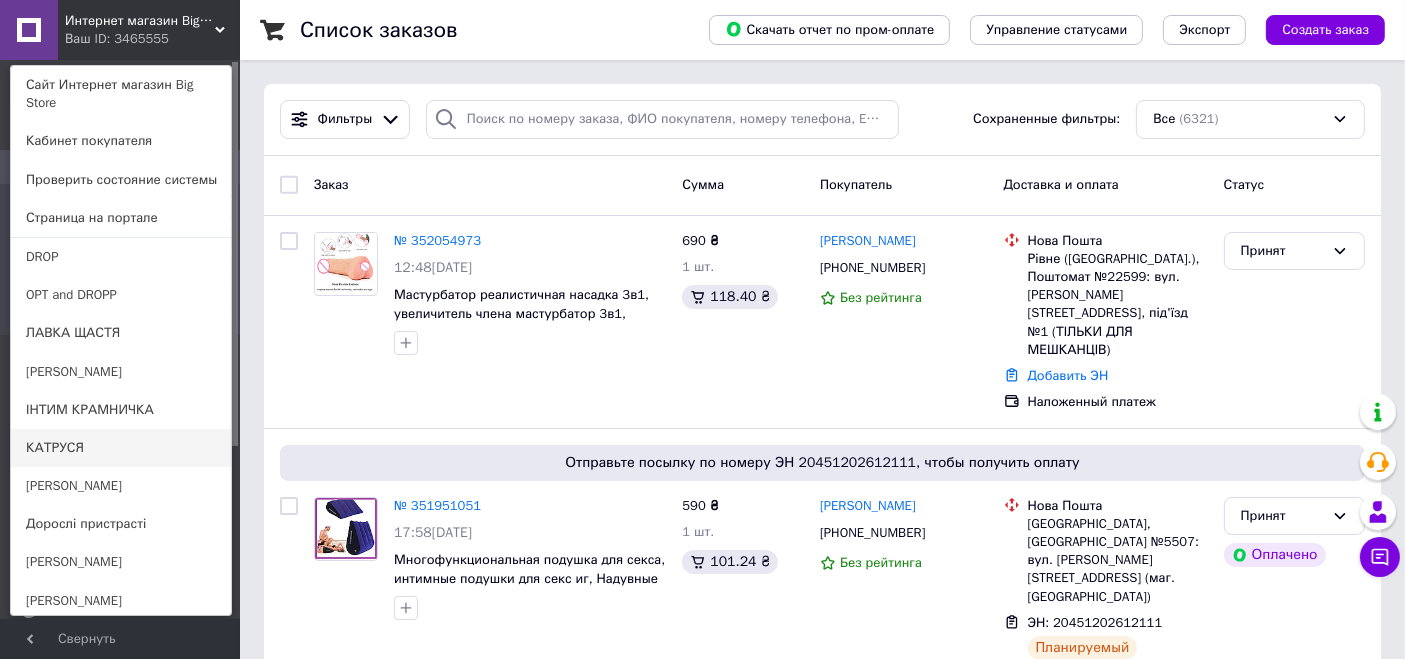click on "КАТРУСЯ" at bounding box center (121, 448) 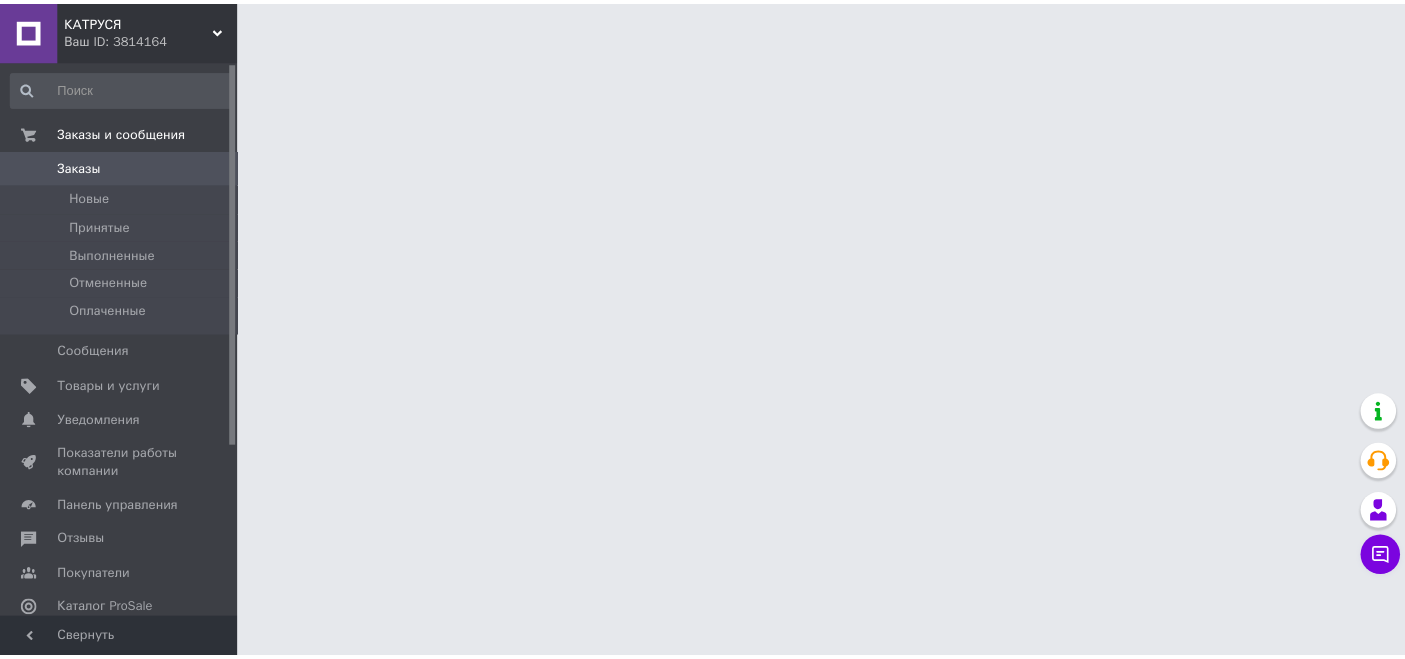 scroll, scrollTop: 0, scrollLeft: 0, axis: both 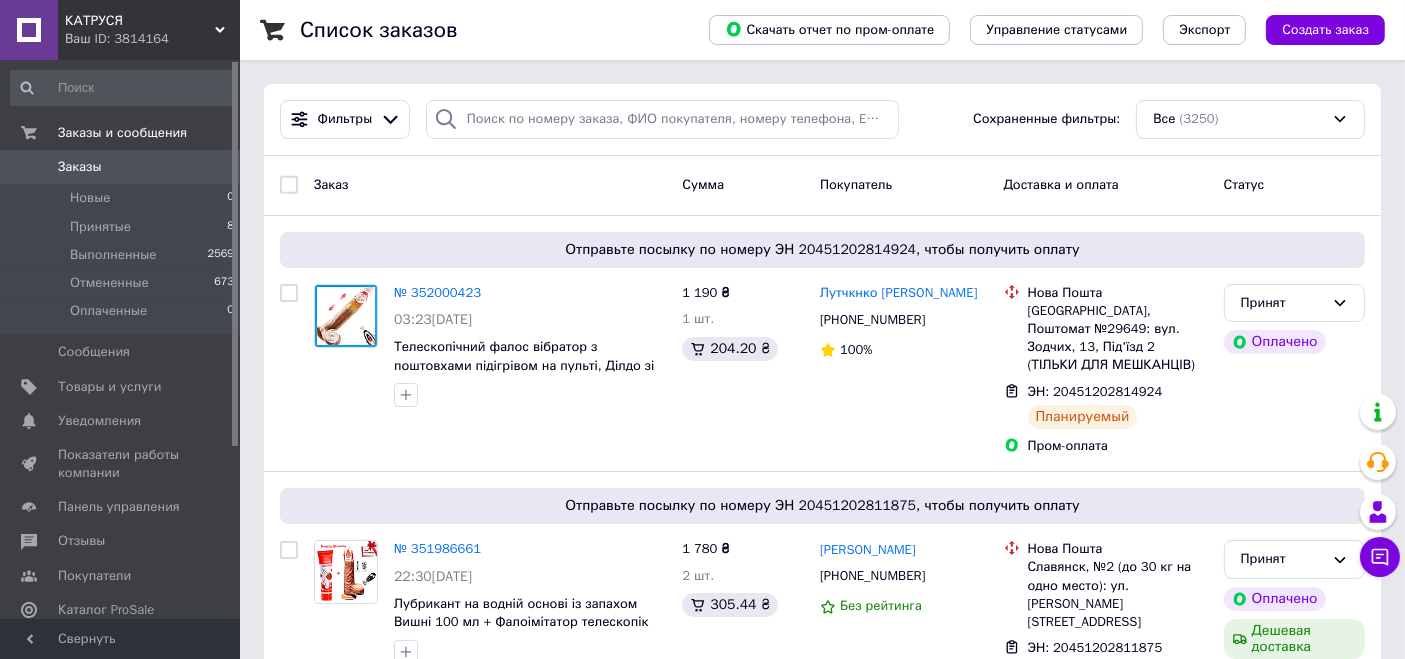 click on "КАТРУСЯ" at bounding box center (140, 21) 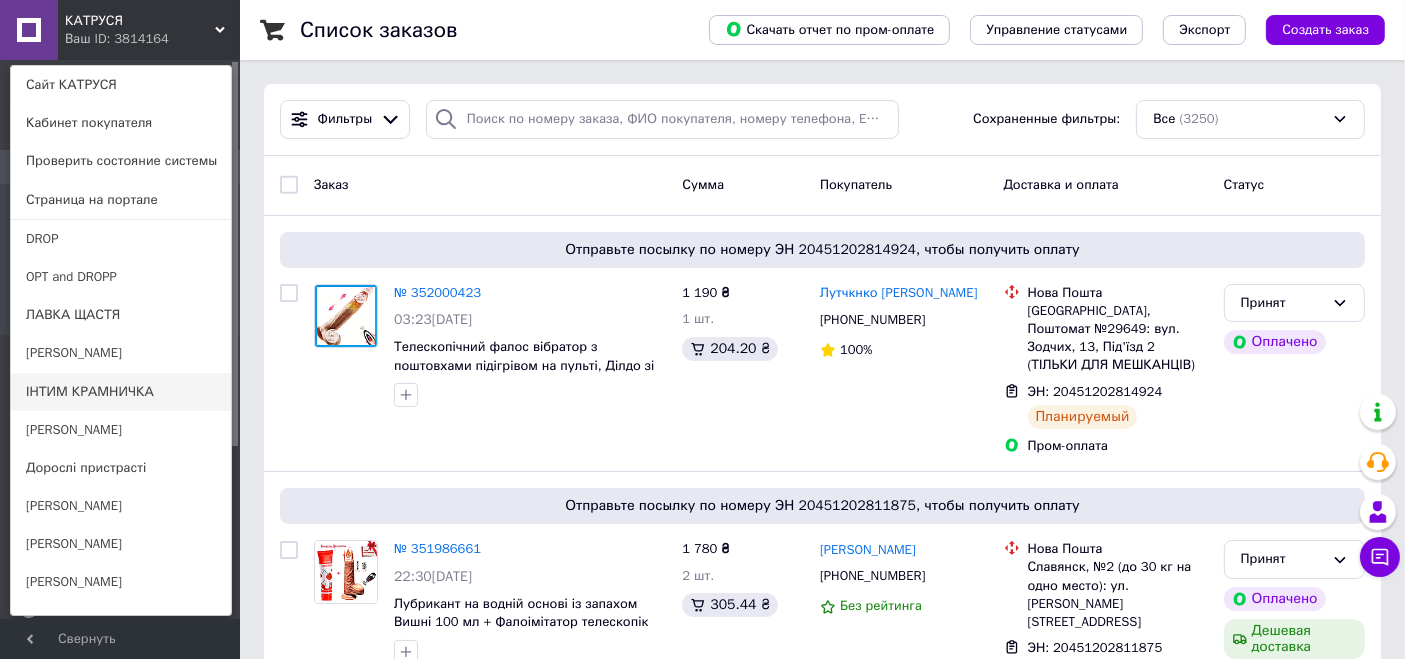click on "ІНТИМ КРАМНИЧКА" at bounding box center [121, 392] 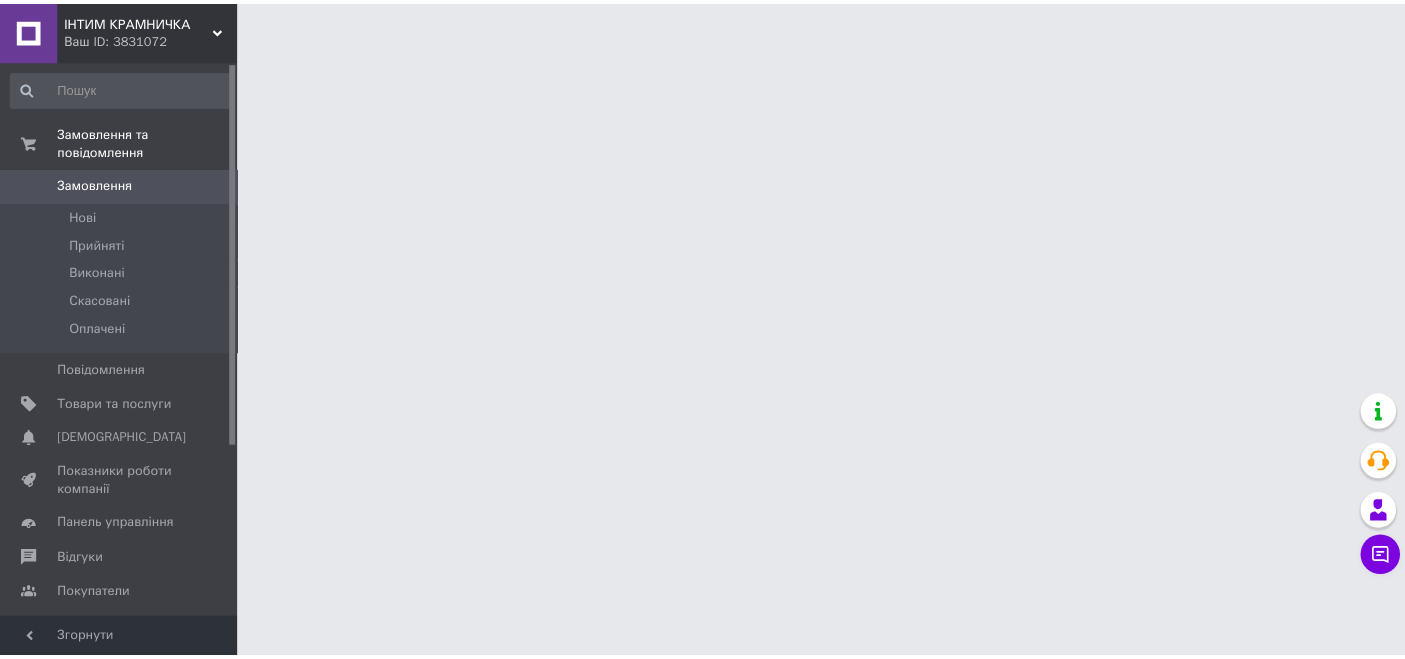 scroll, scrollTop: 0, scrollLeft: 0, axis: both 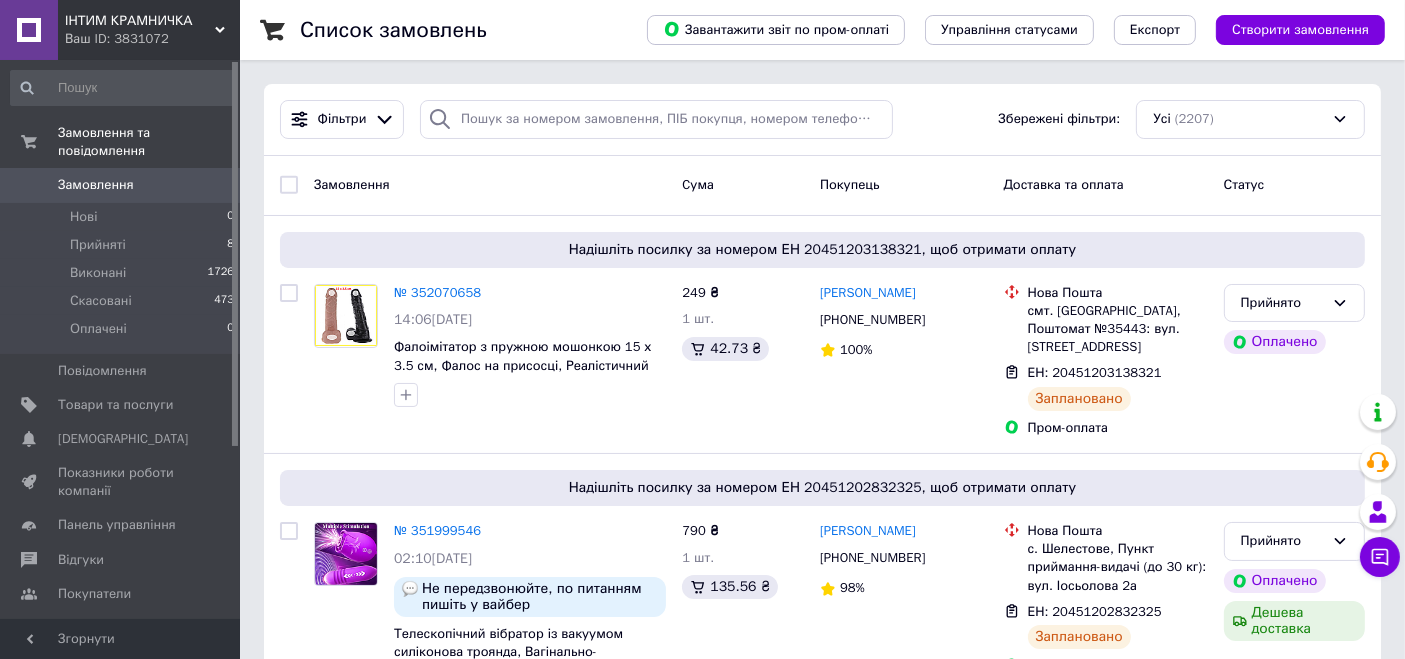 click on "ІНТИМ КРАМНИЧКА" at bounding box center (140, 21) 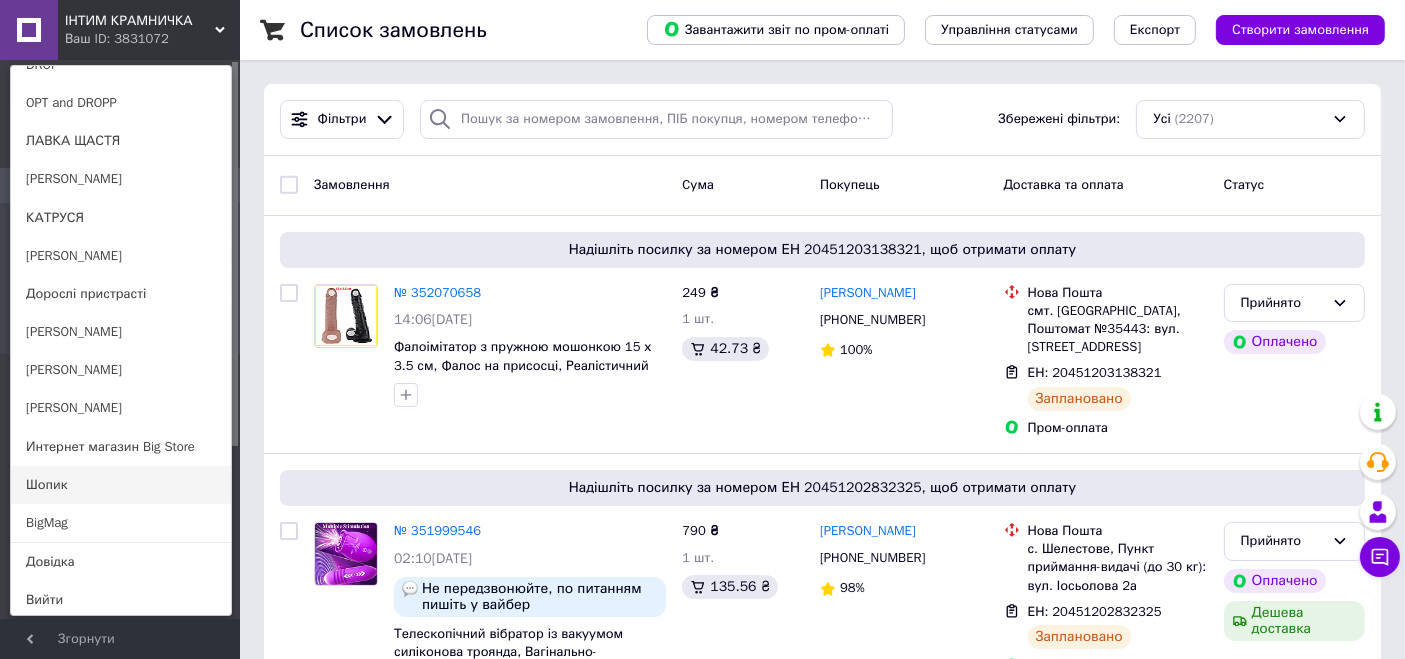 scroll, scrollTop: 177, scrollLeft: 0, axis: vertical 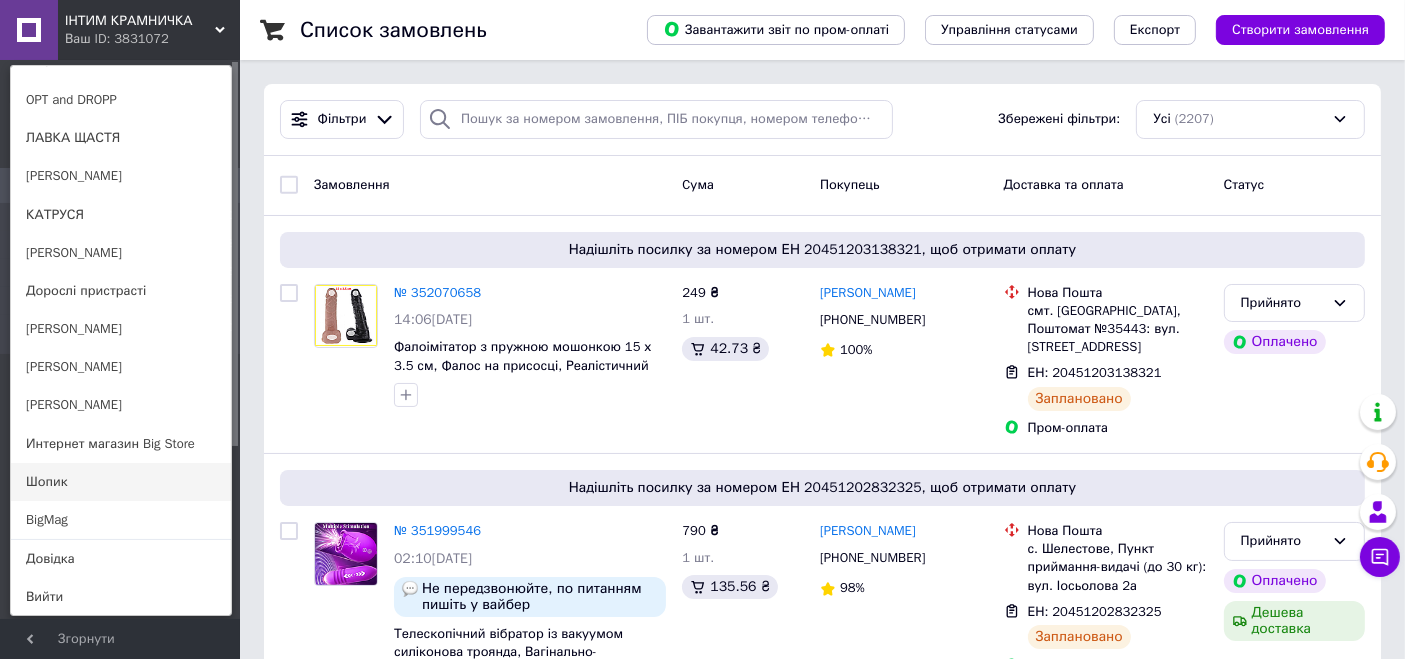 click on "Шопик" at bounding box center (121, 482) 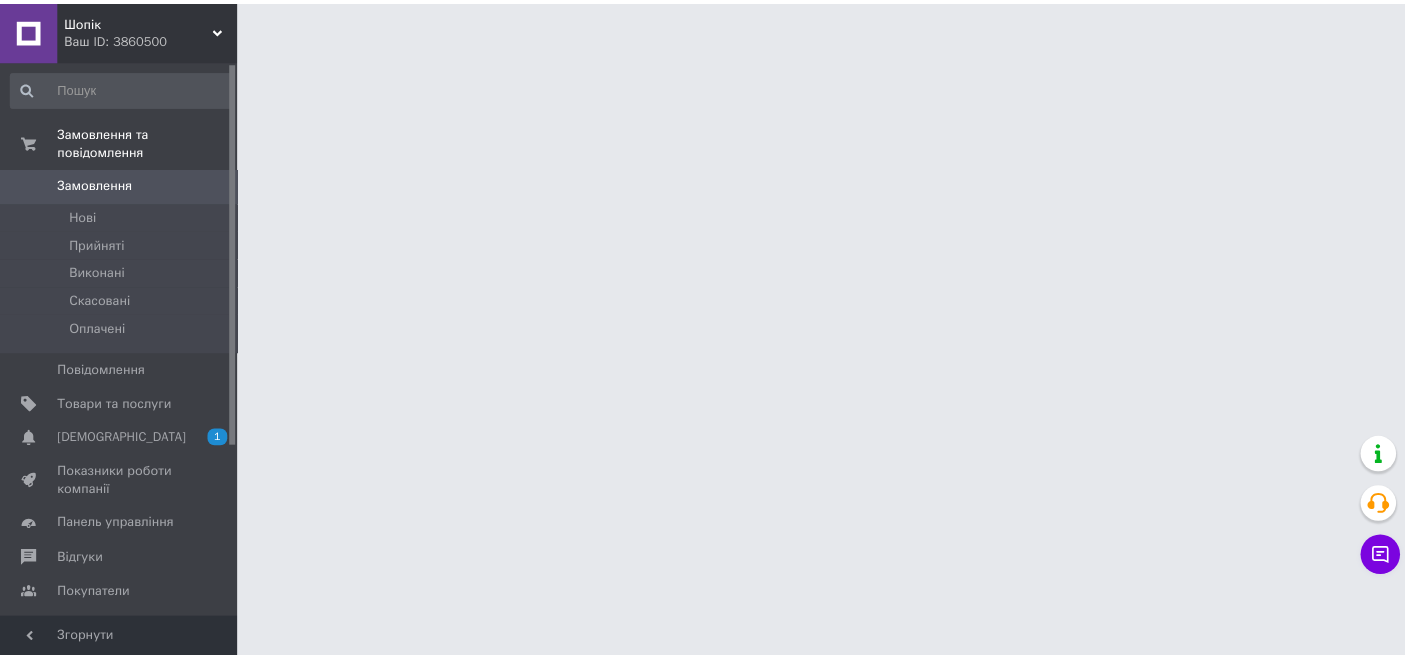 scroll, scrollTop: 0, scrollLeft: 0, axis: both 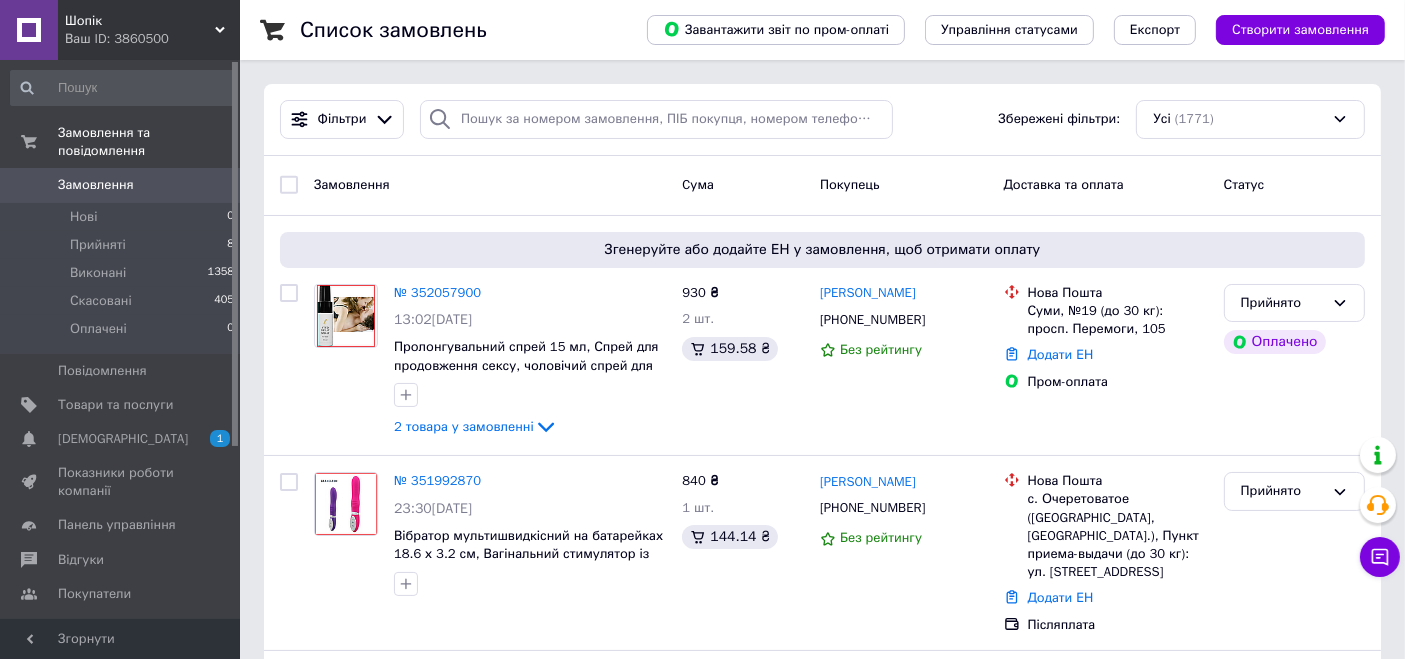 click on "Ваш ID: 3860500" at bounding box center [152, 39] 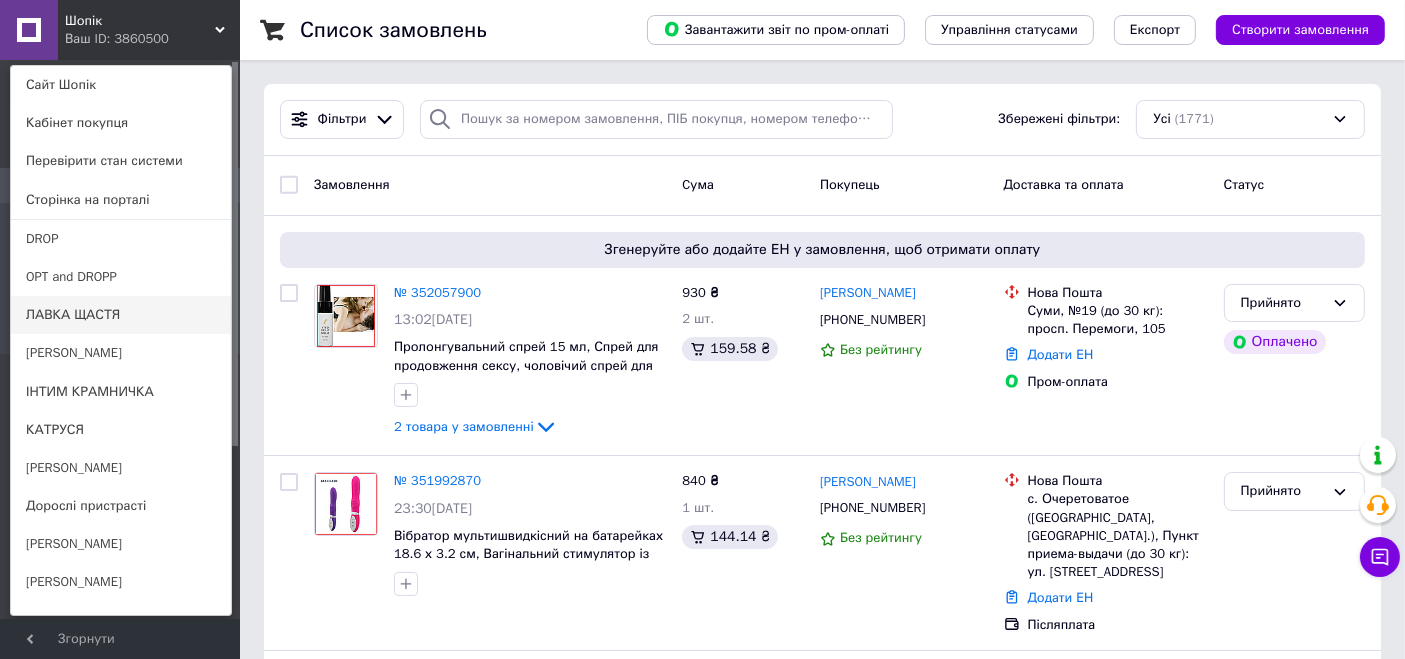 click on "ЛАВКА ЩАСТЯ" at bounding box center [121, 315] 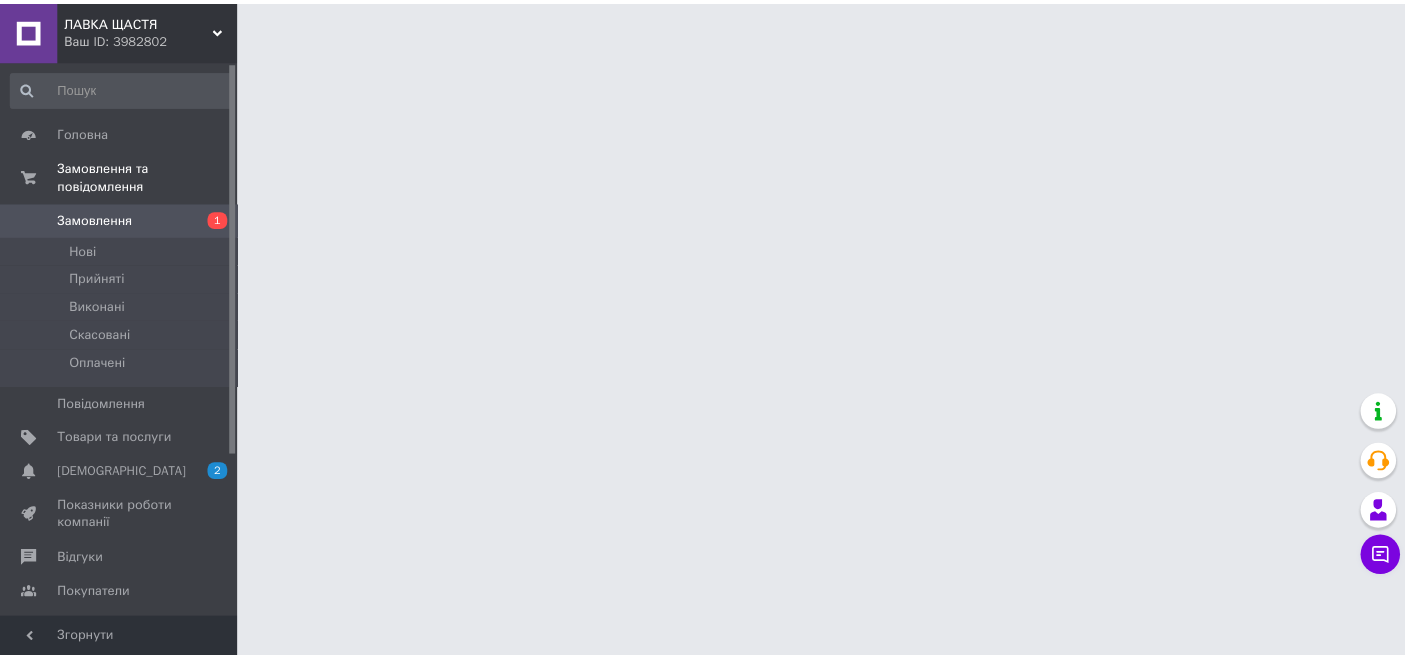 scroll, scrollTop: 0, scrollLeft: 0, axis: both 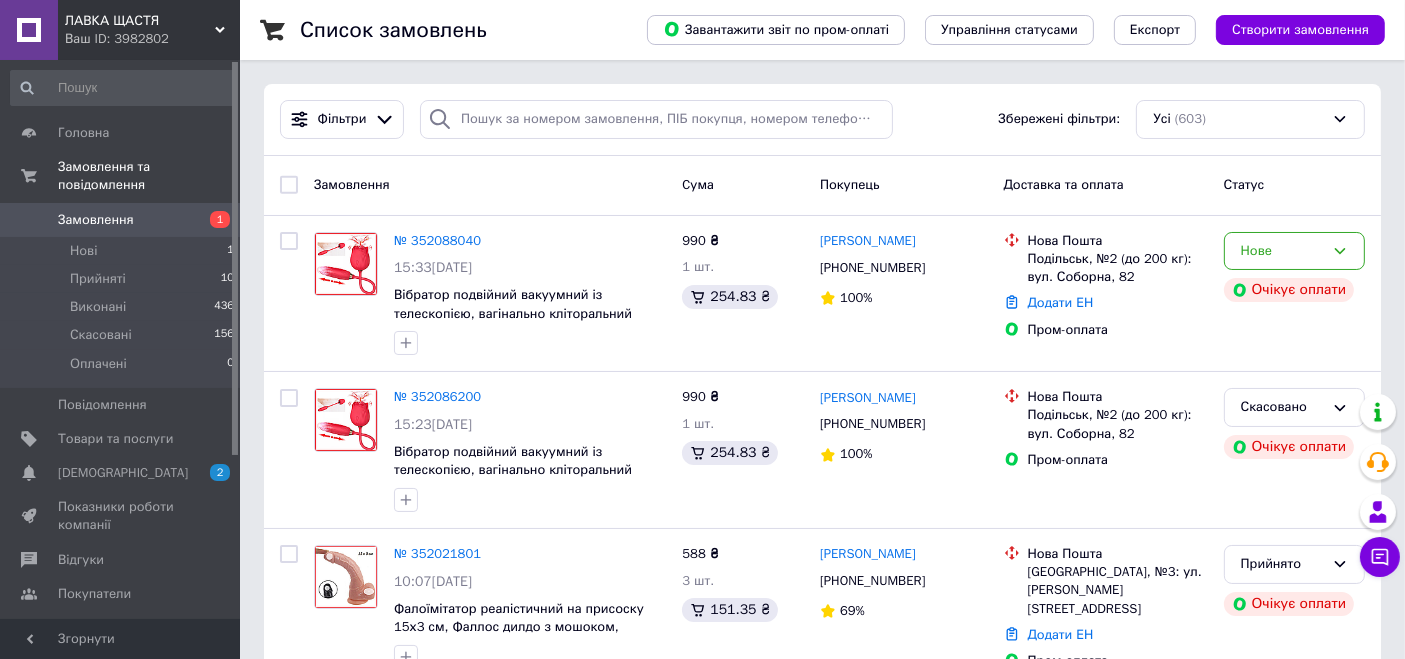 click on "Ваш ID: 3982802" at bounding box center [152, 39] 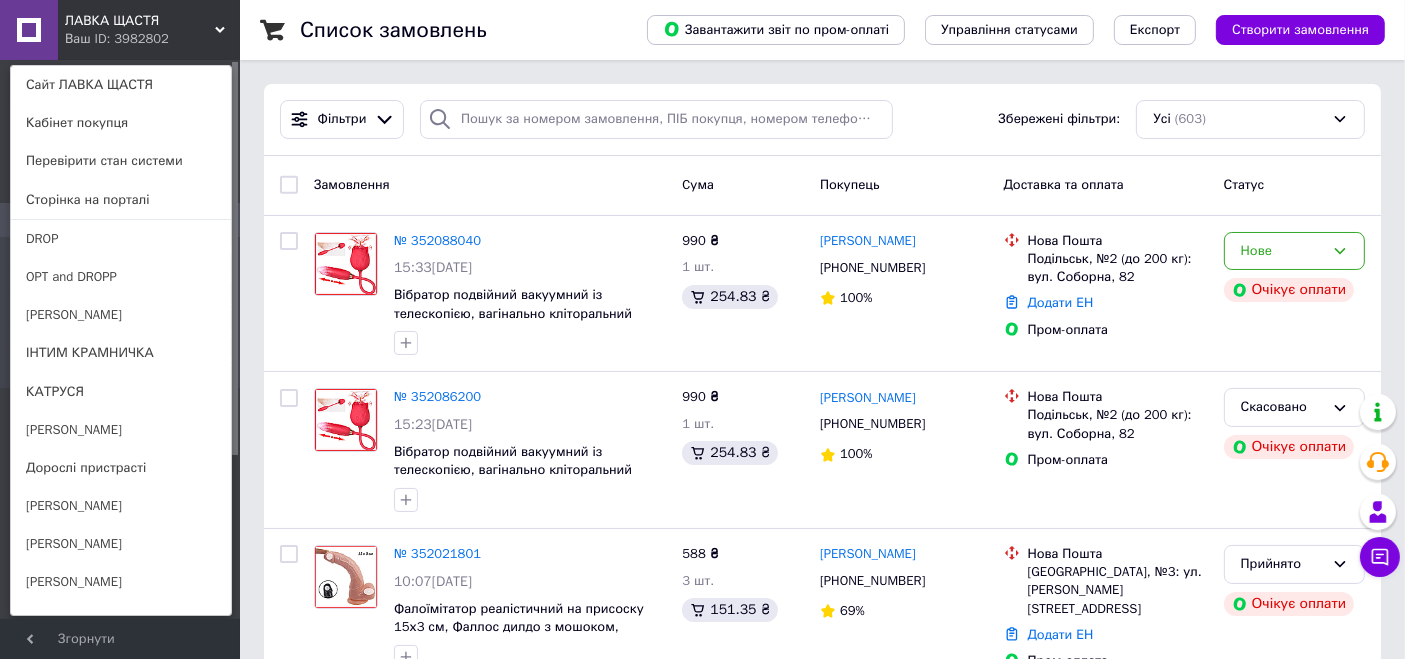 click on "ЛАВКА ЩАСТЯ" at bounding box center (140, 21) 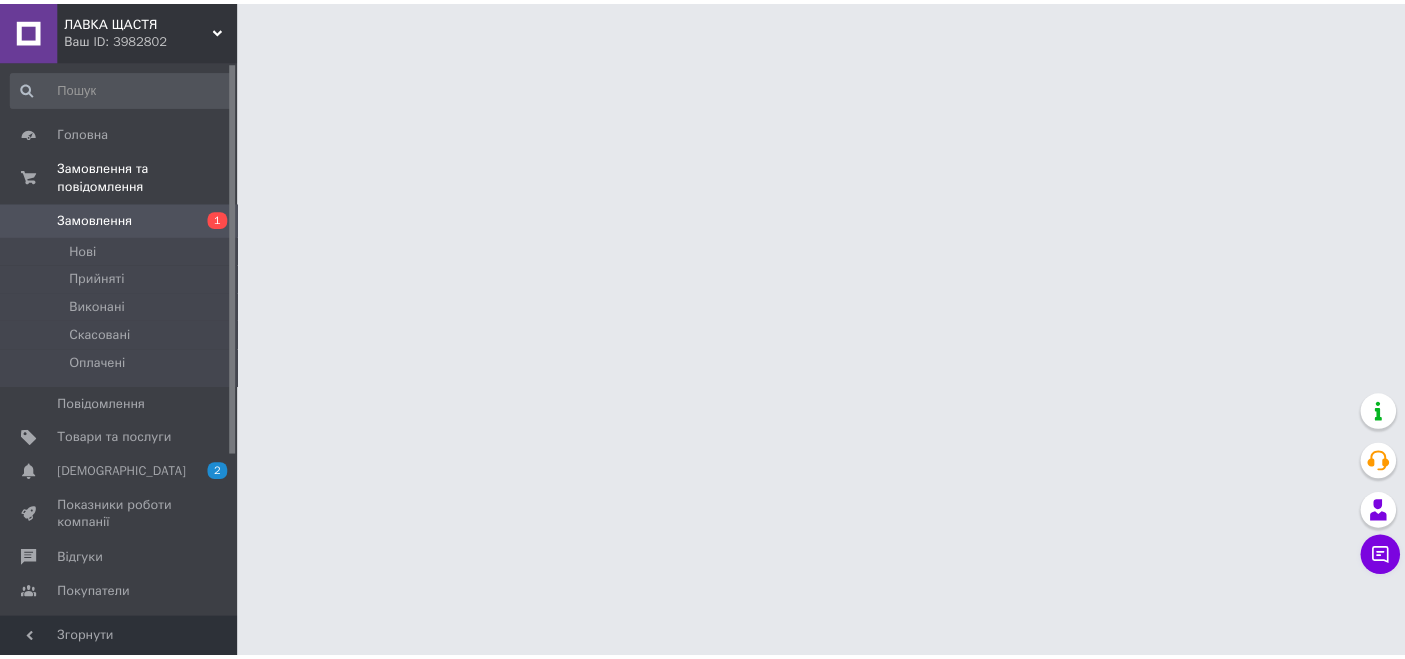 scroll, scrollTop: 0, scrollLeft: 0, axis: both 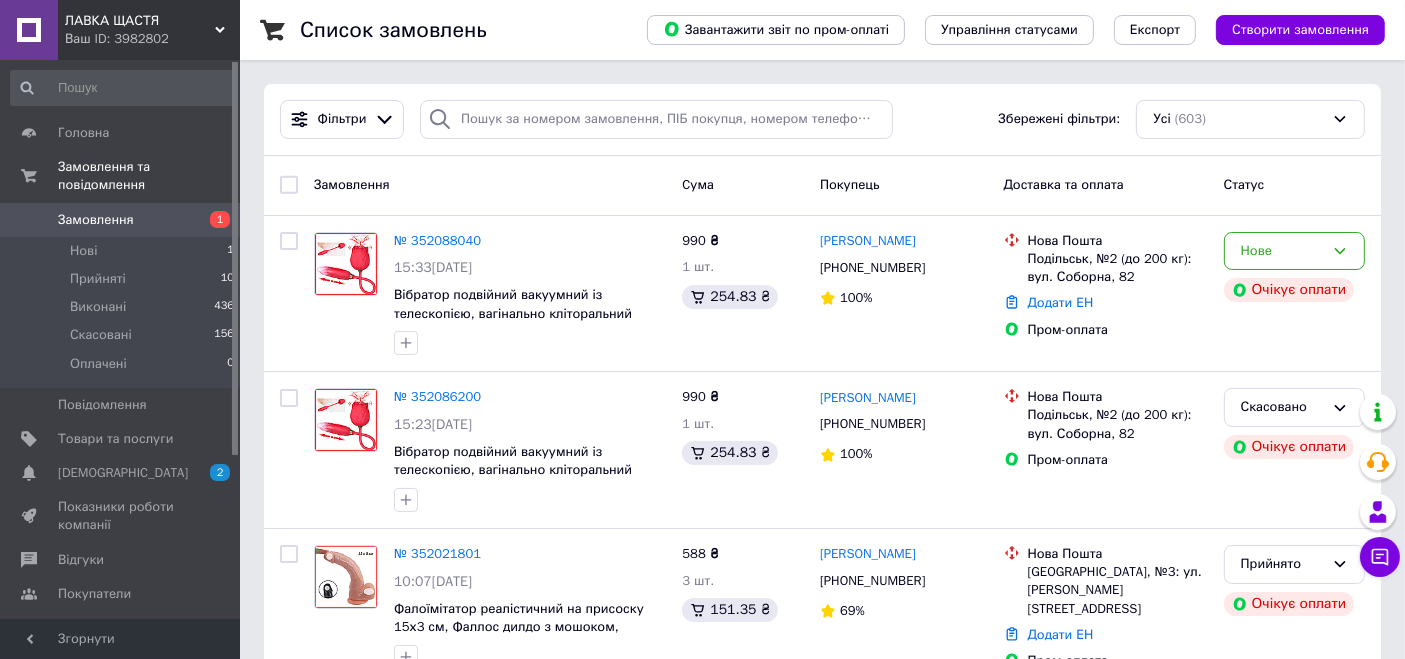 click on "ЛАВКА ЩАСТЯ" at bounding box center [140, 21] 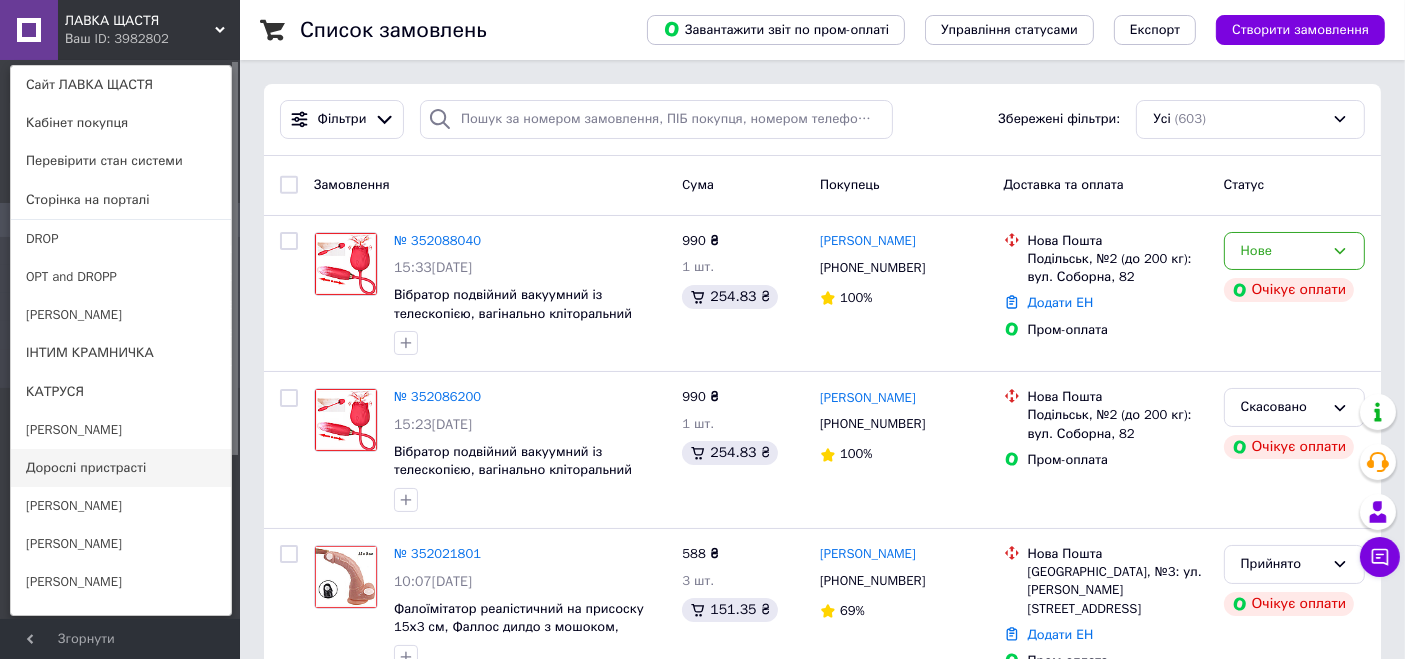 click on "Дорослі пристрасті" at bounding box center (121, 468) 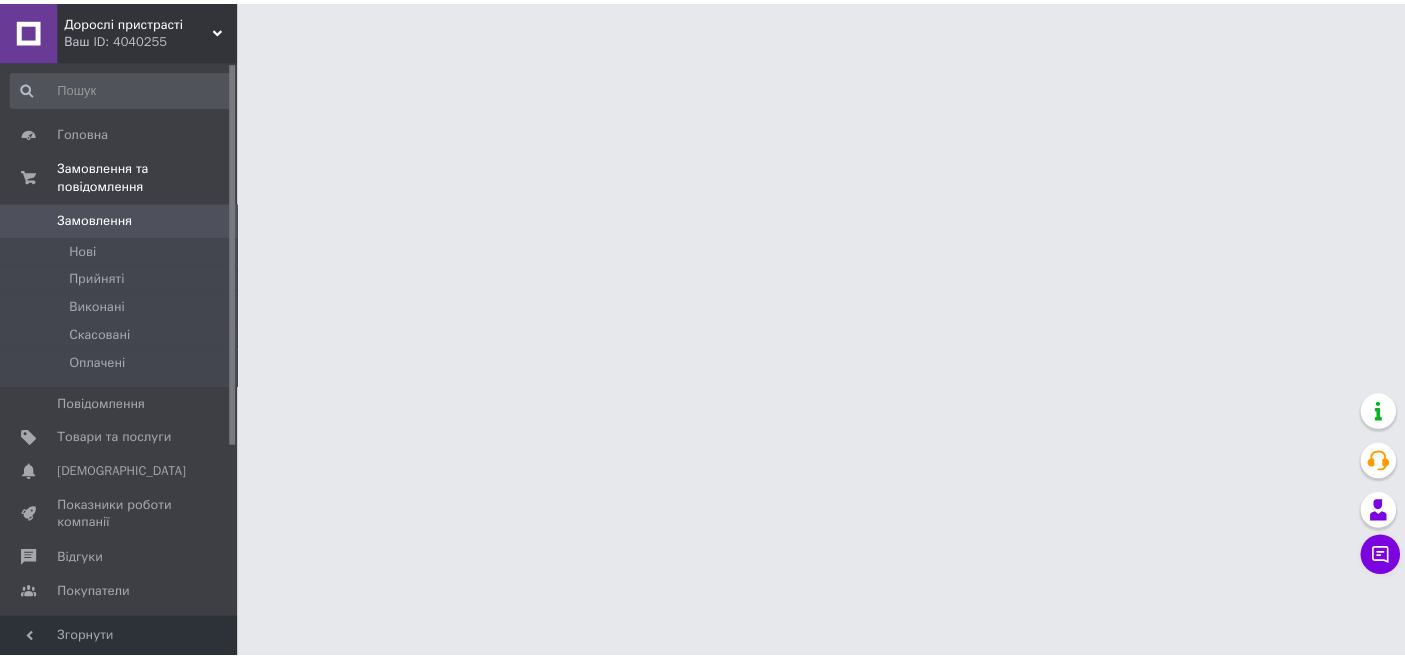 scroll, scrollTop: 0, scrollLeft: 0, axis: both 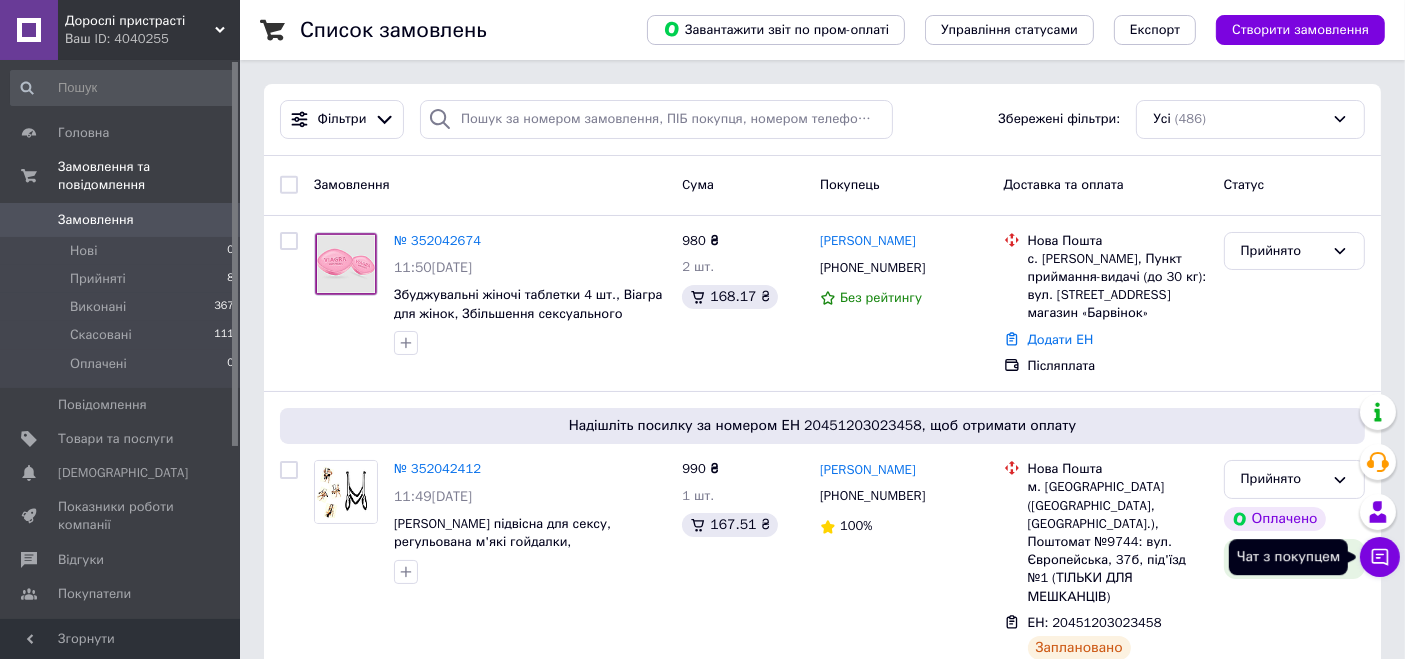 click 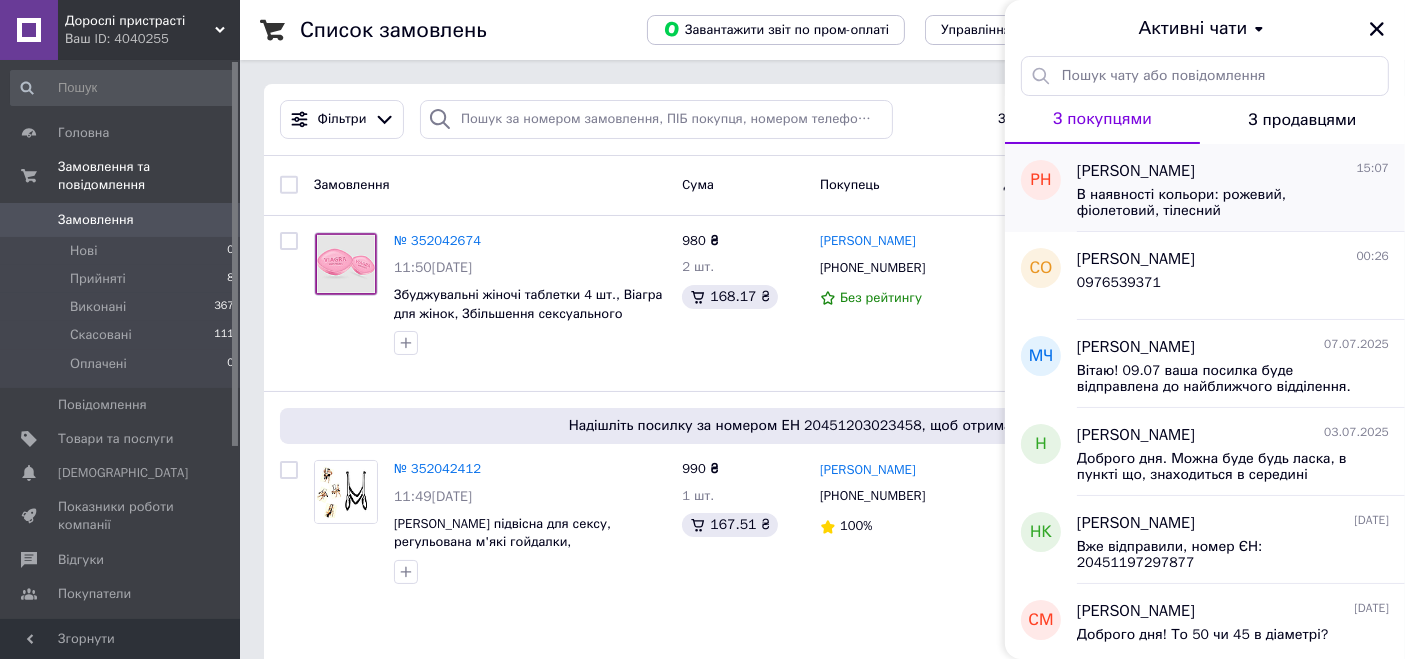 click on "В наявності кольори: рожевий, фіолетовий, тілесний" at bounding box center [1219, 203] 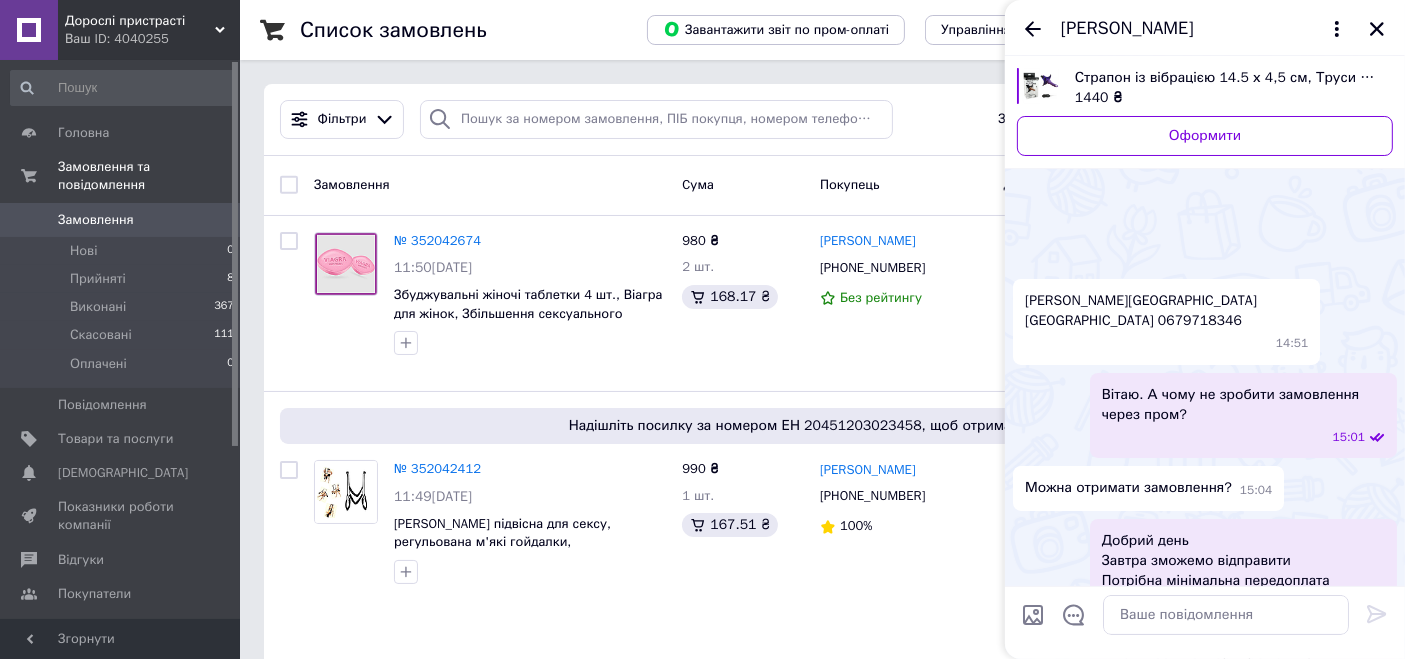 scroll, scrollTop: 117, scrollLeft: 0, axis: vertical 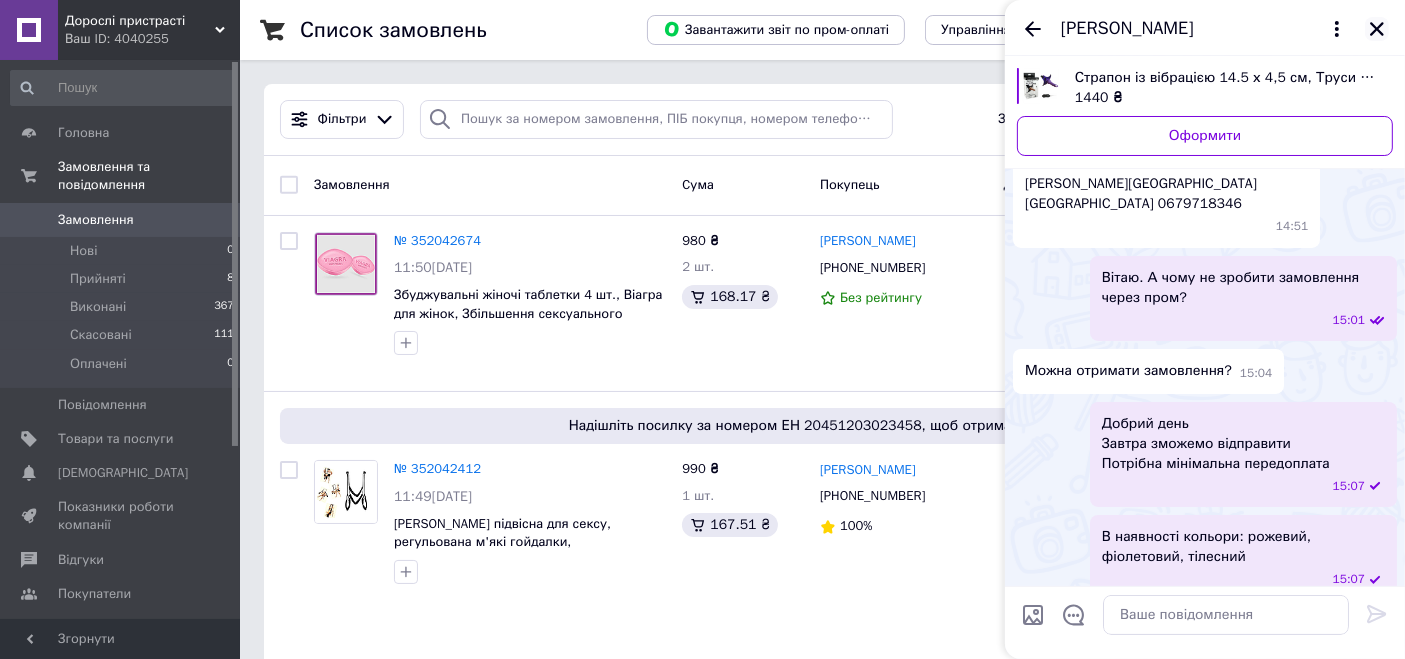 click 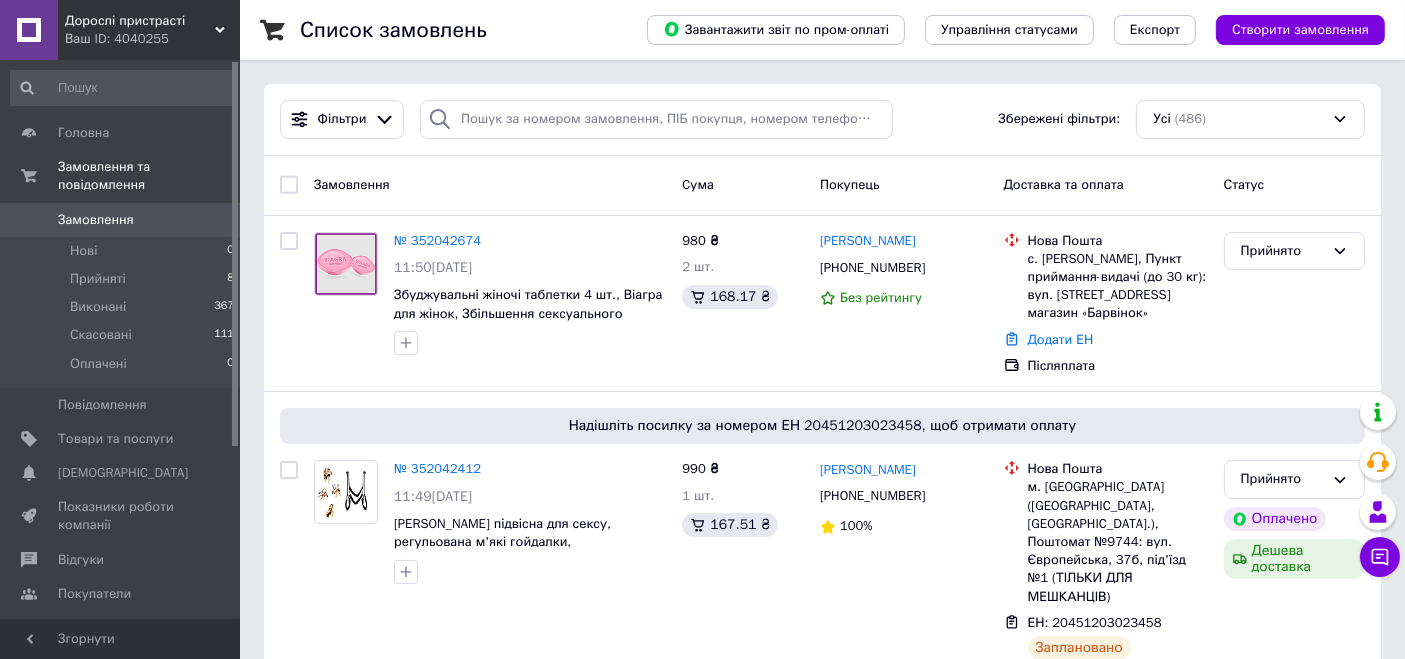 click on "Ваш ID: 4040255" at bounding box center [152, 39] 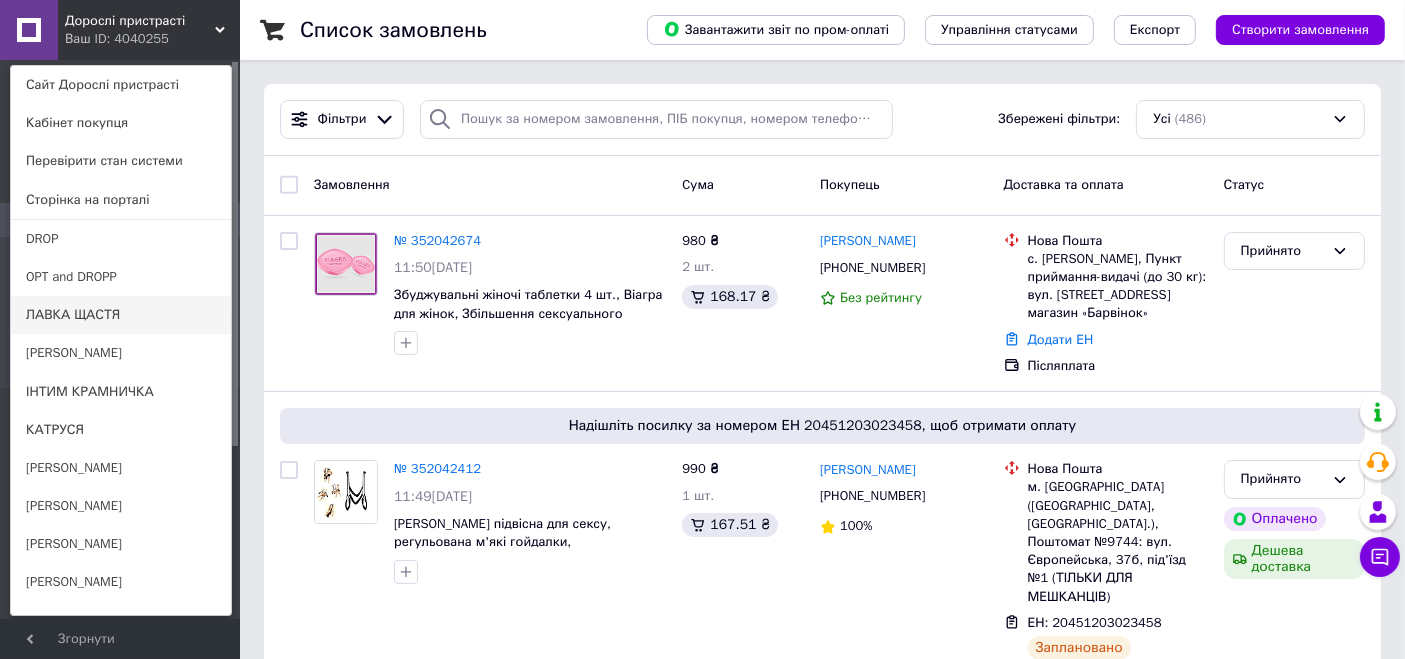 click on "ЛАВКА ЩАСТЯ" at bounding box center [121, 315] 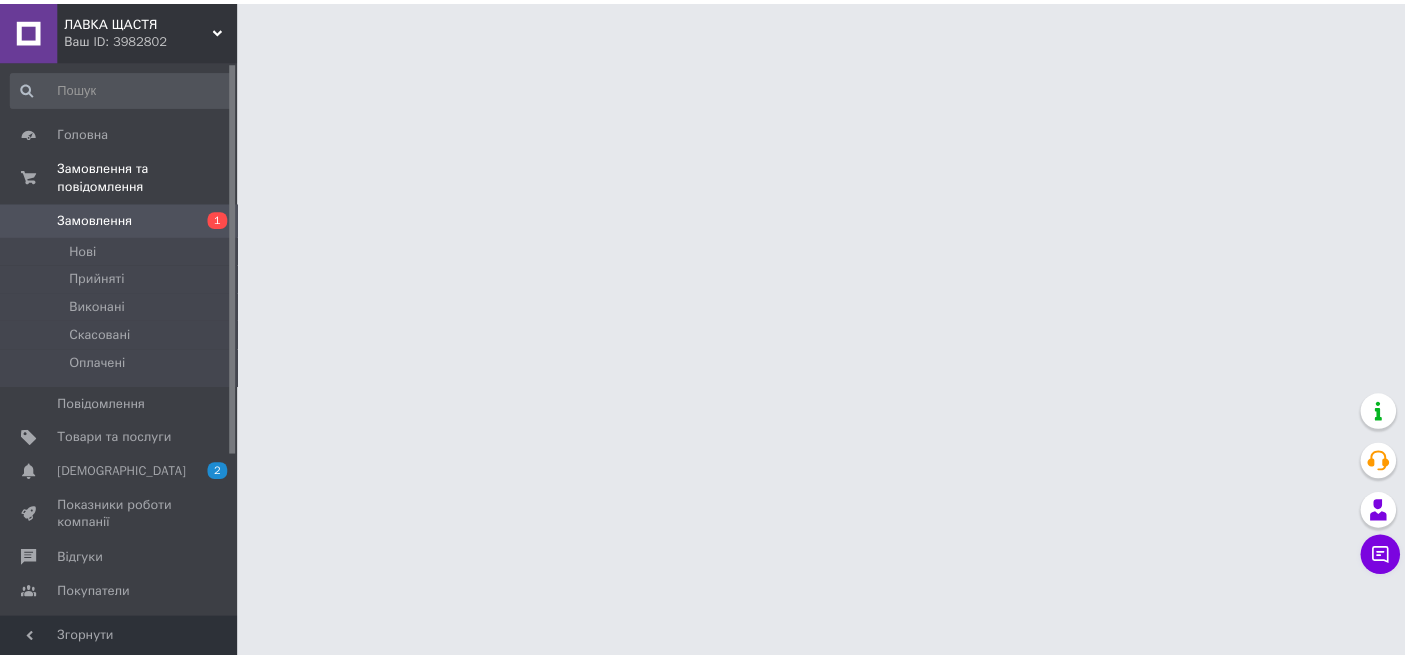 scroll, scrollTop: 0, scrollLeft: 0, axis: both 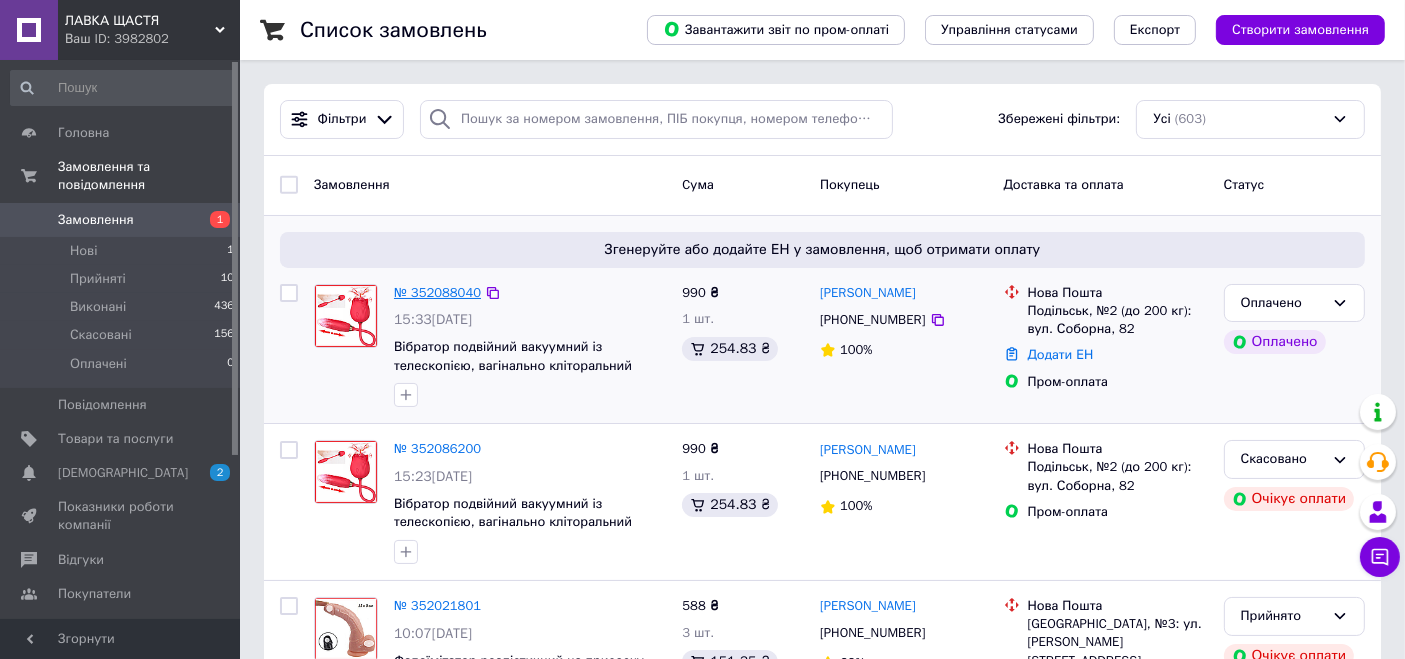 click on "№ 352088040" at bounding box center (437, 292) 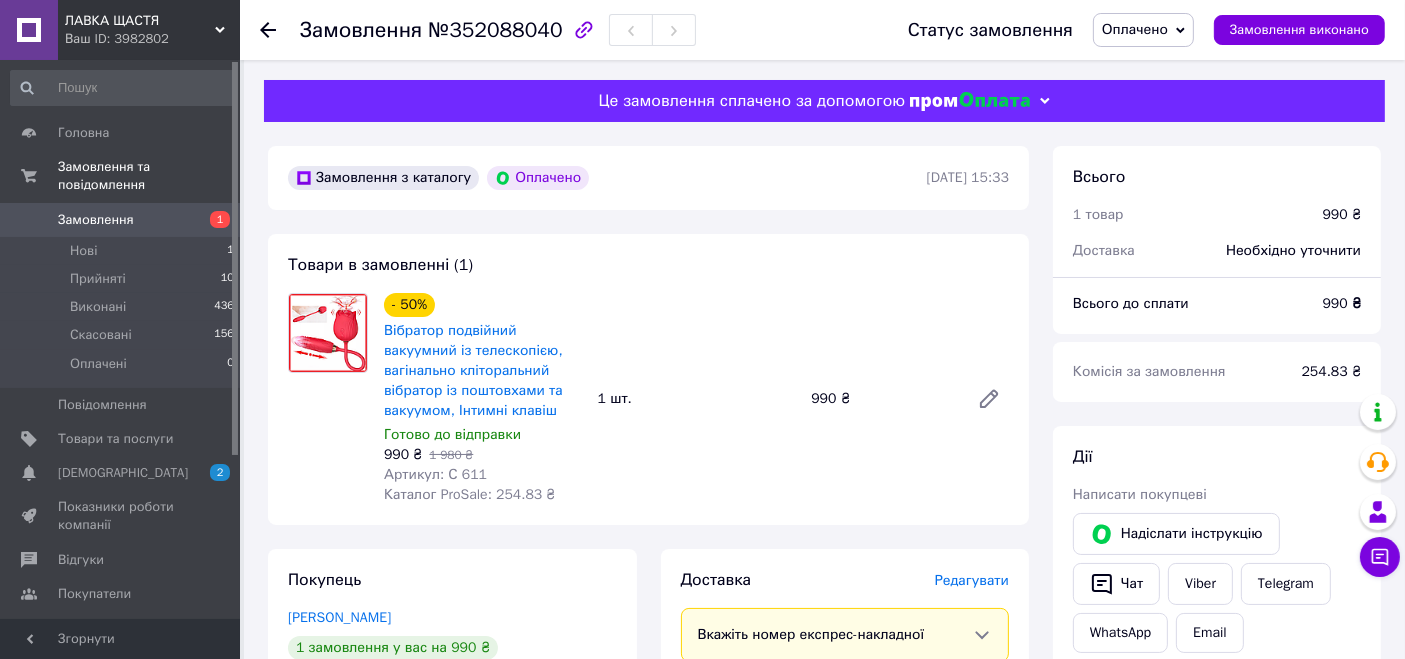 click on "Оплачено" at bounding box center (1135, 29) 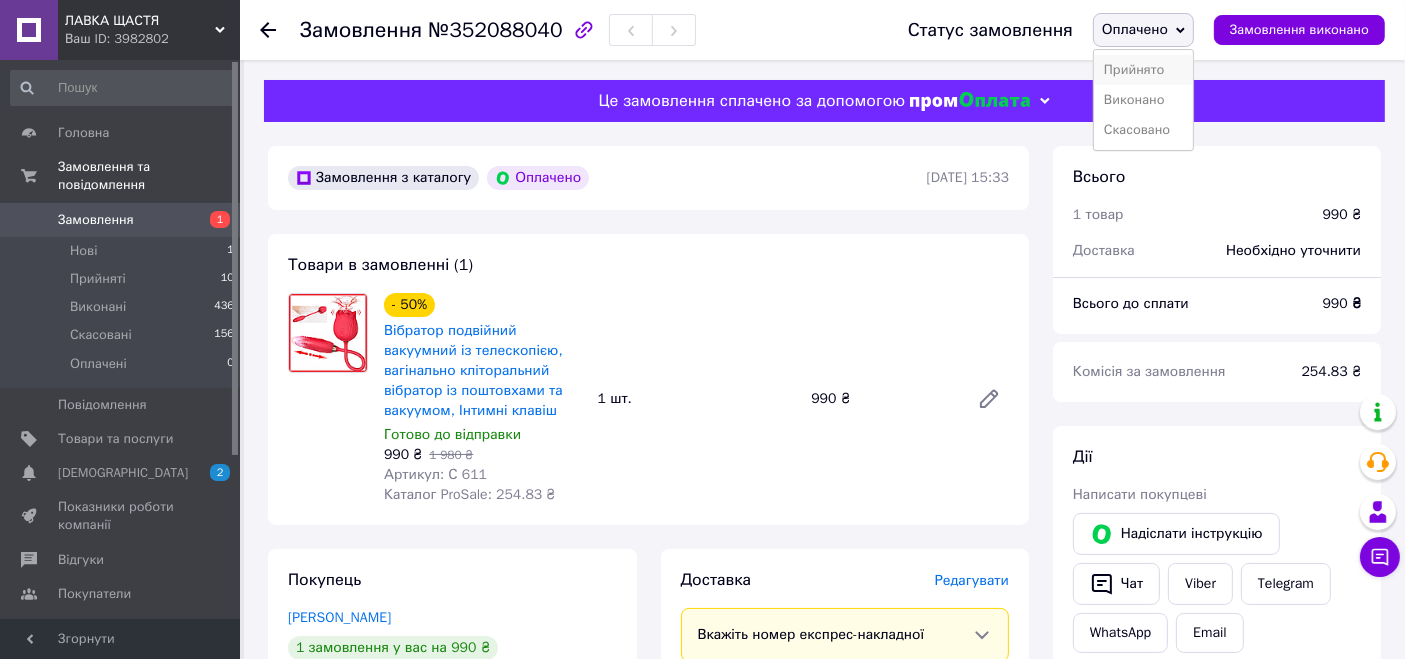 click on "Прийнято" at bounding box center (1143, 70) 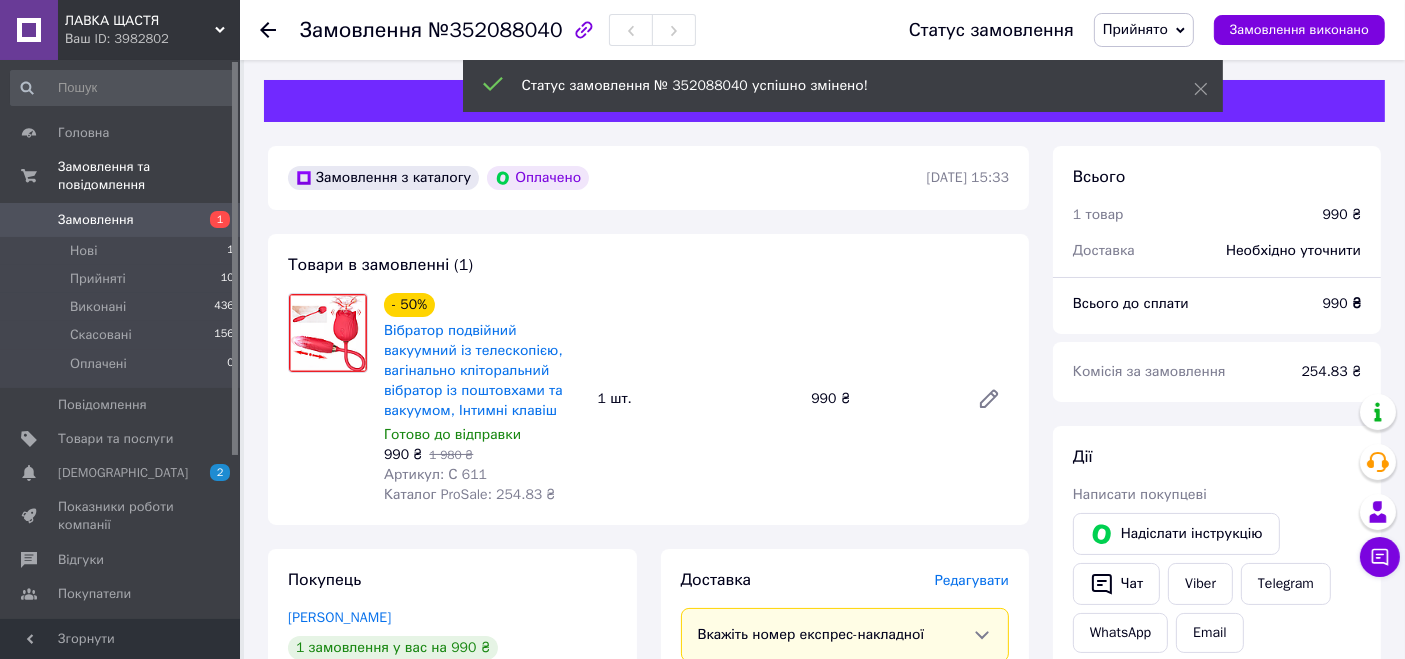 click on "№352088040" at bounding box center [495, 30] 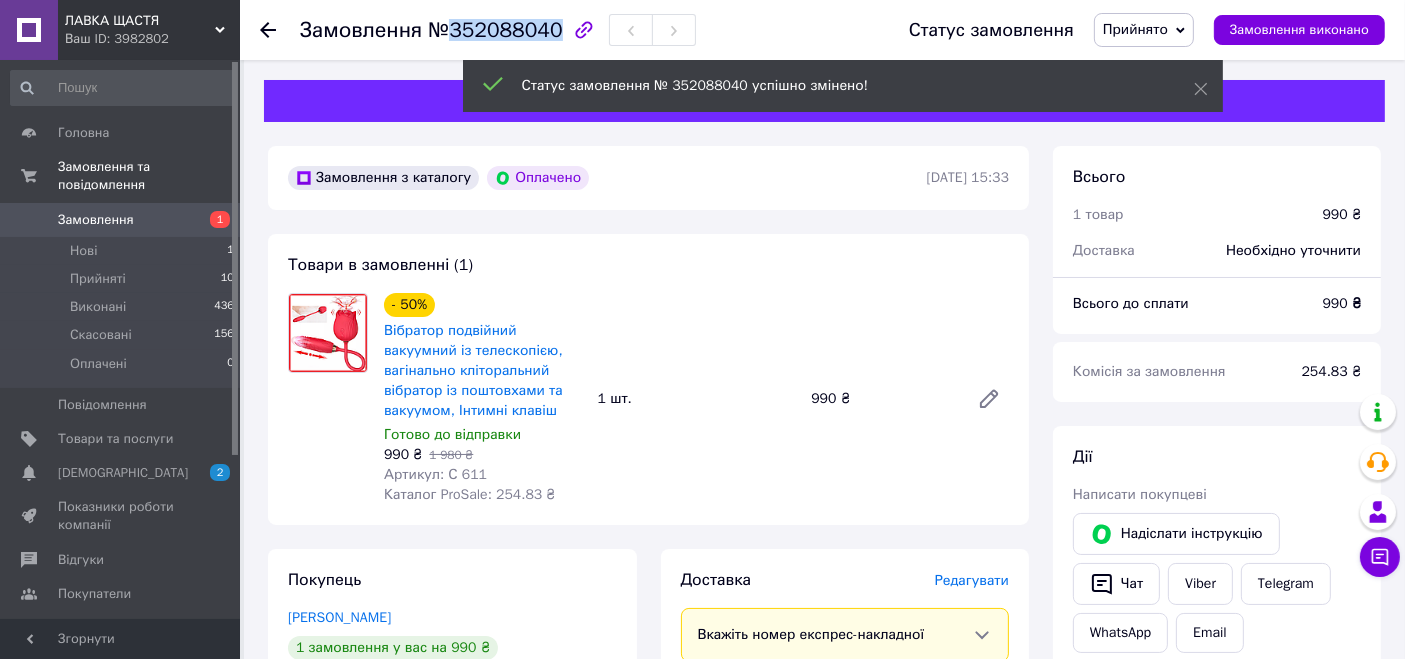click on "№352088040" at bounding box center [495, 30] 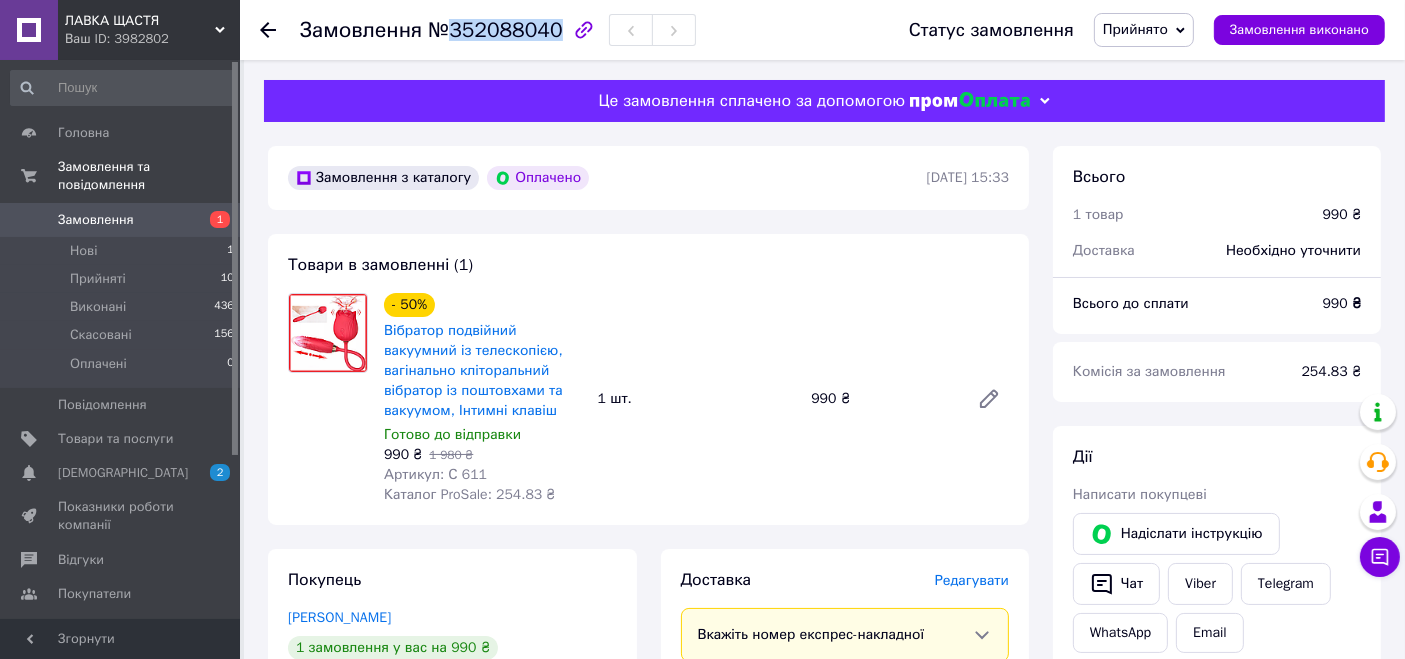 copy on "352088040" 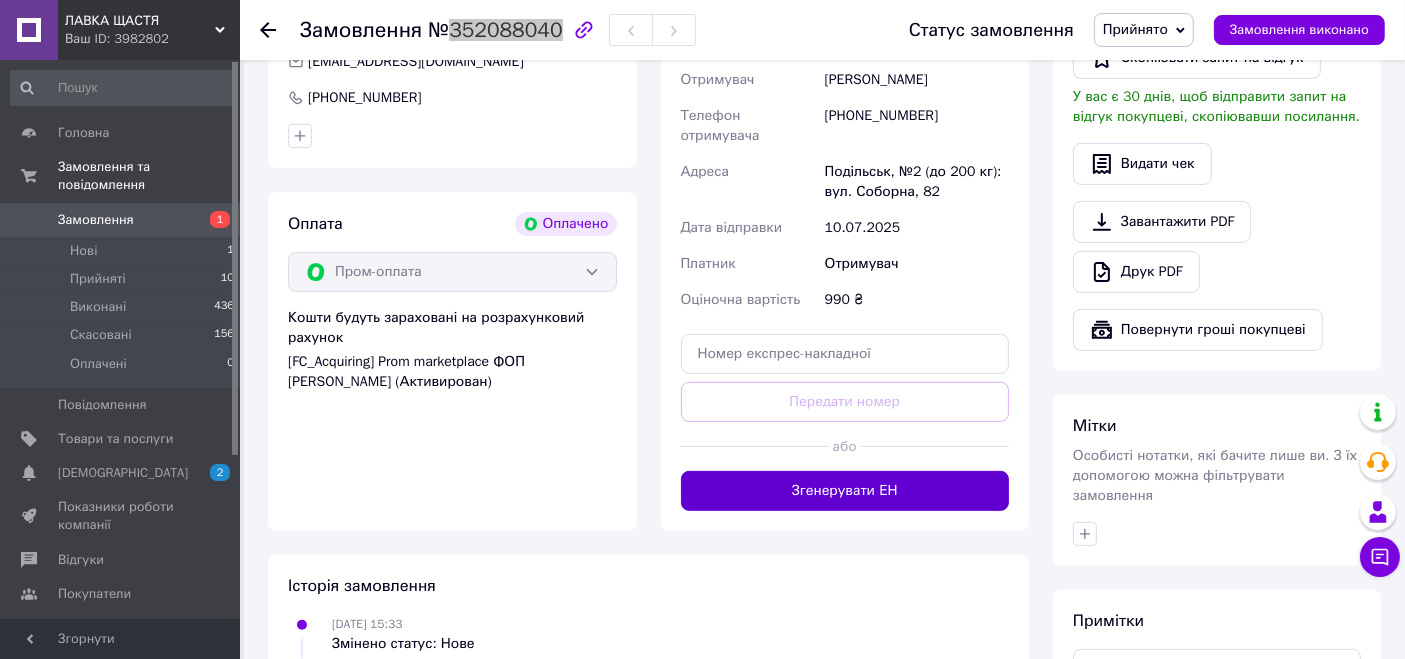 scroll, scrollTop: 666, scrollLeft: 0, axis: vertical 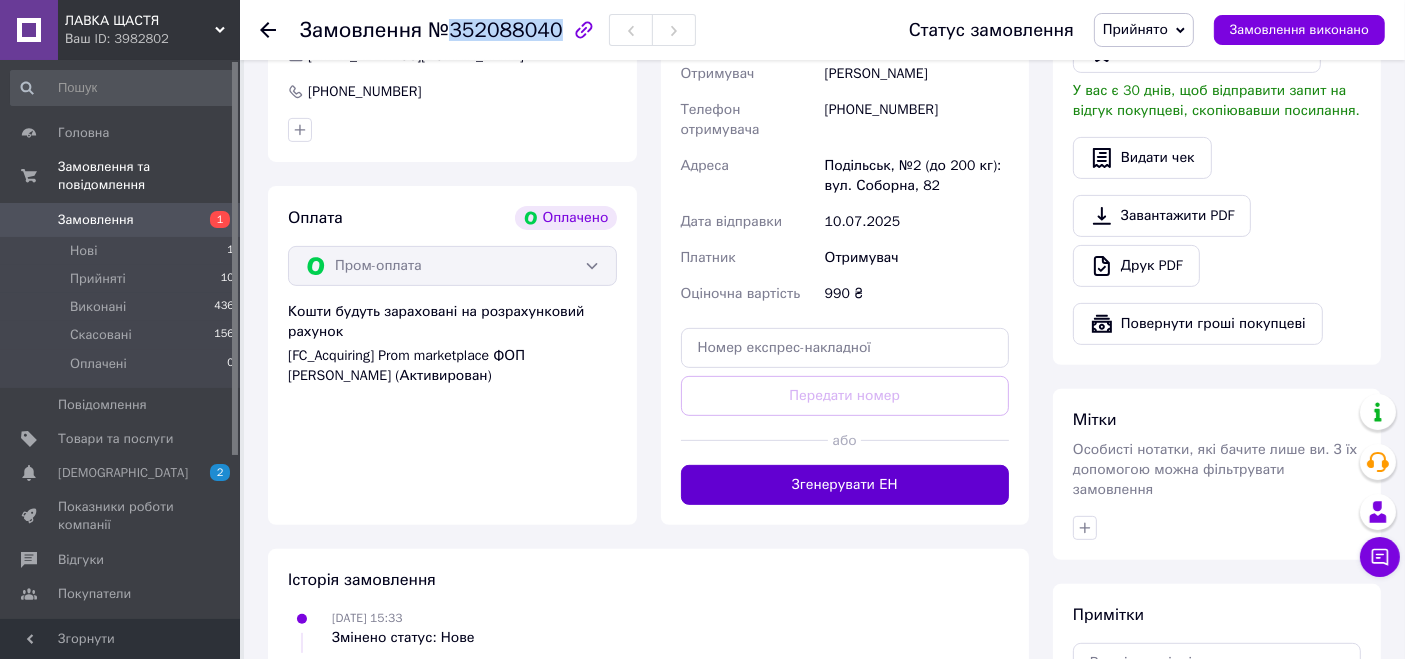 click on "Згенерувати ЕН" at bounding box center [845, 485] 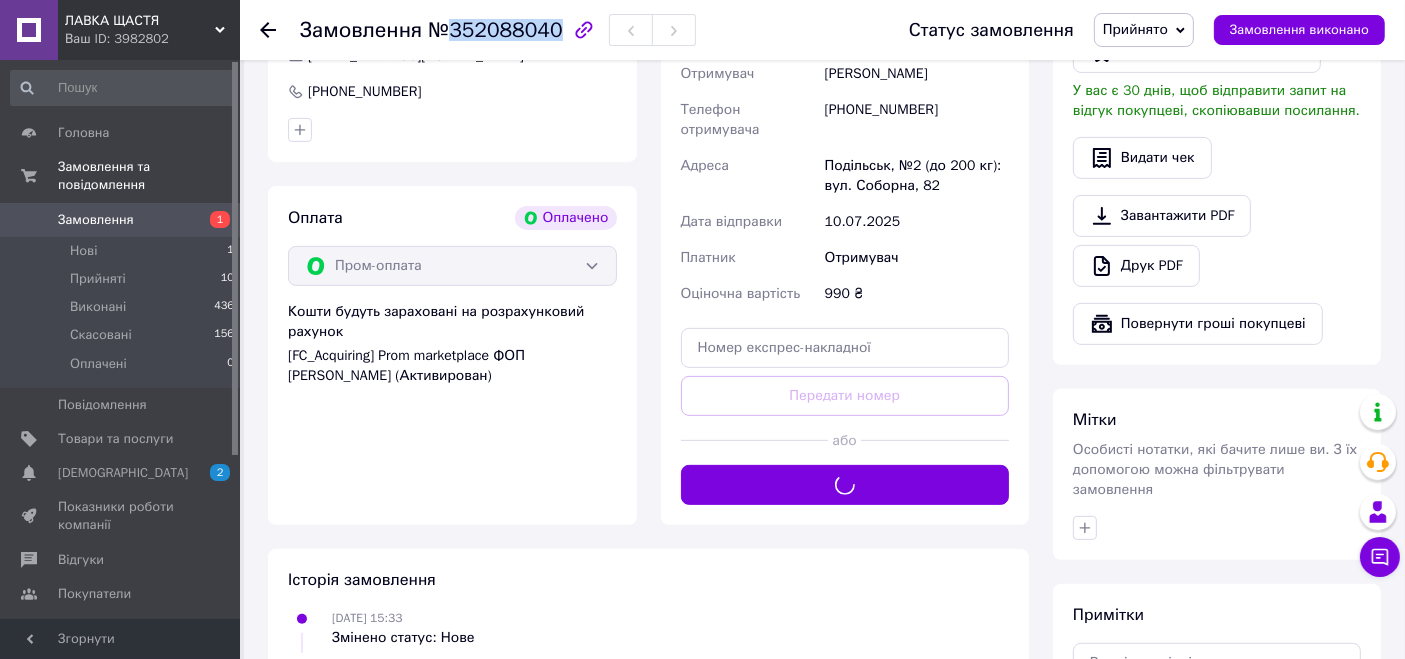 scroll, scrollTop: 444, scrollLeft: 0, axis: vertical 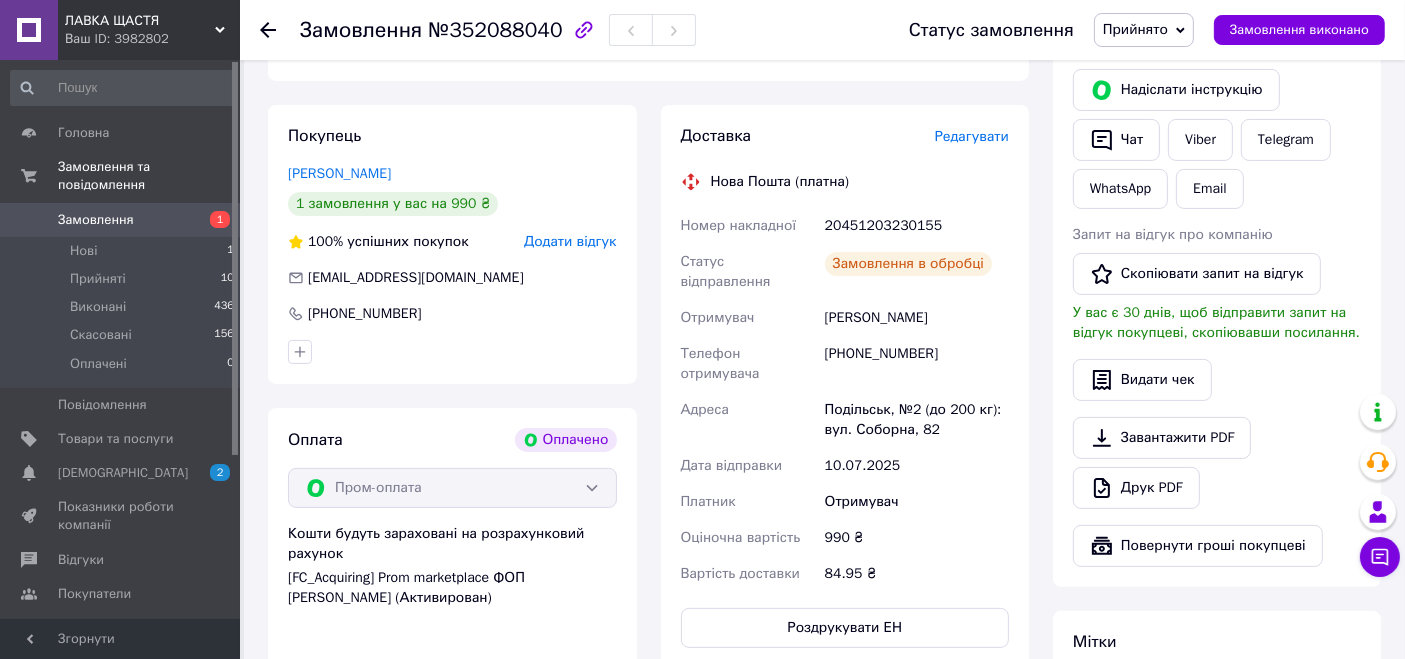 click on "20451203230155" at bounding box center (917, 226) 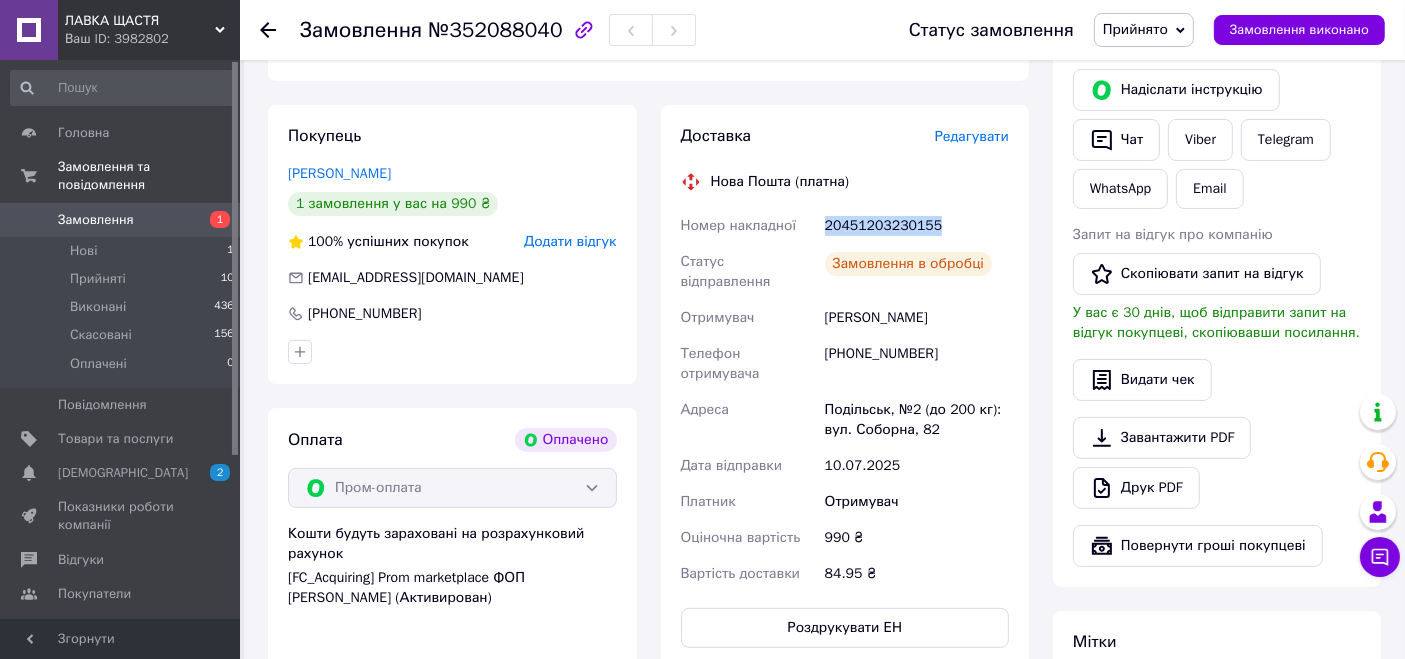 click on "20451203230155" at bounding box center [917, 226] 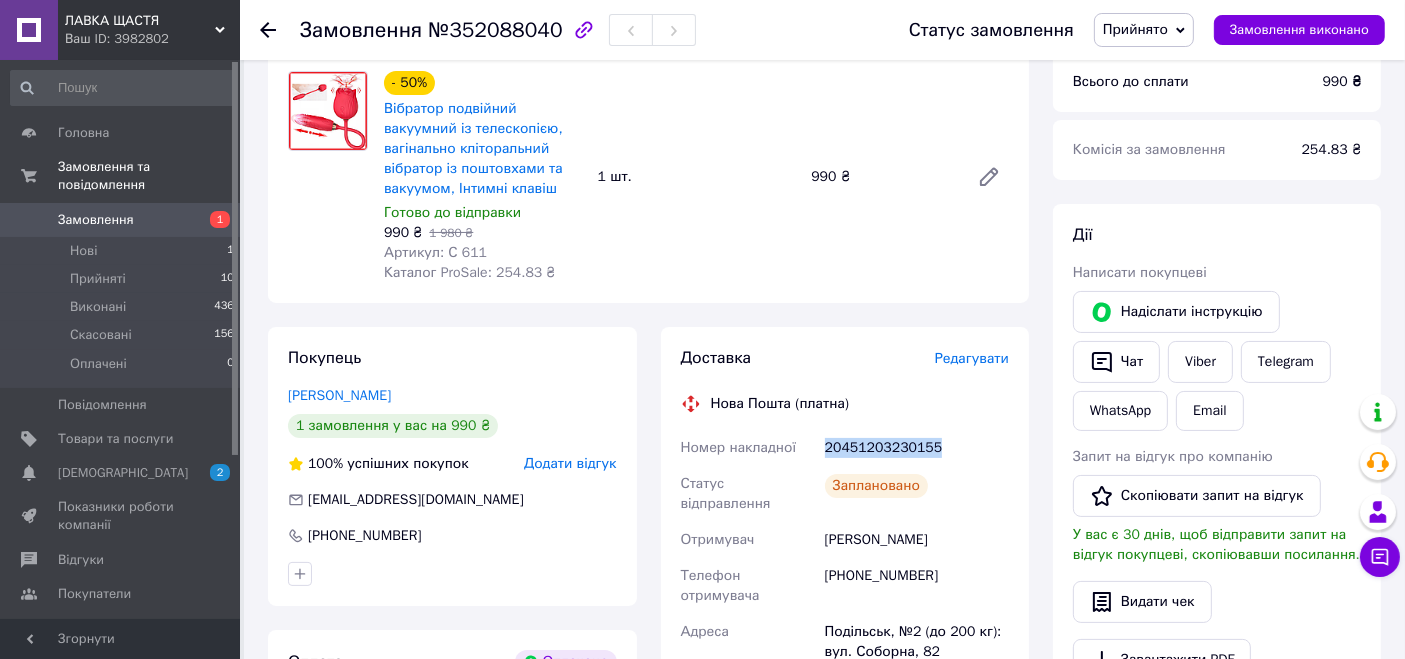 scroll, scrollTop: 0, scrollLeft: 0, axis: both 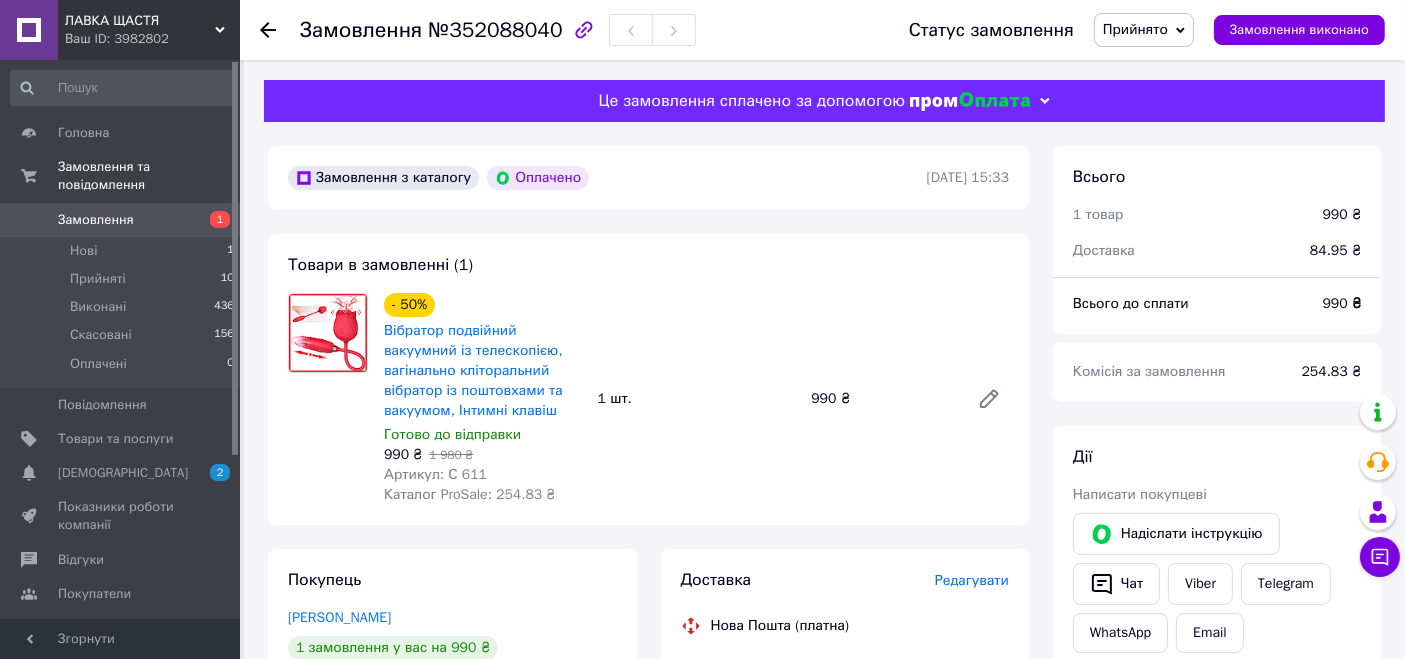 click on "ЛАВКА ЩАСТЯ" at bounding box center (140, 21) 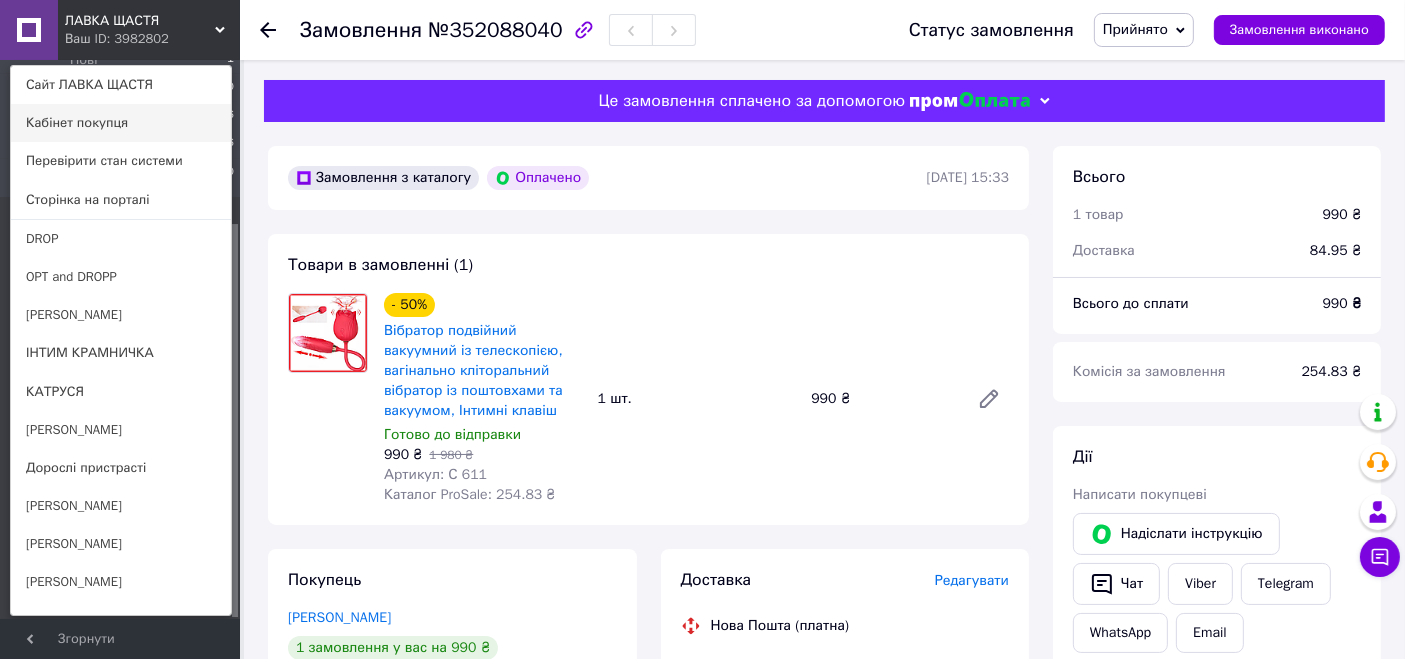 scroll, scrollTop: 231, scrollLeft: 0, axis: vertical 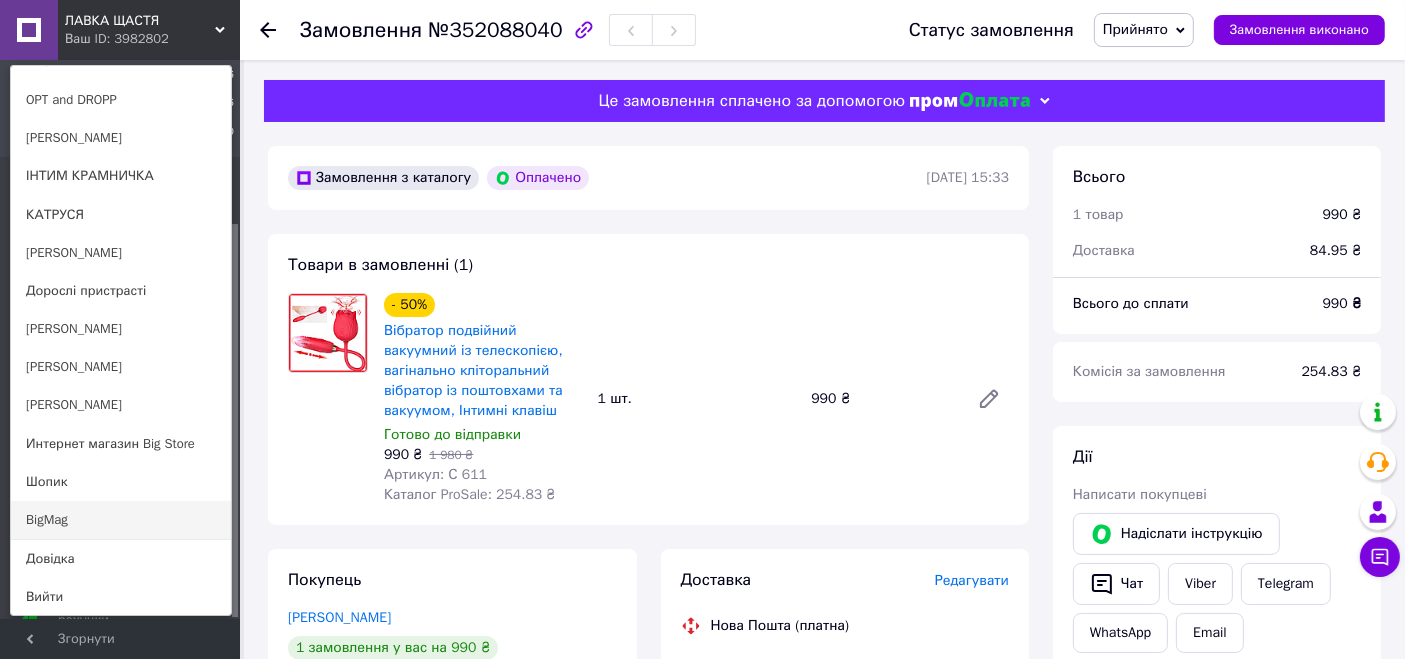 click on "BigMag" at bounding box center (121, 520) 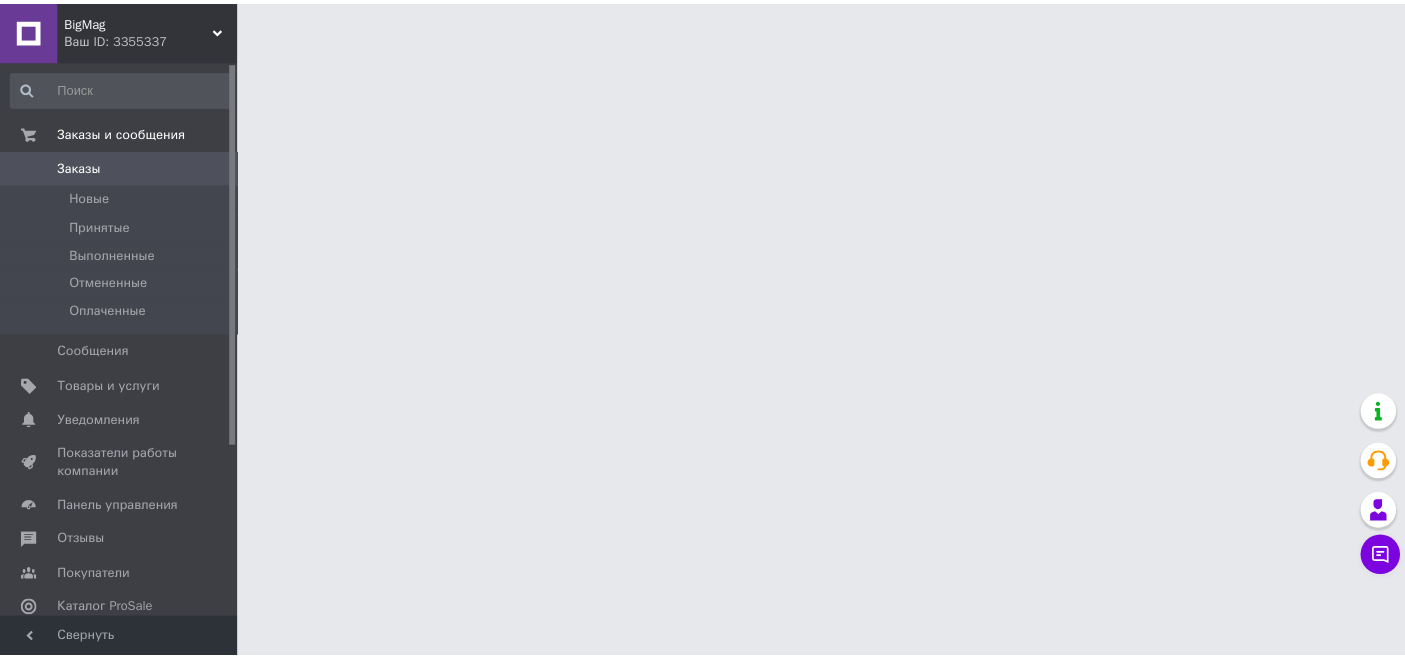 scroll, scrollTop: 0, scrollLeft: 0, axis: both 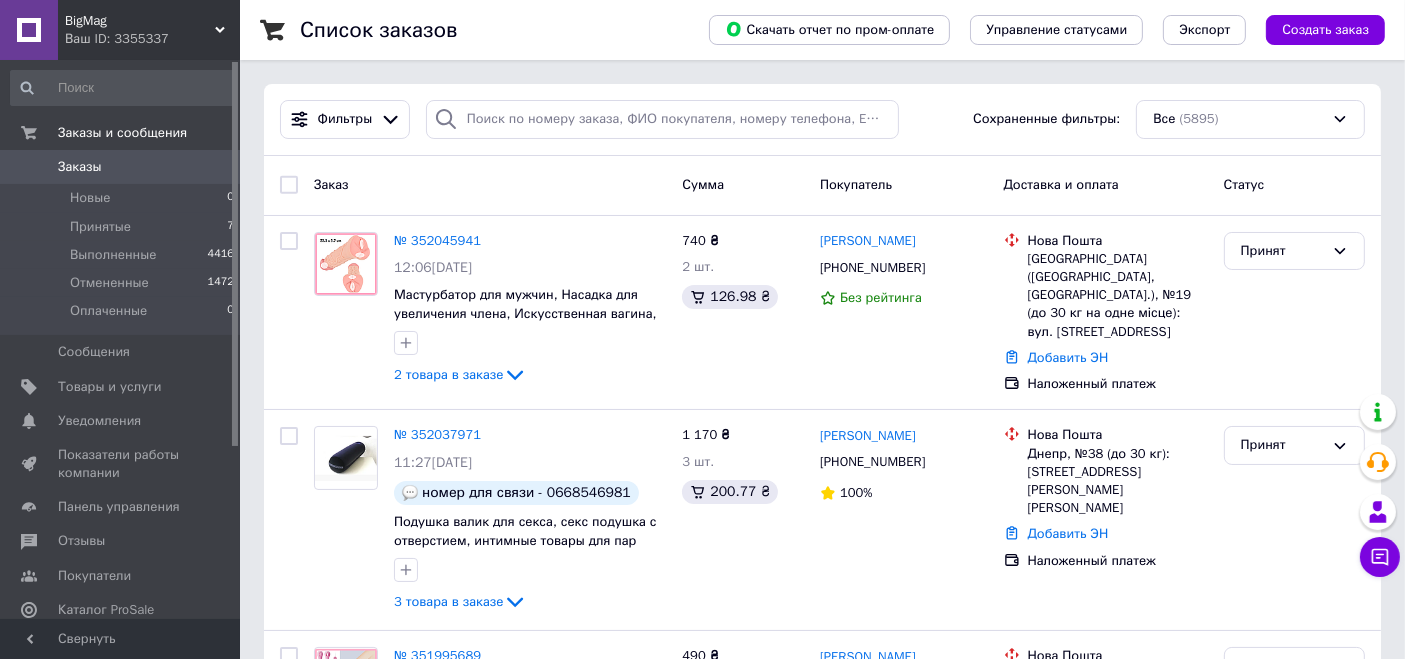click on "Ваш ID: 3355337" at bounding box center (152, 39) 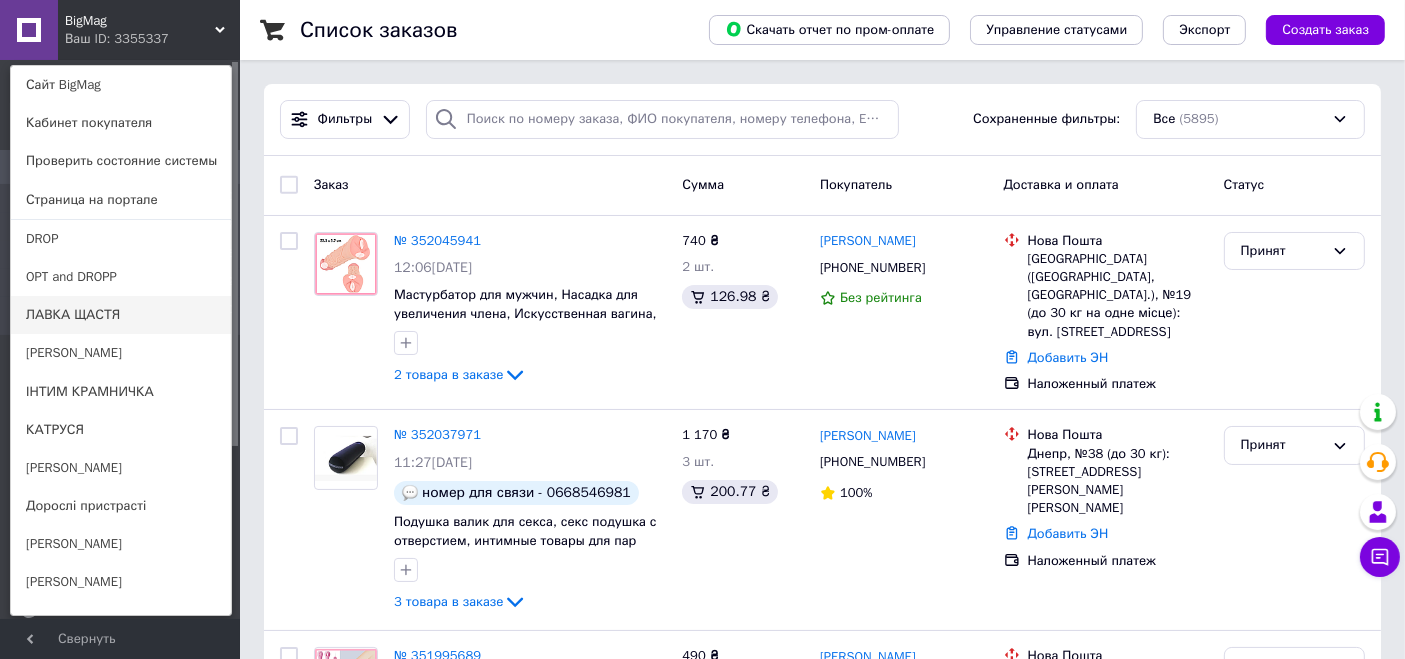 click on "ЛАВКА ЩАСТЯ" at bounding box center (121, 315) 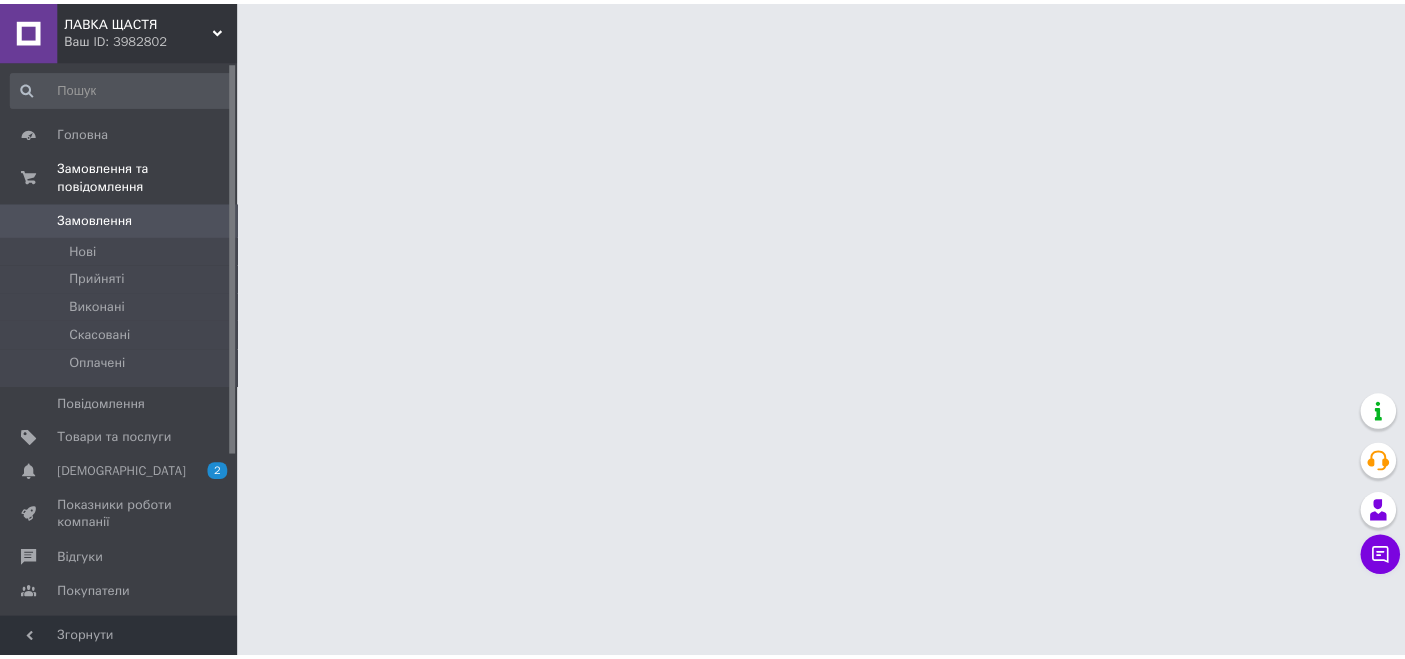 scroll, scrollTop: 0, scrollLeft: 0, axis: both 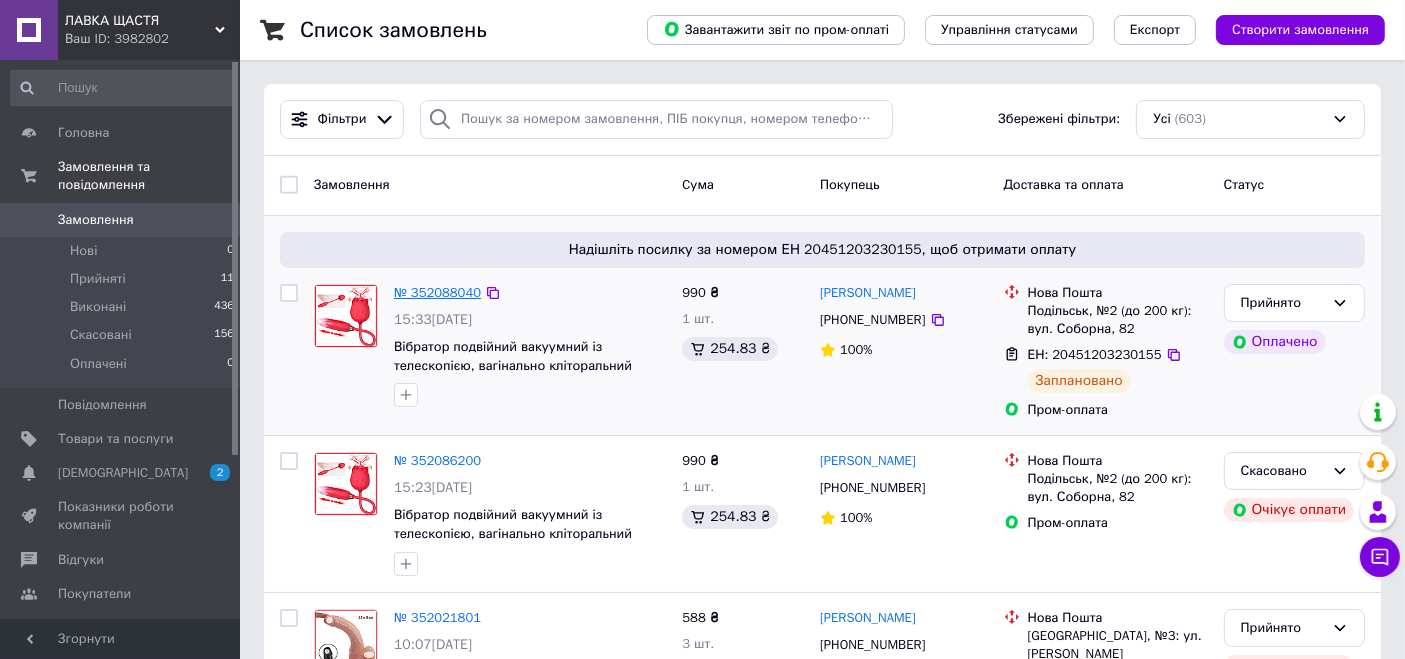 click on "№ 352088040" at bounding box center [437, 292] 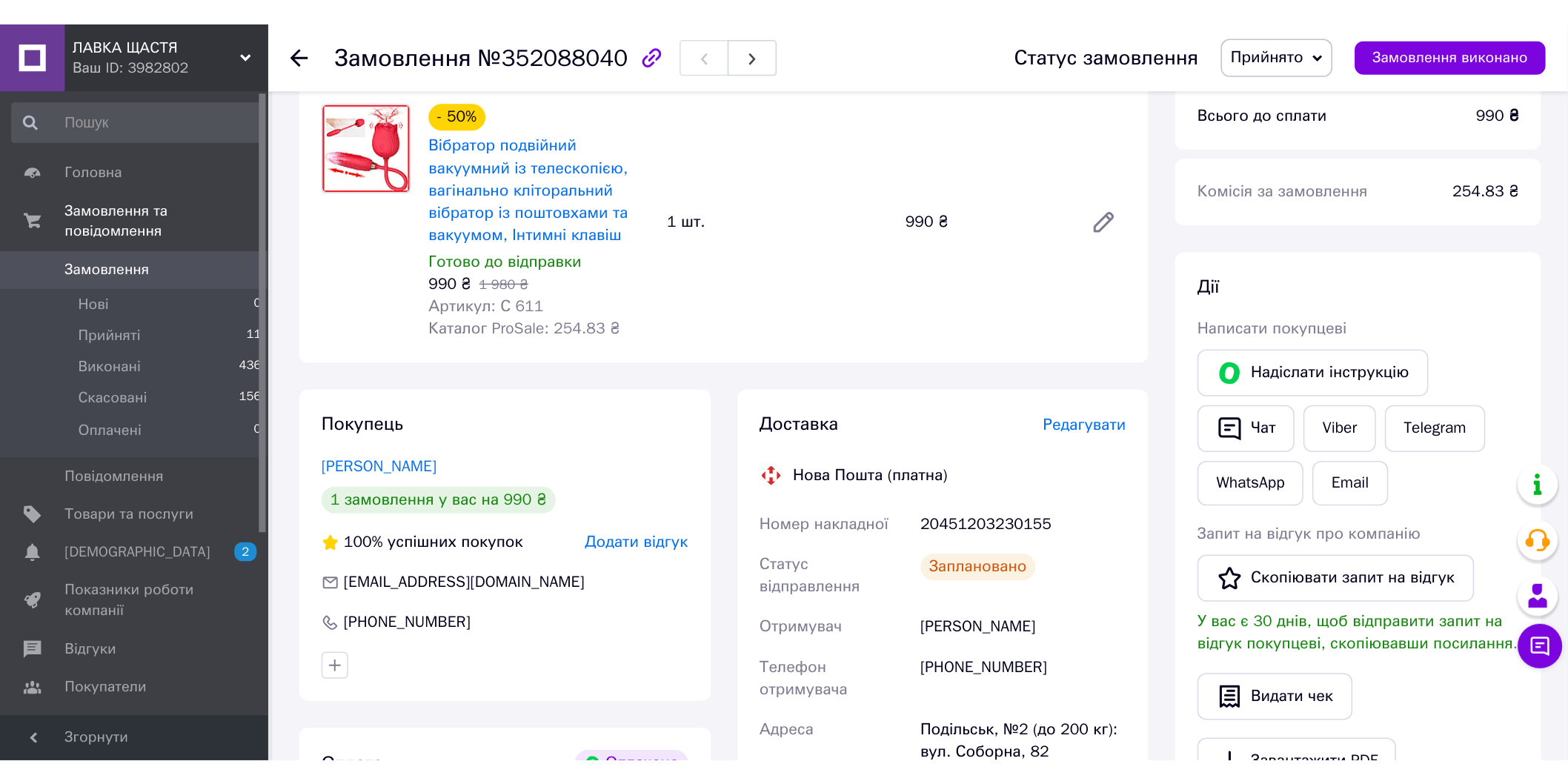 scroll, scrollTop: 165, scrollLeft: 0, axis: vertical 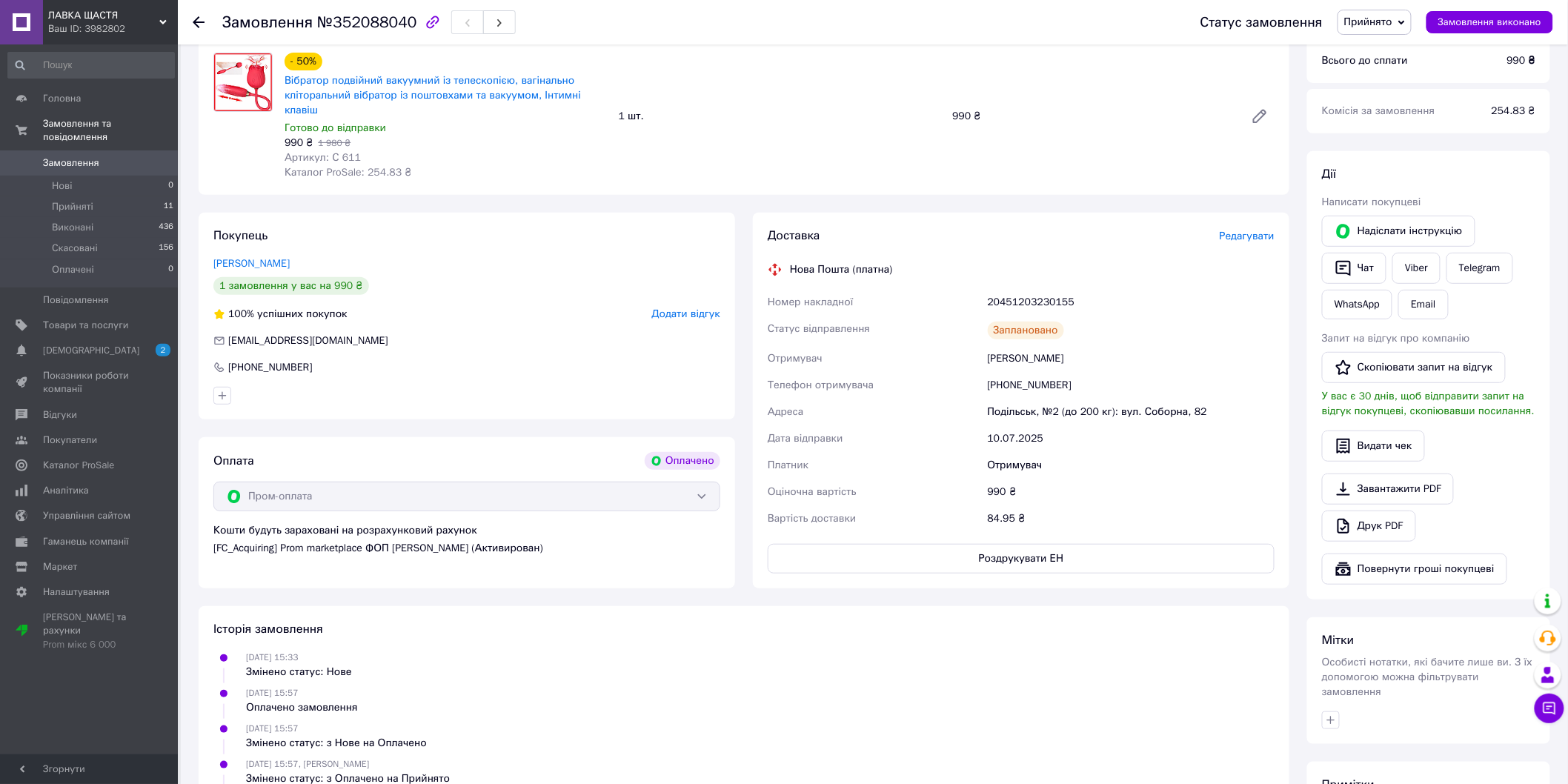 click on "[PHONE_NUMBER]" at bounding box center (1131, 385) 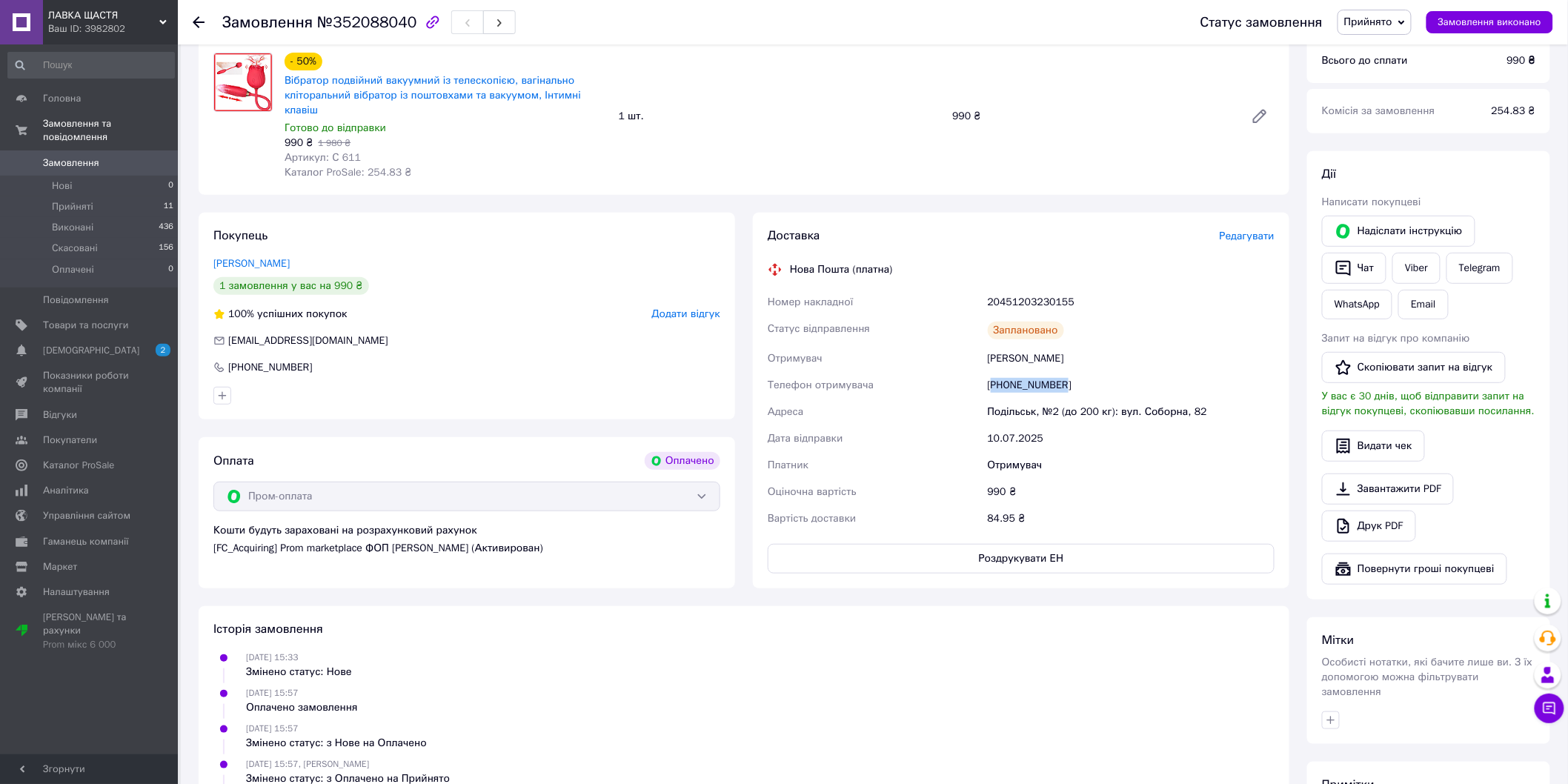 click on "+380669252135" at bounding box center (1131, 385) 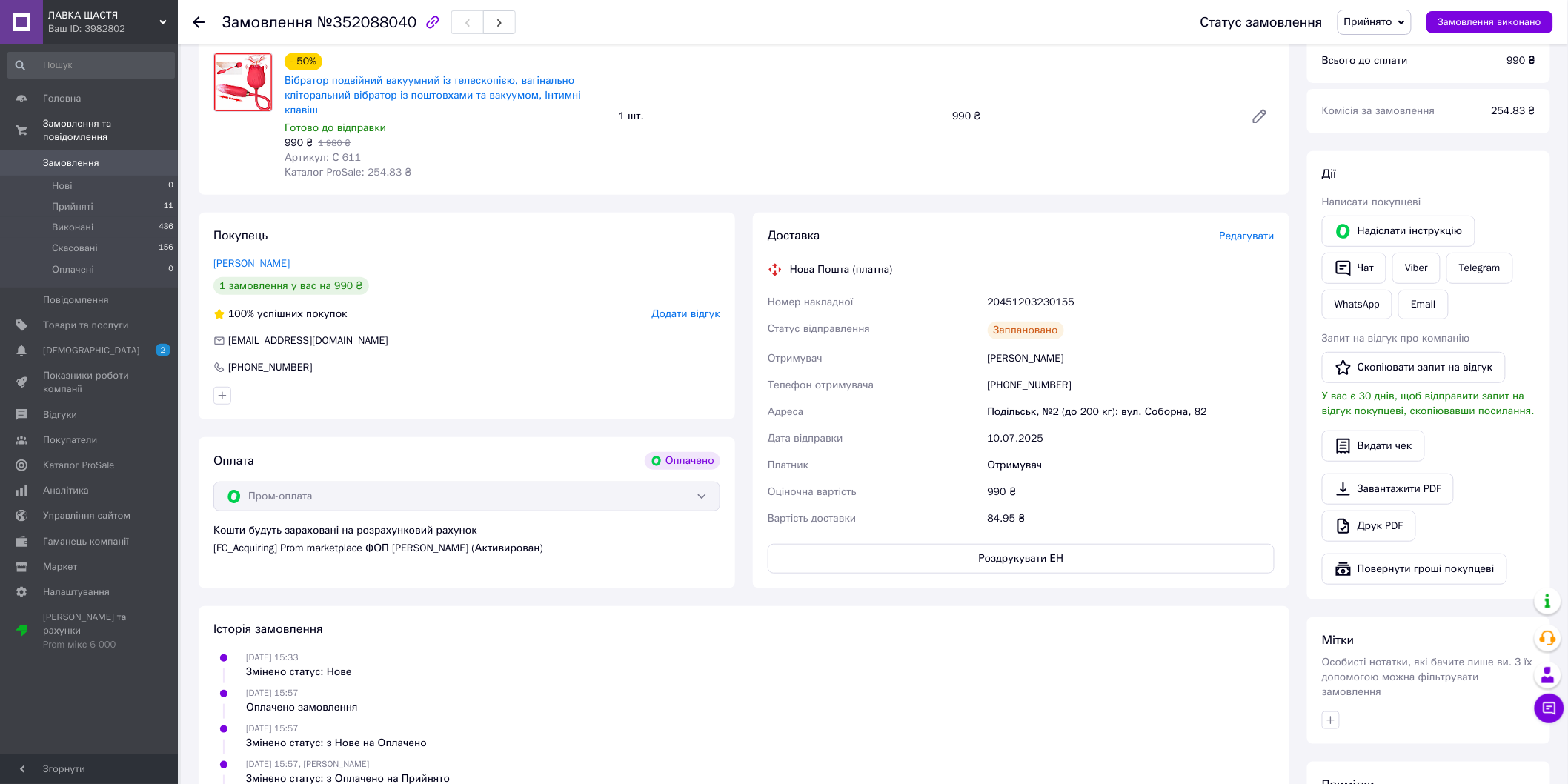click on "Подільськ, №2 (до 200 кг): вул. Соборна, 82" at bounding box center (1131, 412) 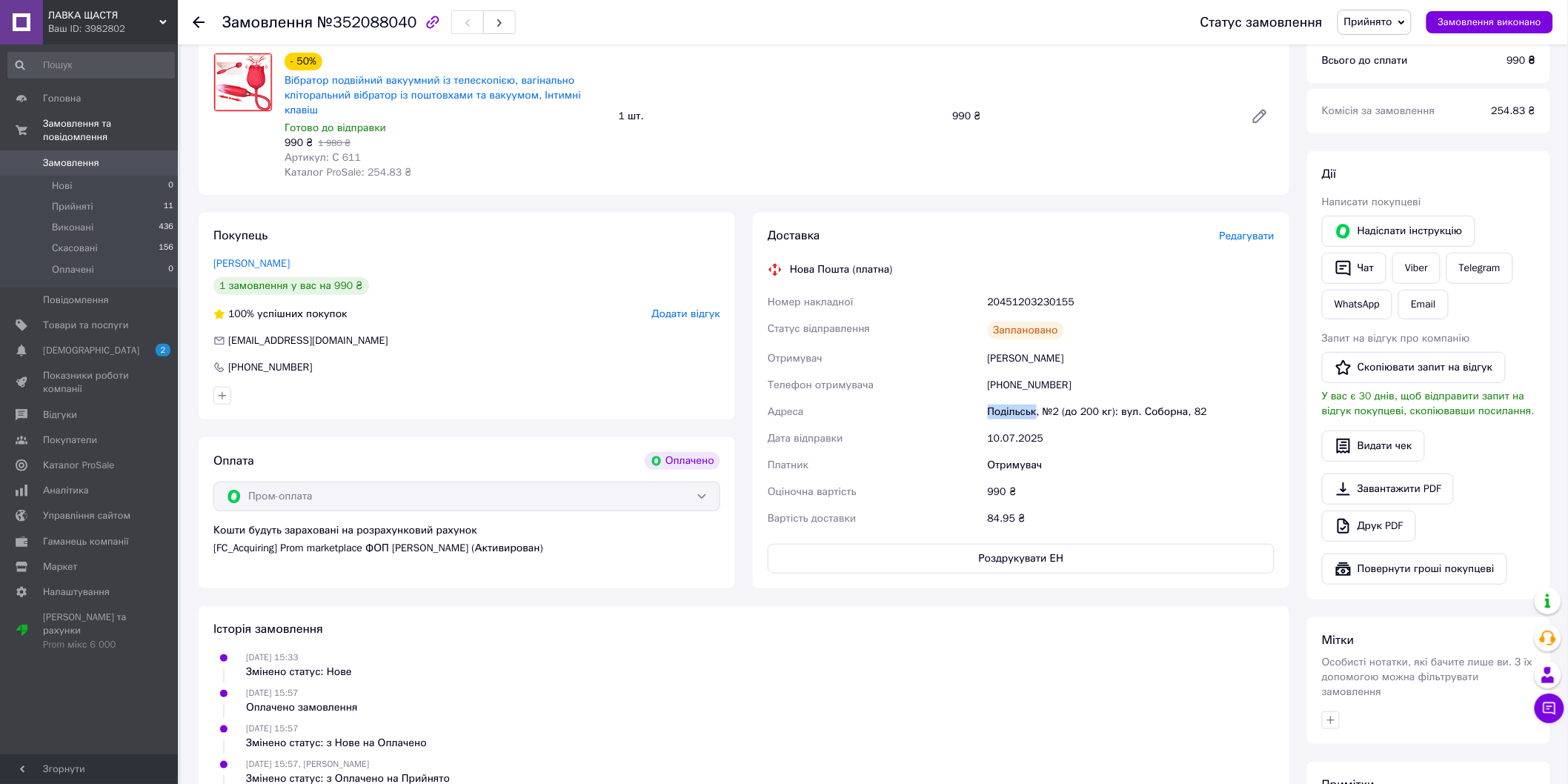 click on "Подільськ, №2 (до 200 кг): вул. Соборна, 82" at bounding box center (1131, 412) 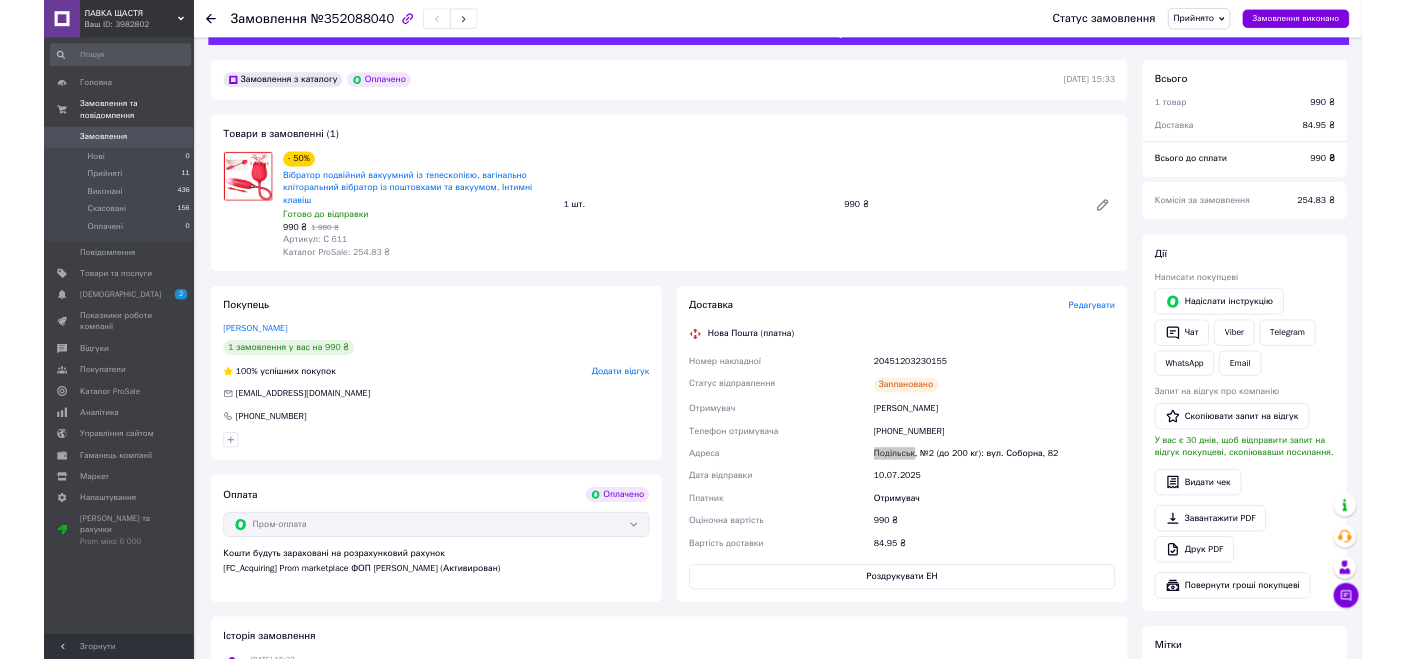 scroll, scrollTop: 0, scrollLeft: 0, axis: both 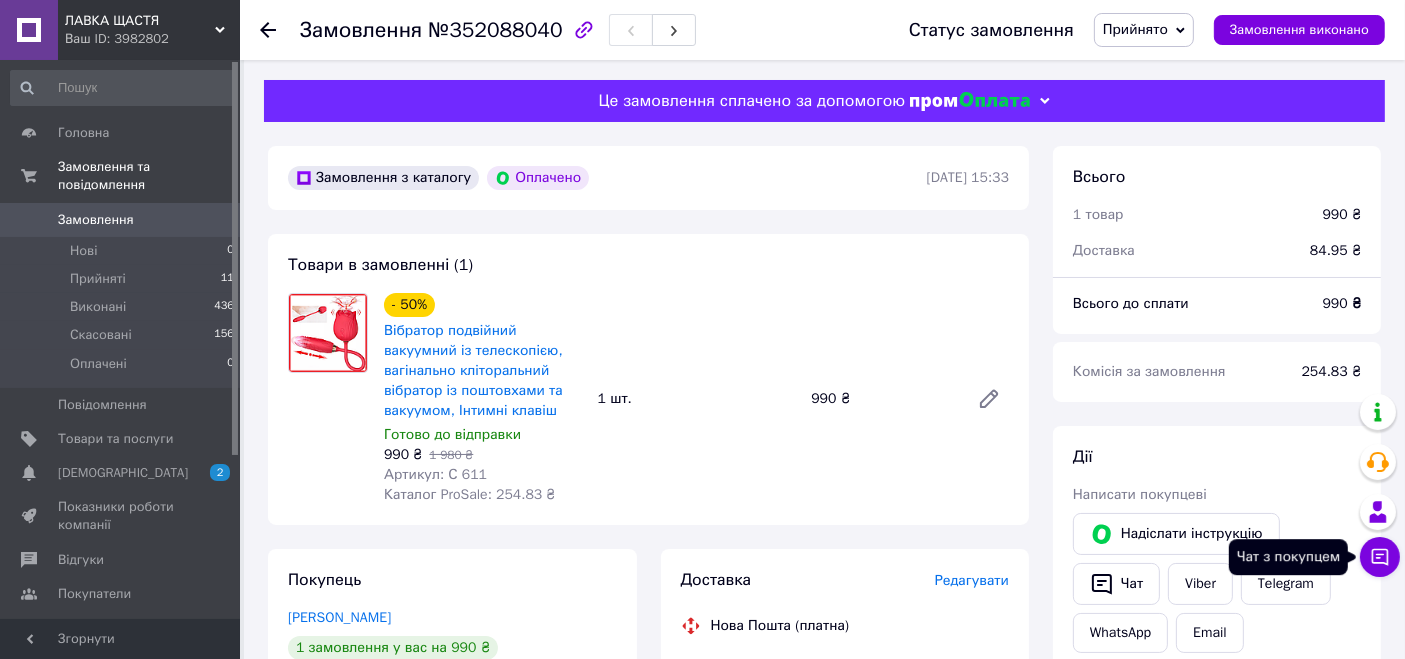 click 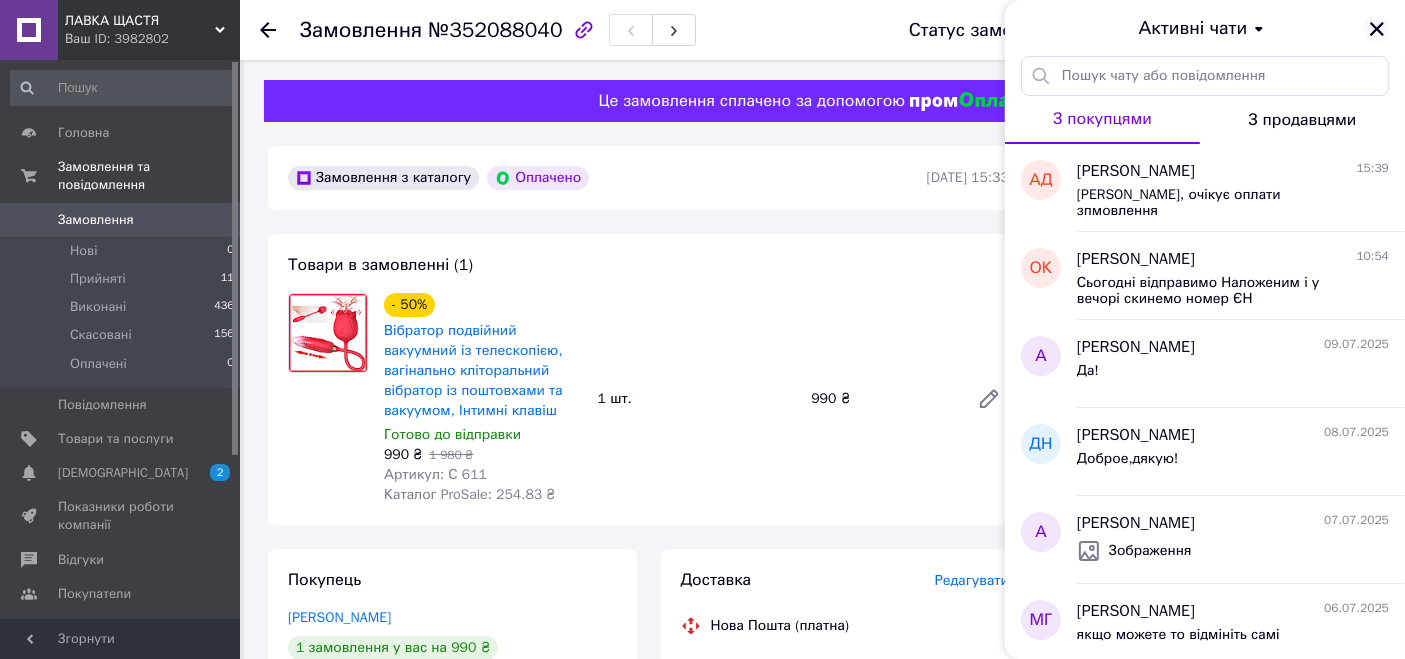 click on "Активні чати" at bounding box center [1205, 28] 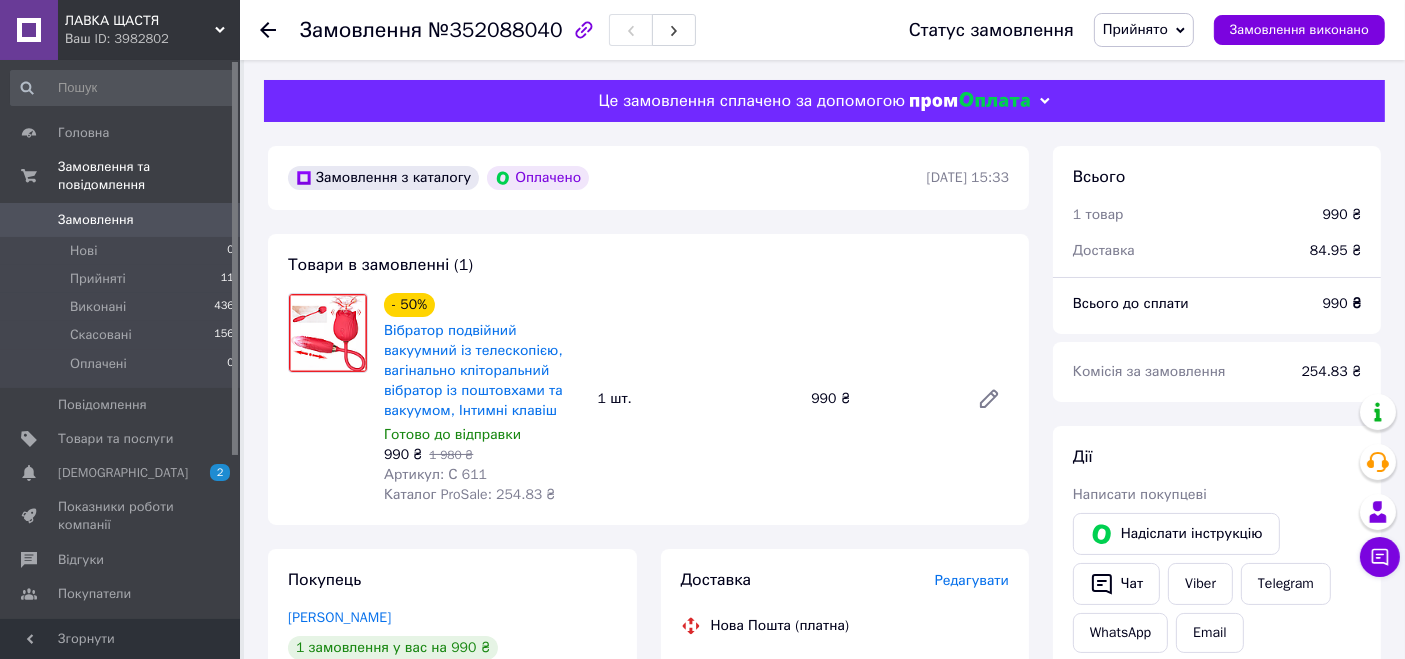 click on "Ваш ID: 3982802" at bounding box center (152, 39) 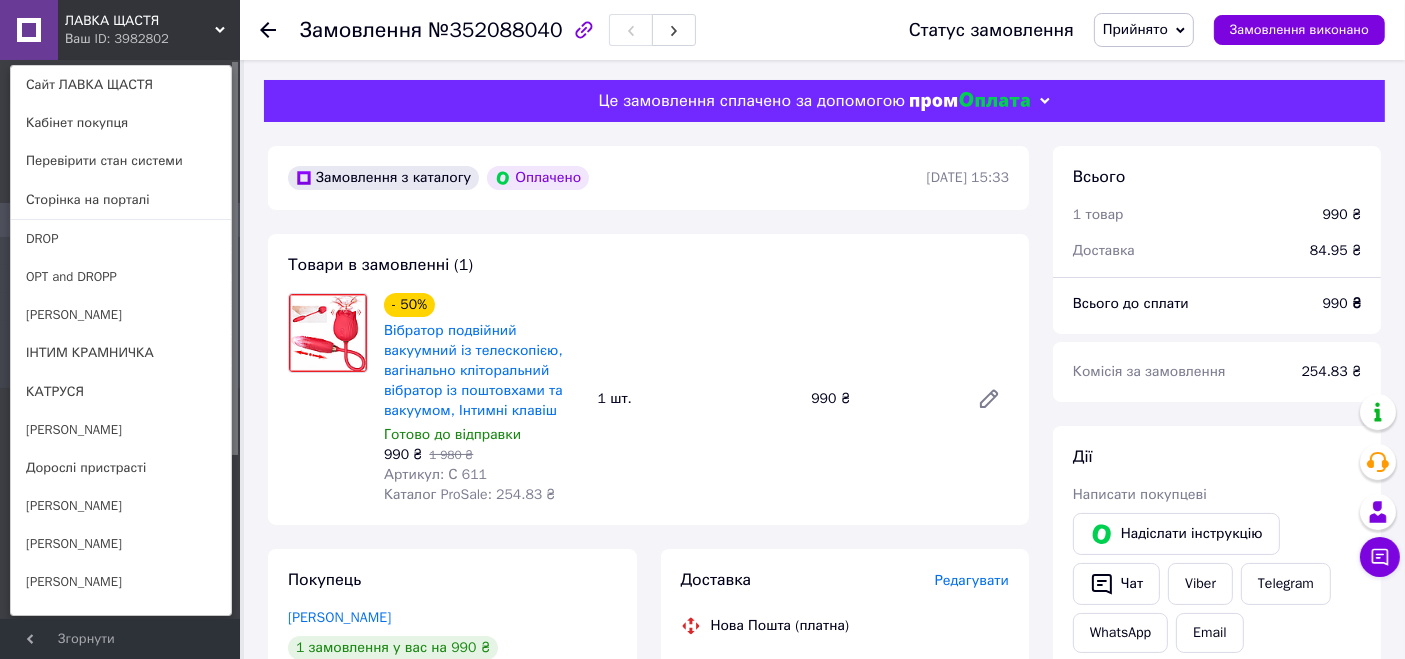 click on "ЛАВКА ЩАСТЯ Ваш ID: 3982802" at bounding box center (103, 30) 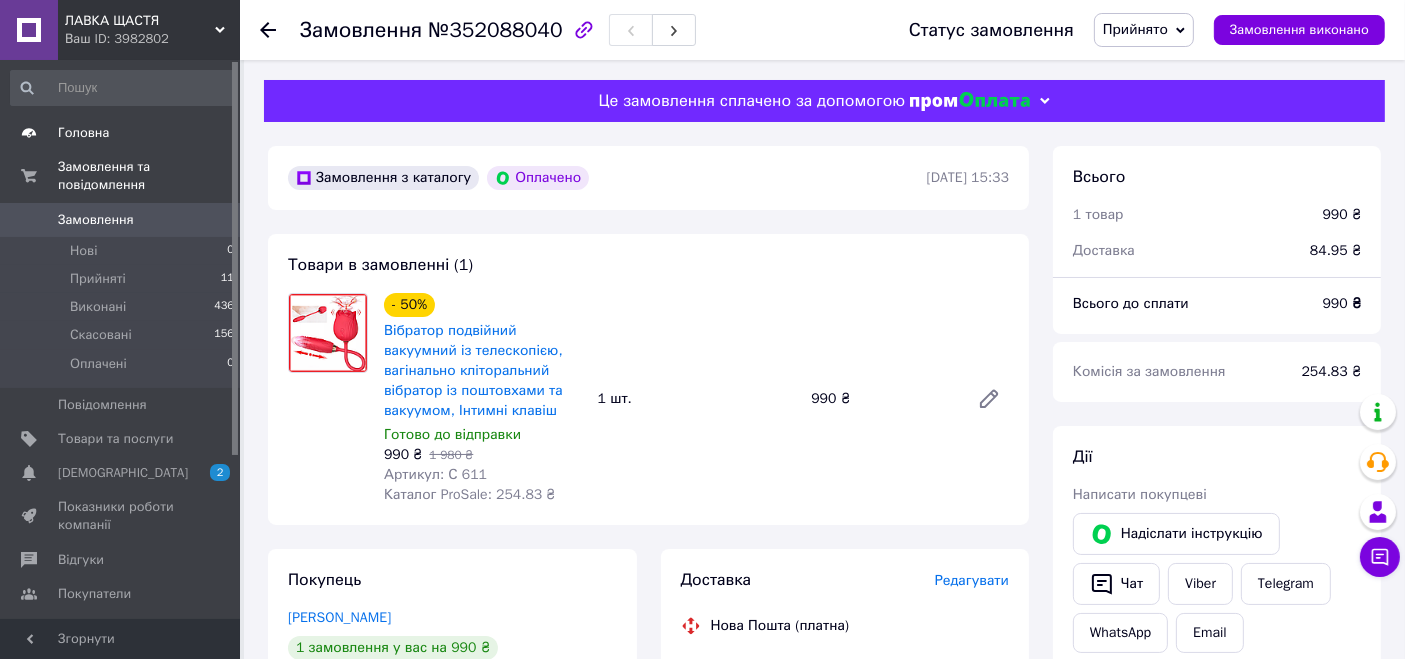 click on "Головна" at bounding box center (83, 133) 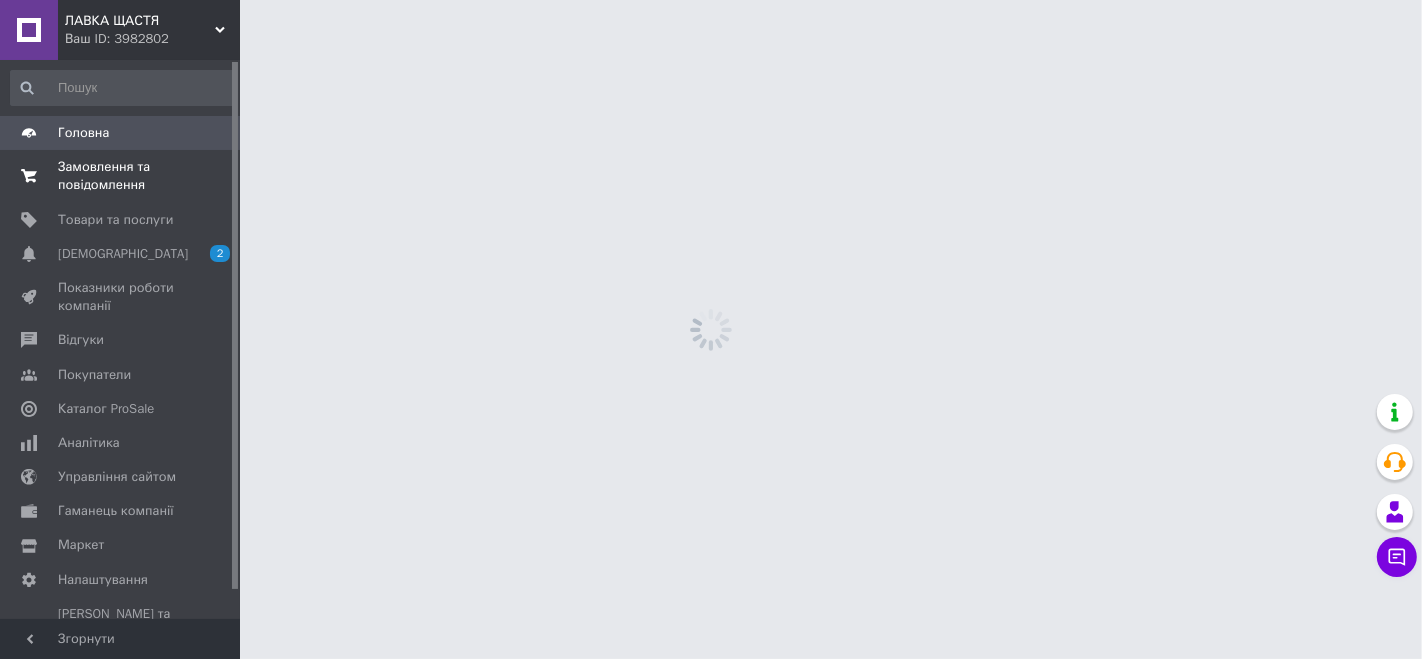 click on "Замовлення та повідомлення" at bounding box center [121, 176] 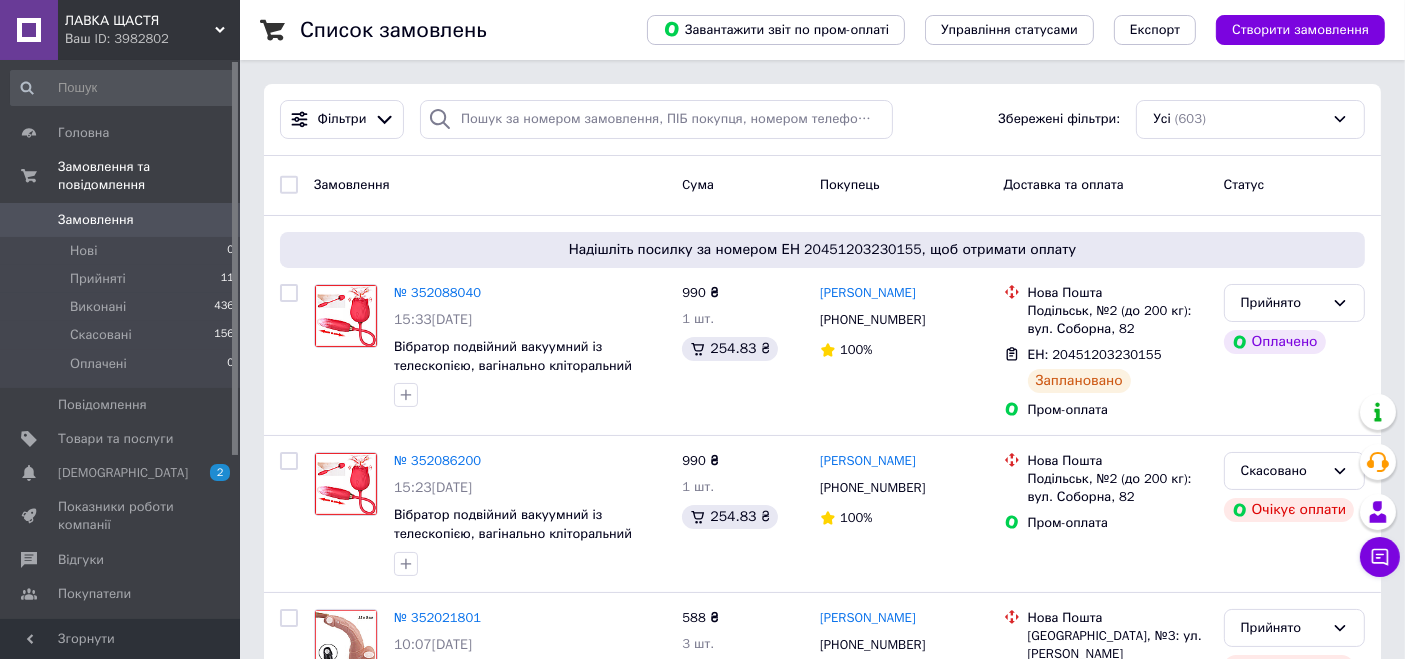 click on "Ваш ID: 3982802" at bounding box center (152, 39) 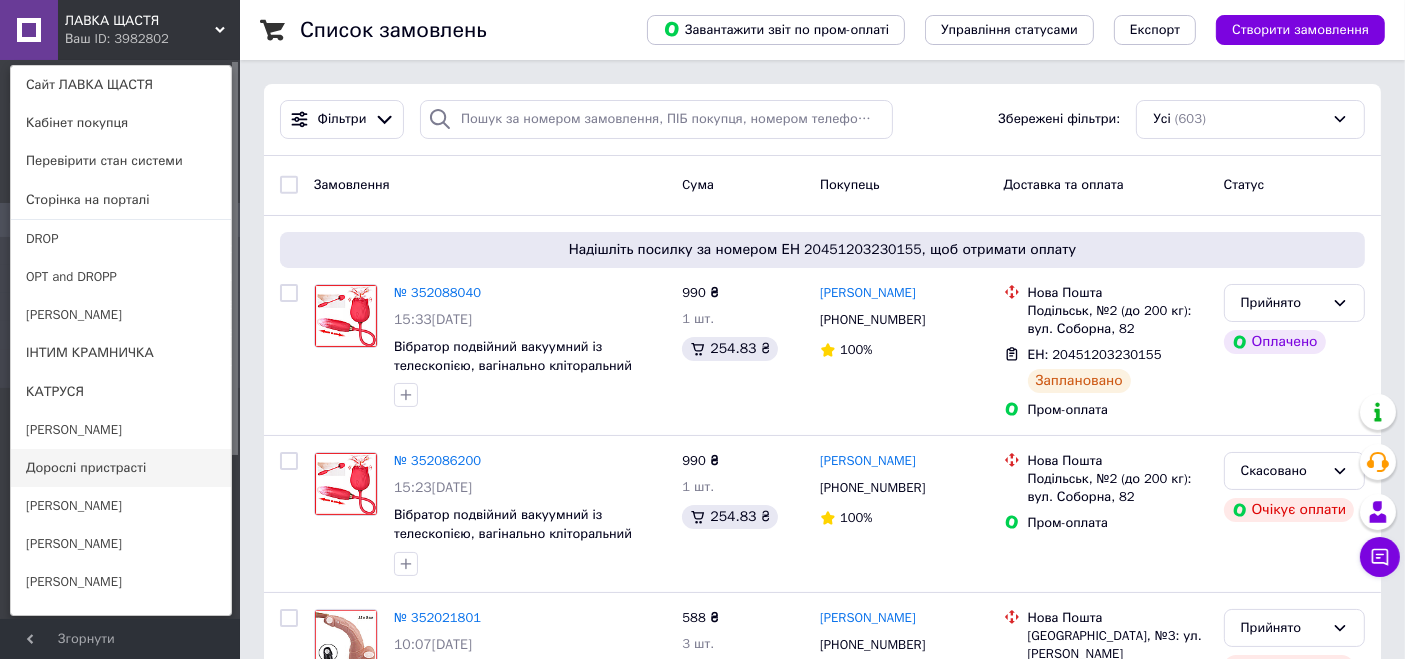 click on "Дорослі пристрасті" at bounding box center (121, 468) 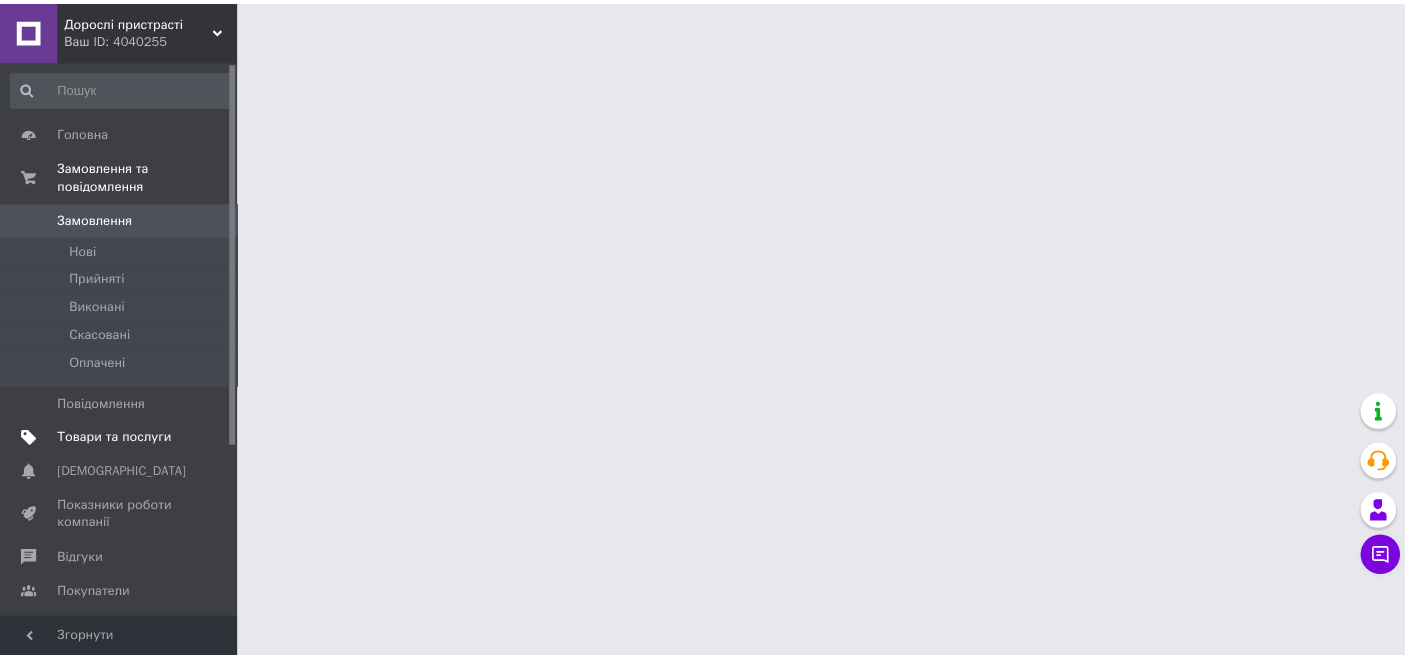 scroll, scrollTop: 0, scrollLeft: 0, axis: both 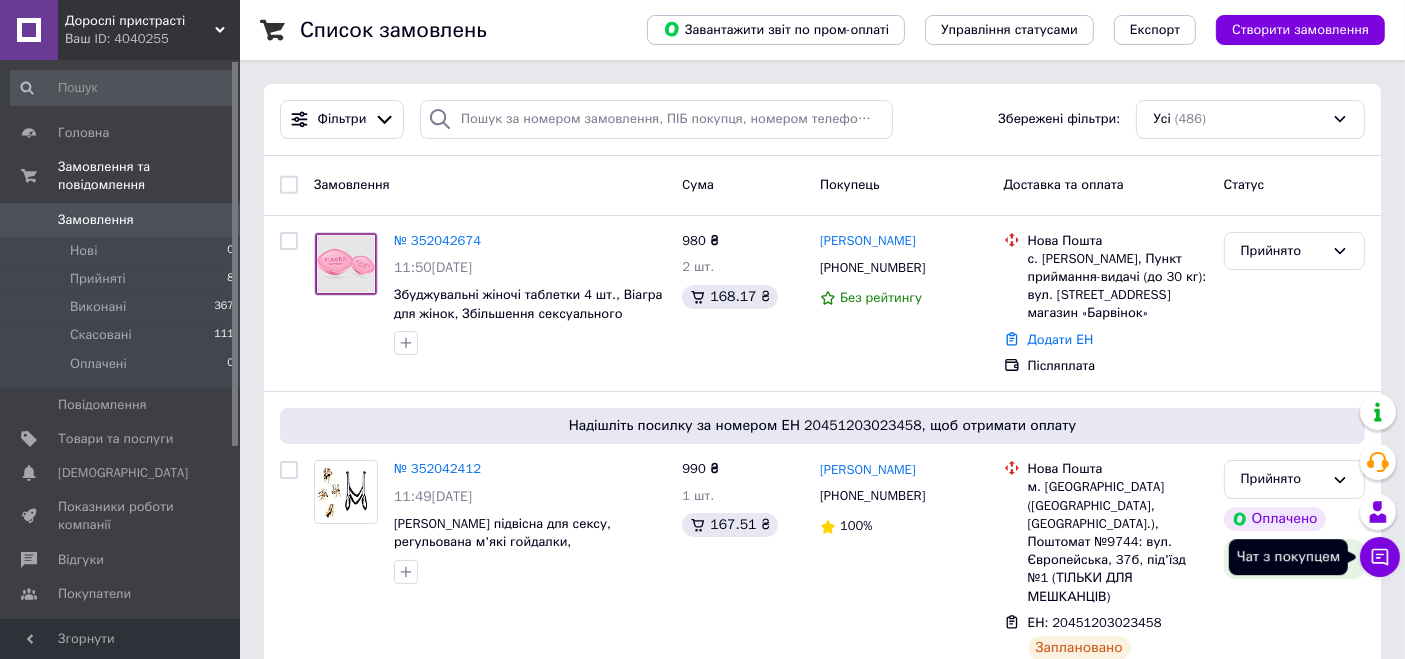 click 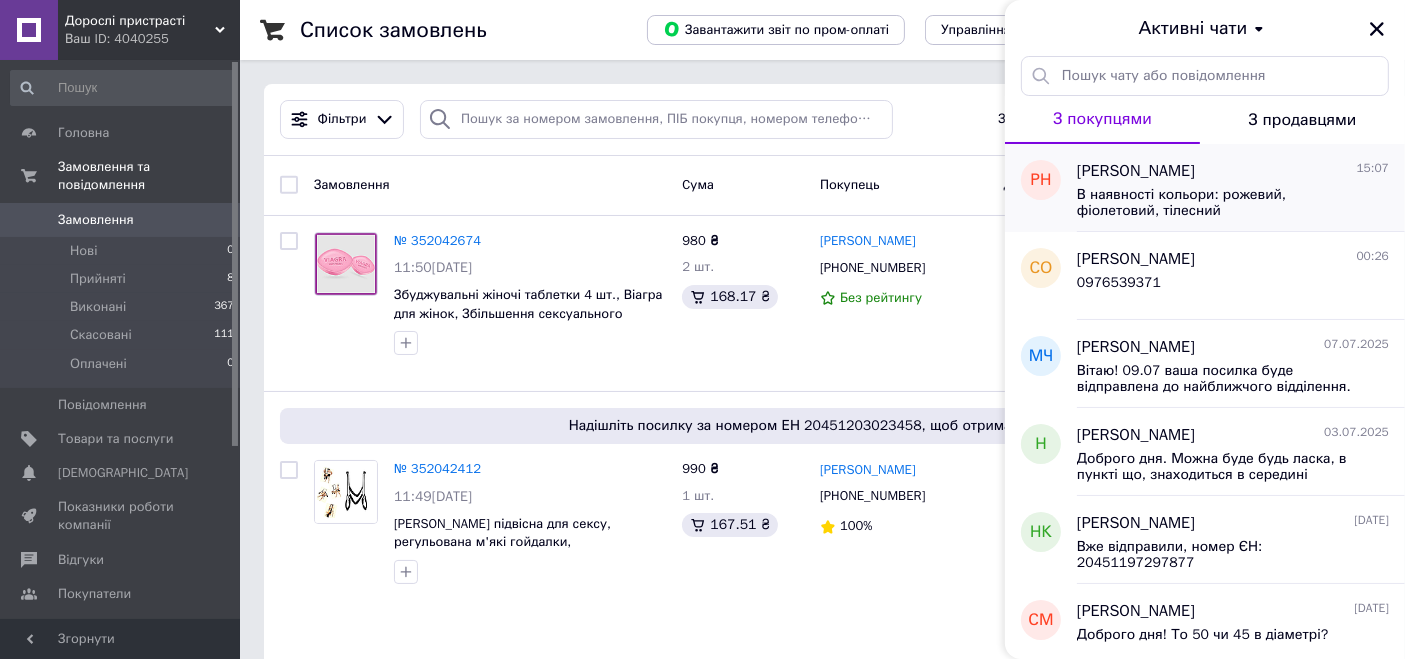 click on "В наявності кольори: рожевий, фіолетовий, тілесний" at bounding box center [1219, 203] 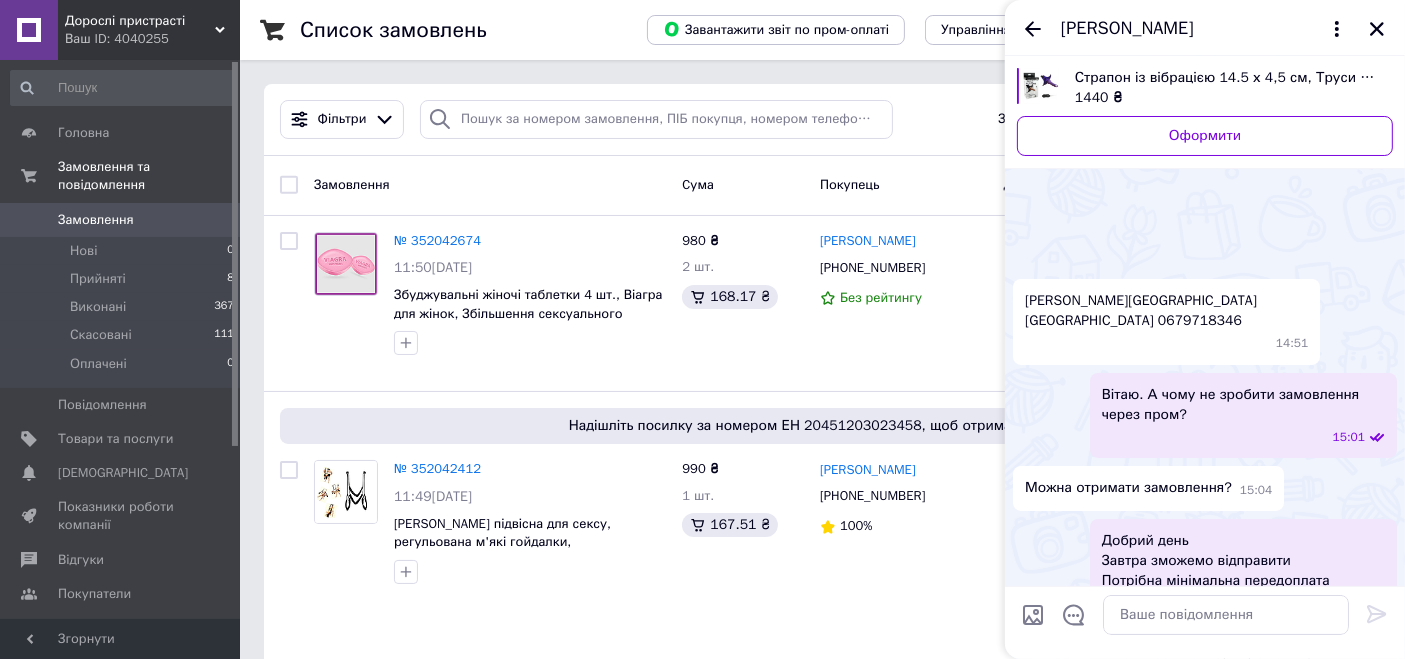scroll, scrollTop: 117, scrollLeft: 0, axis: vertical 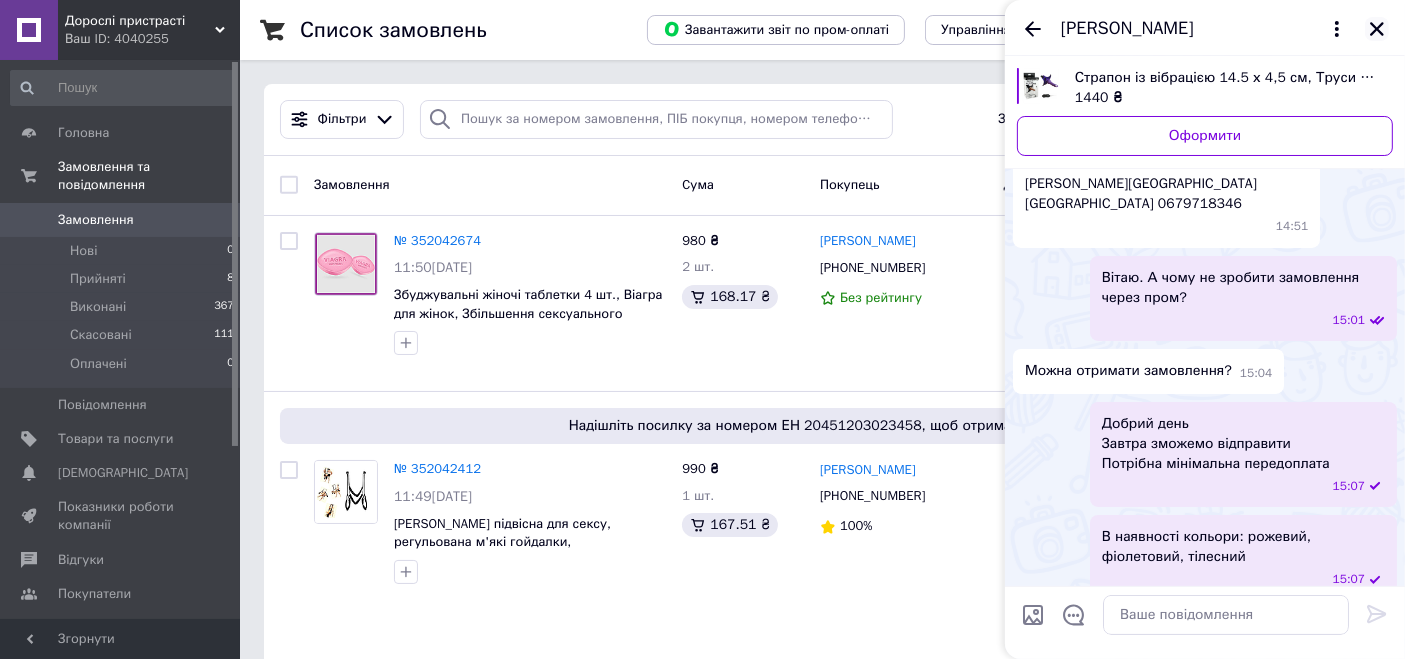 click 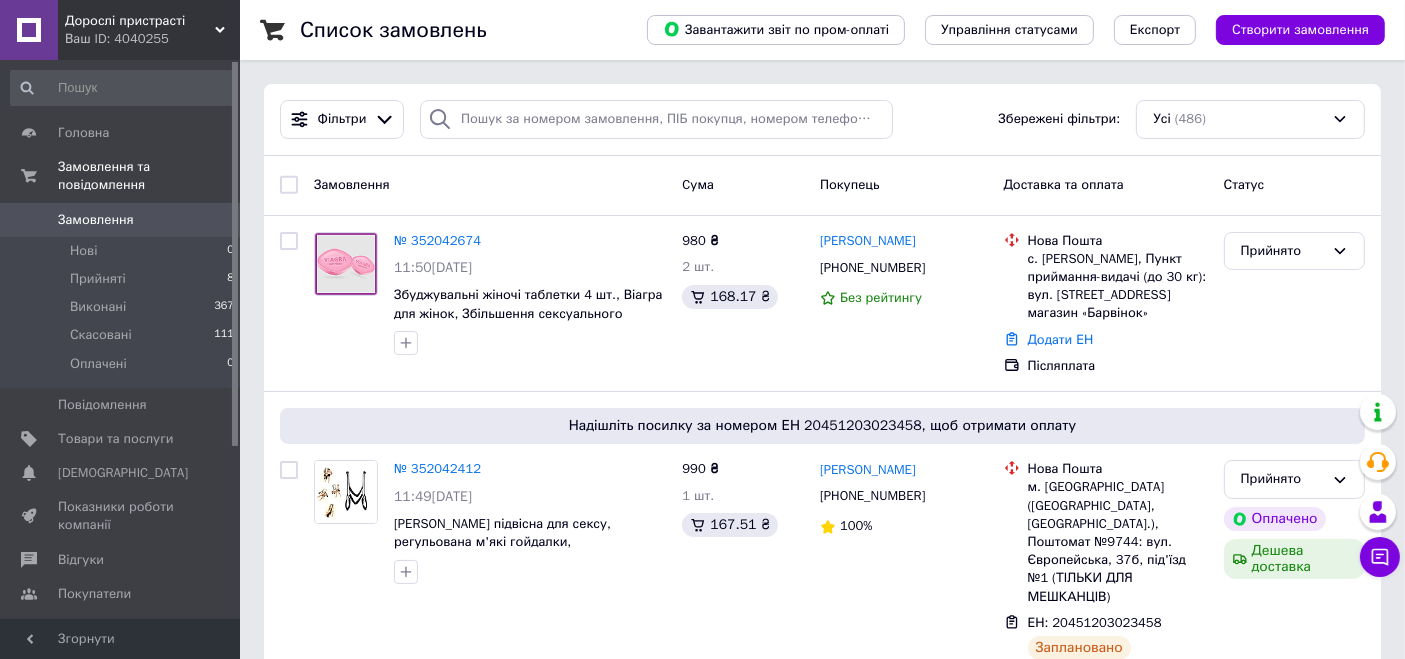 click on "Ваш ID: 4040255" at bounding box center (152, 39) 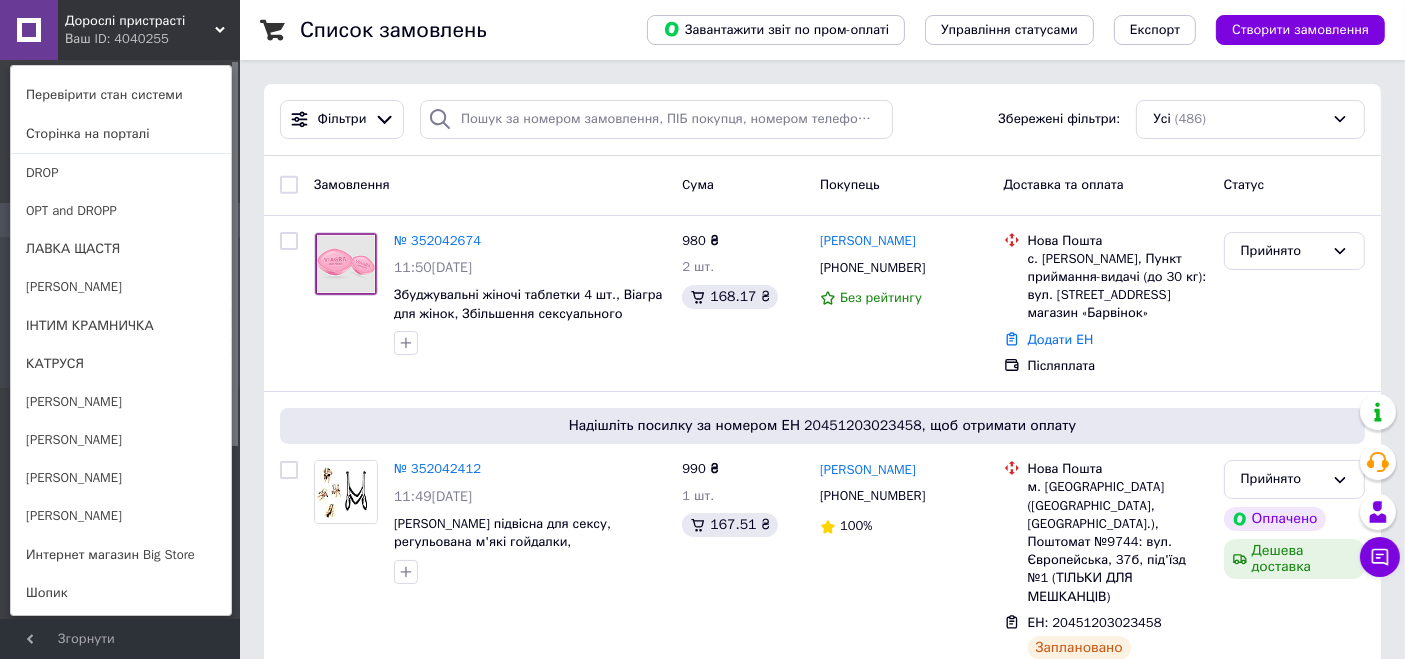 scroll, scrollTop: 177, scrollLeft: 0, axis: vertical 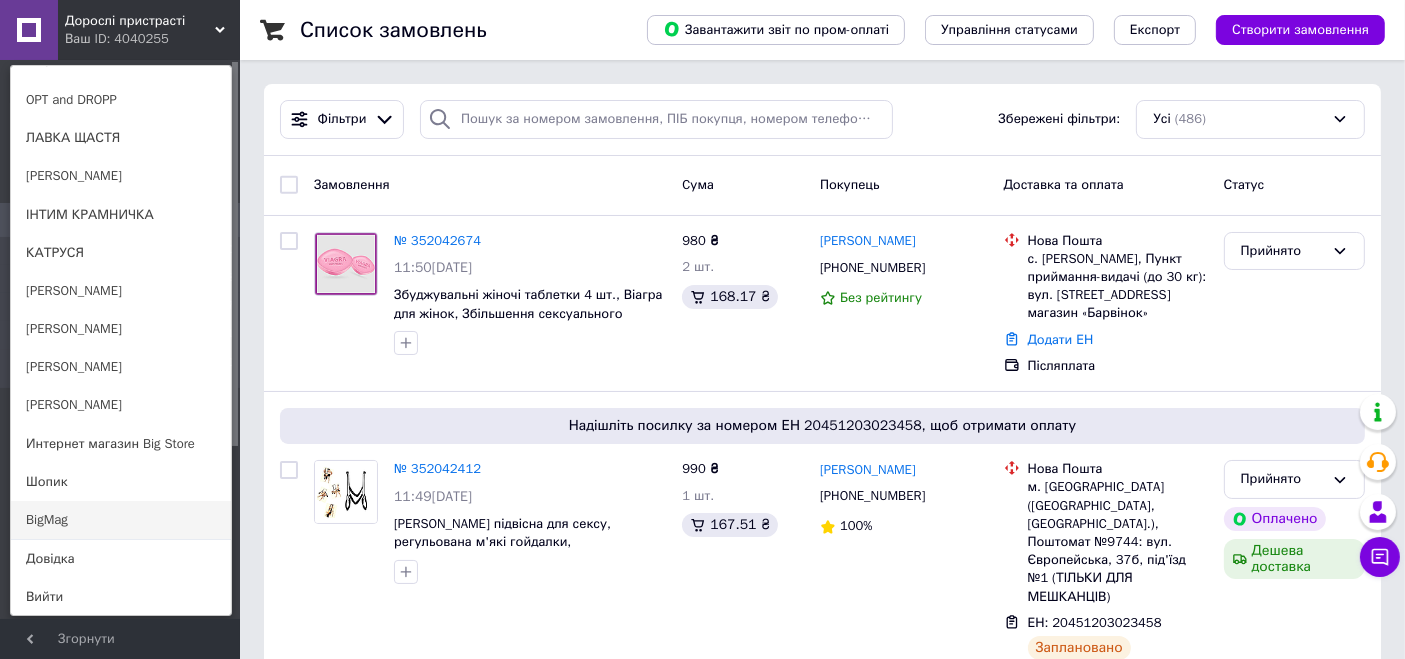 click on "BigMag" at bounding box center (121, 520) 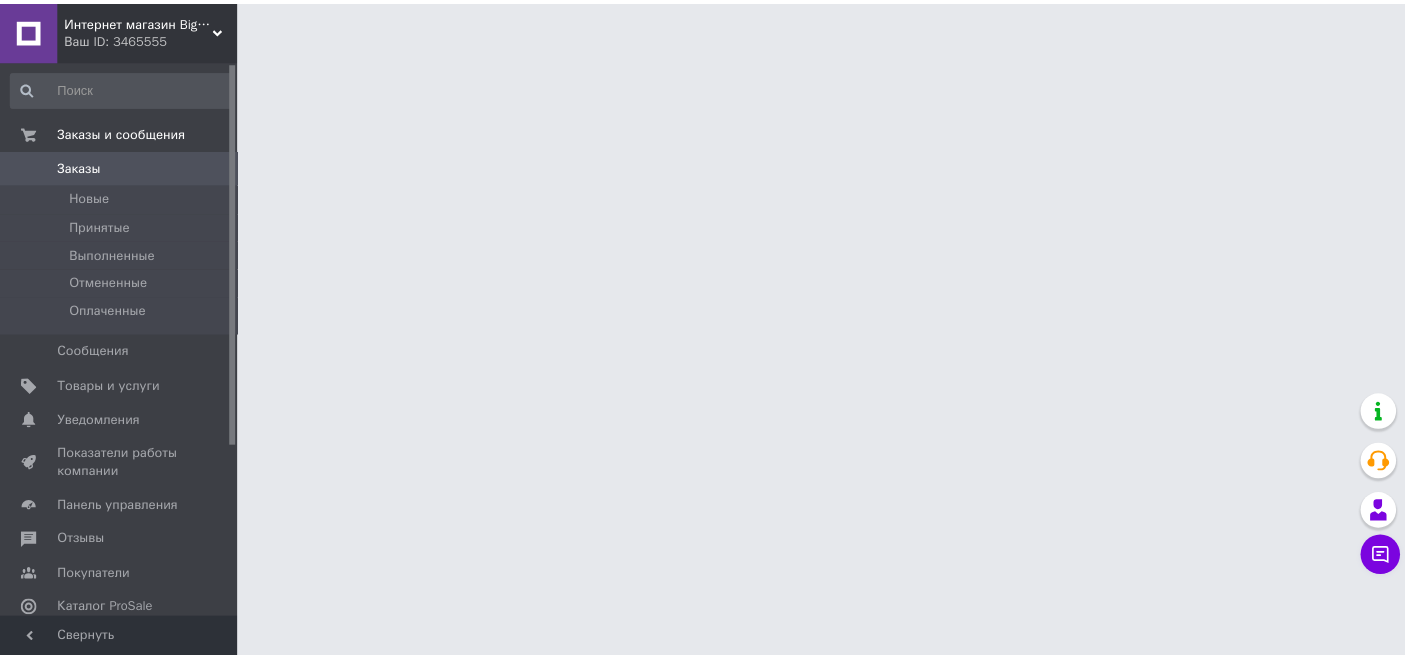 scroll, scrollTop: 0, scrollLeft: 0, axis: both 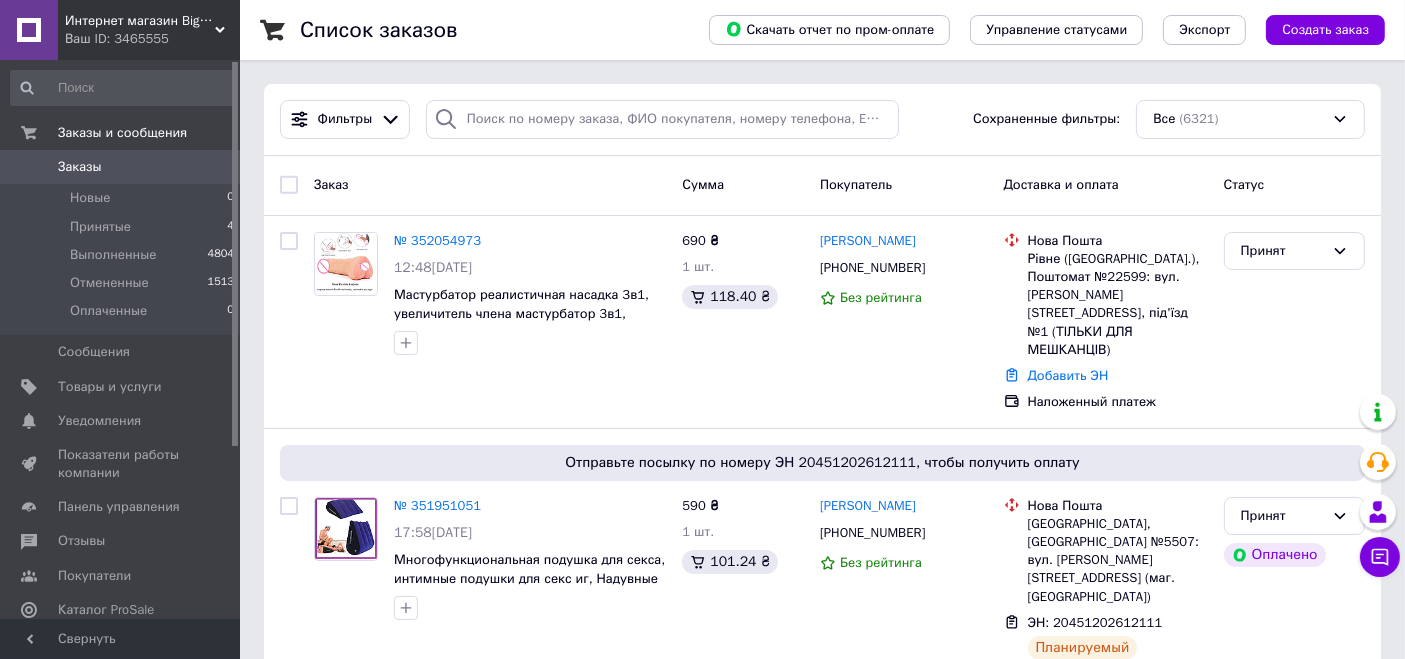 click on "Интернет магазин Big Store" at bounding box center (140, 21) 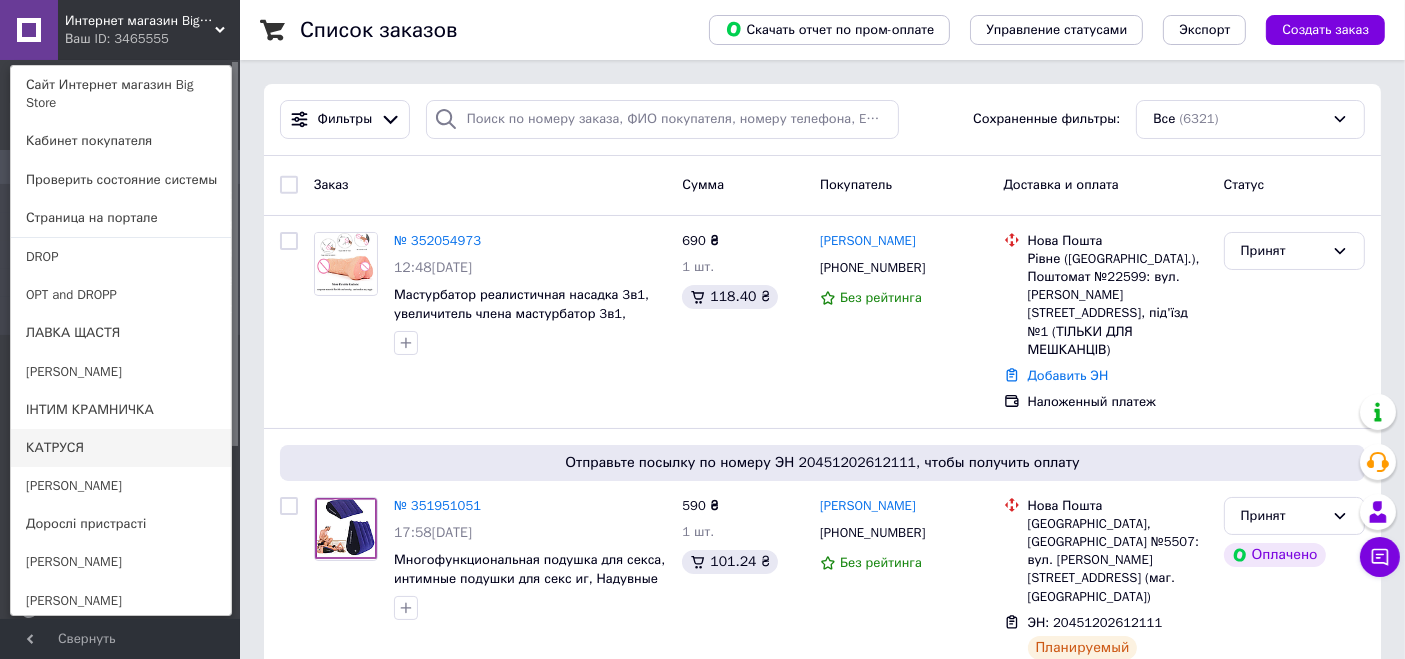 click on "КАТРУСЯ" at bounding box center [121, 448] 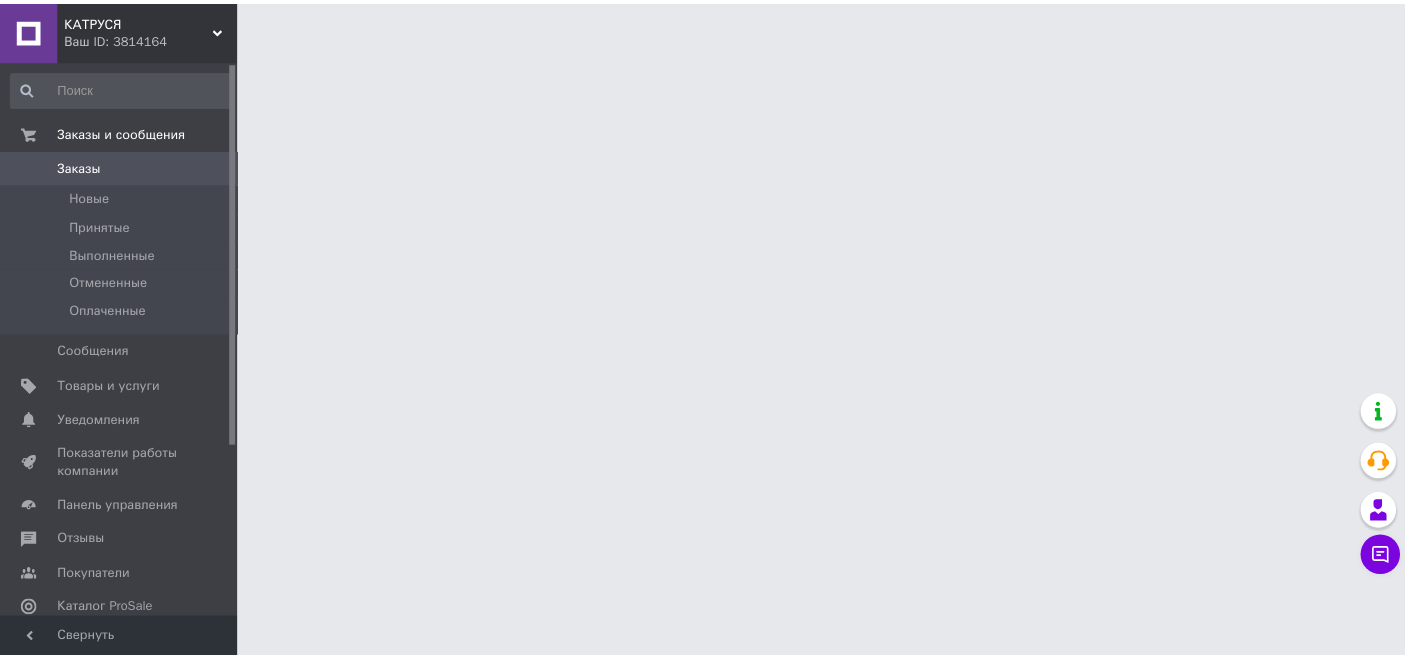 scroll, scrollTop: 0, scrollLeft: 0, axis: both 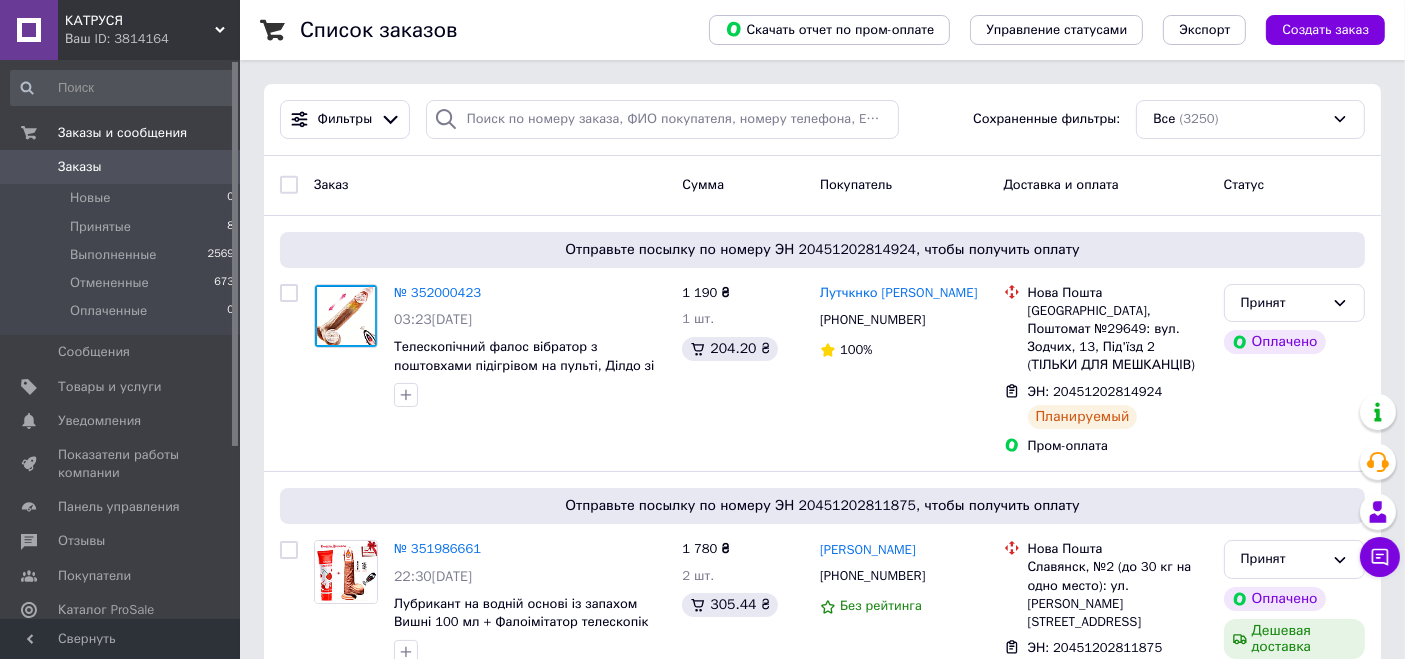 click on "Ваш ID: 3814164" at bounding box center (152, 39) 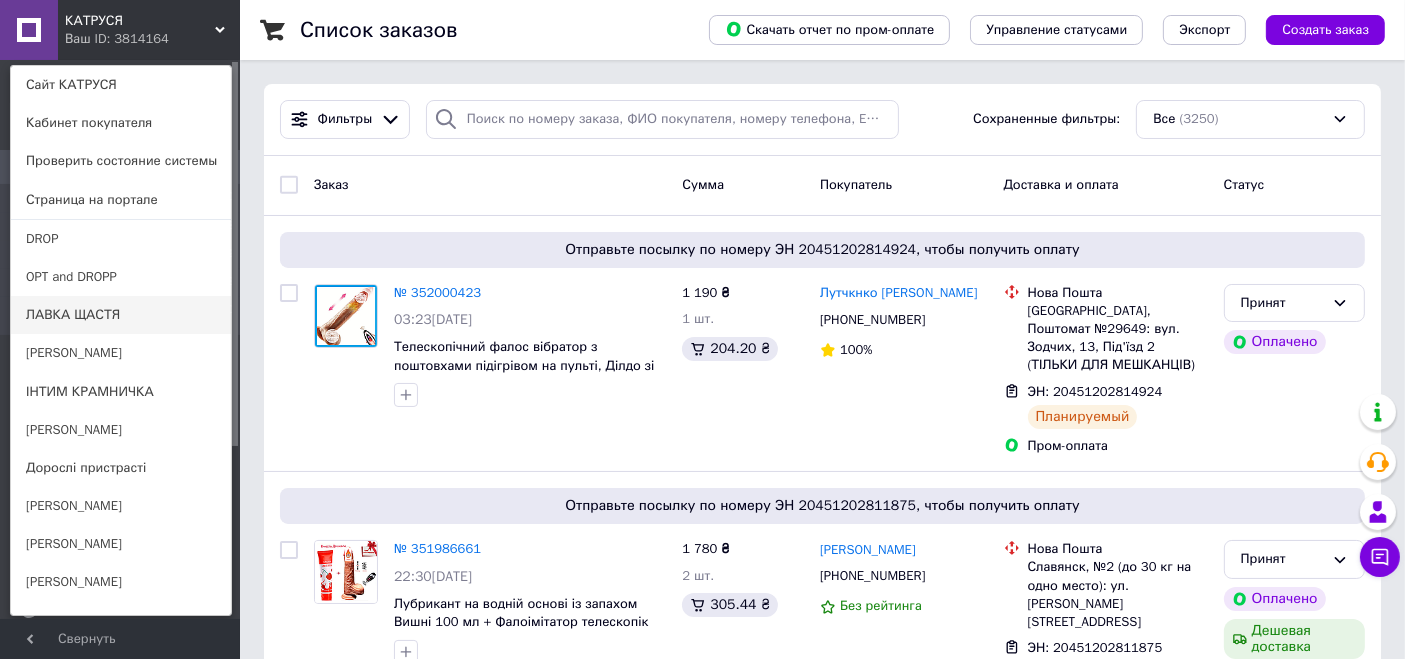 scroll, scrollTop: 177, scrollLeft: 0, axis: vertical 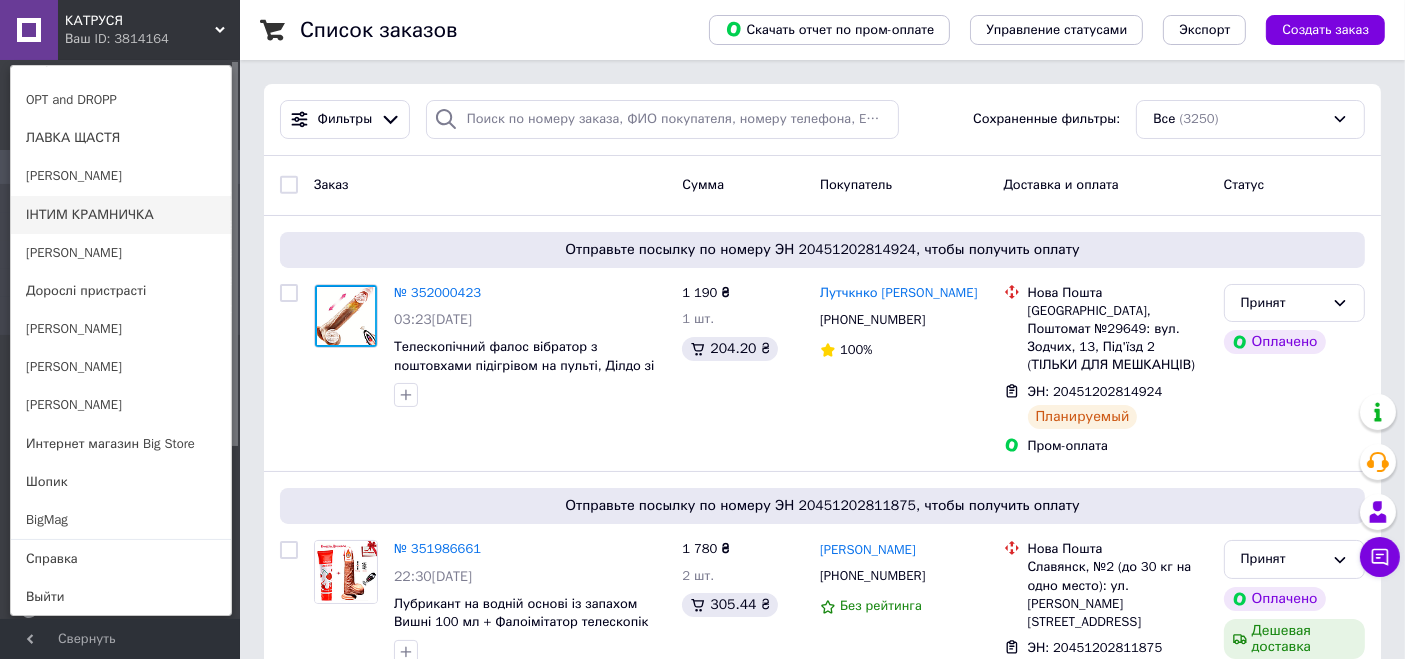 click on "ІНТИМ КРАМНИЧКА" at bounding box center [121, 215] 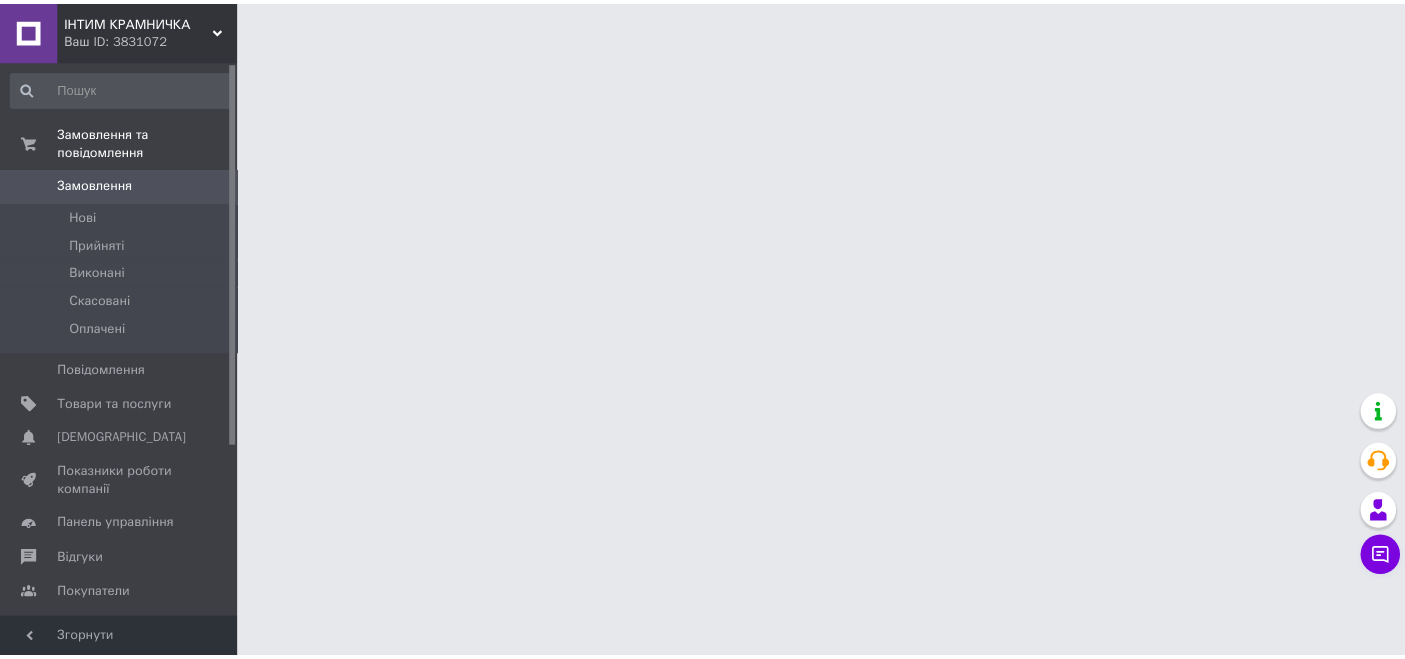 scroll, scrollTop: 0, scrollLeft: 0, axis: both 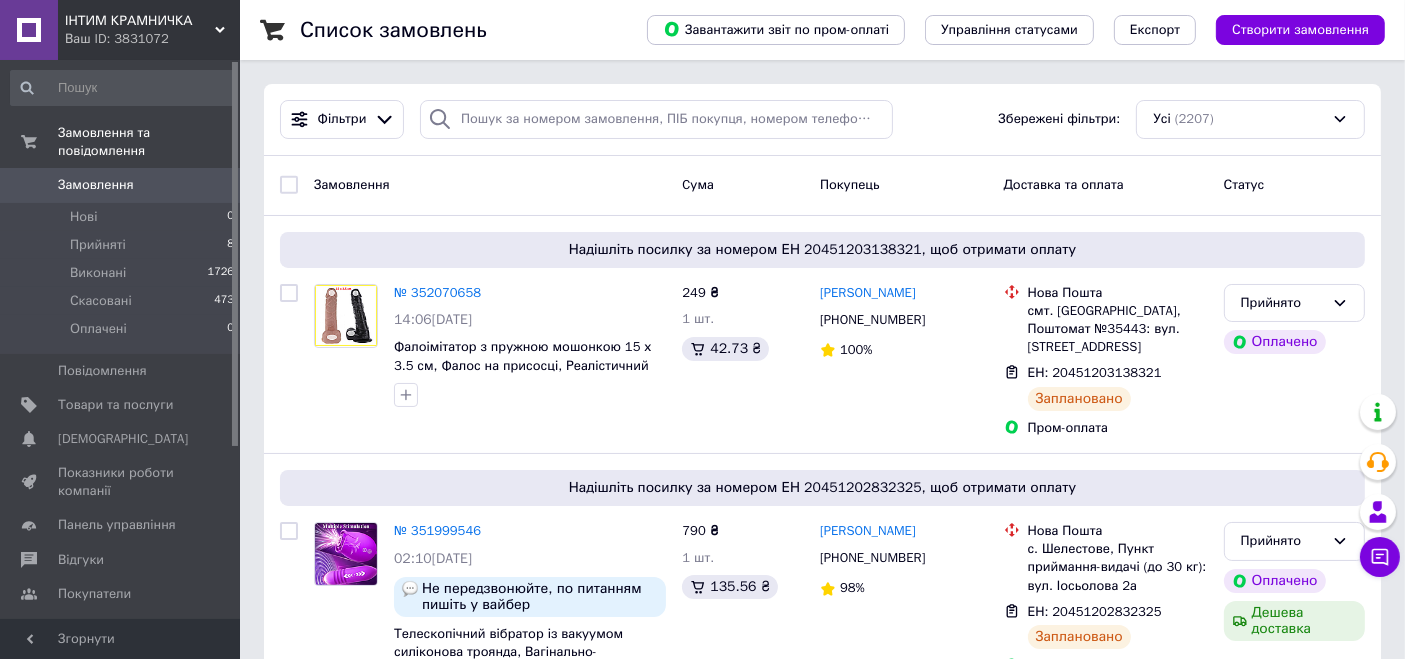 click on "ІНТИМ КРАМНИЧКА" at bounding box center [140, 21] 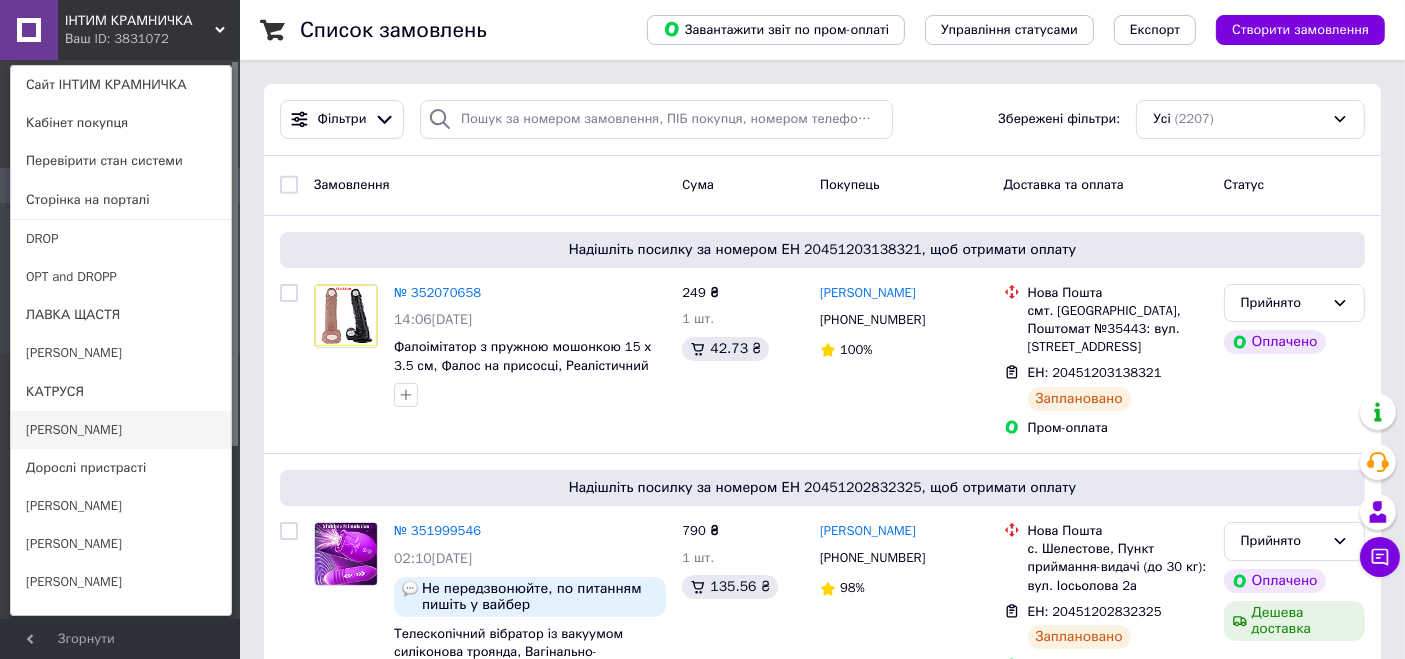scroll, scrollTop: 177, scrollLeft: 0, axis: vertical 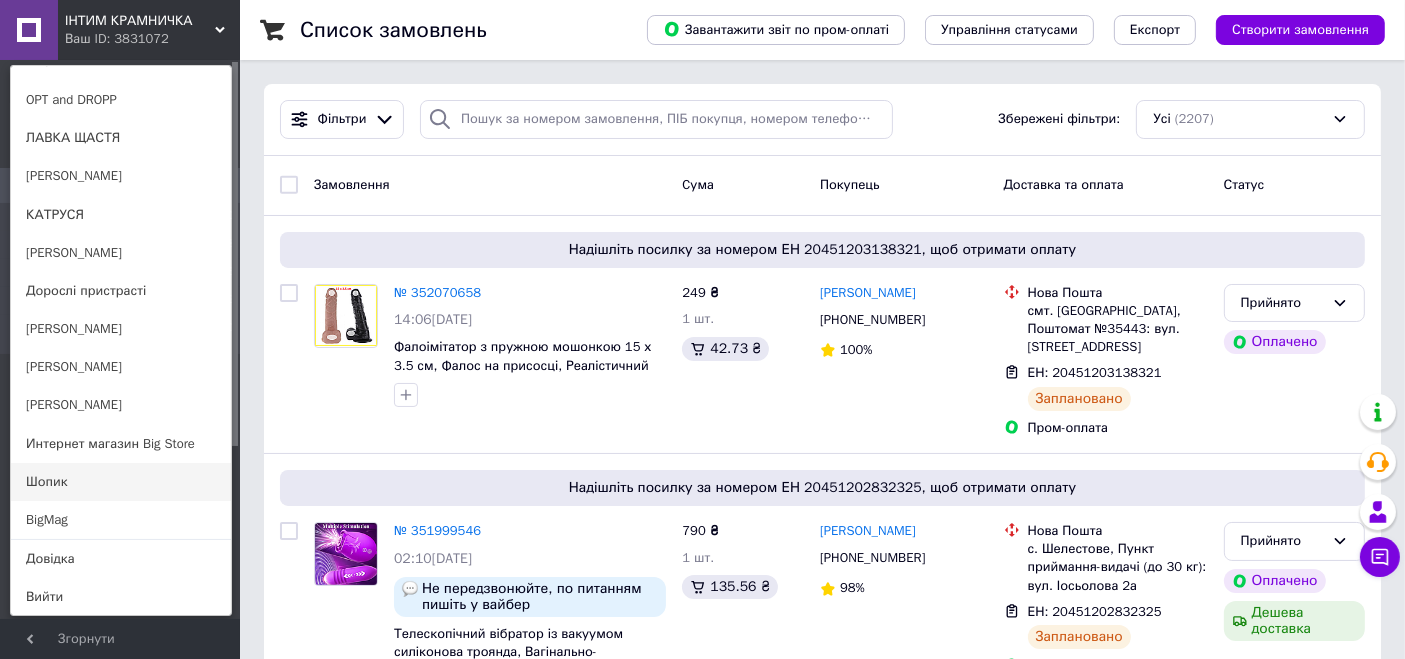 click on "Шопик" at bounding box center [121, 482] 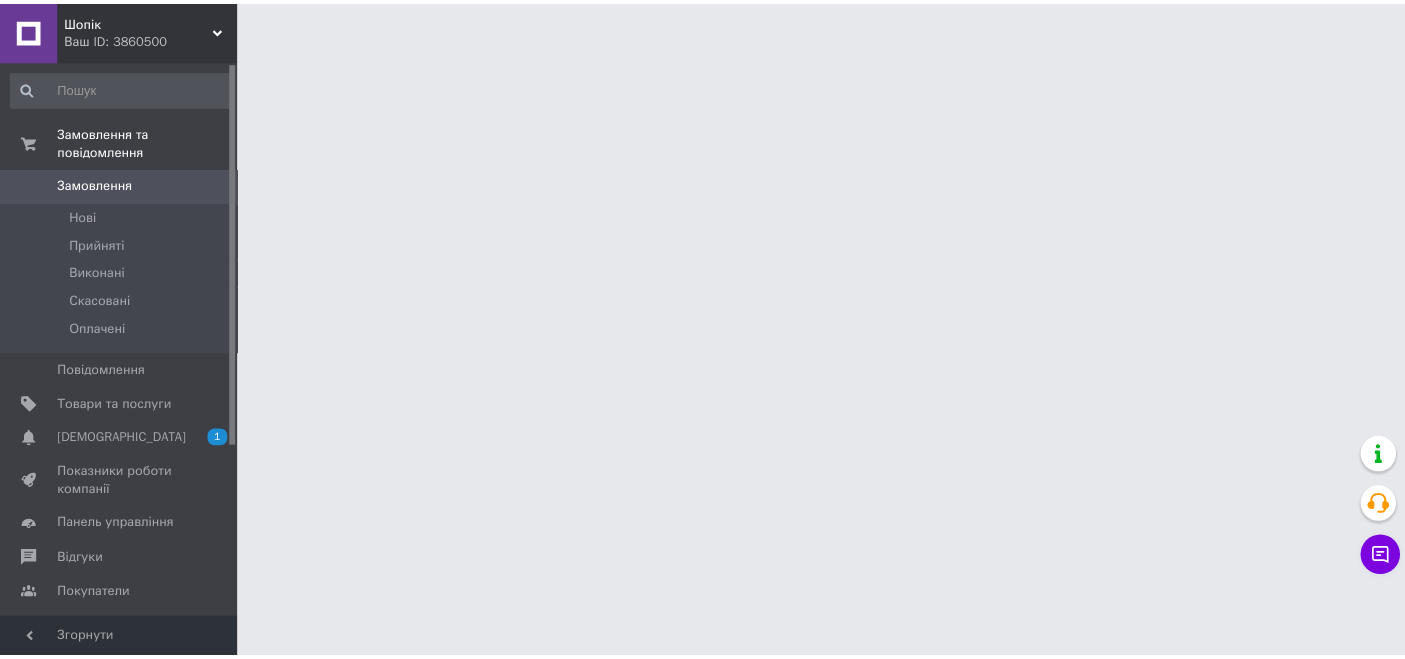 scroll, scrollTop: 0, scrollLeft: 0, axis: both 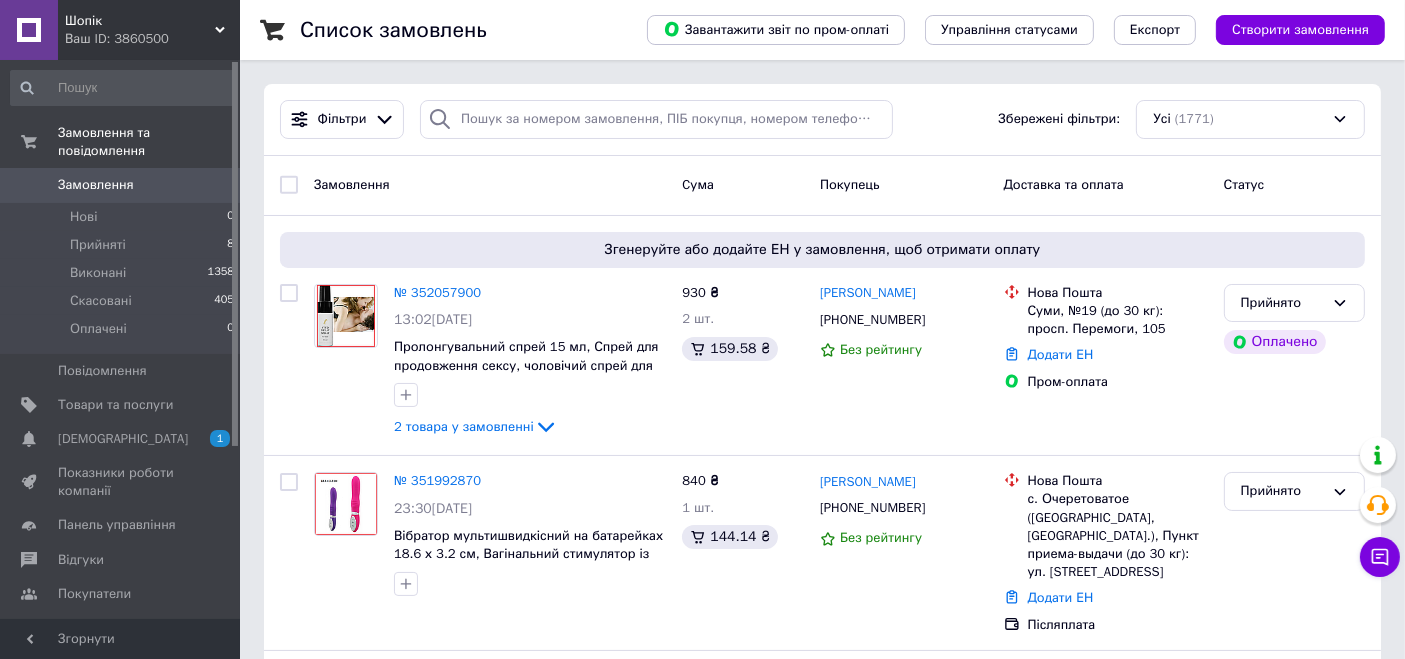 click on "Ваш ID: 3860500" at bounding box center (152, 39) 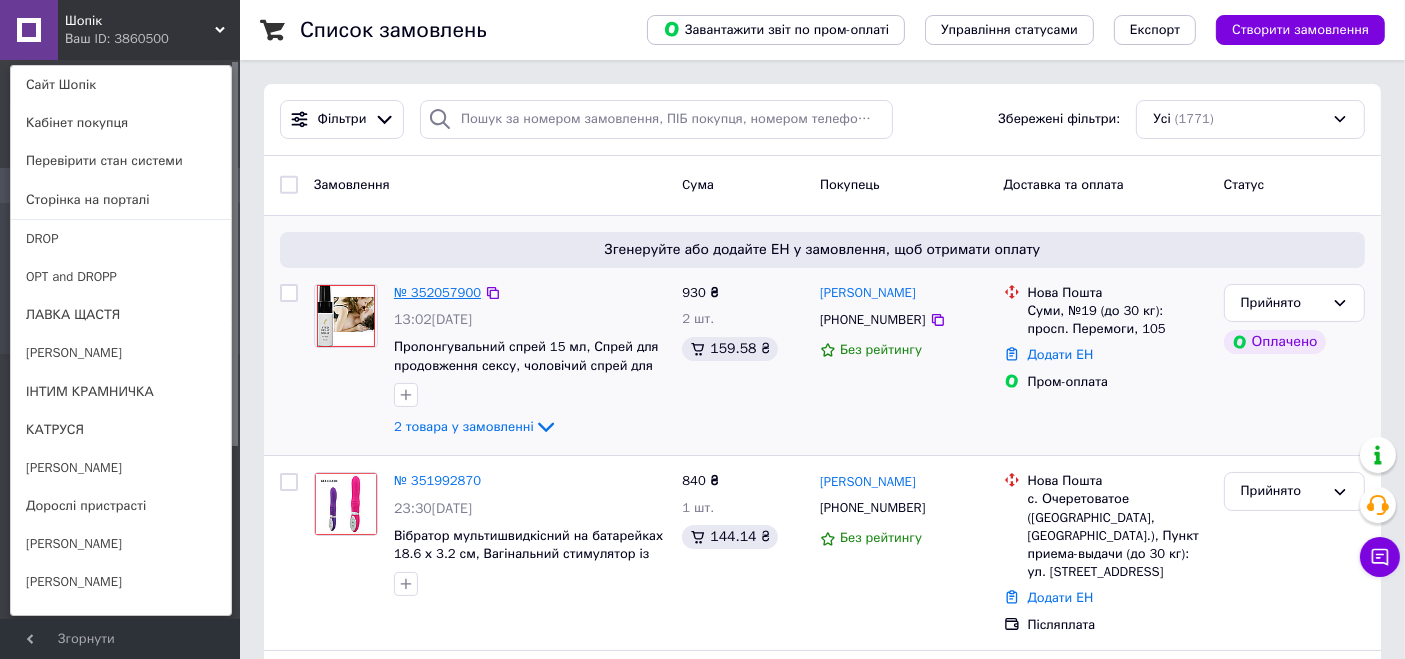 click on "№ 352057900" at bounding box center [437, 292] 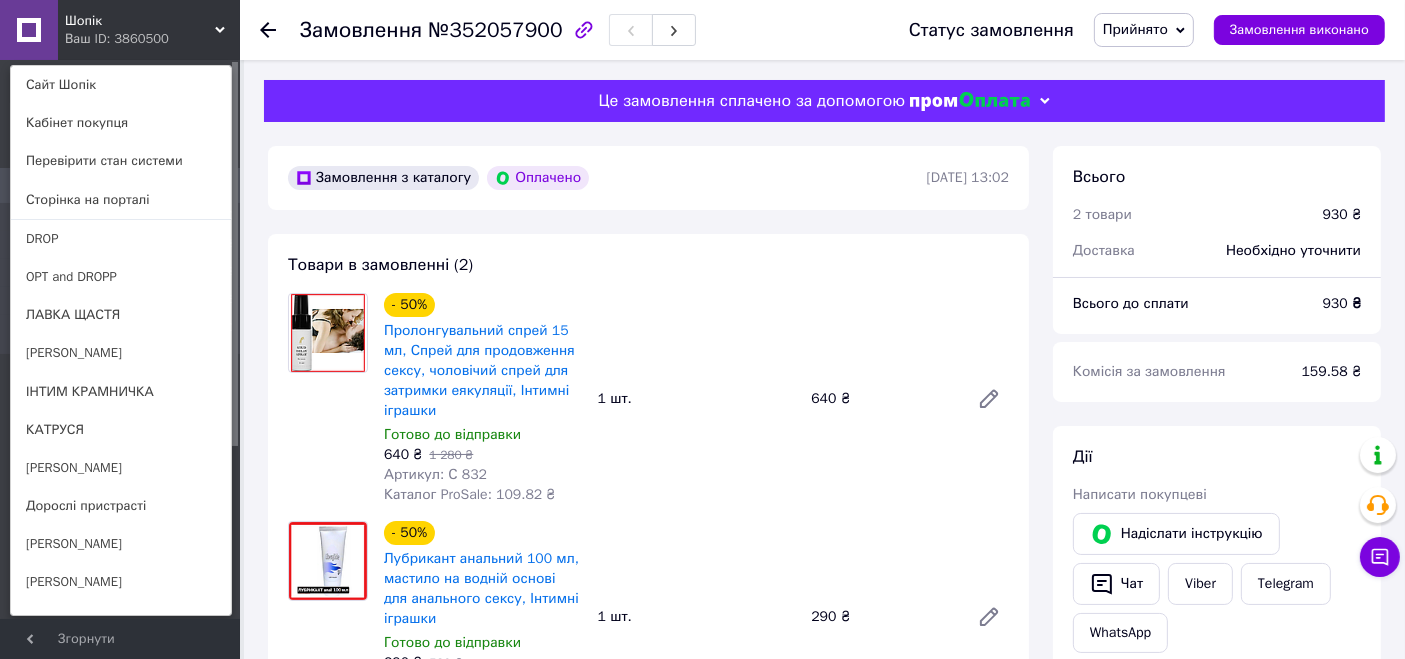 scroll, scrollTop: 222, scrollLeft: 0, axis: vertical 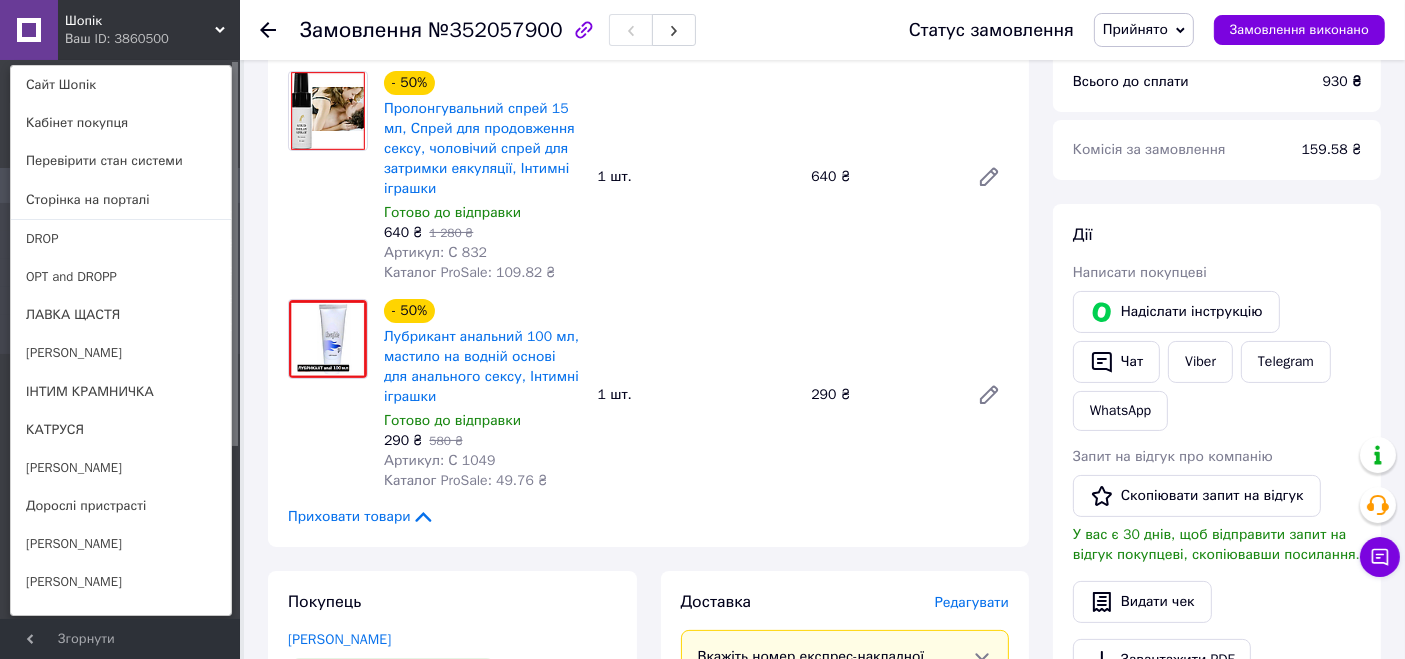 click on "Ваш ID: 3860500" at bounding box center [107, 39] 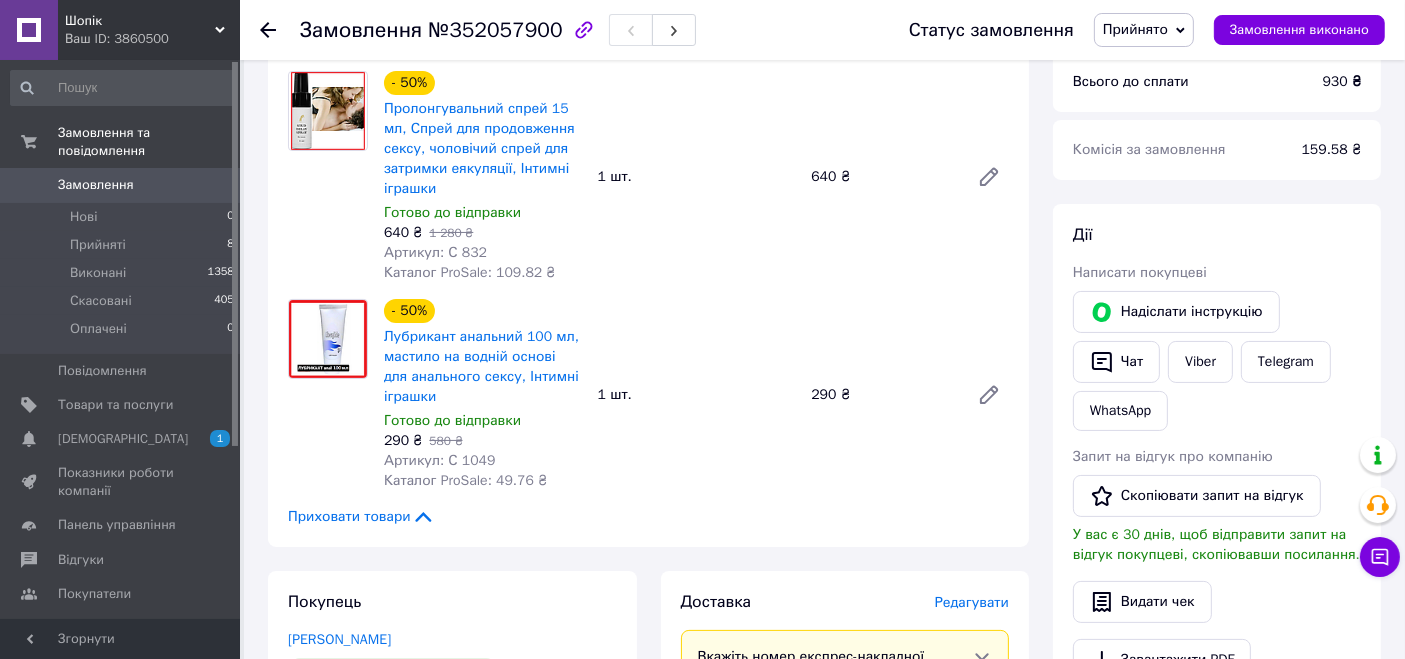click on "Ваш ID: 3860500" at bounding box center [152, 39] 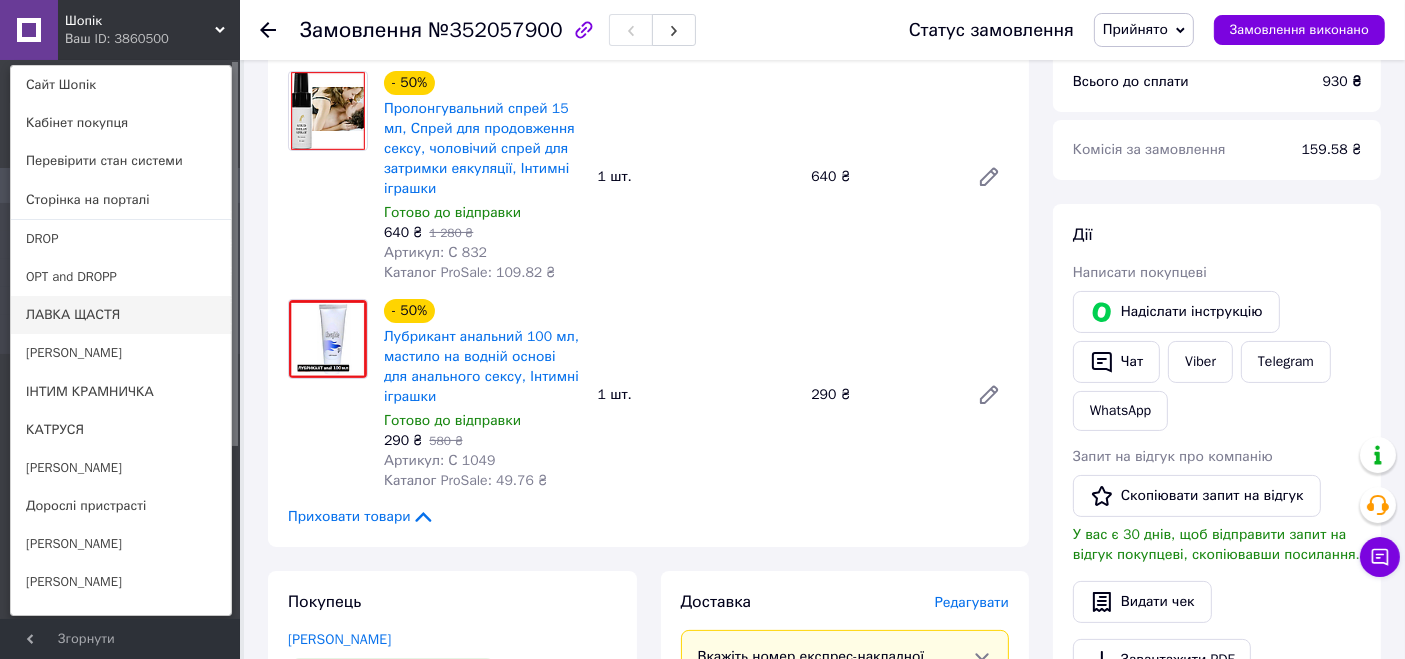 click on "ЛАВКА ЩАСТЯ" at bounding box center (121, 315) 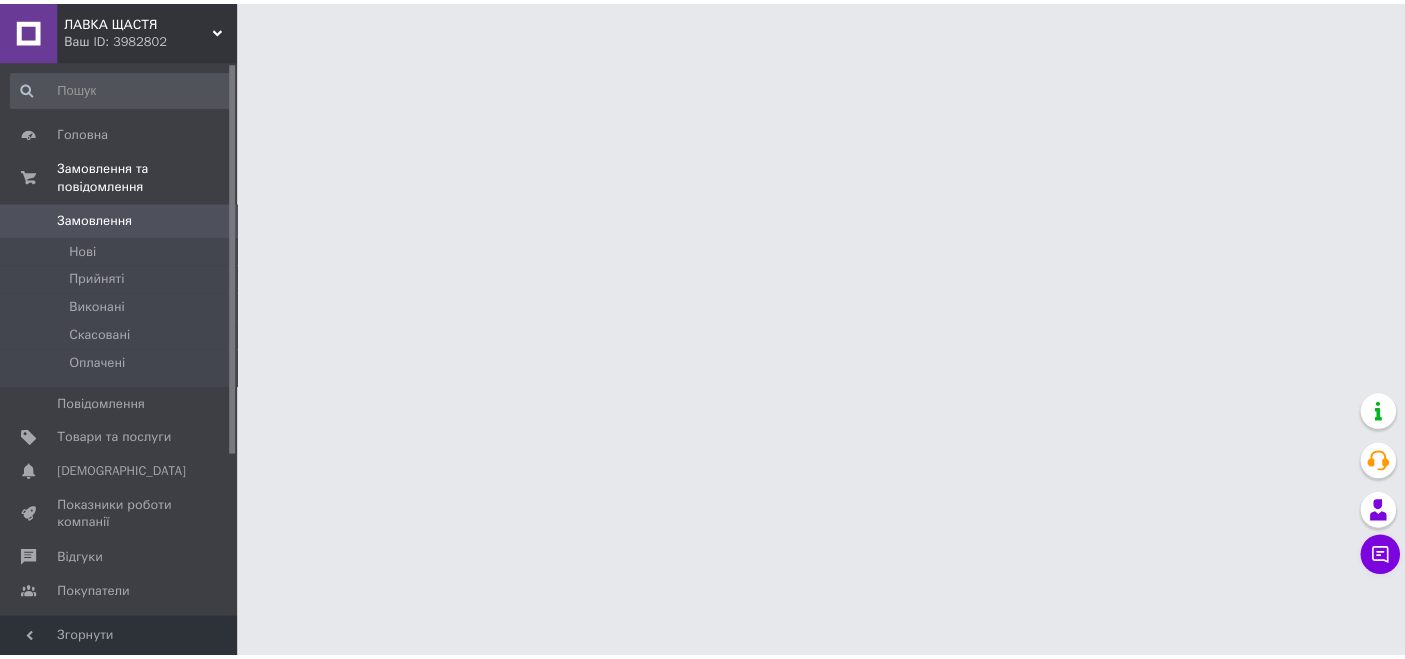 scroll, scrollTop: 0, scrollLeft: 0, axis: both 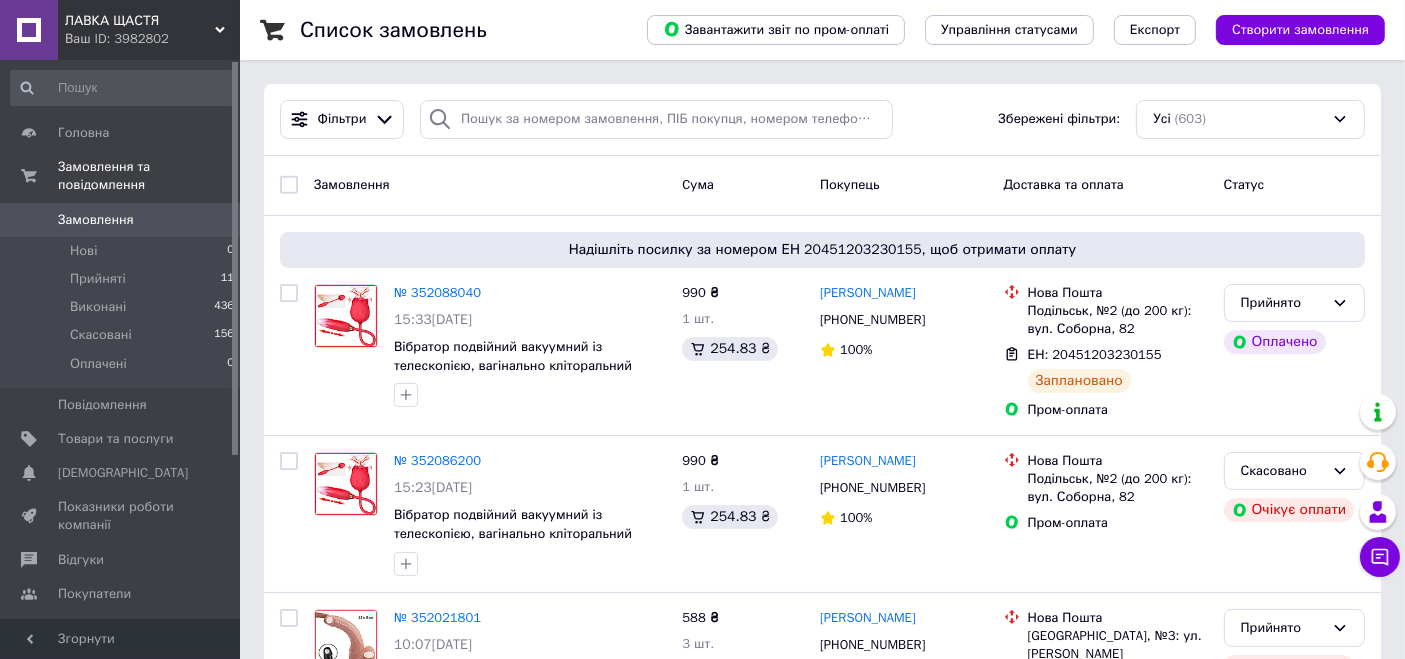 click on "Ваш ID: 3982802" at bounding box center (152, 39) 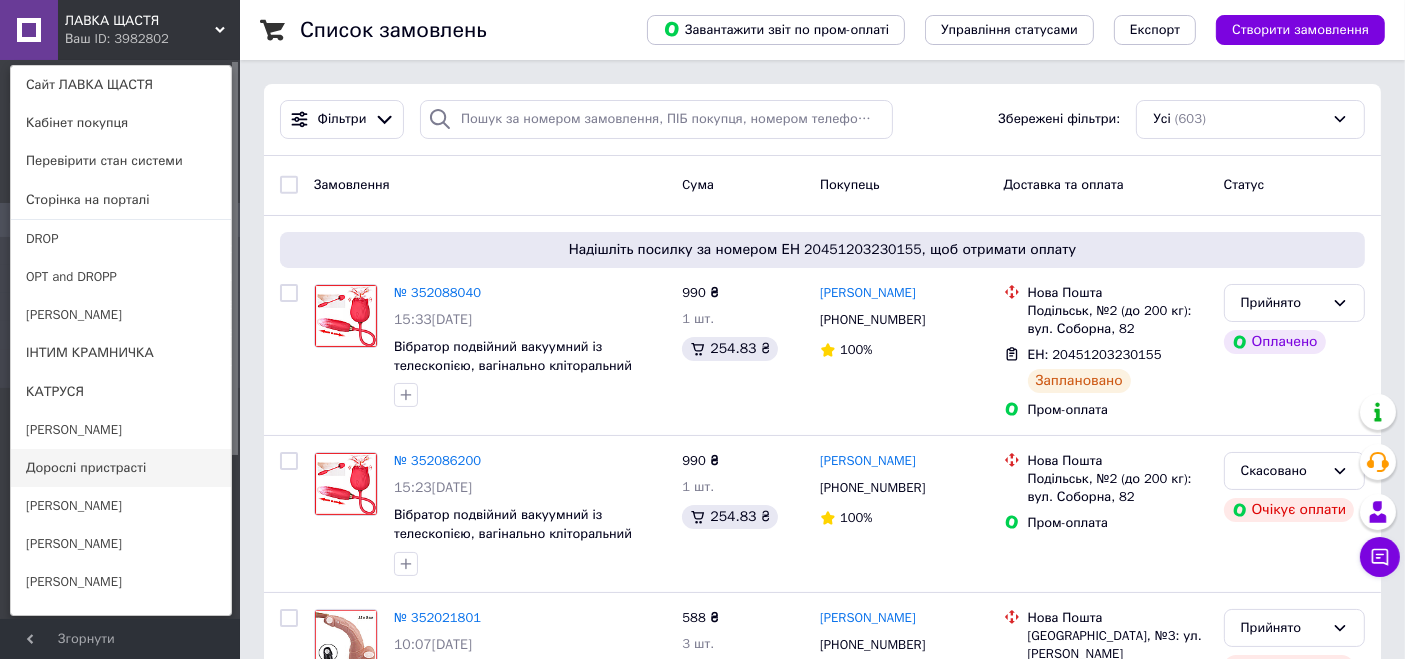 click on "Дорослі пристрасті" at bounding box center [121, 468] 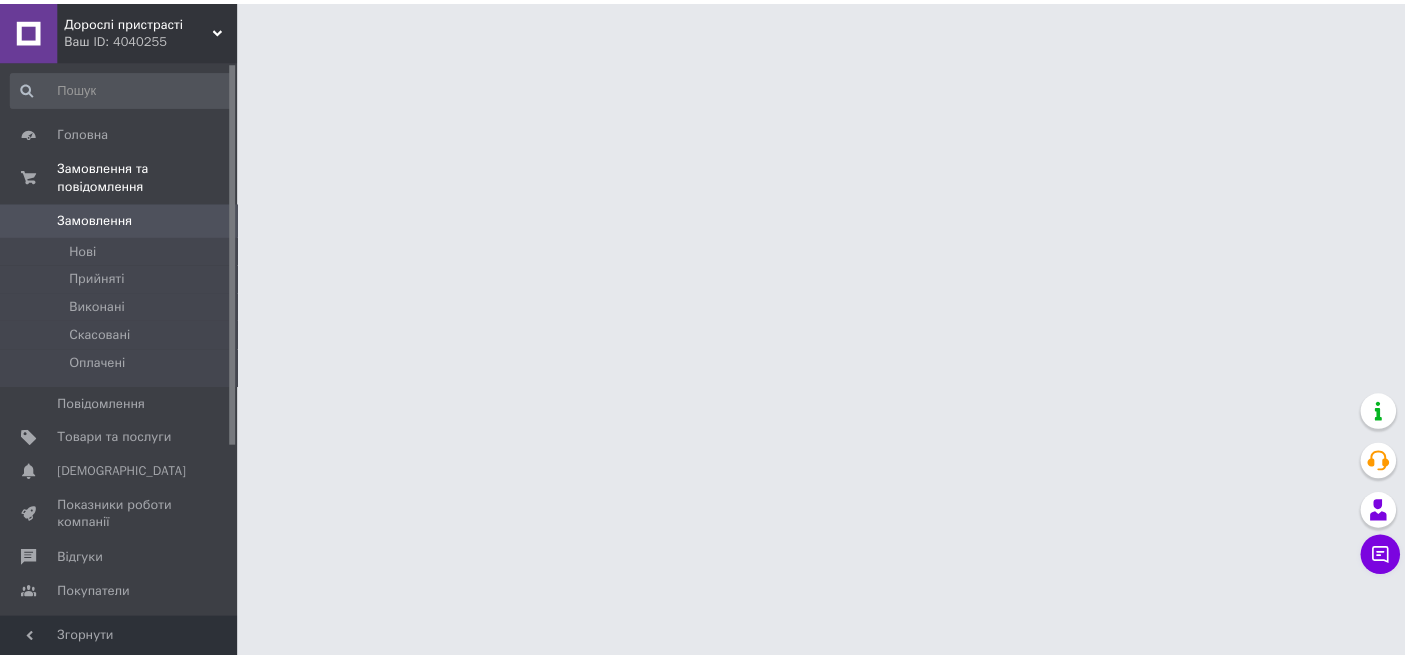 scroll, scrollTop: 0, scrollLeft: 0, axis: both 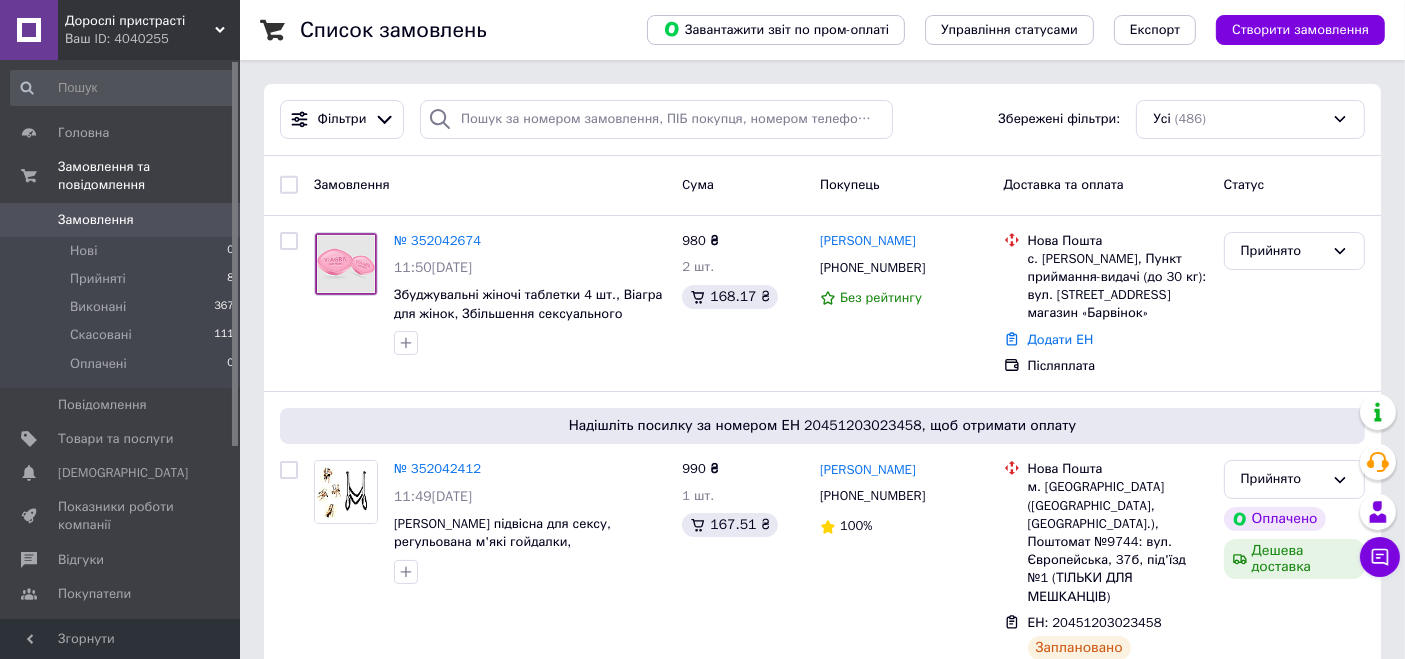 click on "Дорослі пристрасті" at bounding box center (140, 21) 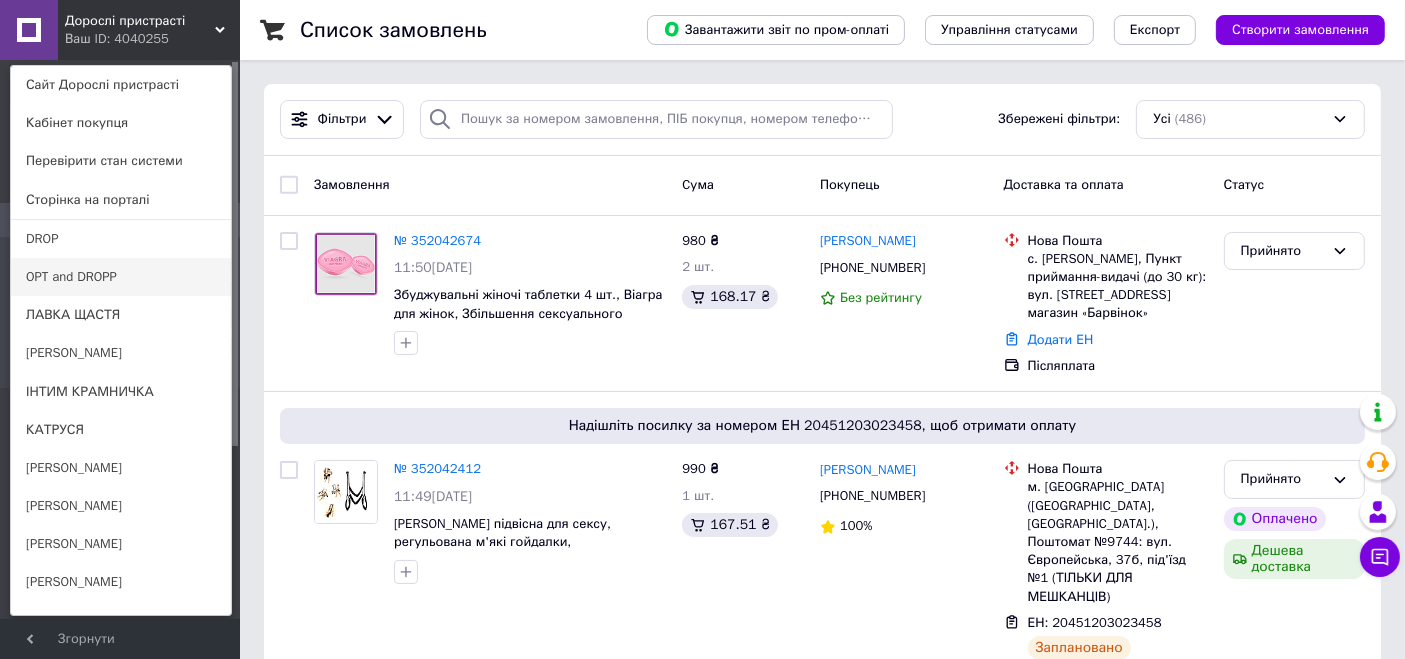 click on "OPT and DROPP" at bounding box center [121, 277] 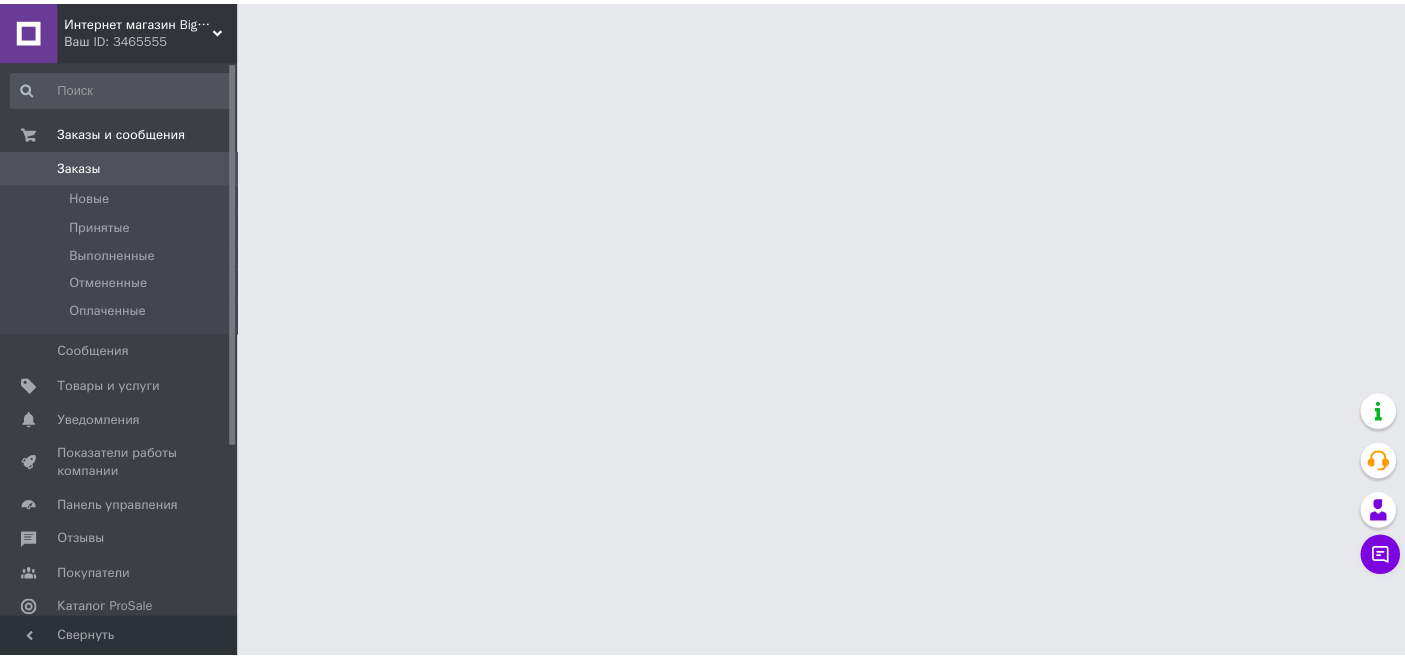 scroll, scrollTop: 0, scrollLeft: 0, axis: both 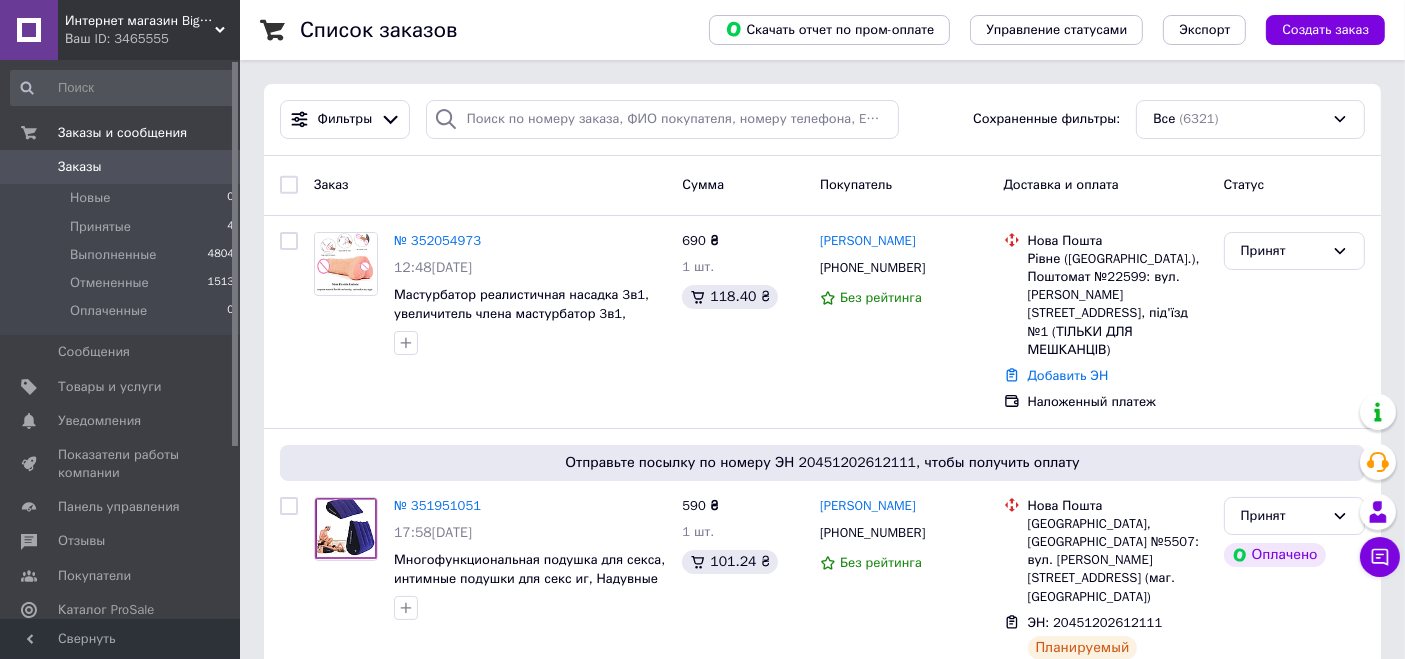 click on "Интернет магазин Big Store" at bounding box center (140, 21) 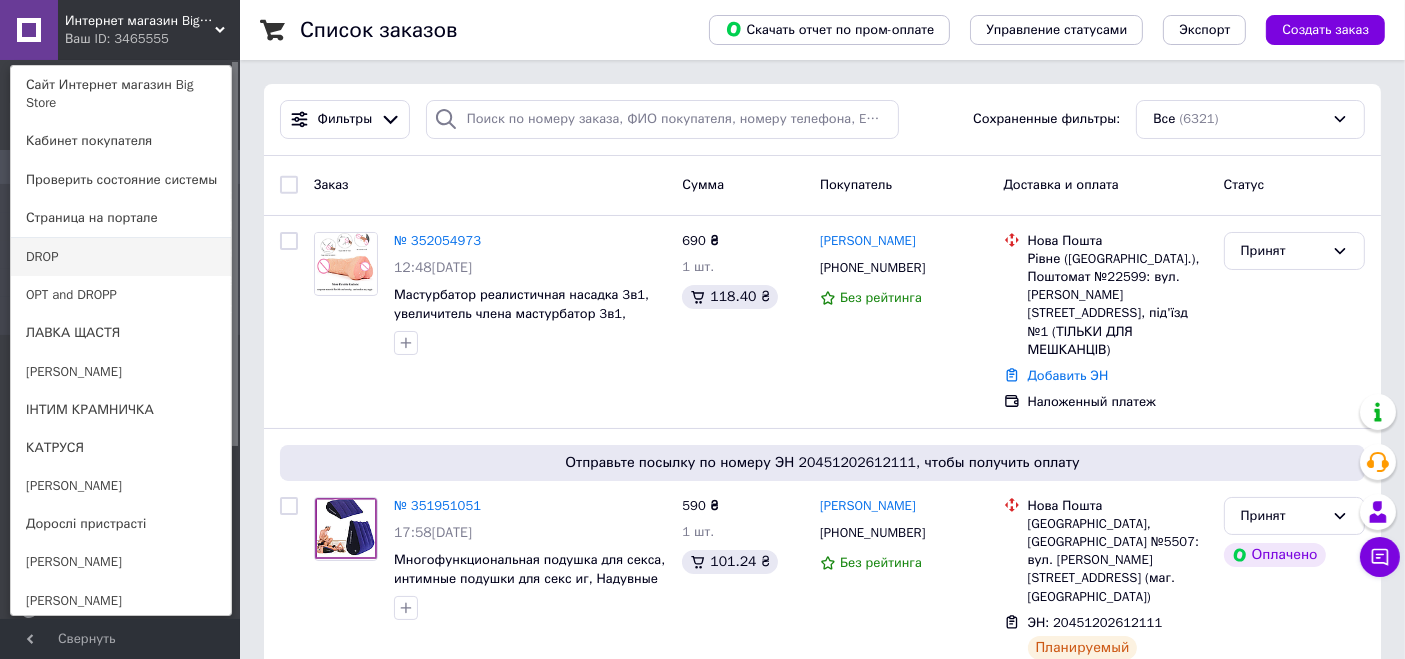 scroll, scrollTop: 195, scrollLeft: 0, axis: vertical 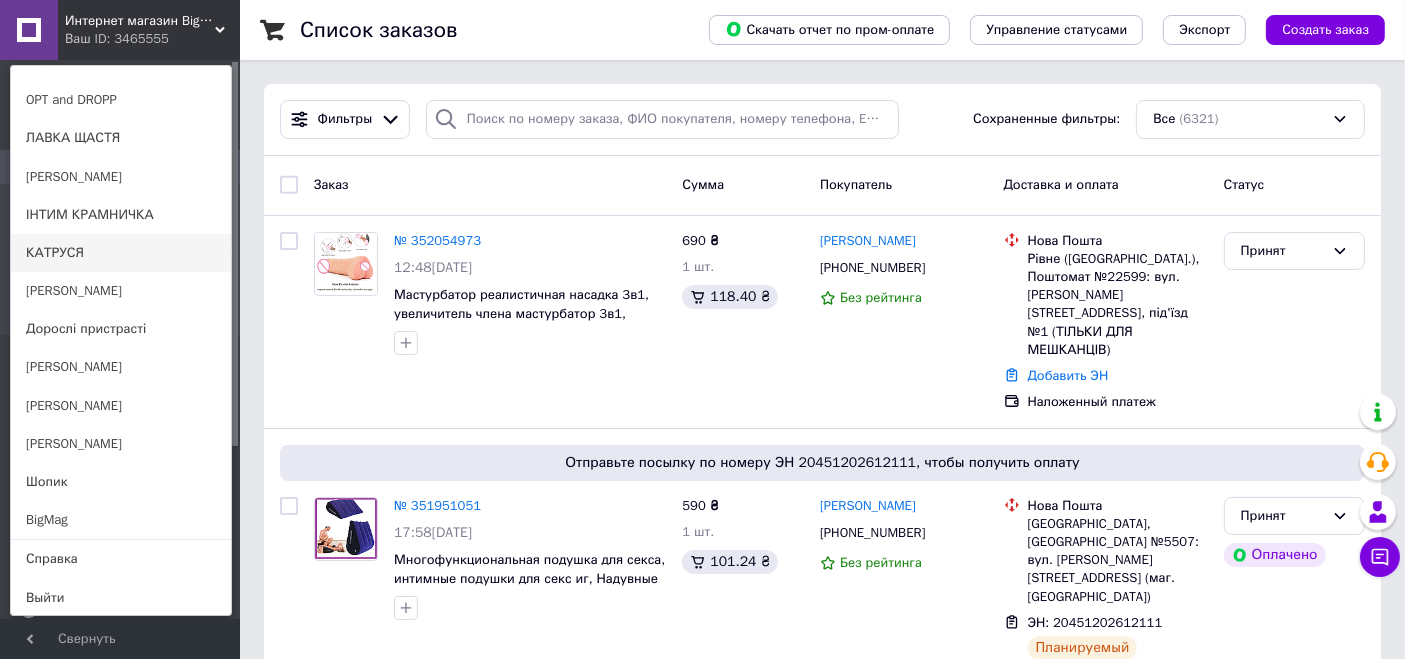 click on "КАТРУСЯ" at bounding box center (121, 253) 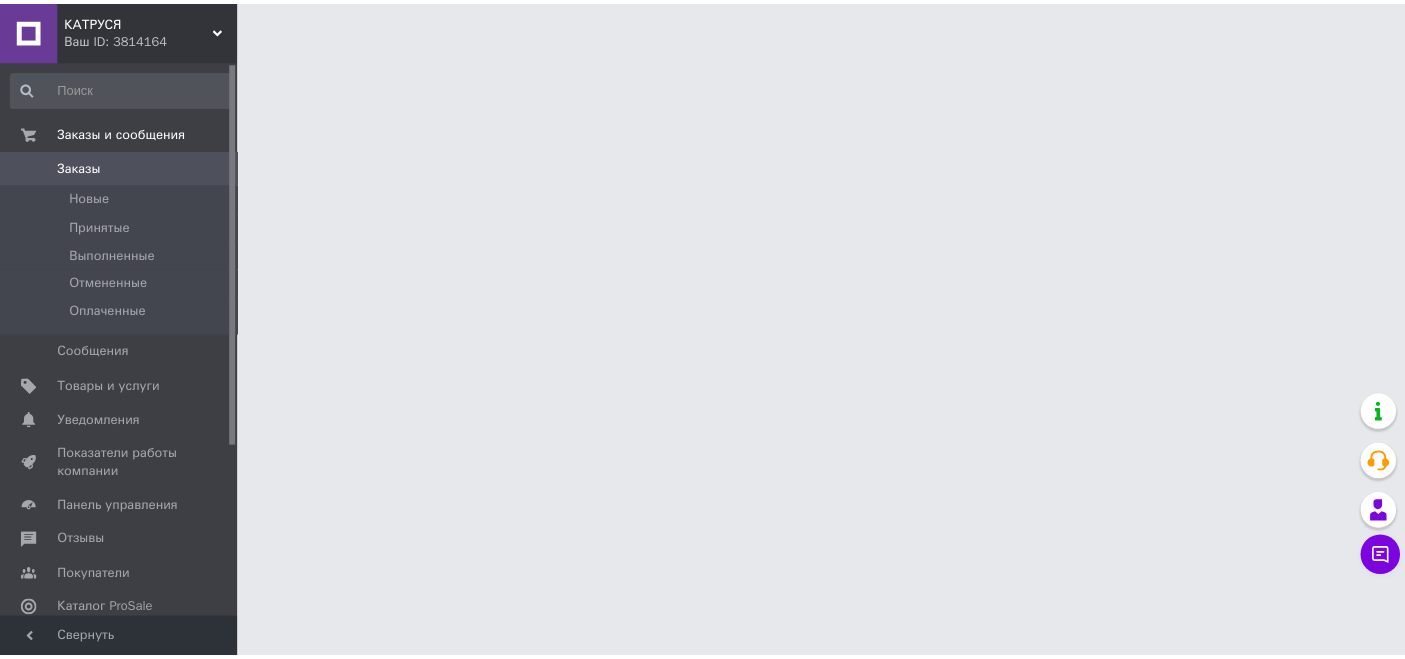 scroll, scrollTop: 0, scrollLeft: 0, axis: both 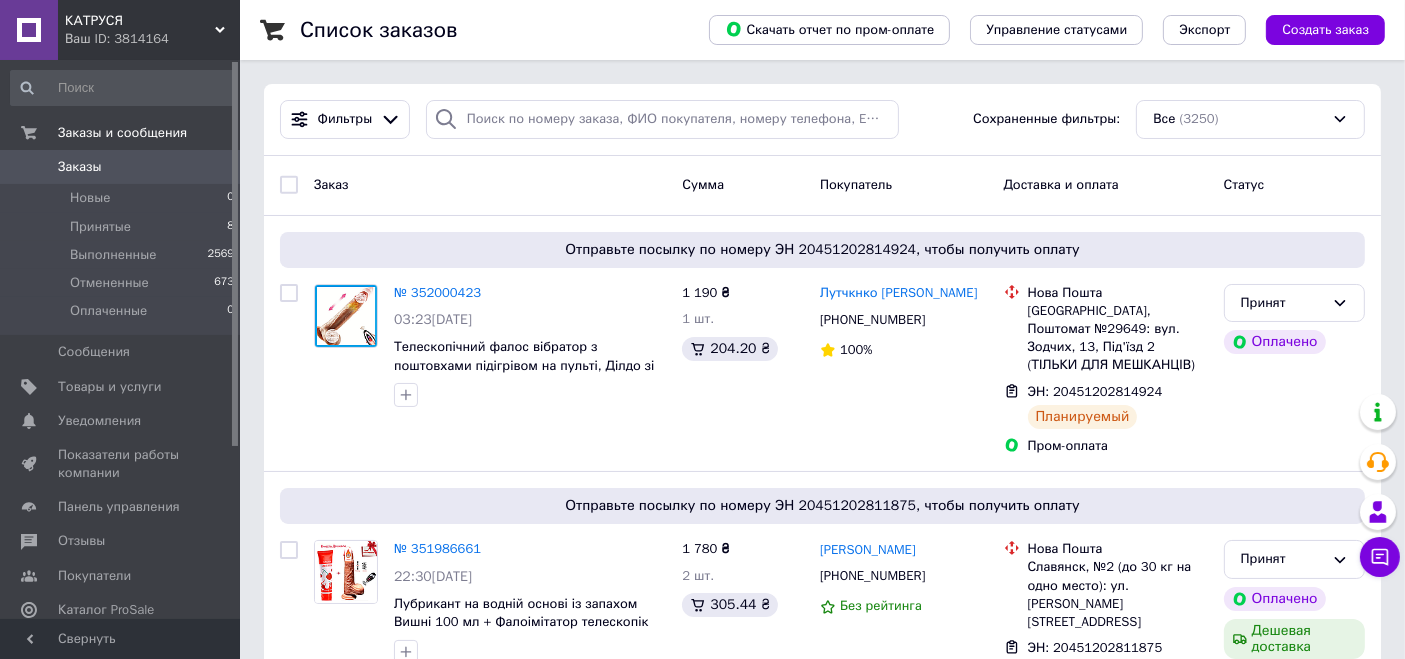 click on "КАТРУСЯ" at bounding box center [140, 21] 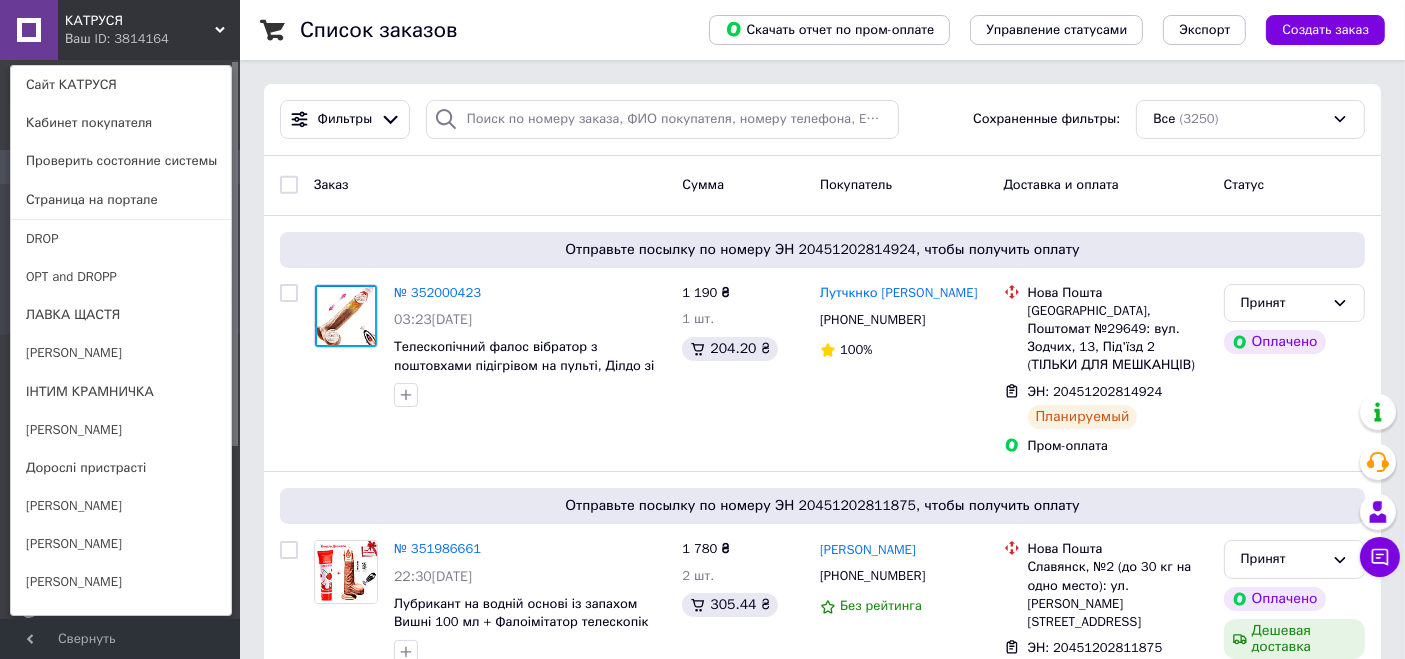 click on "КАТРУСЯ" at bounding box center (140, 21) 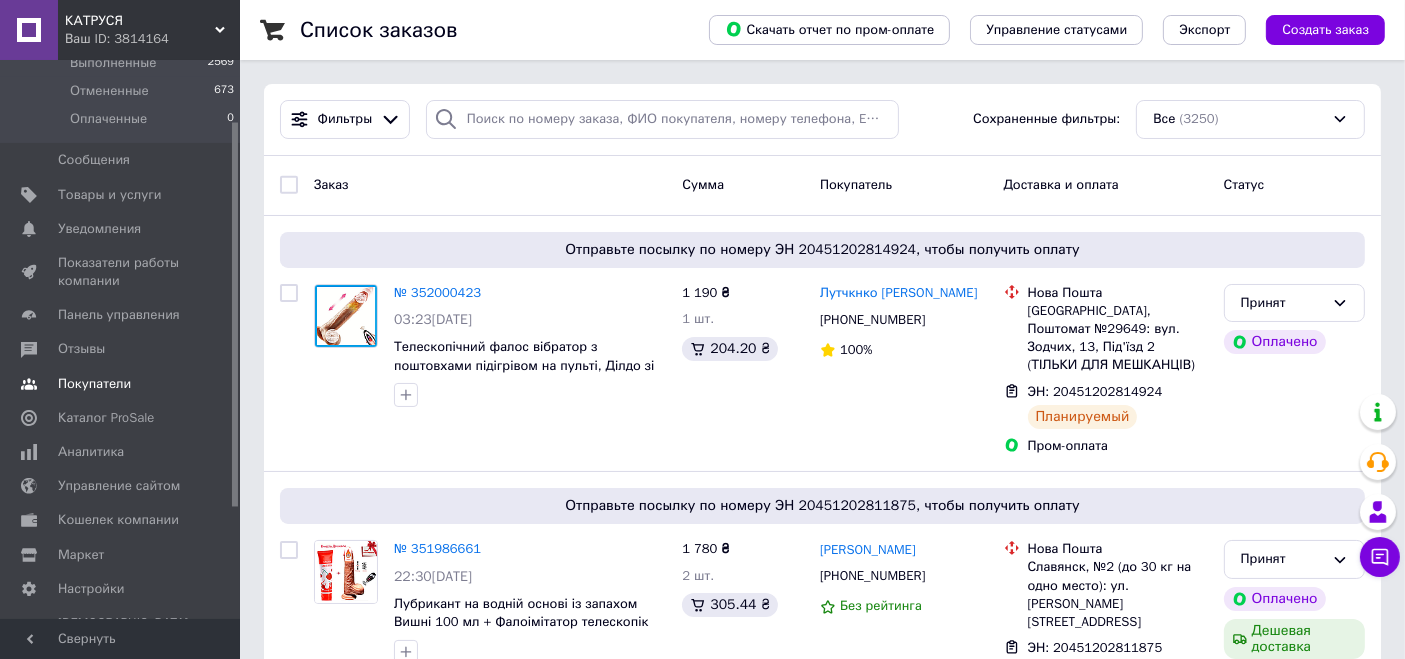 scroll, scrollTop: 248, scrollLeft: 0, axis: vertical 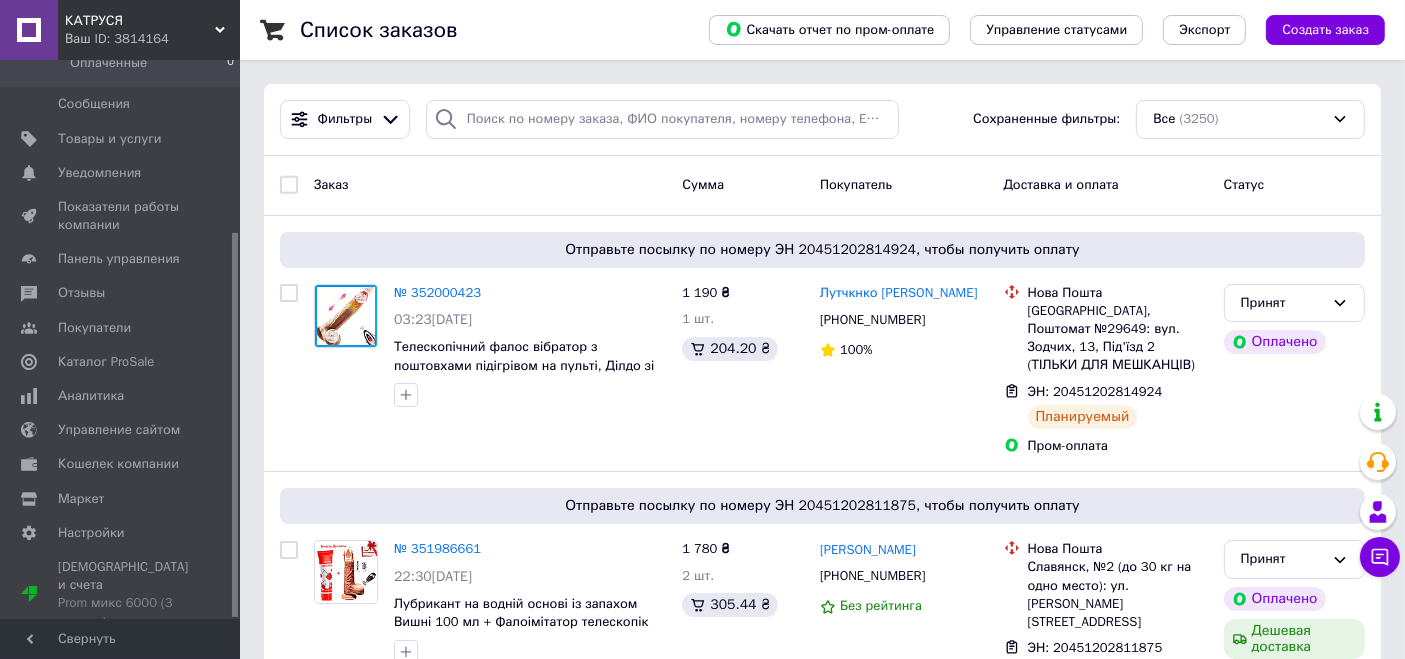 click on "Ваш ID: 3814164" at bounding box center (152, 39) 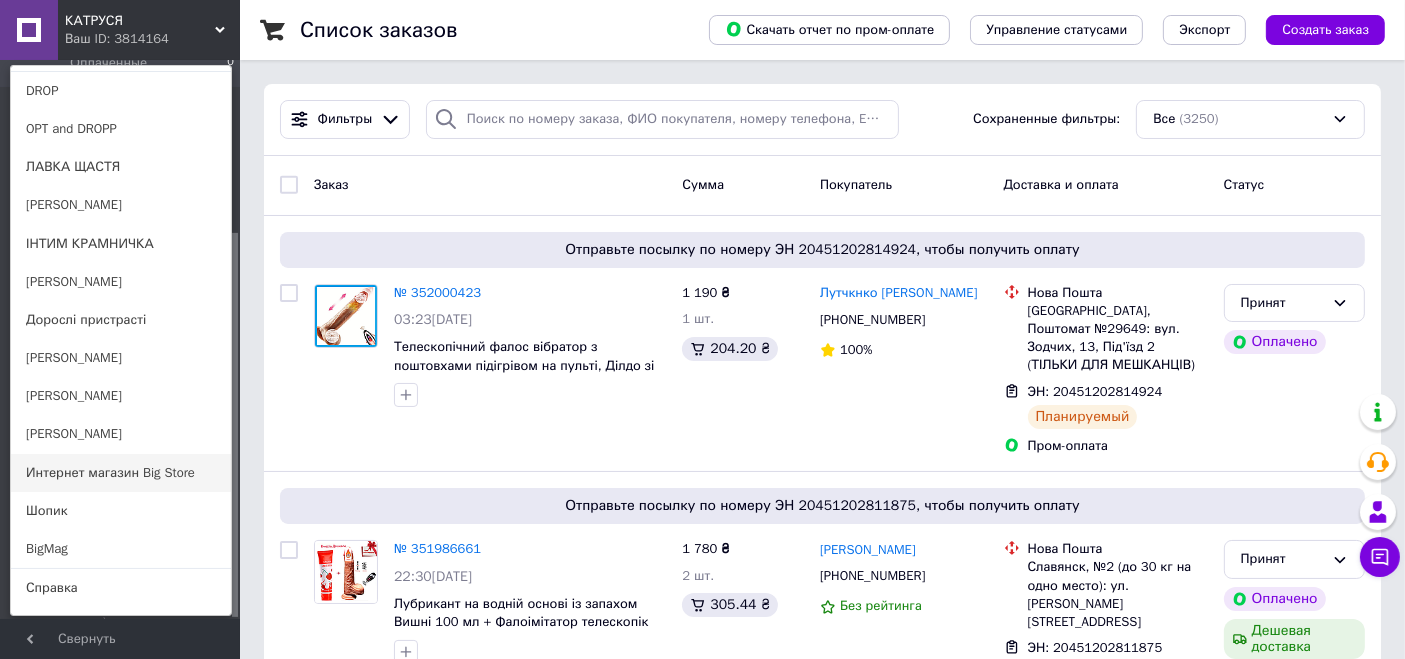 scroll, scrollTop: 177, scrollLeft: 0, axis: vertical 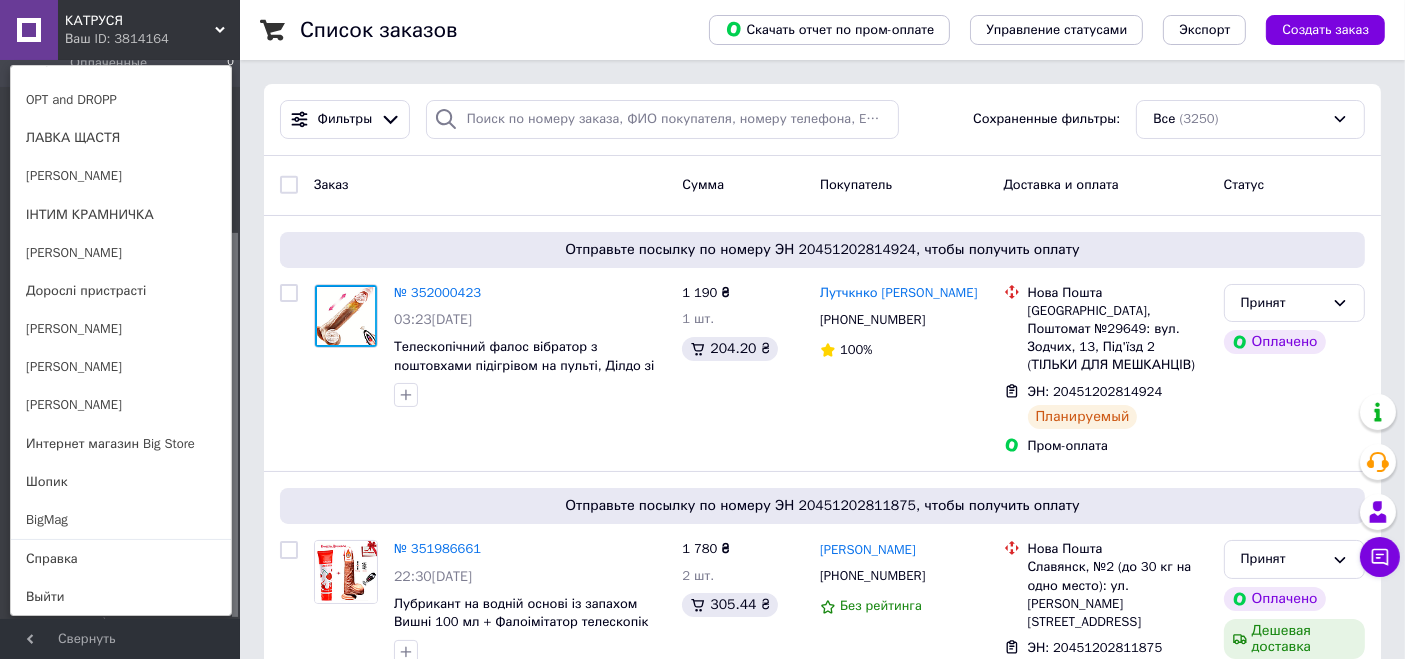 click on "Сайт [PERSON_NAME] покупателя Проверить состояние системы Страница на портале DROP OPT and DROPP ЛАВКА ЩАСТЯ [PERSON_NAME] ІНТИМ КРАМНИЧКА [PERSON_NAME] Дорослі пристрасті [PERSON_NAME] [PERSON_NAME] [PERSON_NAME] Интернет магазин Big Store Шопик BigMag Справка Выйти" at bounding box center (121, 340) 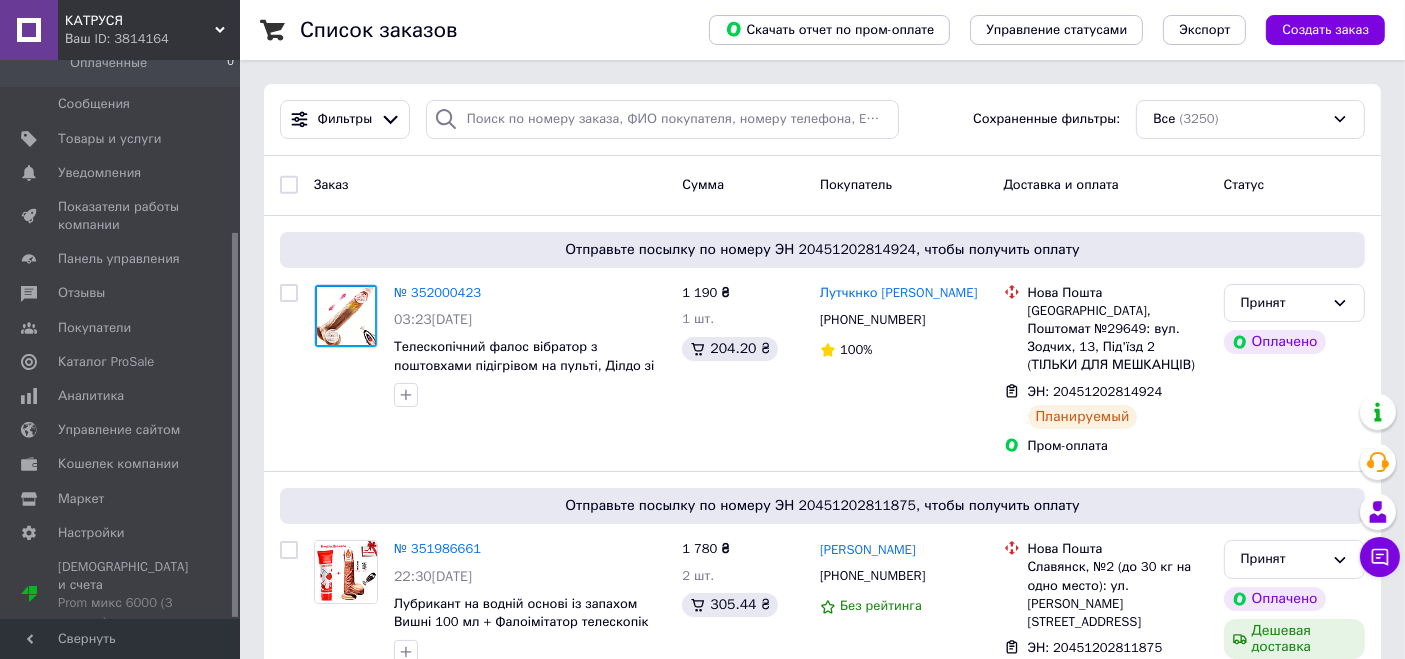 click on "Ваш ID: 3814164" at bounding box center (152, 39) 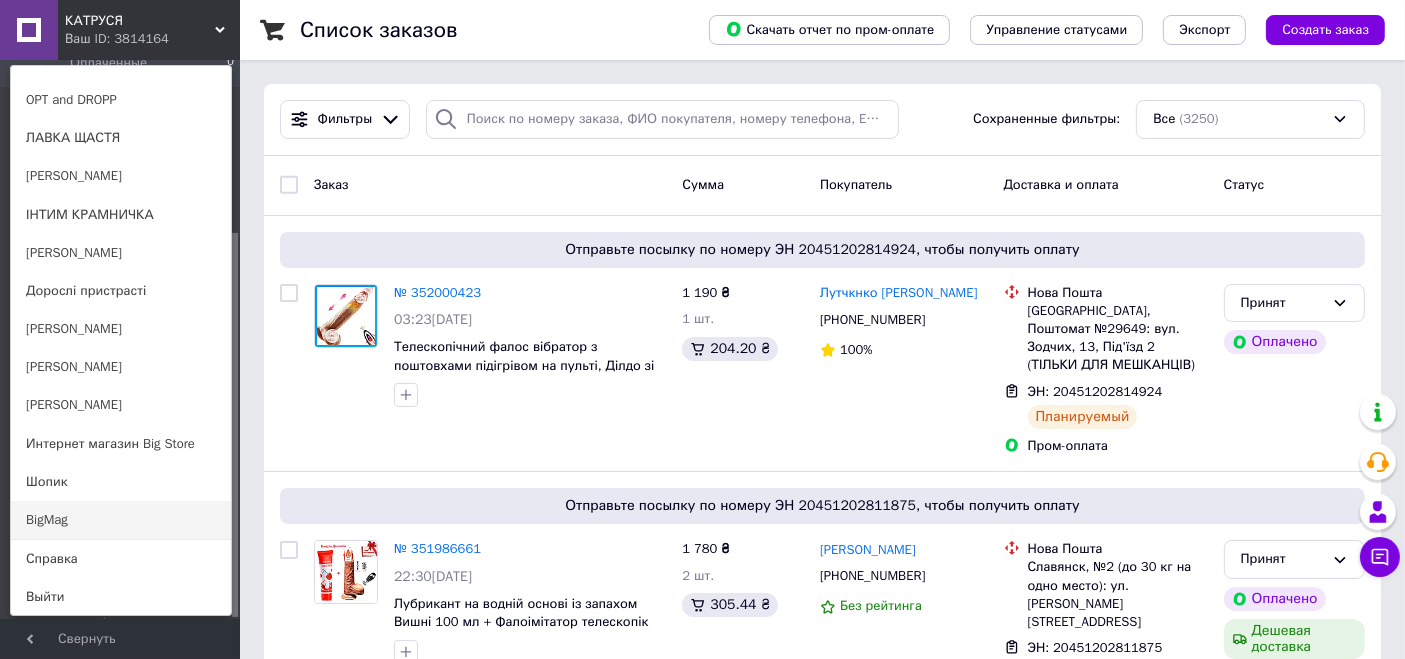click on "BigMag" at bounding box center [121, 520] 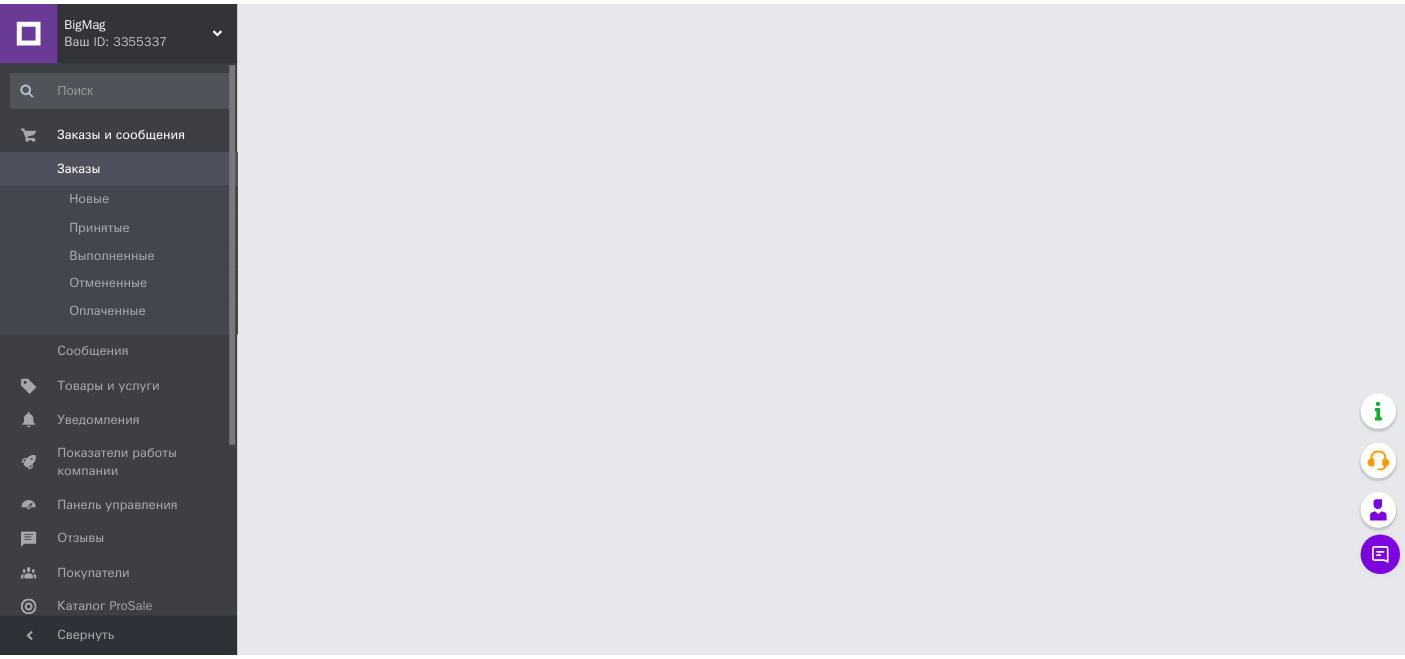 scroll, scrollTop: 0, scrollLeft: 0, axis: both 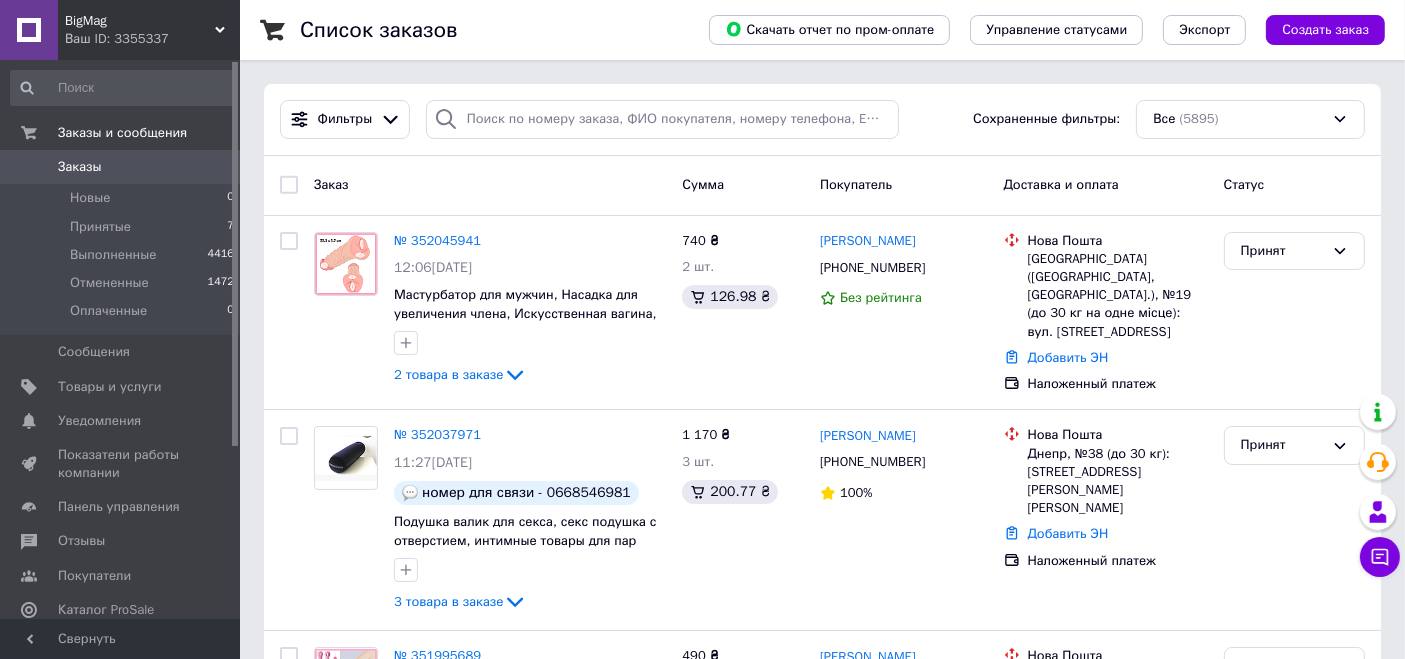 click on "BigMag" at bounding box center (140, 21) 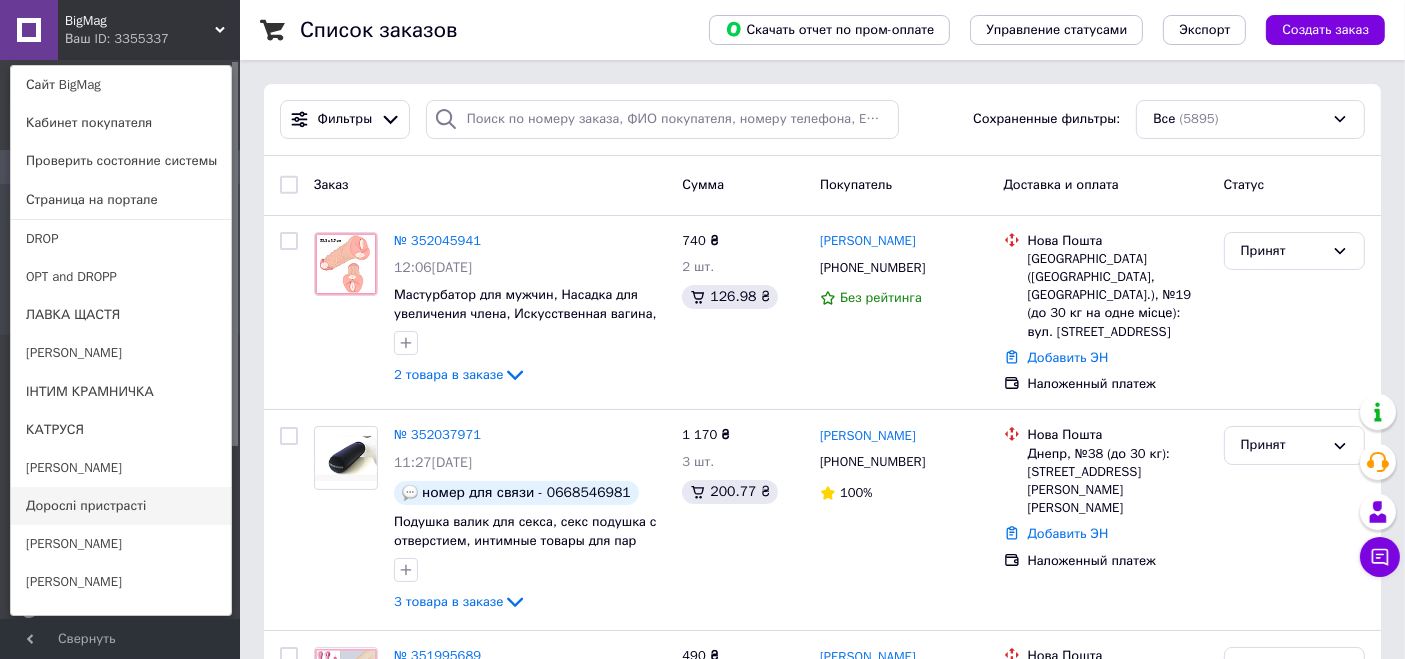 scroll, scrollTop: 177, scrollLeft: 0, axis: vertical 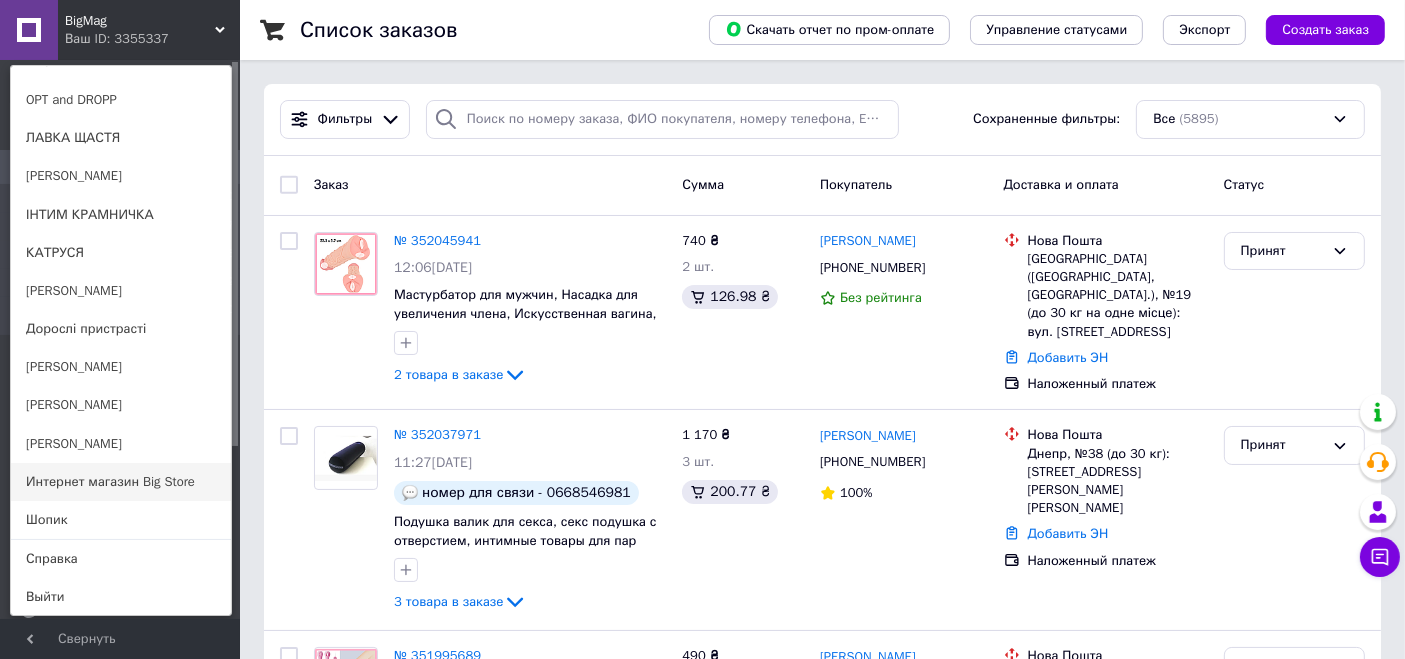 click on "Интернет магазин Big Store" at bounding box center (121, 482) 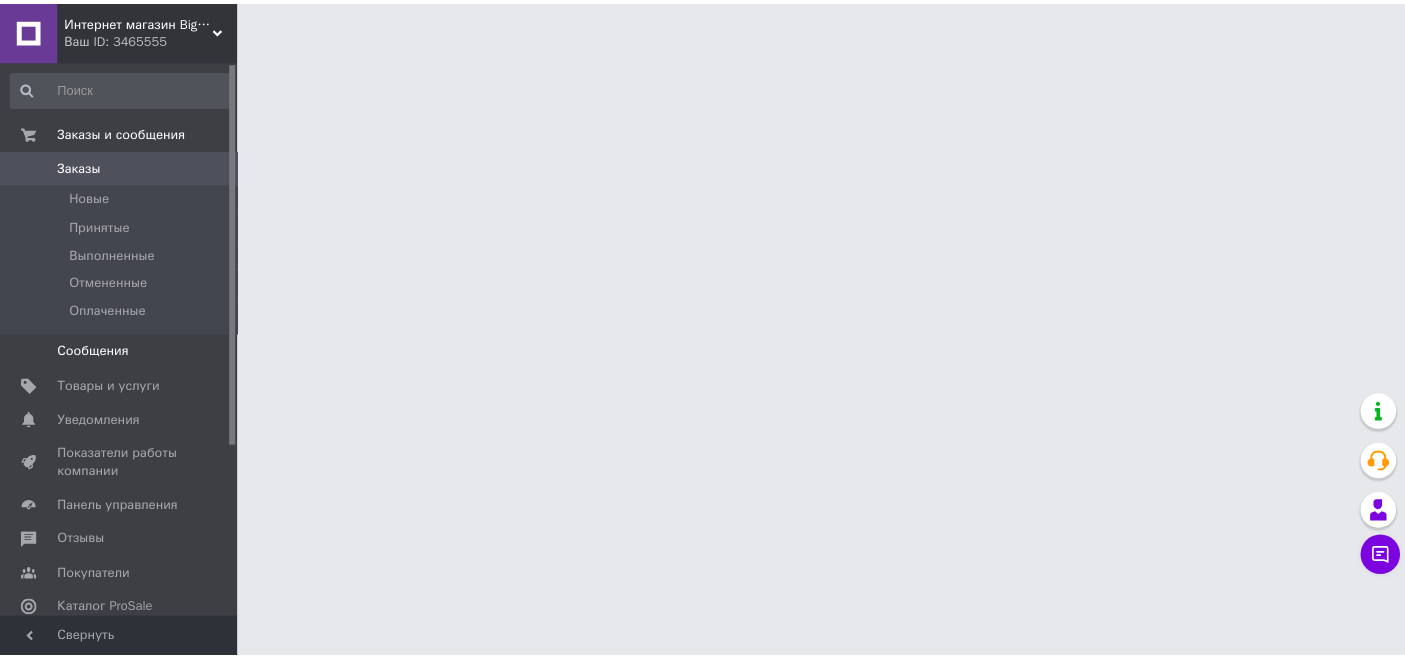 scroll, scrollTop: 0, scrollLeft: 0, axis: both 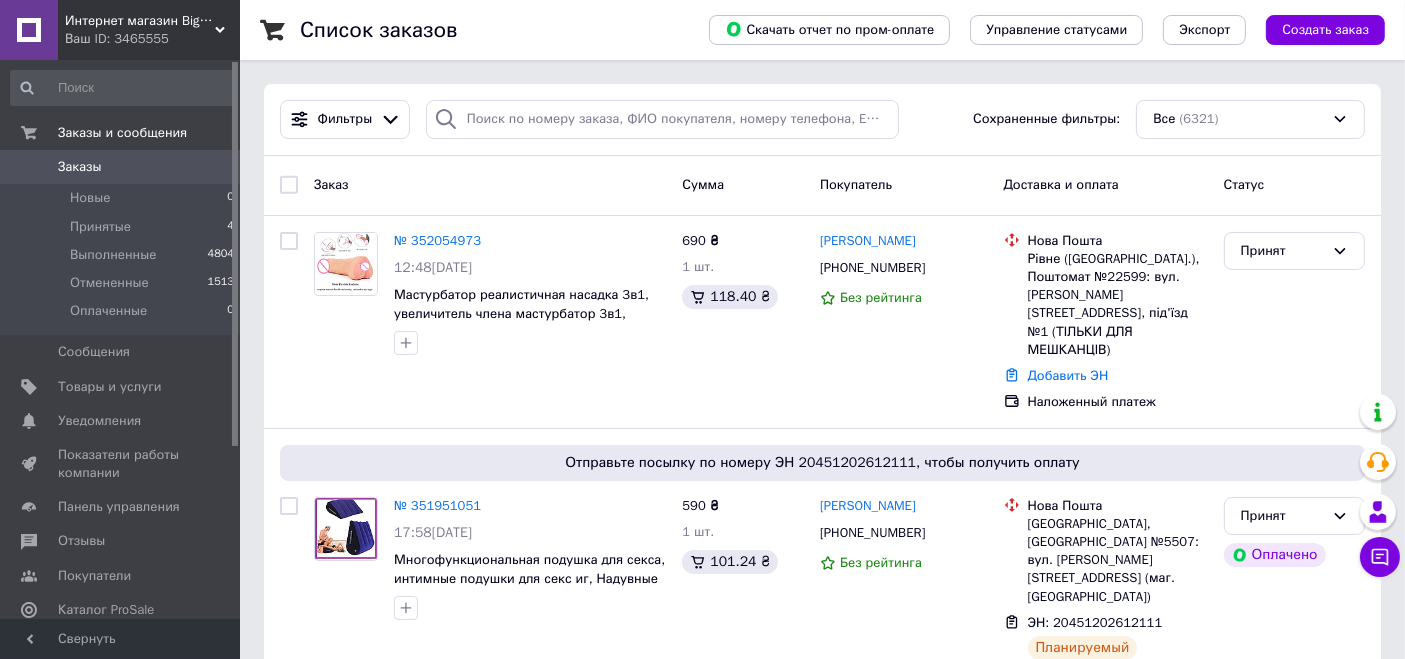 click on "Интернет магазин Big Store" at bounding box center [140, 21] 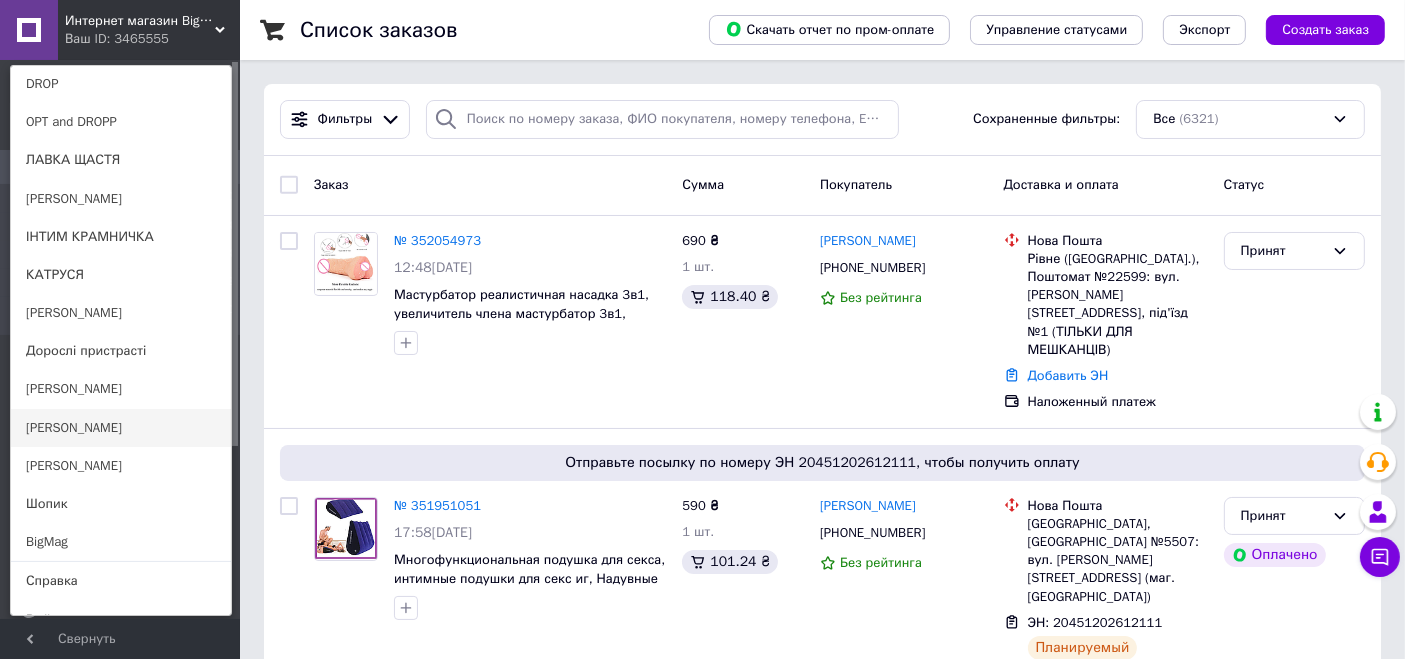 scroll, scrollTop: 195, scrollLeft: 0, axis: vertical 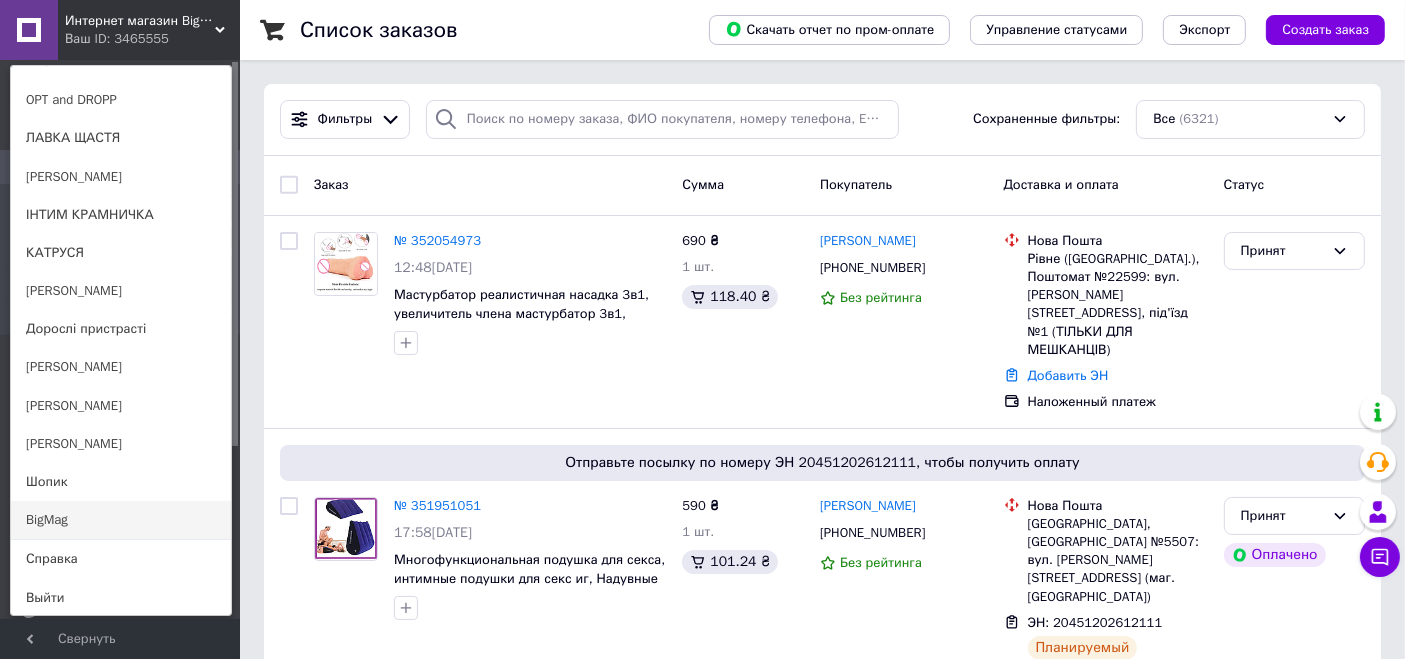 click on "BigMag" at bounding box center (121, 520) 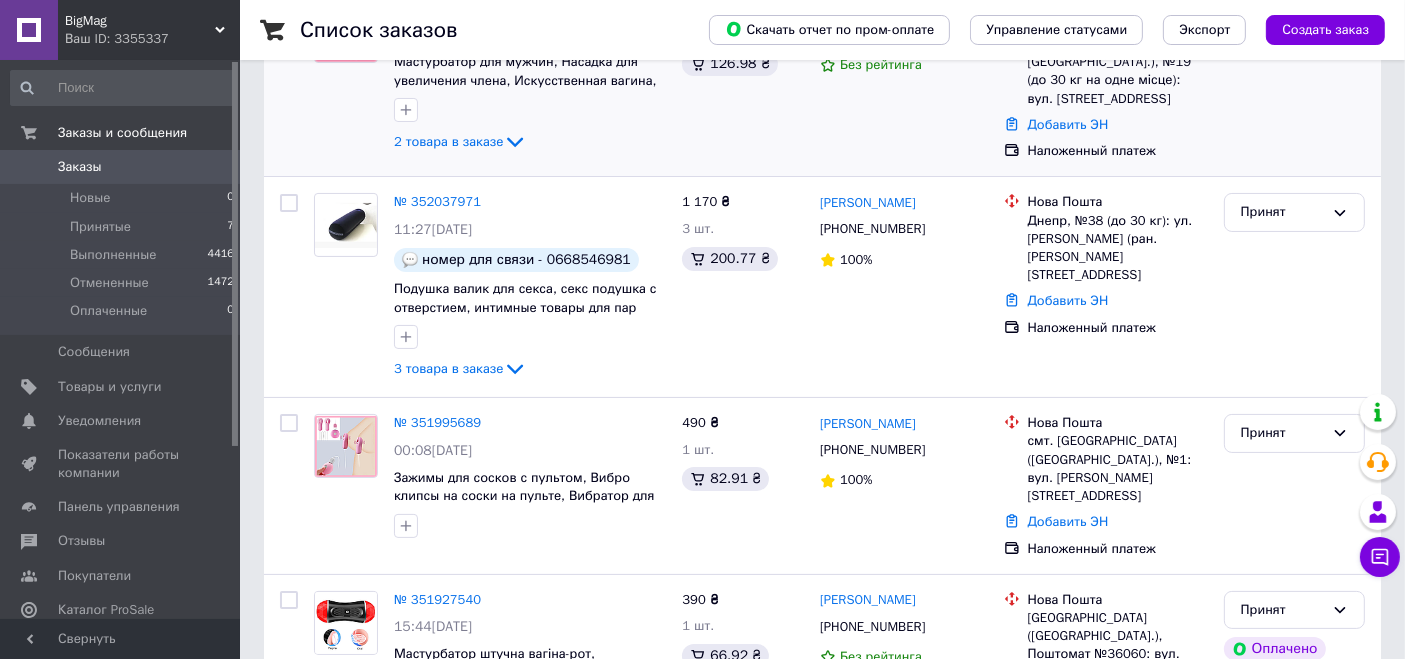 scroll, scrollTop: 444, scrollLeft: 0, axis: vertical 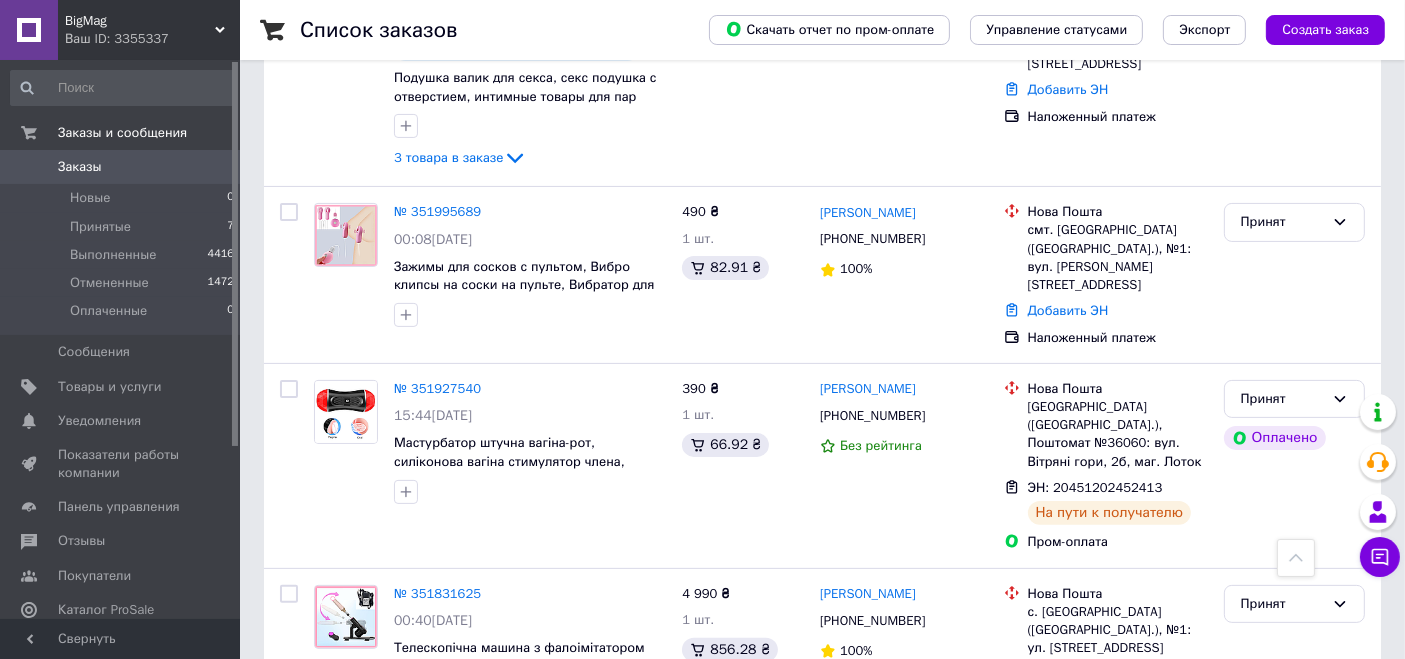click on "BigMag" at bounding box center (140, 21) 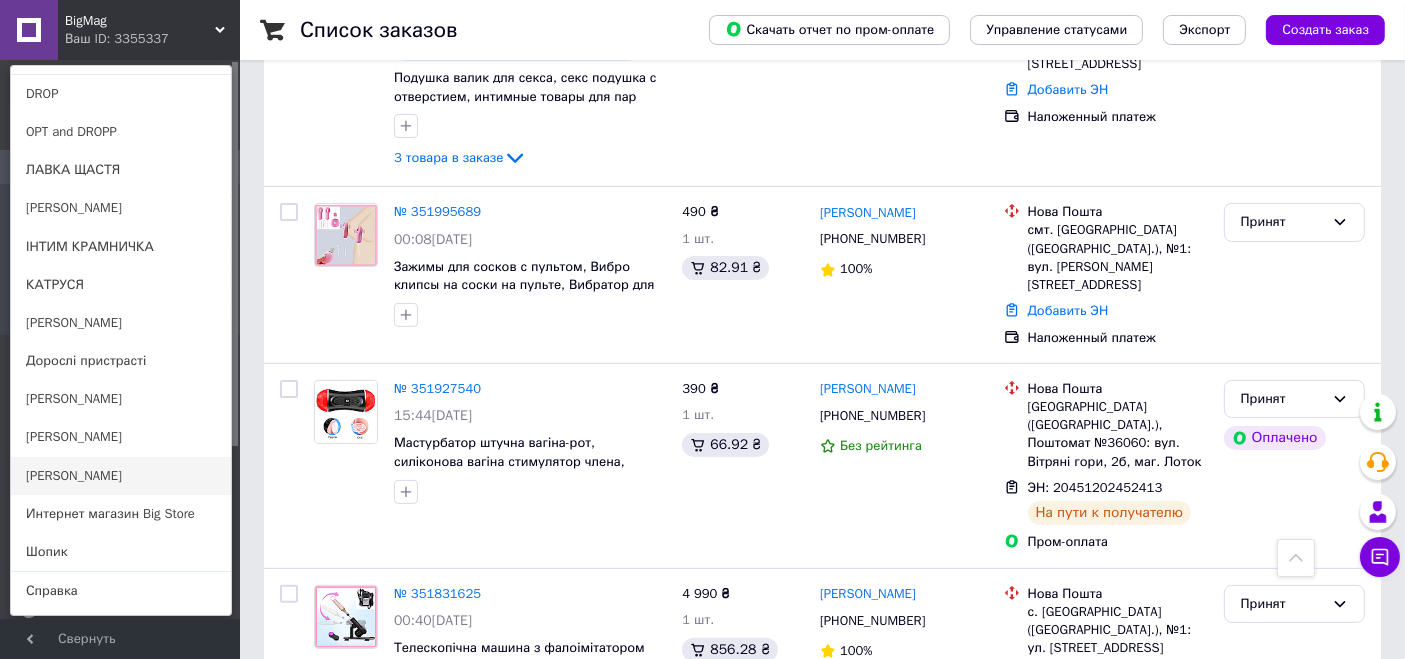 scroll, scrollTop: 177, scrollLeft: 0, axis: vertical 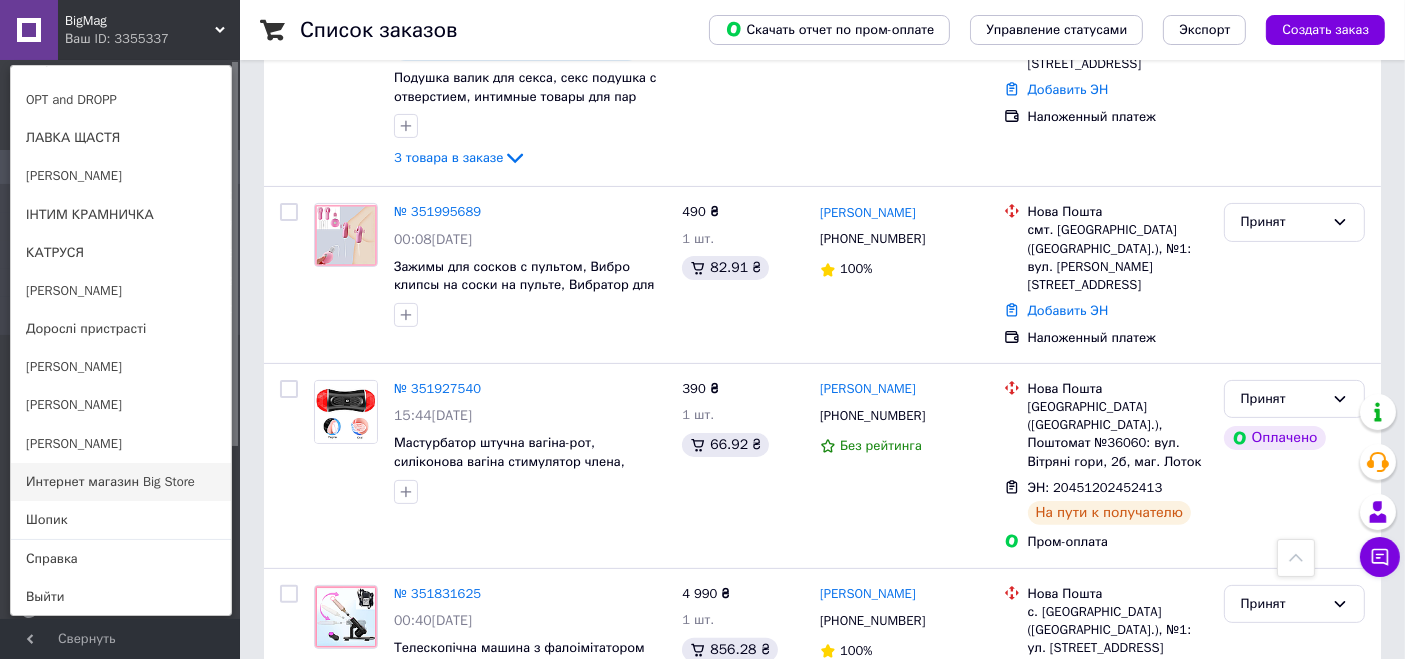 click on "Интернет магазин Big Store" at bounding box center [121, 482] 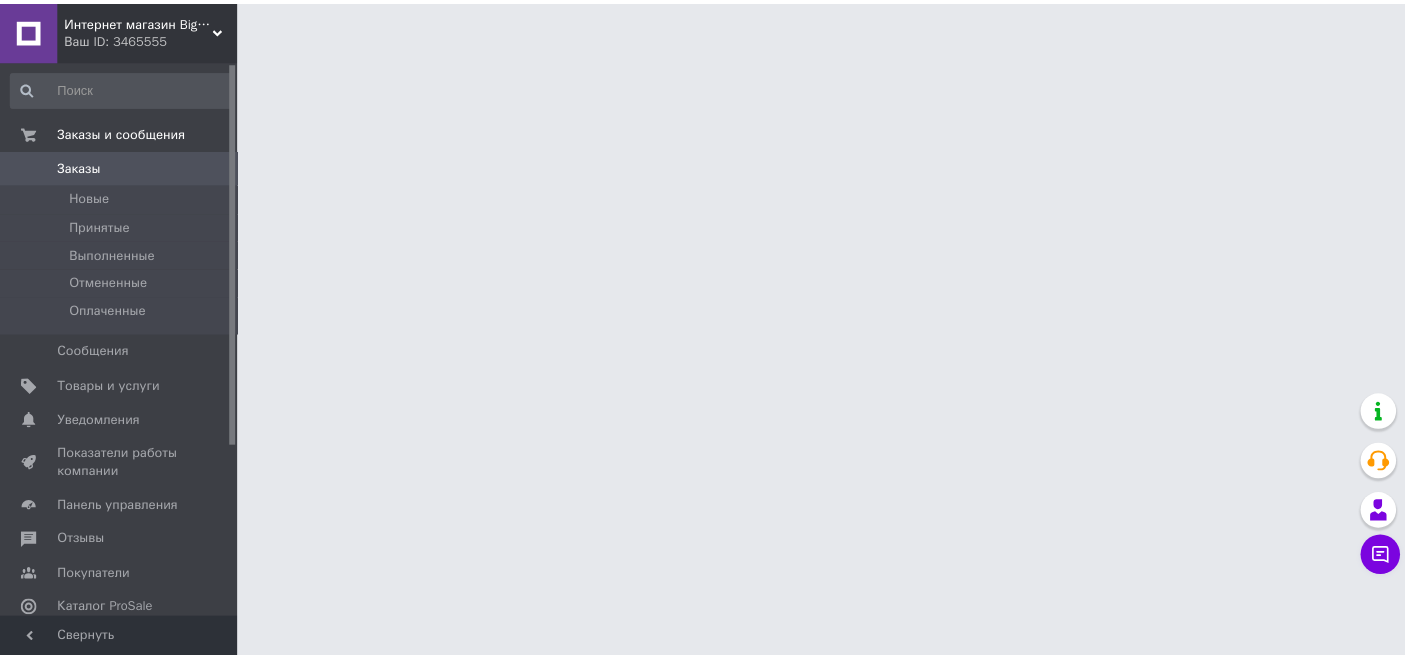 scroll, scrollTop: 0, scrollLeft: 0, axis: both 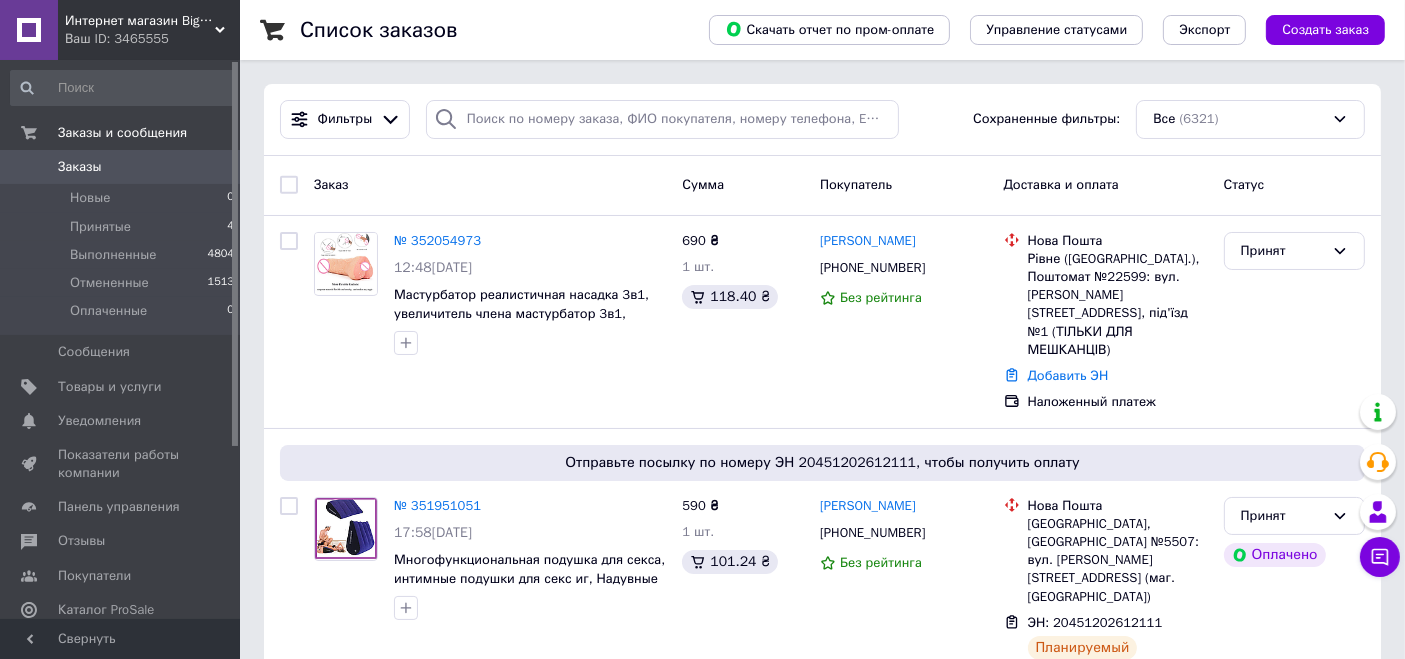 click on "Интернет магазин Big Store" at bounding box center (140, 21) 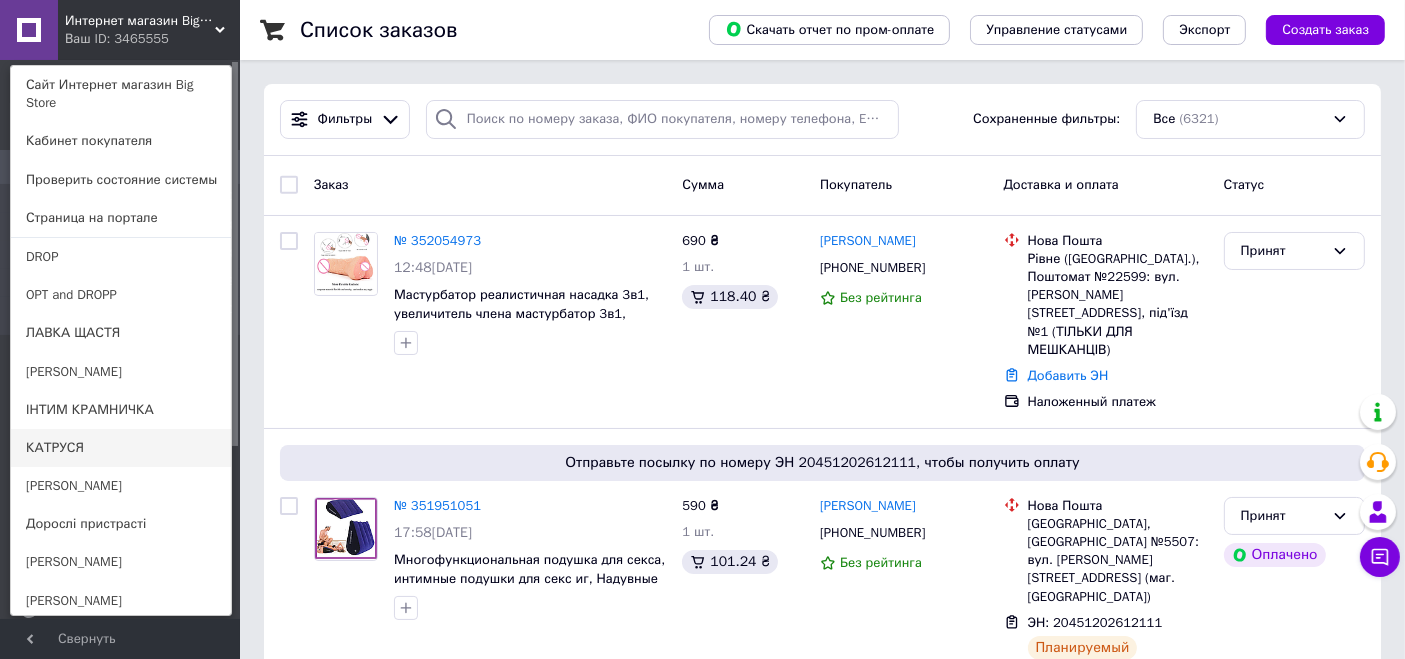 click on "КАТРУСЯ" at bounding box center [121, 448] 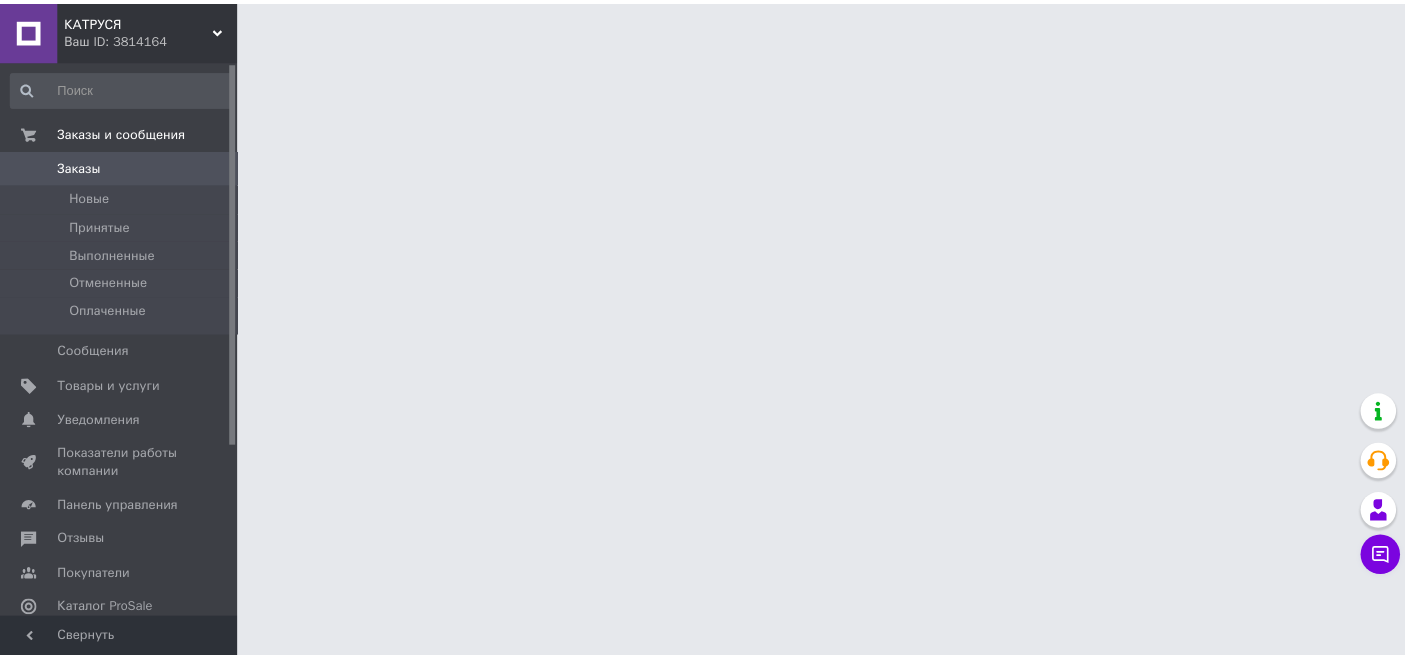 scroll, scrollTop: 0, scrollLeft: 0, axis: both 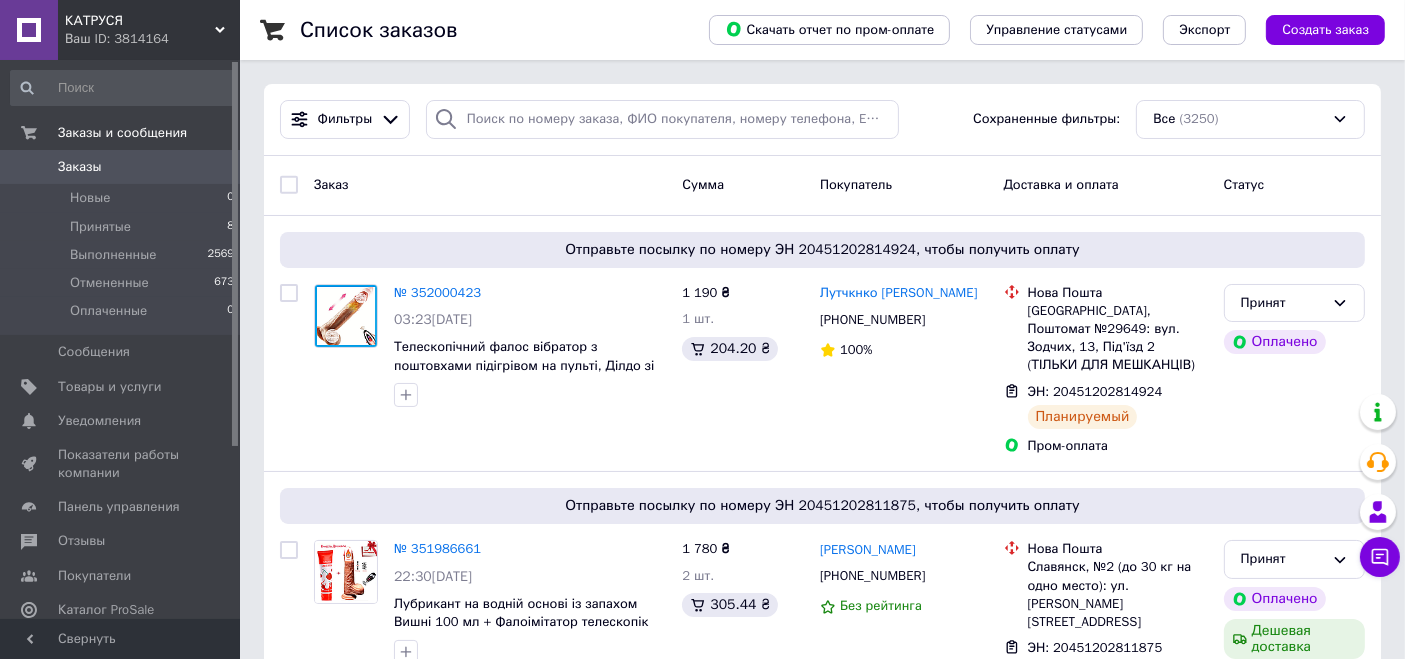 click on "КАТРУСЯ" at bounding box center [140, 21] 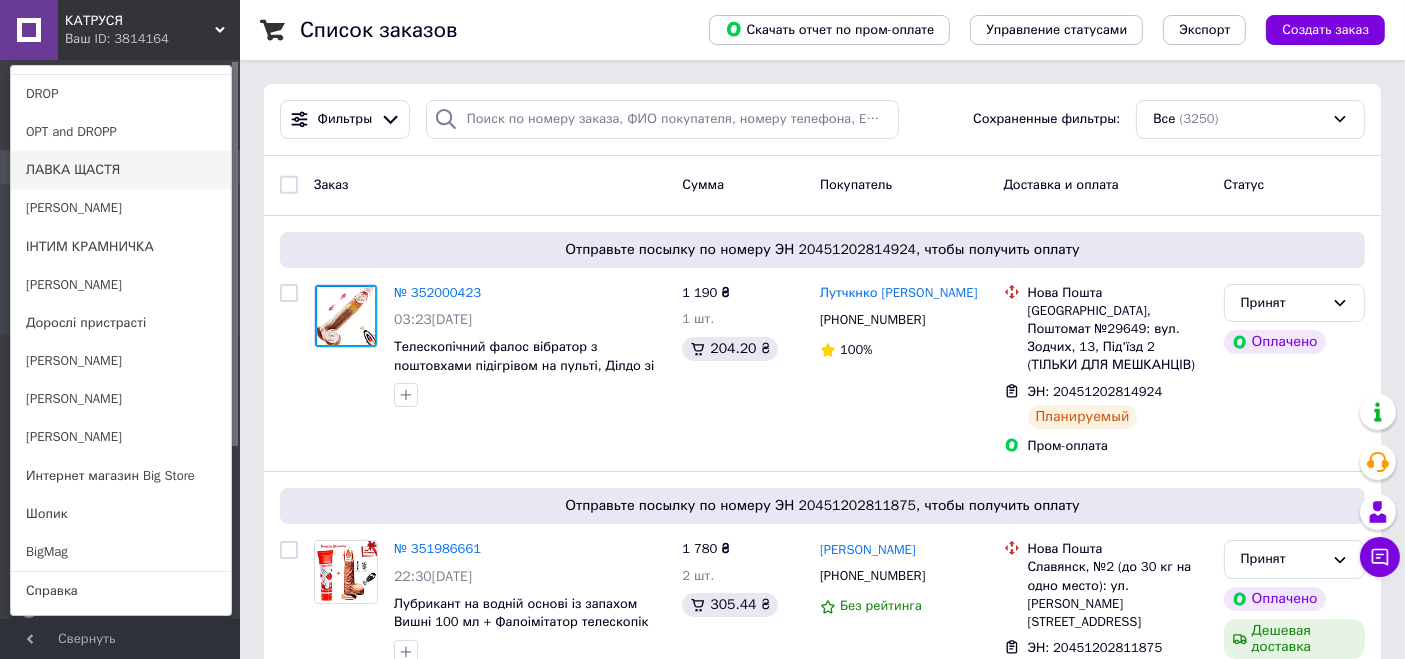 scroll, scrollTop: 177, scrollLeft: 0, axis: vertical 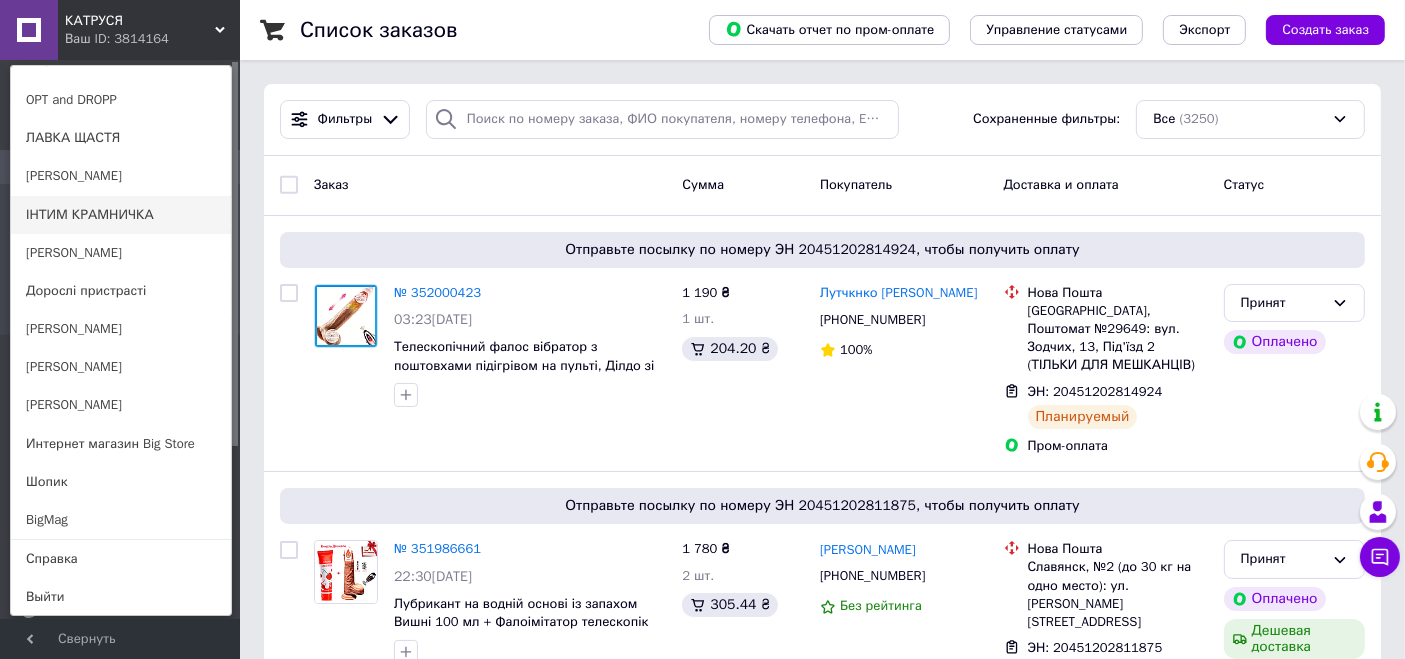 click on "ІНТИМ КРАМНИЧКА" at bounding box center (121, 215) 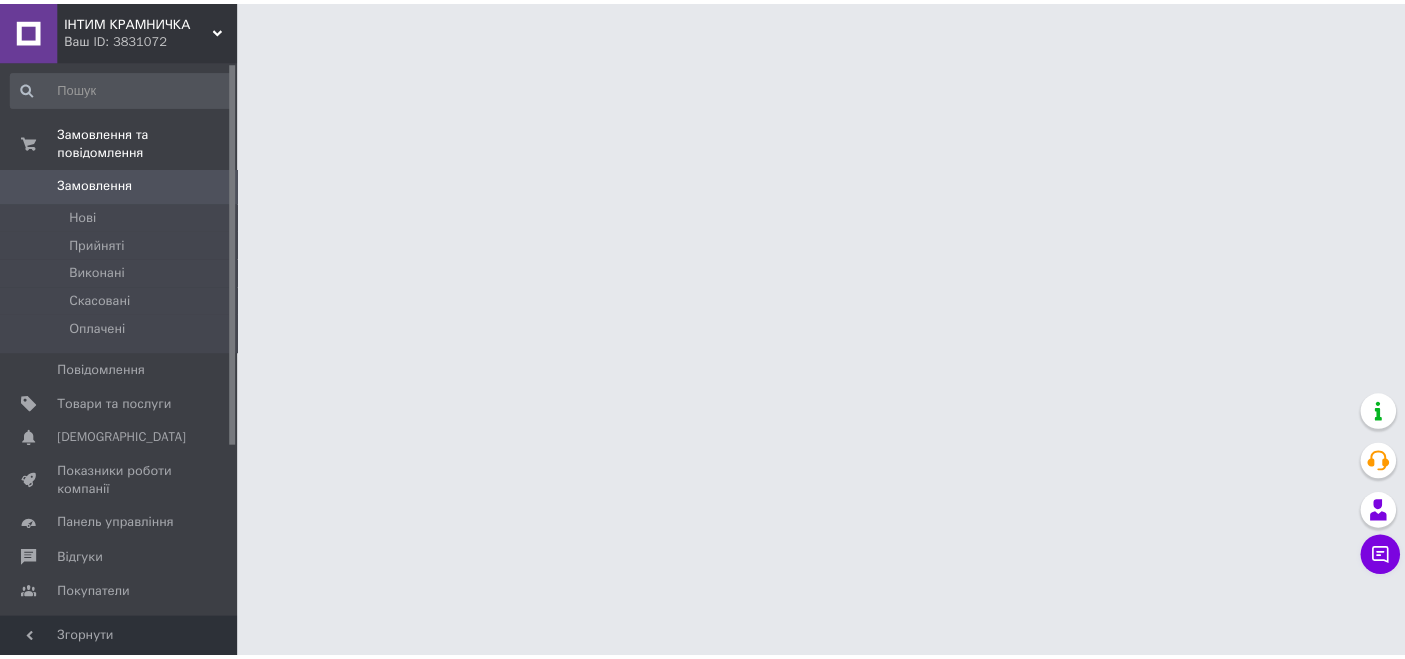 scroll, scrollTop: 0, scrollLeft: 0, axis: both 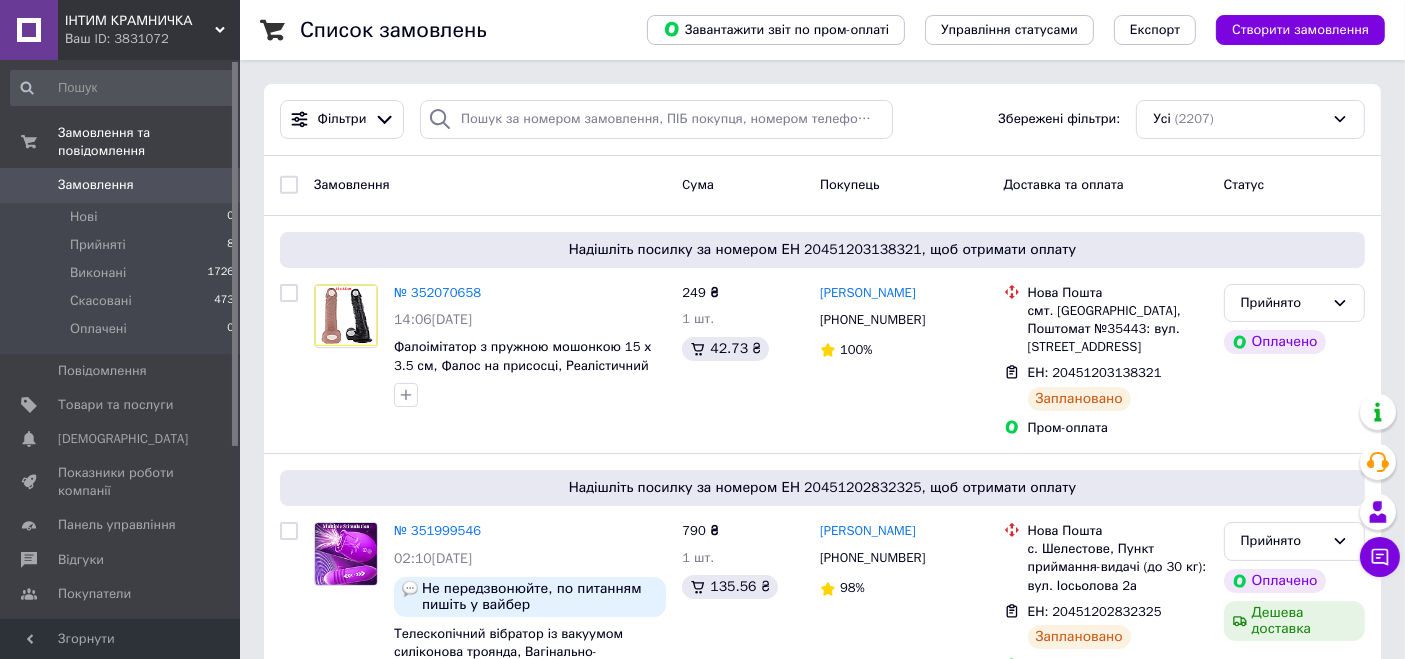 click on "ІНТИМ КРАМНИЧКА" at bounding box center (140, 21) 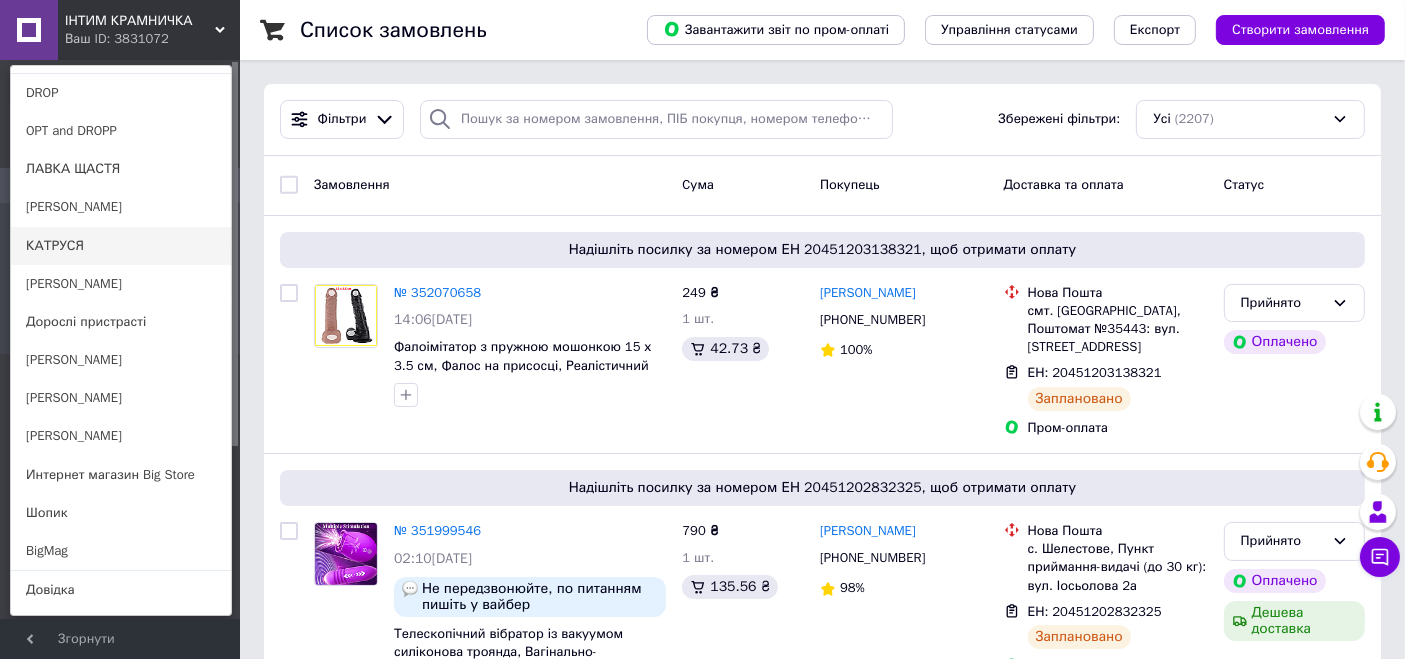 scroll, scrollTop: 177, scrollLeft: 0, axis: vertical 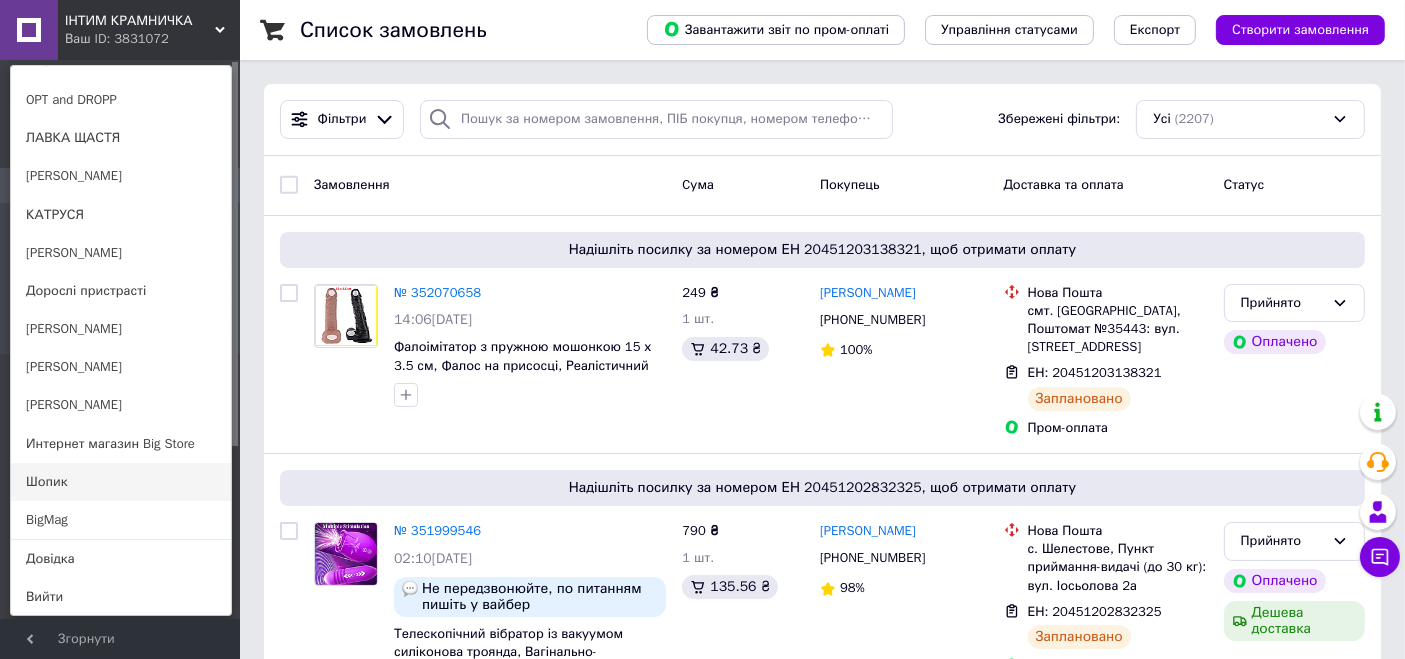 click on "Шопик" at bounding box center [121, 482] 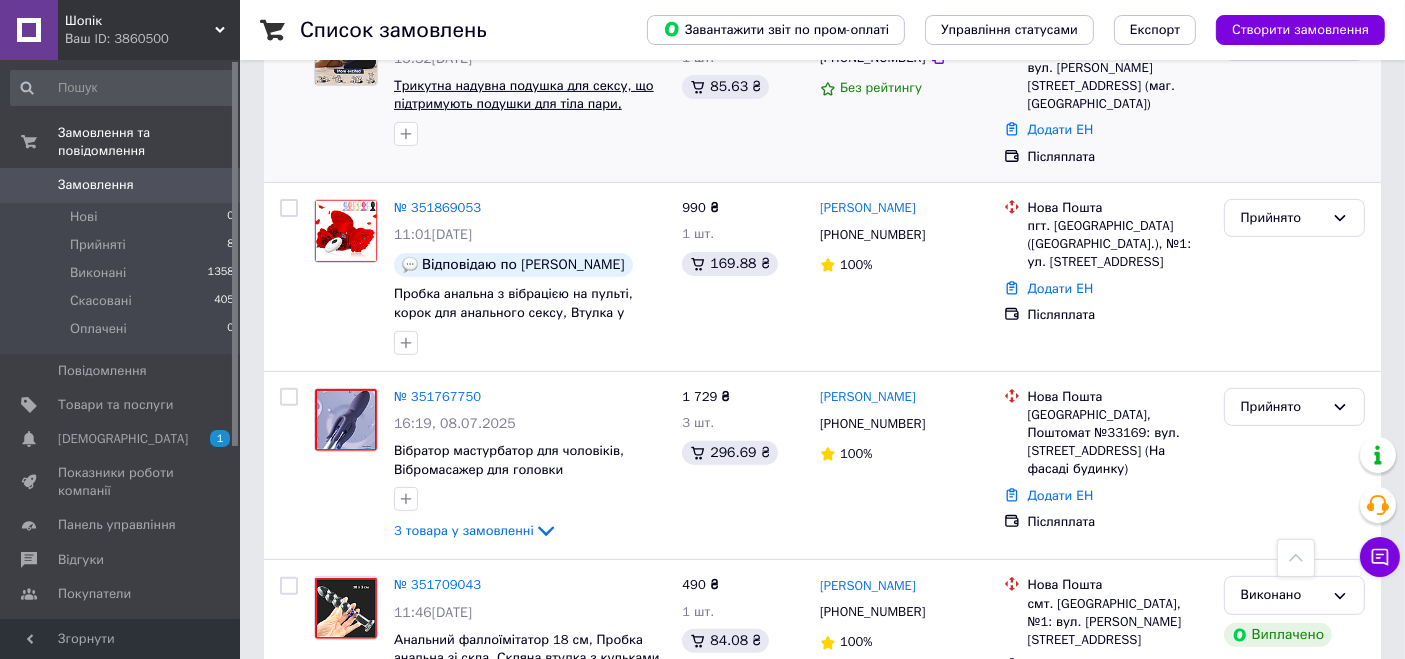 scroll, scrollTop: 666, scrollLeft: 0, axis: vertical 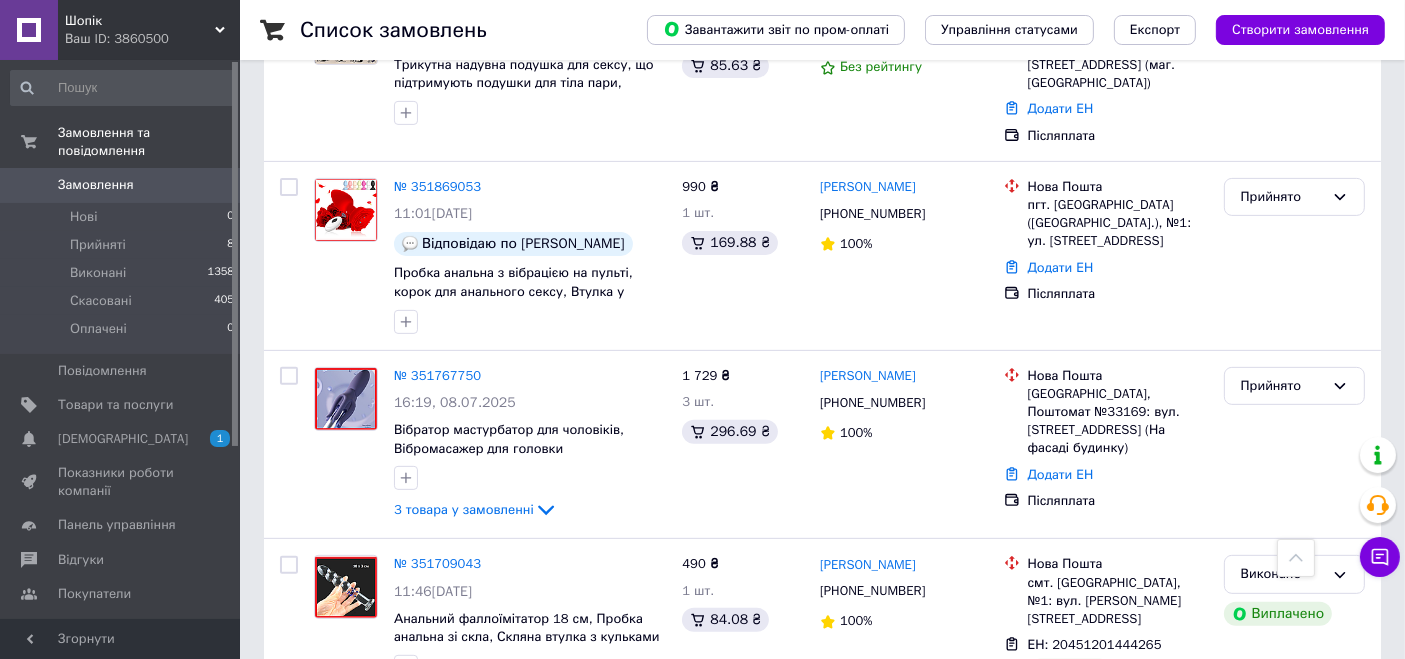 click on "Шопік Ваш ID: 3860500" at bounding box center (149, 30) 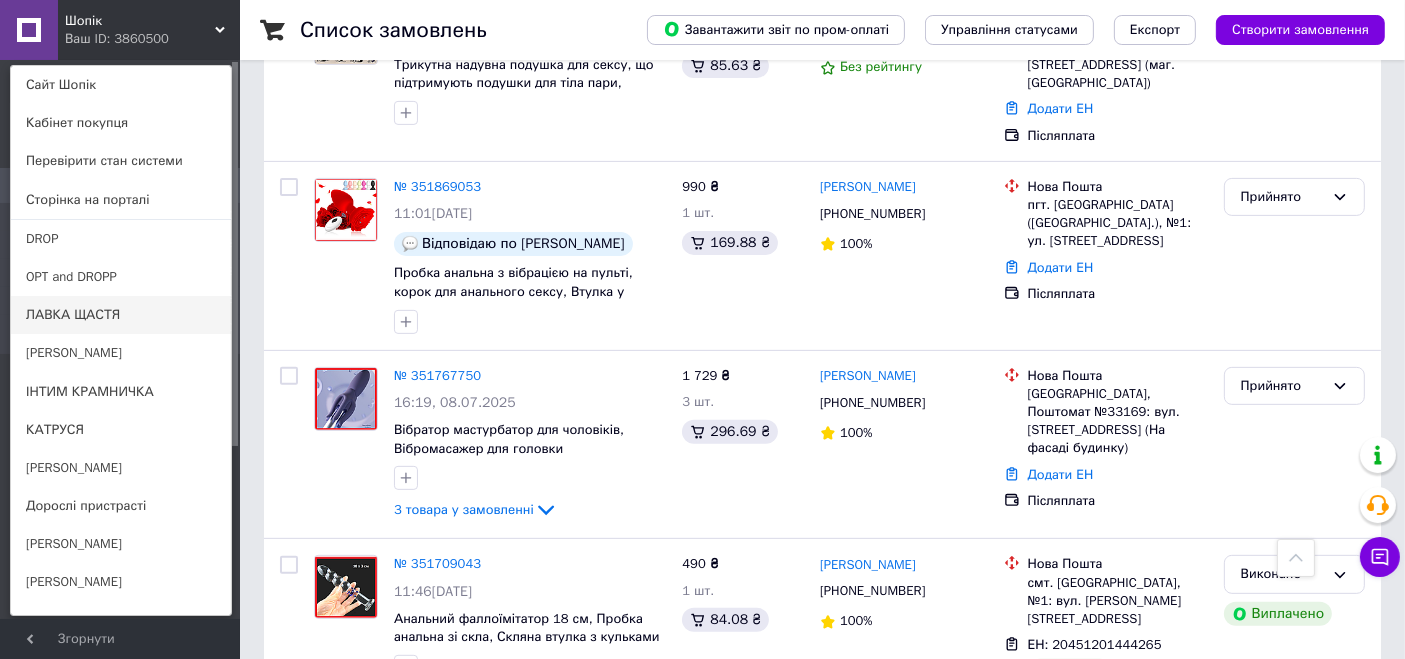 click on "ЛАВКА ЩАСТЯ" at bounding box center (121, 315) 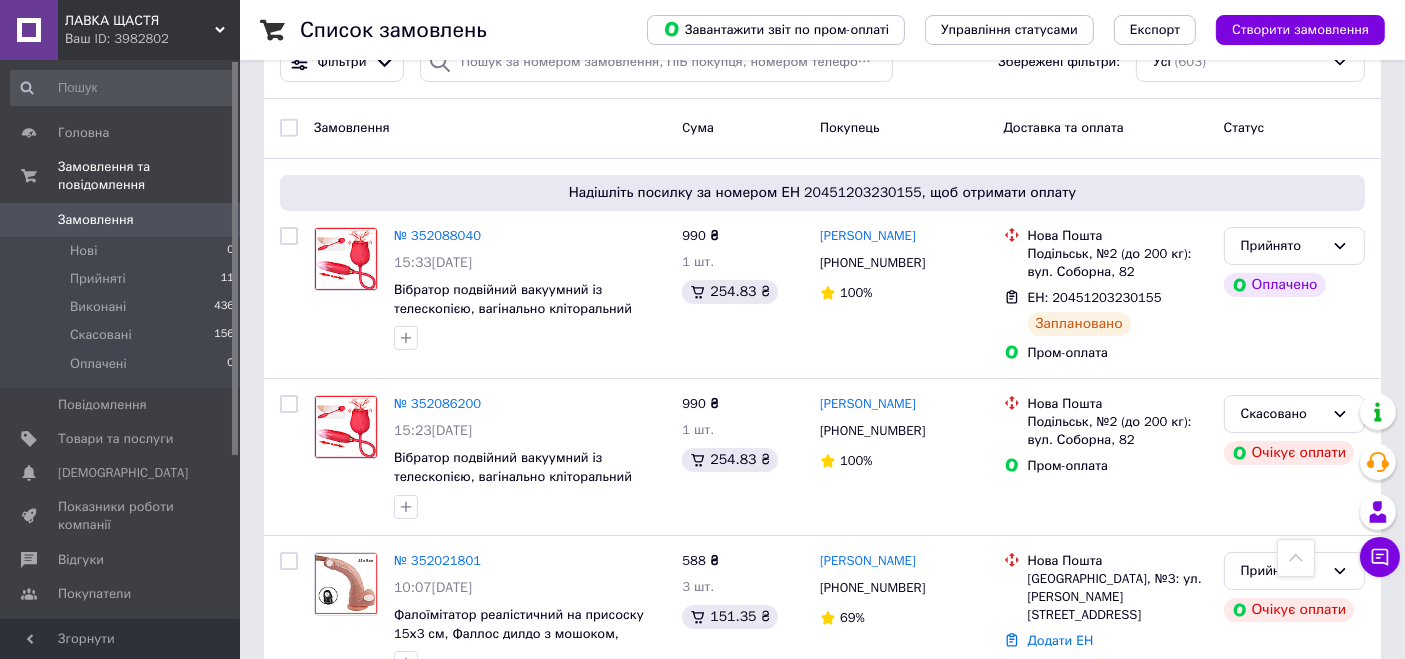 scroll, scrollTop: 0, scrollLeft: 0, axis: both 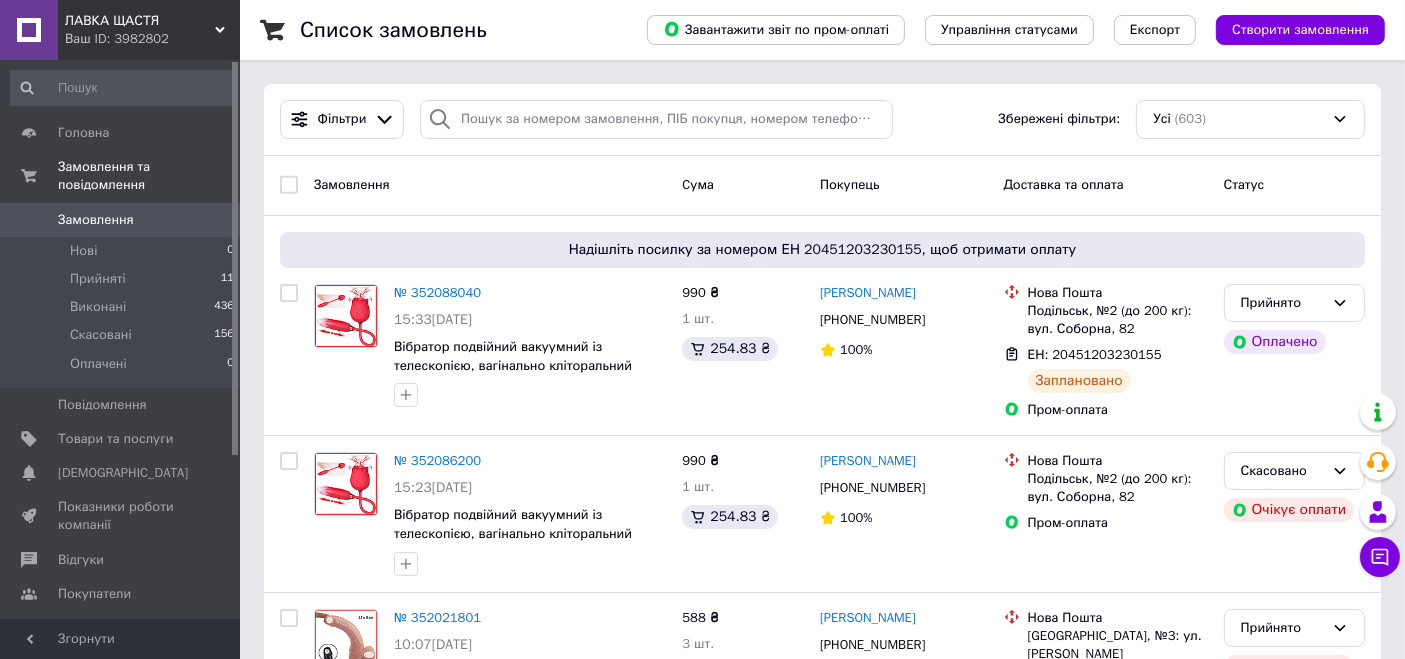 click on "ЛАВКА ЩАСТЯ" at bounding box center [140, 21] 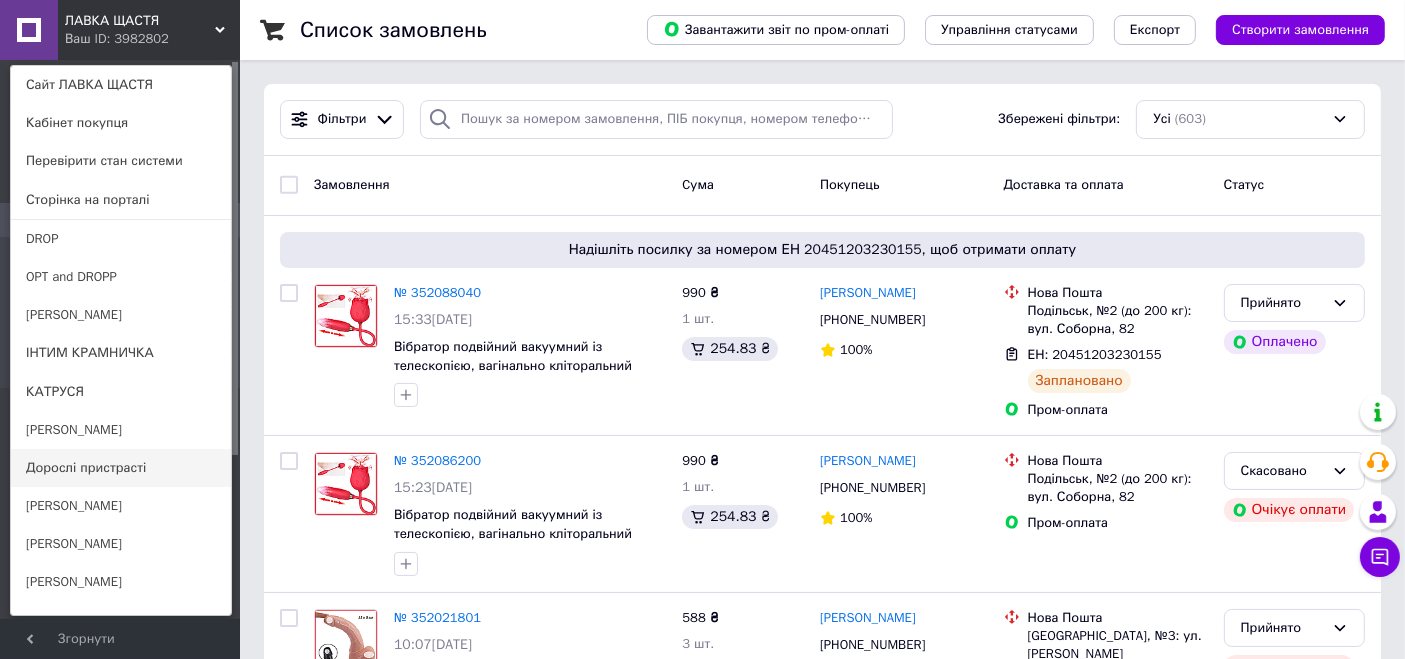 click on "Дорослі пристрасті" at bounding box center (121, 468) 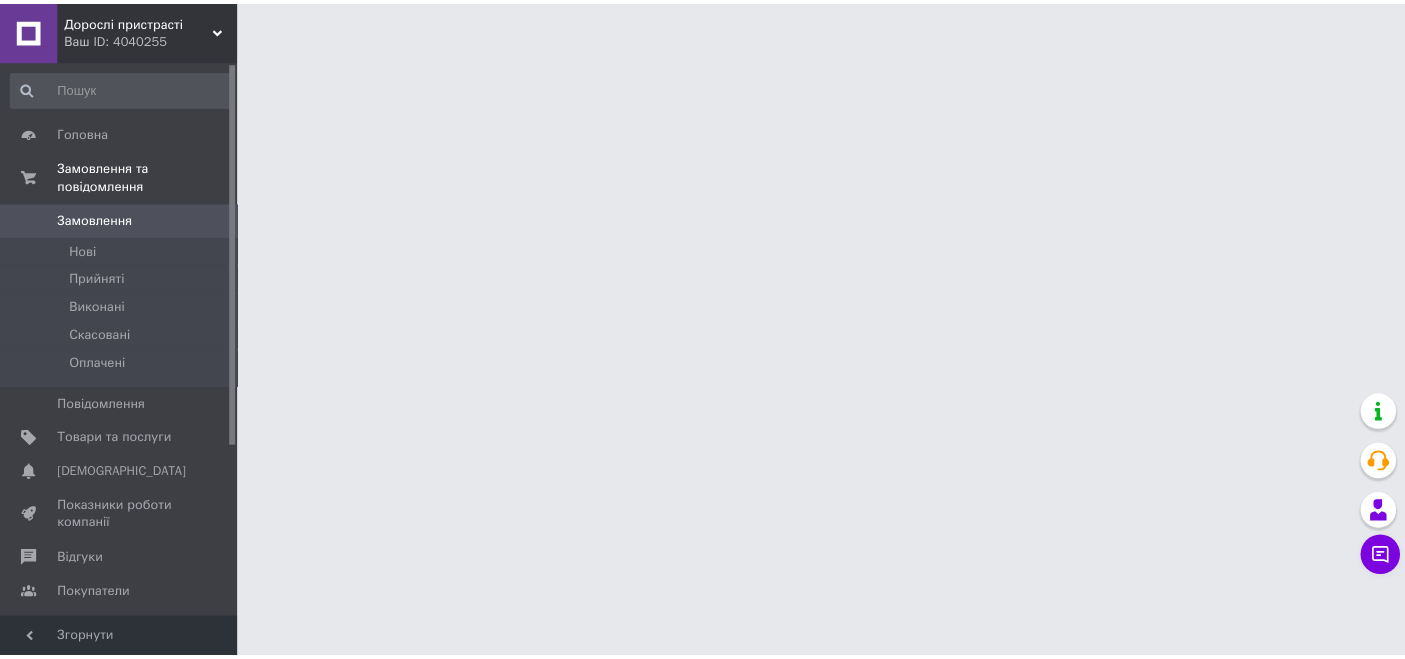 scroll, scrollTop: 0, scrollLeft: 0, axis: both 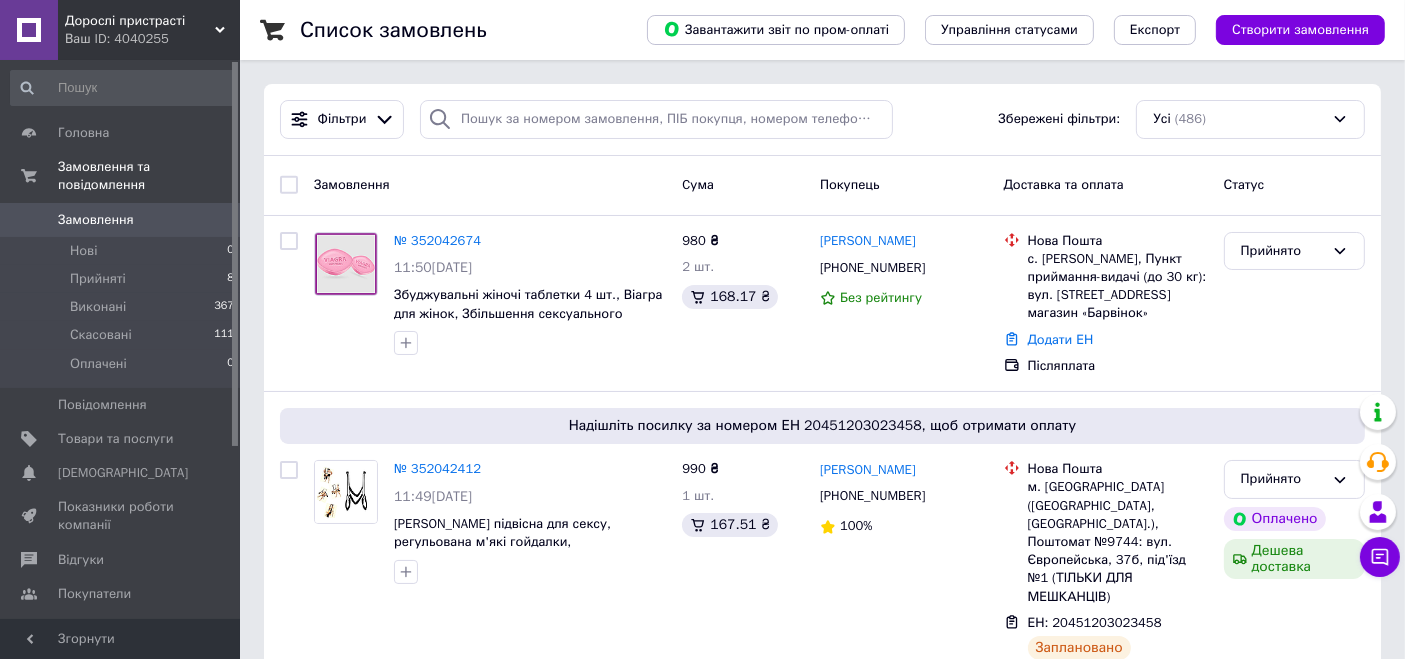 click on "Дорослі пристрасті" at bounding box center (140, 21) 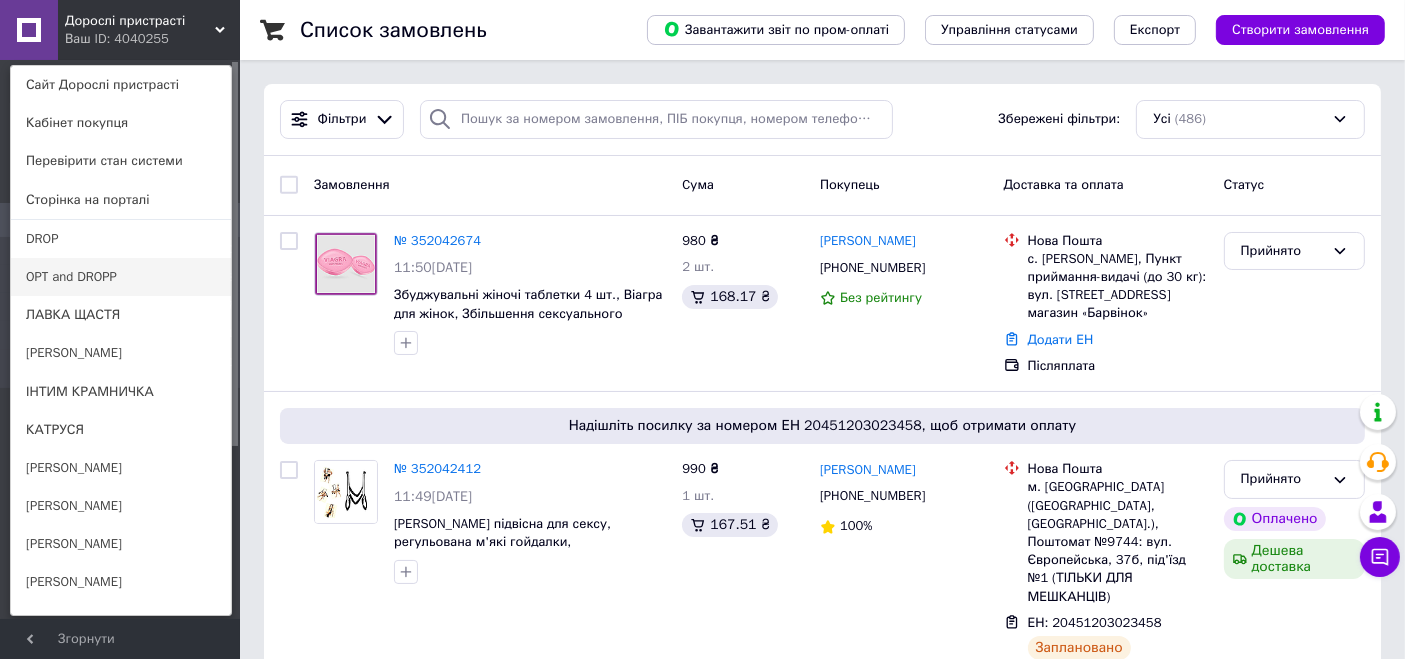 click on "OPT and DROPP" at bounding box center (121, 277) 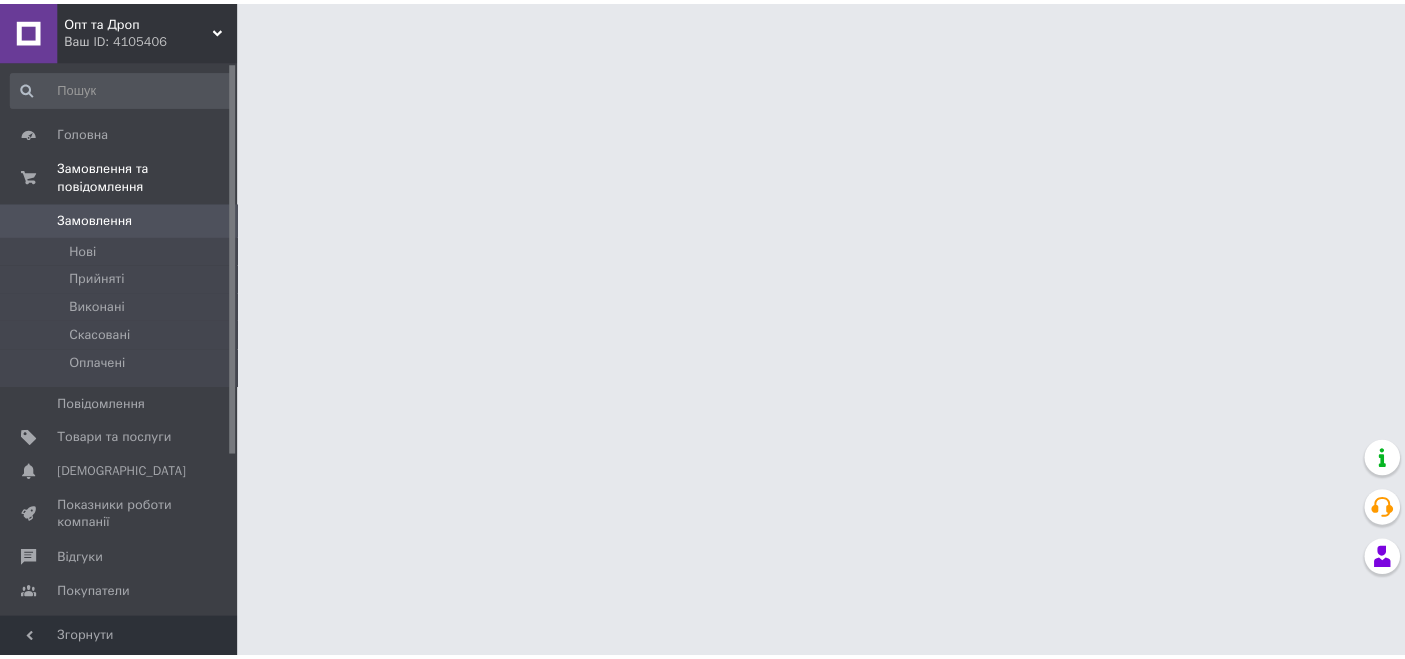 scroll, scrollTop: 0, scrollLeft: 0, axis: both 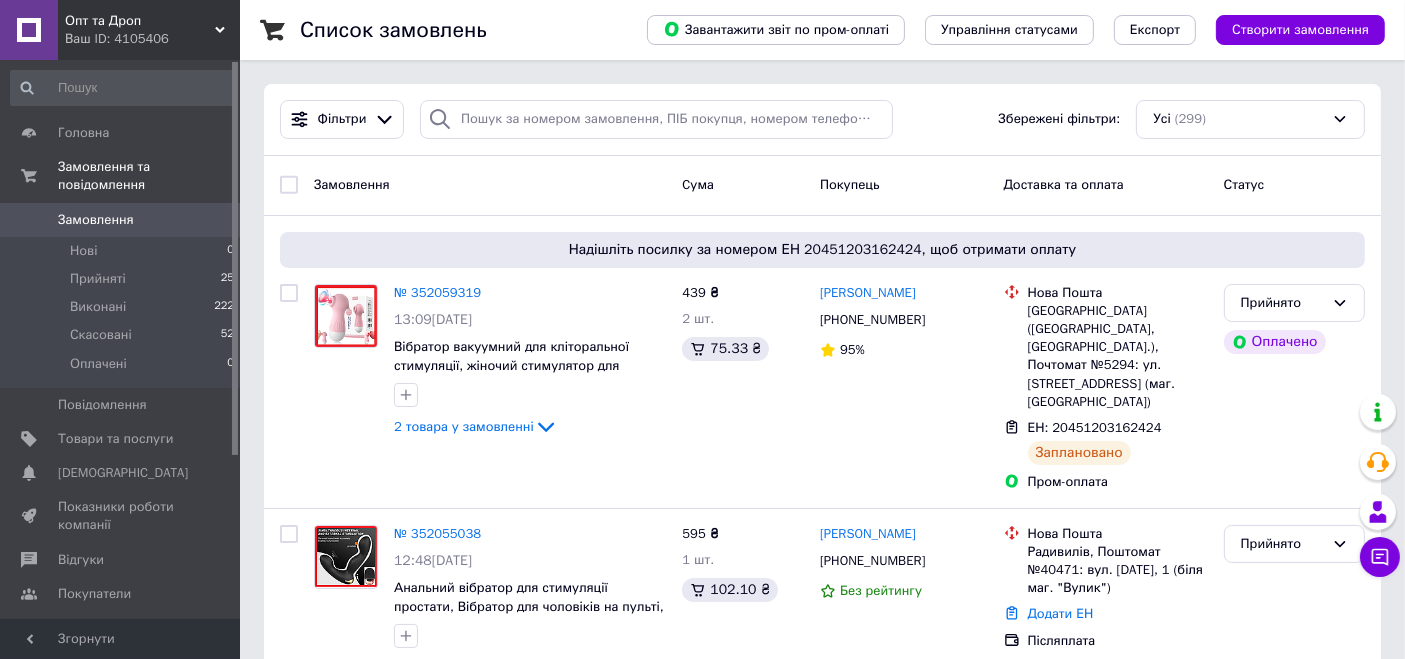 click on "Ваш ID: 4105406" at bounding box center (152, 39) 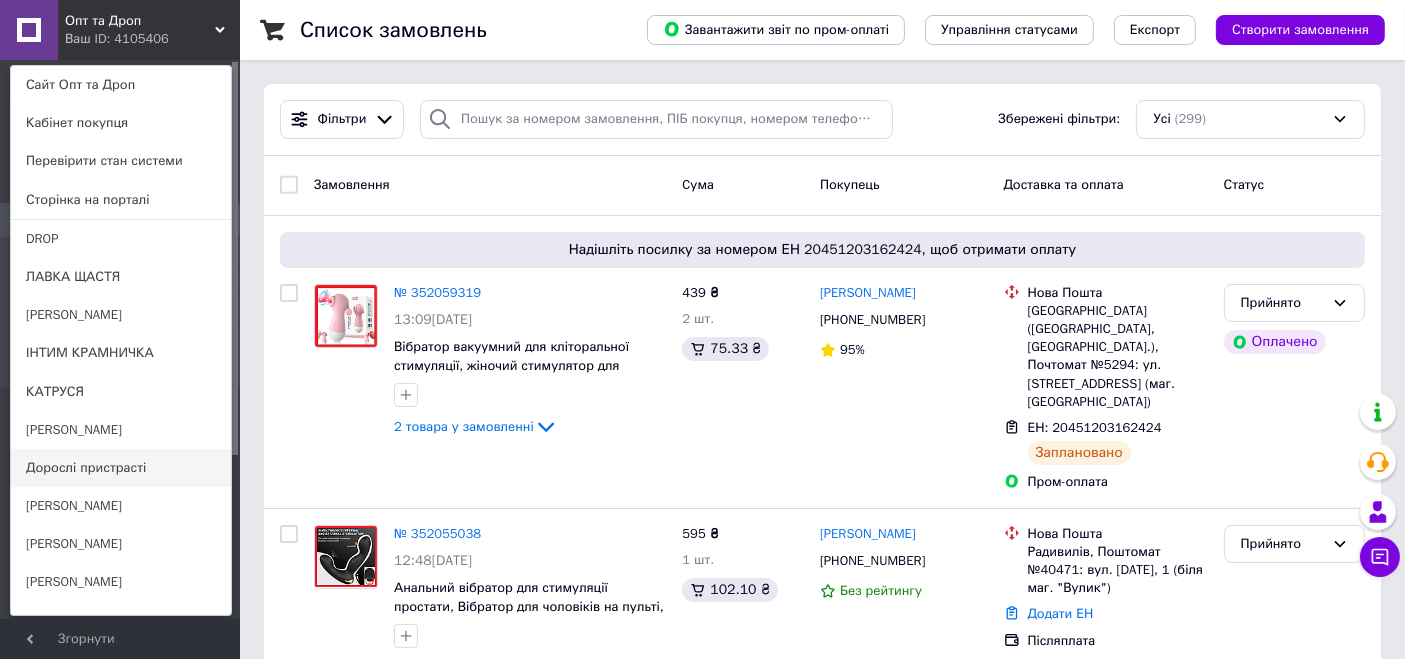 click on "Дорослі пристрасті" at bounding box center [121, 468] 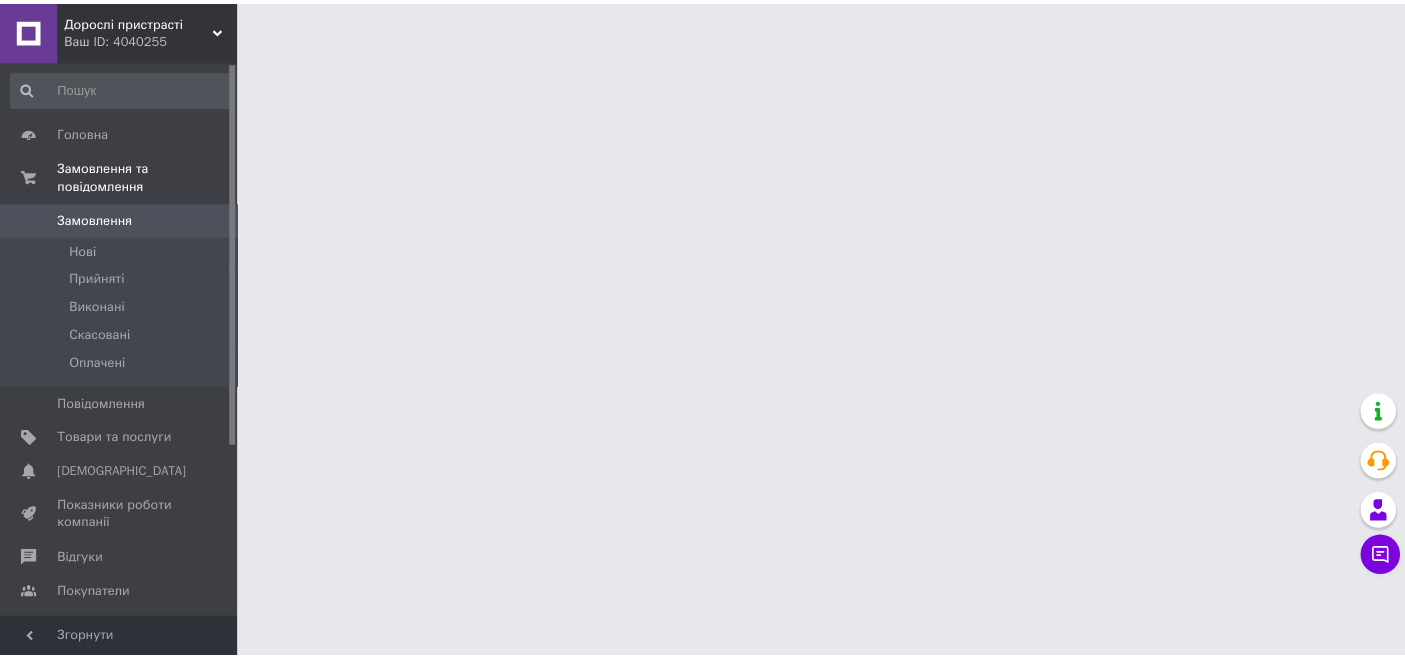 scroll, scrollTop: 0, scrollLeft: 0, axis: both 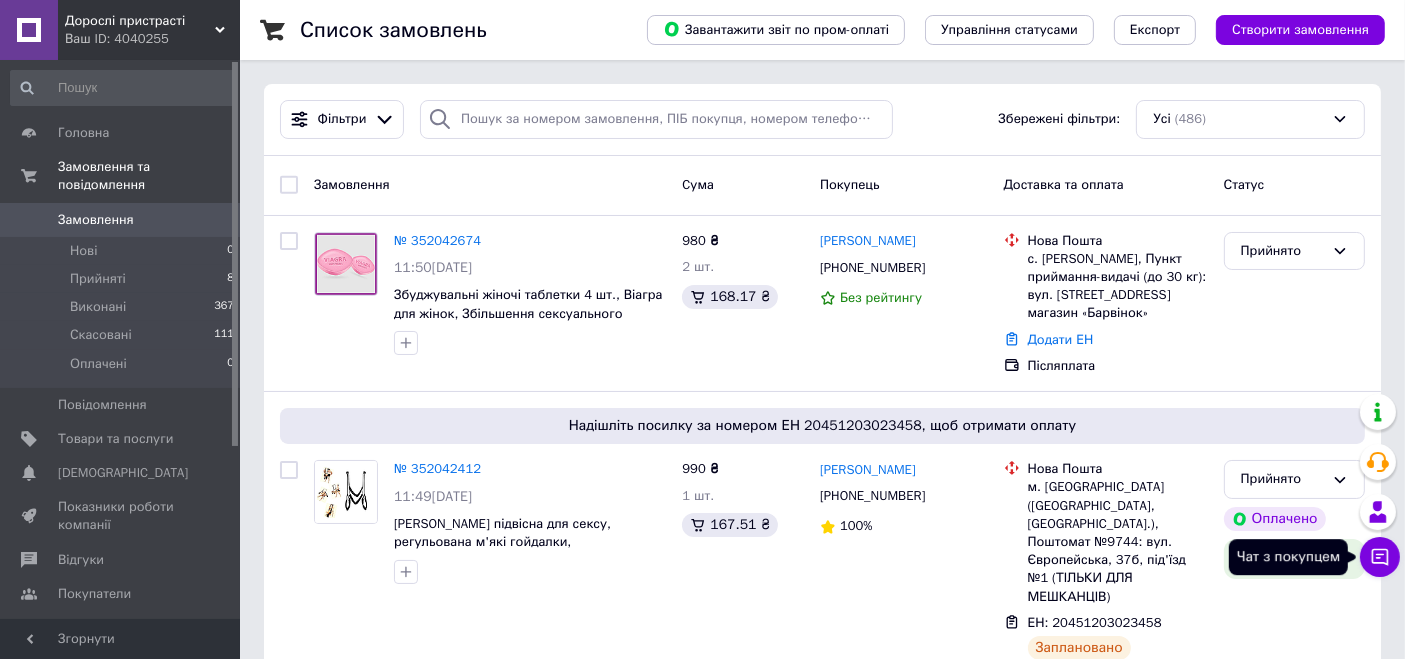 click on "Чат з покупцем" at bounding box center [1380, 557] 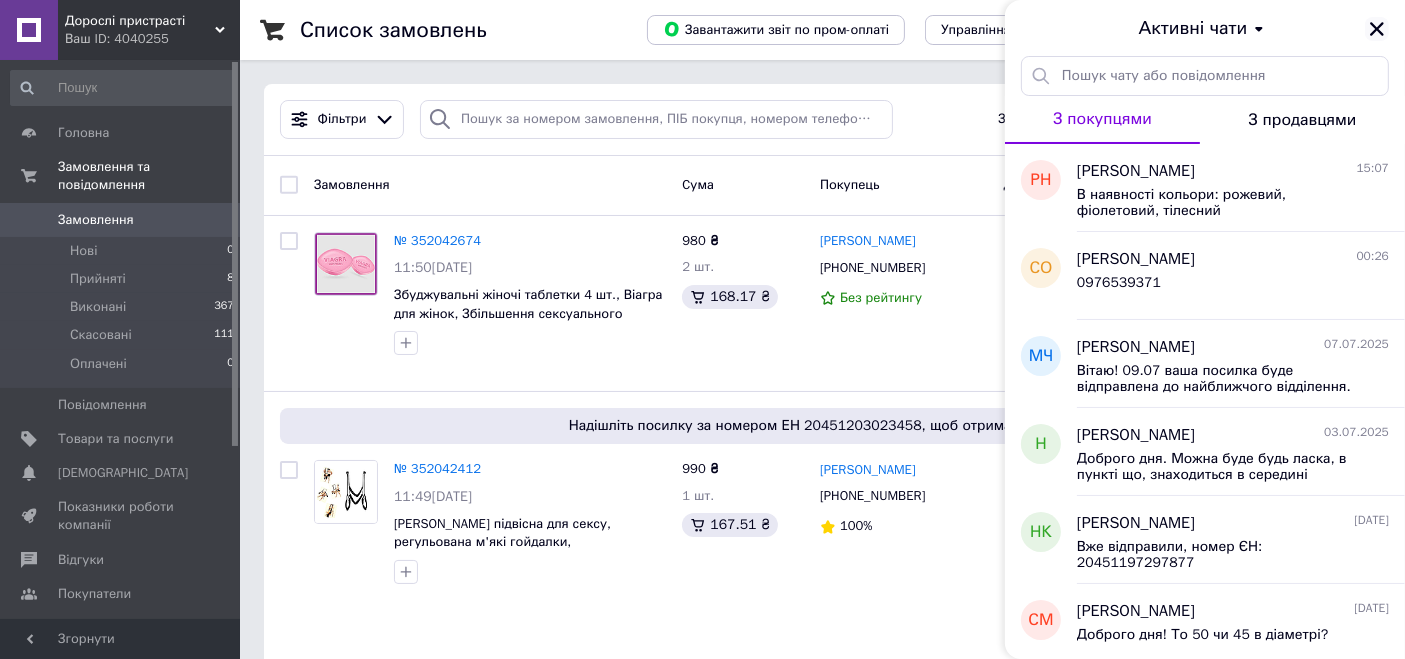 click 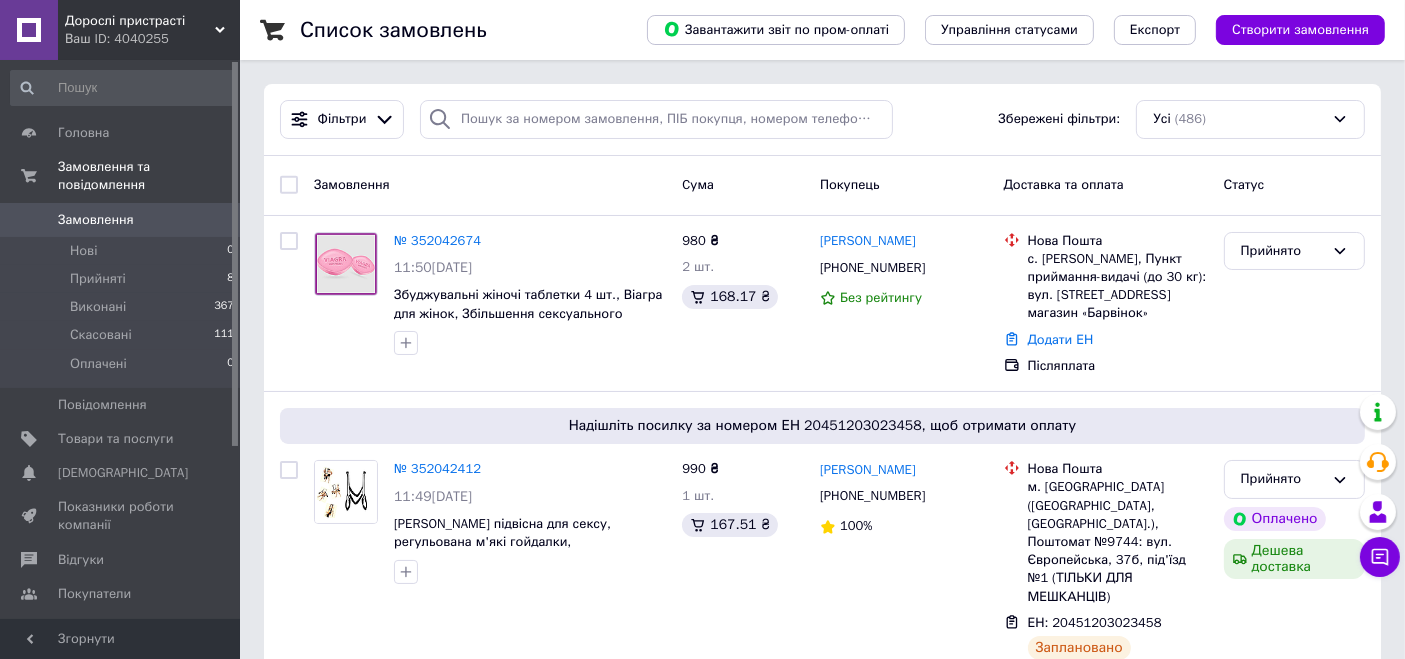 click on "Ваш ID: 4040255" at bounding box center (152, 39) 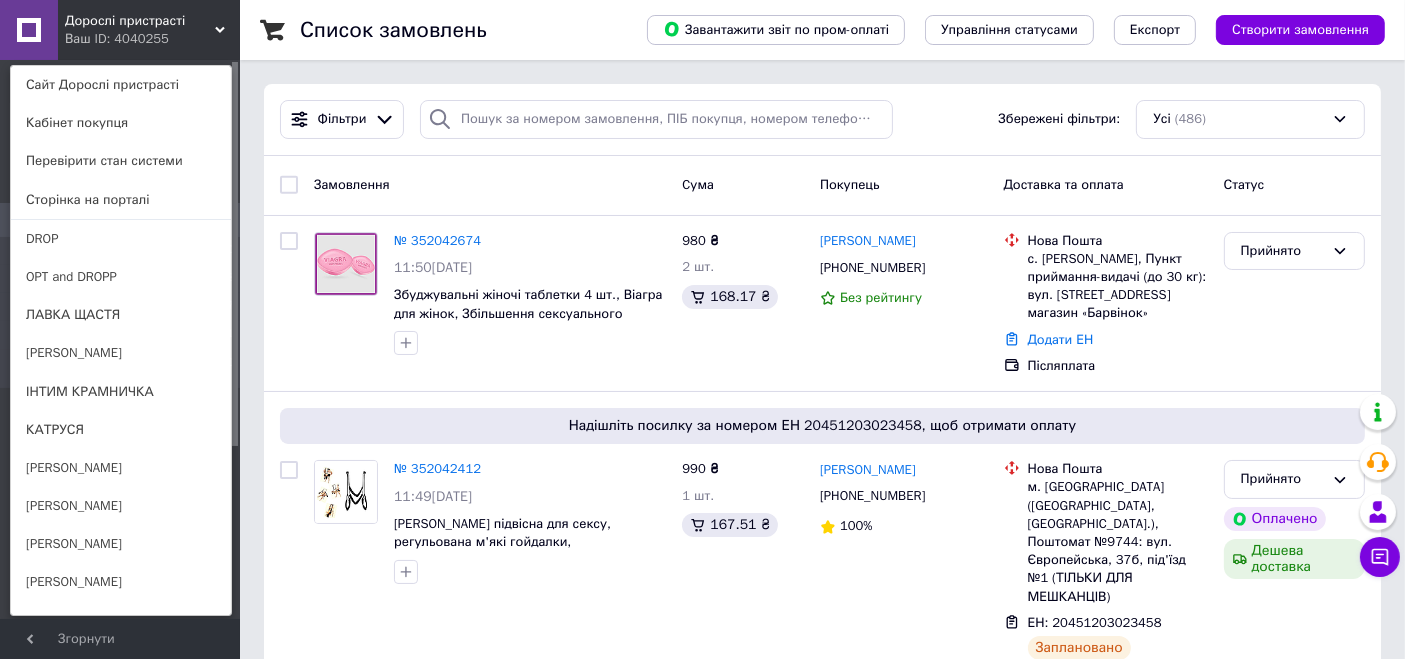 click on "Ваш ID: 4040255" at bounding box center (107, 39) 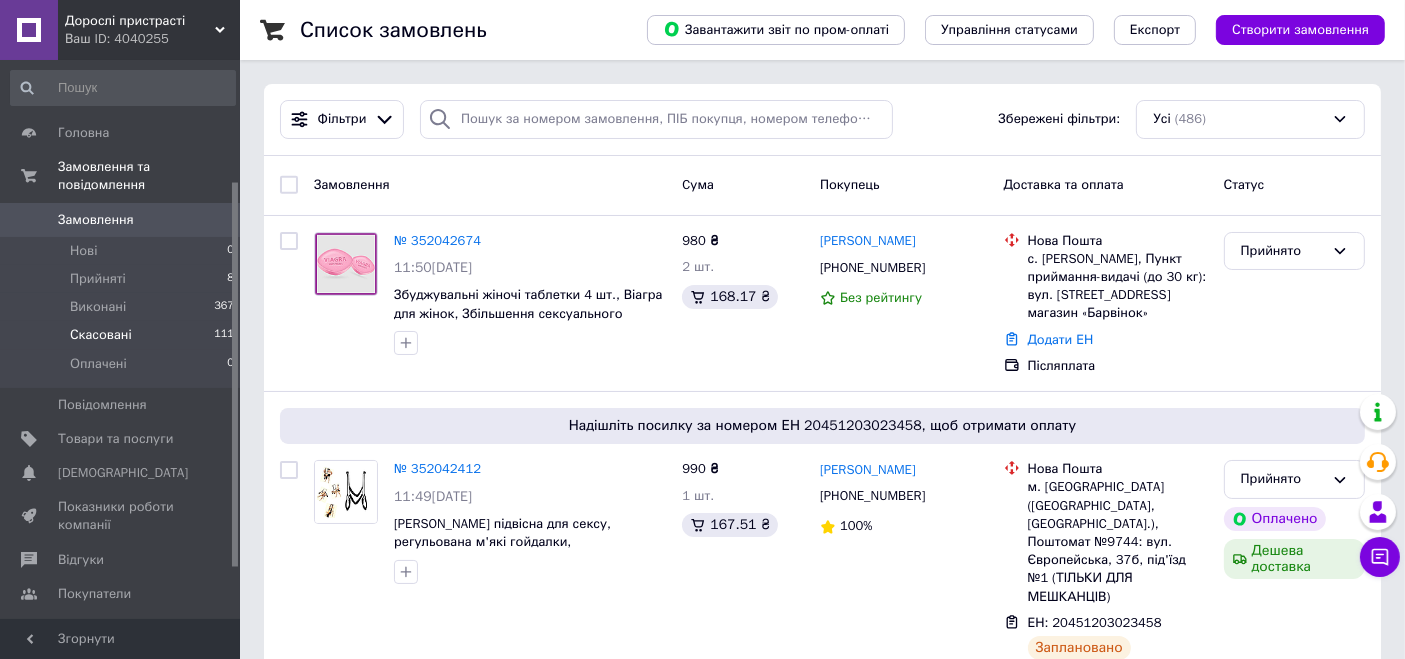 scroll, scrollTop: 248, scrollLeft: 0, axis: vertical 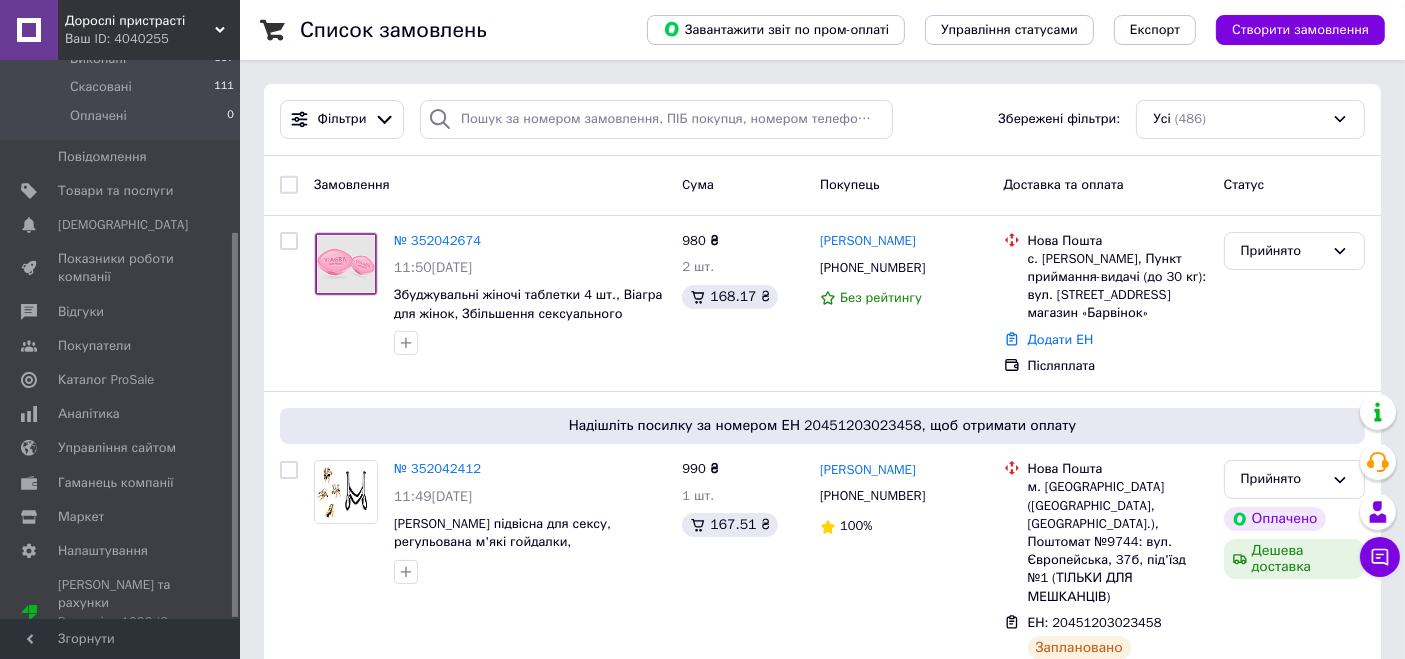 click on "Ваш ID: 4040255" at bounding box center (152, 39) 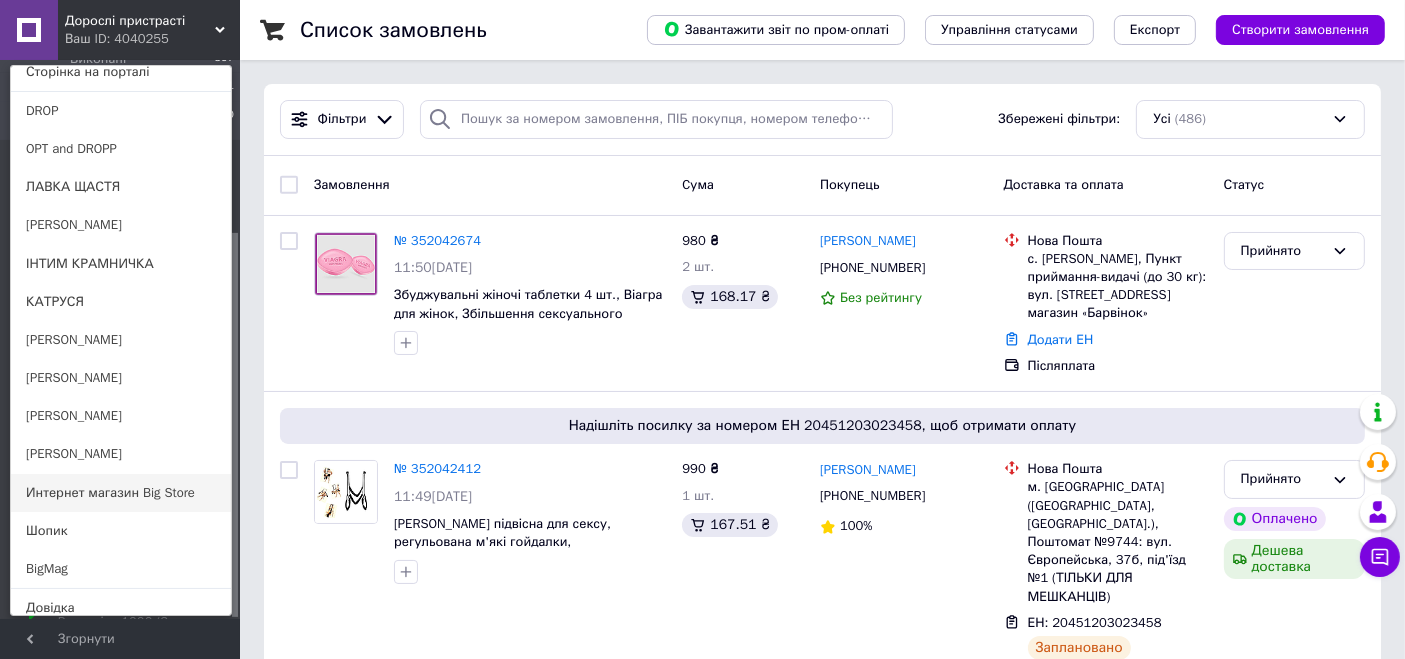 scroll, scrollTop: 177, scrollLeft: 0, axis: vertical 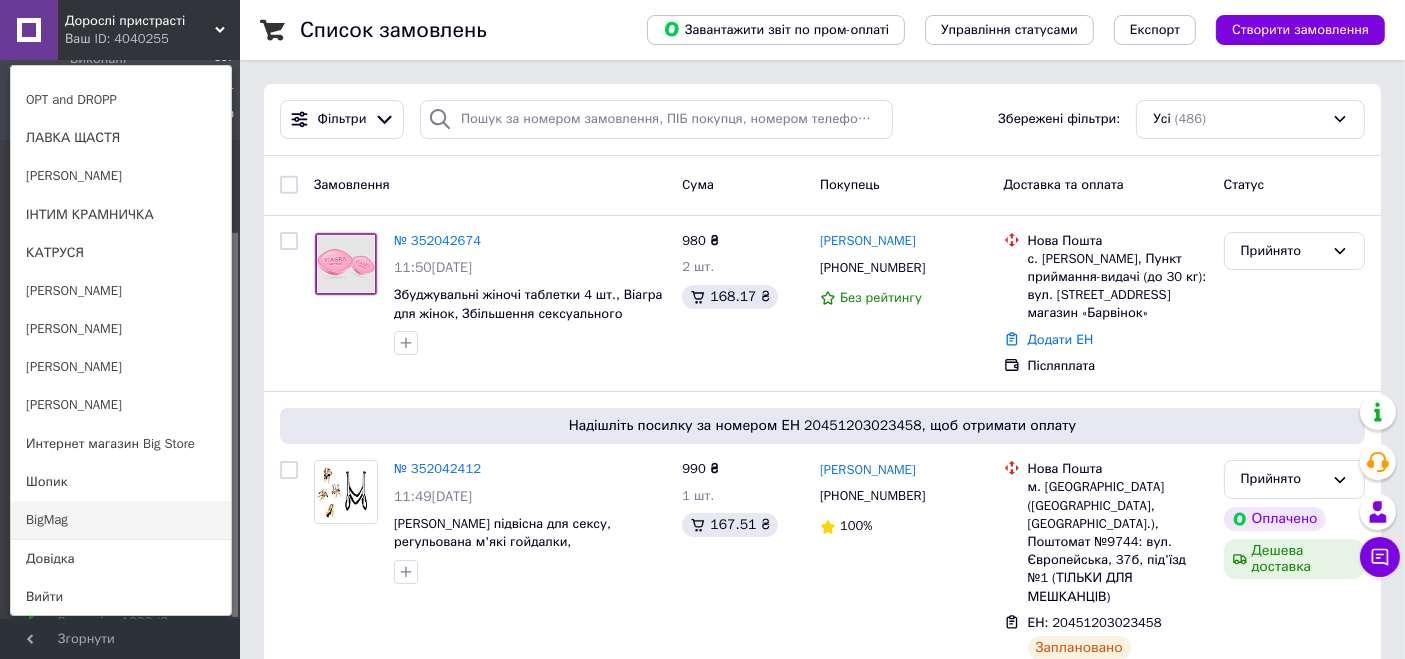 click on "BigMag" at bounding box center [121, 520] 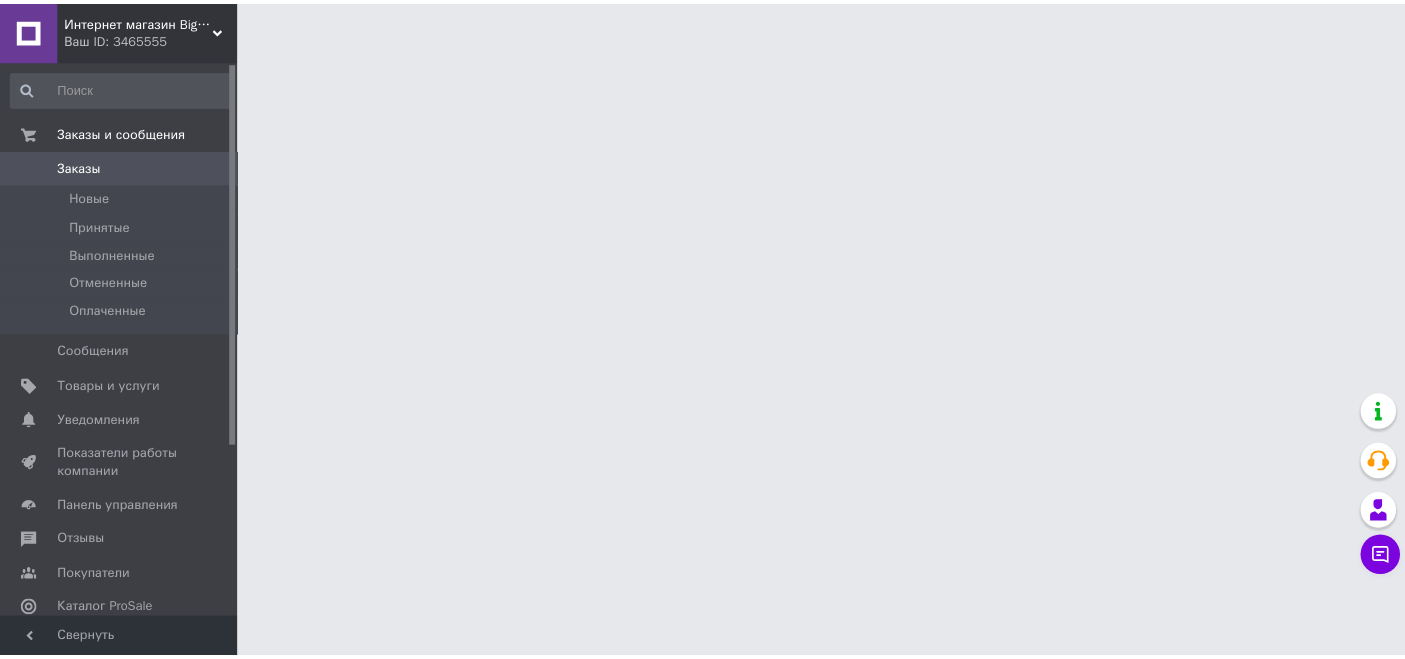 scroll, scrollTop: 0, scrollLeft: 0, axis: both 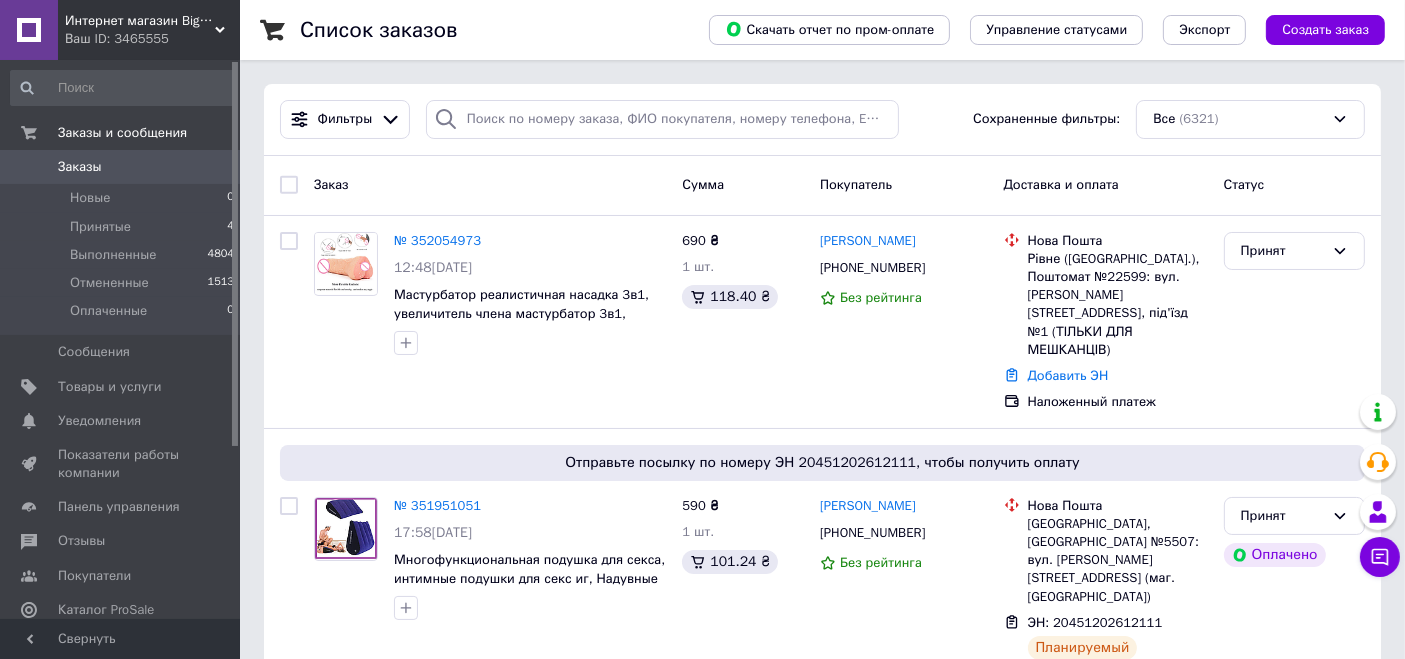 click on "Ваш ID: 3465555" at bounding box center [152, 39] 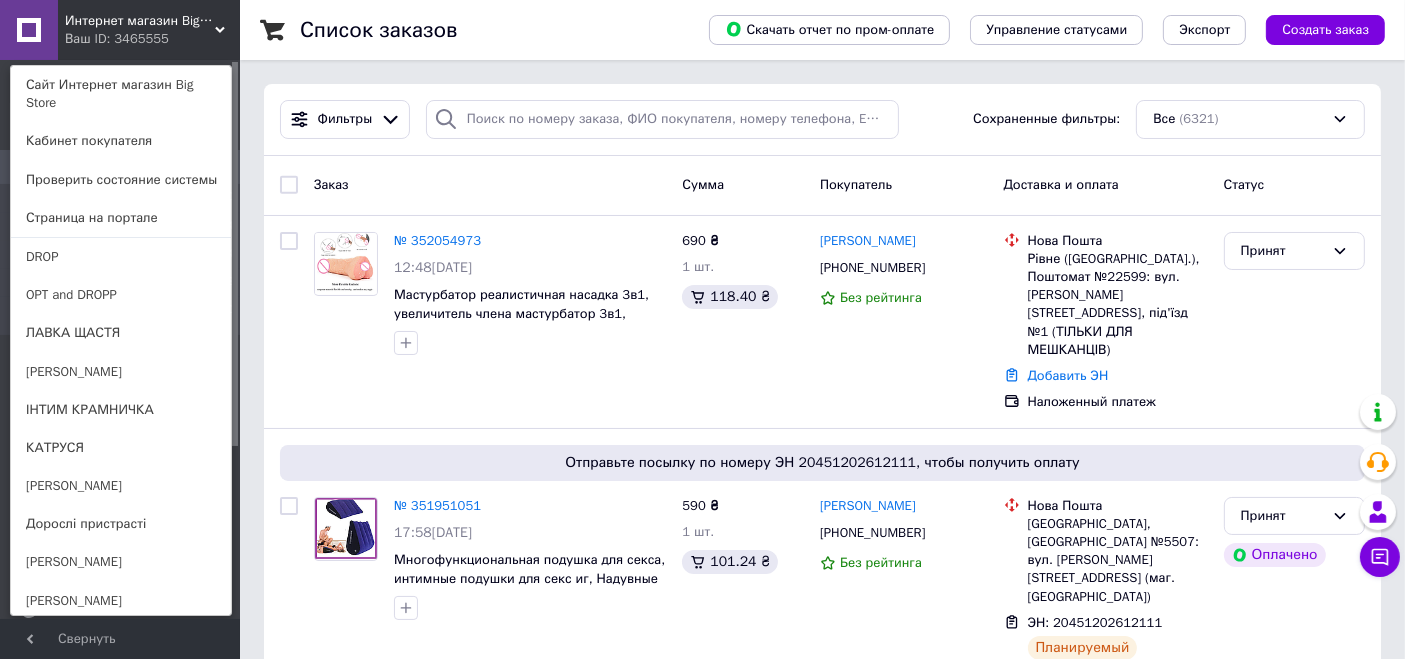 click on "КАТРУСЯ" at bounding box center (121, 448) 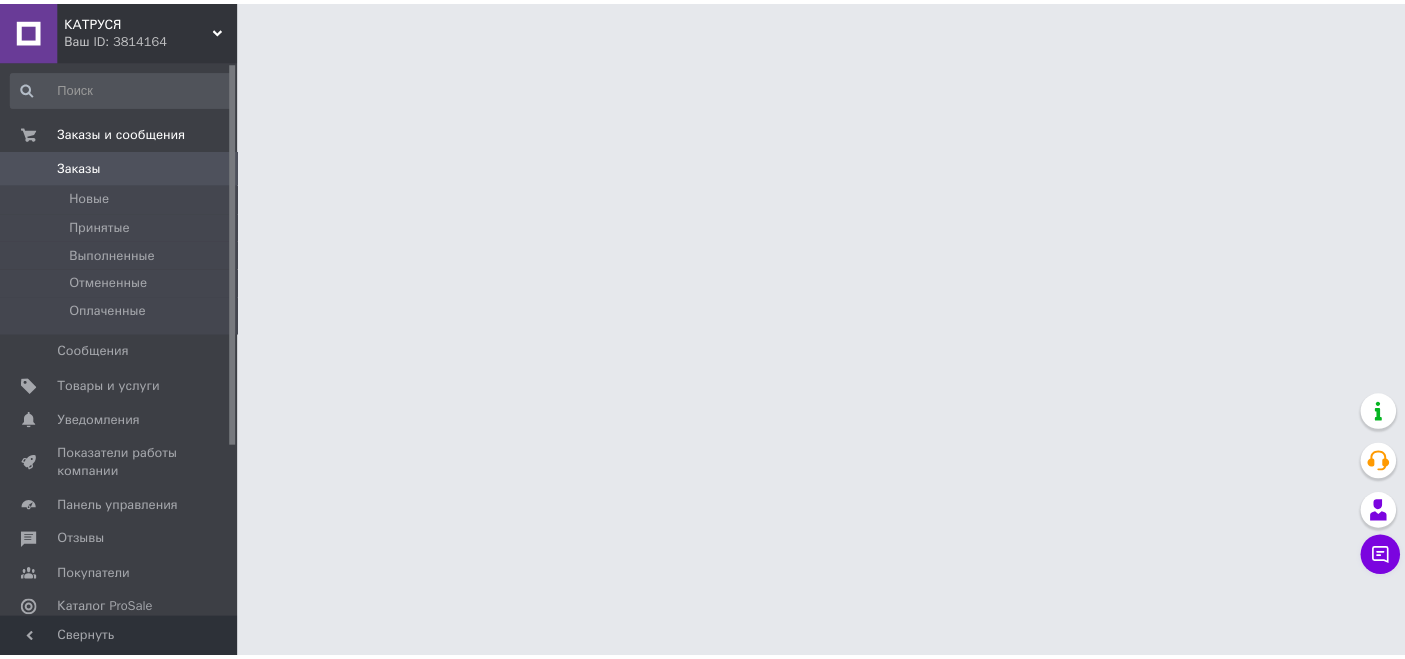 scroll, scrollTop: 0, scrollLeft: 0, axis: both 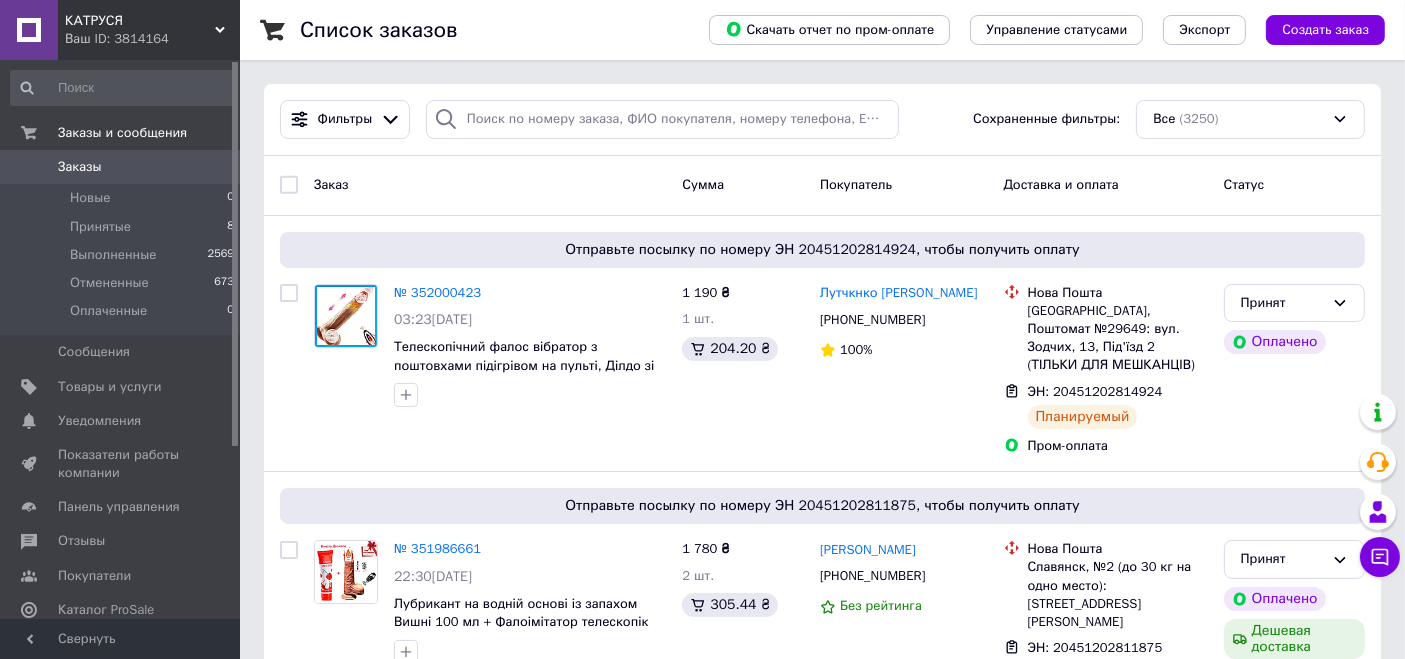 click on "КАТРУСЯ" at bounding box center (140, 21) 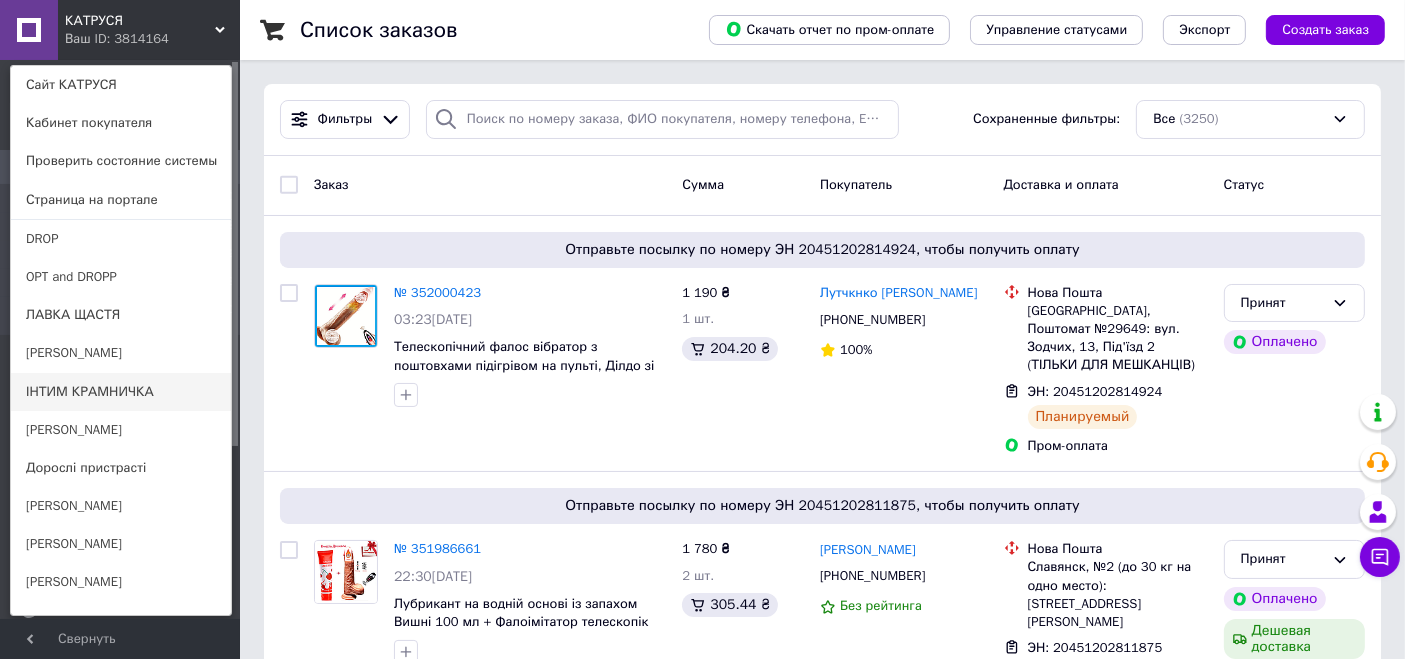 click on "ІНТИМ КРАМНИЧКА" at bounding box center (121, 392) 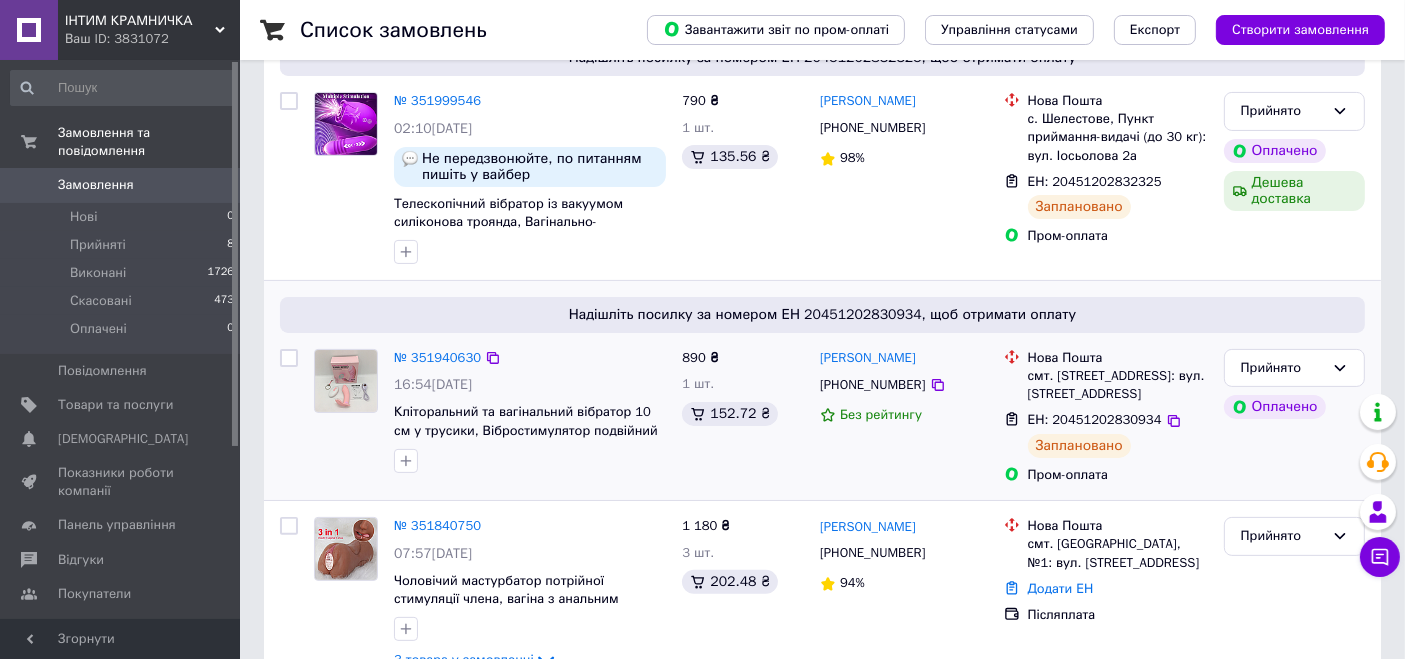 scroll, scrollTop: 444, scrollLeft: 0, axis: vertical 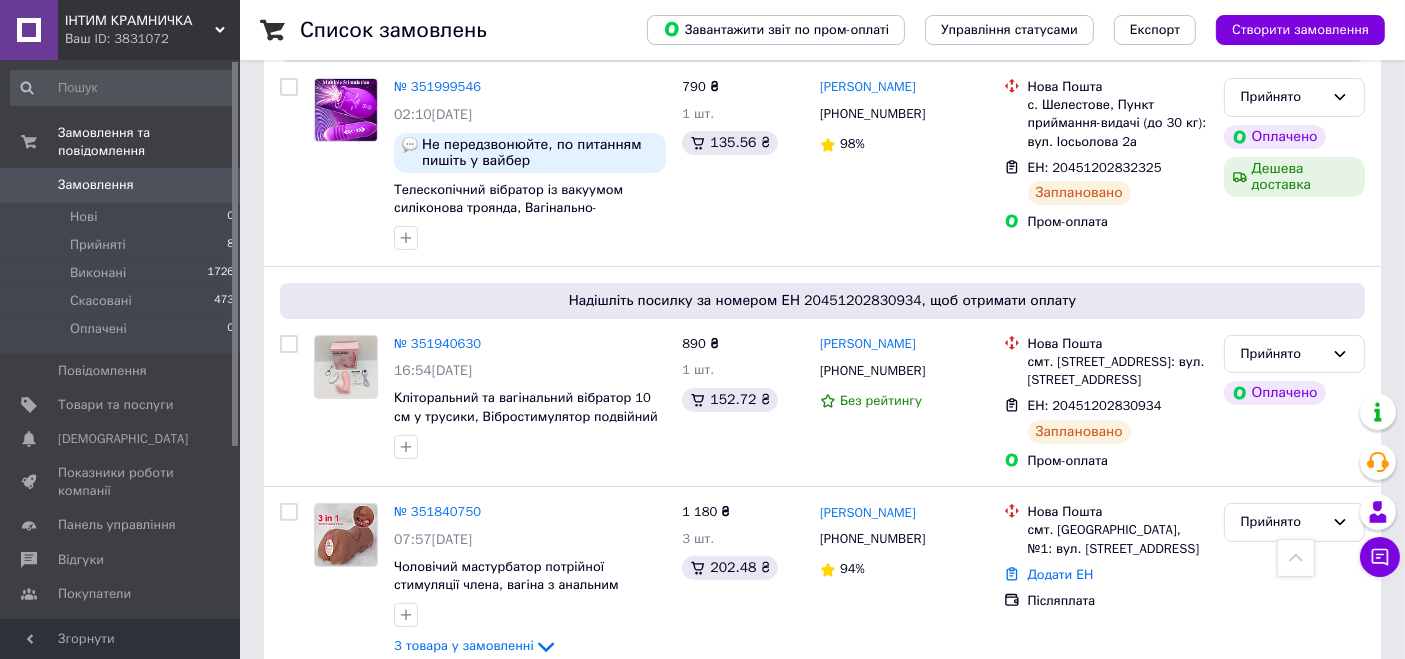 drag, startPoint x: 77, startPoint y: 17, endPoint x: 127, endPoint y: 51, distance: 60.464867 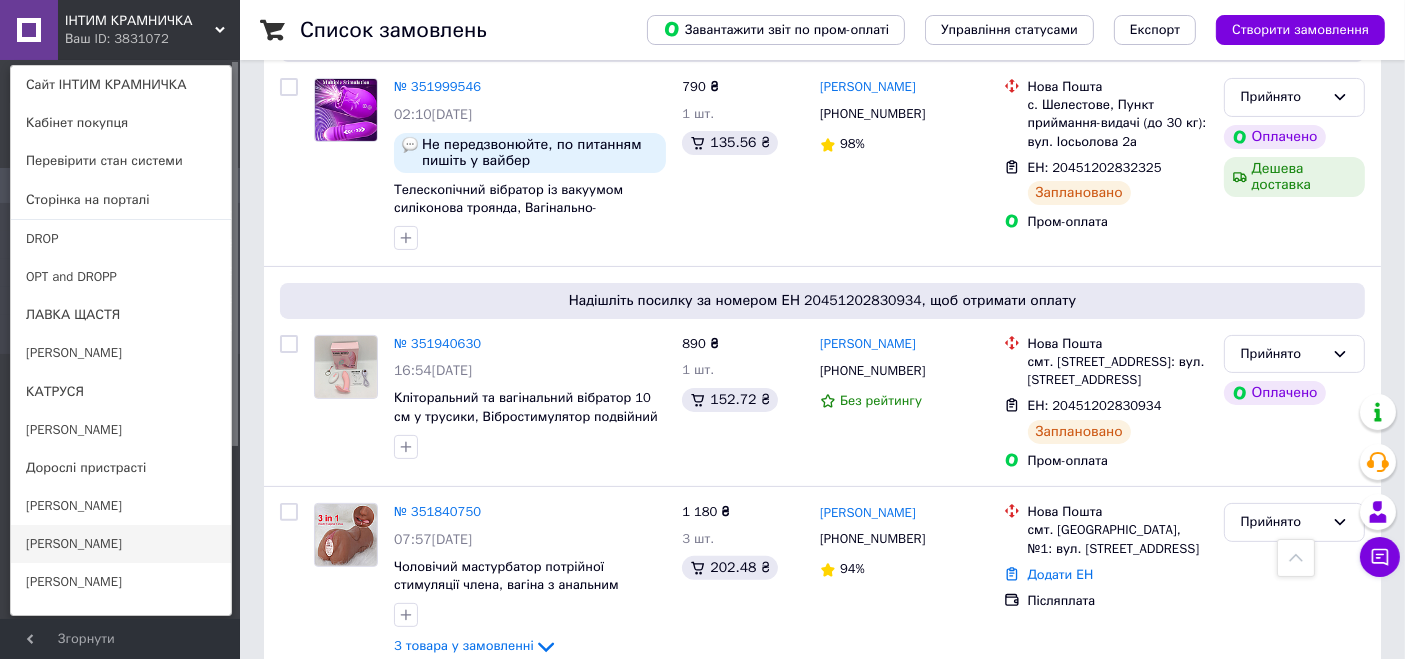 scroll, scrollTop: 177, scrollLeft: 0, axis: vertical 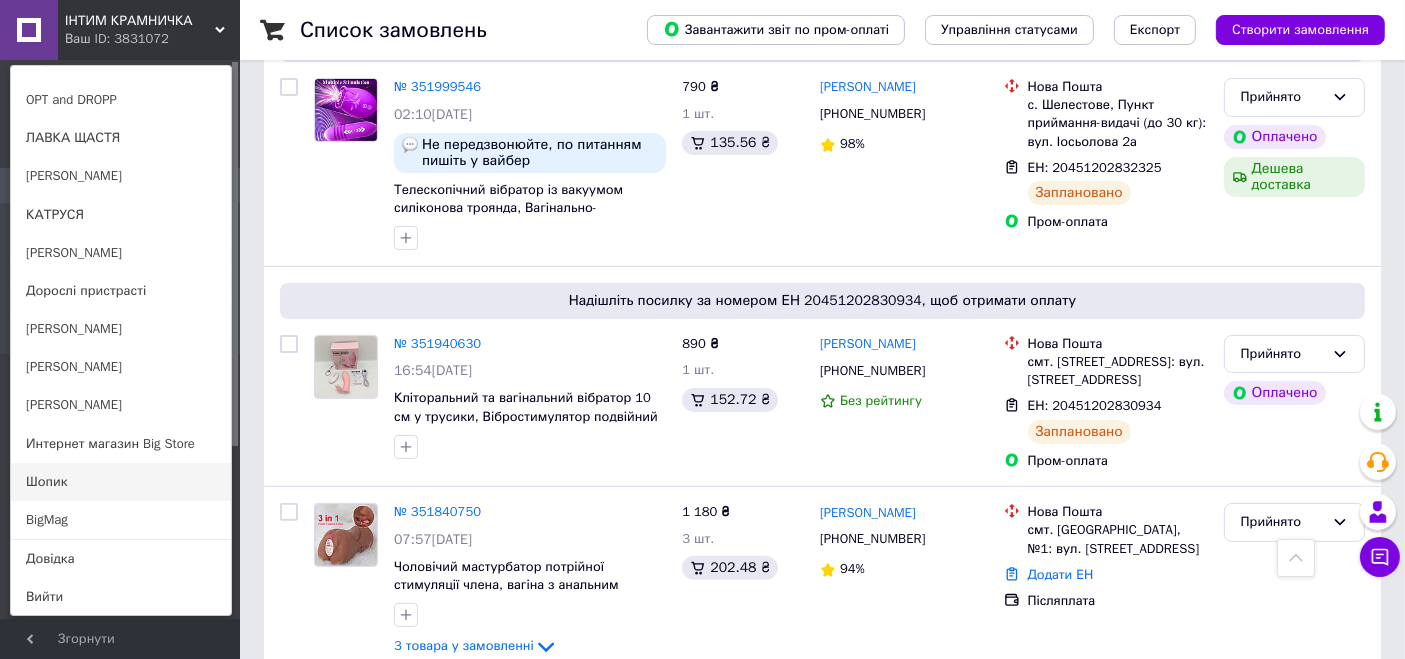 click on "Шопик" at bounding box center [121, 482] 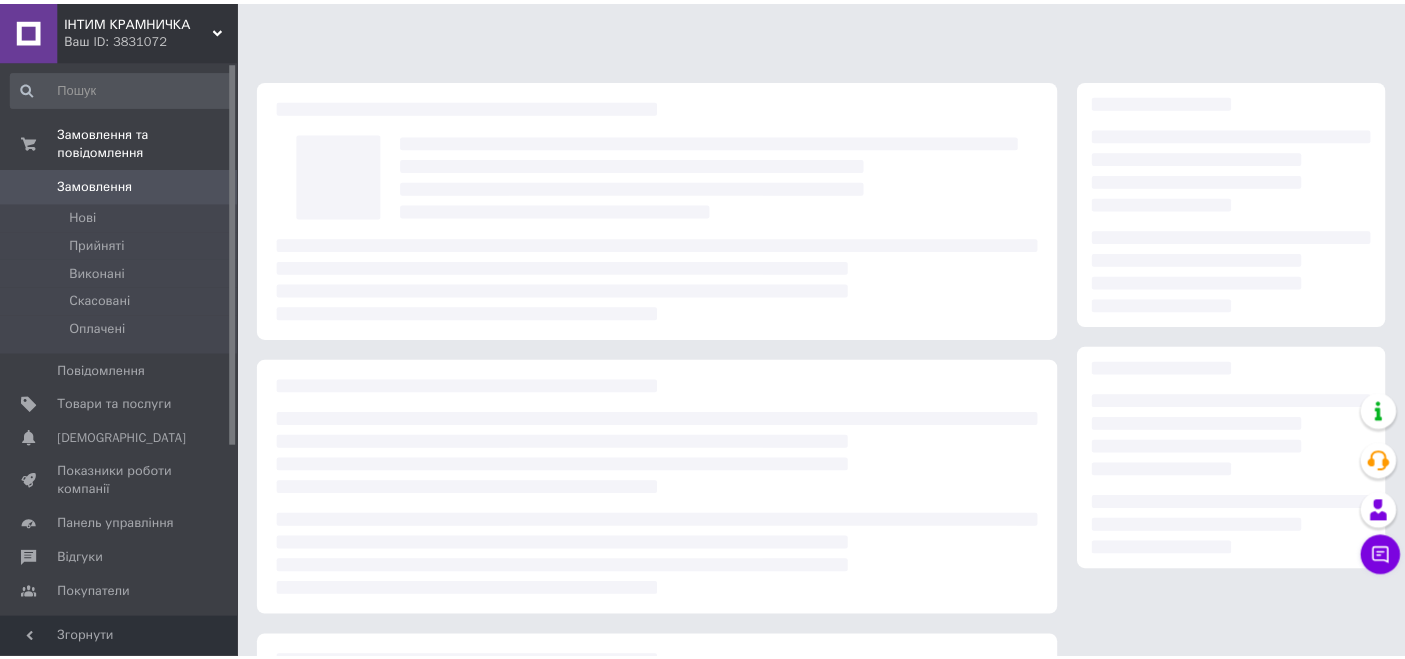 scroll, scrollTop: 0, scrollLeft: 0, axis: both 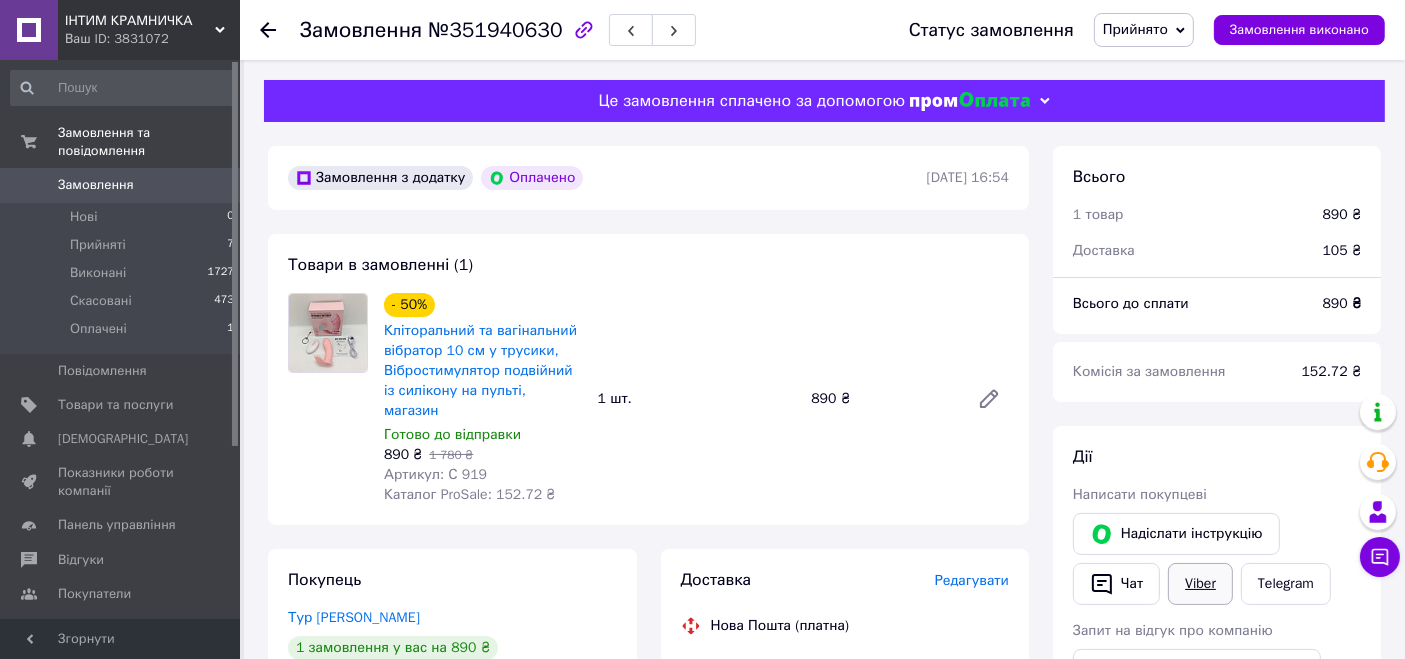 click on "Viber" at bounding box center (1200, 584) 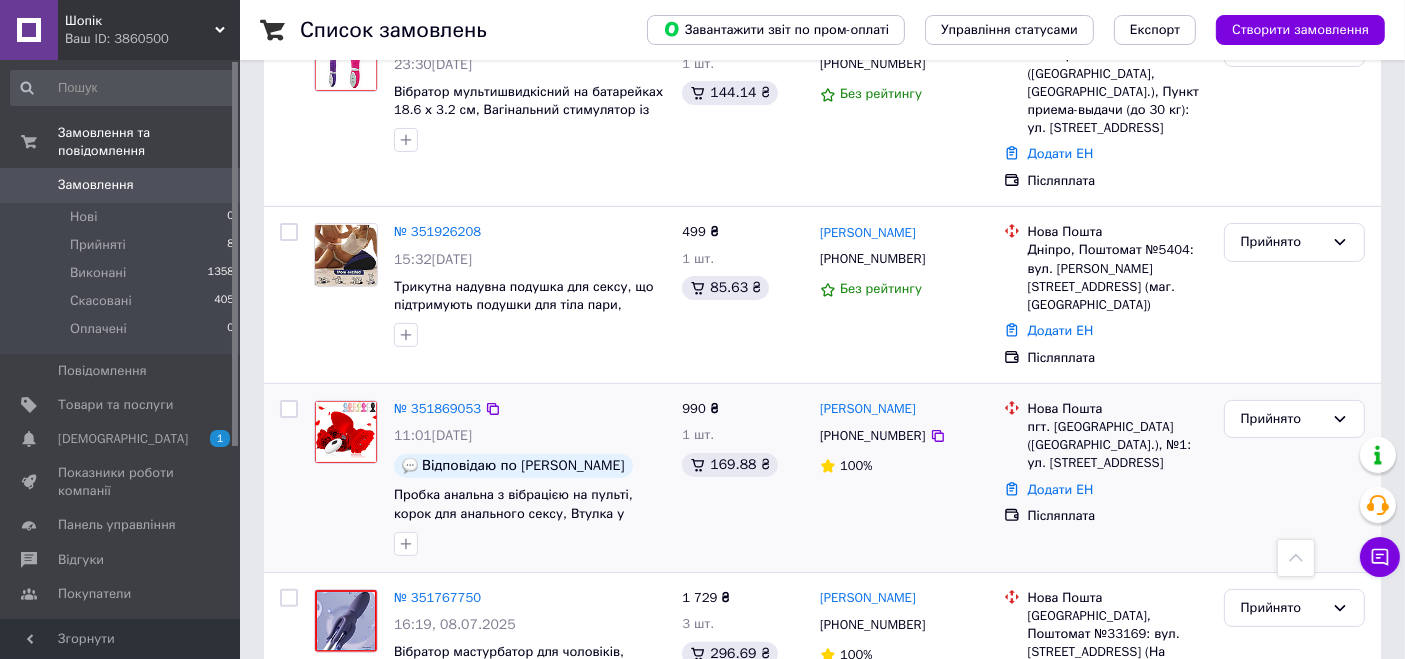 scroll, scrollTop: 222, scrollLeft: 0, axis: vertical 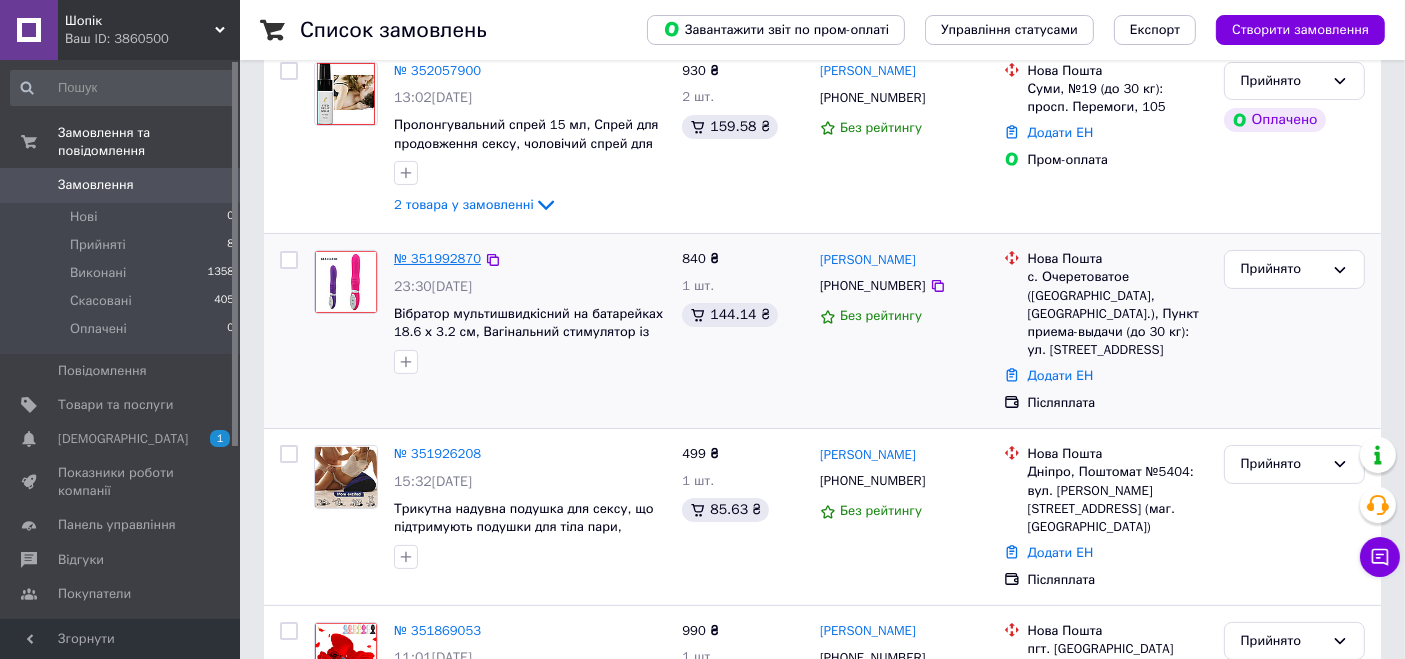 click on "№ 351992870" at bounding box center (437, 258) 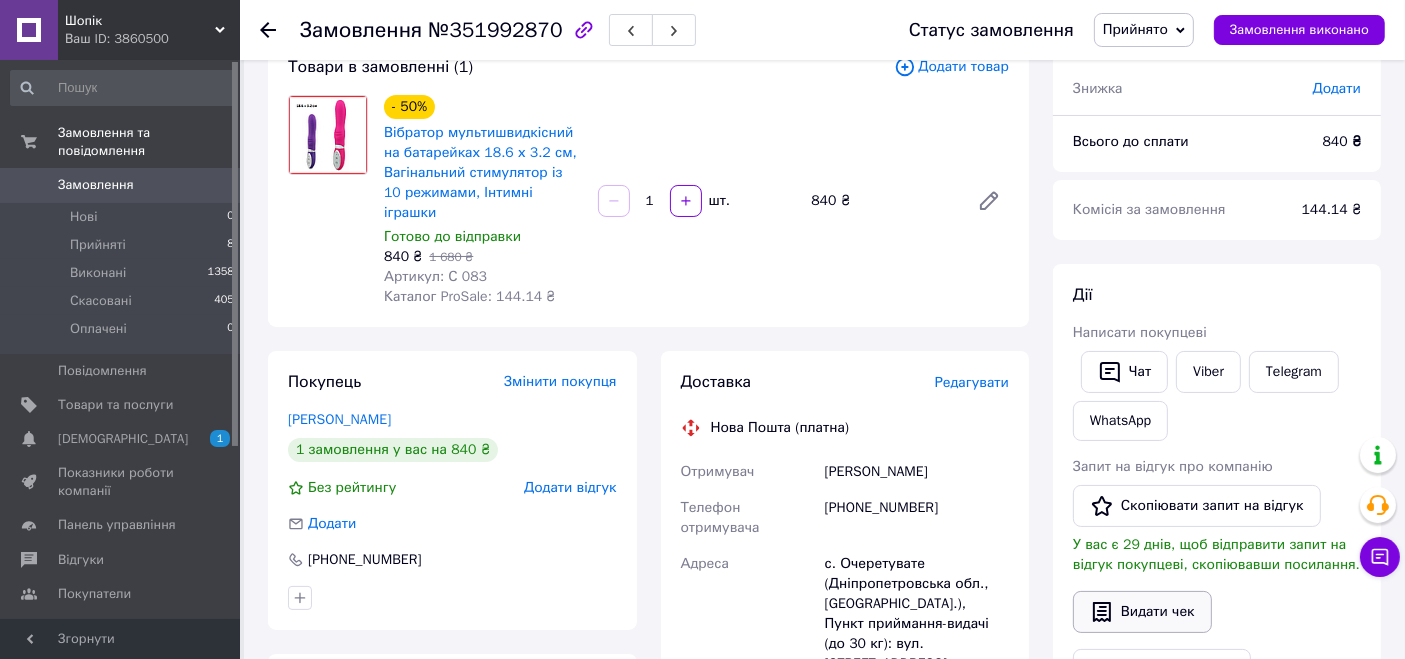 scroll, scrollTop: 0, scrollLeft: 0, axis: both 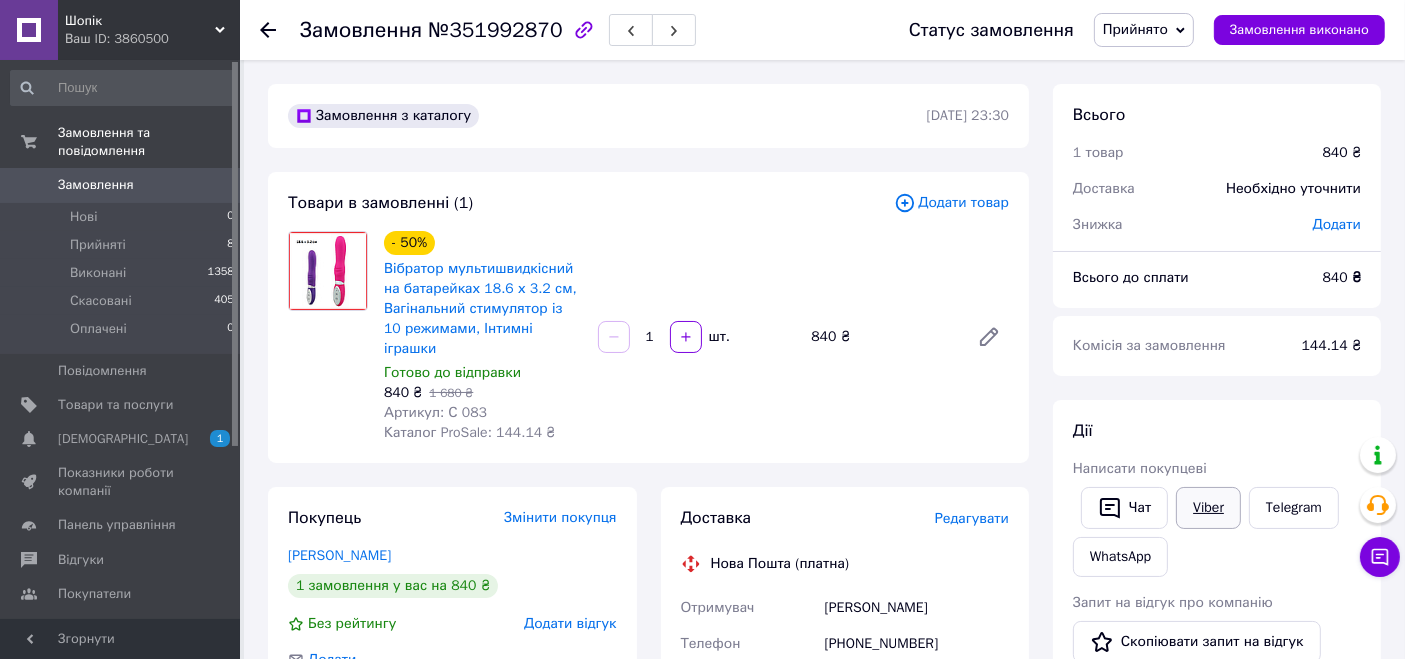 click on "Viber" at bounding box center [1208, 508] 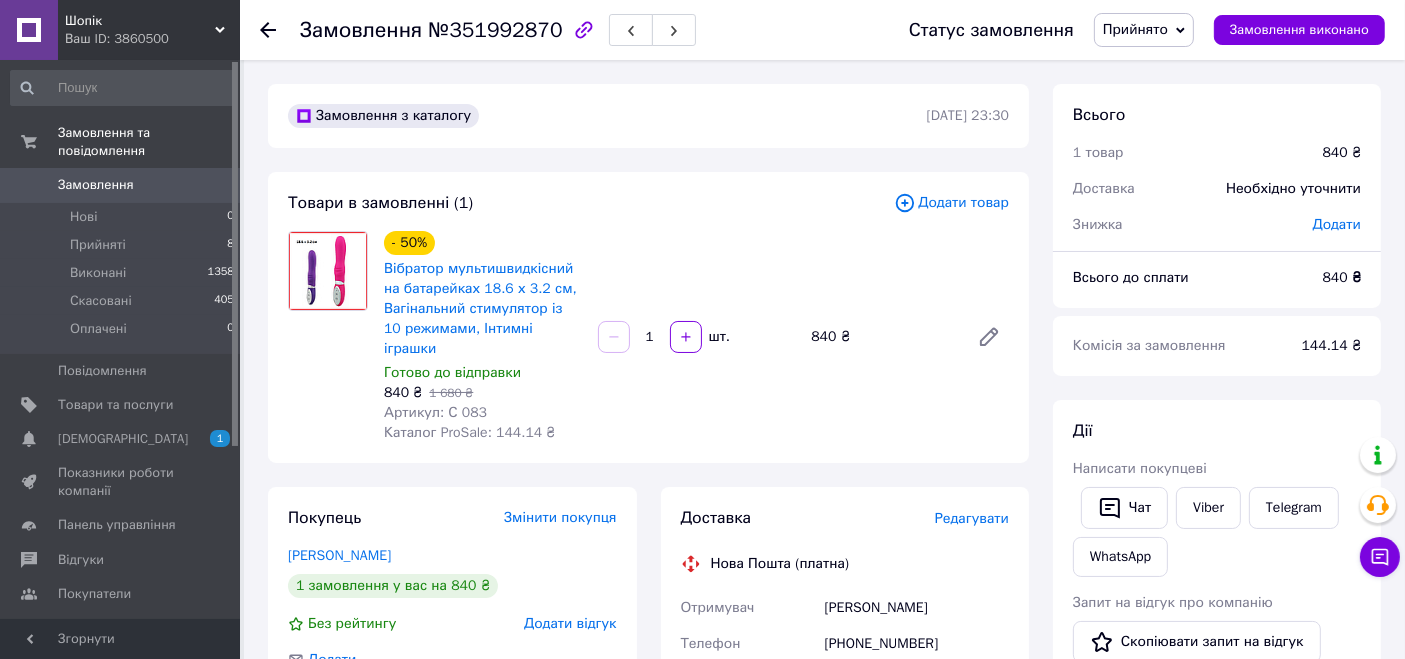 click on "Ваш ID: 3860500" at bounding box center [152, 39] 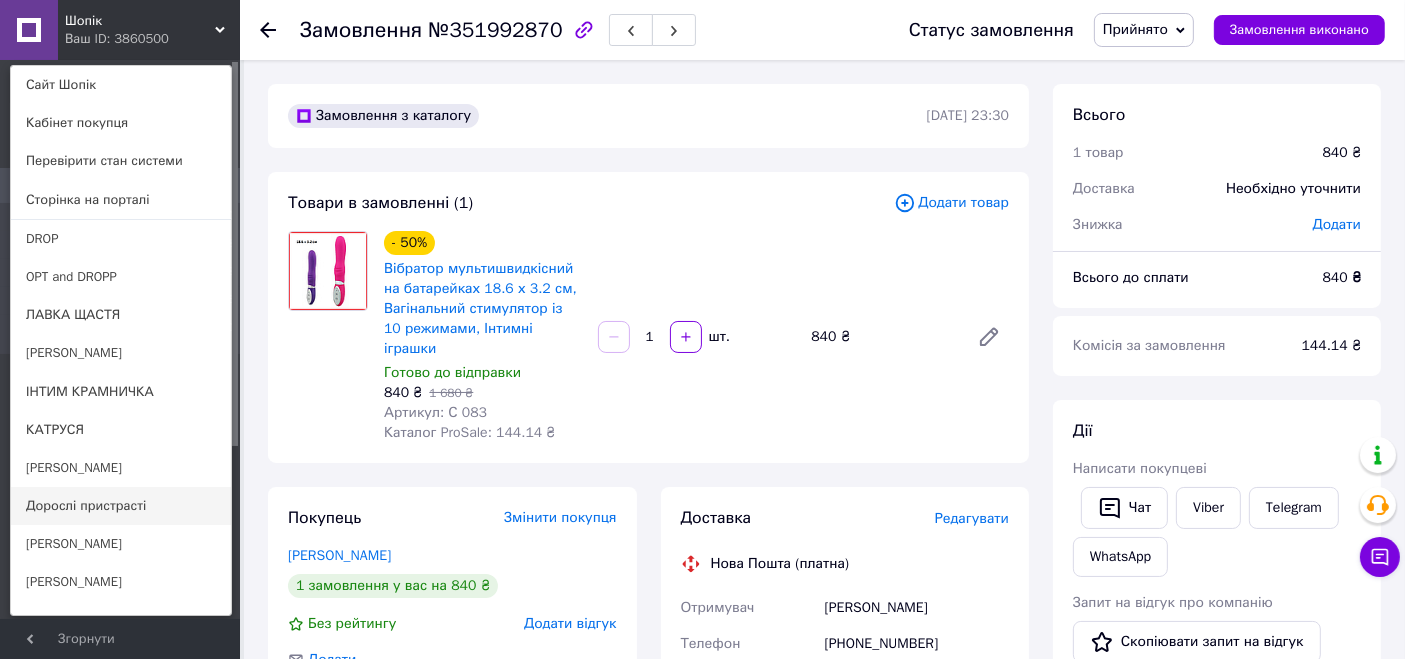 click on "Дорослі пристрасті" at bounding box center [121, 506] 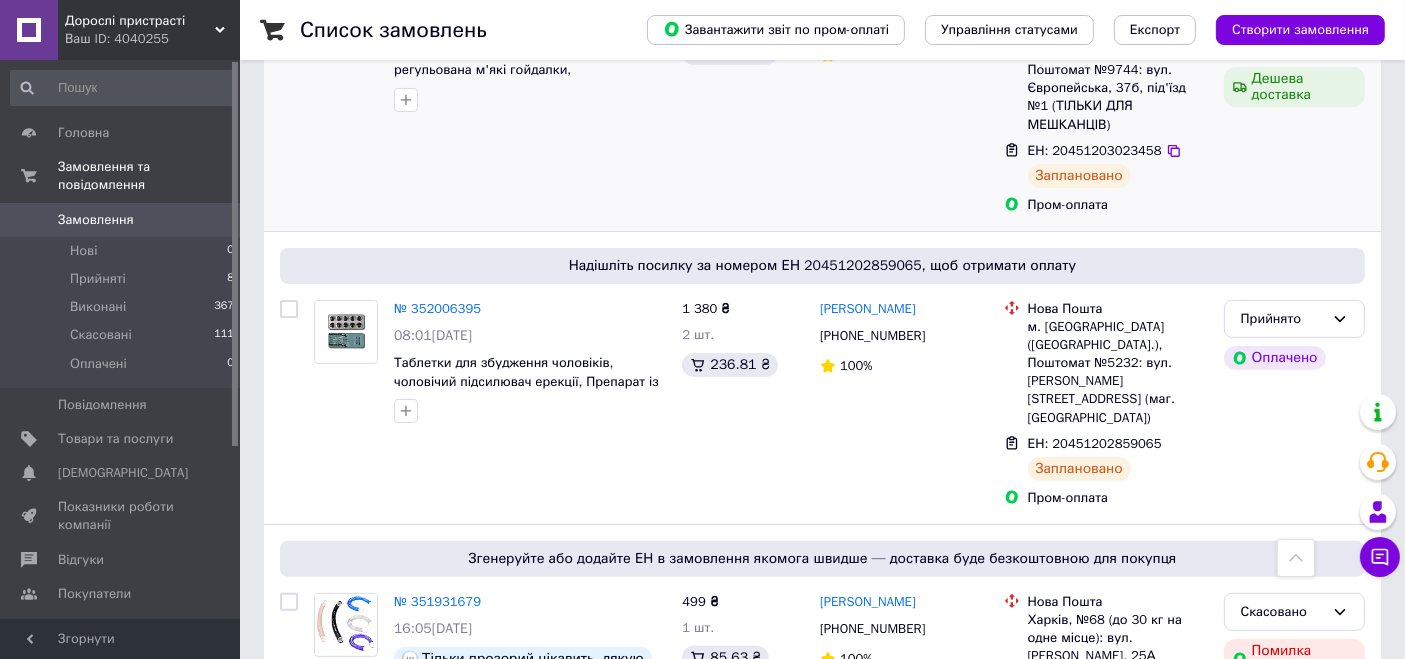 scroll, scrollTop: 444, scrollLeft: 0, axis: vertical 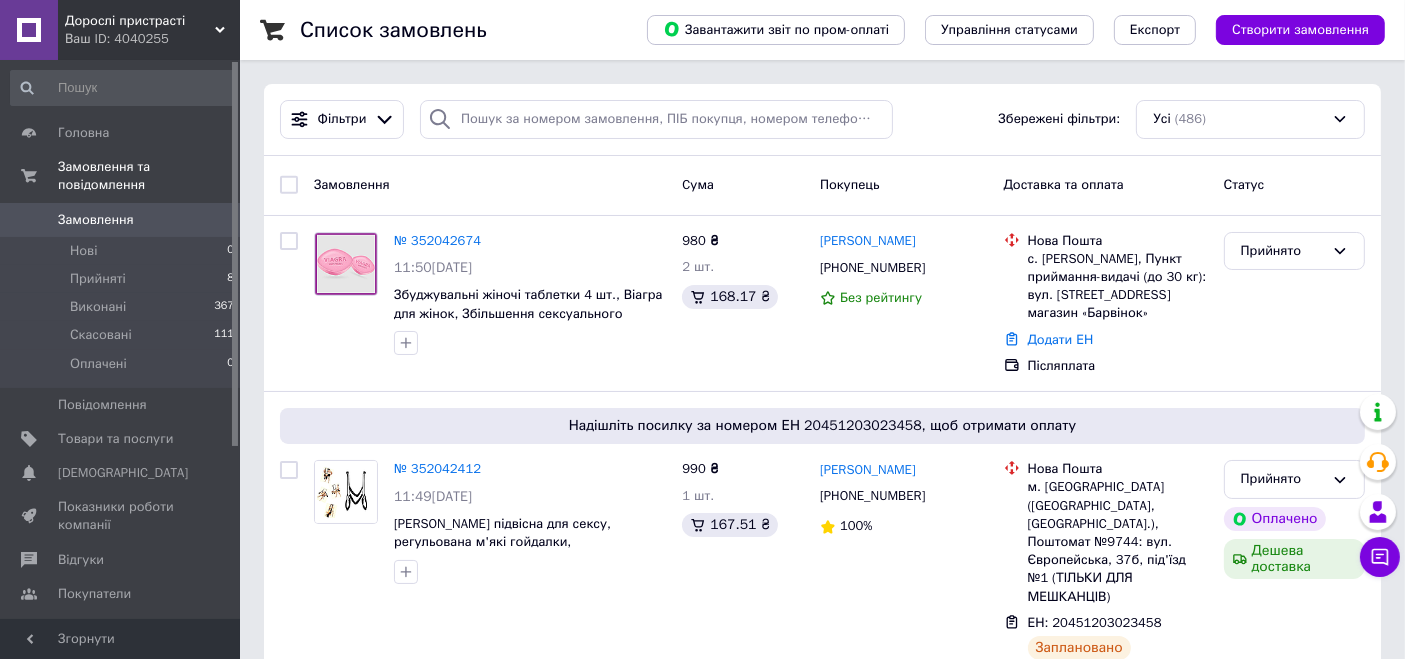 click on "Ваш ID: 4040255" at bounding box center [152, 39] 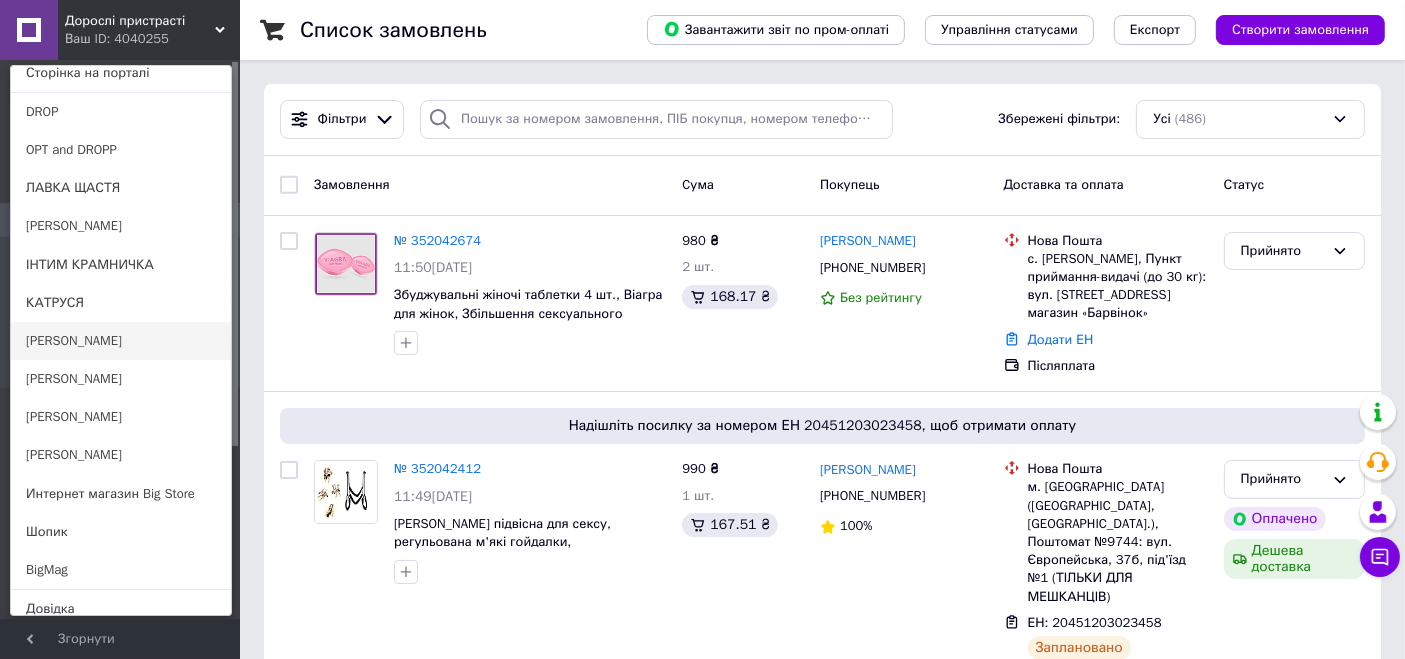 scroll, scrollTop: 177, scrollLeft: 0, axis: vertical 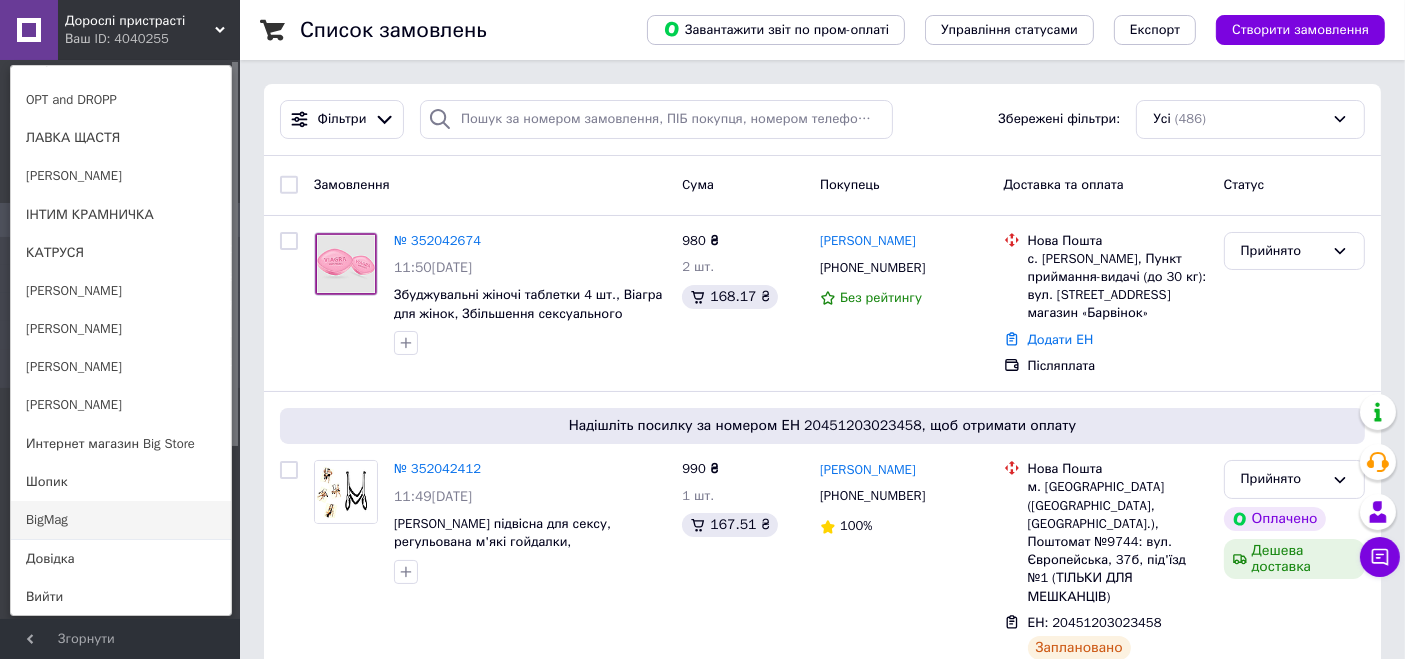 click on "BigMag" at bounding box center (121, 520) 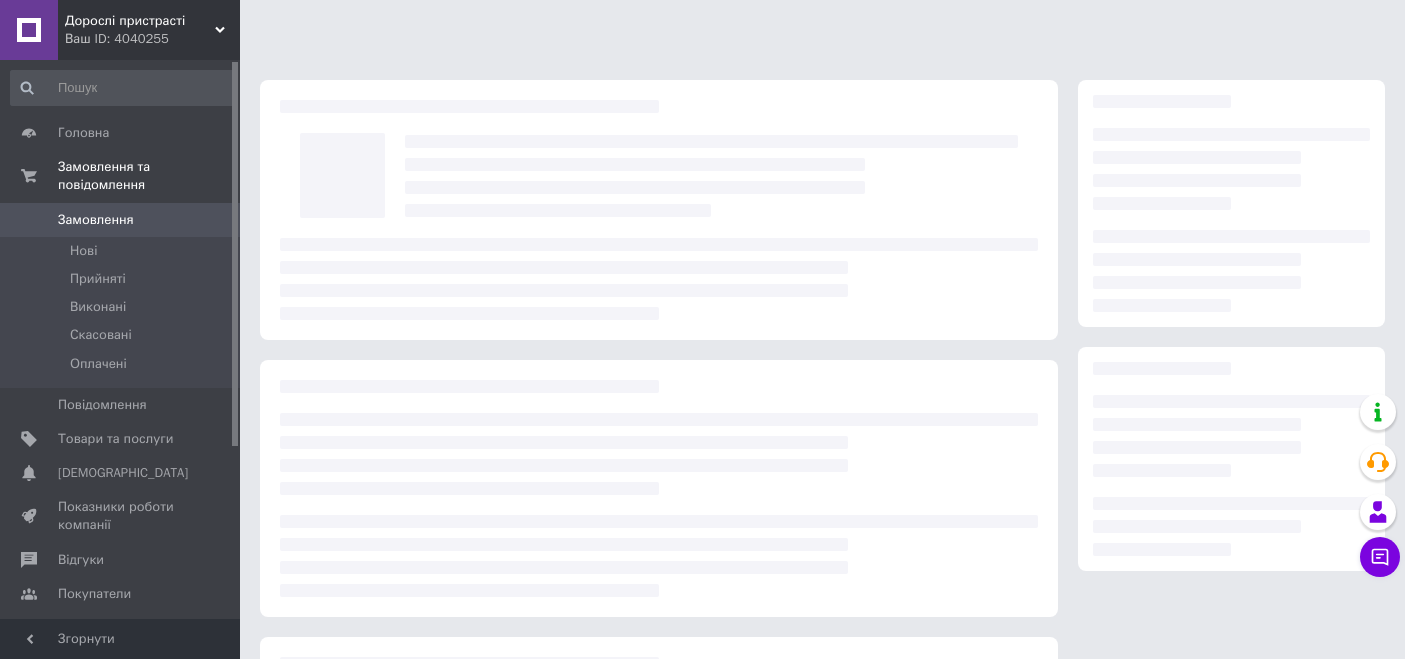 scroll, scrollTop: 0, scrollLeft: 0, axis: both 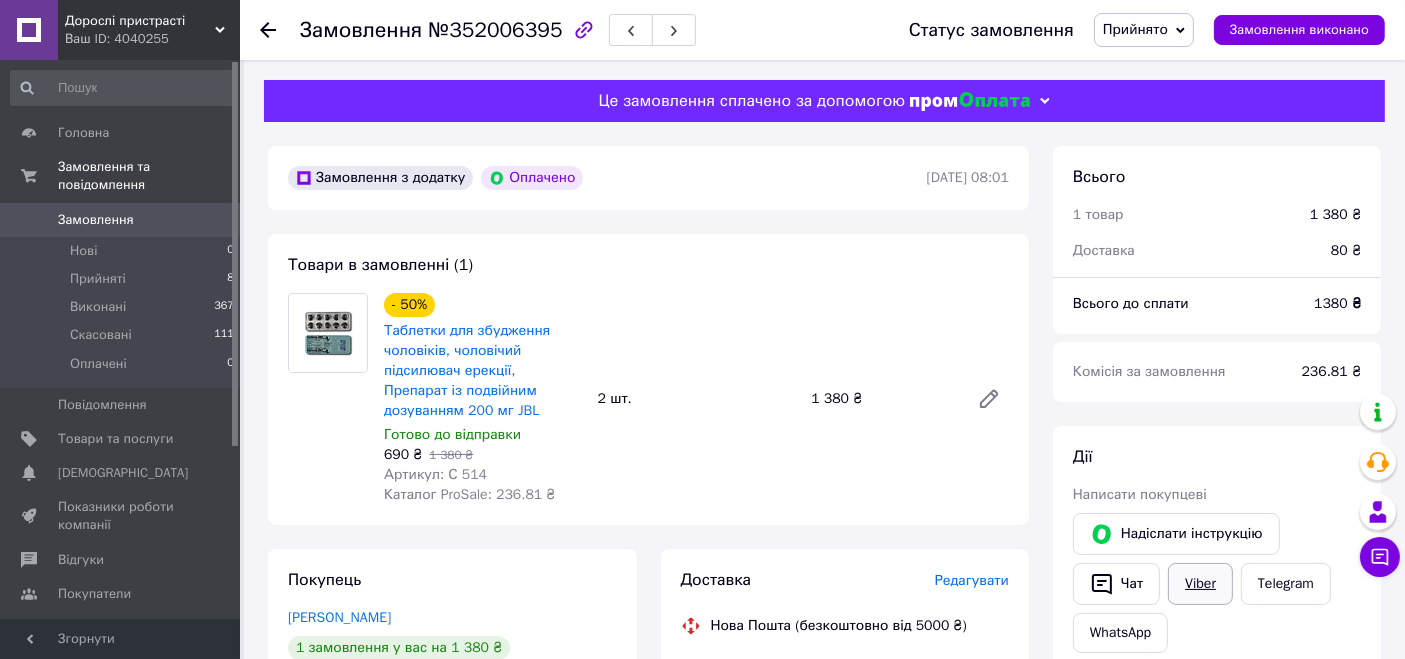 click on "Viber" at bounding box center (1200, 584) 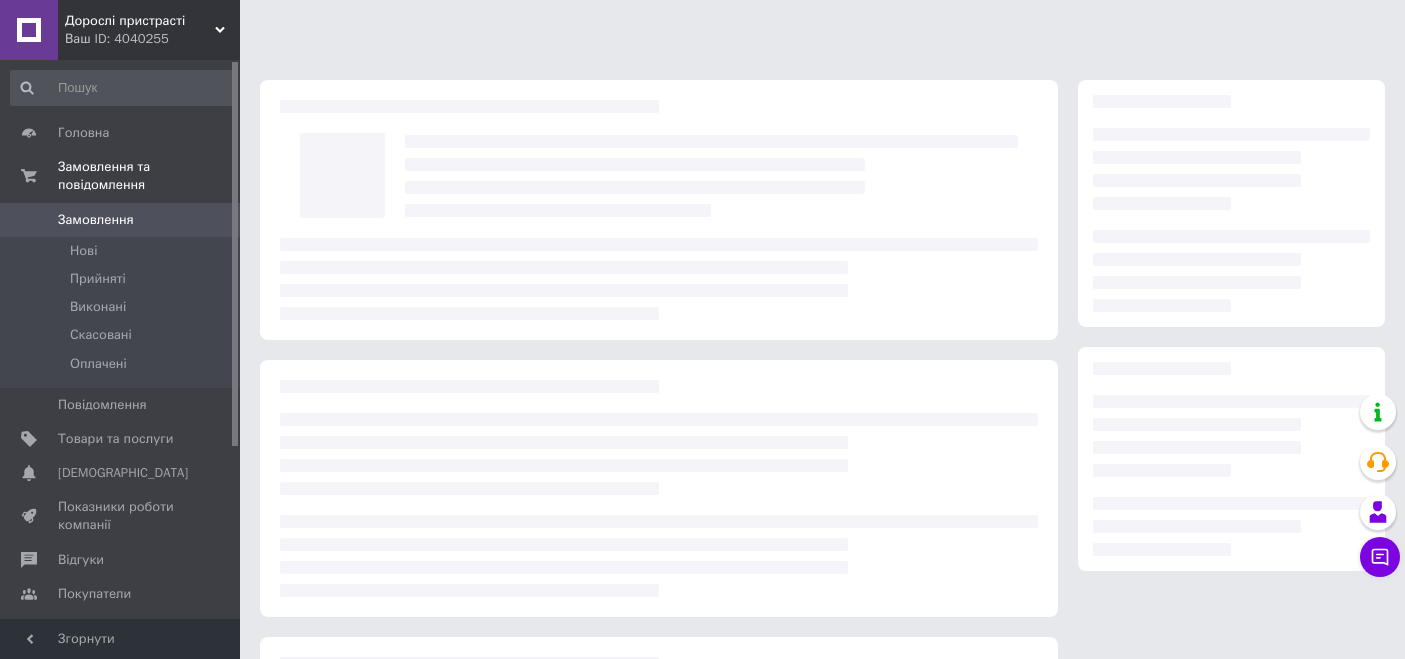 scroll, scrollTop: 0, scrollLeft: 0, axis: both 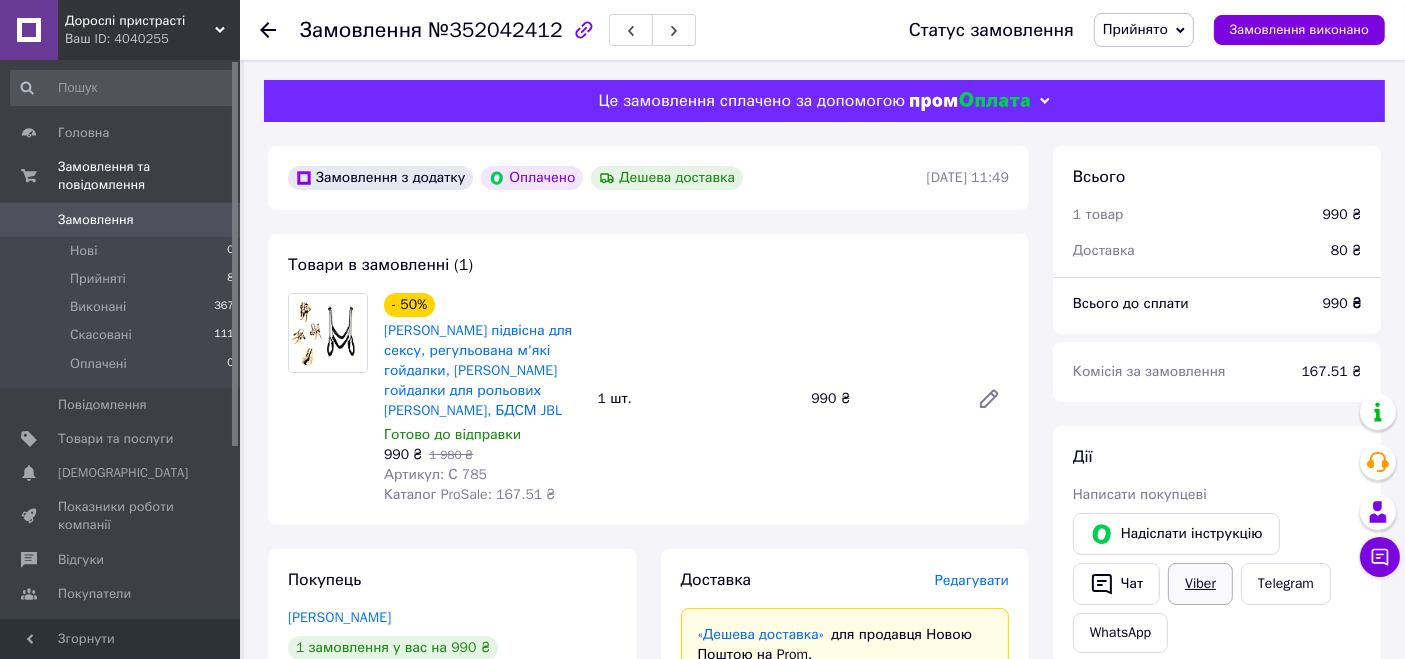 click on "Viber" at bounding box center (1200, 584) 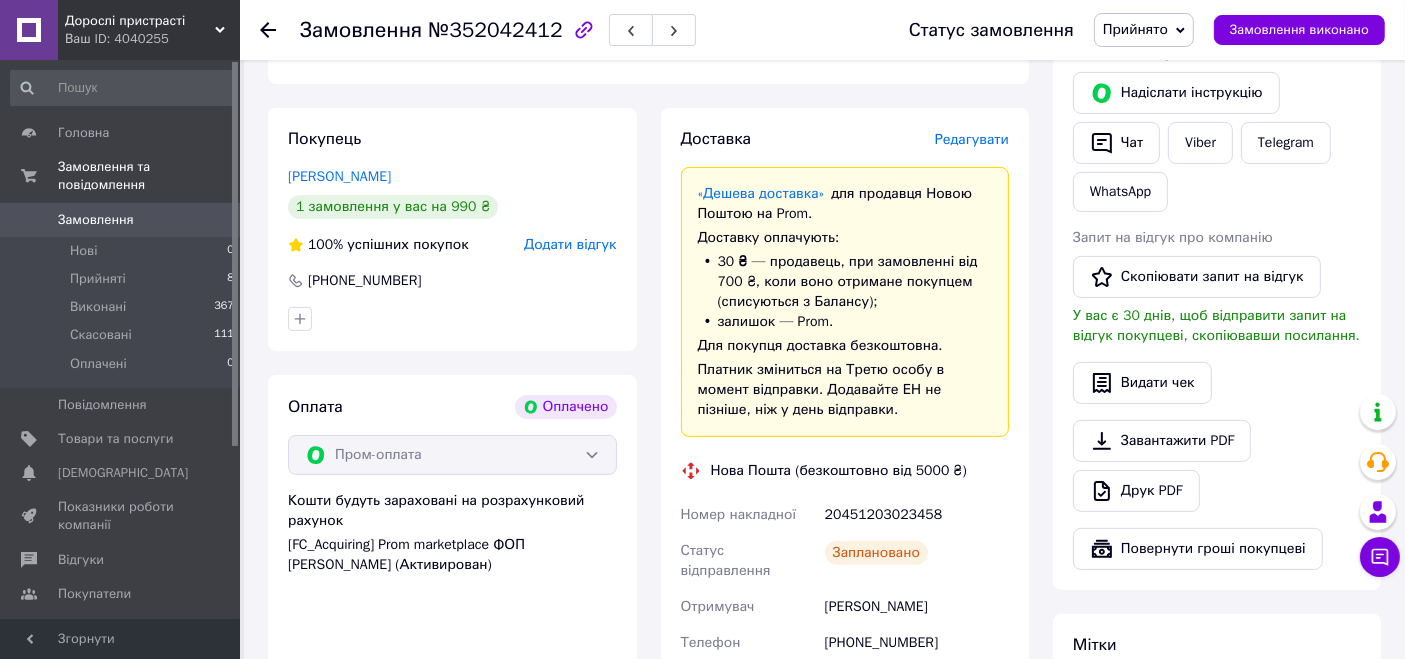 scroll, scrollTop: 666, scrollLeft: 0, axis: vertical 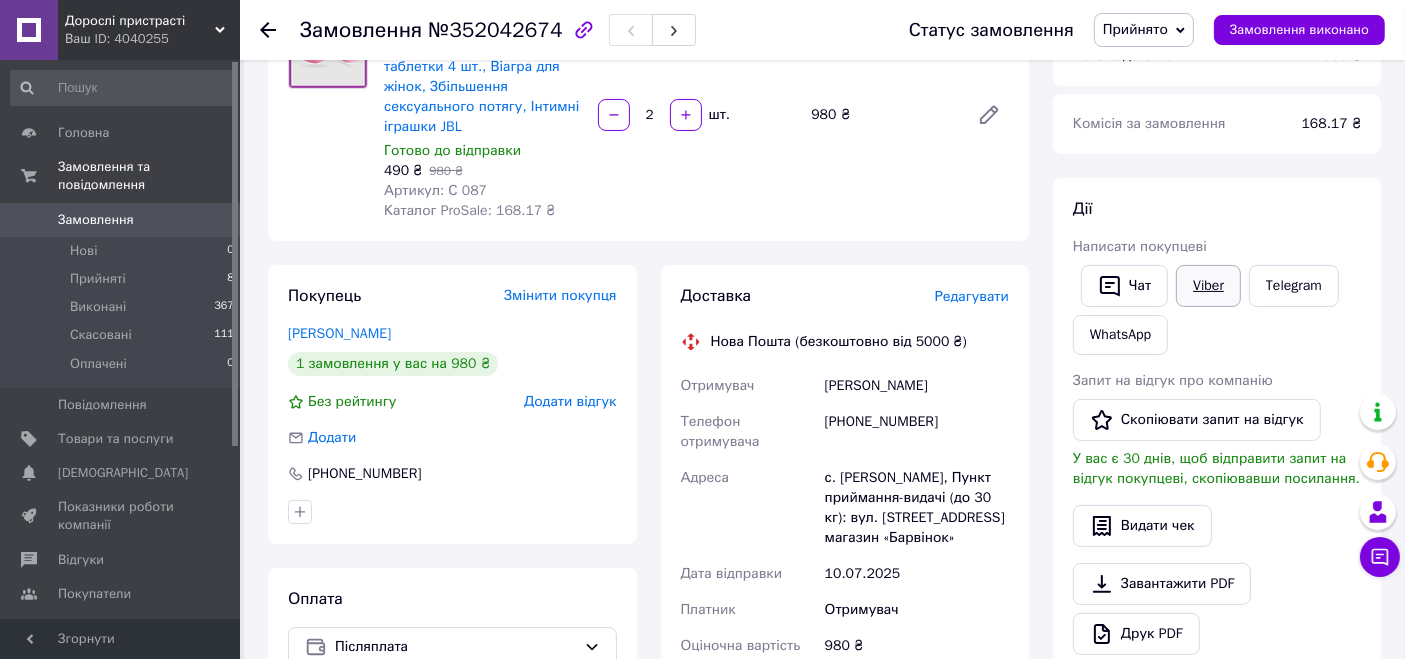 click on "Viber" at bounding box center (1208, 286) 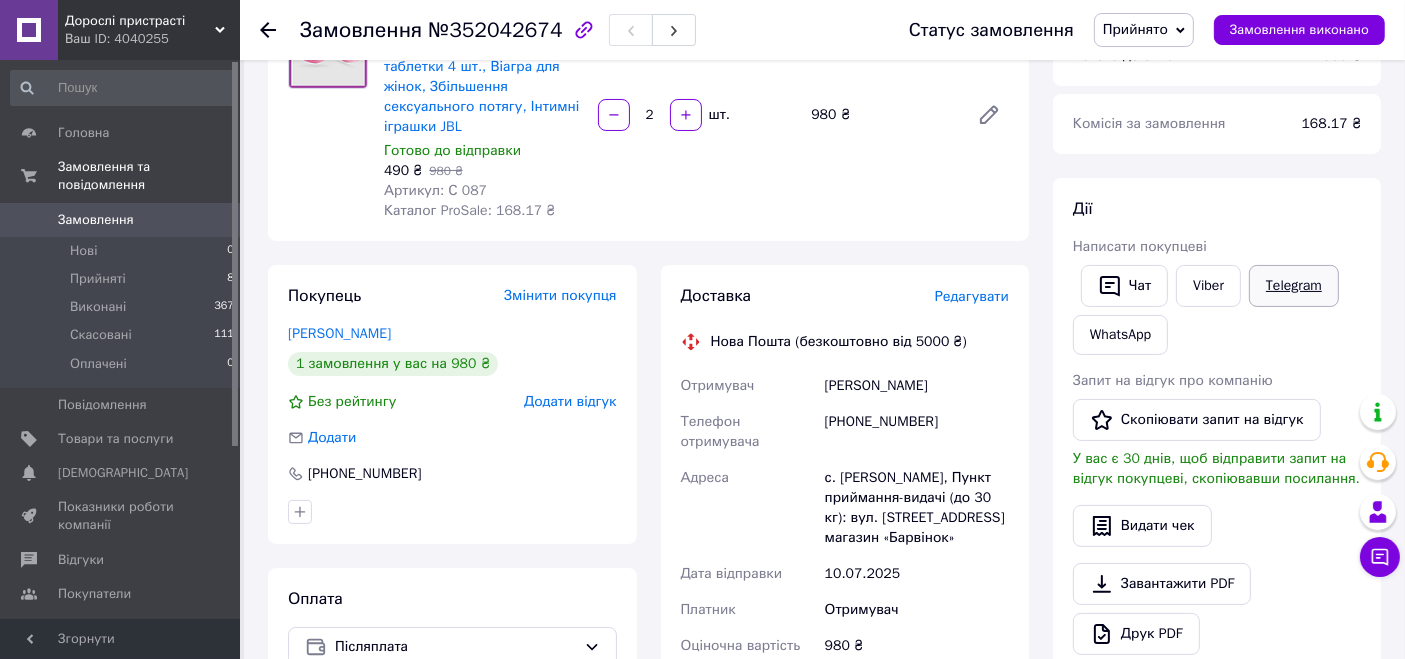 click on "Telegram" at bounding box center (1294, 286) 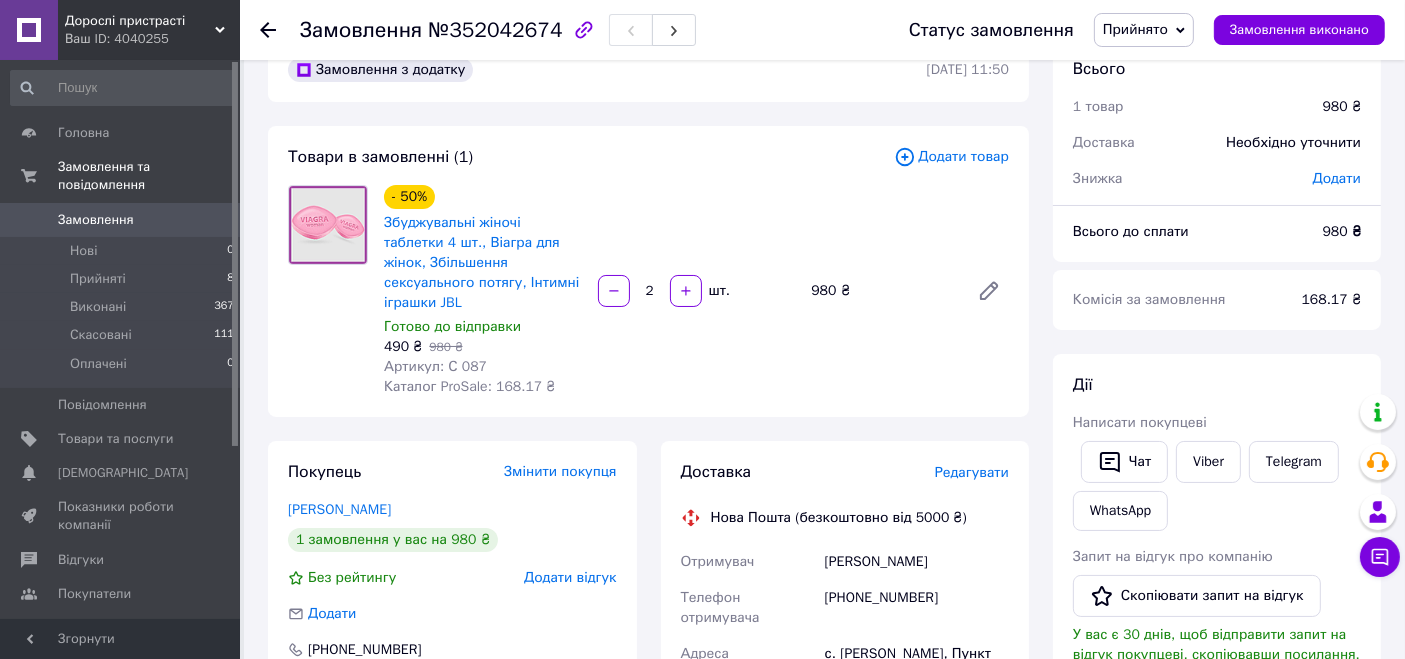 scroll, scrollTop: 0, scrollLeft: 0, axis: both 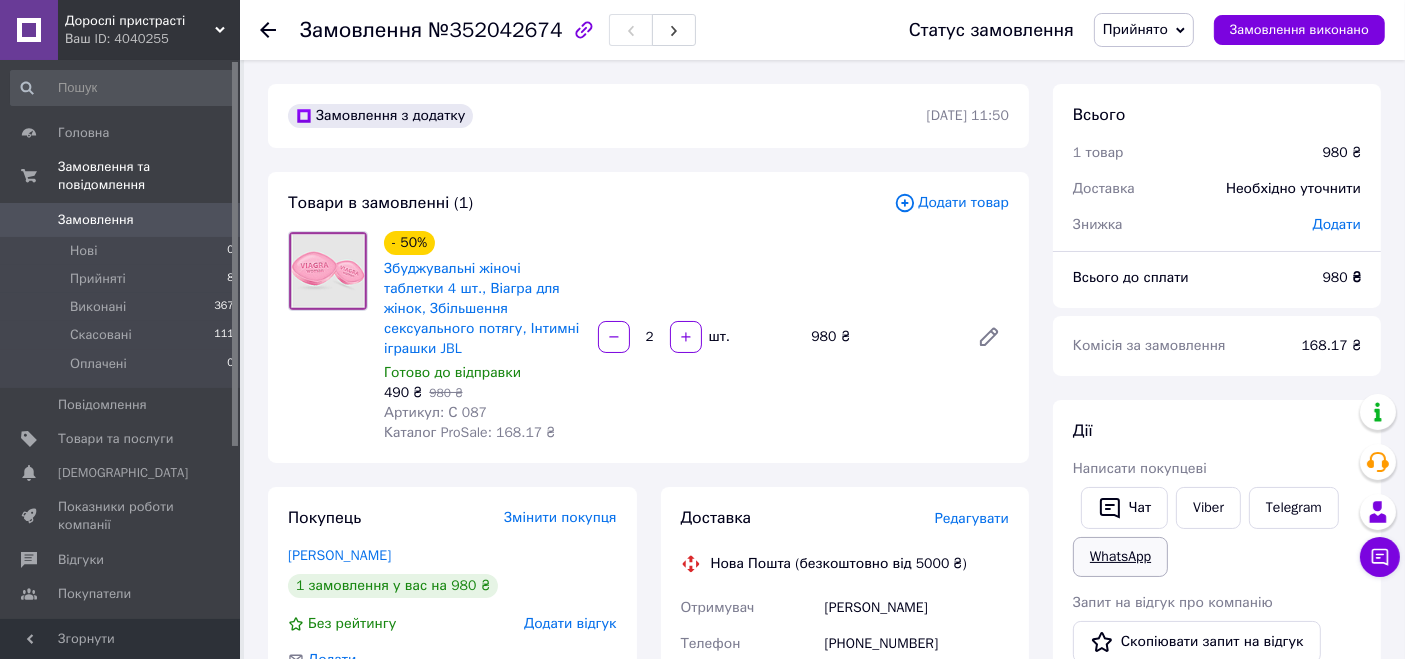 click on "WhatsApp" at bounding box center (1120, 557) 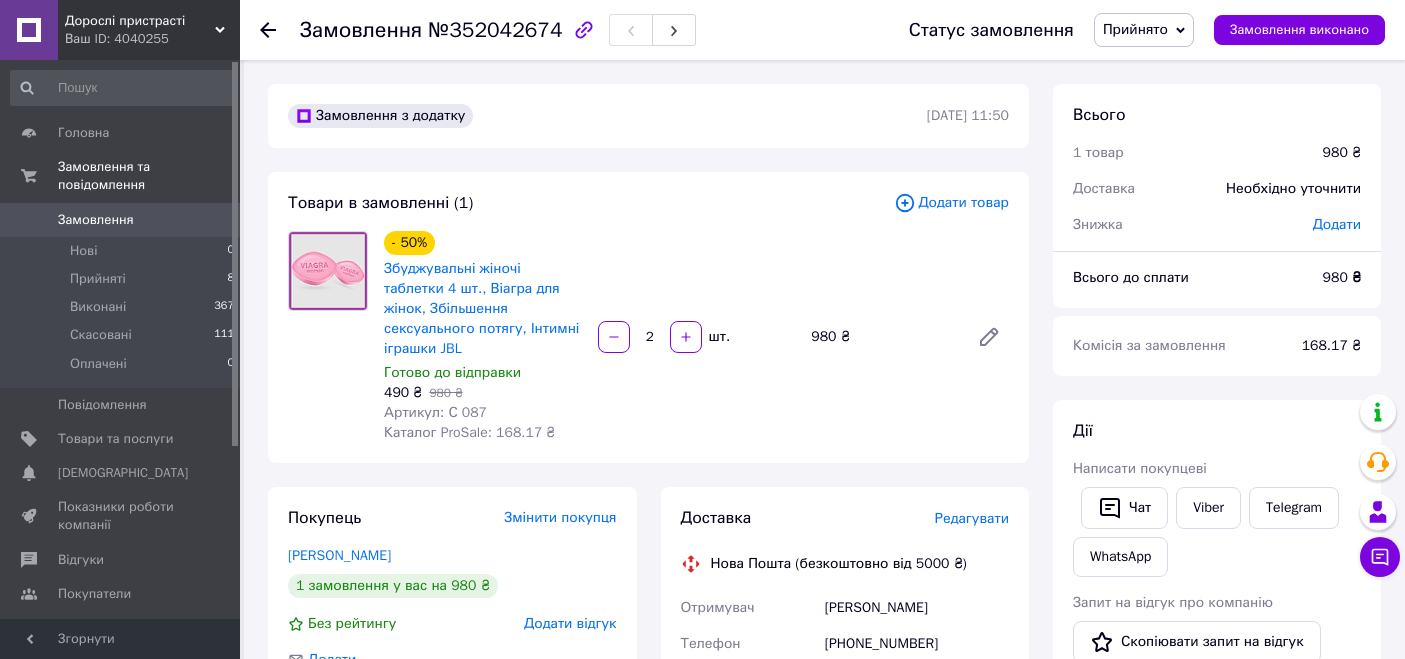 scroll, scrollTop: 0, scrollLeft: 0, axis: both 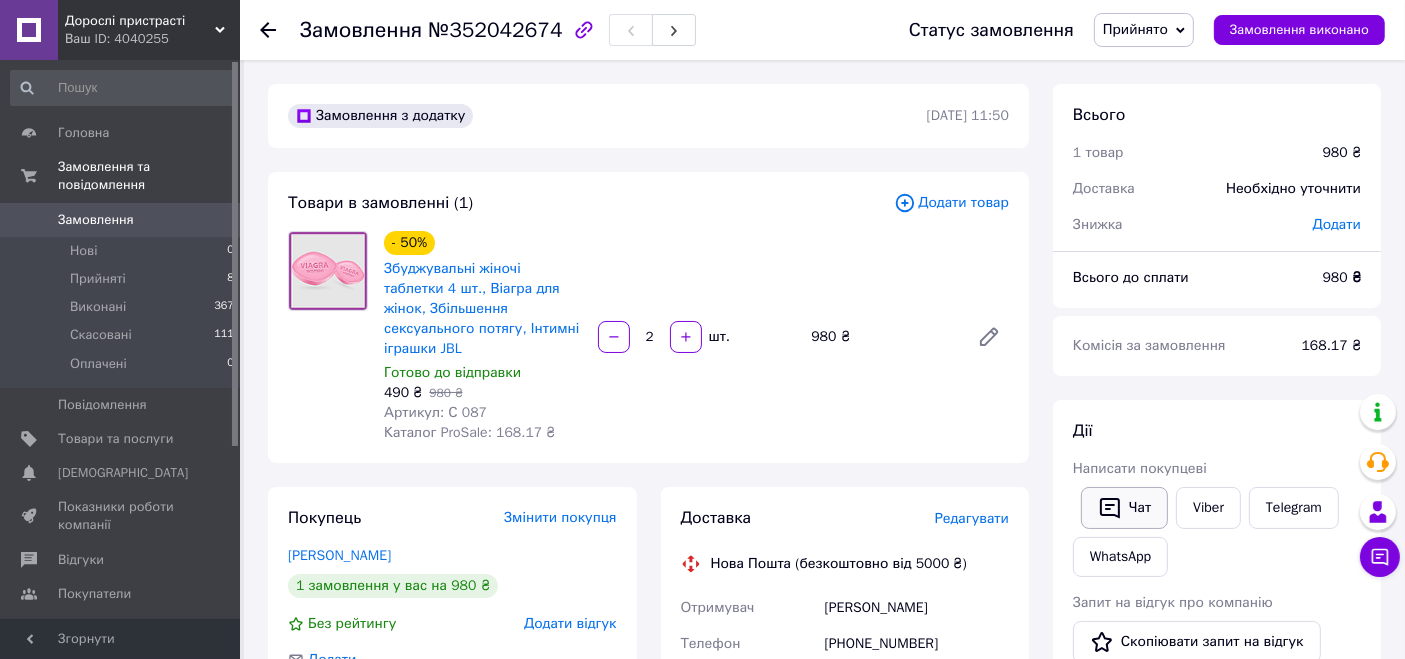click on "Чат" at bounding box center (1124, 508) 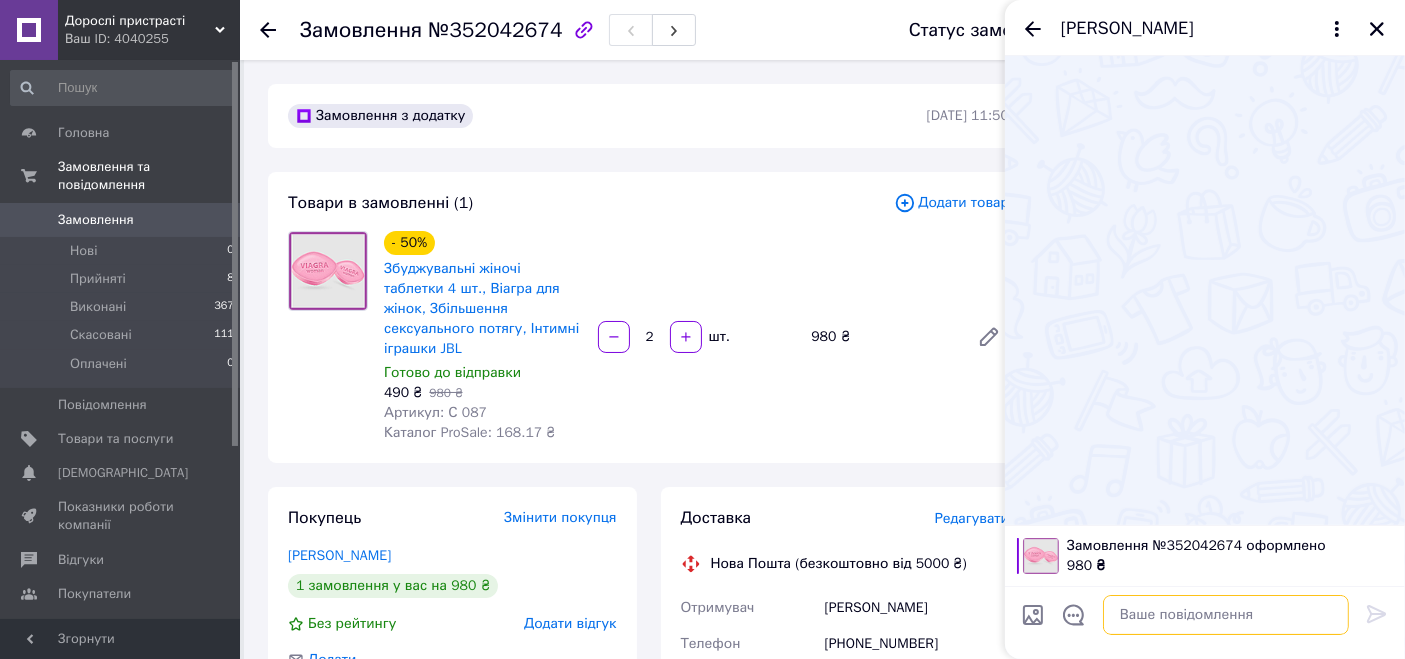 click at bounding box center [1226, 615] 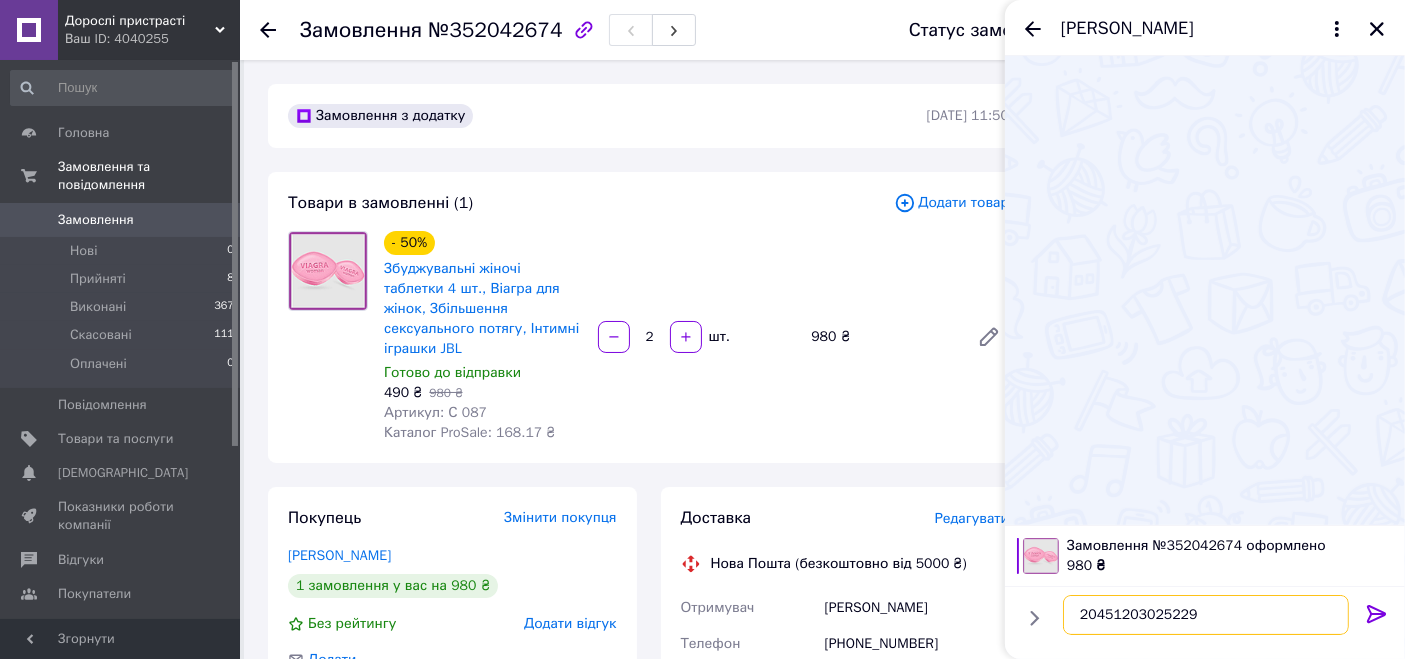 click on "20451203025229" at bounding box center (1206, 615) 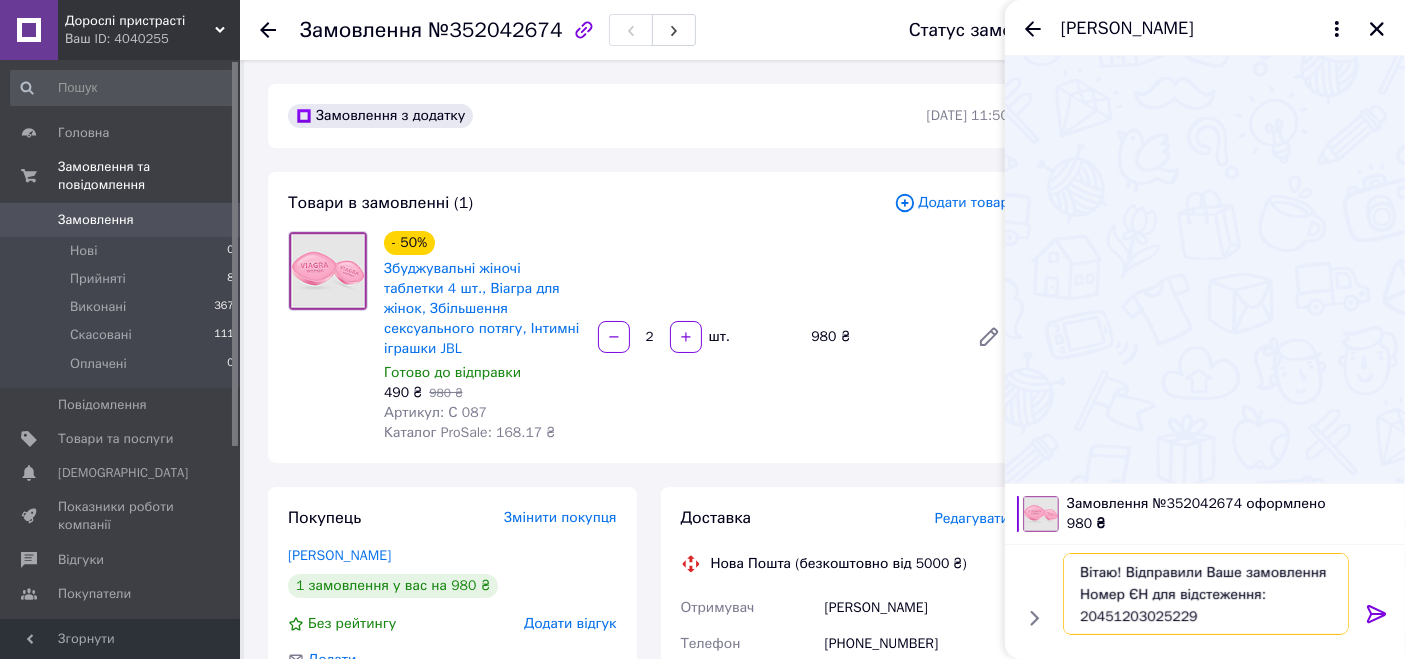 type on "Вітаю! Відправили Ваше замовлення
Номер ЄН для відстеження: 20451203025229" 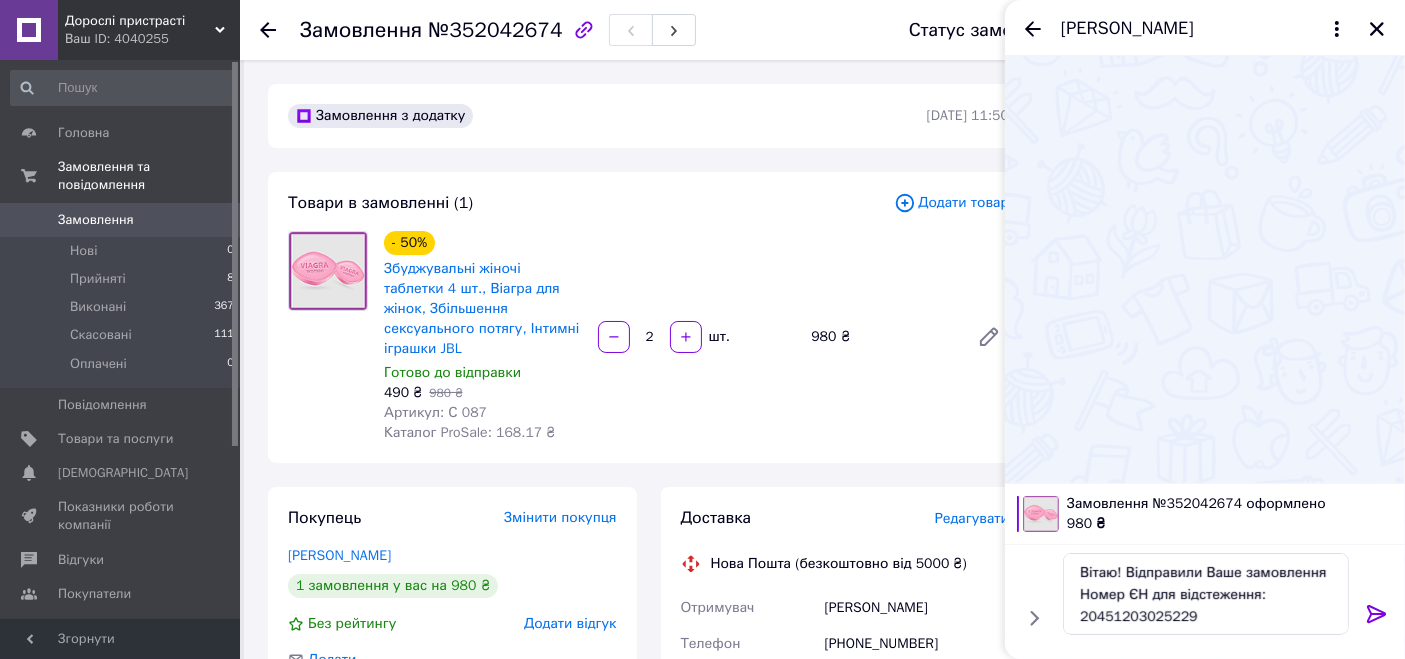 click 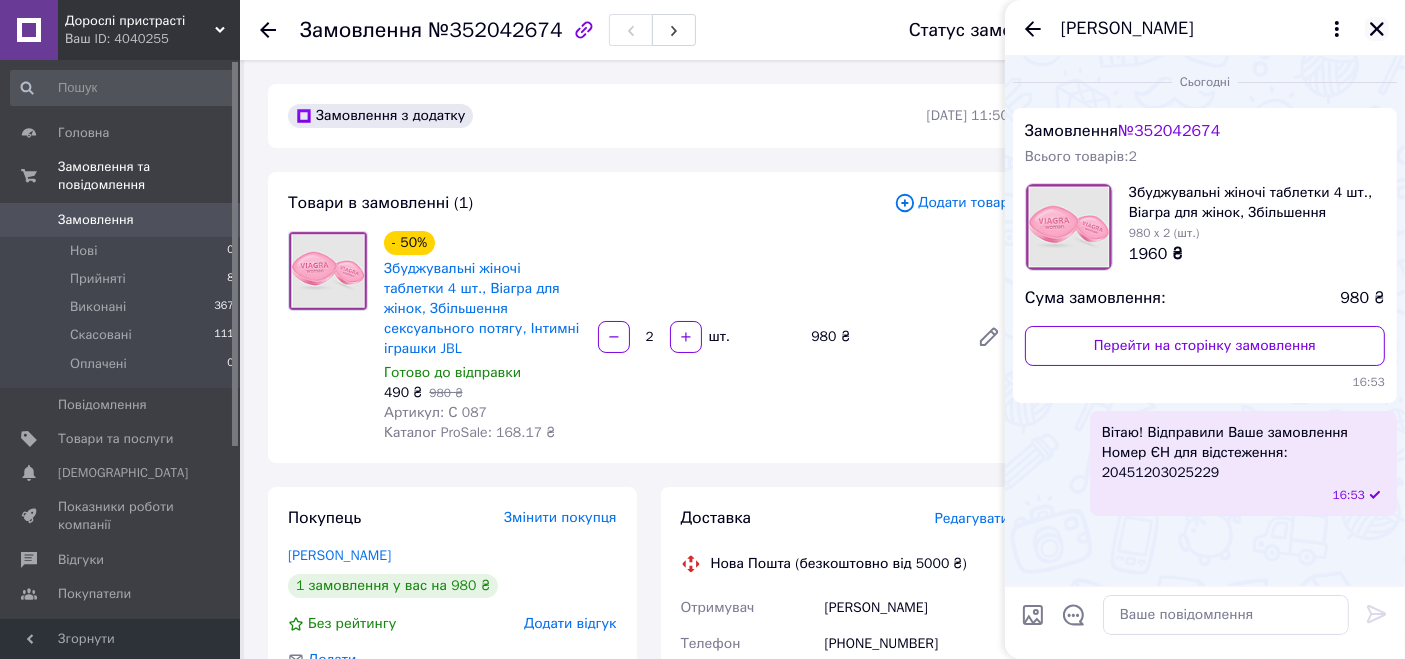 click 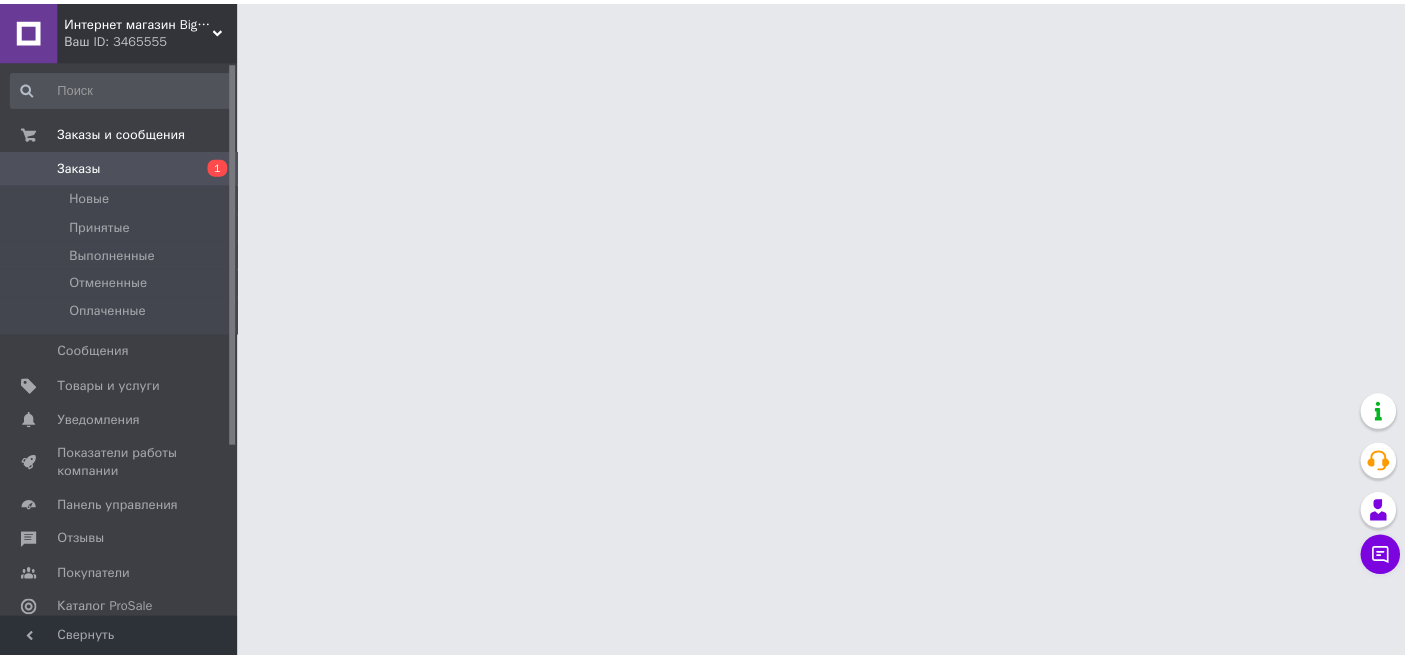 scroll, scrollTop: 0, scrollLeft: 0, axis: both 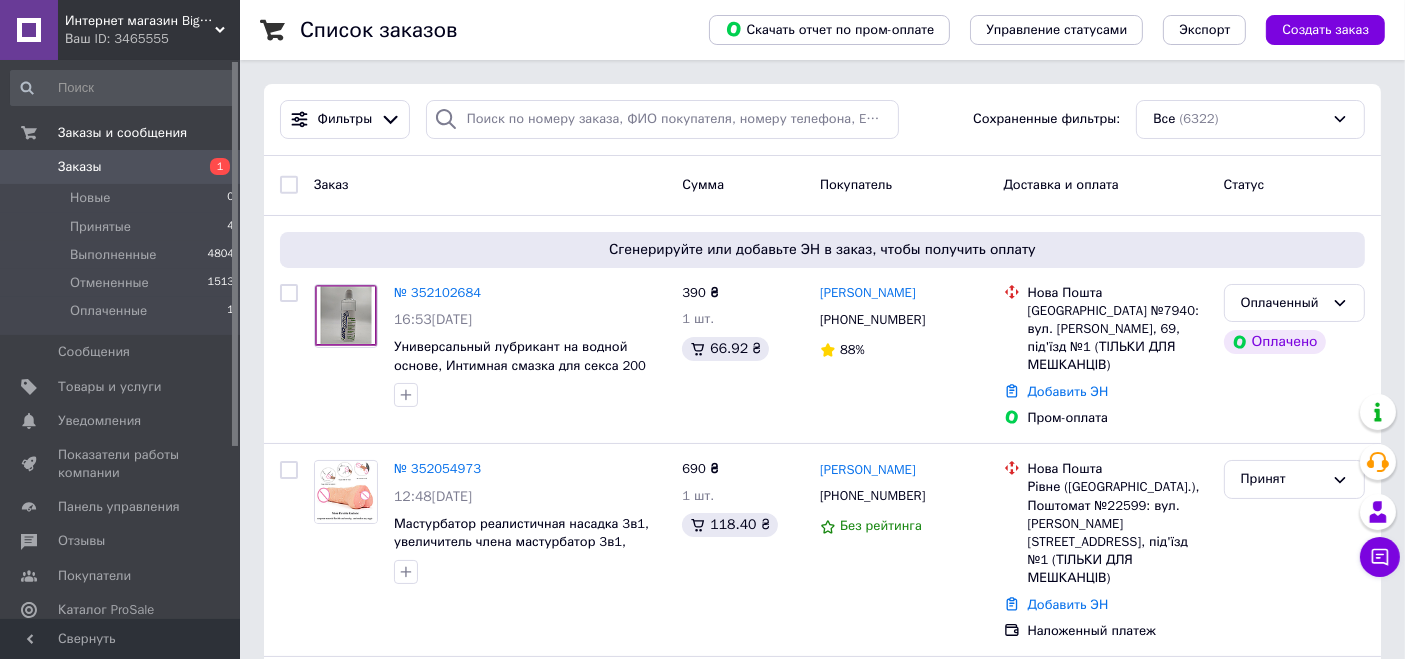click on "1" at bounding box center (212, 167) 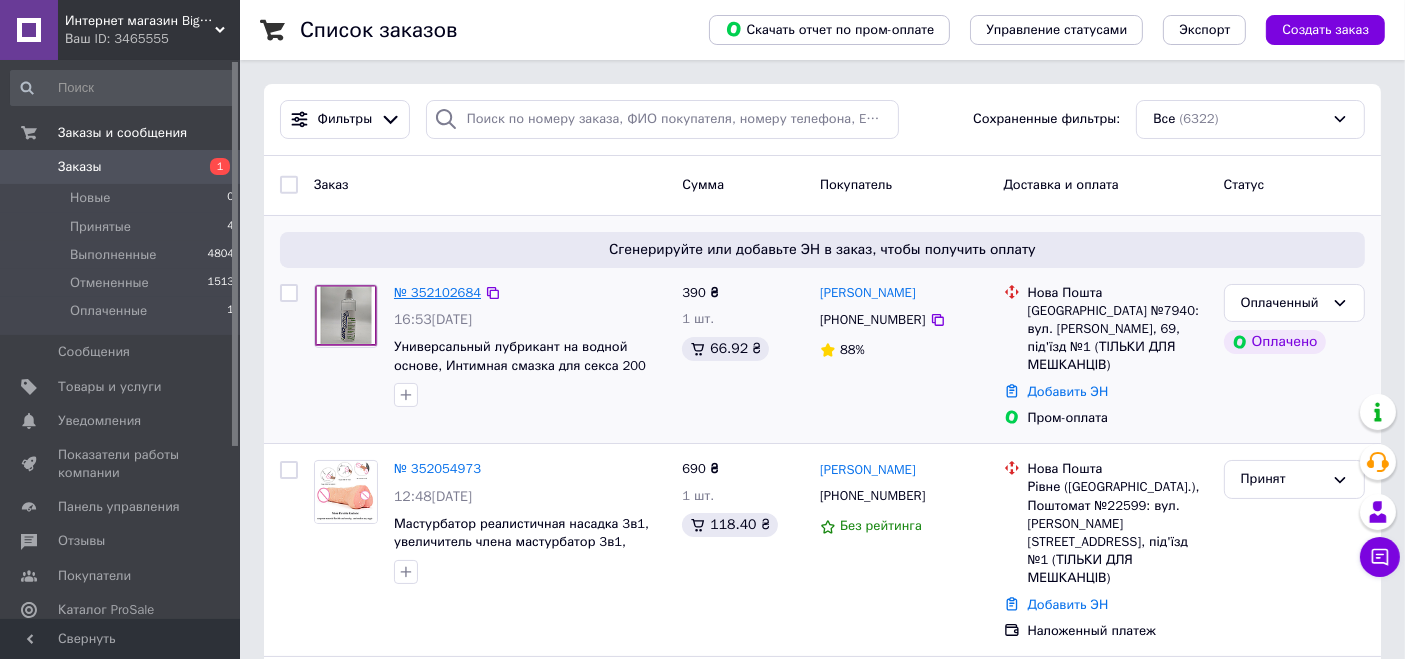 click on "№ 352102684" at bounding box center (437, 292) 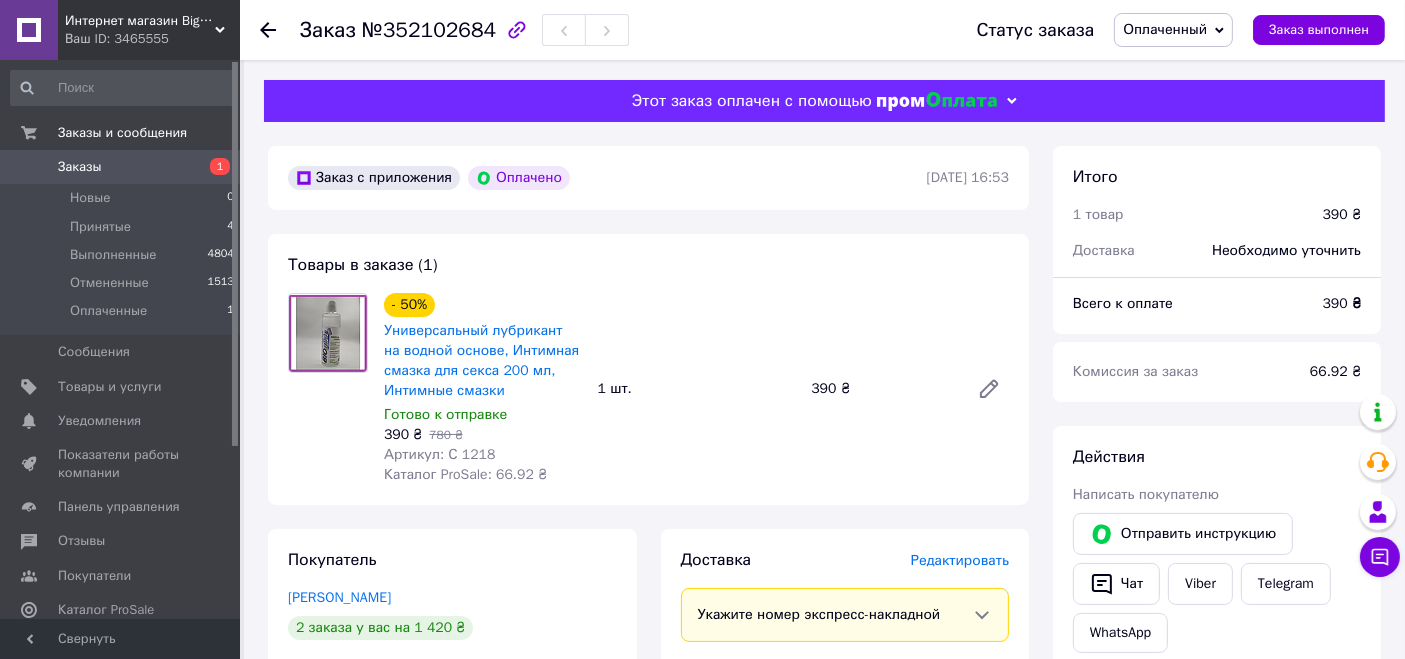 click on "Оплаченный" at bounding box center (1165, 29) 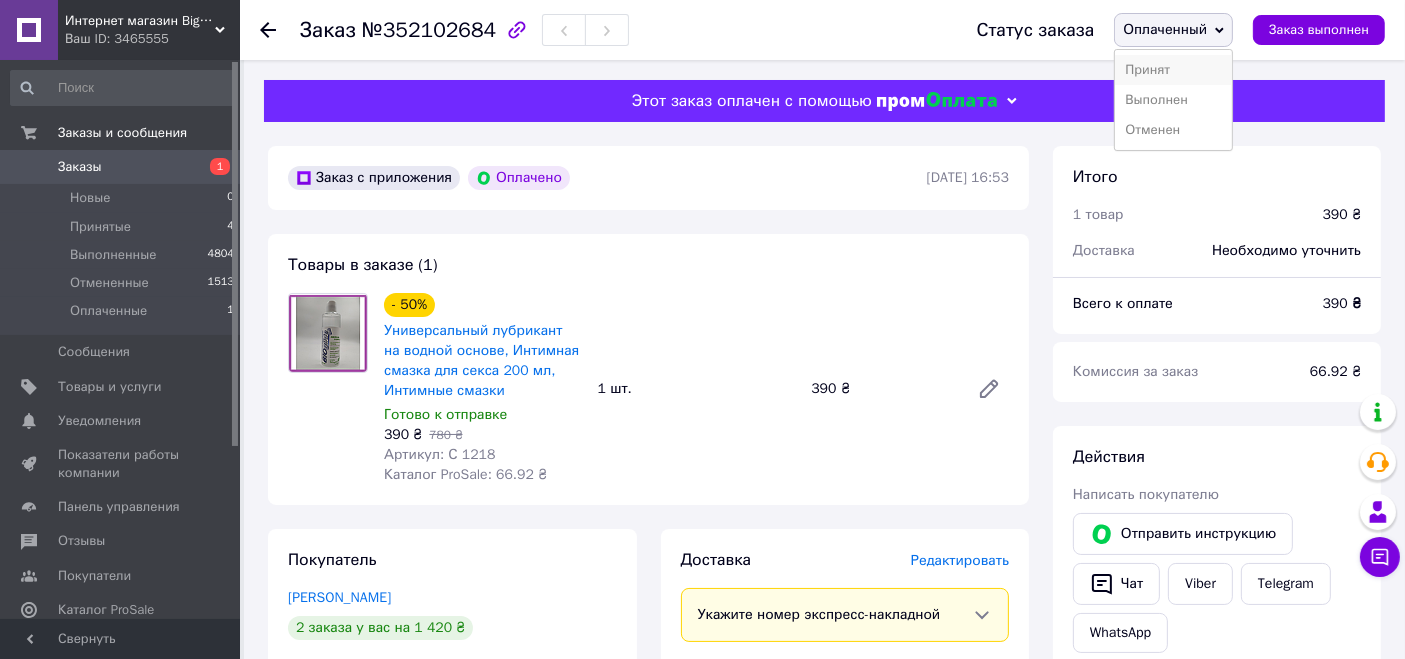 click on "Принят" at bounding box center [1173, 70] 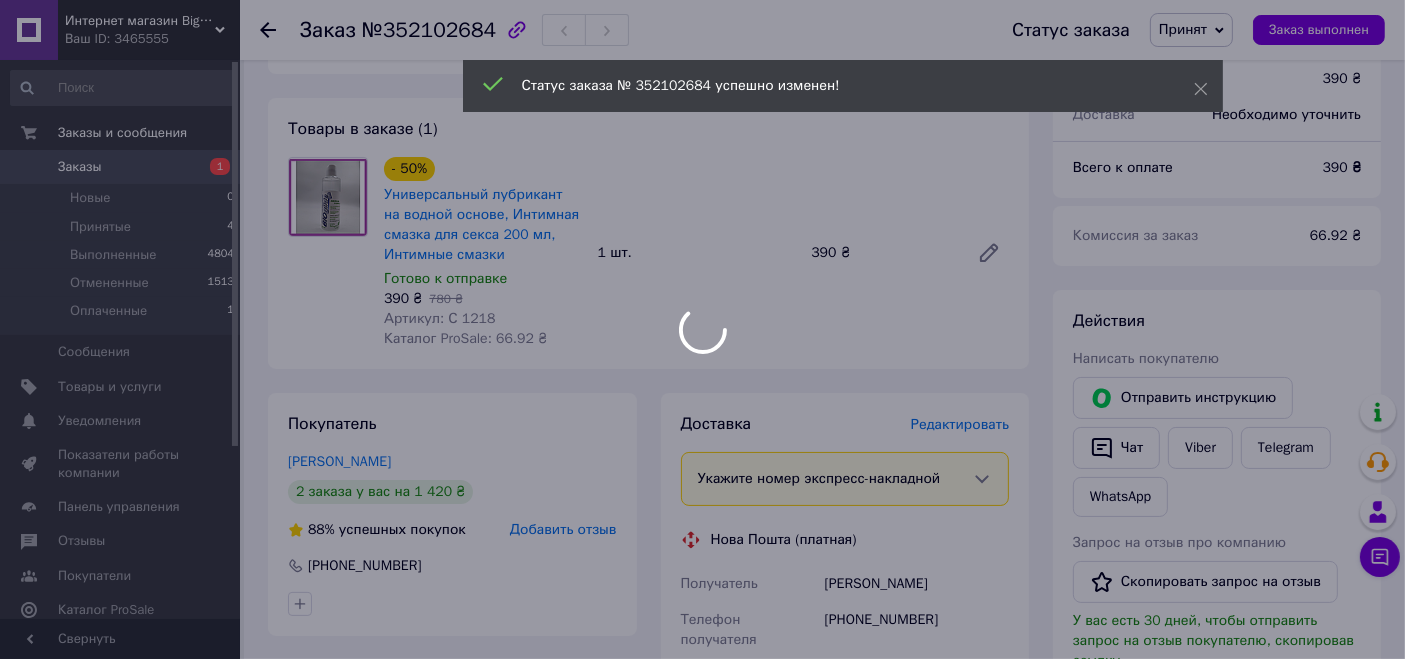 scroll, scrollTop: 222, scrollLeft: 0, axis: vertical 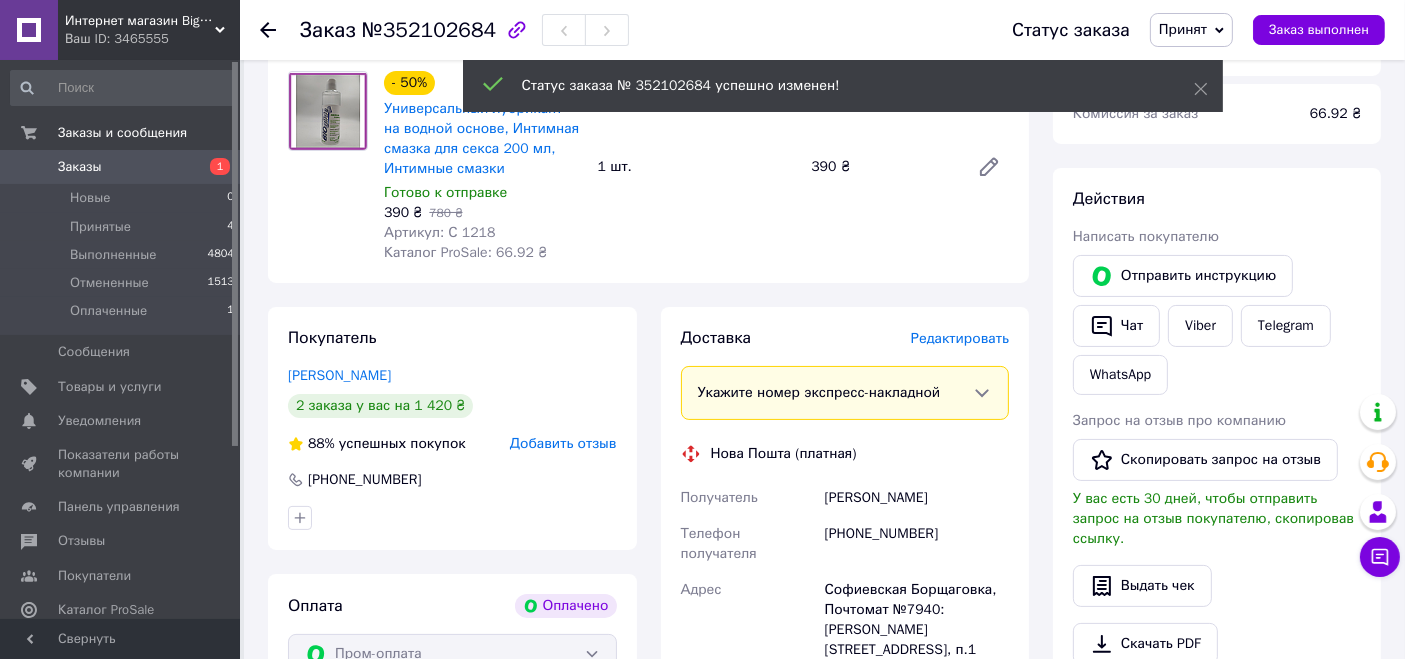 click on "Андреєв Георгій" at bounding box center [917, 498] 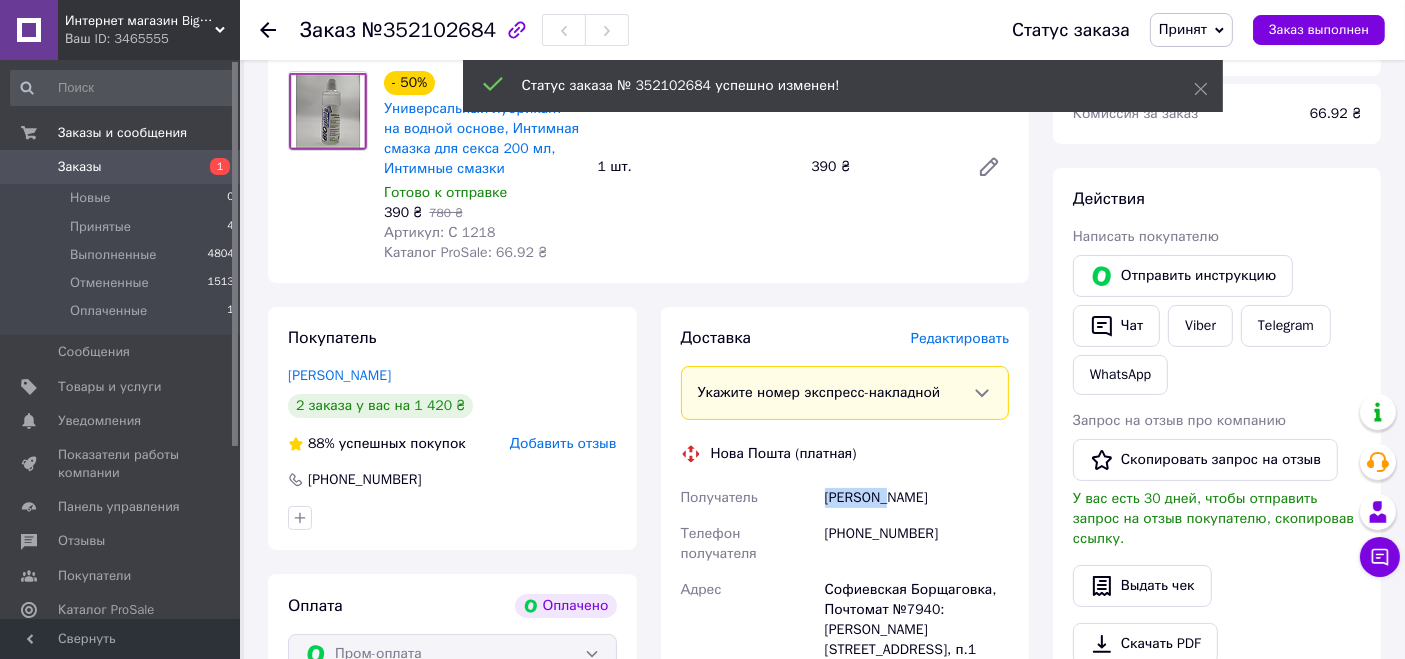click on "Андреєв Георгій" at bounding box center (917, 498) 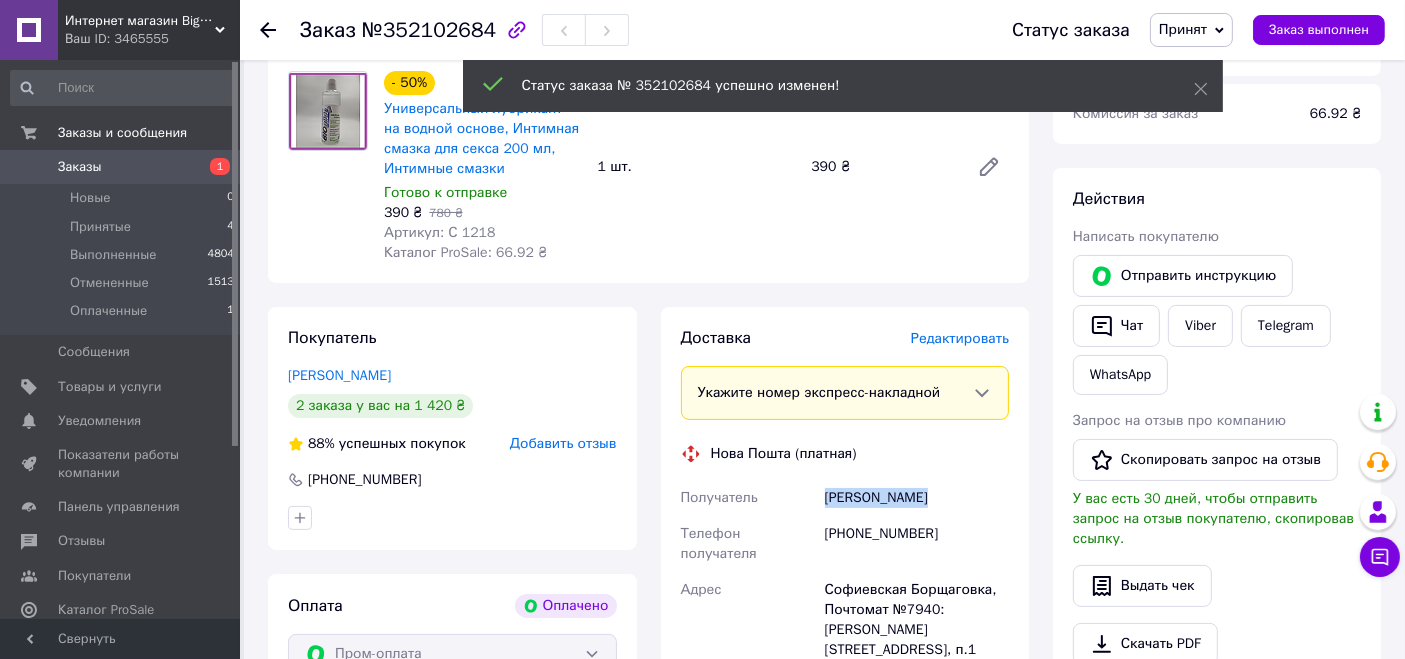 click on "Андреєв Георгій" at bounding box center (917, 498) 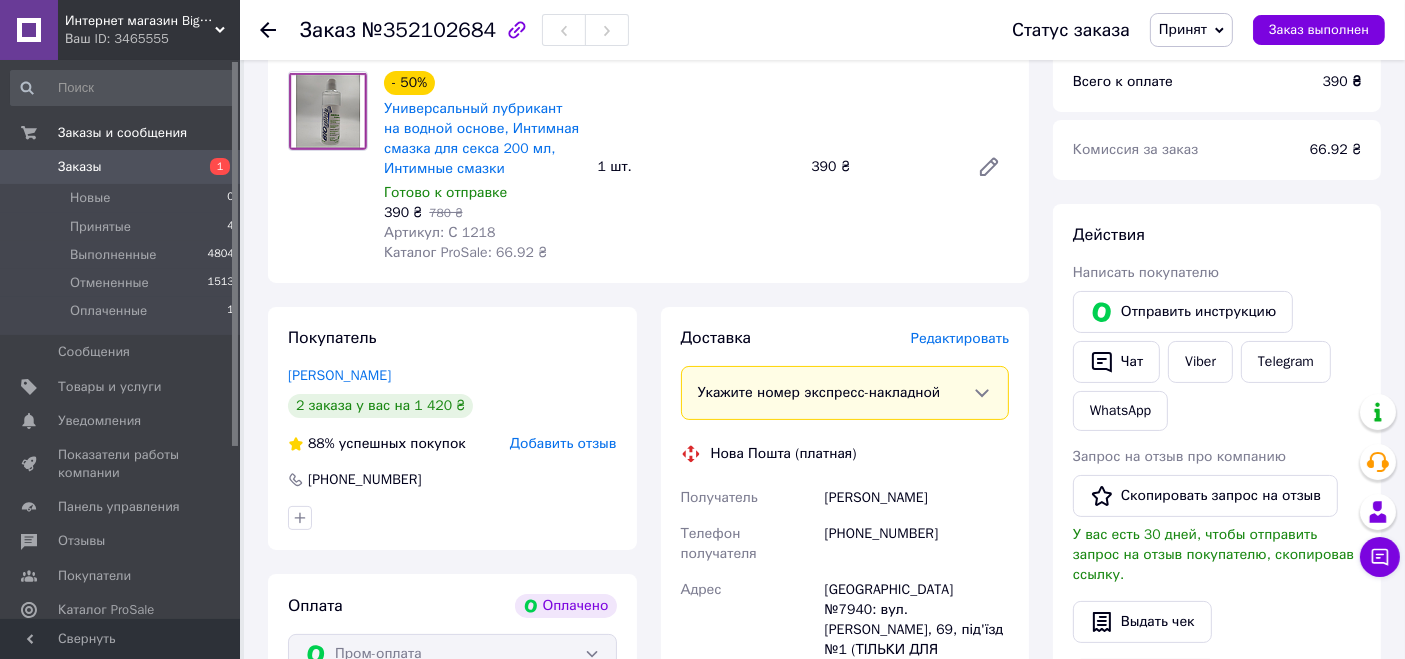 click on "№352102684" at bounding box center [429, 30] 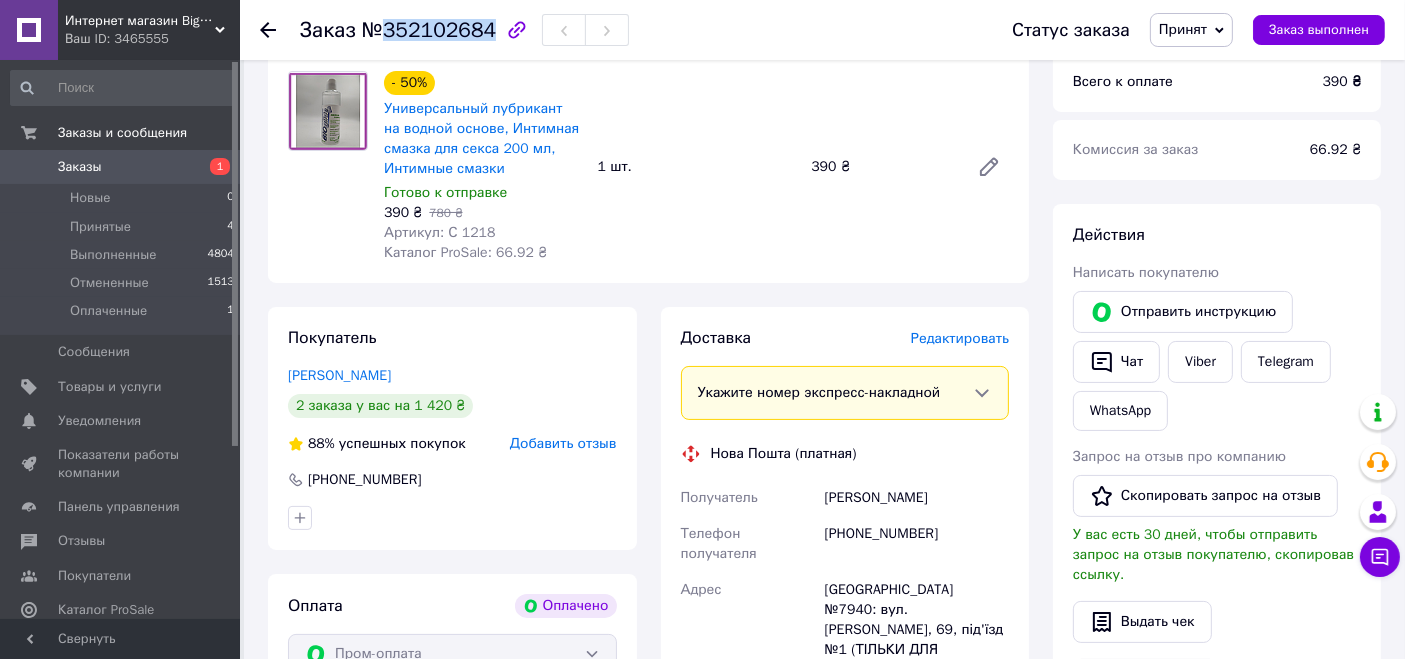 click on "№352102684" at bounding box center [429, 30] 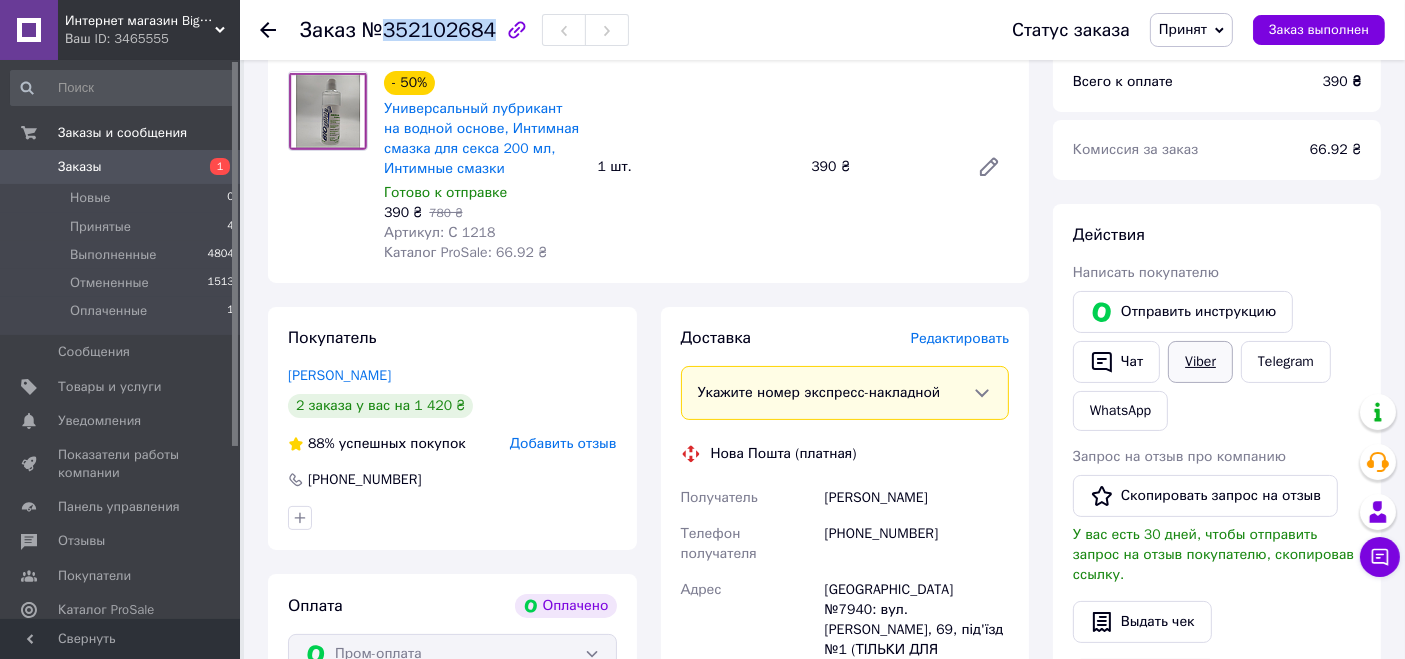 click on "Viber" at bounding box center [1200, 362] 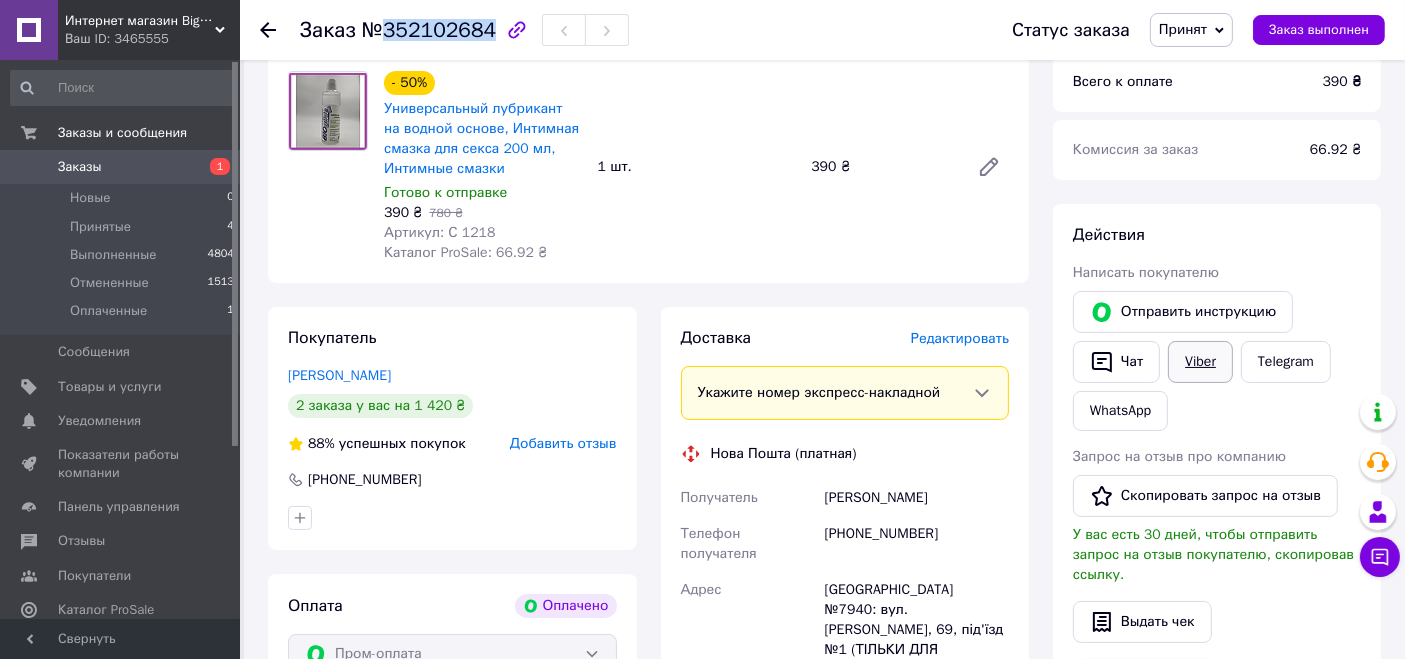 click on "Viber" at bounding box center [1200, 362] 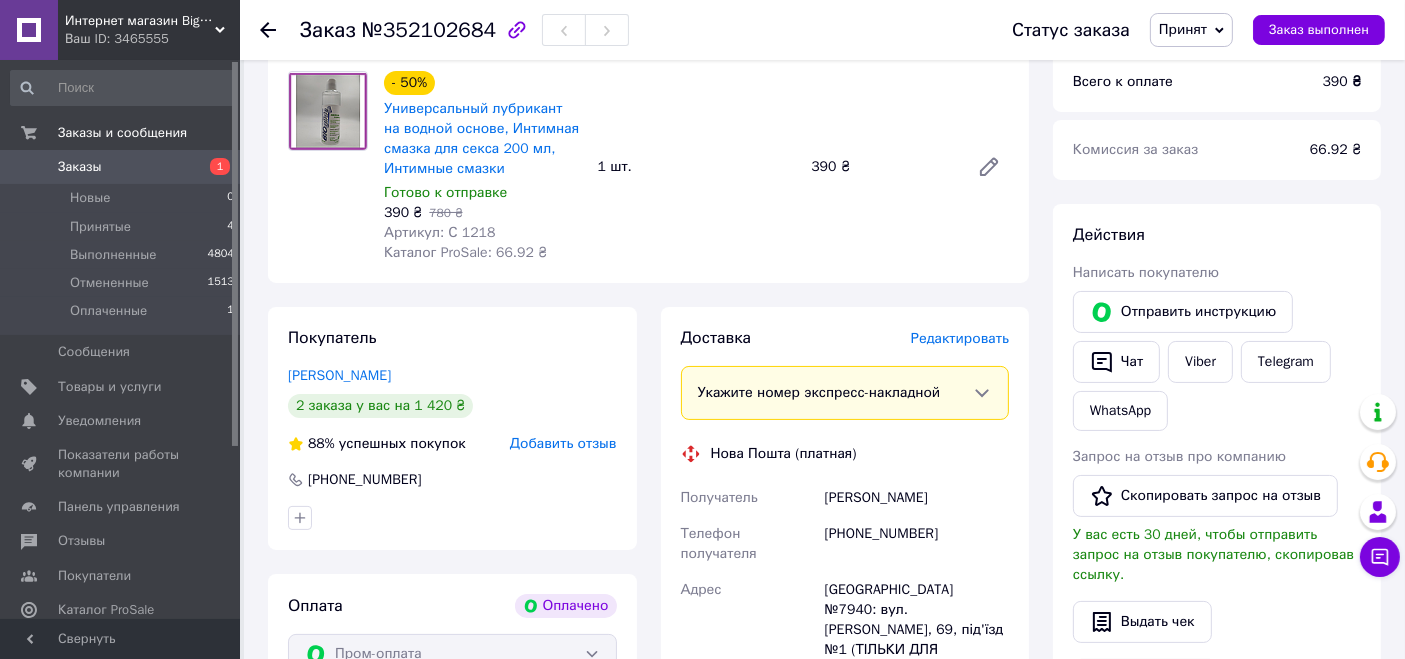 click on "Ваш ID: 3465555" at bounding box center (152, 39) 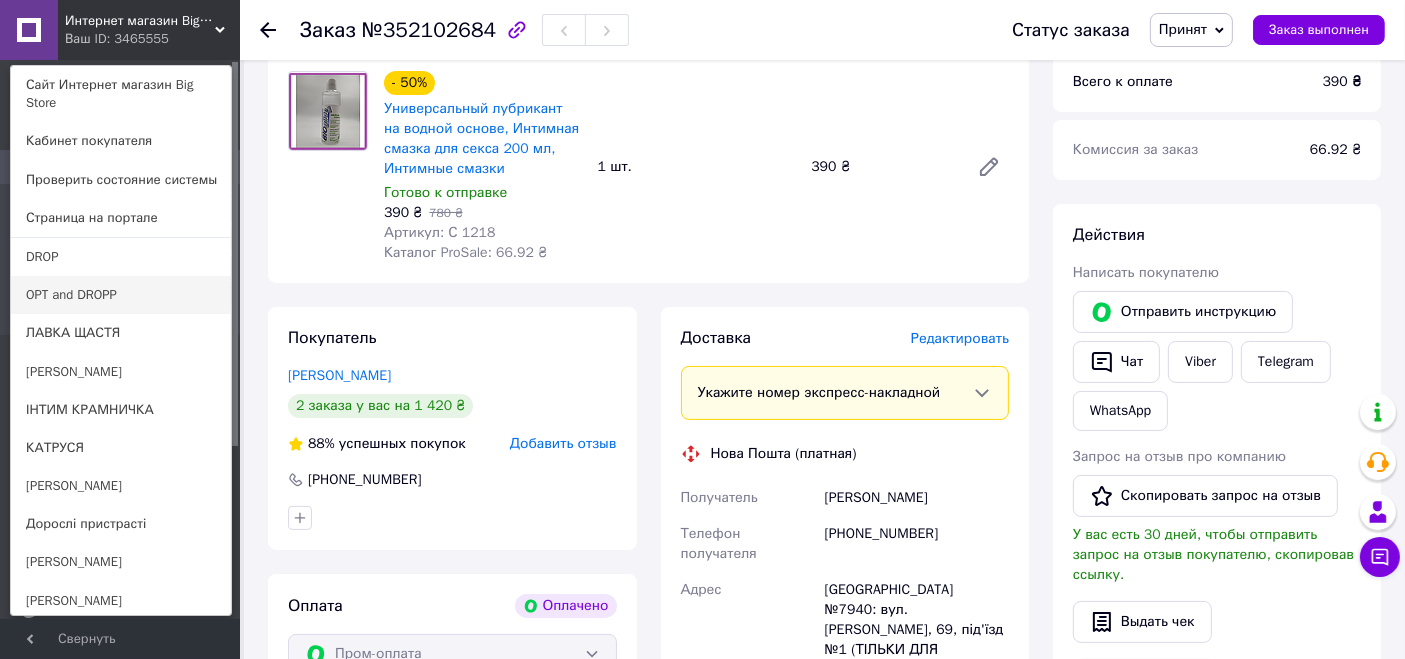 scroll, scrollTop: 195, scrollLeft: 0, axis: vertical 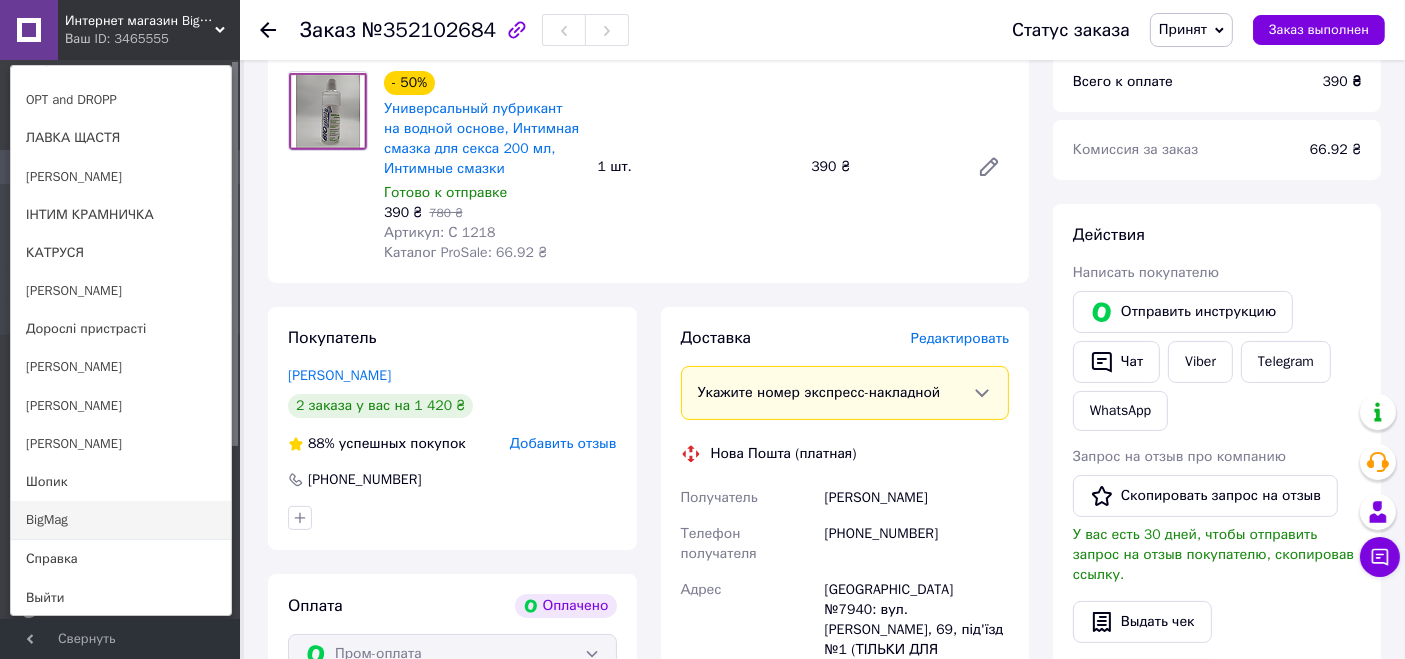 click on "BigMag" at bounding box center [121, 520] 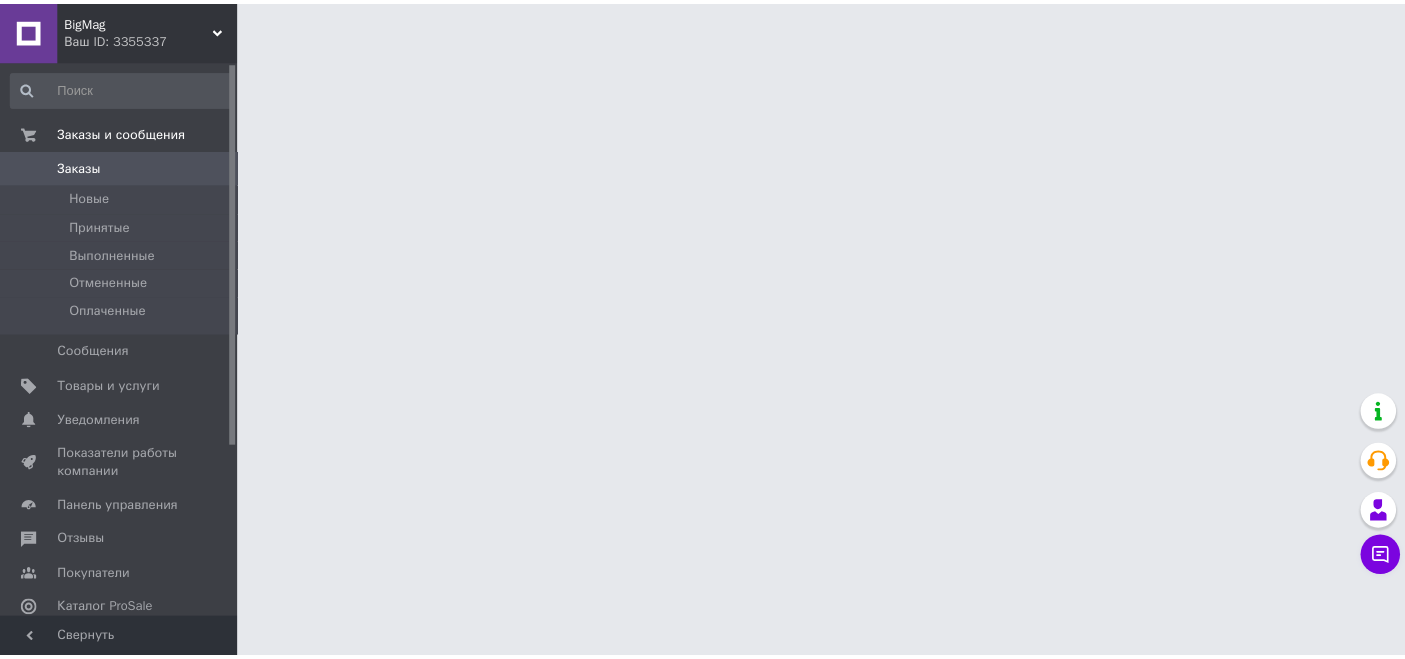 scroll, scrollTop: 0, scrollLeft: 0, axis: both 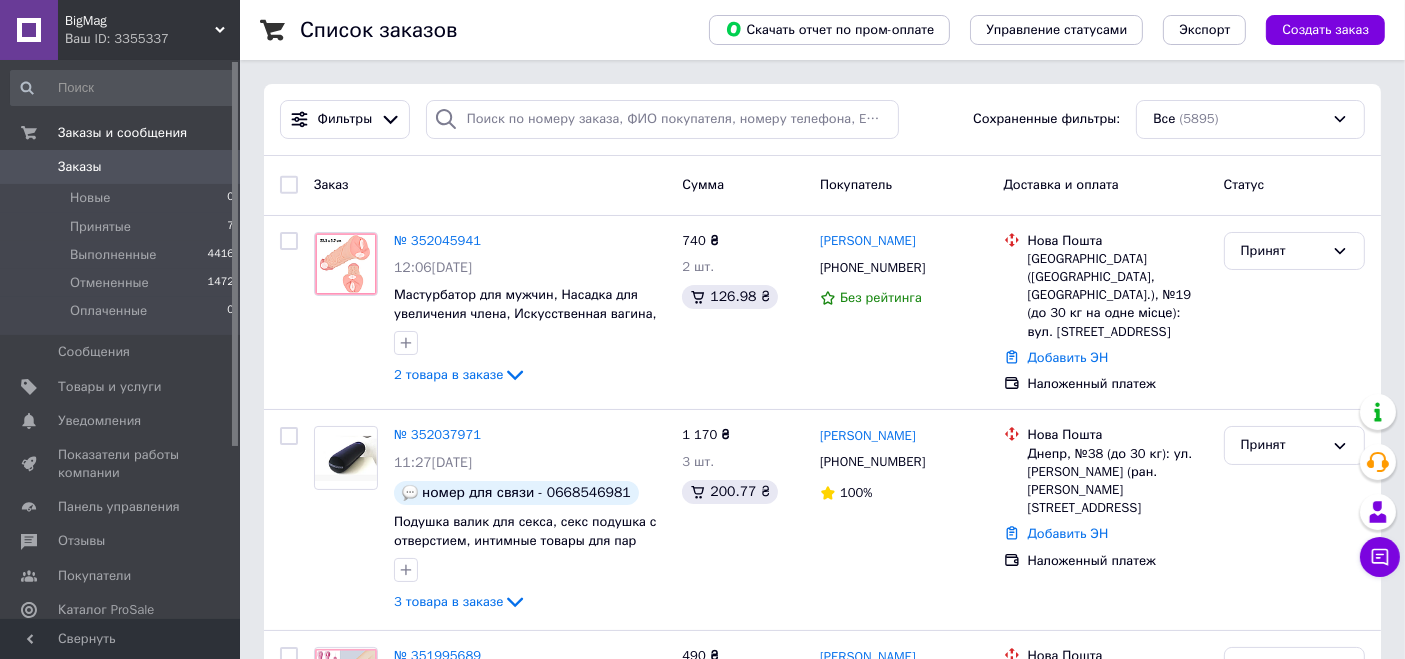 click on "Ваш ID: 3355337" at bounding box center (152, 39) 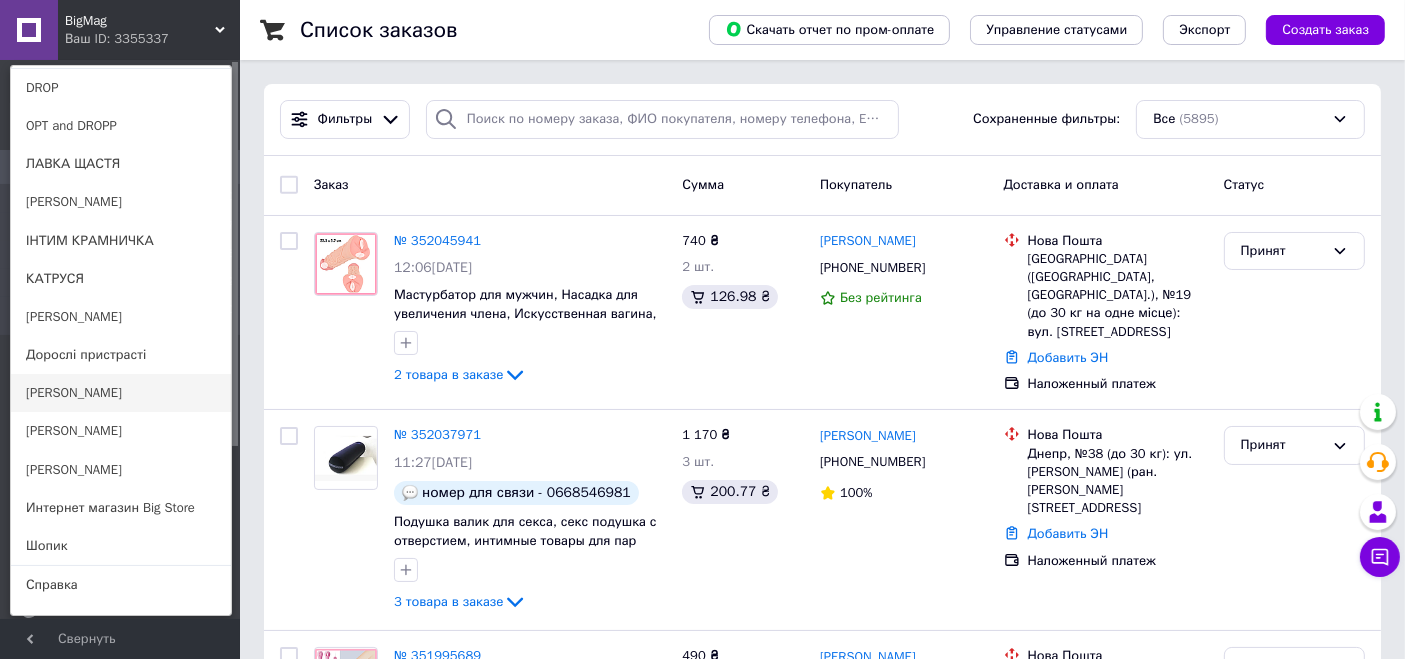 scroll, scrollTop: 177, scrollLeft: 0, axis: vertical 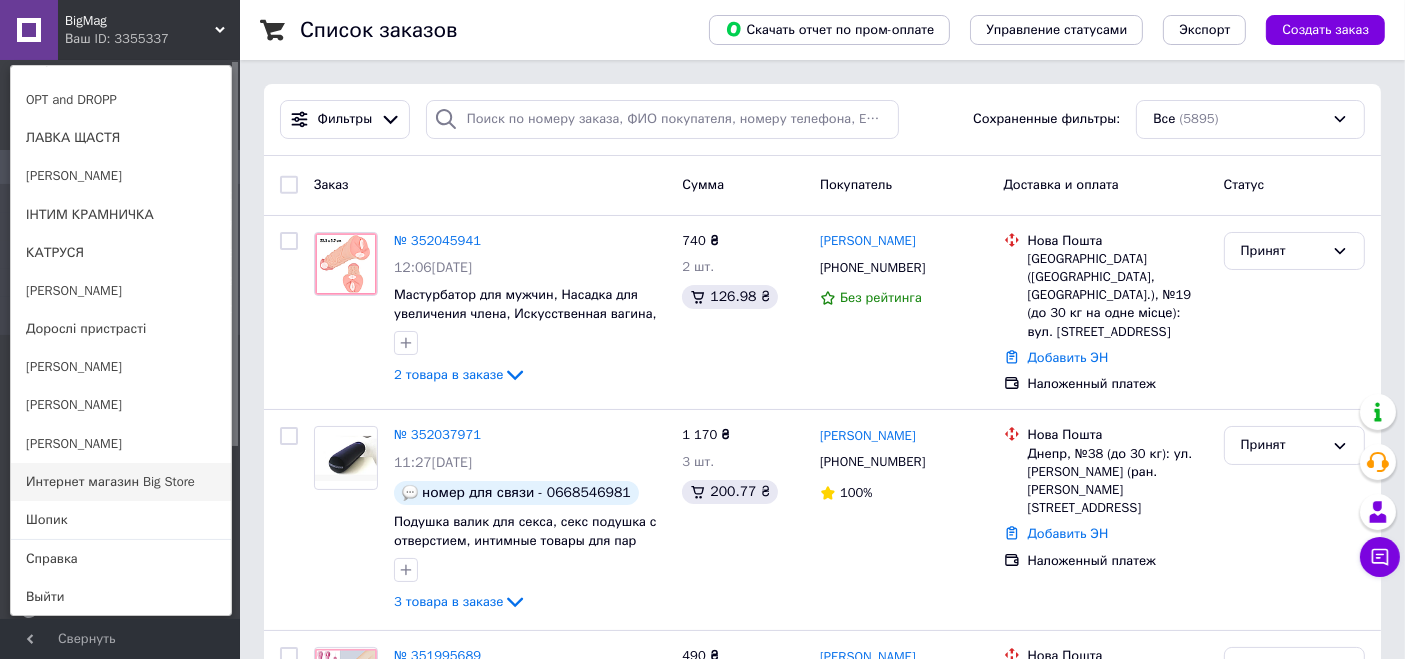 click on "Интернет магазин Big Store" at bounding box center (121, 482) 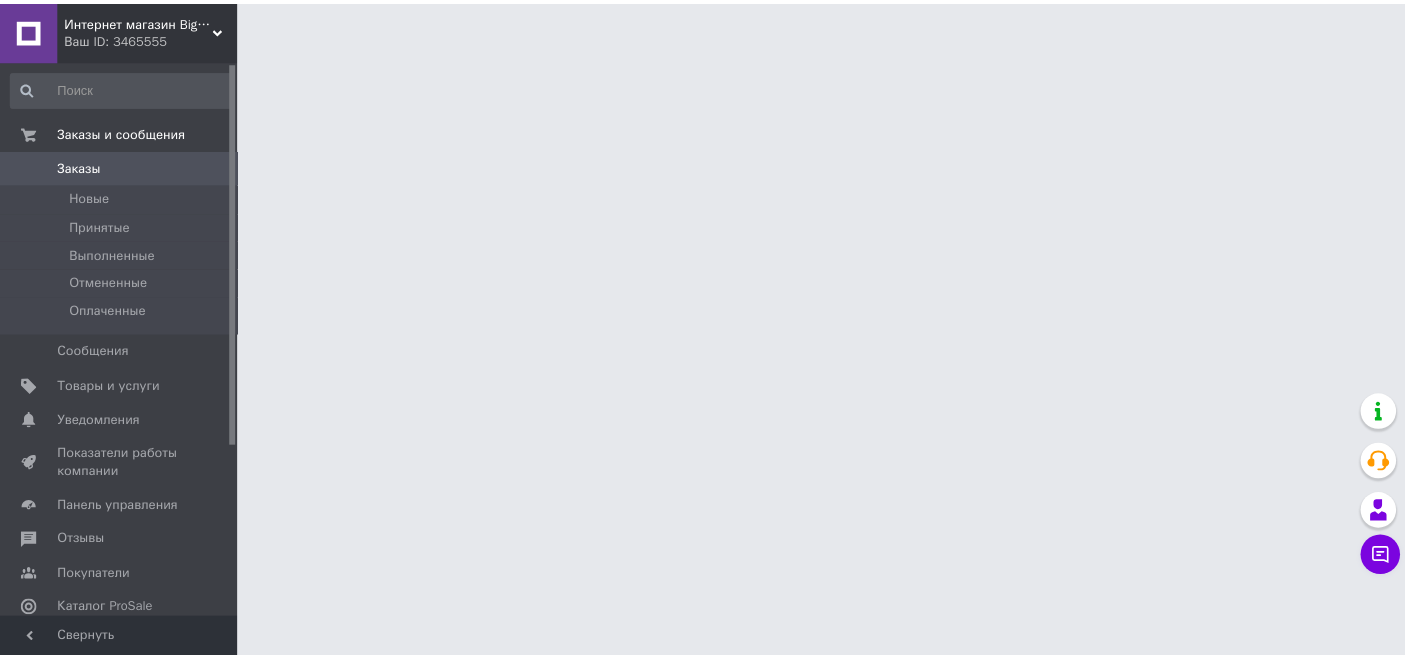 scroll, scrollTop: 0, scrollLeft: 0, axis: both 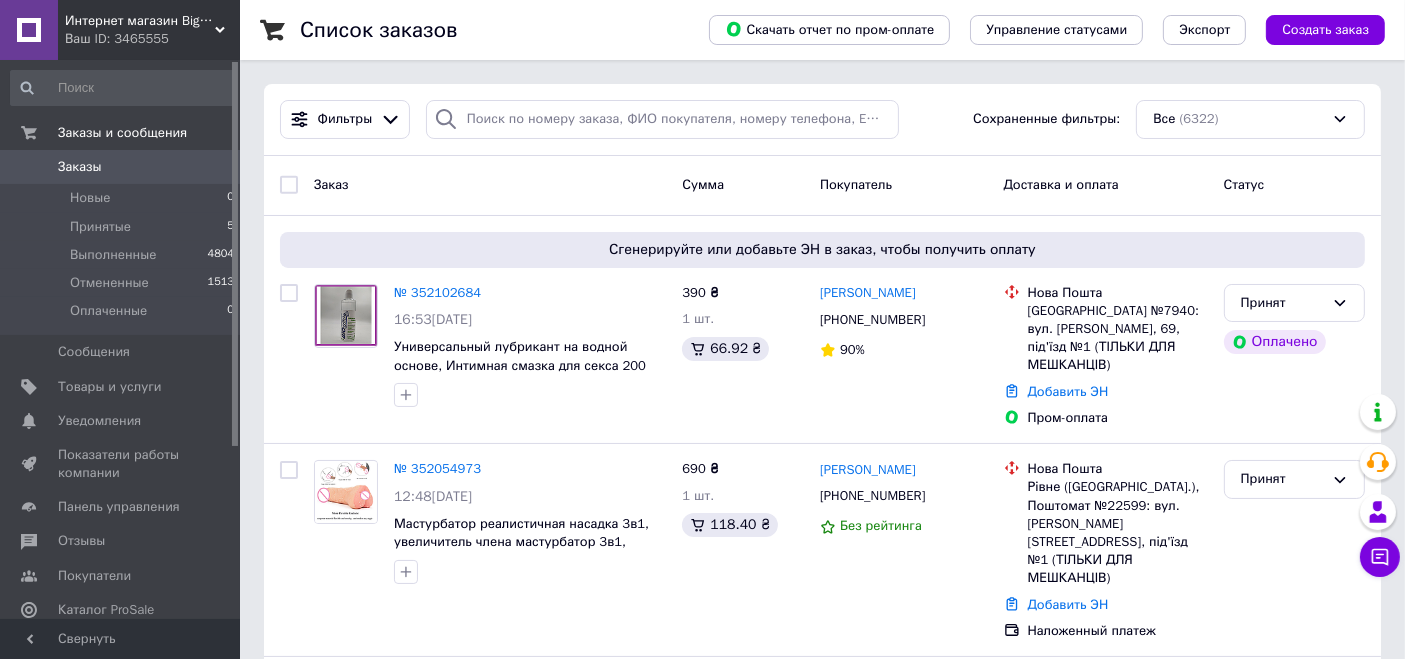click on "Интернет магазин Big Store" at bounding box center (140, 21) 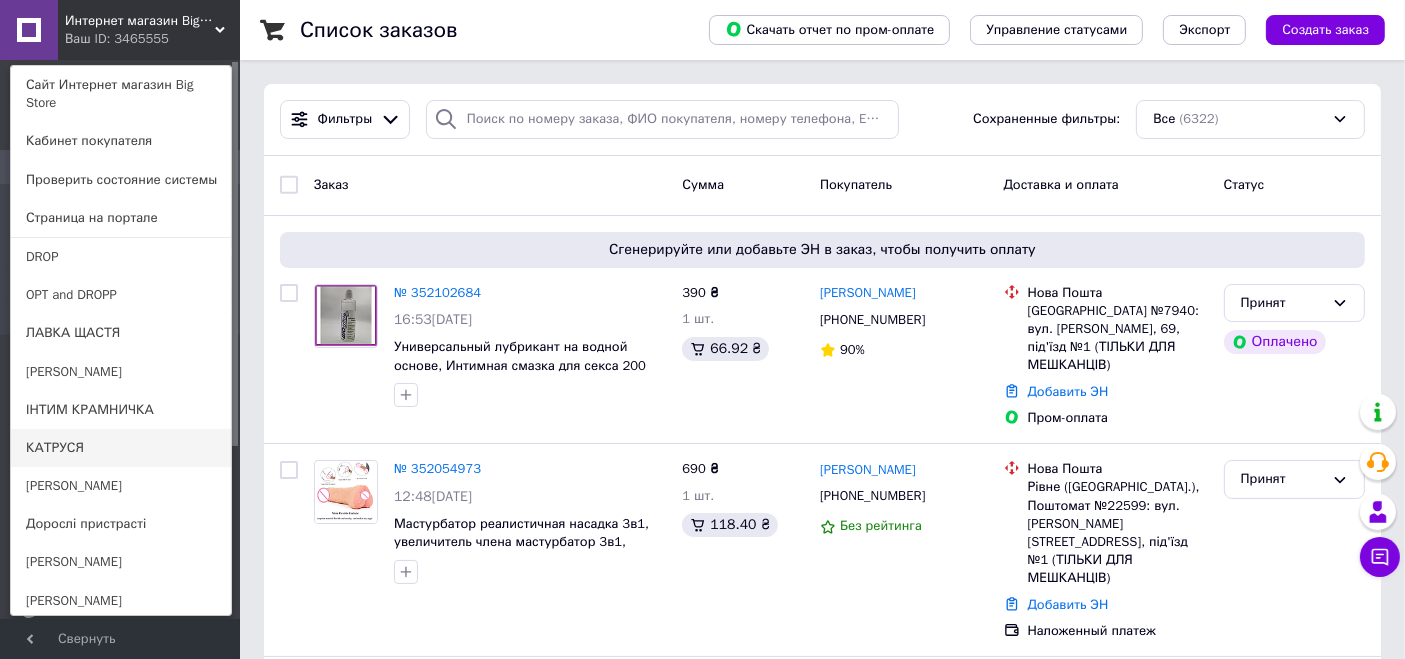 click on "КАТРУСЯ" at bounding box center (121, 448) 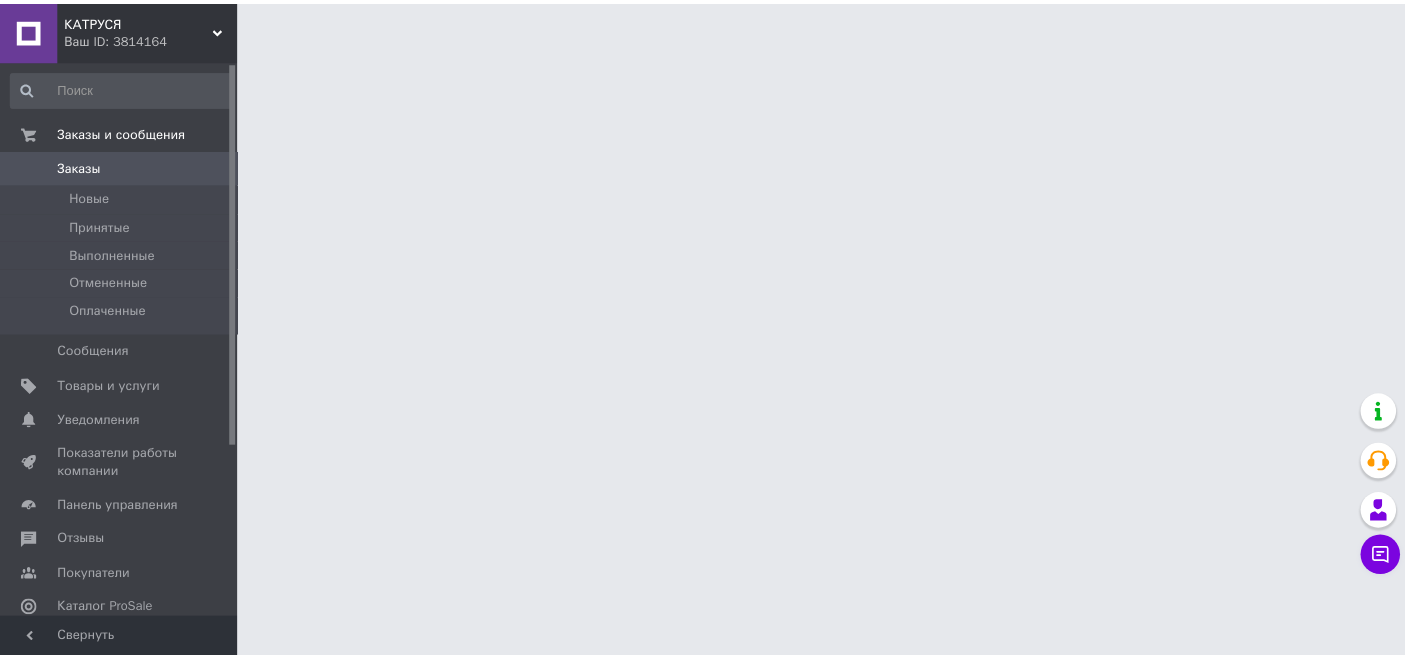 scroll, scrollTop: 0, scrollLeft: 0, axis: both 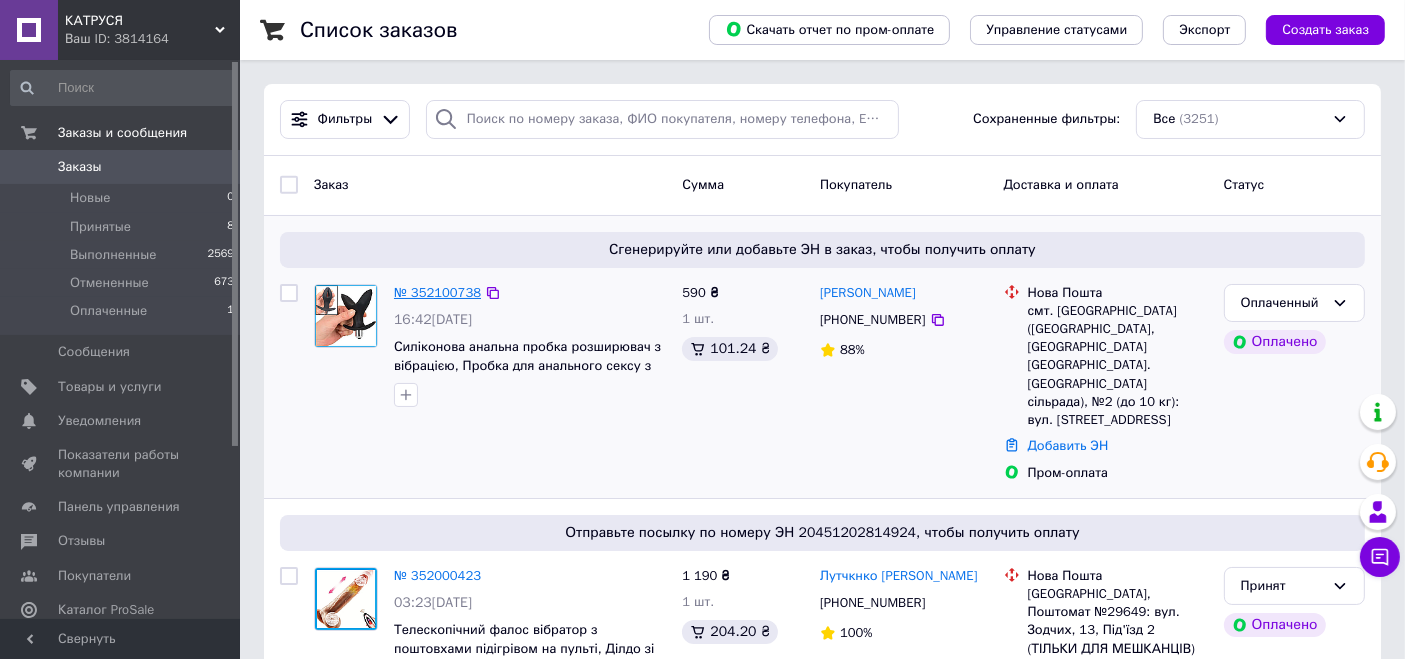 click on "№ 352100738" at bounding box center (437, 292) 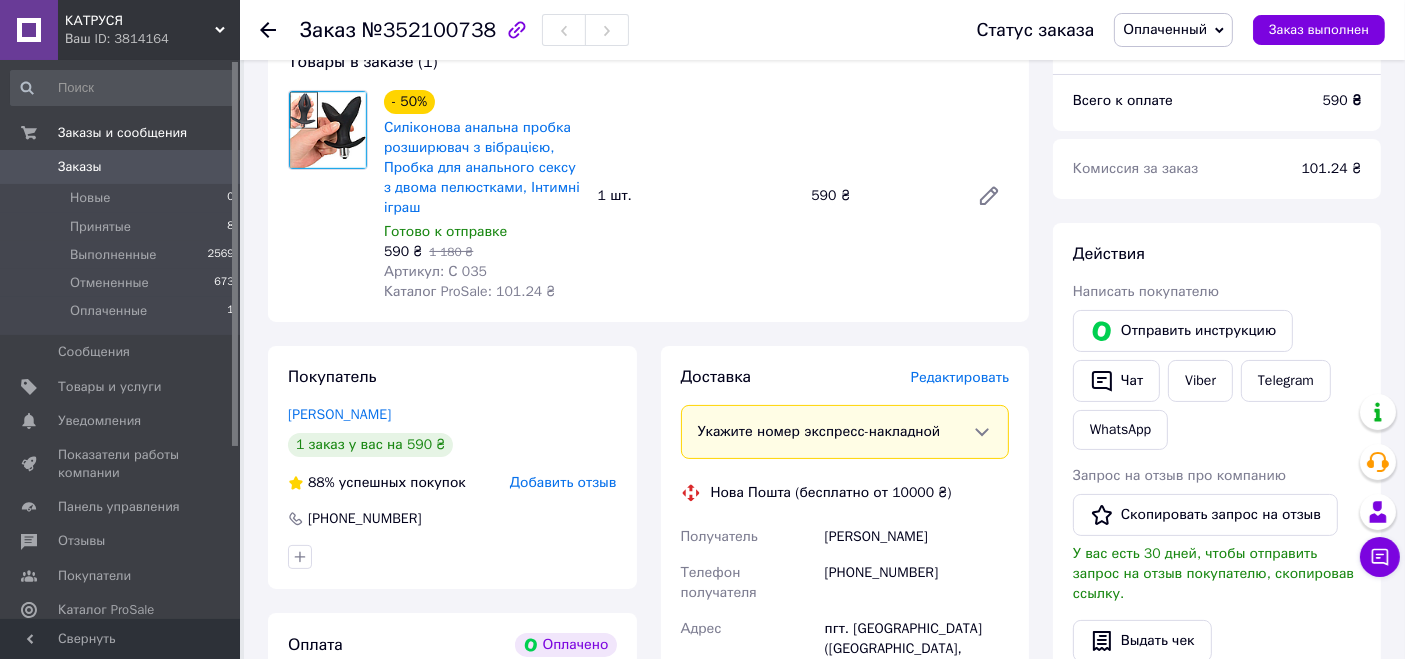 scroll, scrollTop: 222, scrollLeft: 0, axis: vertical 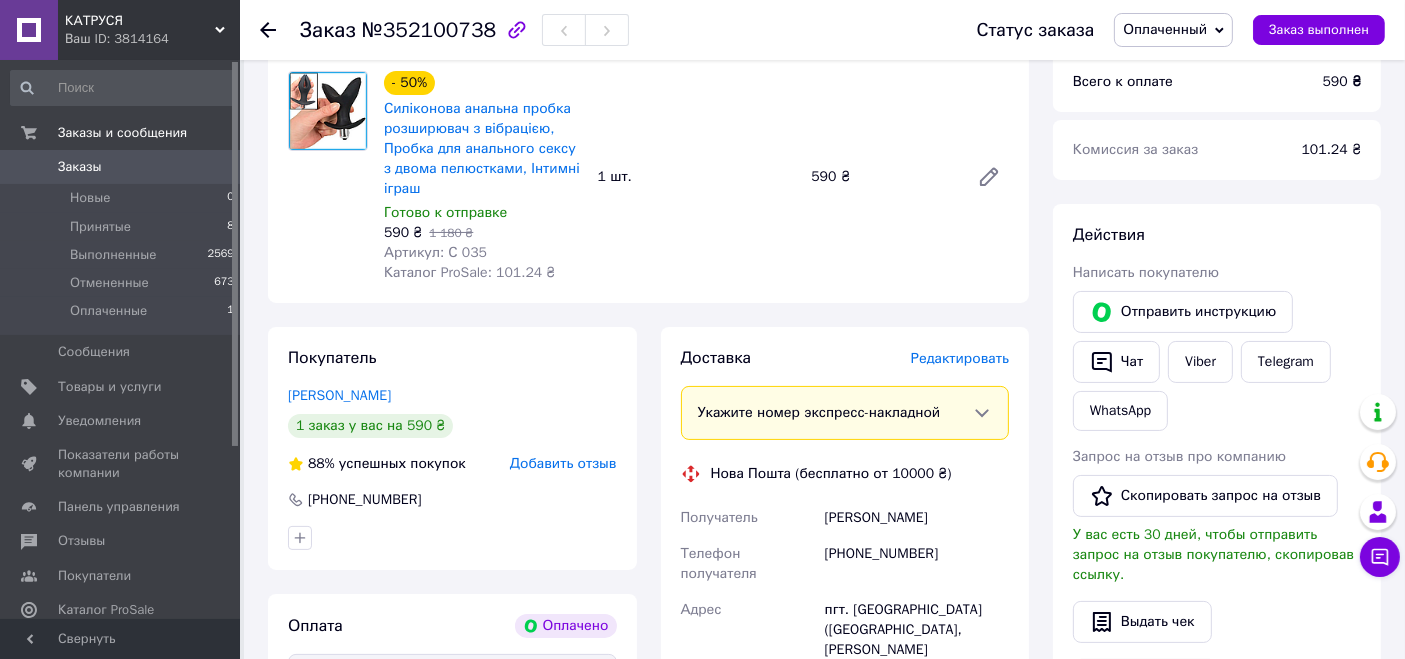 click on "[PERSON_NAME]" at bounding box center (917, 518) 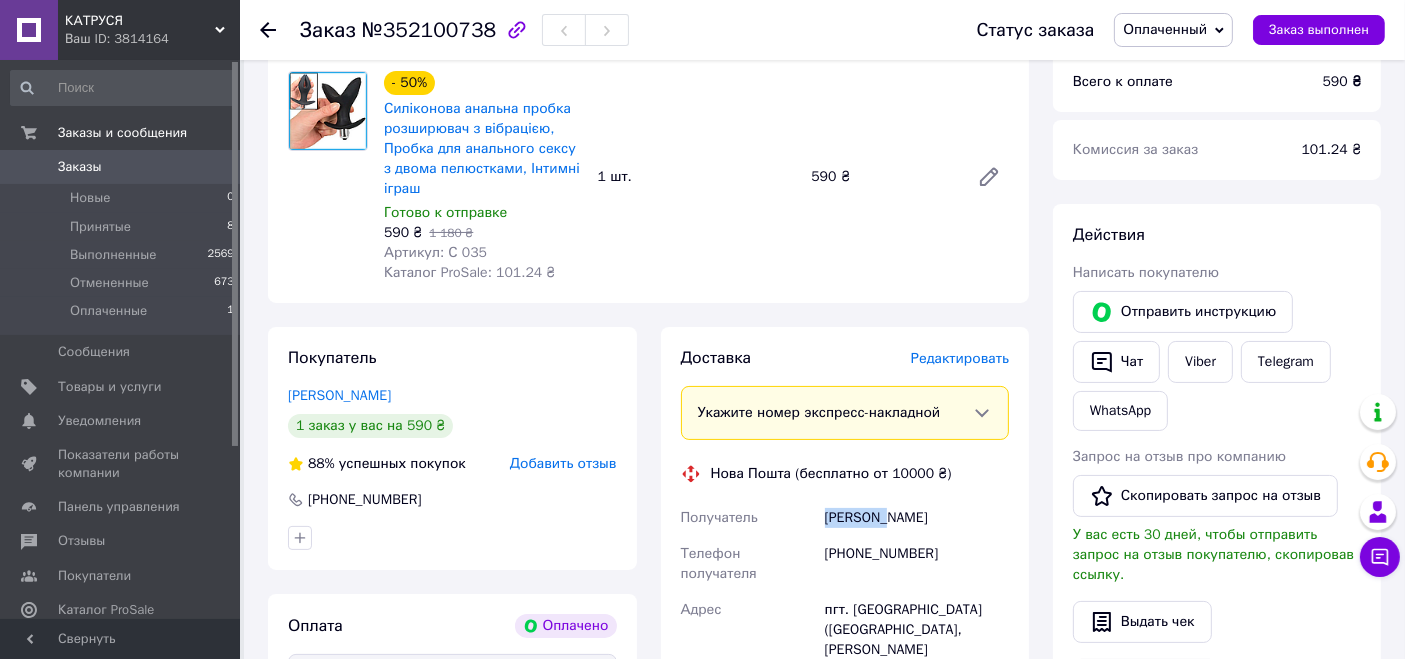 click on "[PERSON_NAME]" at bounding box center (917, 518) 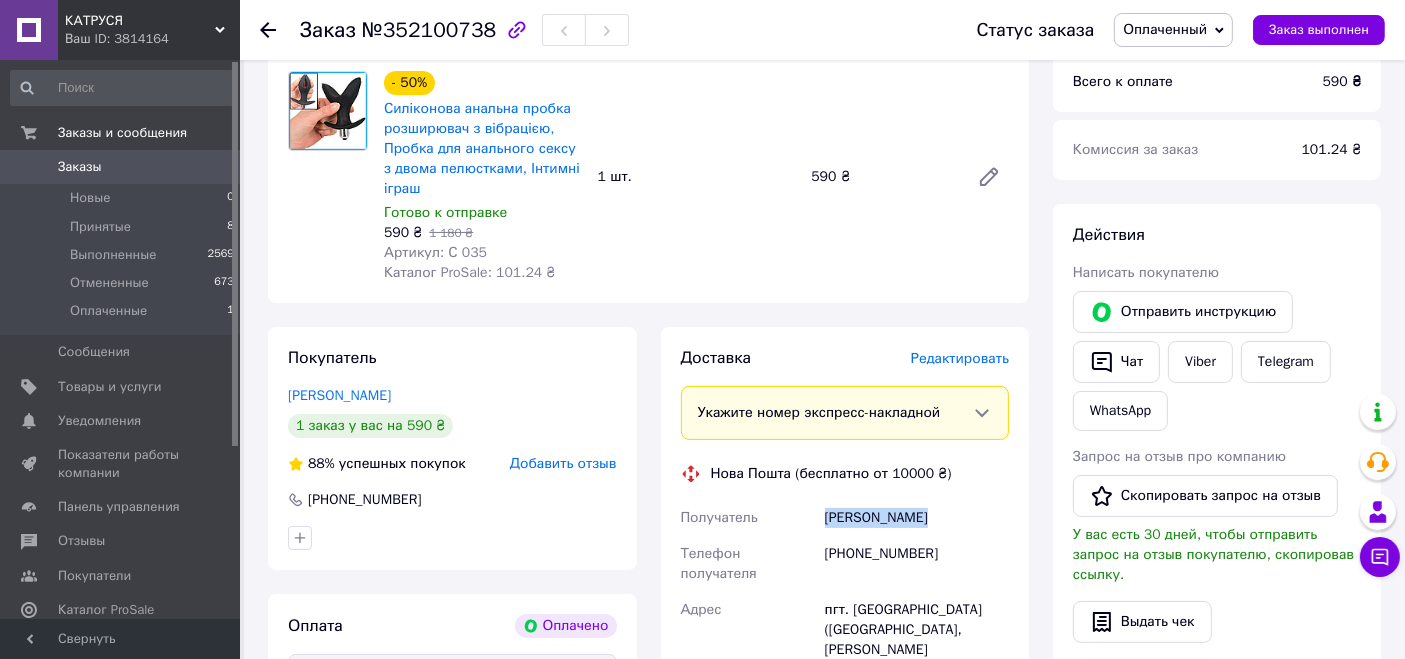 click on "[PERSON_NAME]" at bounding box center (917, 518) 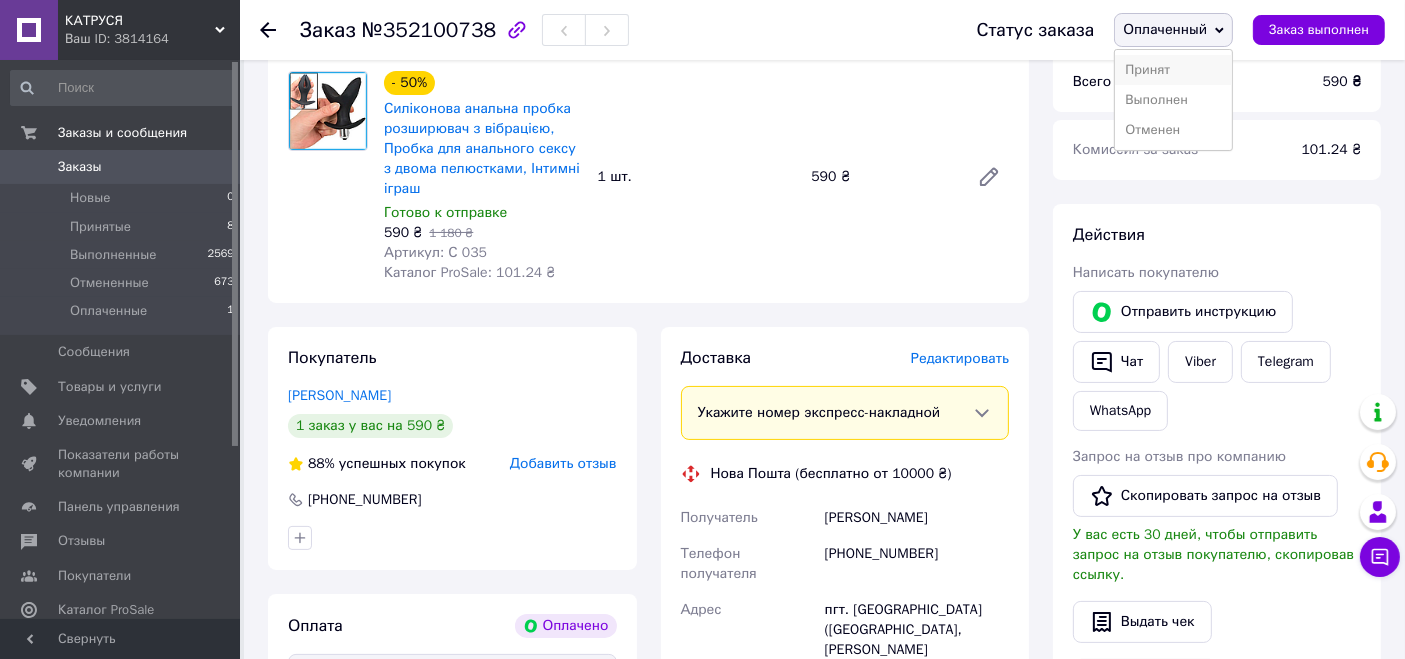 click on "Принят" at bounding box center (1173, 70) 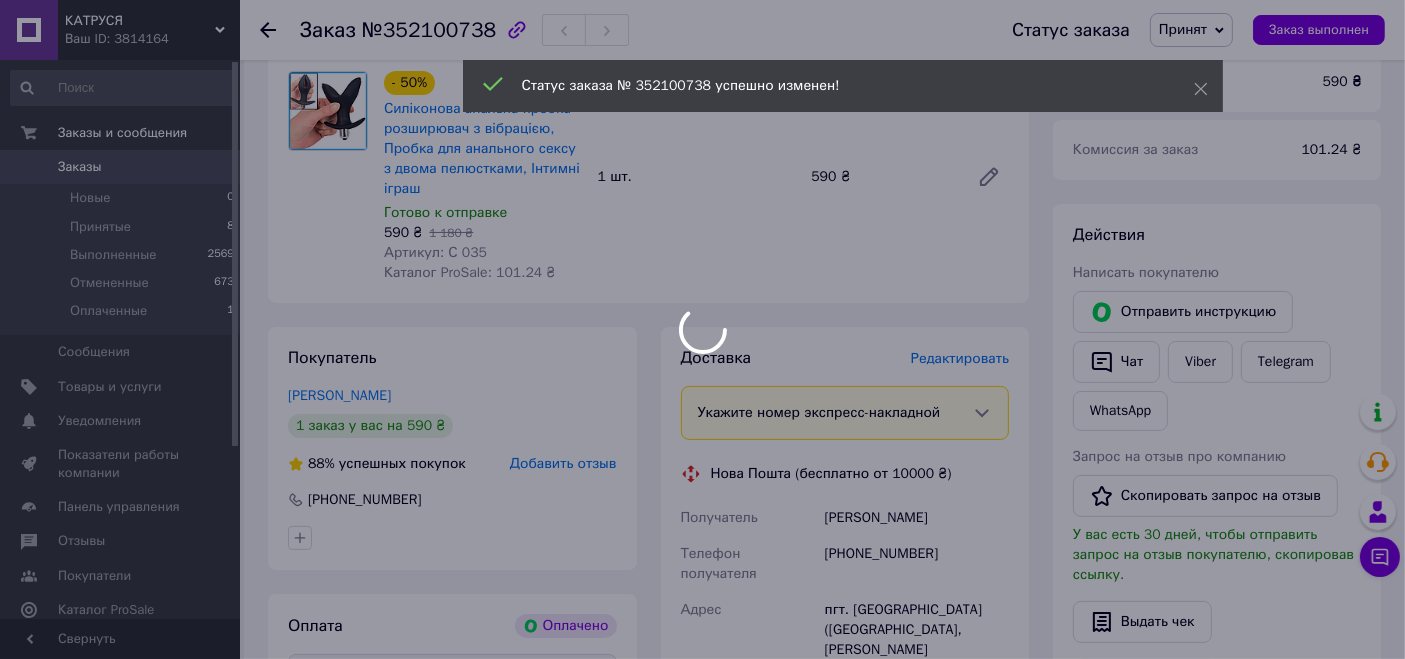 click on "№352100738" at bounding box center [429, 30] 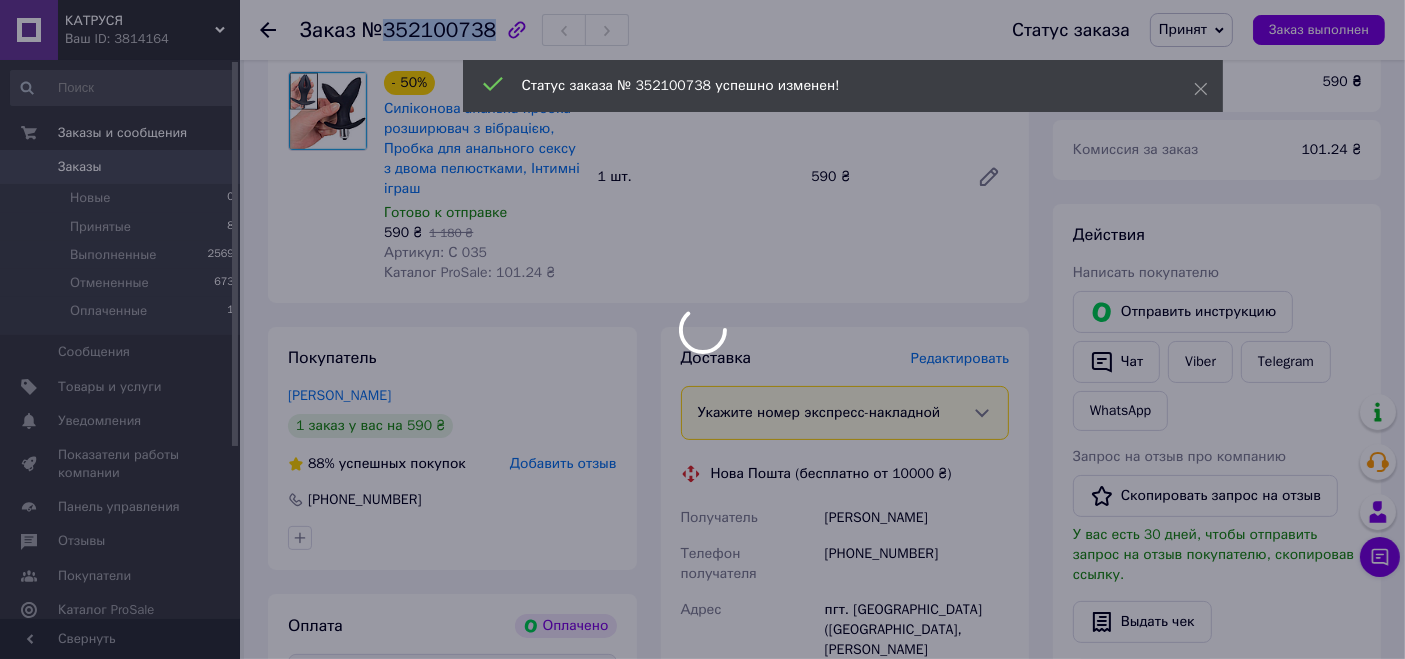 click on "№352100738" at bounding box center (429, 30) 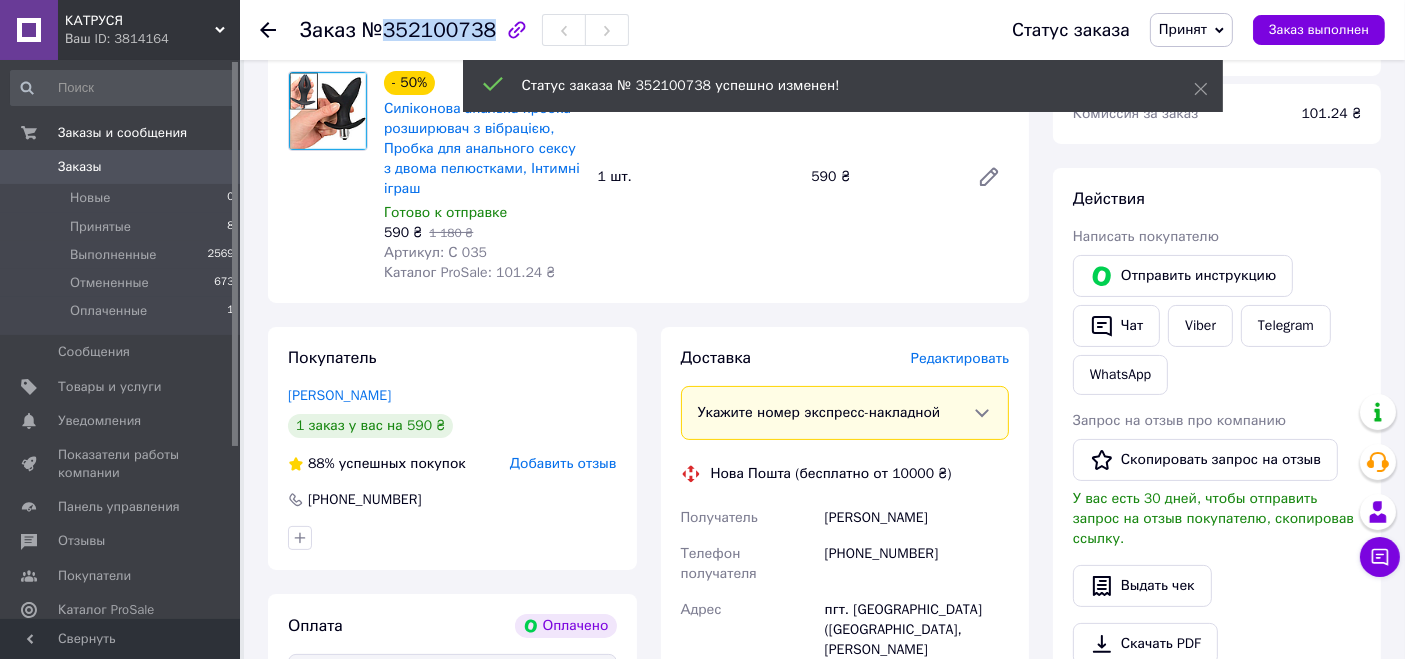 copy on "352100738" 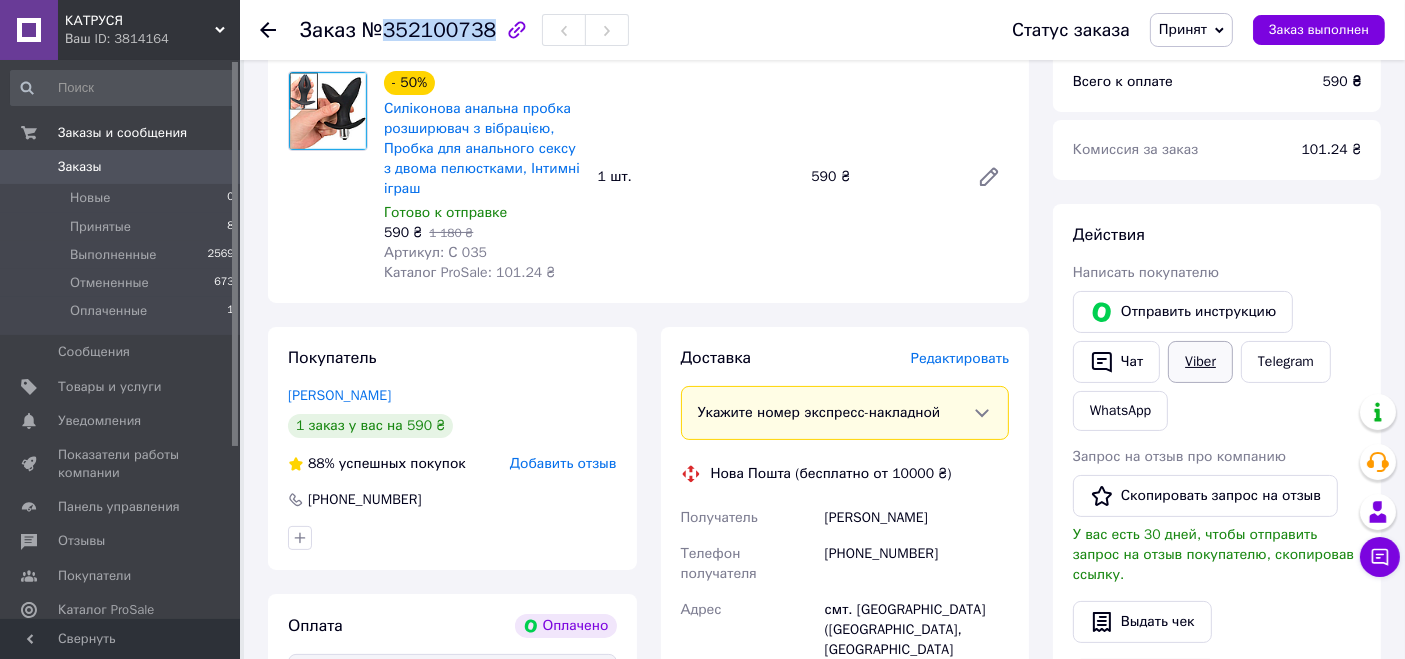 drag, startPoint x: 1204, startPoint y: 368, endPoint x: 1168, endPoint y: 365, distance: 36.124783 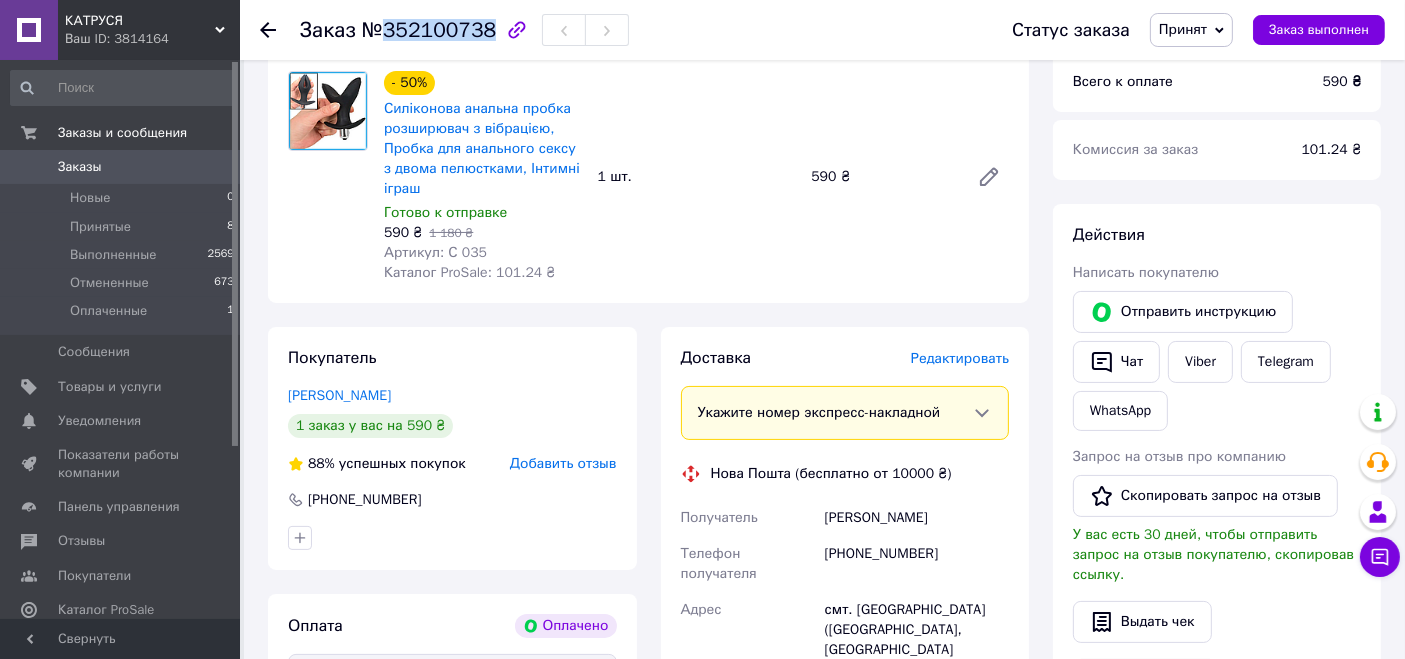 click on "Заказы" at bounding box center (121, 167) 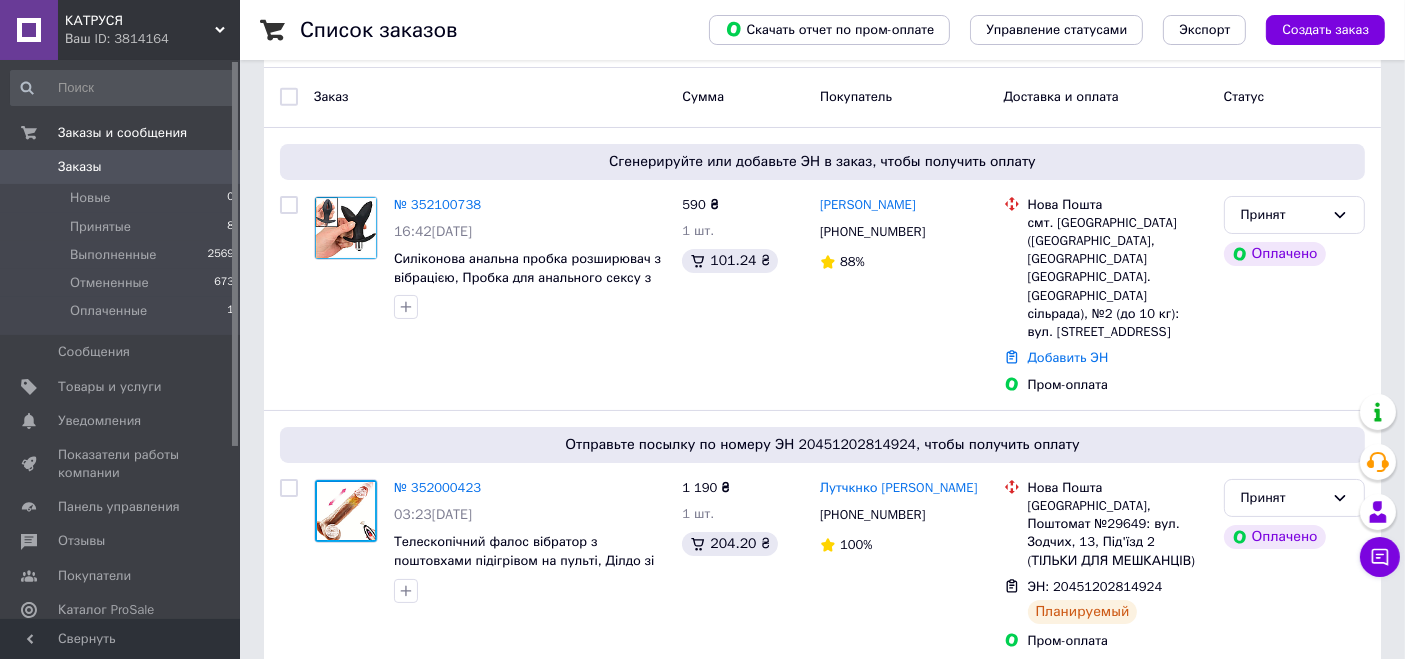 scroll, scrollTop: 0, scrollLeft: 0, axis: both 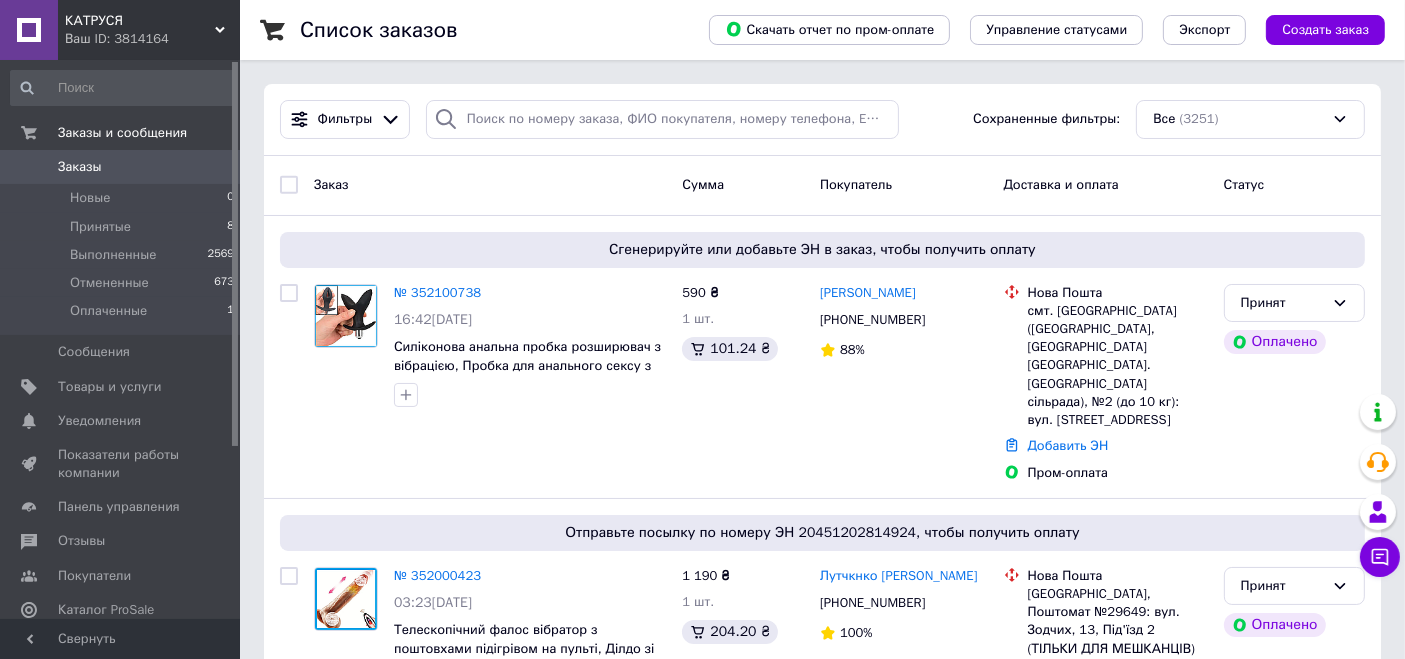 click on "КАТРУСЯ" at bounding box center (140, 21) 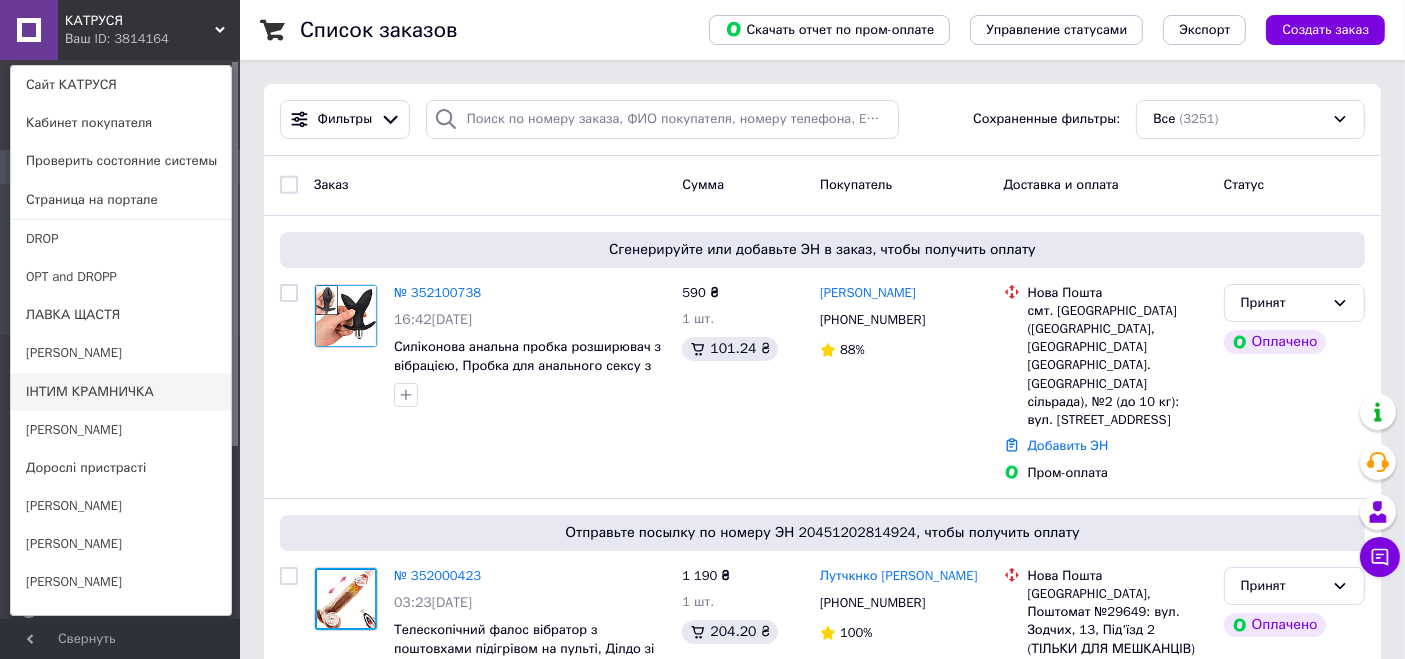 click on "ІНТИМ КРАМНИЧКА" at bounding box center [121, 392] 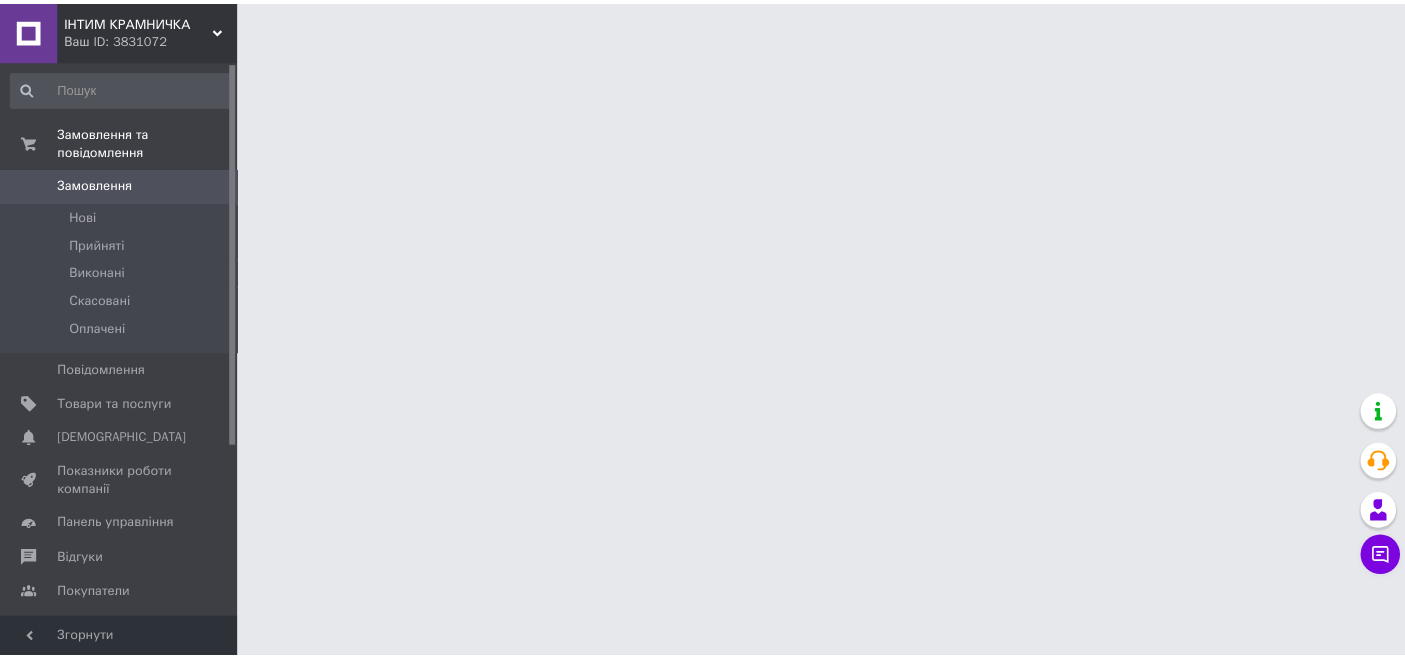 scroll, scrollTop: 0, scrollLeft: 0, axis: both 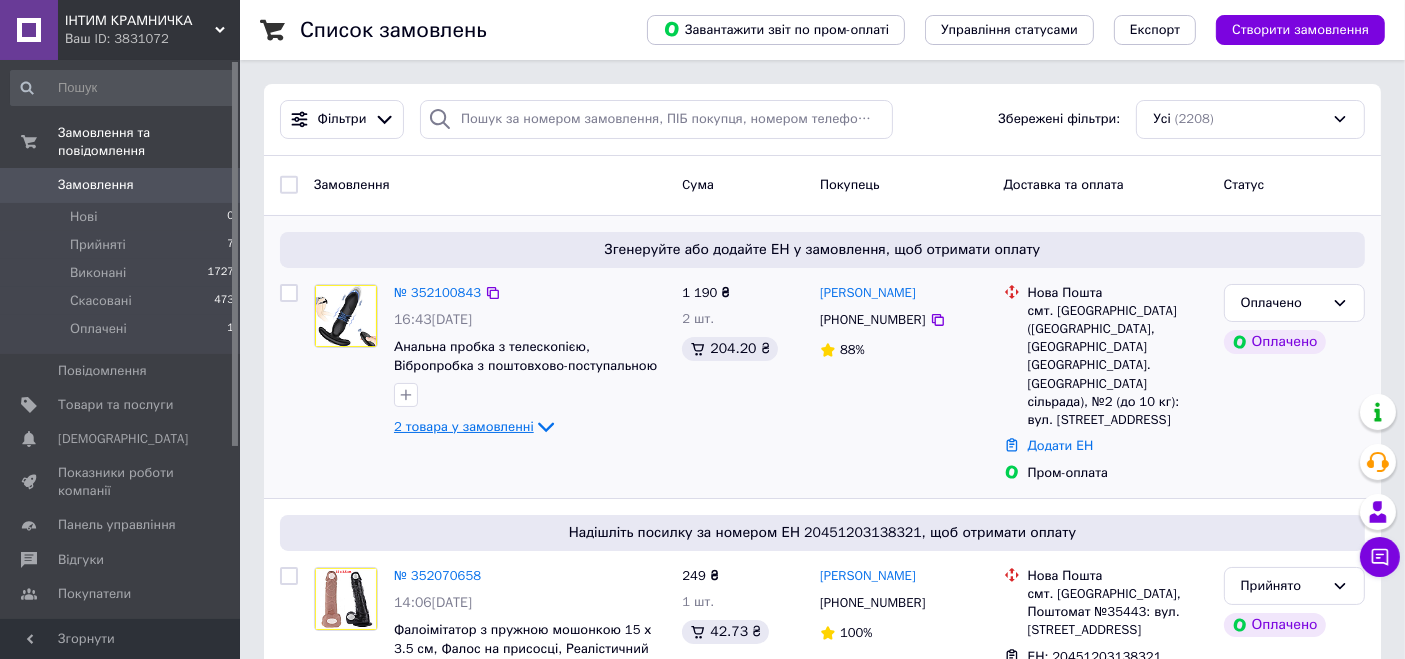 click on "2 товара у замовленні" at bounding box center [464, 426] 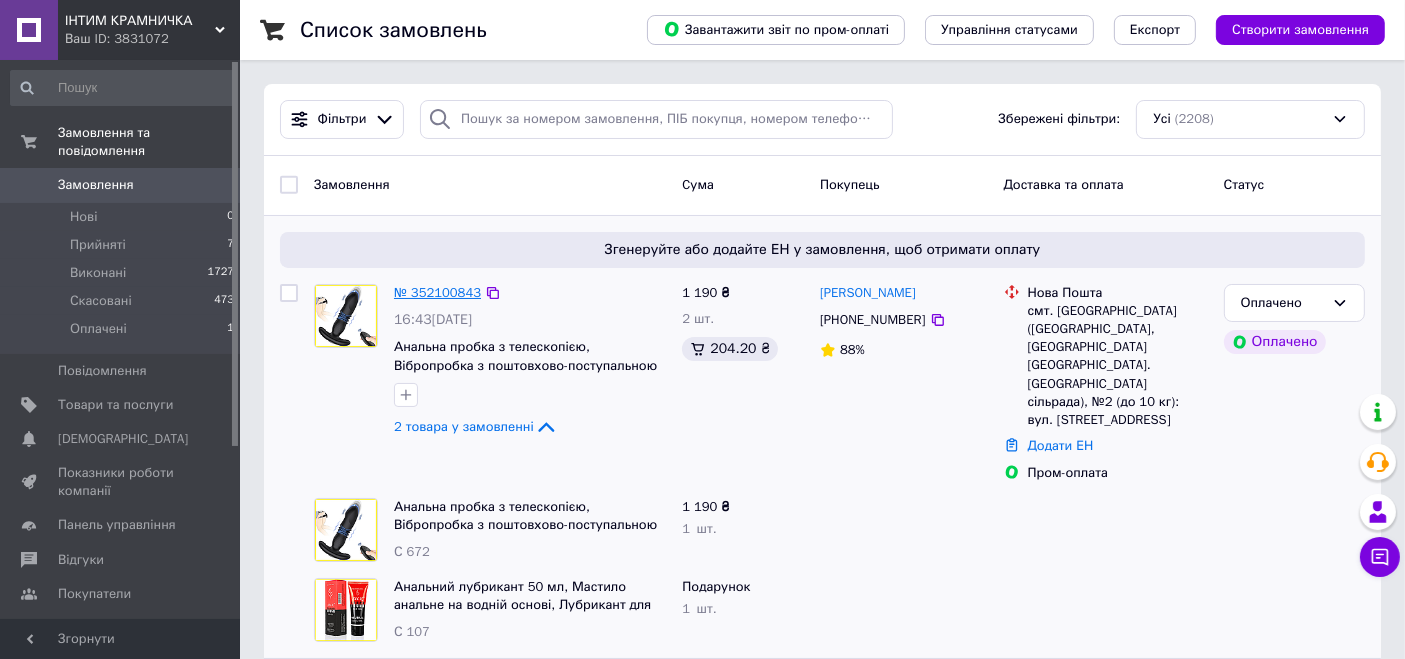 click on "№ 352100843" at bounding box center [437, 292] 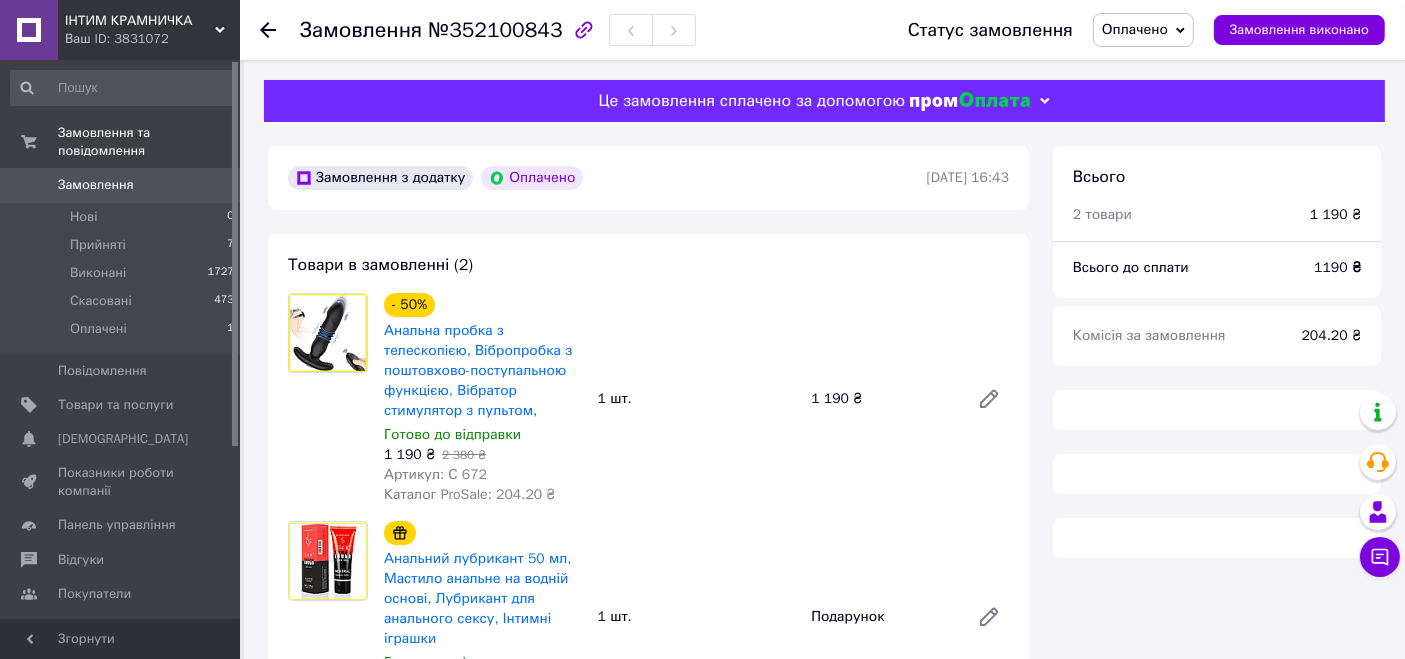 click on "Оплачено" at bounding box center (1135, 29) 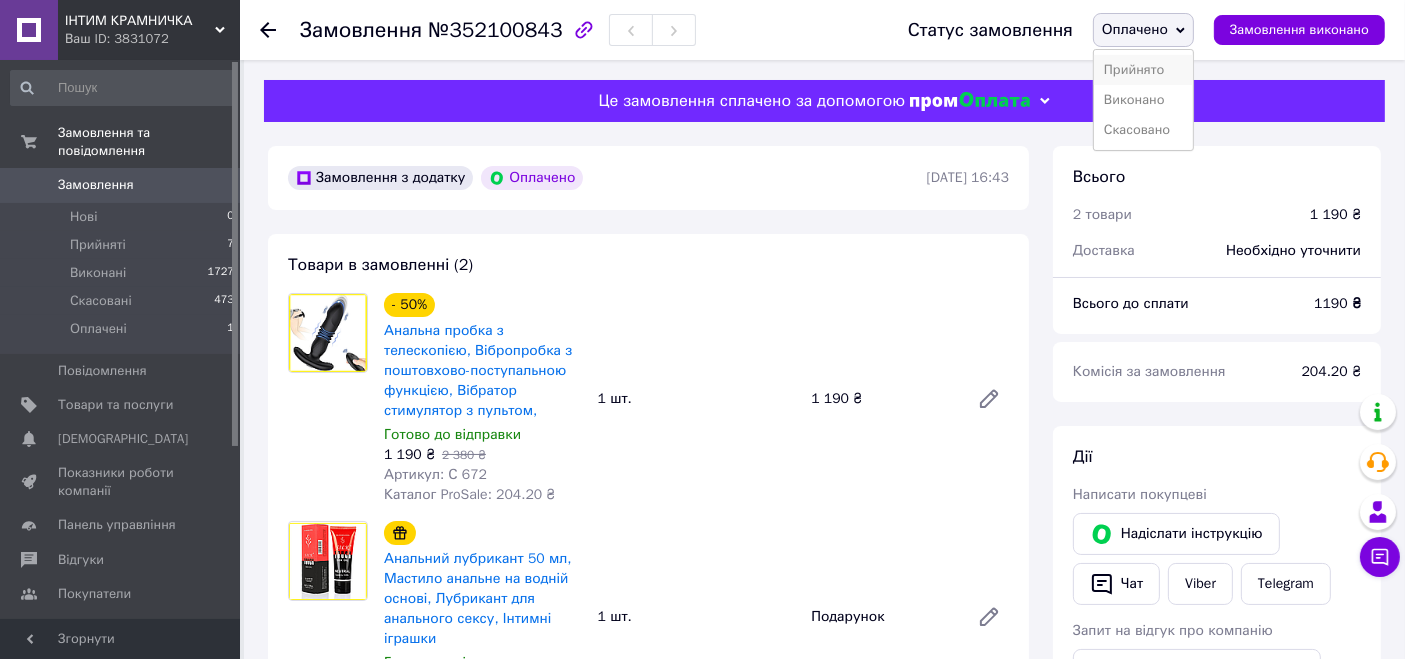 click on "Прийнято" at bounding box center [1143, 70] 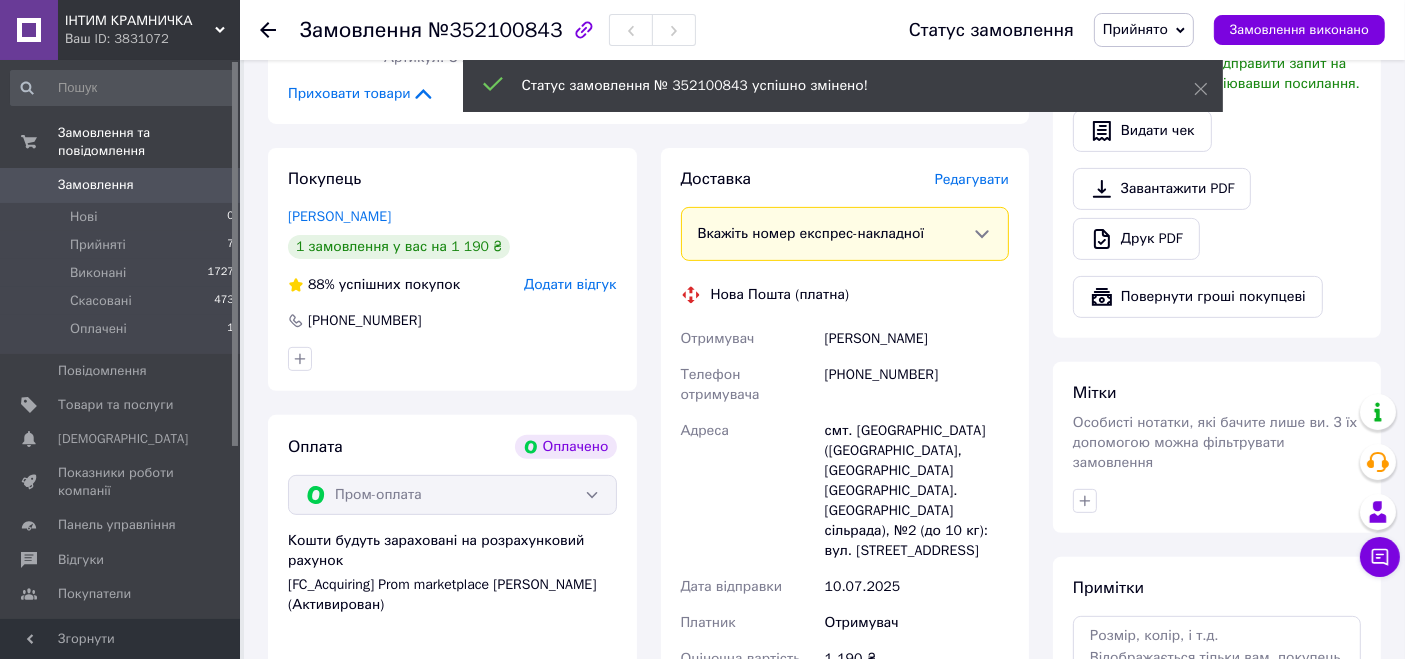 scroll, scrollTop: 666, scrollLeft: 0, axis: vertical 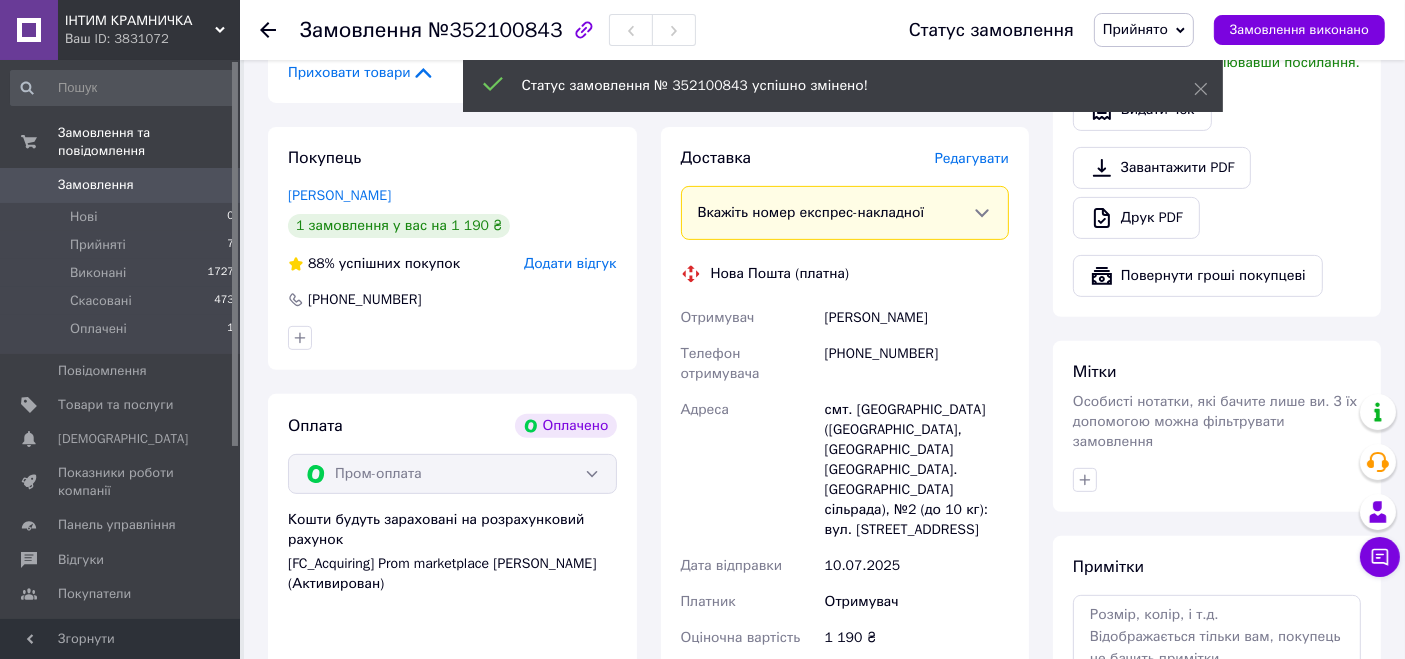 click on "[PERSON_NAME]" at bounding box center [917, 318] 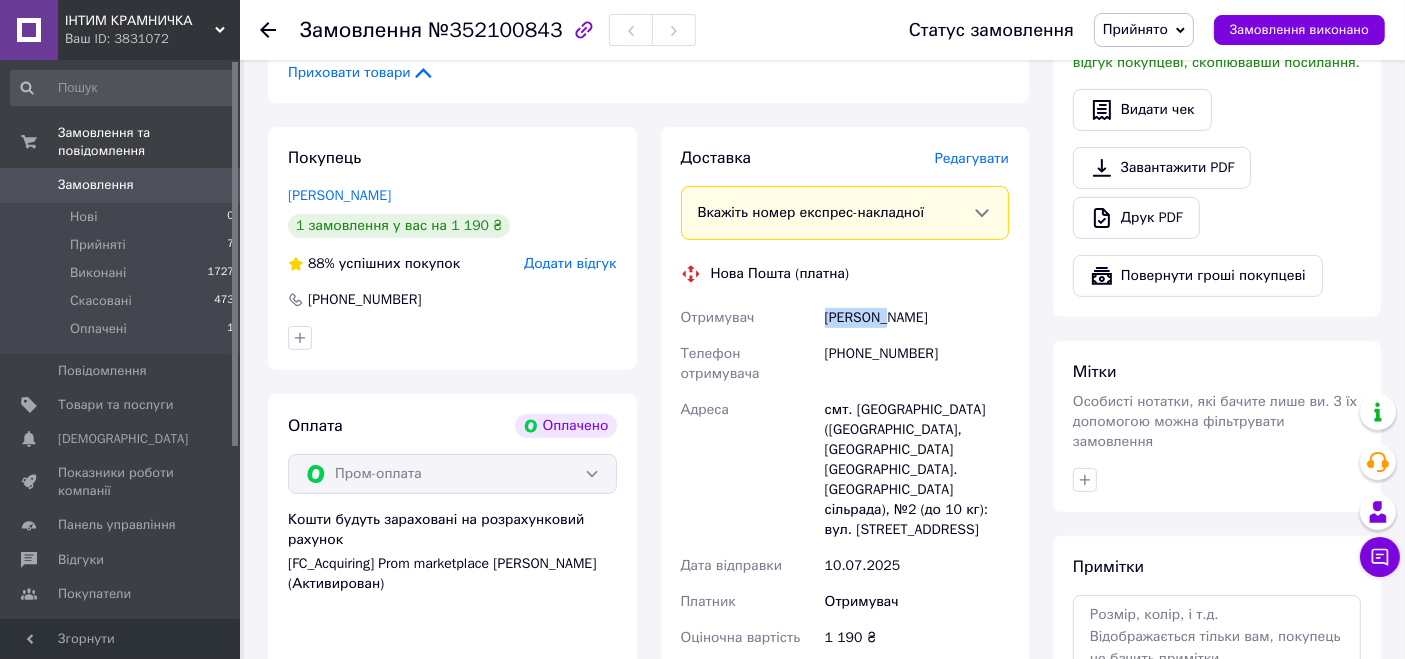click on "[PERSON_NAME]" at bounding box center (917, 318) 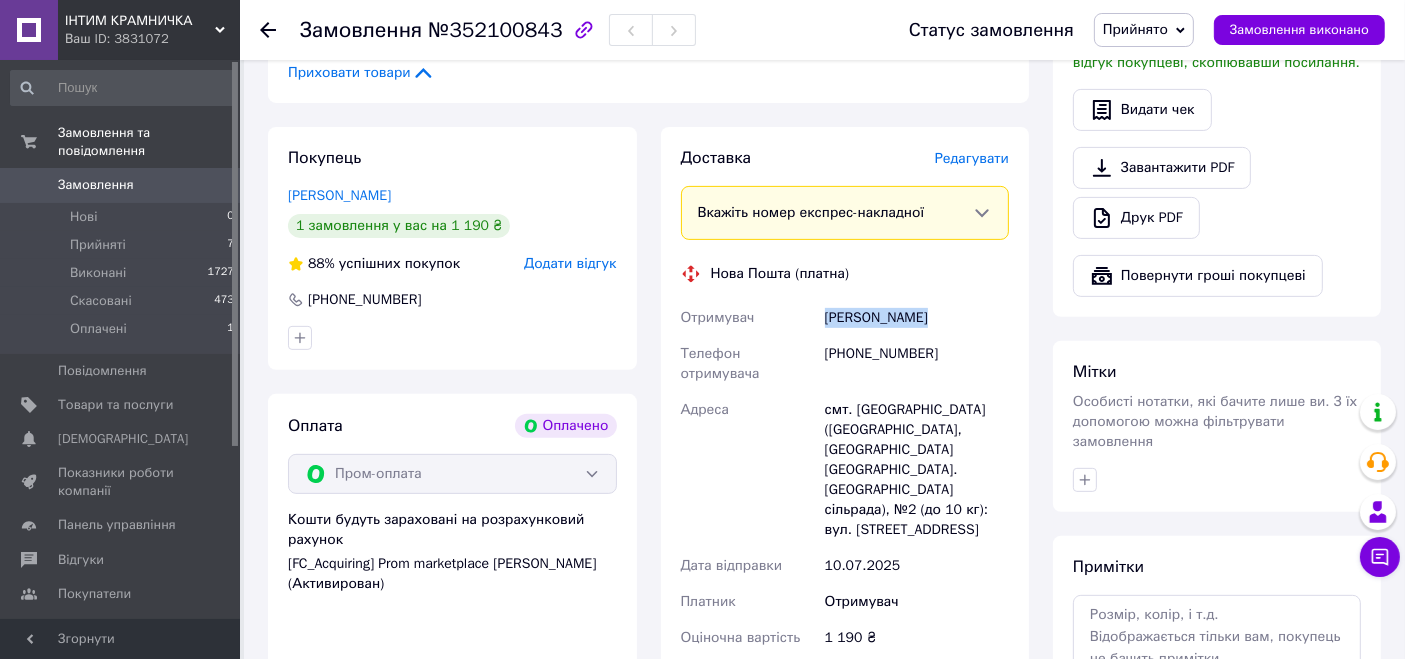 click on "[PERSON_NAME]" at bounding box center (917, 318) 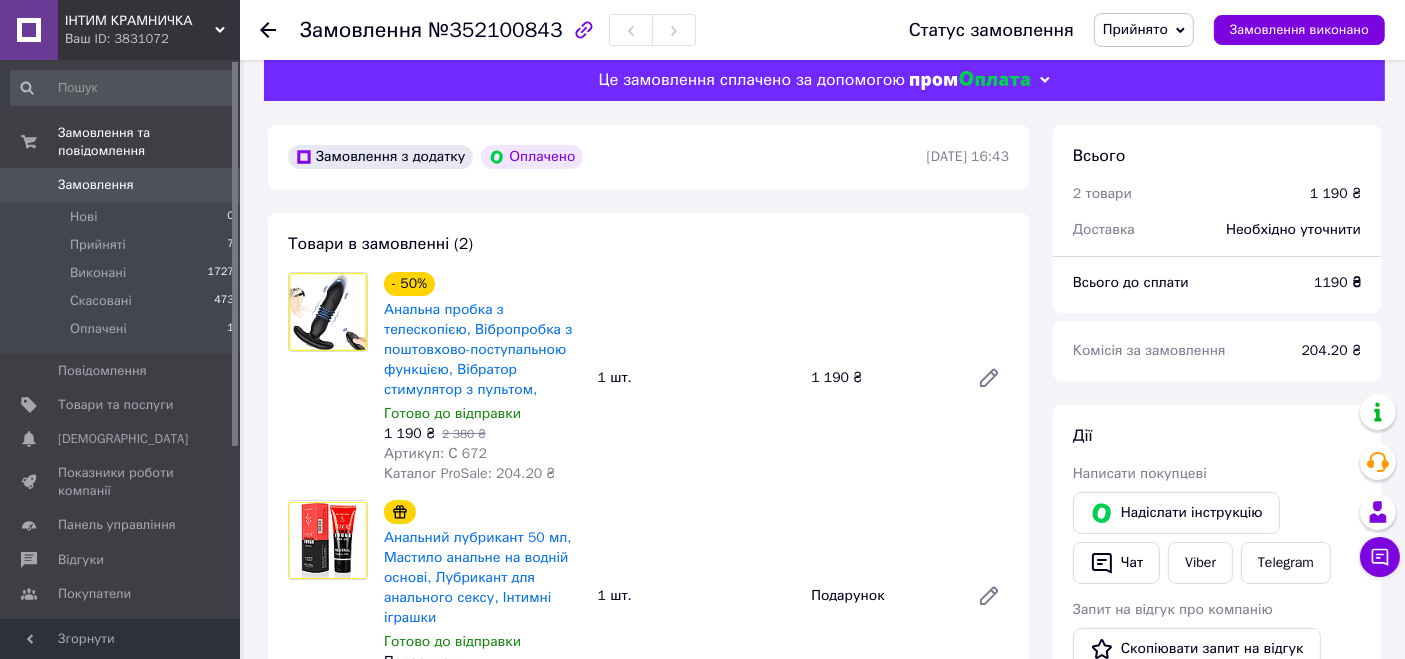 scroll, scrollTop: 0, scrollLeft: 0, axis: both 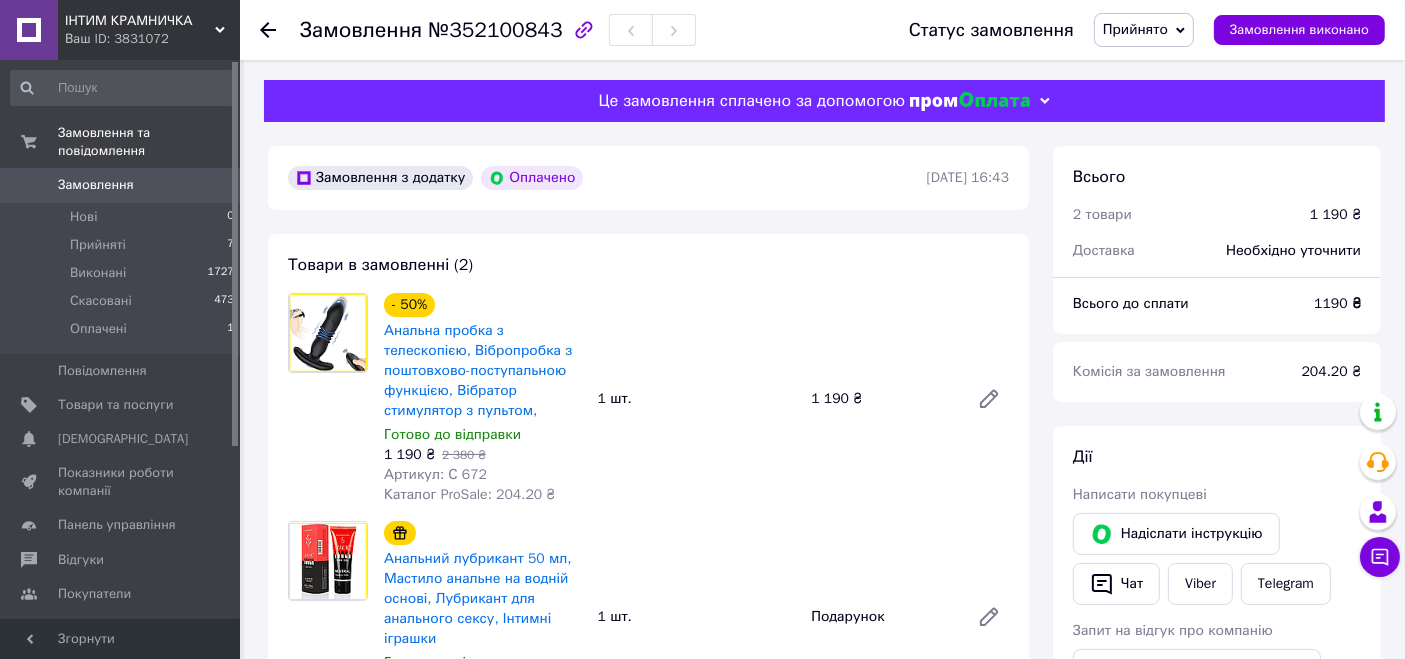 click on "№352100843" at bounding box center [495, 30] 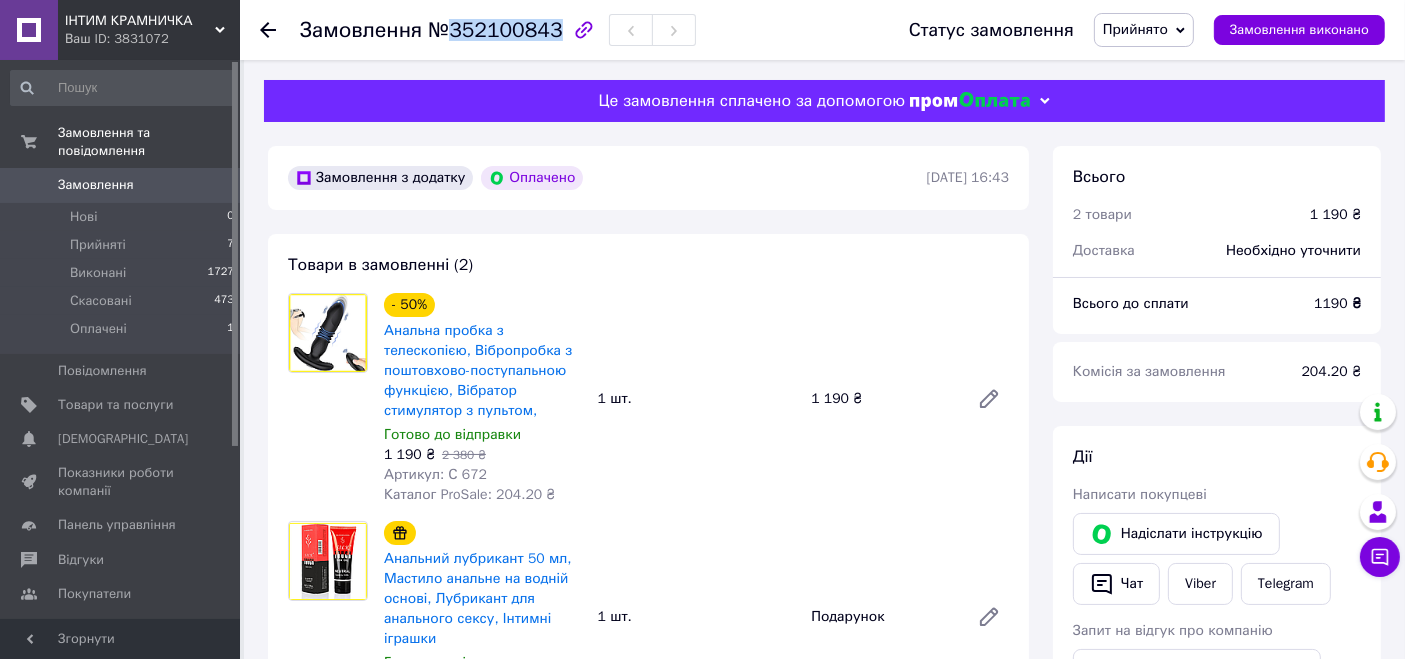 click on "№352100843" at bounding box center [495, 30] 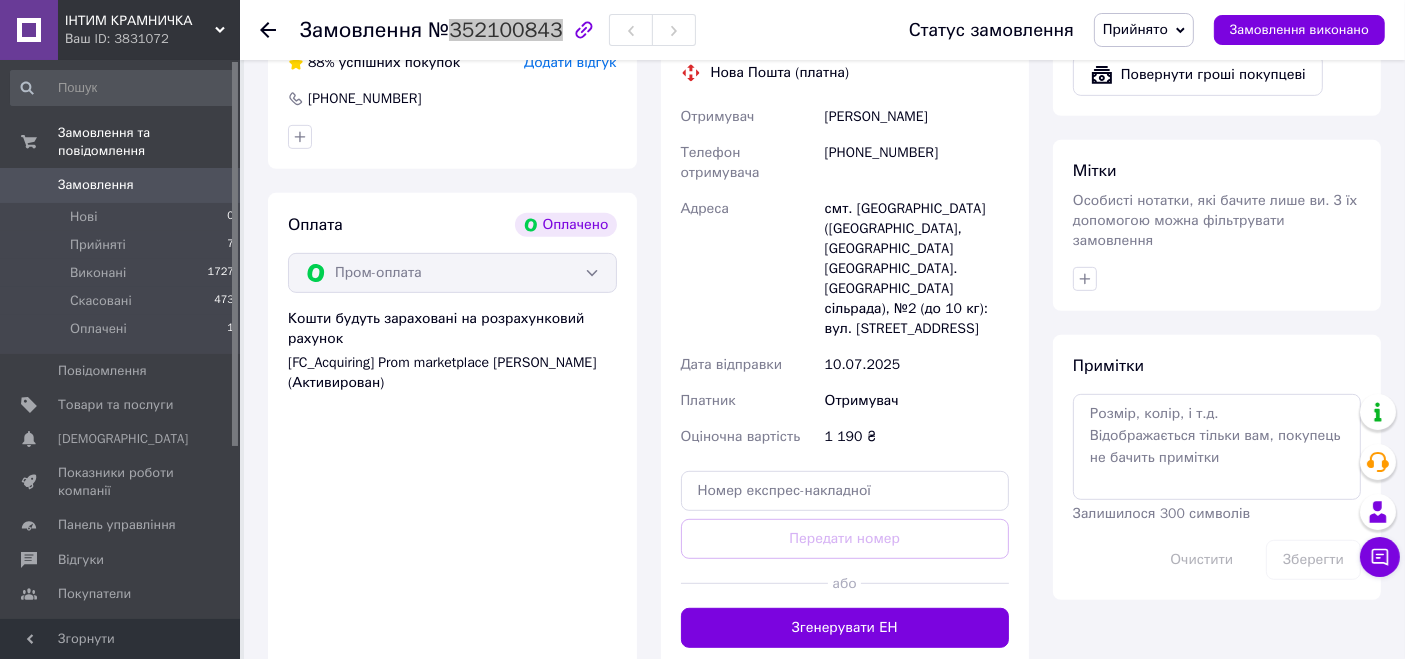 scroll, scrollTop: 888, scrollLeft: 0, axis: vertical 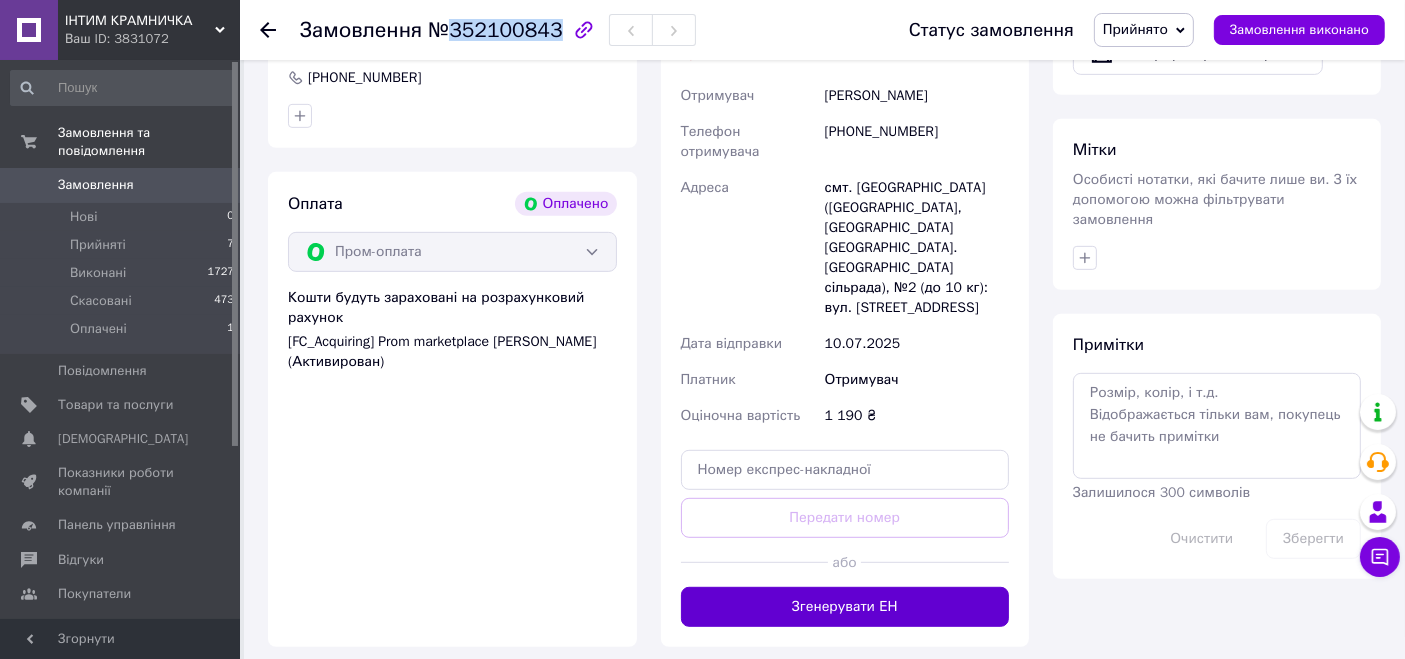 click on "Згенерувати ЕН" at bounding box center [845, 607] 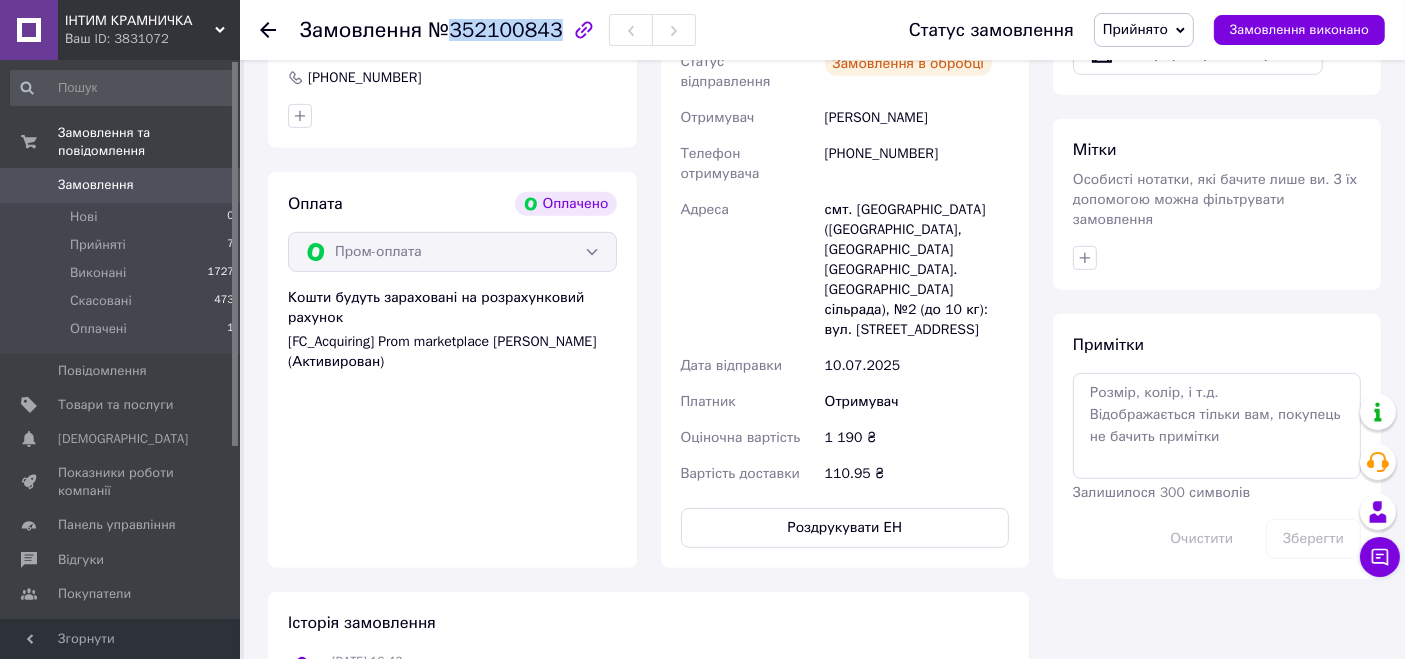 scroll, scrollTop: 666, scrollLeft: 0, axis: vertical 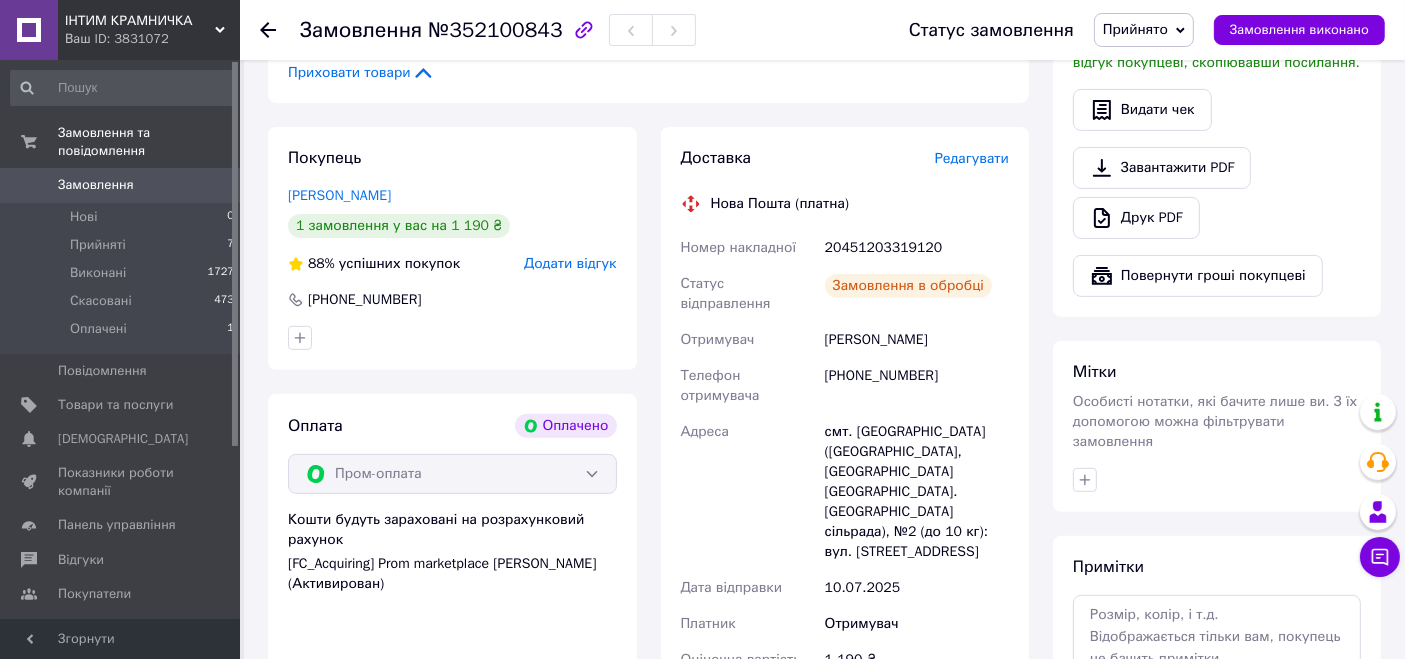 click on "20451203319120" at bounding box center [917, 248] 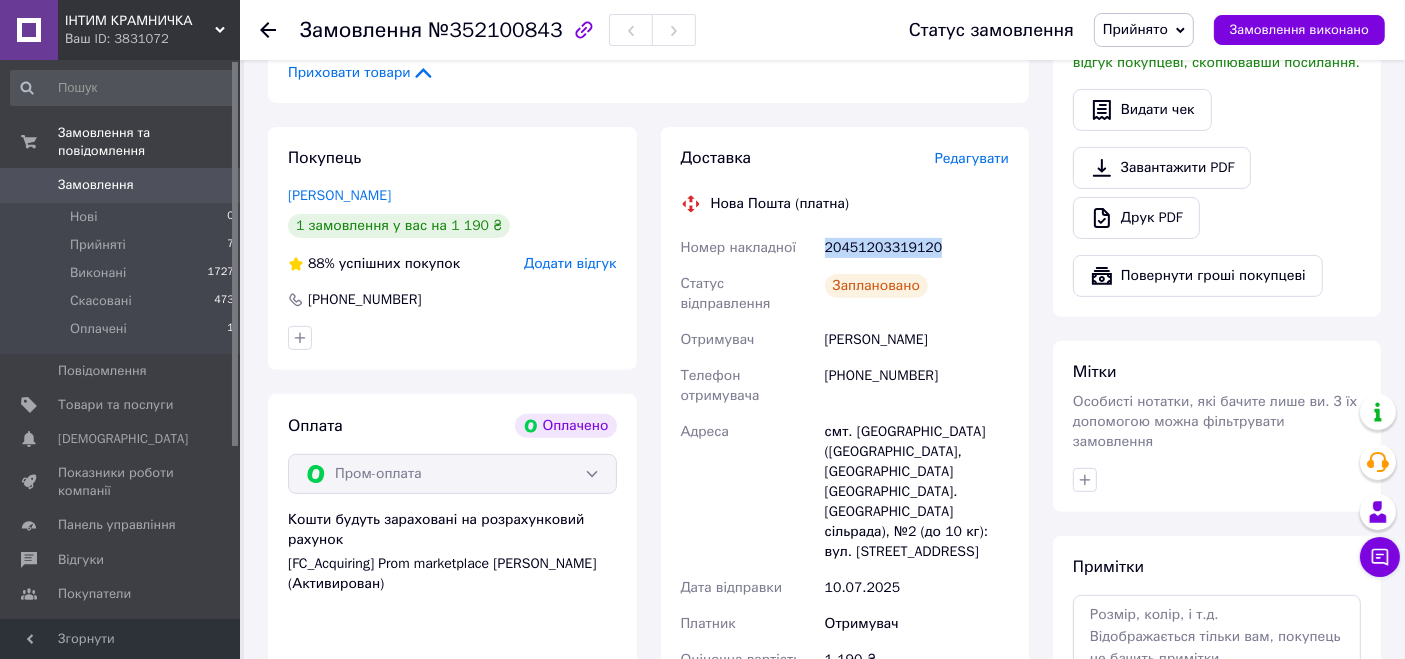 click on "20451203319120" at bounding box center [917, 248] 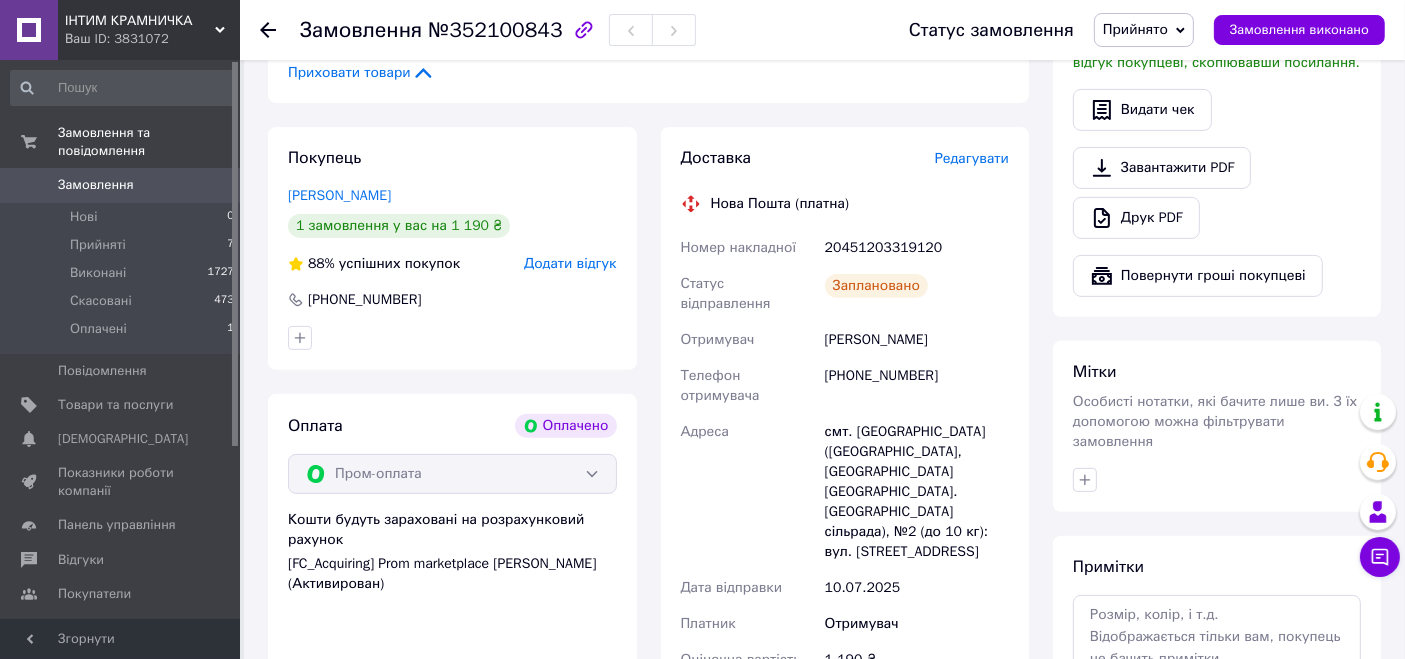 click on "ІНТИМ КРАМНИЧКА" at bounding box center [140, 21] 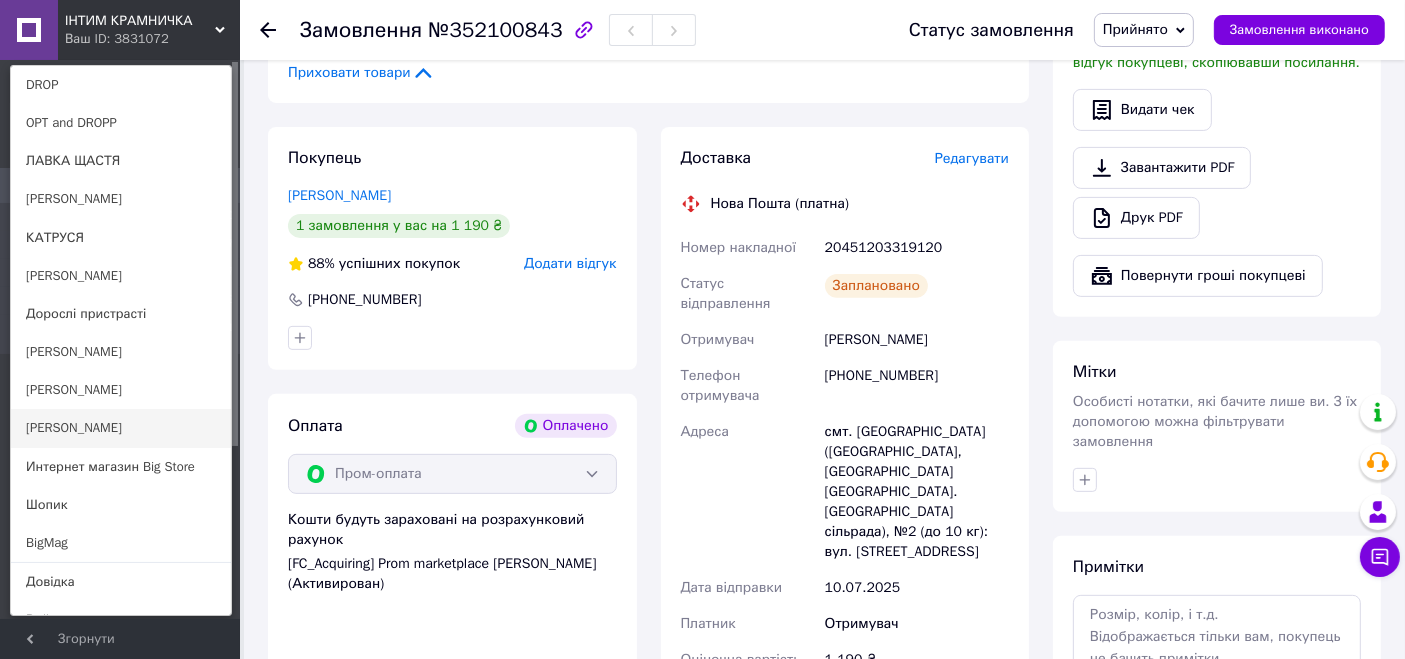 scroll, scrollTop: 177, scrollLeft: 0, axis: vertical 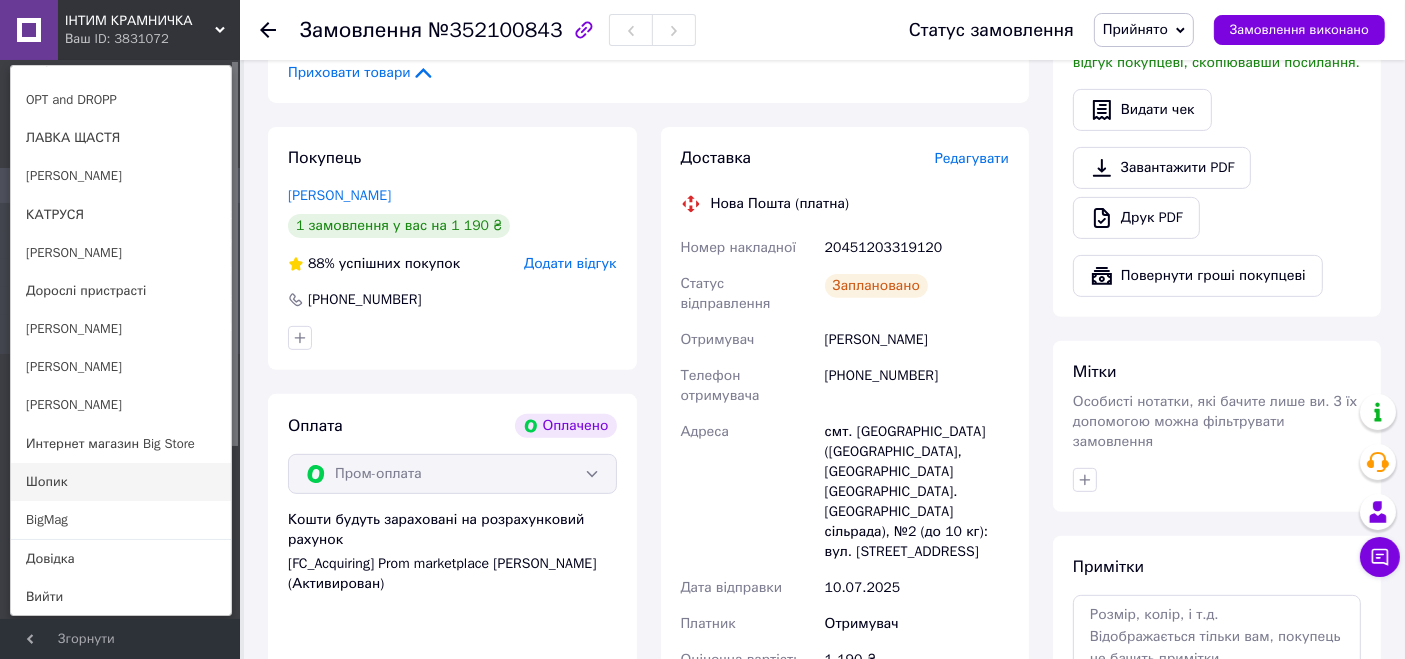 click on "Шопик" at bounding box center (121, 482) 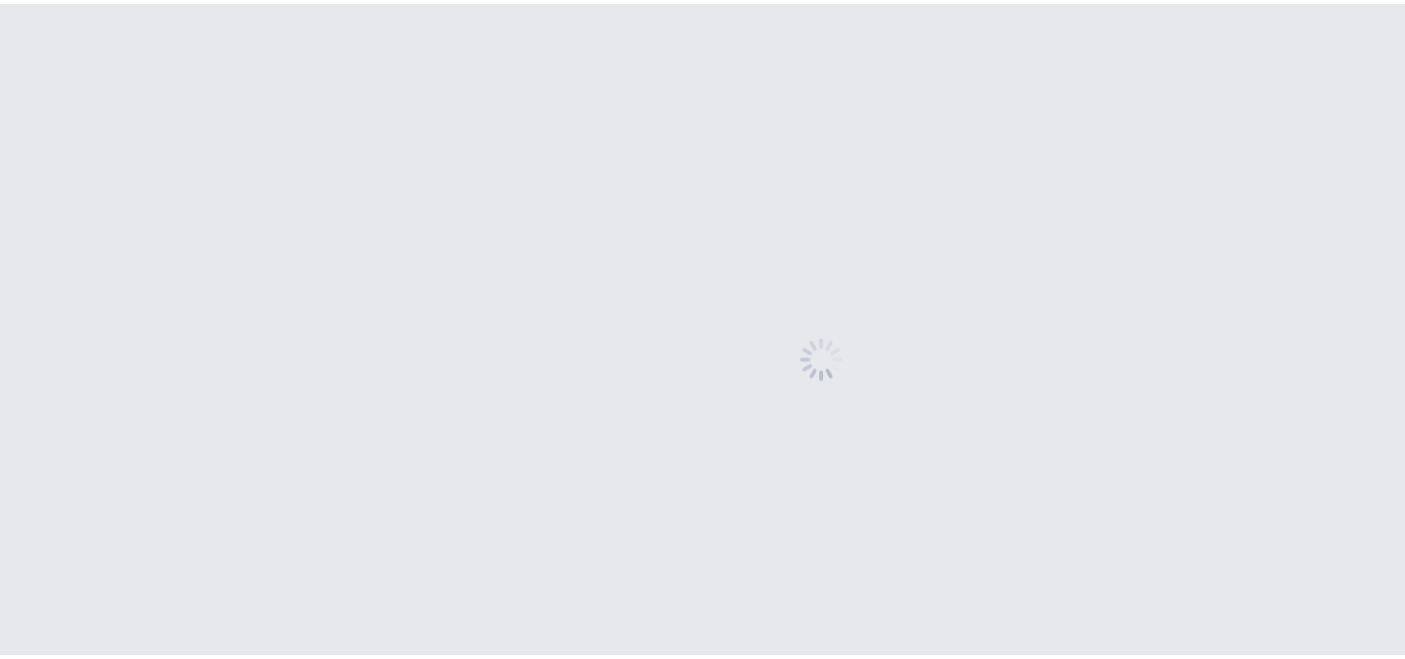 scroll, scrollTop: 0, scrollLeft: 0, axis: both 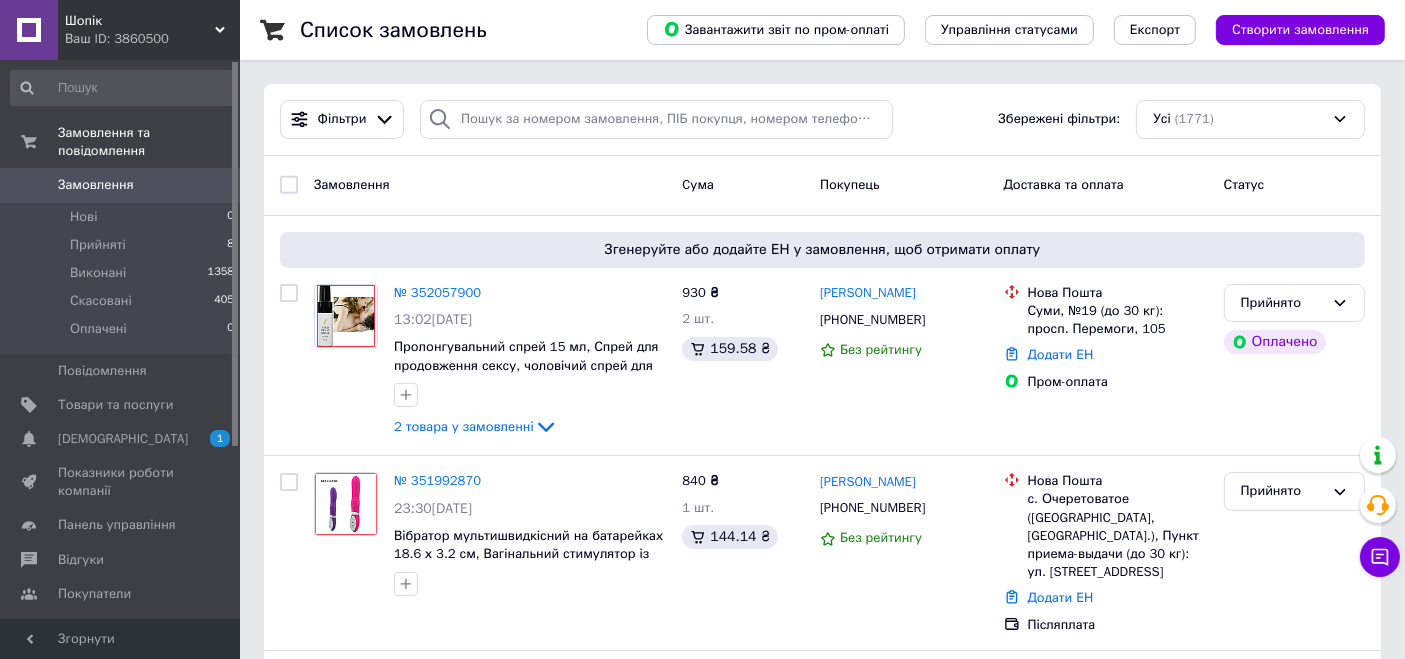 click on "Шопік" at bounding box center (140, 21) 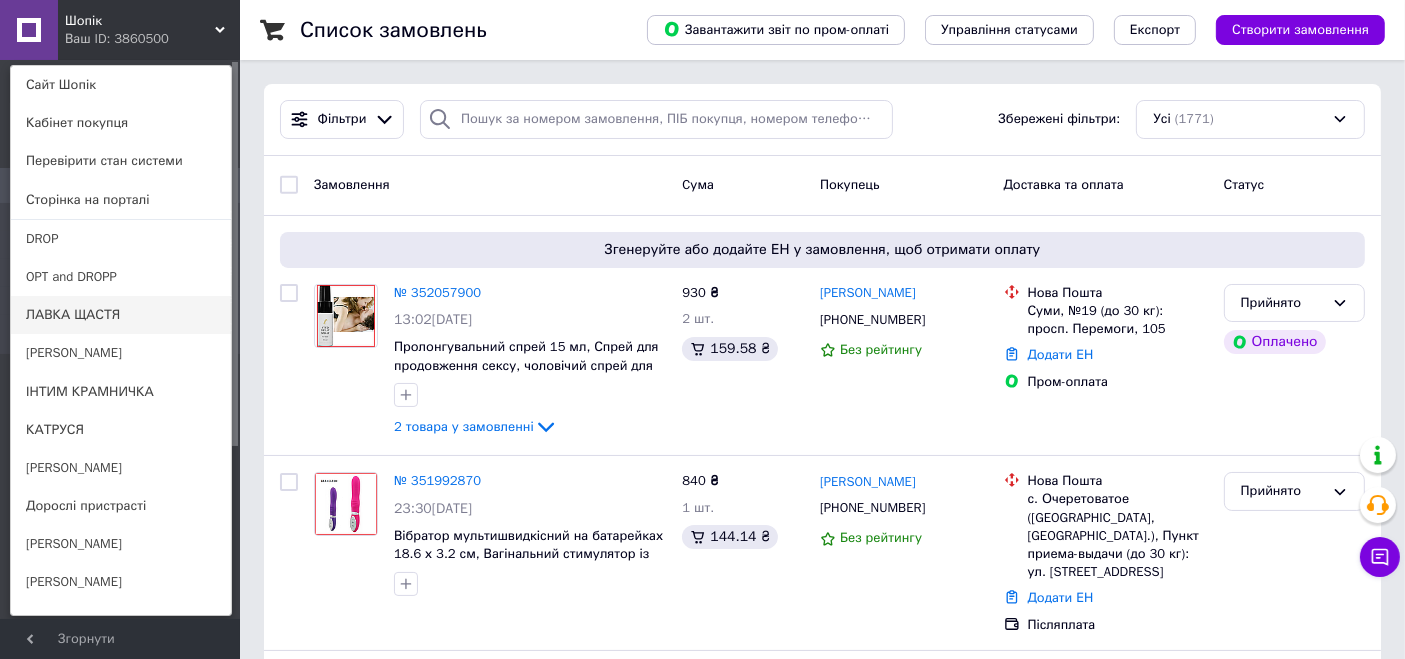 click on "ЛАВКА ЩАСТЯ" at bounding box center [121, 315] 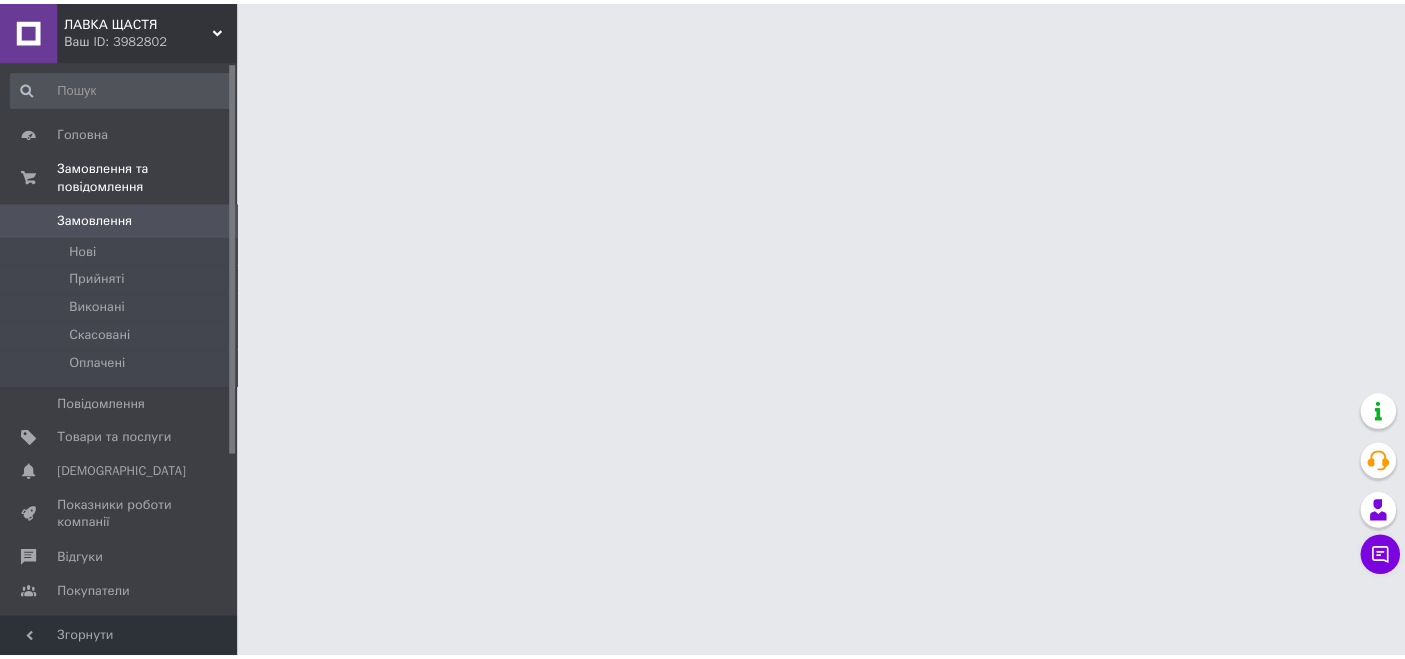scroll, scrollTop: 0, scrollLeft: 0, axis: both 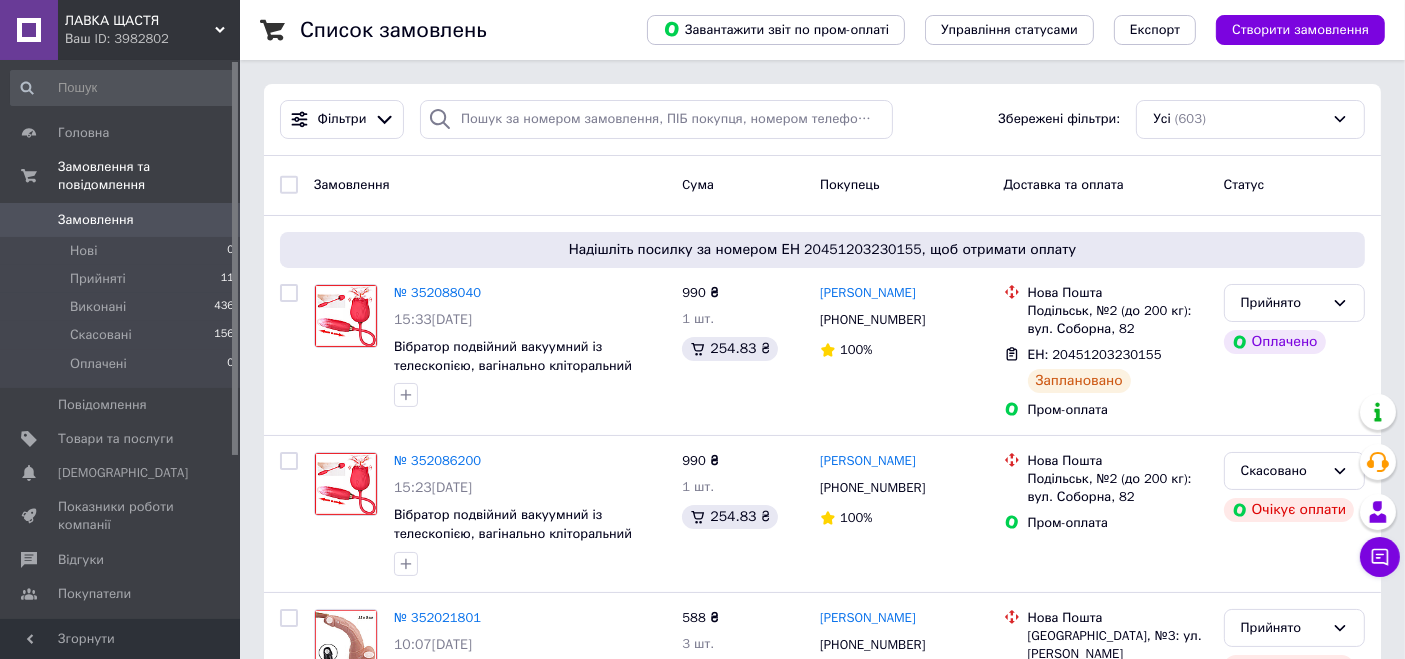 click on "ЛАВКА ЩАСТЯ" at bounding box center (140, 21) 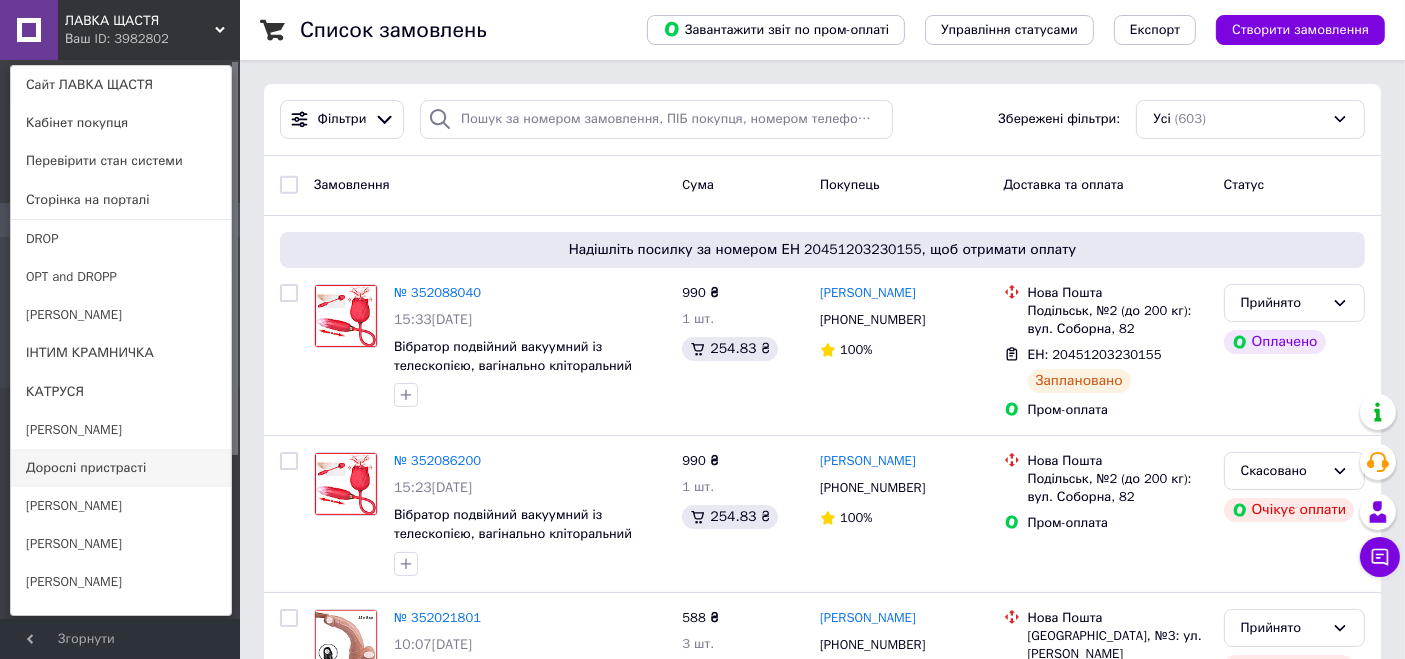 click on "Дорослі пристрасті" at bounding box center (121, 468) 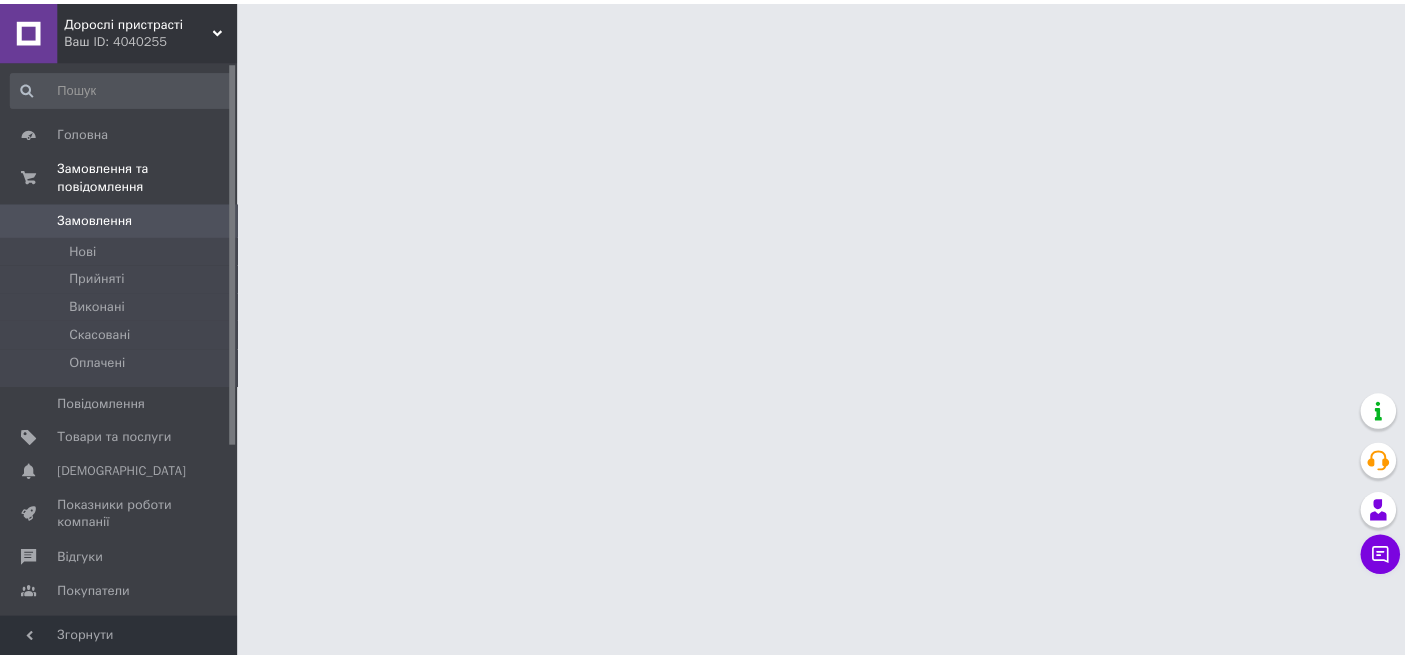 scroll, scrollTop: 0, scrollLeft: 0, axis: both 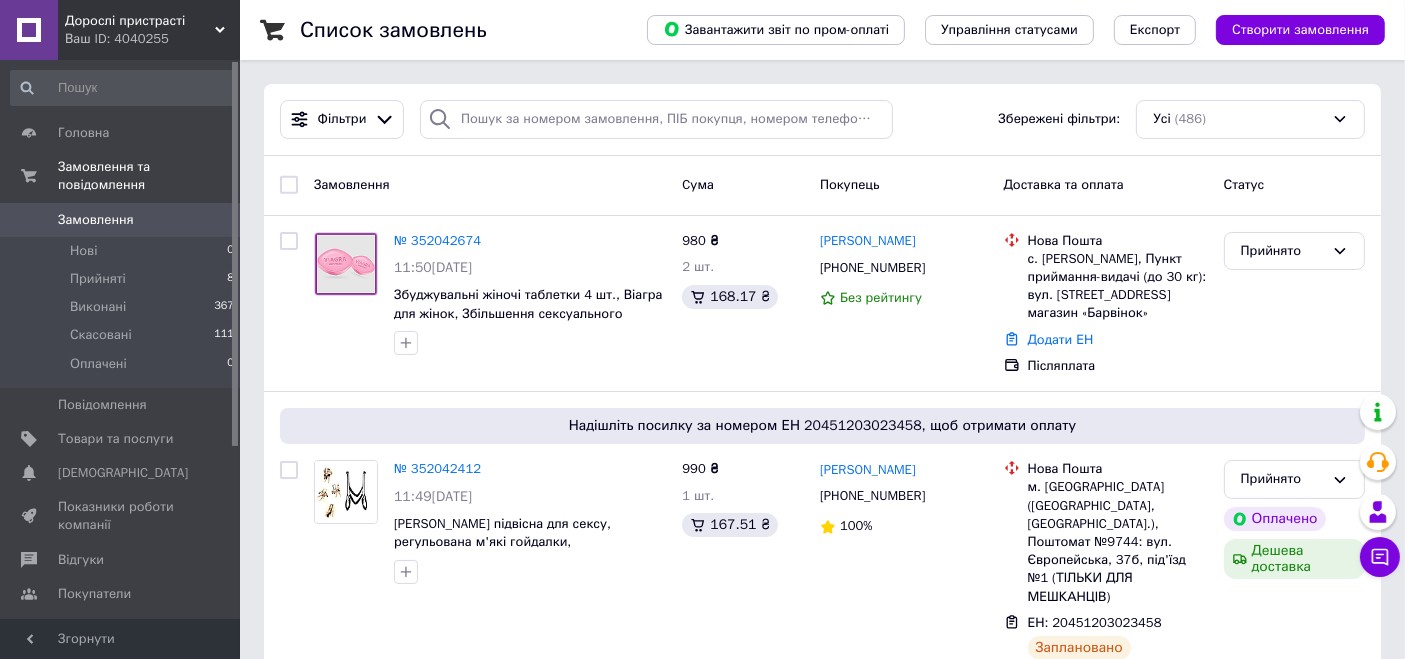 click on "Ваш ID: 4040255" at bounding box center (152, 39) 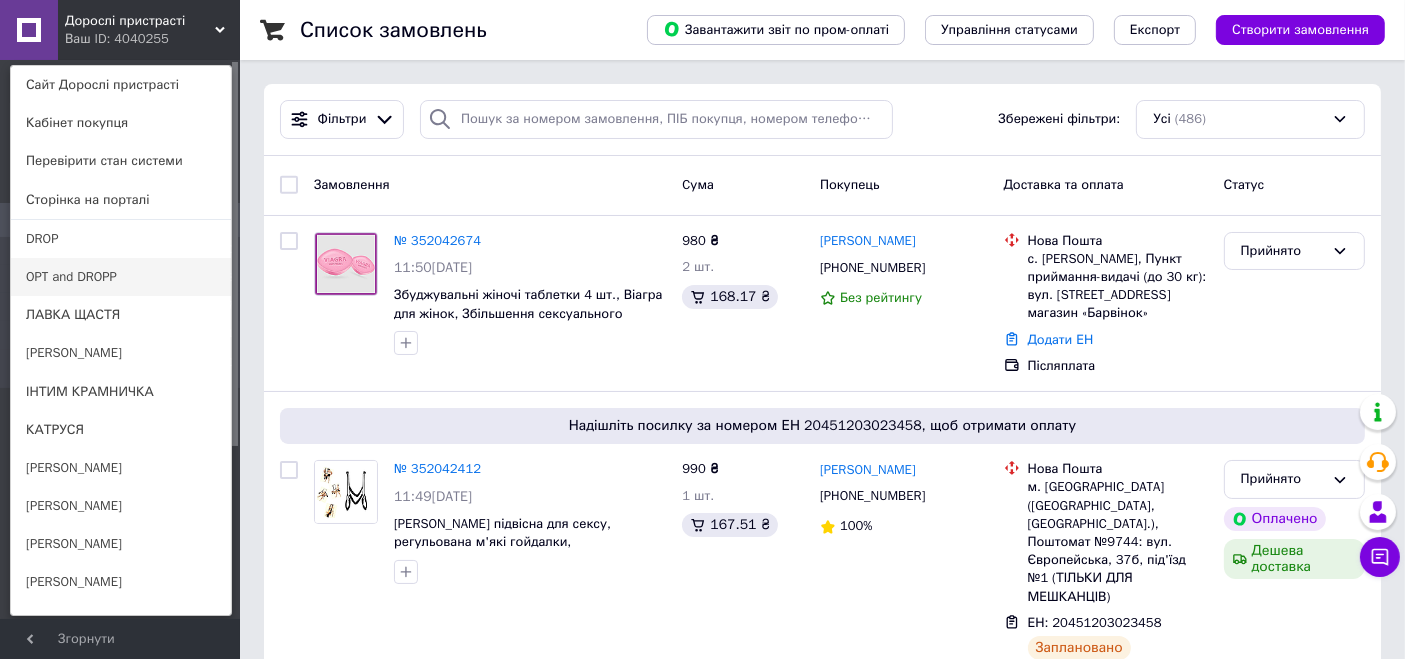 click on "OPT and DROPP" at bounding box center (121, 277) 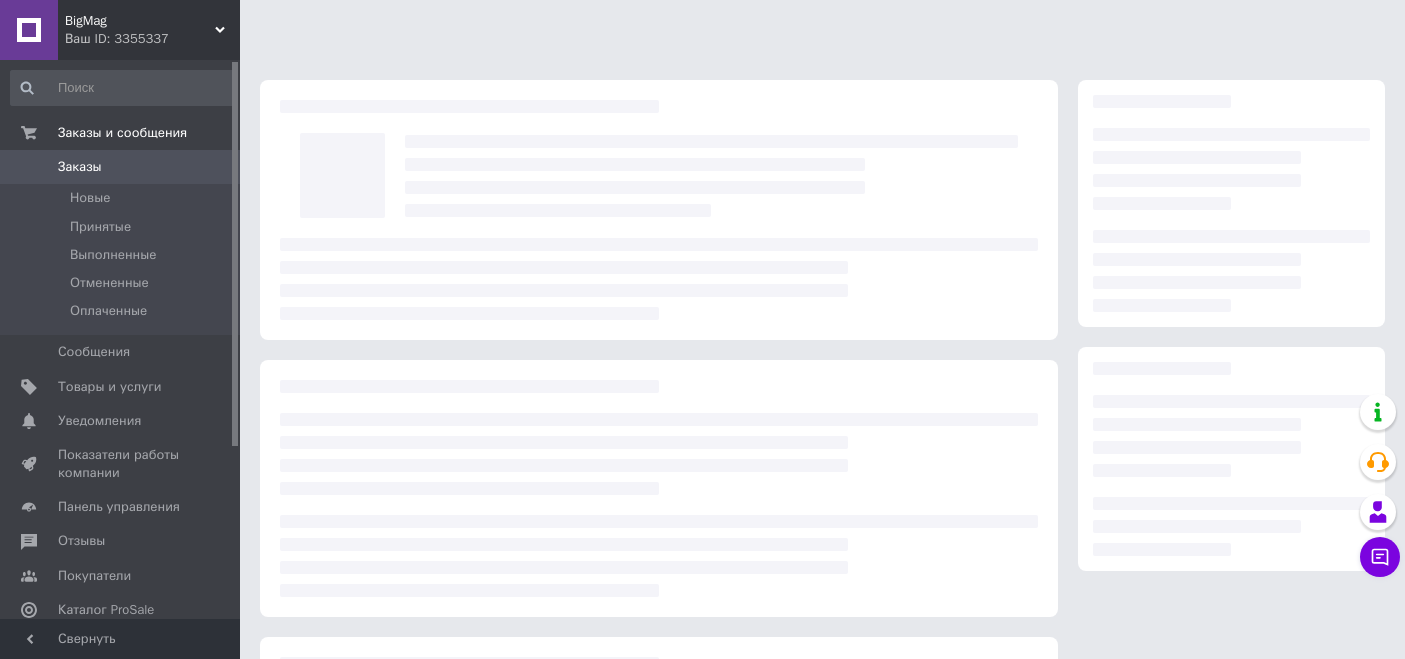 scroll, scrollTop: 0, scrollLeft: 0, axis: both 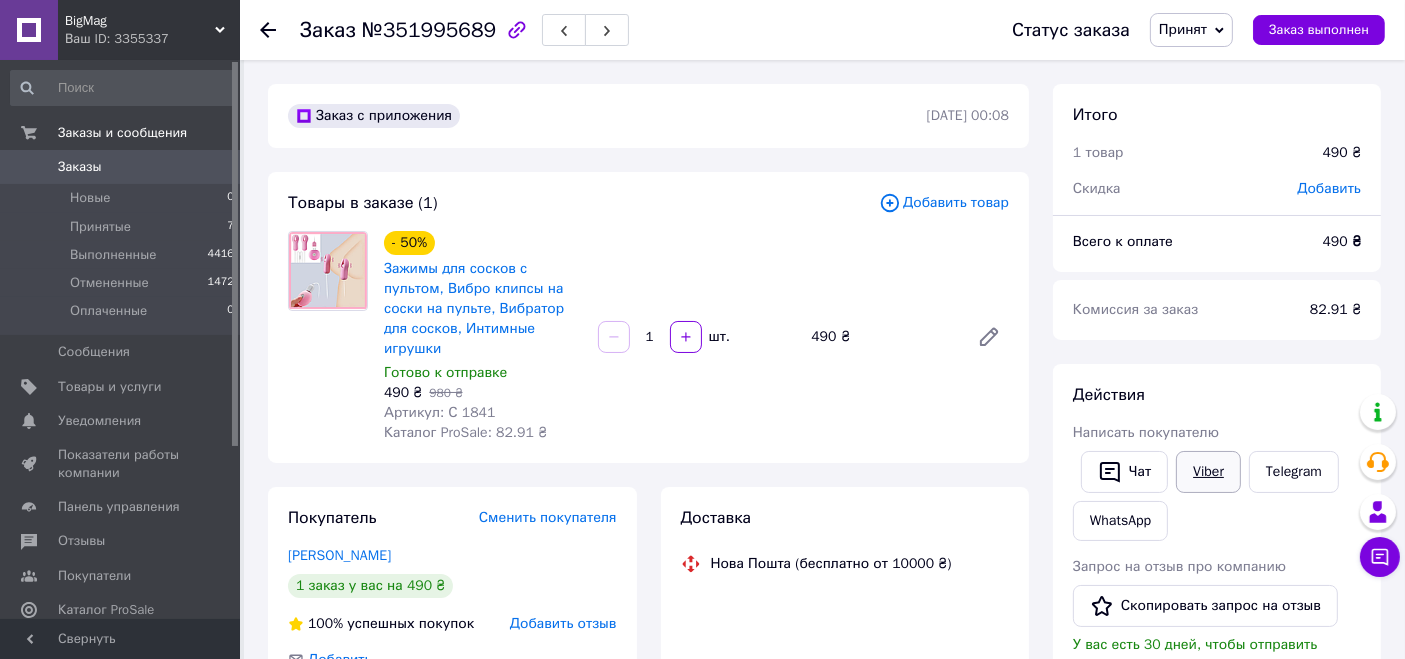 click on "Viber" at bounding box center [1208, 472] 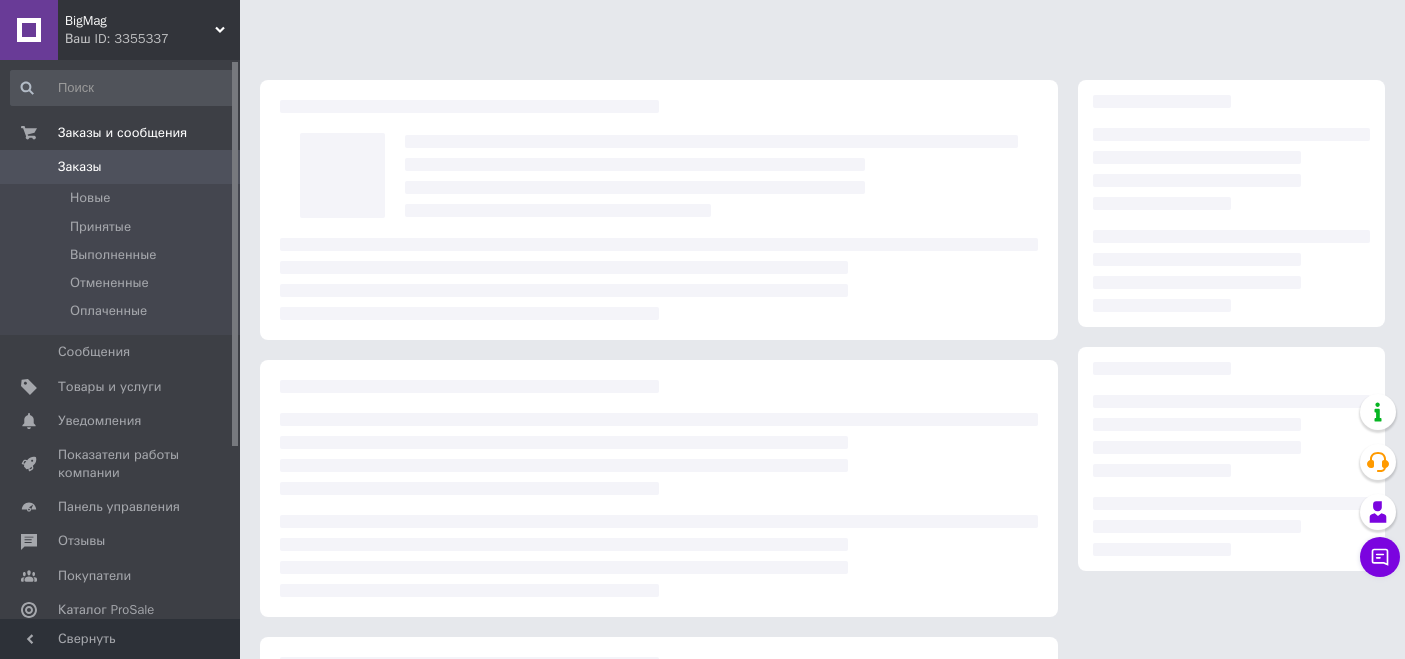 scroll, scrollTop: 0, scrollLeft: 0, axis: both 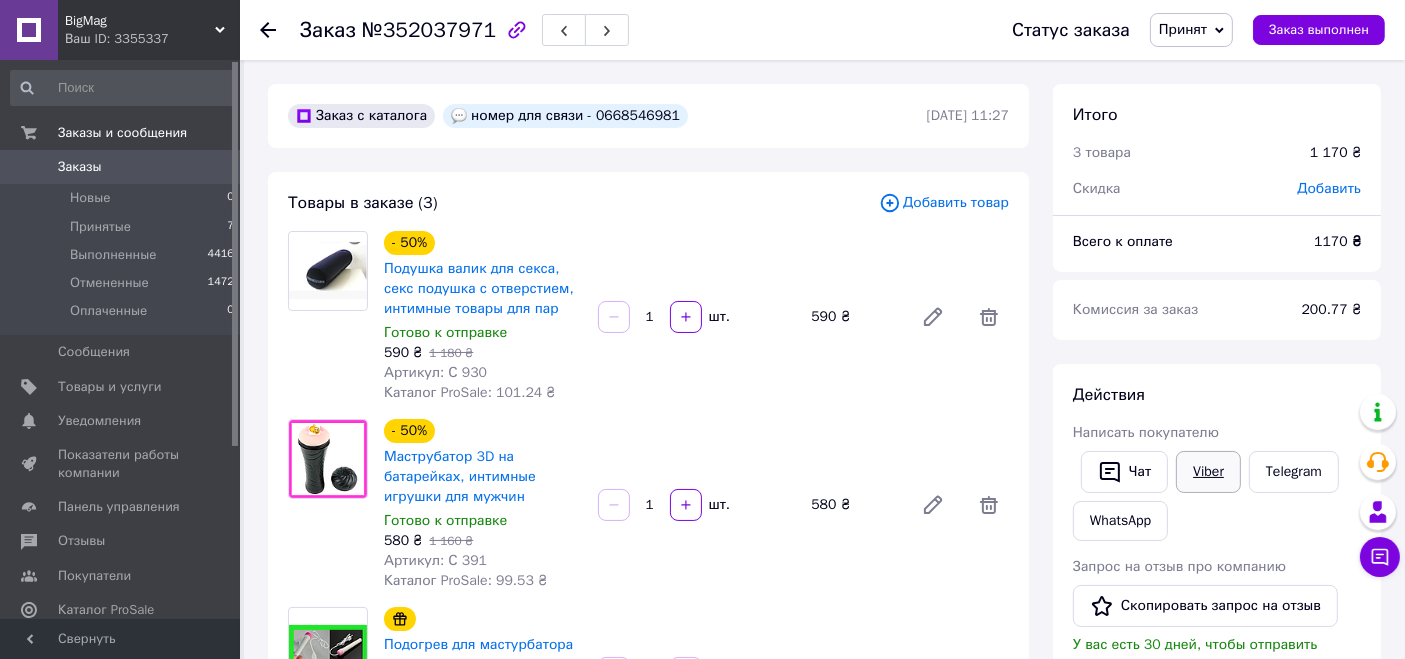 click on "Viber" at bounding box center [1208, 472] 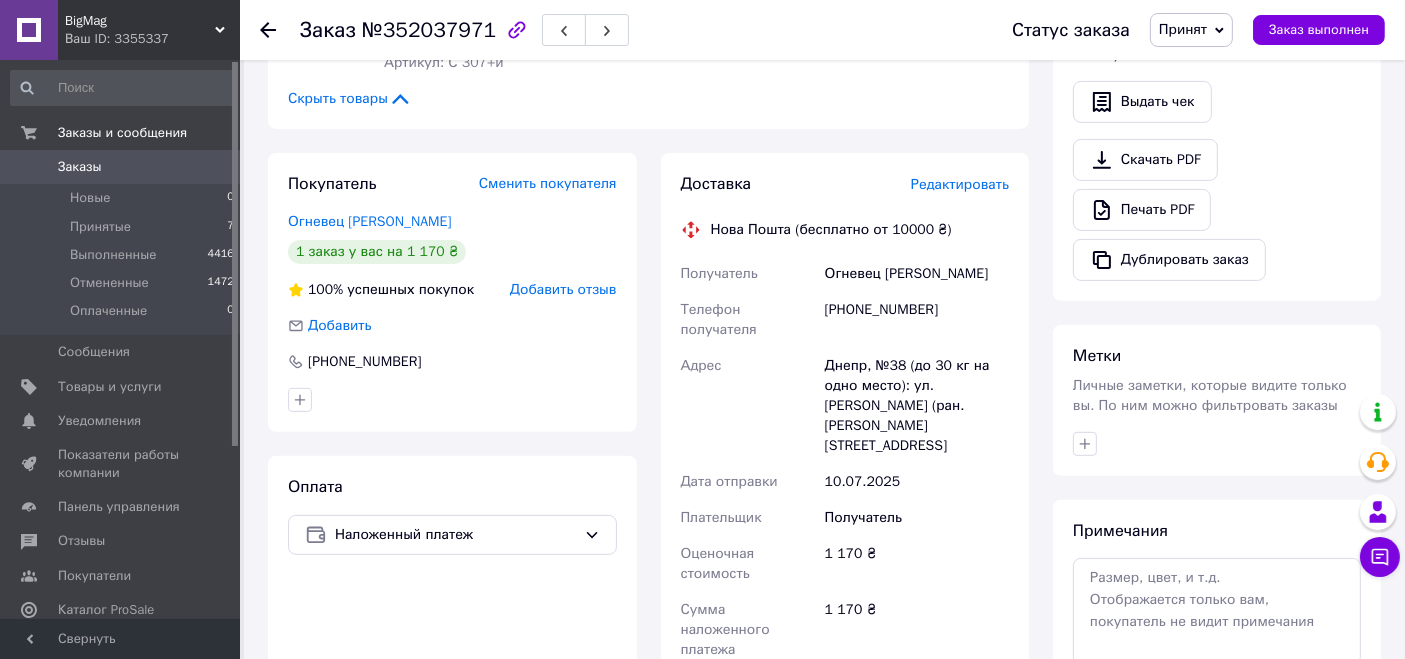 scroll, scrollTop: 444, scrollLeft: 0, axis: vertical 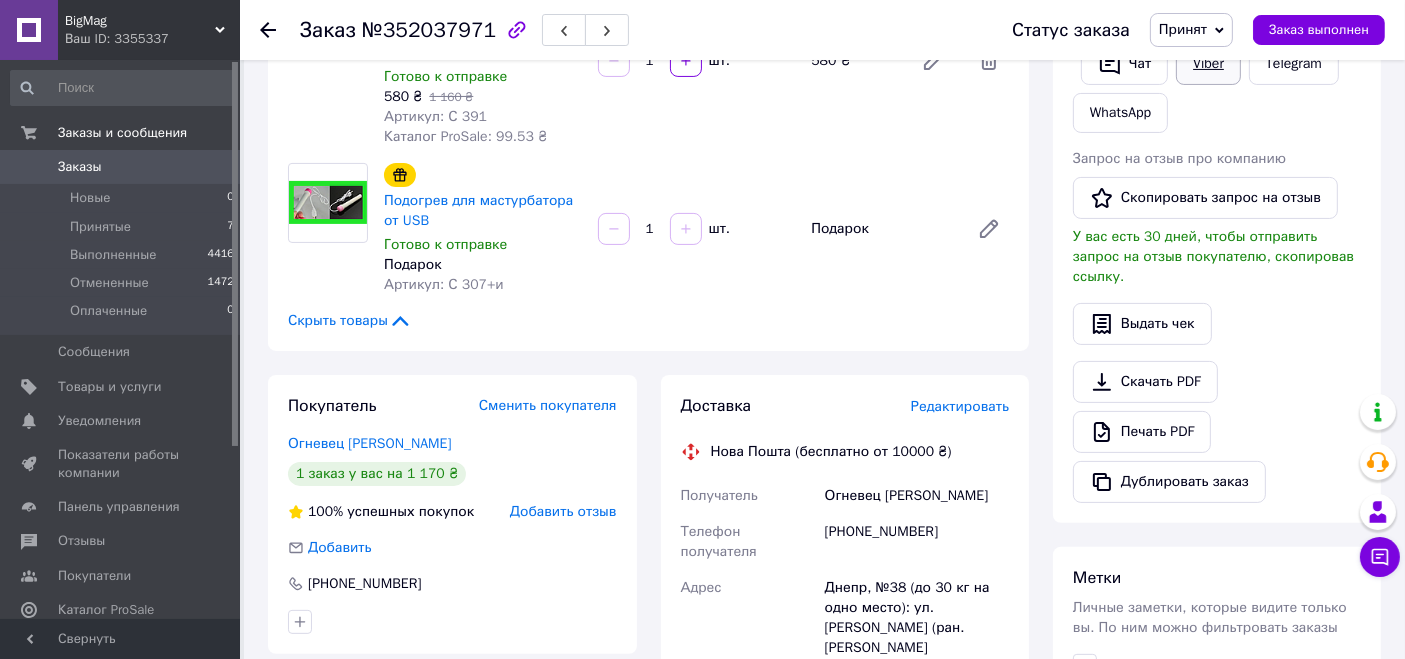 click on "Viber" at bounding box center (1208, 64) 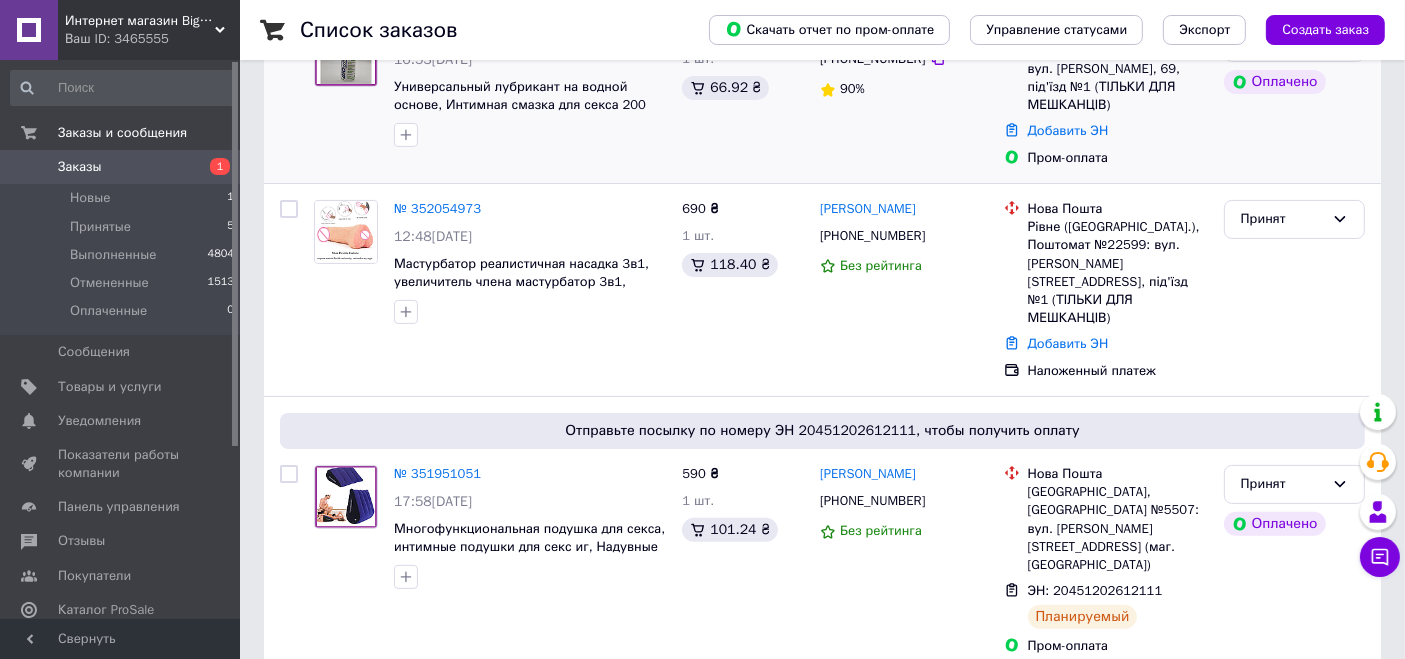 scroll, scrollTop: 666, scrollLeft: 0, axis: vertical 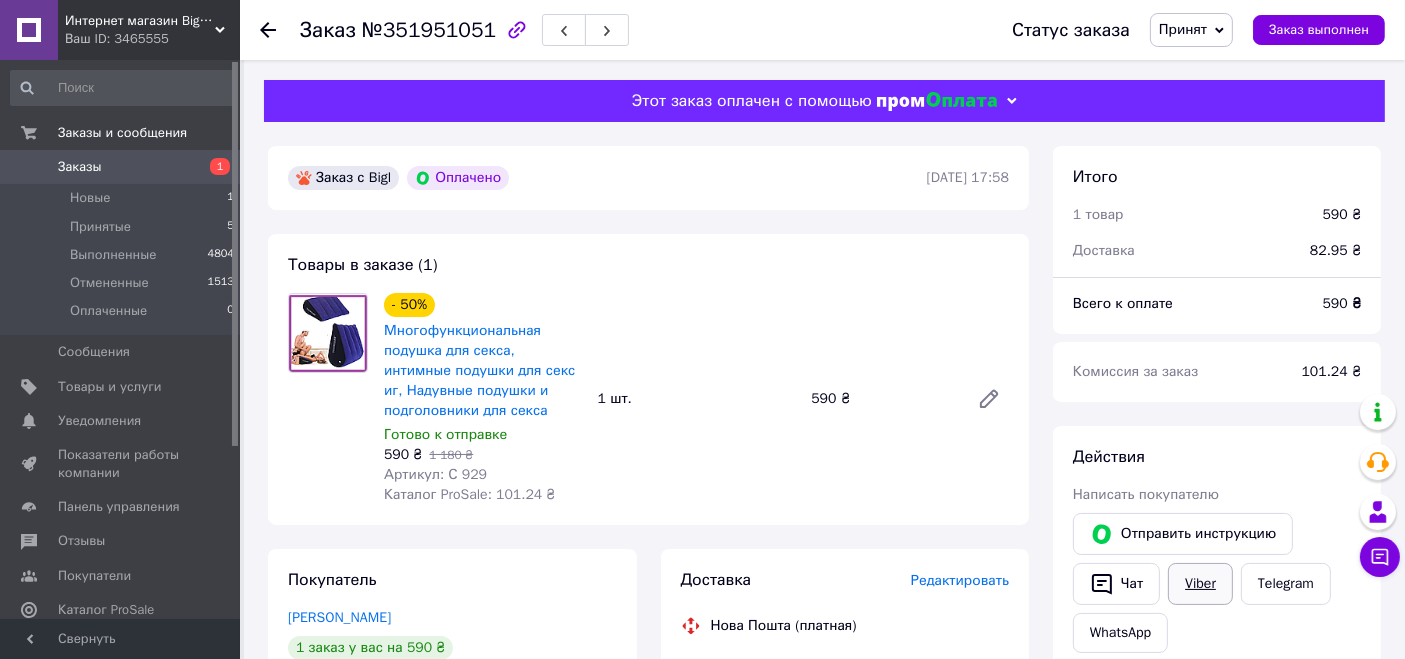 click on "Viber" at bounding box center [1200, 584] 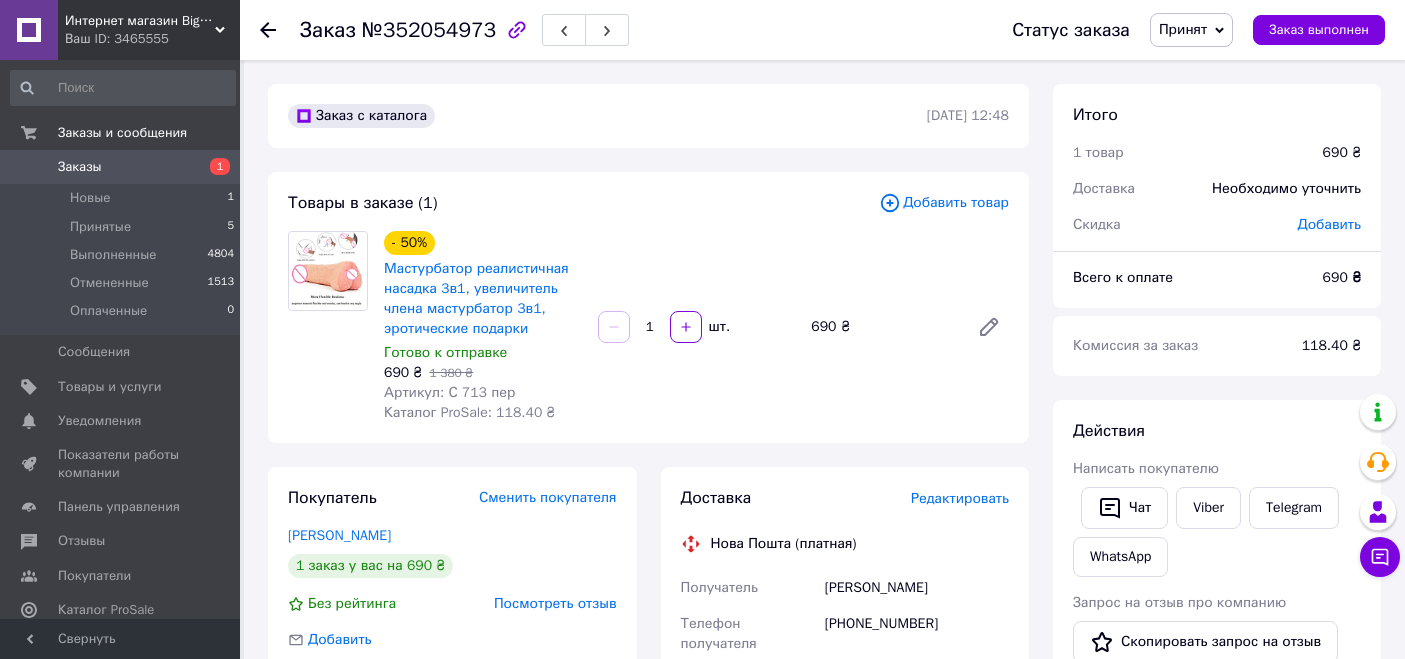 scroll, scrollTop: 0, scrollLeft: 0, axis: both 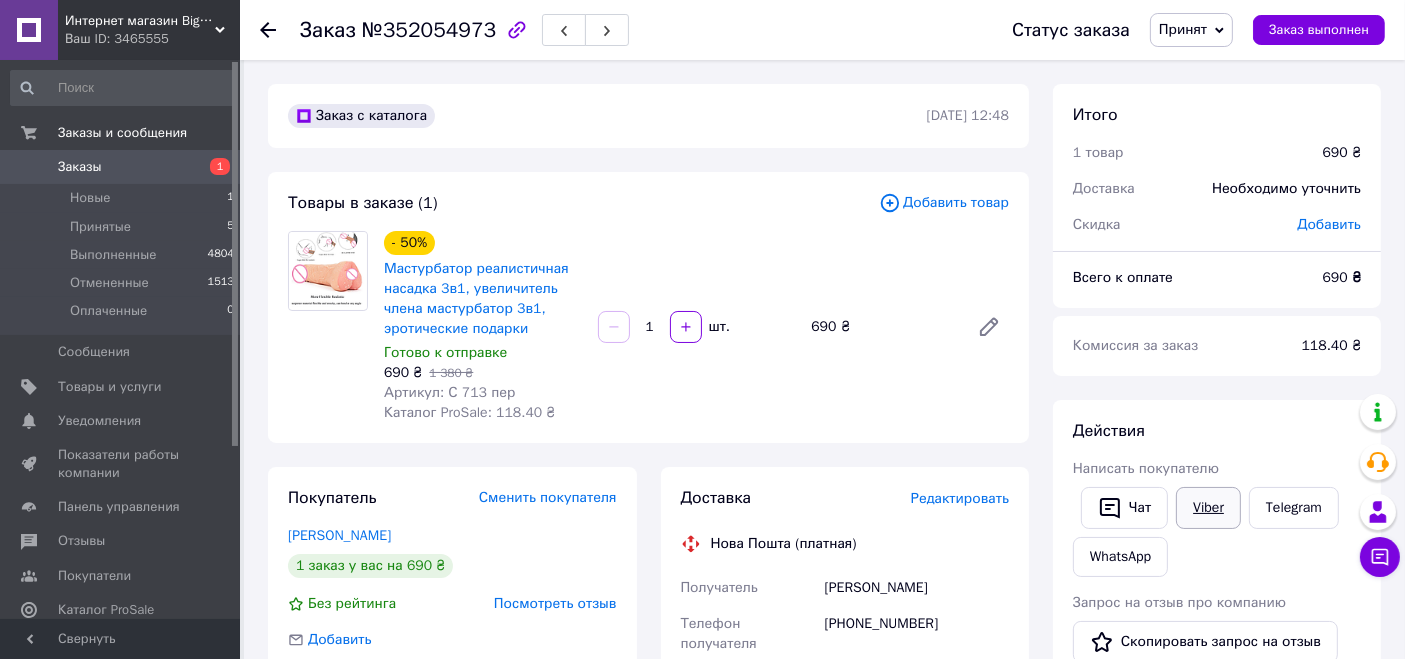 click on "Viber" at bounding box center [1208, 508] 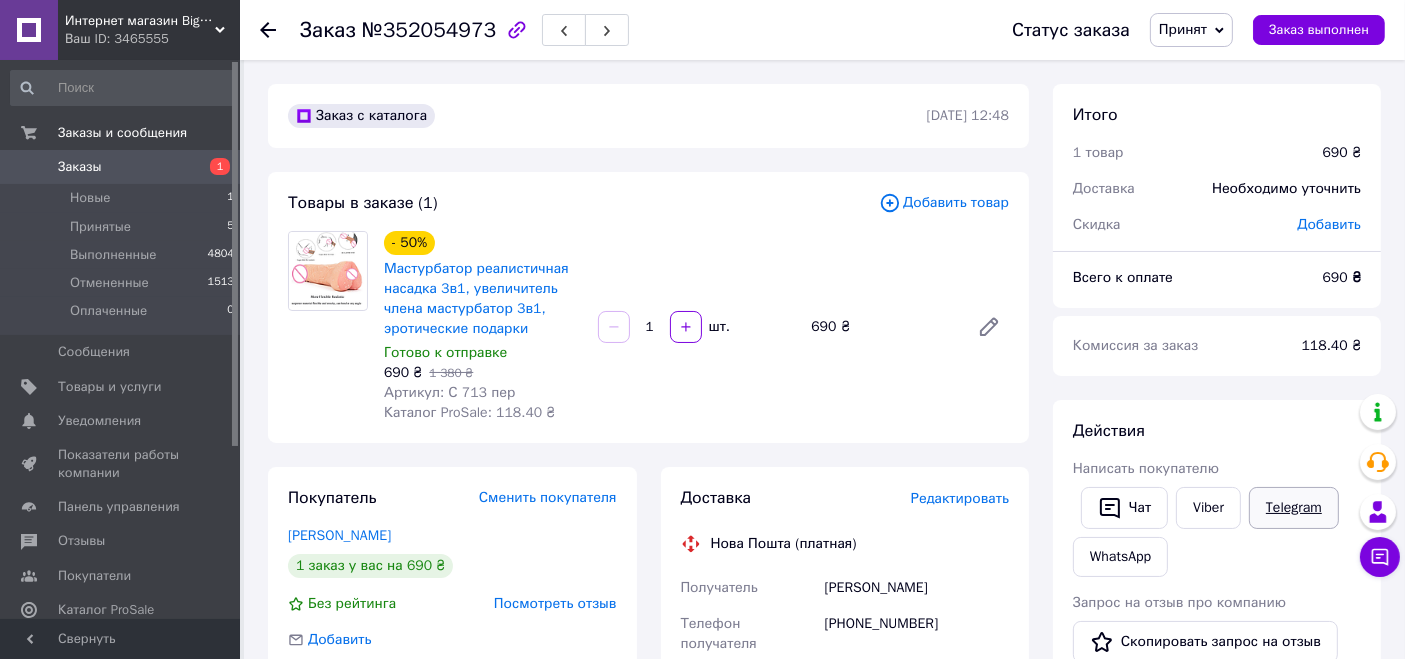 click on "Telegram" at bounding box center [1294, 508] 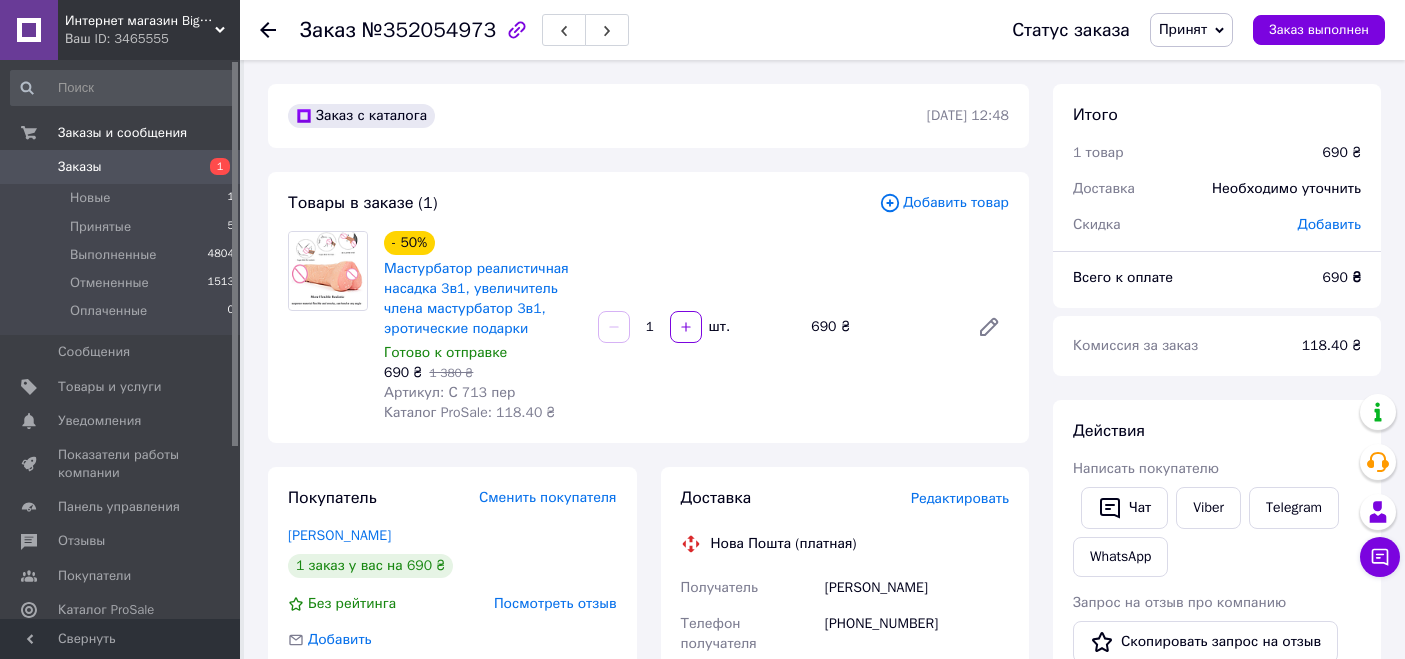 scroll, scrollTop: 0, scrollLeft: 0, axis: both 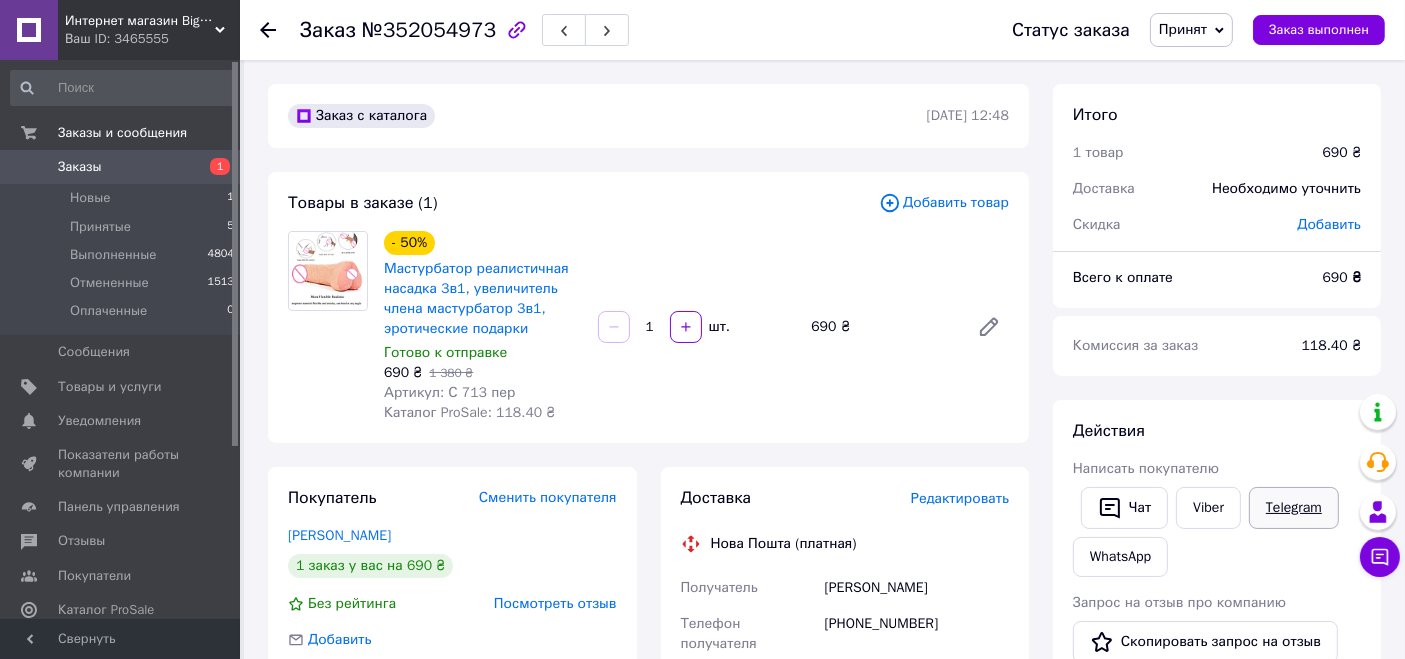 click on "Telegram" at bounding box center [1294, 508] 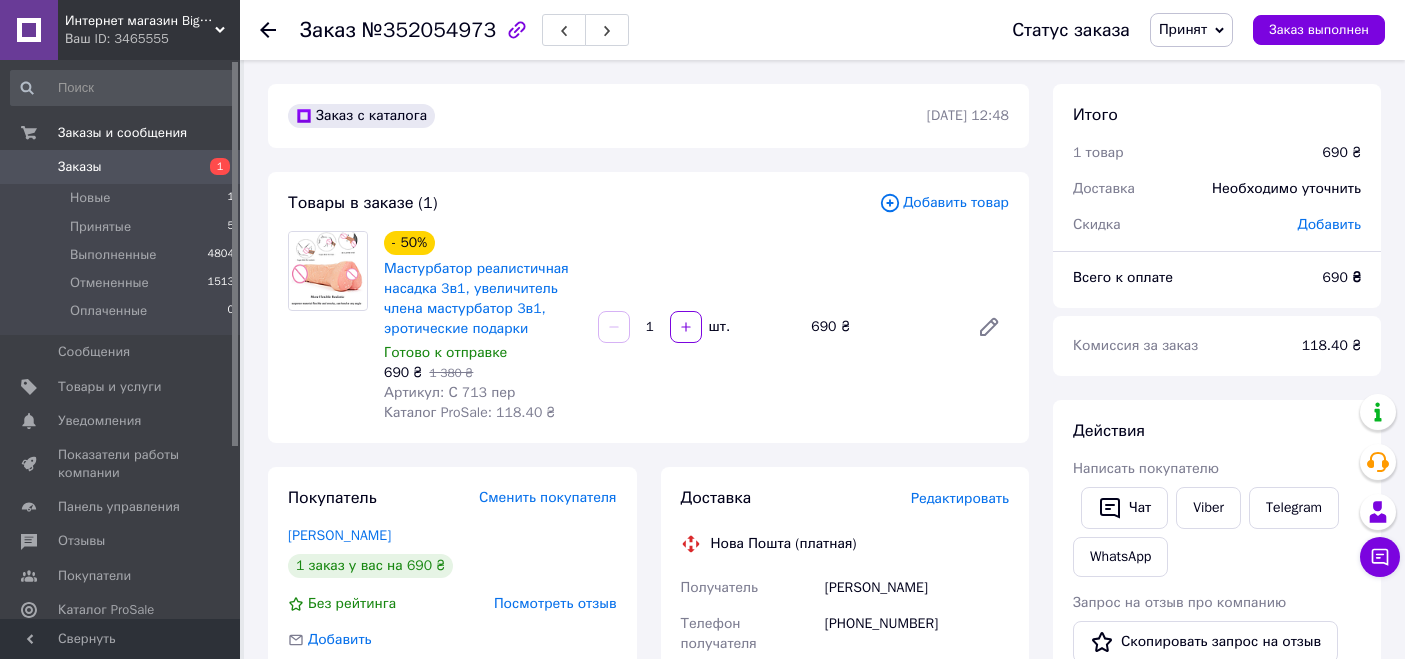 scroll, scrollTop: 0, scrollLeft: 0, axis: both 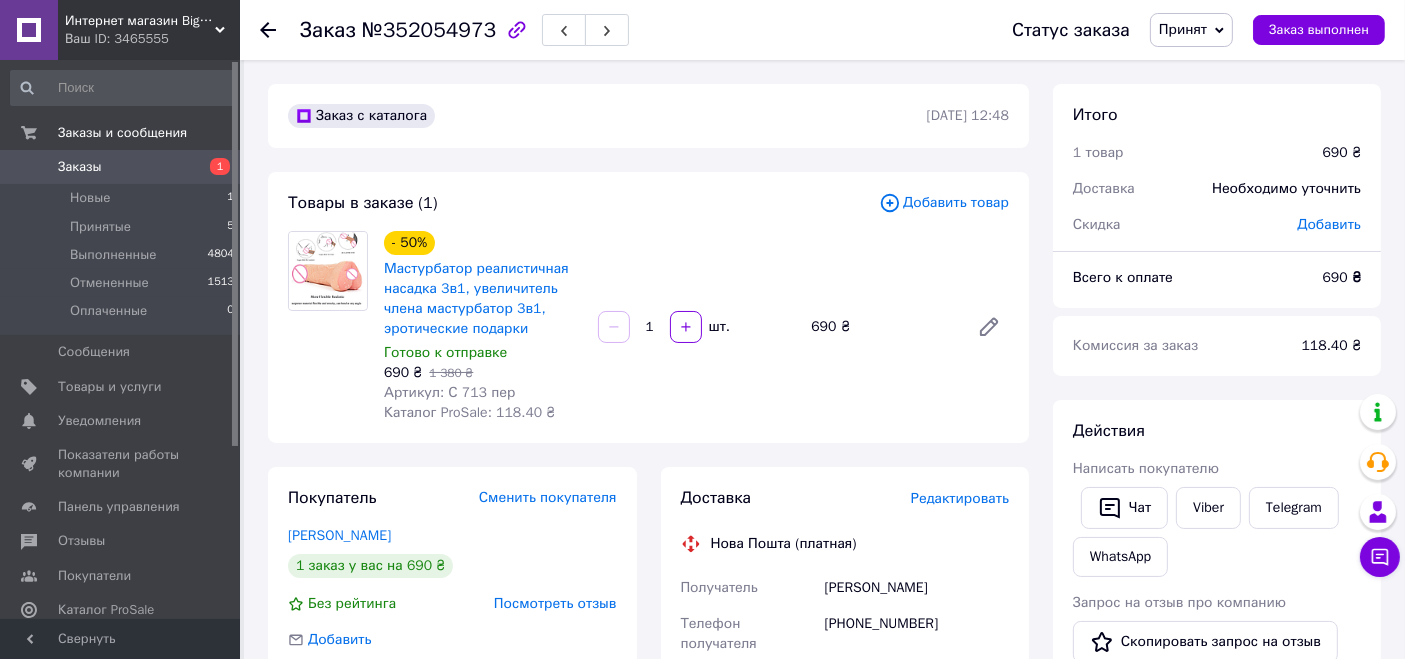 click on "Заказы" at bounding box center [121, 167] 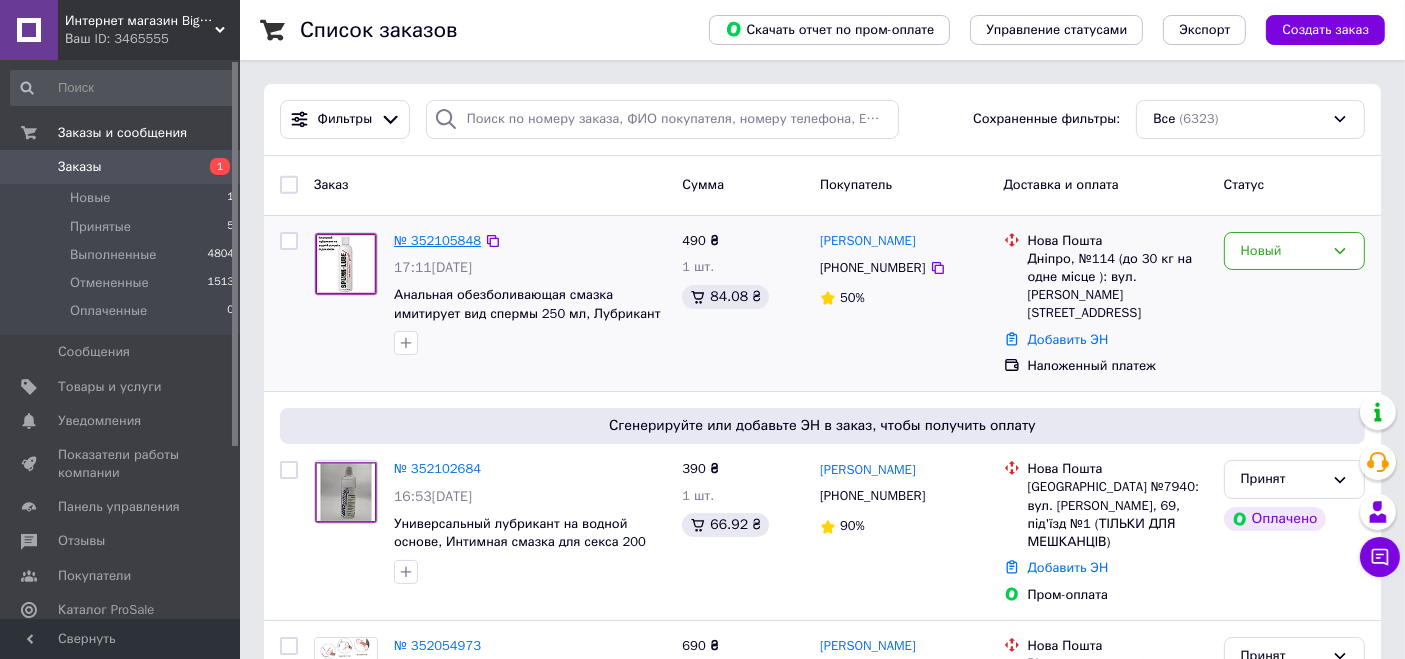click on "№ 352105848" at bounding box center (437, 240) 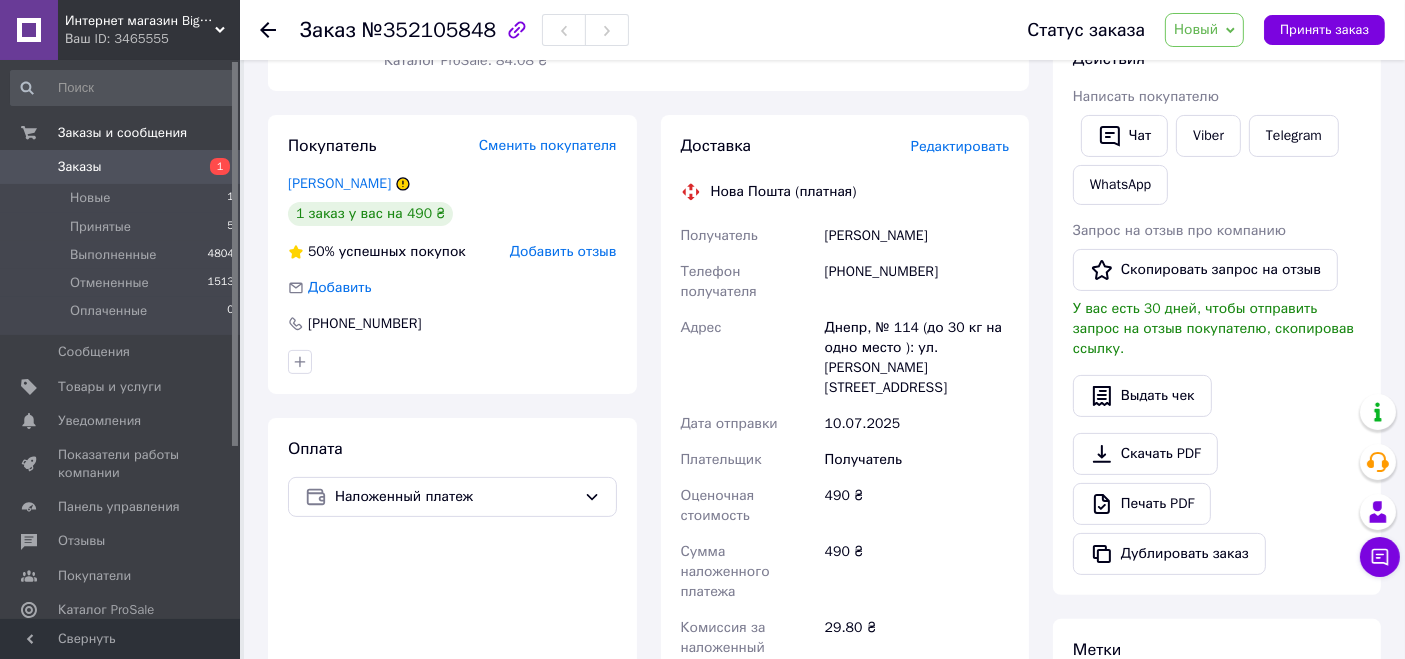 scroll, scrollTop: 444, scrollLeft: 0, axis: vertical 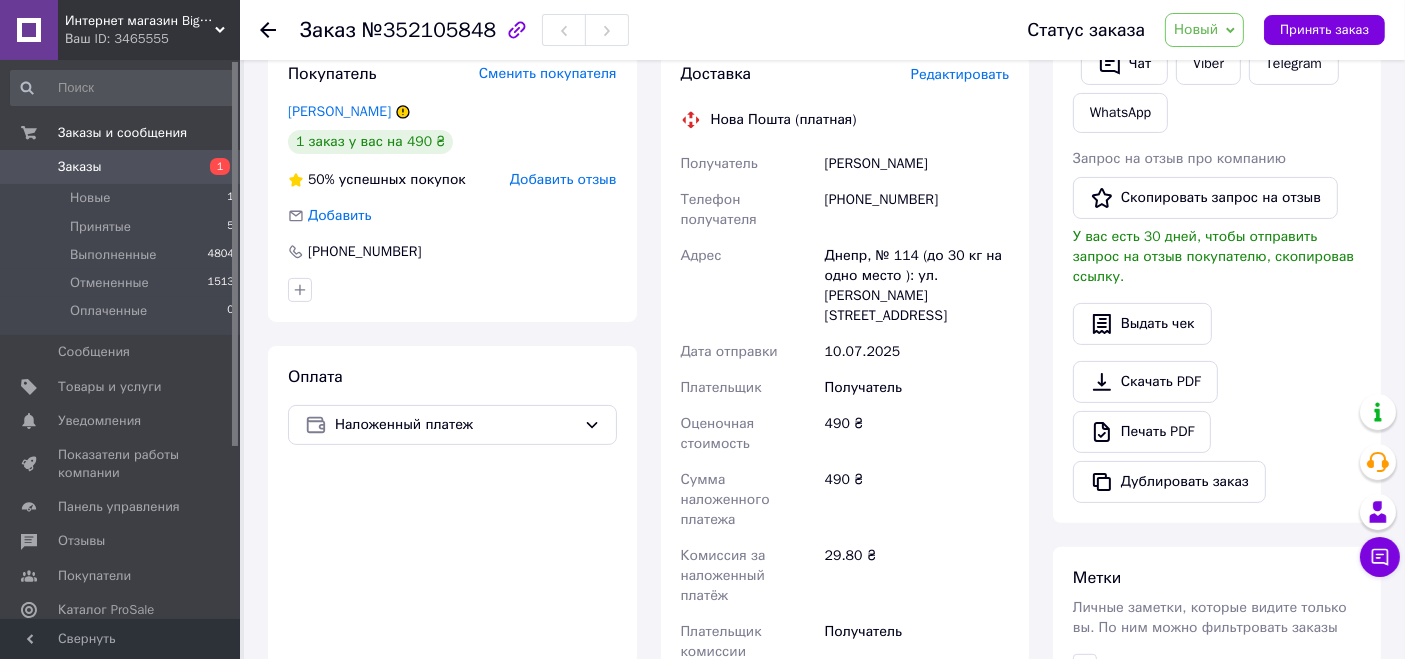 click on "Пуртова Катерина" at bounding box center (917, 164) 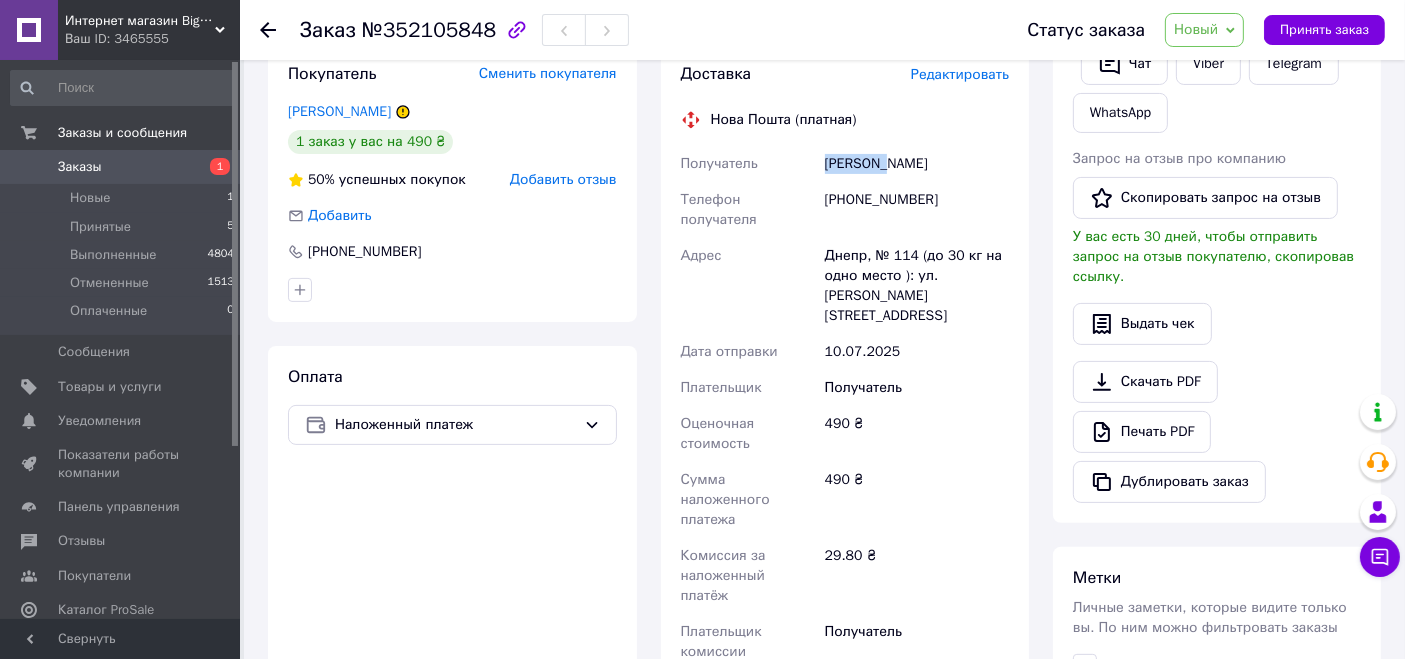 click on "Пуртова Катерина" at bounding box center [917, 164] 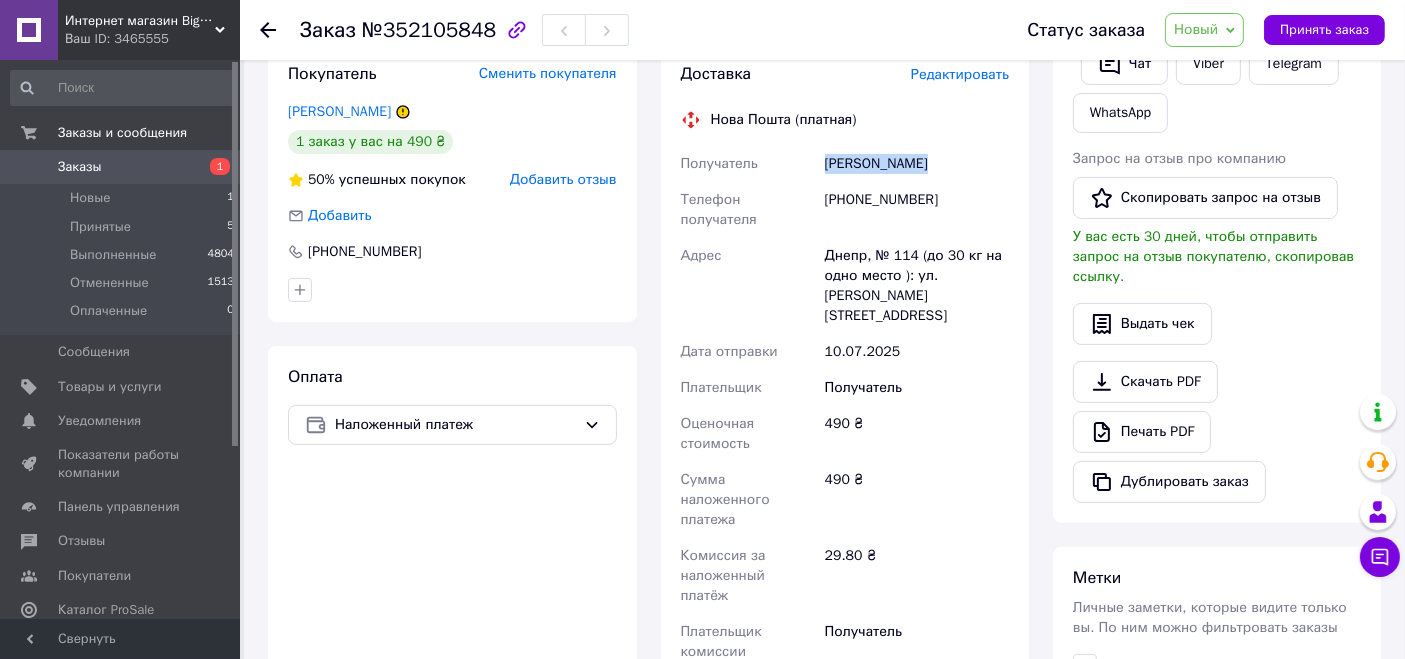 click on "Пуртова Катерина" at bounding box center (917, 164) 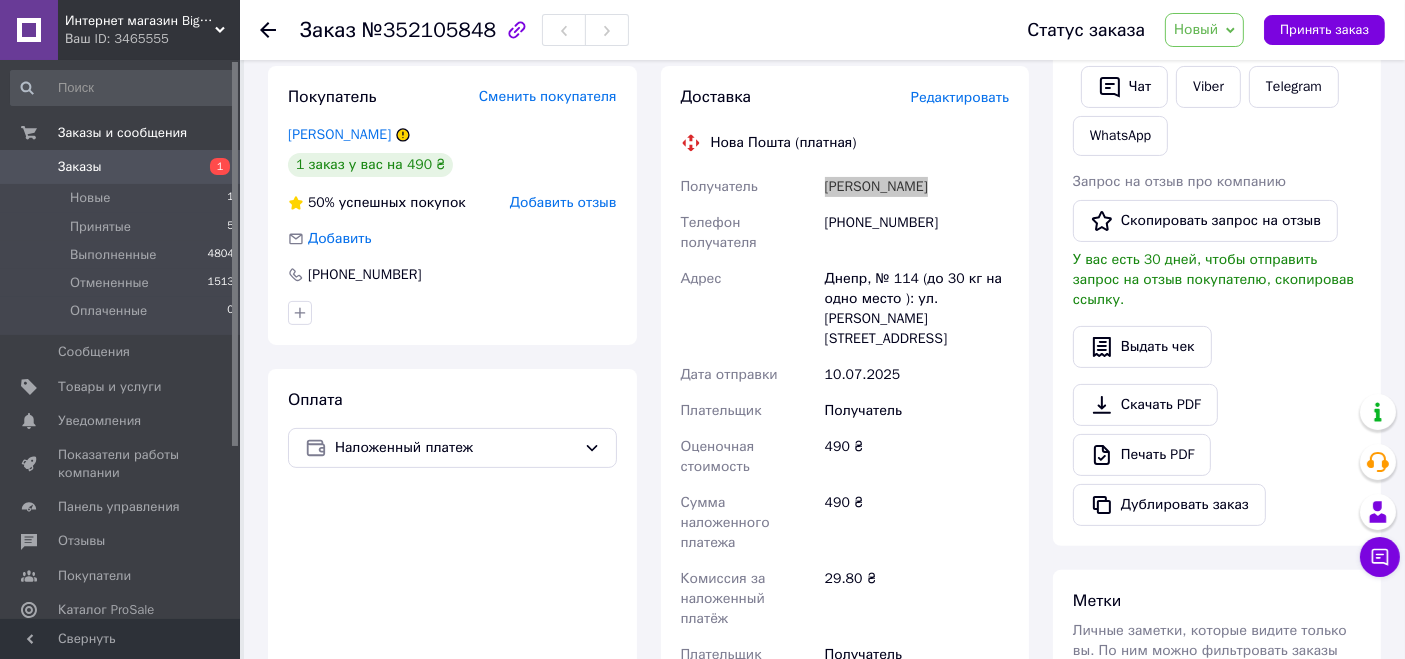 scroll, scrollTop: 222, scrollLeft: 0, axis: vertical 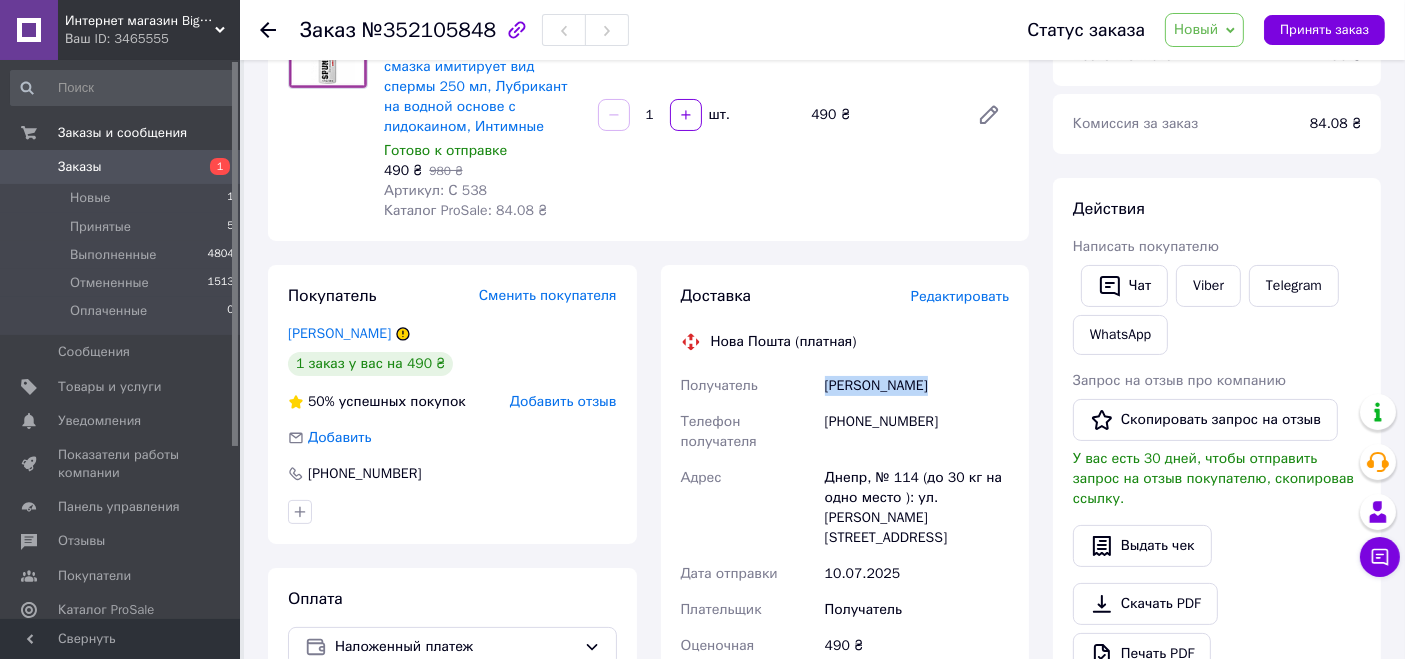 click on "Пуртова Катерина" at bounding box center (917, 386) 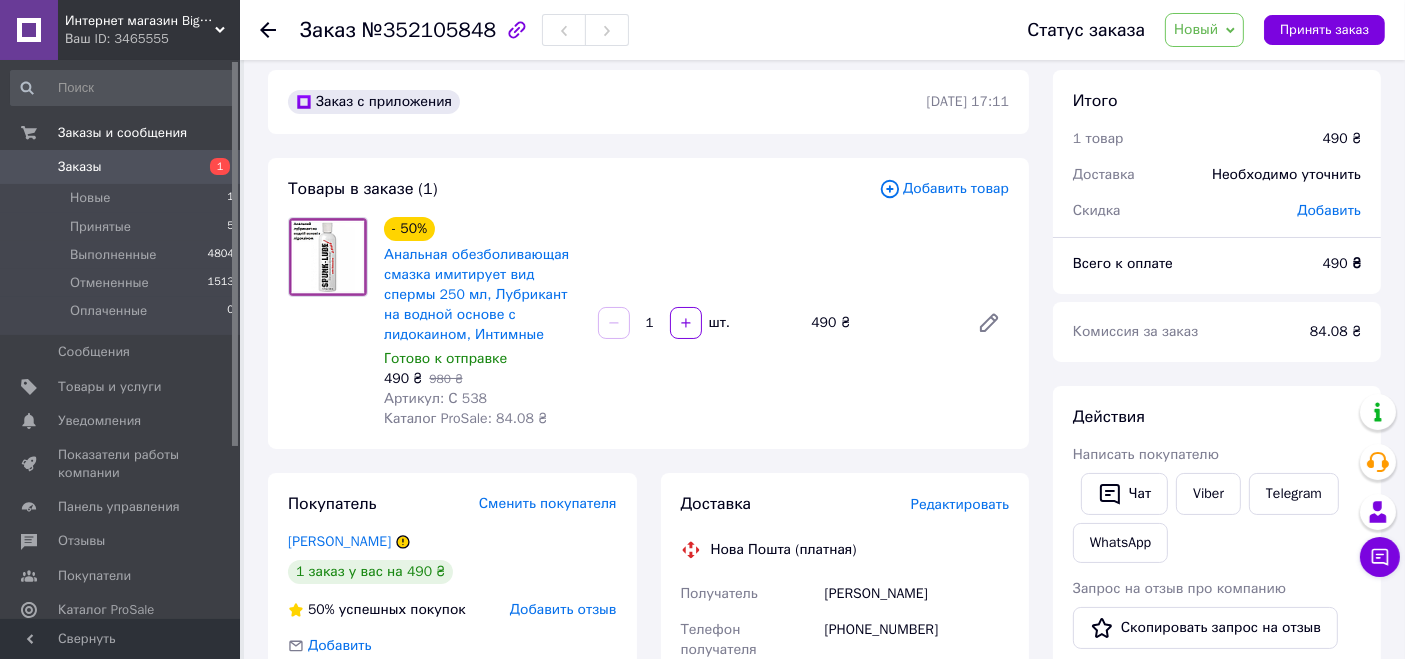 scroll, scrollTop: 0, scrollLeft: 0, axis: both 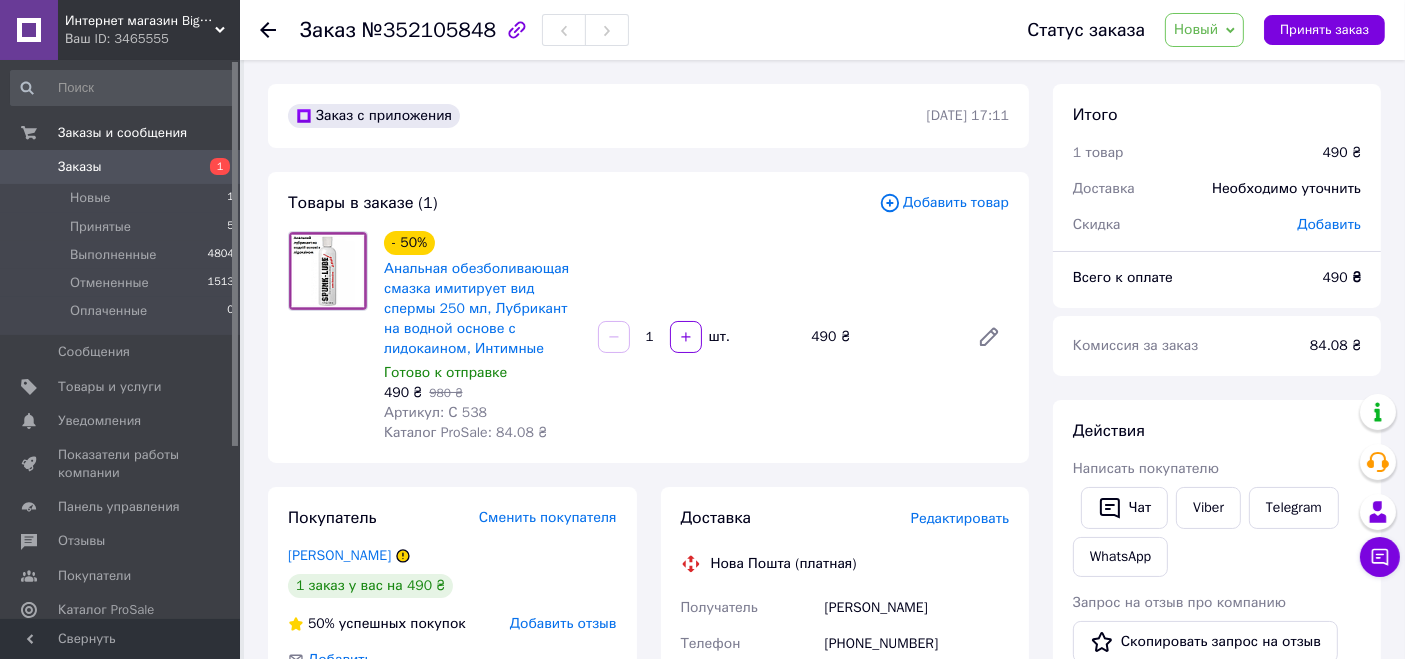 click on "Интернет магазин Big Store" at bounding box center [140, 21] 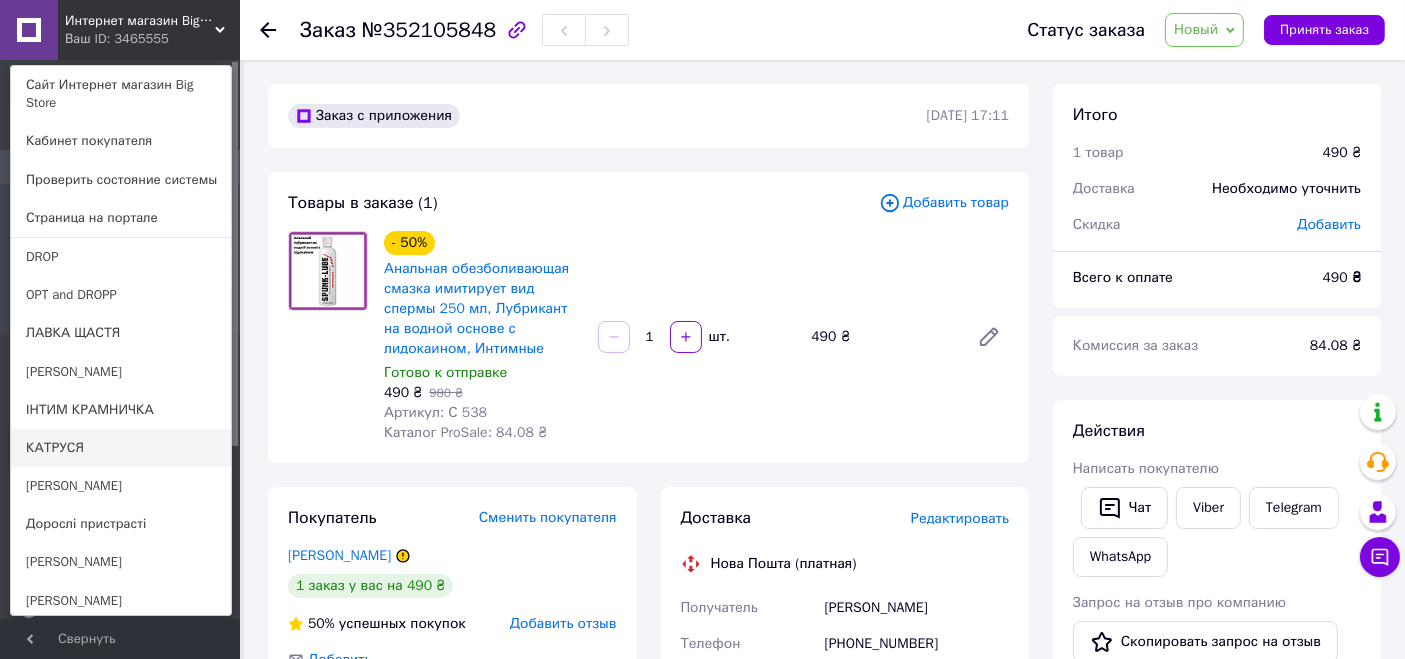 click on "КАТРУСЯ" at bounding box center (121, 448) 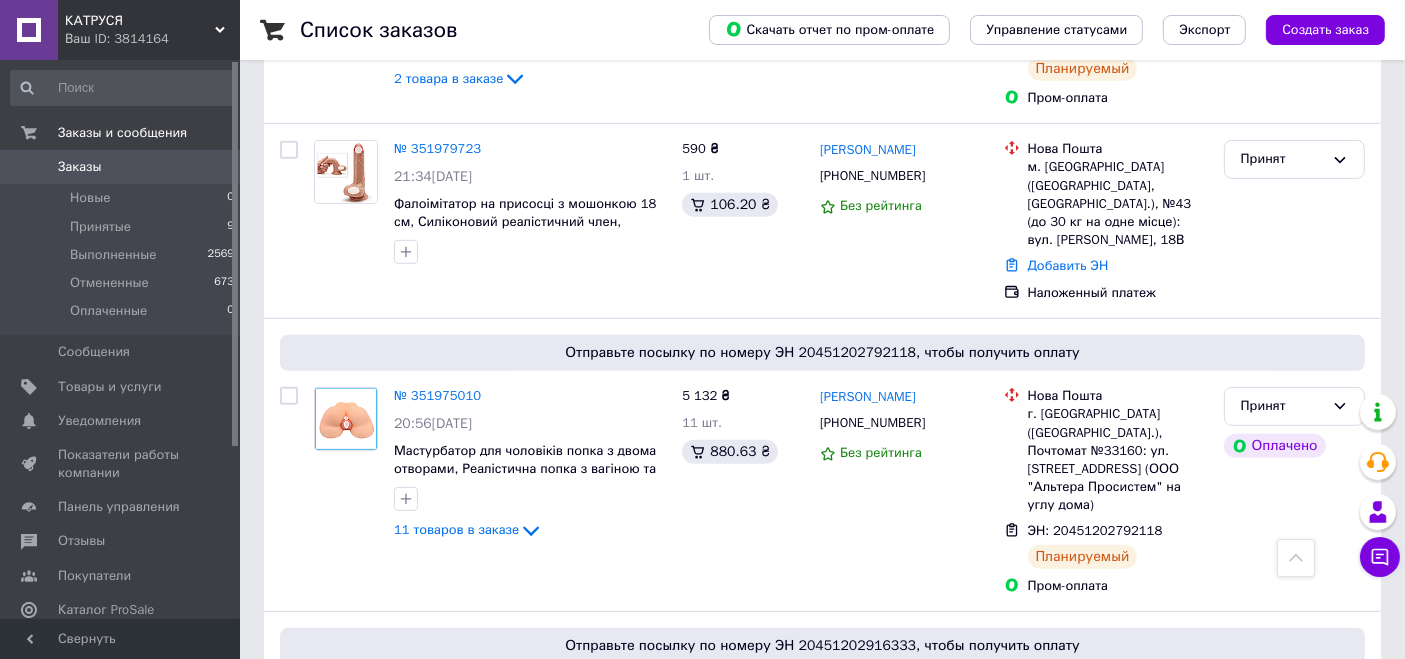 scroll, scrollTop: 1111, scrollLeft: 0, axis: vertical 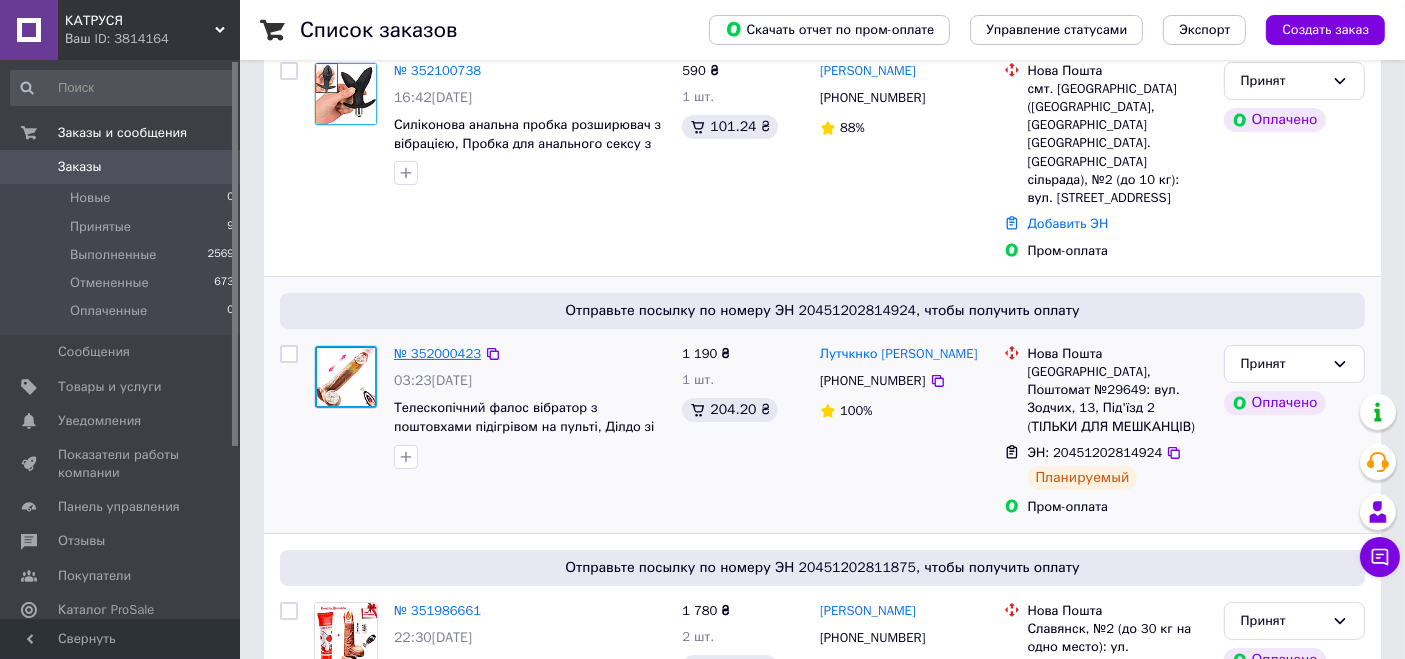 click on "№ 352000423" at bounding box center (437, 353) 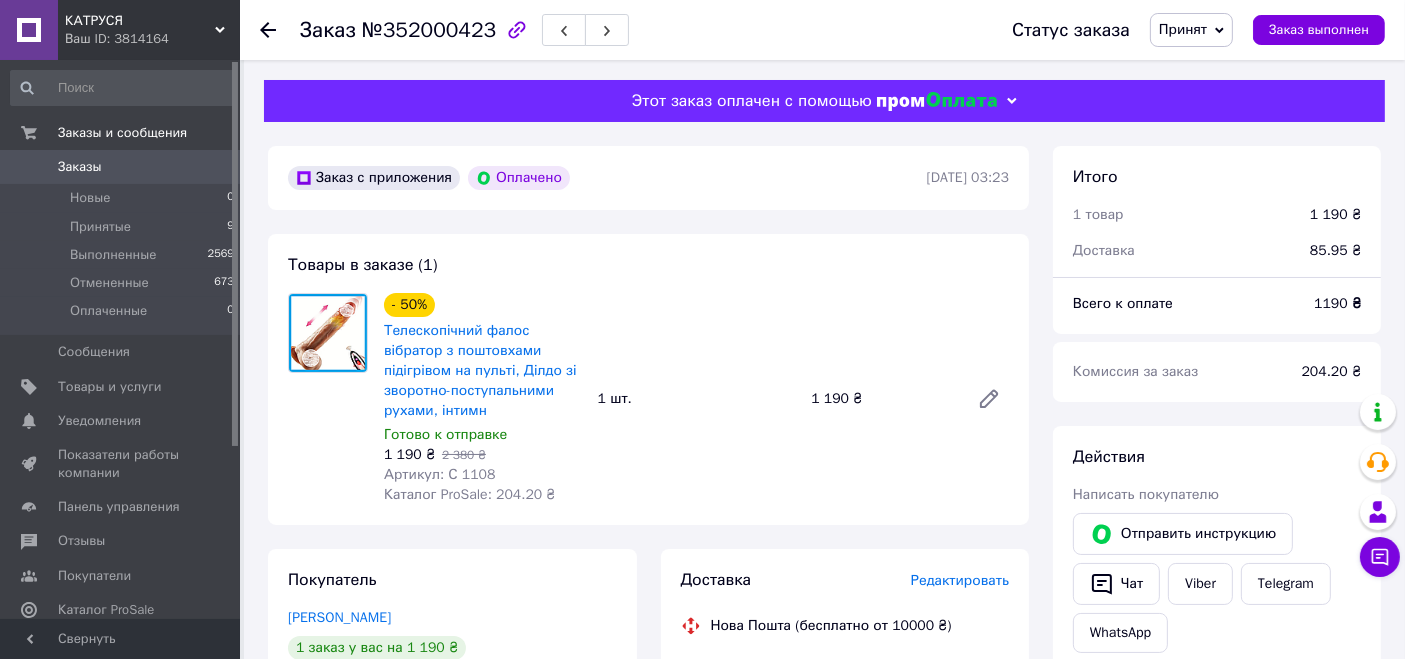 scroll, scrollTop: 222, scrollLeft: 0, axis: vertical 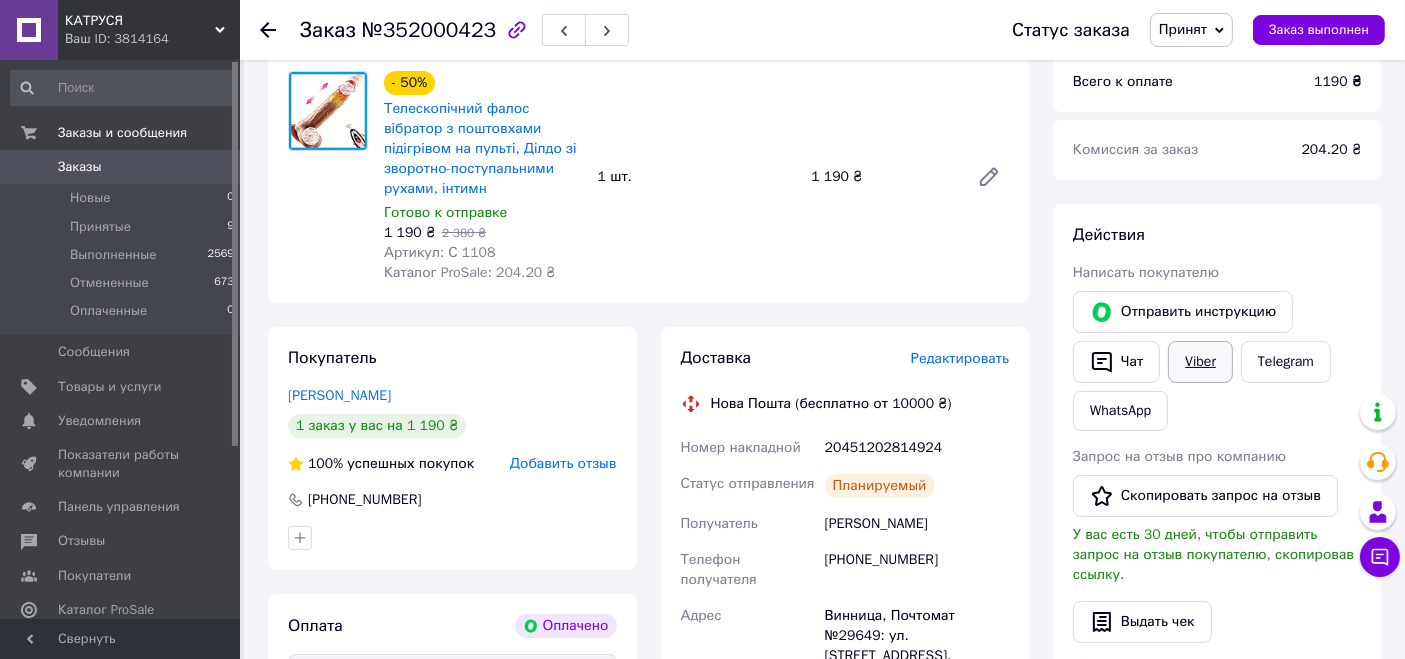 click on "Viber" at bounding box center [1200, 362] 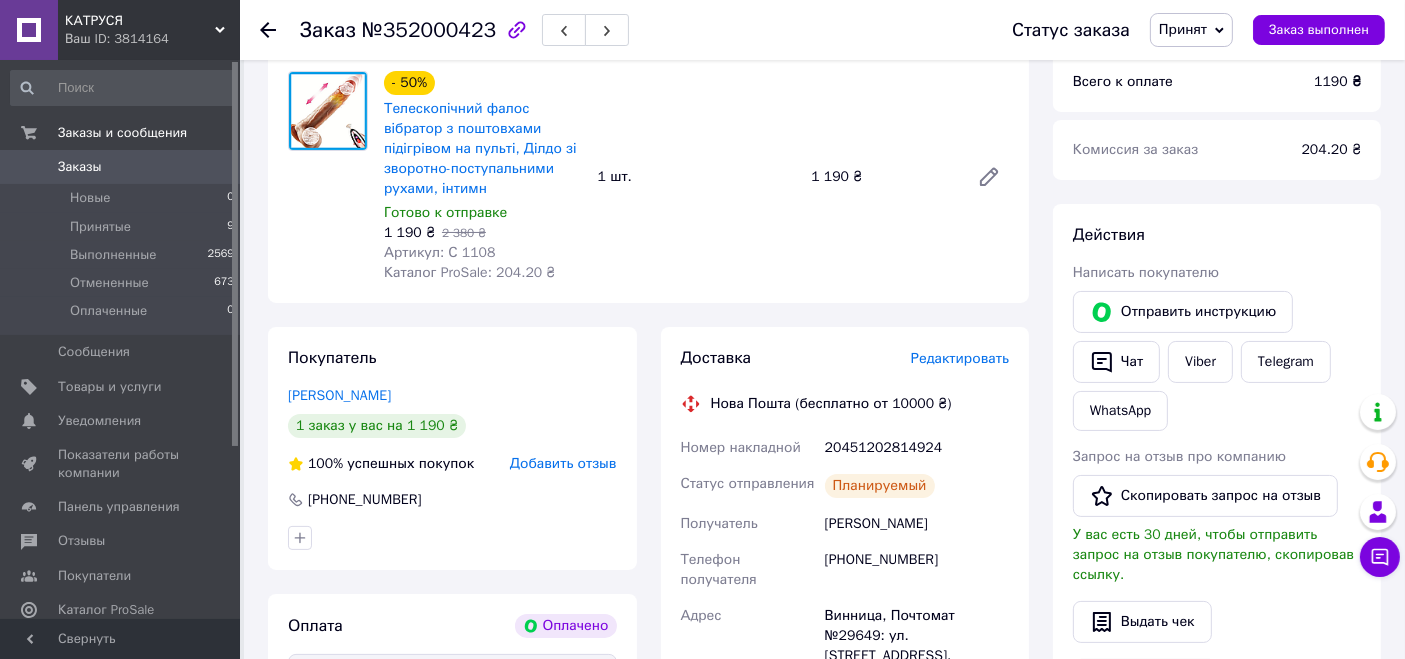 click on "Ваш ID: 3814164" at bounding box center [152, 39] 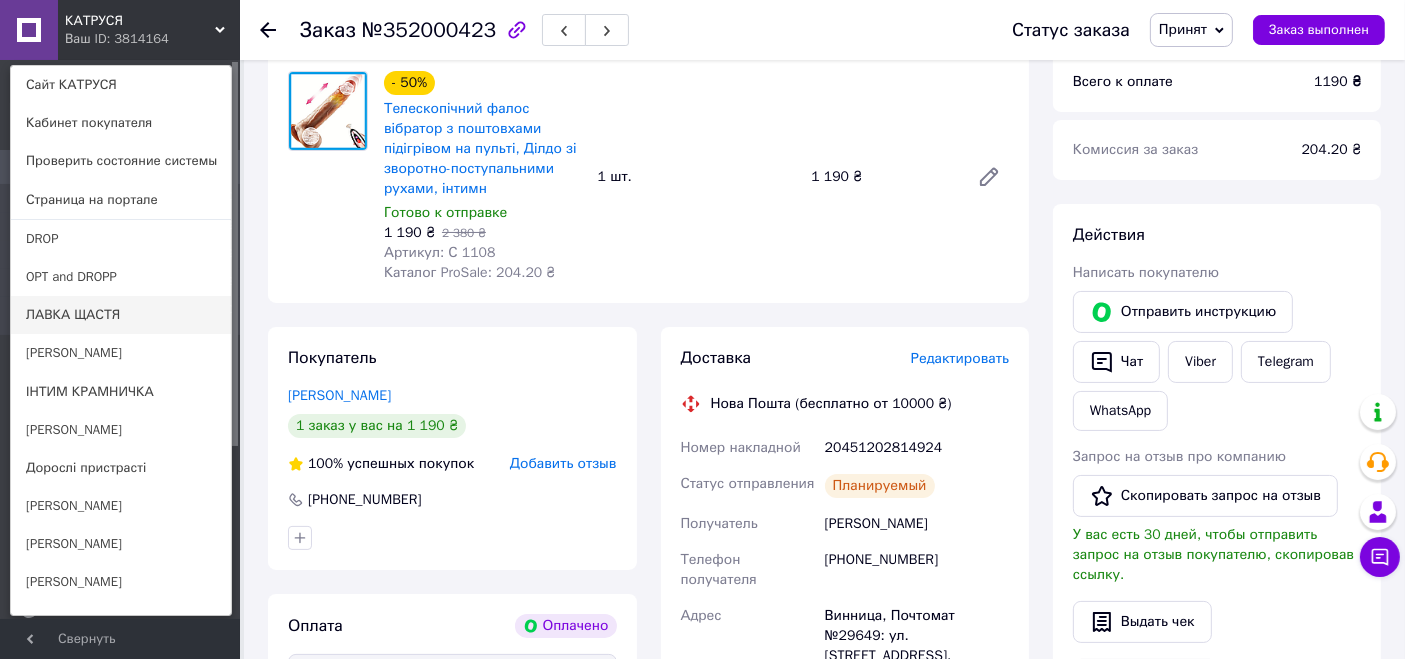 click on "ЛАВКА ЩАСТЯ" at bounding box center (121, 315) 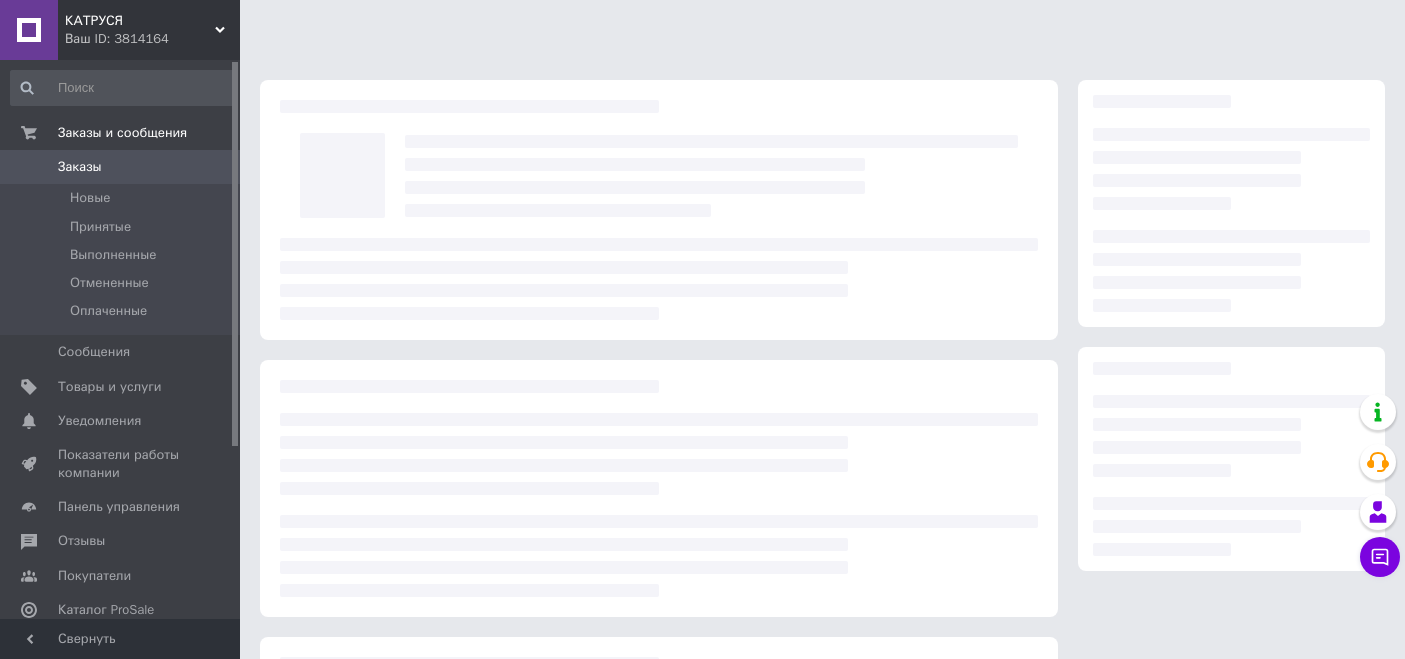 scroll, scrollTop: 0, scrollLeft: 0, axis: both 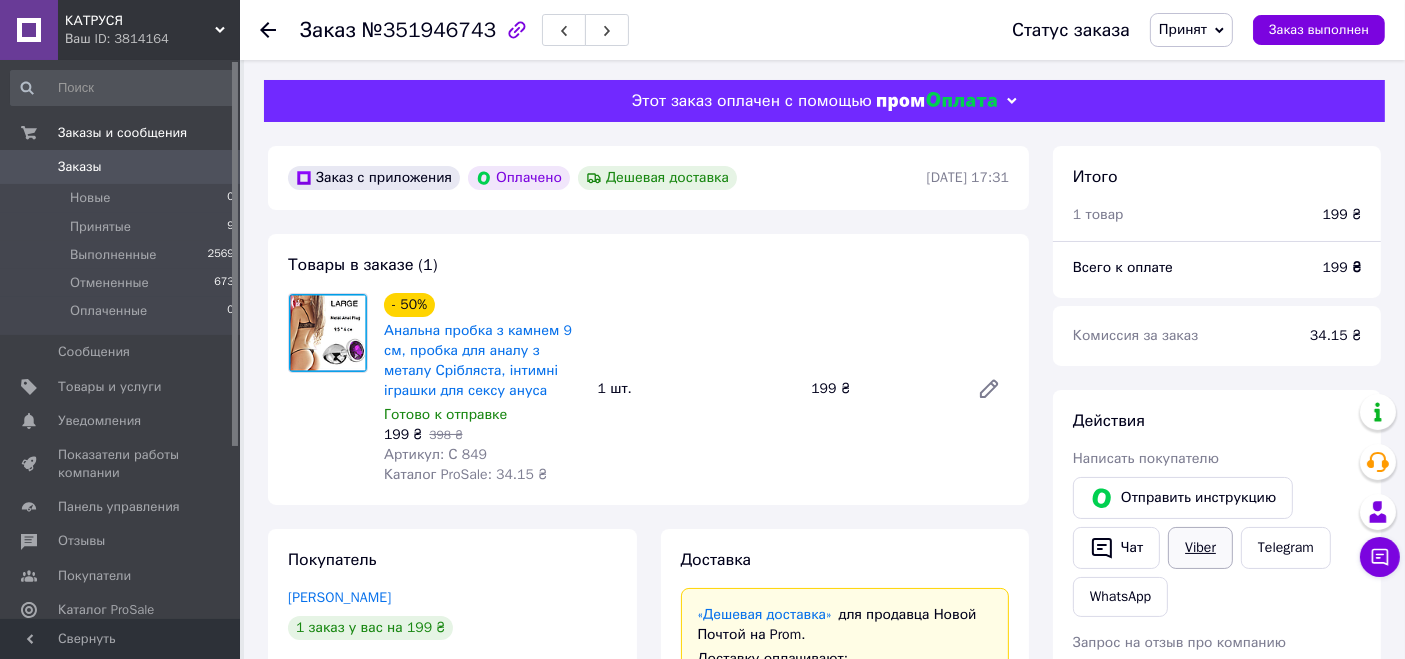 click on "Viber" at bounding box center (1200, 548) 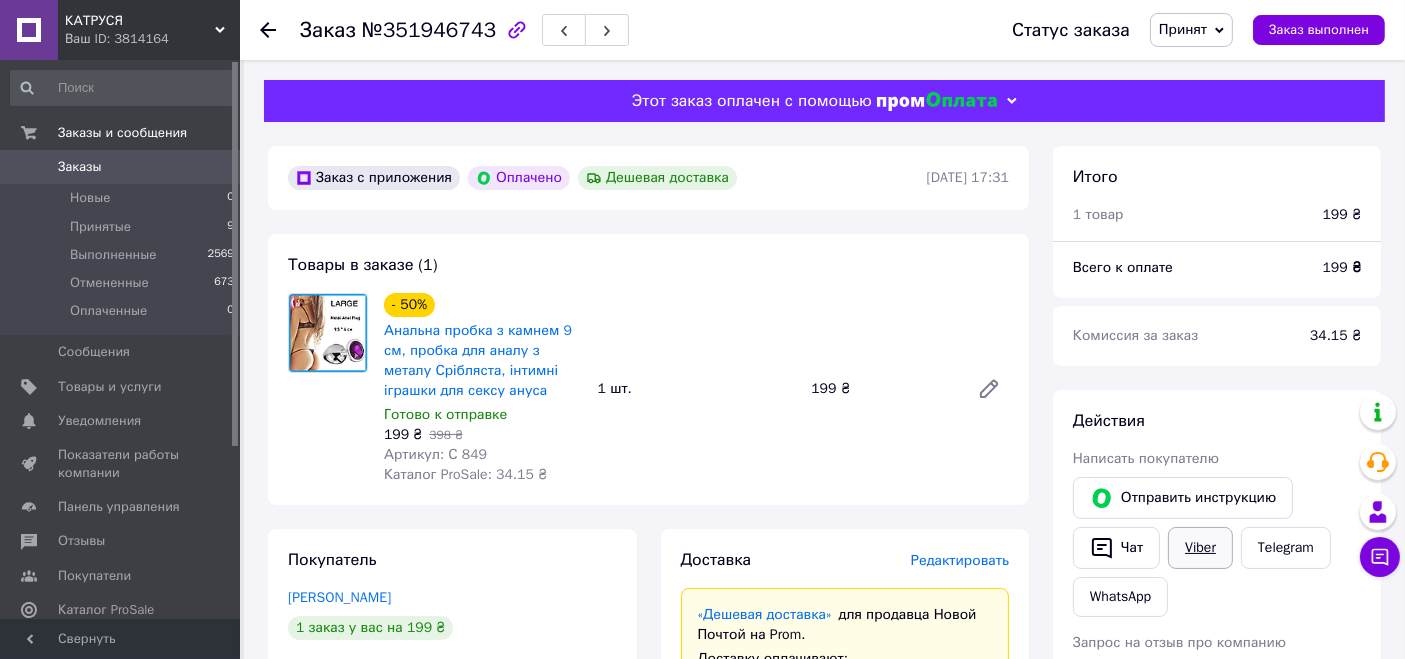 click on "Viber" at bounding box center (1200, 548) 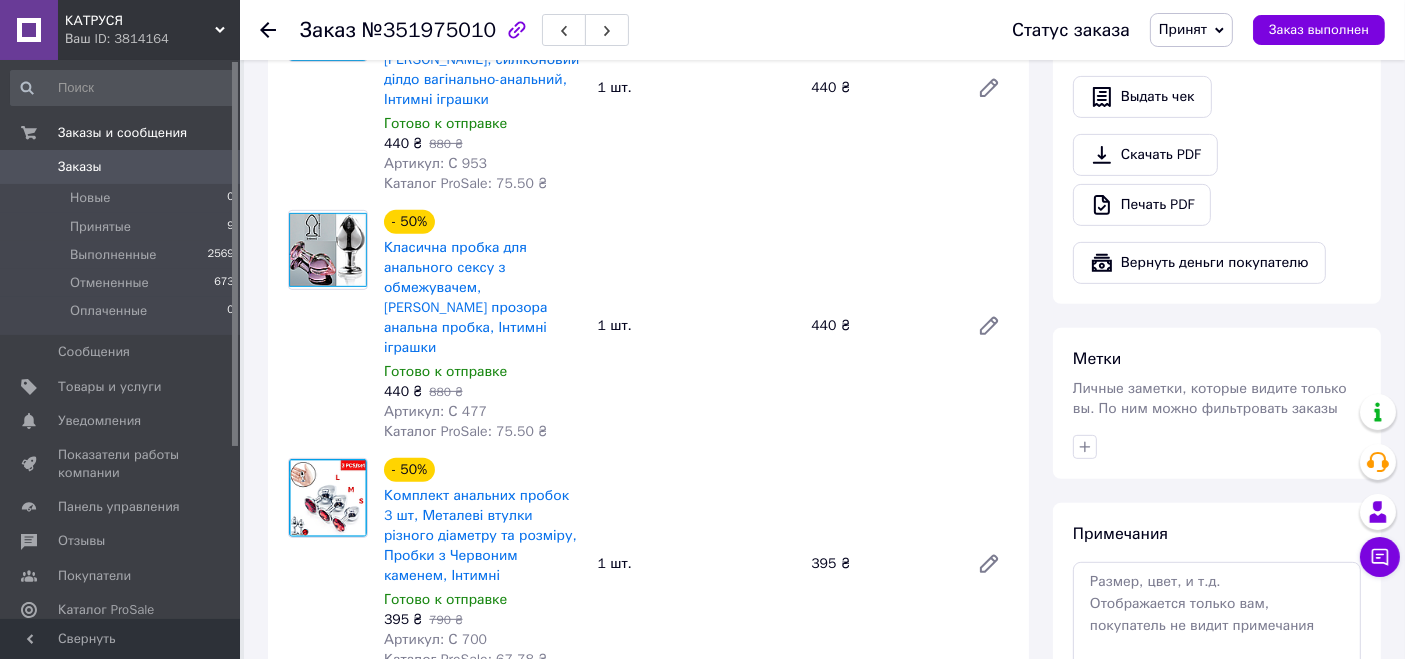 scroll, scrollTop: 0, scrollLeft: 0, axis: both 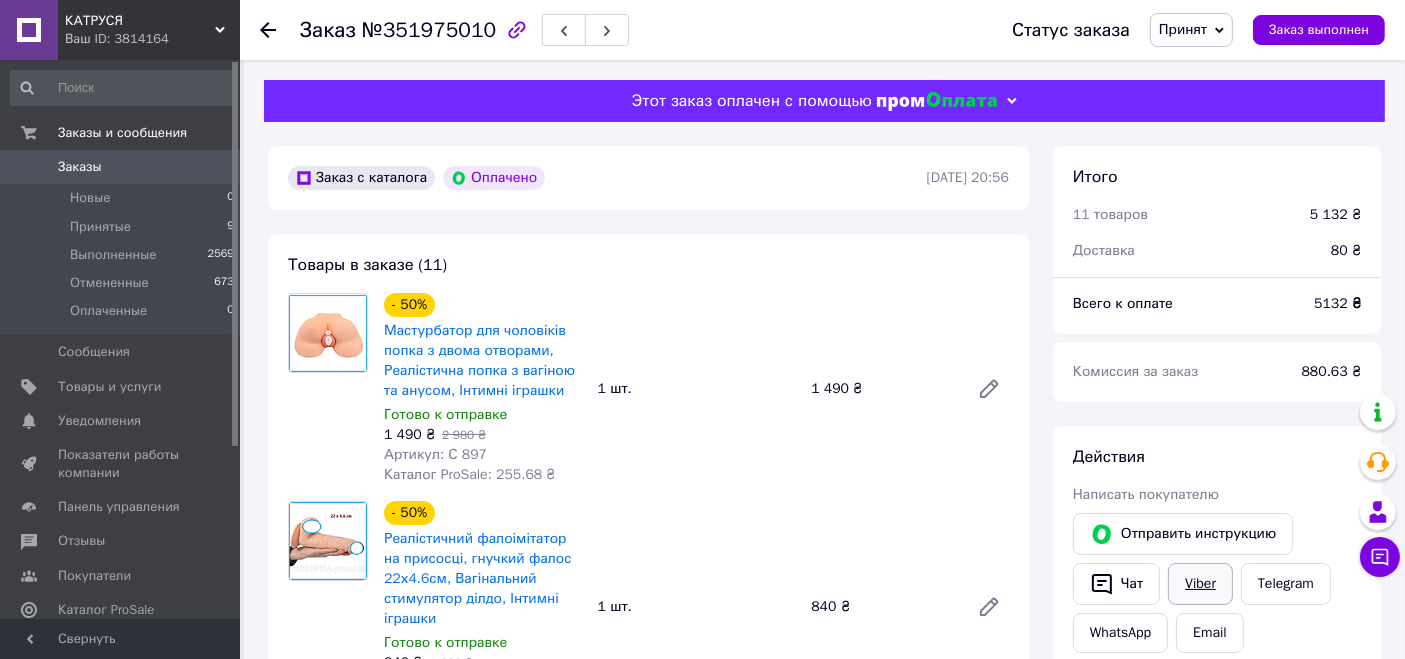 click on "Viber" at bounding box center (1200, 584) 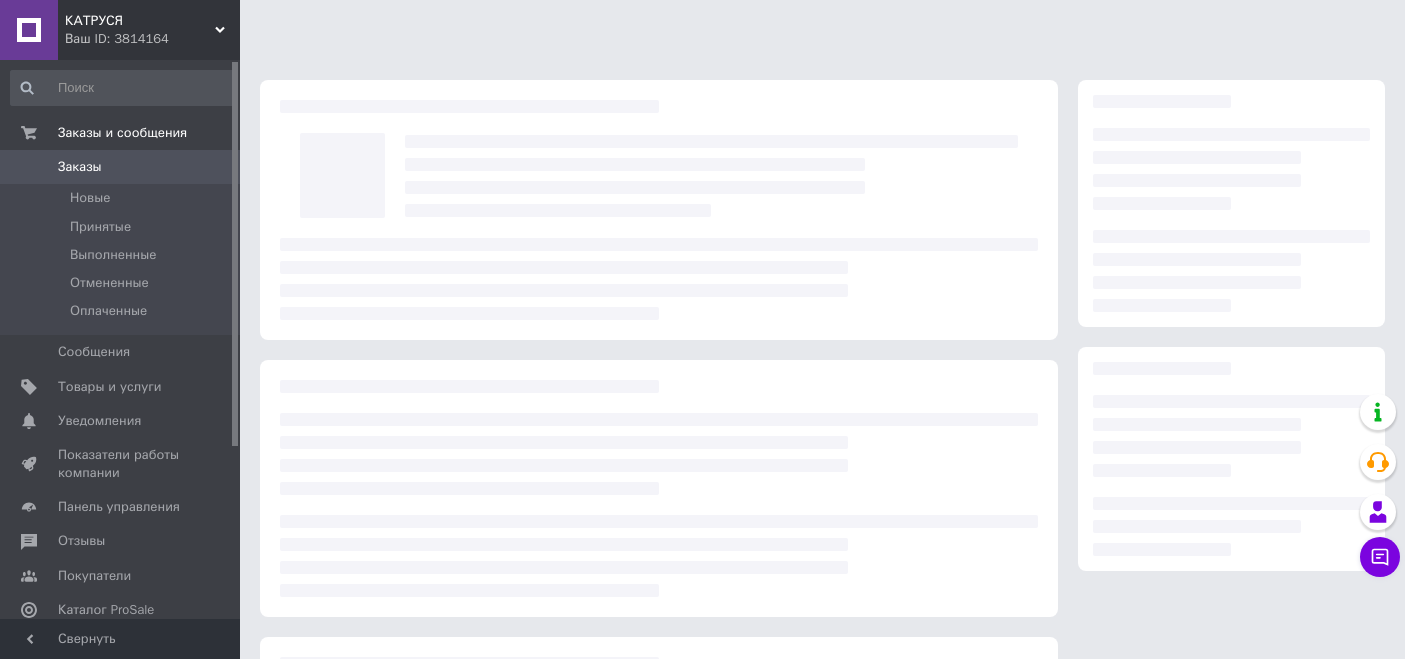 scroll, scrollTop: 0, scrollLeft: 0, axis: both 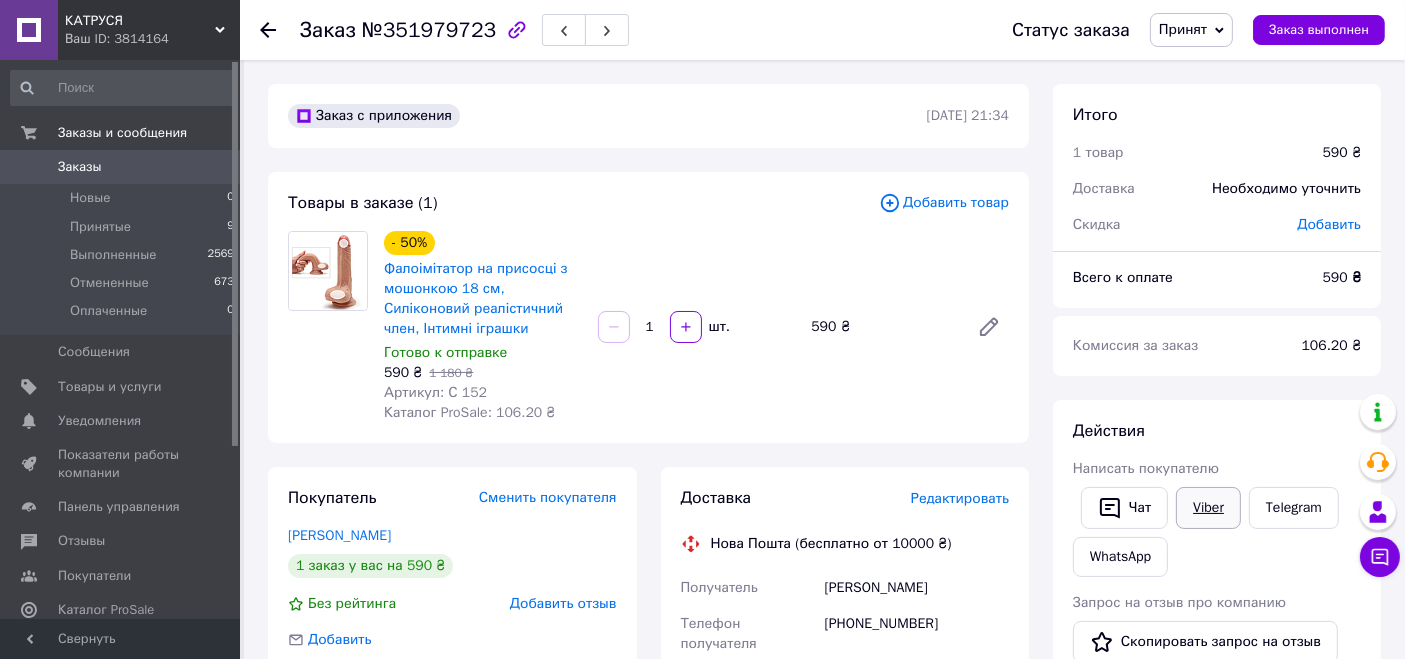 click on "Viber" at bounding box center (1208, 508) 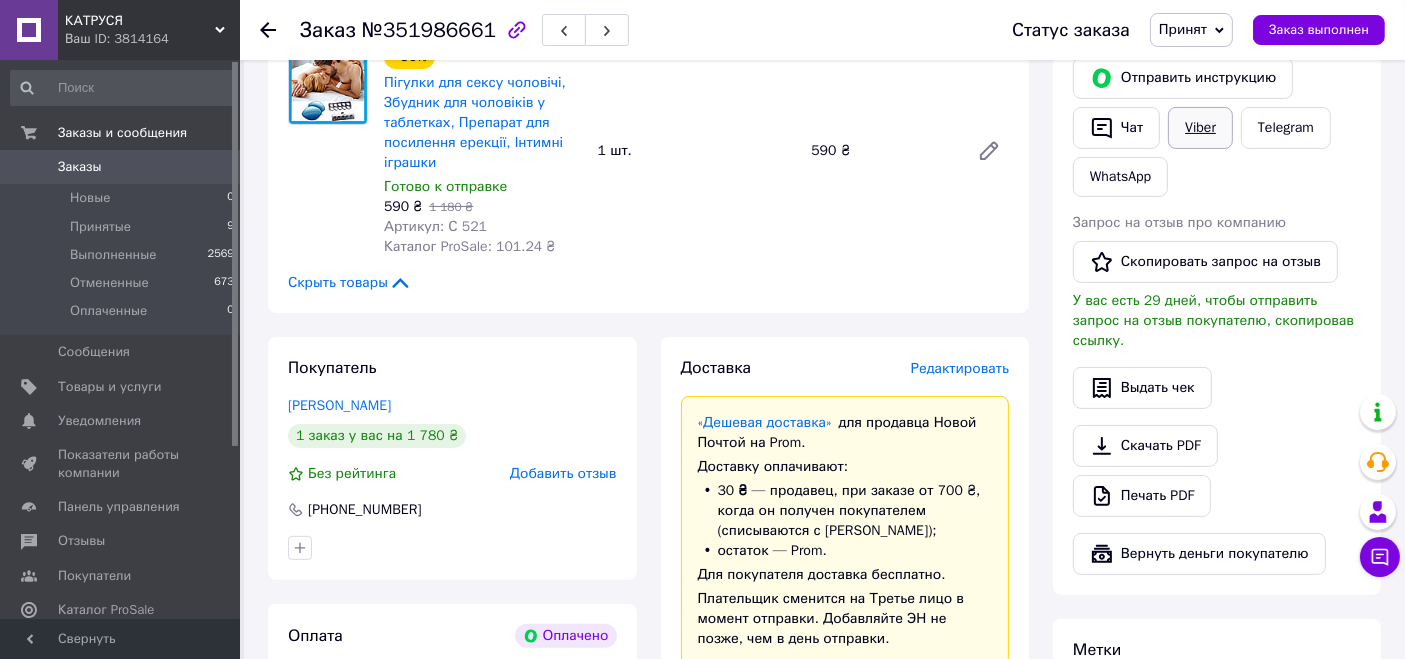 scroll, scrollTop: 444, scrollLeft: 0, axis: vertical 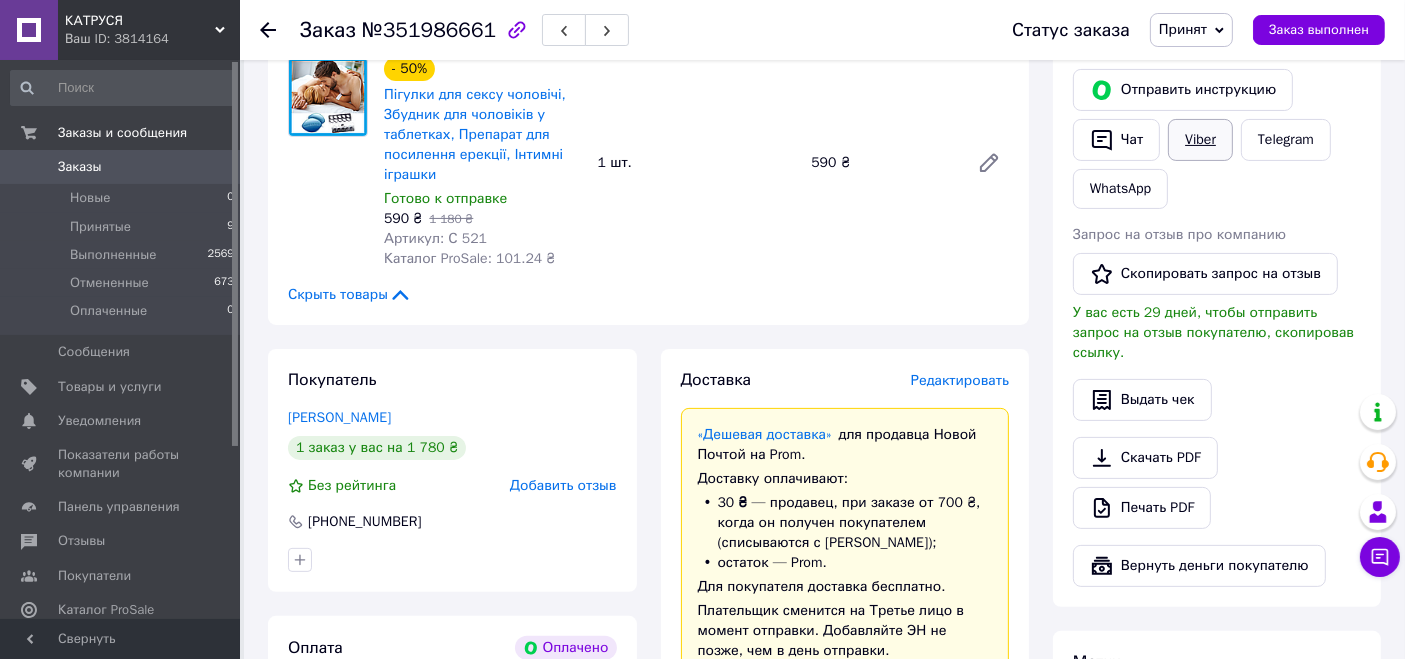 click on "Viber" at bounding box center (1200, 140) 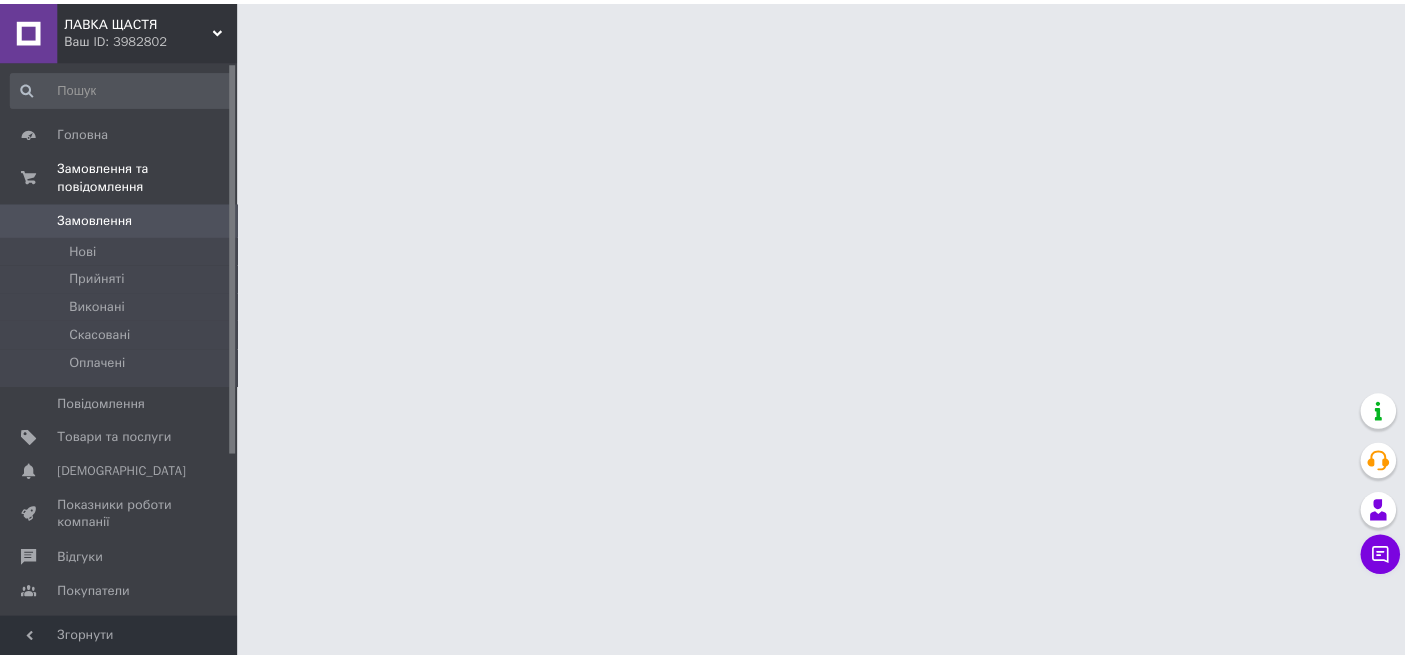 scroll, scrollTop: 0, scrollLeft: 0, axis: both 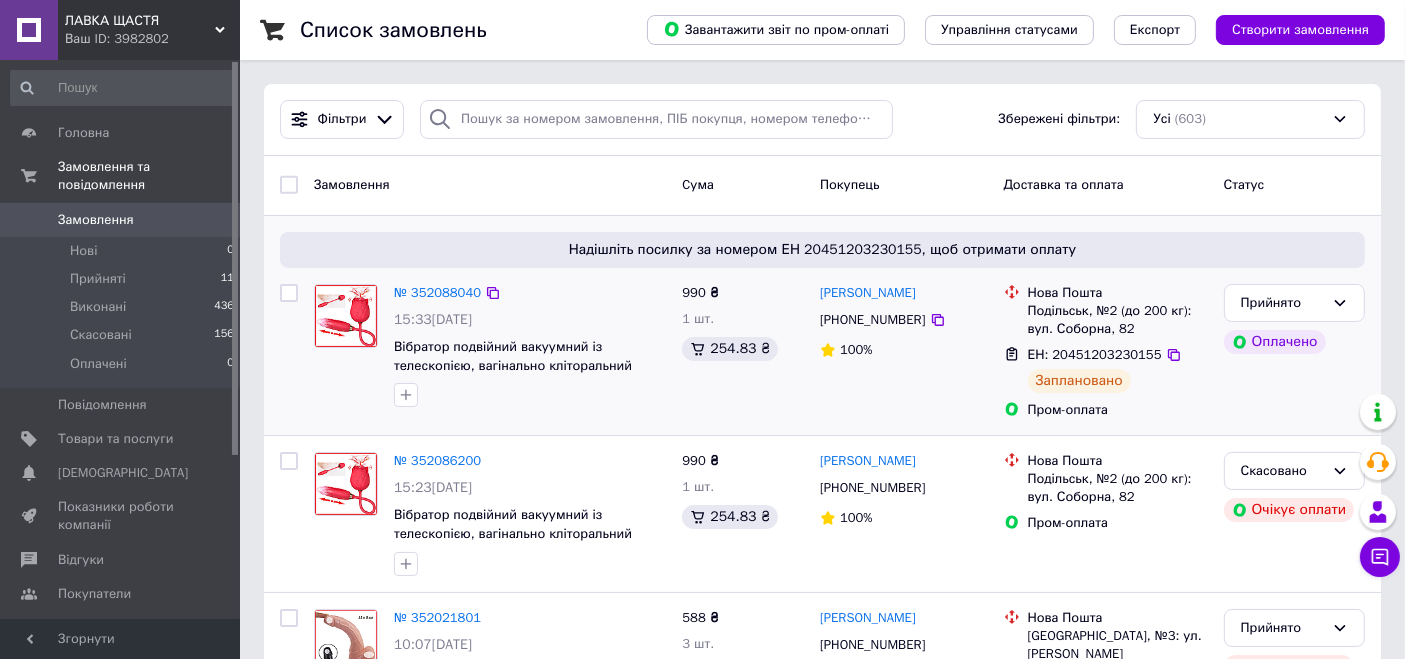 click on "№ 352088040" at bounding box center [437, 293] 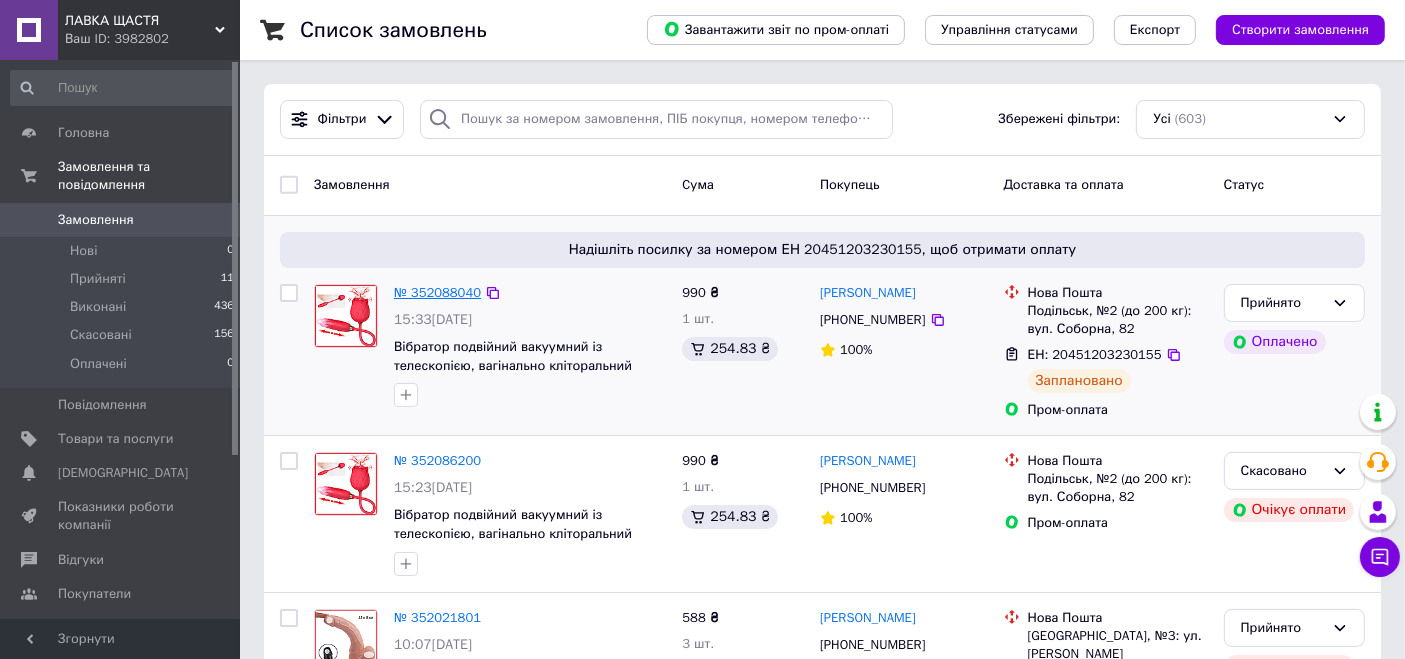 click on "№ 352088040" at bounding box center (437, 292) 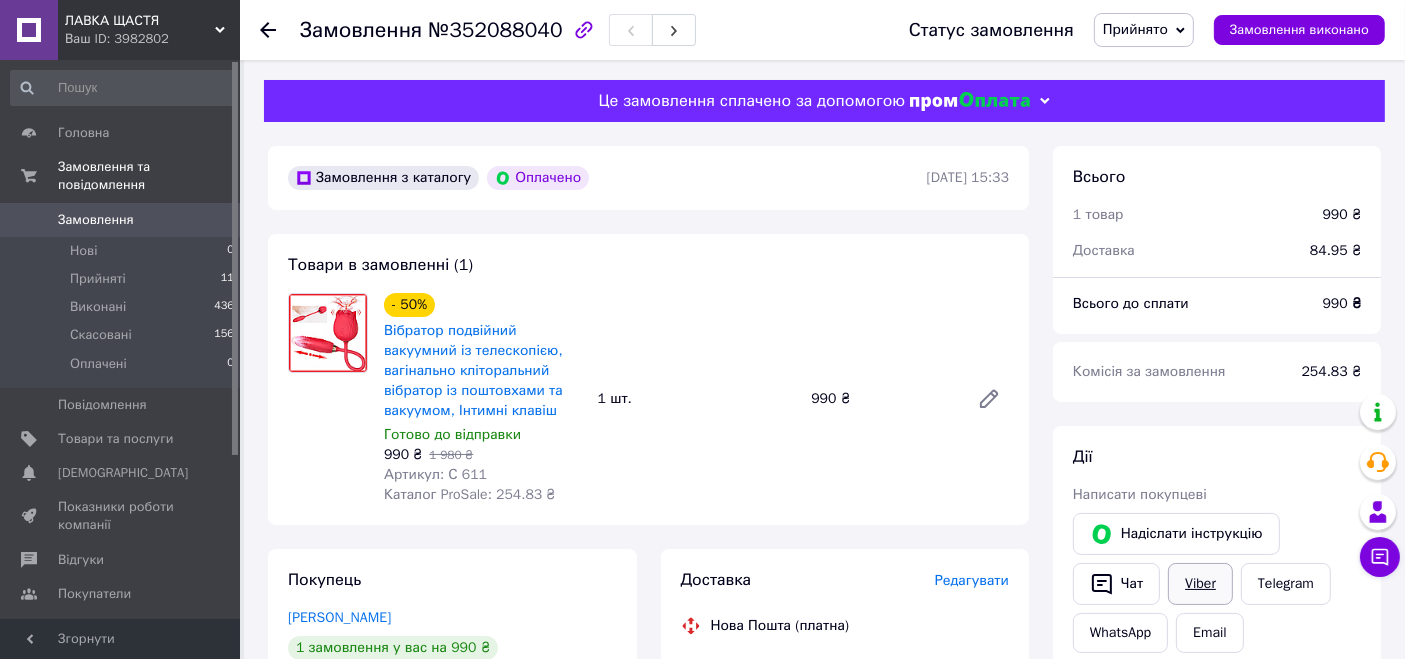 click on "Viber" at bounding box center [1200, 584] 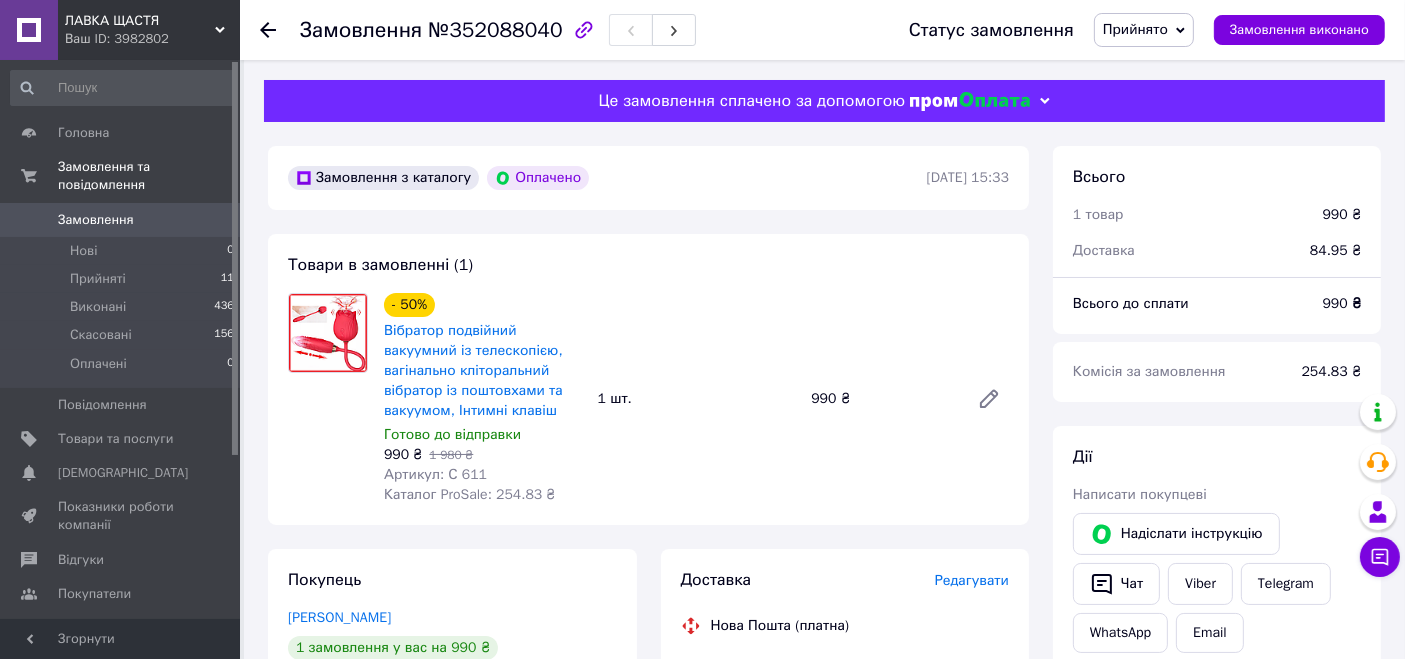 click on "ЛАВКА ЩАСТЯ" at bounding box center (140, 21) 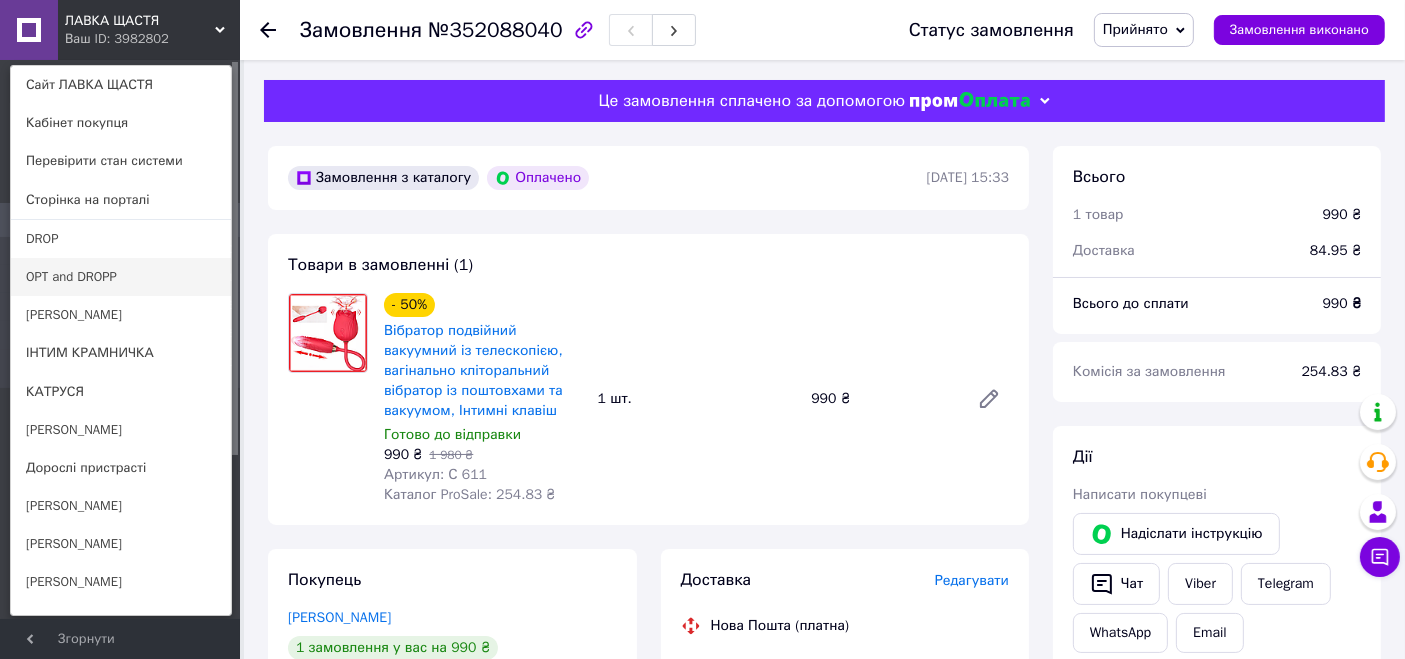 click on "OPT and DROPP" at bounding box center [121, 277] 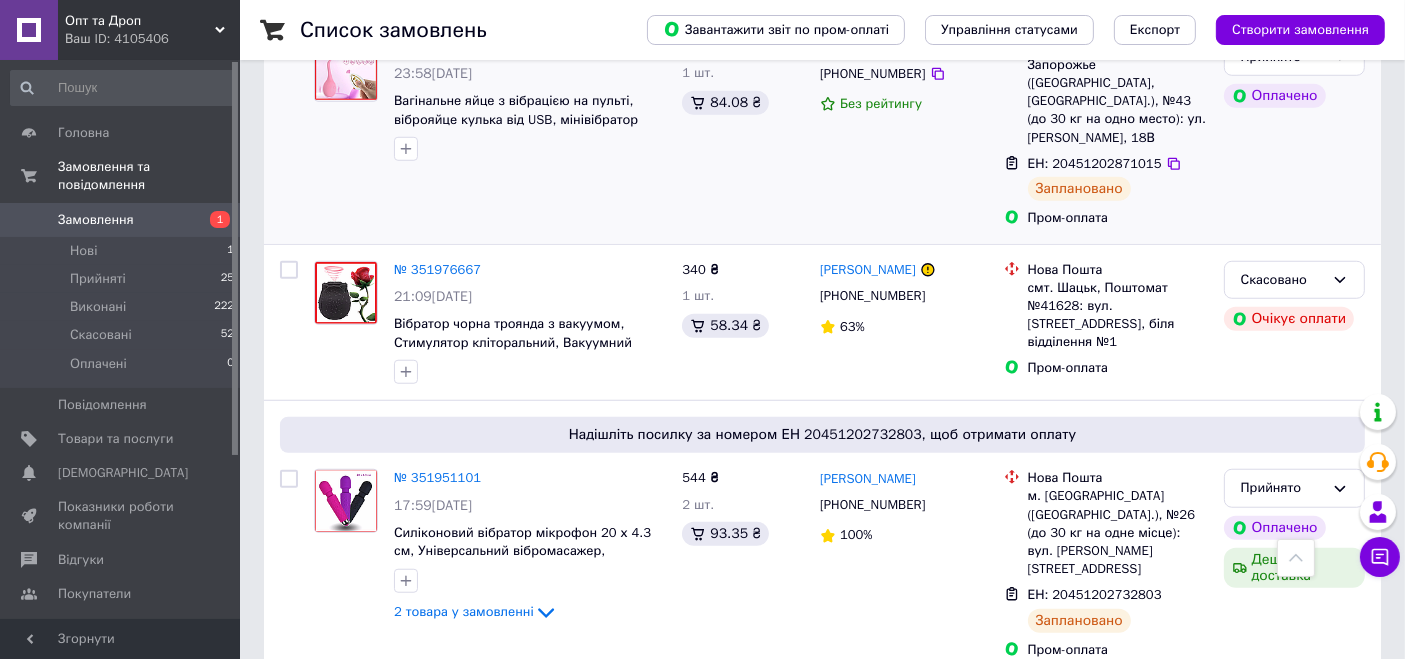 scroll, scrollTop: 1555, scrollLeft: 0, axis: vertical 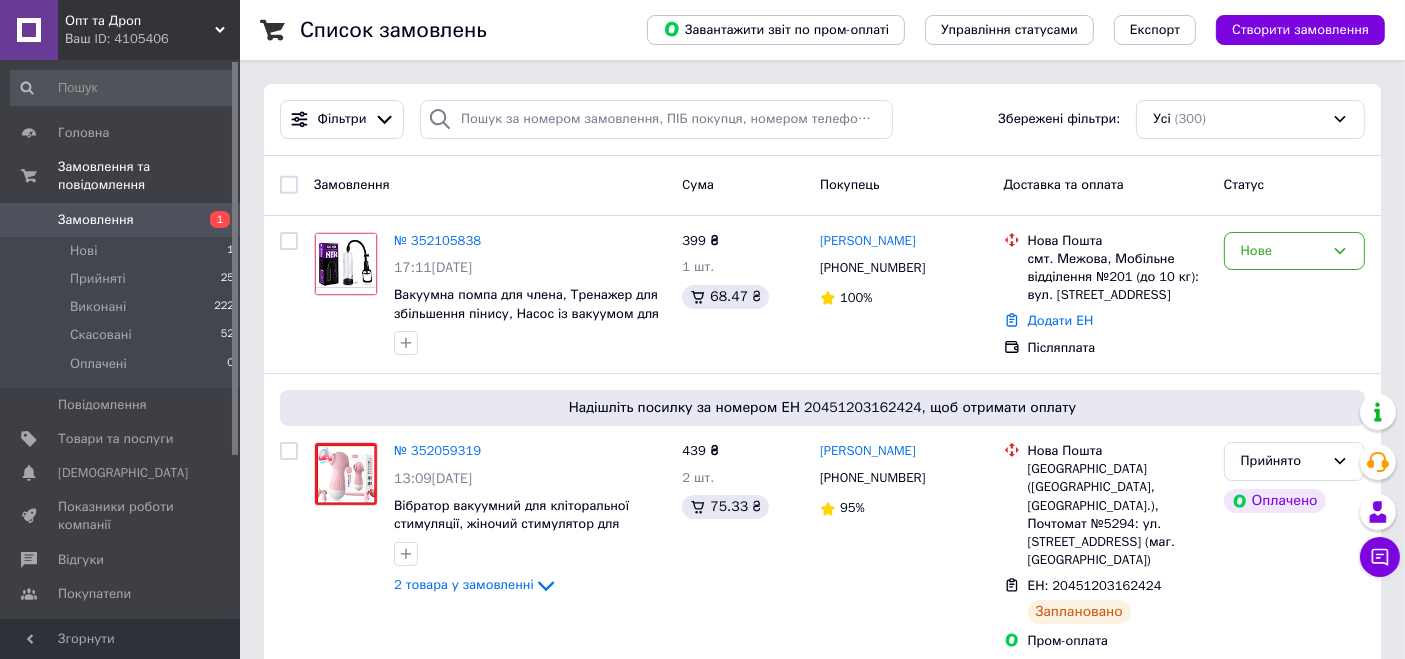 click on "Ваш ID: 4105406" at bounding box center [152, 39] 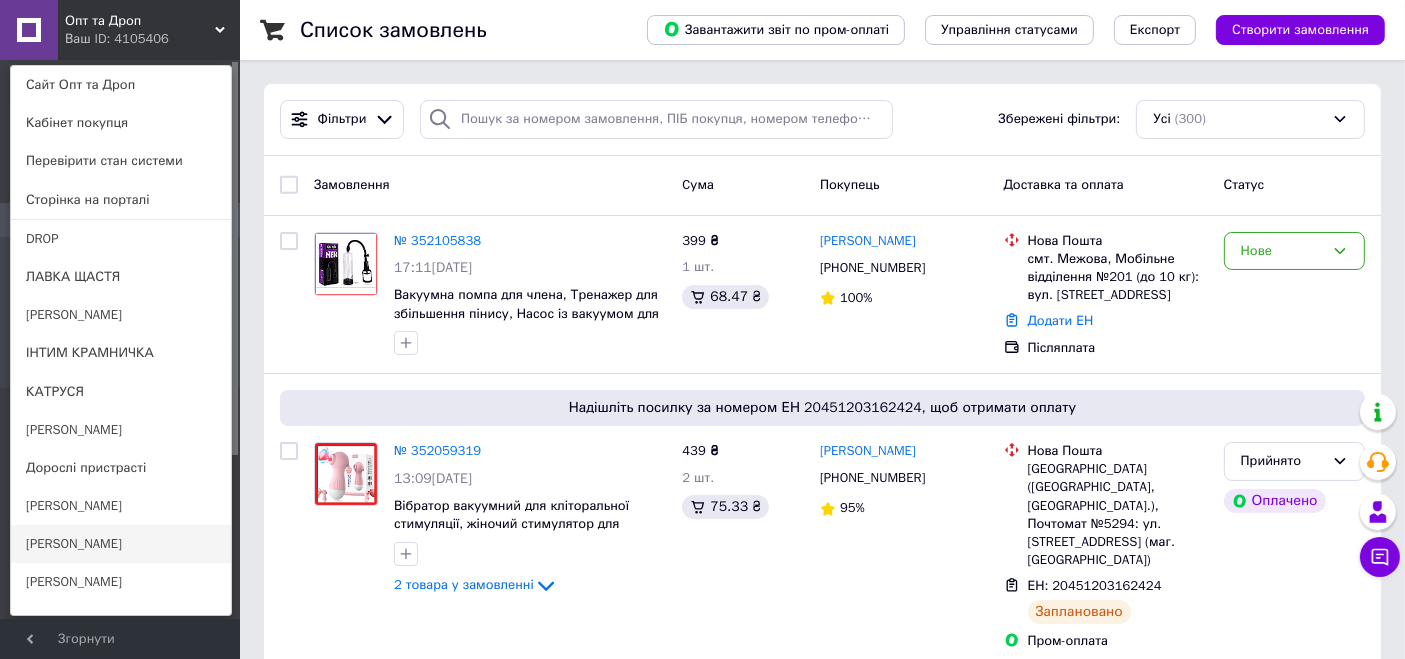 scroll, scrollTop: 177, scrollLeft: 0, axis: vertical 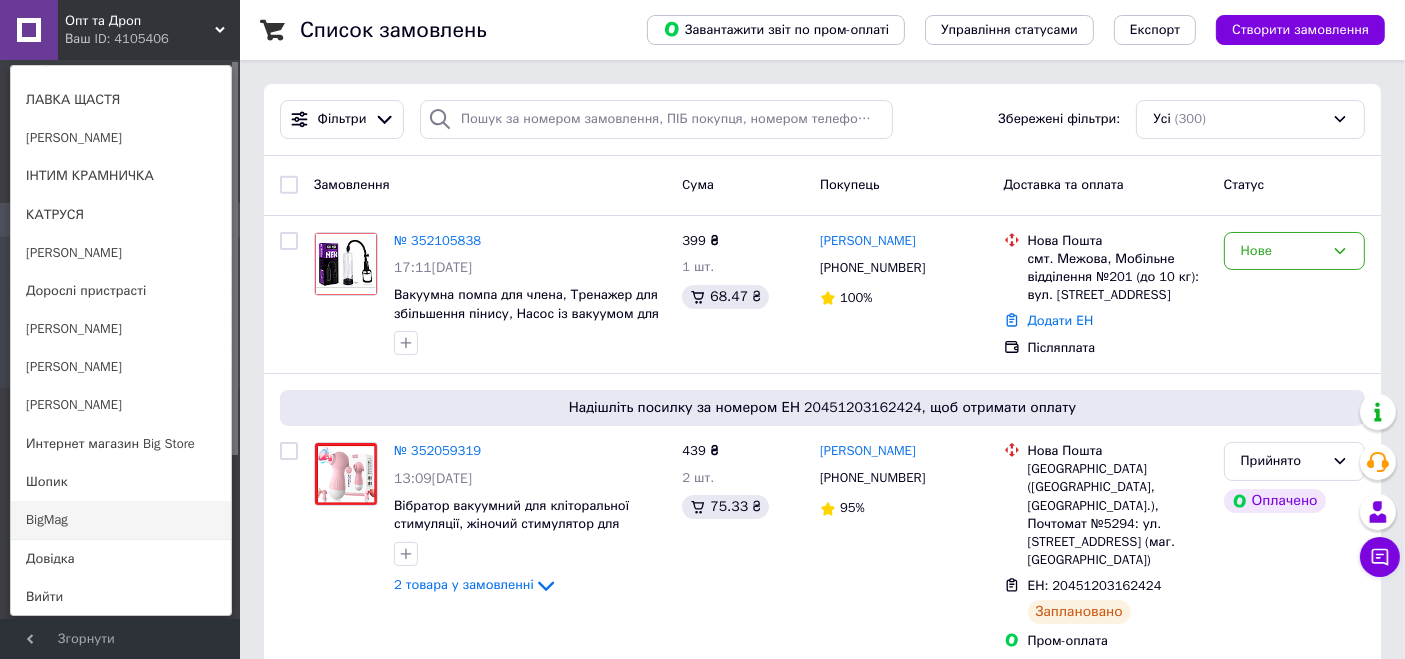 click on "BigMag" at bounding box center [121, 520] 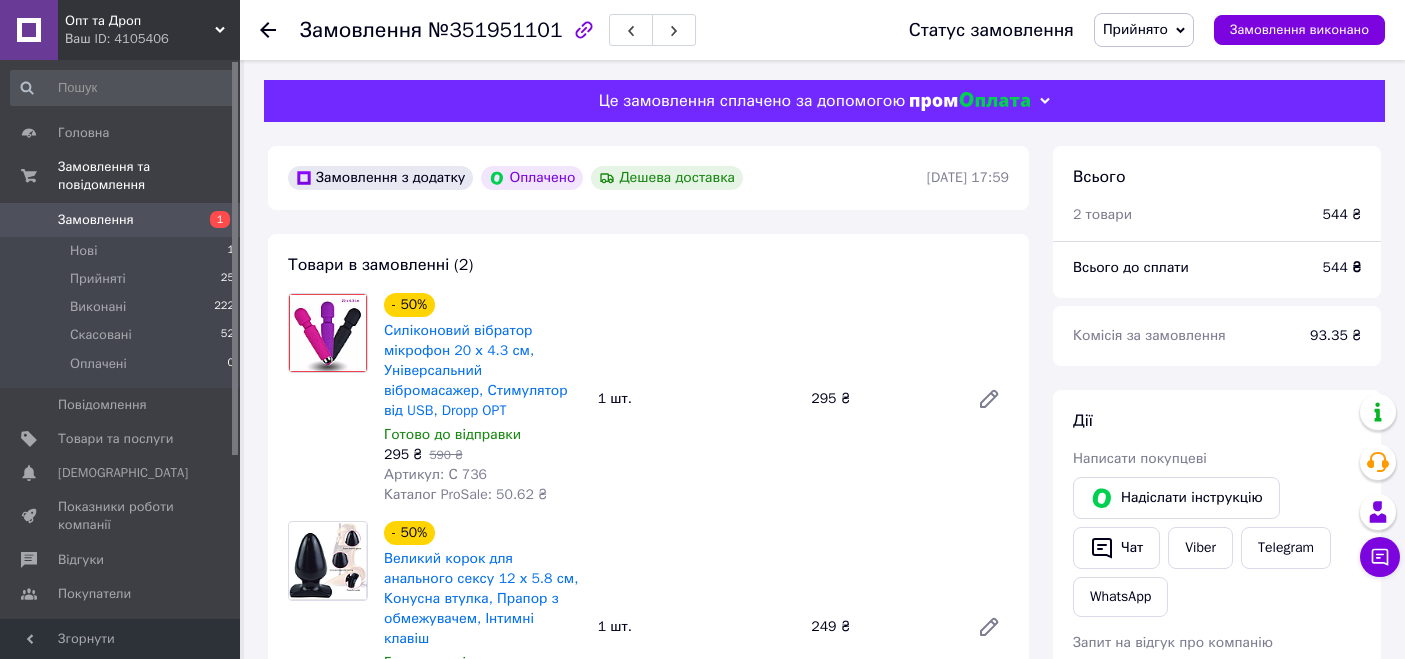 scroll, scrollTop: 0, scrollLeft: 0, axis: both 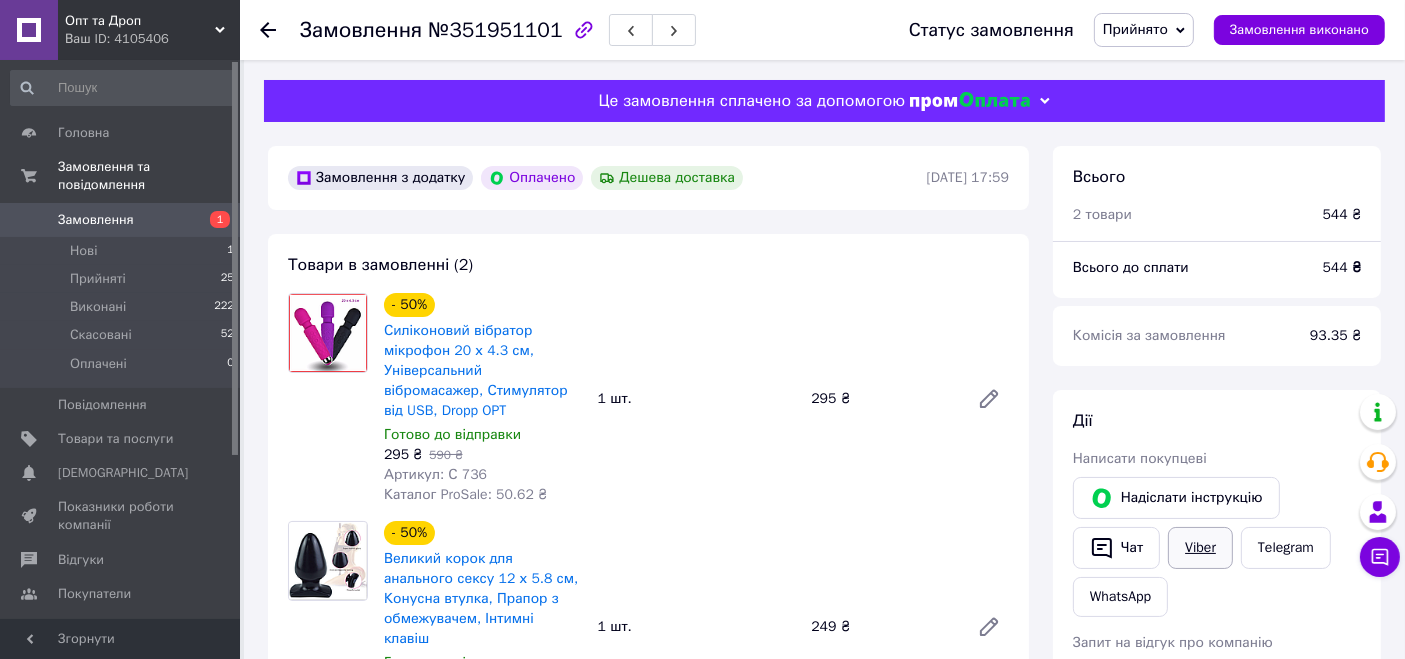 click on "Viber" at bounding box center [1200, 548] 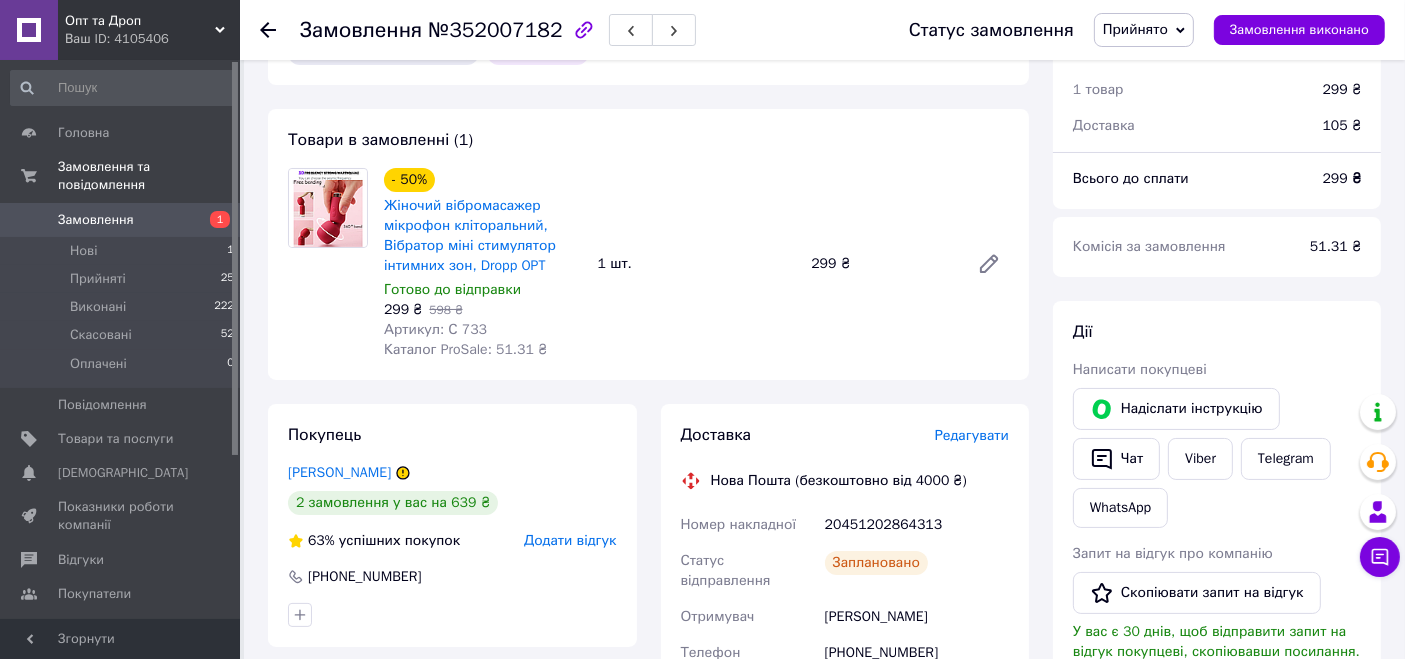 scroll, scrollTop: 0, scrollLeft: 0, axis: both 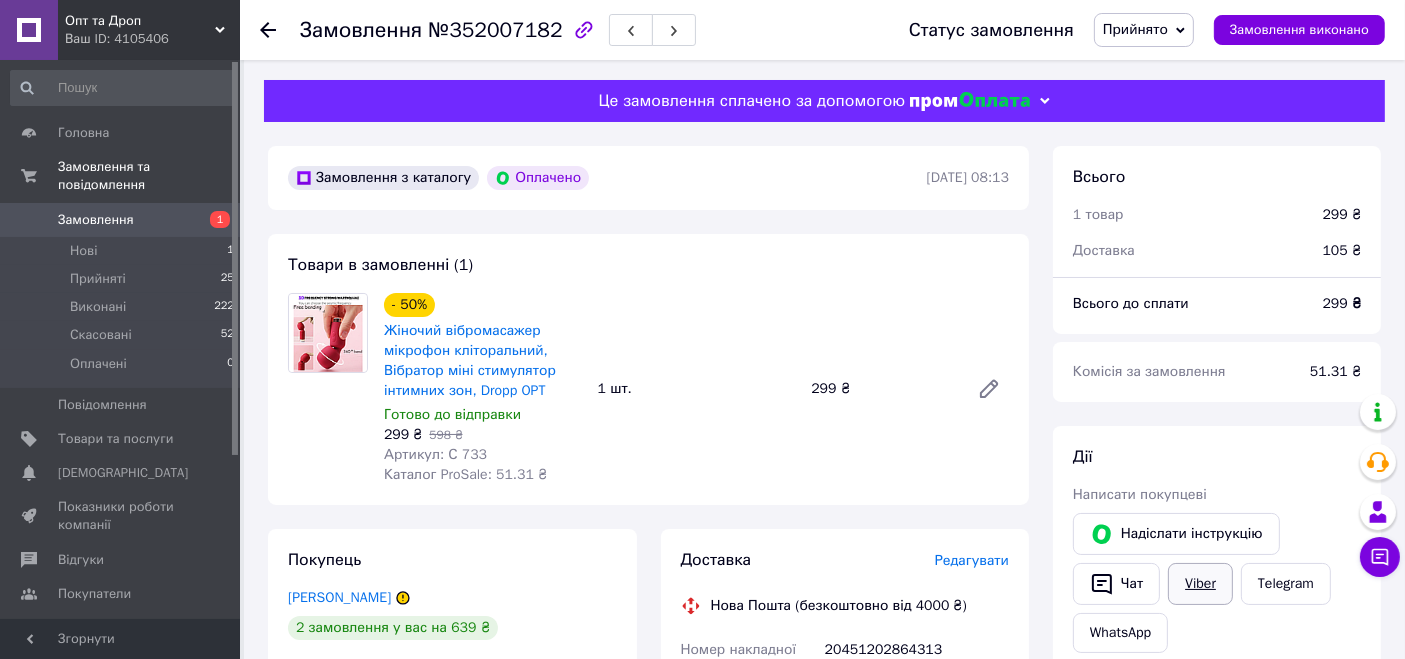 click on "Viber" at bounding box center (1200, 584) 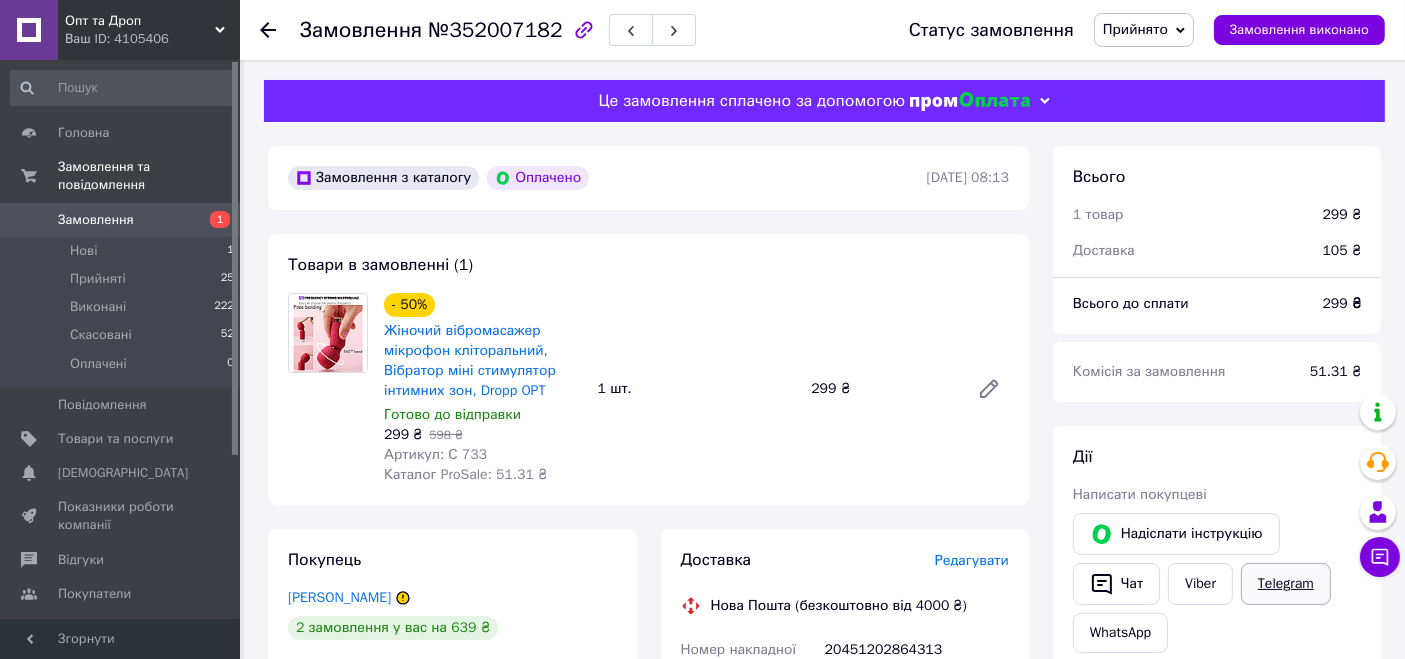 click on "Telegram" at bounding box center [1286, 584] 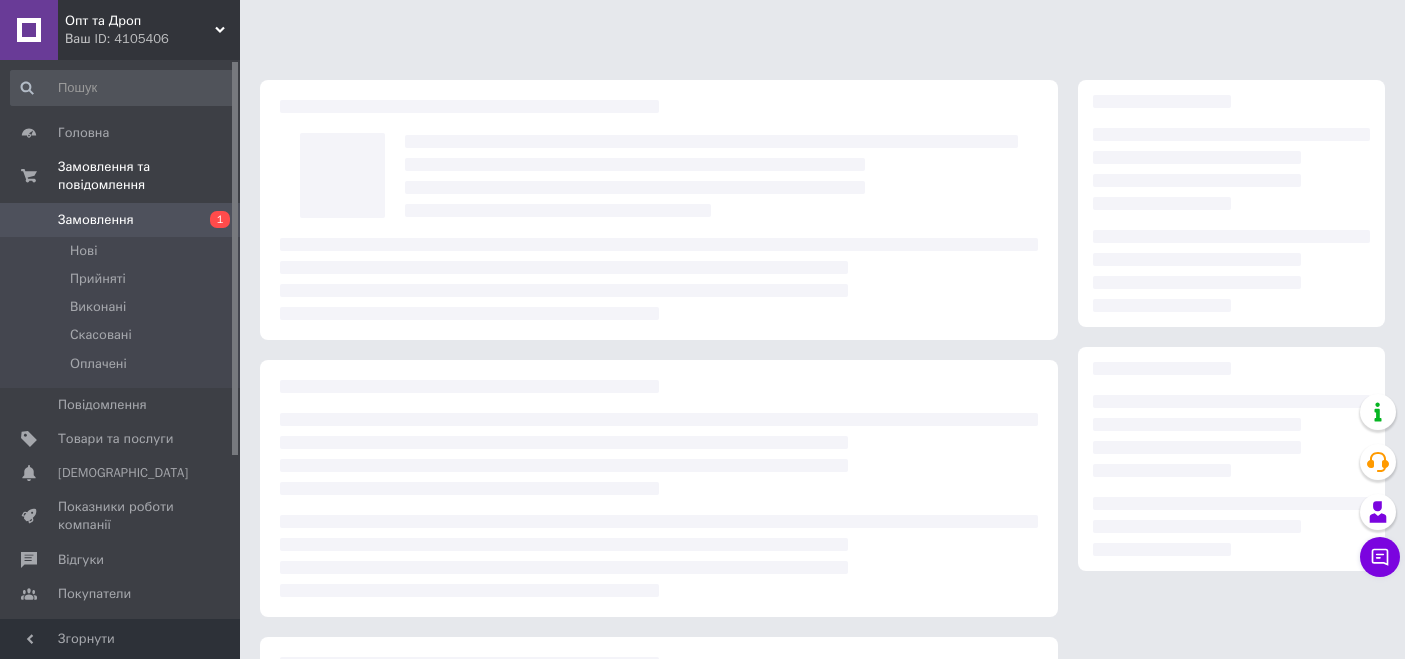 scroll, scrollTop: 0, scrollLeft: 0, axis: both 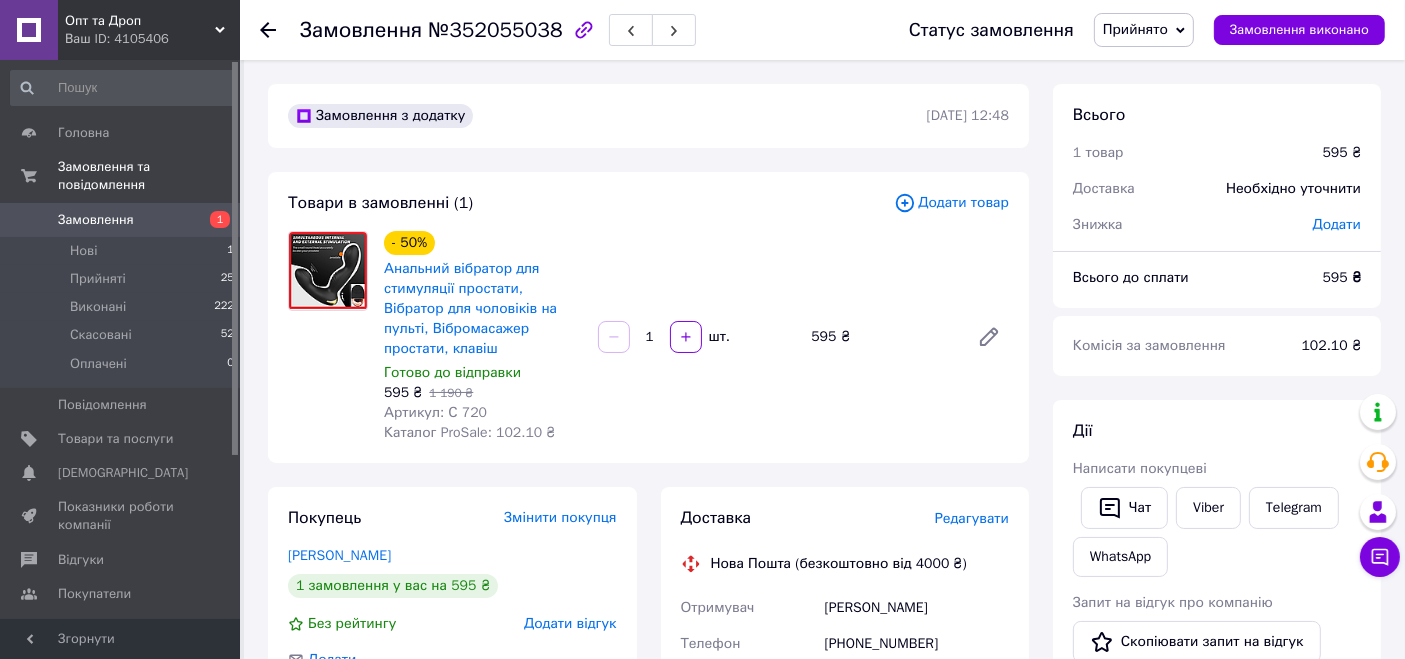 click on "Написати покупцеві" at bounding box center (1217, 469) 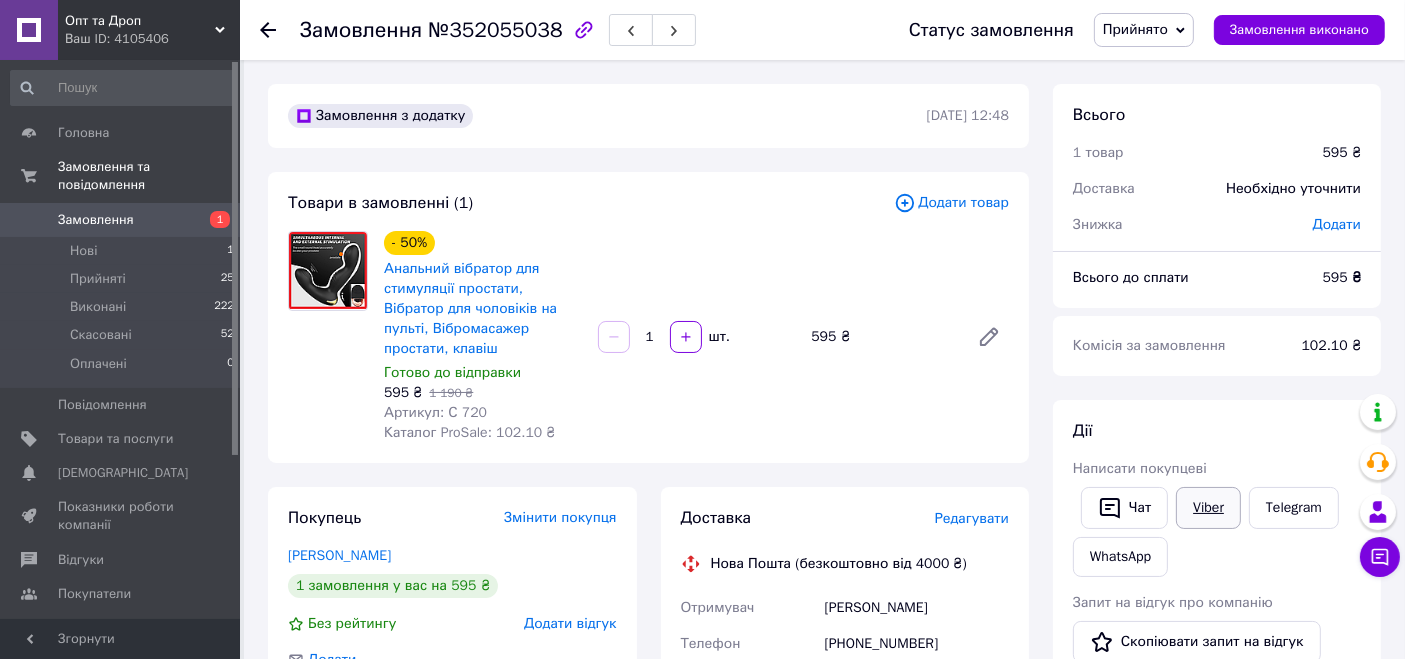 click on "Viber" at bounding box center [1208, 508] 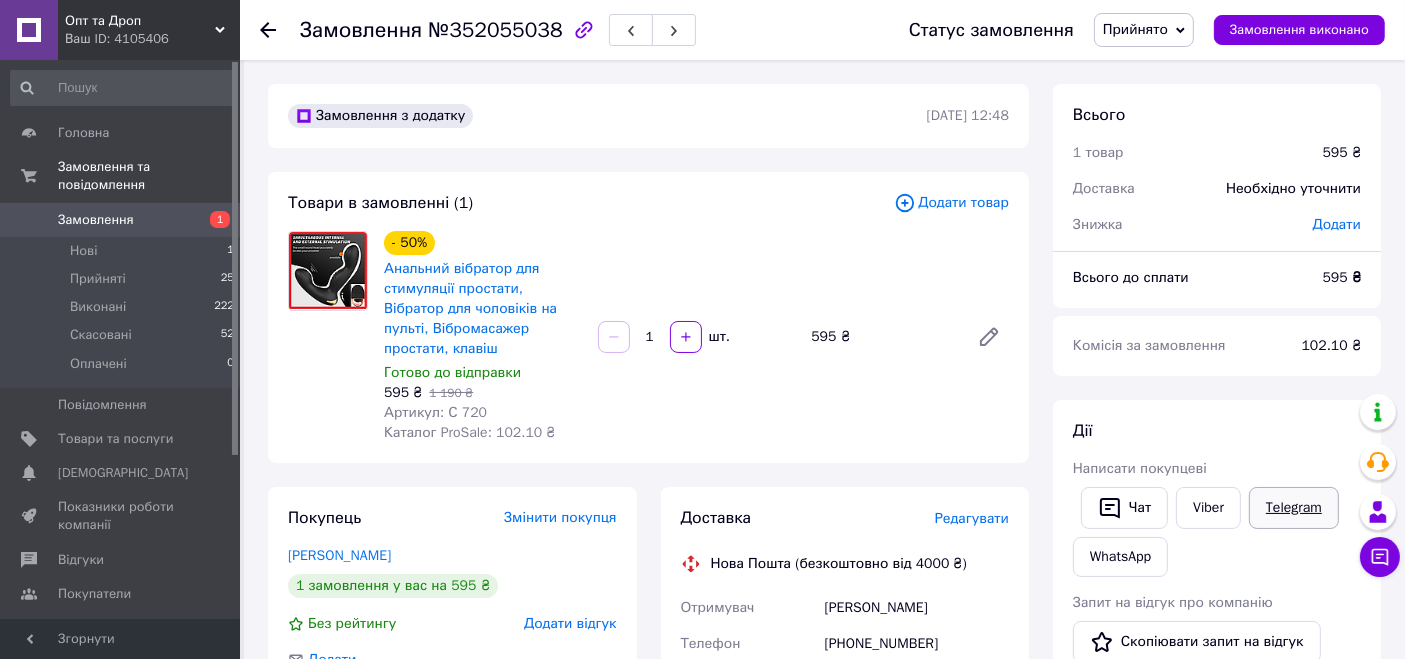click on "Telegram" at bounding box center (1294, 508) 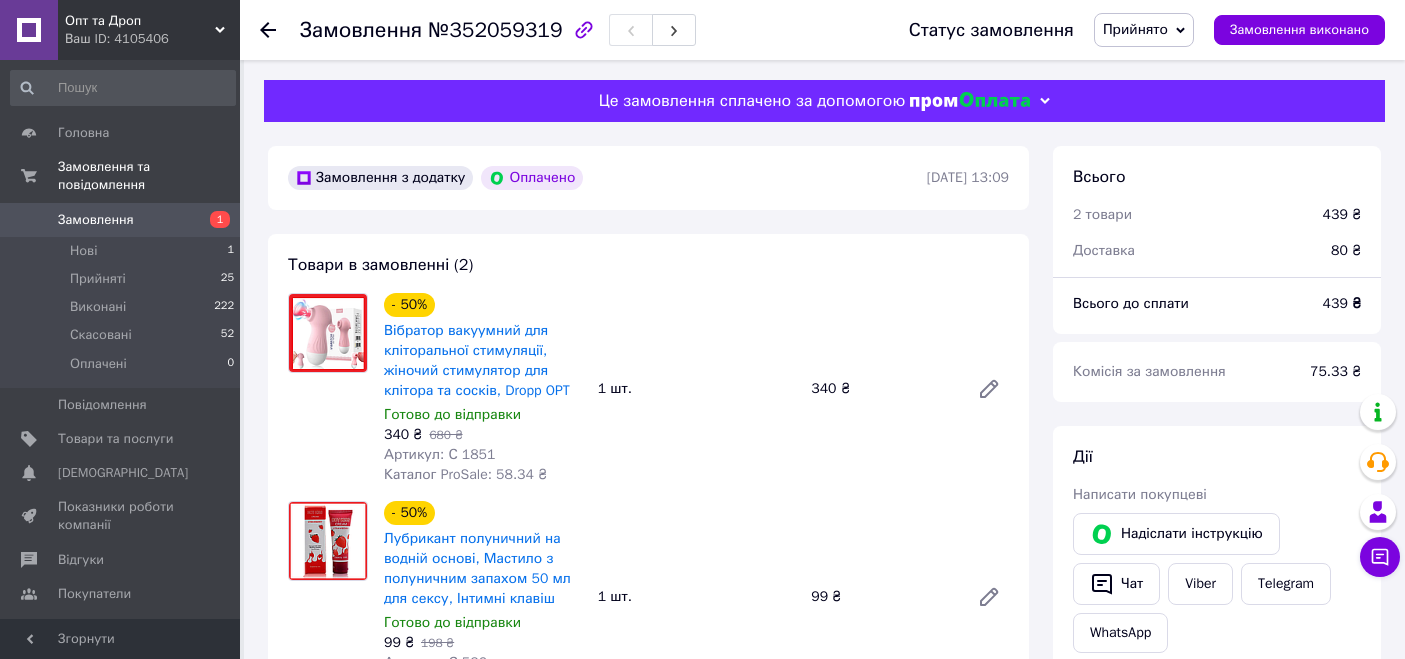 scroll, scrollTop: 0, scrollLeft: 0, axis: both 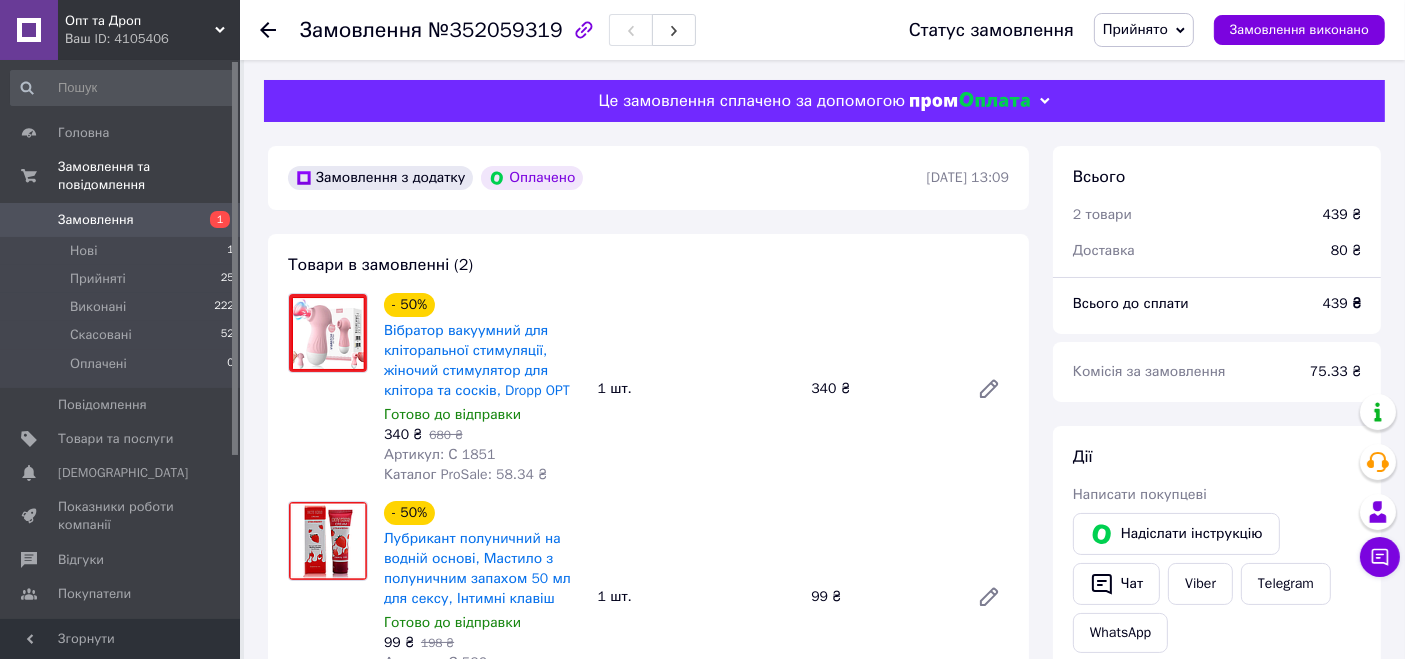 click on "Прийнято" at bounding box center (1135, 29) 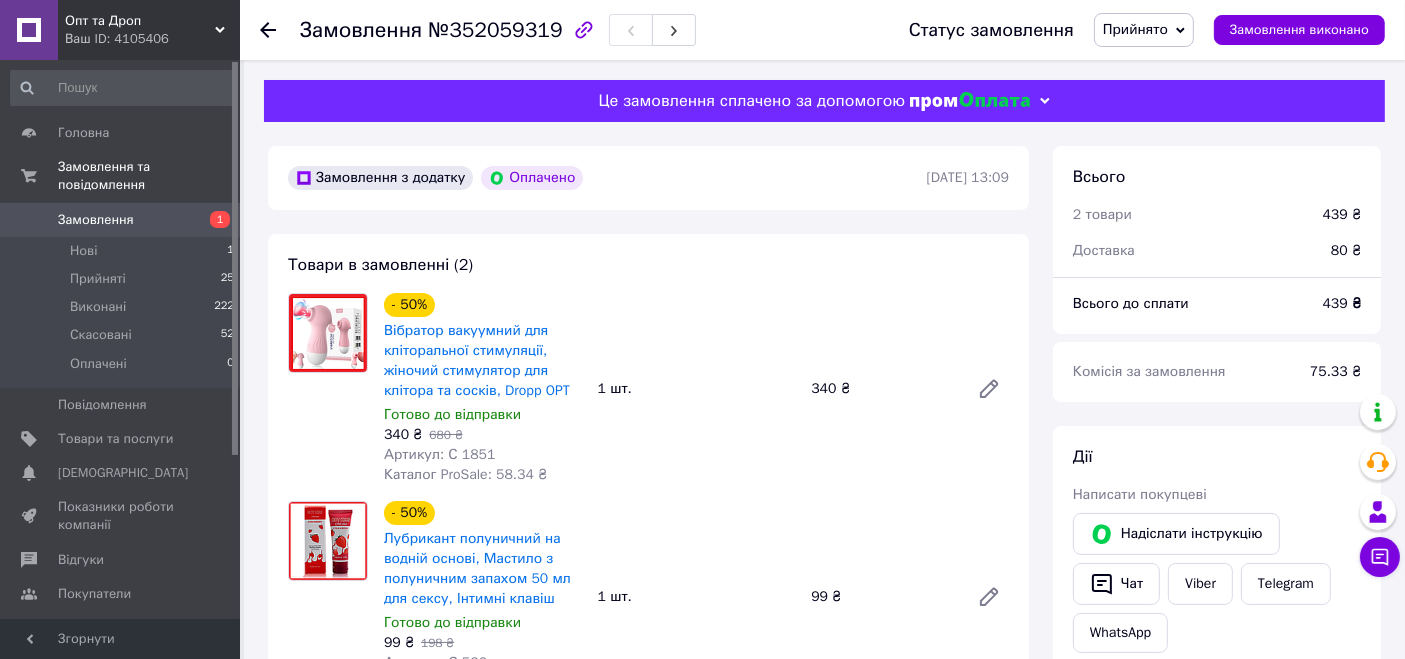 click on "Замовлення №352059319" at bounding box center [584, 30] 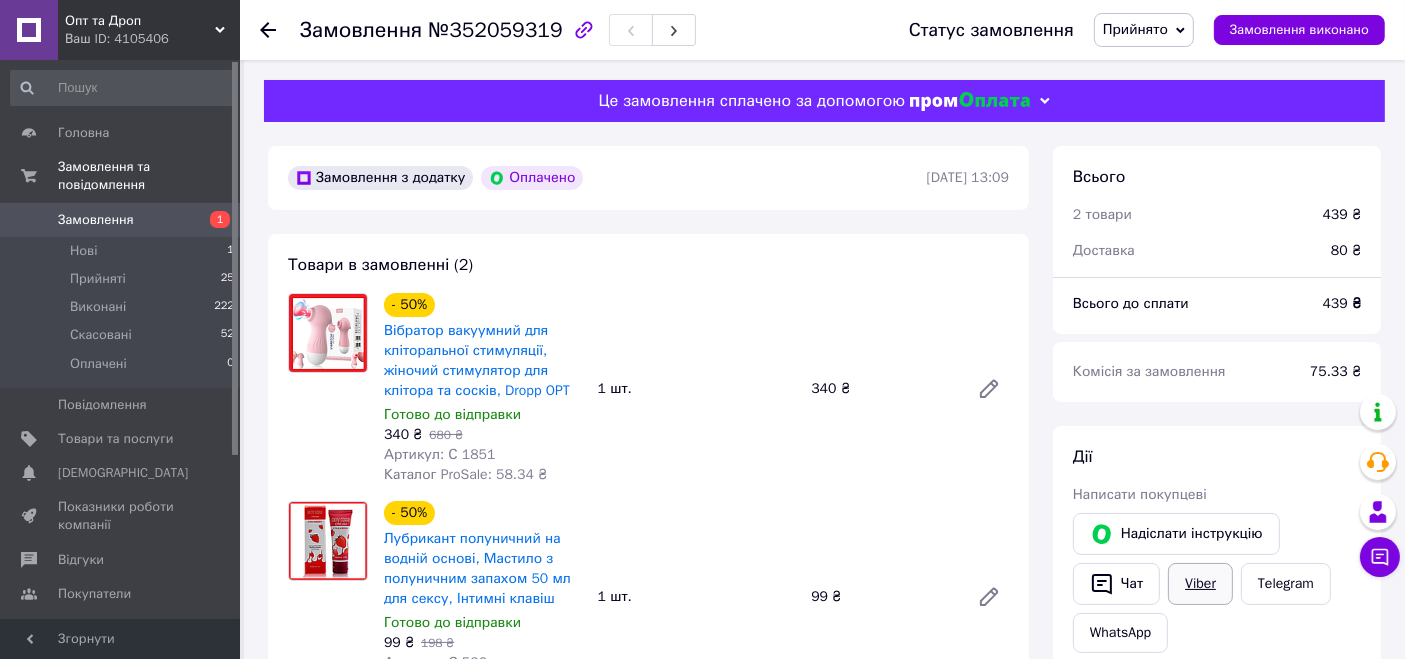 click on "Viber" at bounding box center [1200, 584] 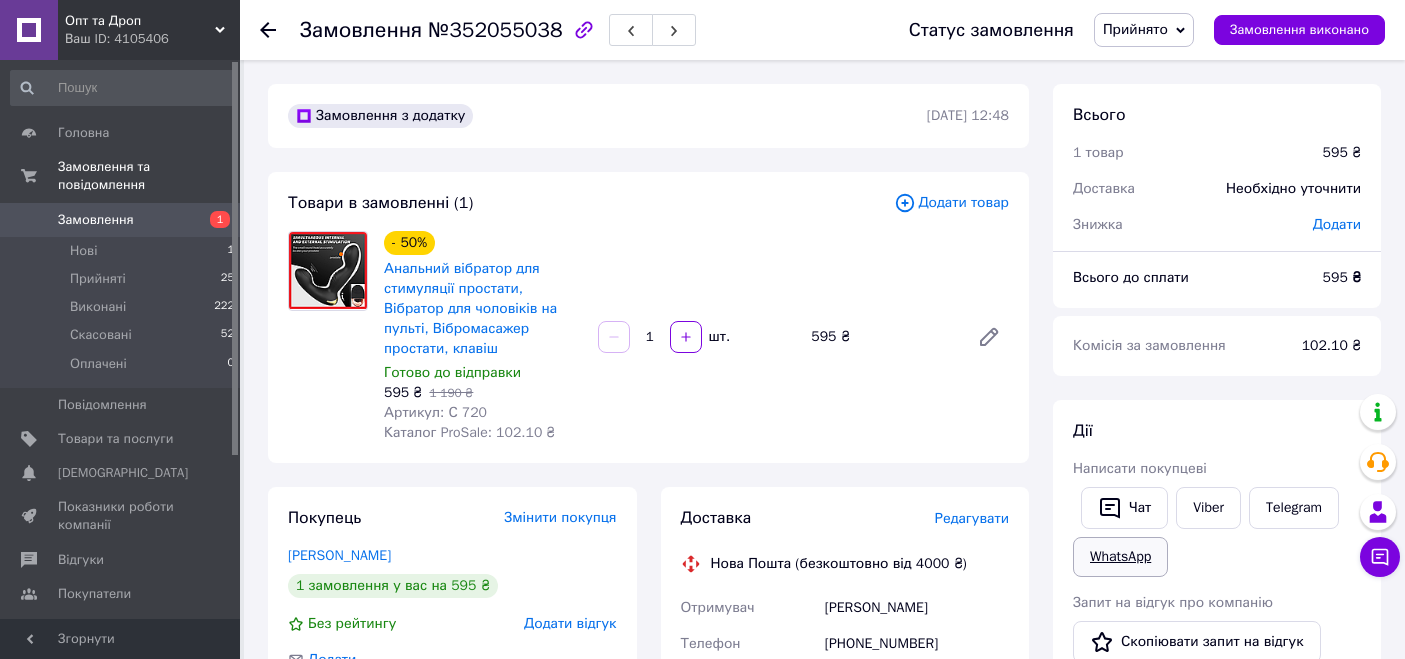 click on "WhatsApp" at bounding box center (1120, 557) 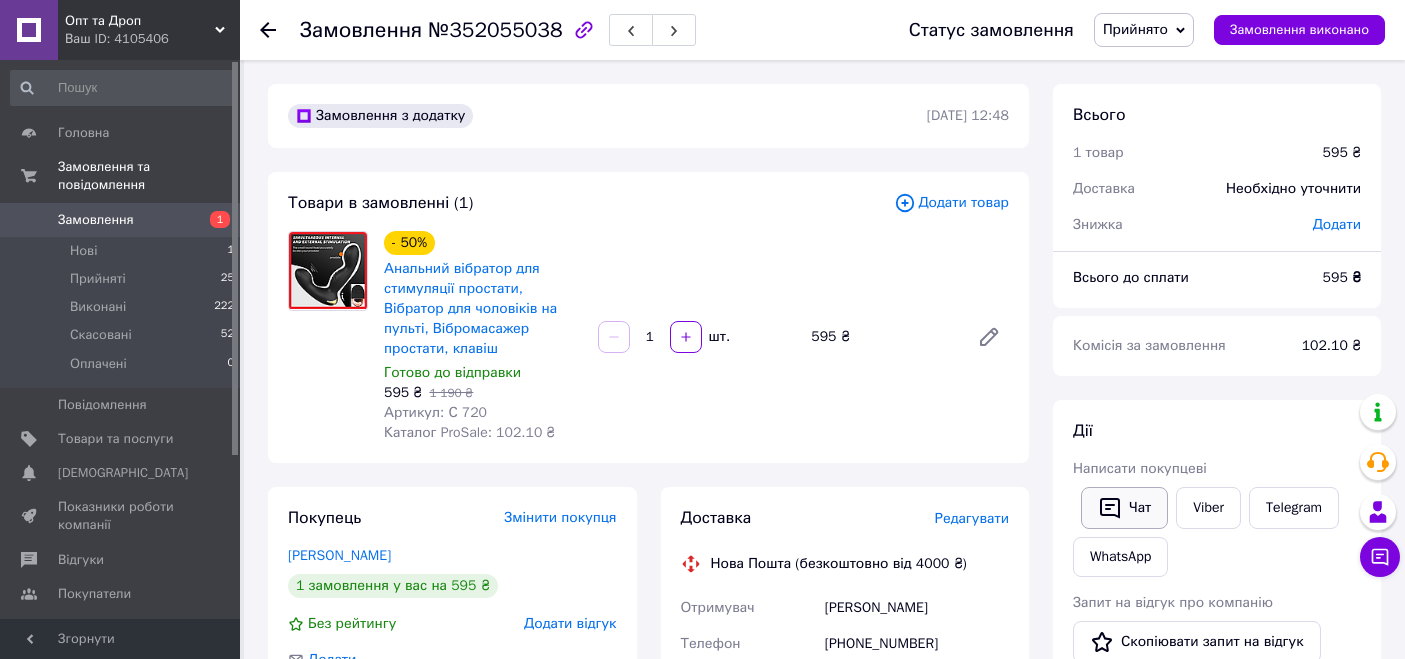scroll, scrollTop: 0, scrollLeft: 0, axis: both 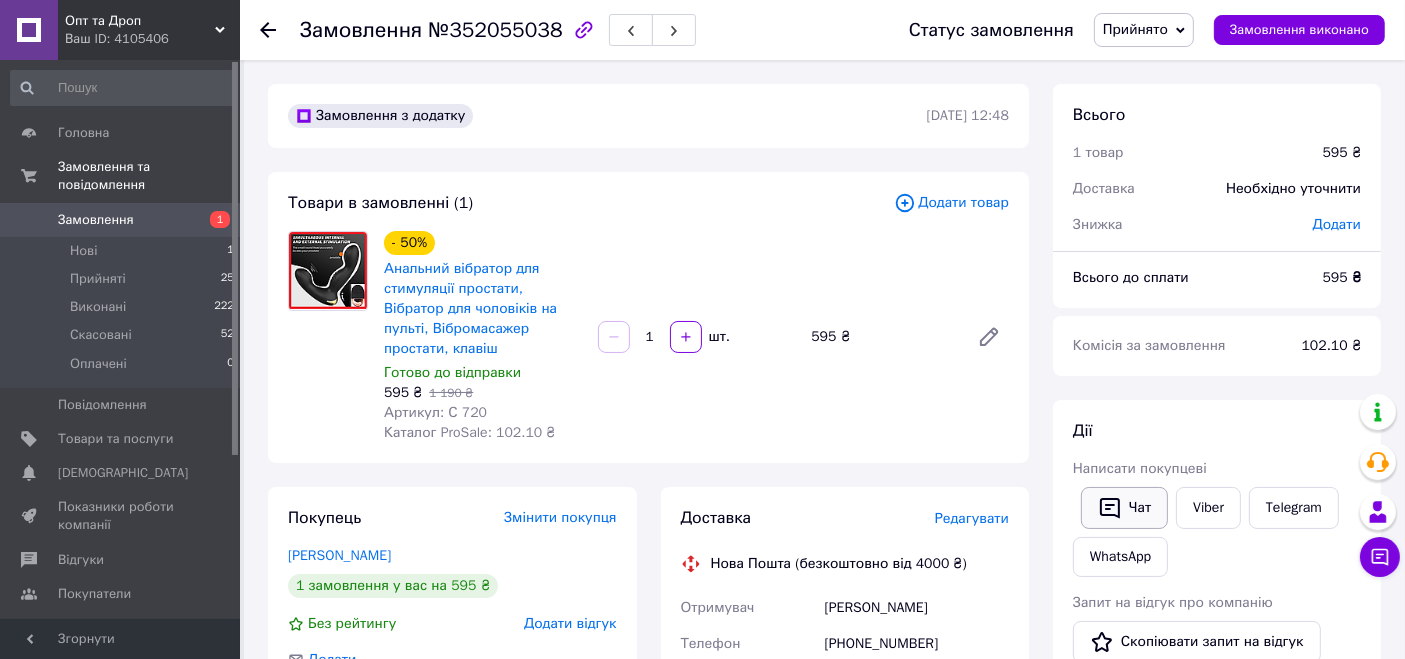 click 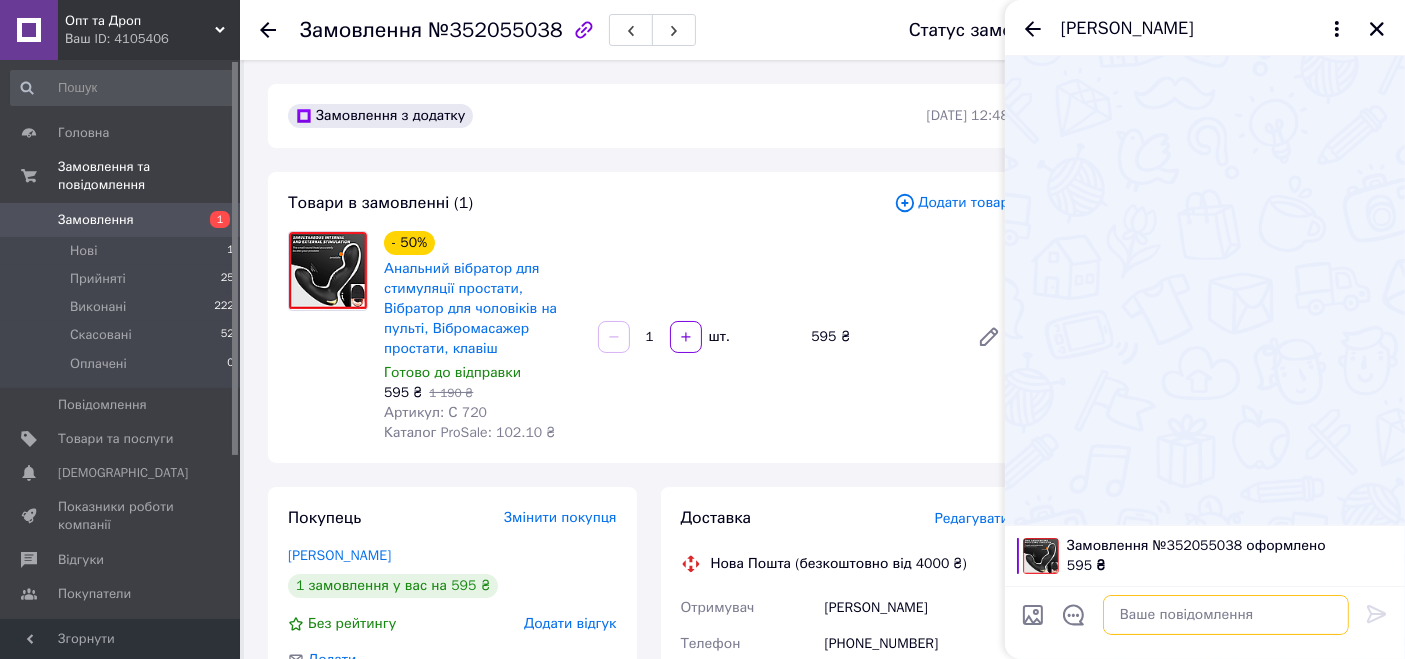 click at bounding box center (1226, 615) 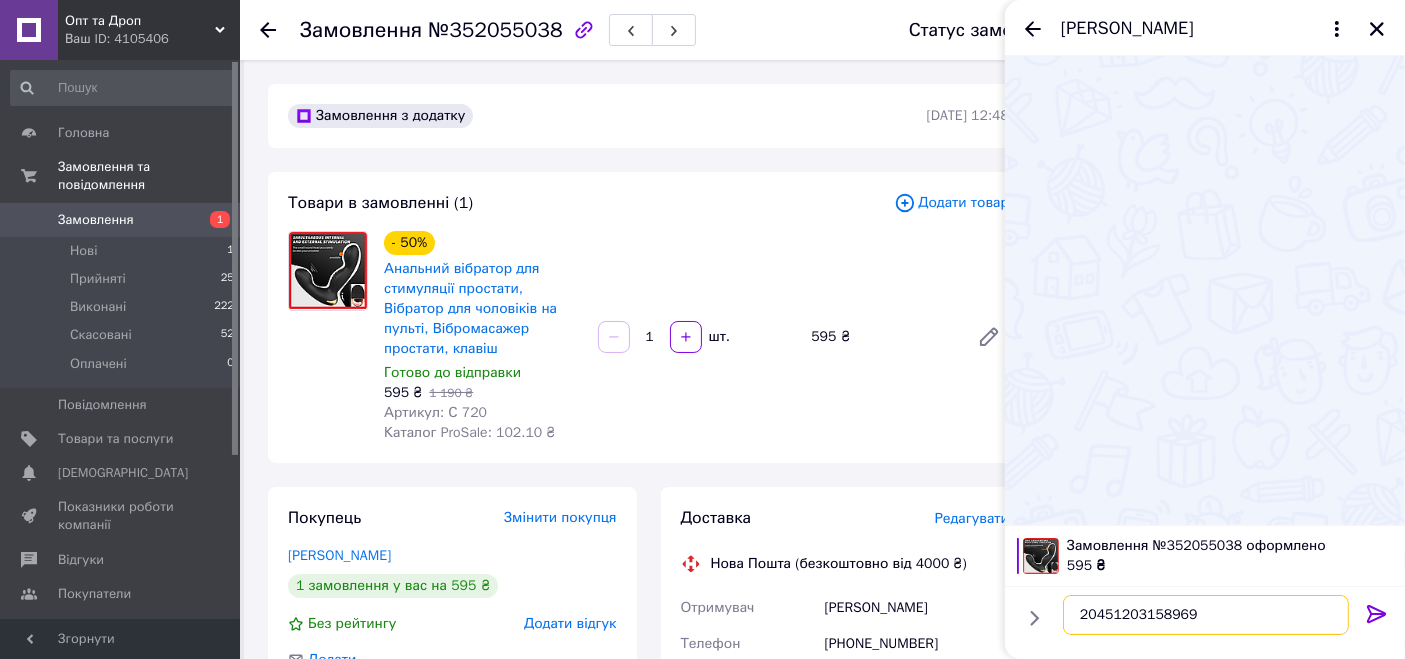 click on "20451203158969" at bounding box center [1206, 615] 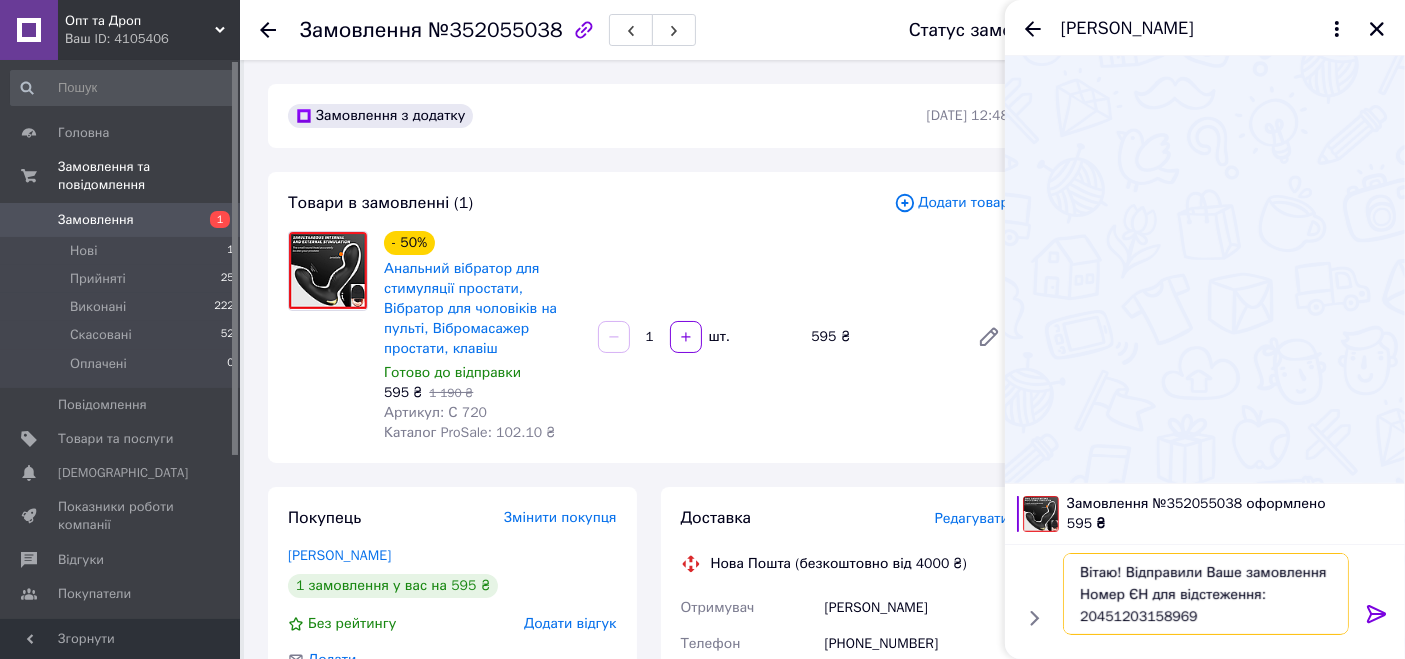 type on "Вітаю! Відправили Ваше замовлення
Номер ЄН для відстеження: 20451203158969" 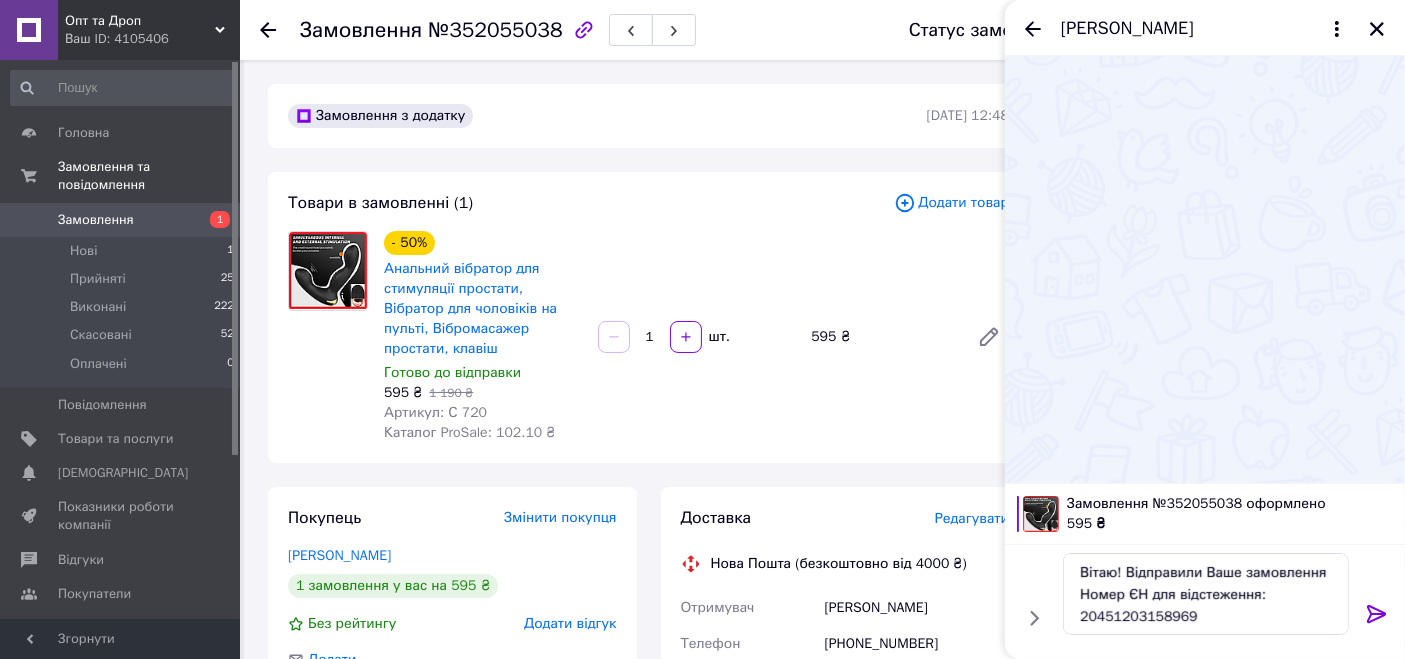 click at bounding box center (1377, 618) 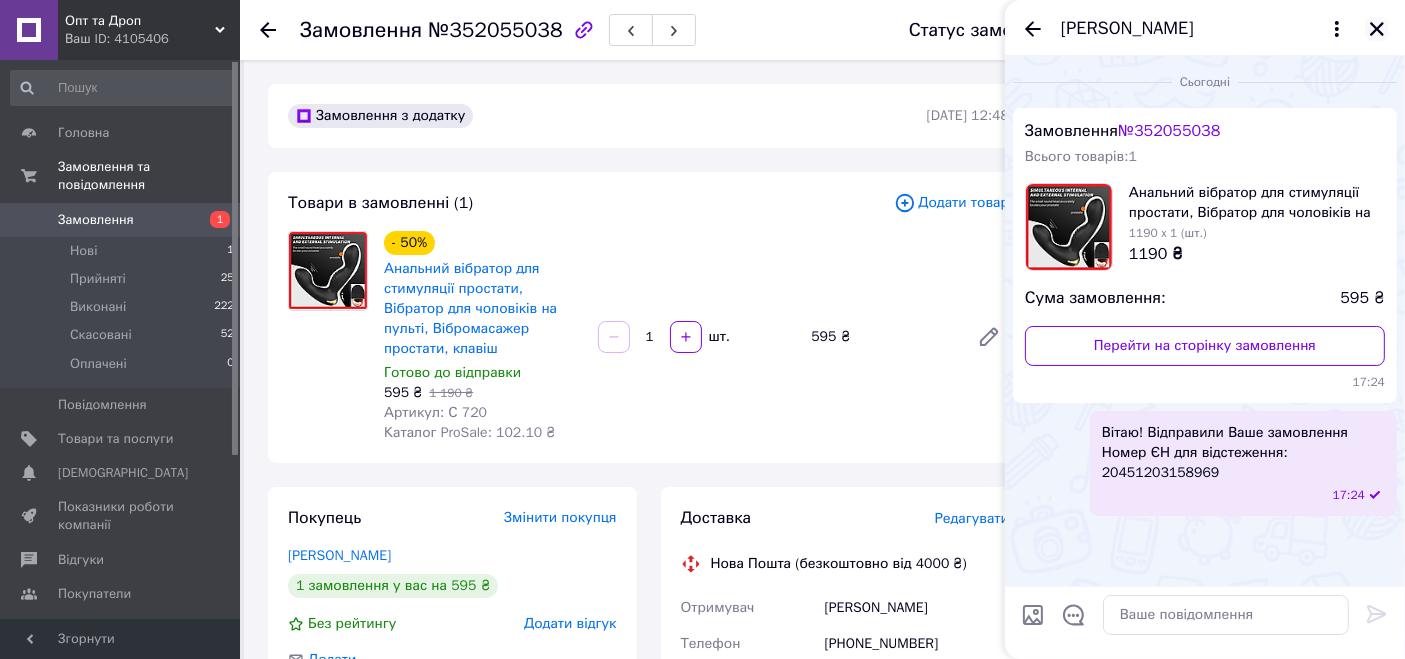 click 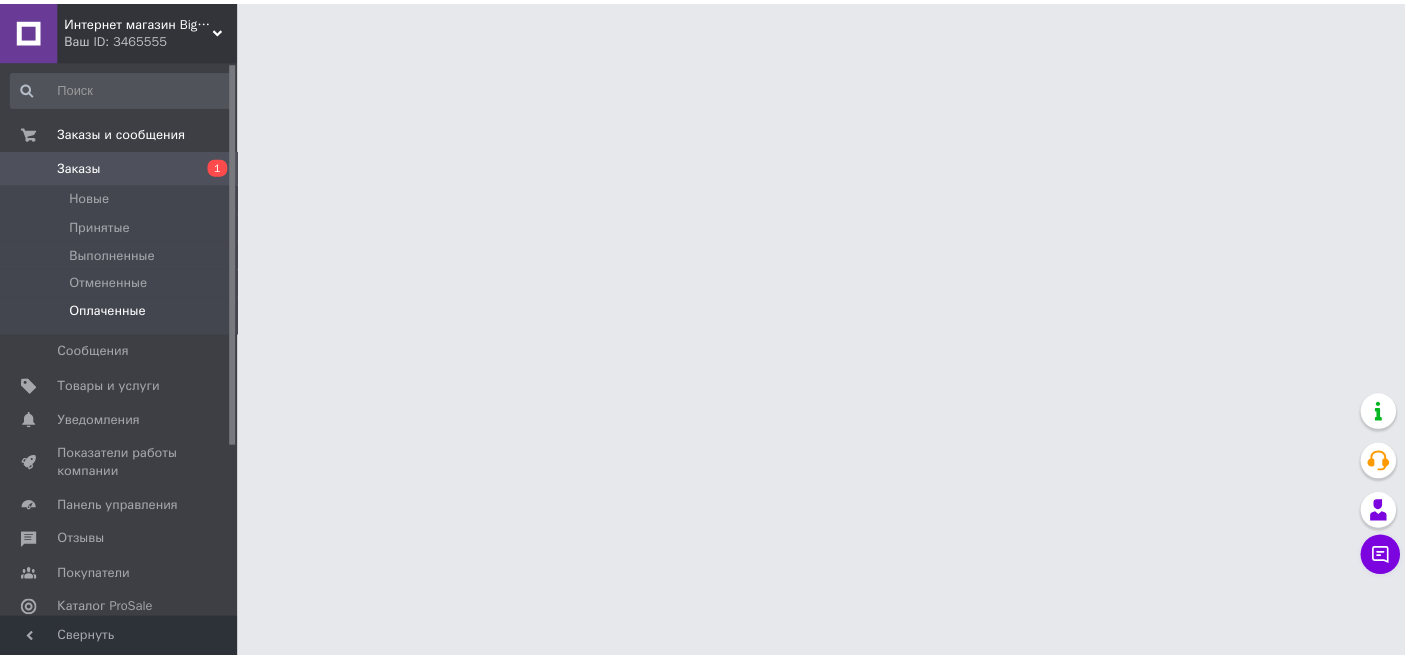 scroll, scrollTop: 0, scrollLeft: 0, axis: both 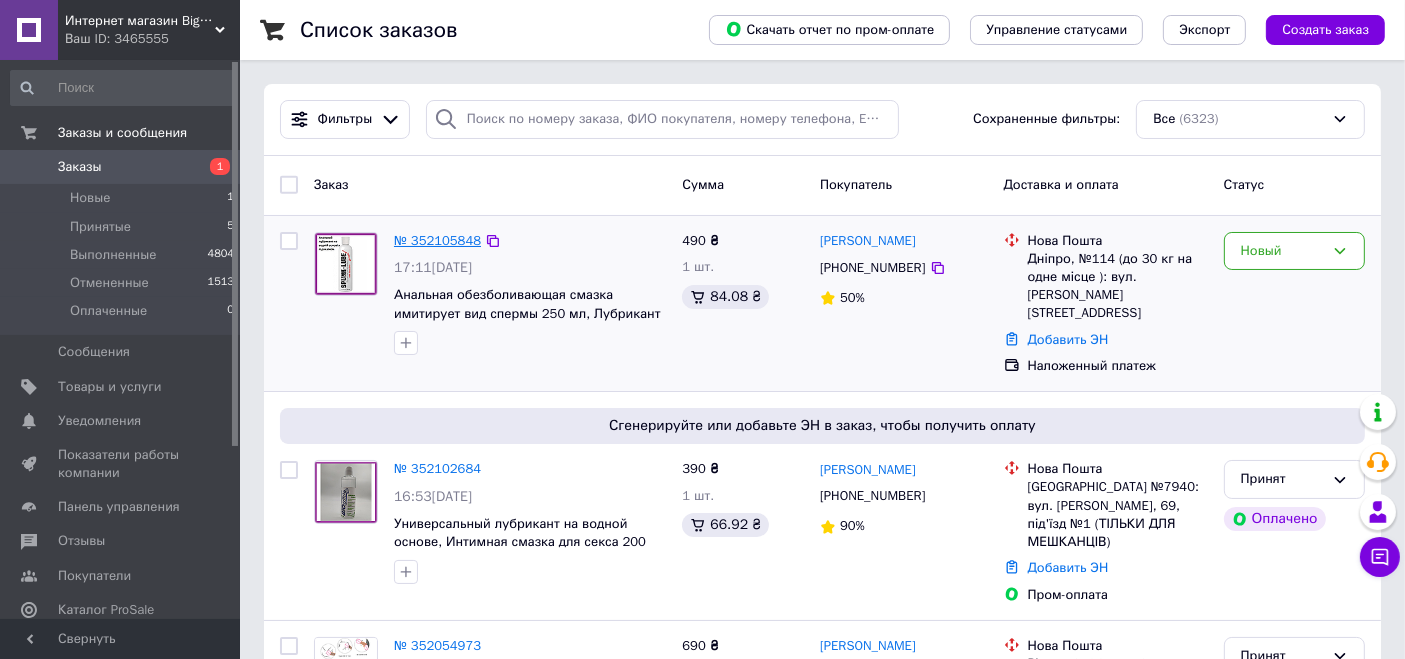 click on "№ 352105848" at bounding box center [437, 240] 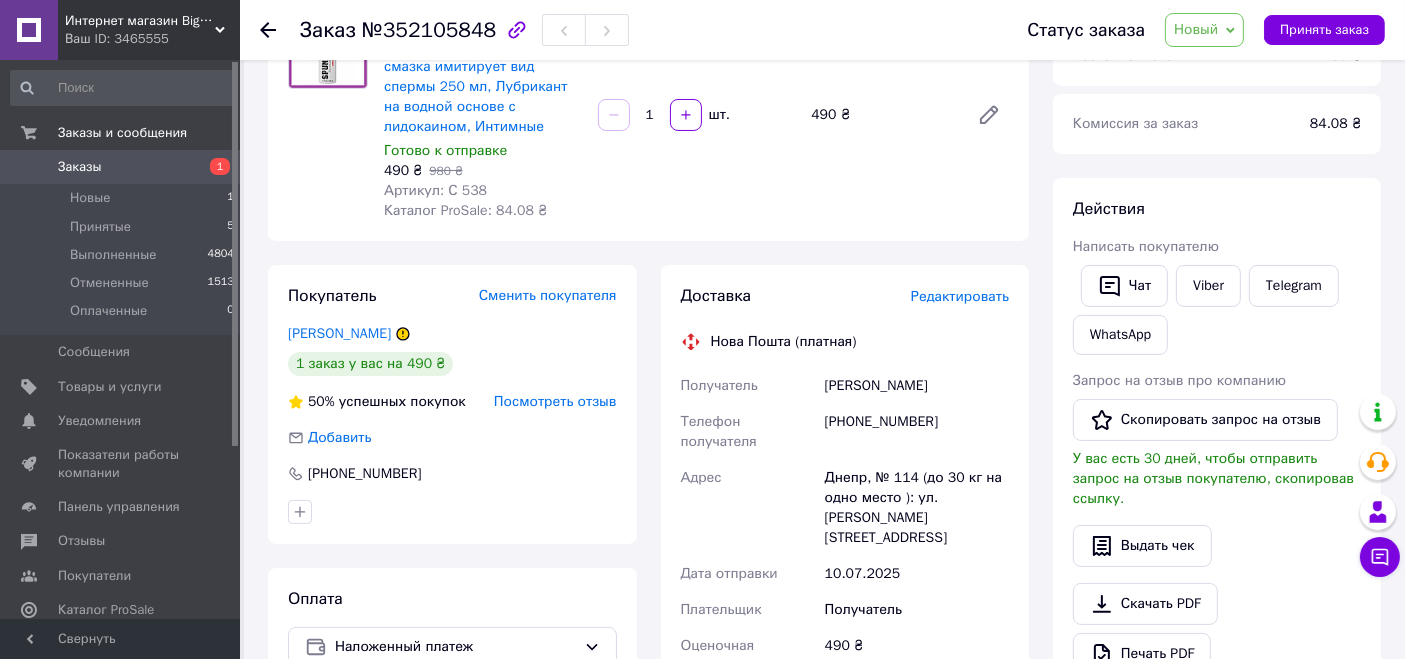 scroll, scrollTop: 444, scrollLeft: 0, axis: vertical 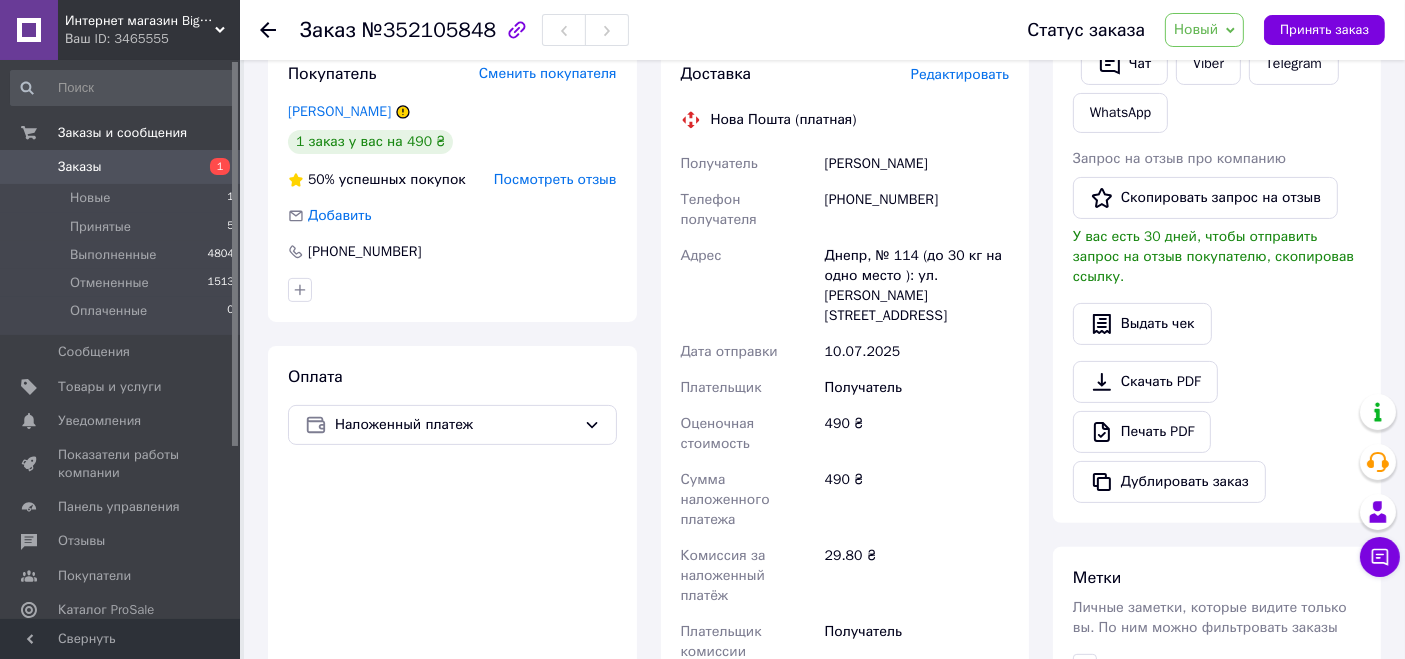 click on "Статус заказа Новый Принят Выполнен Отменен Оплаченный Принять заказ" at bounding box center (1186, 30) 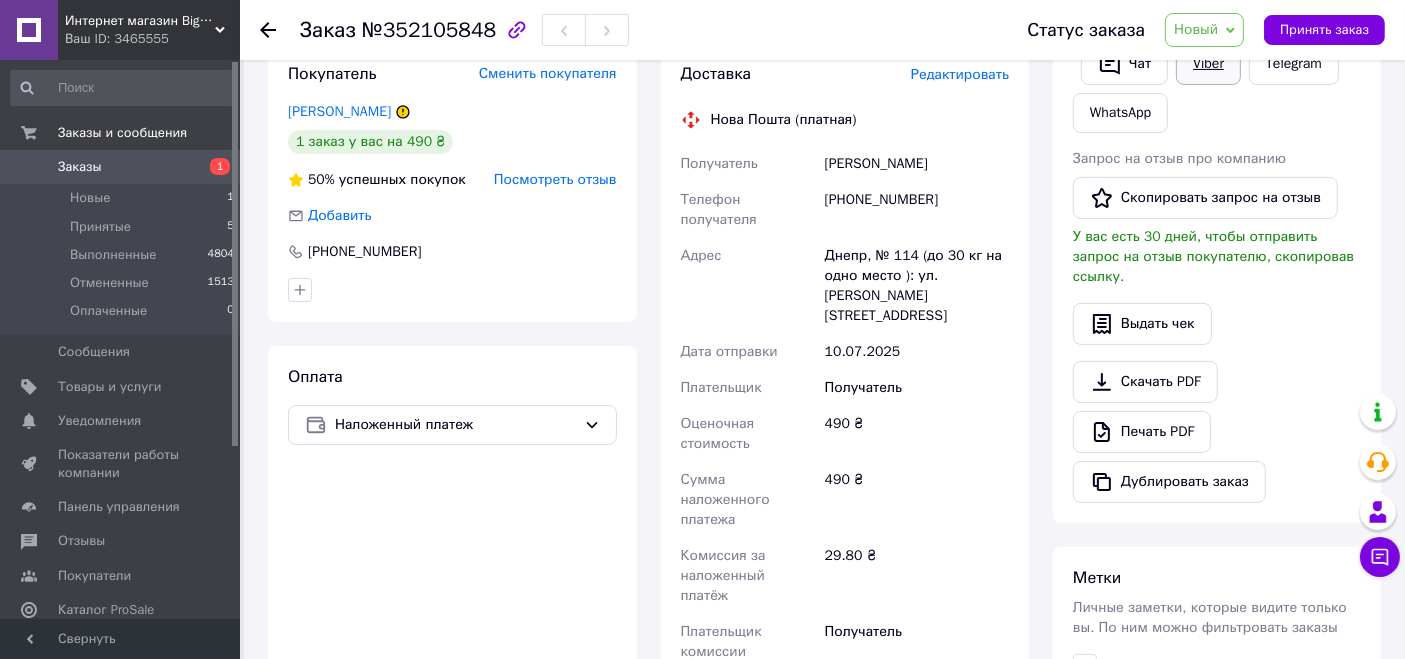 click on "Viber" at bounding box center [1208, 64] 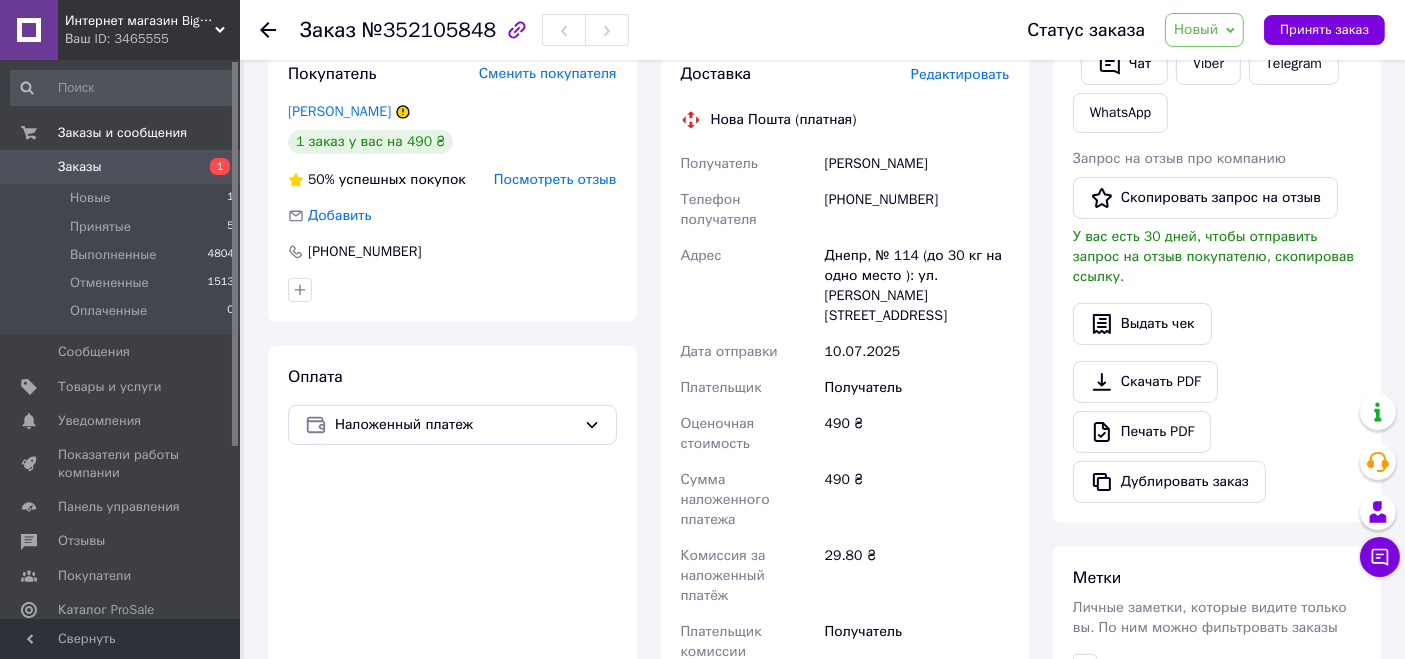 click on "Ваш ID: 3465555" at bounding box center (152, 39) 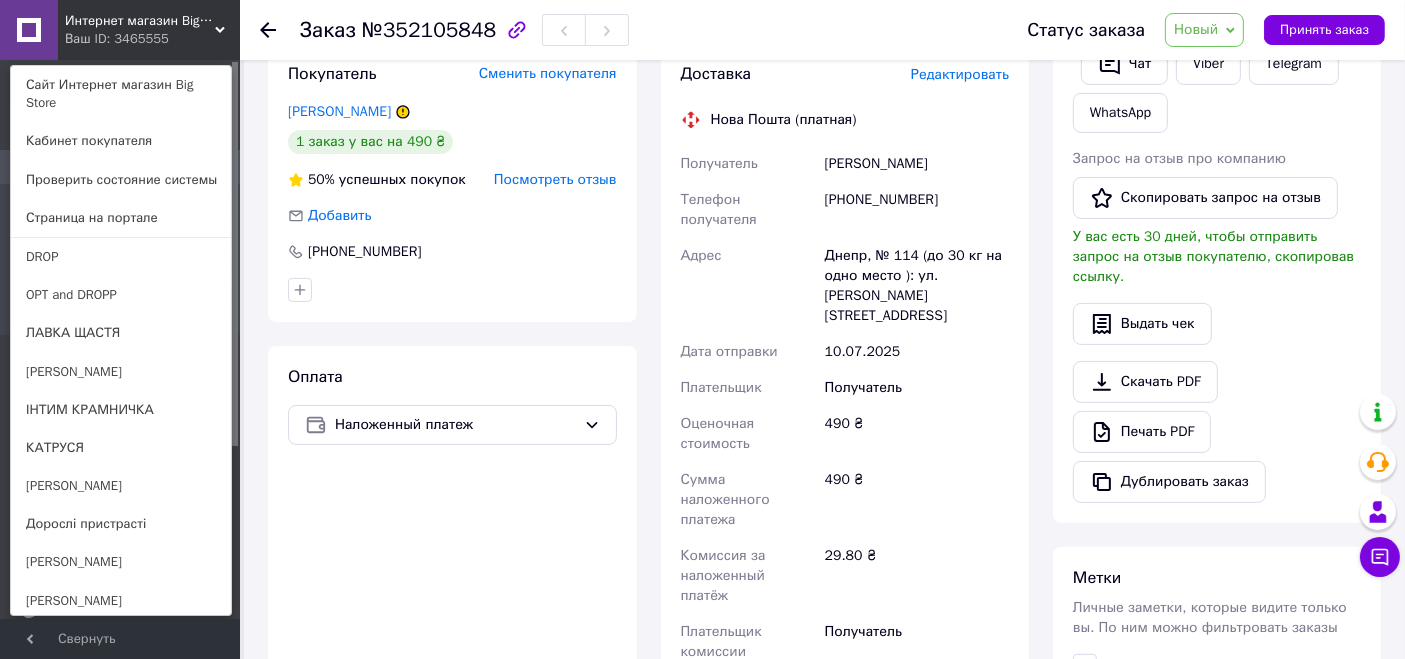 scroll, scrollTop: 0, scrollLeft: 0, axis: both 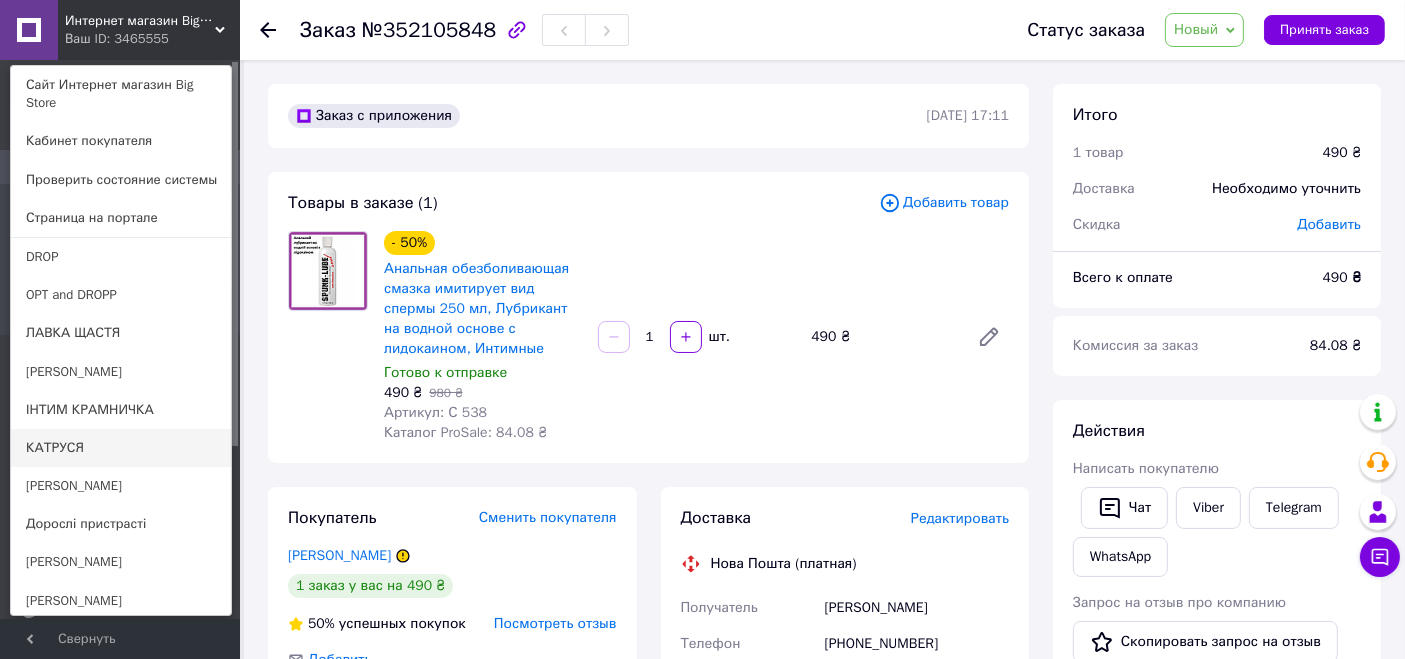 click on "КАТРУСЯ" at bounding box center [121, 448] 